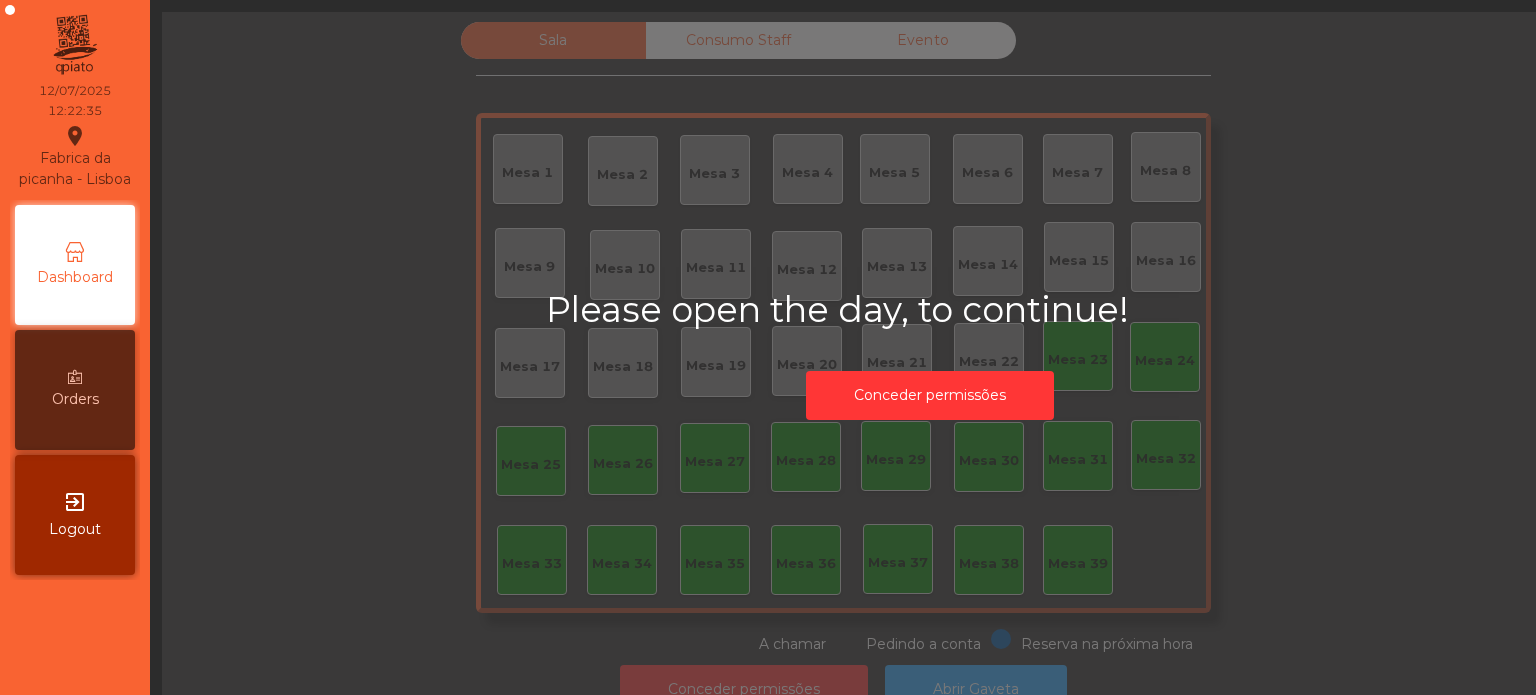 scroll, scrollTop: 0, scrollLeft: 0, axis: both 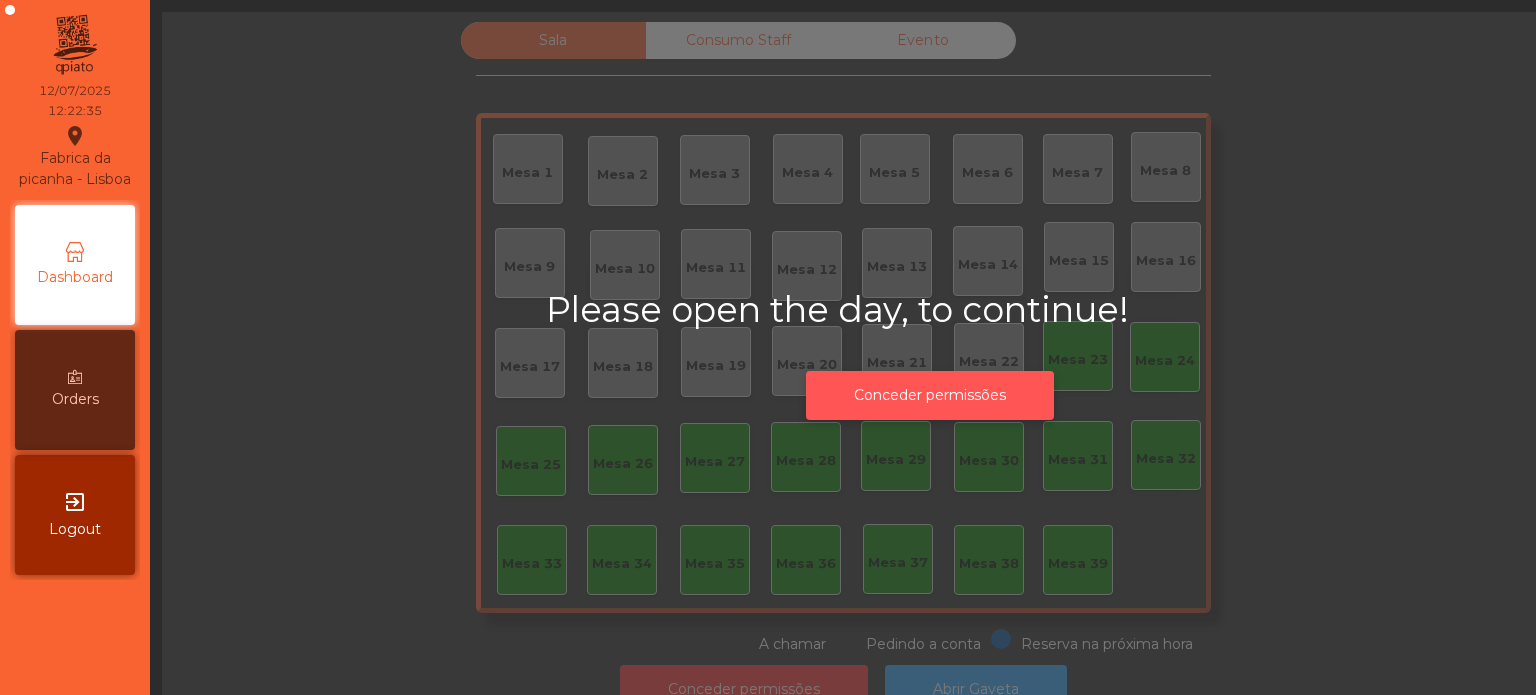 click on "Conceder permissões" 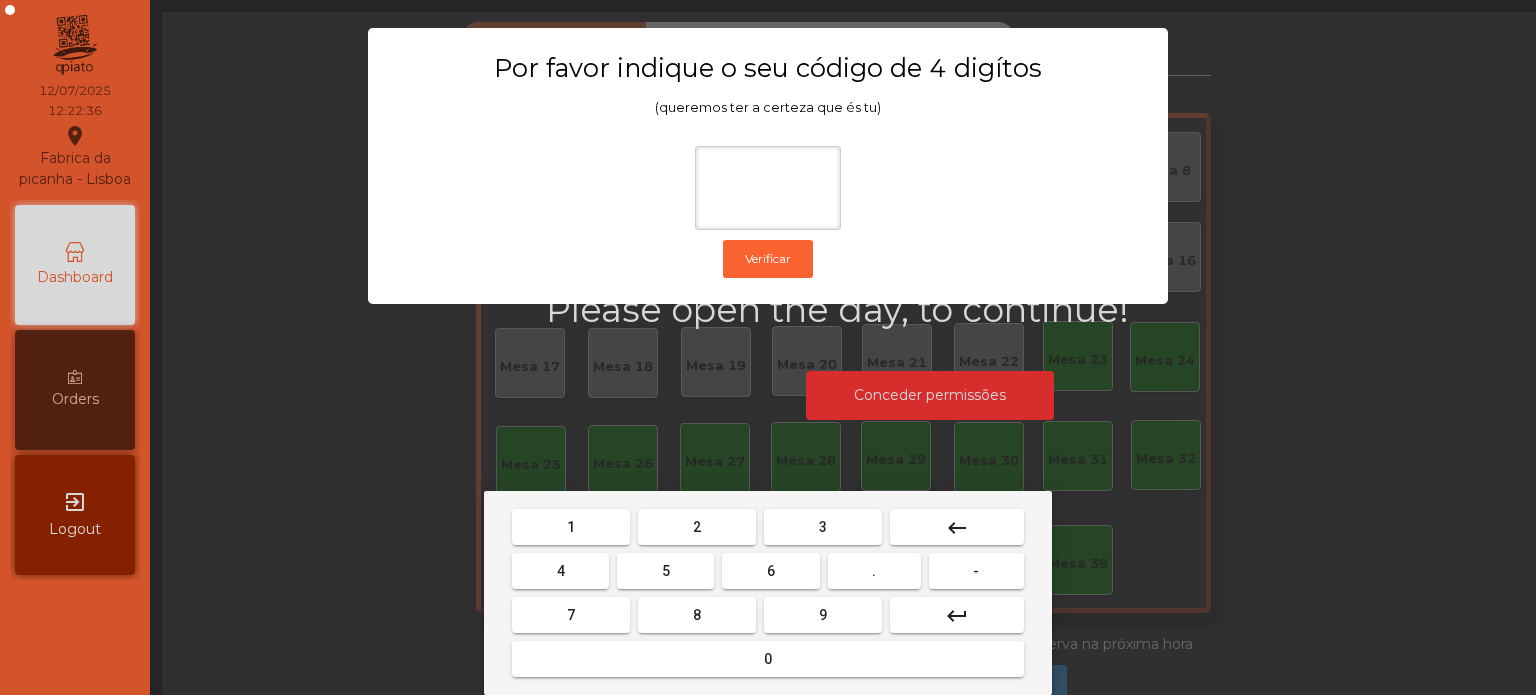 click on "1" at bounding box center [571, 527] 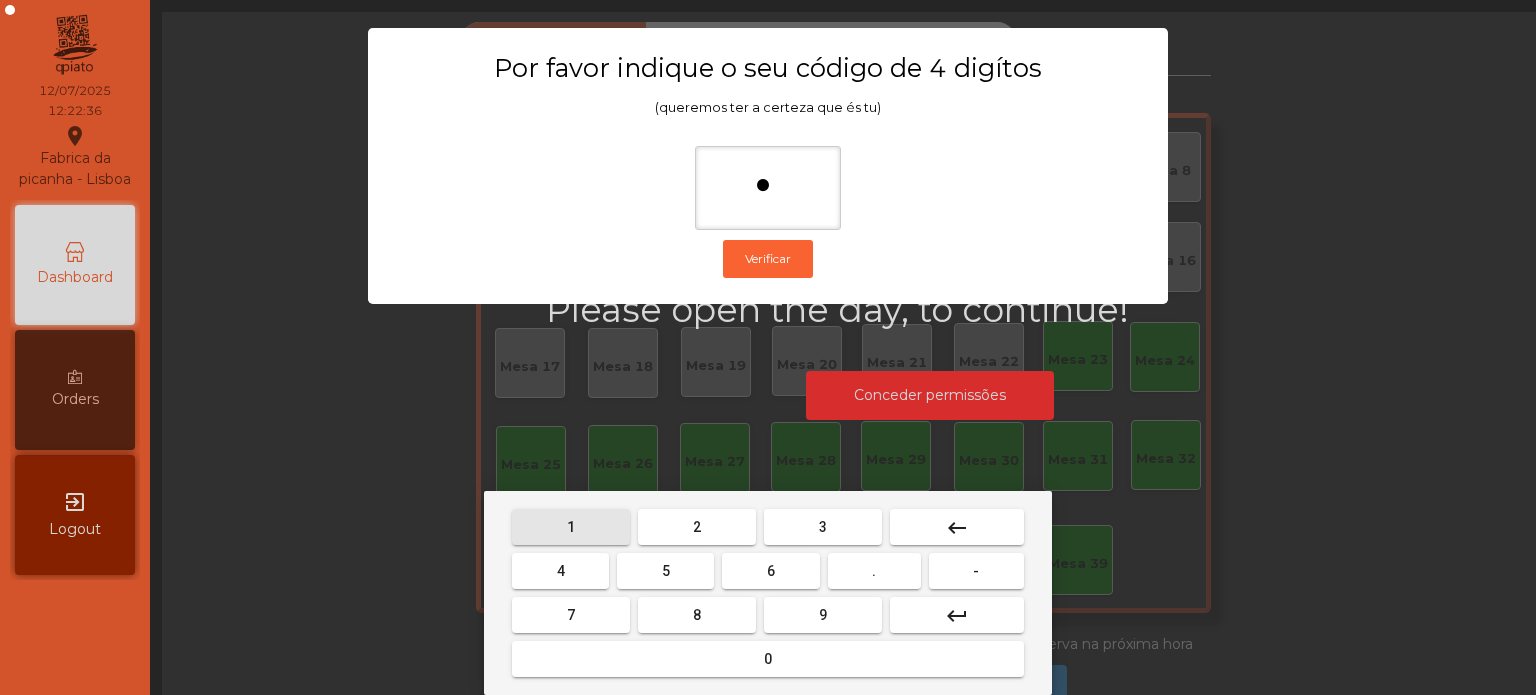 click on "3" at bounding box center (823, 527) 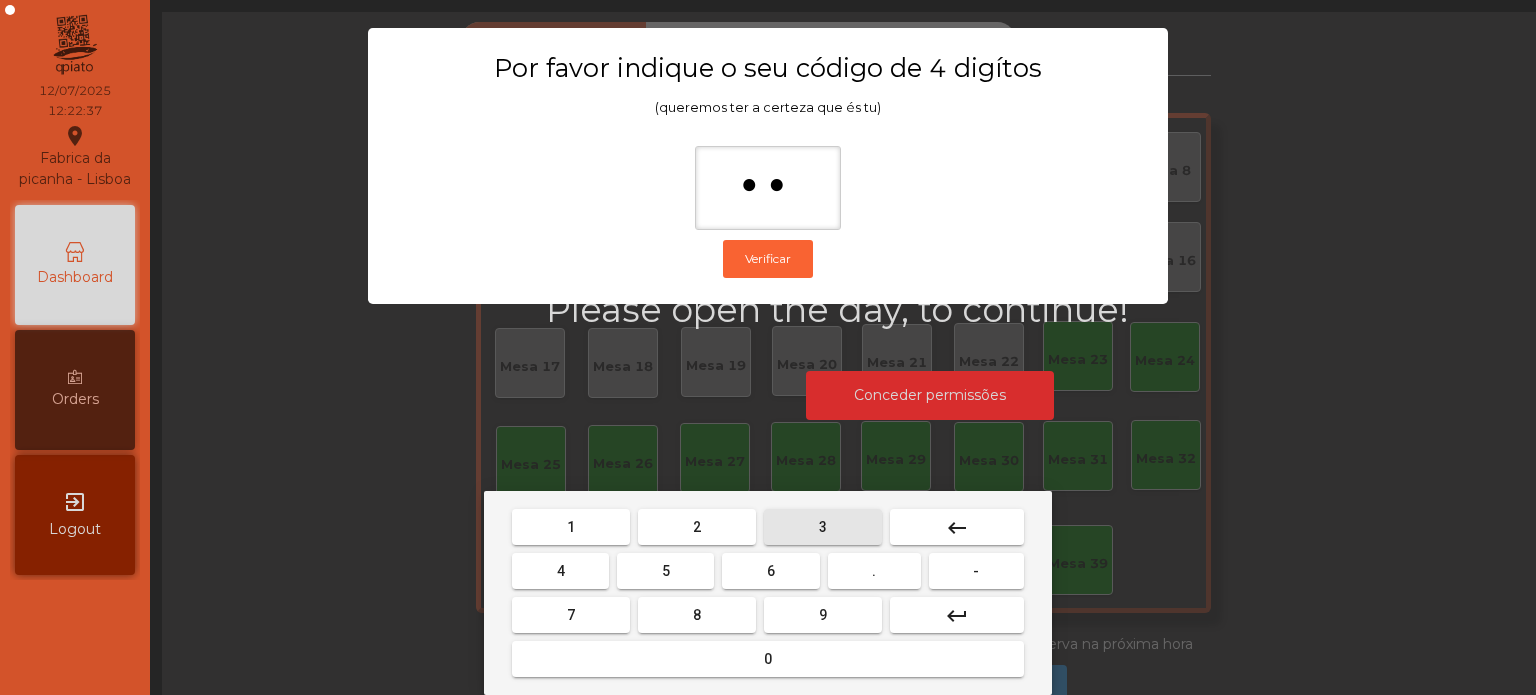 click on "5" at bounding box center [665, 571] 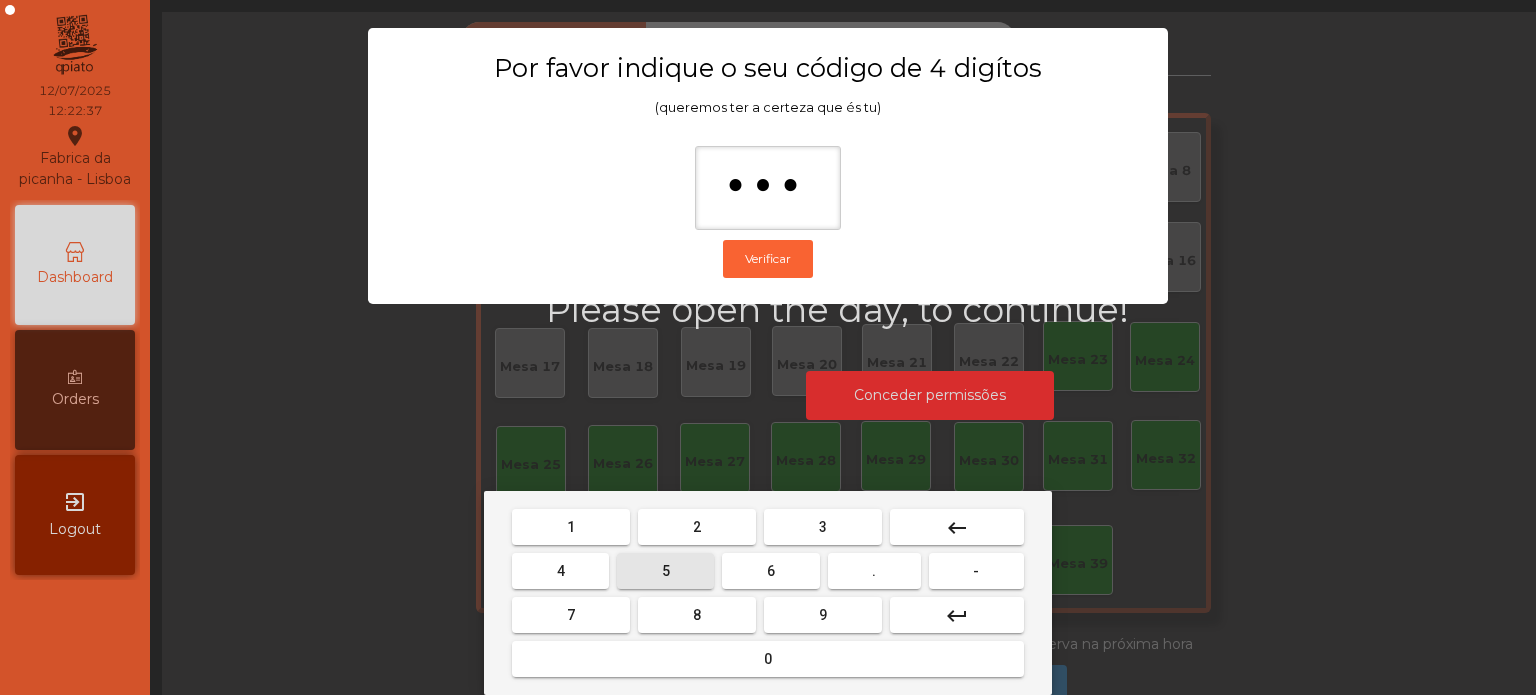 click on "0" at bounding box center [768, 659] 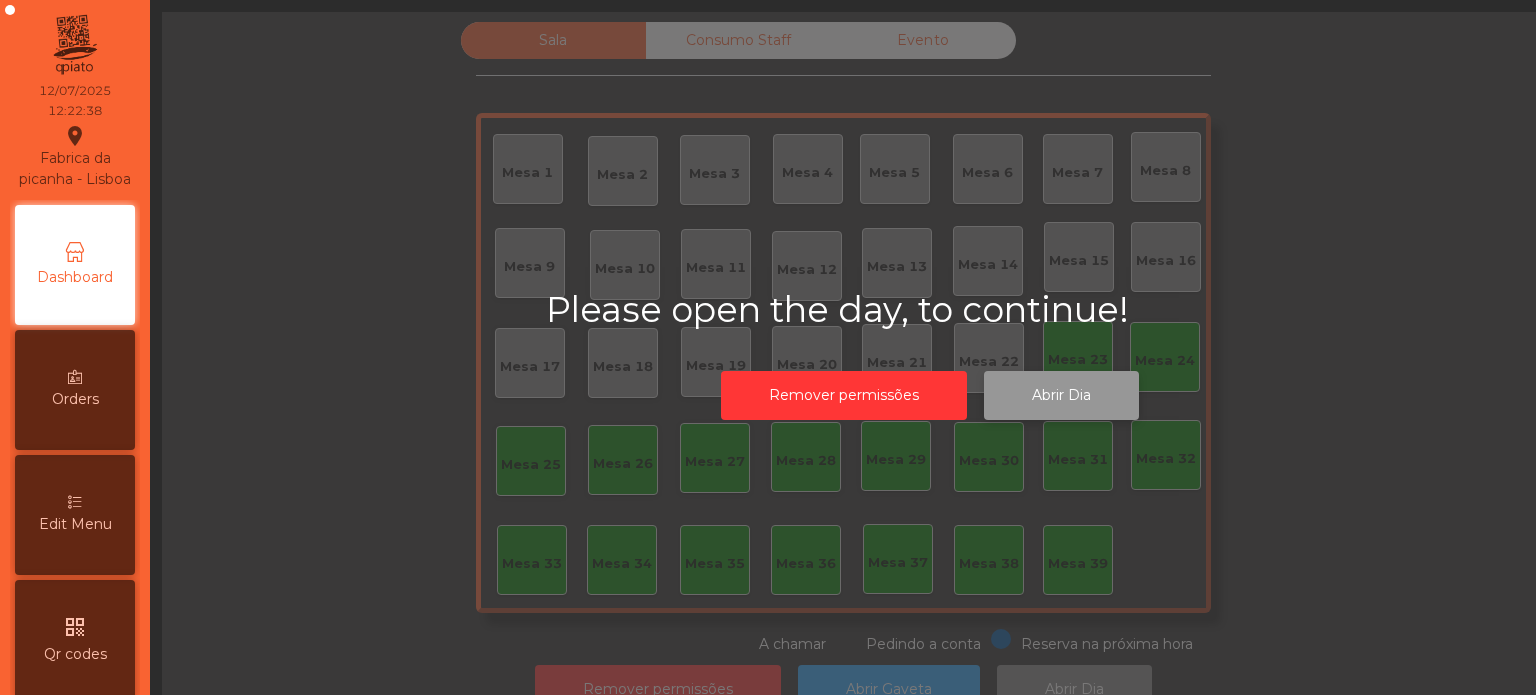 click on "Abrir Dia" 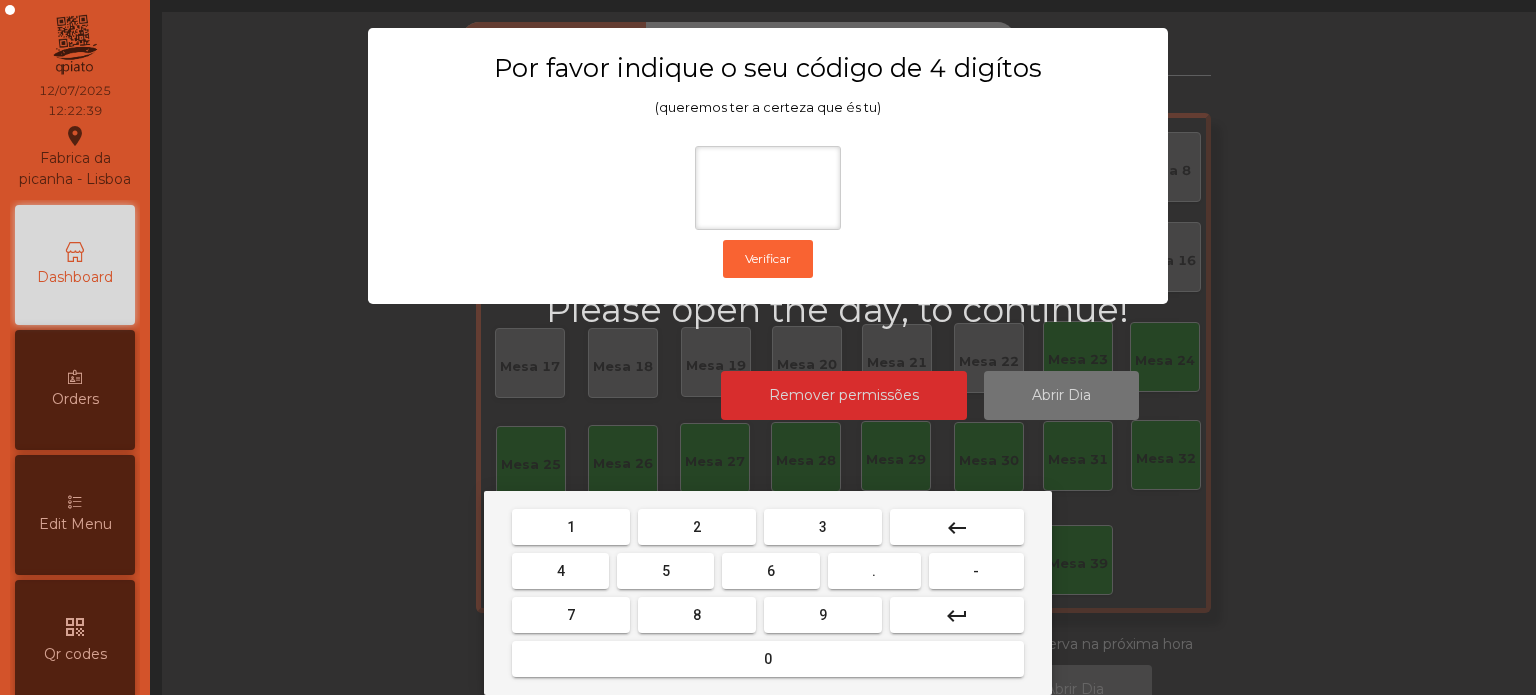 click on "1" at bounding box center [571, 527] 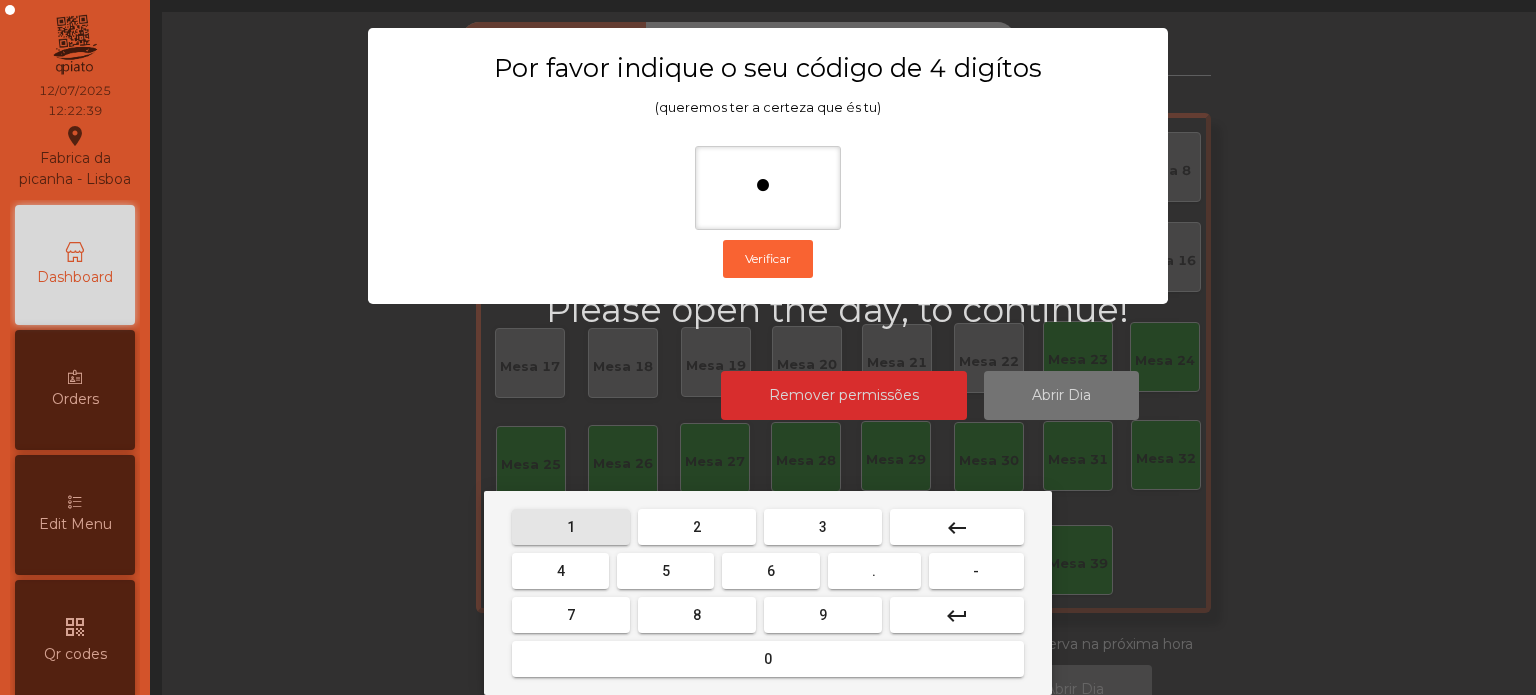 click on "3" at bounding box center [823, 527] 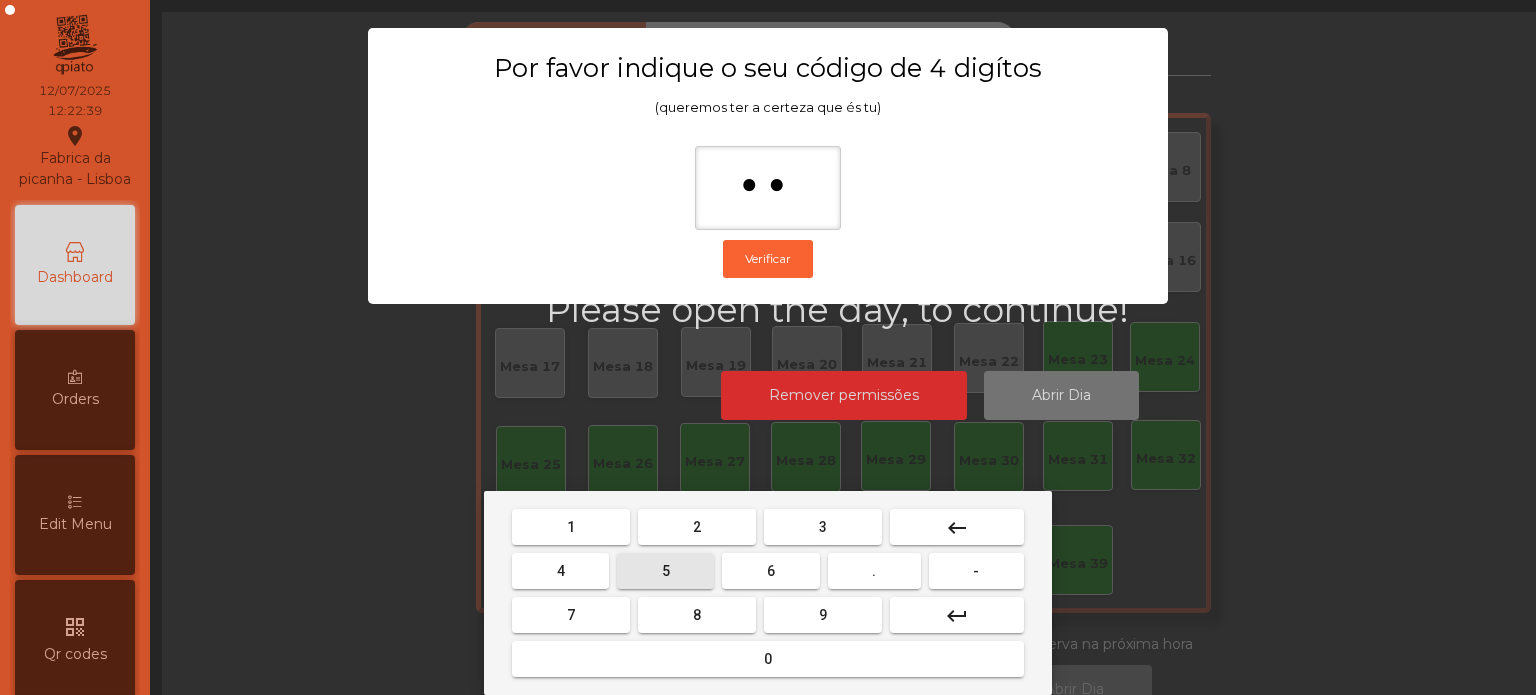 click on "5" at bounding box center [666, 571] 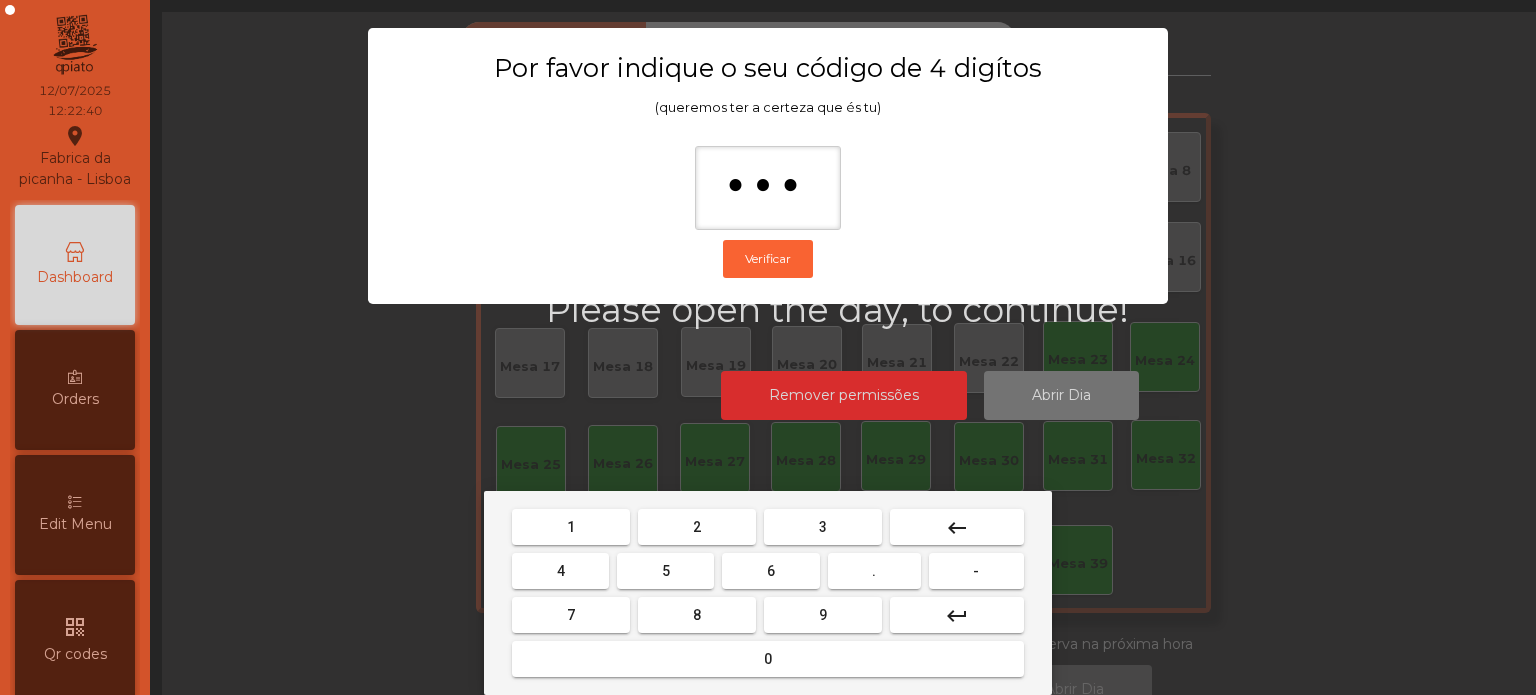 click on "0" at bounding box center (768, 659) 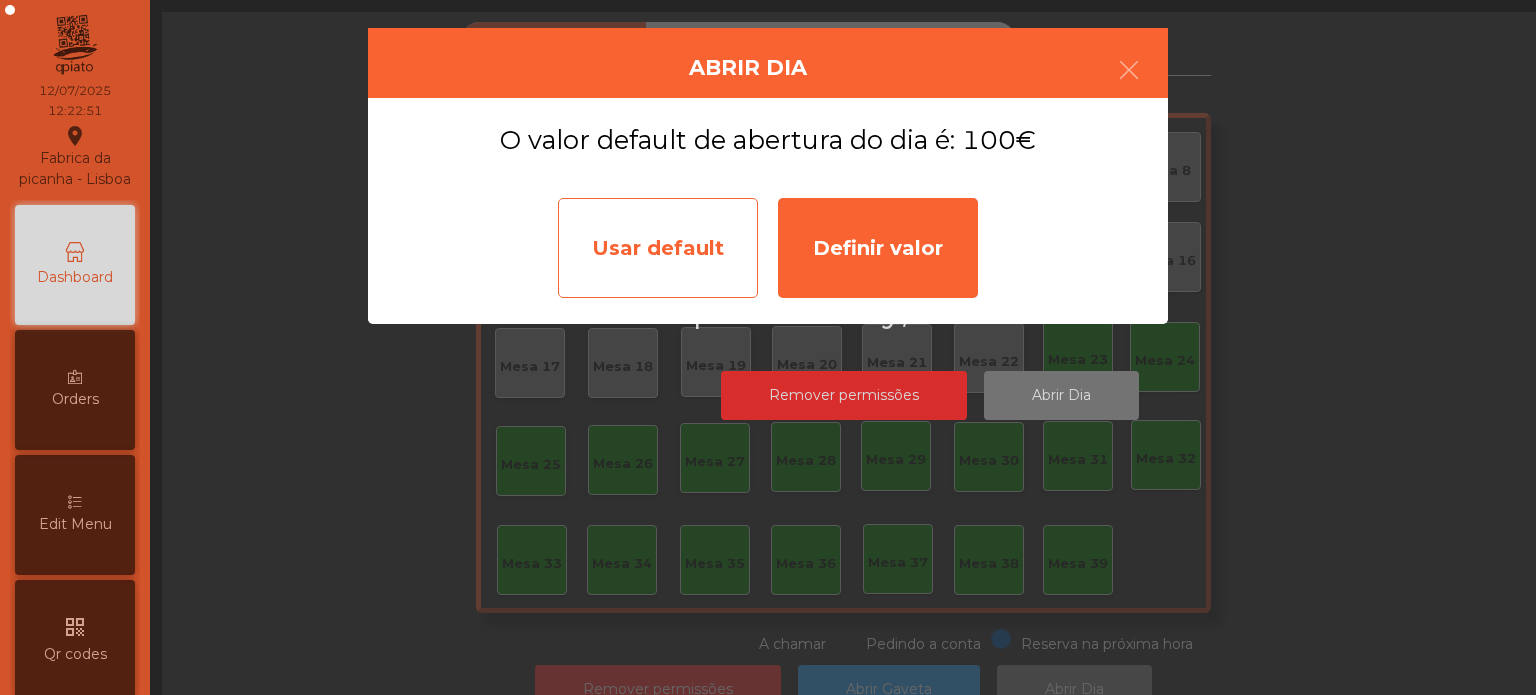click on "Usar default" 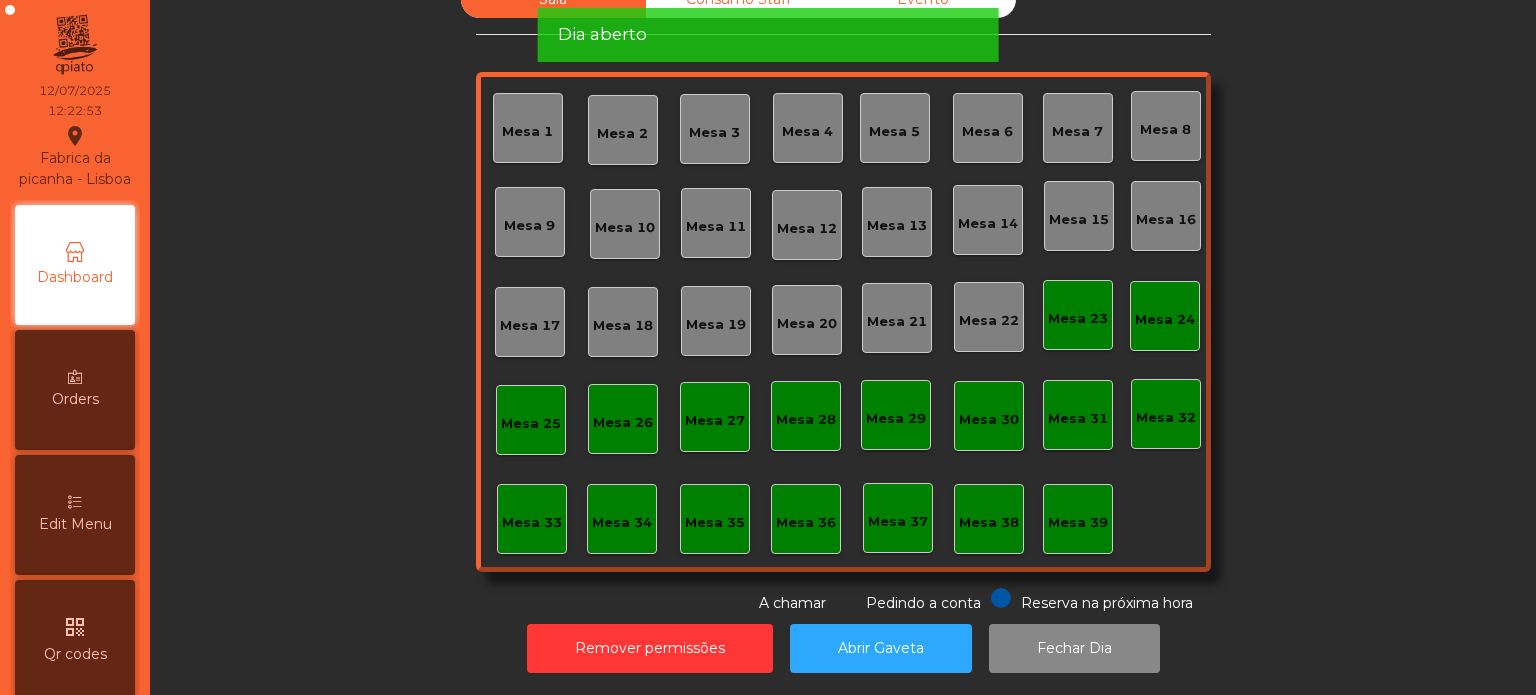 scroll, scrollTop: 0, scrollLeft: 0, axis: both 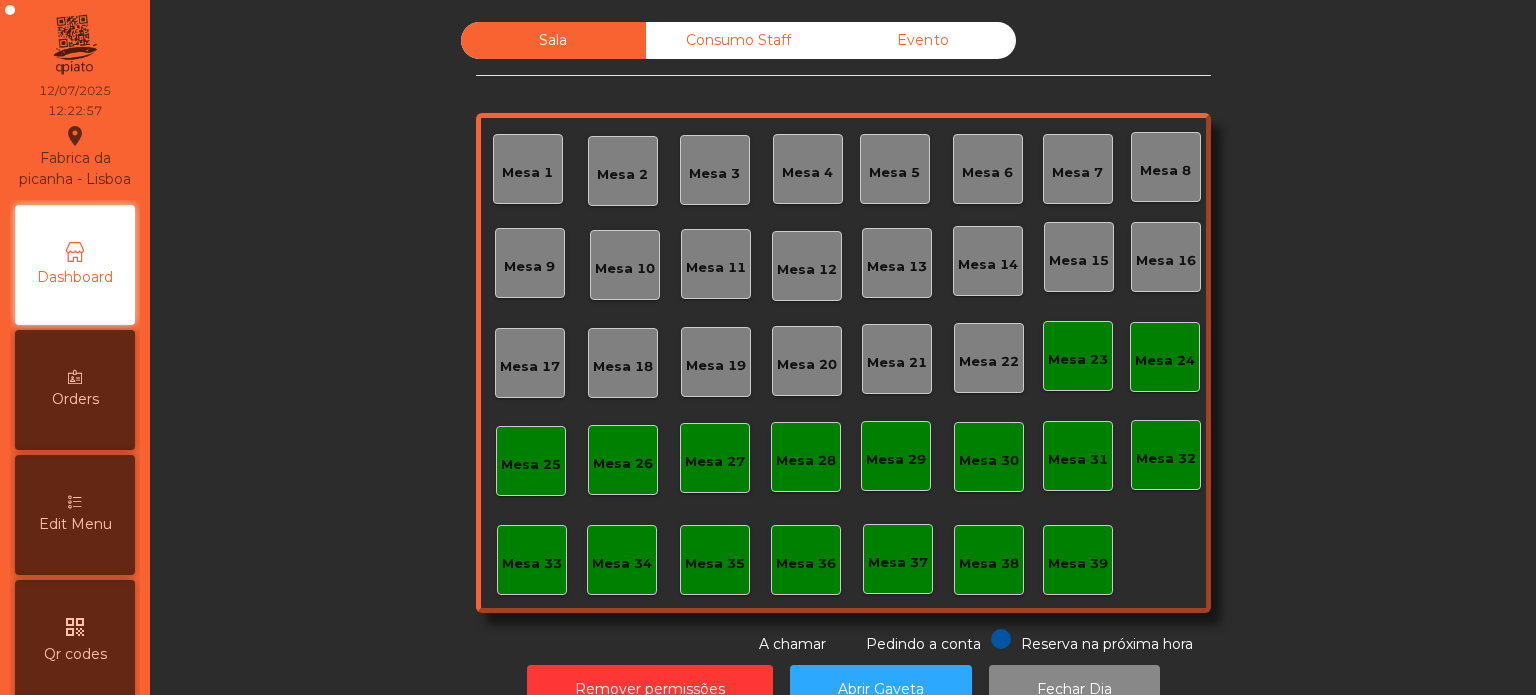 click on "Mesa 7" 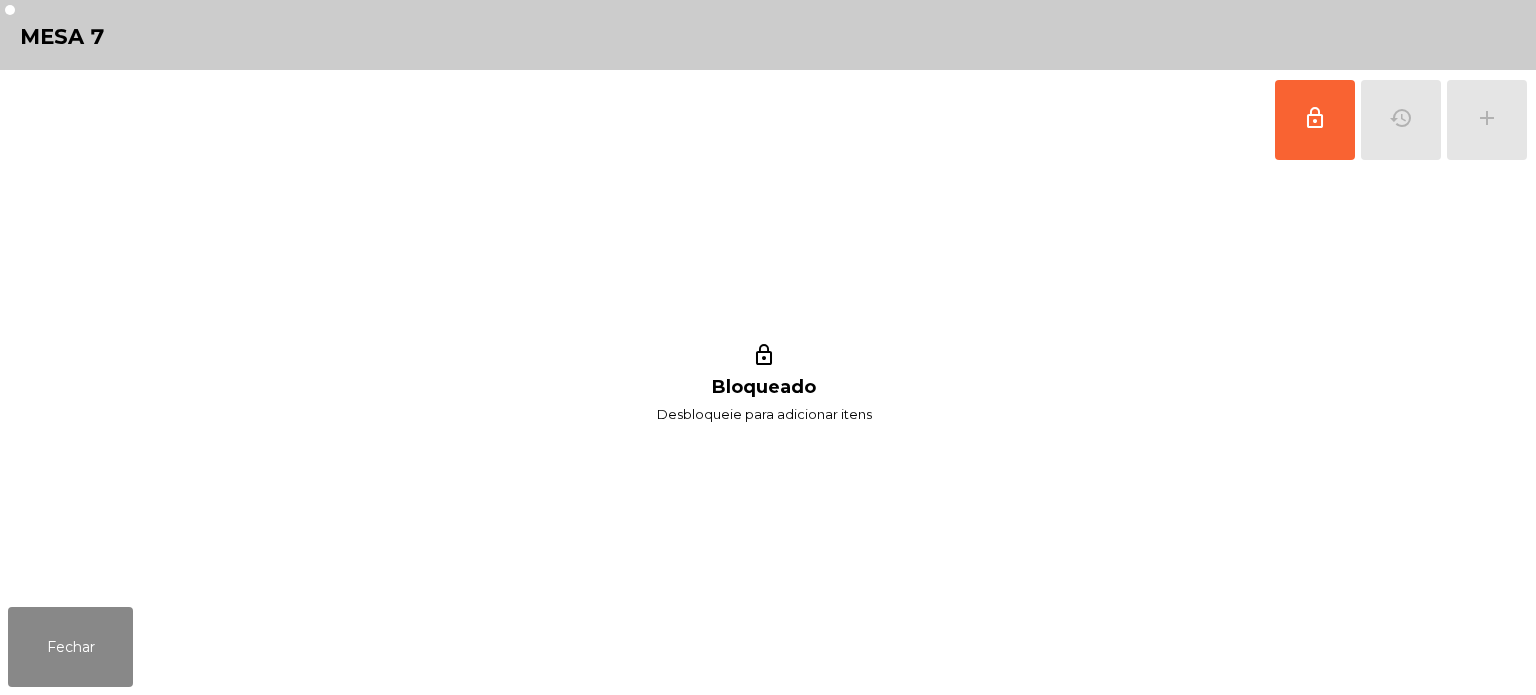 click on "lock_outline   history   add" 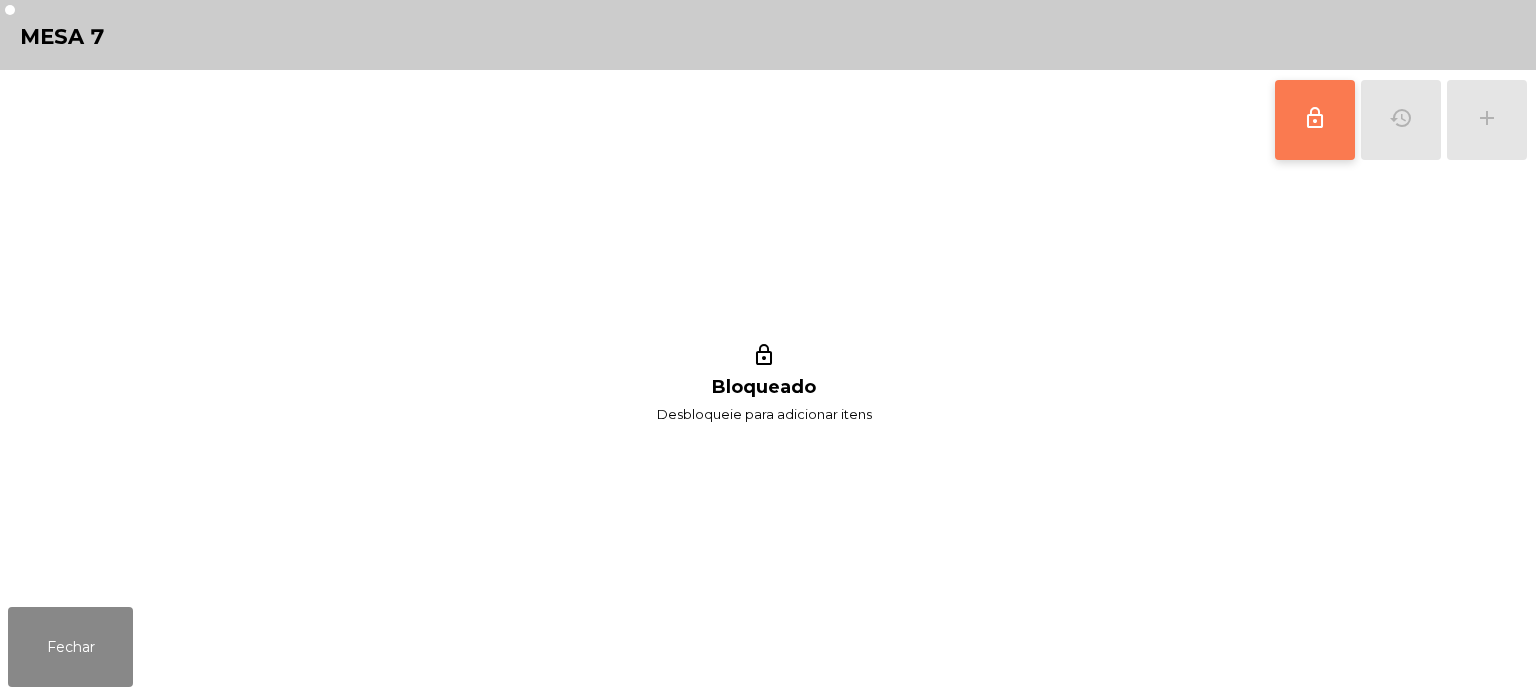 click on "lock_outline" 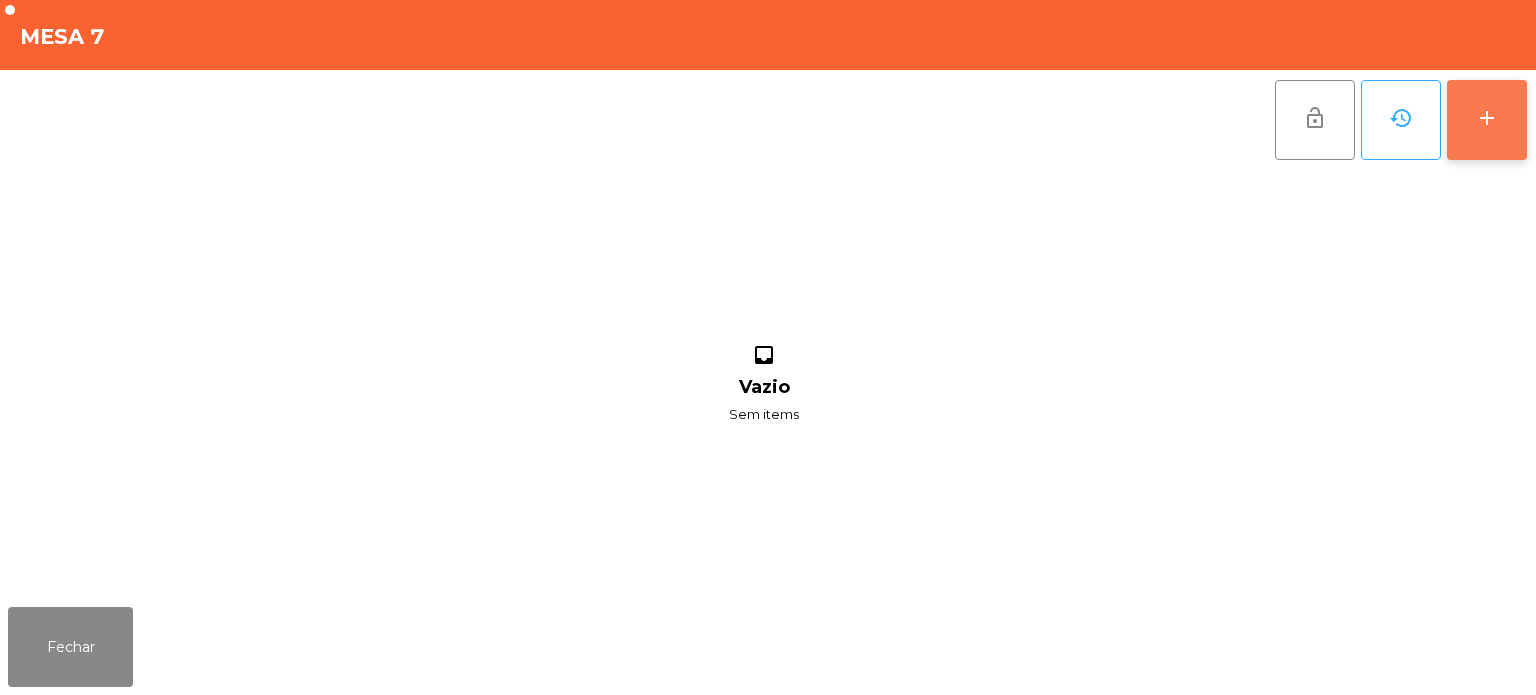 click on "add" 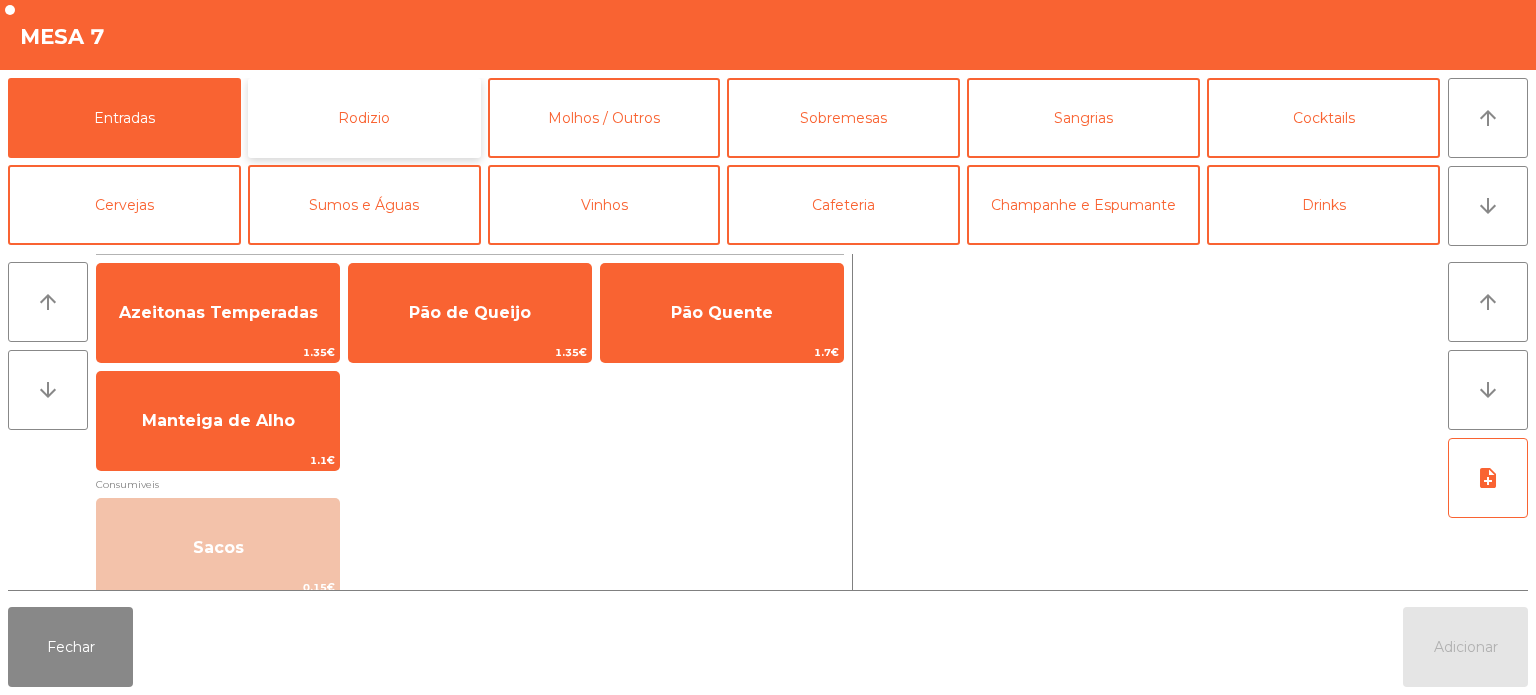 click on "Rodizio" 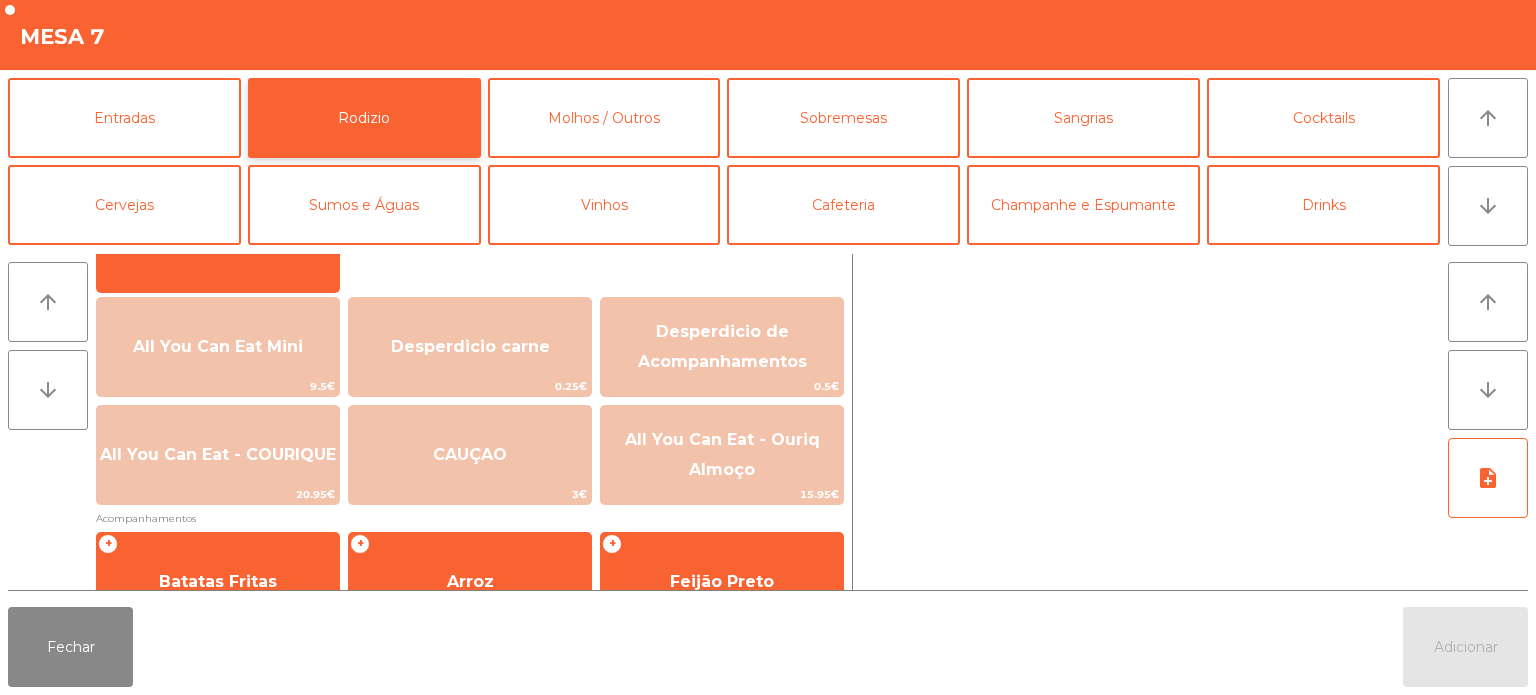 scroll, scrollTop: 207, scrollLeft: 0, axis: vertical 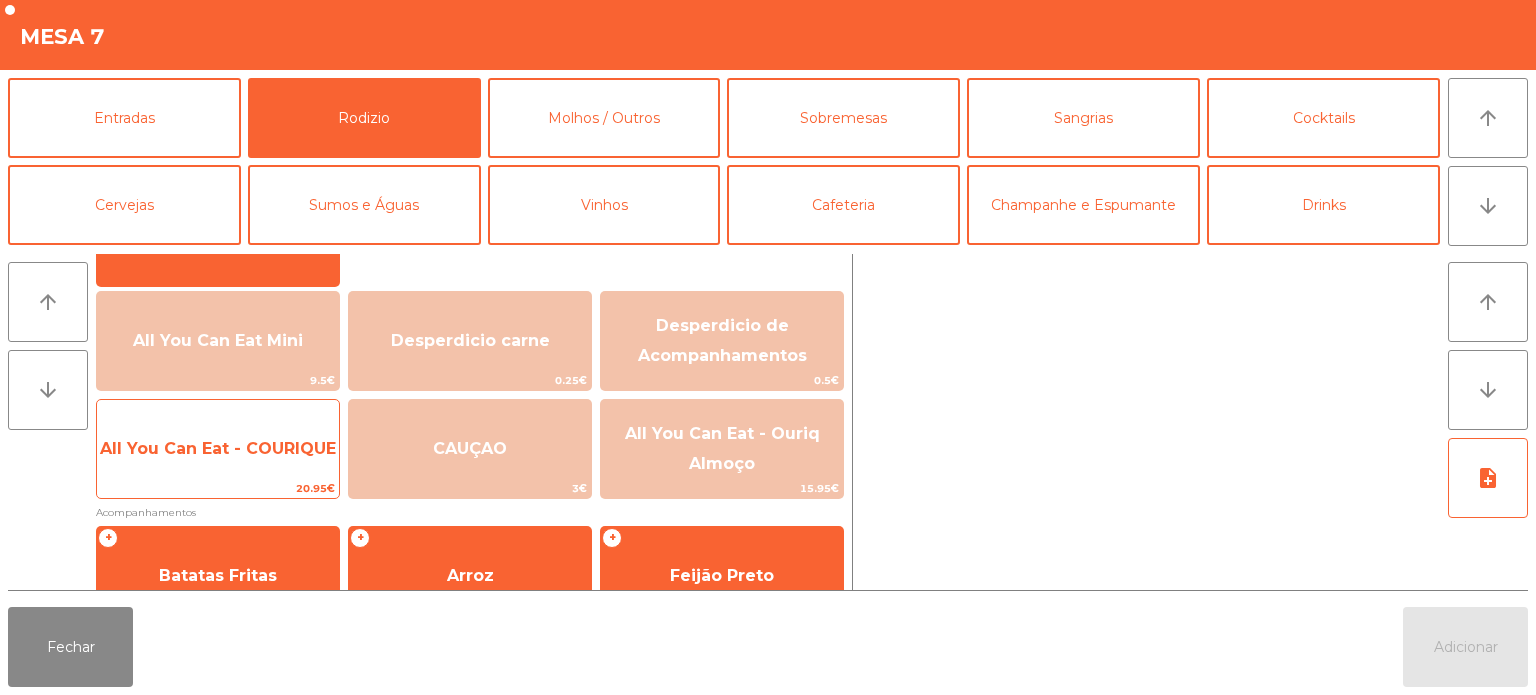 click on "All You Can Eat - COURIQUE" 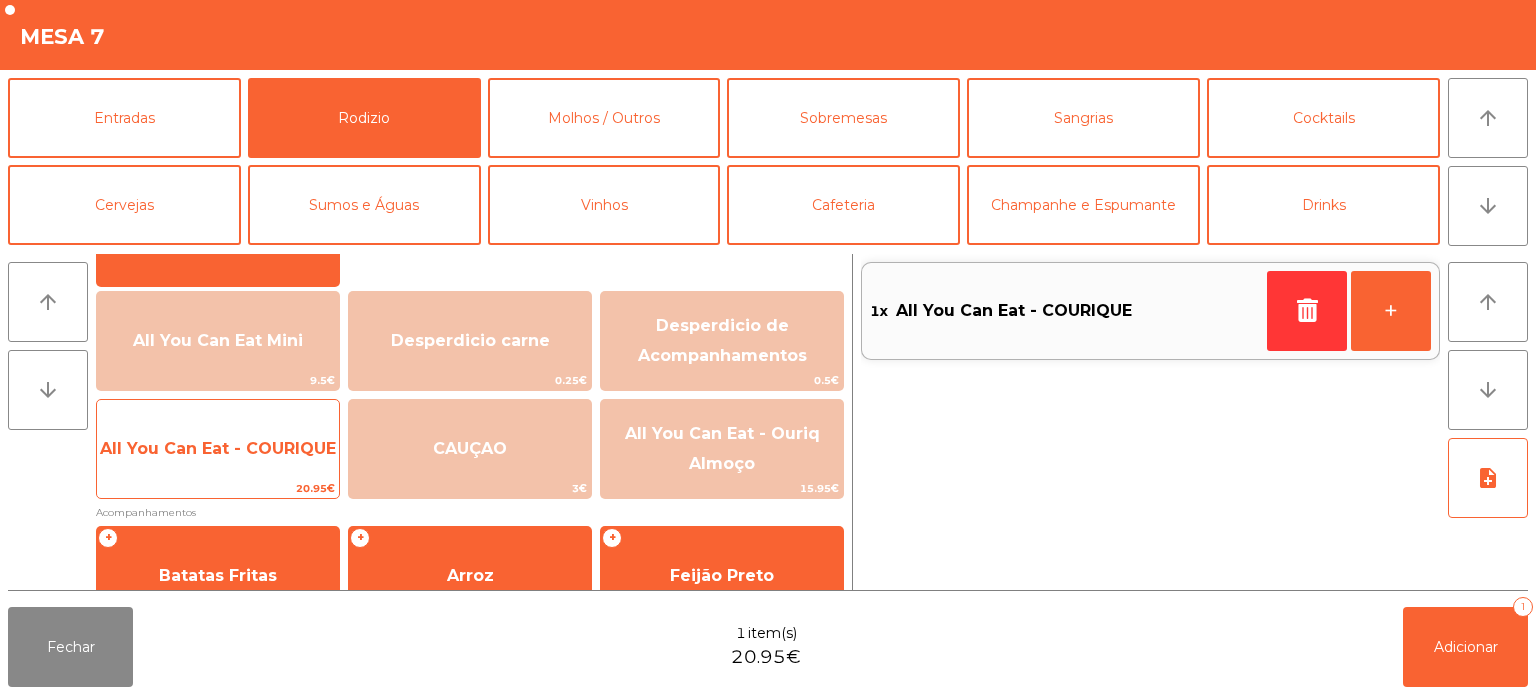 click on "All You Can Eat - COURIQUE" 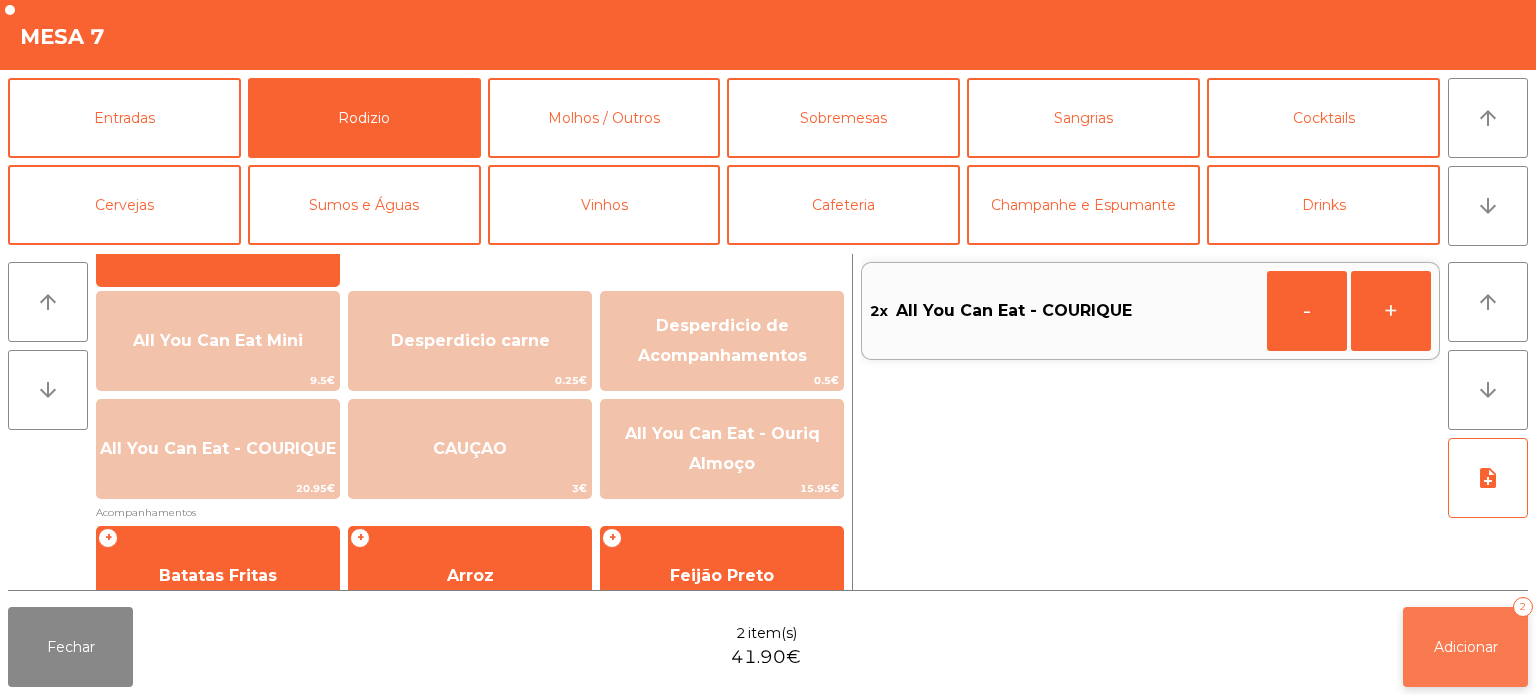 click on "Adicionar" 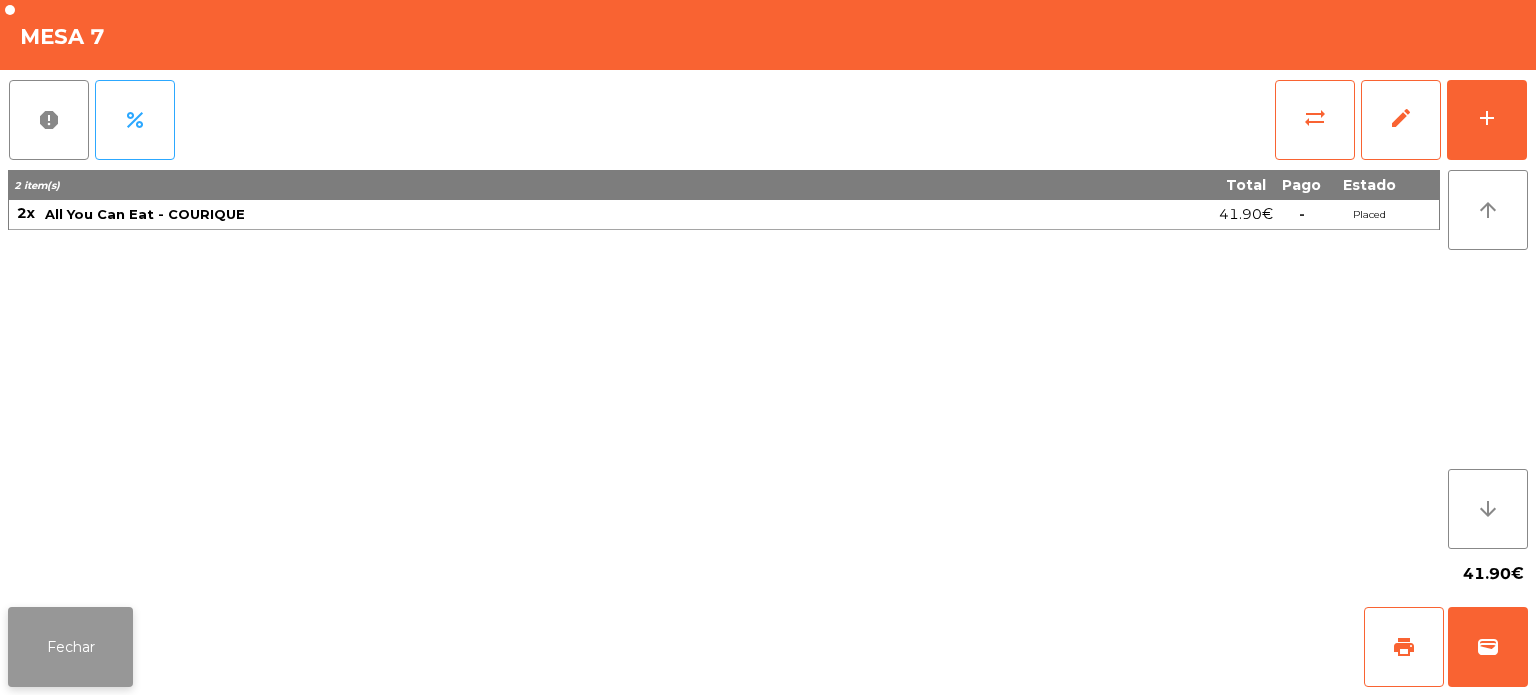 click on "Fechar" 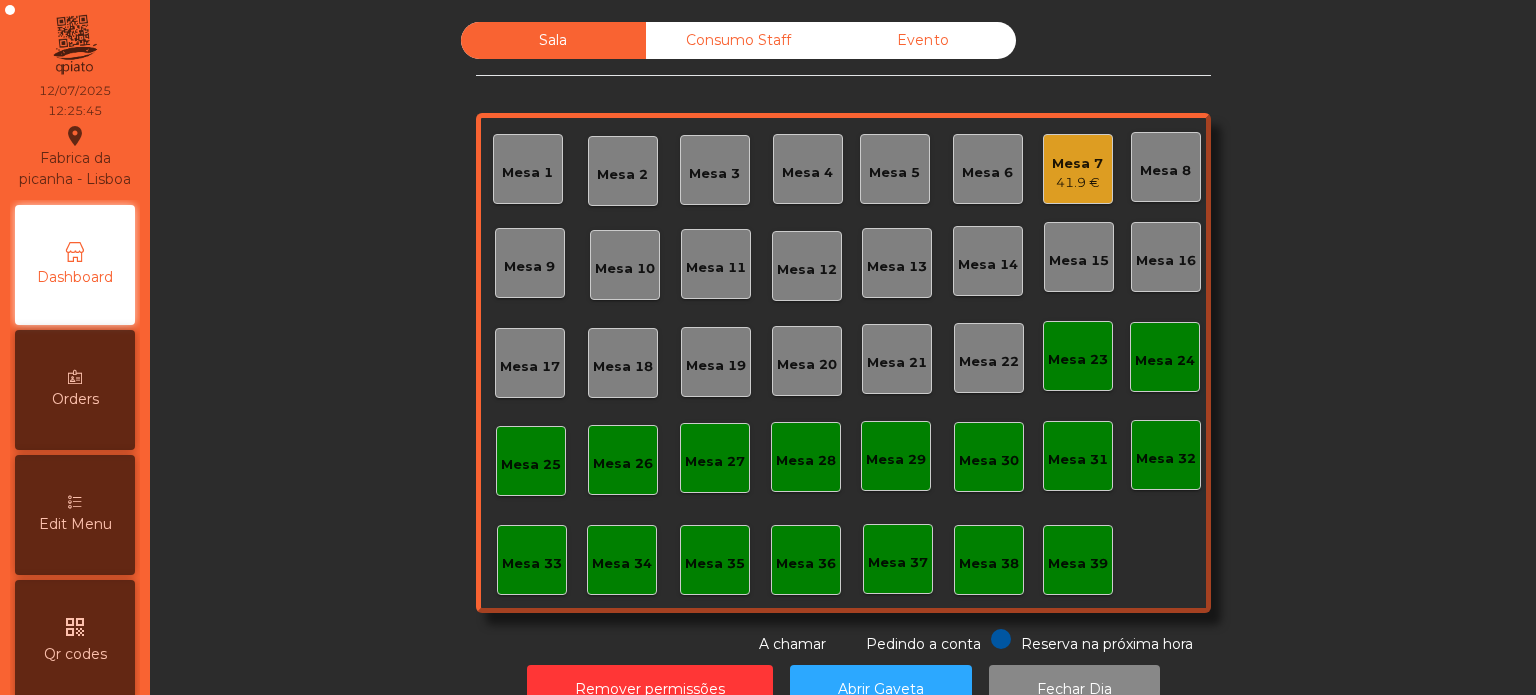 click on "Mesa 4" 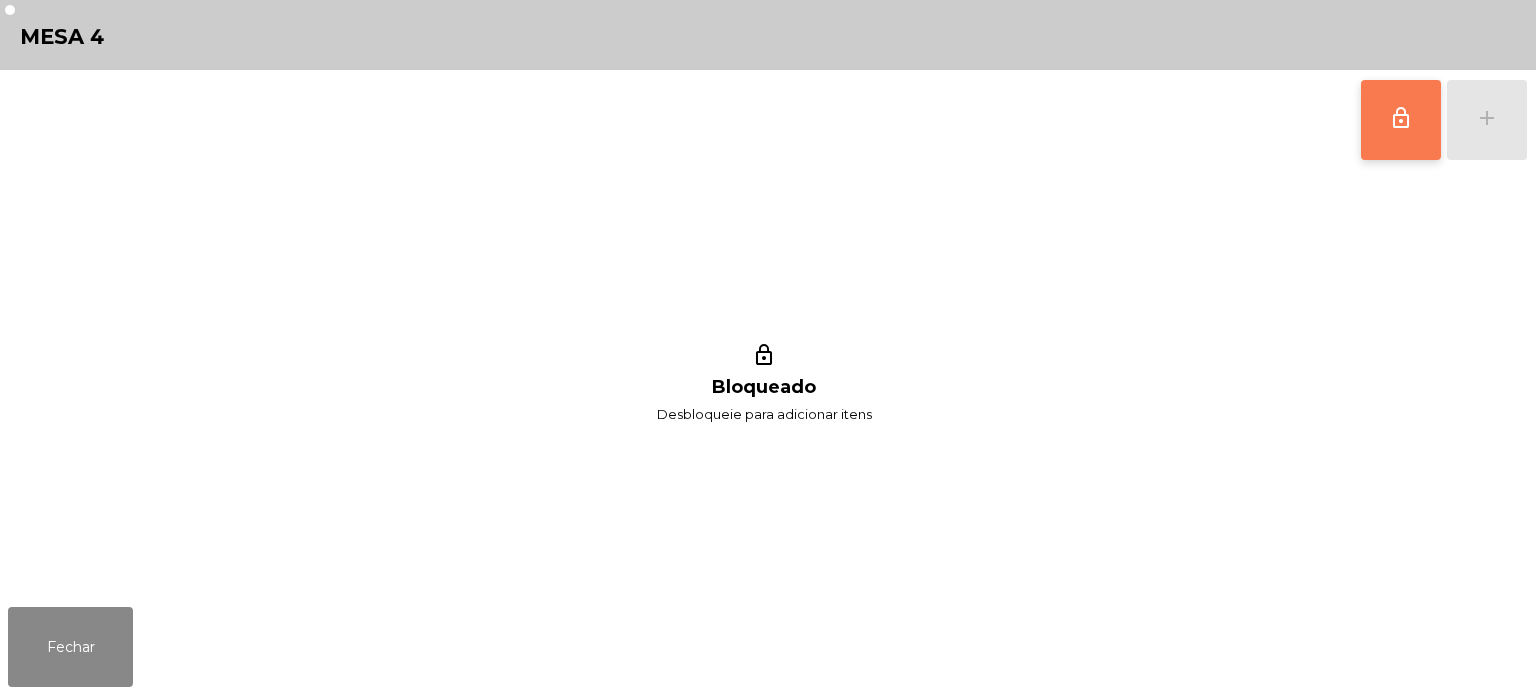 click on "lock_outline" 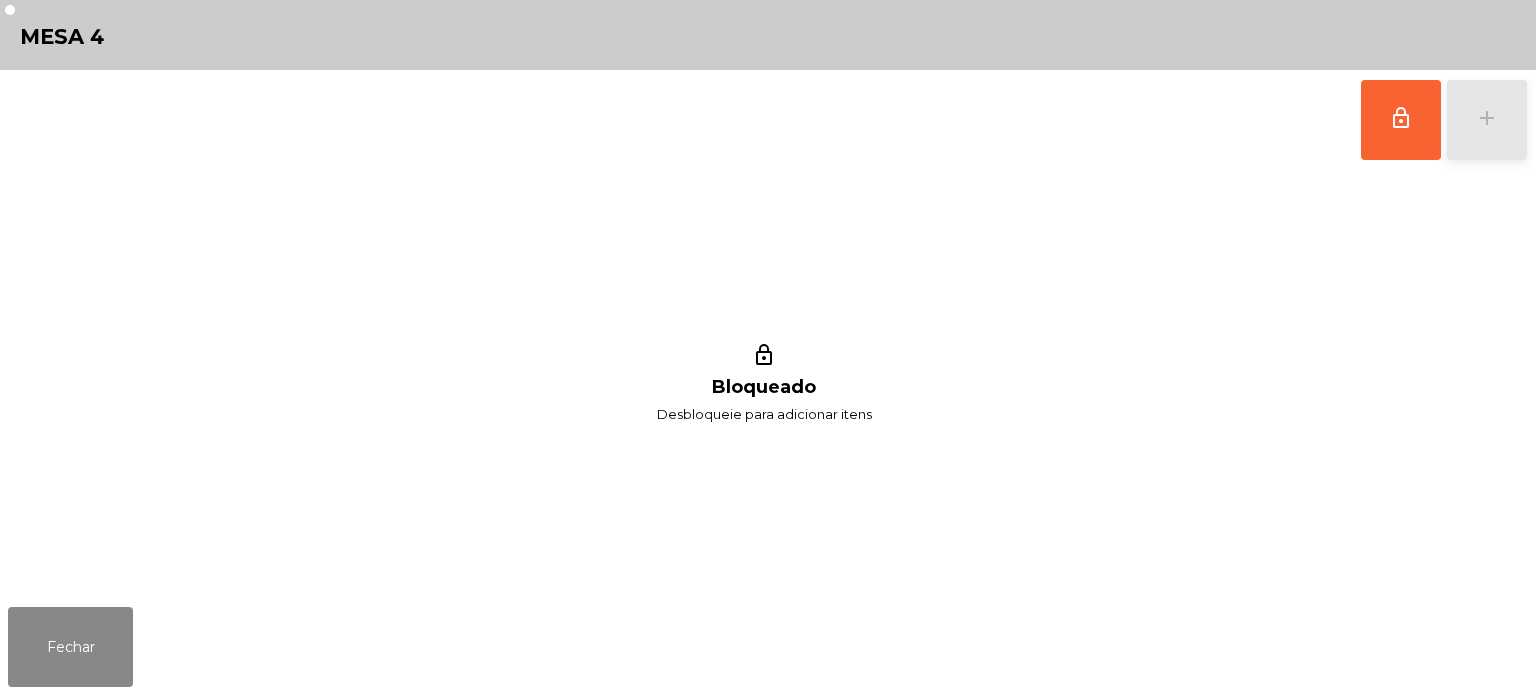 click on "add" 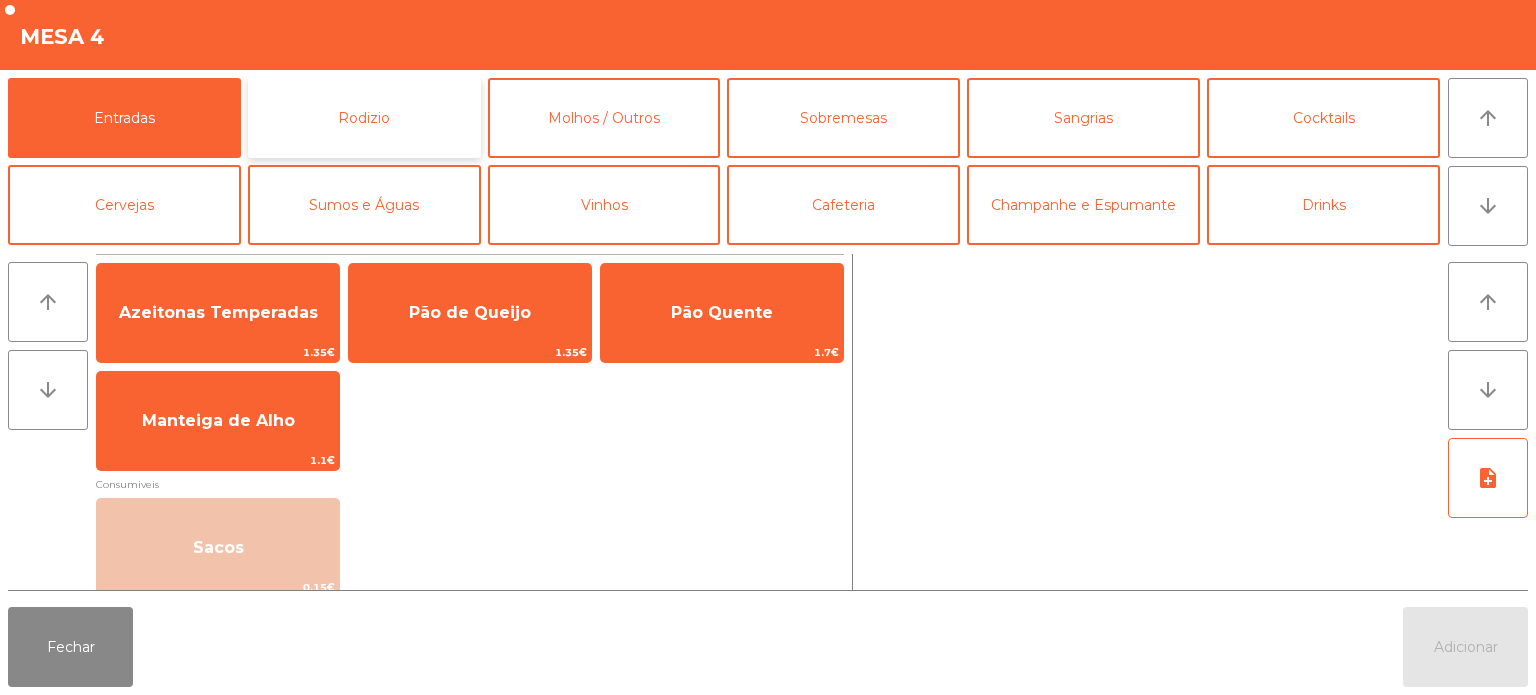 click on "Rodizio" 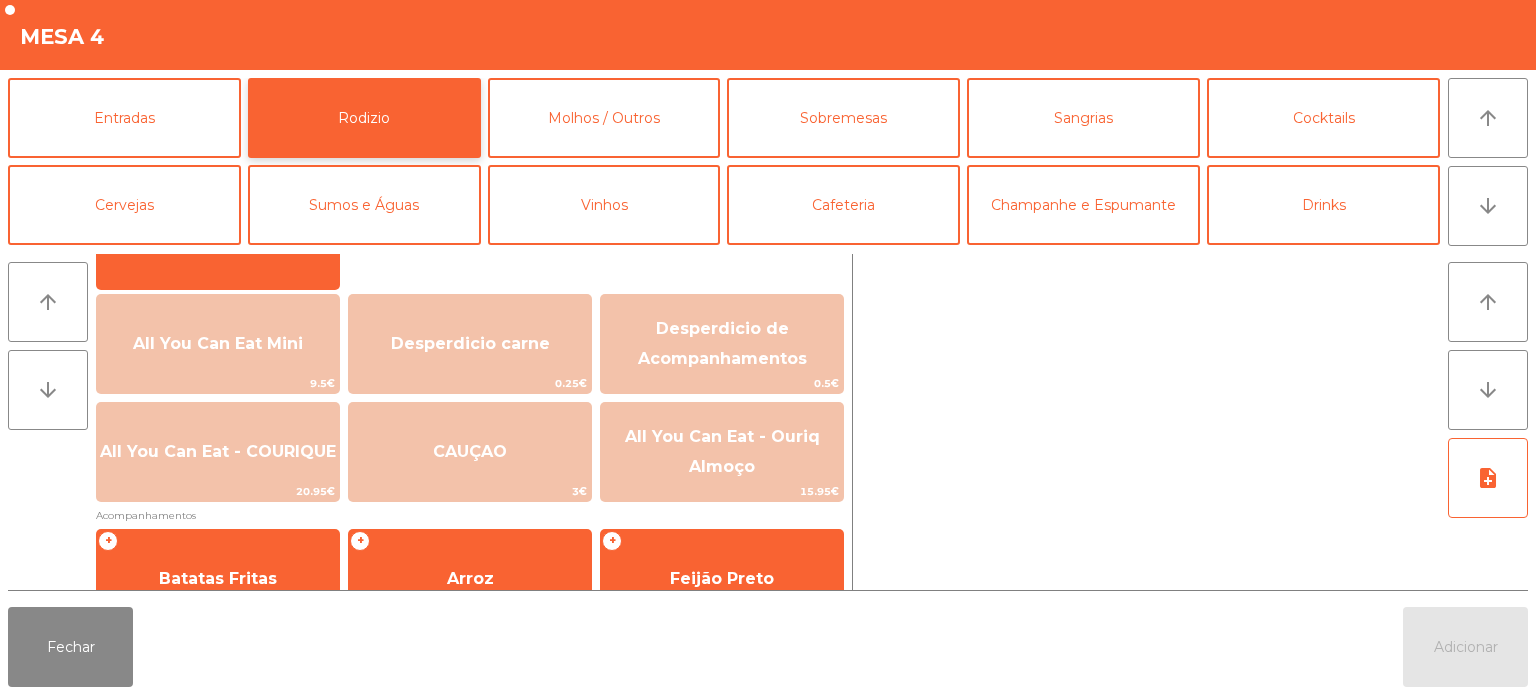 scroll, scrollTop: 207, scrollLeft: 0, axis: vertical 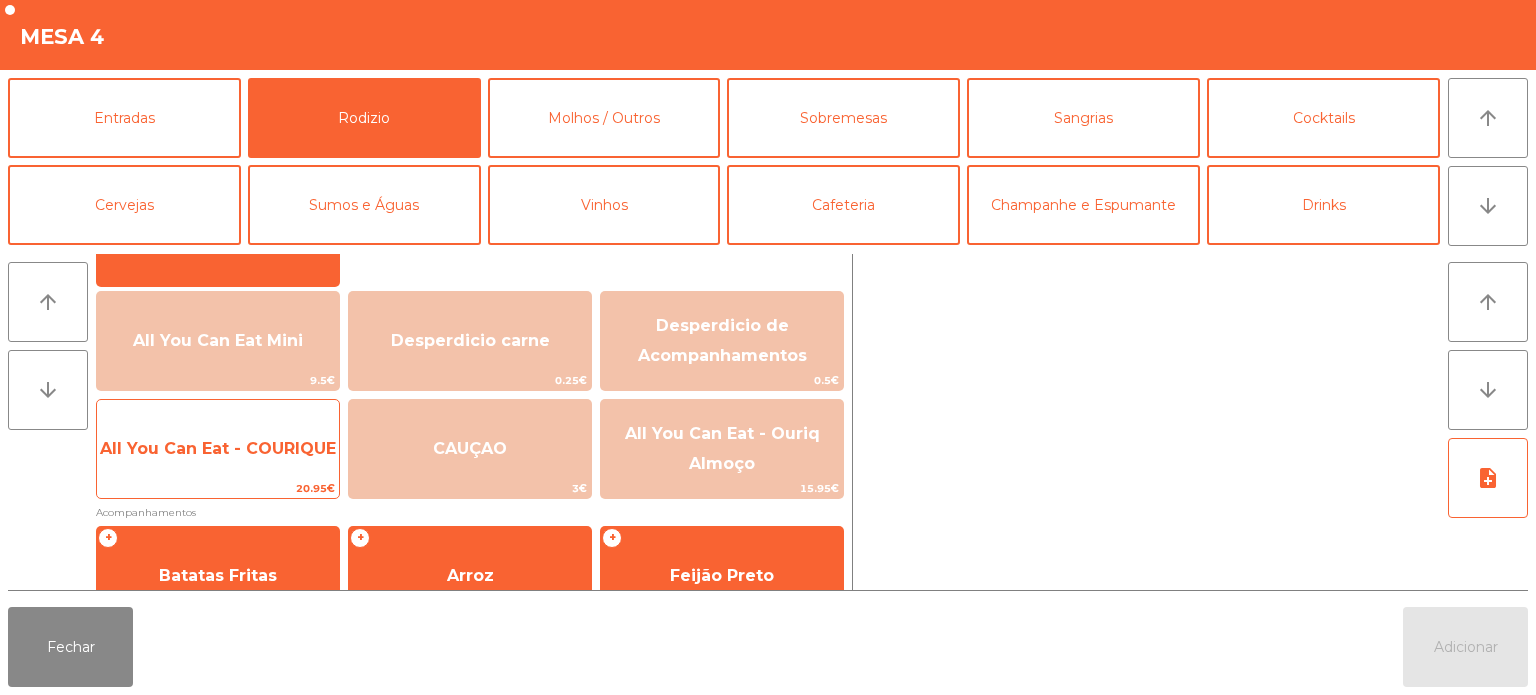click on "All You Can Eat - COURIQUE" 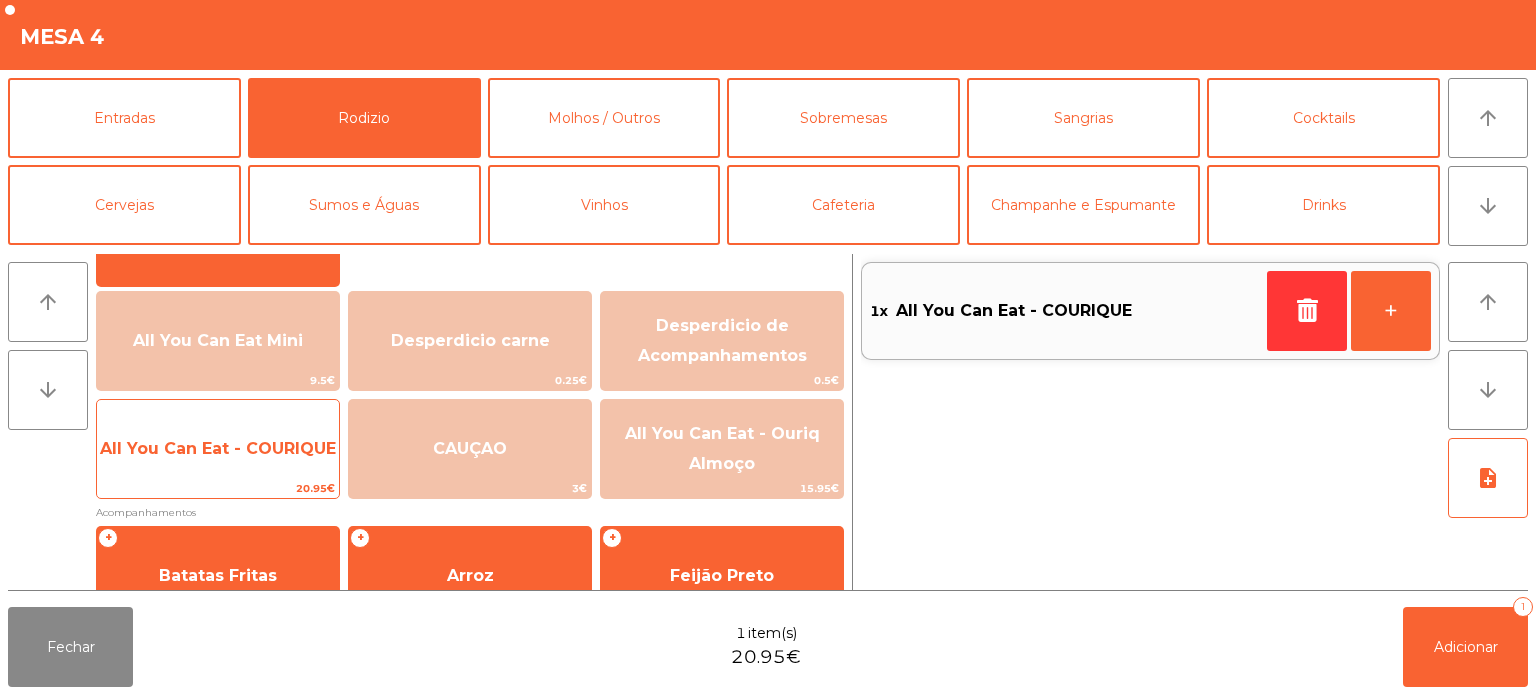 click on "All You Can Eat - COURIQUE" 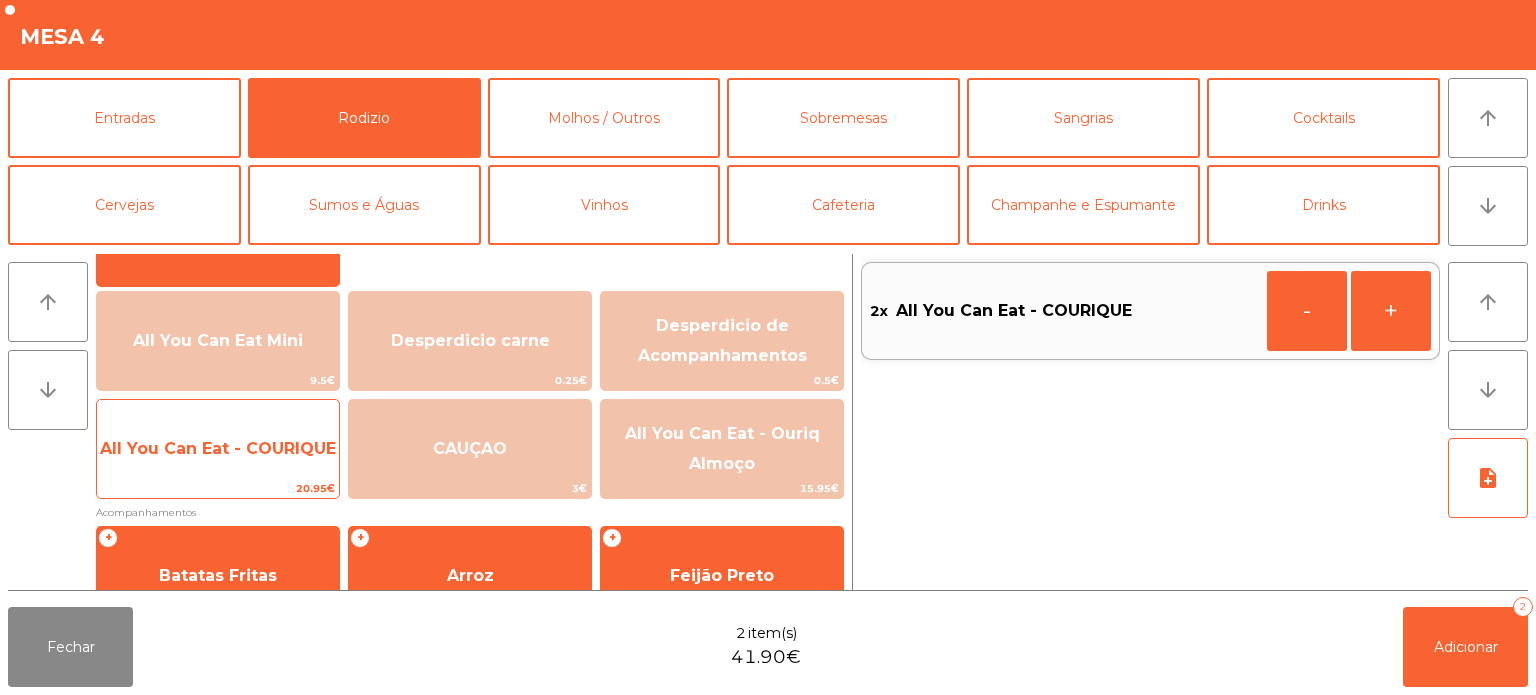 click on "All You Can Eat - COURIQUE" 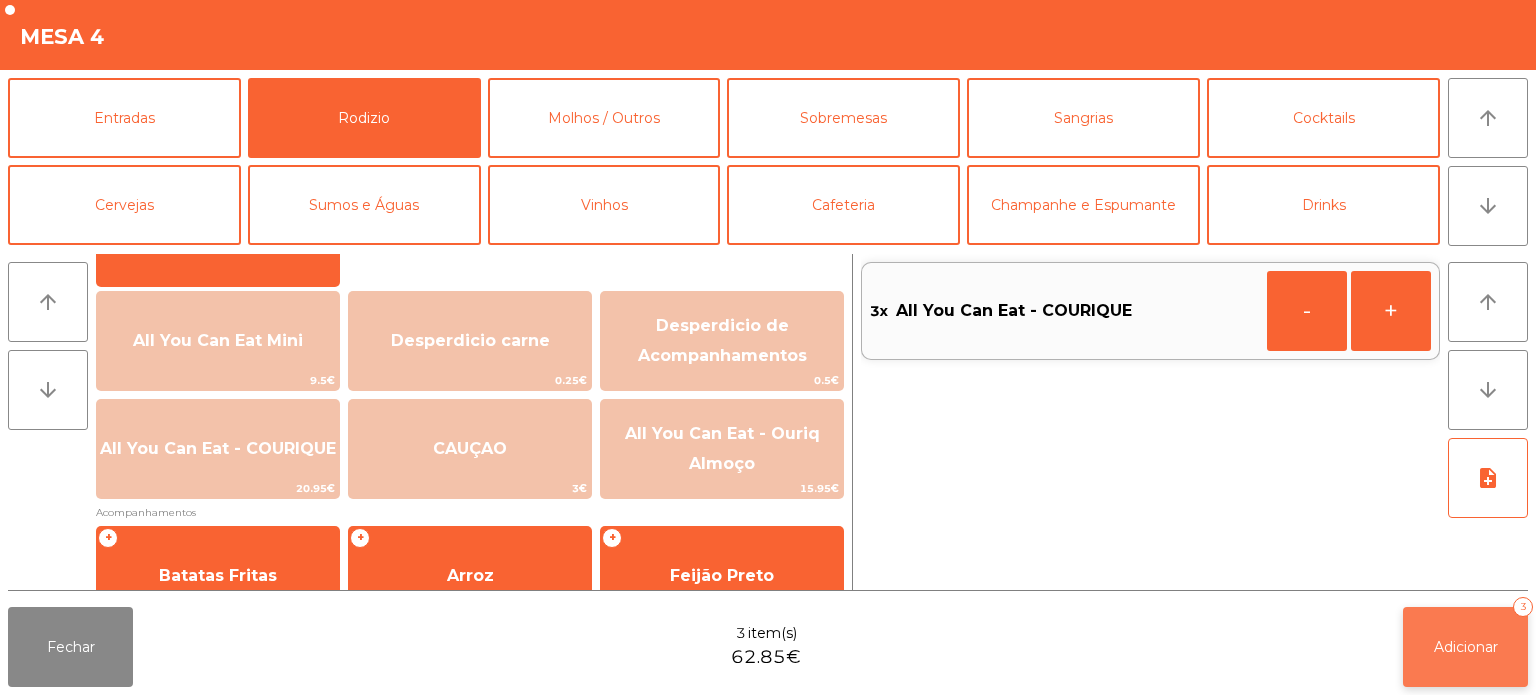 click on "Adicionar" 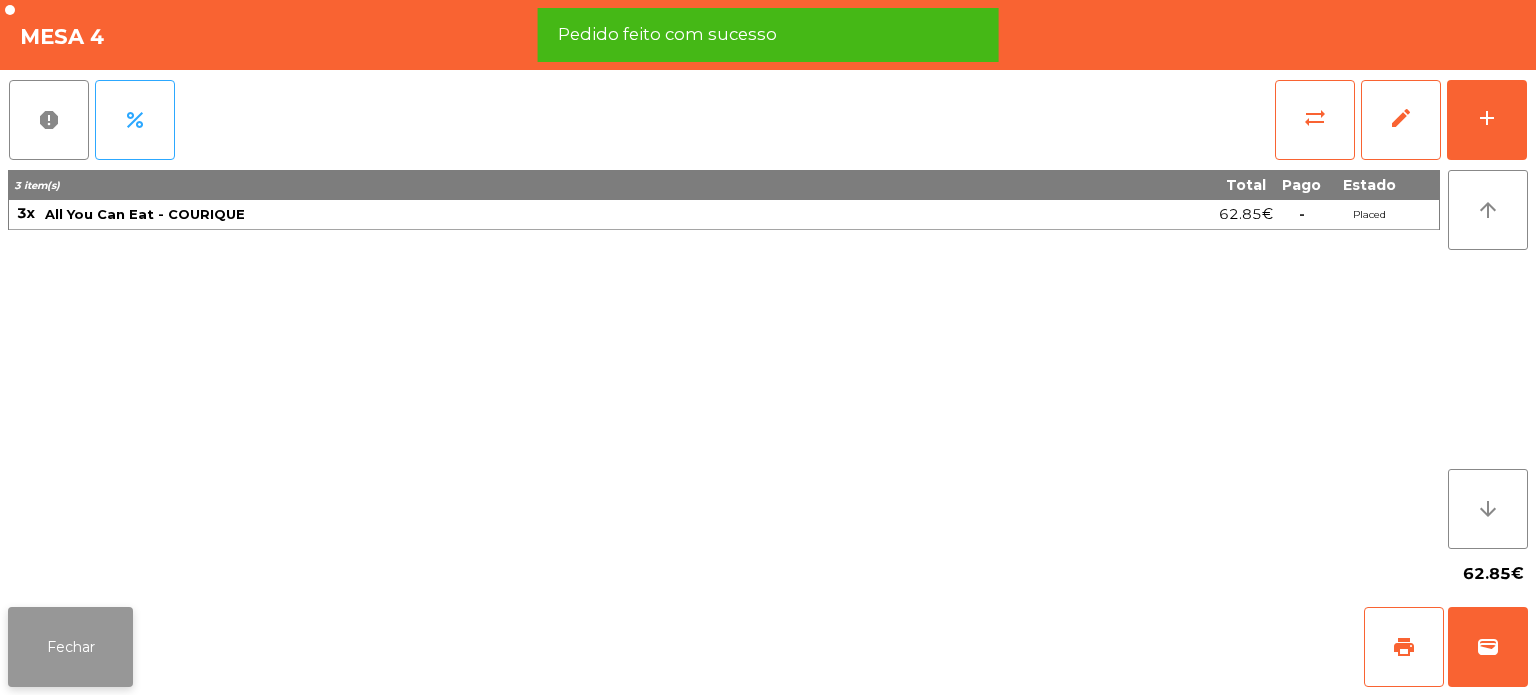 click on "Fechar" 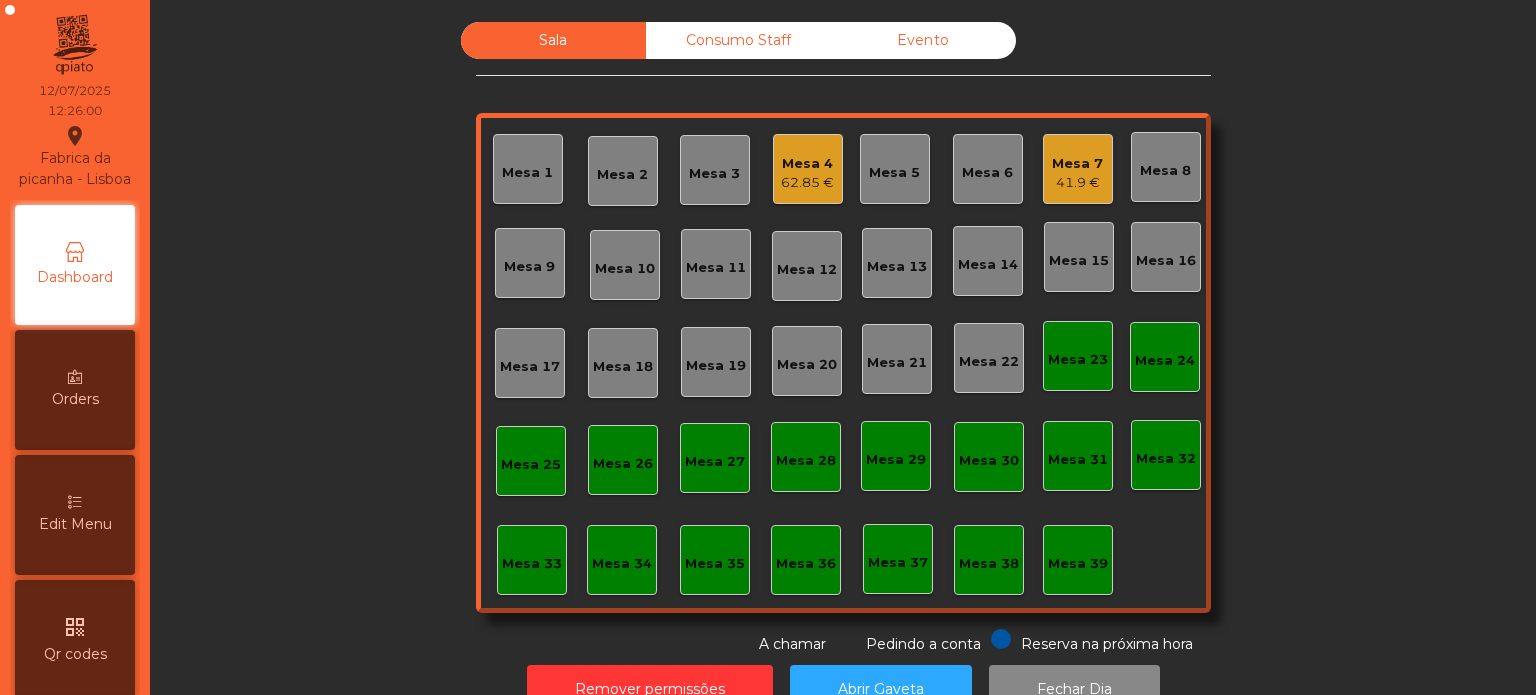 click on "Consumo Staff" 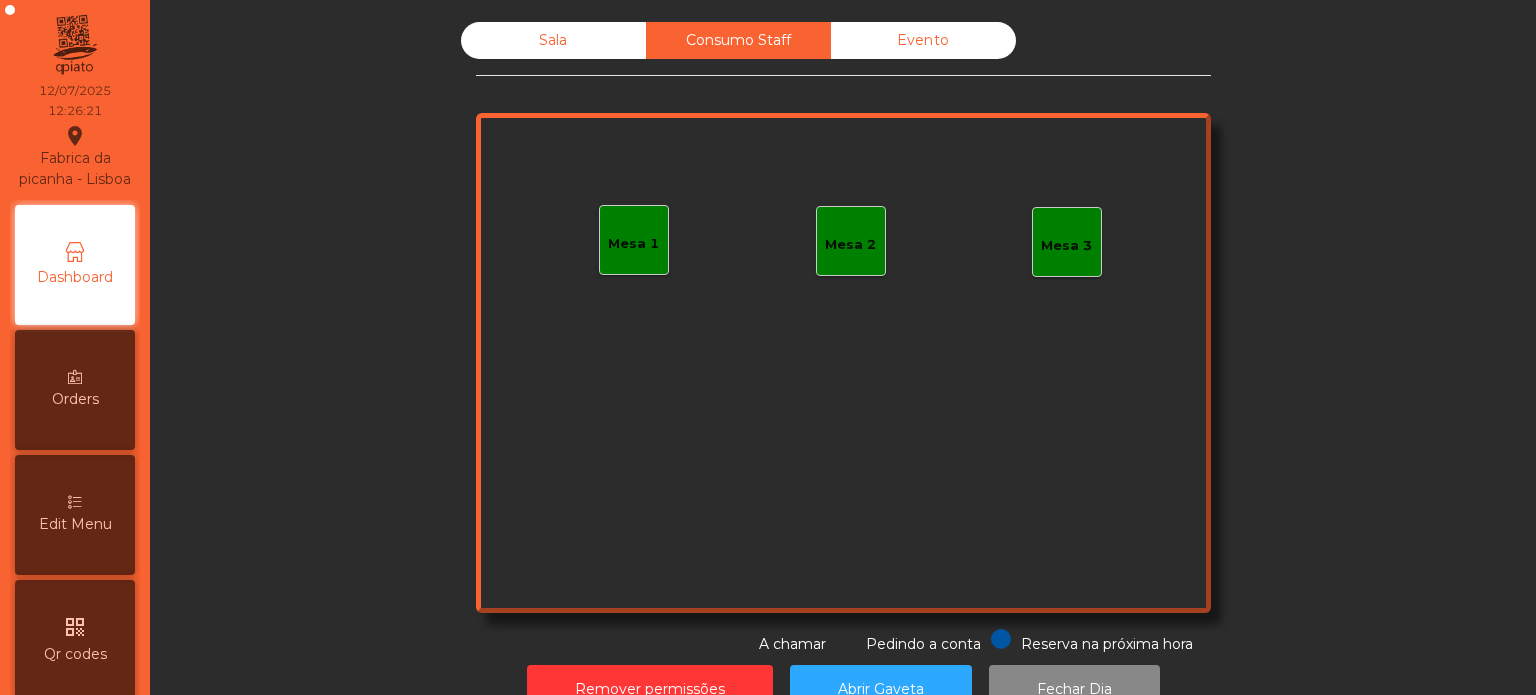 click on "Sala" 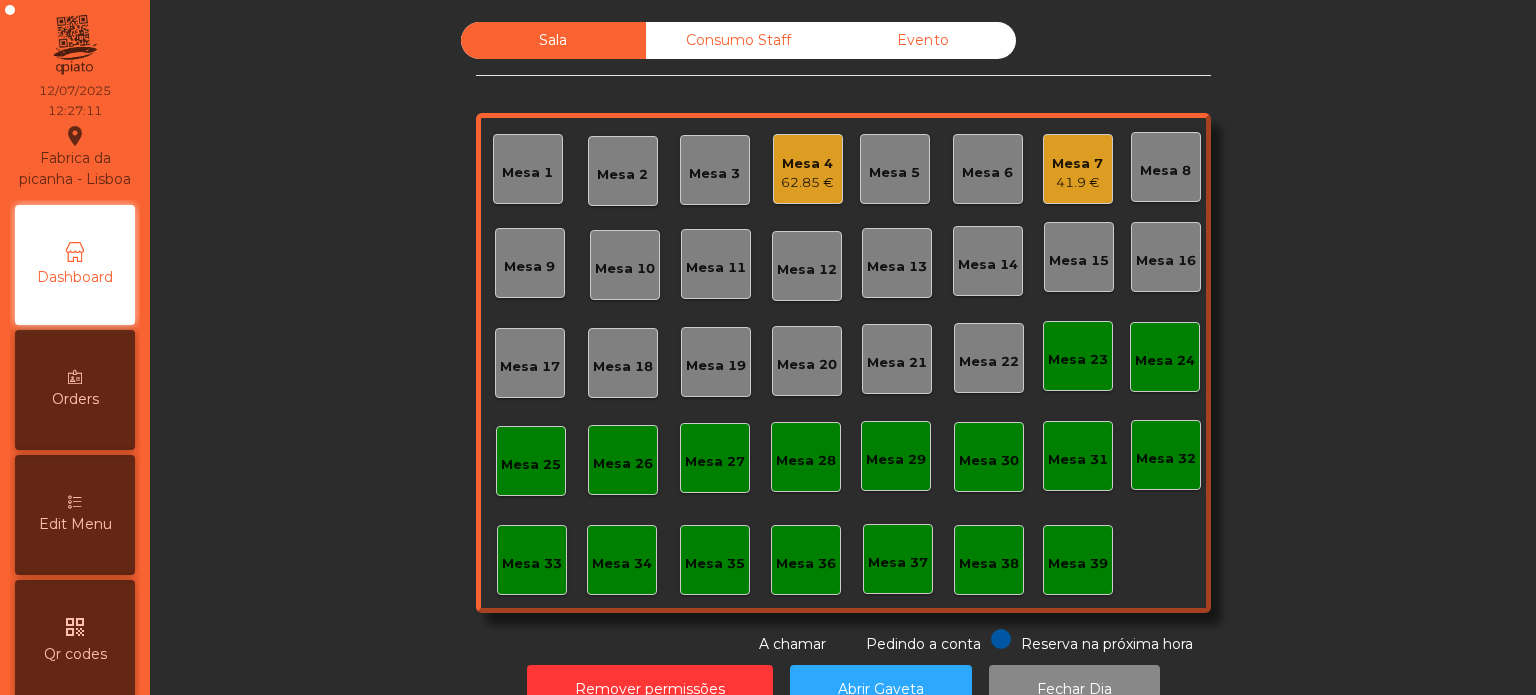 click on "Sala   Consumo Staff   Evento   Mesa 1   Mesa 2   Mesa 3   Mesa 4   62.85 €   Mesa 5   Mesa 6   Mesa 7   41.9 €   Mesa 8   Mesa 9   Mesa 10   Mesa 11   Mesa 12   Mesa 13   Mesa 14   Mesa 15   Mesa 16   Mesa 17   Mesa 18   Mesa 19   Mesa 20   Mesa 21   Mesa 22   Mesa 23   Mesa 24   Mesa 25   Mesa 26   Mesa 27   Mesa 28   Mesa 29   Mesa 30   Mesa 31   Mesa 32   Mesa 33   Mesa 34   Mesa 35   Mesa 36   Mesa 37   Mesa 38   Mesa 39  Reserva na próxima hora Pedindo a conta A chamar" 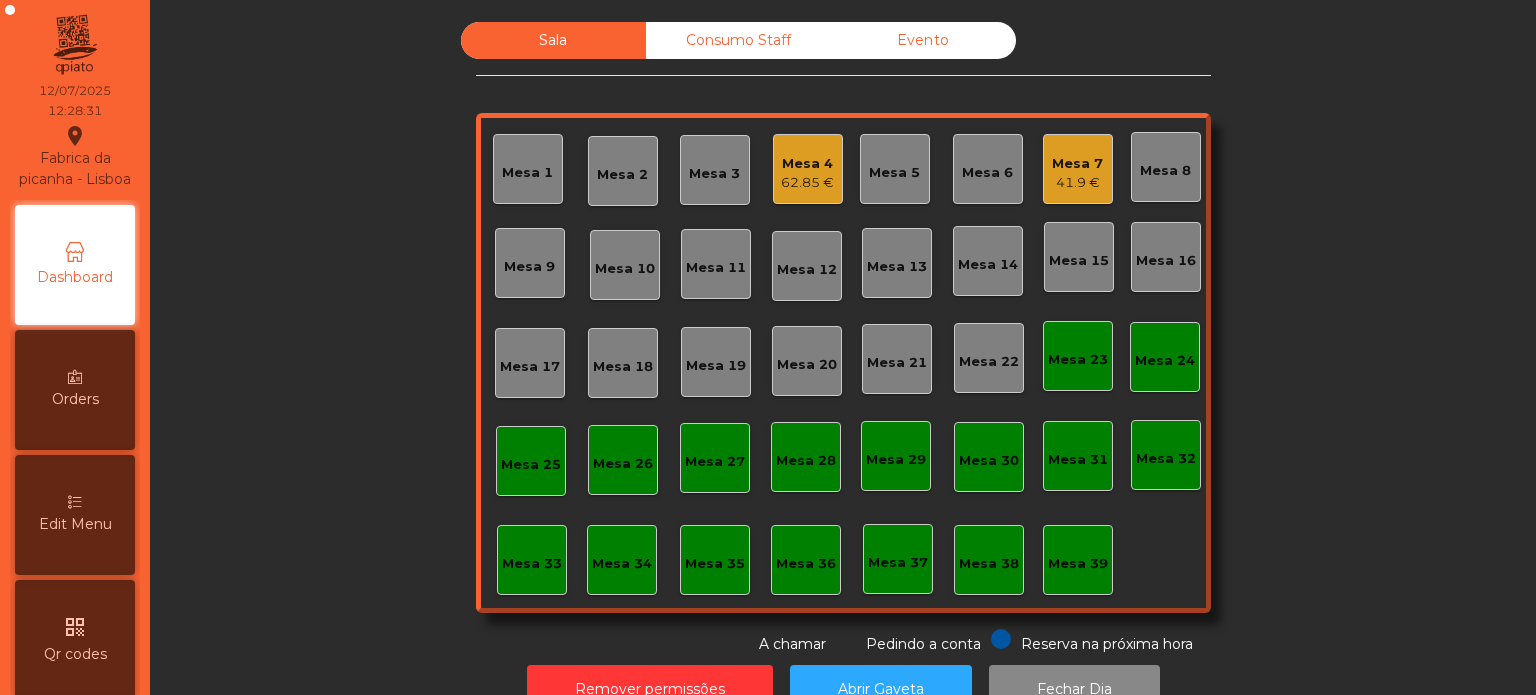 click on "41.9 €" 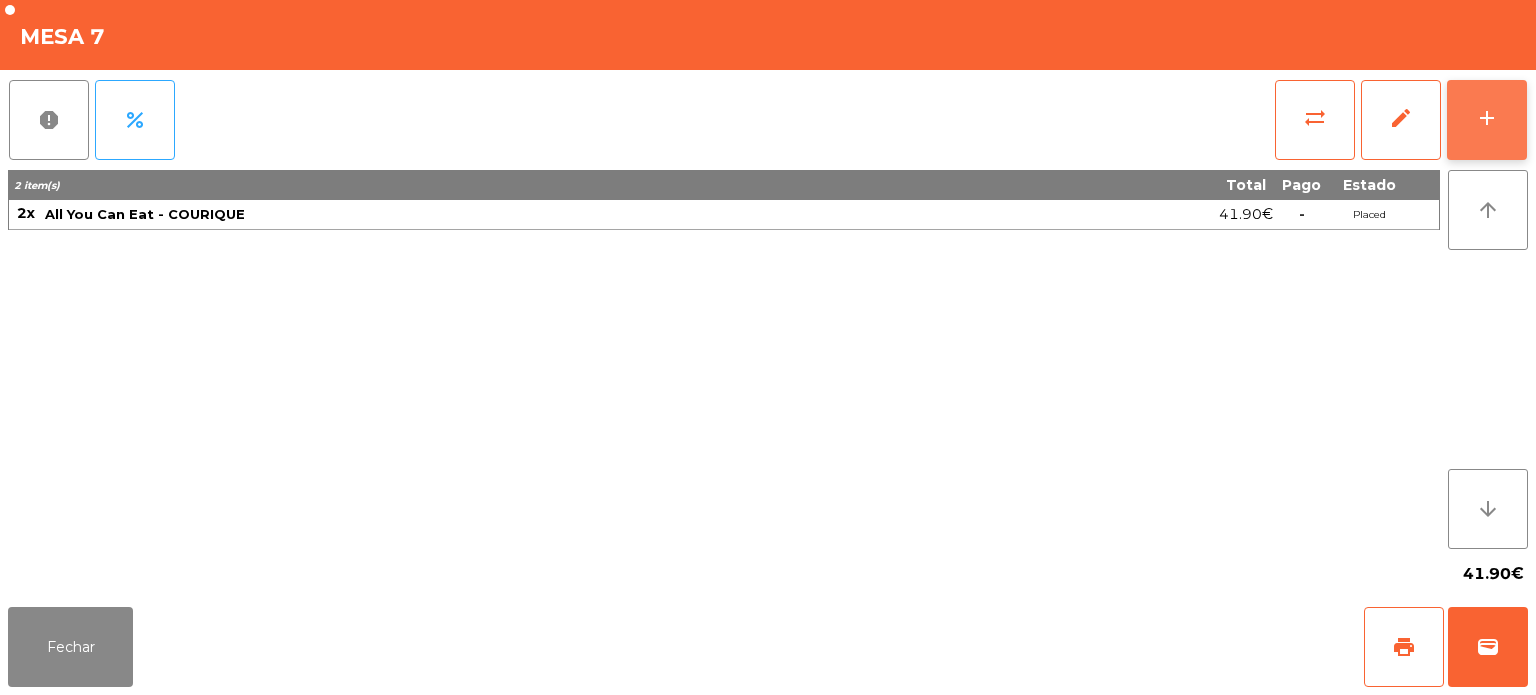 click on "add" 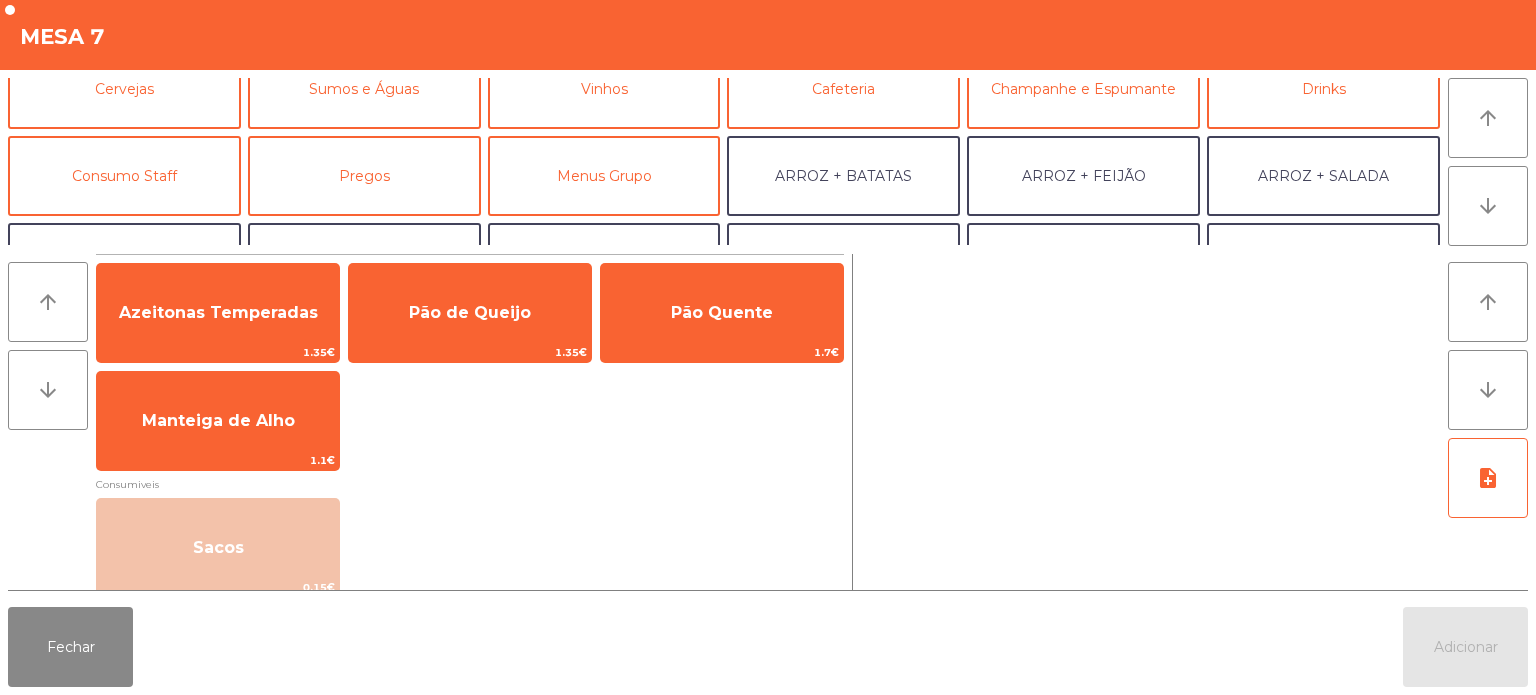 scroll, scrollTop: 140, scrollLeft: 0, axis: vertical 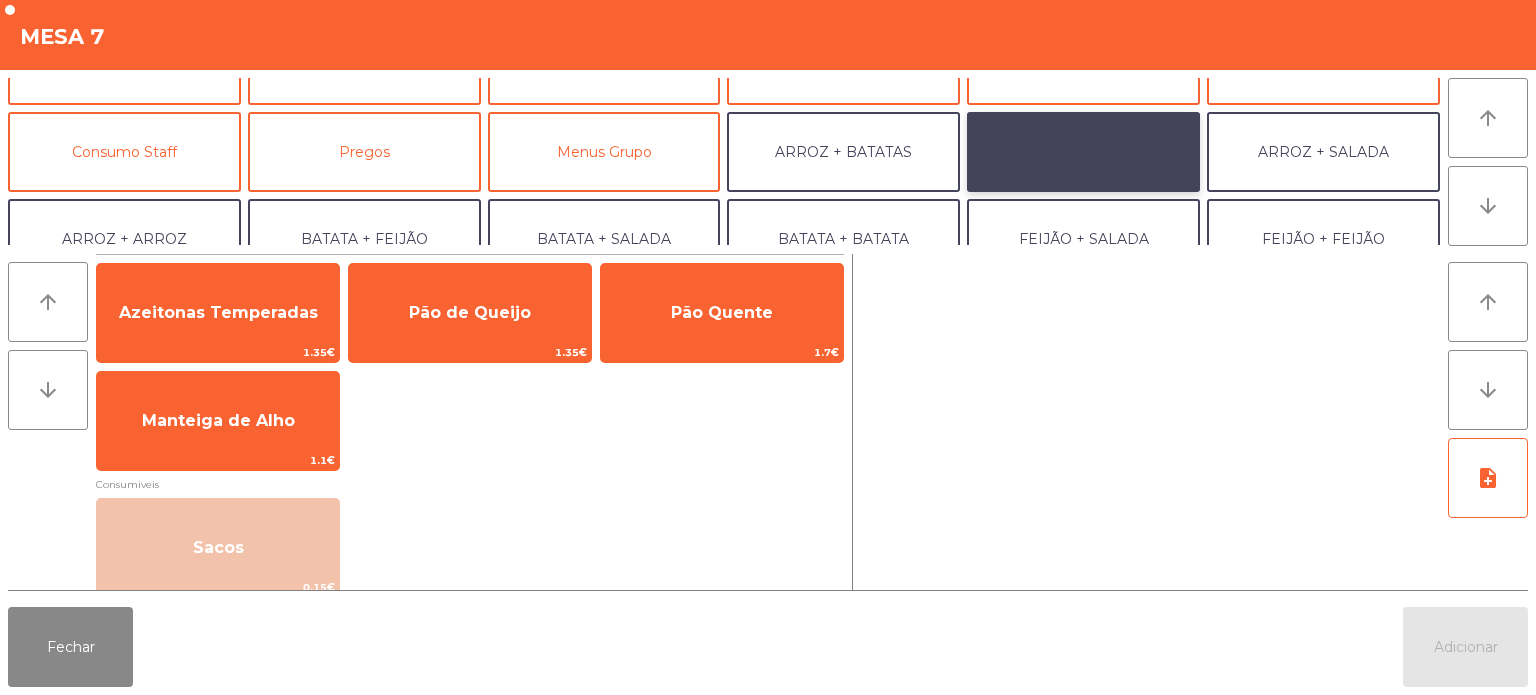 click on "ARROZ + FEIJÃO" 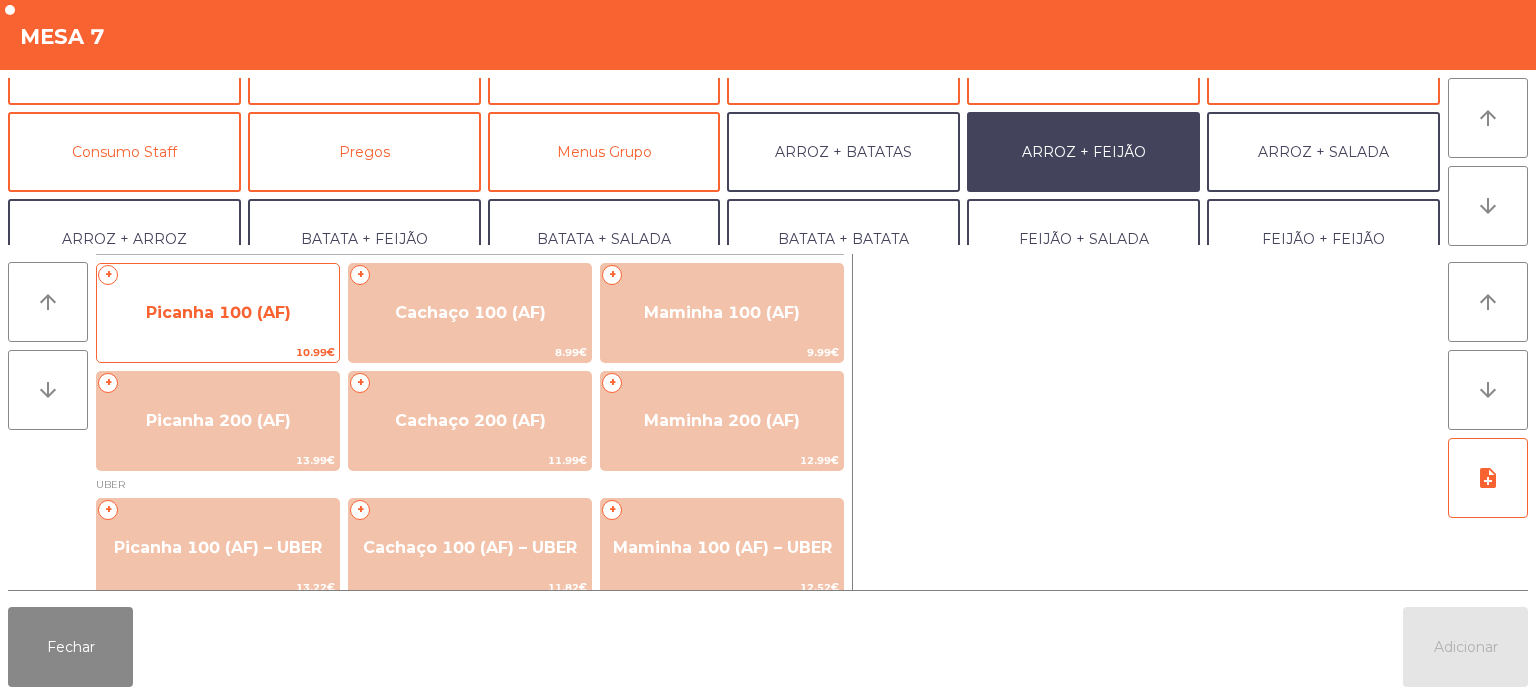 click on "Picanha 100 (AF)" 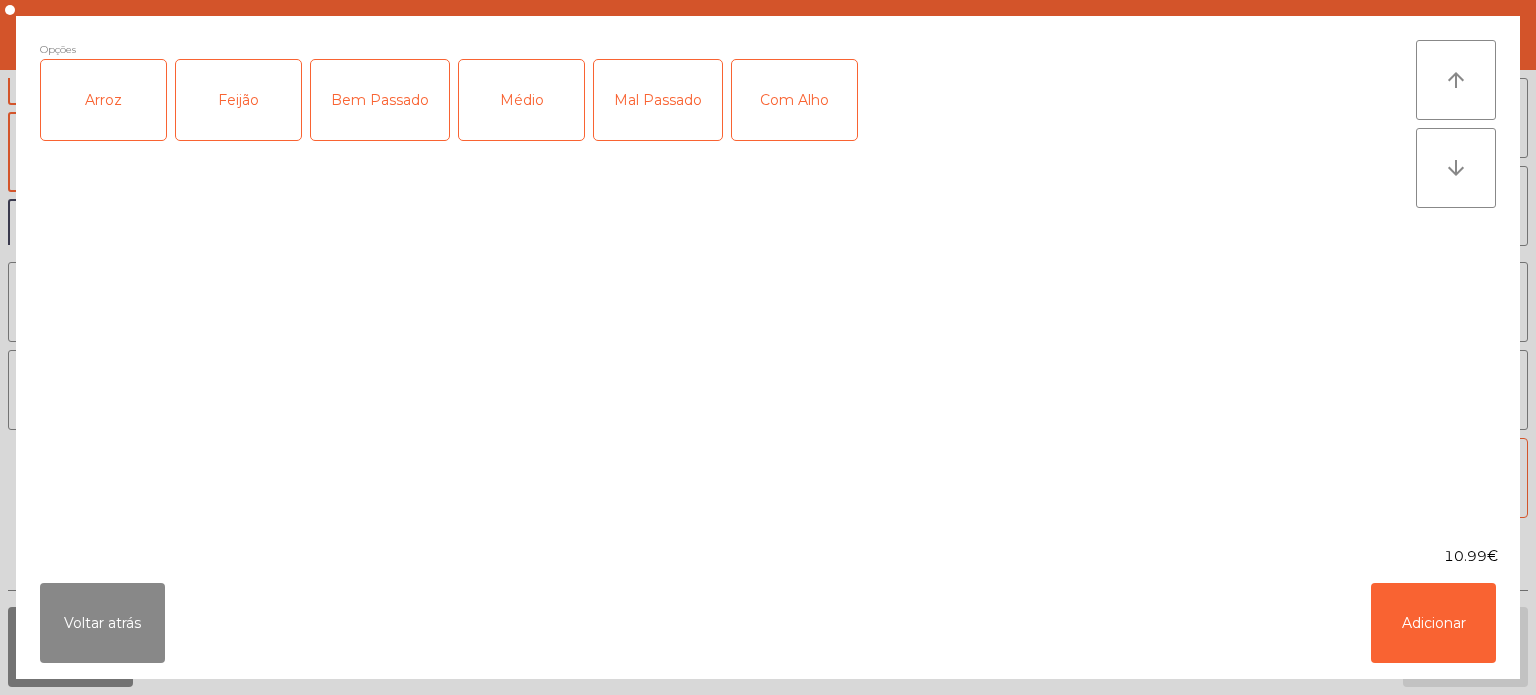 click on "Arroz" 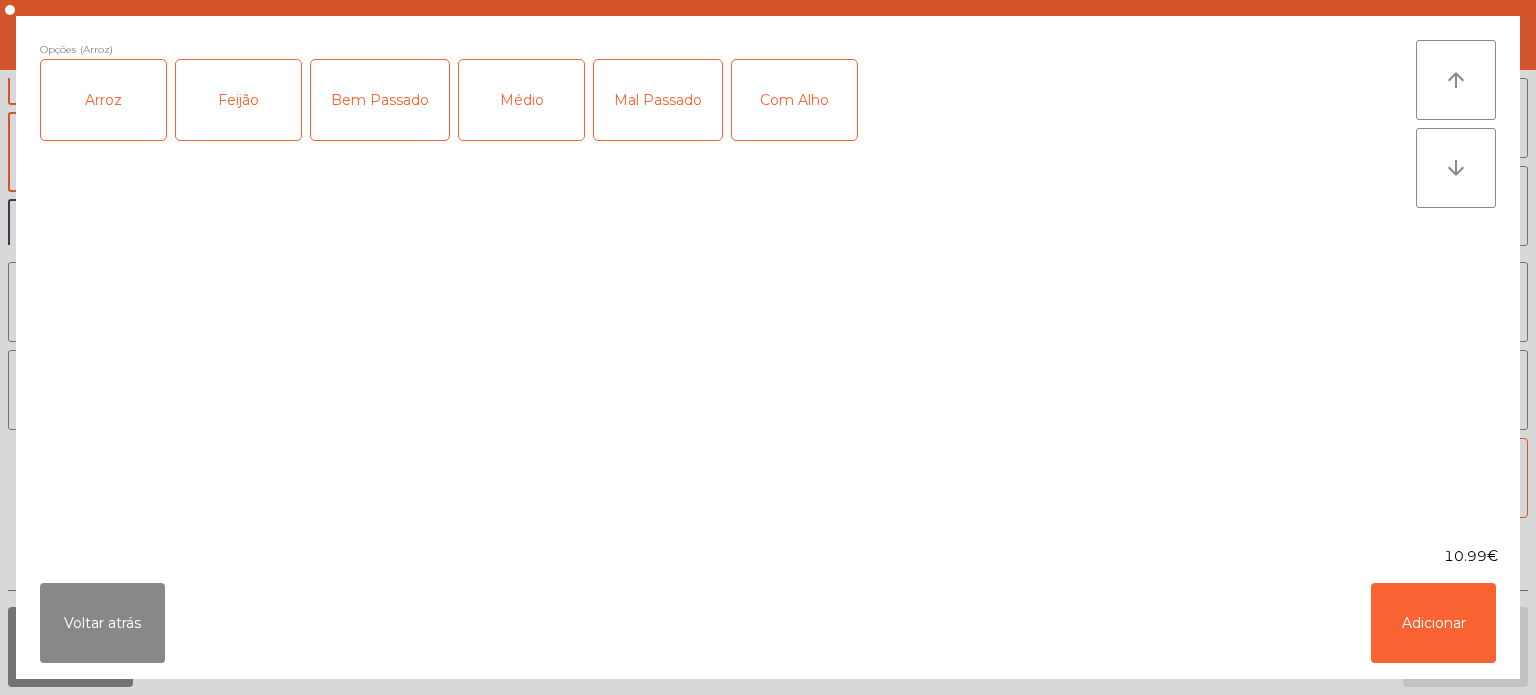 click on "Feijão" 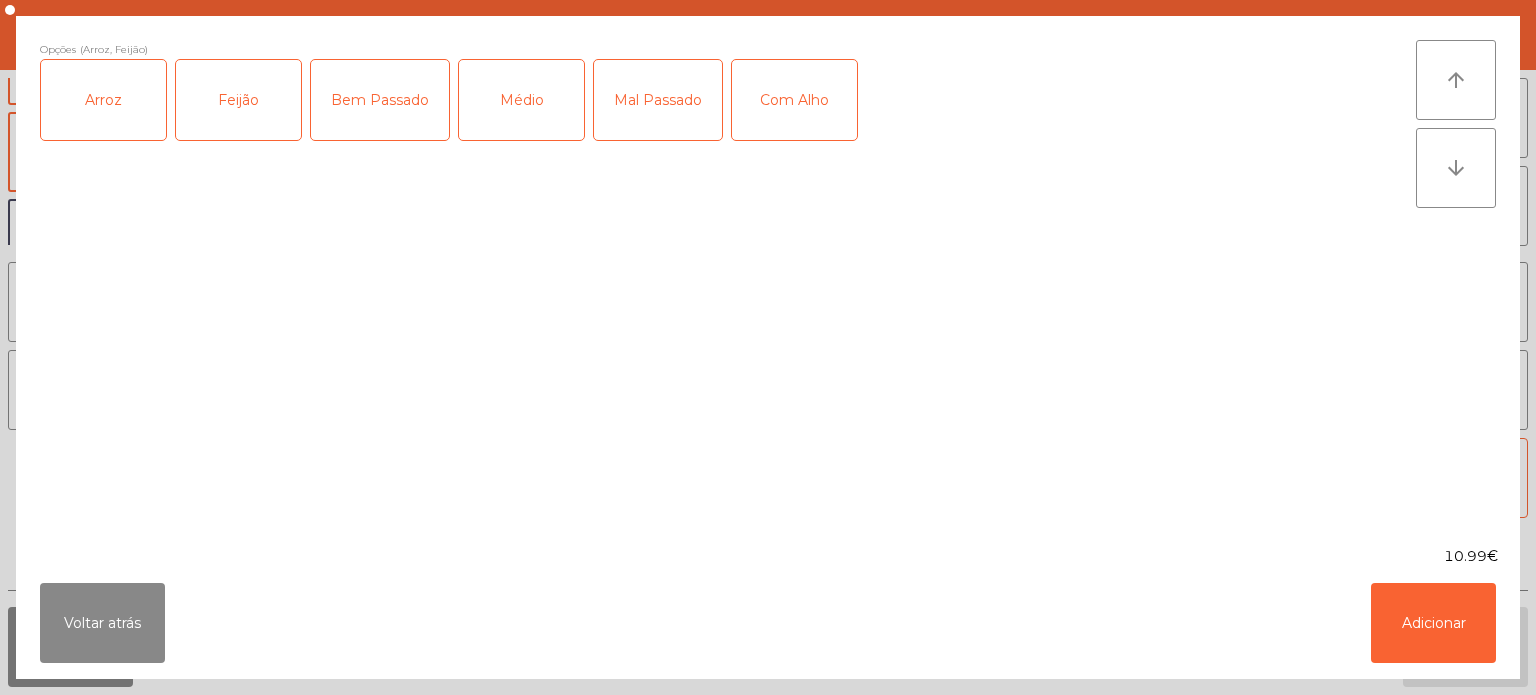 click on "Médio" 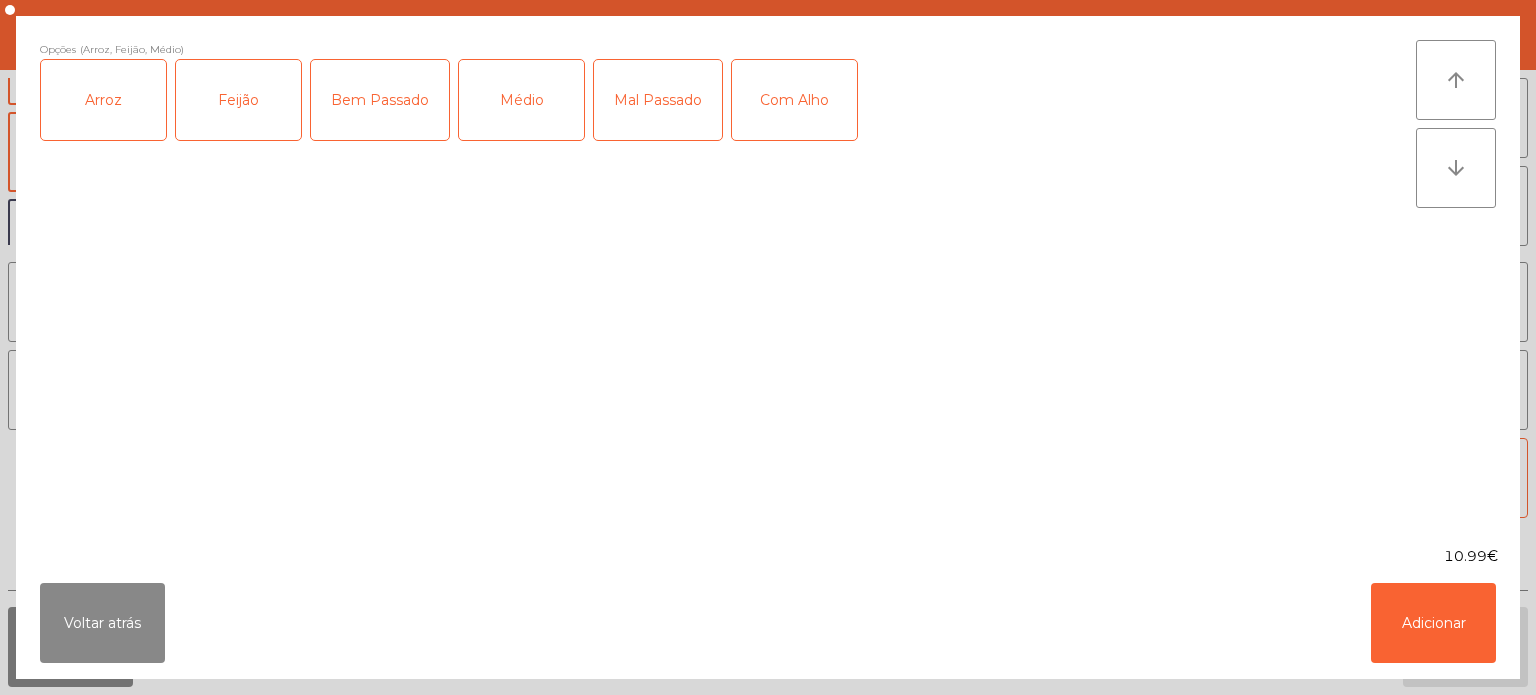 click on "Com Alho" 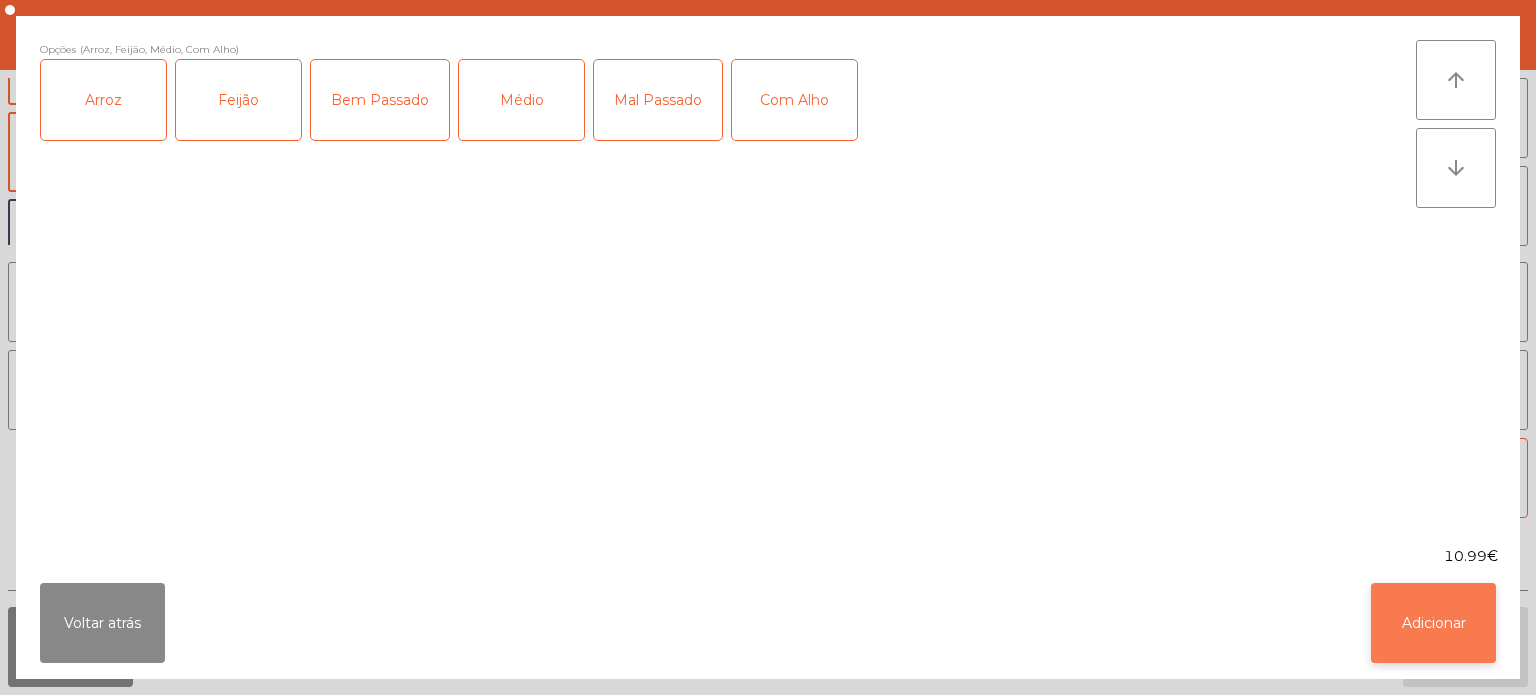 click on "Adicionar" 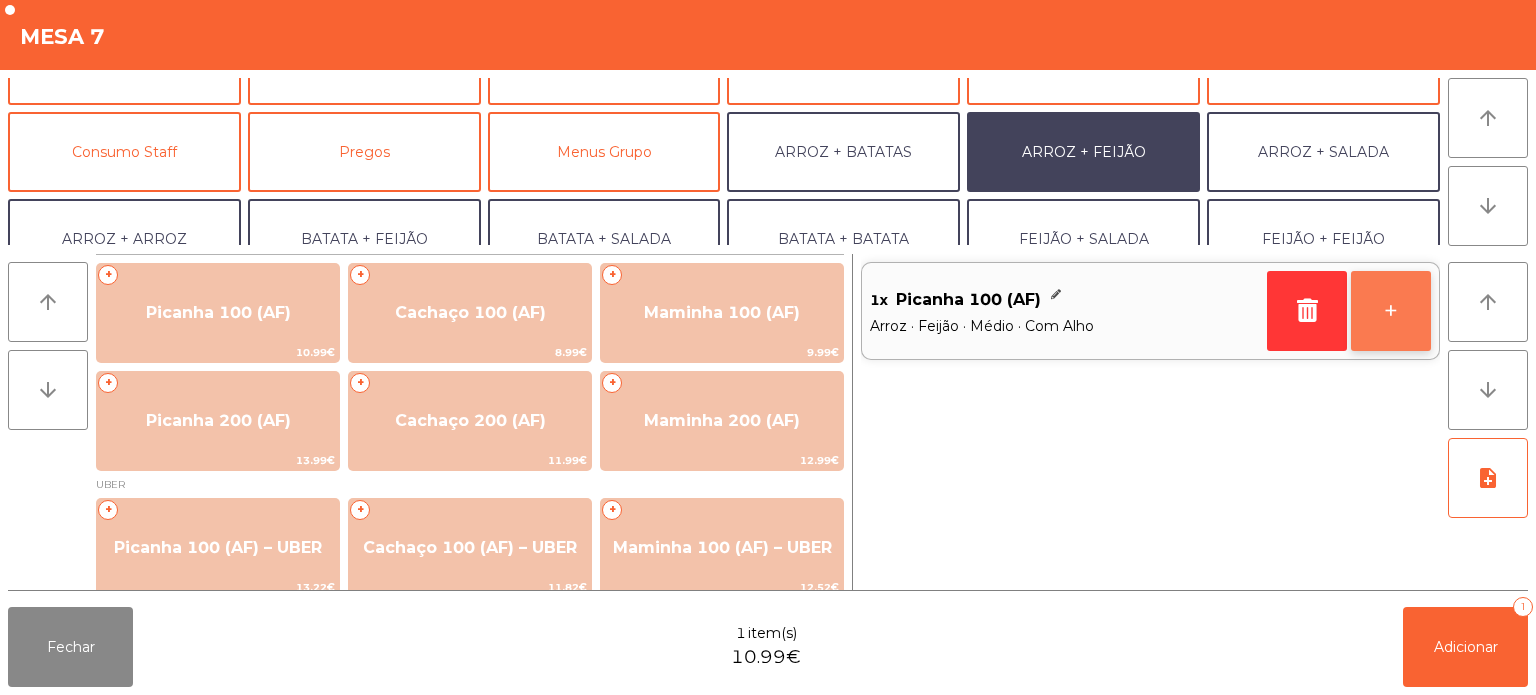 click on "+" 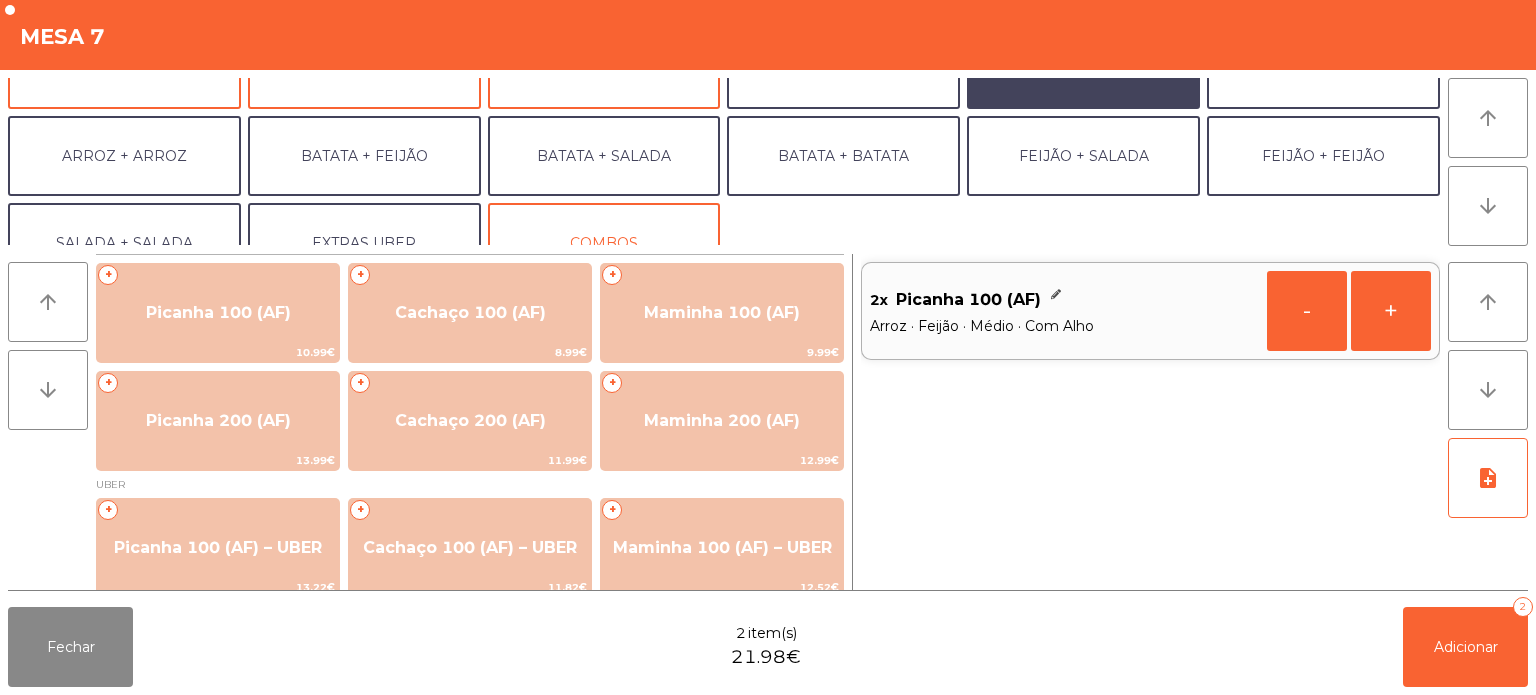 scroll, scrollTop: 256, scrollLeft: 0, axis: vertical 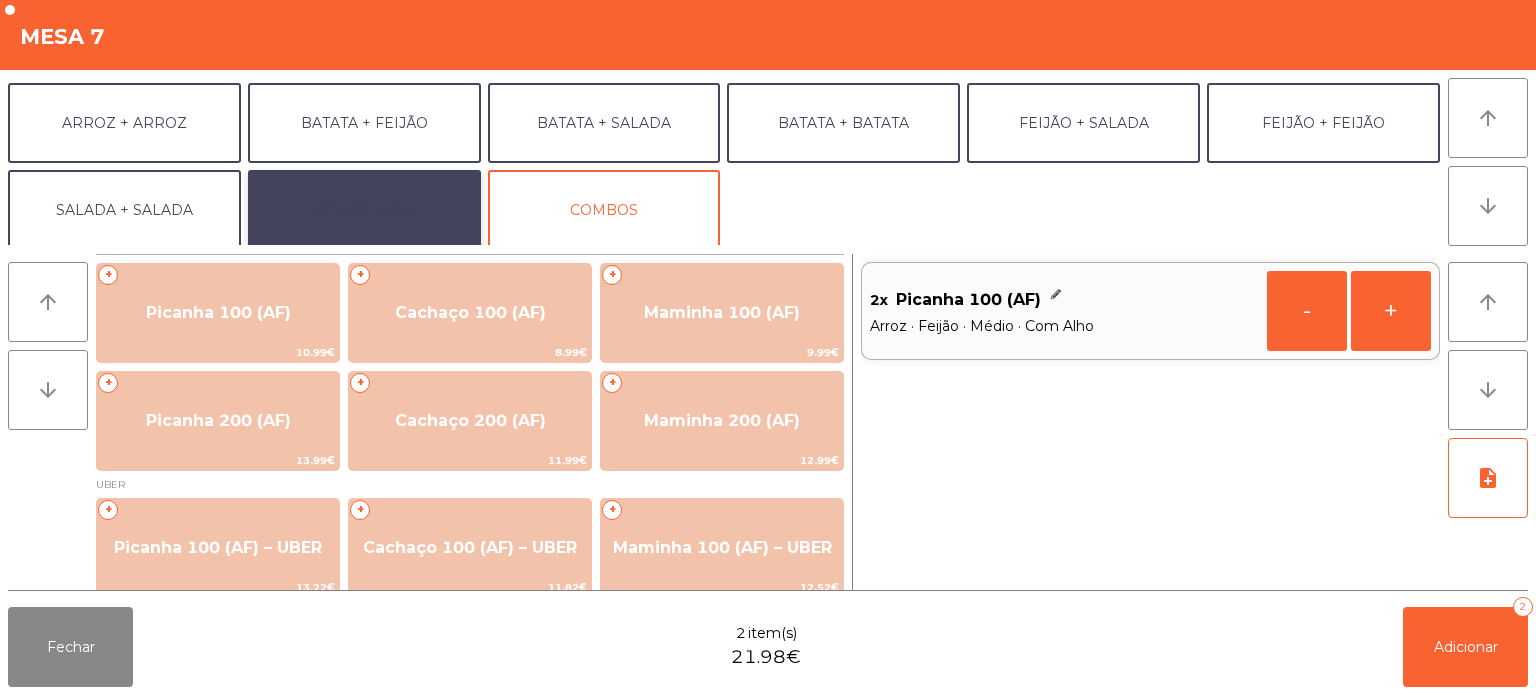 click on "EXTRAS UBER" 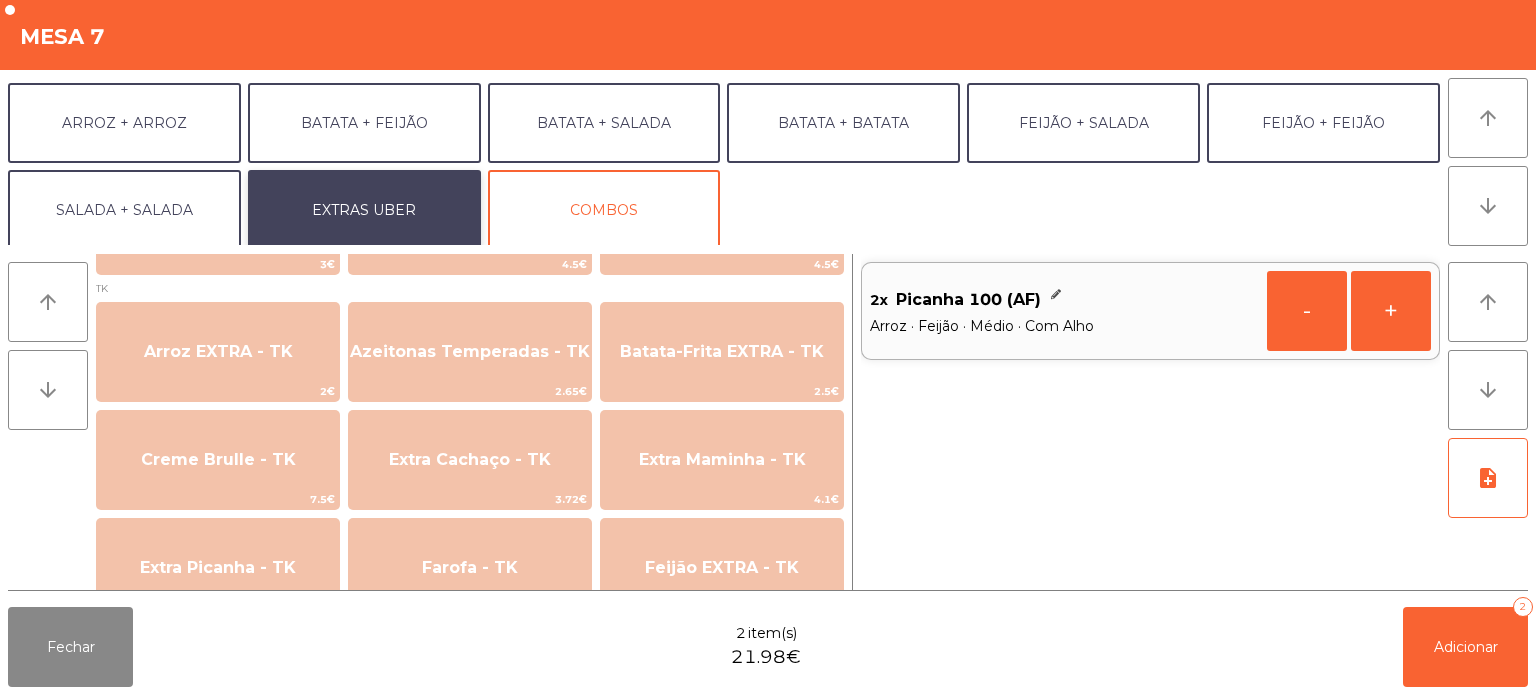scroll, scrollTop: 756, scrollLeft: 0, axis: vertical 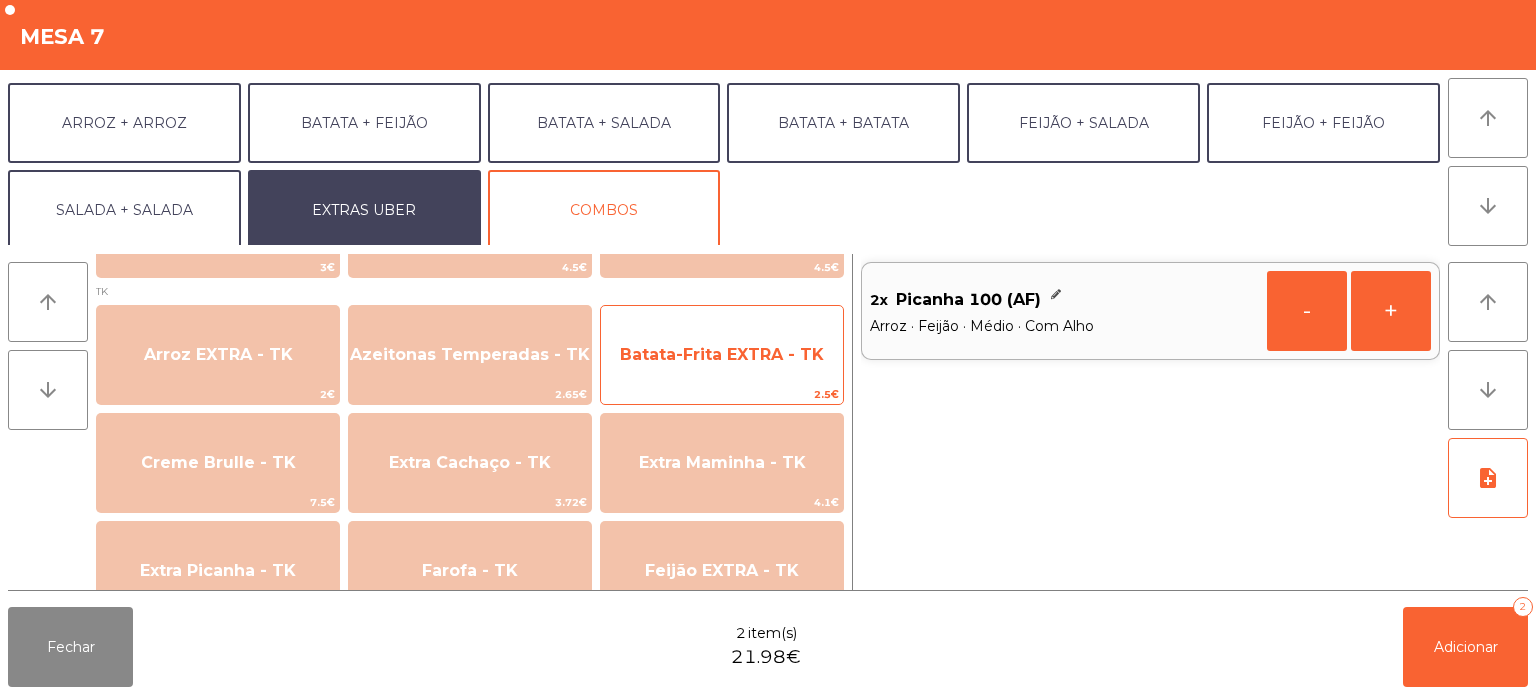 click on "Batata-Frita EXTRA - TK" 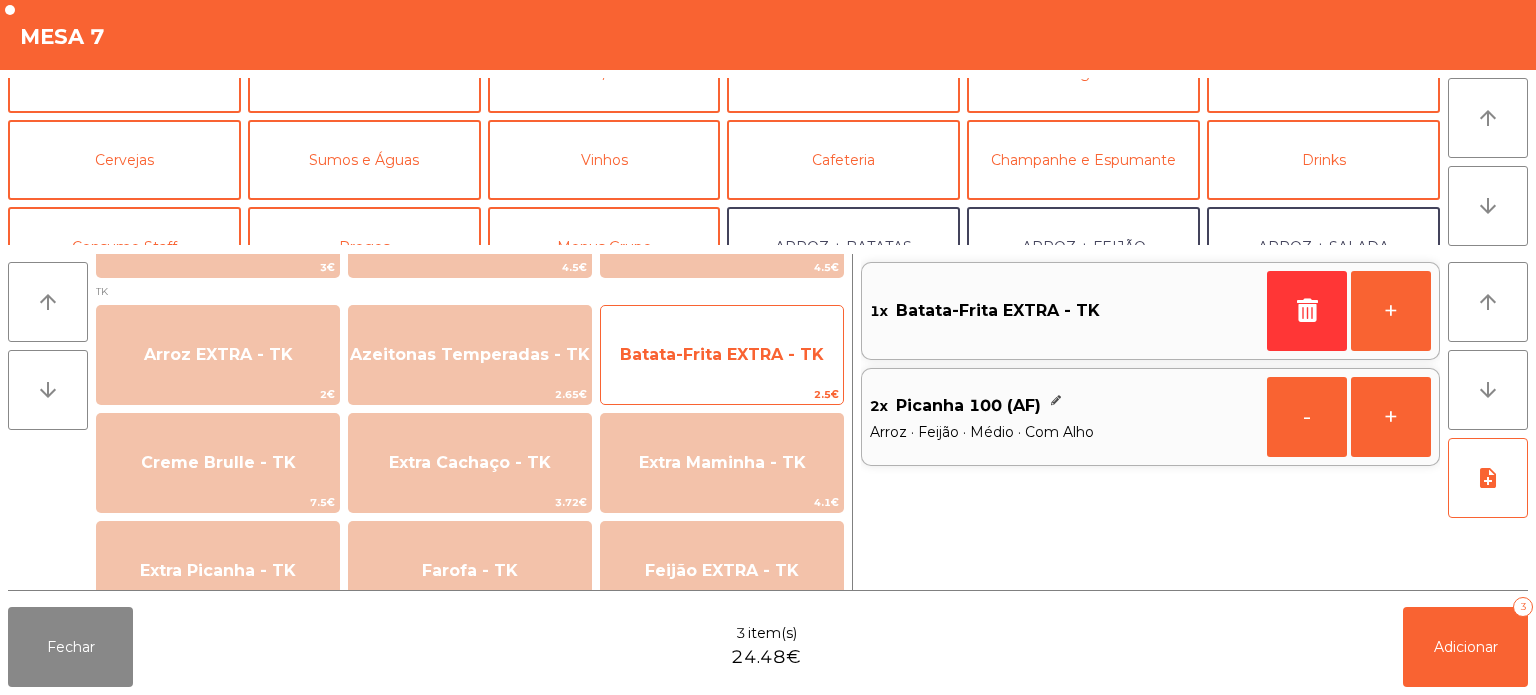 scroll, scrollTop: 0, scrollLeft: 0, axis: both 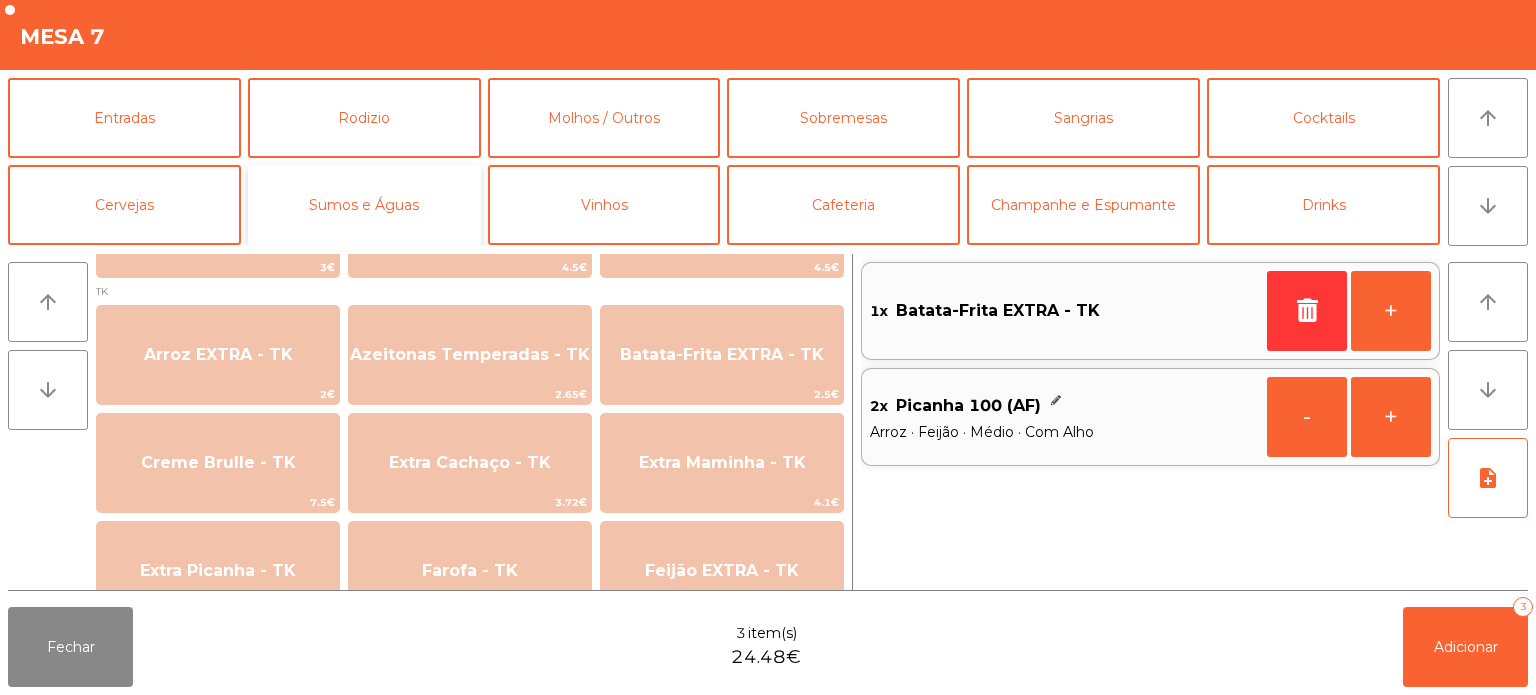 click on "Sumos e Águas" 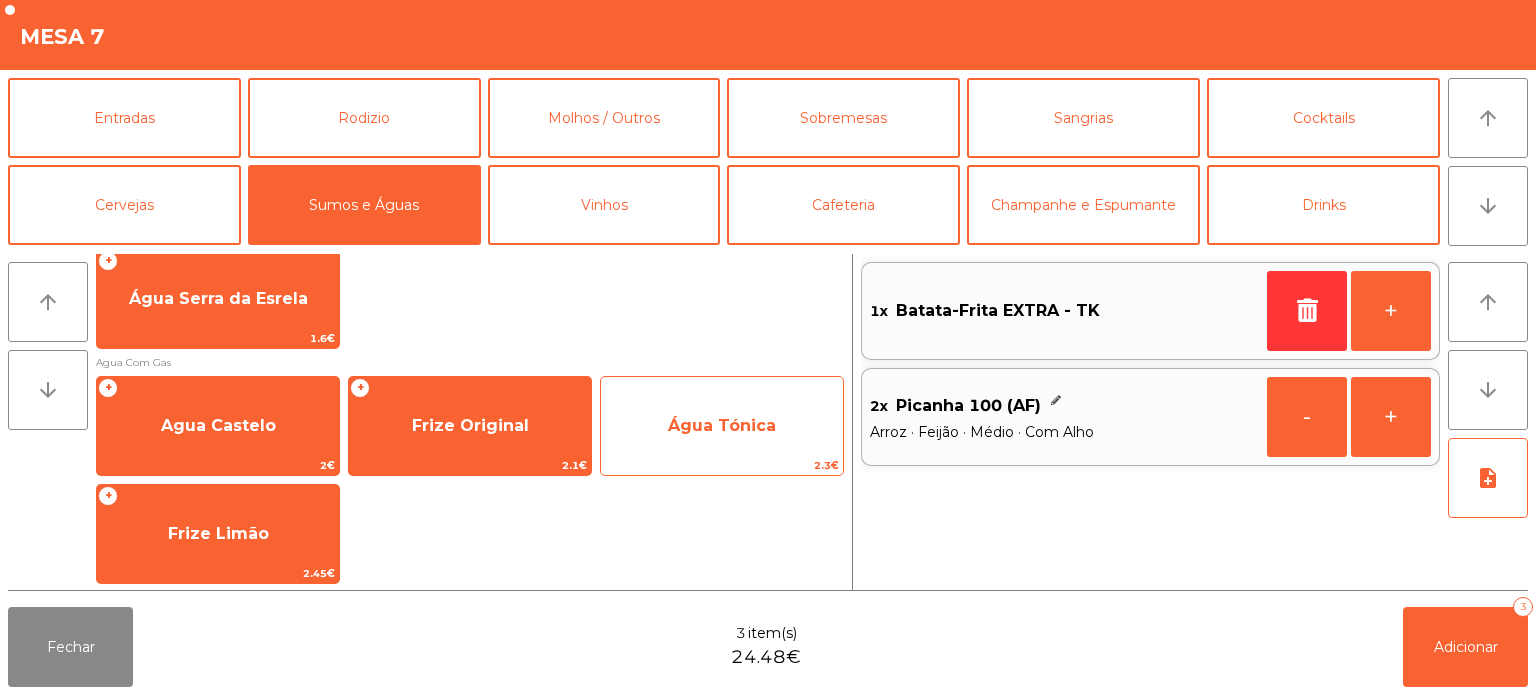 click on "Água Tónica" 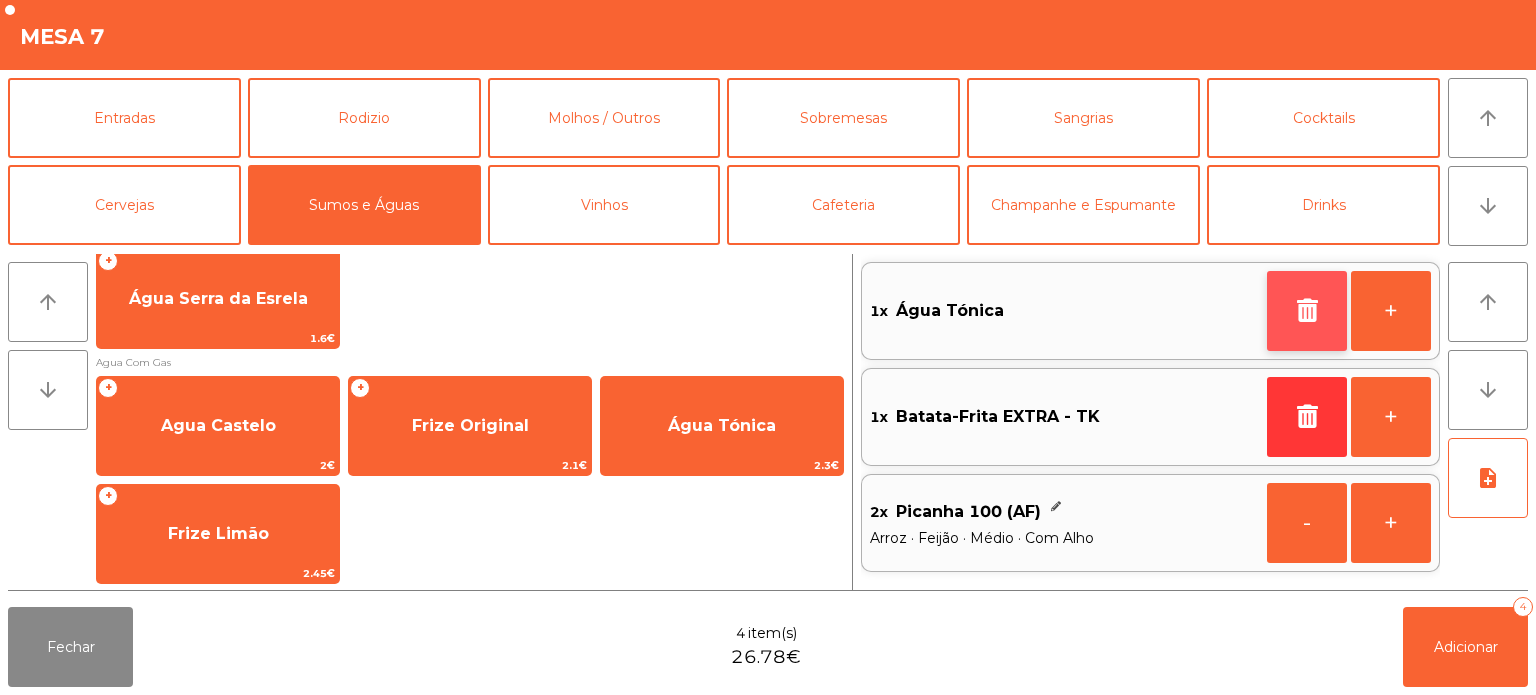 click 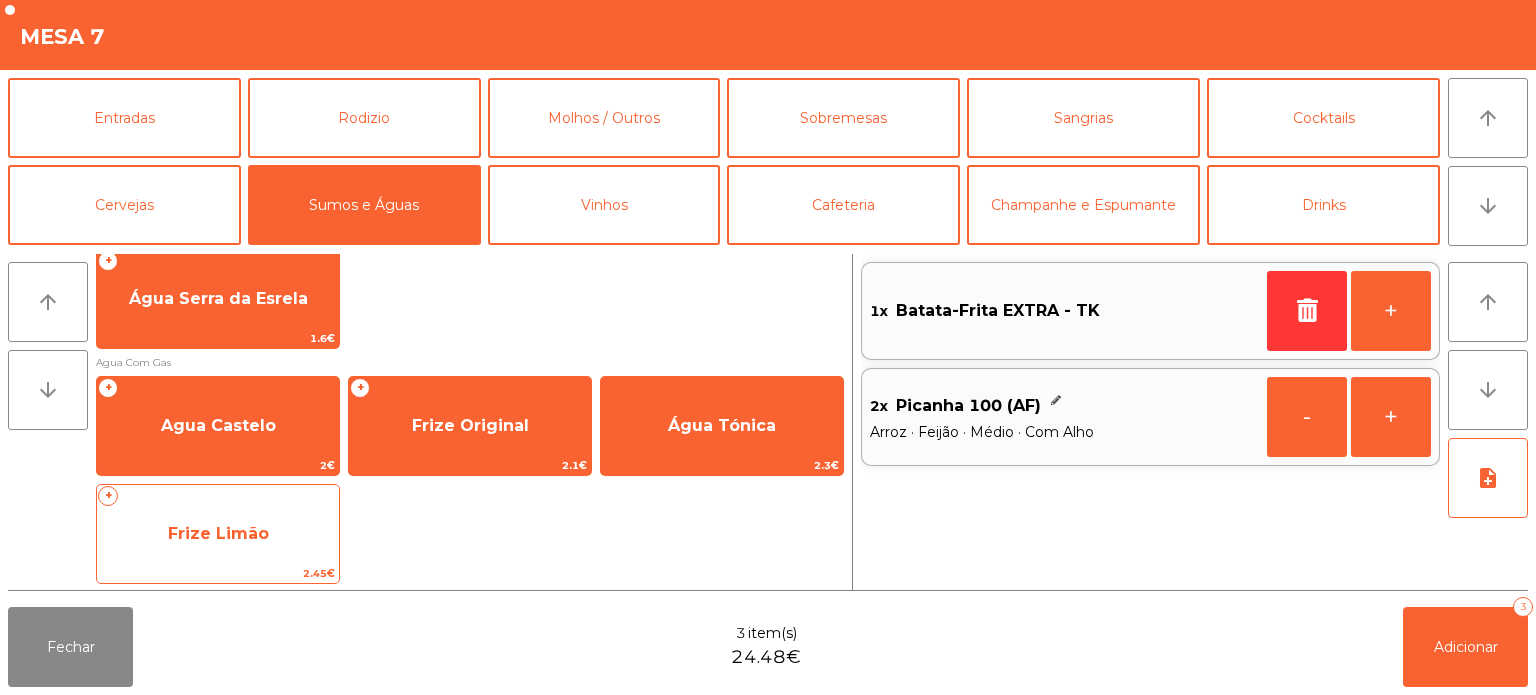 click on "Frize Limão" 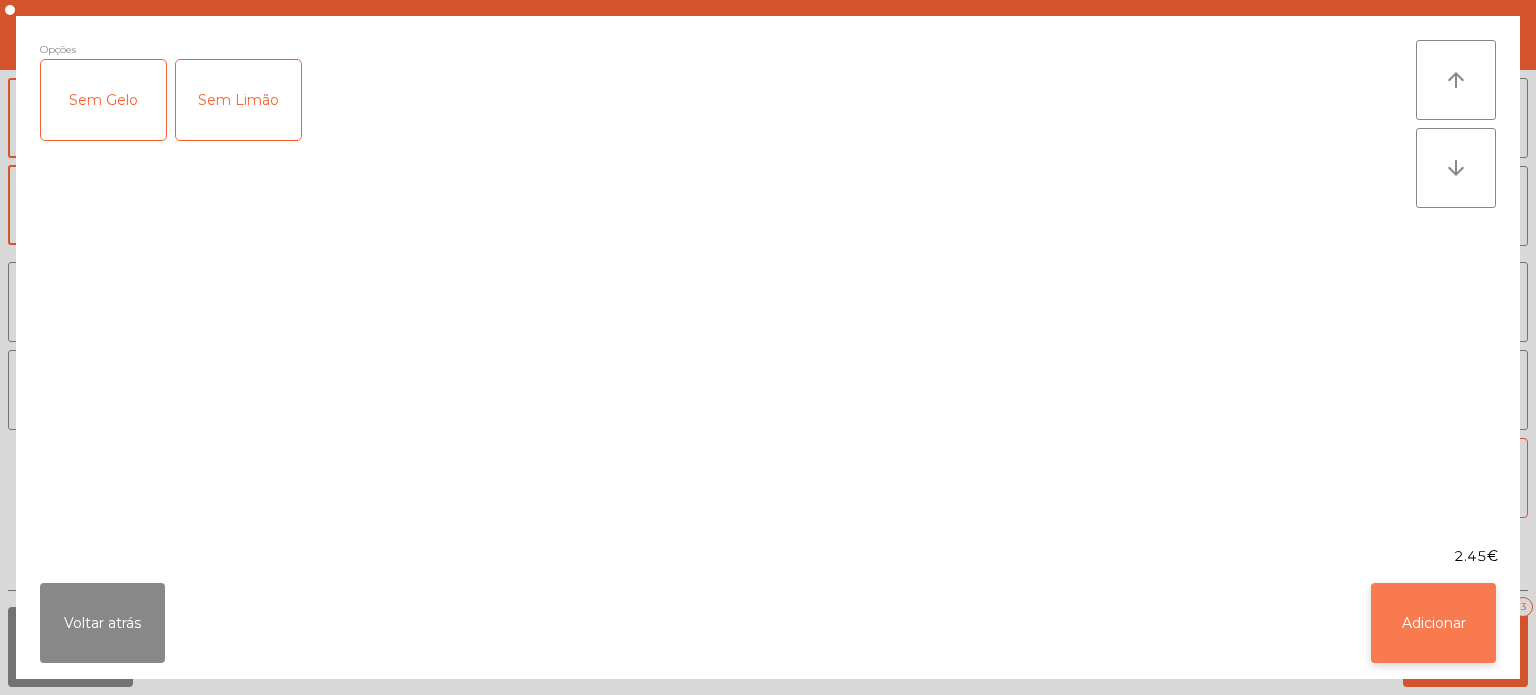 click on "Adicionar" 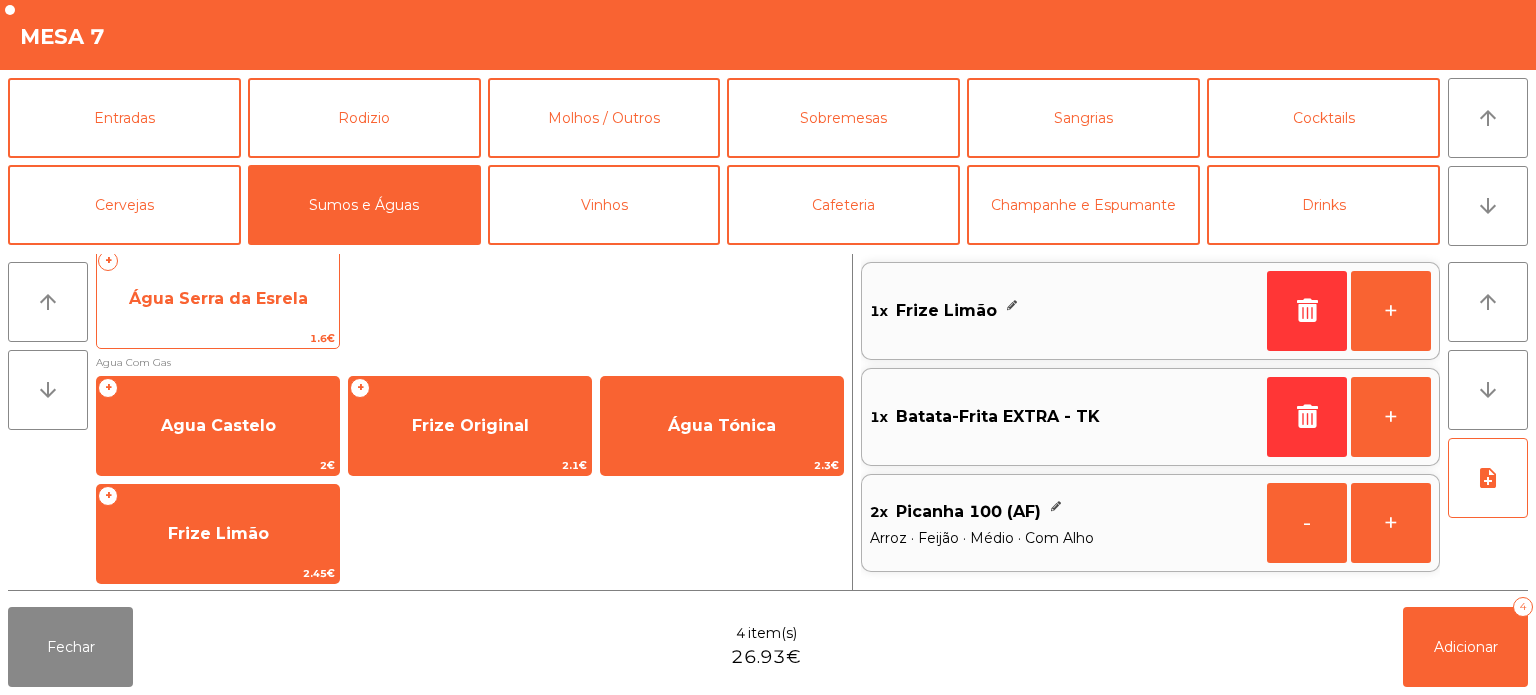 click on "Água Serra da Esrela" 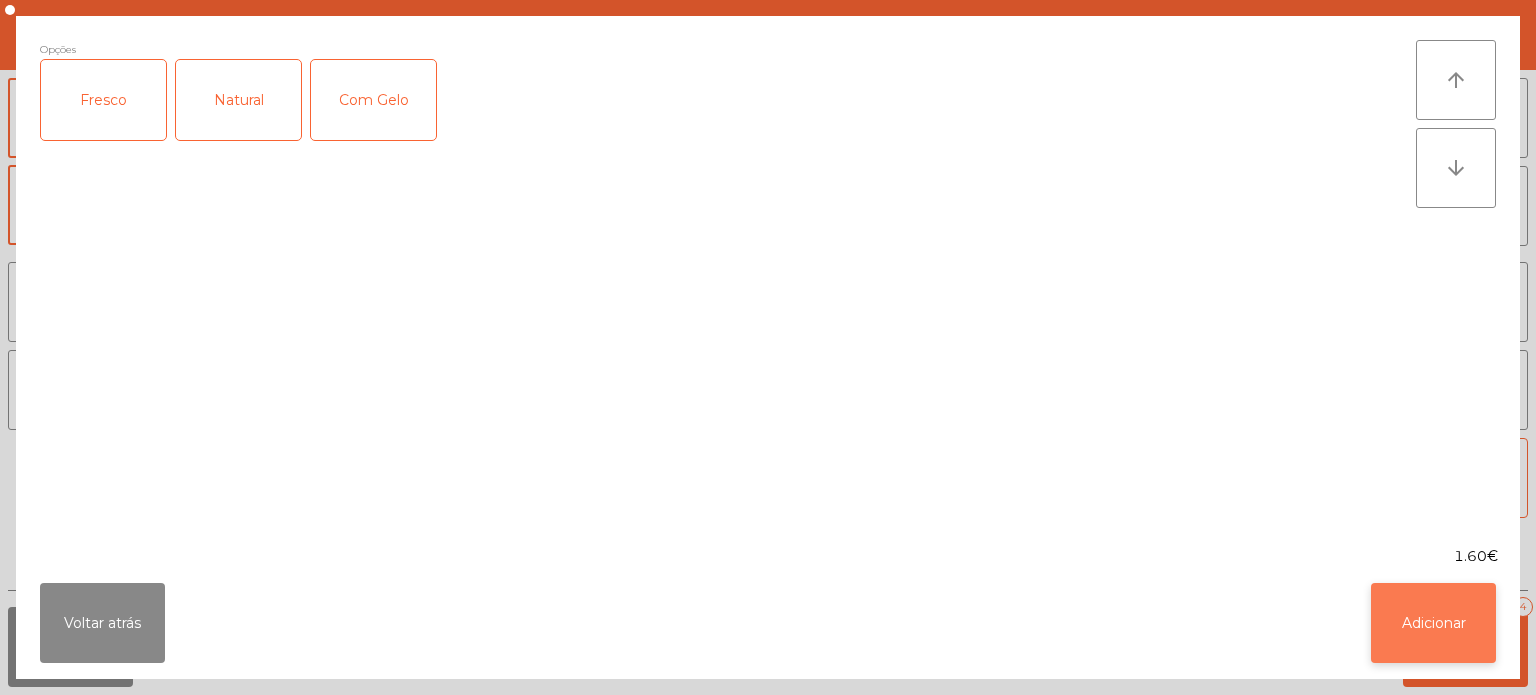click on "Adicionar" 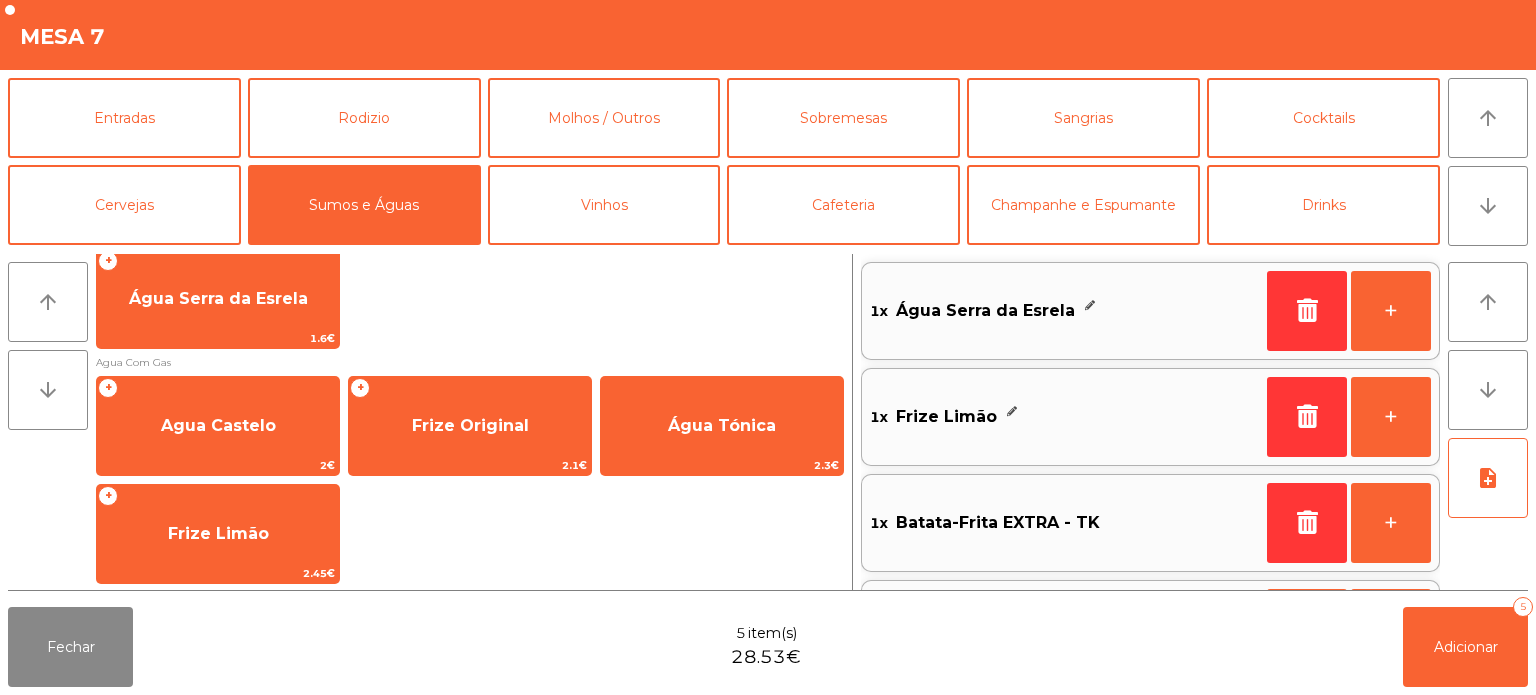 scroll, scrollTop: 93, scrollLeft: 0, axis: vertical 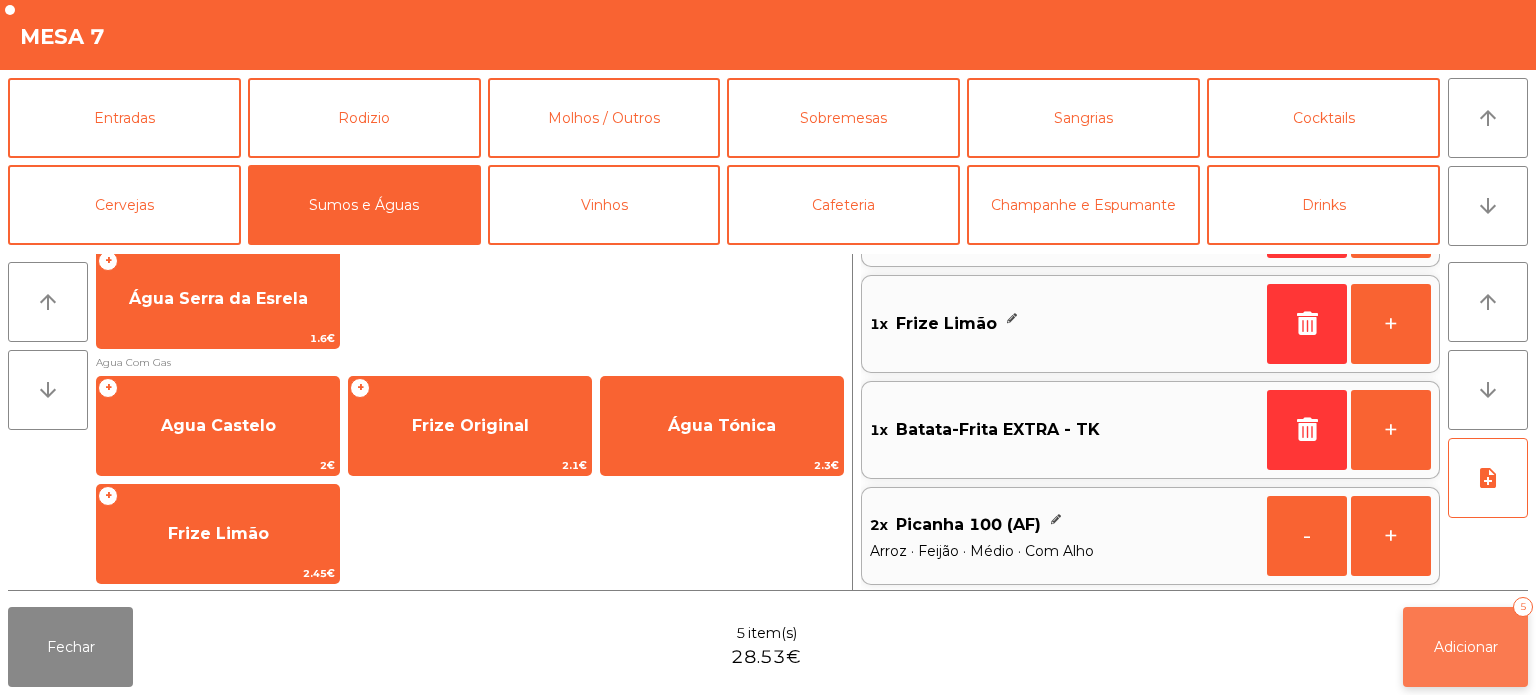 click on "Adicionar   5" 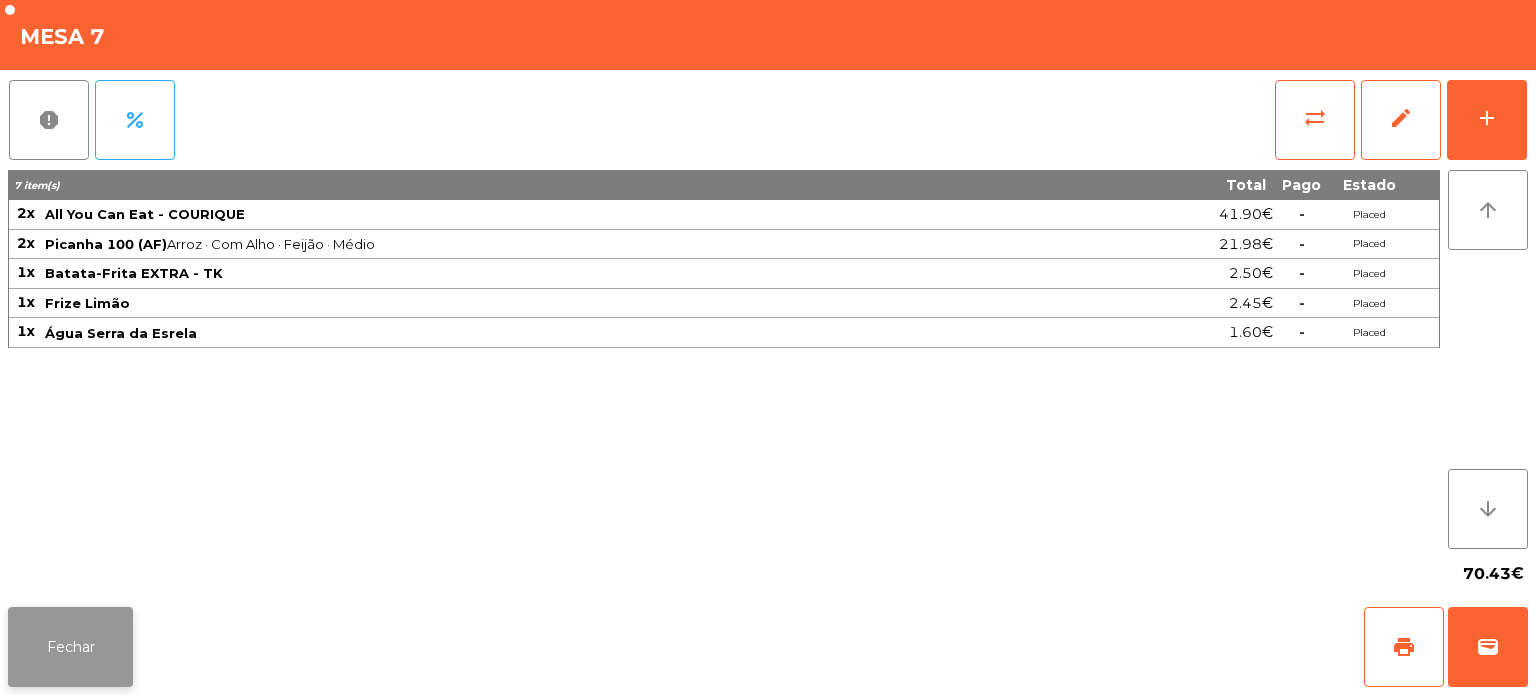 click on "Fechar" 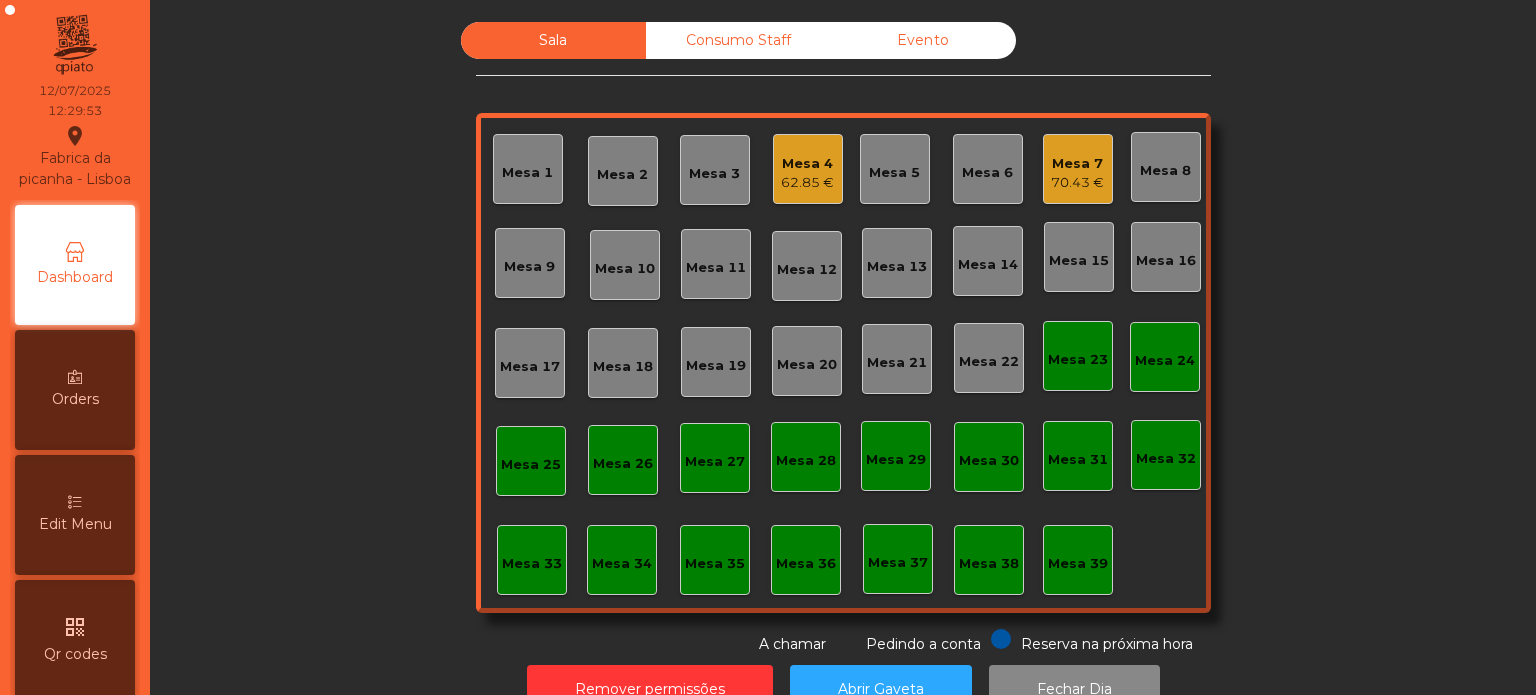click on "Mesa 4" 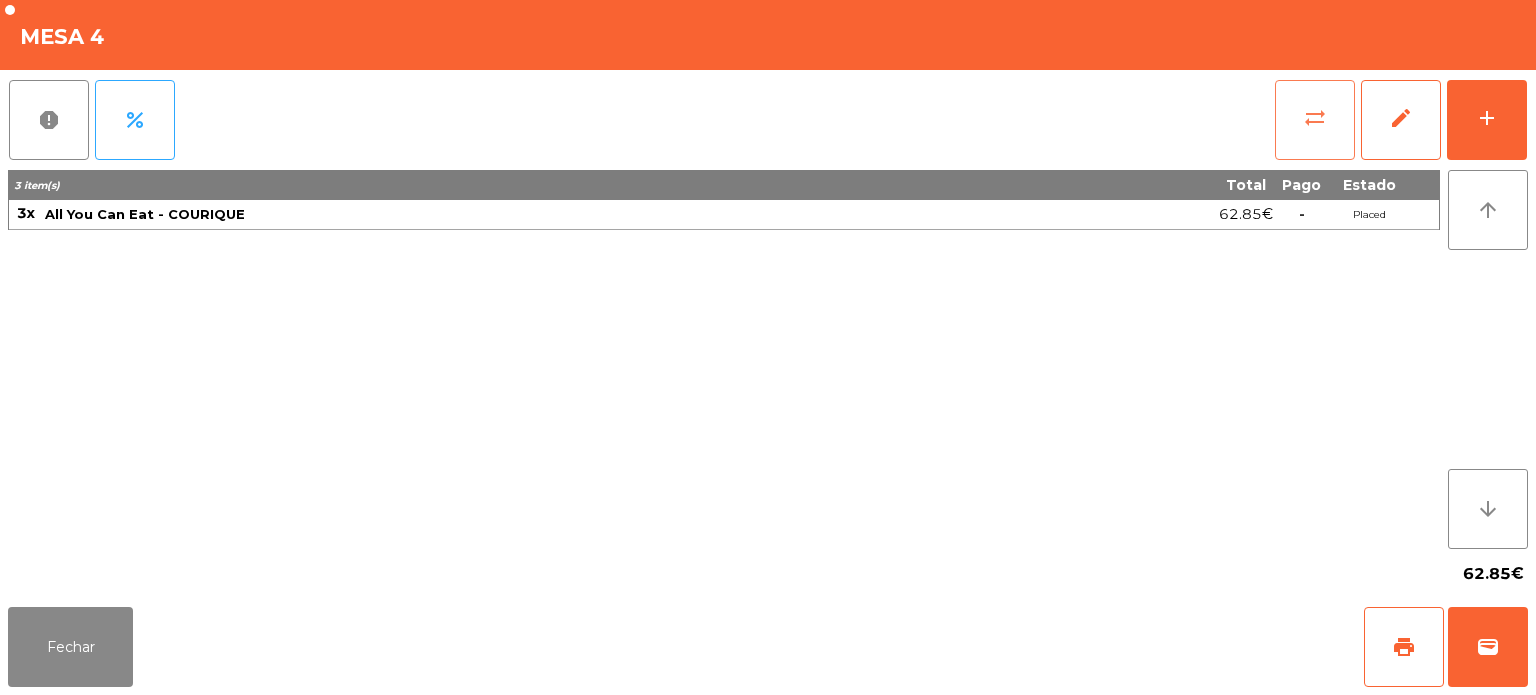 click on "sync_alt" 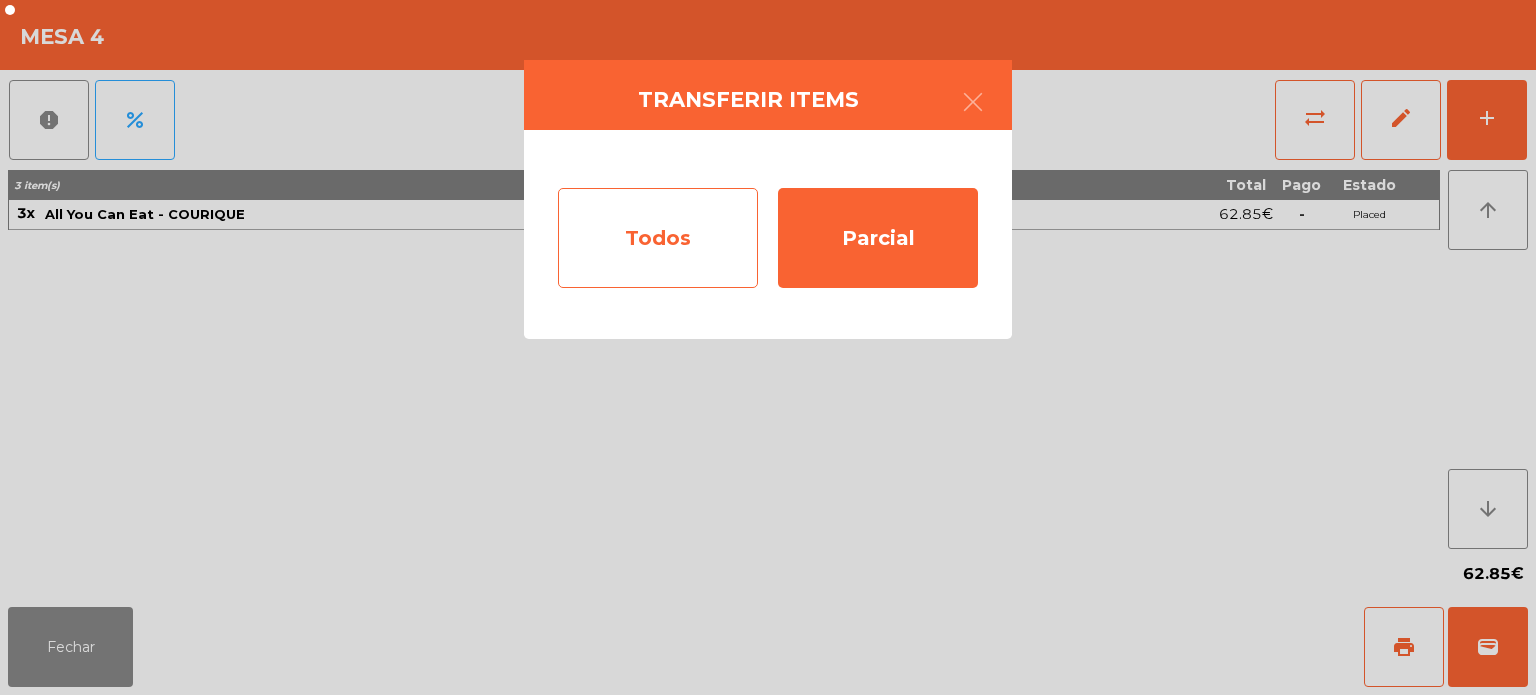 click on "Todos" 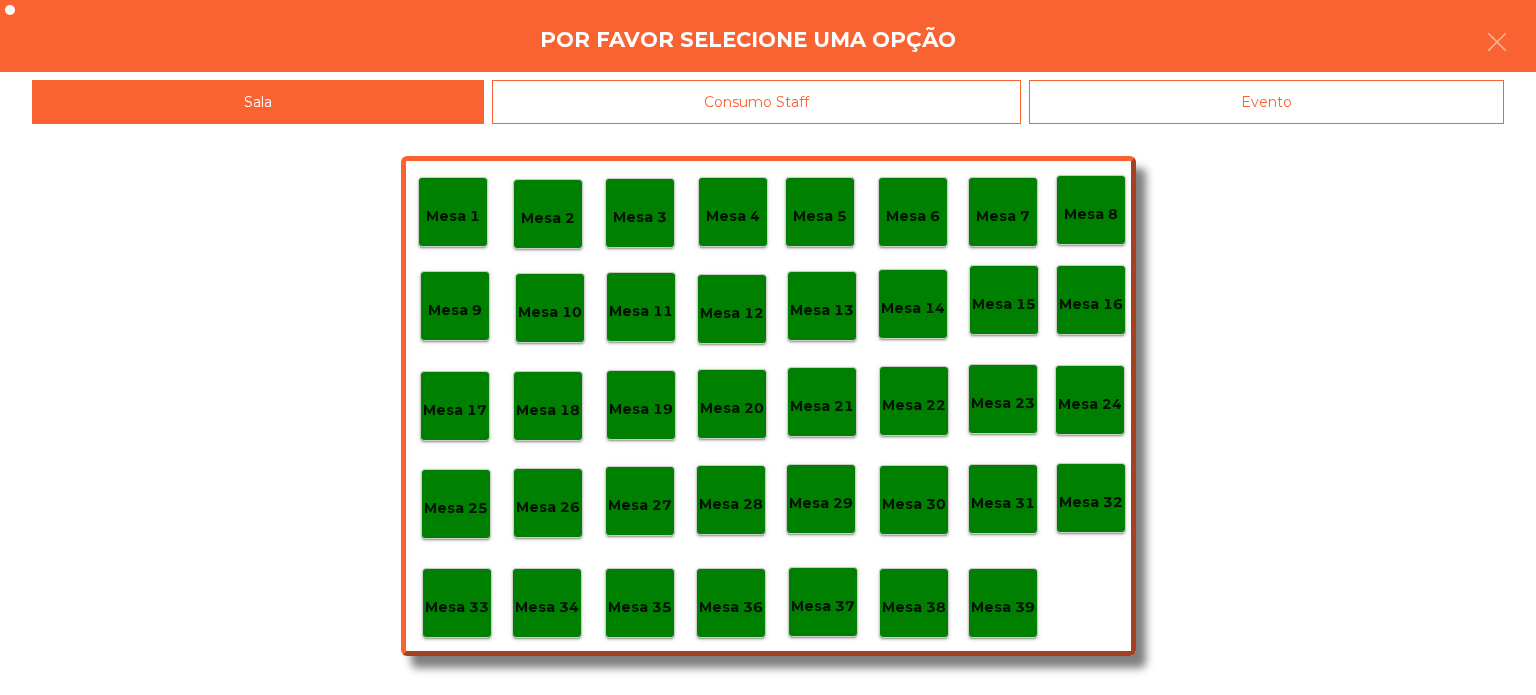 click on "Evento" 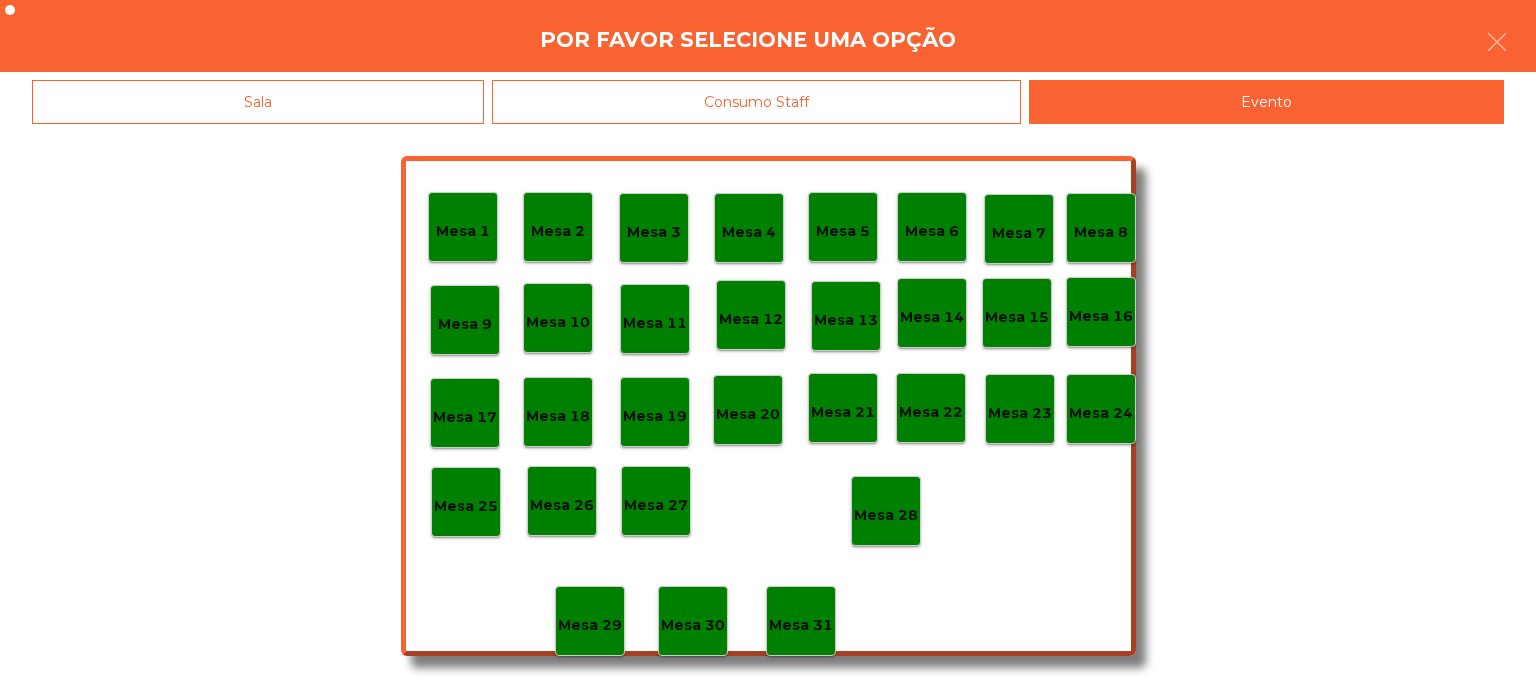 click on "Sala" 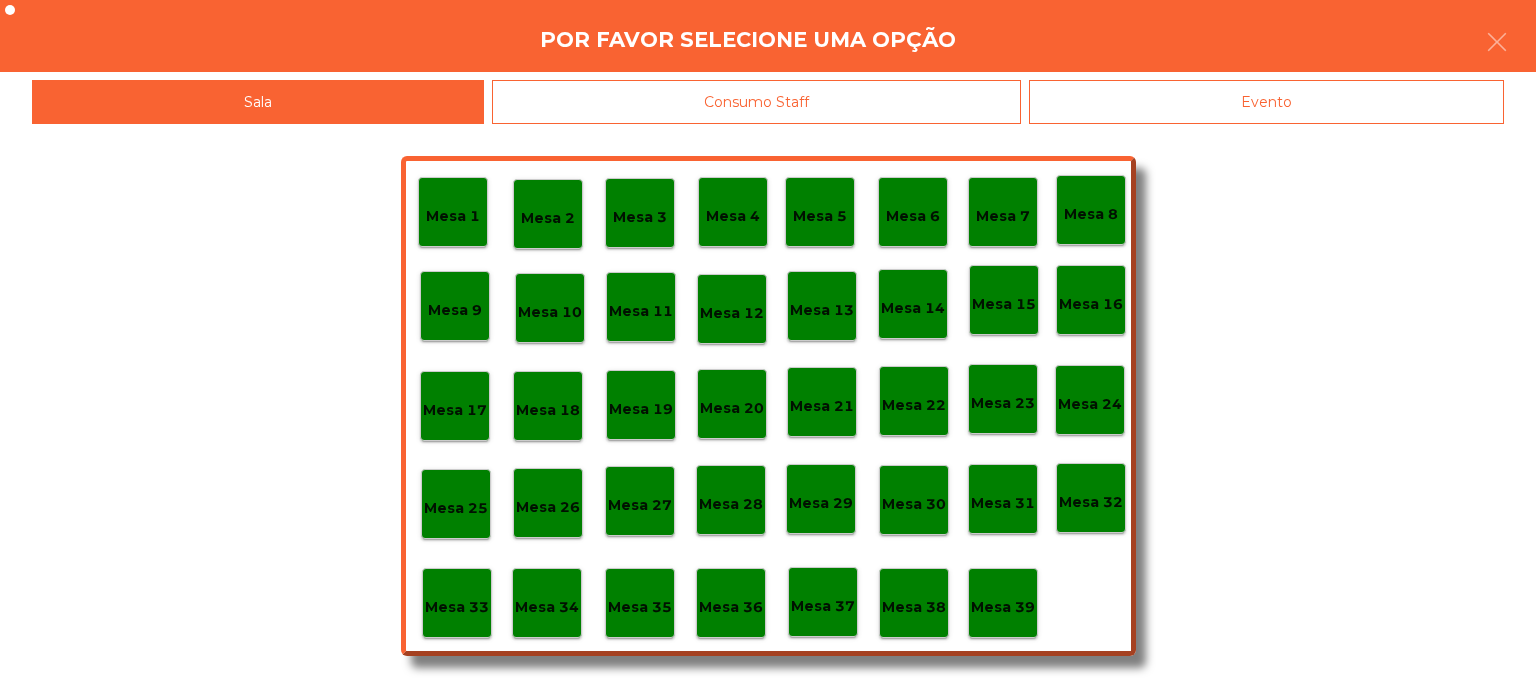 click on "Mesa 37" 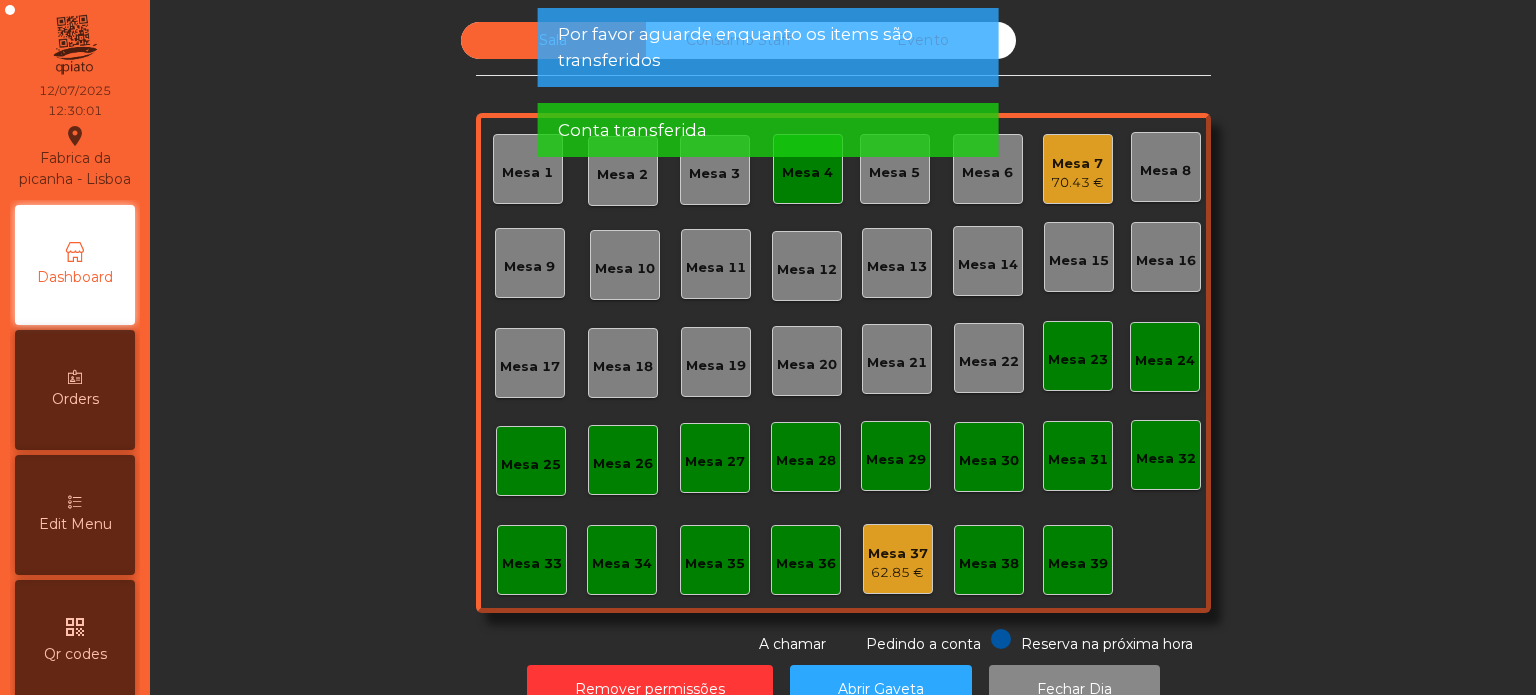 click on "Mesa 4" 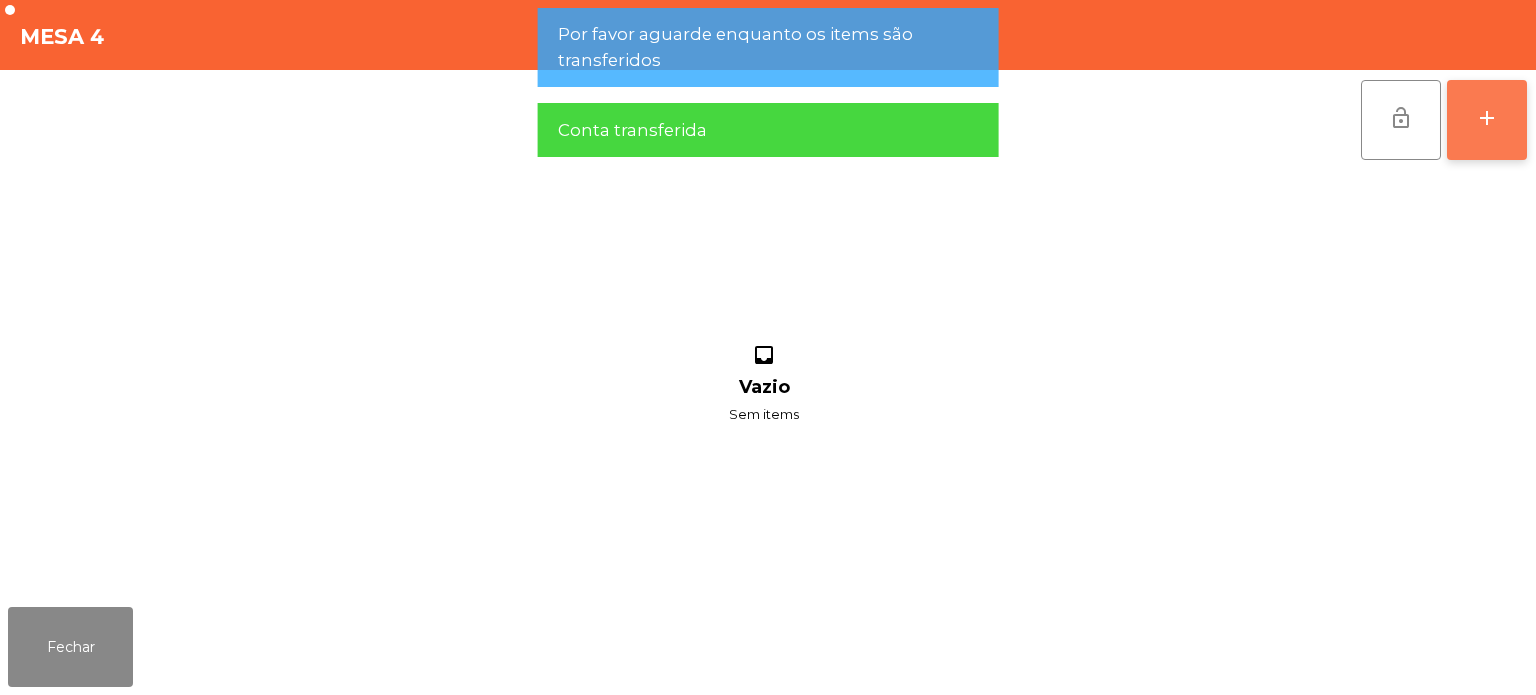 click on "add" 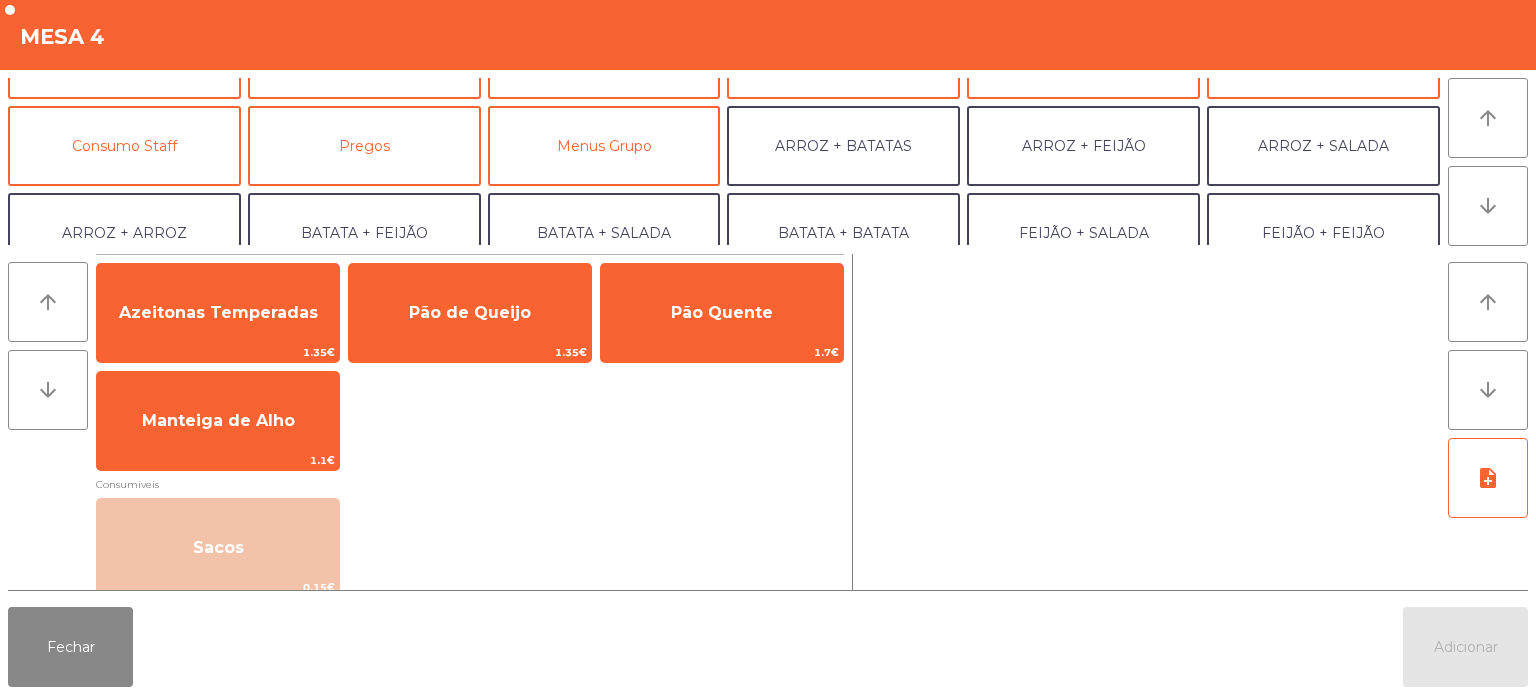 scroll, scrollTop: 147, scrollLeft: 0, axis: vertical 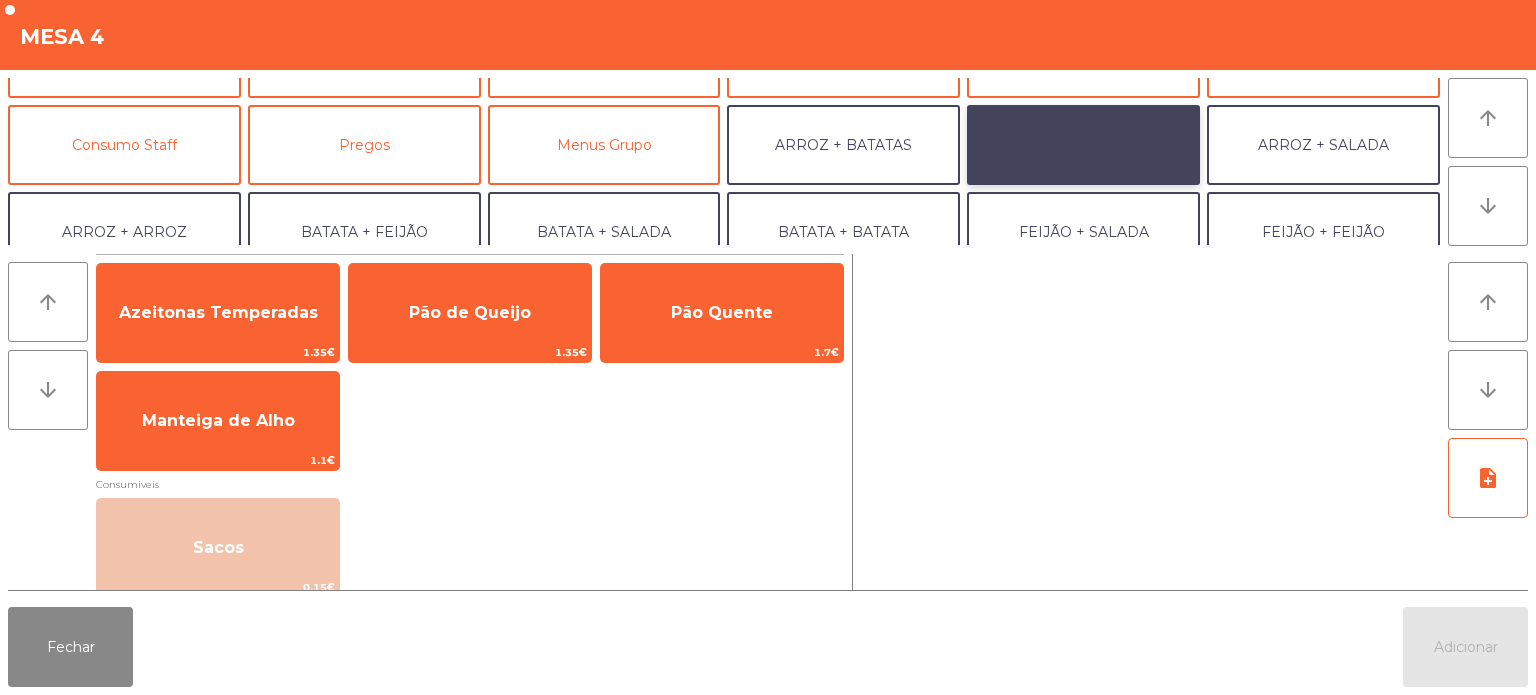 click on "ARROZ + FEIJÃO" 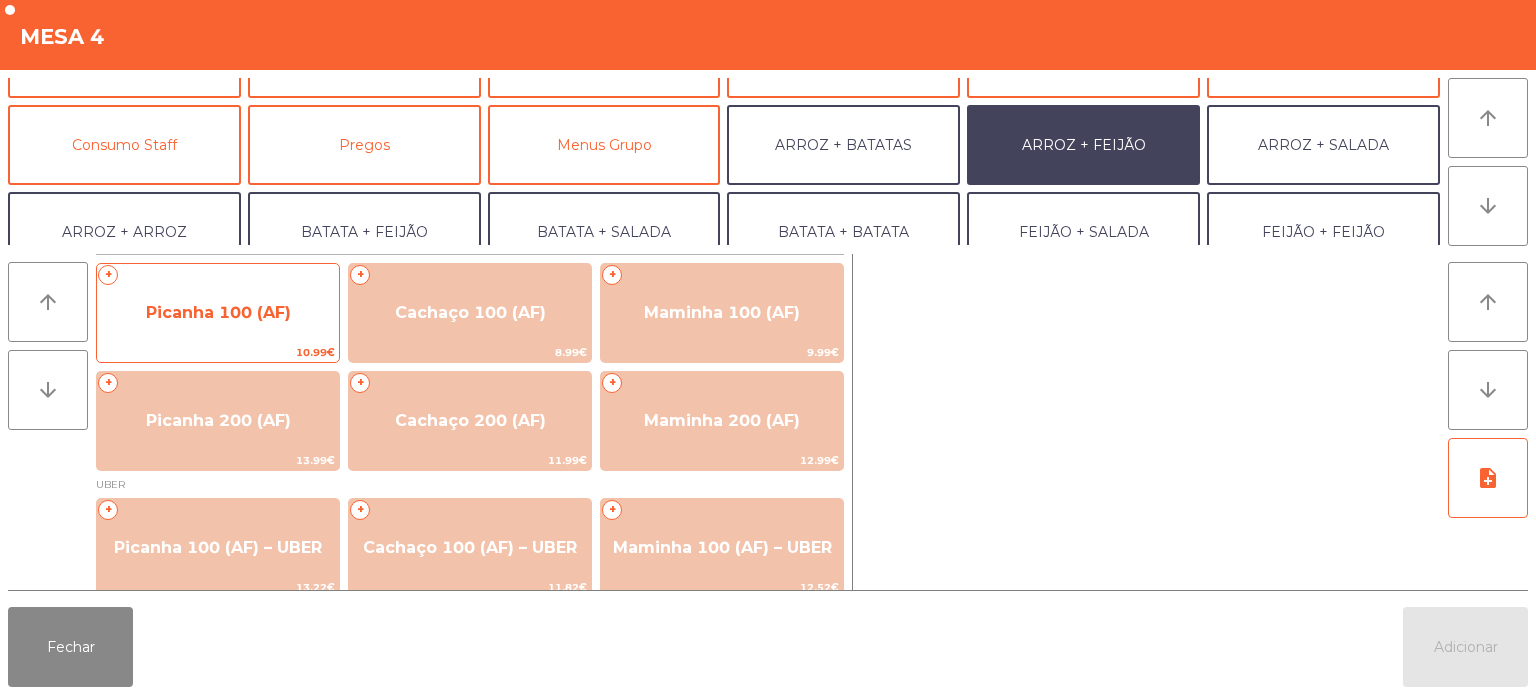 click on "Picanha 100 (AF)" 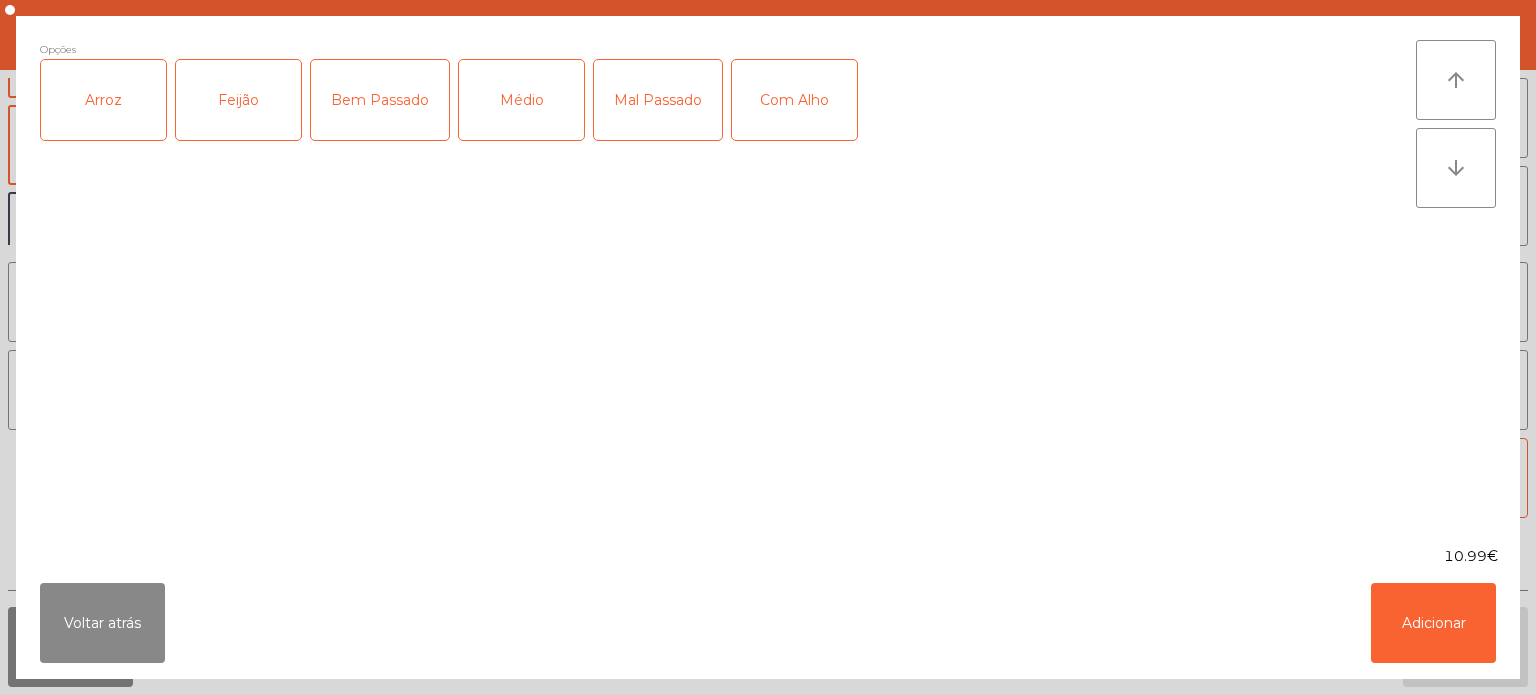 click on "Arroz" 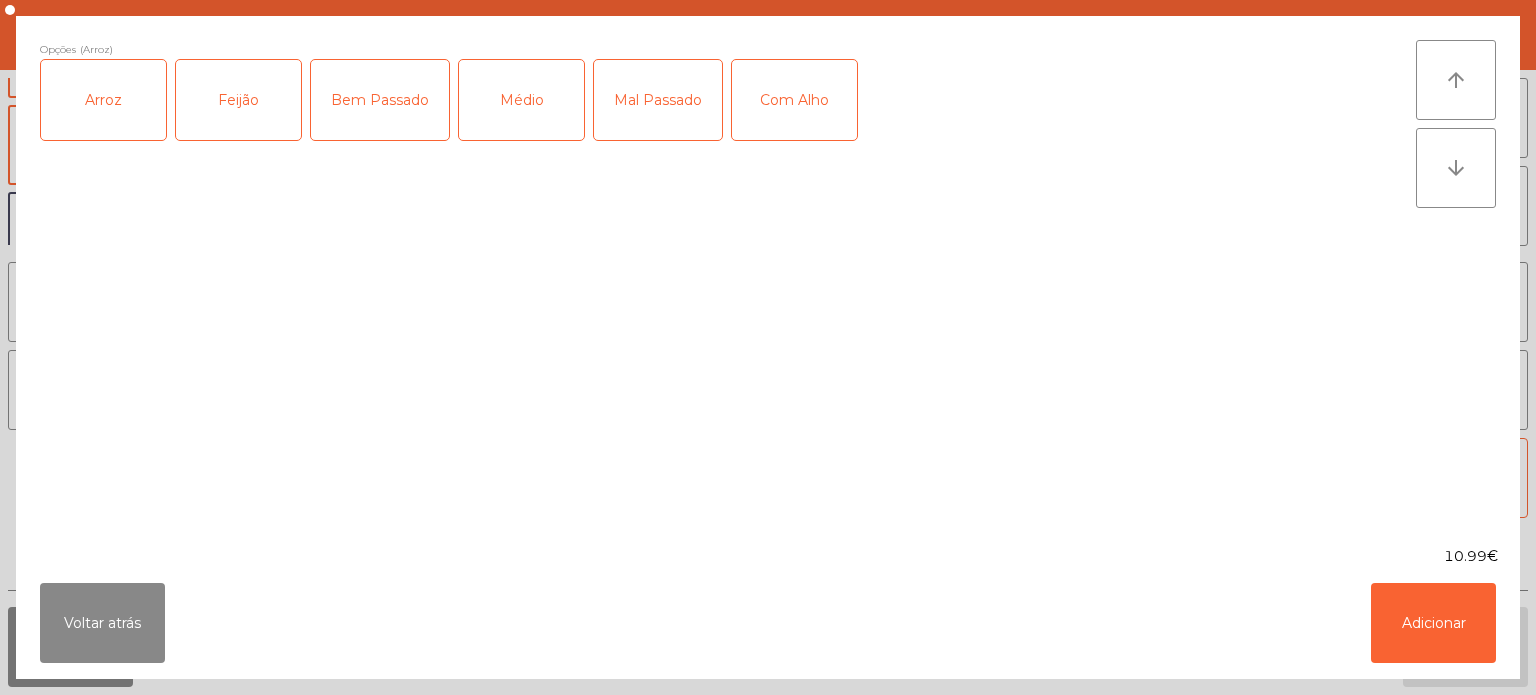click on "Feijão" 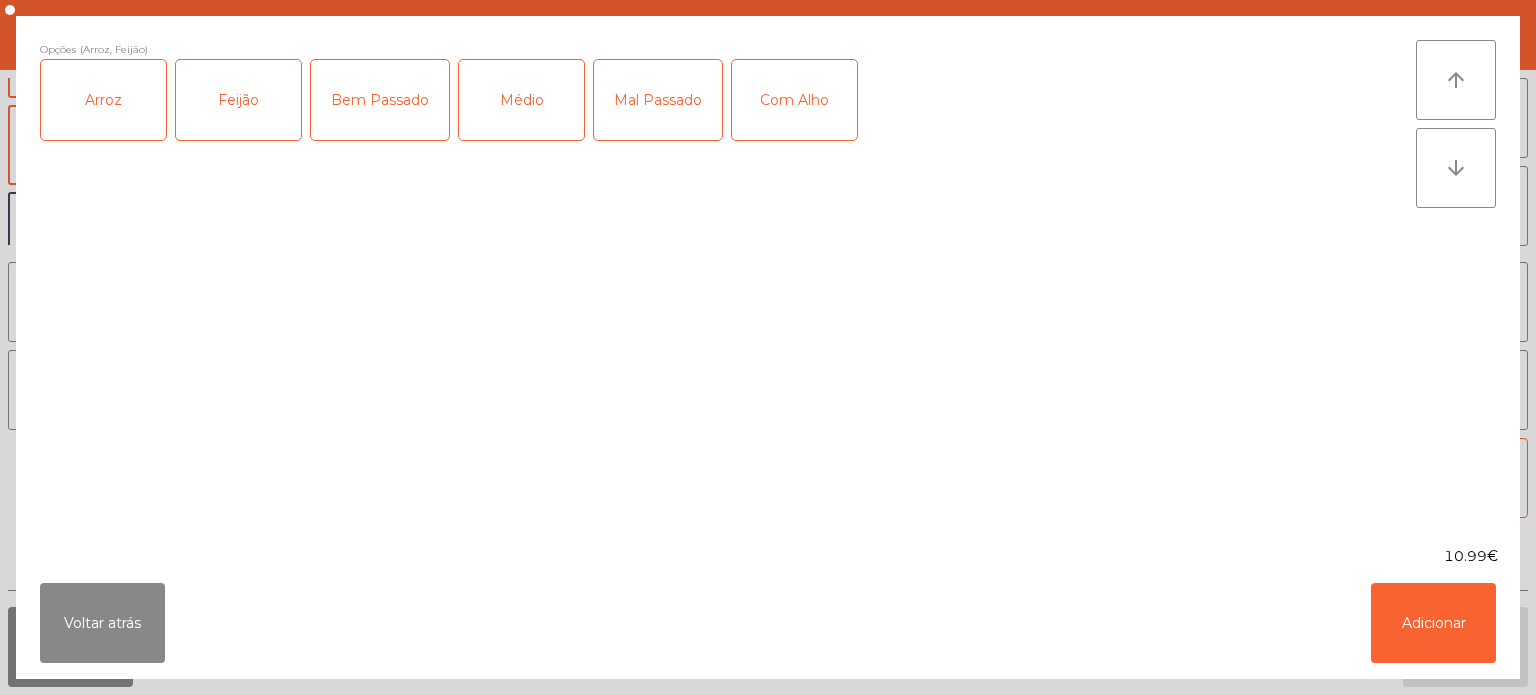 click on "Mal Passado" 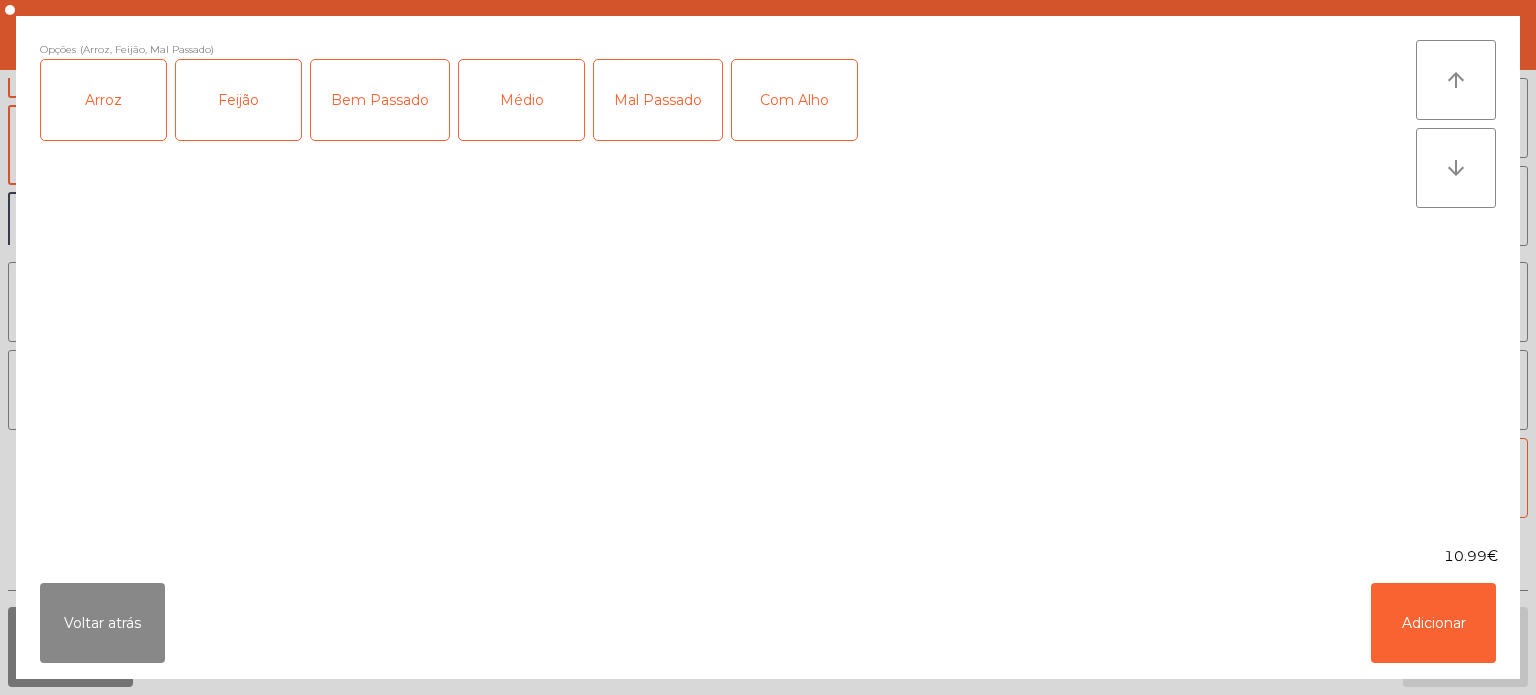click on "Com Alho" 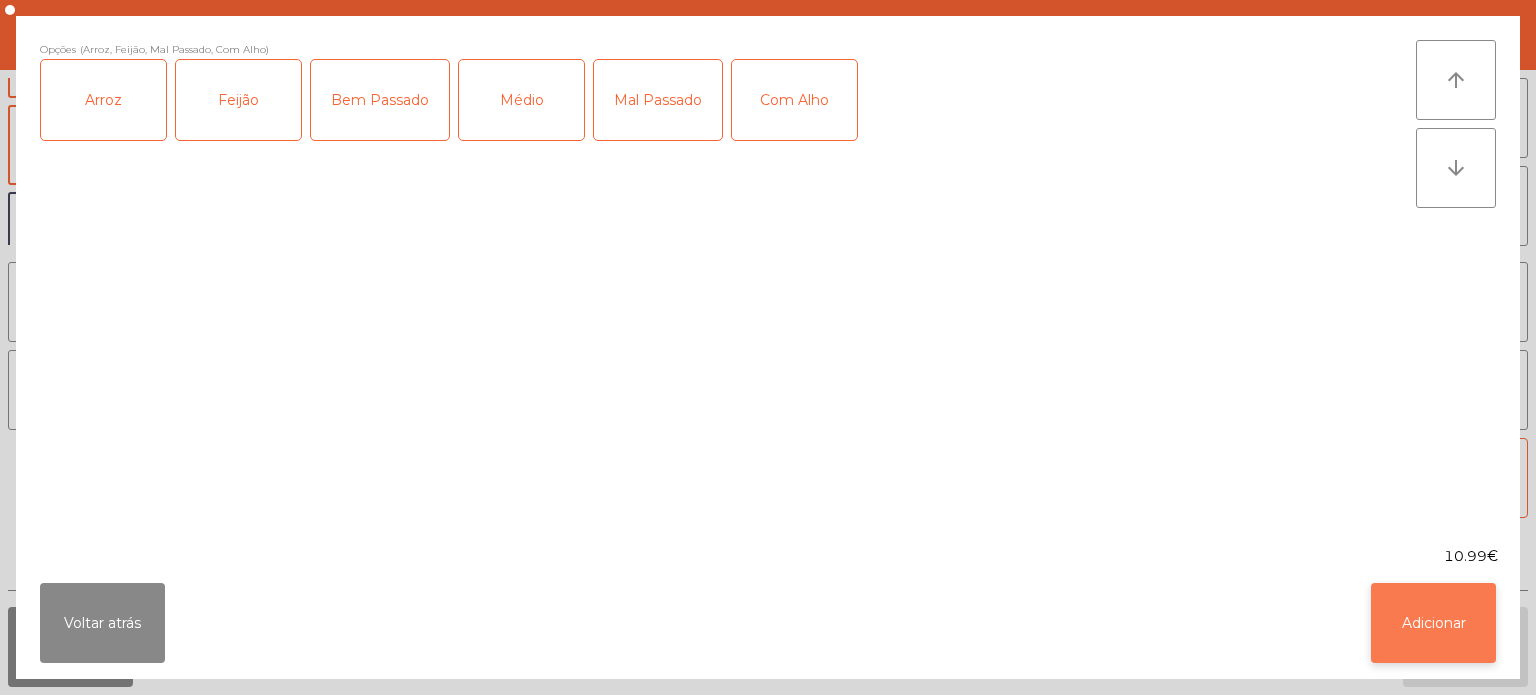 click on "Adicionar" 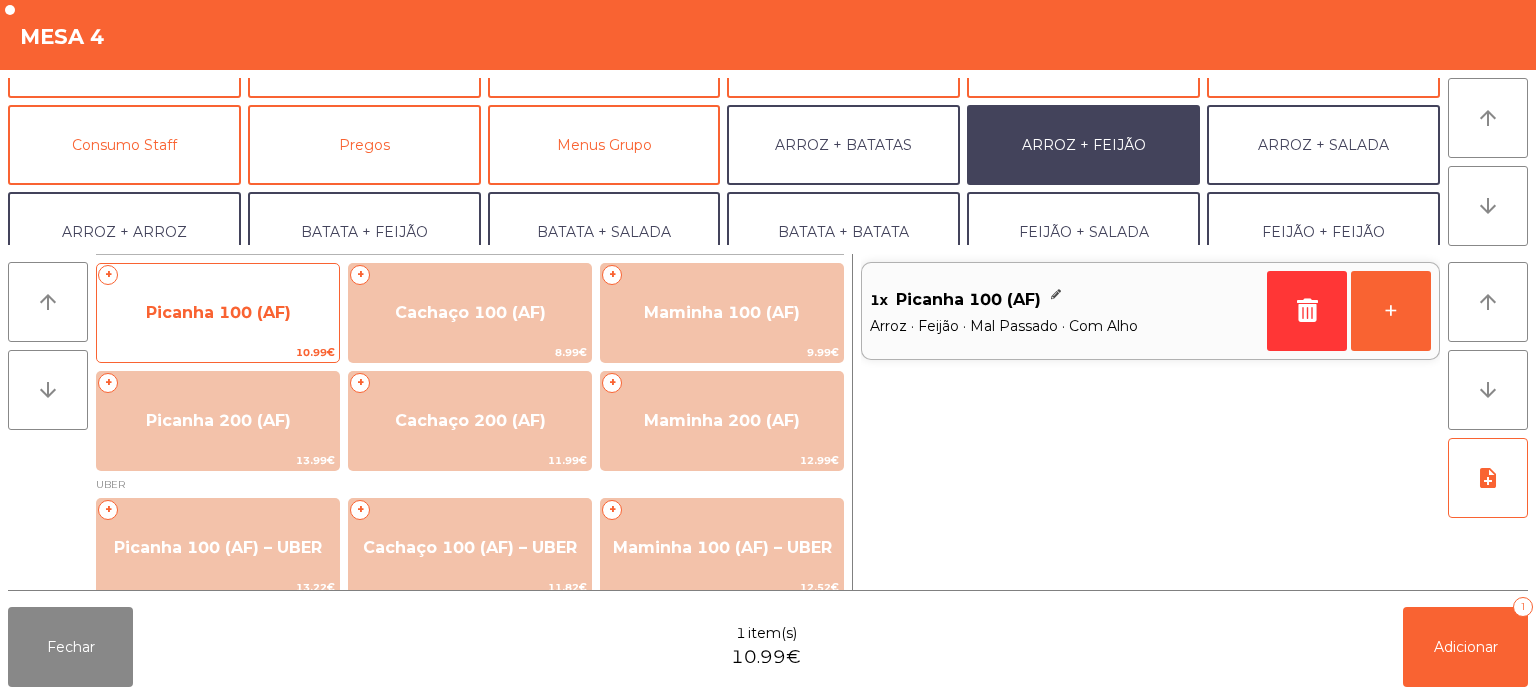 click on "Picanha 100 (AF)" 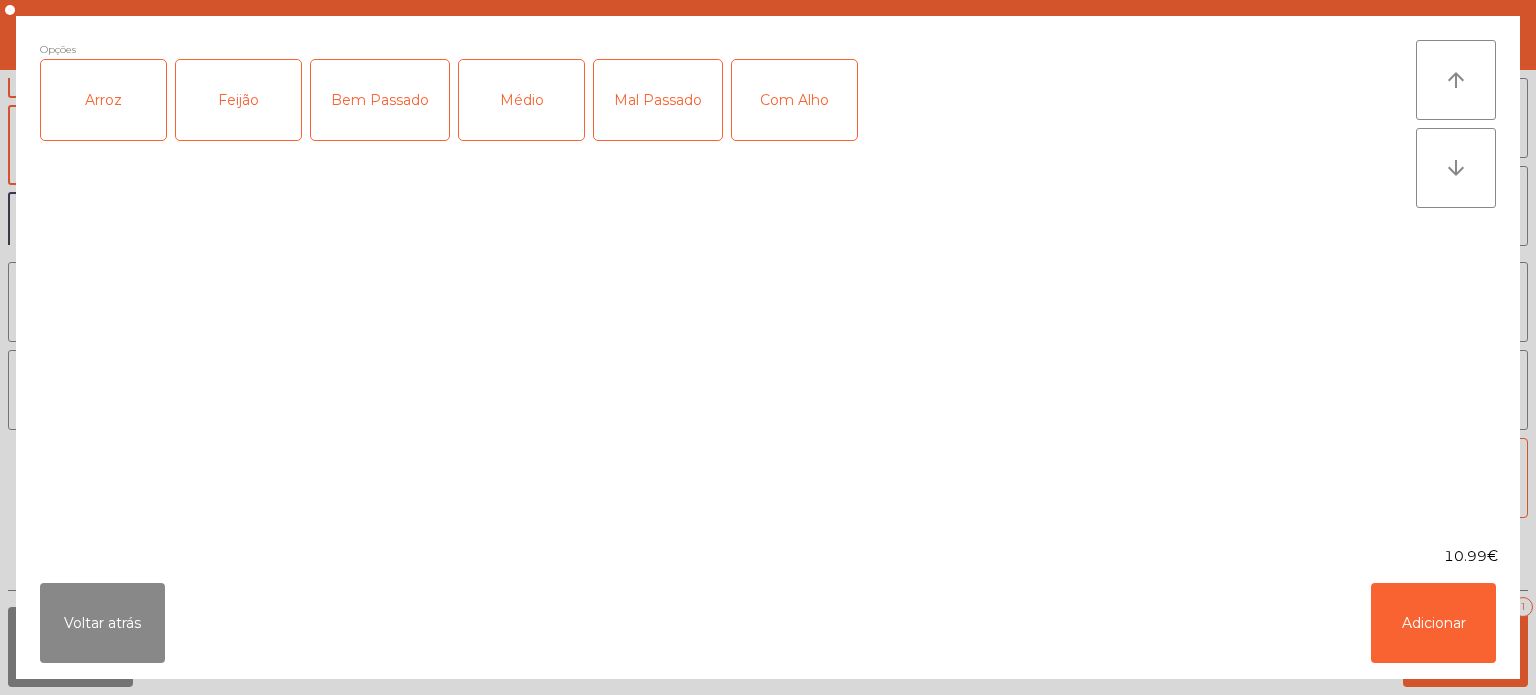 click on "Arroz" 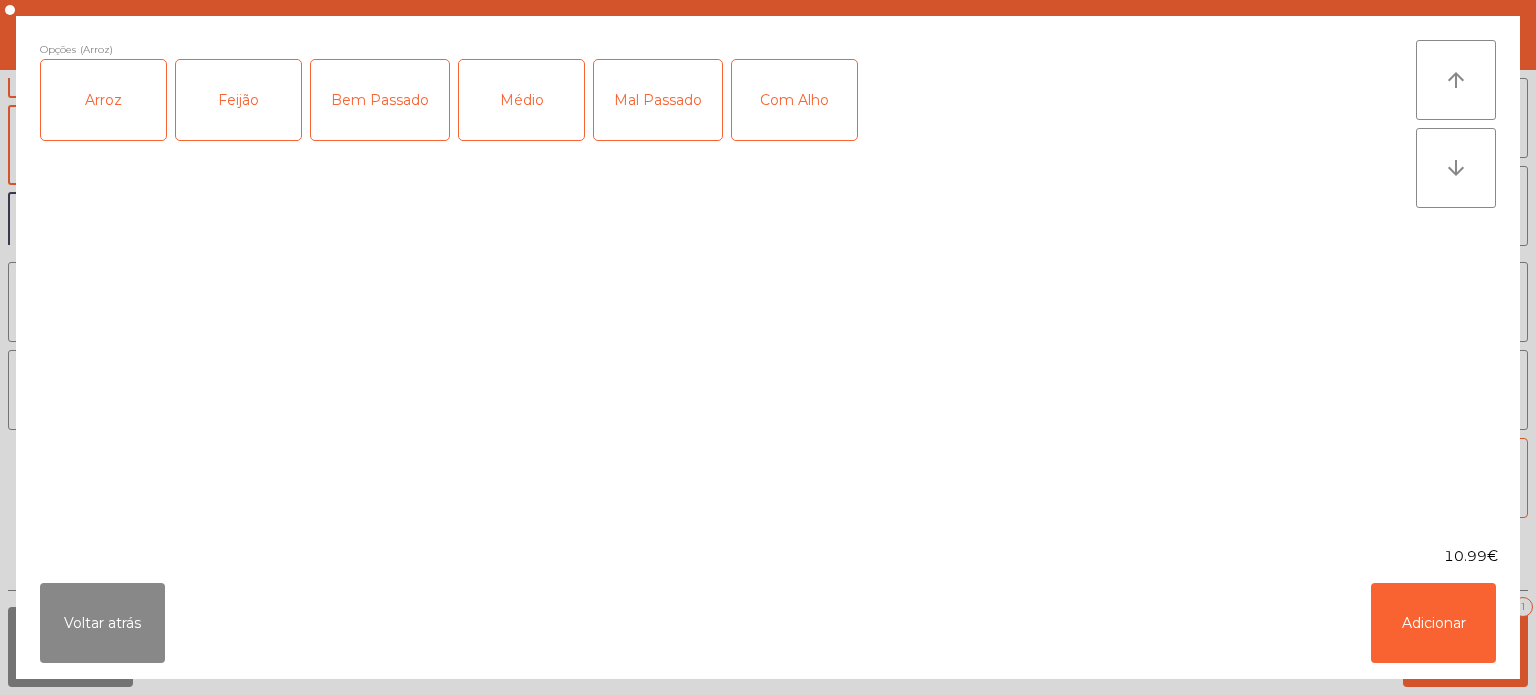 click on "Feijão" 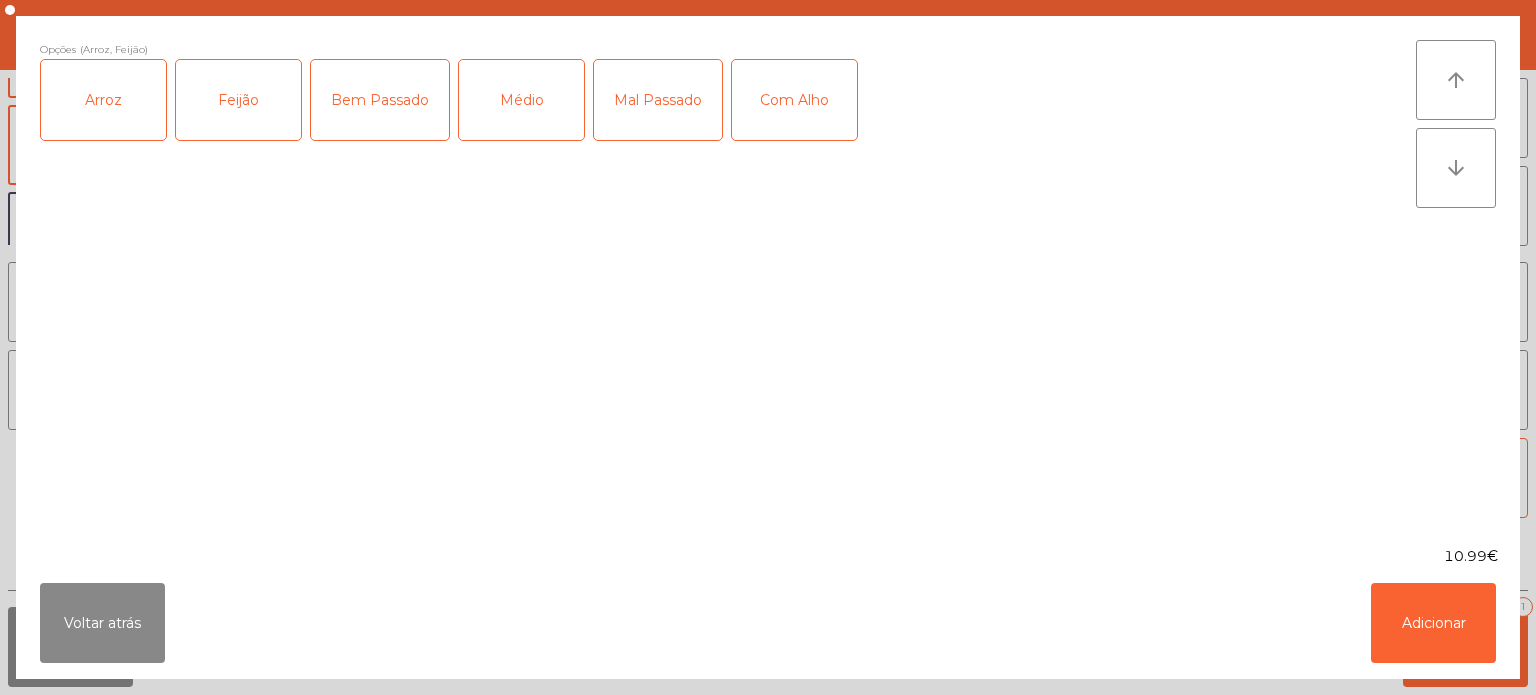 click on "Bem Passado" 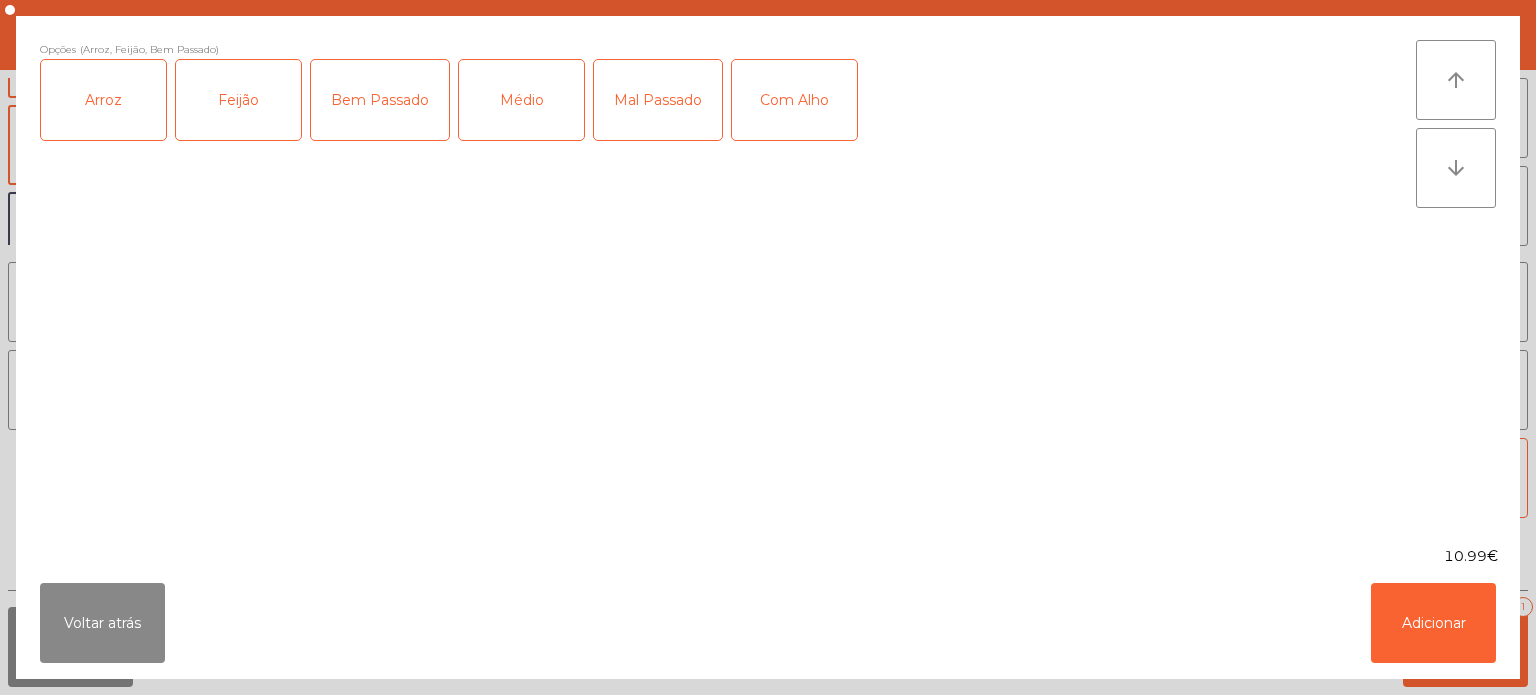 click on "Com Alho" 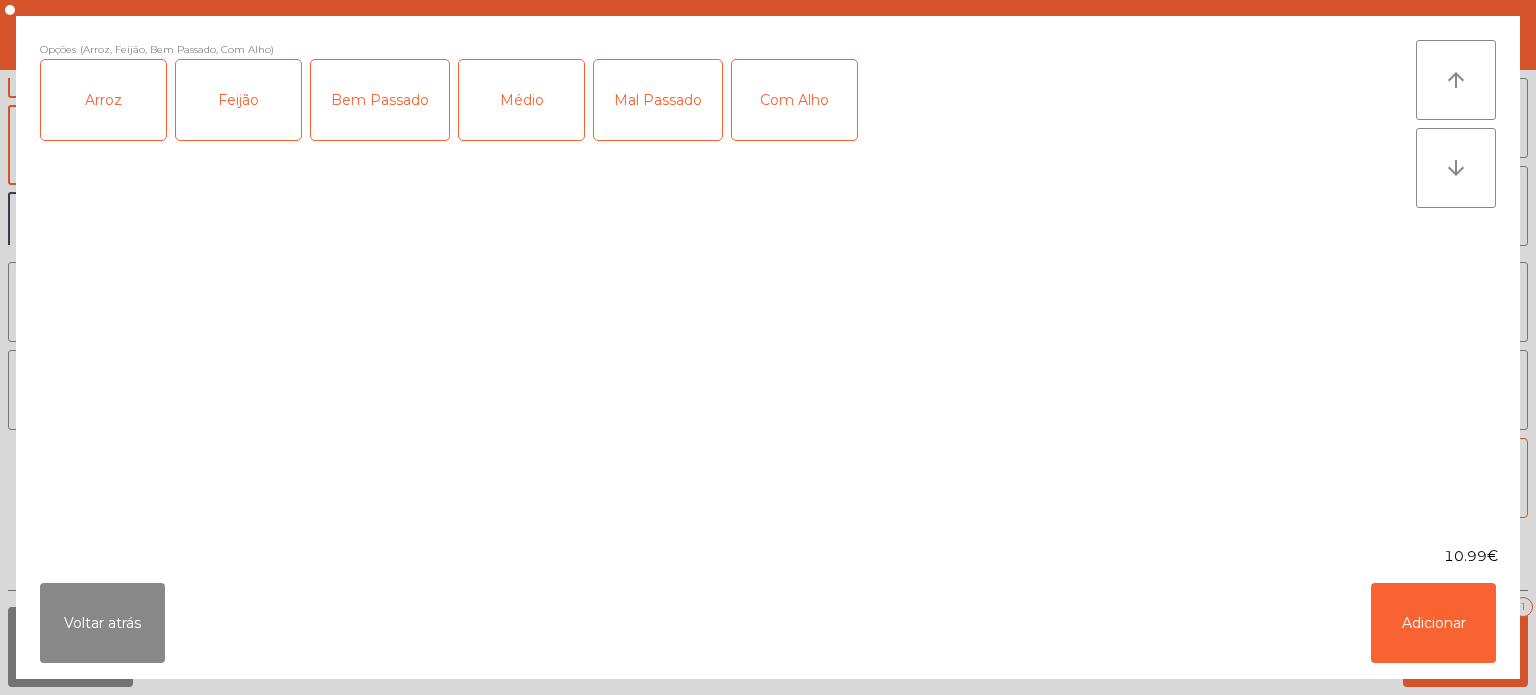click on "Bem Passado" 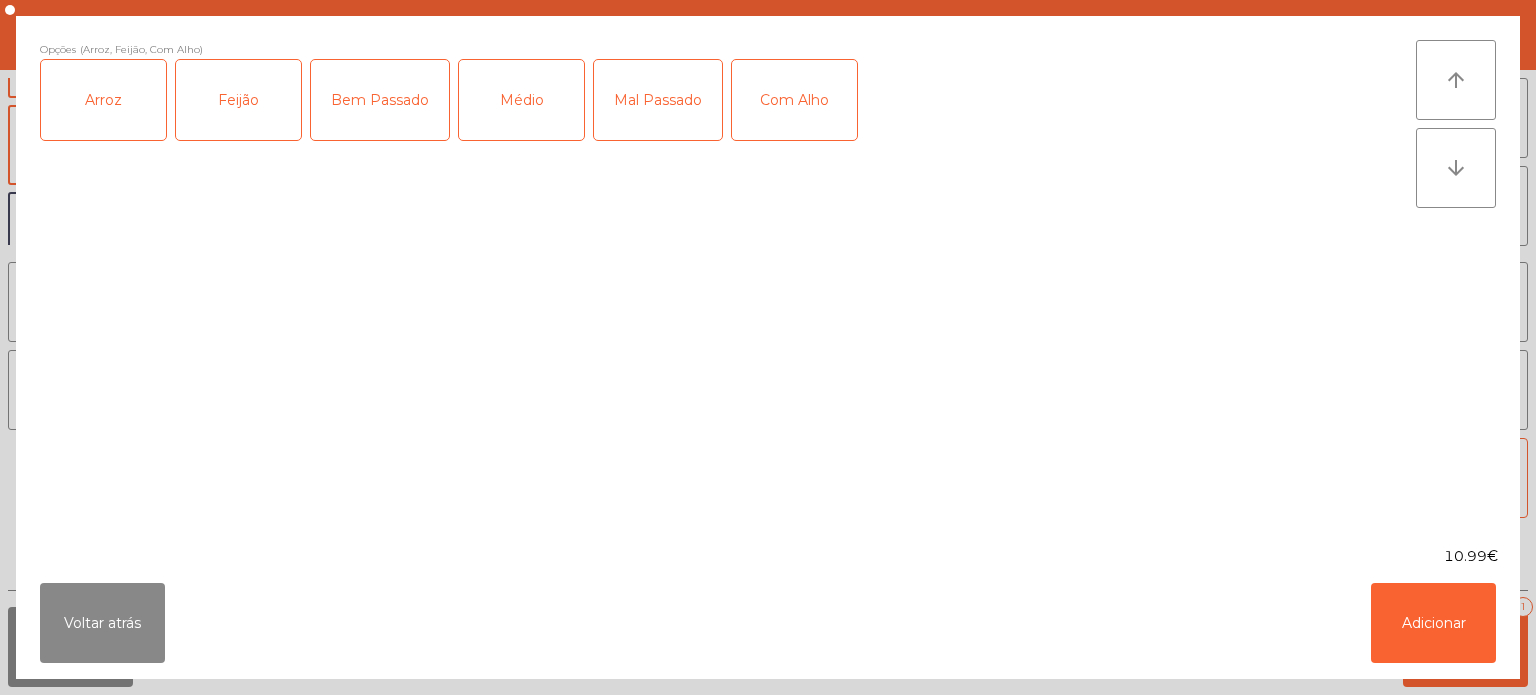 click on "Médio" 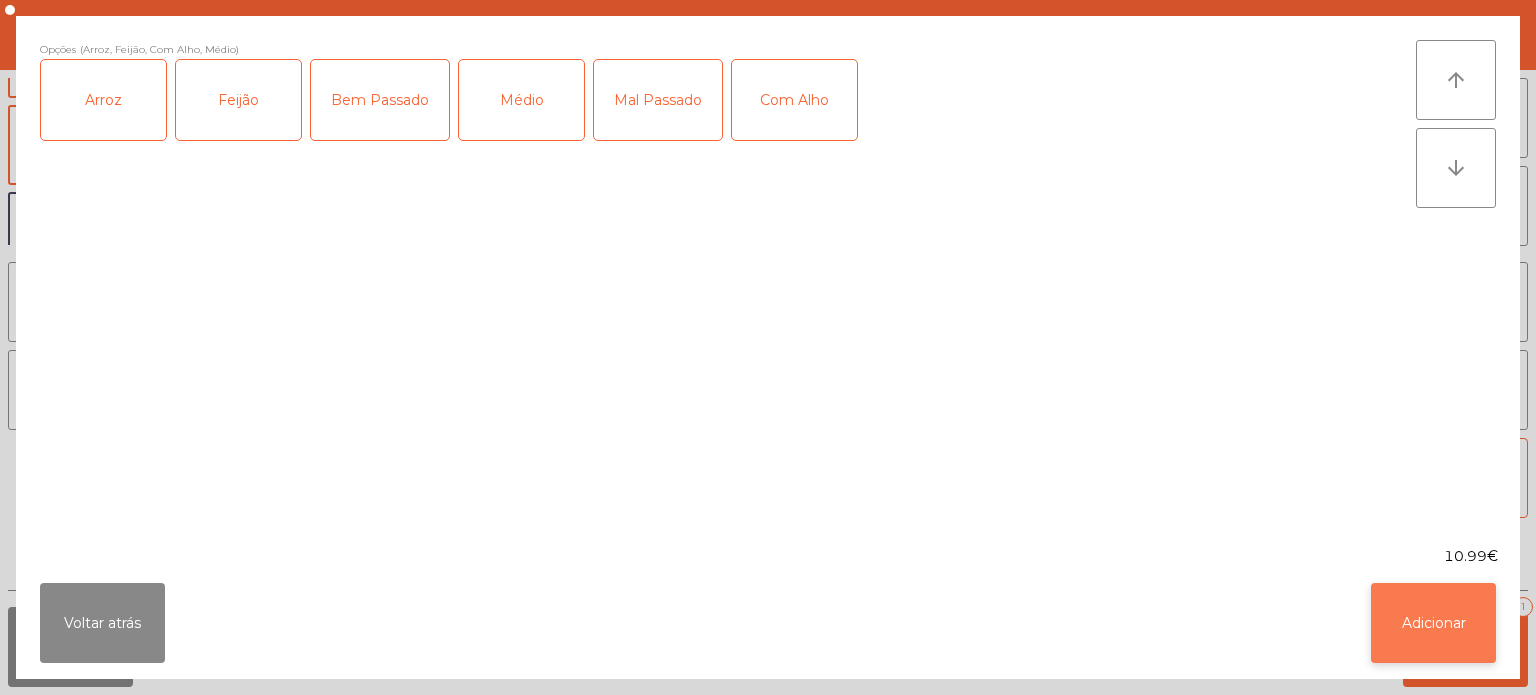 click on "Adicionar" 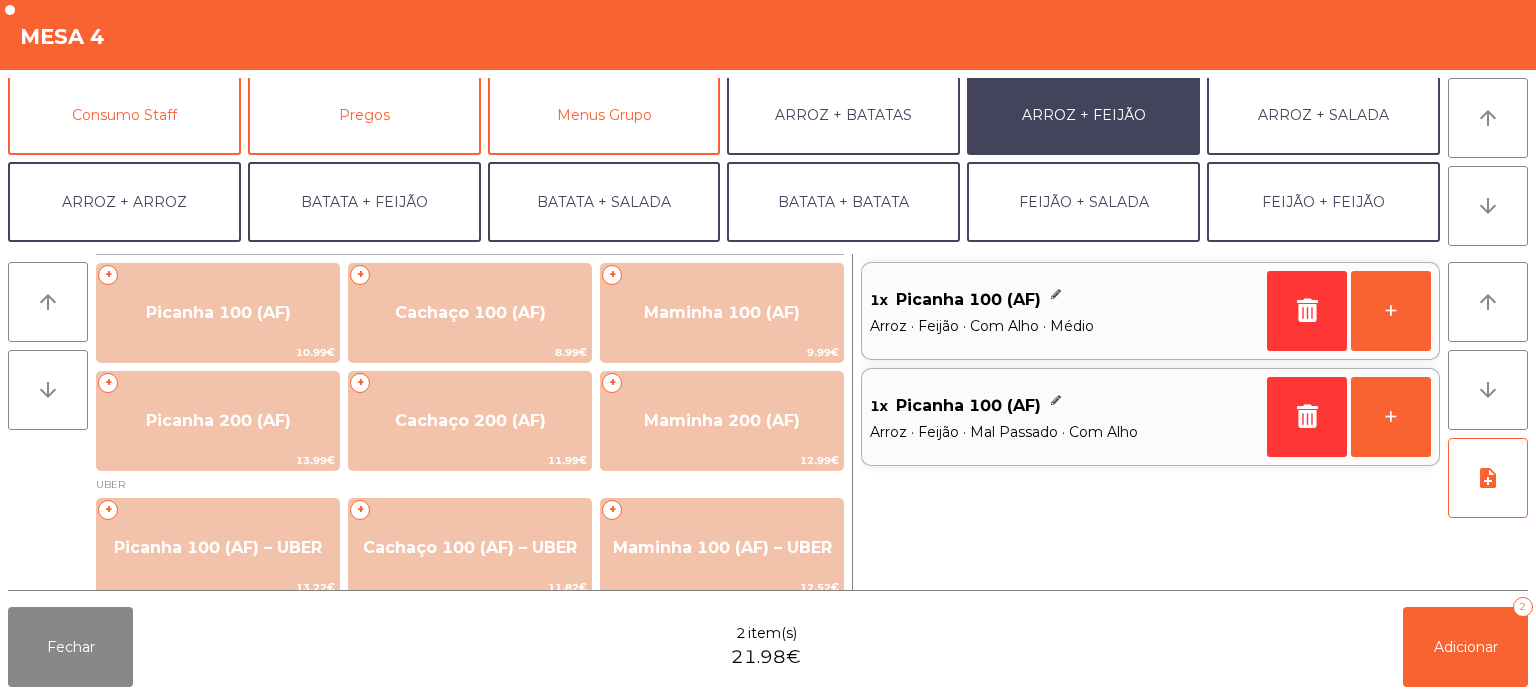 scroll, scrollTop: 181, scrollLeft: 0, axis: vertical 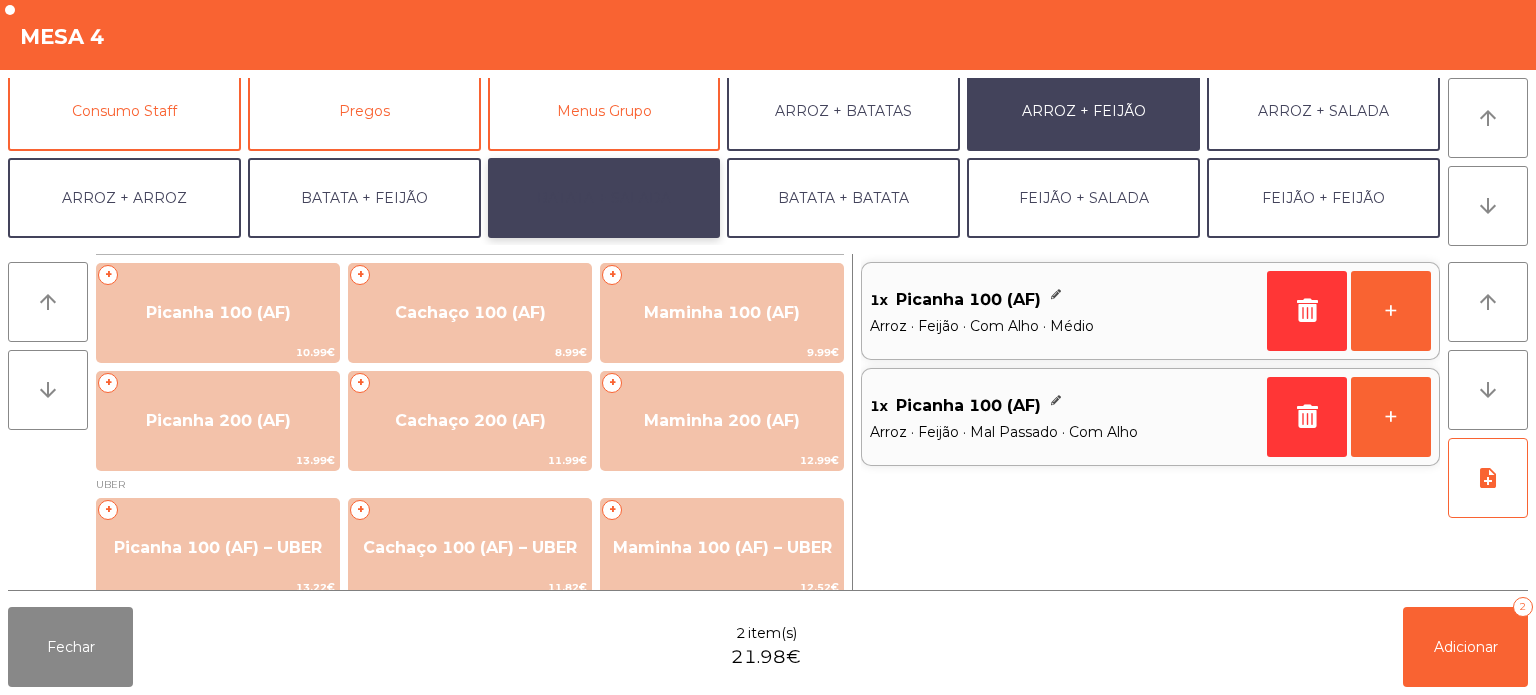 click on "BATATA + SALADA" 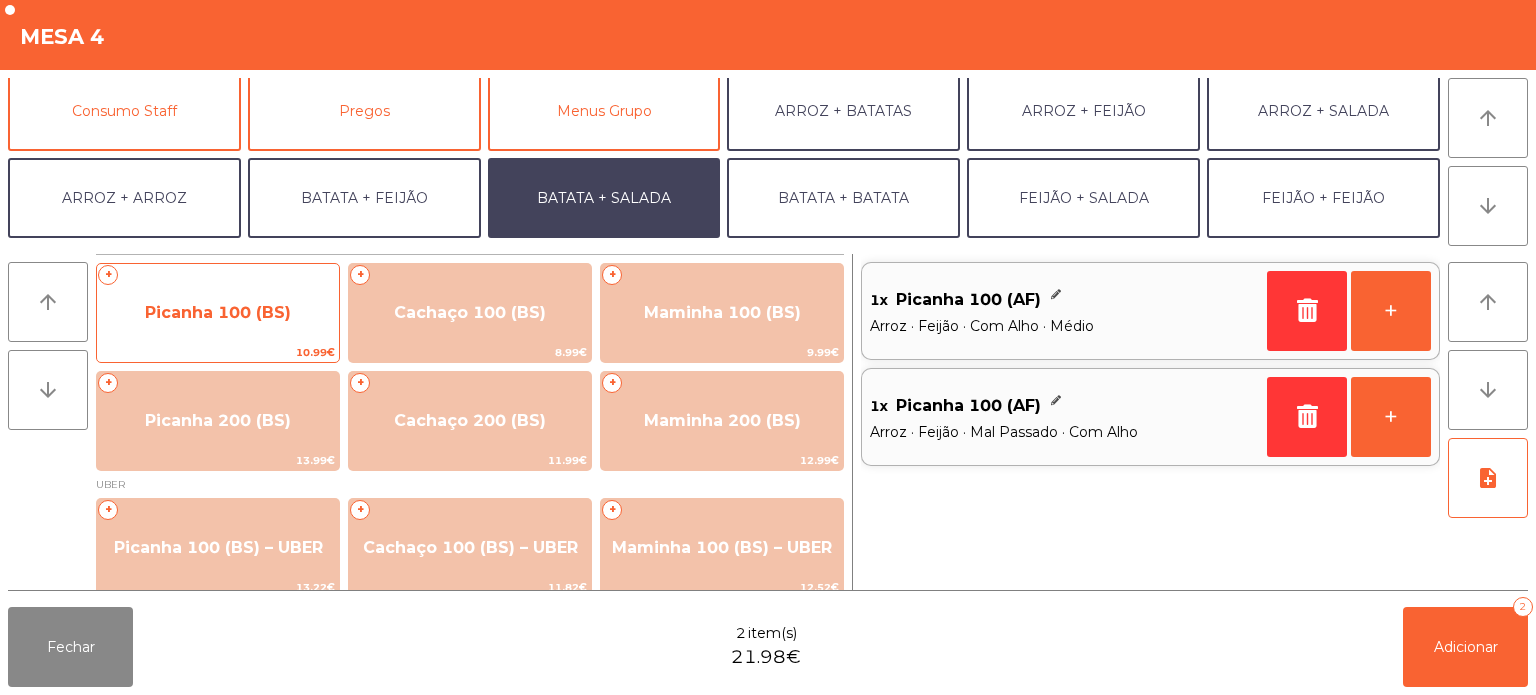 click on "Picanha 100 (BS)" 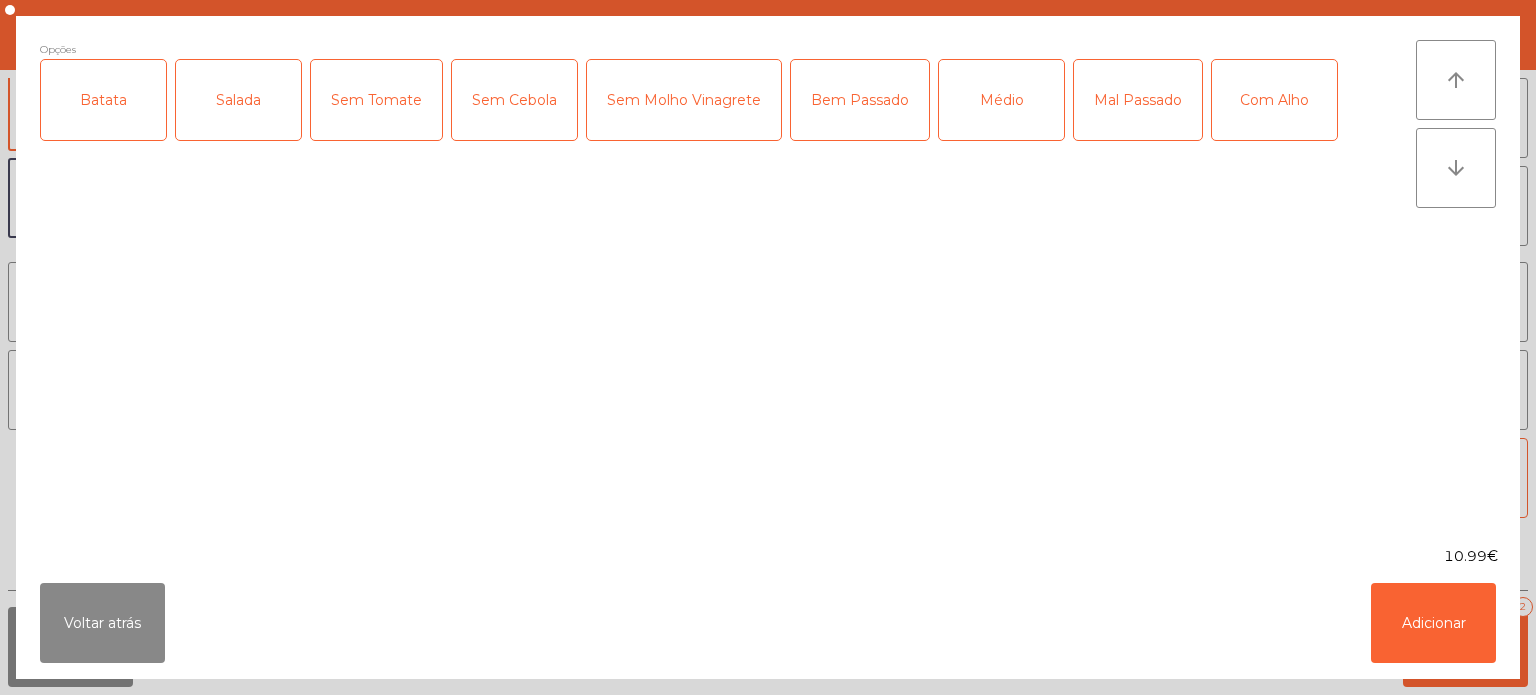 click on "Batata" 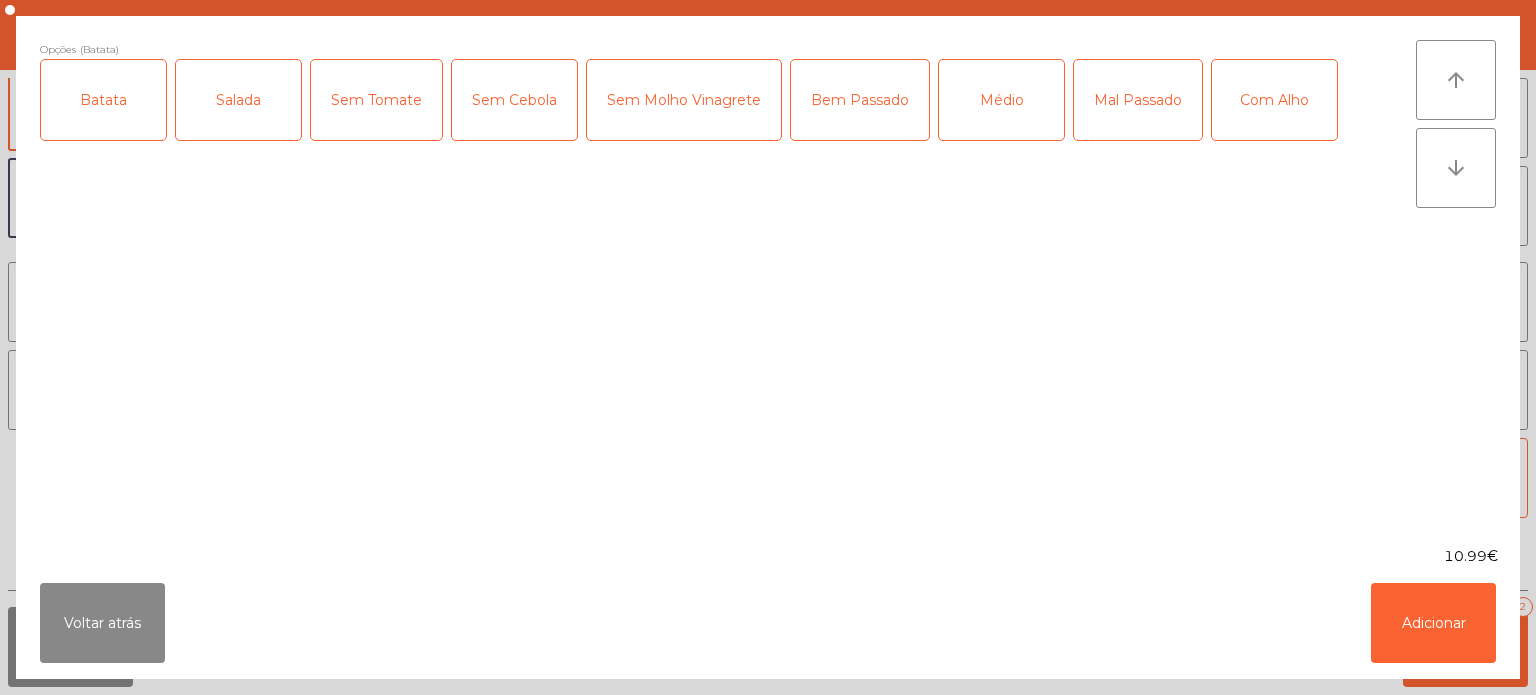 click on "Salada" 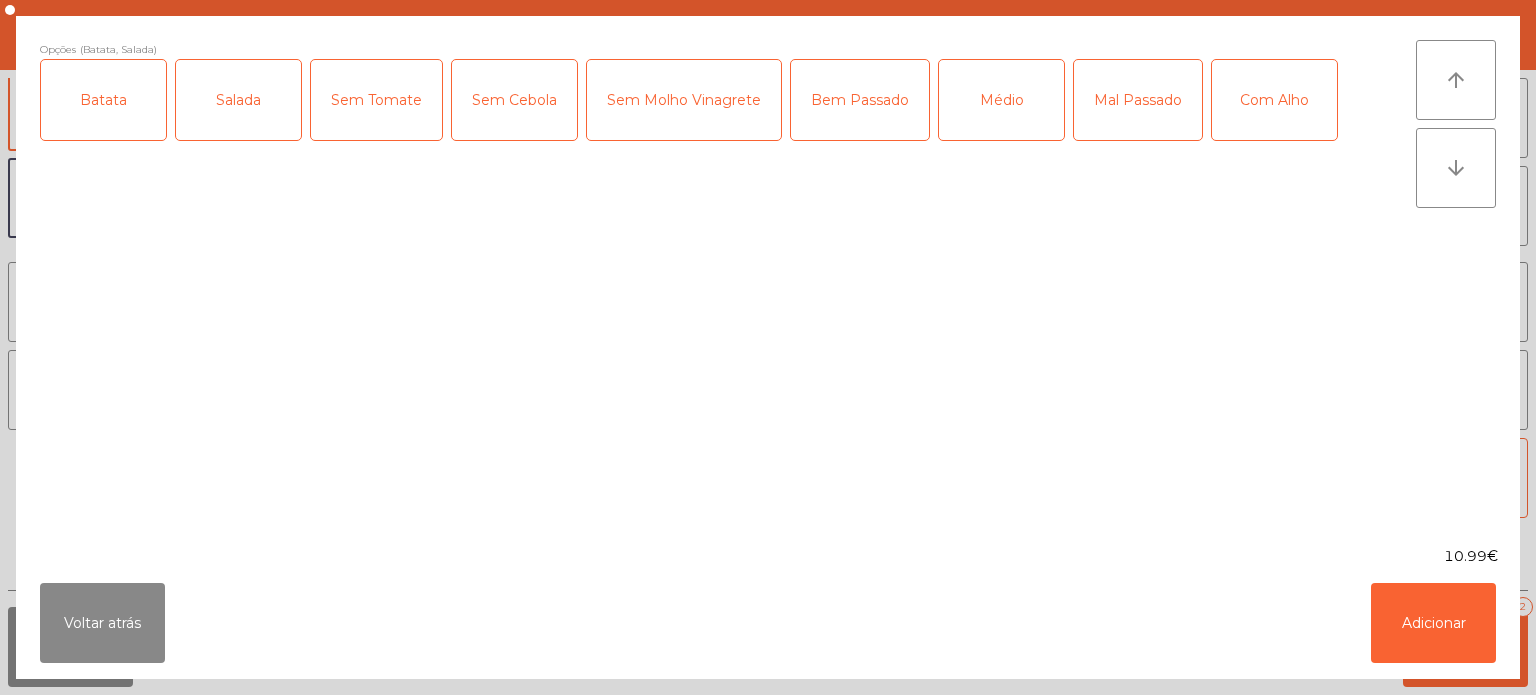 click on "Mal Passado" 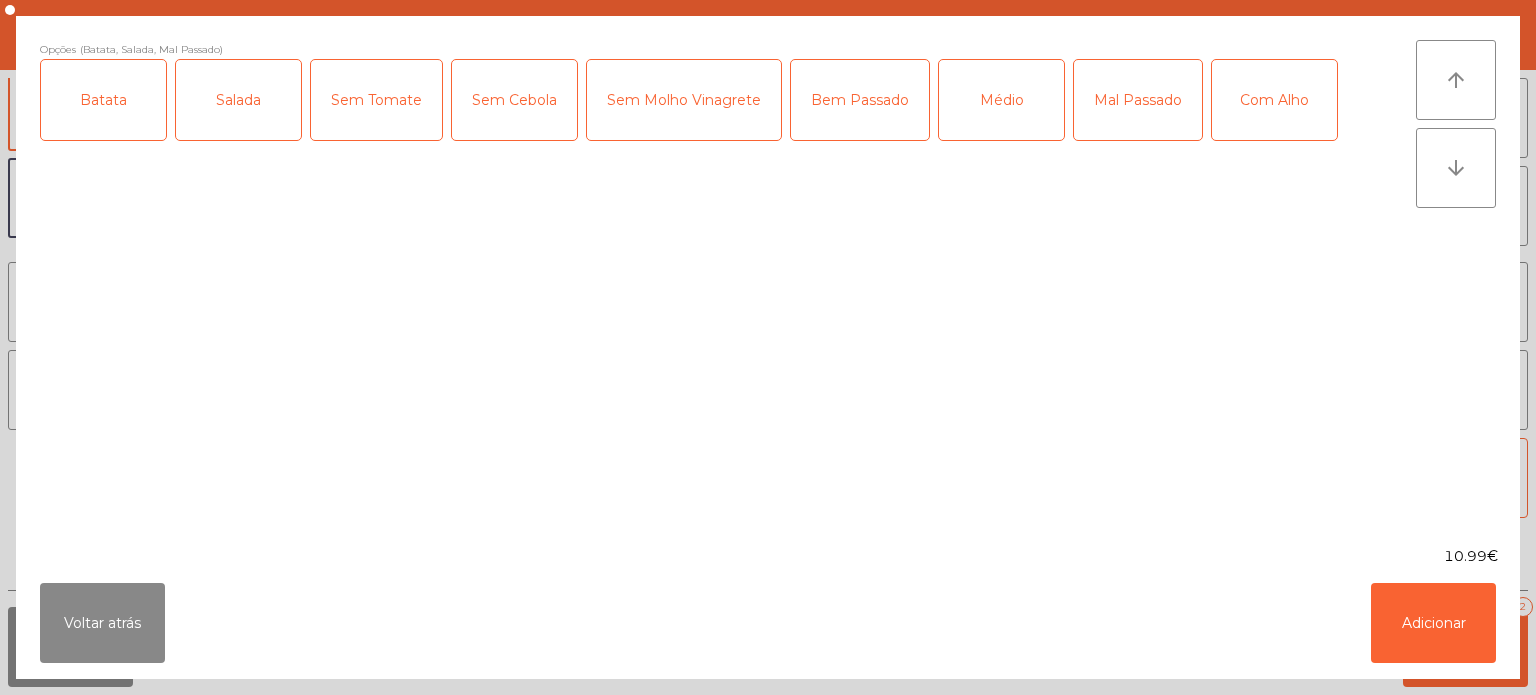click on "Com Alho" 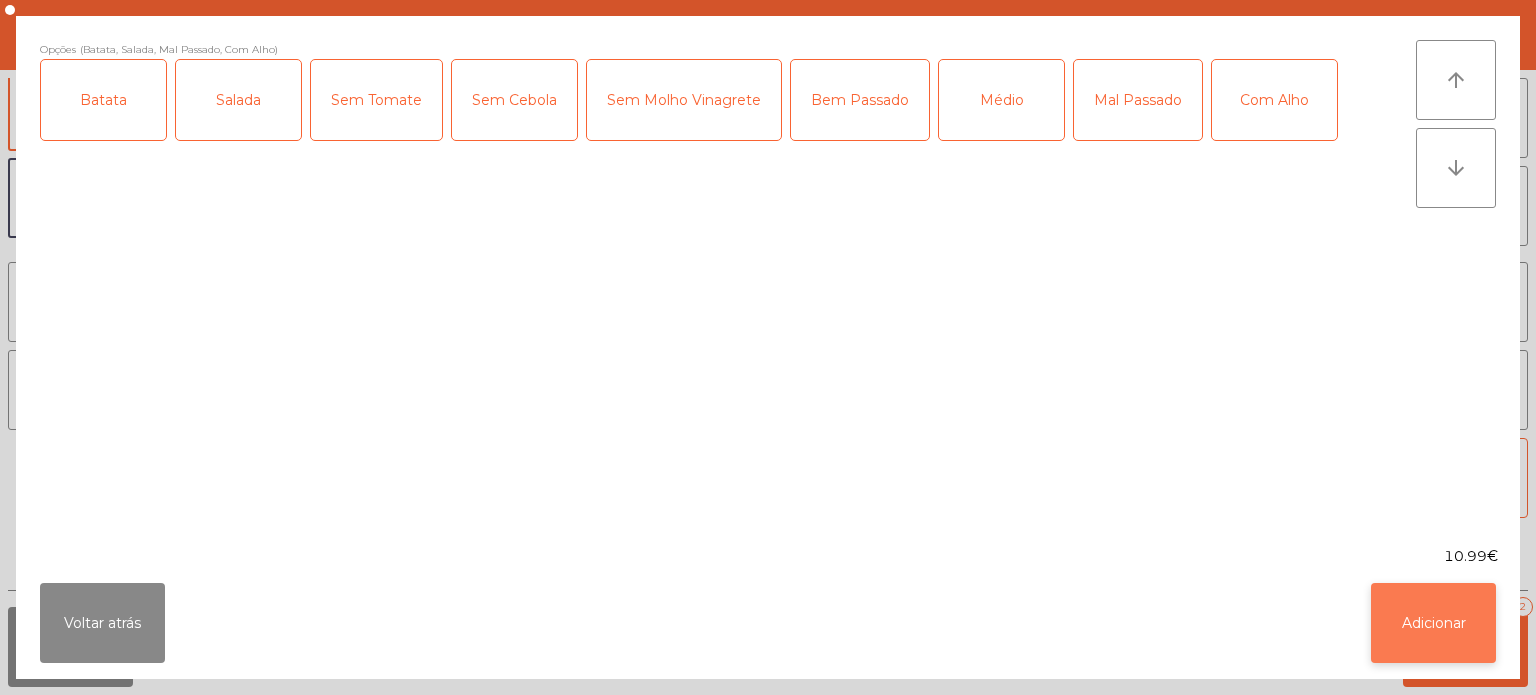 click on "Adicionar" 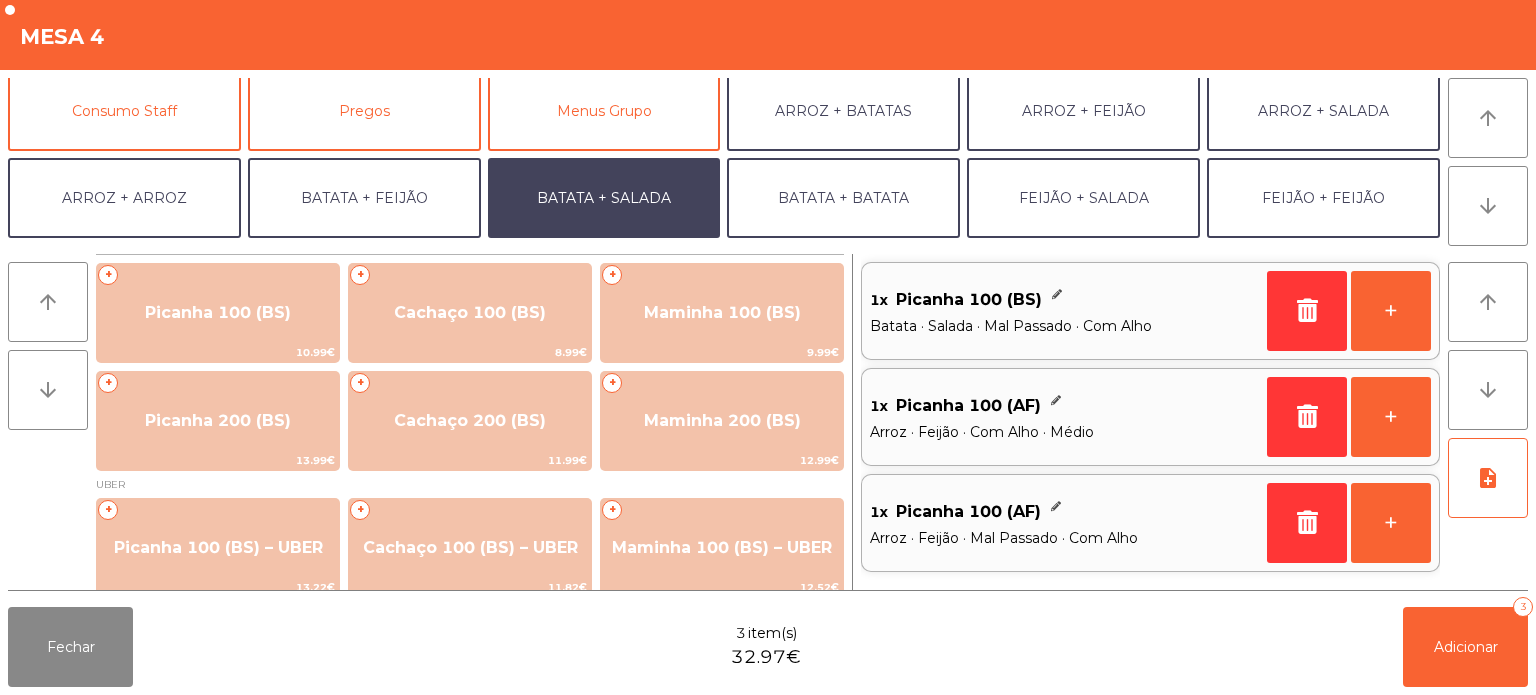 scroll, scrollTop: 250, scrollLeft: 0, axis: vertical 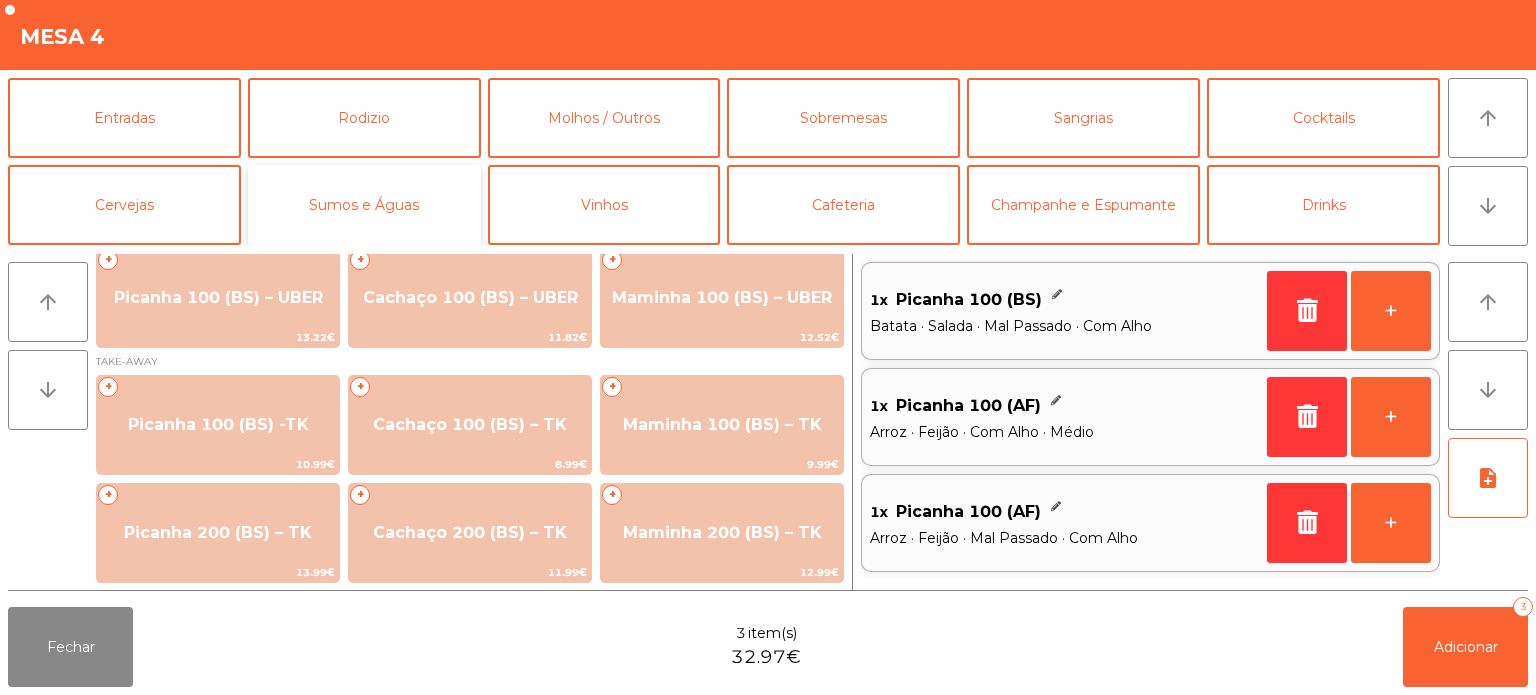 click on "Sumos e Águas" 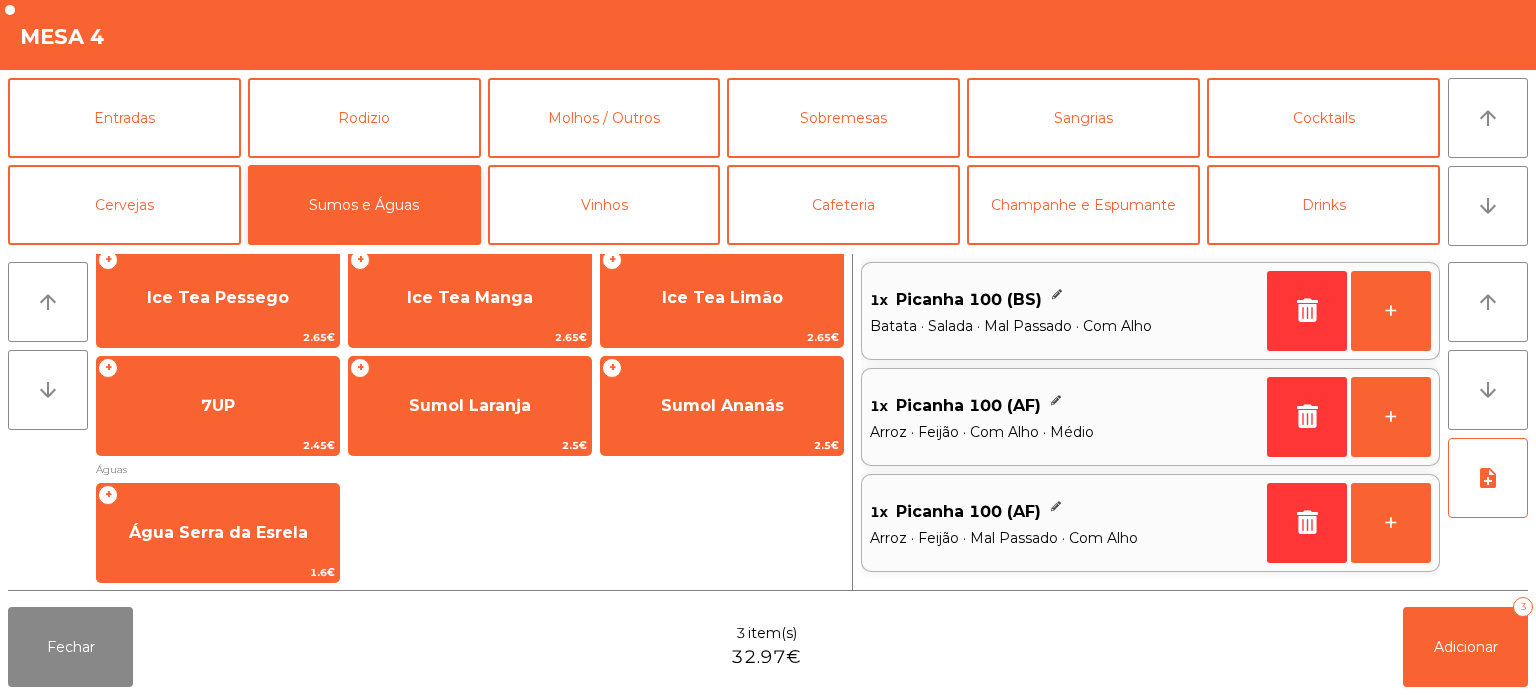 scroll, scrollTop: 484, scrollLeft: 0, axis: vertical 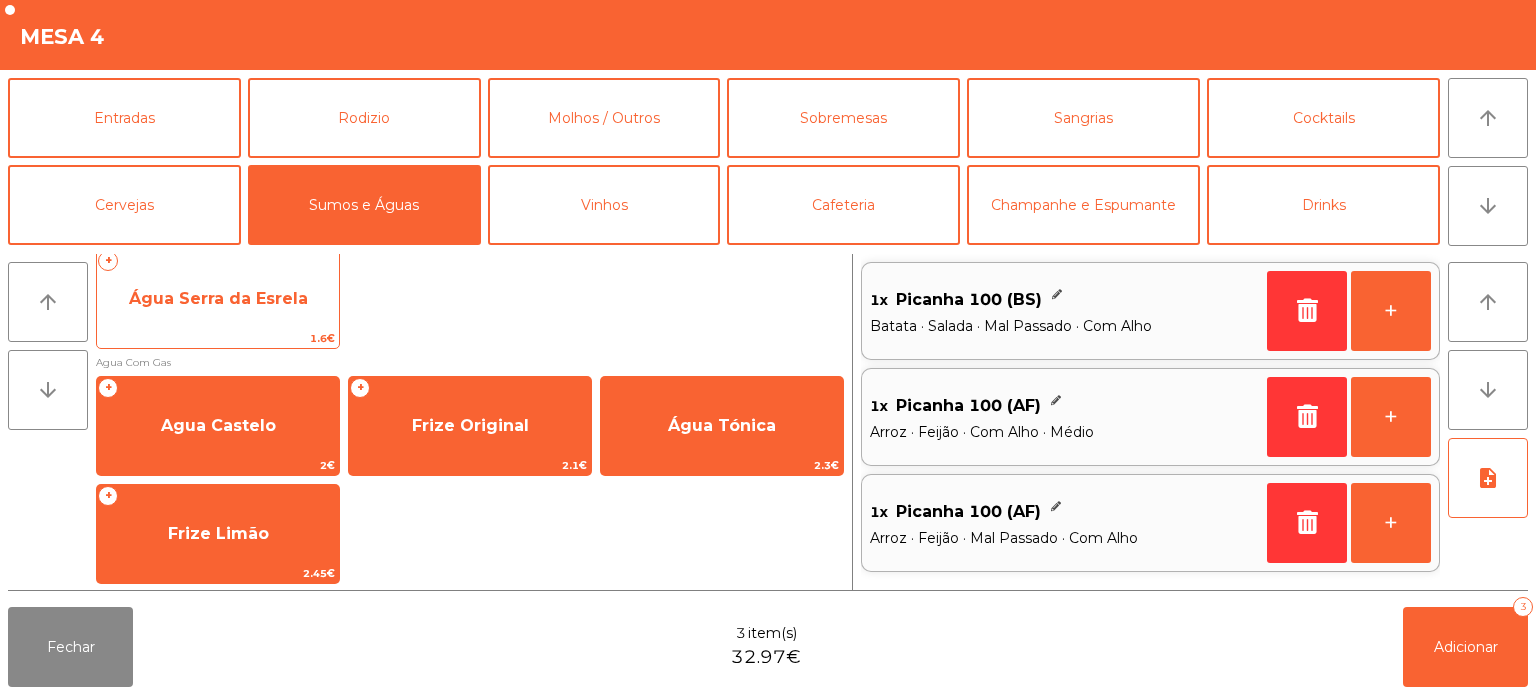 click on "Água Serra da Esrela" 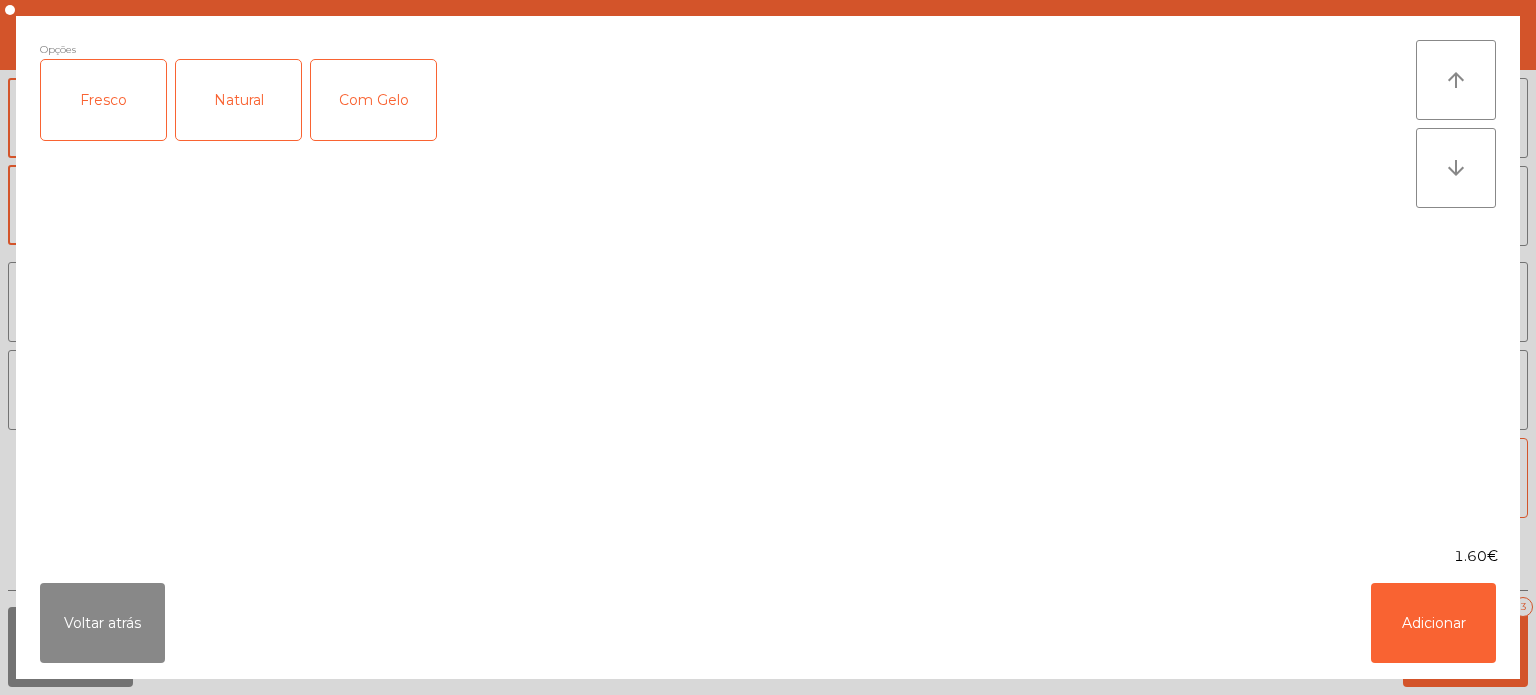 click on "Fresco" 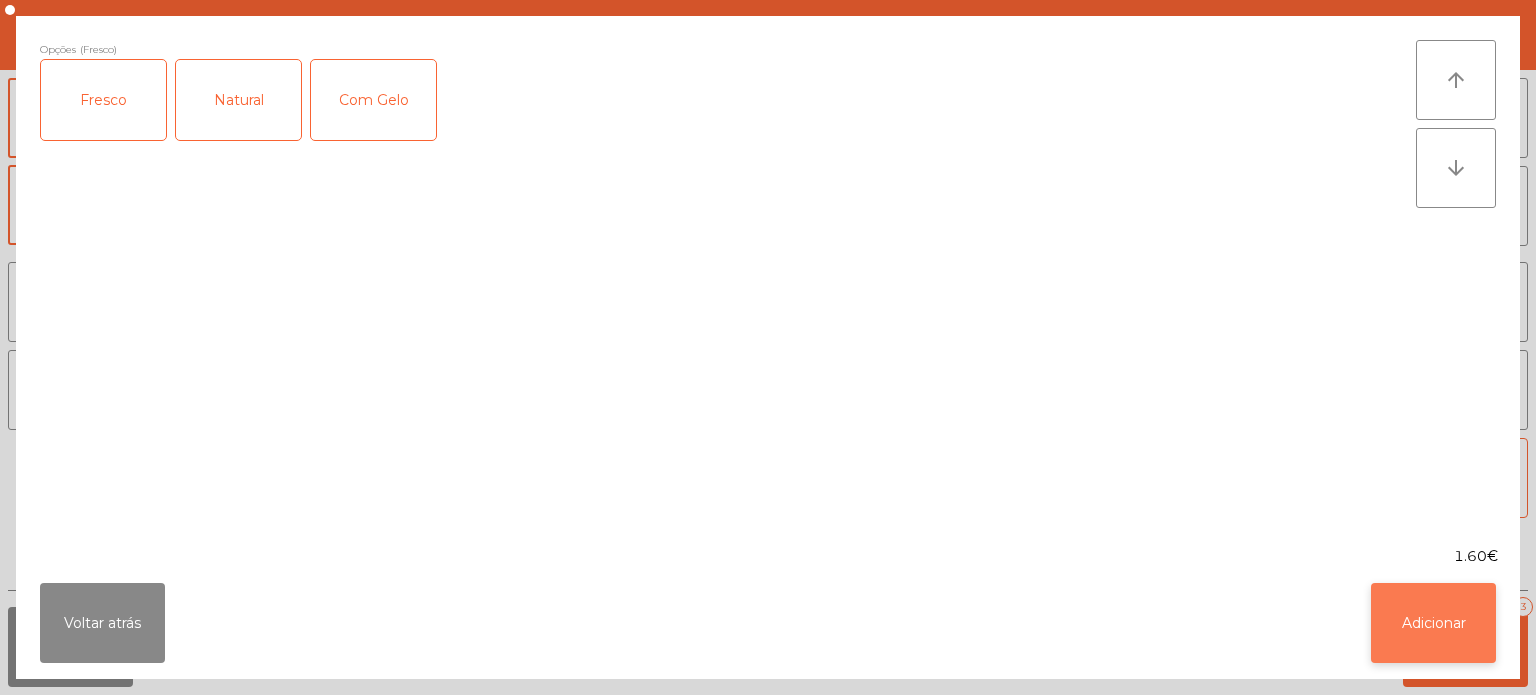 click on "Adicionar" 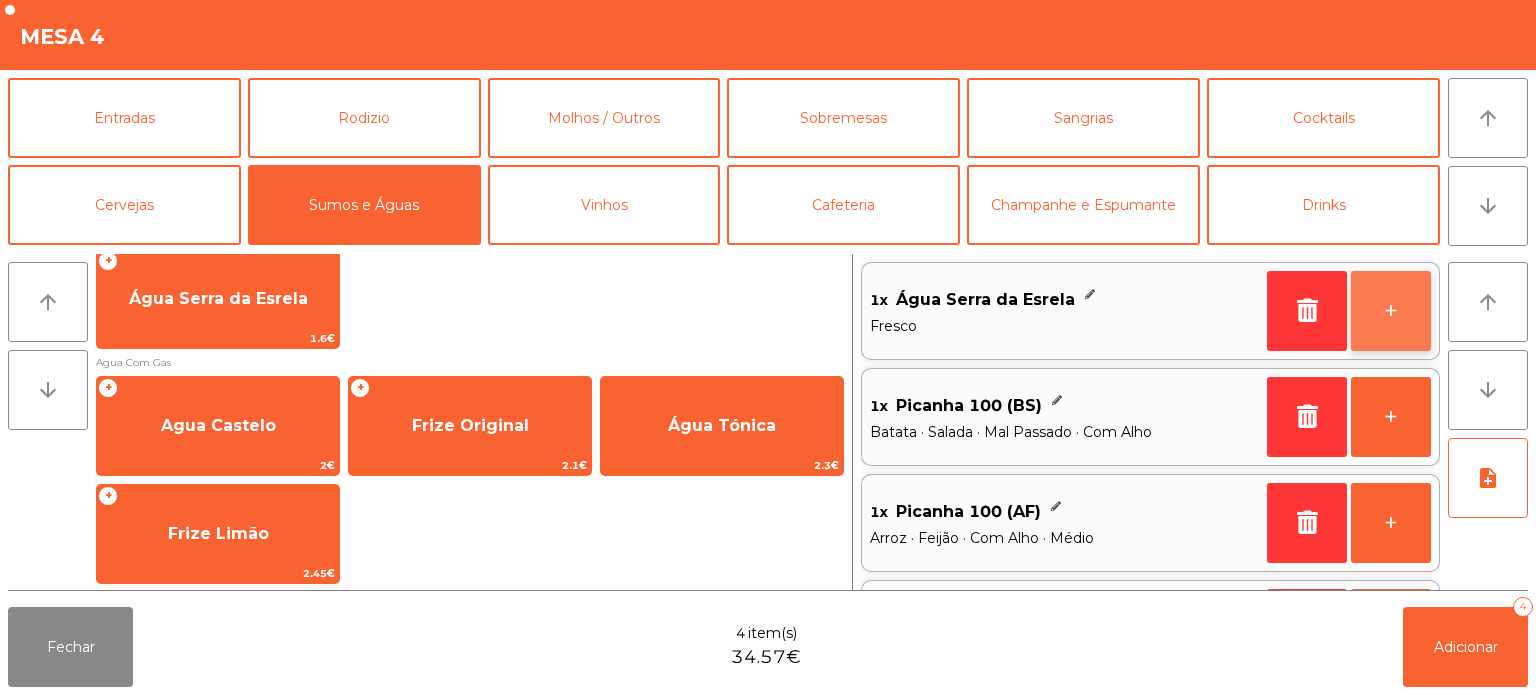 click on "+" 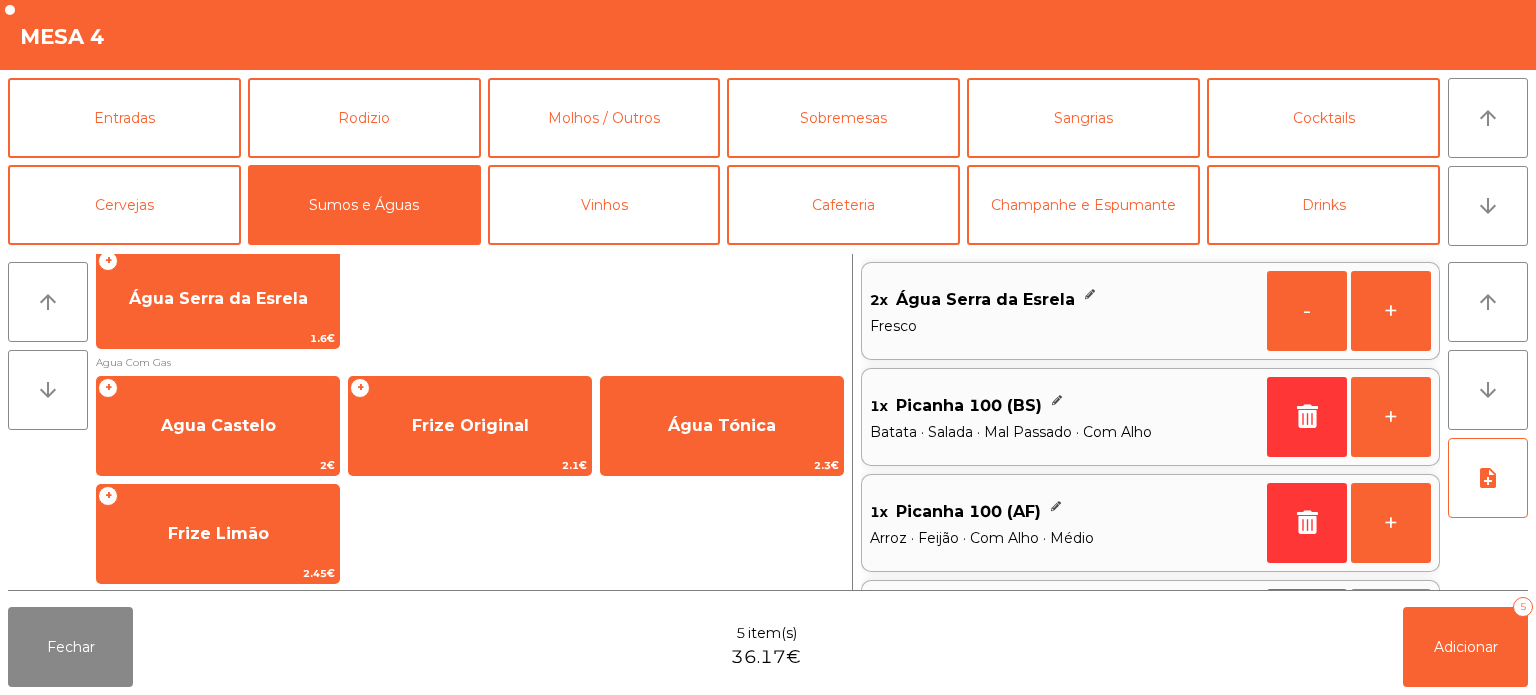 scroll, scrollTop: 8, scrollLeft: 0, axis: vertical 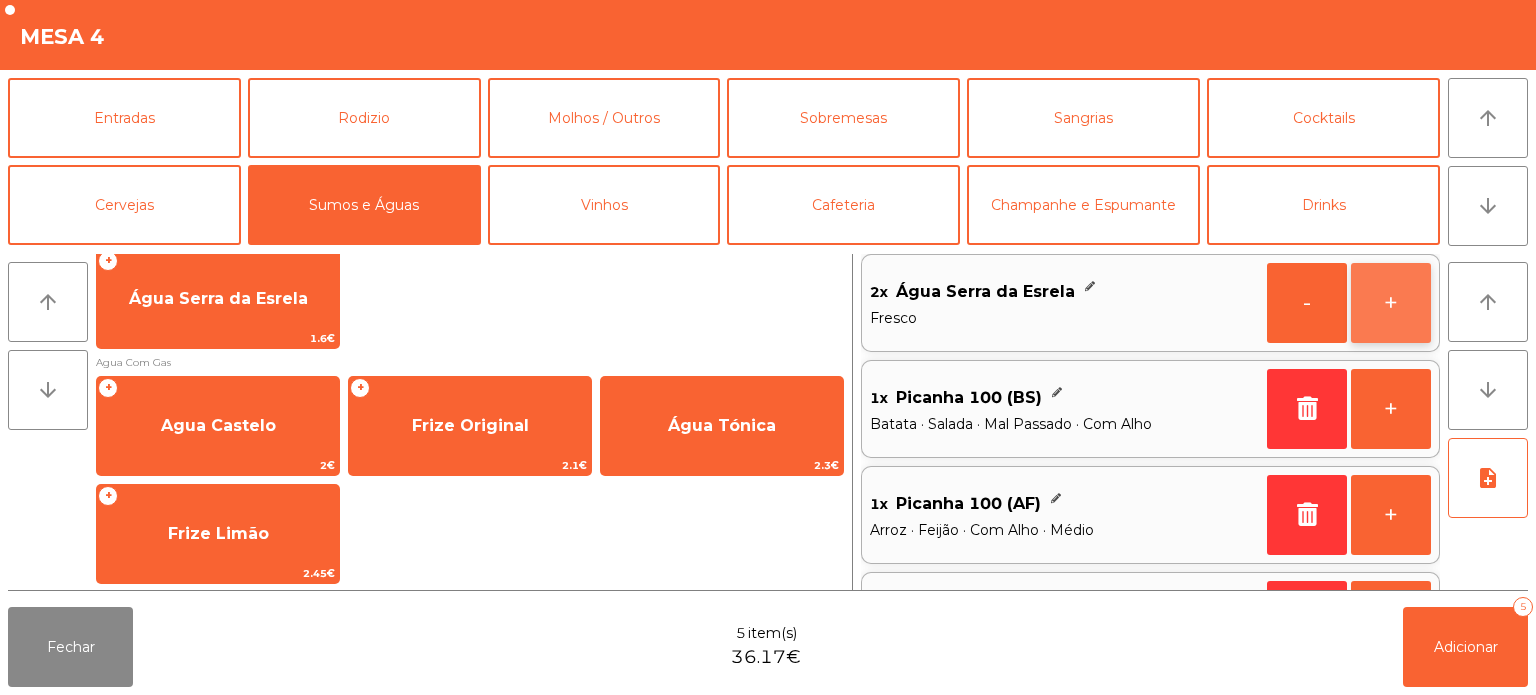 click on "+" 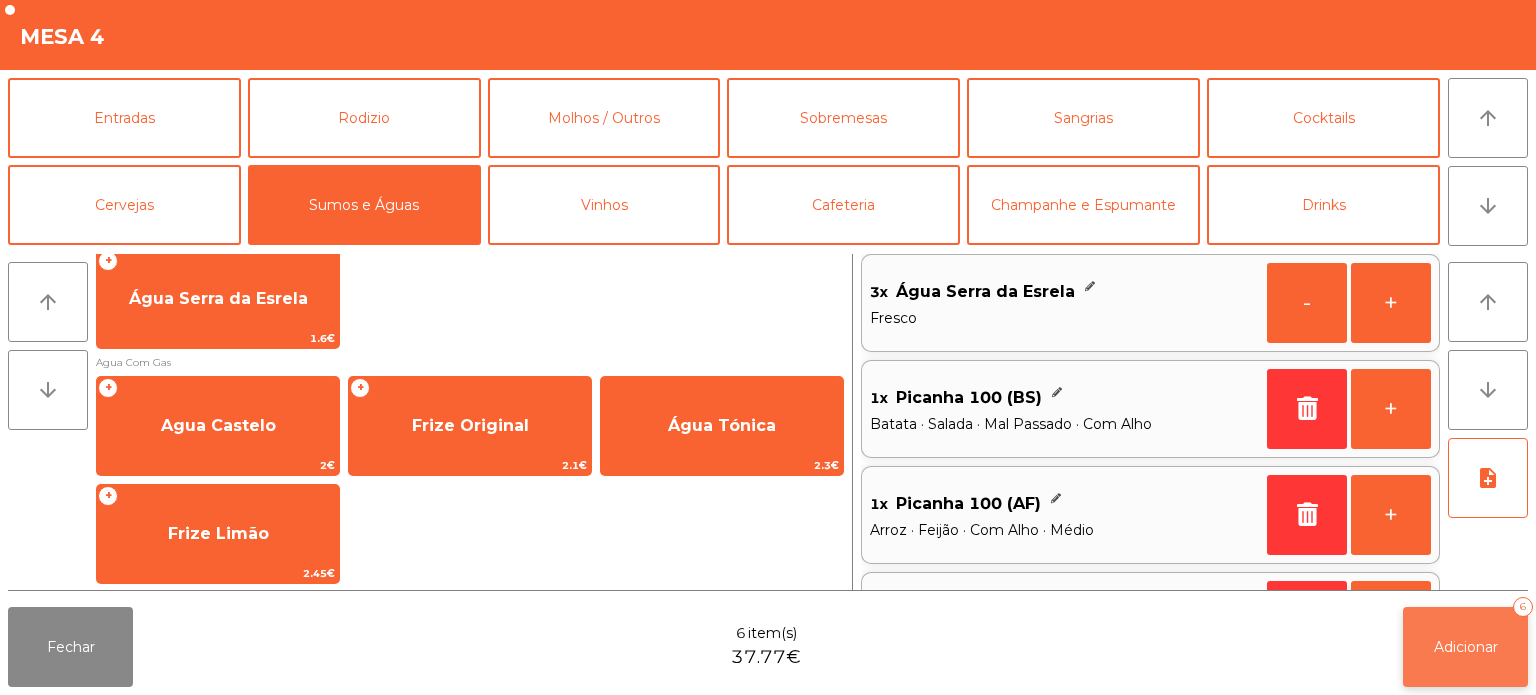click on "Adicionar" 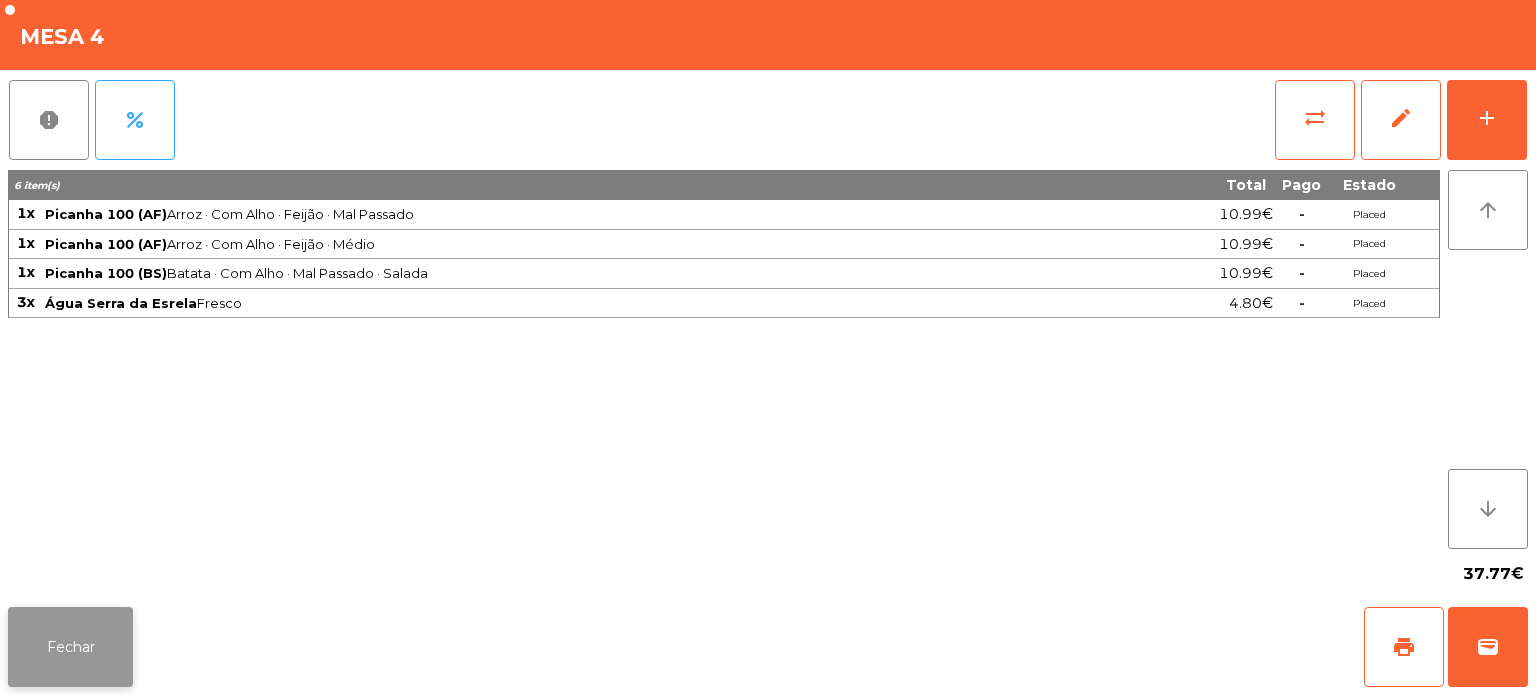 click on "Fechar" 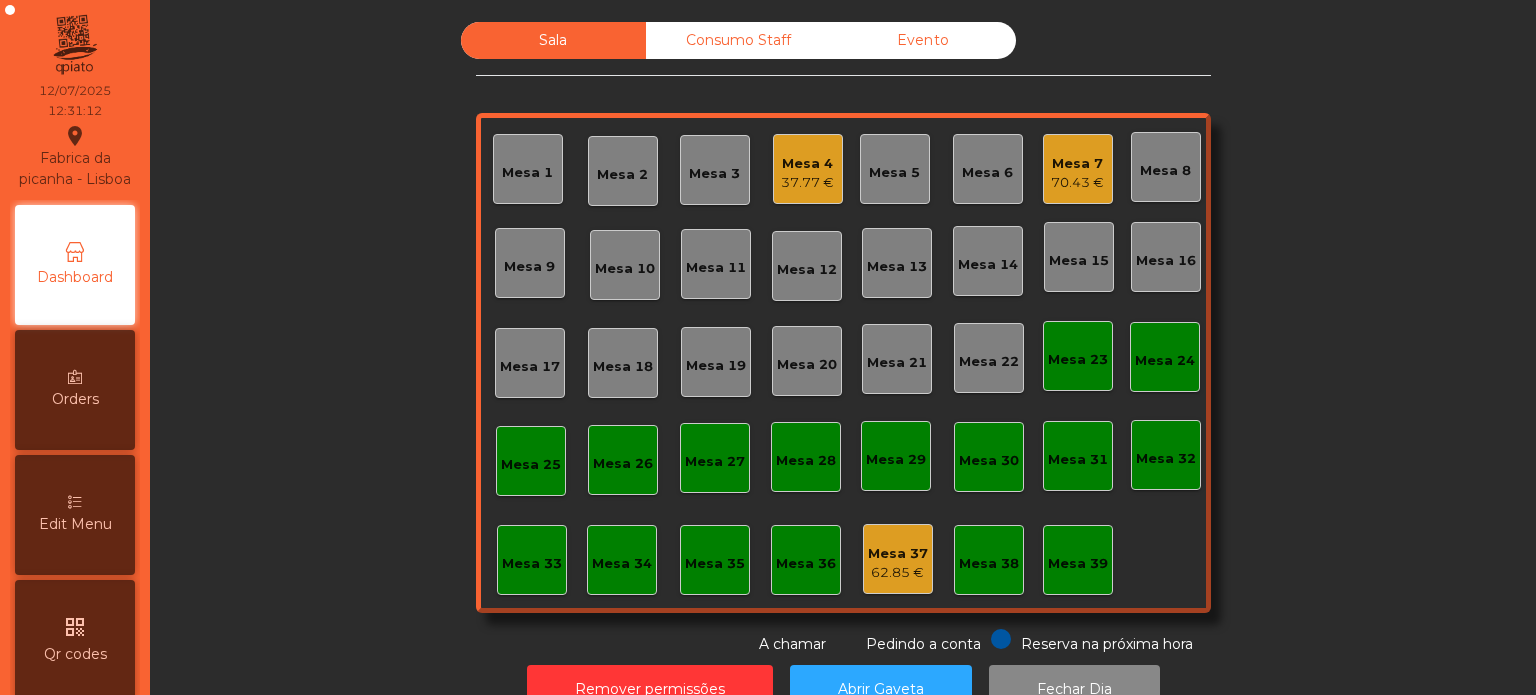 click on "Mesa 7" 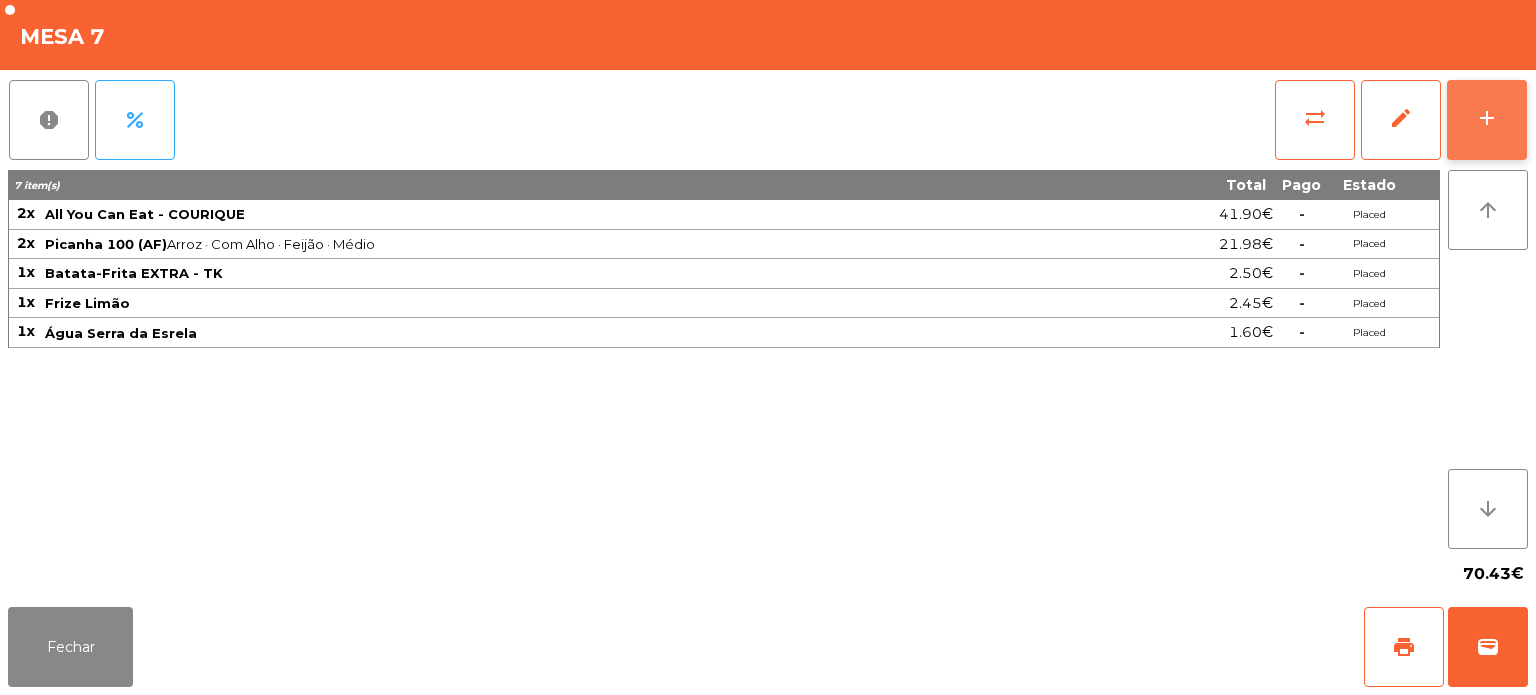 click on "add" 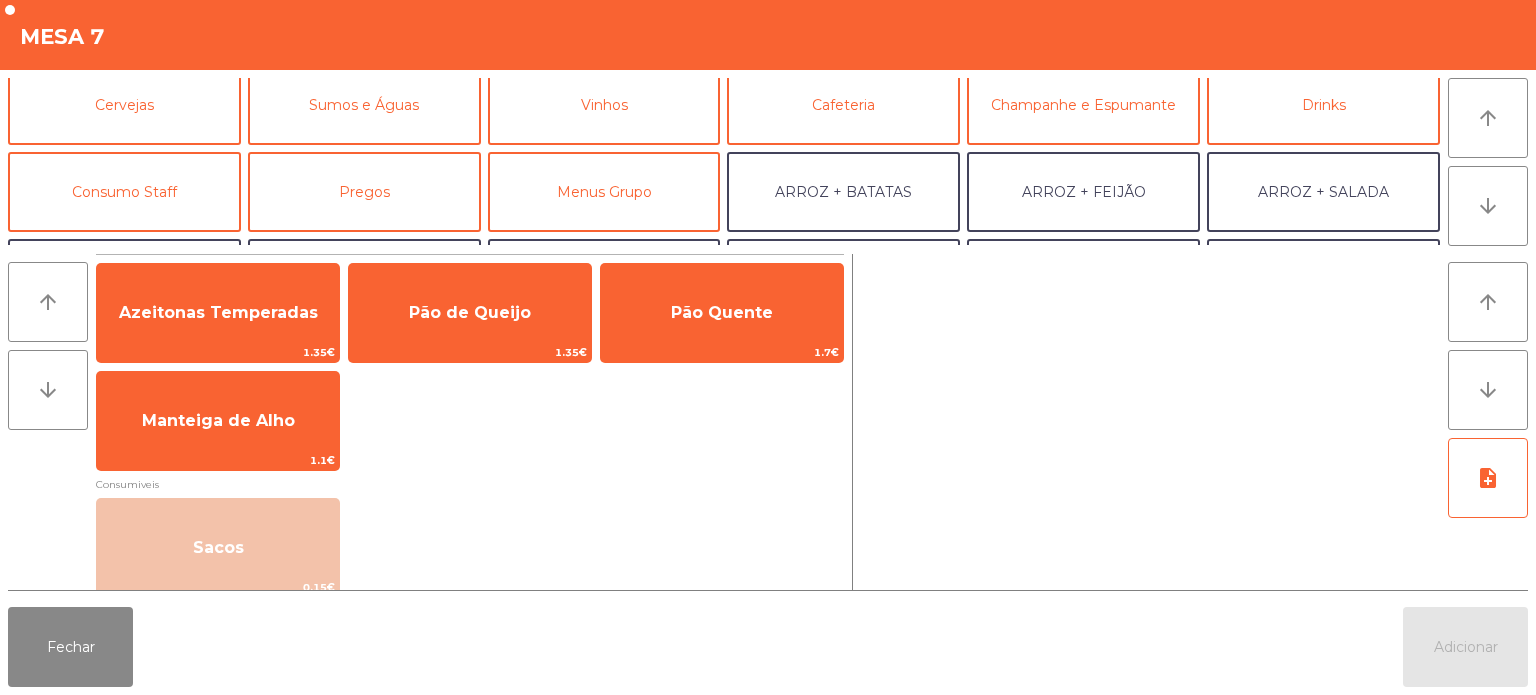 scroll, scrollTop: 0, scrollLeft: 0, axis: both 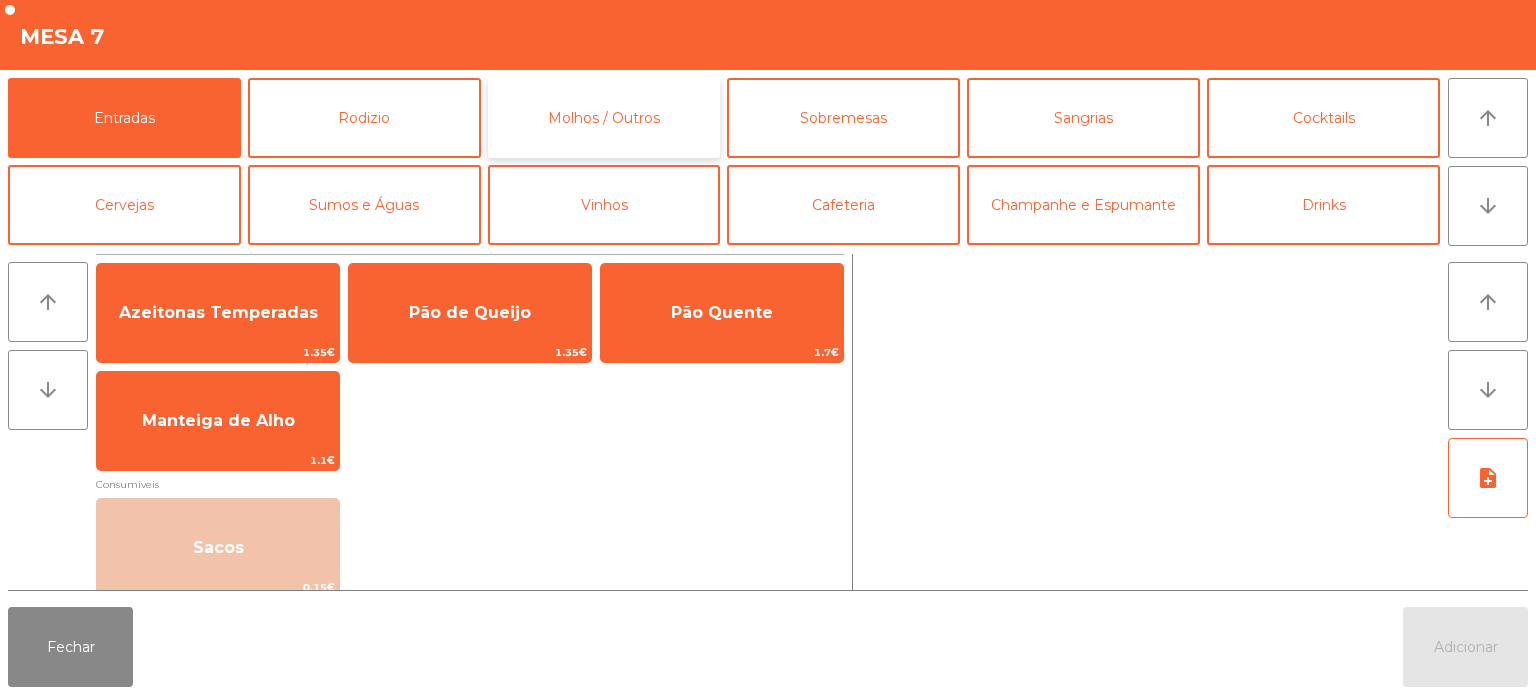 click on "Molhos / Outros" 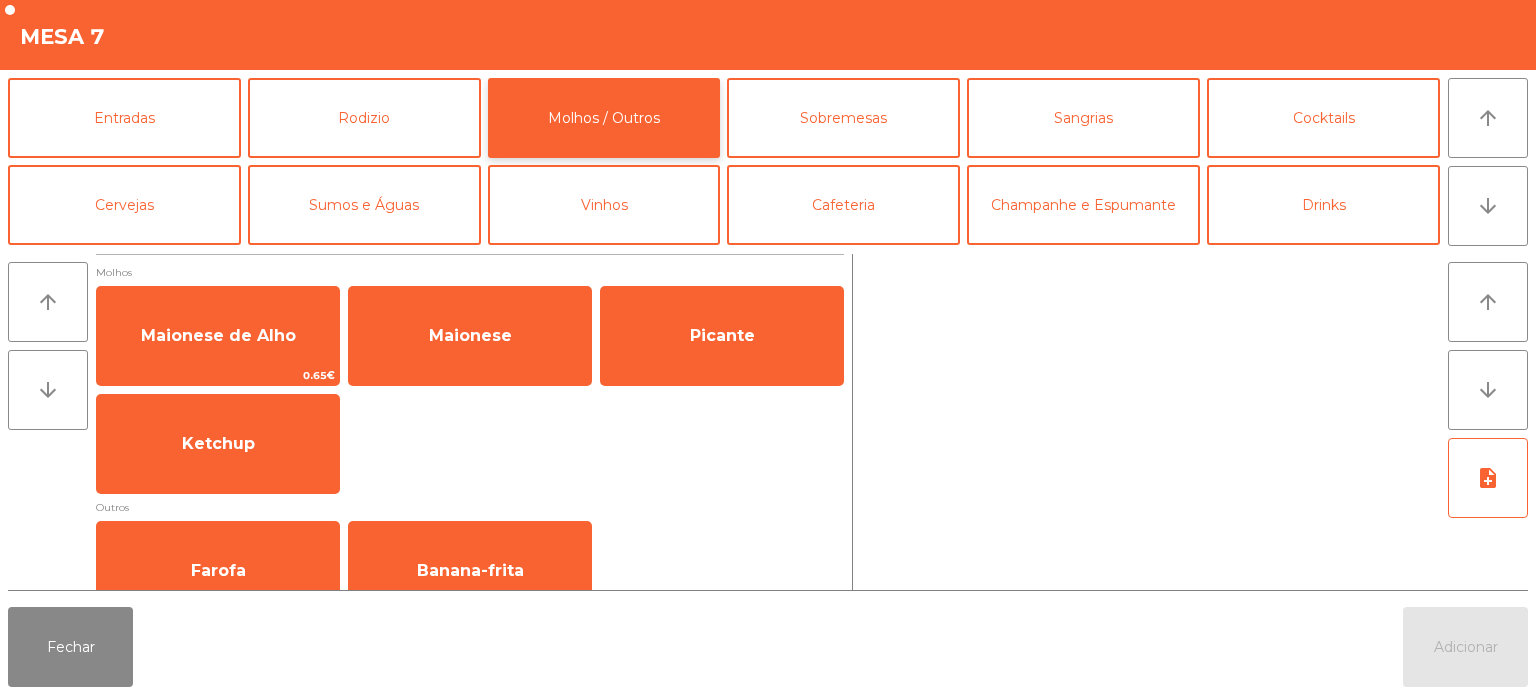 scroll, scrollTop: 38, scrollLeft: 0, axis: vertical 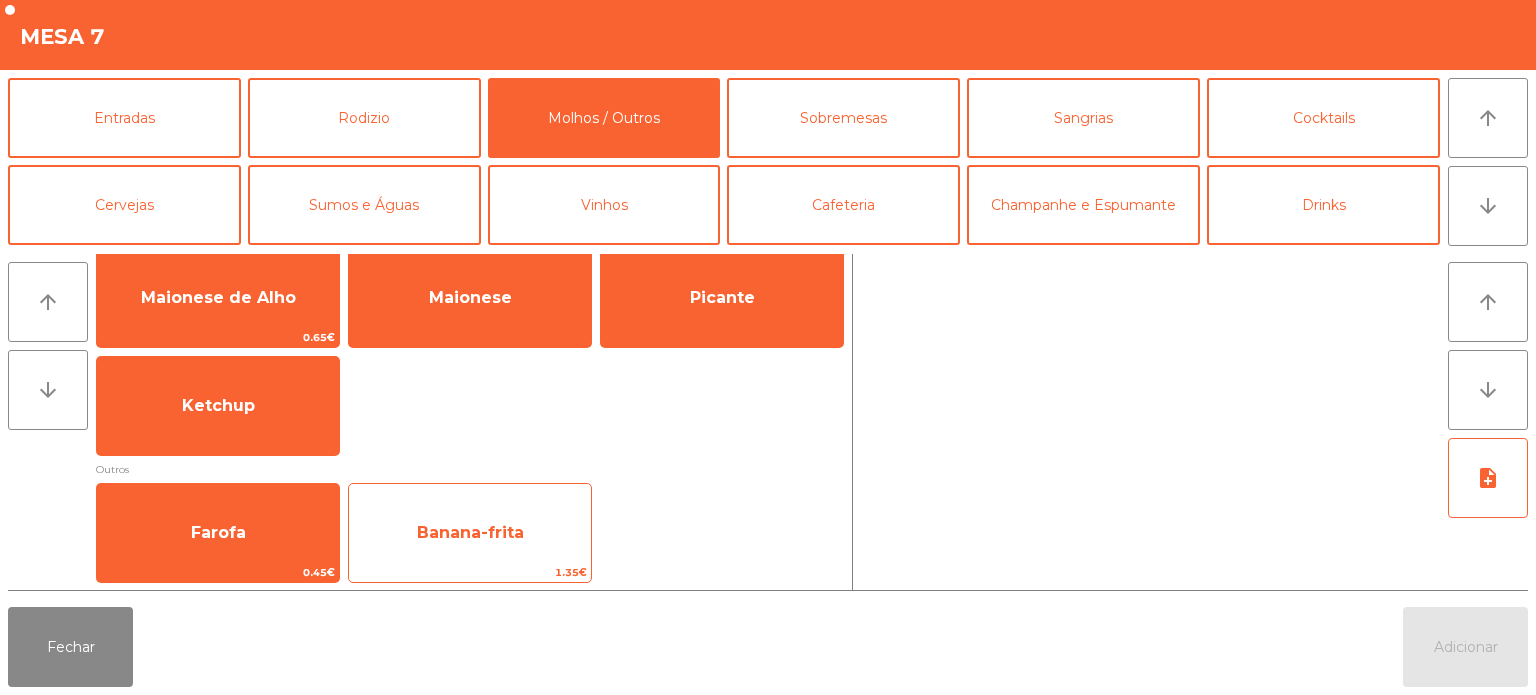 click on "Banana-frita" 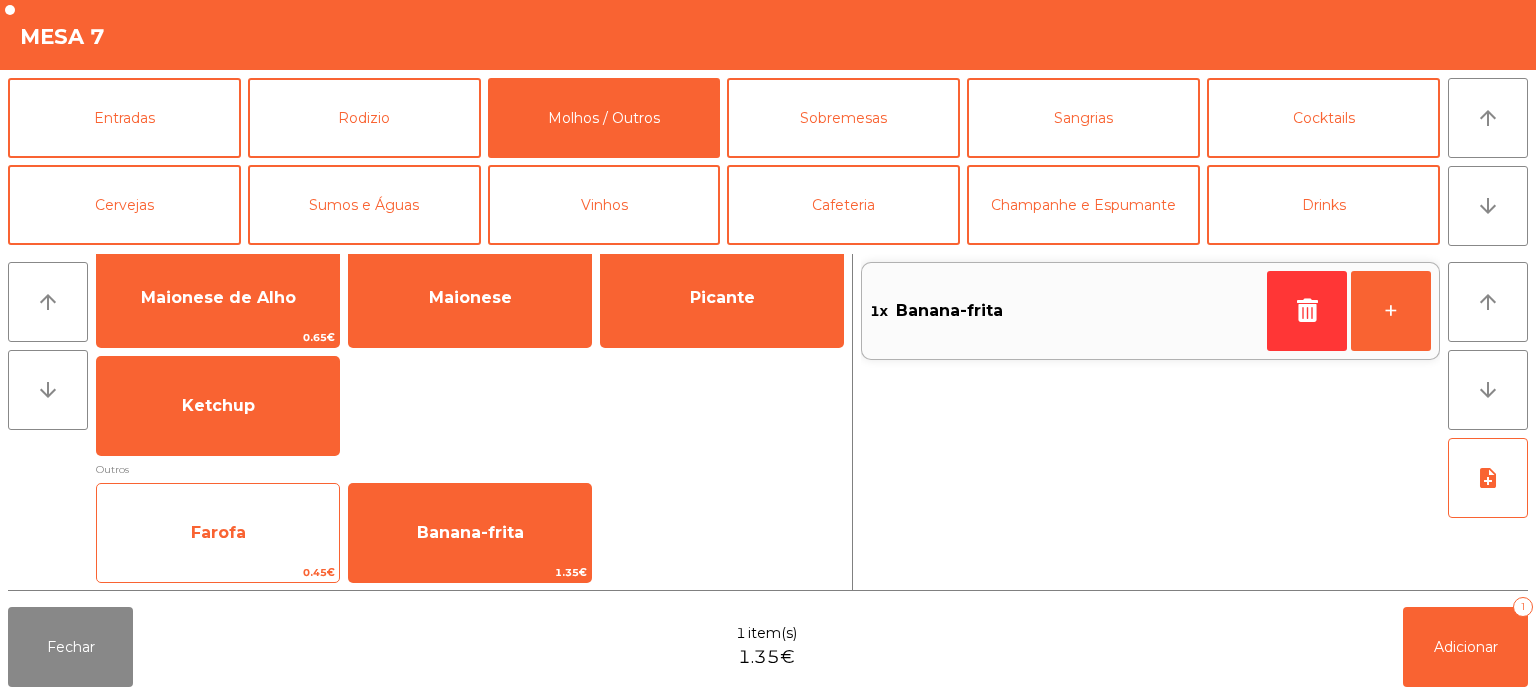 click on "Farofa" 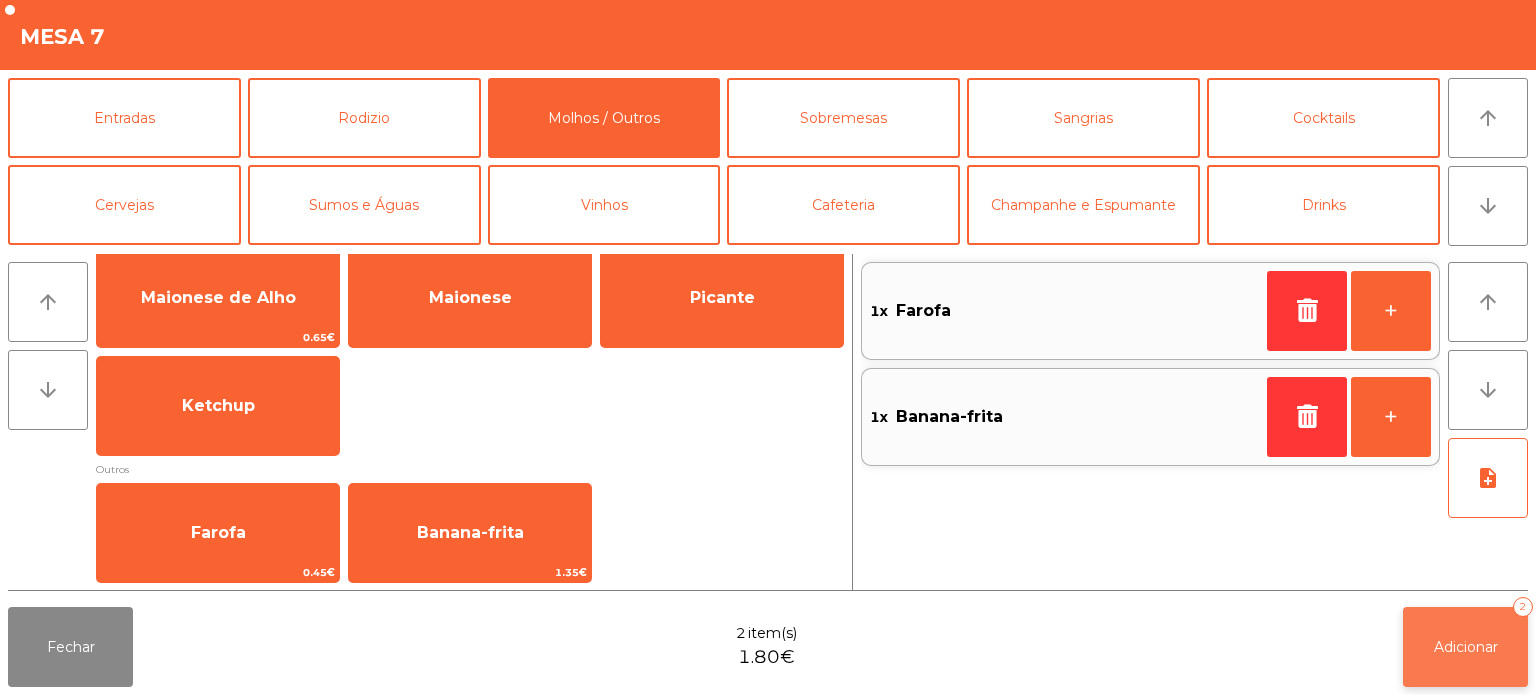 click on "Adicionar   2" 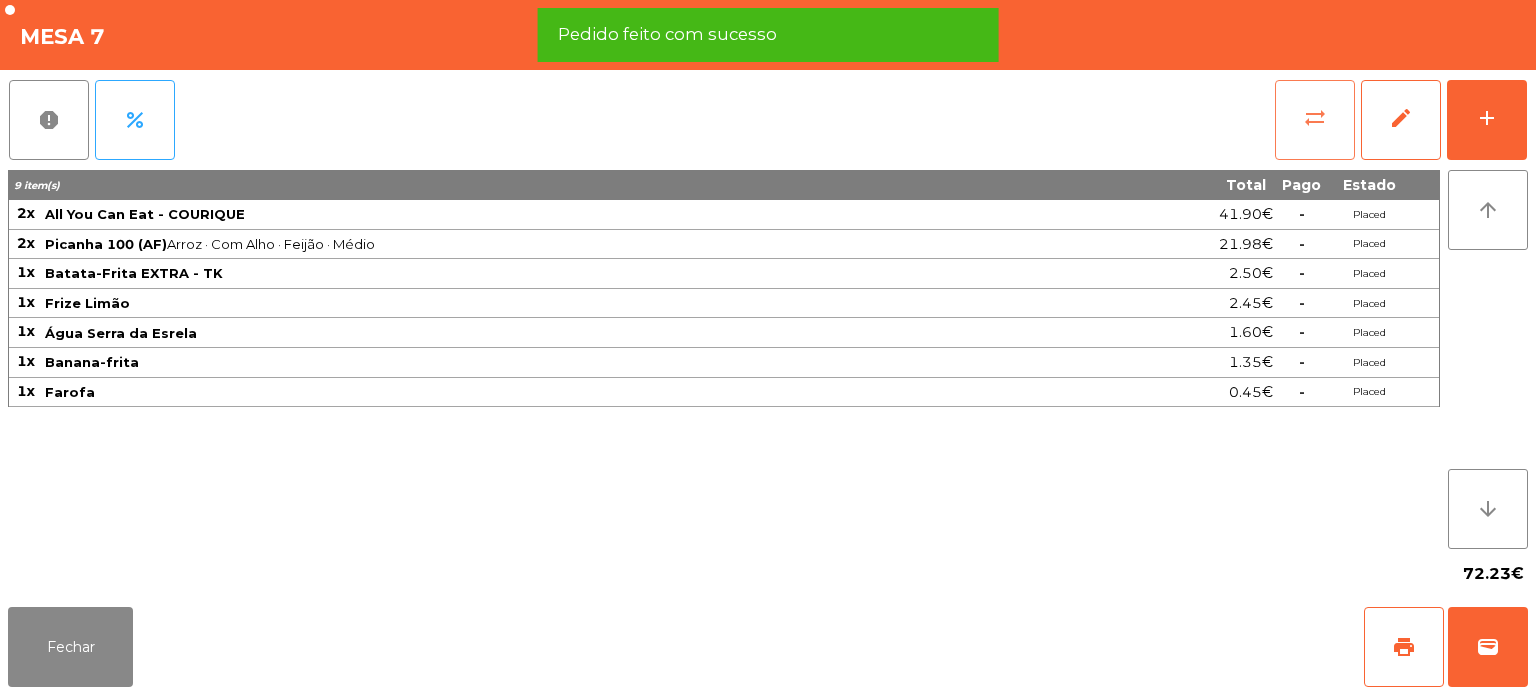 click on "sync_alt" 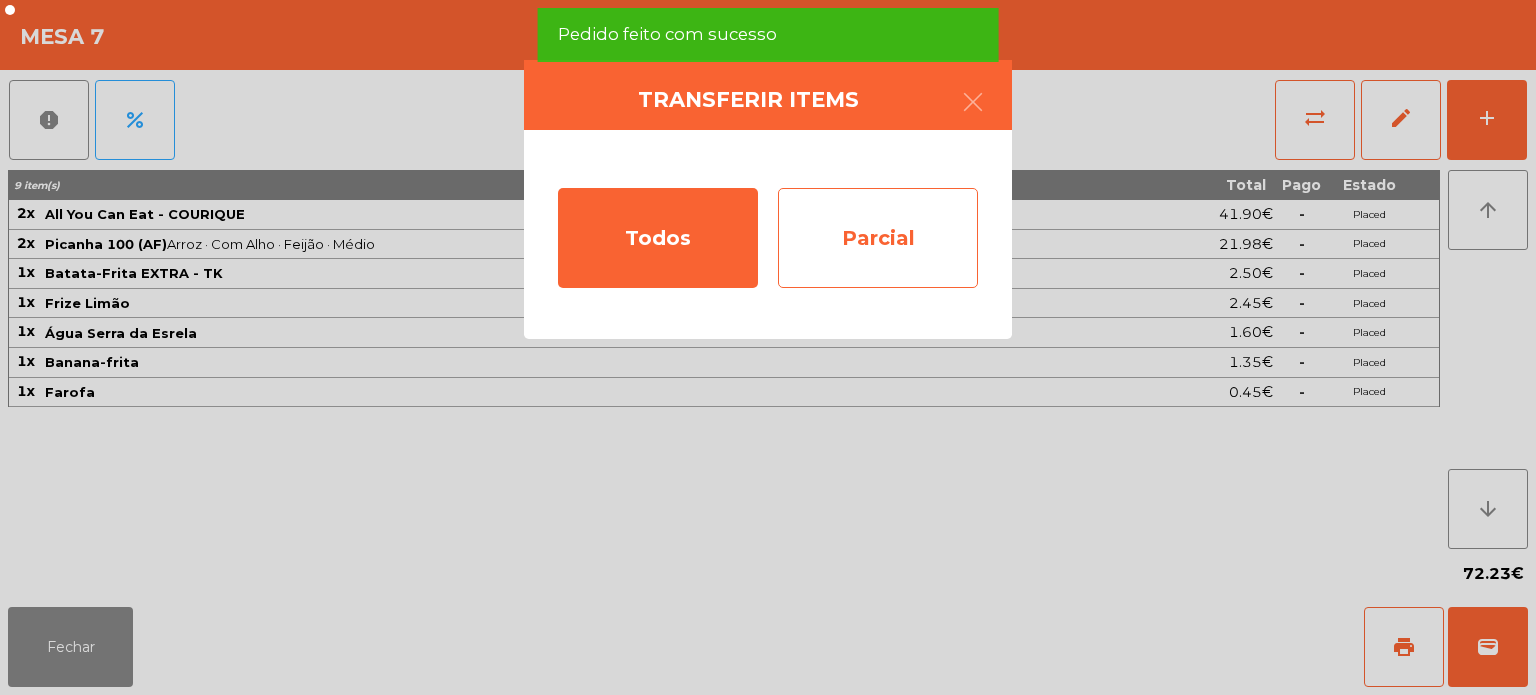 click on "Parcial" 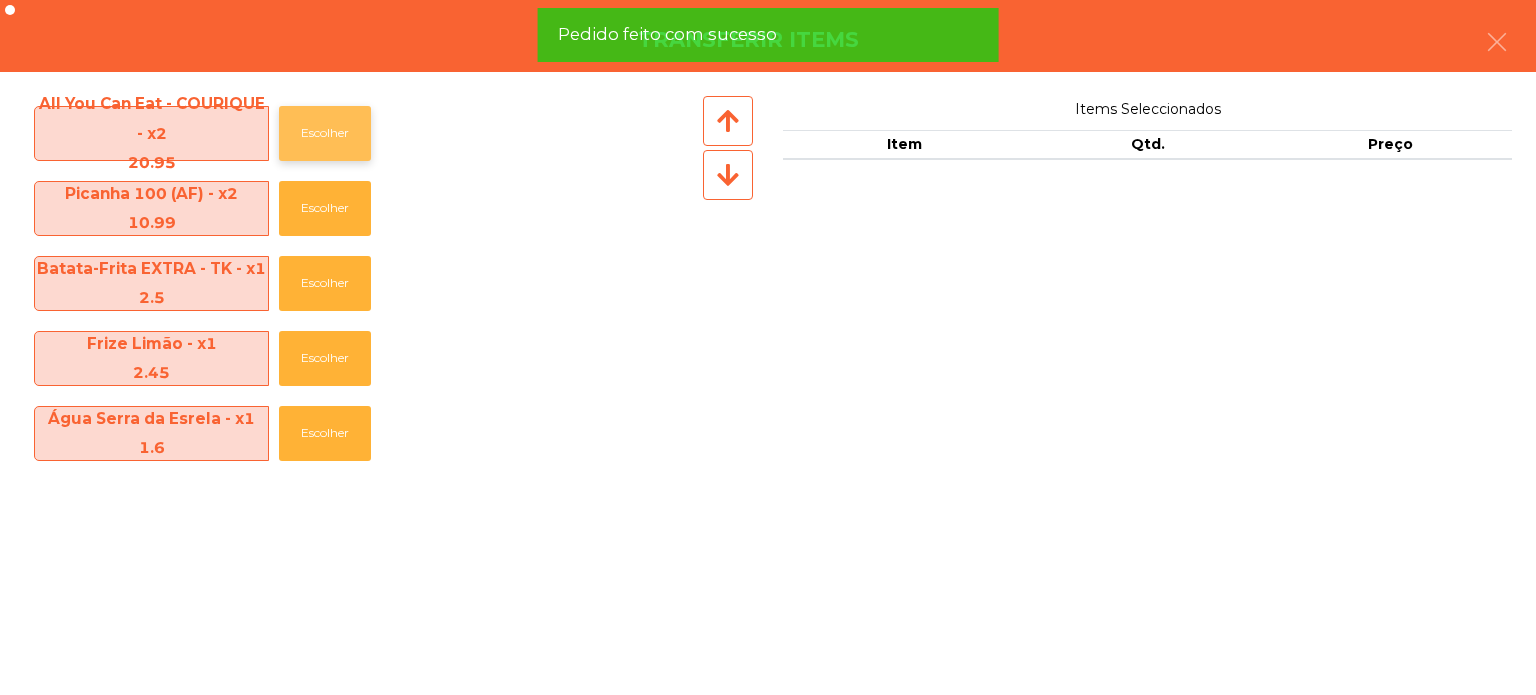 click on "Escolher" 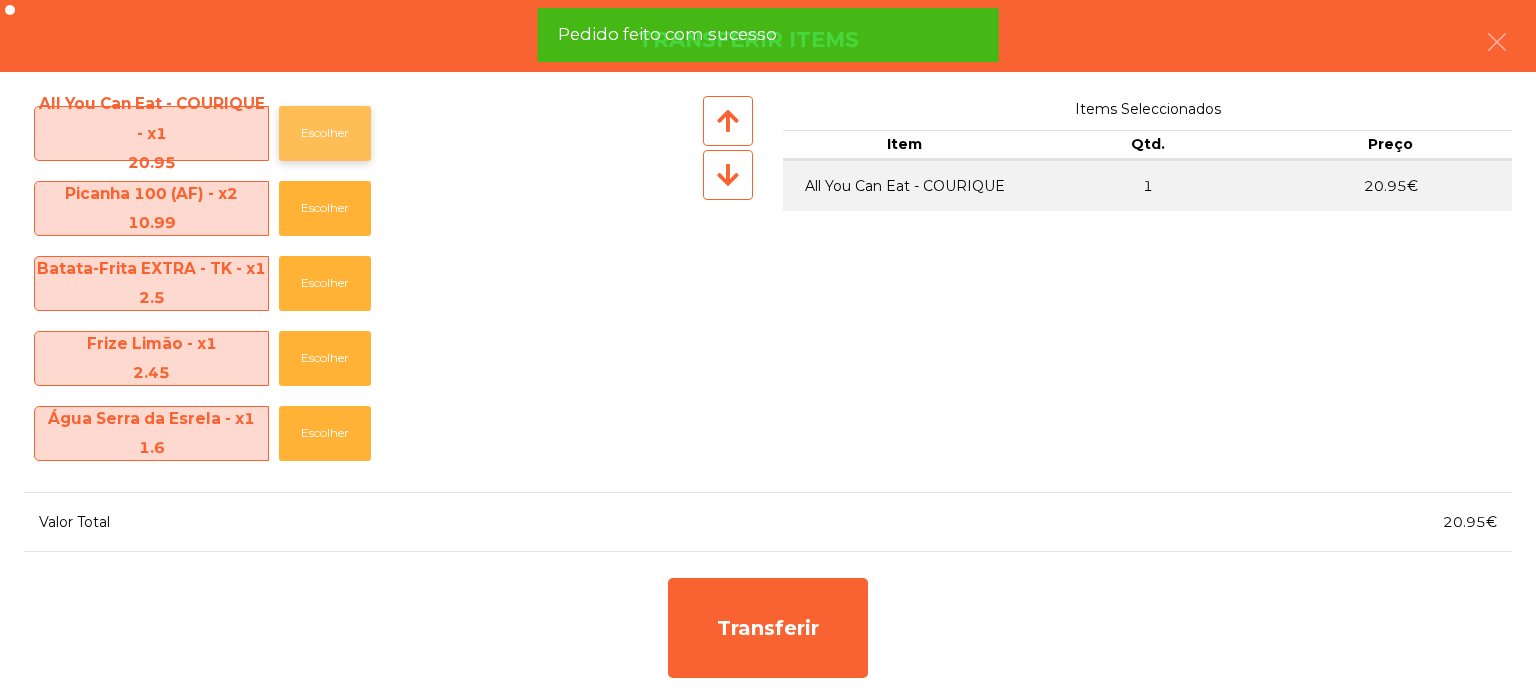 click on "Escolher" 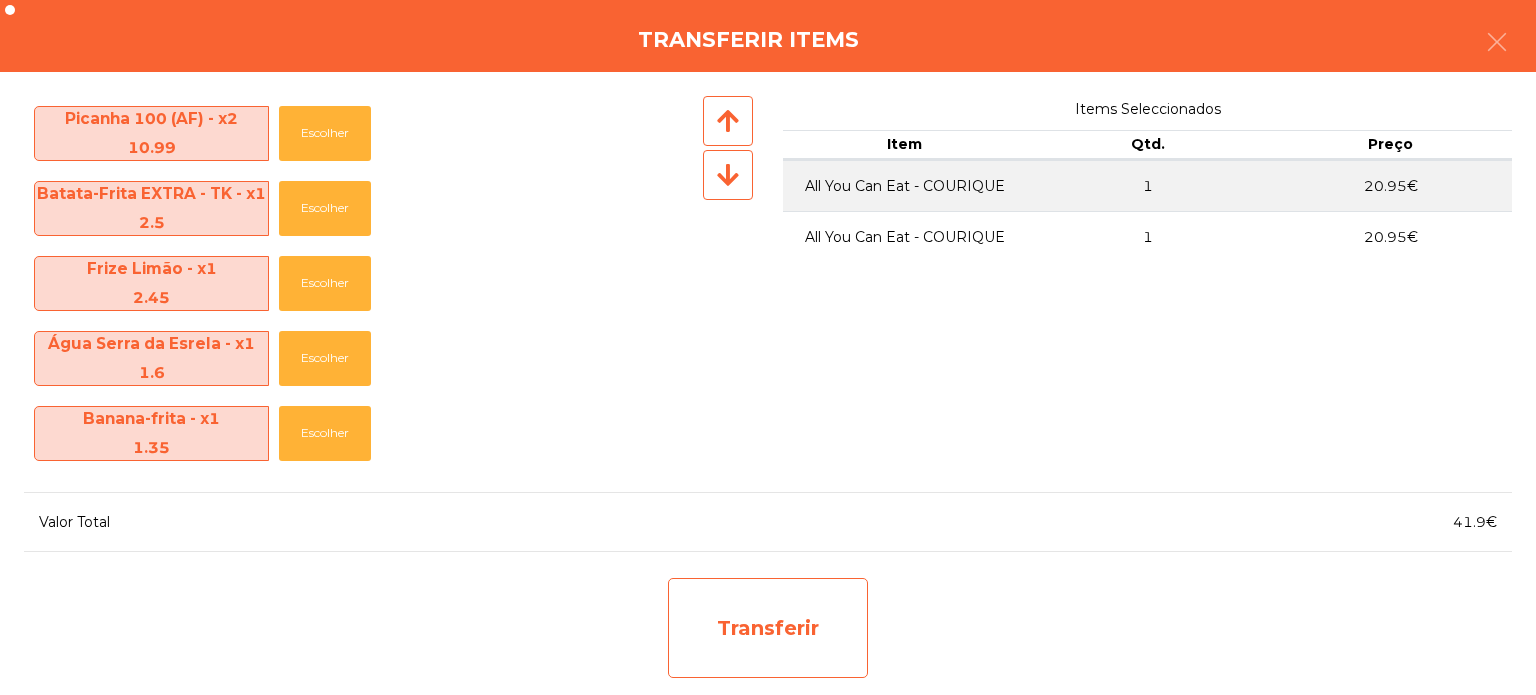 click on "Transferir" 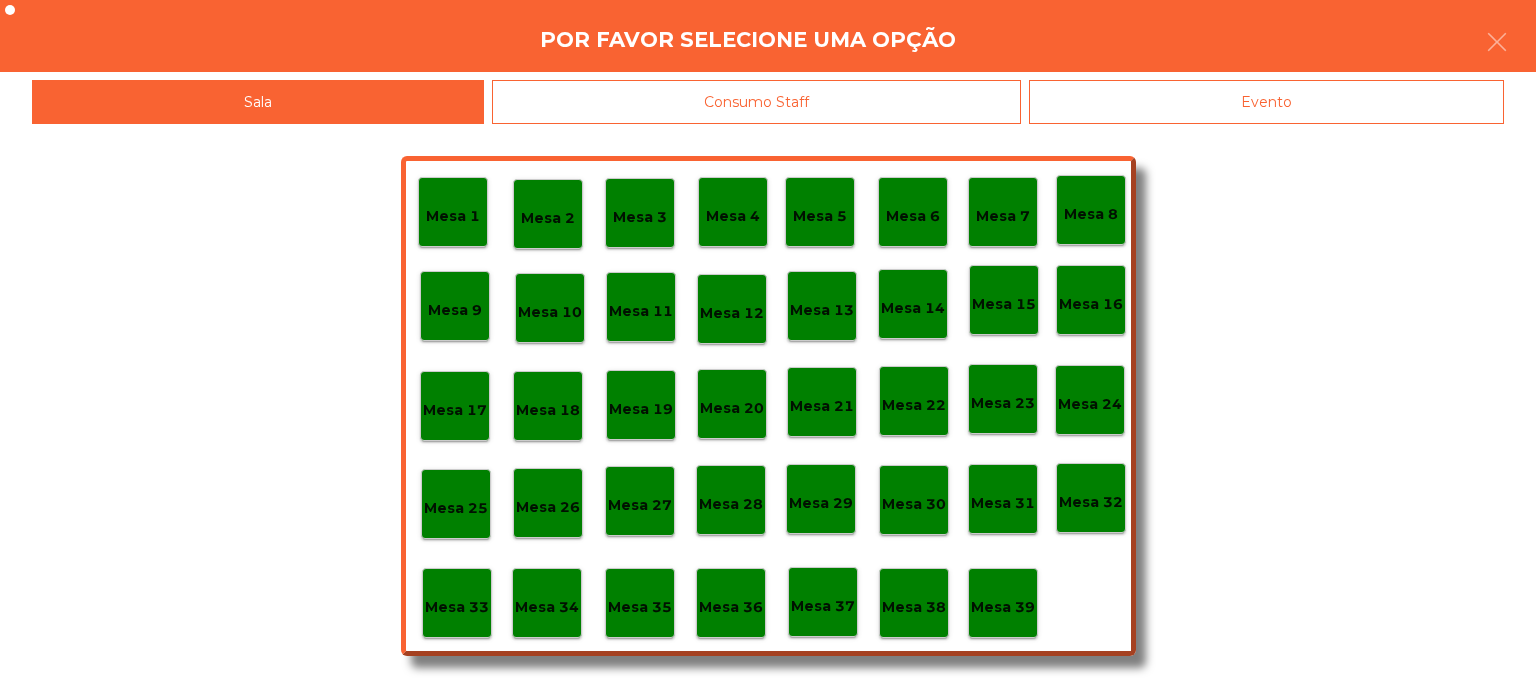 click on "Mesa 37" 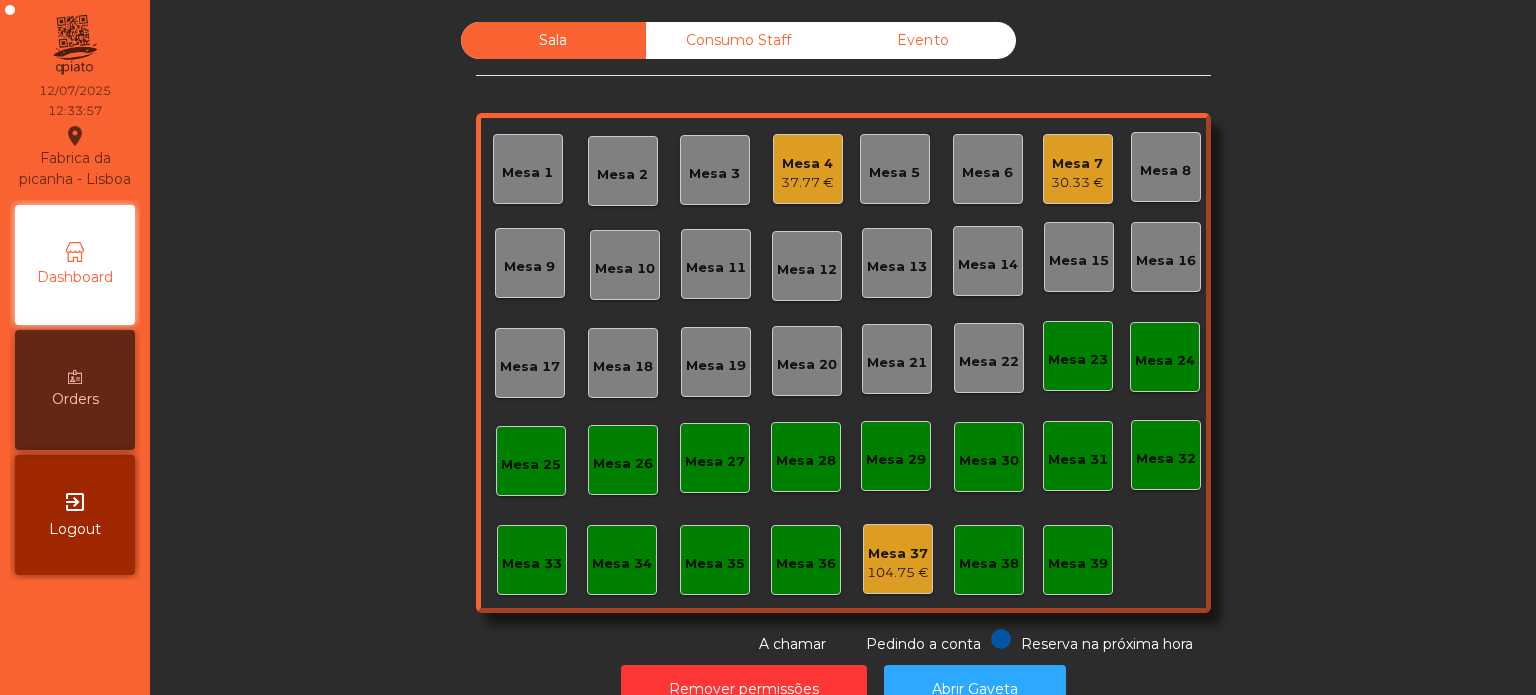 click on "Mesa 6" 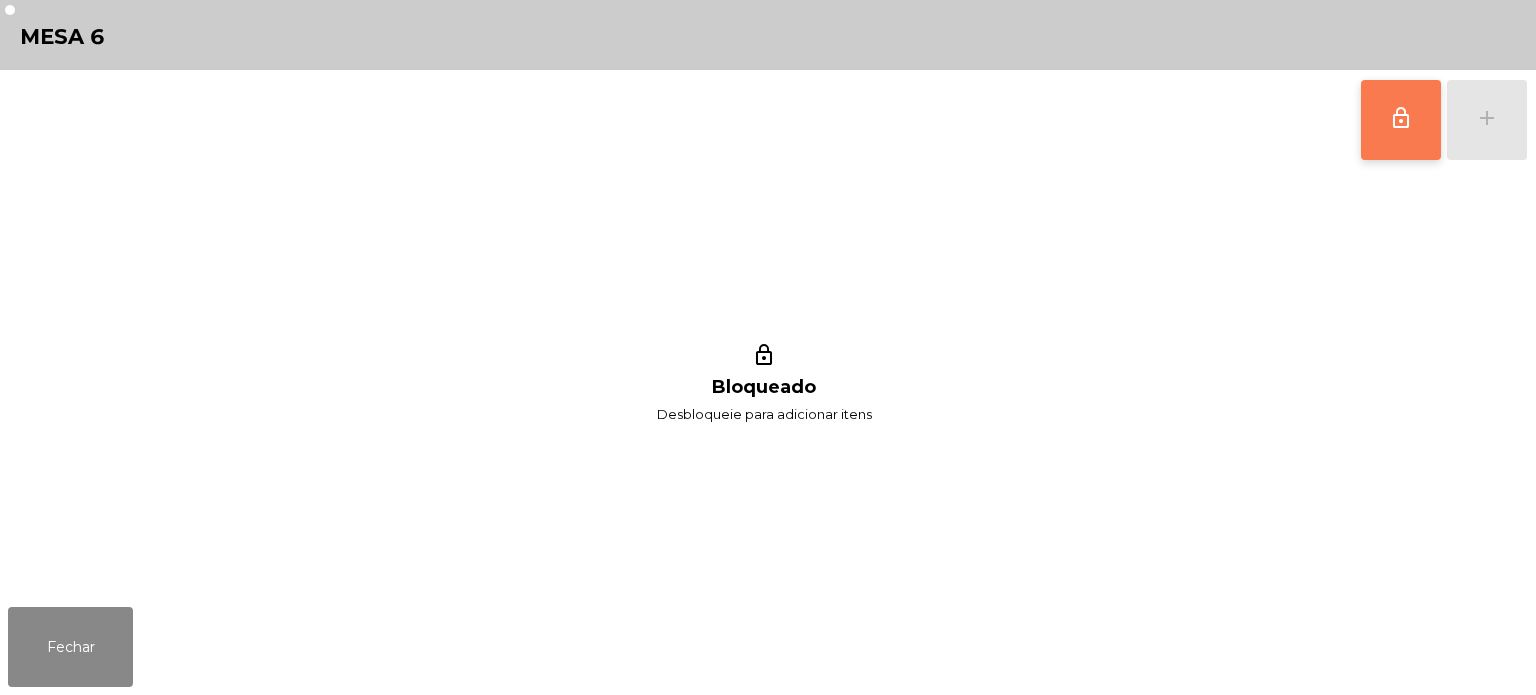 click on "lock_outline" 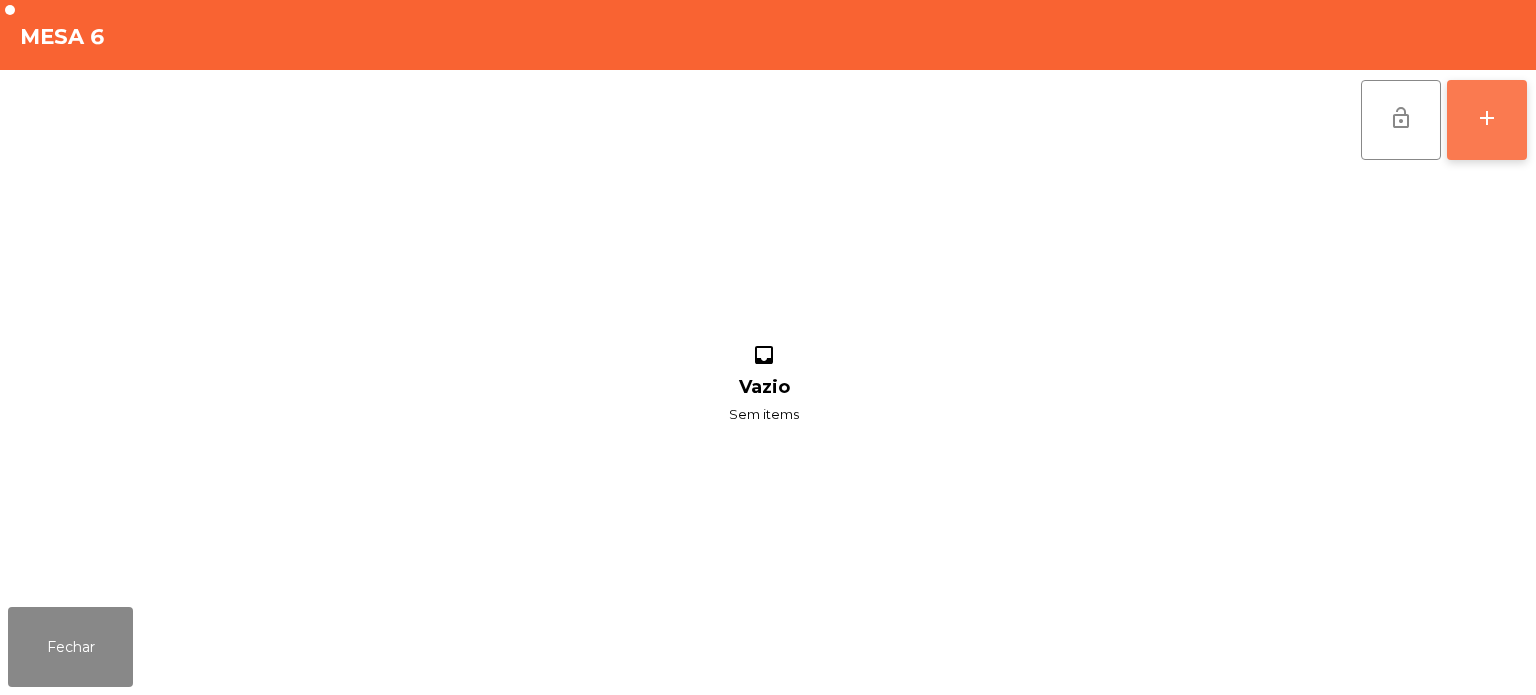 click on "add" 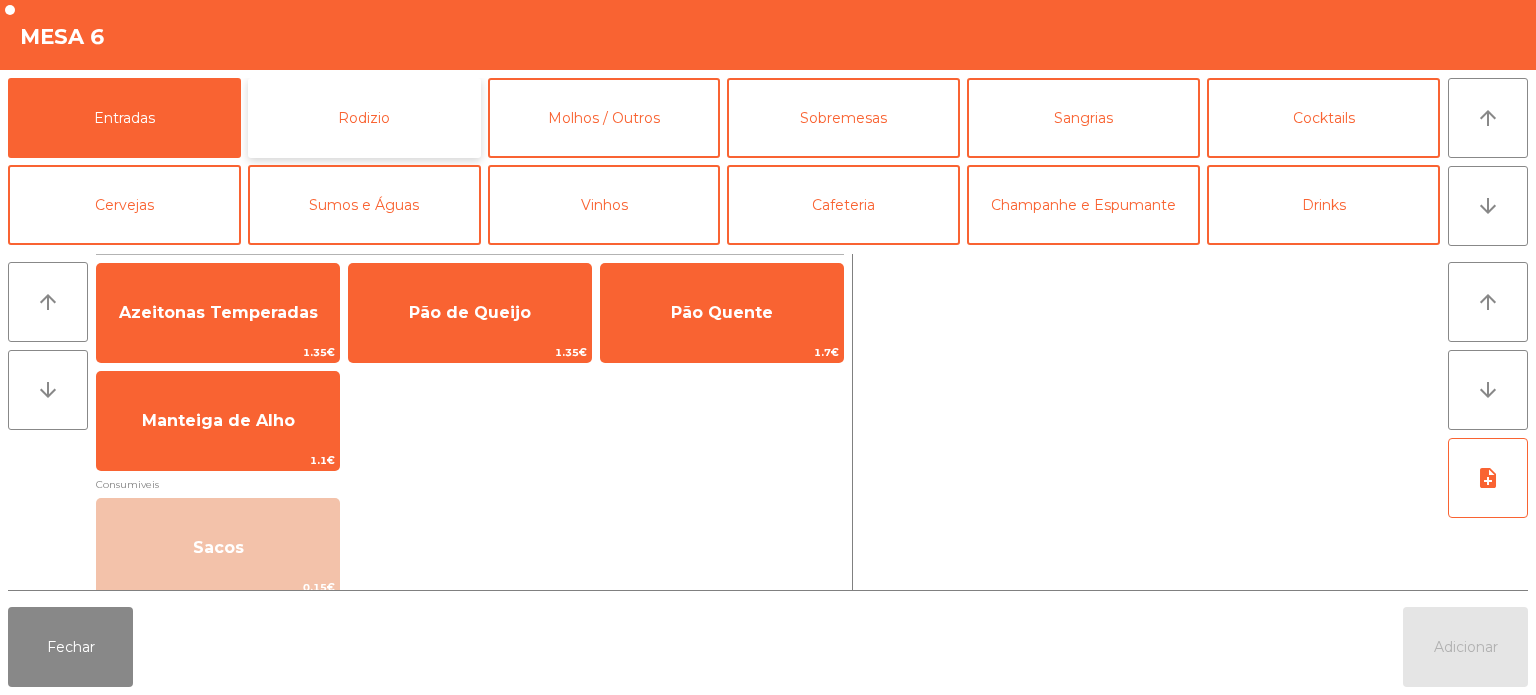 click on "Rodizio" 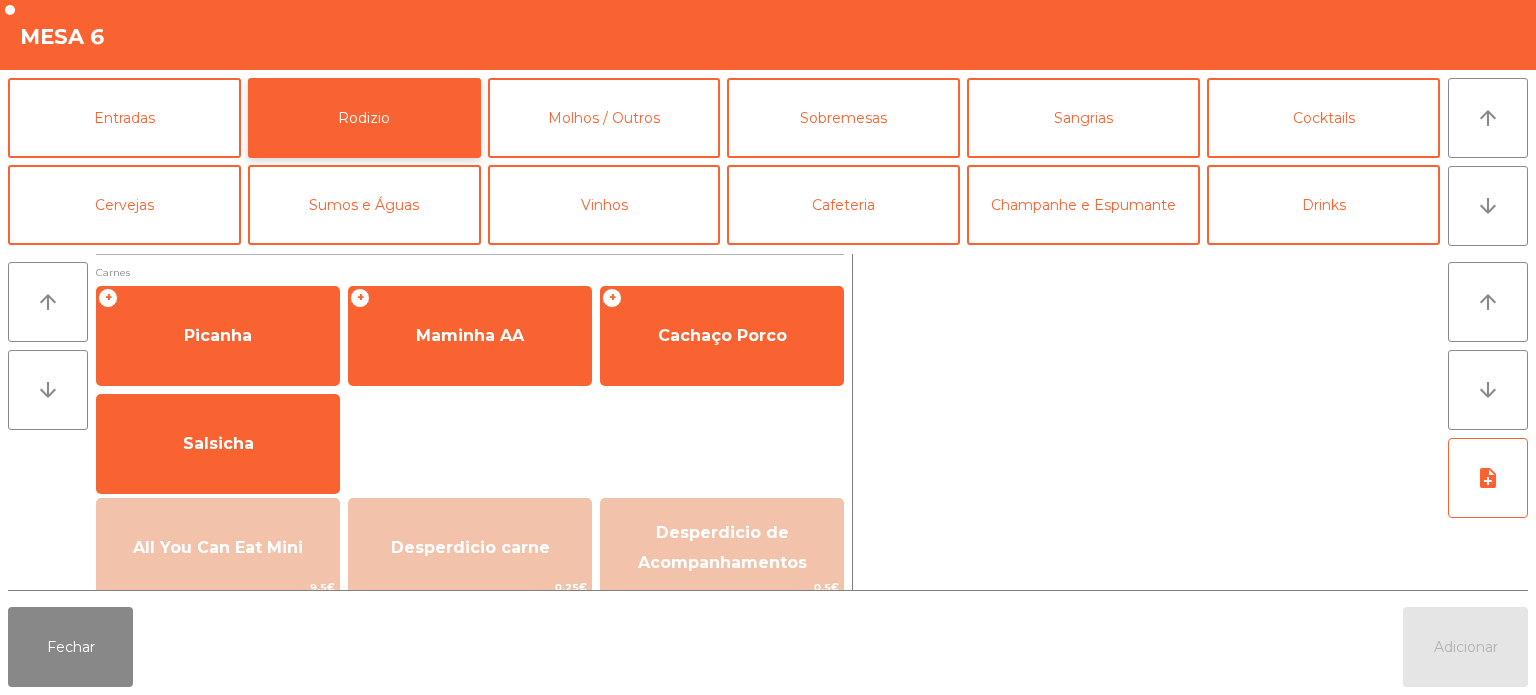 scroll, scrollTop: 104, scrollLeft: 0, axis: vertical 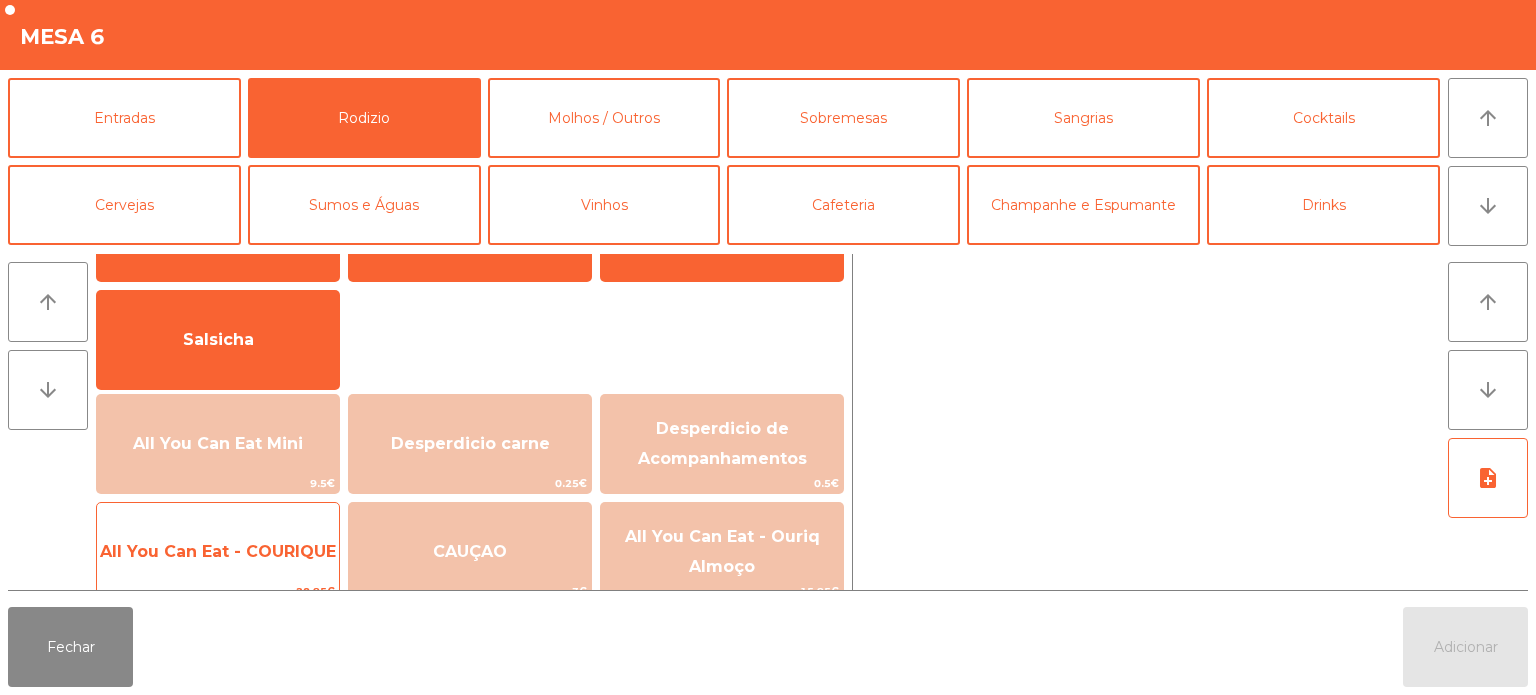 click on "All You Can Eat - COURIQUE" 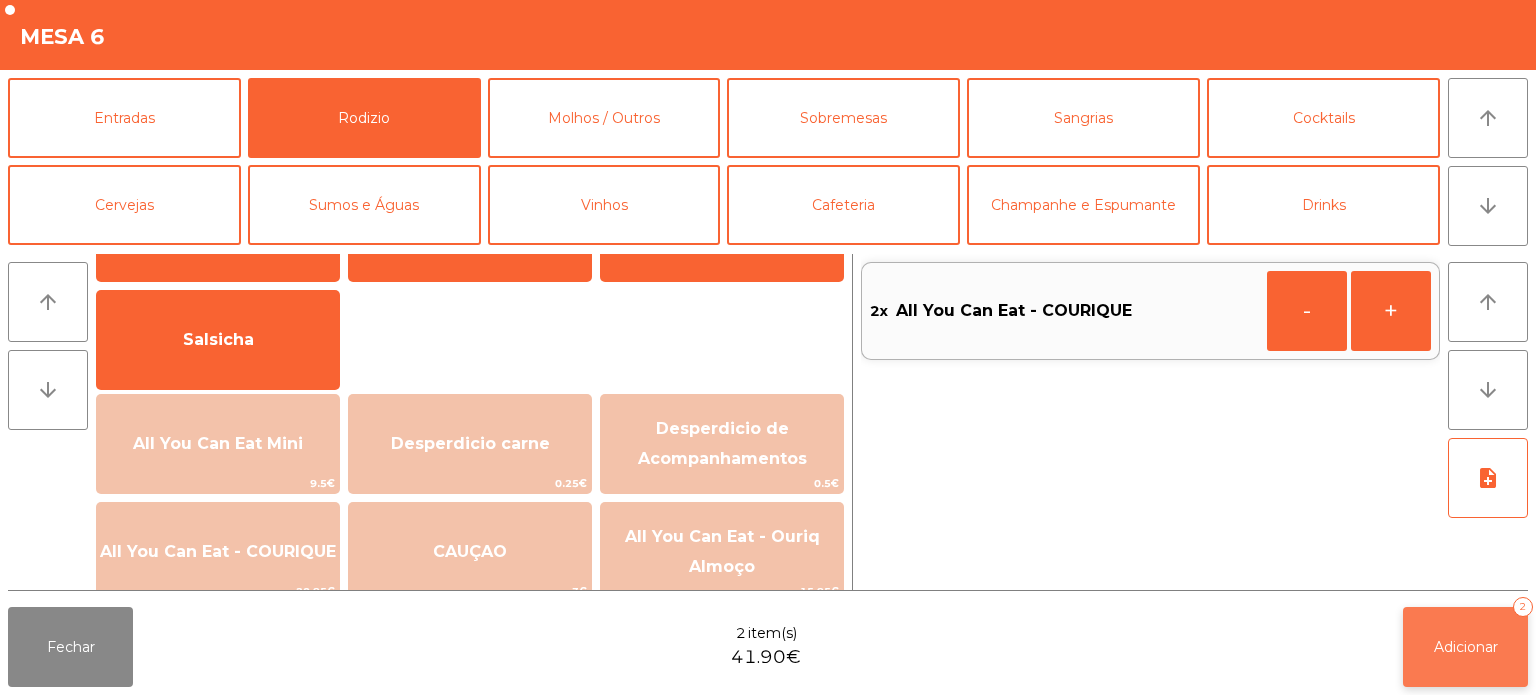 click on "Adicionar" 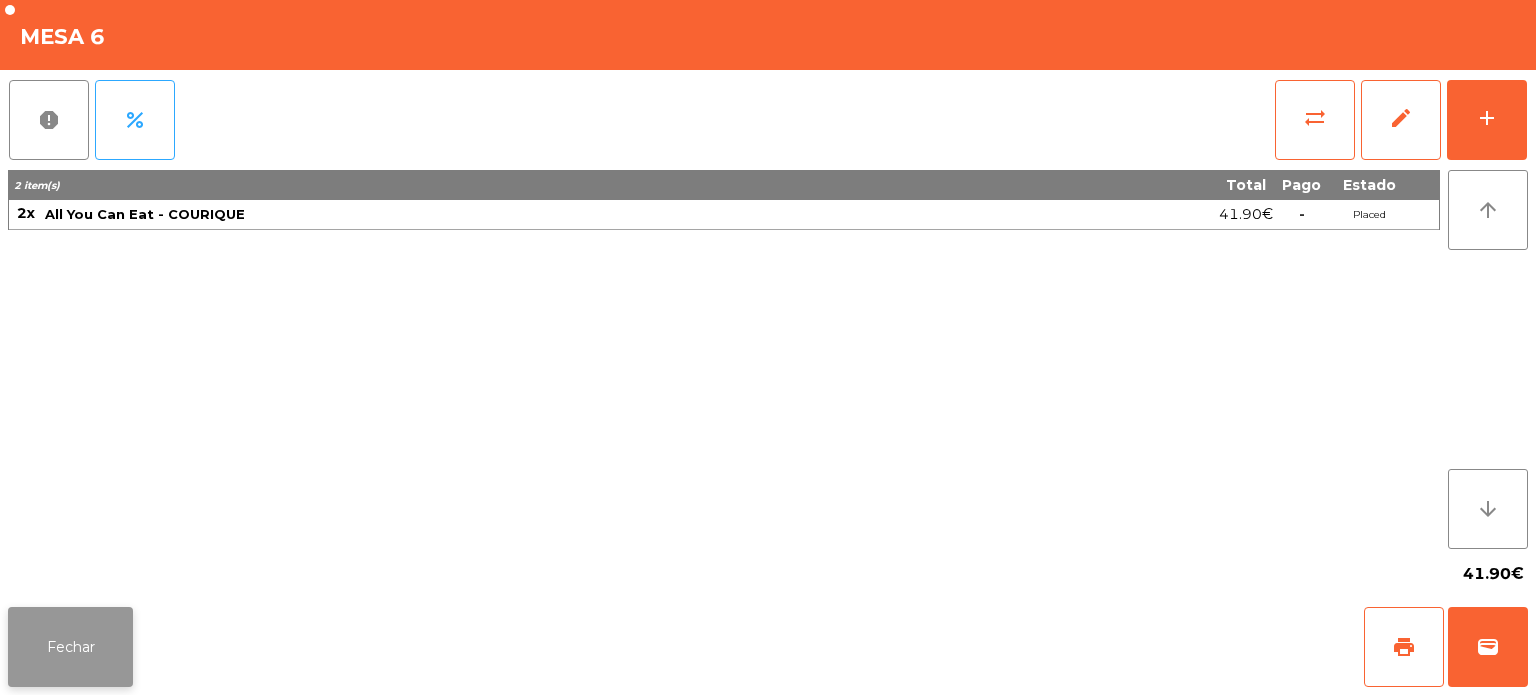 click on "Fechar" 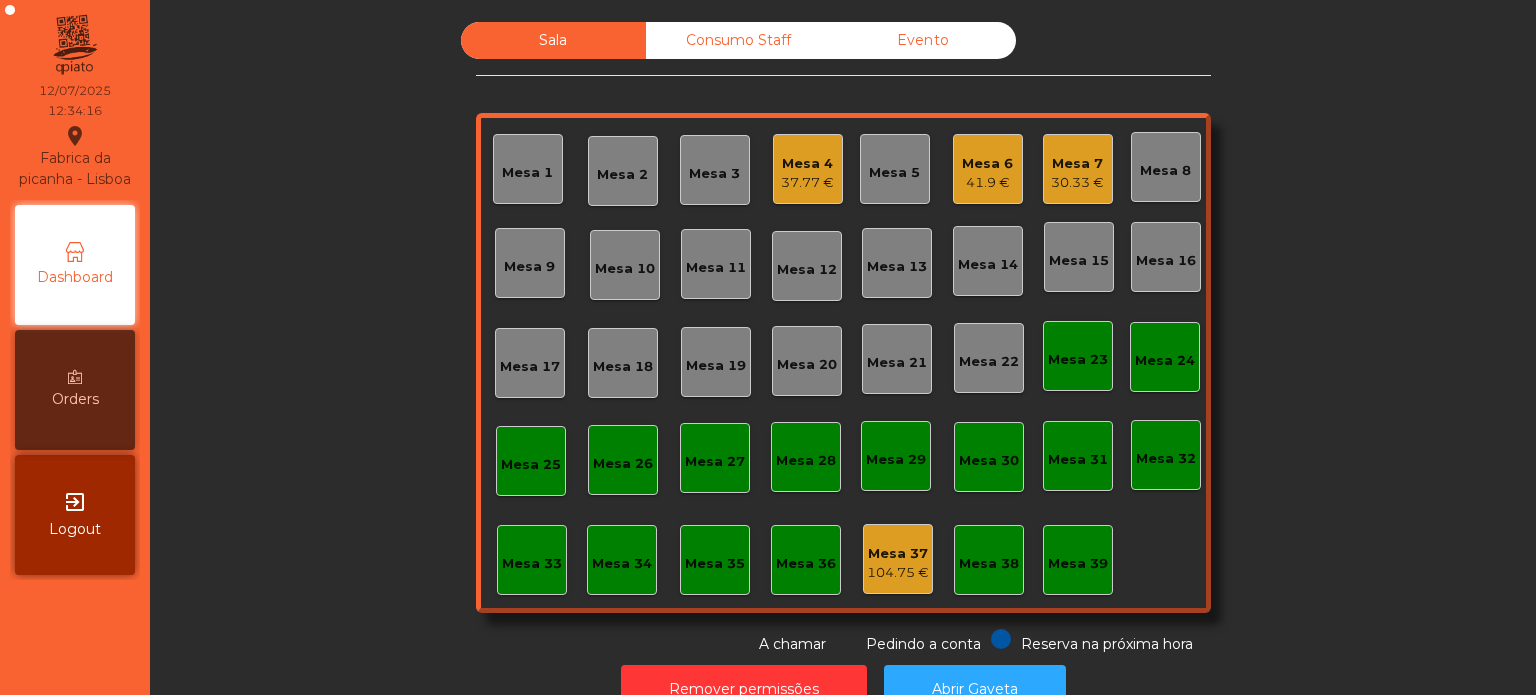 click on "Sala   Consumo Staff   Evento   Mesa 1   Mesa 2   Mesa 3   Mesa 4   37.77 €   Mesa 5   Mesa 6   41.9 €   Mesa 7   30.33 €   Mesa 8   Mesa 9   Mesa 10   Mesa 11   Mesa 12   Mesa 13   Mesa 14   Mesa 15   Mesa 16   Mesa 17   Mesa 18   Mesa 19   Mesa 20   Mesa 21   Mesa 22   Mesa 23   Mesa 24   Mesa 25   Mesa 26   Mesa 27   Mesa 28   Mesa 29   Mesa 30   Mesa 31   Mesa 32   Mesa 33   Mesa 34   Mesa 35   Mesa 36   Mesa 37   104.75 €   Mesa 38   Mesa 39  Reserva na próxima hora Pedindo a conta A chamar" 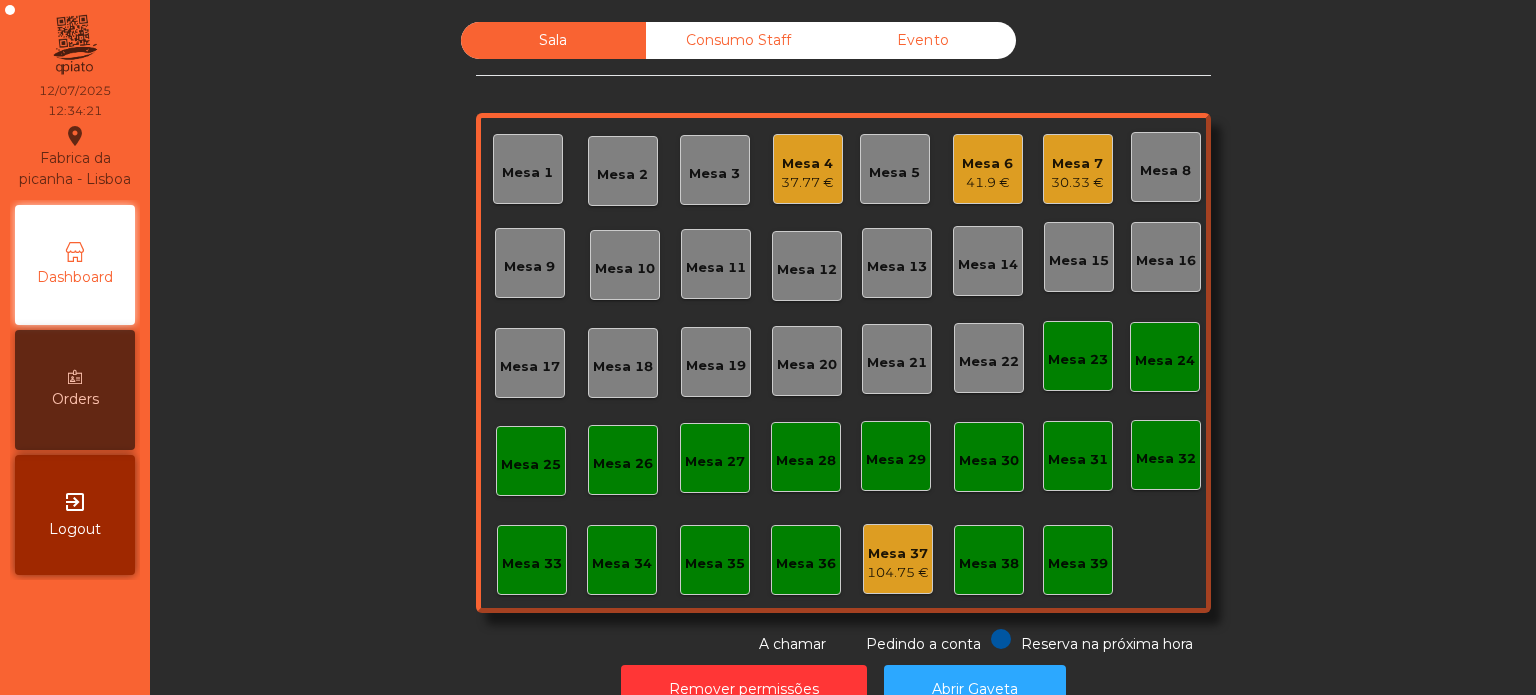 click on "Mesa 8" 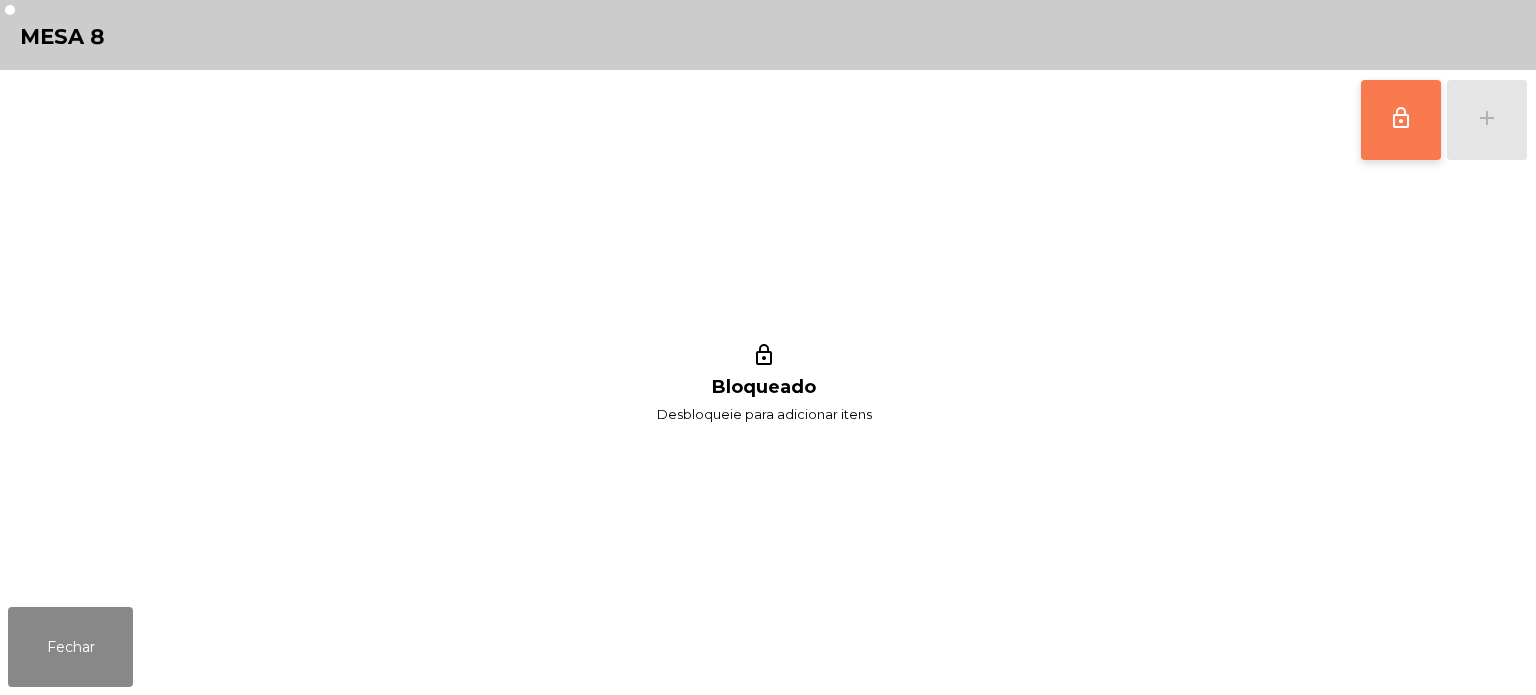 click on "lock_outline" 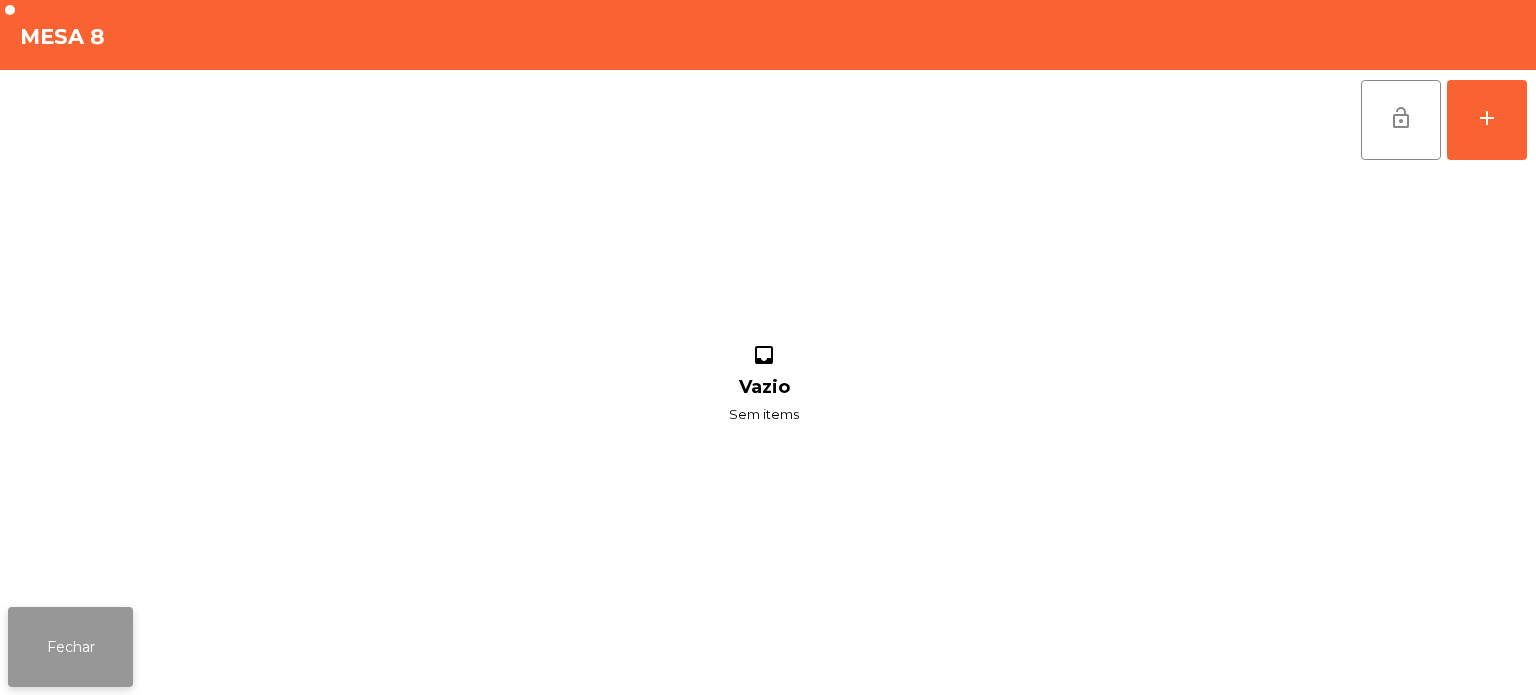 click on "Fechar" 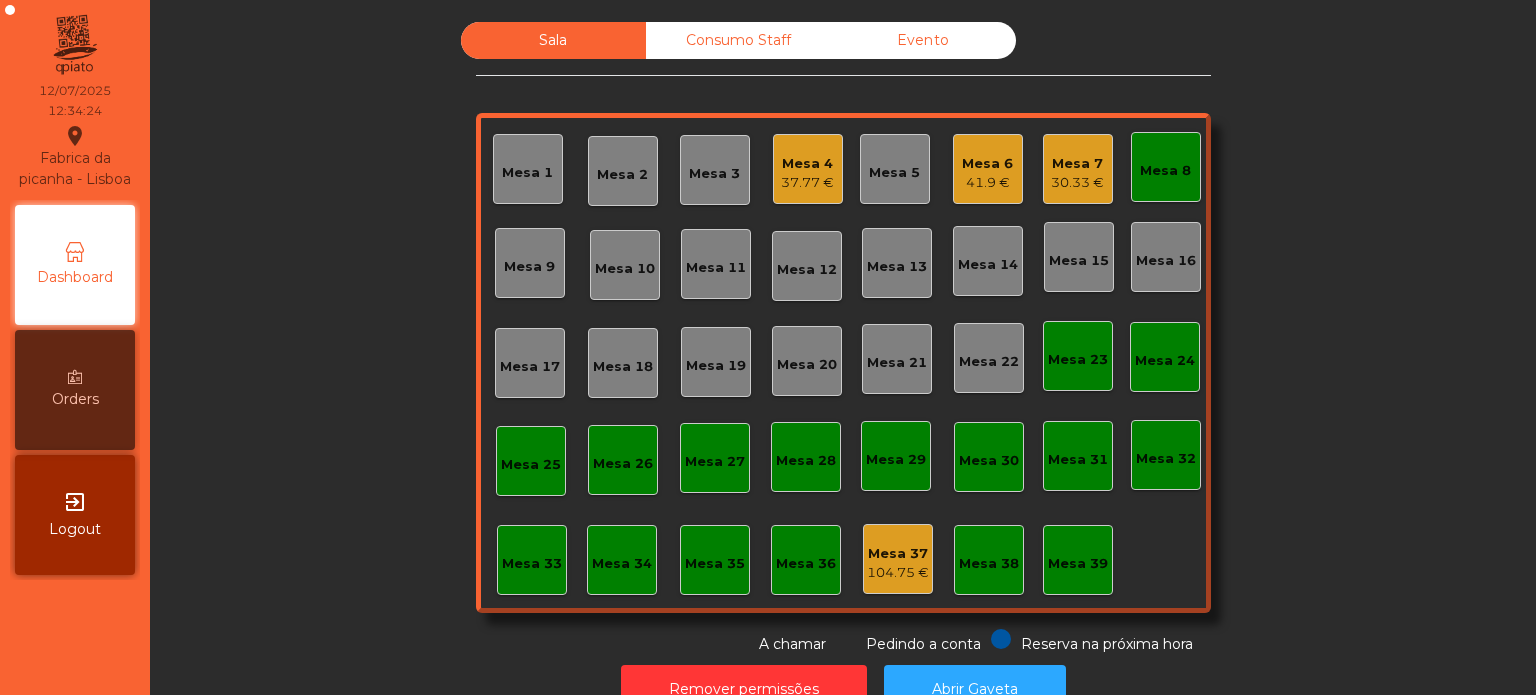 click on "Mesa 7   30.33 €" 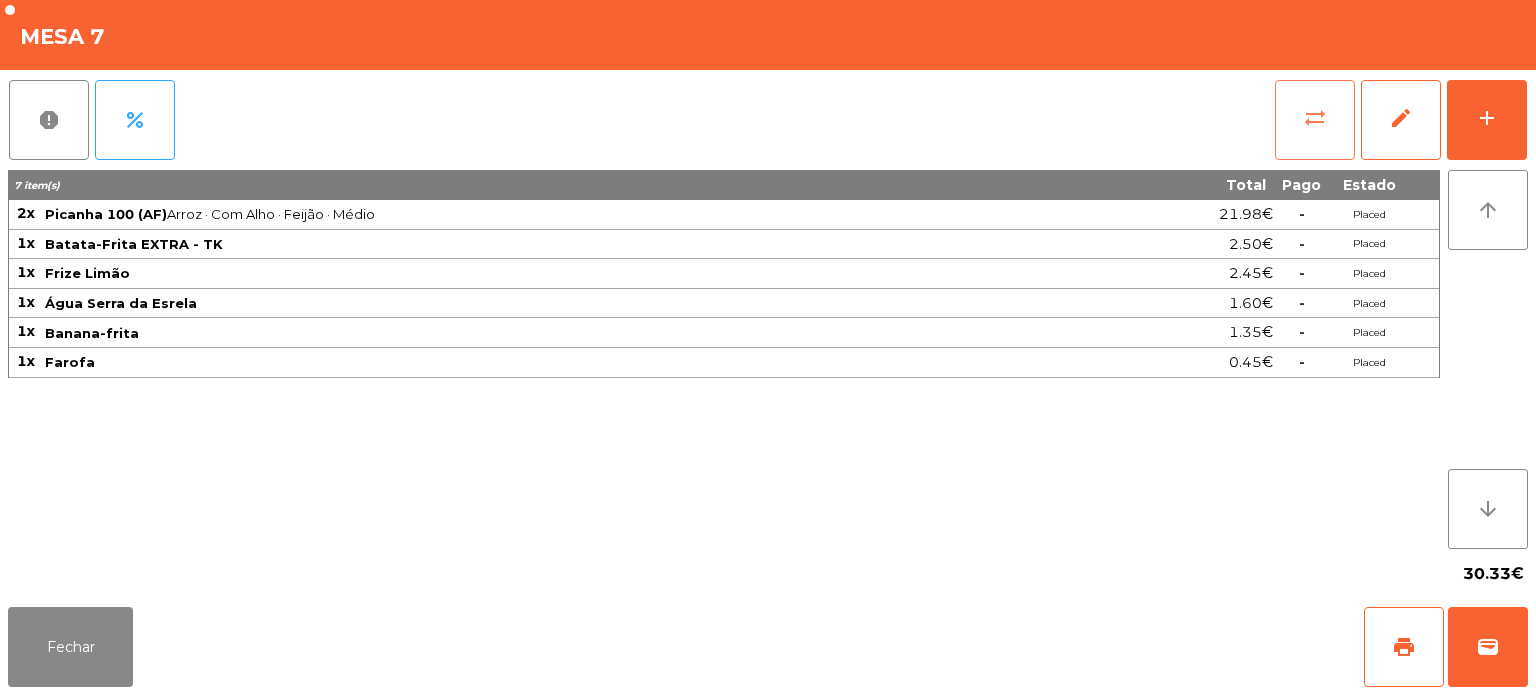 click on "sync_alt" 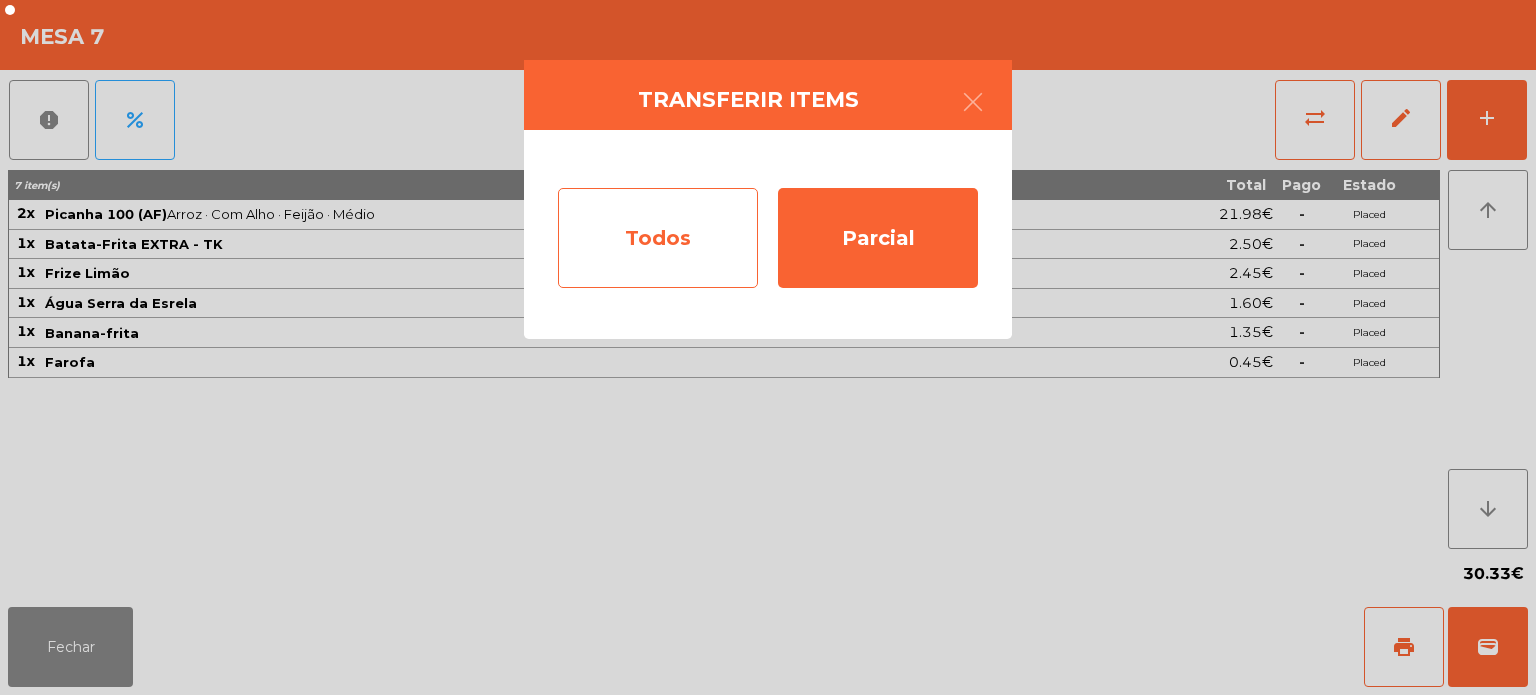 click on "Todos" 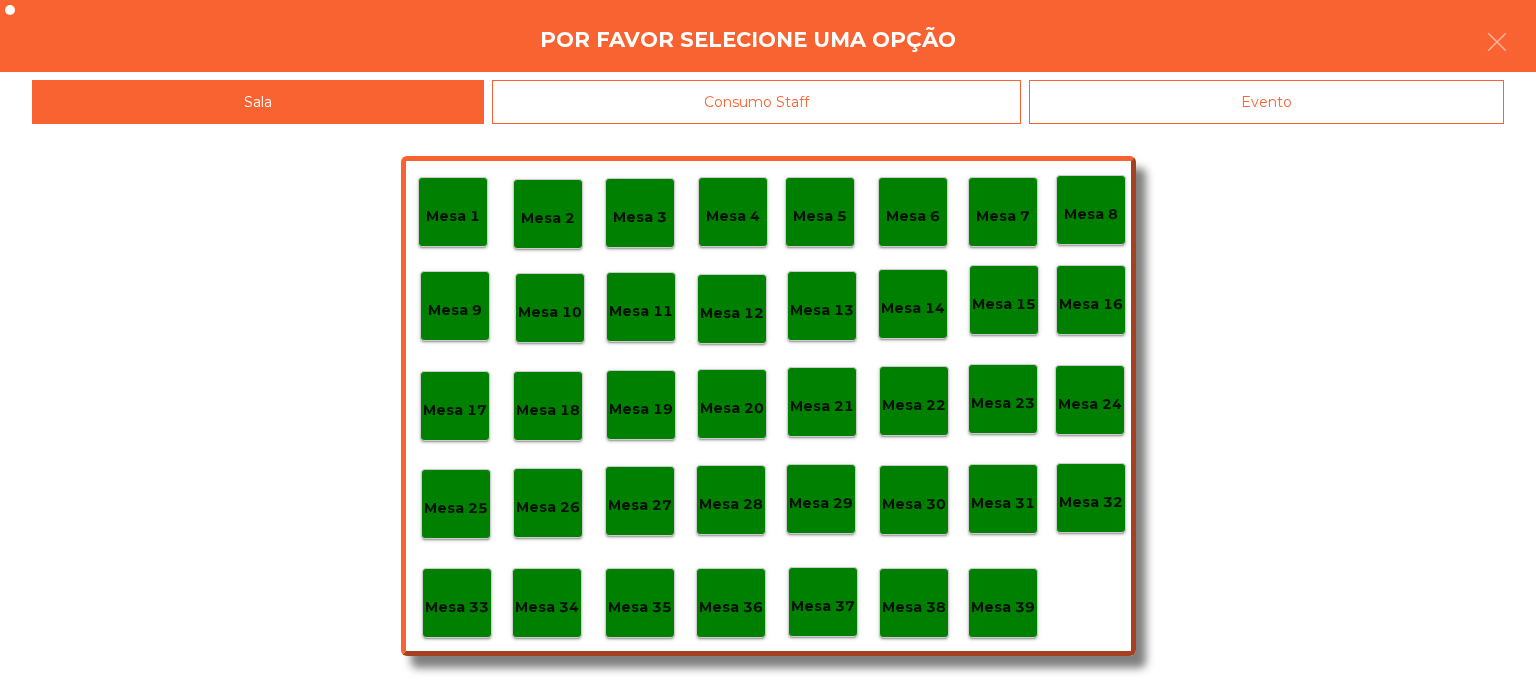click on "Mesa 8" 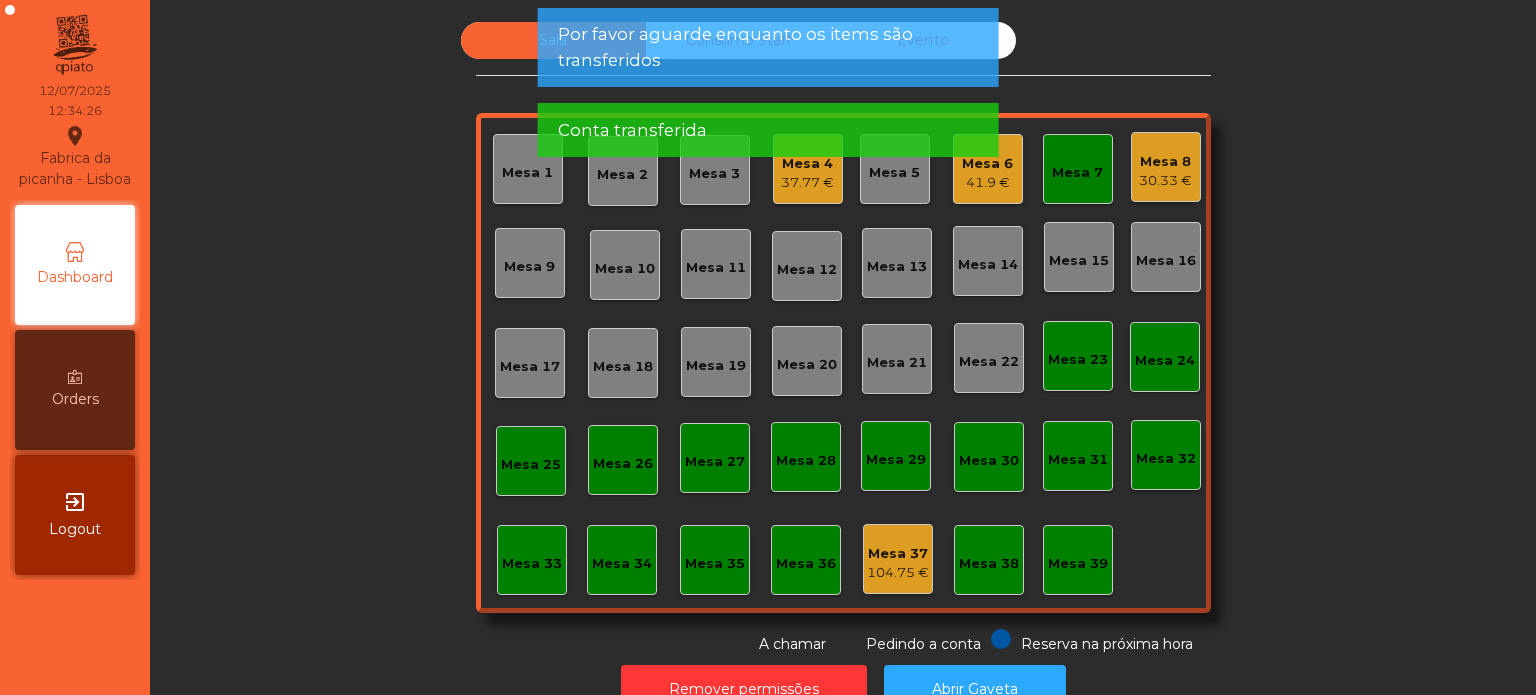 click on "Mesa 7" 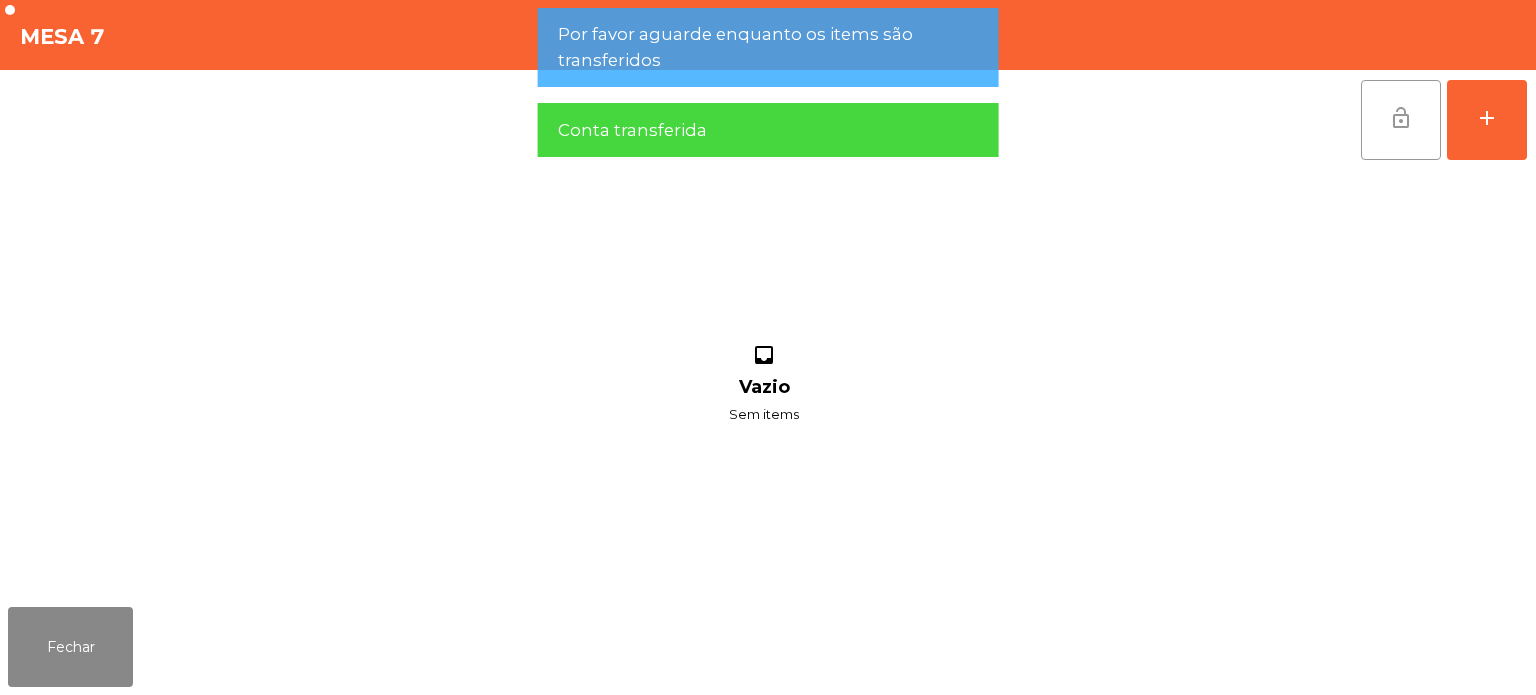 click on "lock_open" 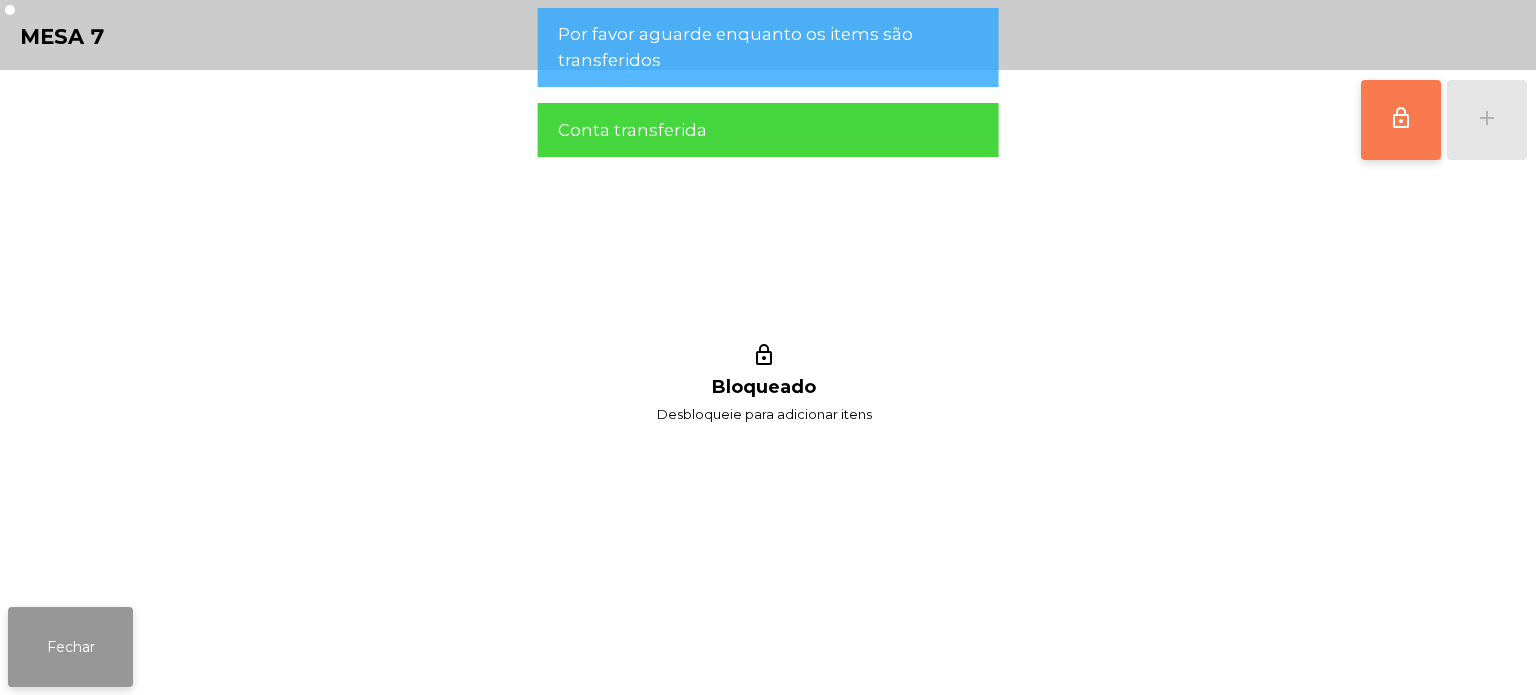 click on "Fechar" 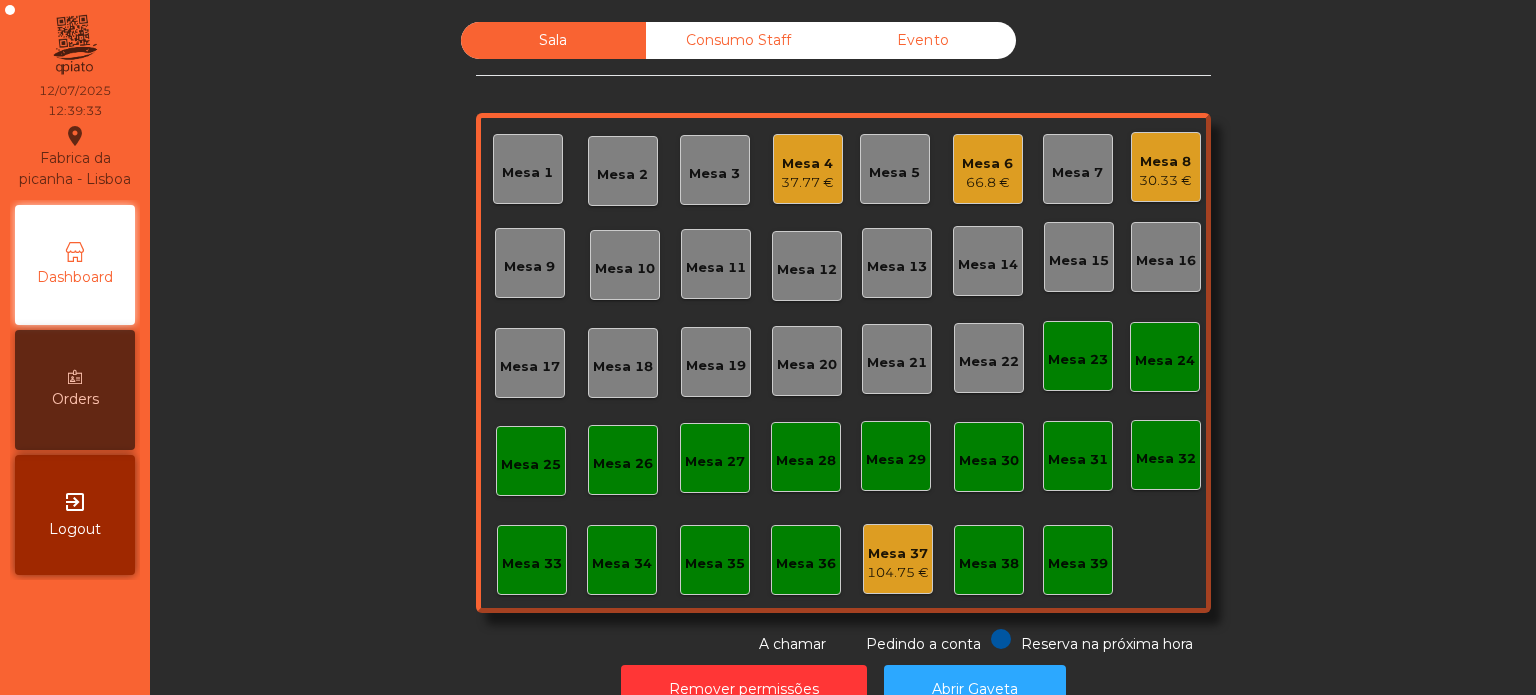 click on "Mesa 15" 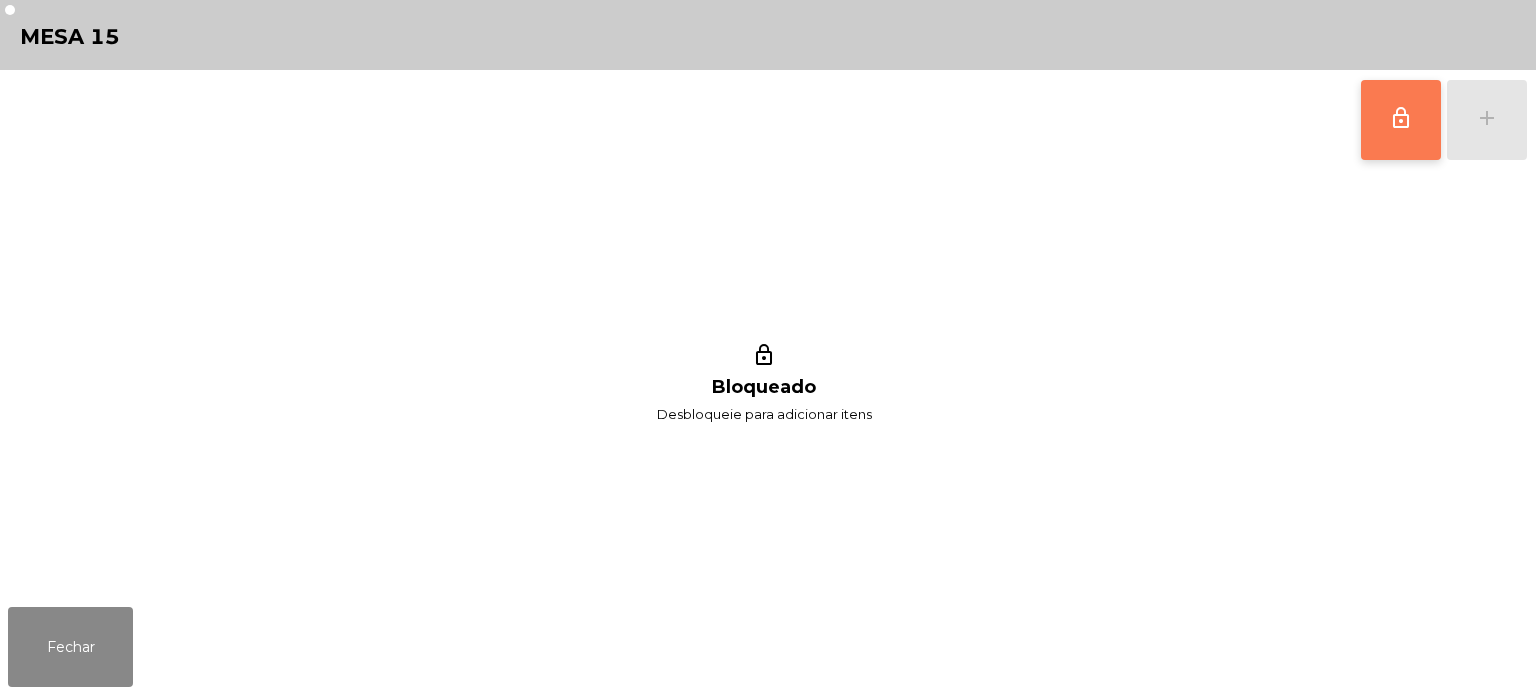 click on "lock_outline" 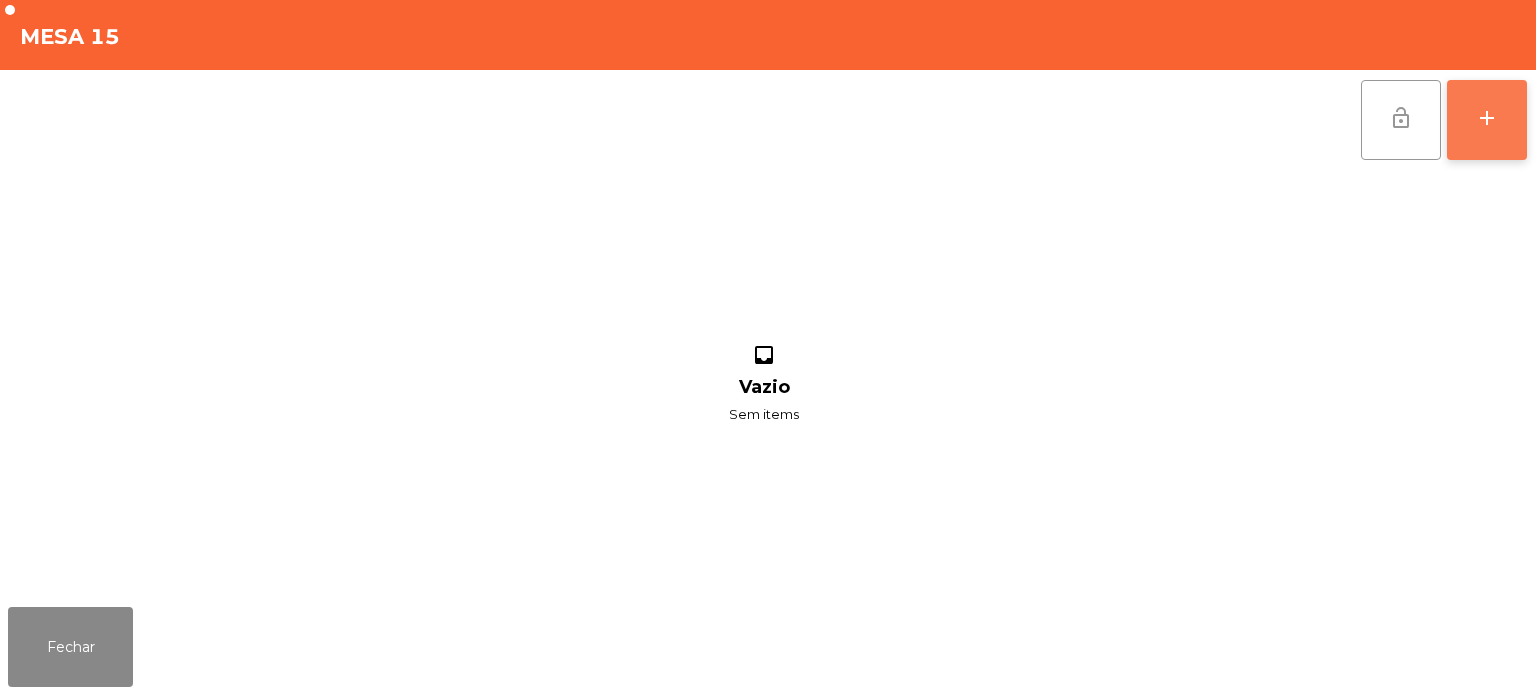 click on "add" 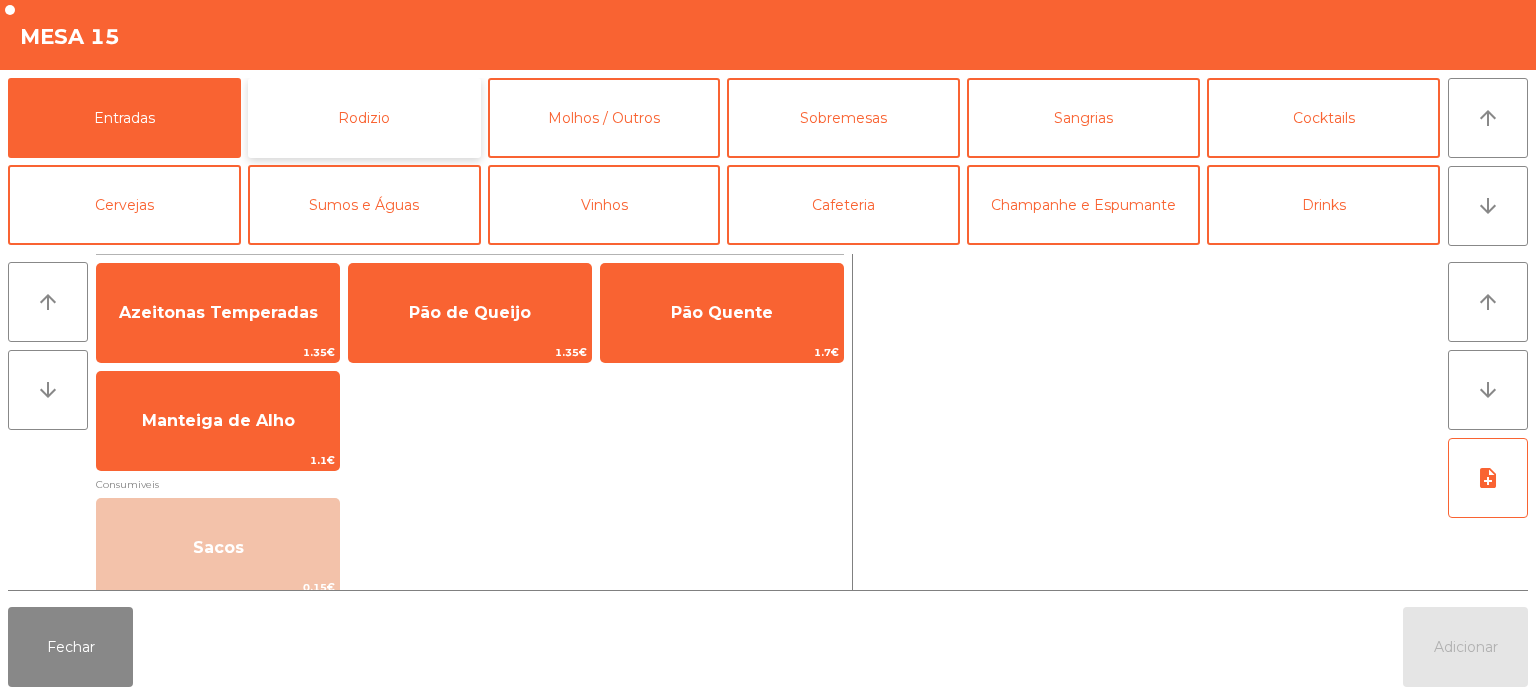 click on "Rodizio" 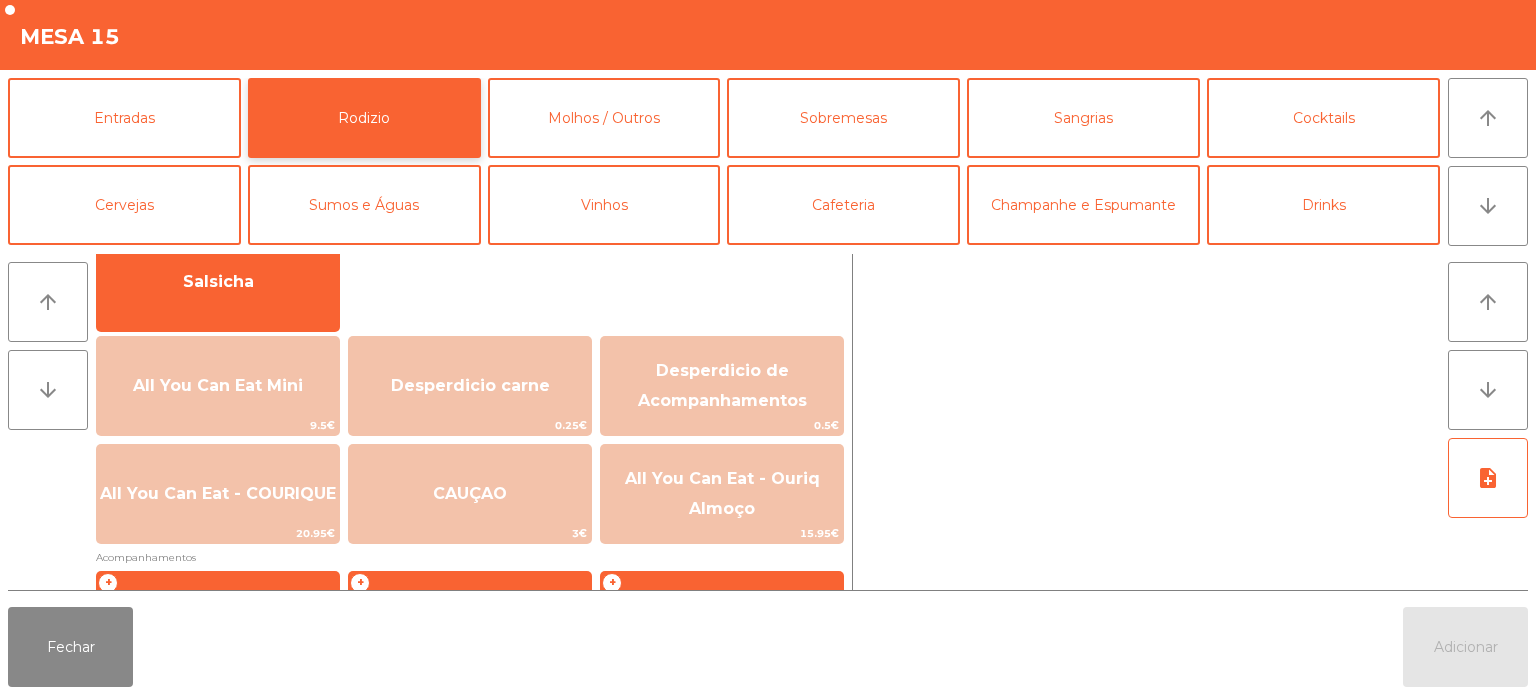 scroll, scrollTop: 168, scrollLeft: 0, axis: vertical 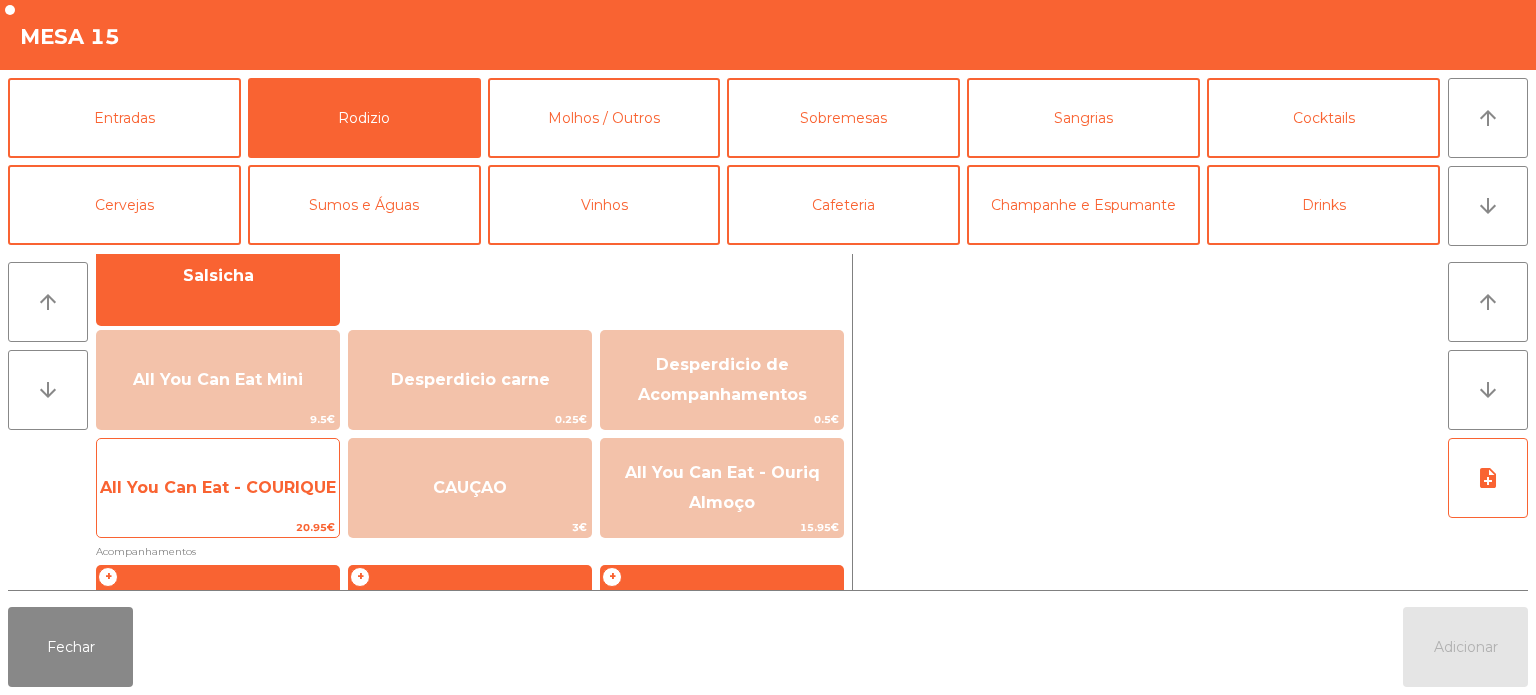 click on "All You Can Eat - COURIQUE" 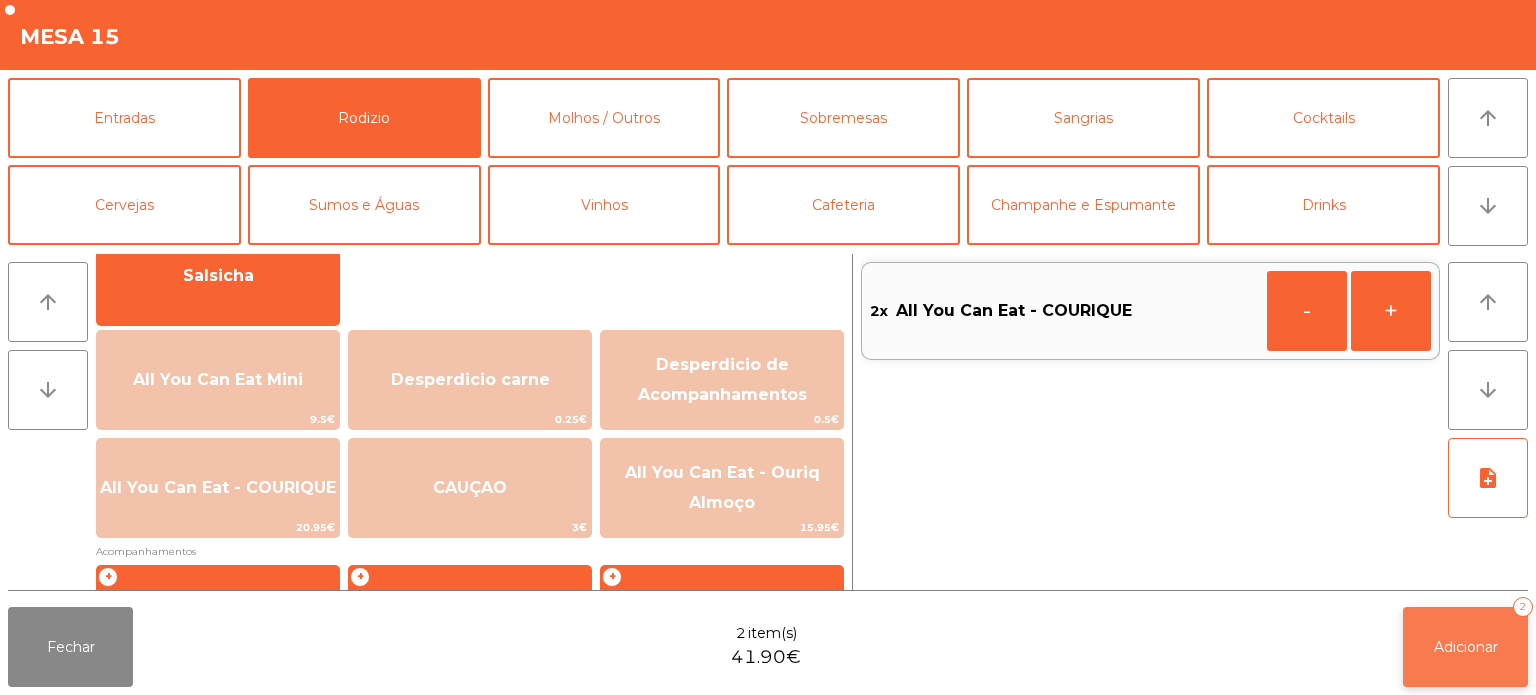 click on "Adicionar" 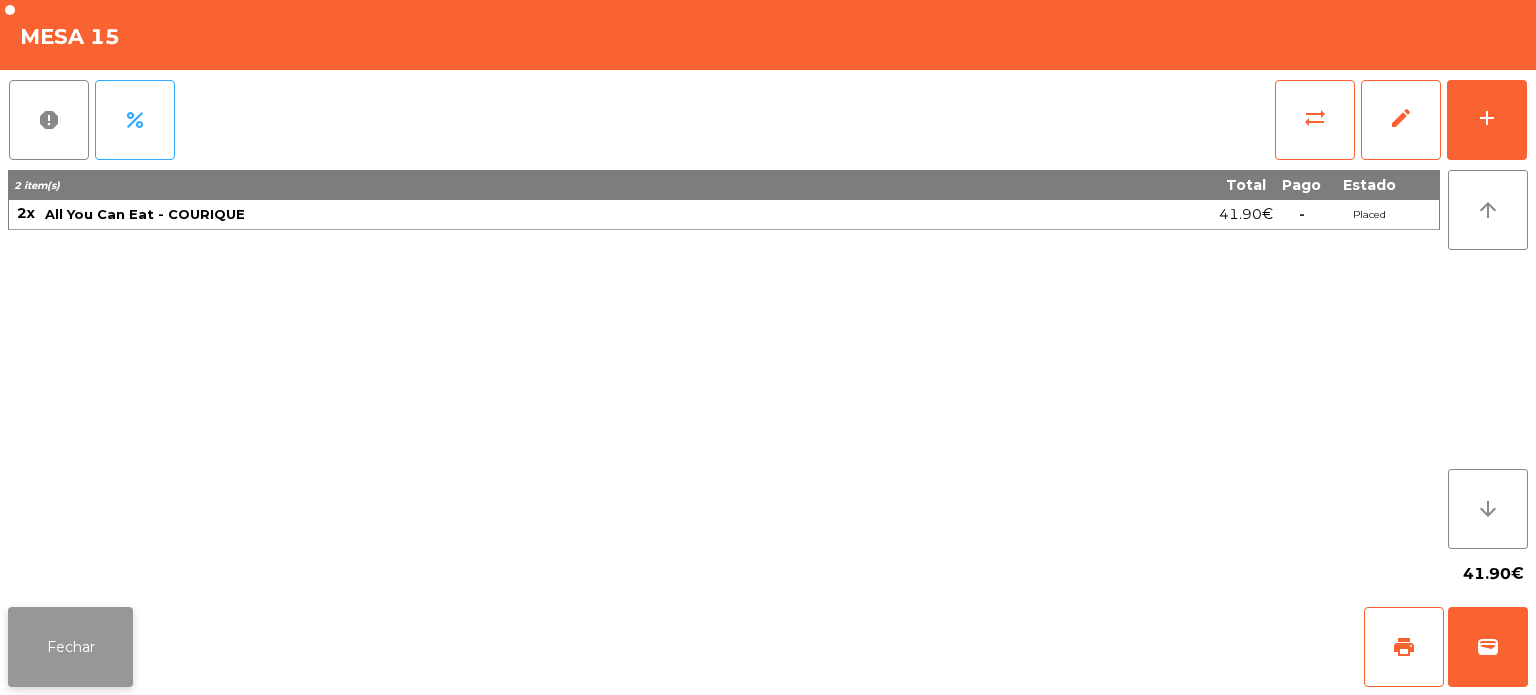 click on "Fechar" 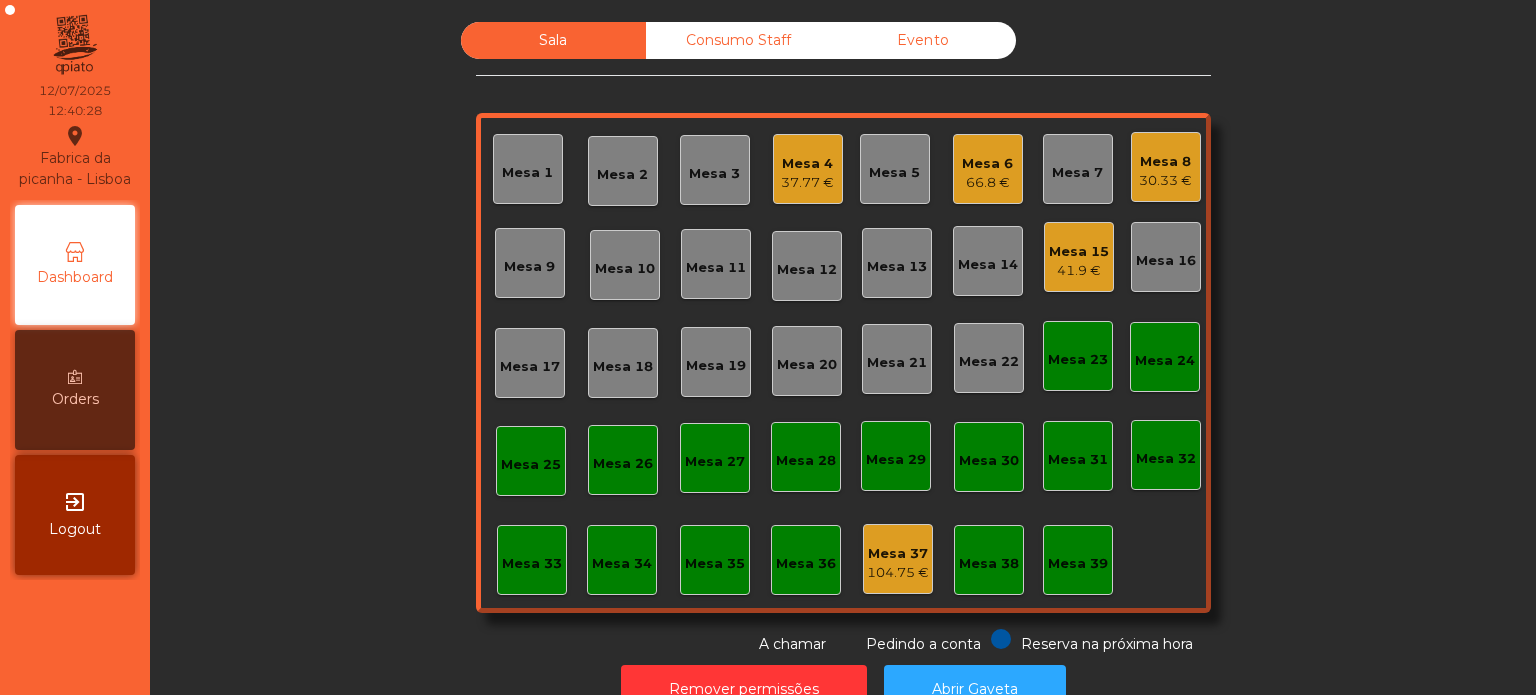 click on "Sala   Consumo Staff   Evento   Mesa 1   Mesa 2   Mesa 3   Mesa 4   37.77 €   Mesa 5   Mesa 6   66.8 €   Mesa 7   Mesa 8   30.33 €   Mesa 9   Mesa 10   Mesa 11   Mesa 12   Mesa 13   Mesa 14   Mesa 15   41.9 €   Mesa 16   Mesa 17   Mesa 18   Mesa 19   Mesa 20   Mesa 21   Mesa 22   Mesa 23   Mesa 24   Mesa 25   Mesa 26   Mesa 27   Mesa 28   Mesa 29   Mesa 30   Mesa 31   Mesa 32   Mesa 33   Mesa 34   Mesa 35   Mesa 36   Mesa 37   104.75 €   Mesa 38   Mesa 39  Reserva na próxima hora Pedindo a conta A chamar" 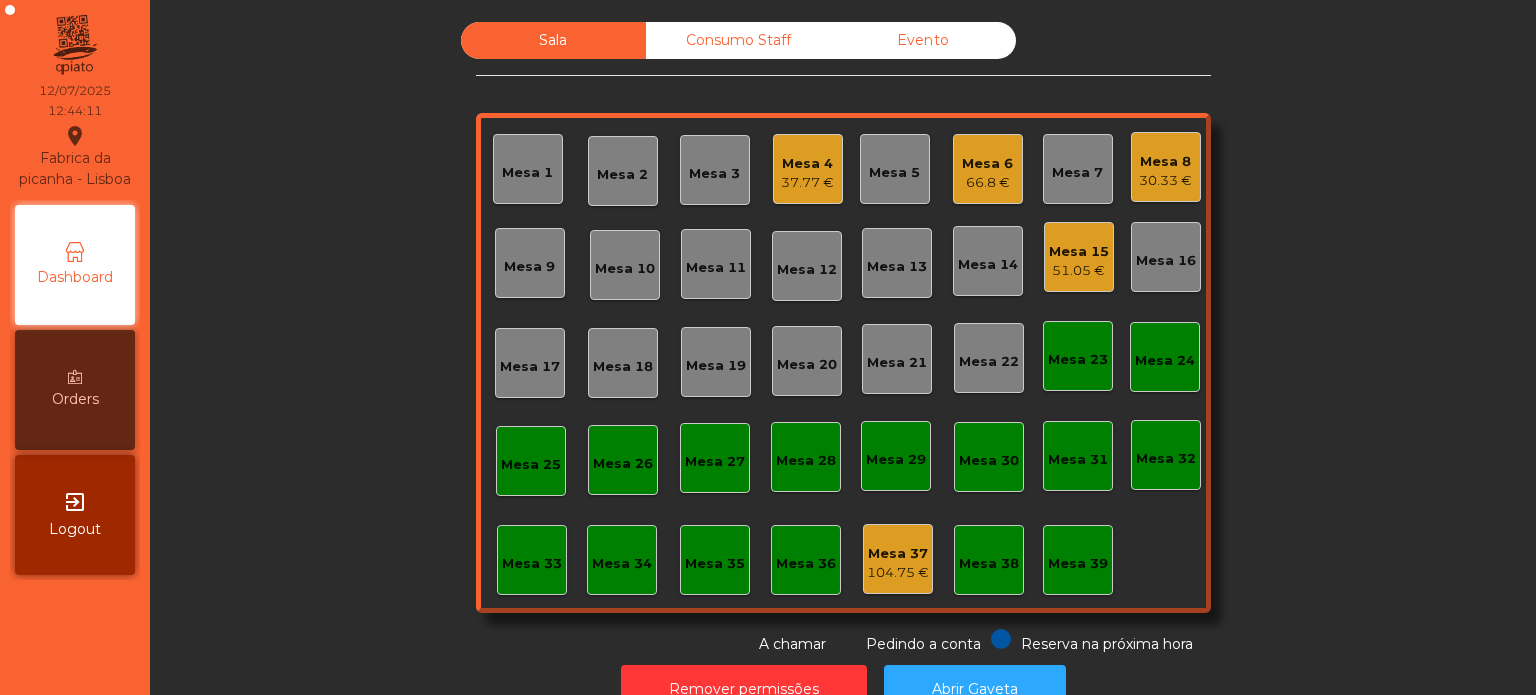 click on "Mesa 32" 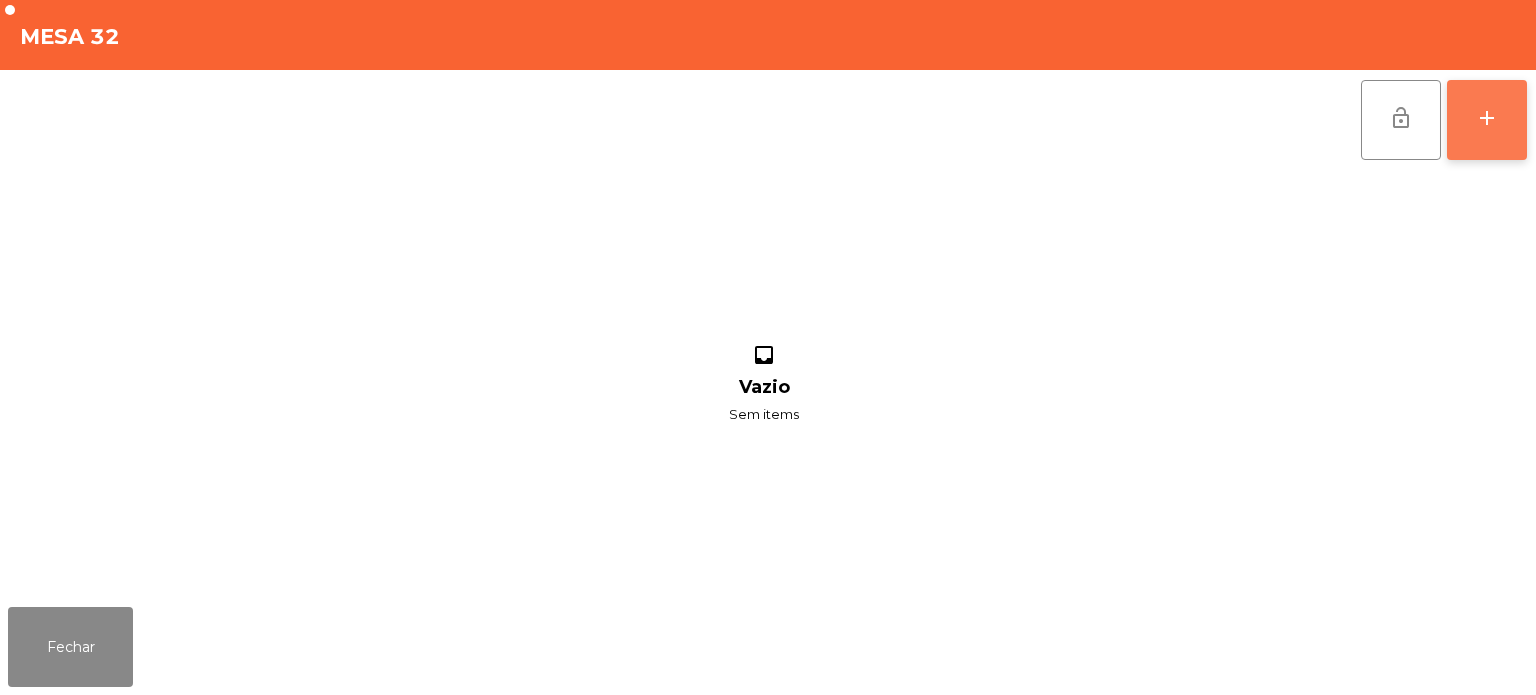 click on "add" 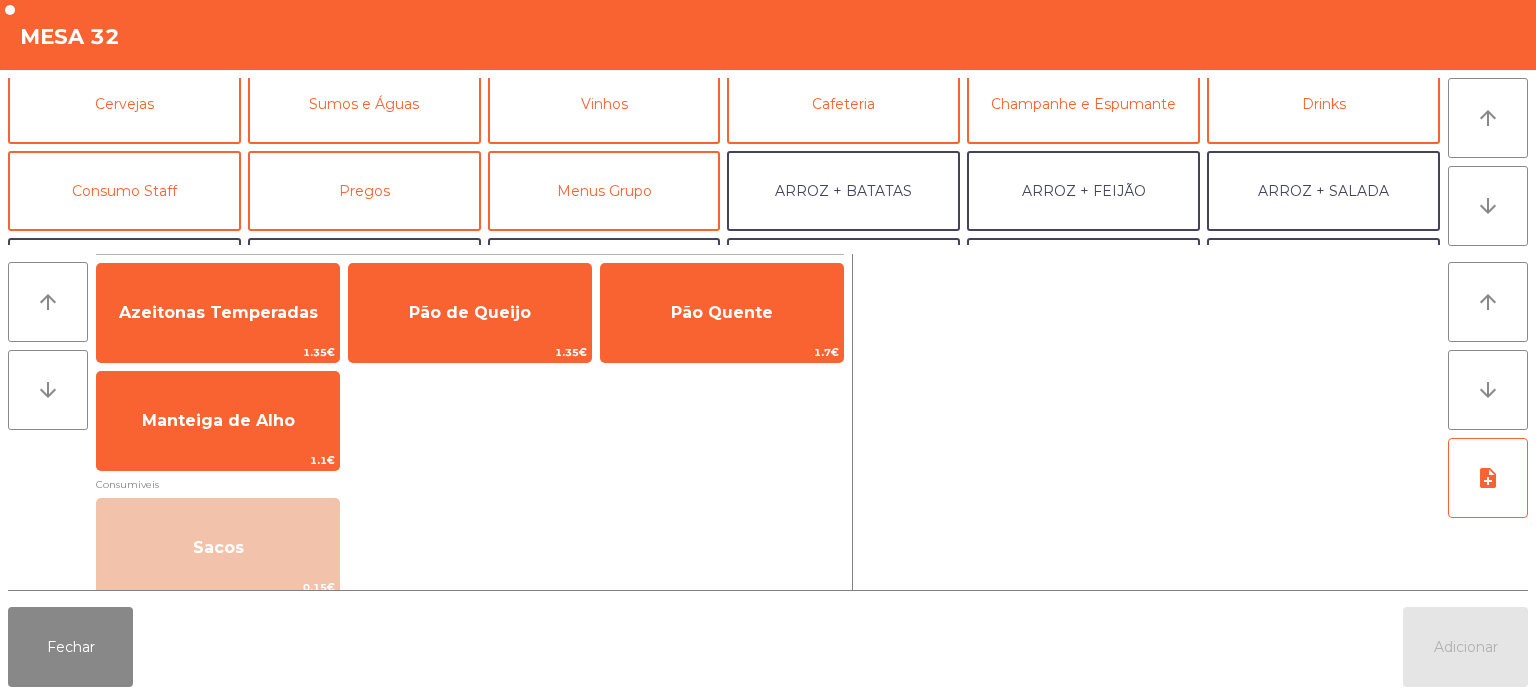 scroll, scrollTop: 117, scrollLeft: 0, axis: vertical 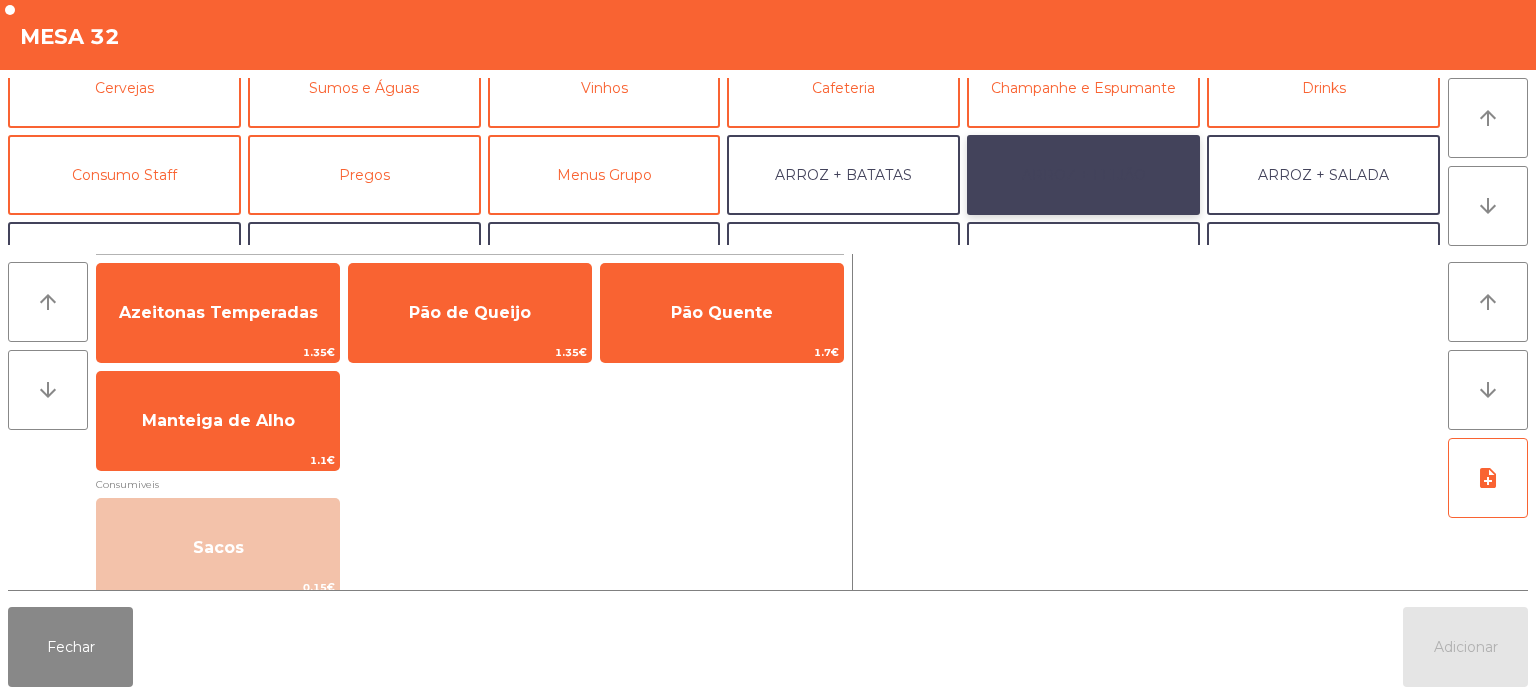 click on "ARROZ + FEIJÃO" 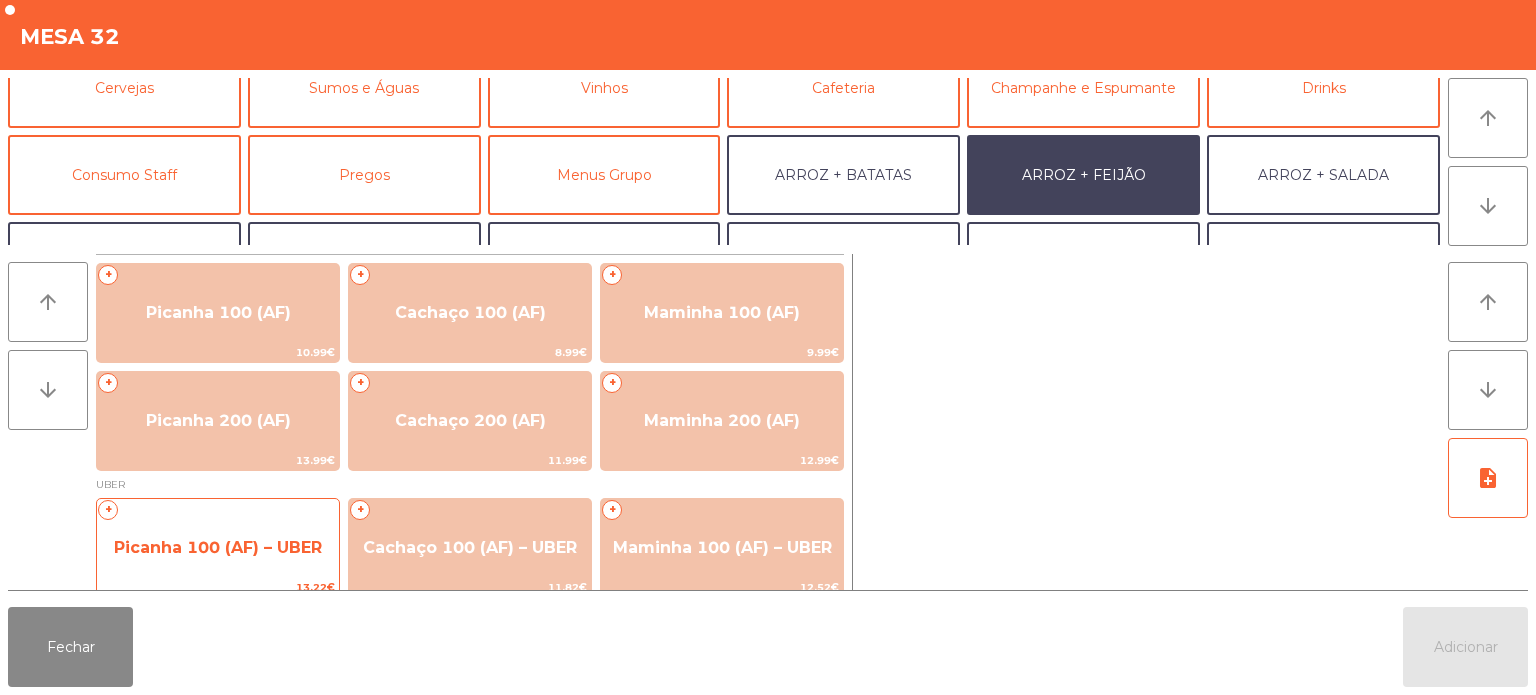 click on "Picanha 100 (AF) – UBER" 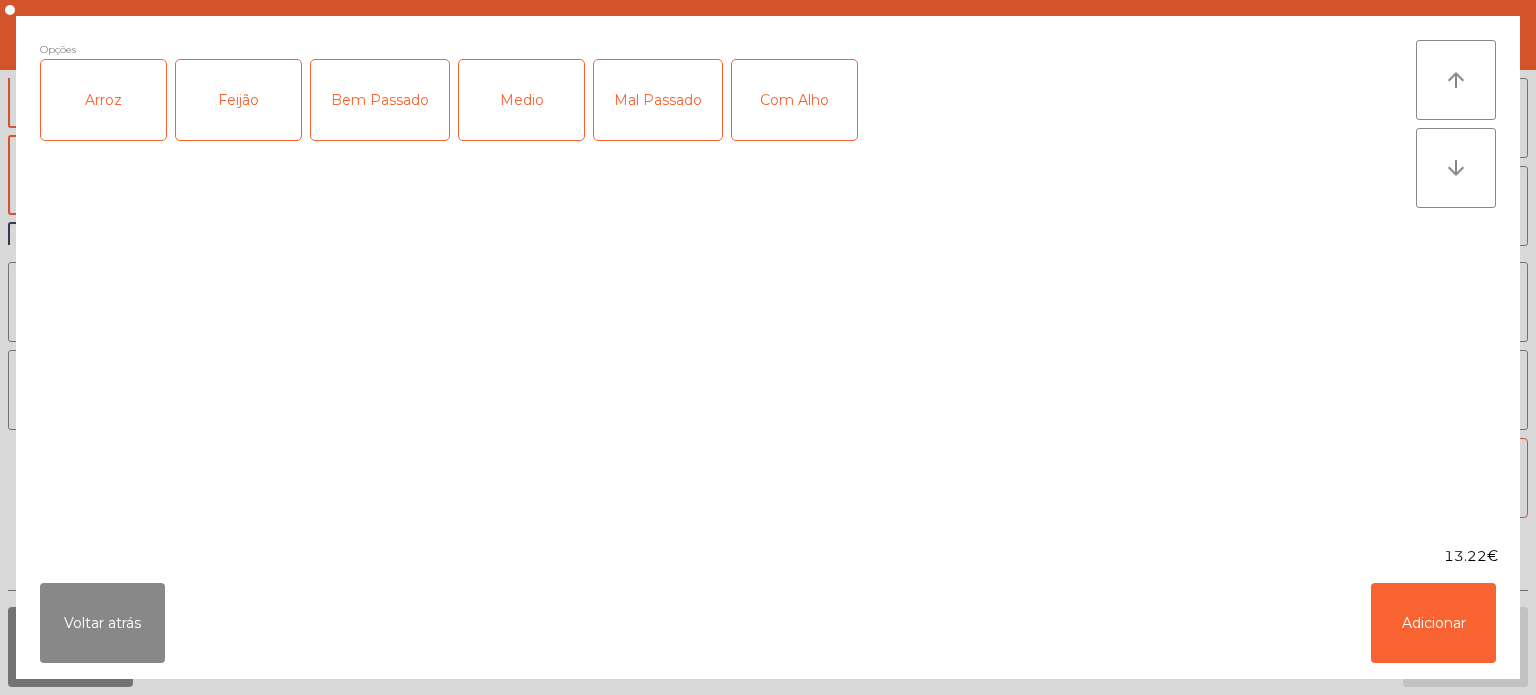 click on "Arroz" 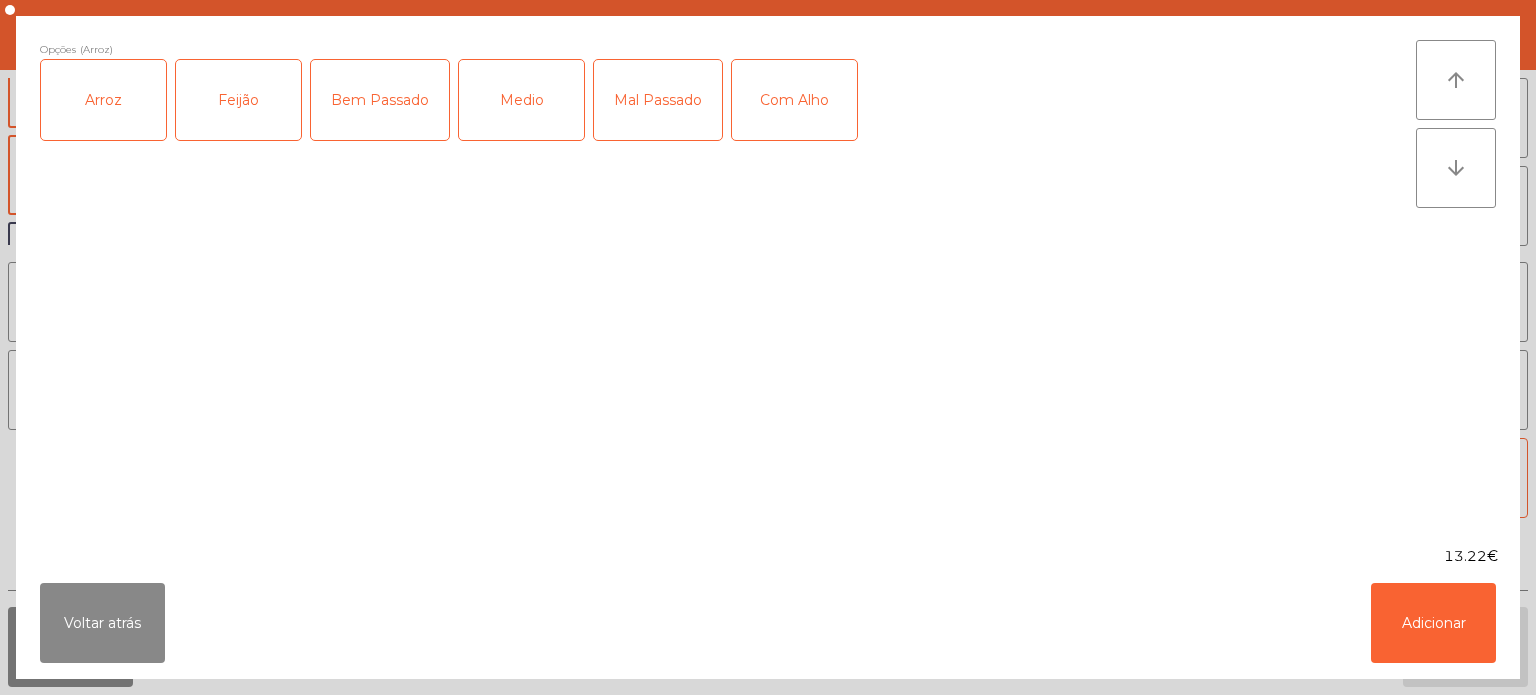 click on "Feijão" 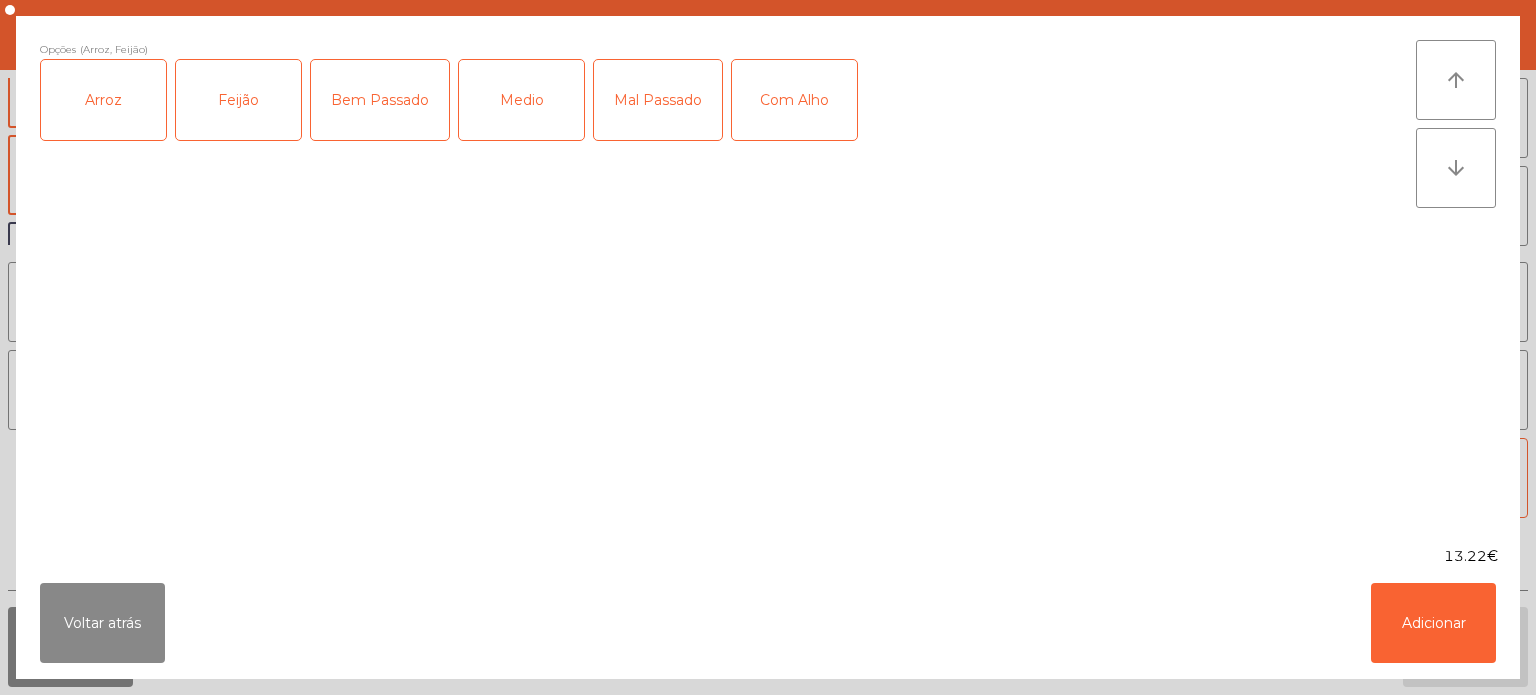 click on "Medio" 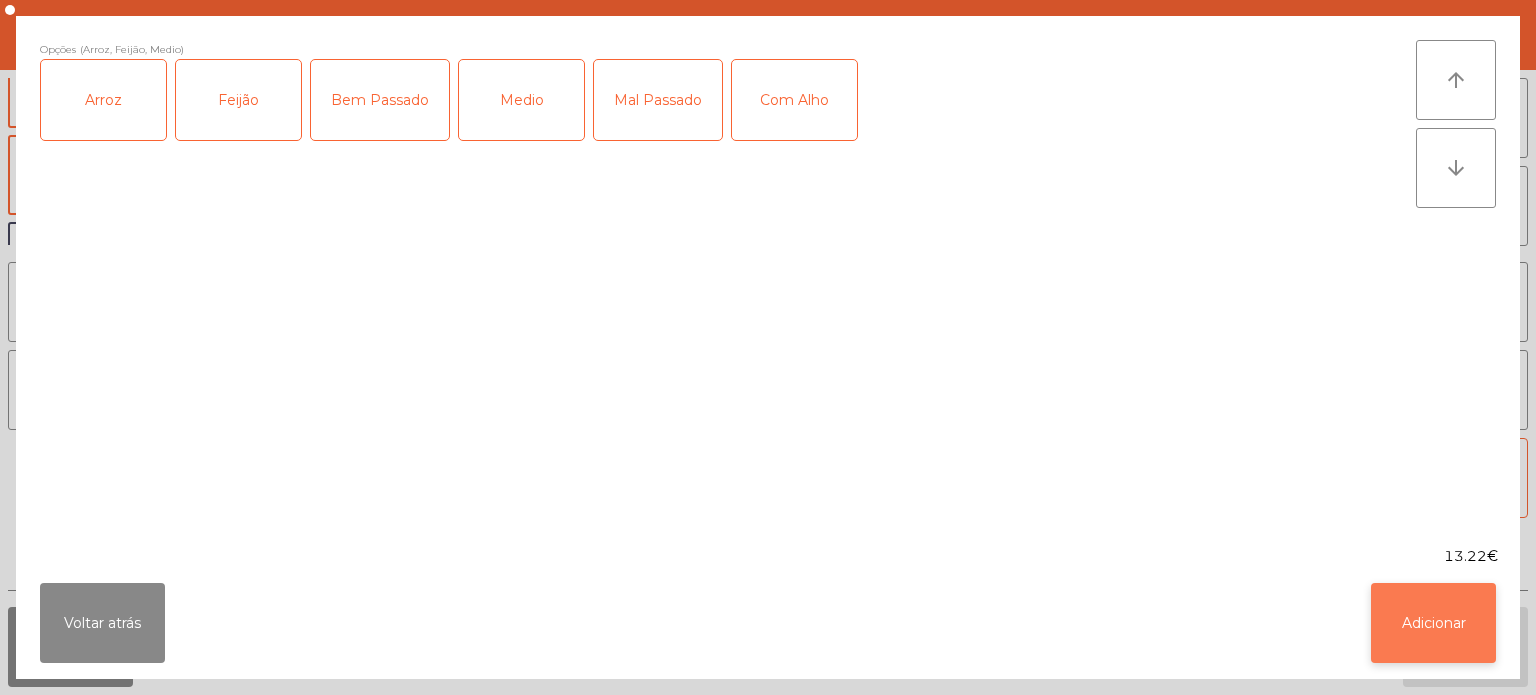 click on "Adicionar" 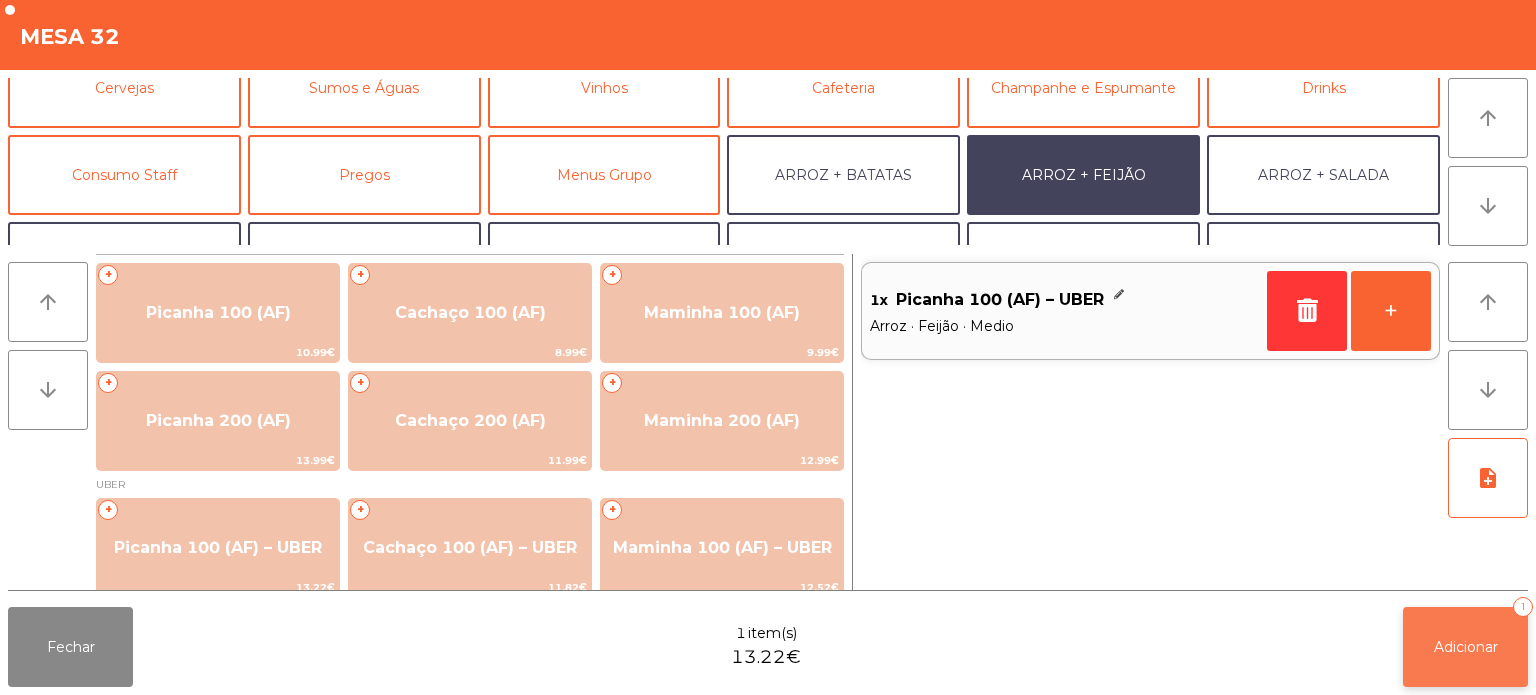 click on "Adicionar   1" 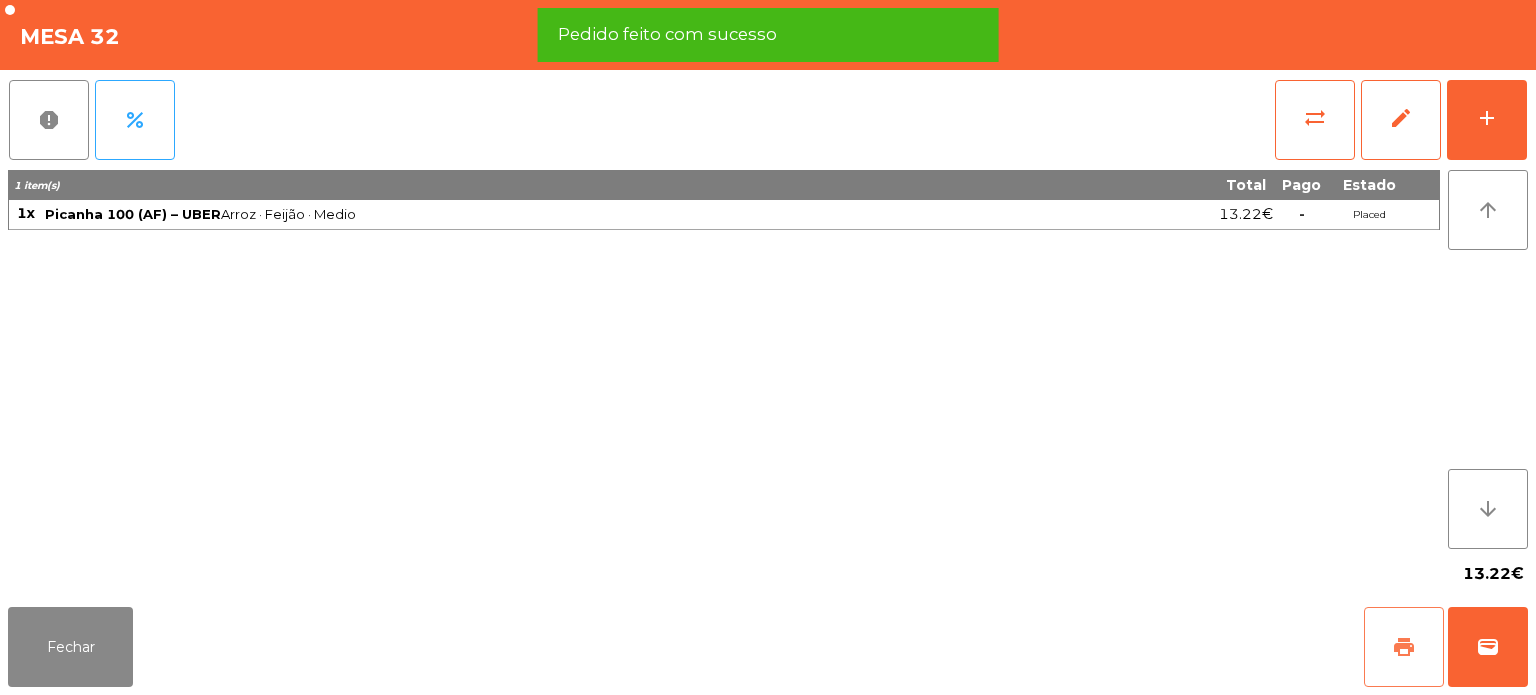 click on "print" 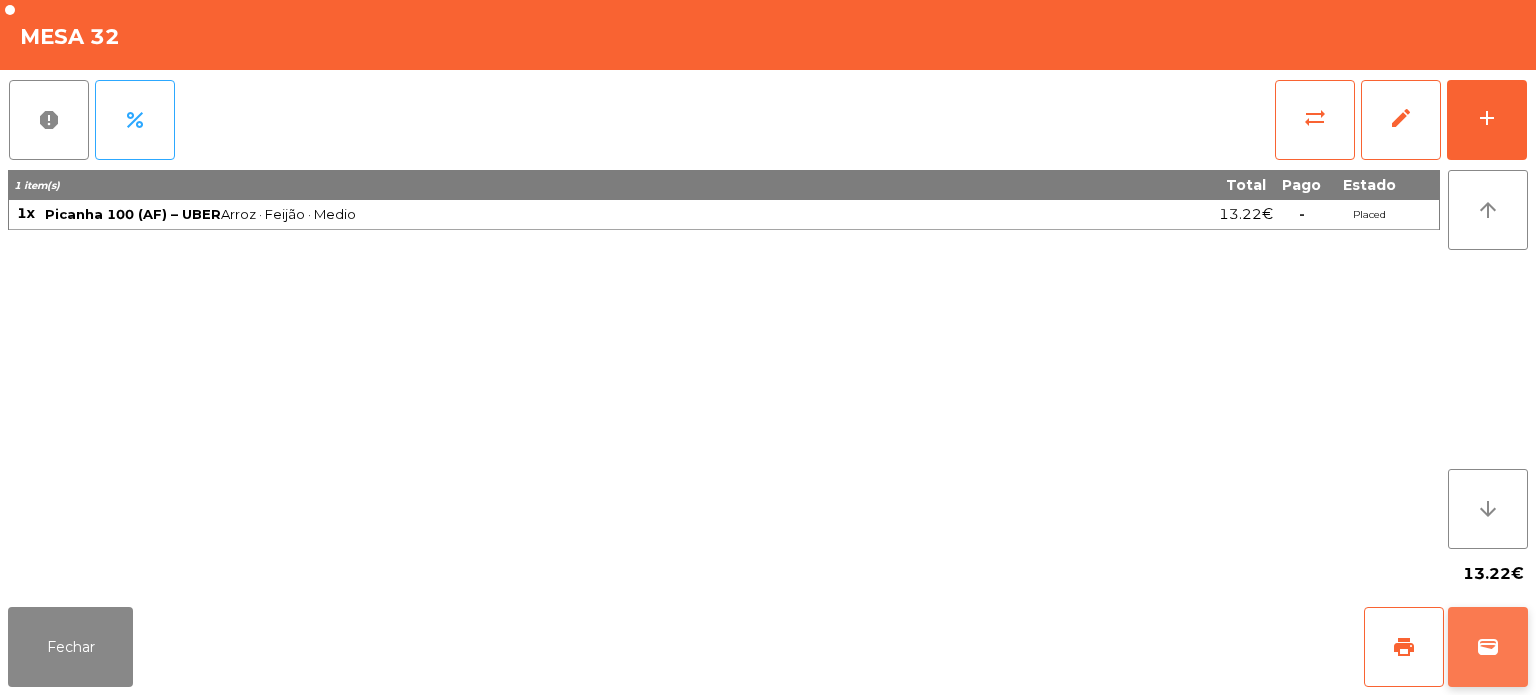 click on "wallet" 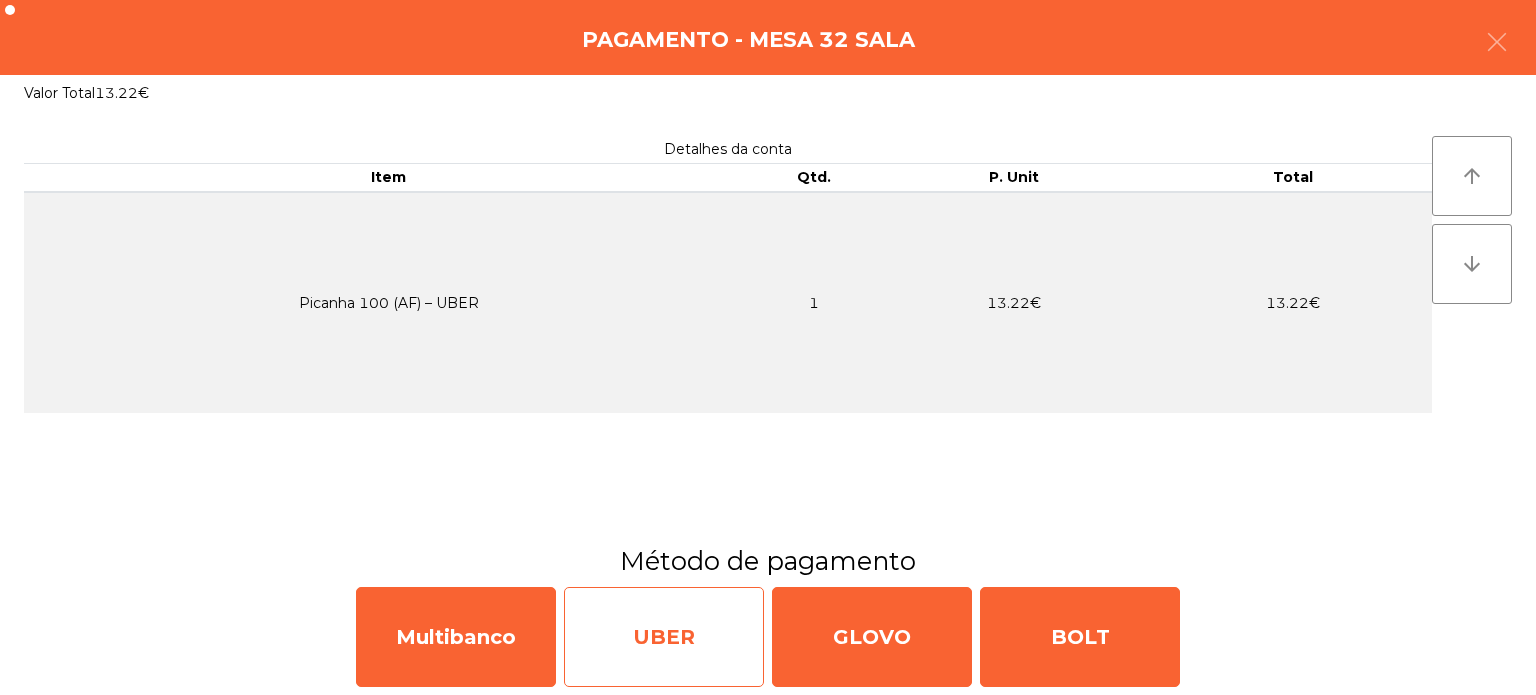 click on "UBER" 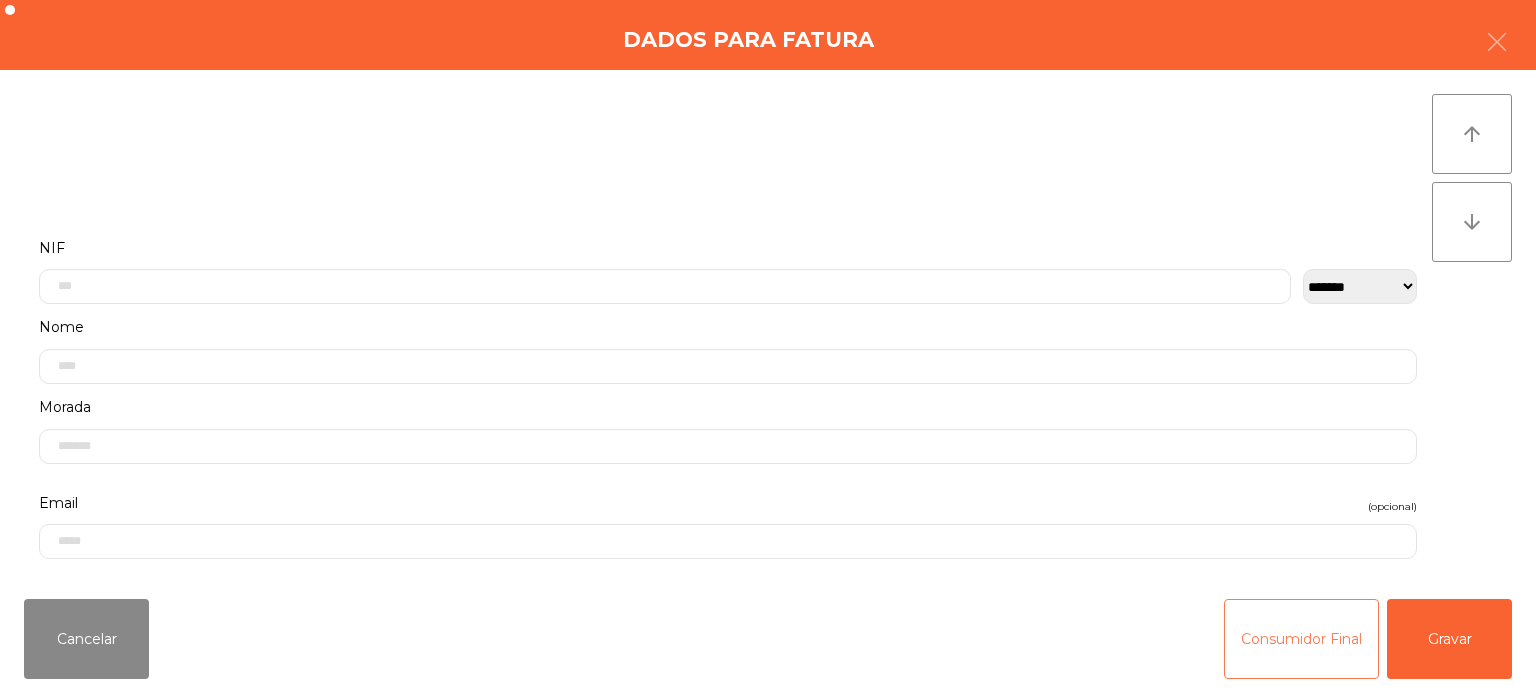 click on "Consumidor Final" 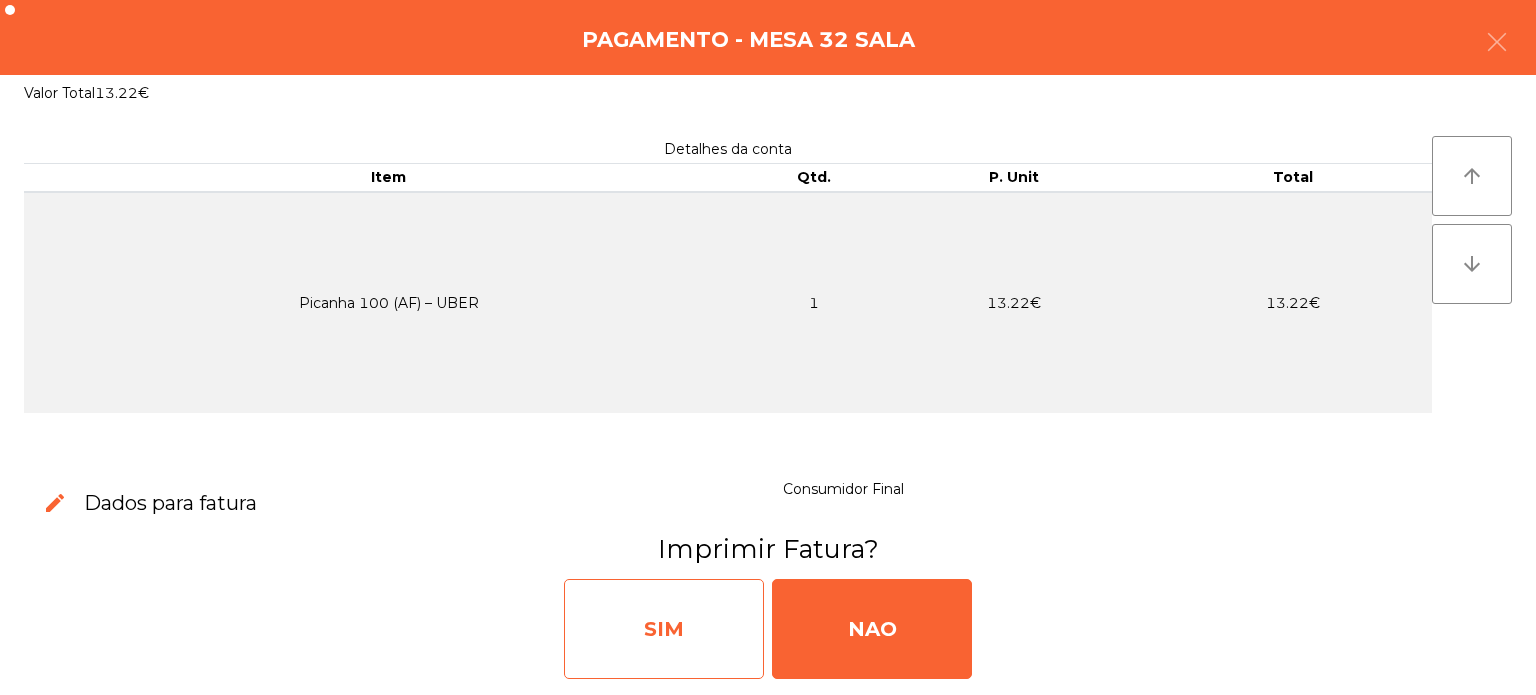 click on "SIM" 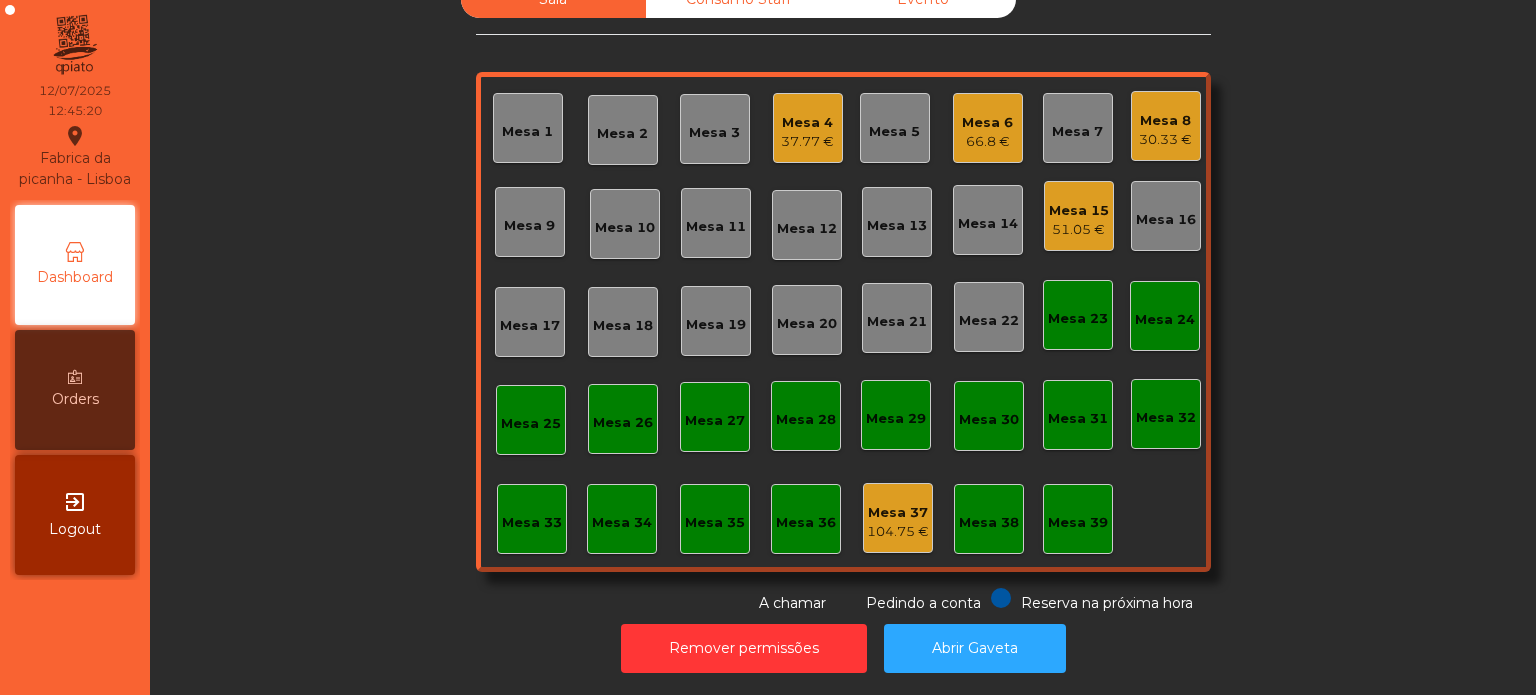 scroll, scrollTop: 55, scrollLeft: 0, axis: vertical 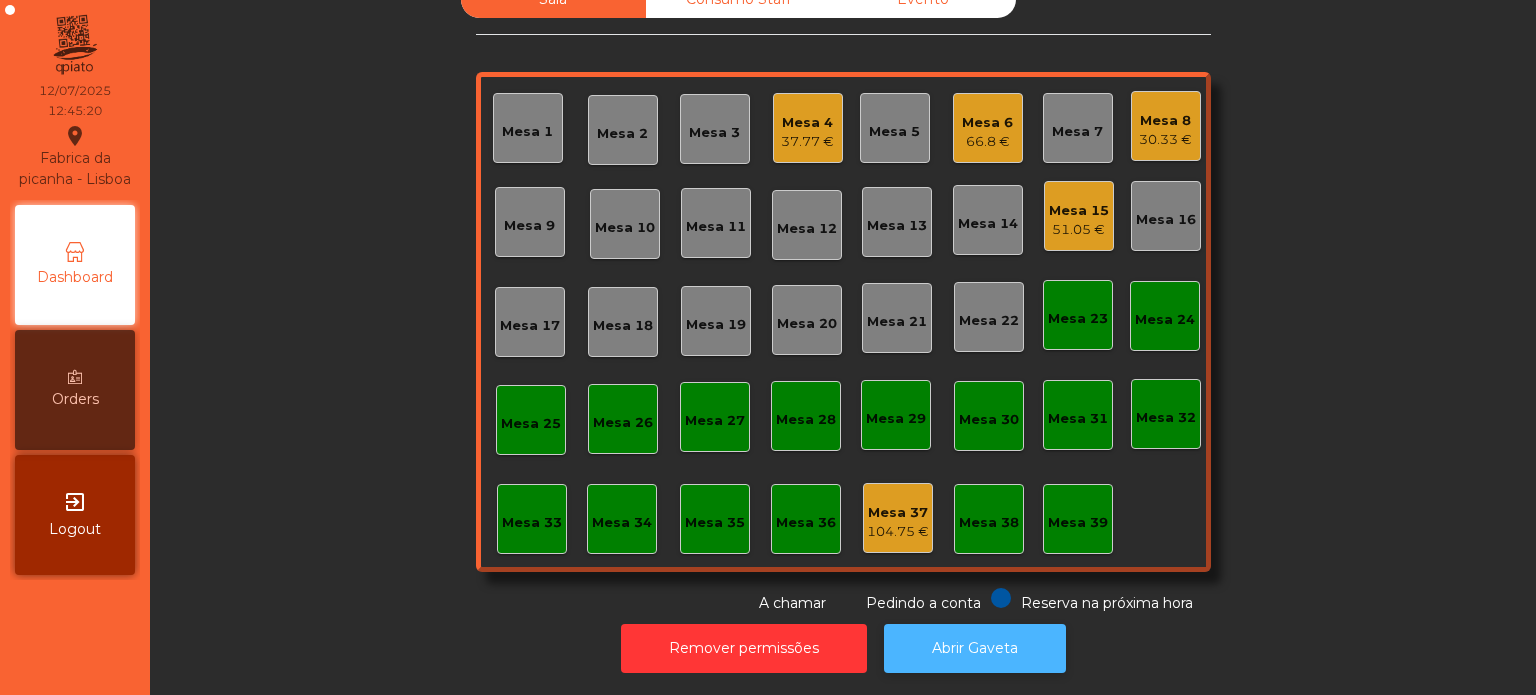 click on "Abrir Gaveta" 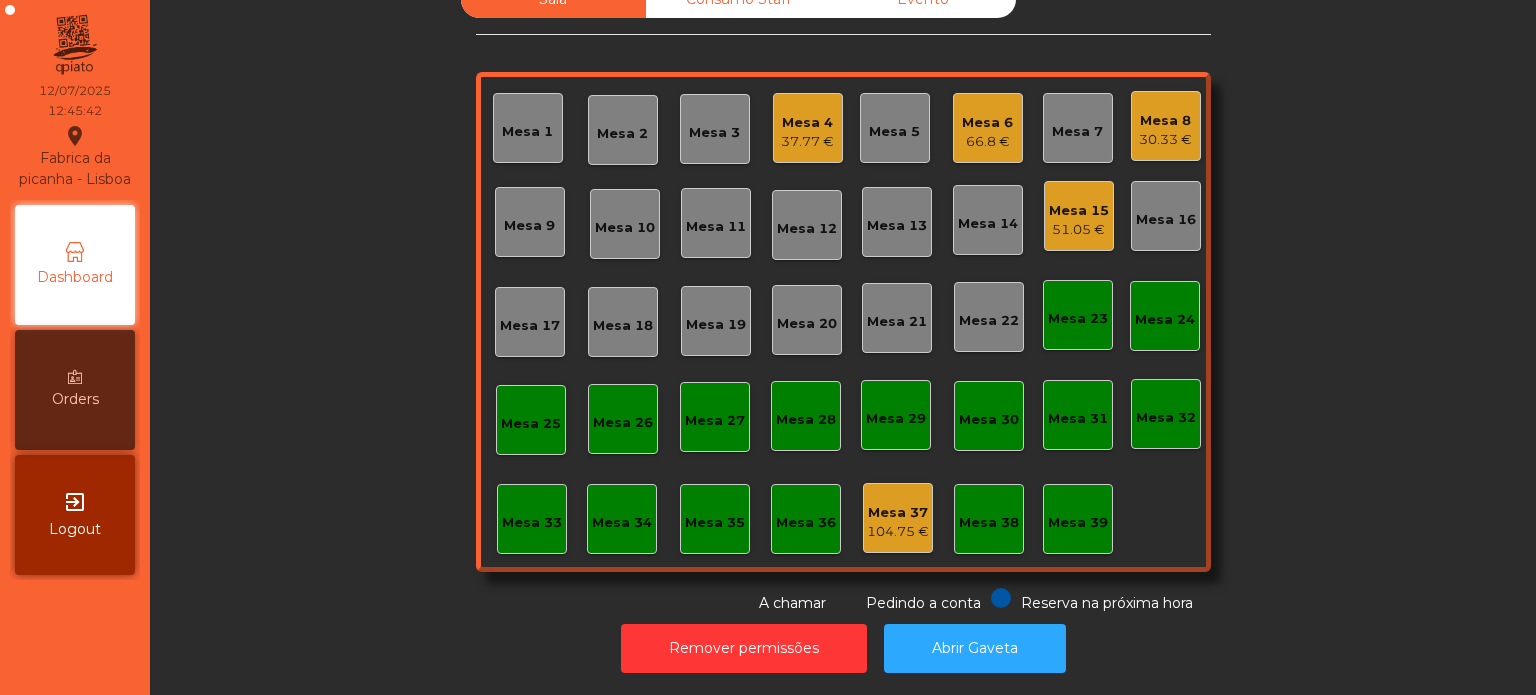 click on "Mesa 32" 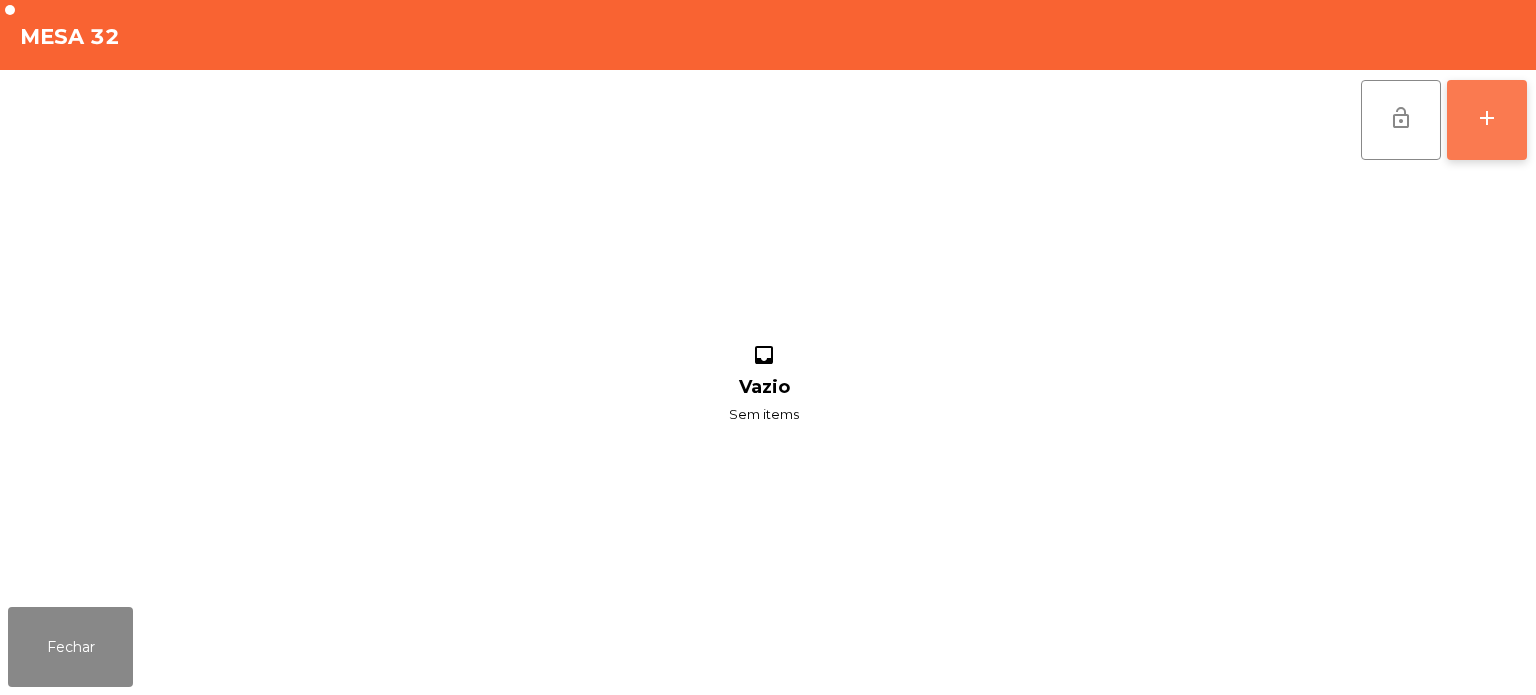 click on "add" 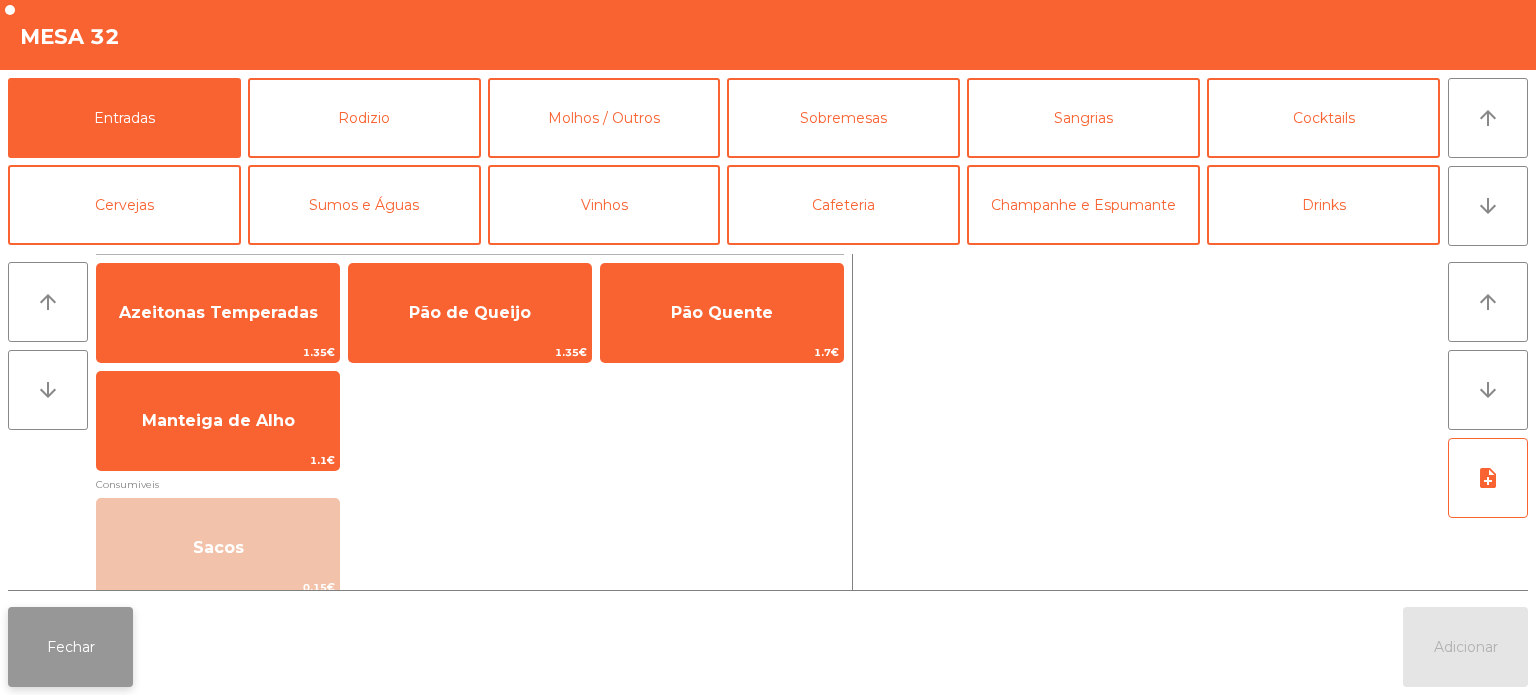 click on "Fechar" 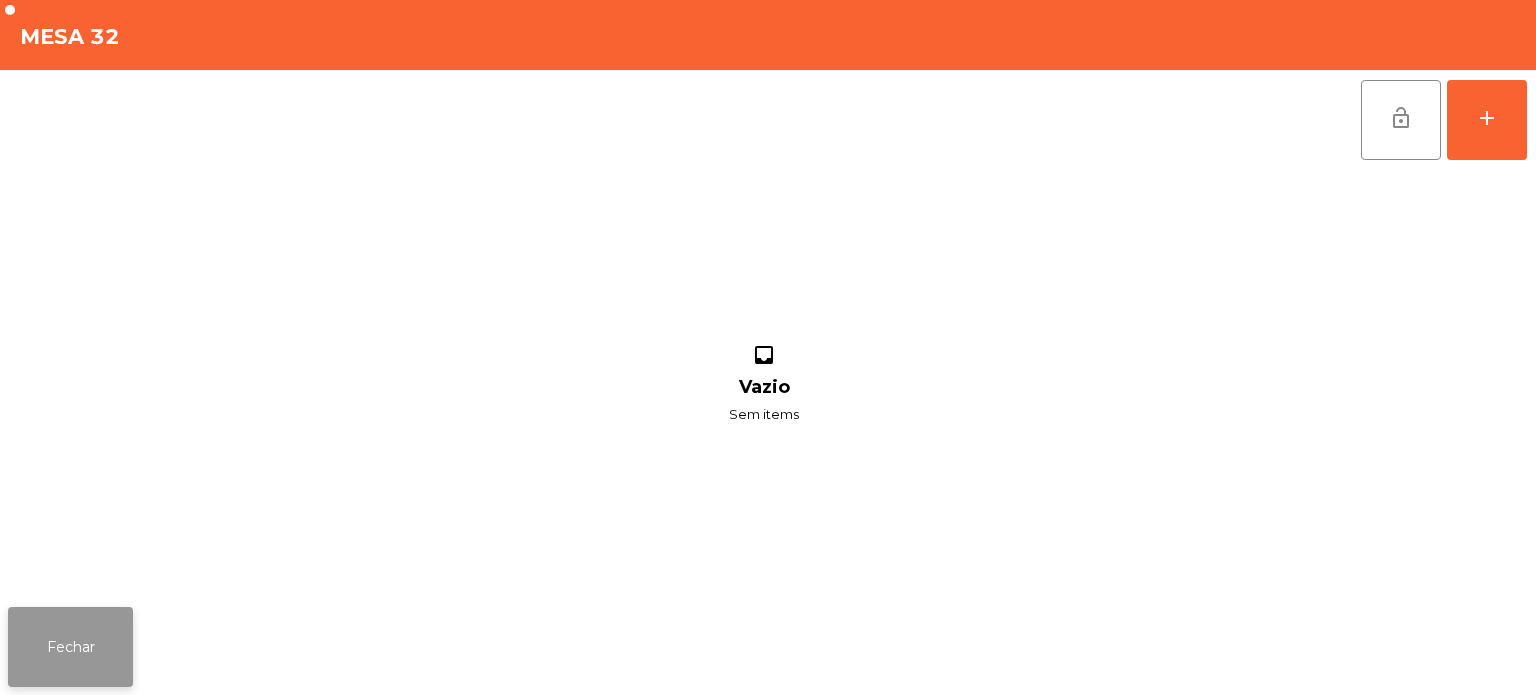 click on "Fechar" 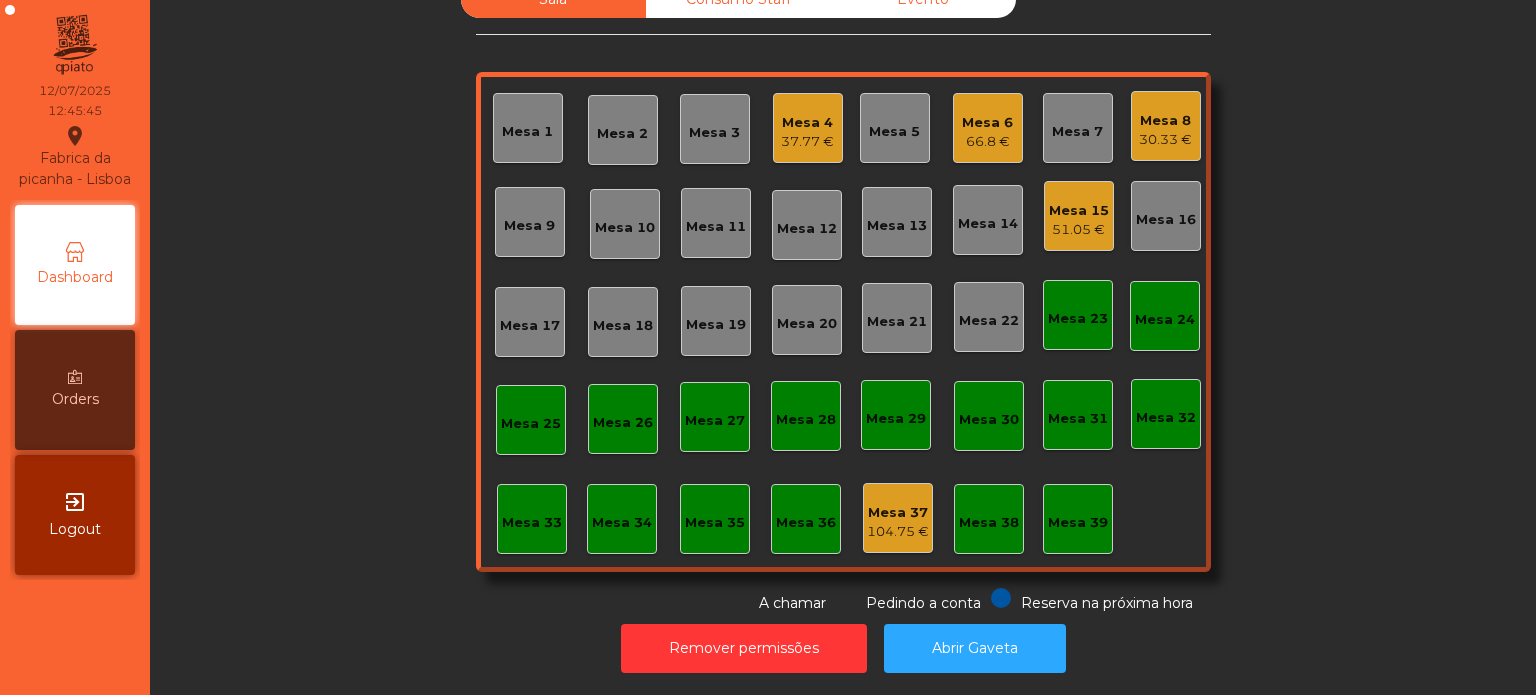 click on "Mesa 25" 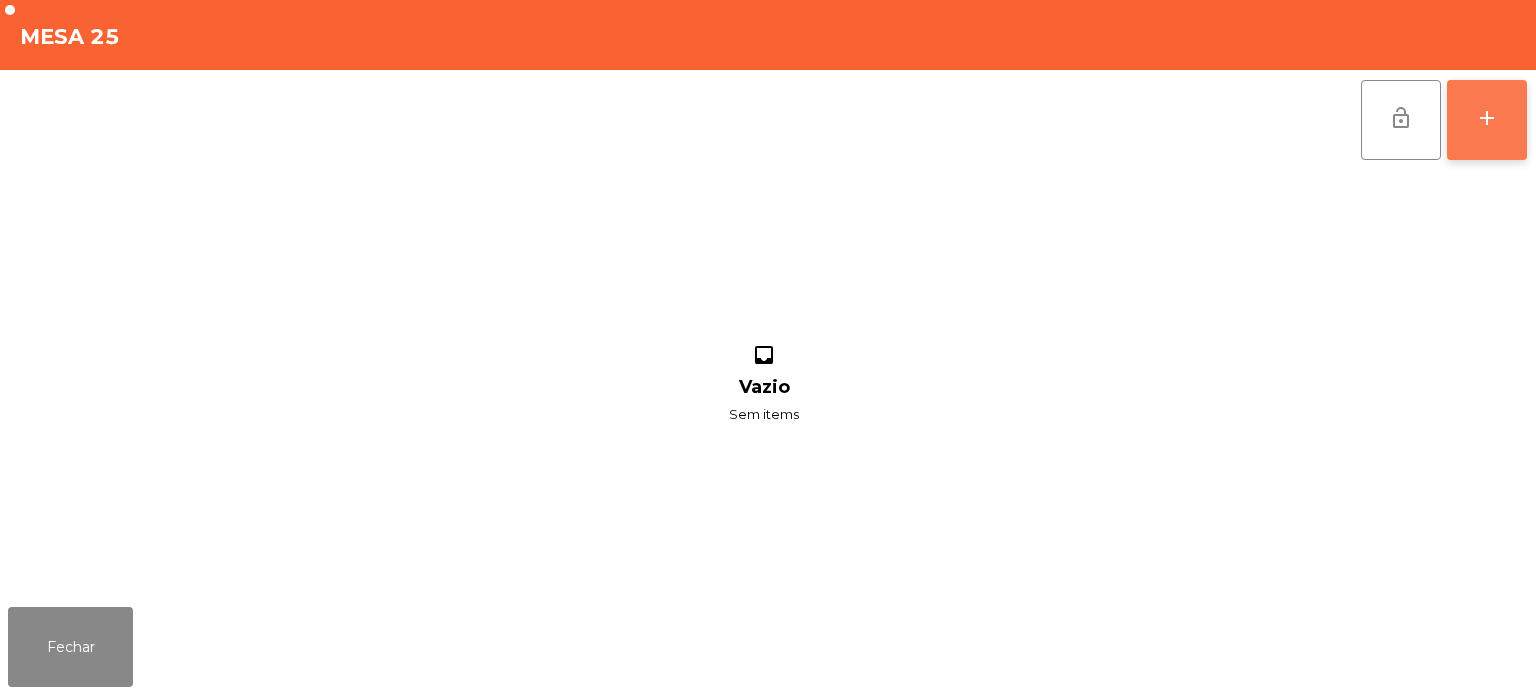 click on "add" 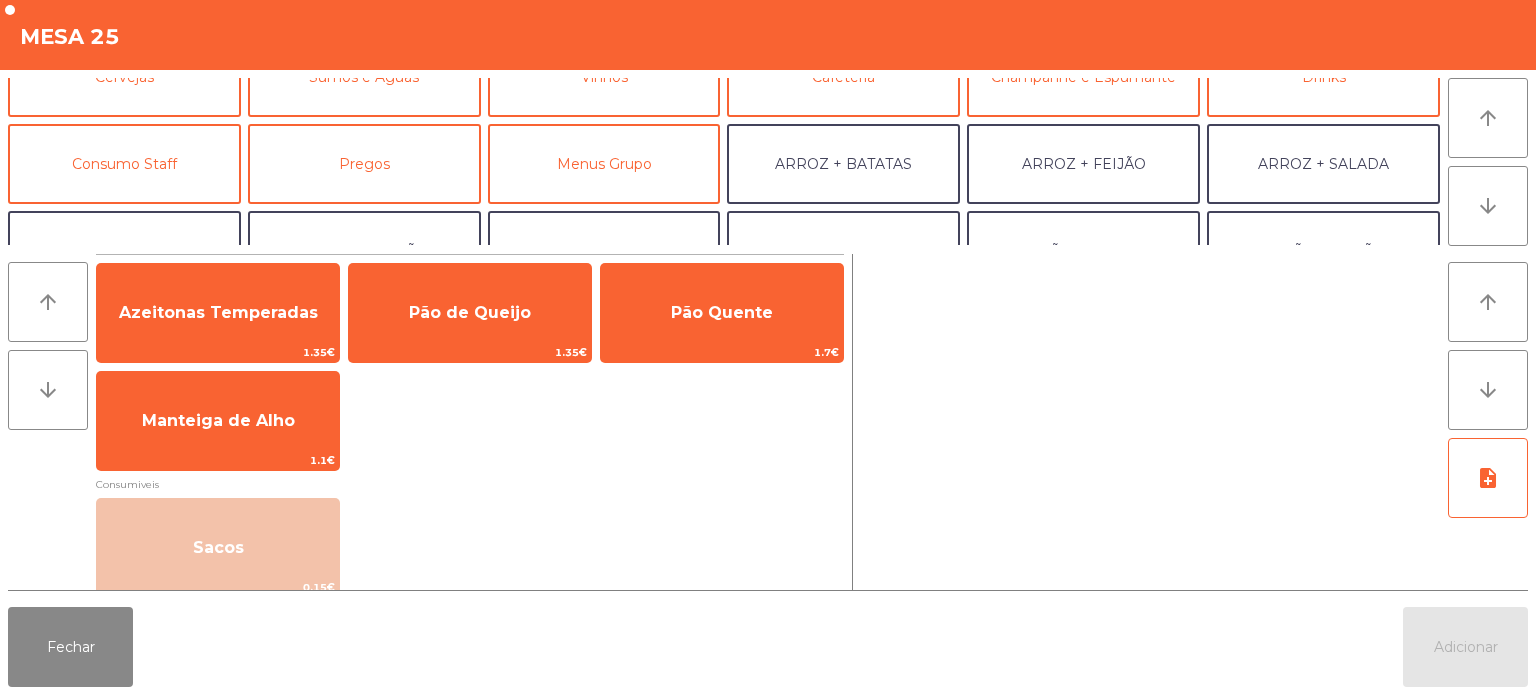 scroll, scrollTop: 120, scrollLeft: 0, axis: vertical 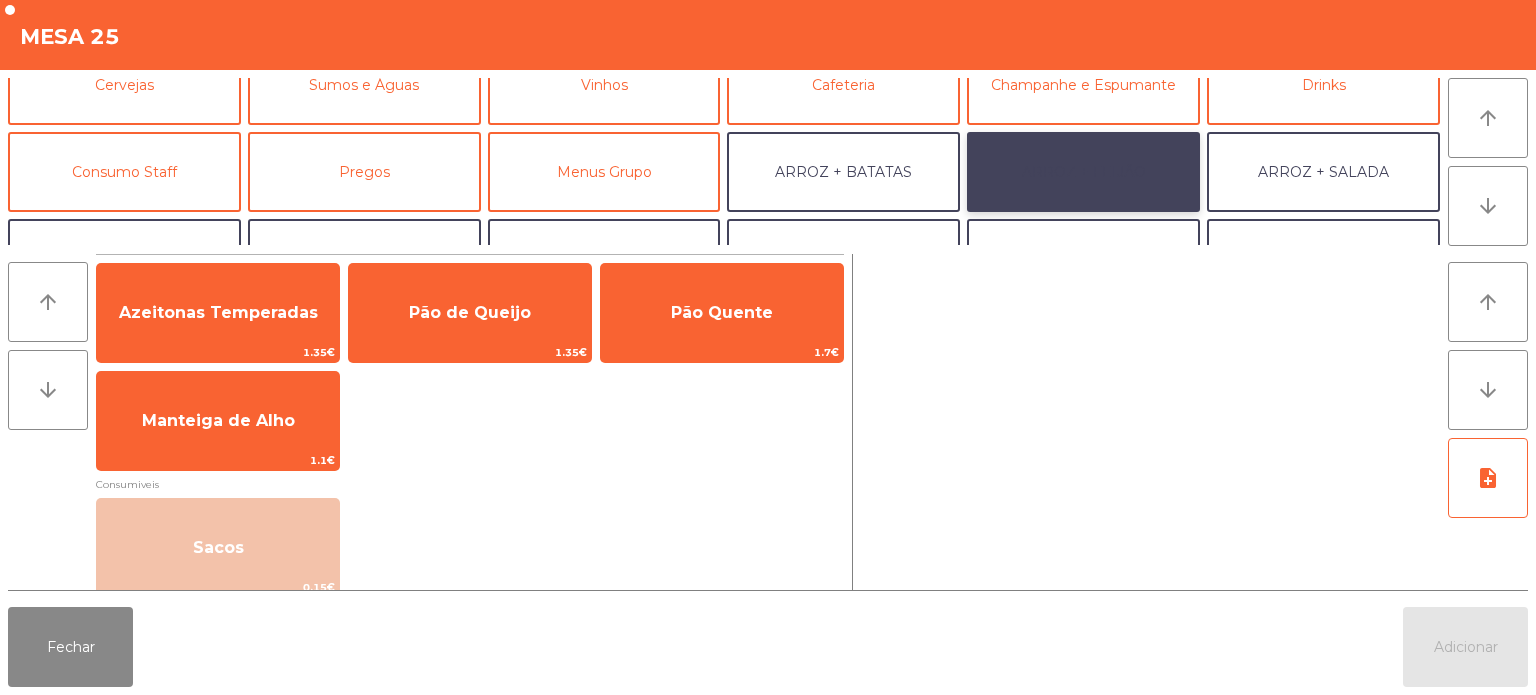 click on "ARROZ + FEIJÃO" 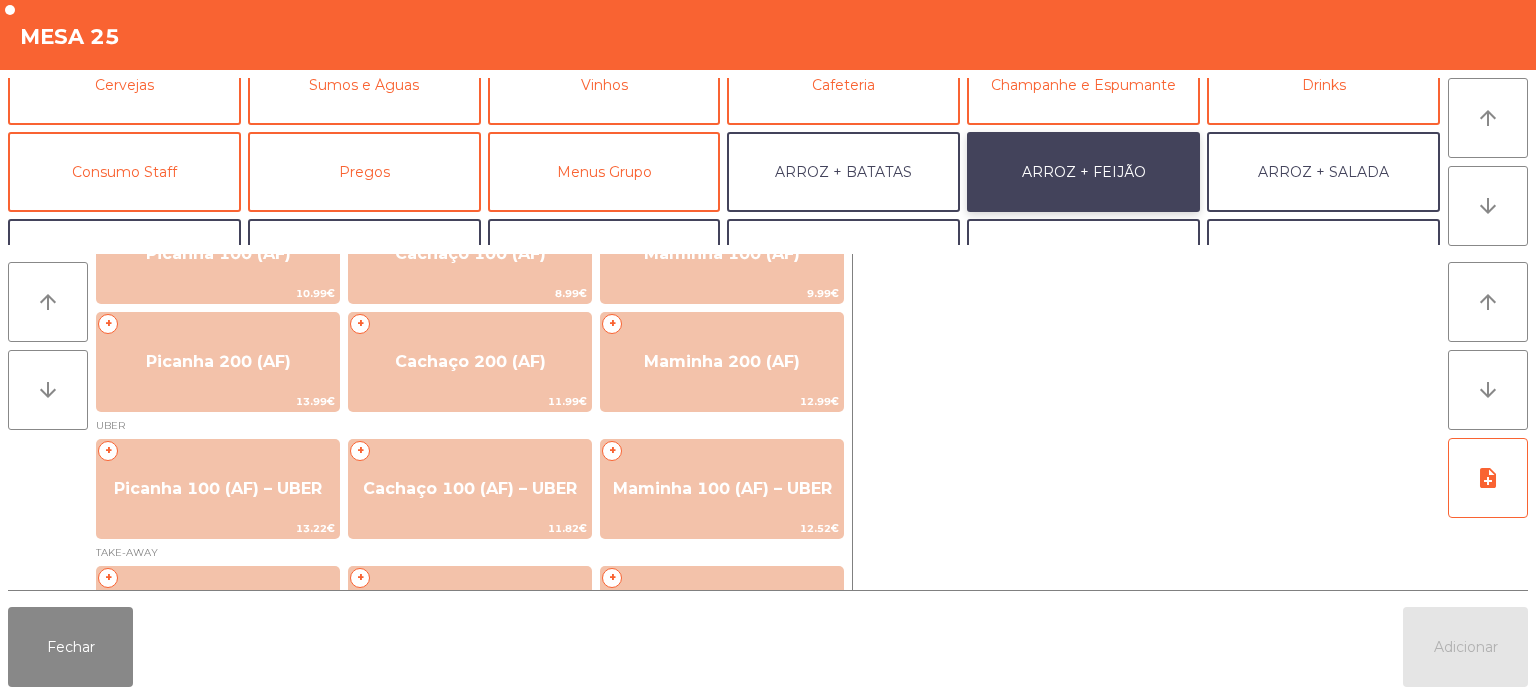 scroll, scrollTop: 60, scrollLeft: 0, axis: vertical 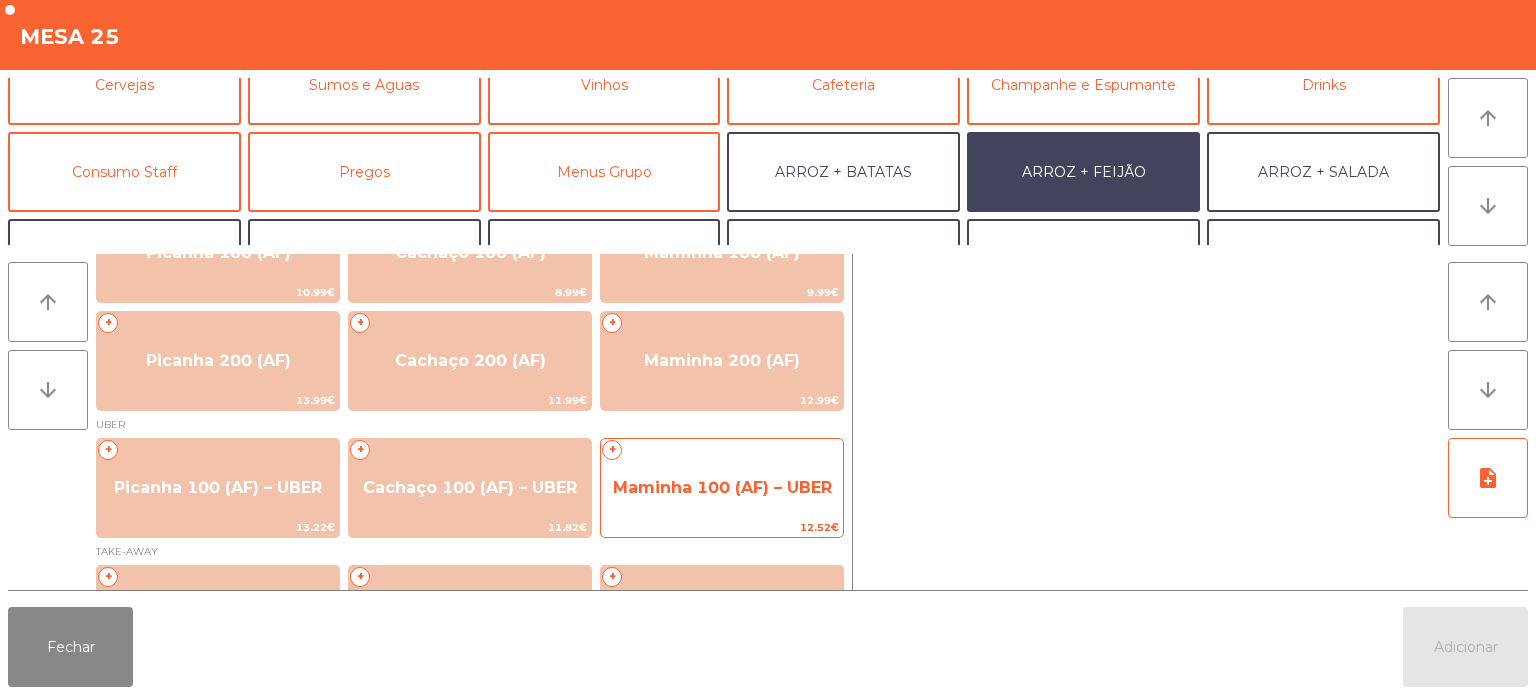 click on "Maminha 100 (AF) – UBER" 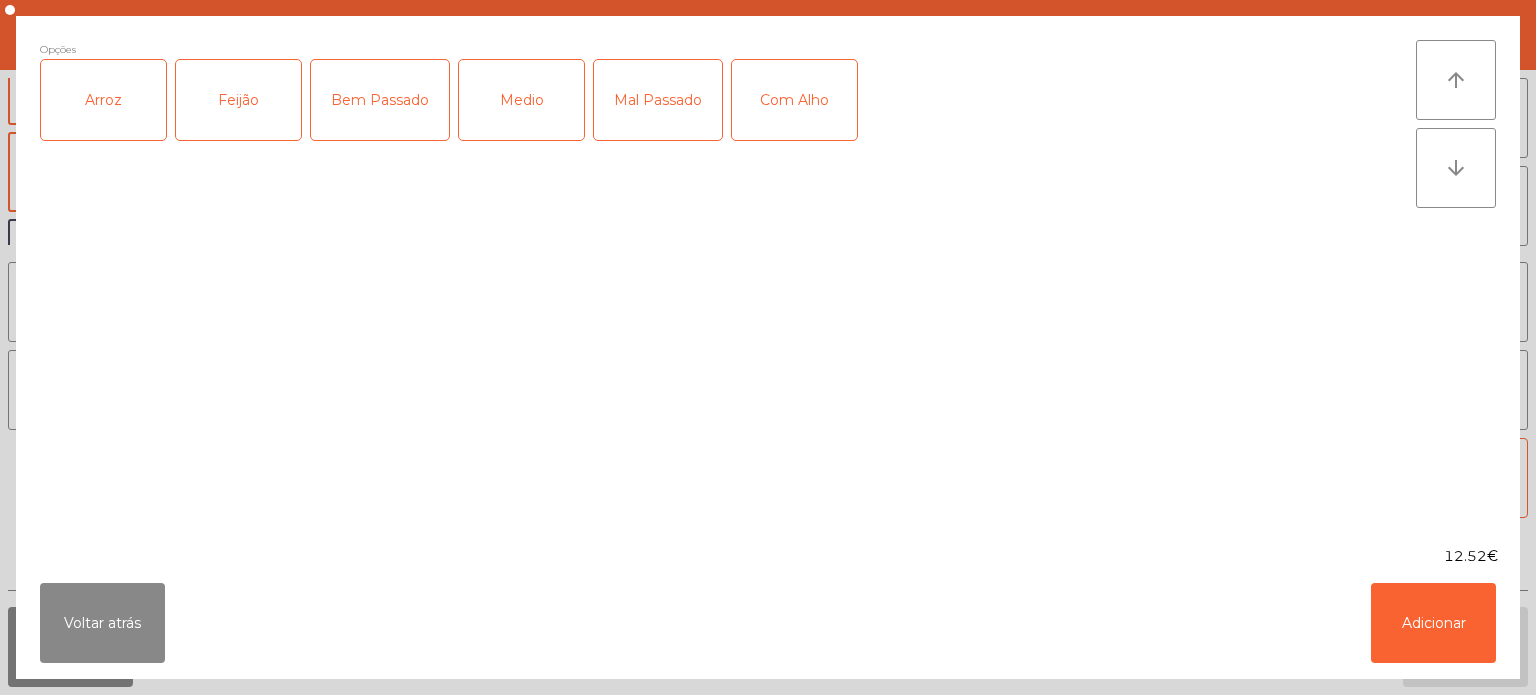 click on "Arroz" 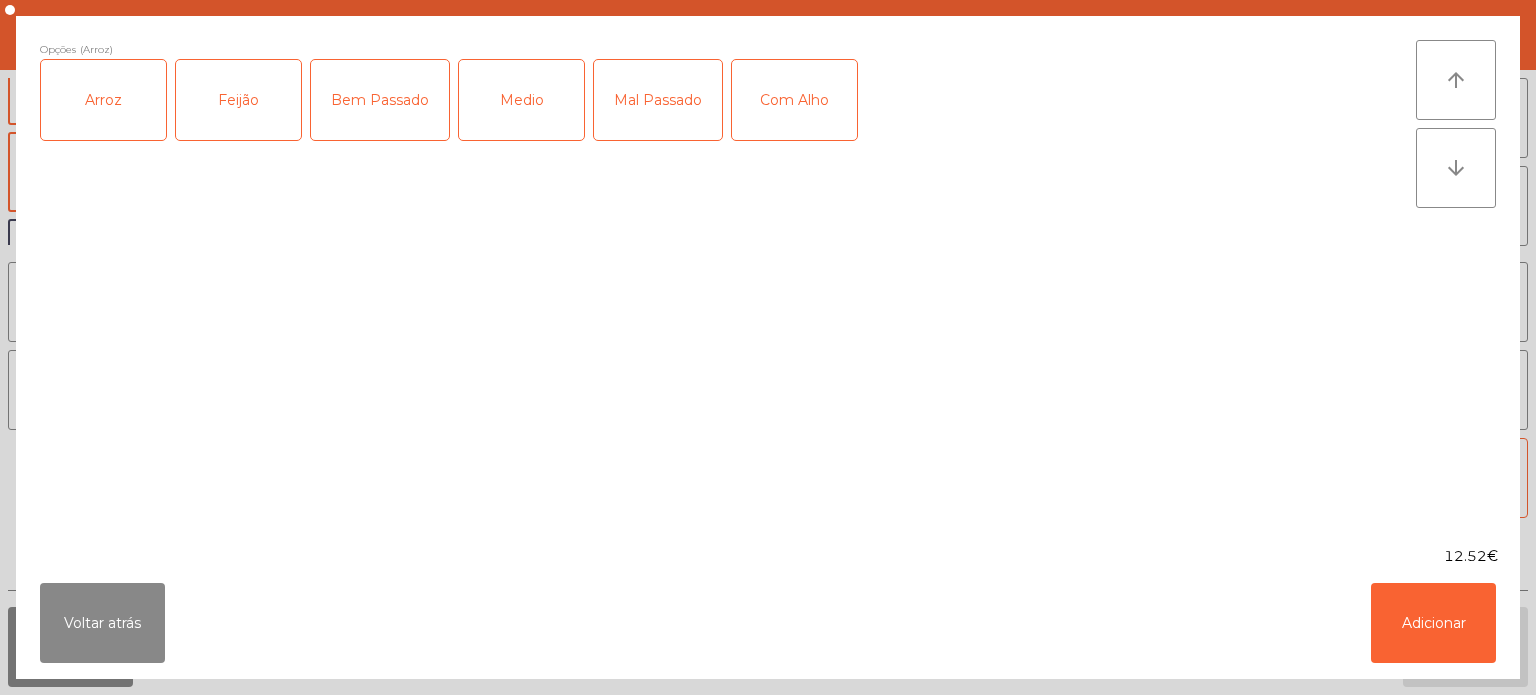 click on "Feijão" 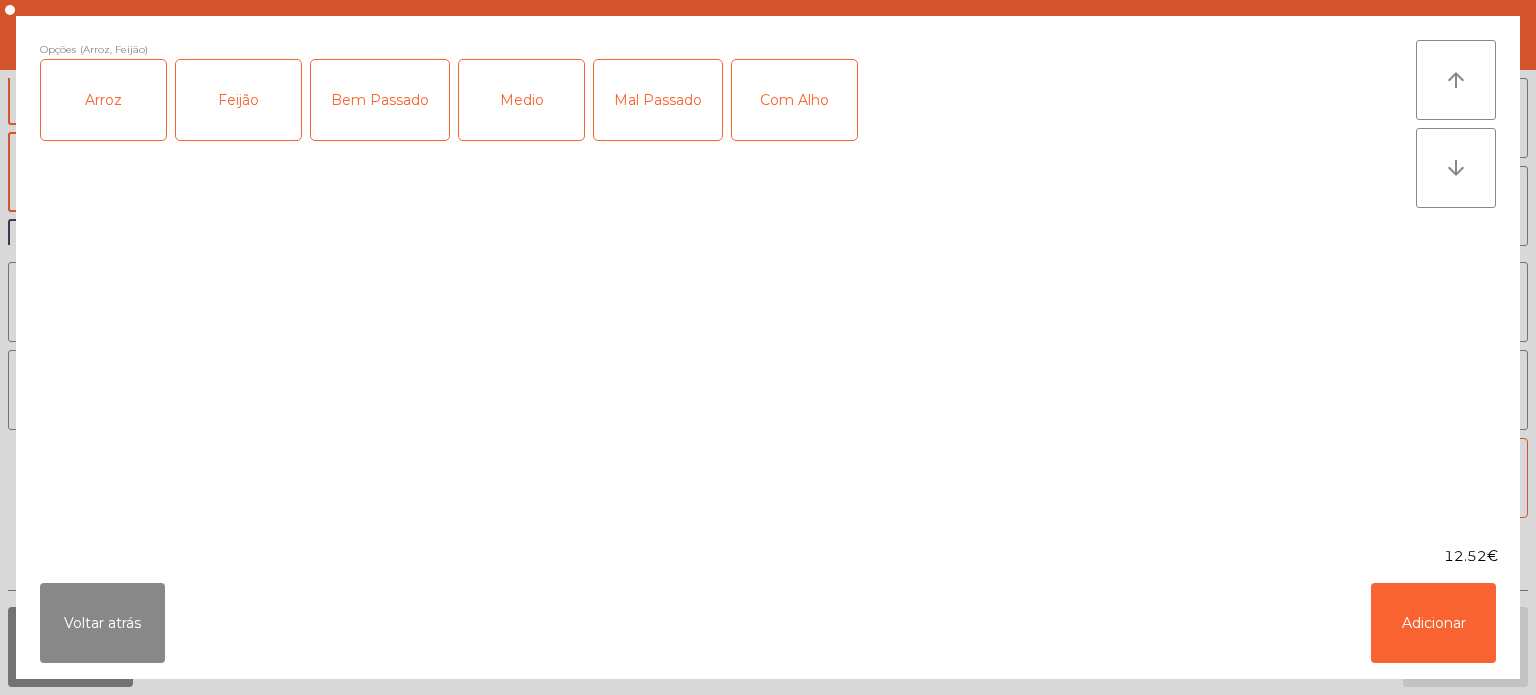 click on "Medio" 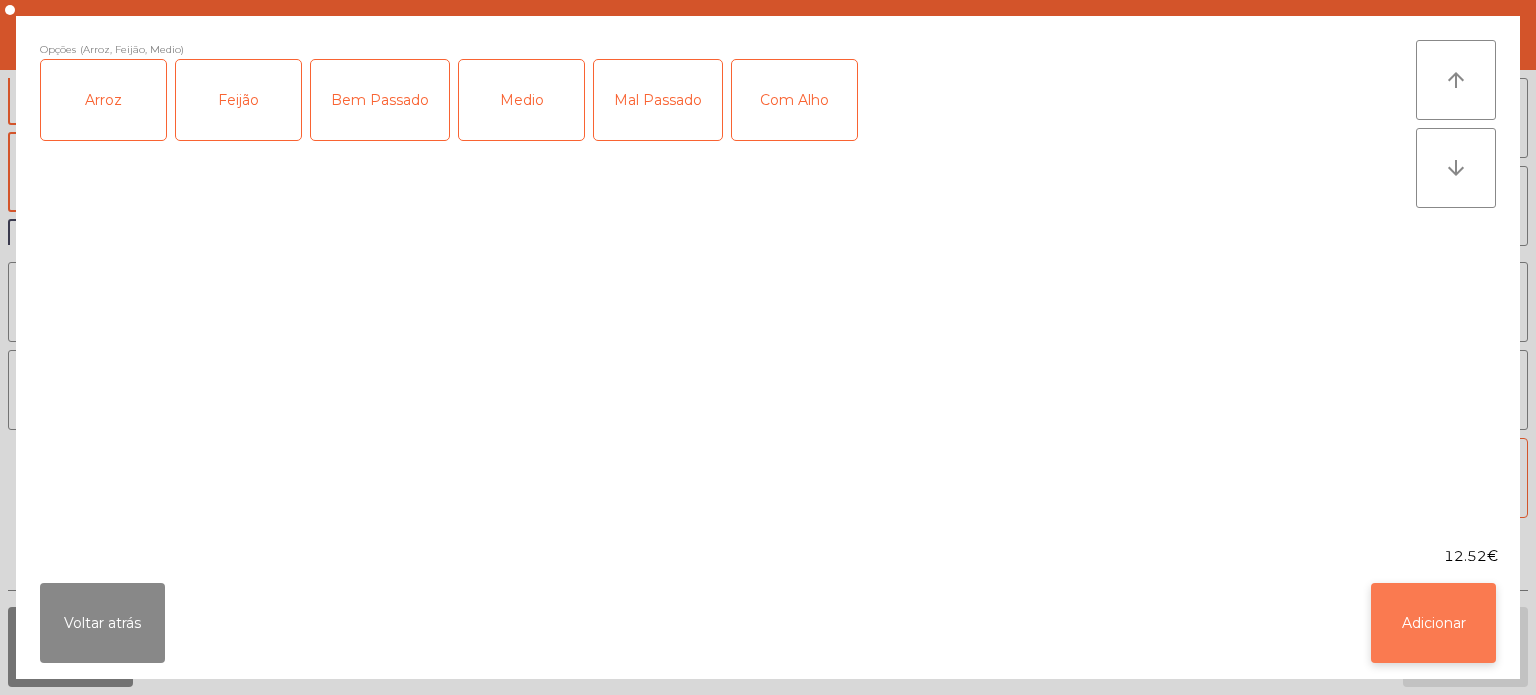 click on "Adicionar" 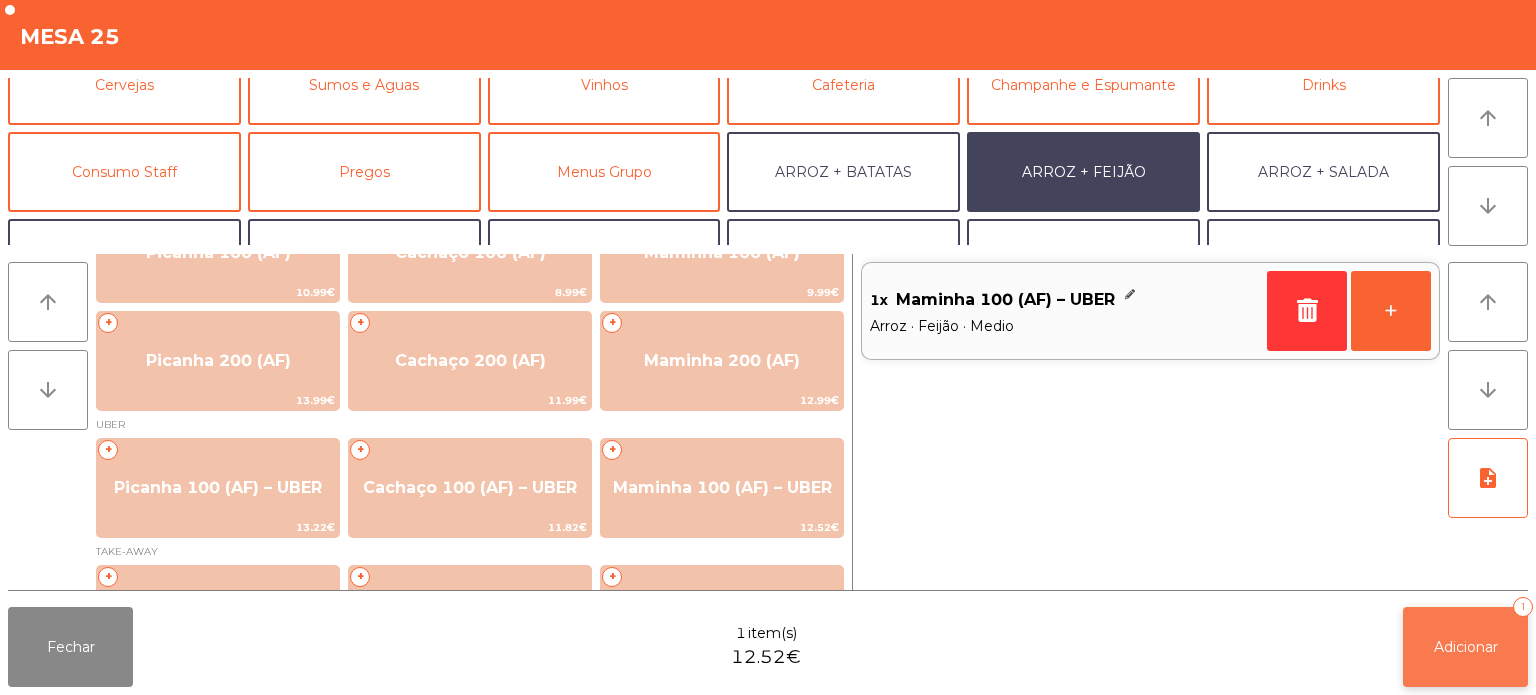 click on "Adicionar   1" 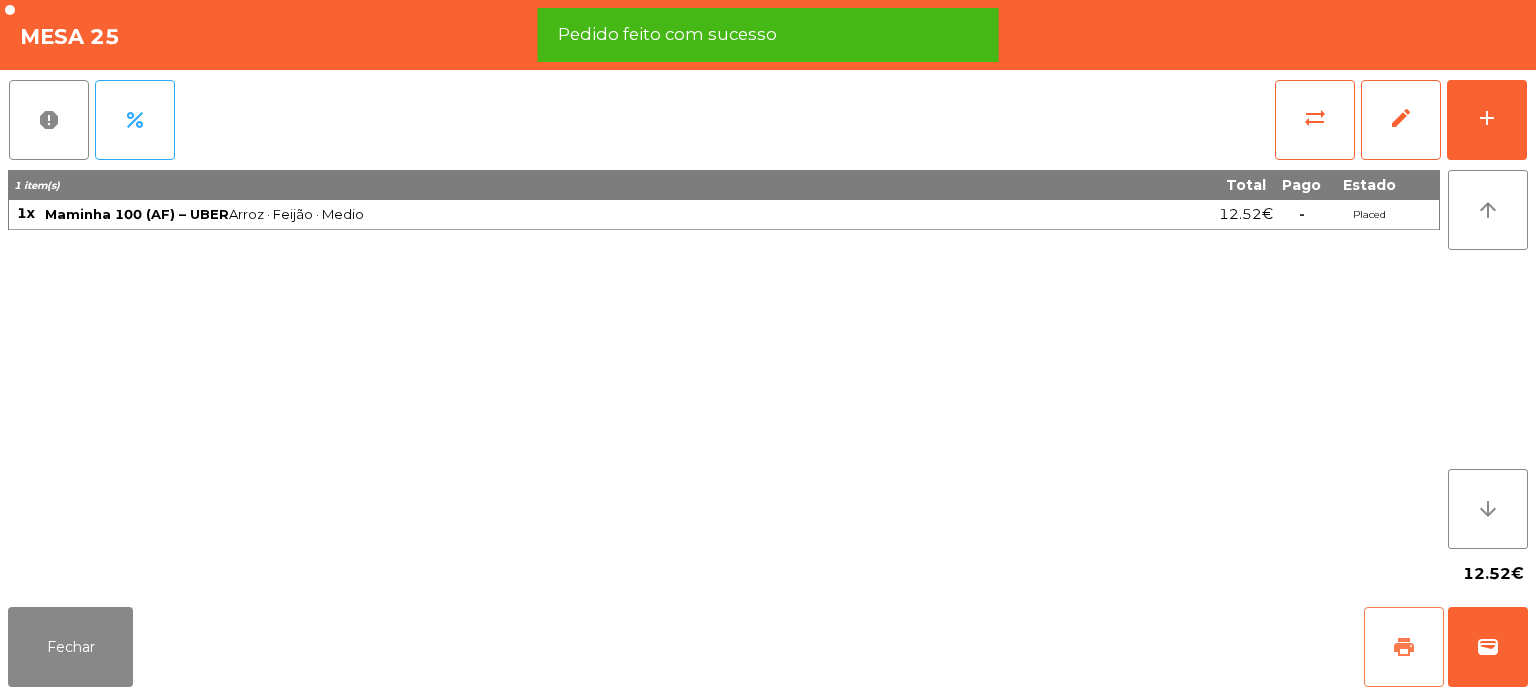 click on "print" 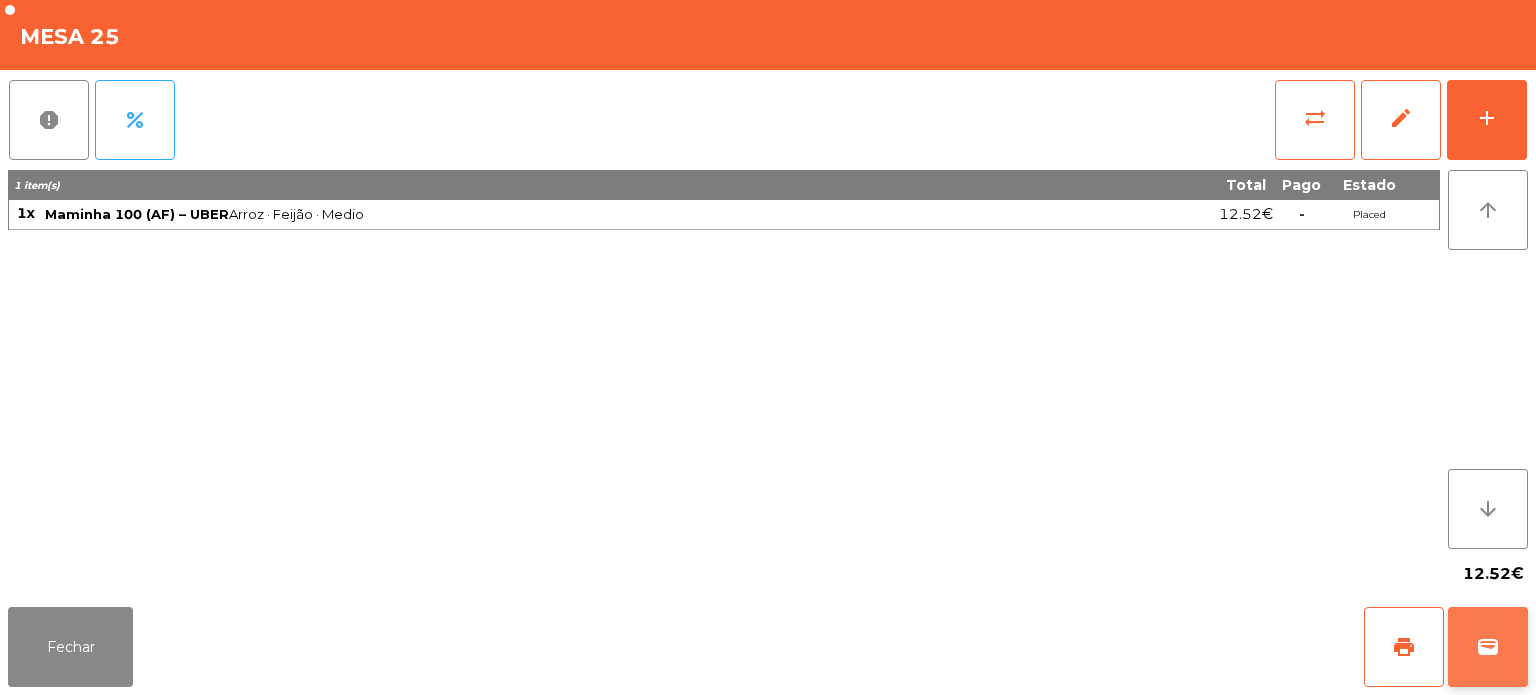 click on "wallet" 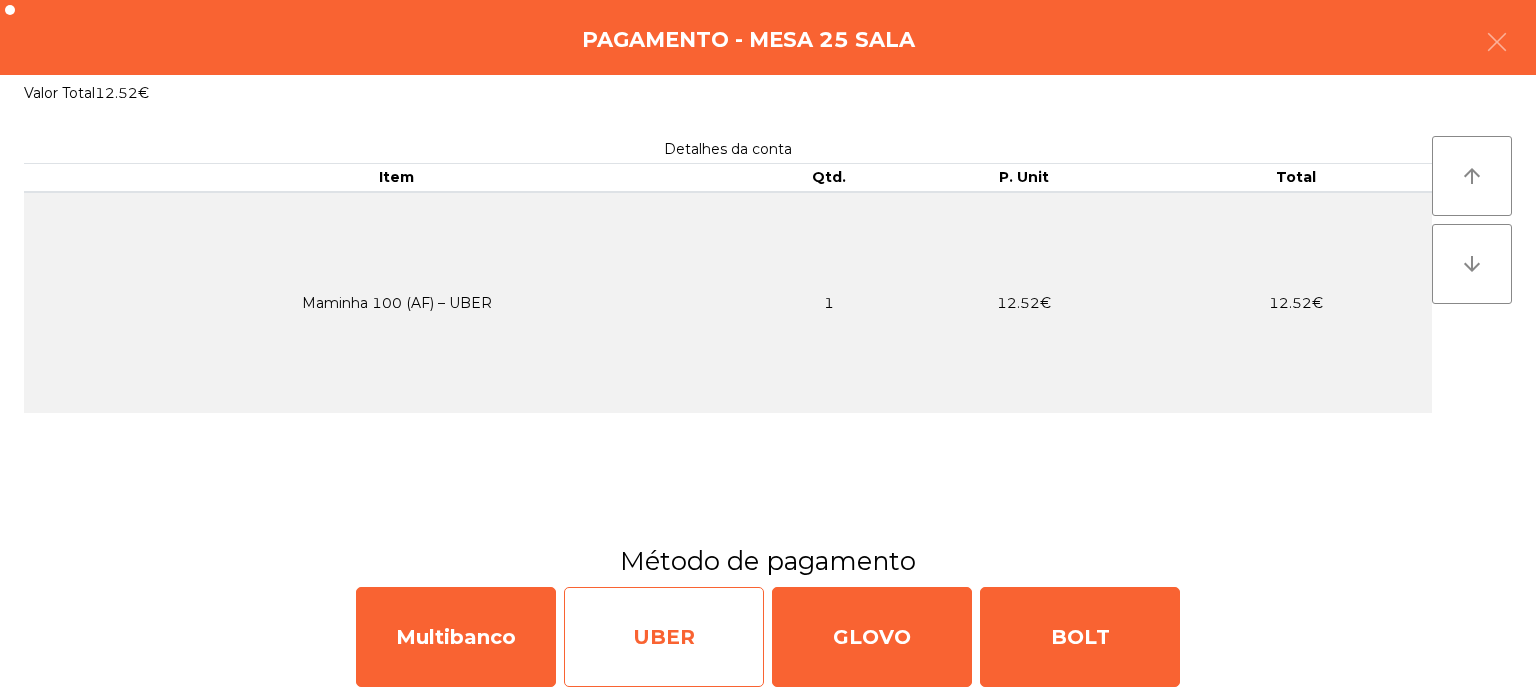 click on "UBER" 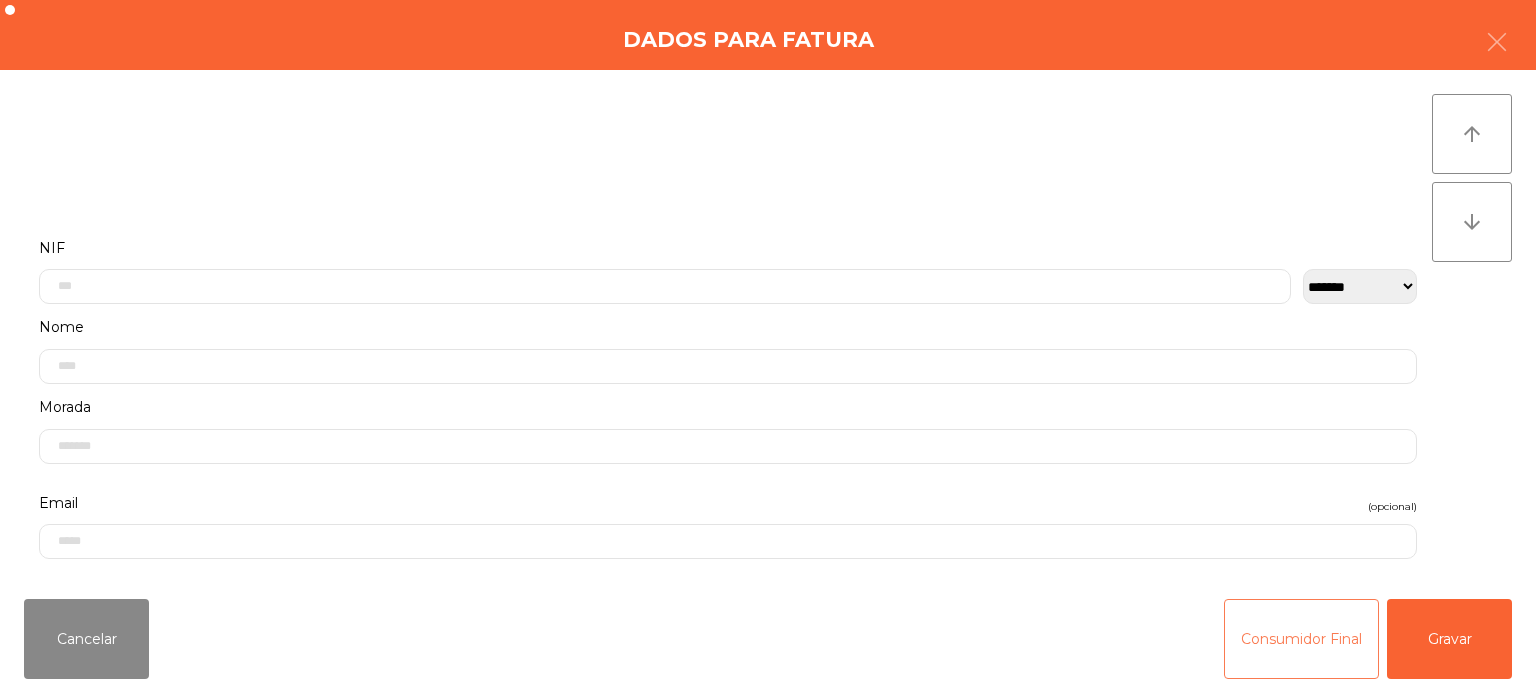 click on "Consumidor Final" 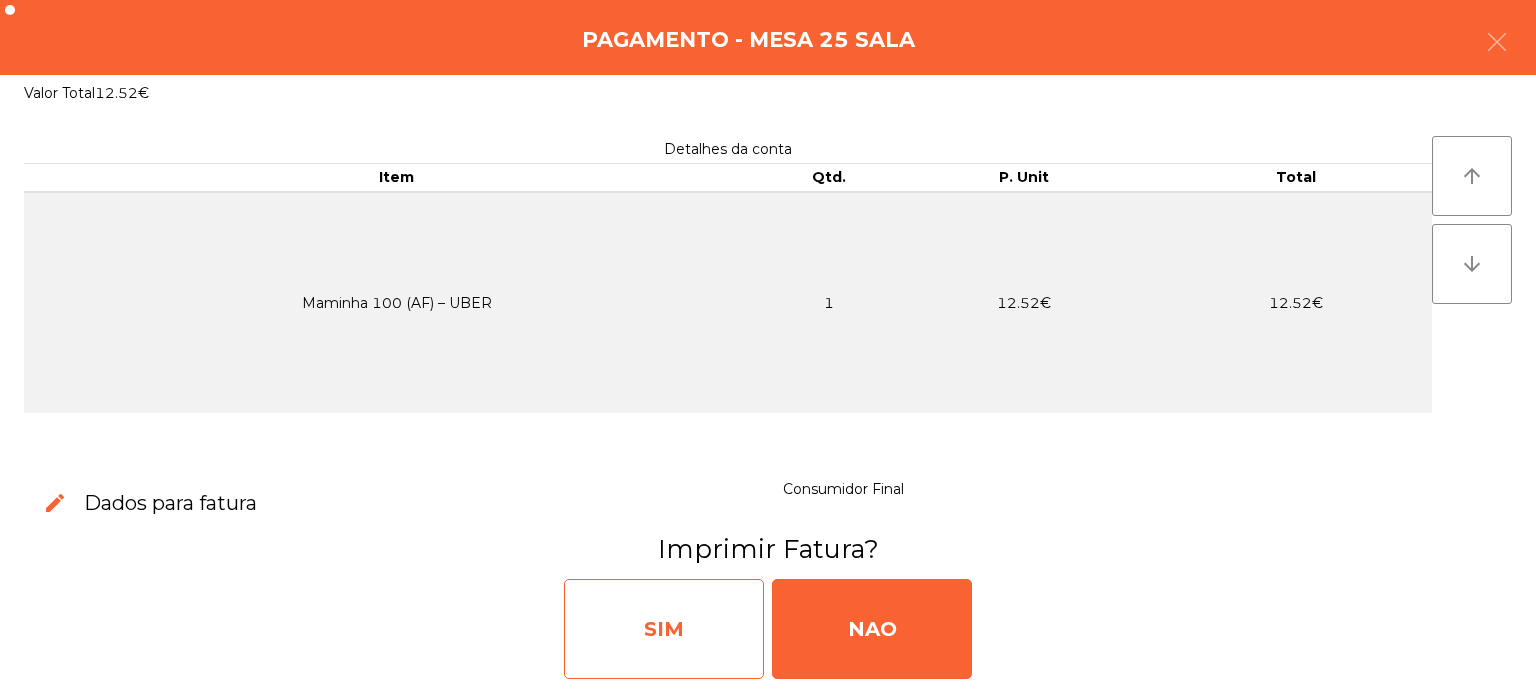 click on "SIM" 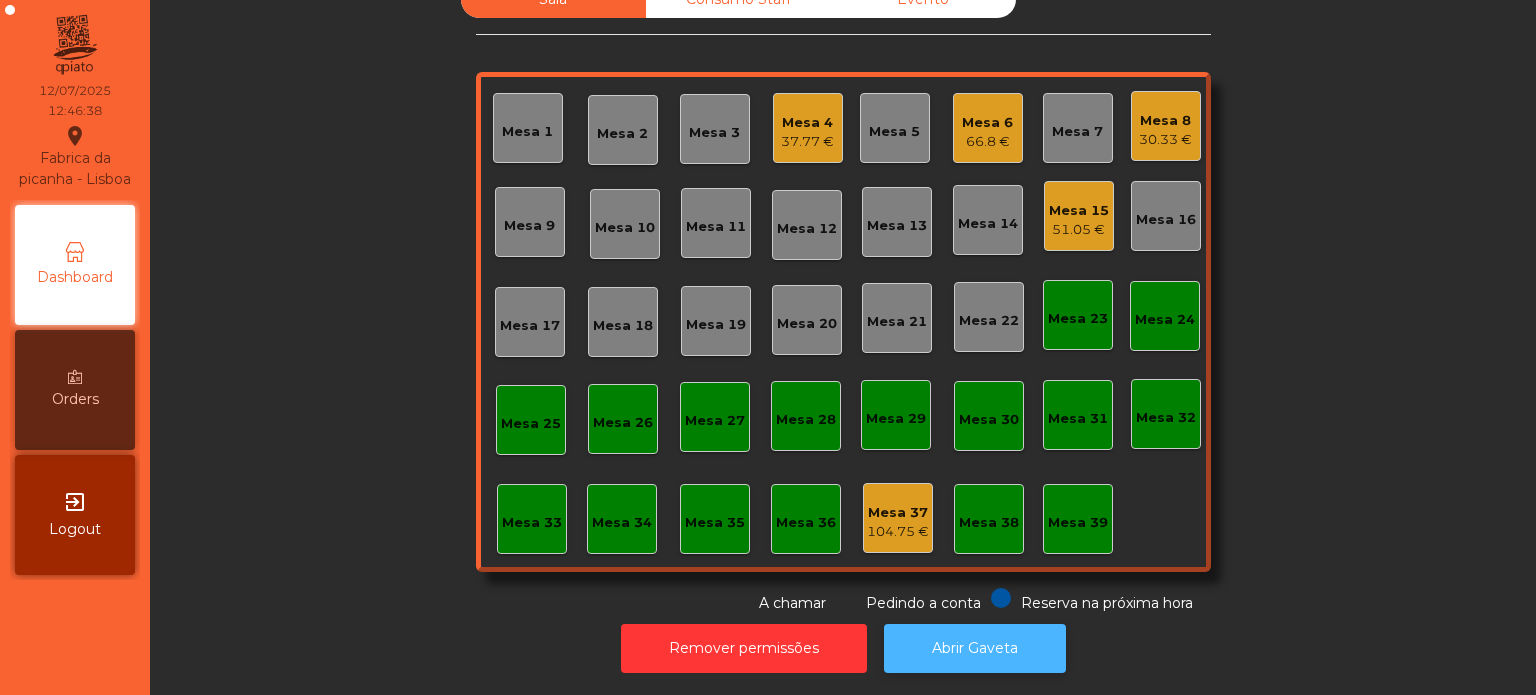 click on "Abrir Gaveta" 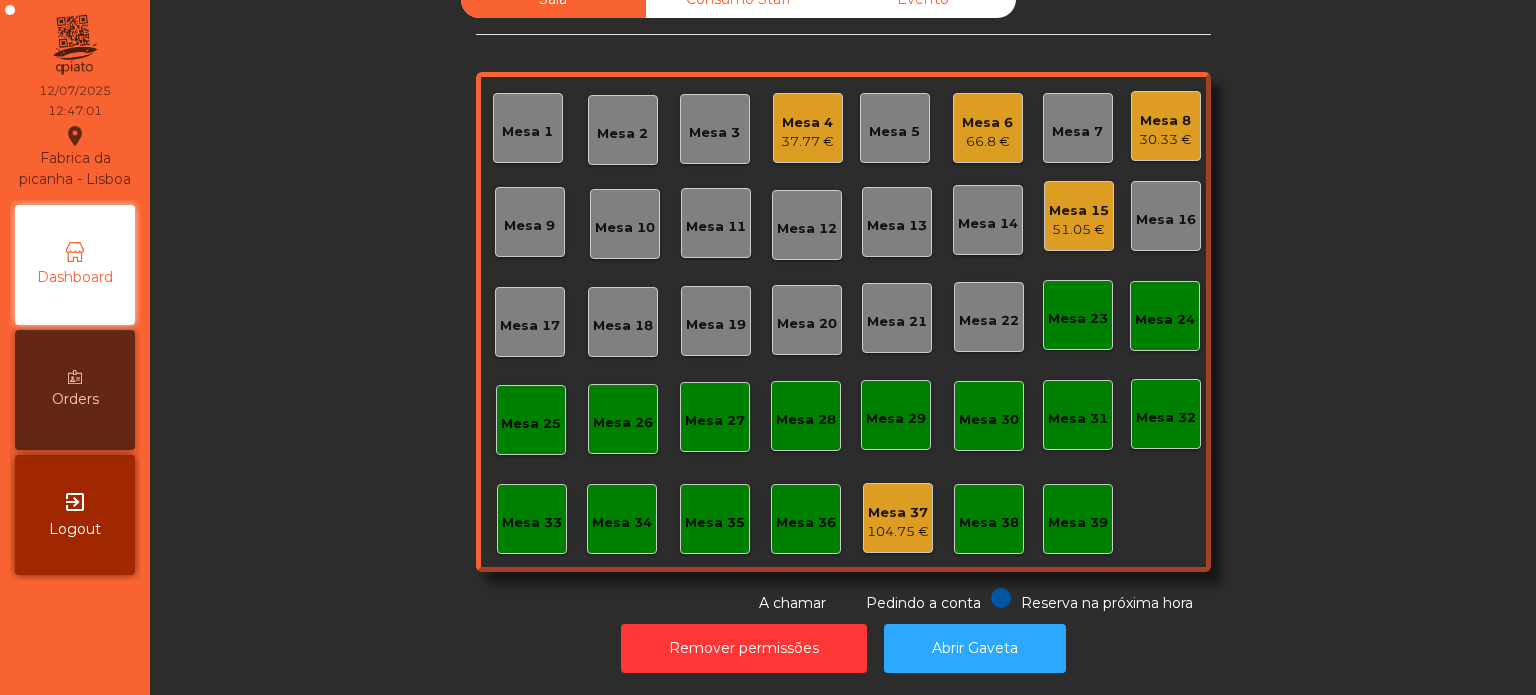 click on "Mesa 17" 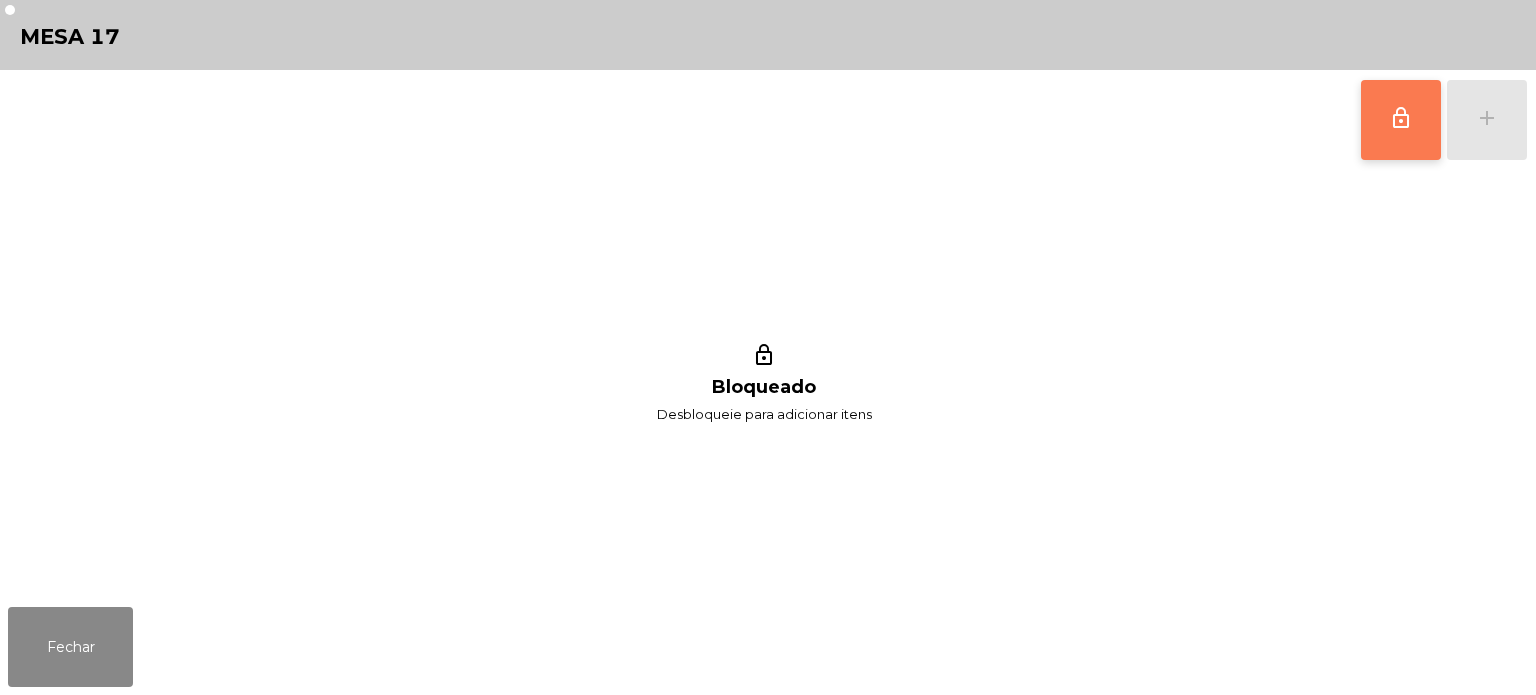 click on "lock_outline" 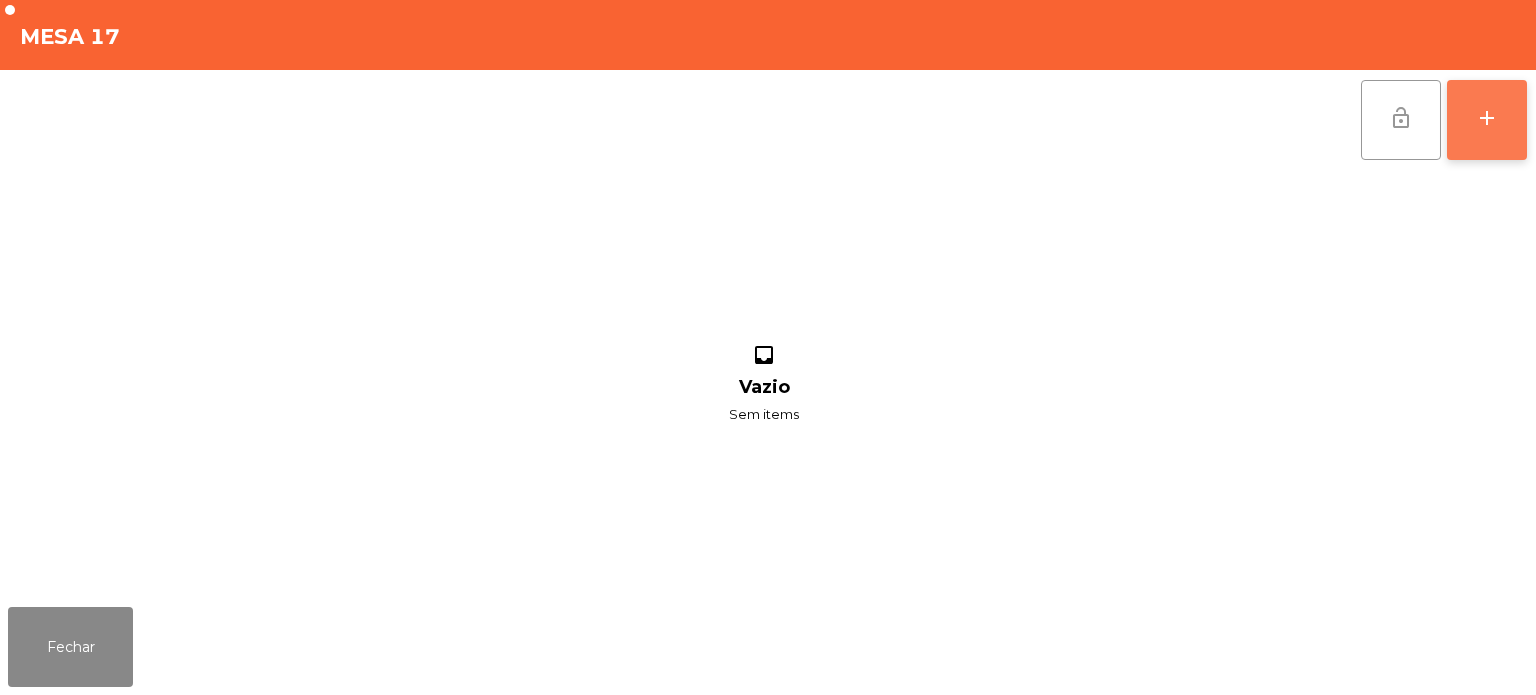 click on "add" 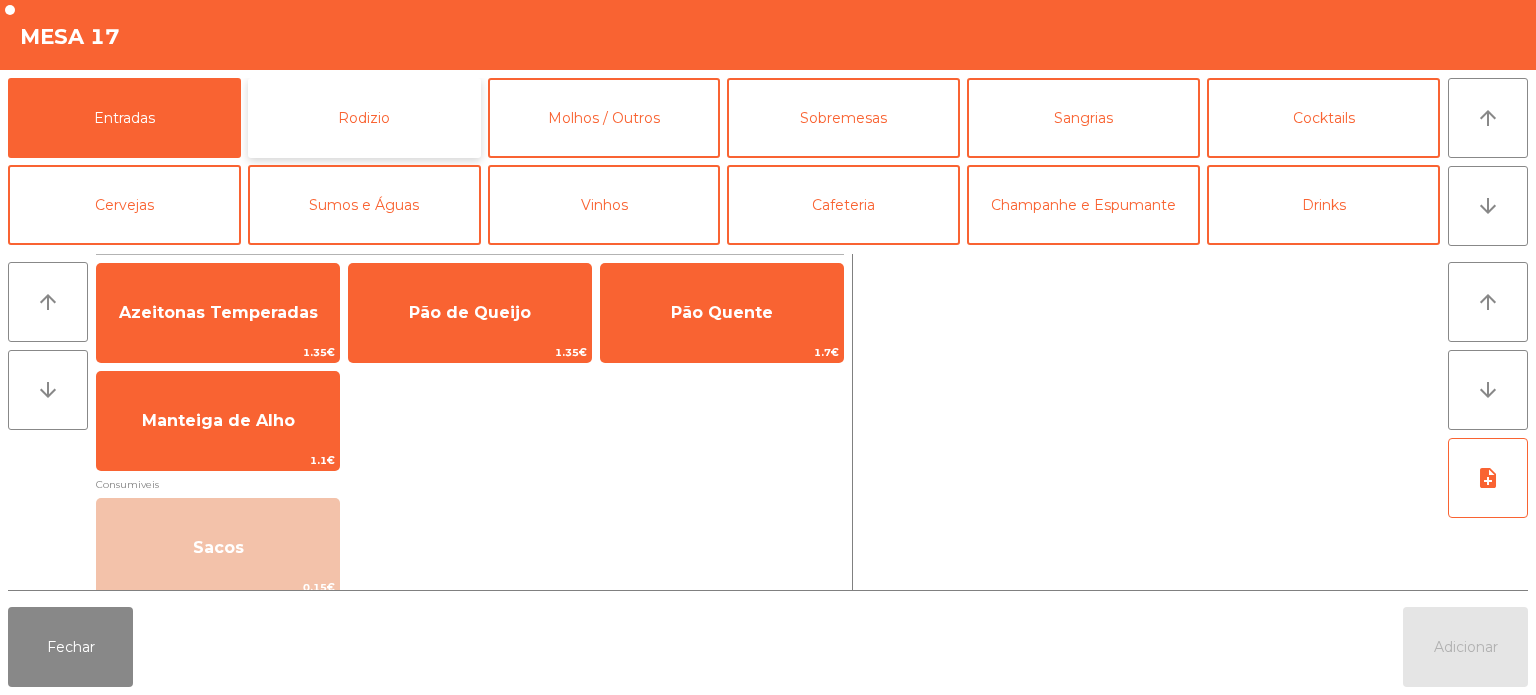 click on "Rodizio" 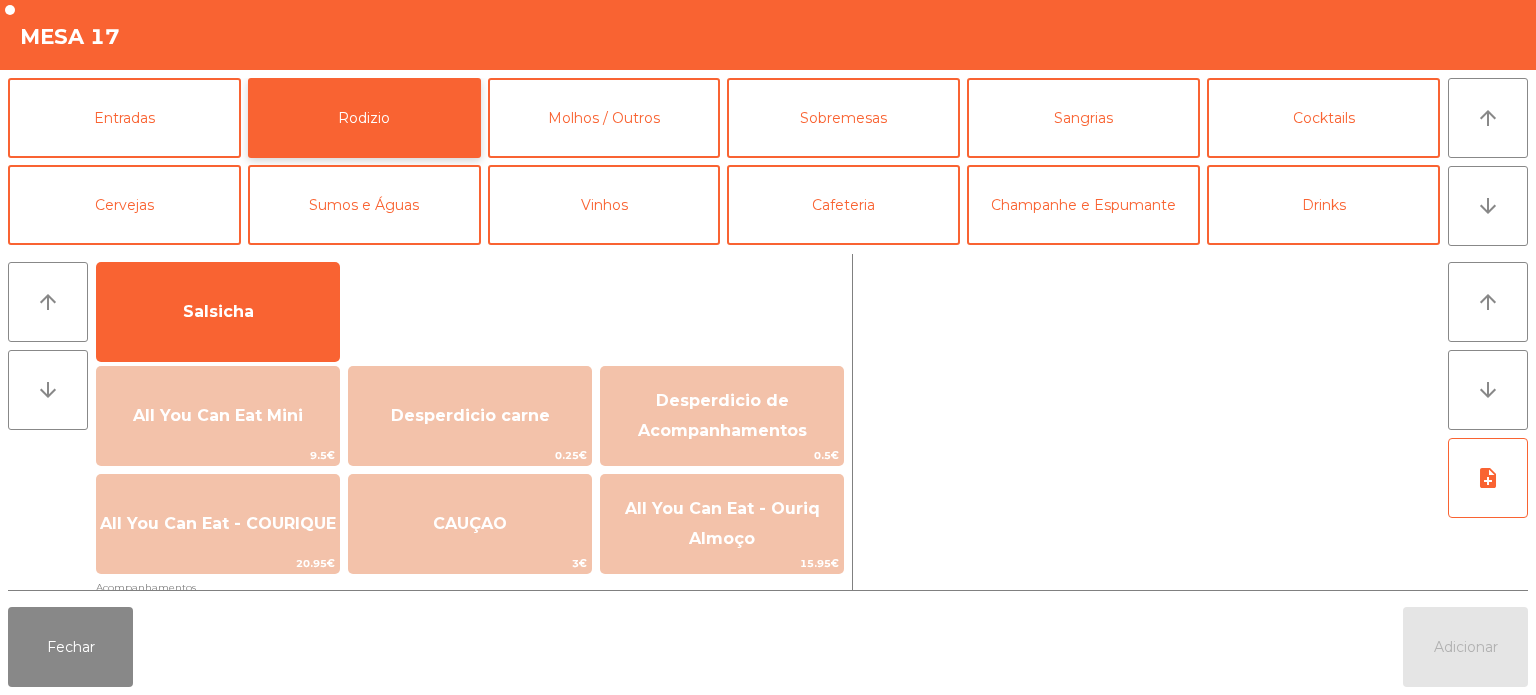 scroll, scrollTop: 143, scrollLeft: 0, axis: vertical 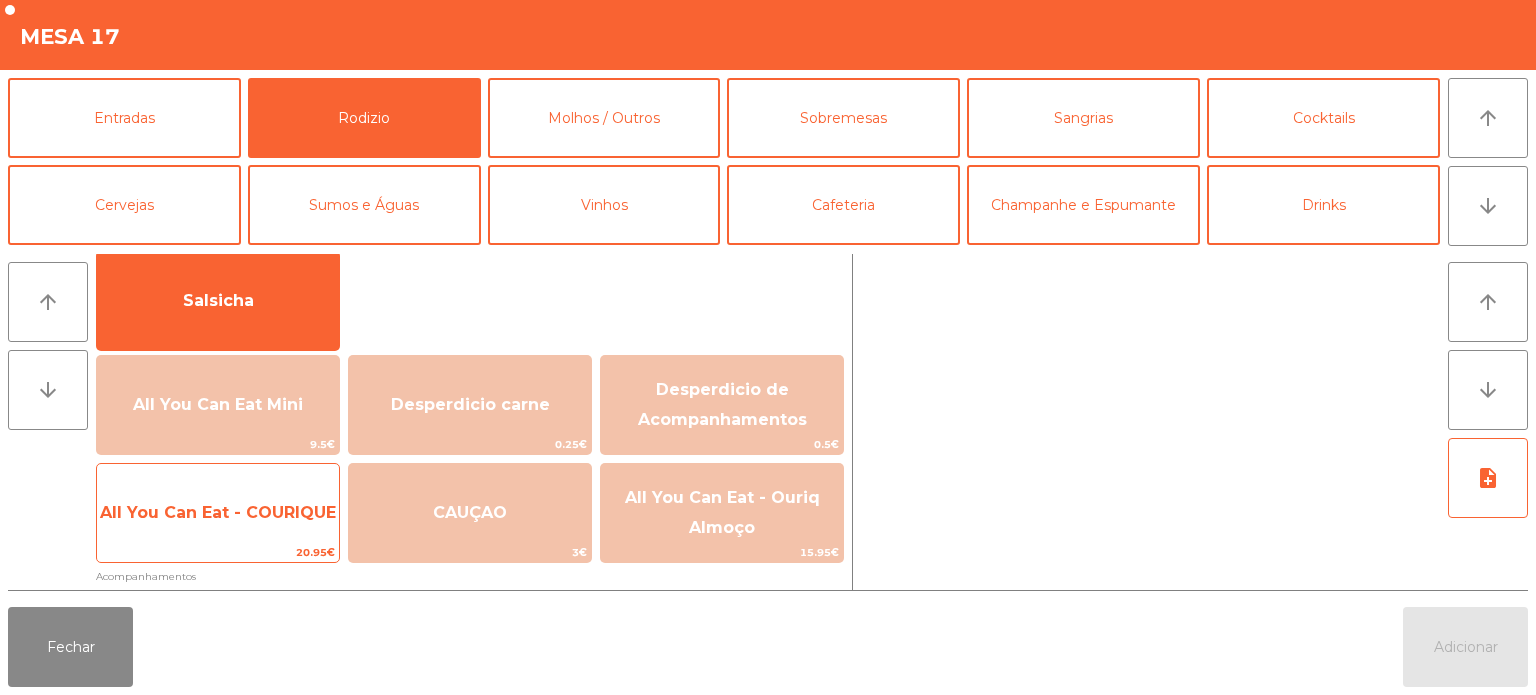 click on "All You Can Eat - COURIQUE" 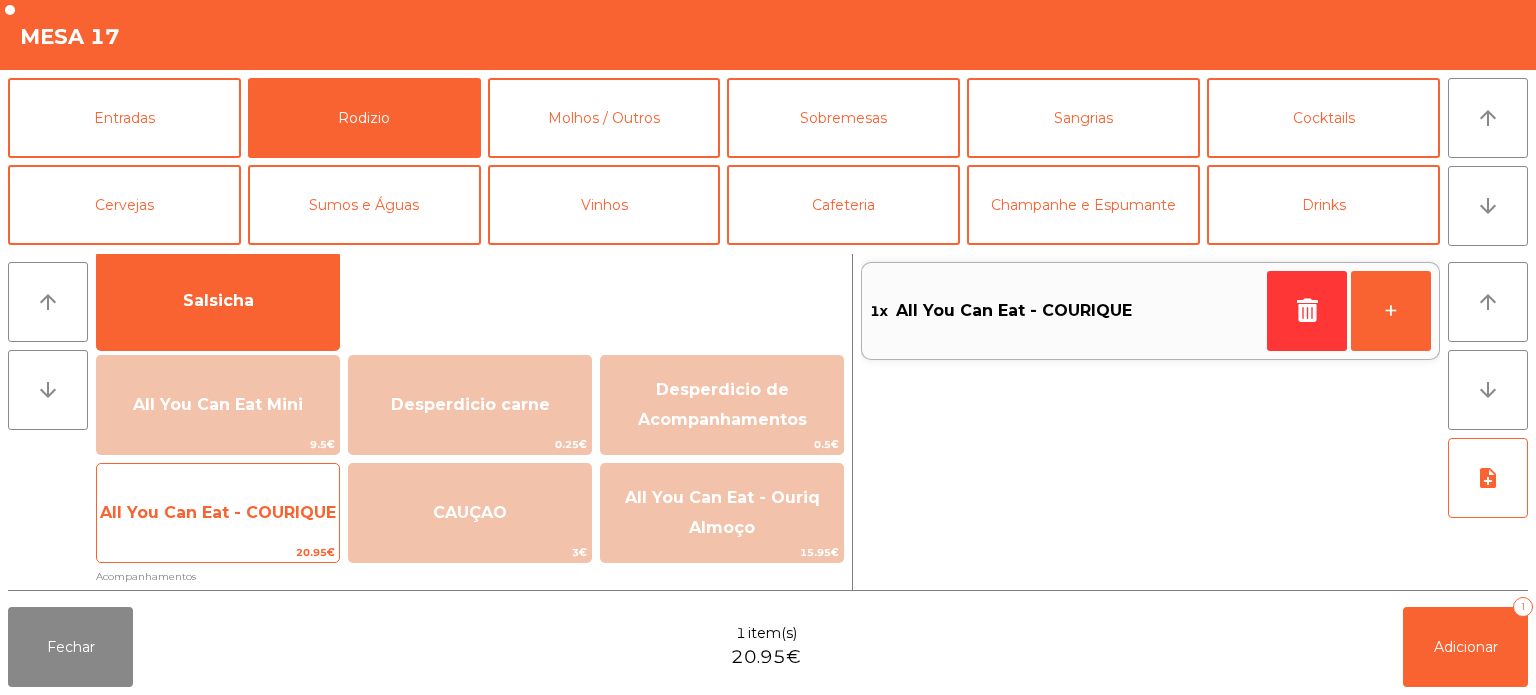 click on "All You Can Eat - COURIQUE" 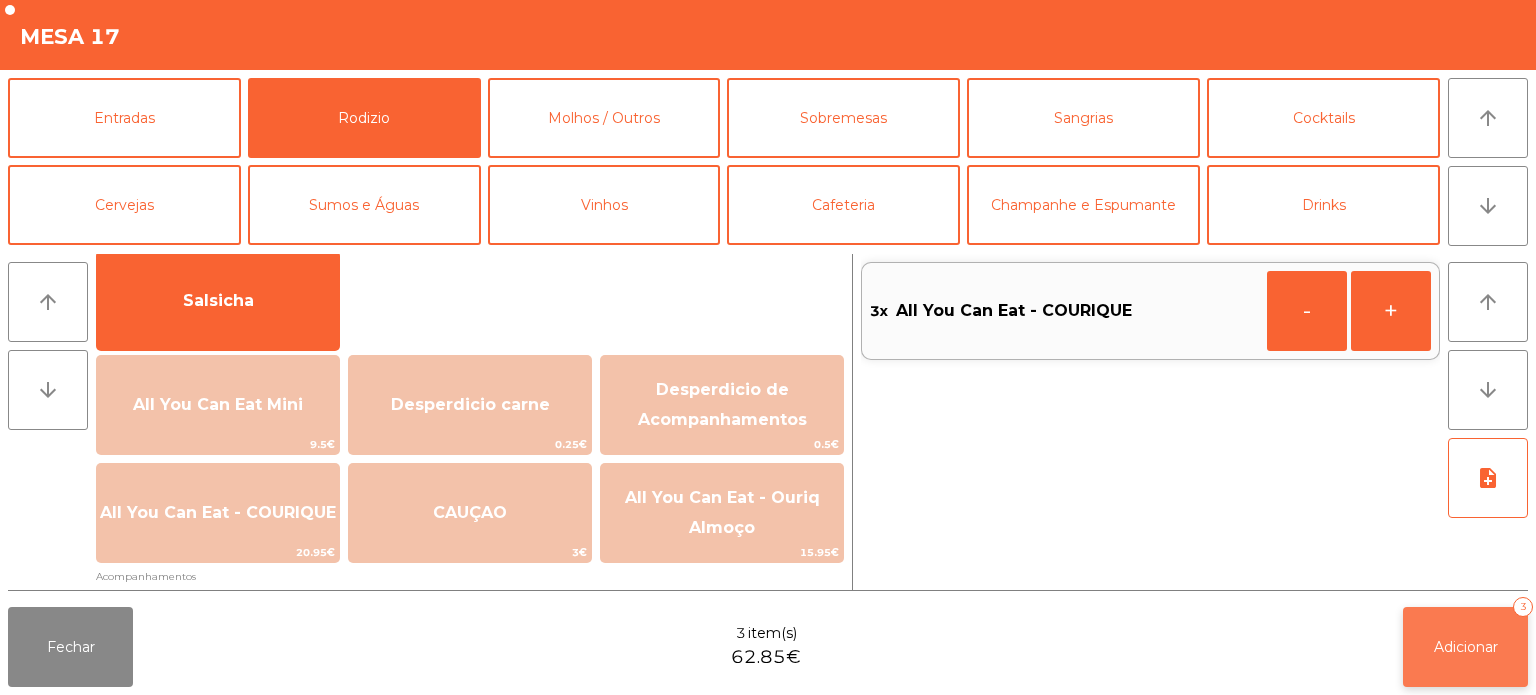 click on "Adicionar   3" 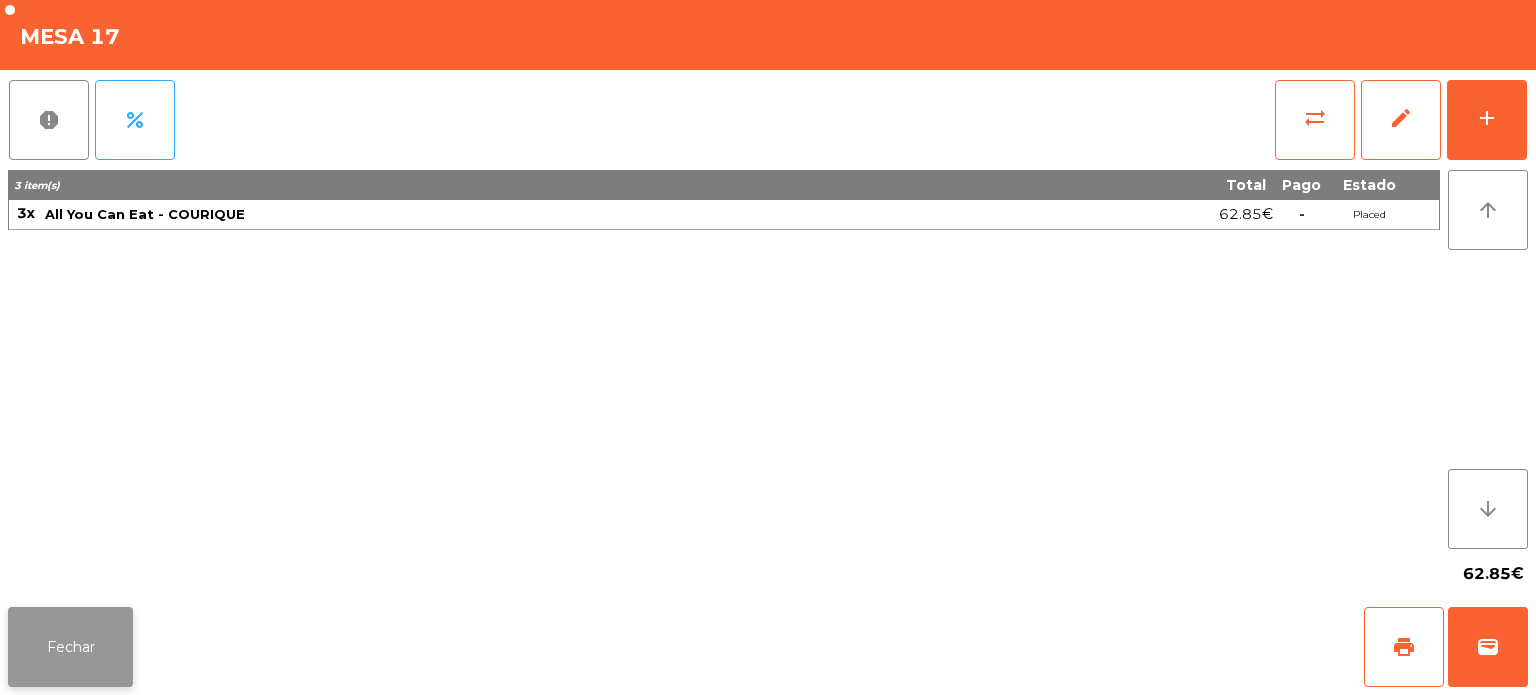 click on "Fechar" 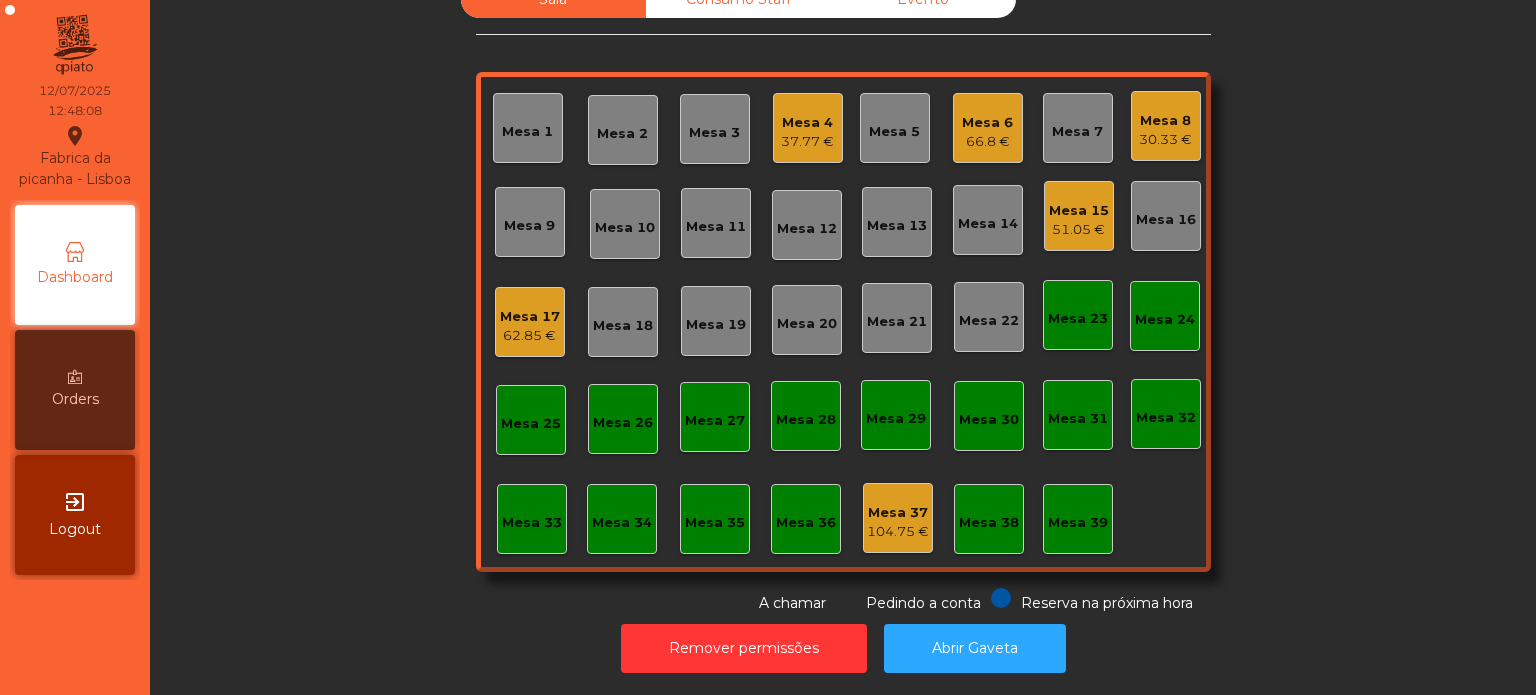 click on "Mesa 26" 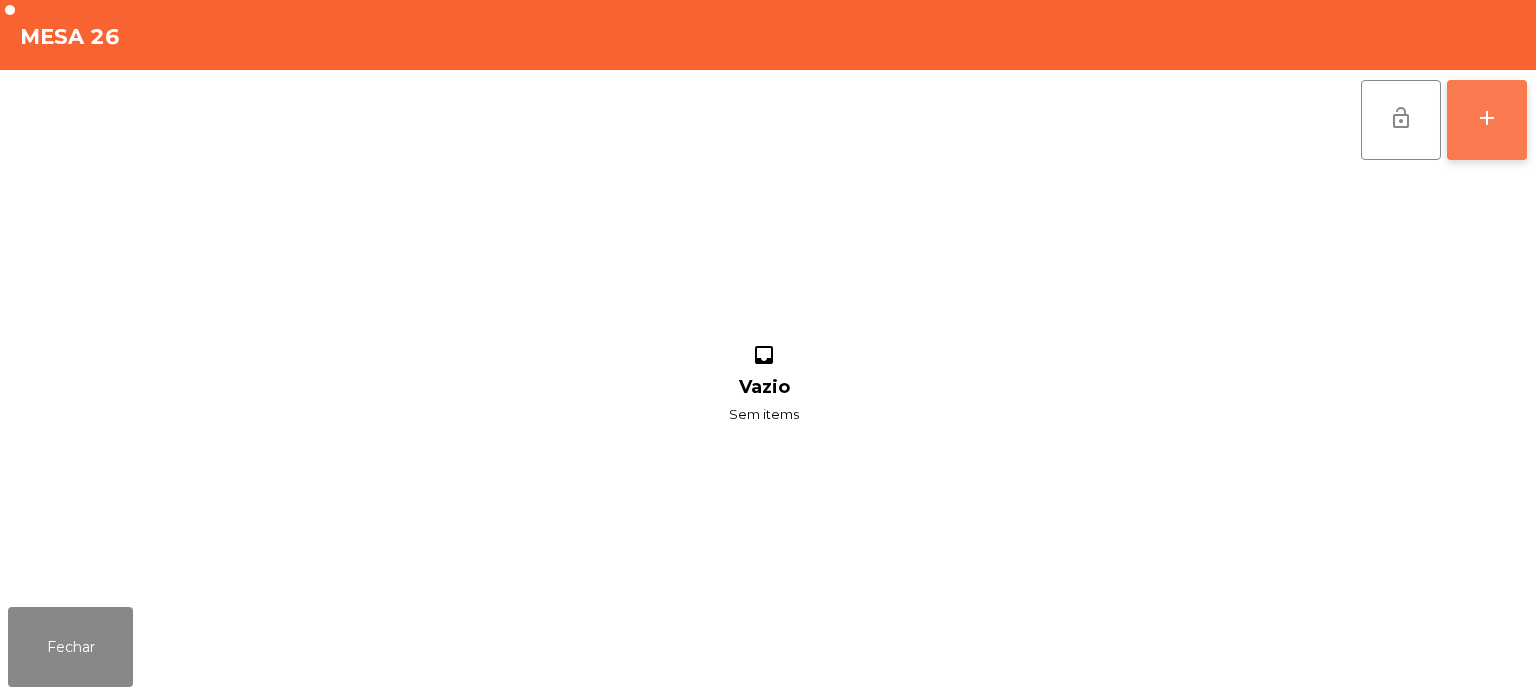 click on "add" 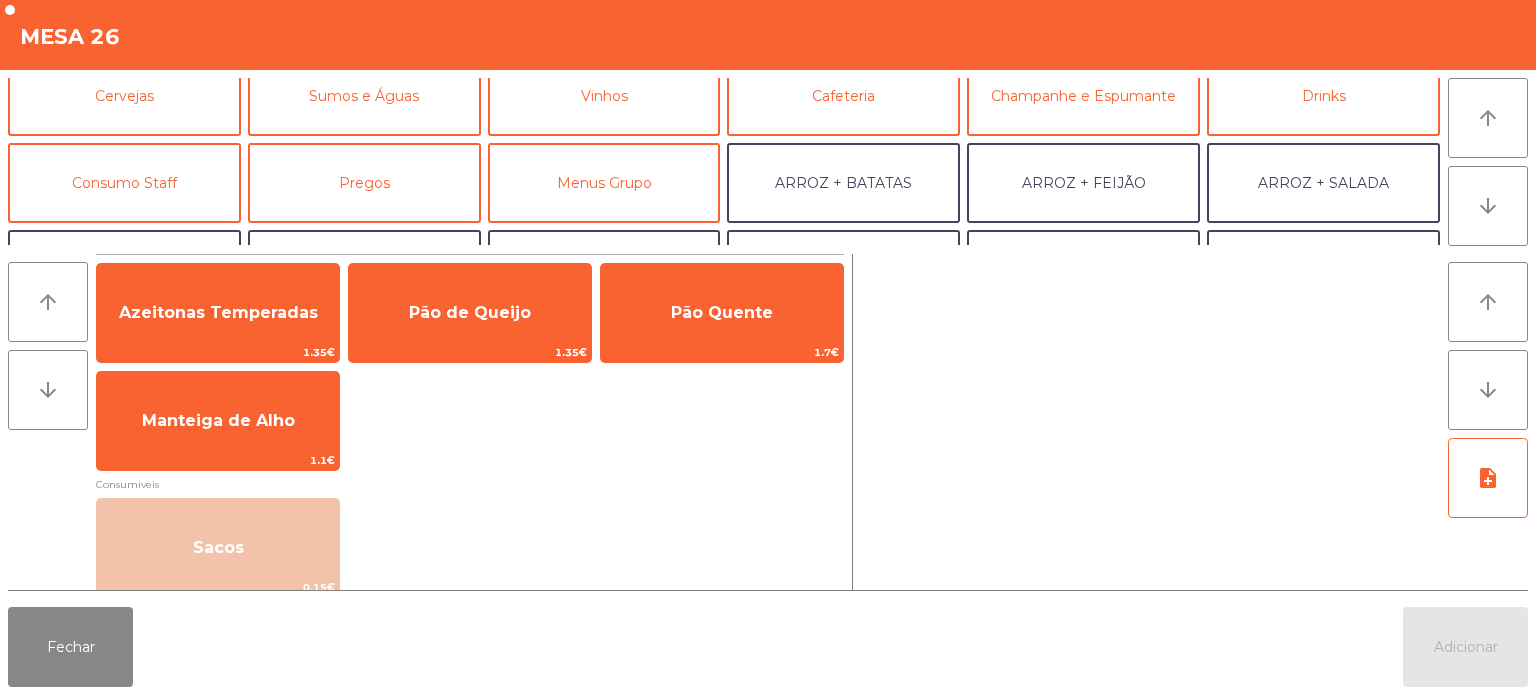 scroll, scrollTop: 112, scrollLeft: 0, axis: vertical 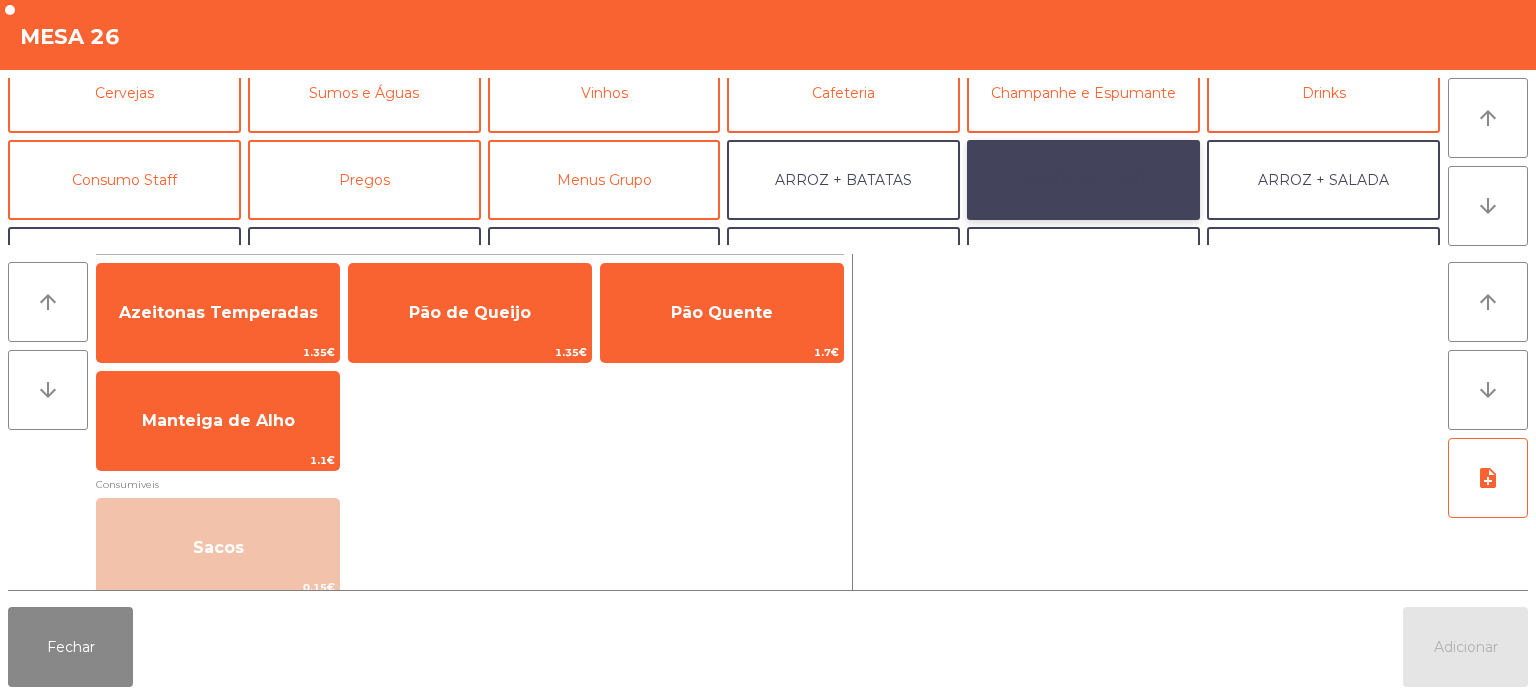 click on "ARROZ + FEIJÃO" 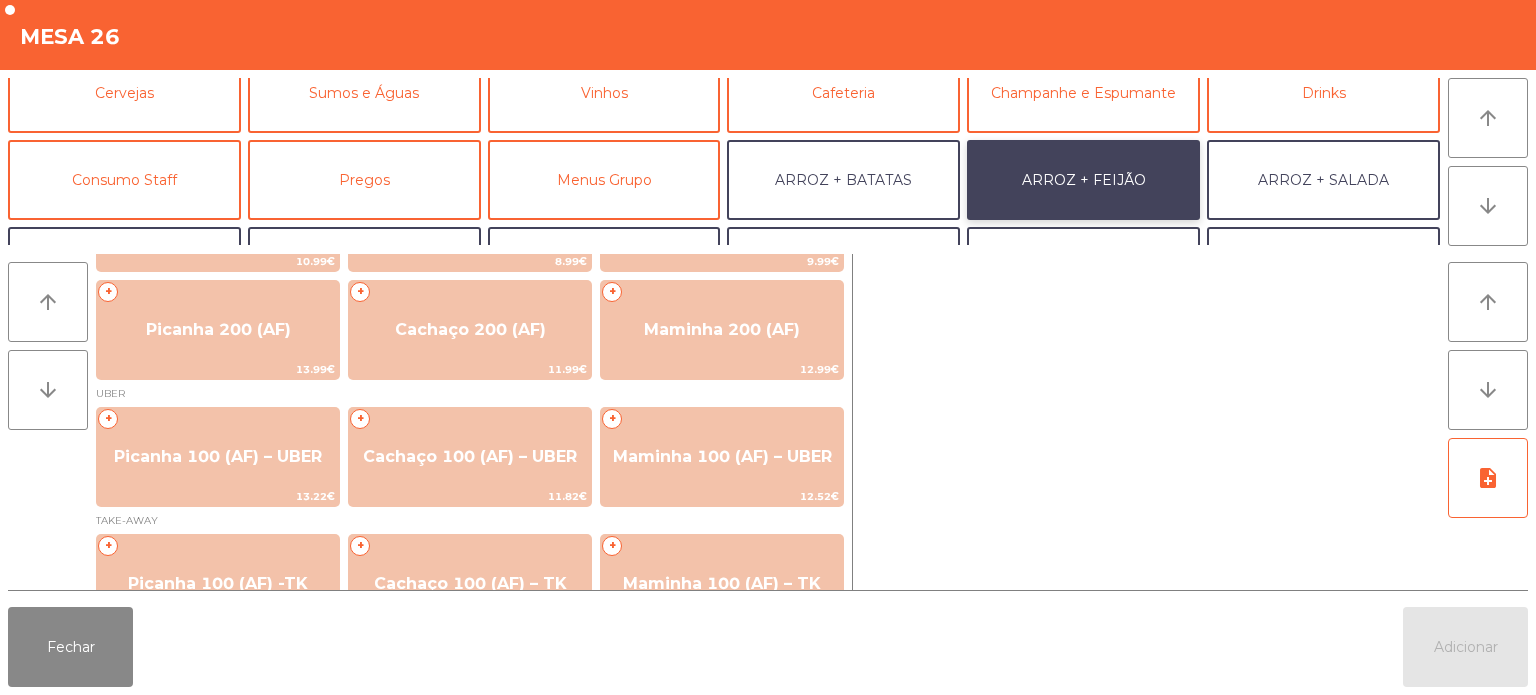 scroll, scrollTop: 103, scrollLeft: 0, axis: vertical 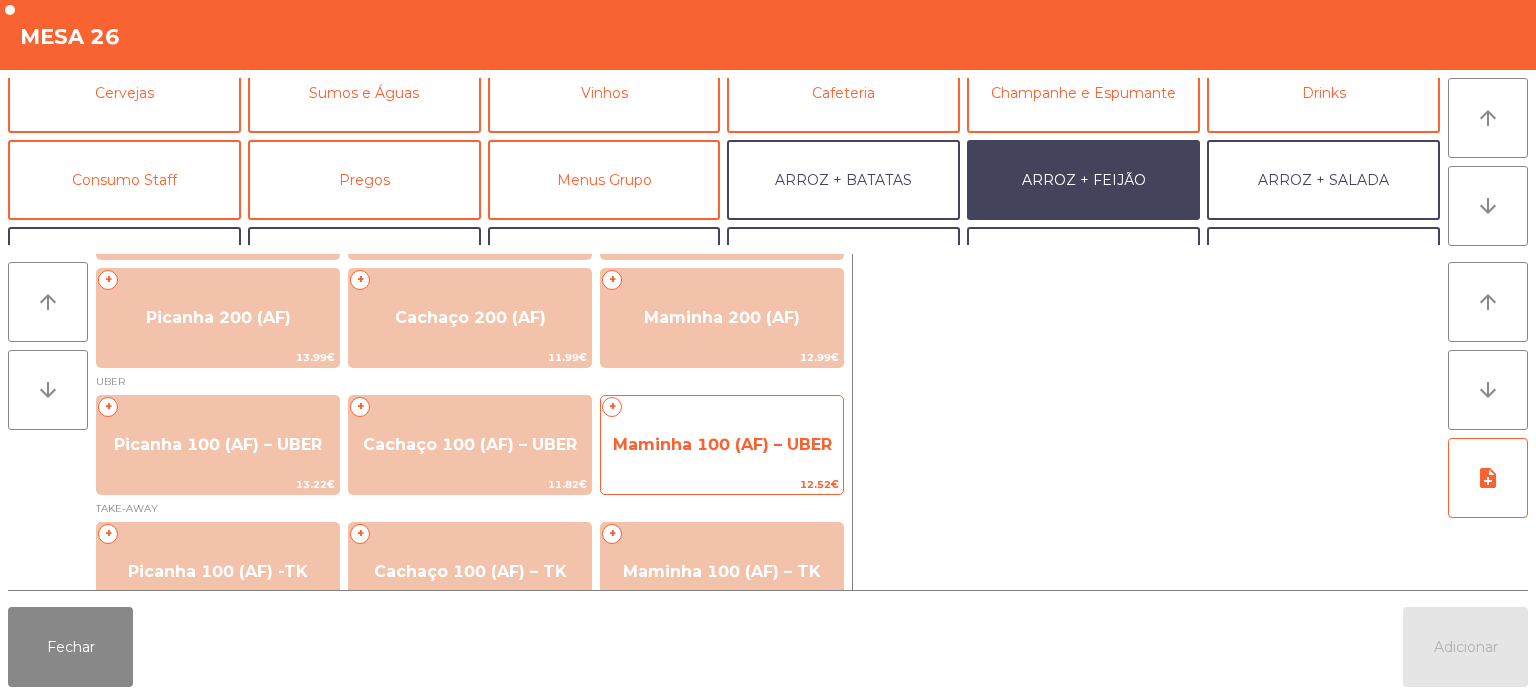 click on "Maminha 100 (AF) – UBER" 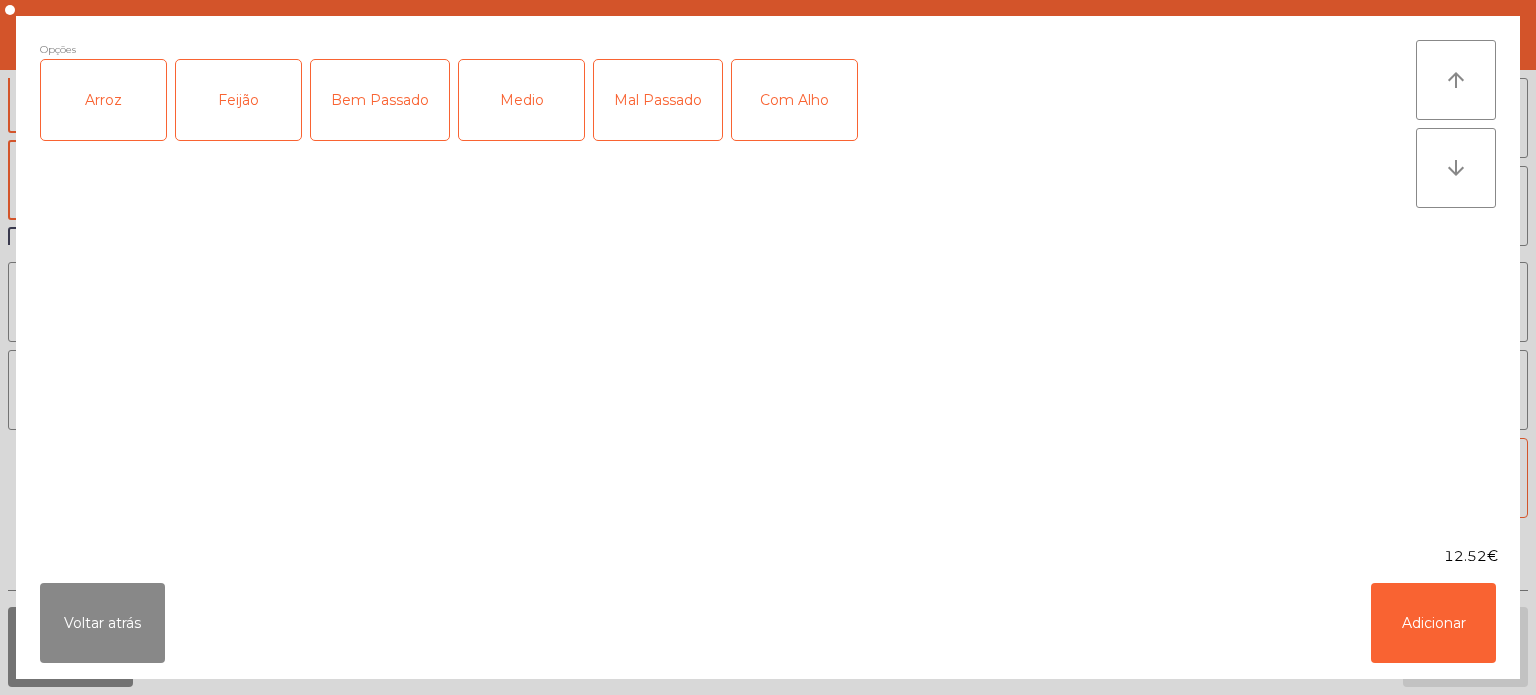 click on "Arroz" 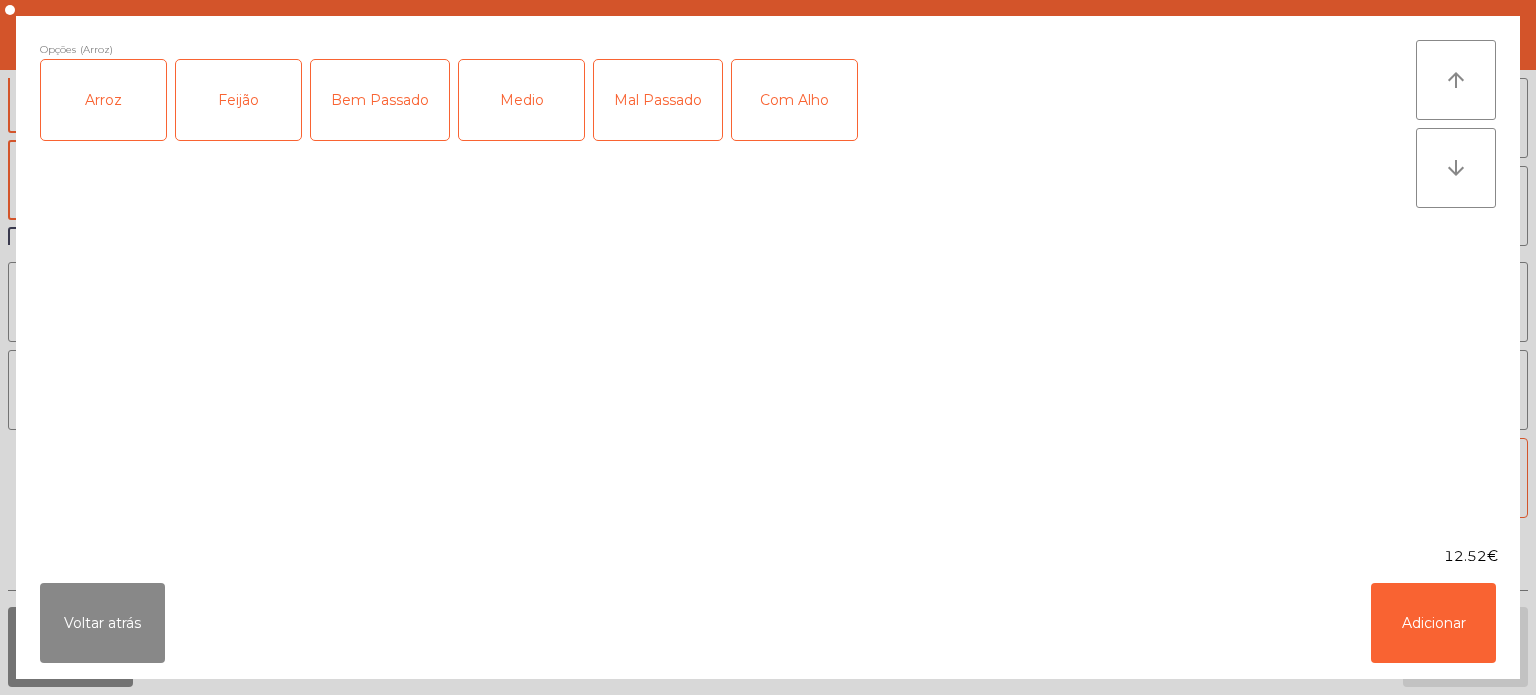 click on "Feijão" 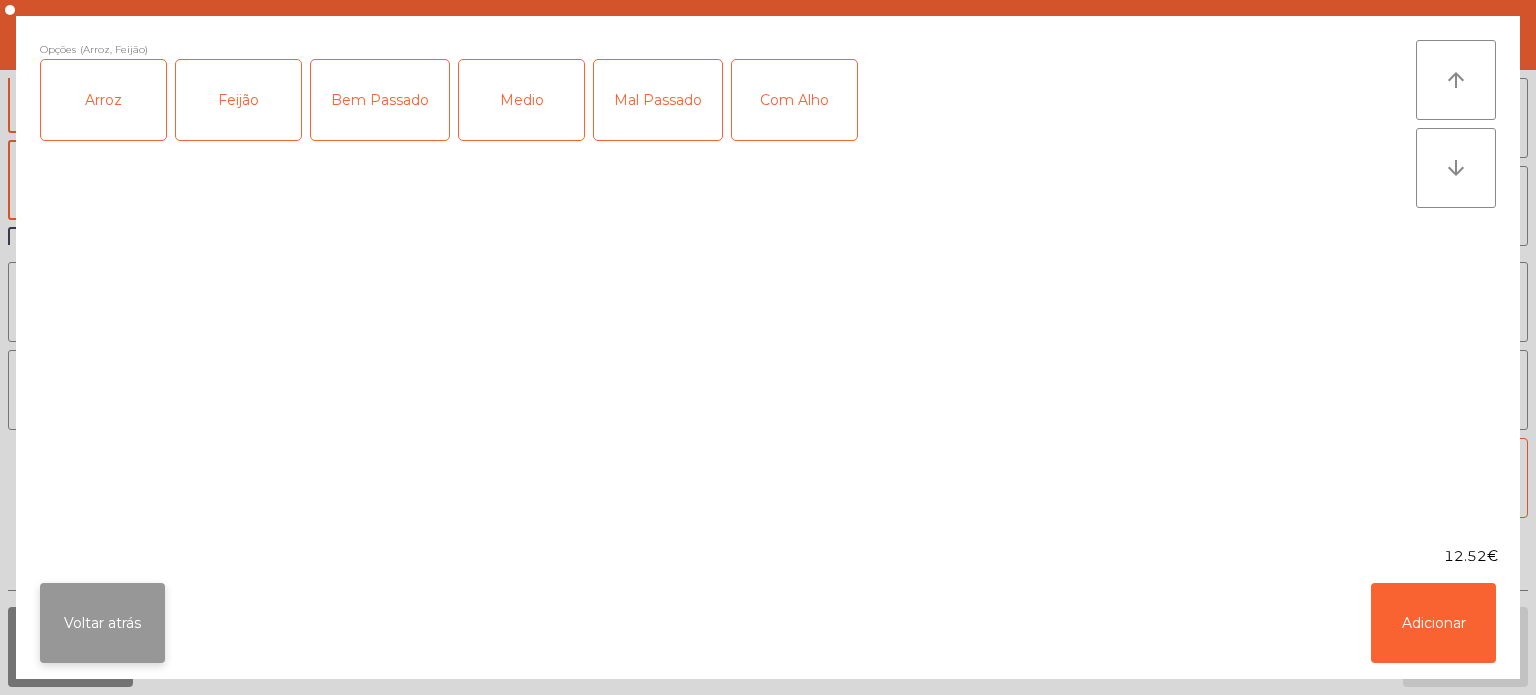 click on "Voltar atrás" 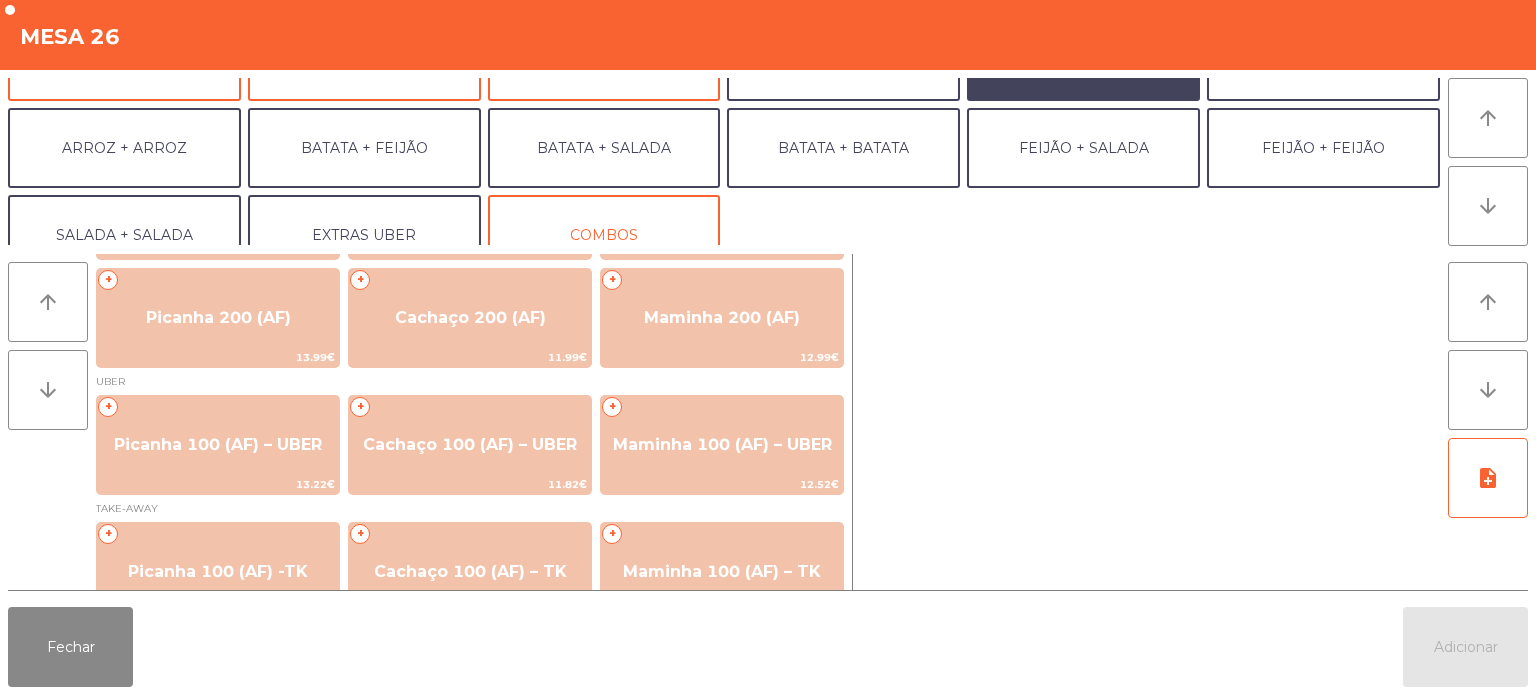 scroll, scrollTop: 233, scrollLeft: 0, axis: vertical 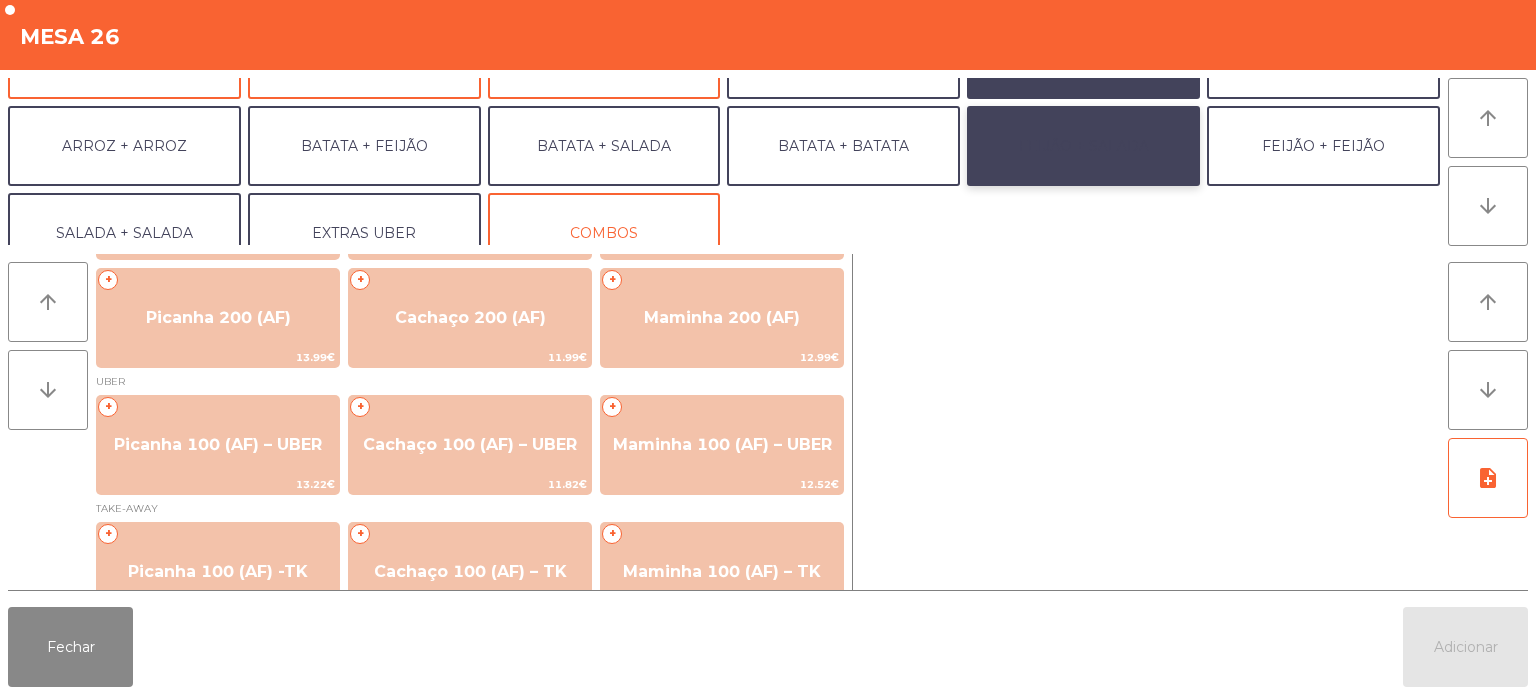 click on "FEIJÃO + SALADA" 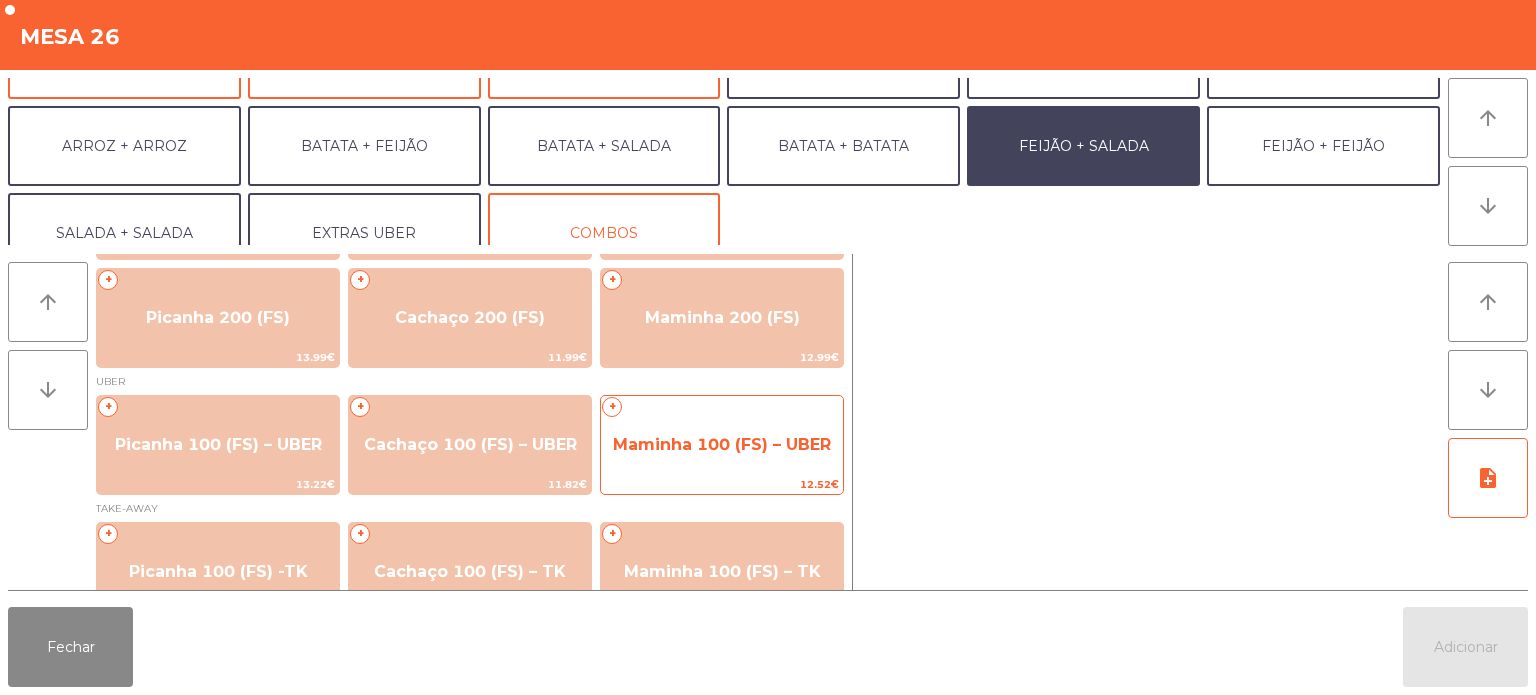 click on "Maminha 100 (FS) – UBER" 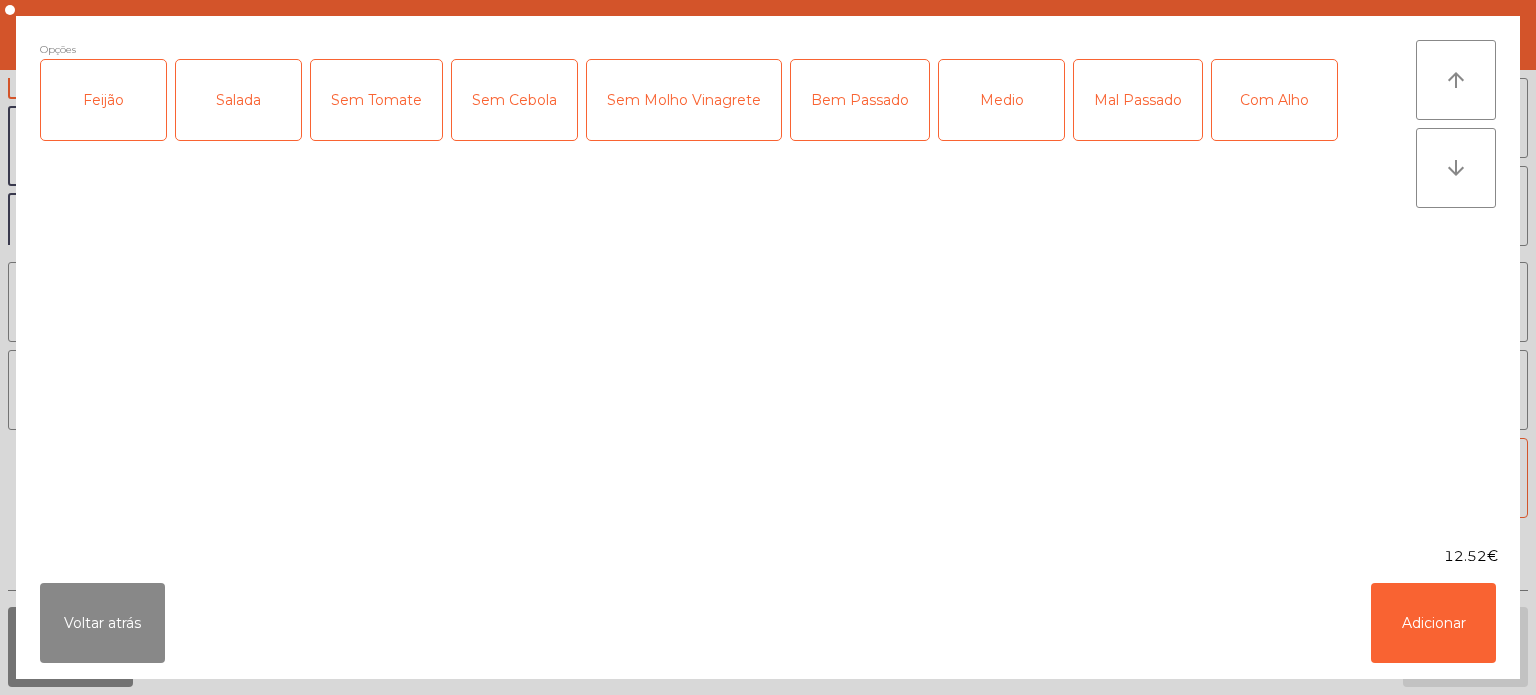 click on "Feijão" 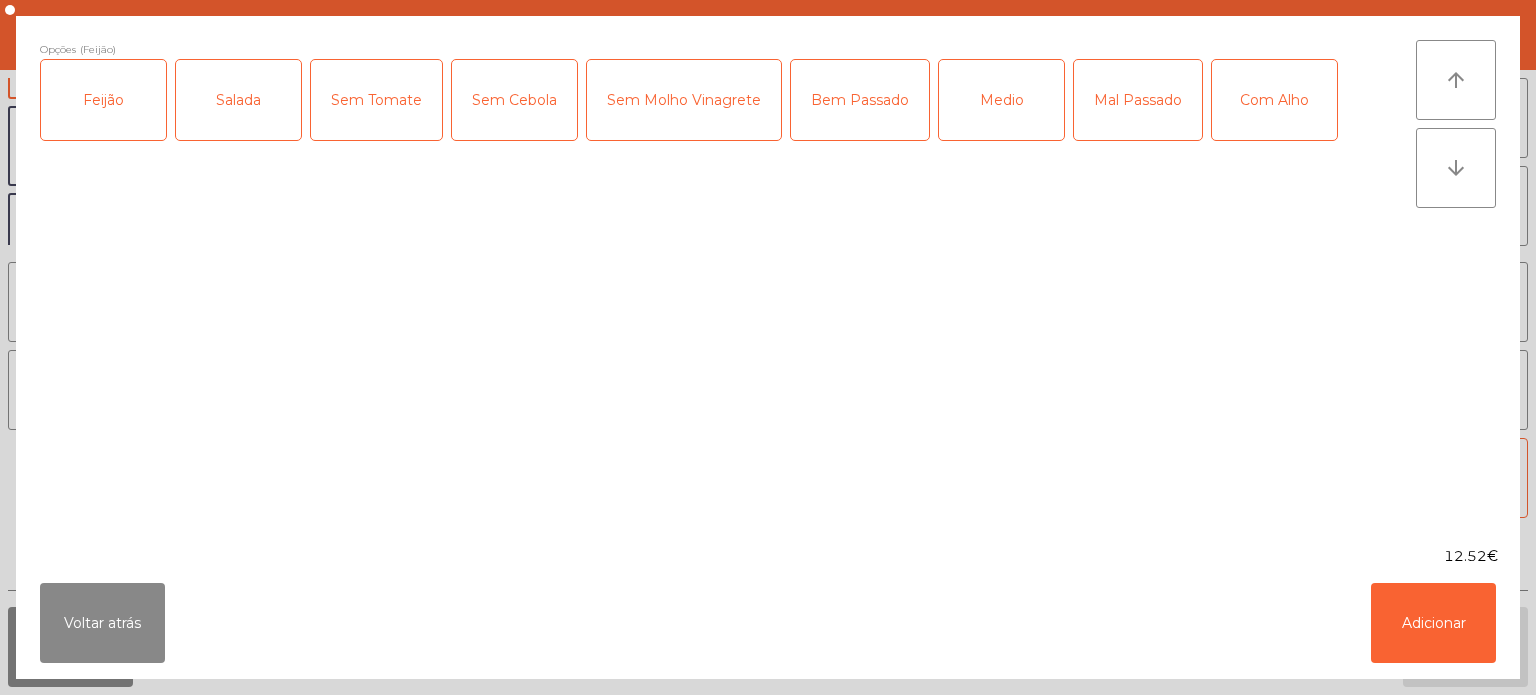 click on "Salada" 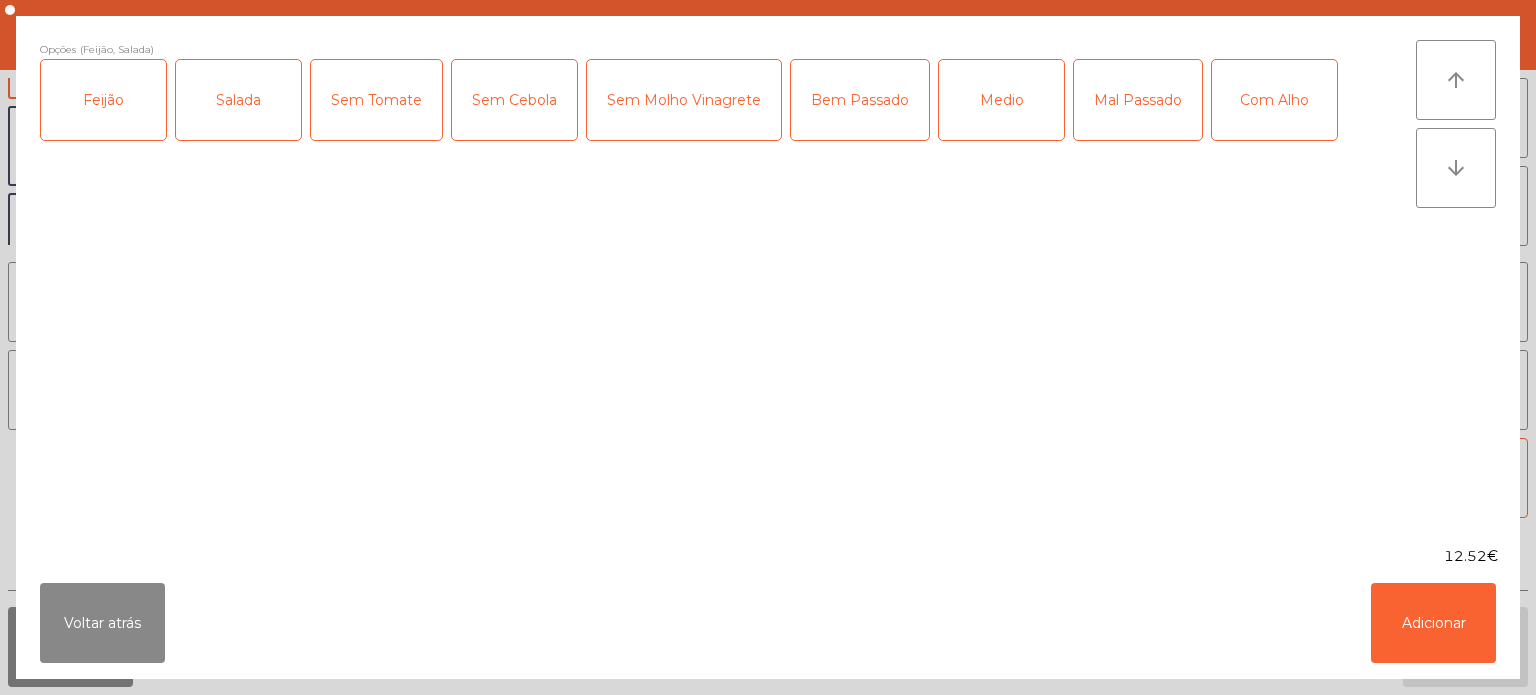 click on "Mal Passado" 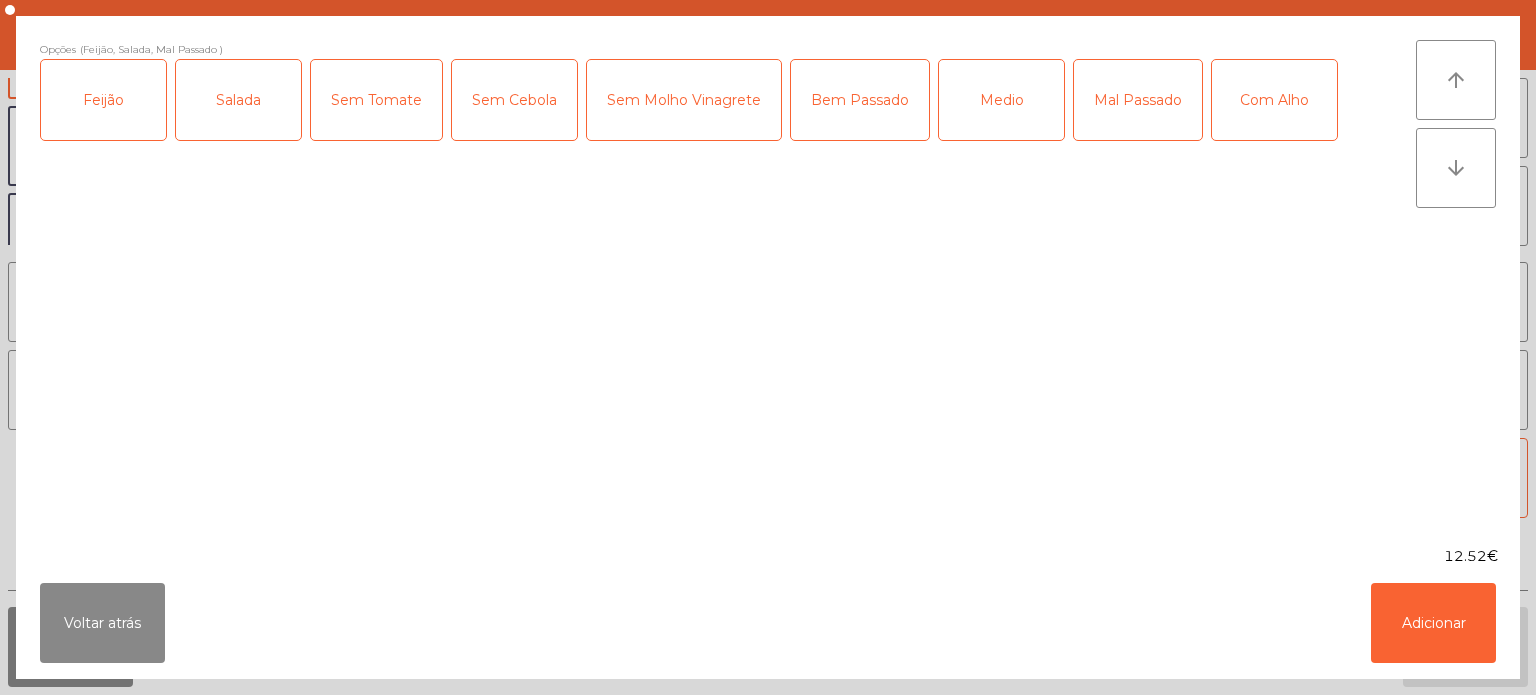 click on "Com Alho" 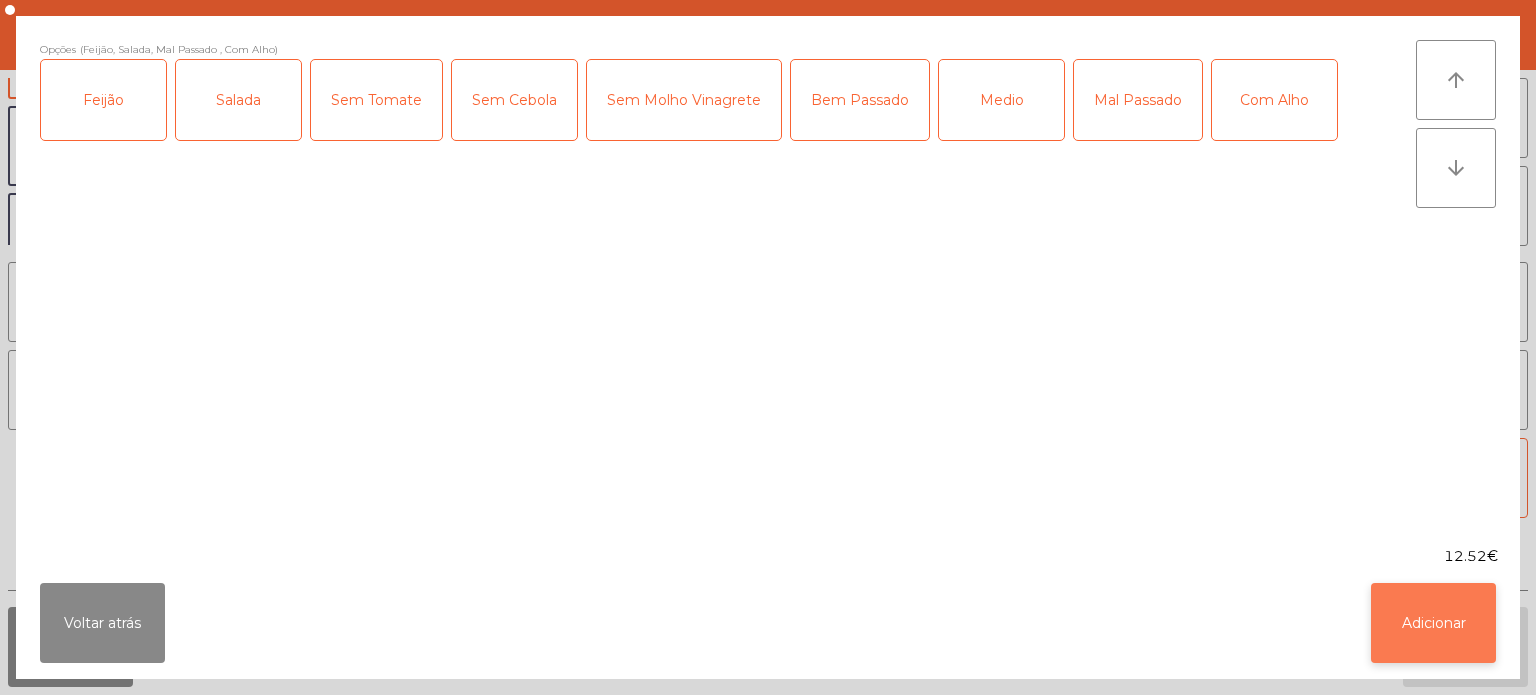 click on "Adicionar" 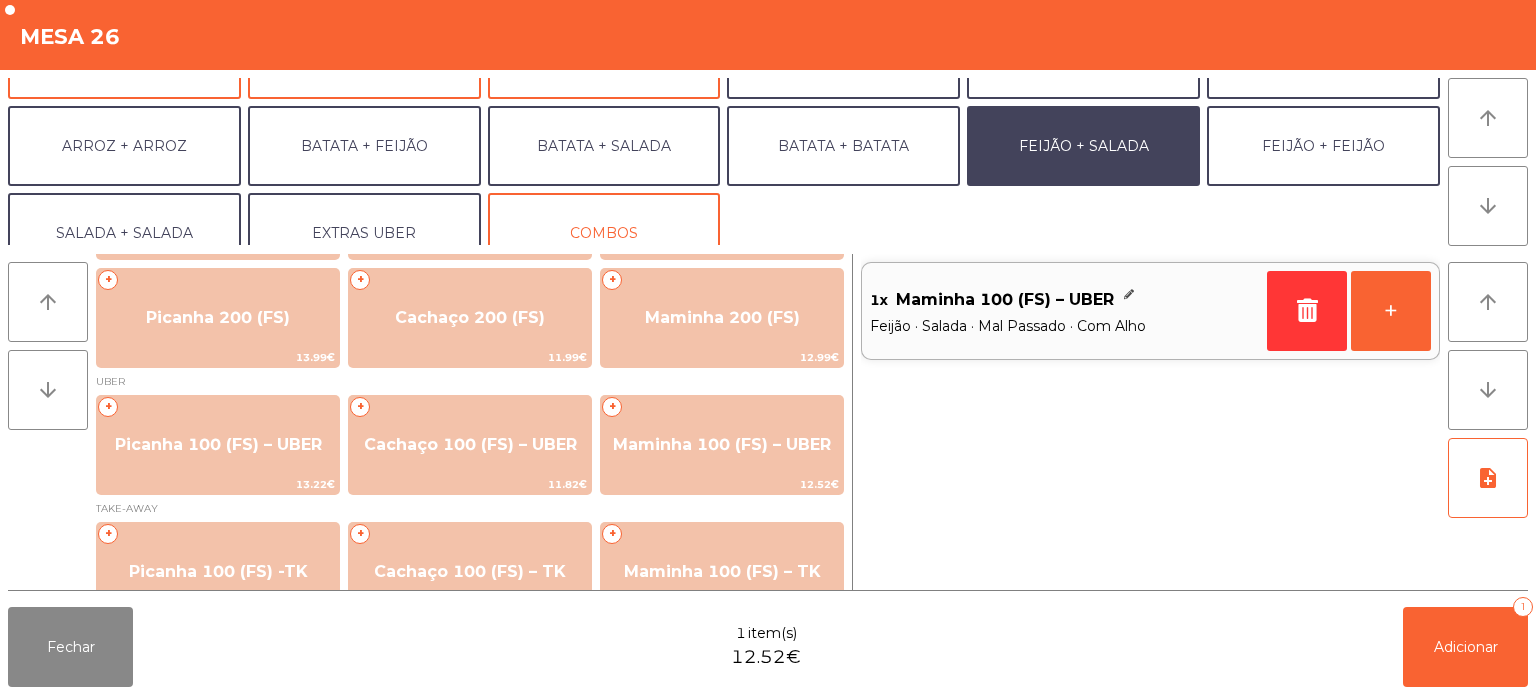 scroll, scrollTop: 260, scrollLeft: 0, axis: vertical 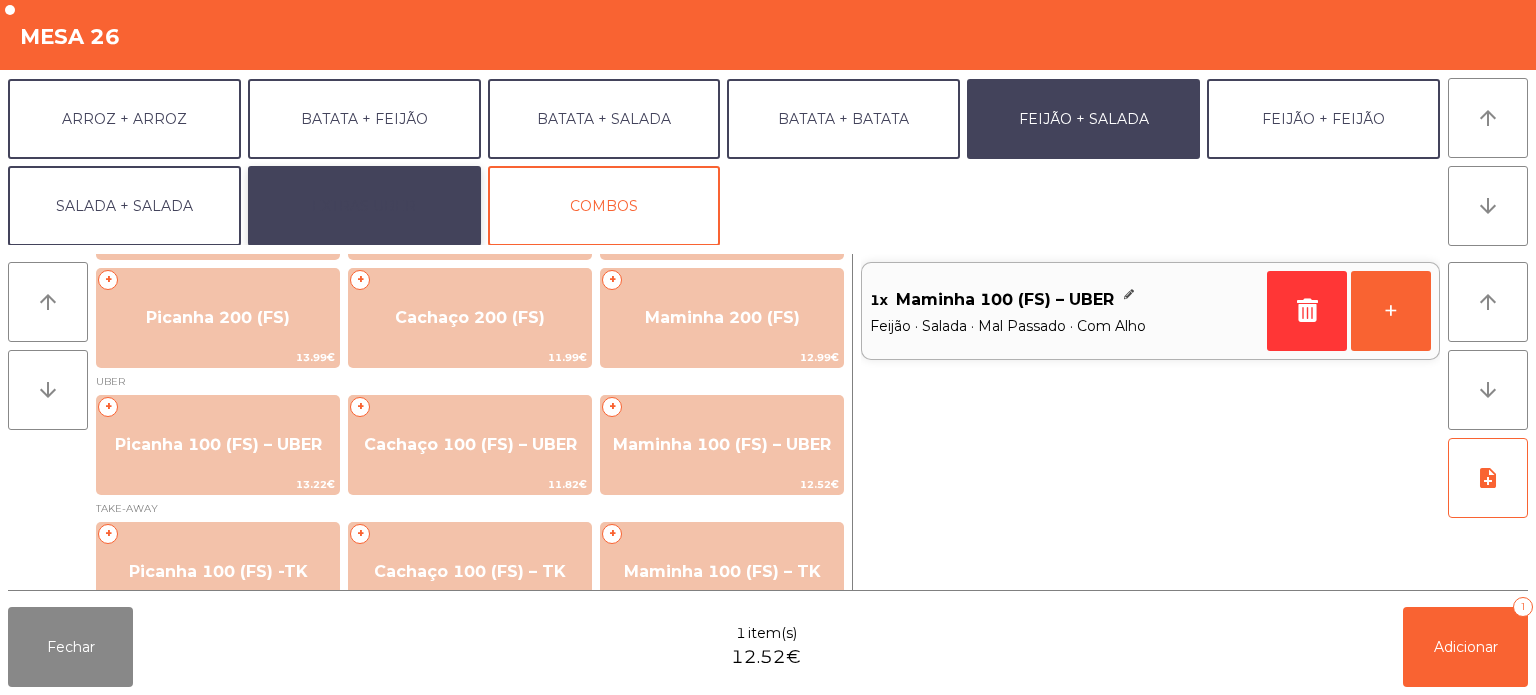 click on "EXTRAS UBER" 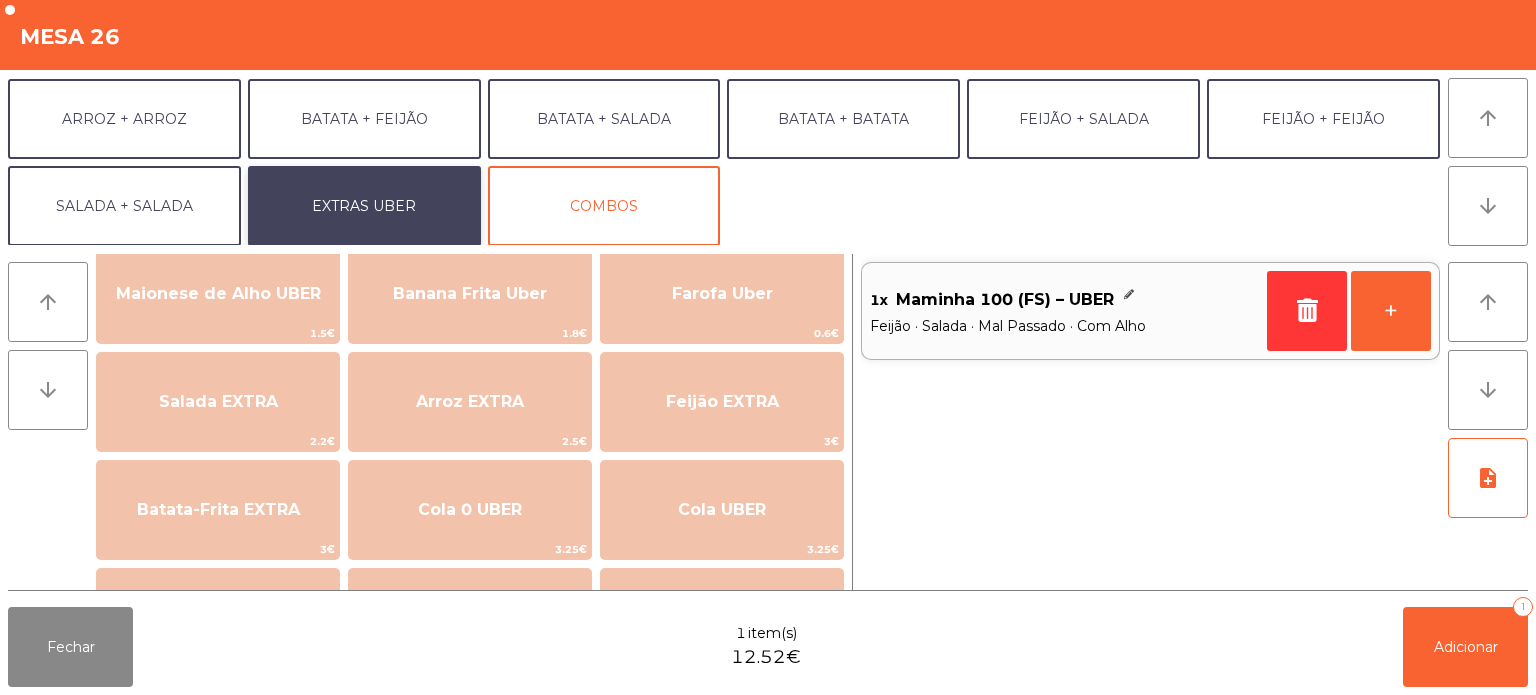 scroll, scrollTop: 112, scrollLeft: 0, axis: vertical 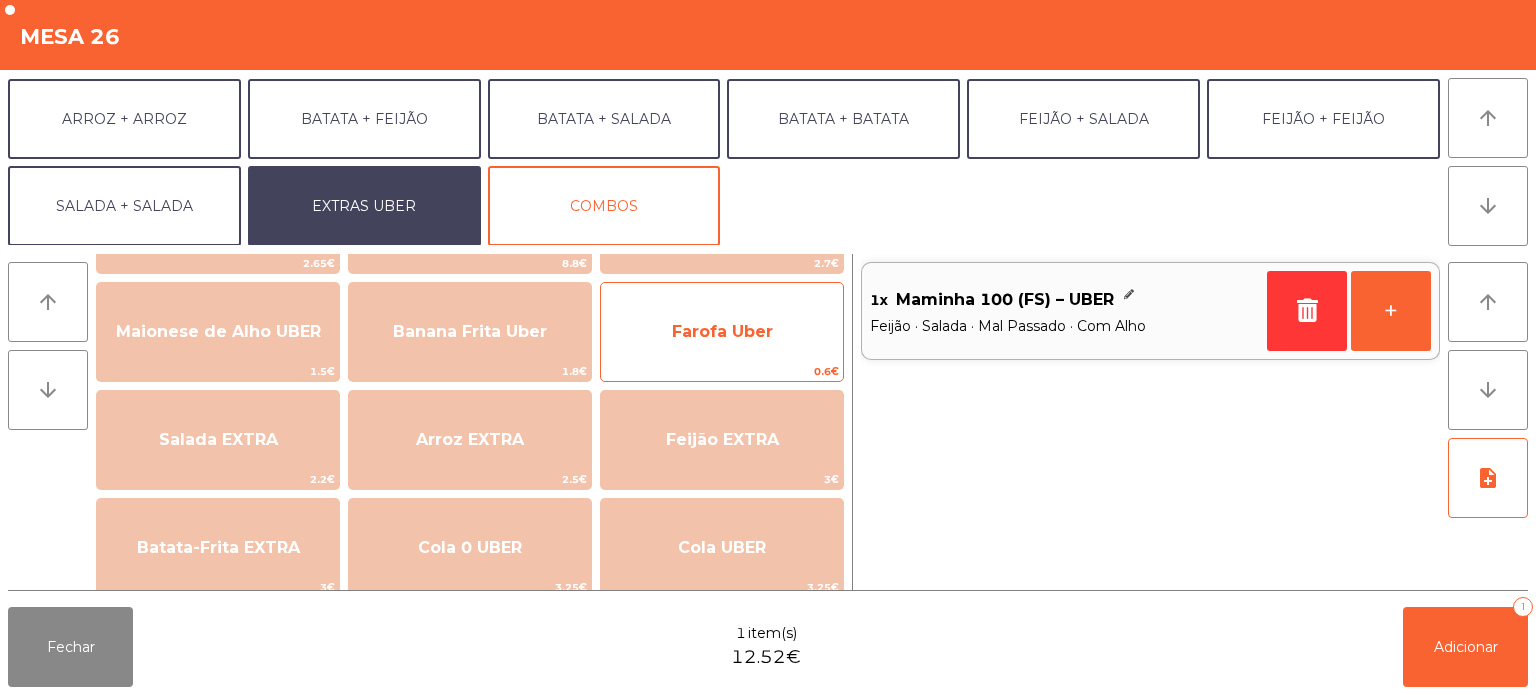click on "Farofa Uber" 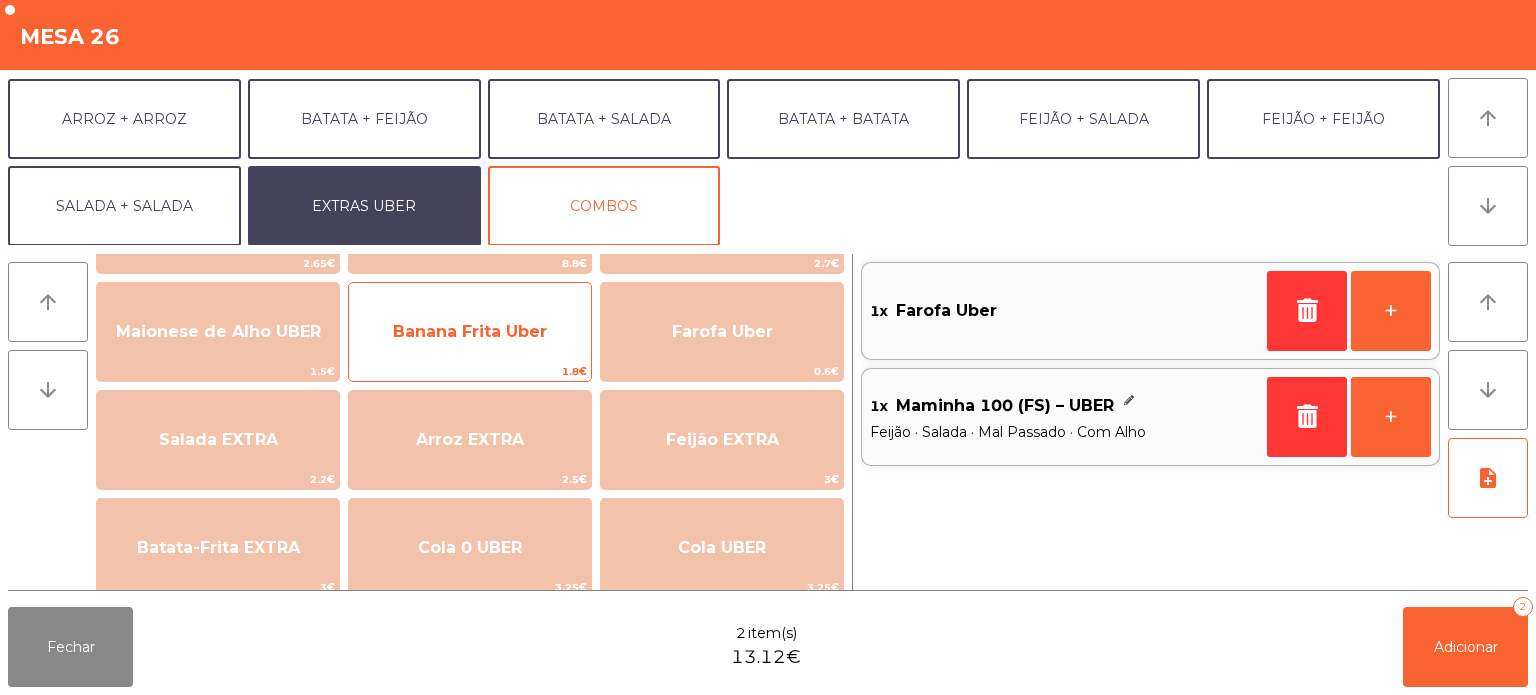 click on "Banana Frita Uber" 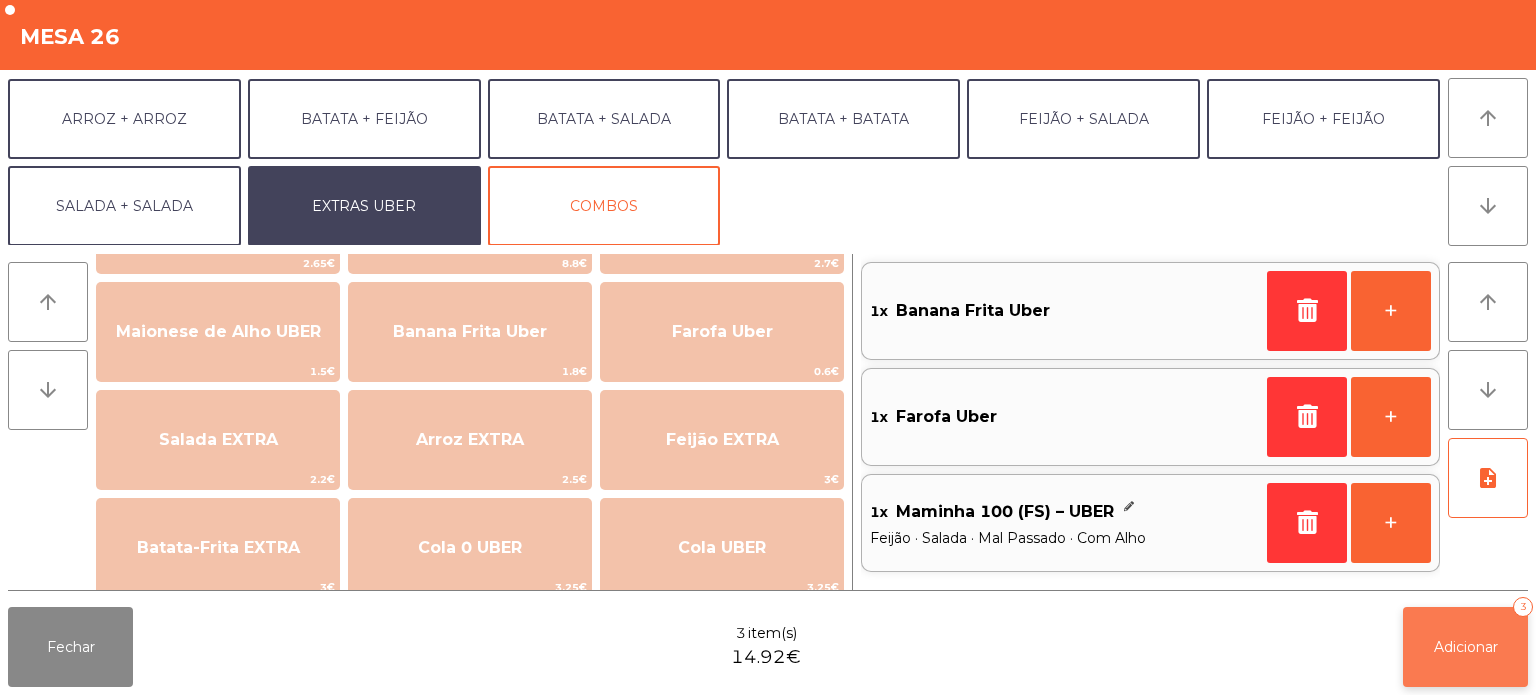 click on "Adicionar" 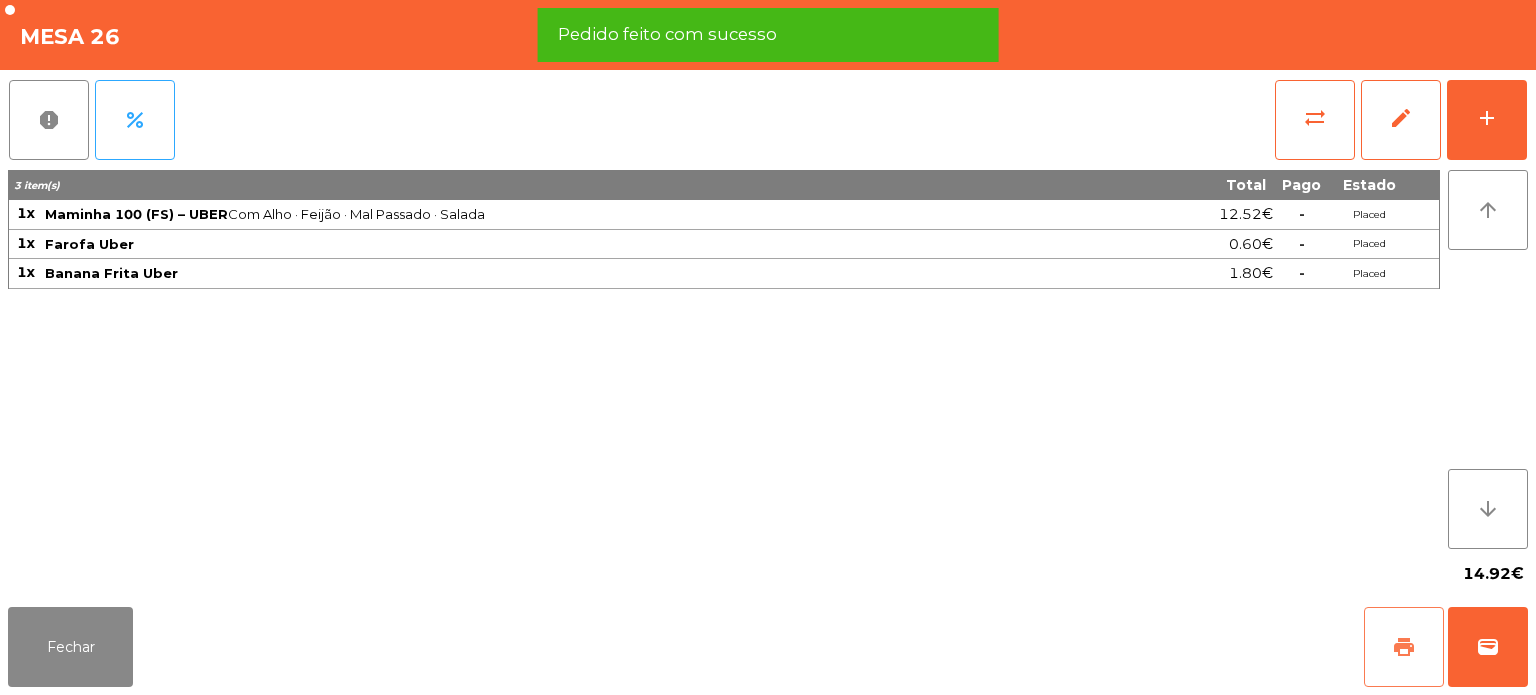 click on "print" 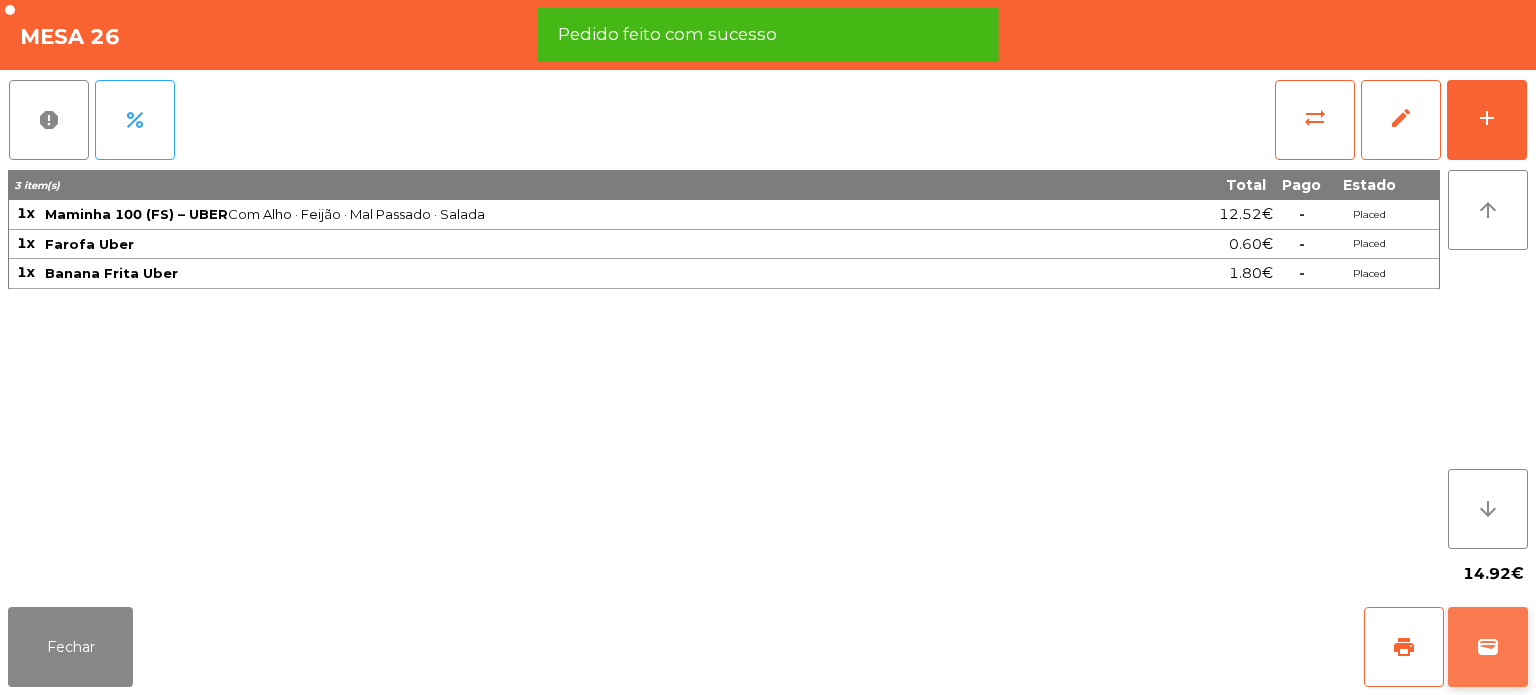 click on "wallet" 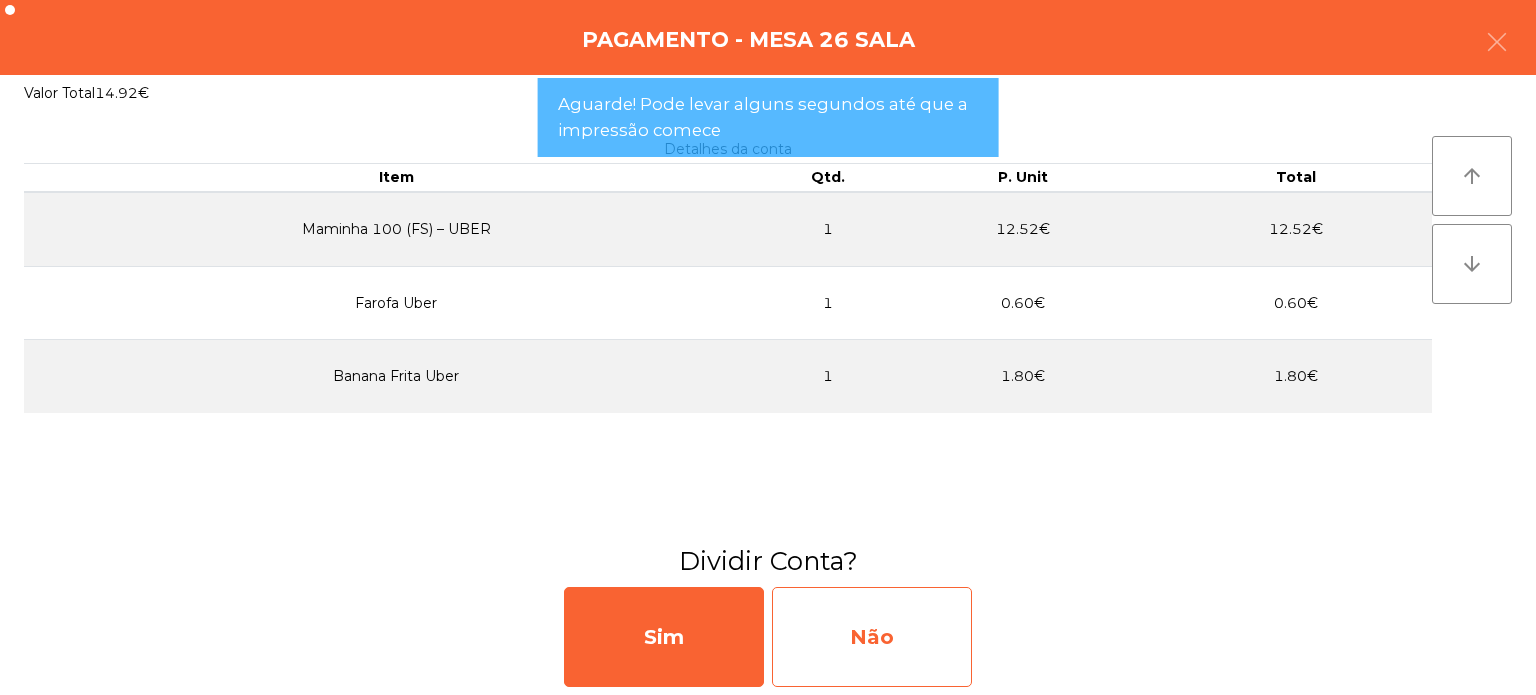 click on "Não" 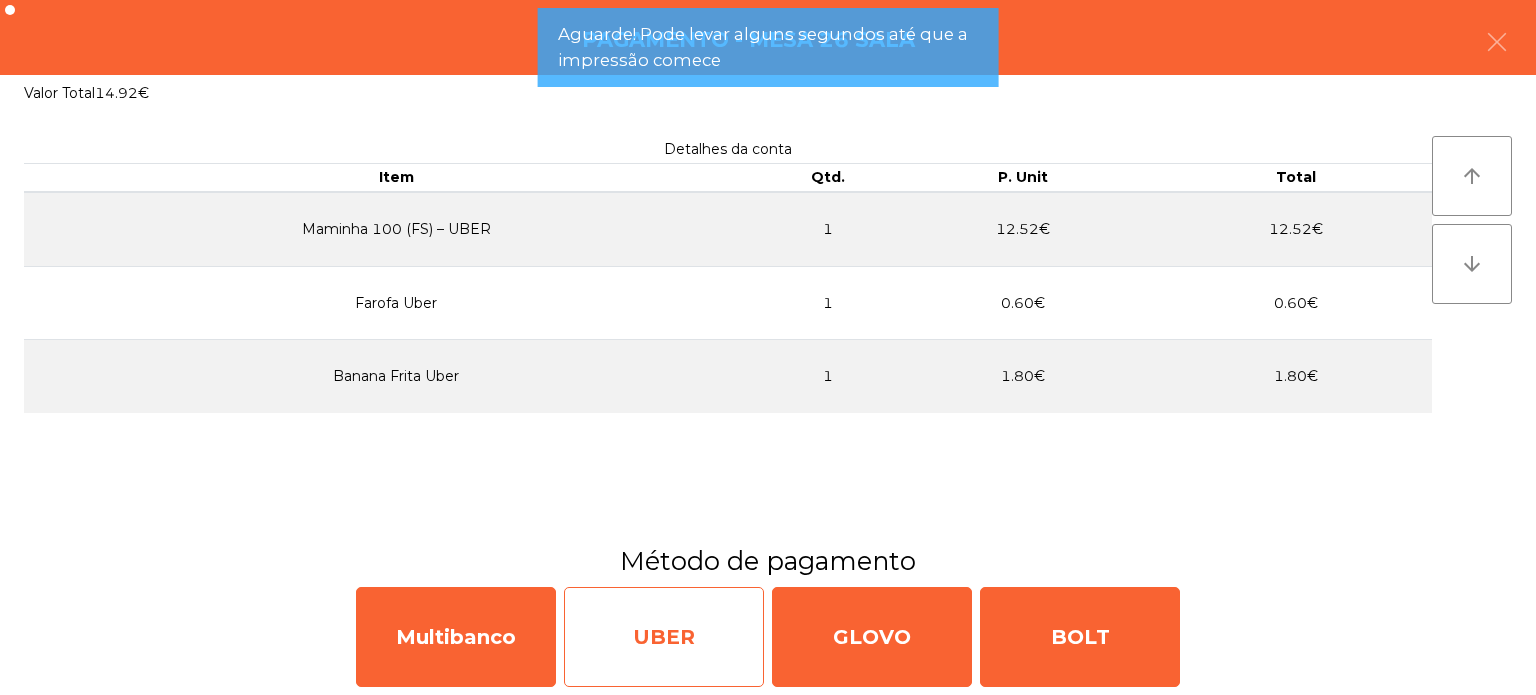 click on "UBER" 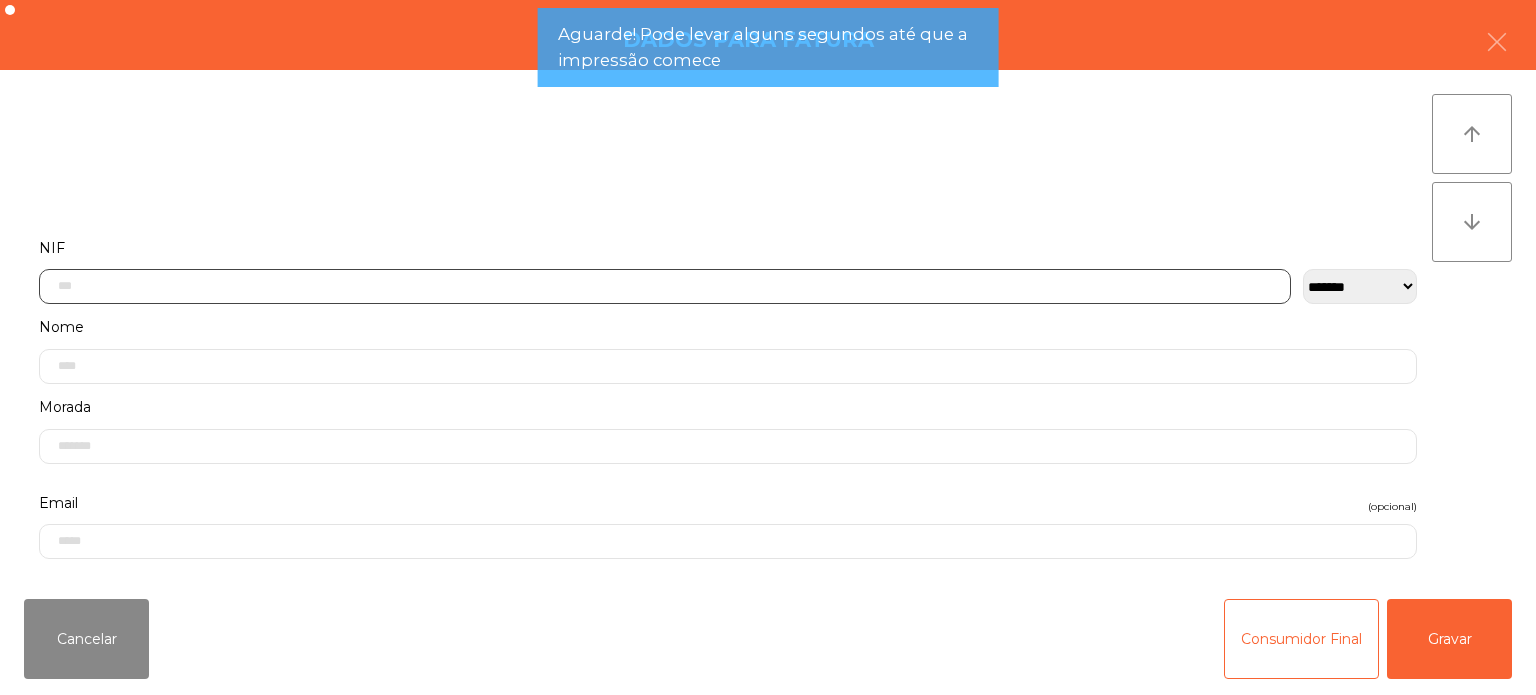 click 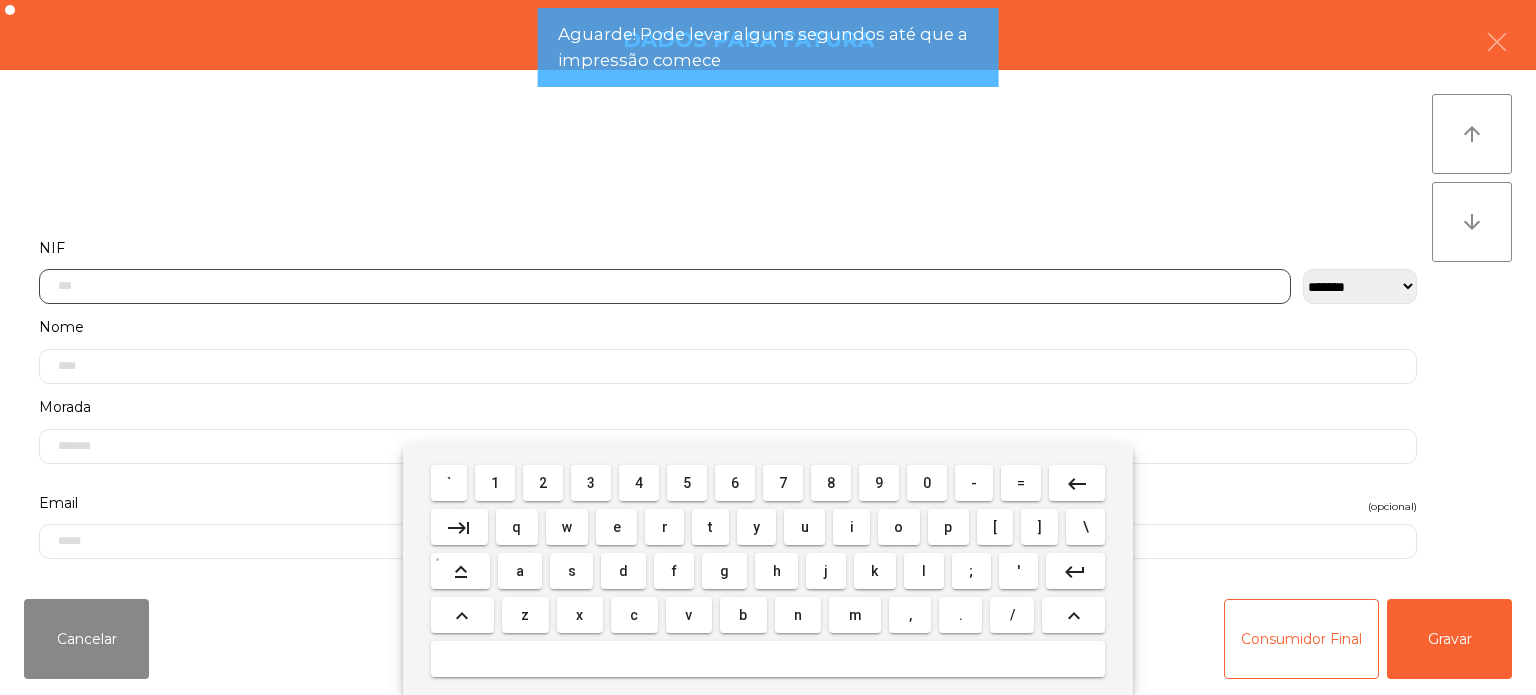 scroll, scrollTop: 139, scrollLeft: 0, axis: vertical 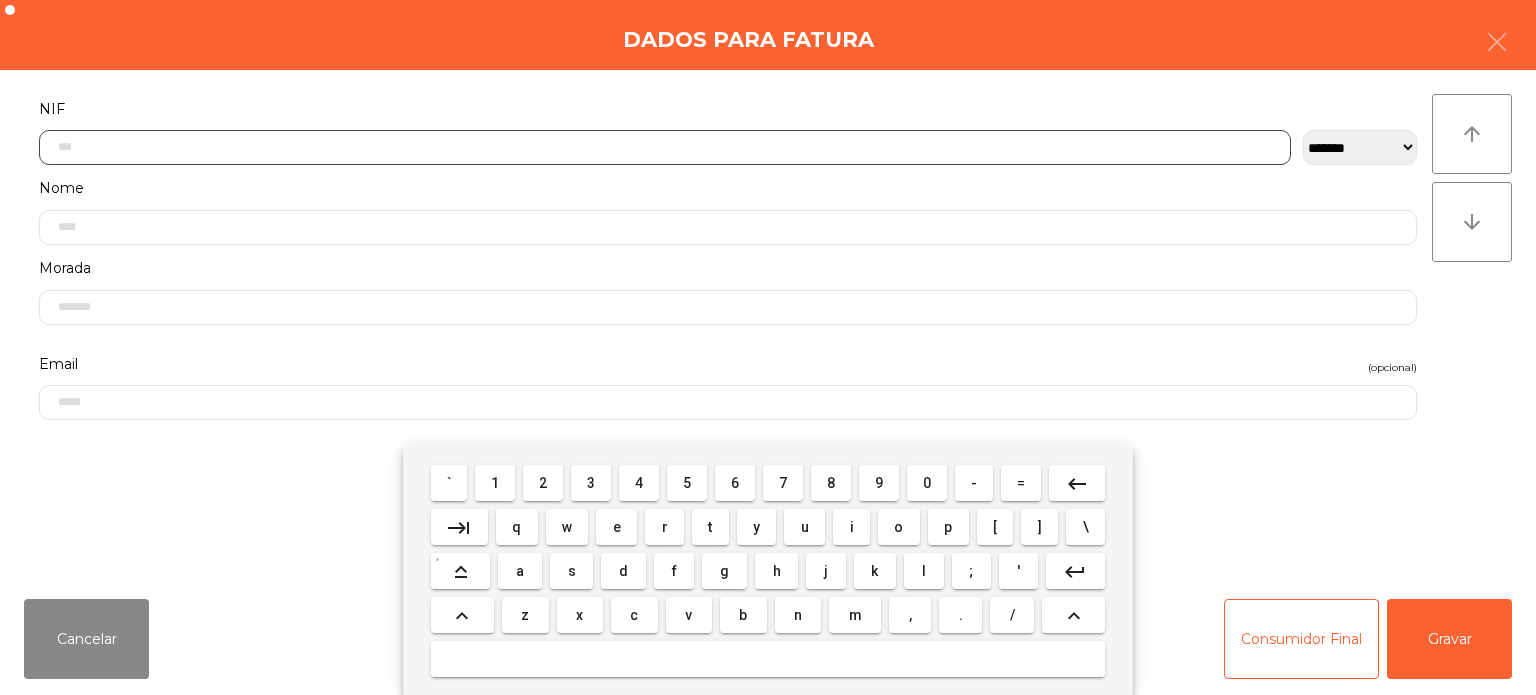 click on "2" at bounding box center (543, 483) 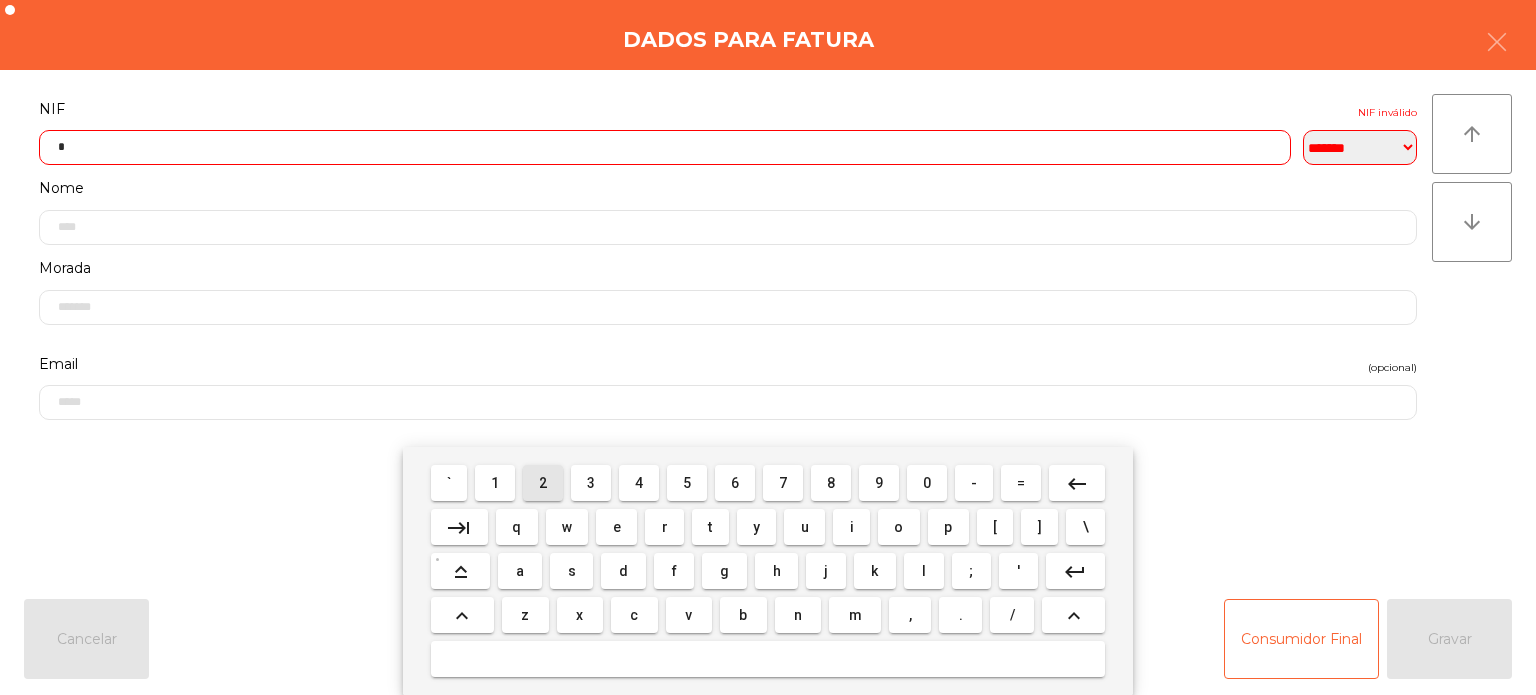 click on "2" at bounding box center (543, 483) 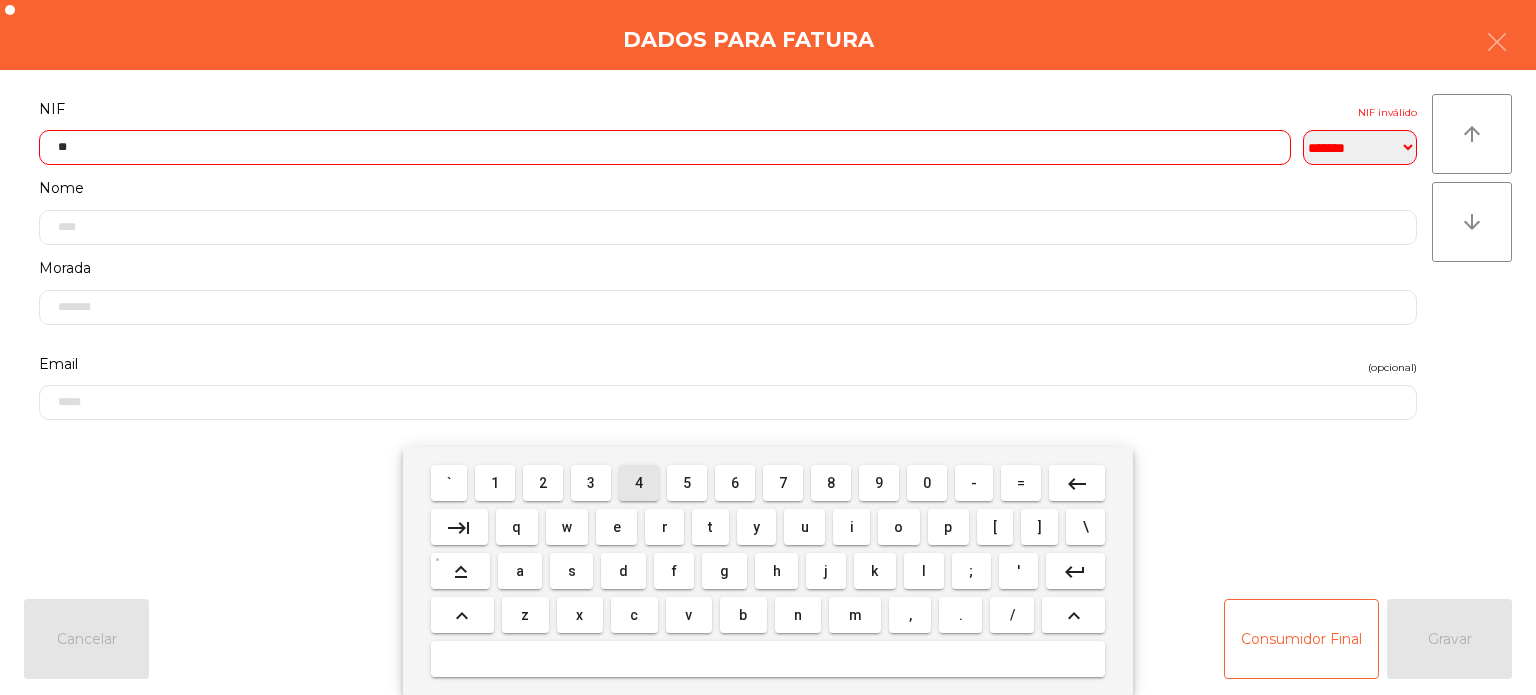 click on "4" at bounding box center [639, 483] 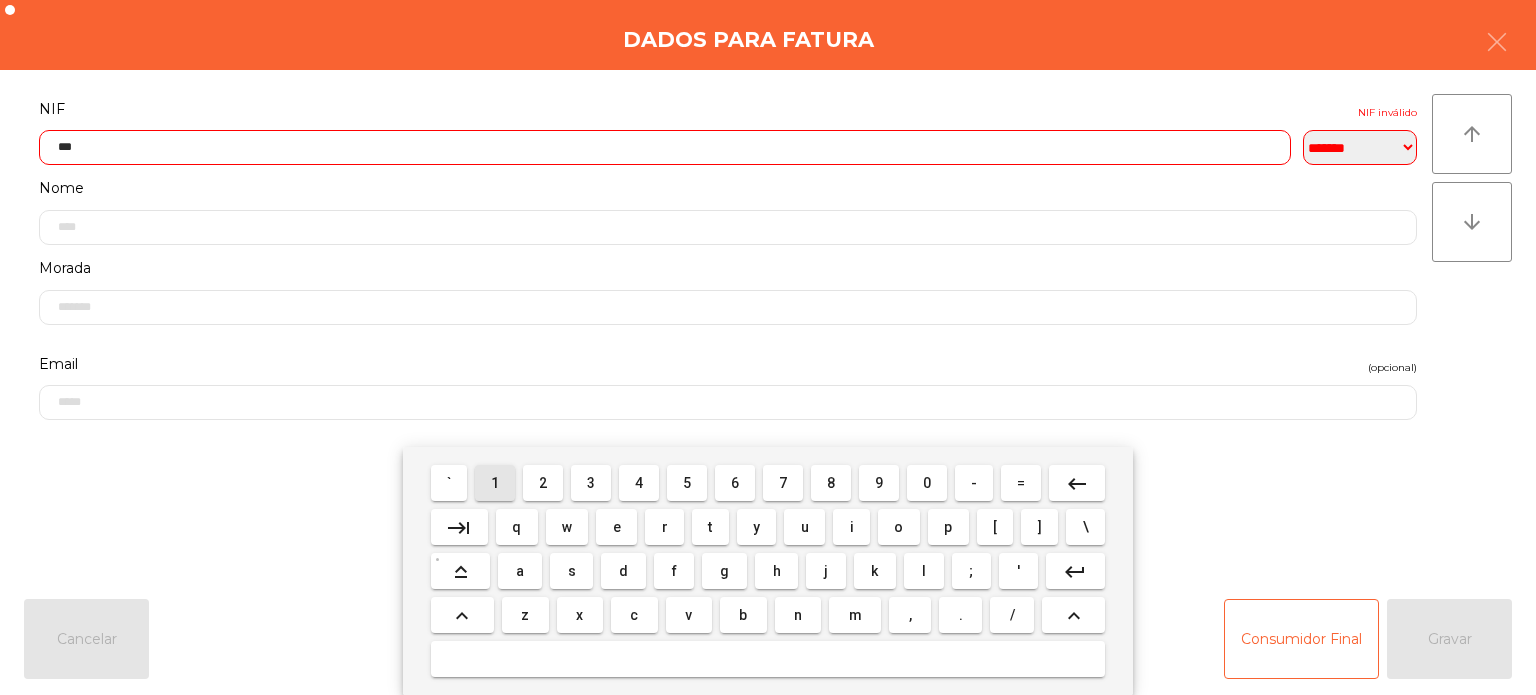 click on "1" at bounding box center [495, 483] 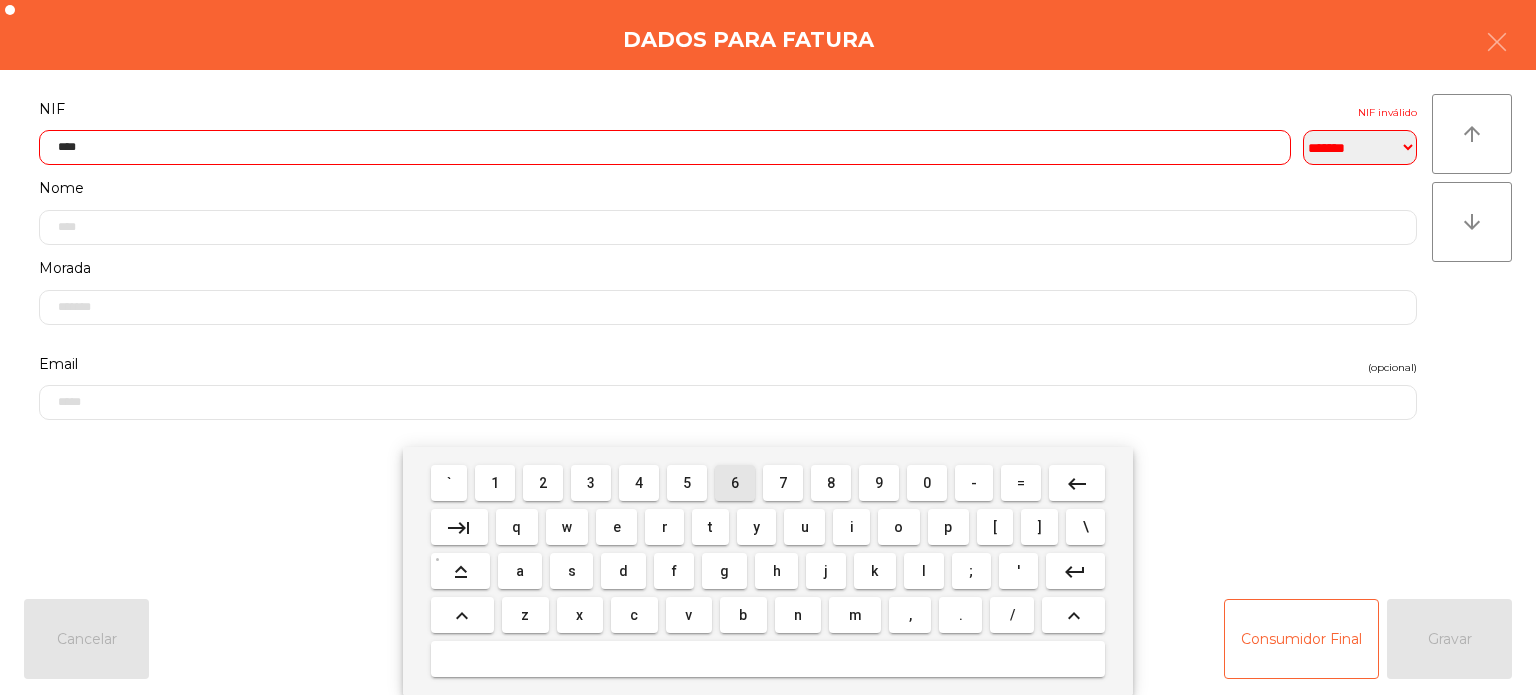 click on "6" at bounding box center [735, 483] 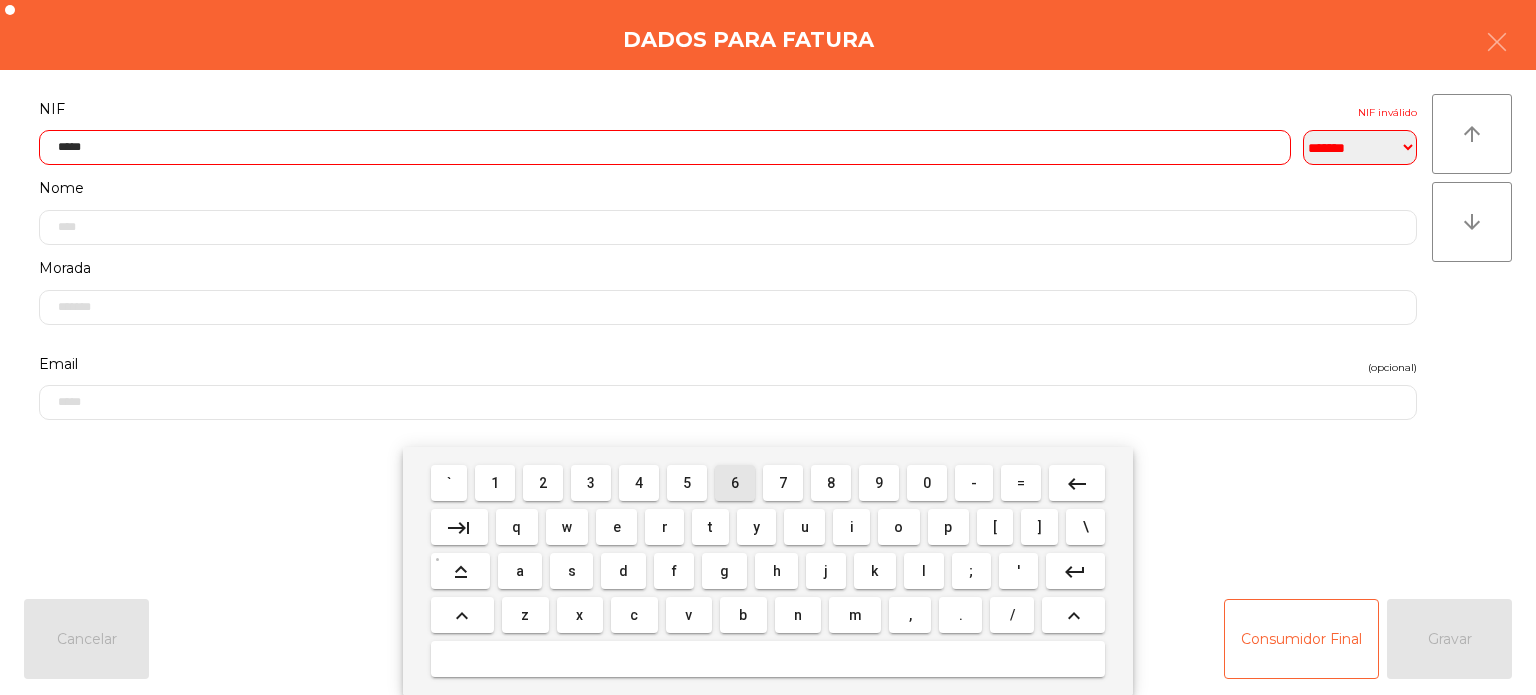 click on "6" at bounding box center [735, 483] 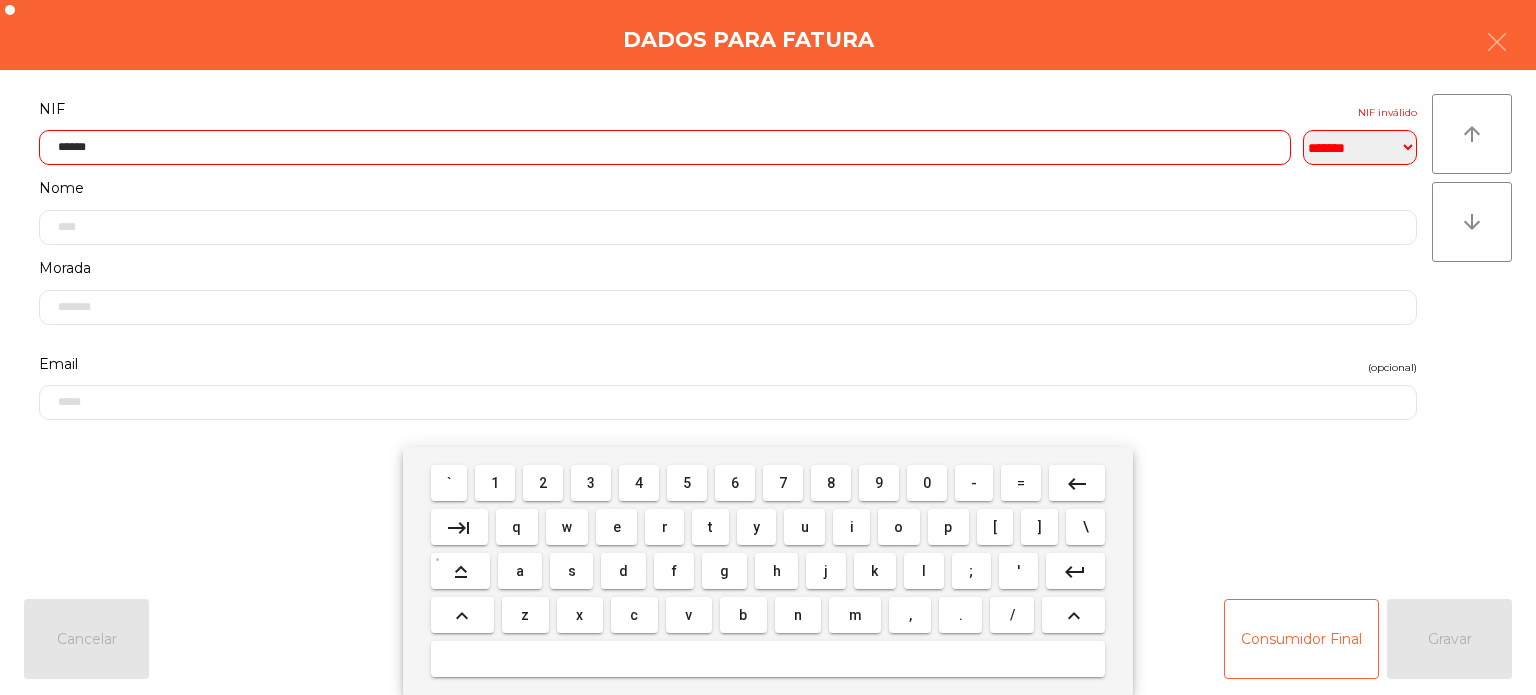 click on "8" at bounding box center (831, 483) 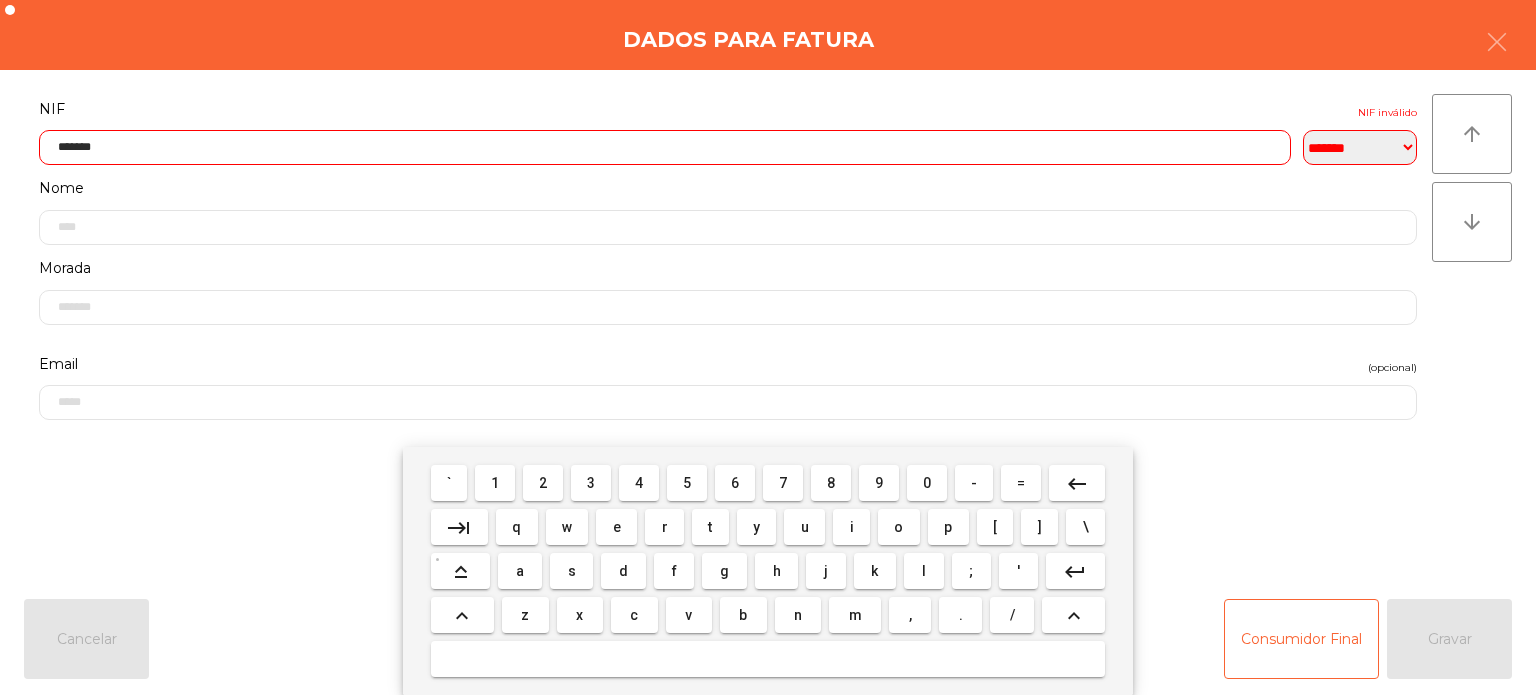 click on "0" at bounding box center (927, 483) 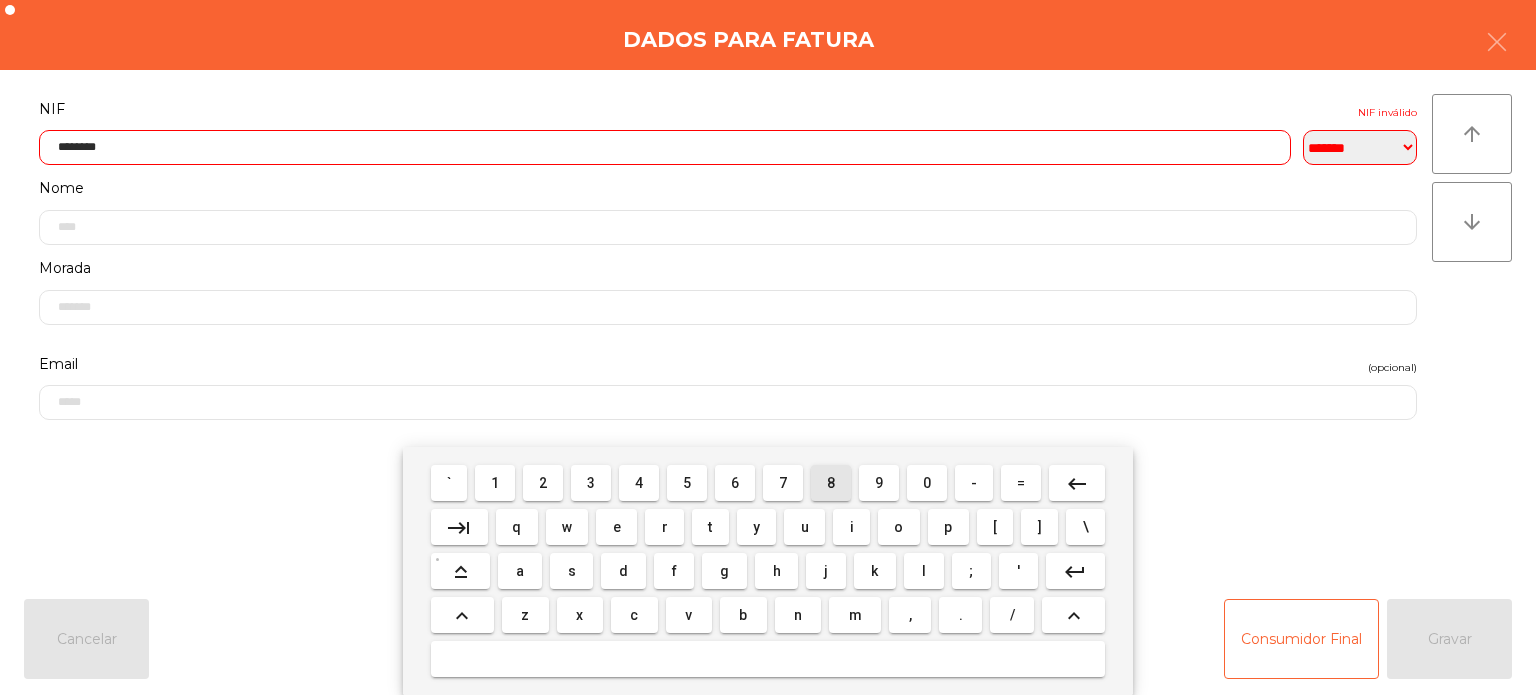 click on "8" at bounding box center [831, 483] 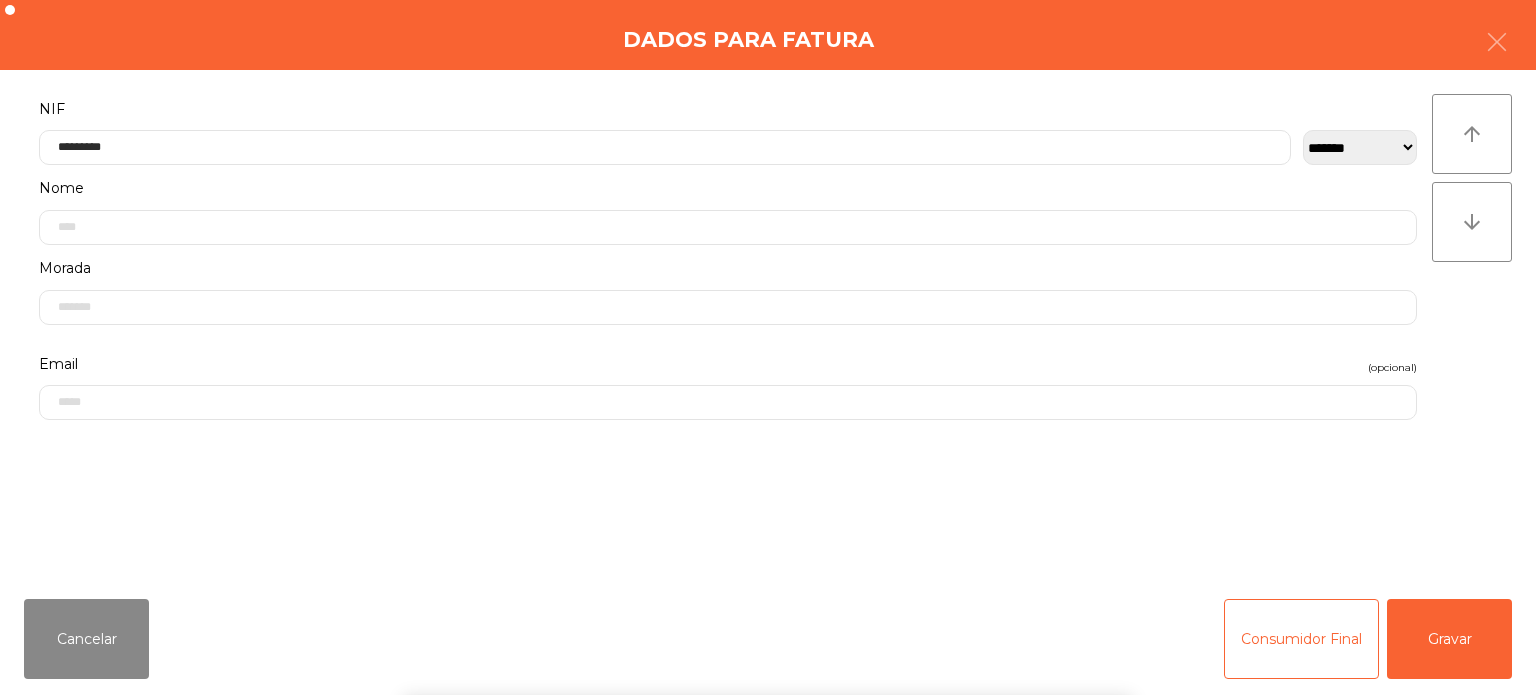 click on "Dados para Fatura" 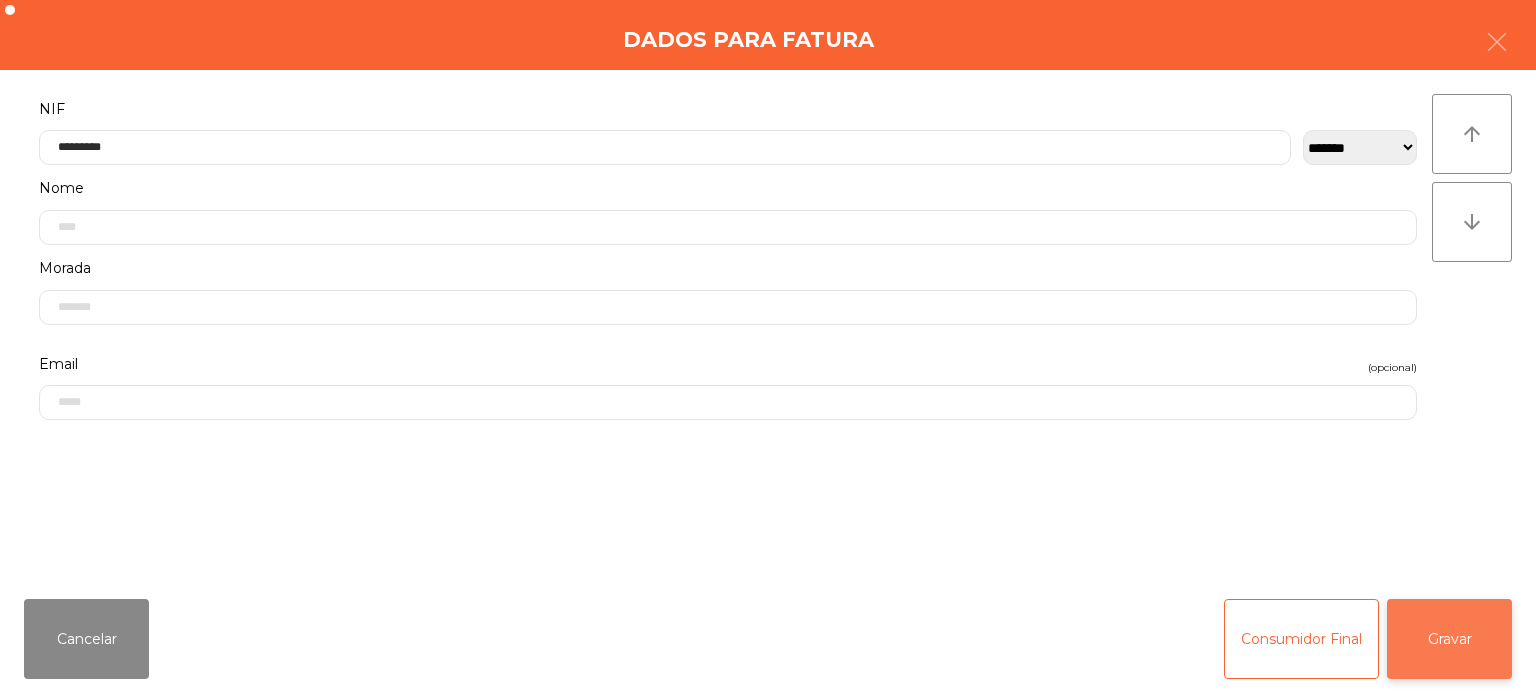 click on "Gravar" 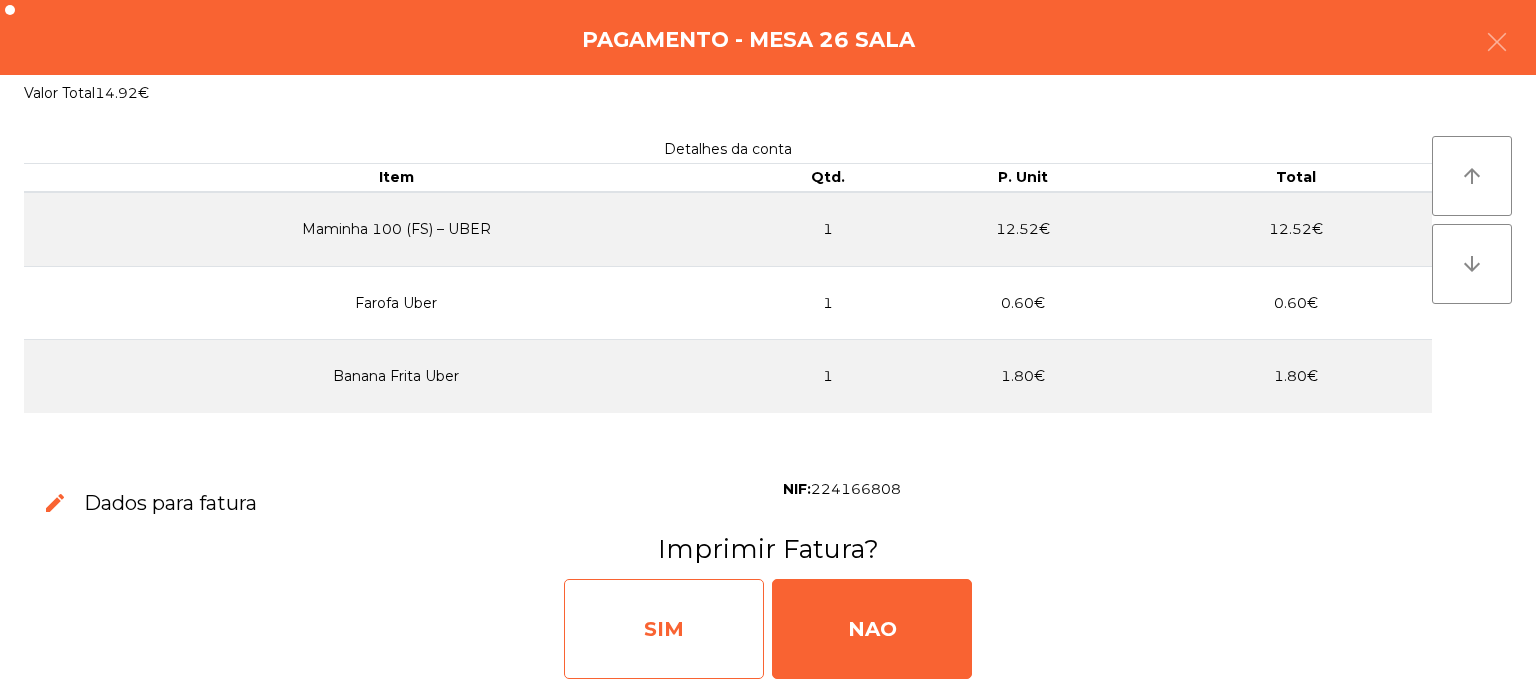click on "SIM" 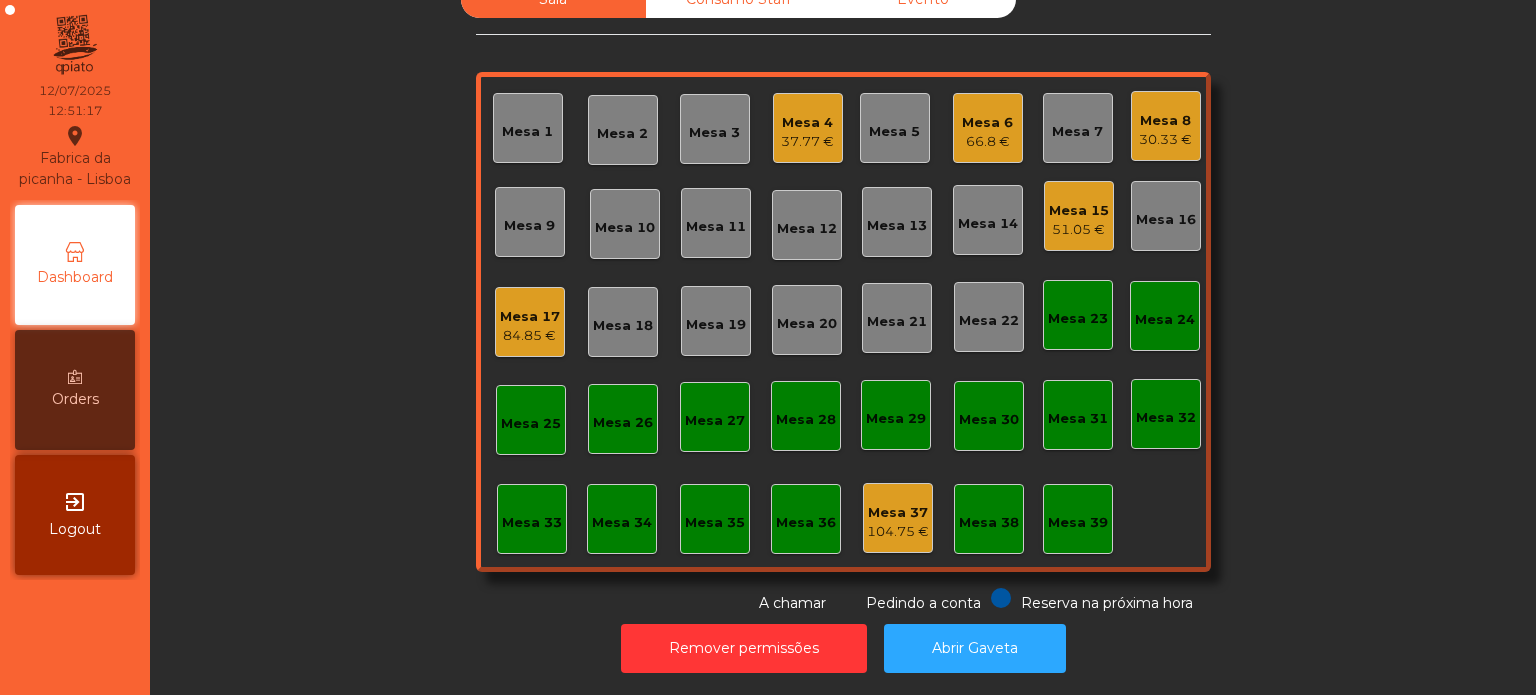 click on "51.05 €" 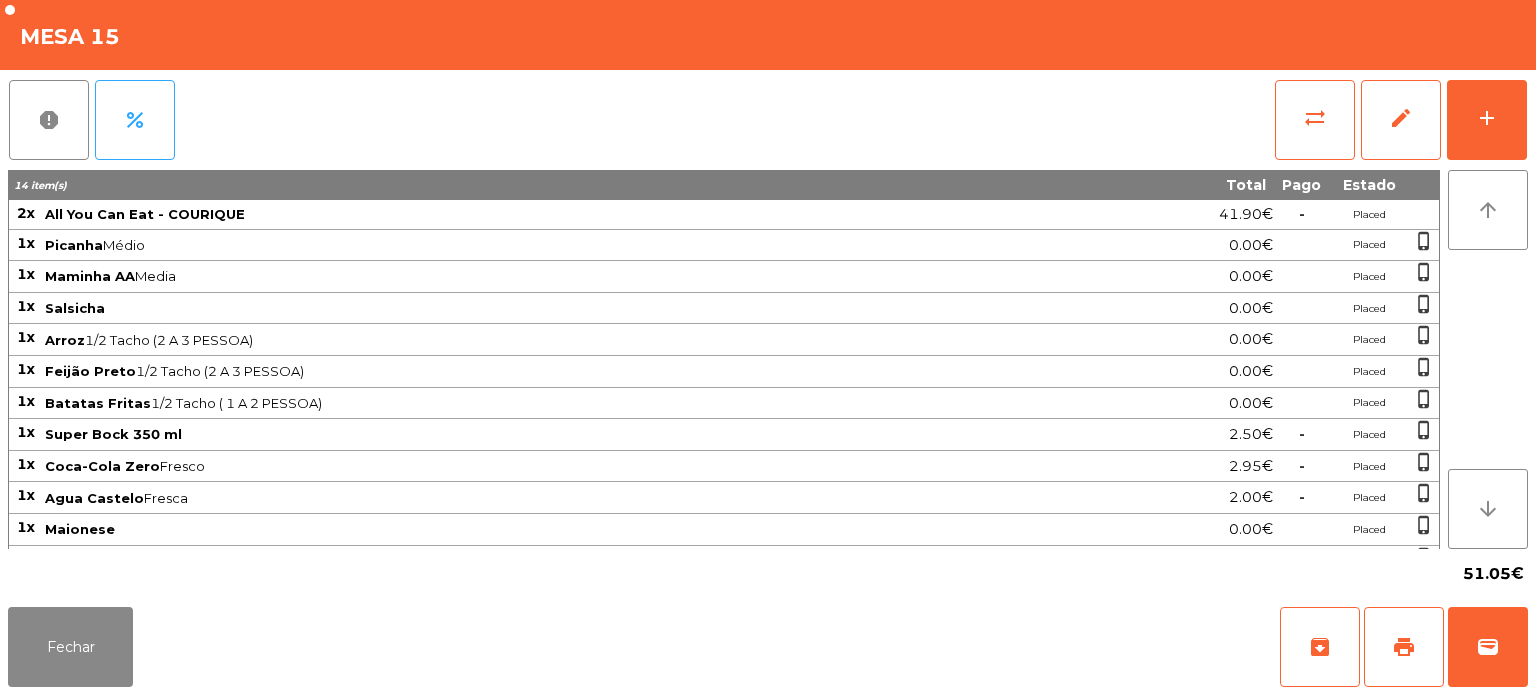 scroll, scrollTop: 52, scrollLeft: 0, axis: vertical 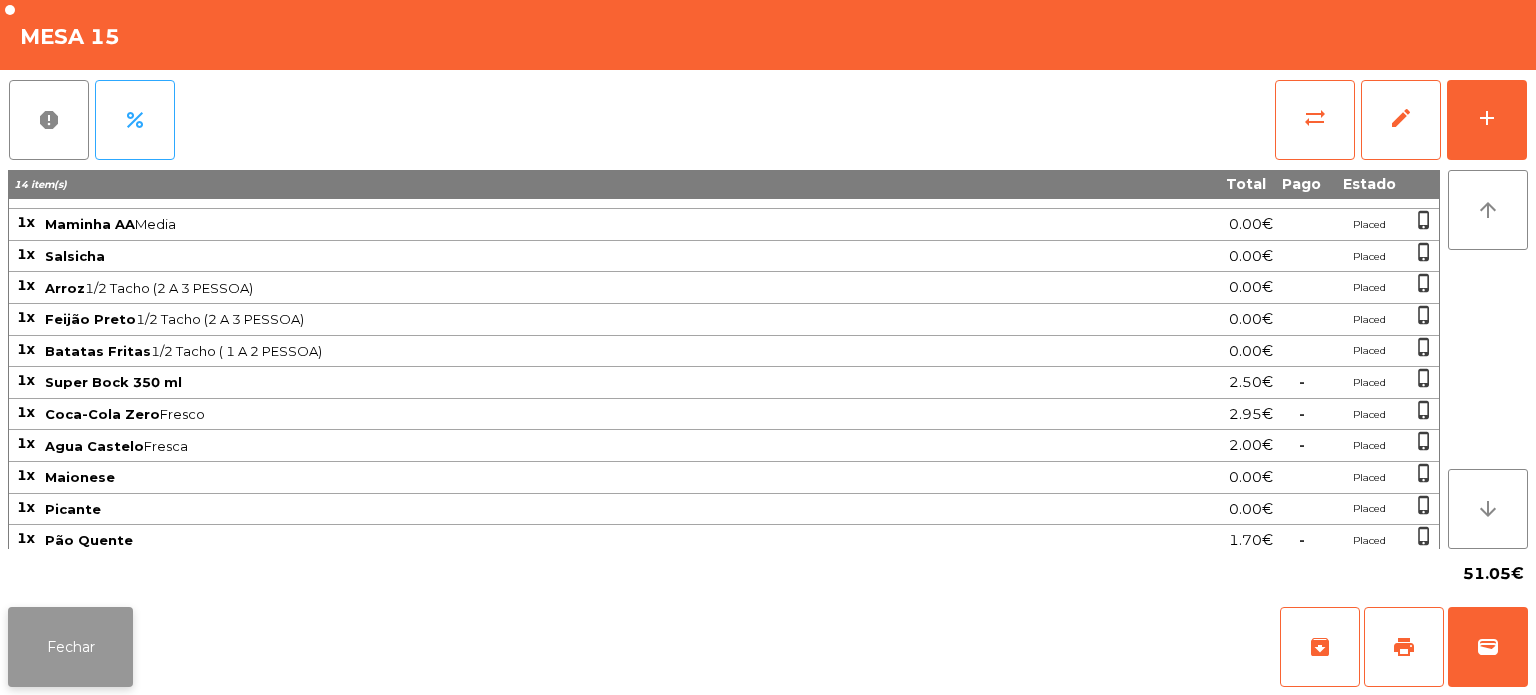click on "Fechar" 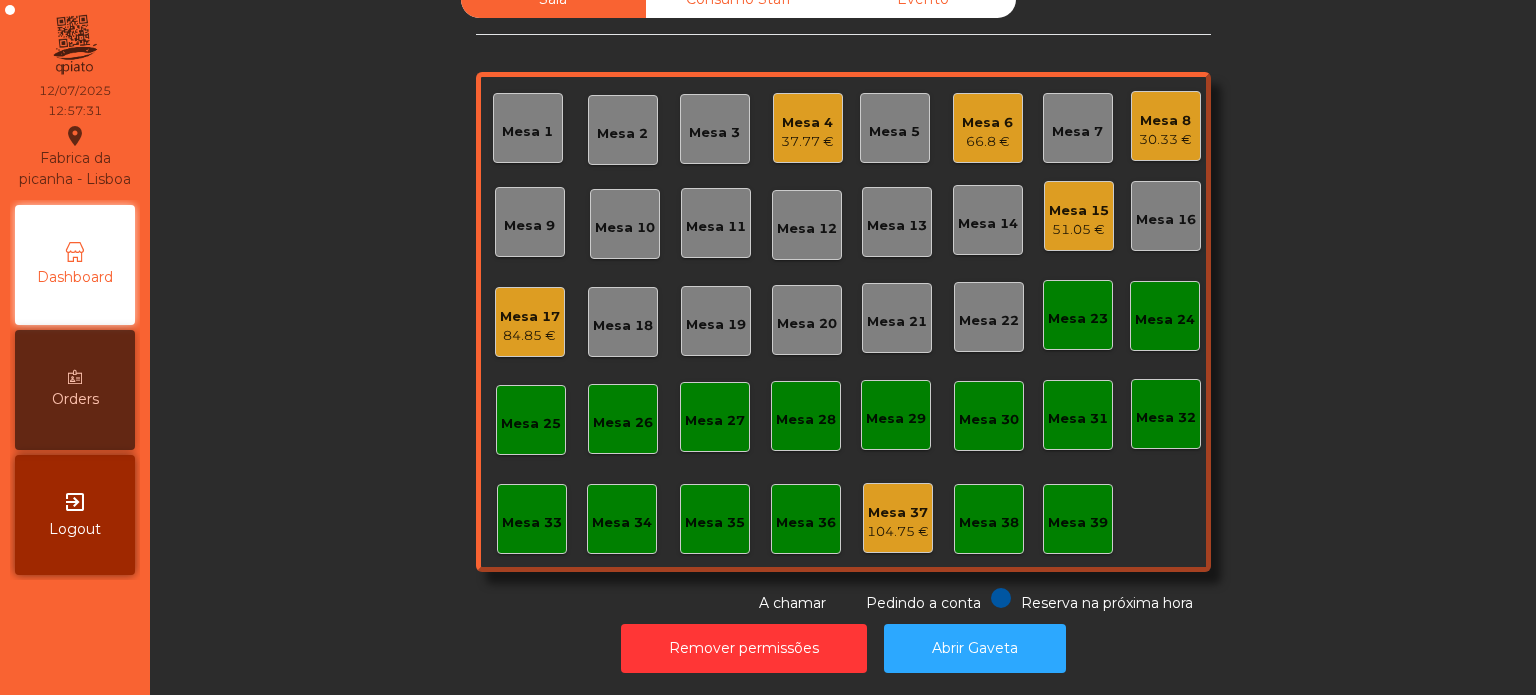 click on "Sala   Consumo Staff   Evento   Mesa 1   Mesa 2   Mesa 3   Mesa 4   37.77 €   Mesa 5   Mesa 6   66.8 €   Mesa 7   Mesa 8   30.33 €   Mesa 9   Mesa 10   Mesa 11   Mesa 12   Mesa 13   Mesa 14   Mesa 15   51.05 €   Mesa 16   Mesa 17   84.85 €   Mesa 18   Mesa 19   Mesa 20   Mesa 21   Mesa 22   Mesa 23   Mesa 24   Mesa 25   Mesa 26   Mesa 27   Mesa 28   Mesa 29   Mesa 30   Mesa 31   Mesa 32   Mesa 33   Mesa 34   Mesa 35   Mesa 36   Mesa 37   104.75 €   Mesa 38   Mesa 39  Reserva na próxima hora Pedindo a conta A chamar" 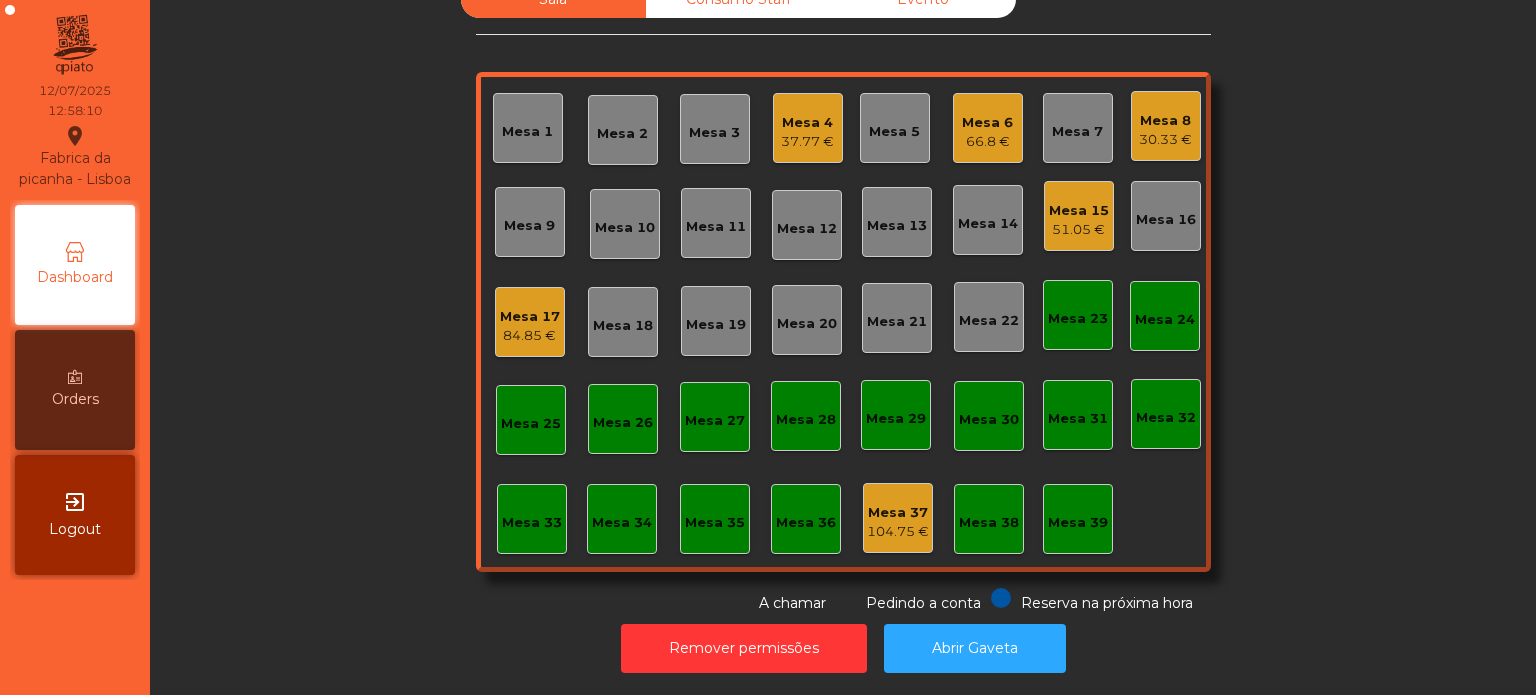 click on "51.05 €" 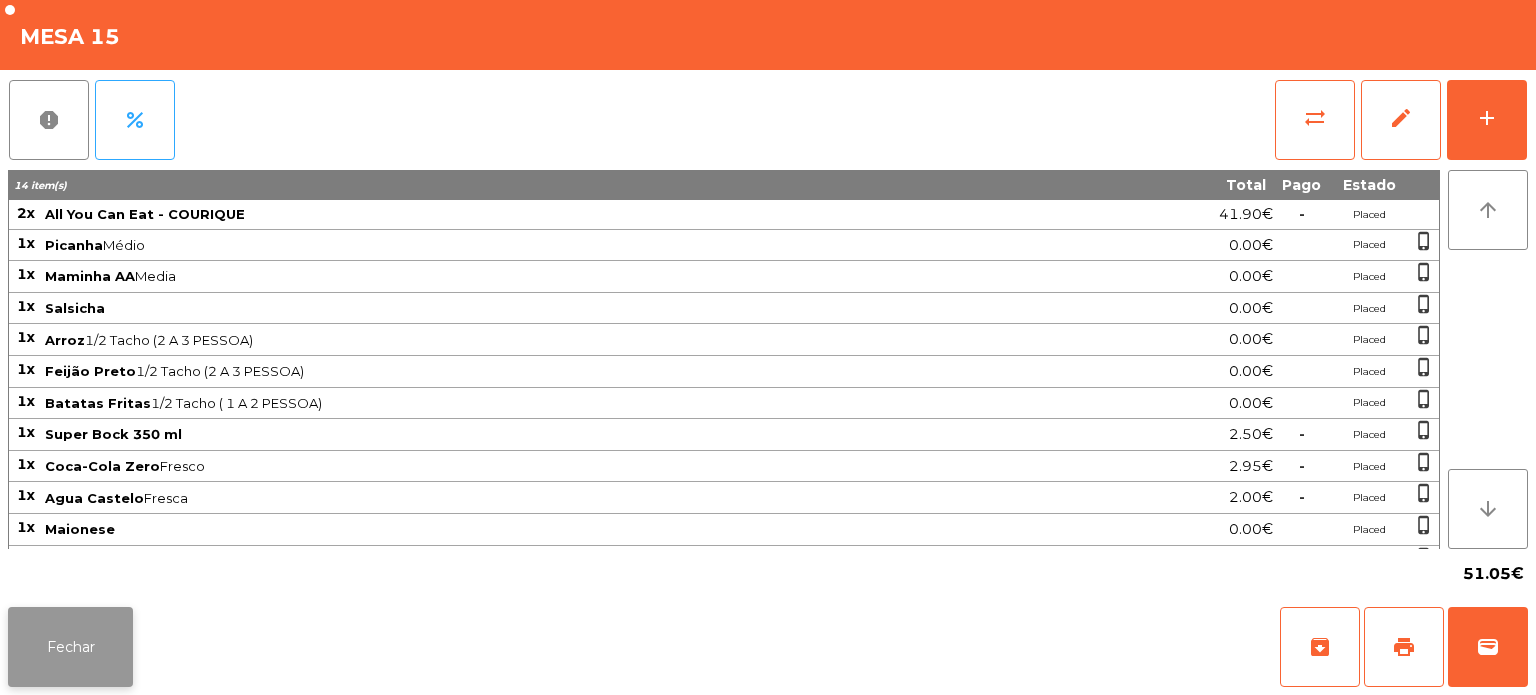 click on "Fechar" 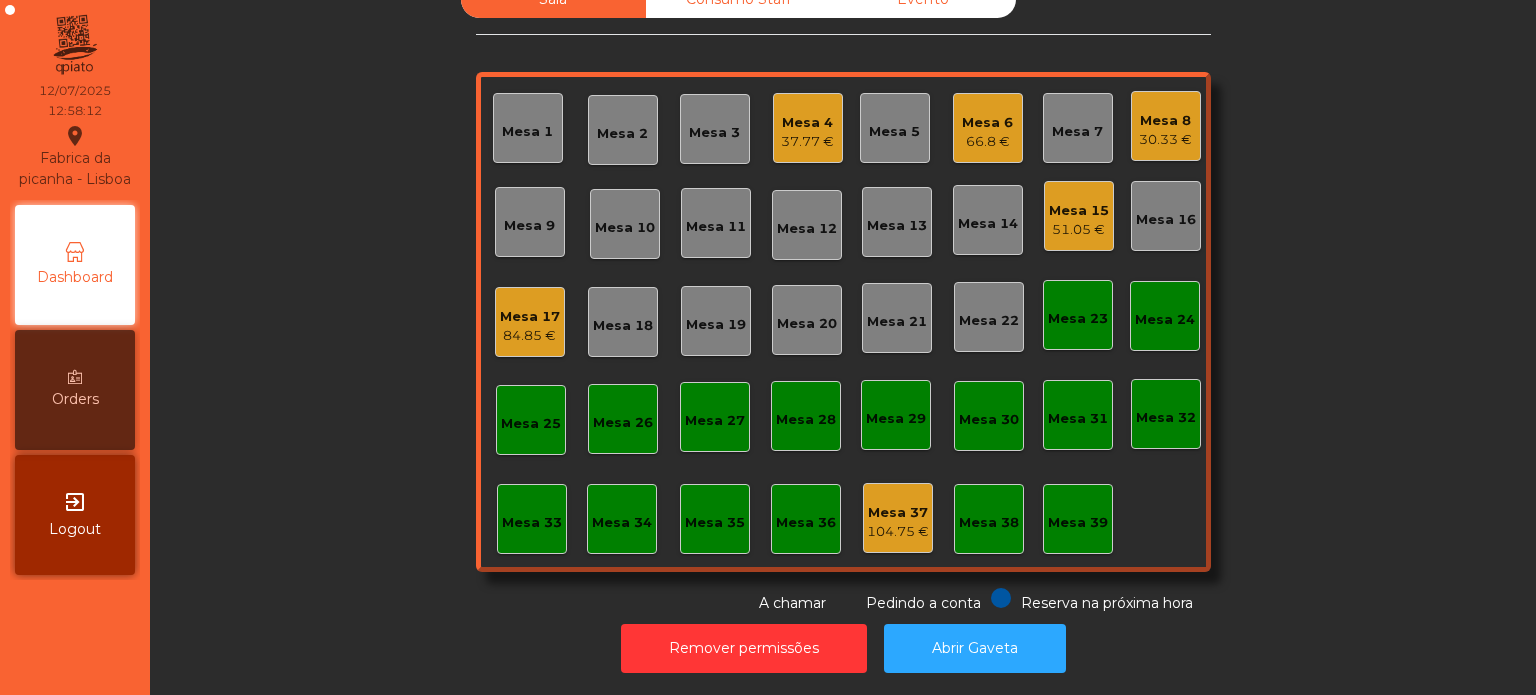 click on "30.33 €" 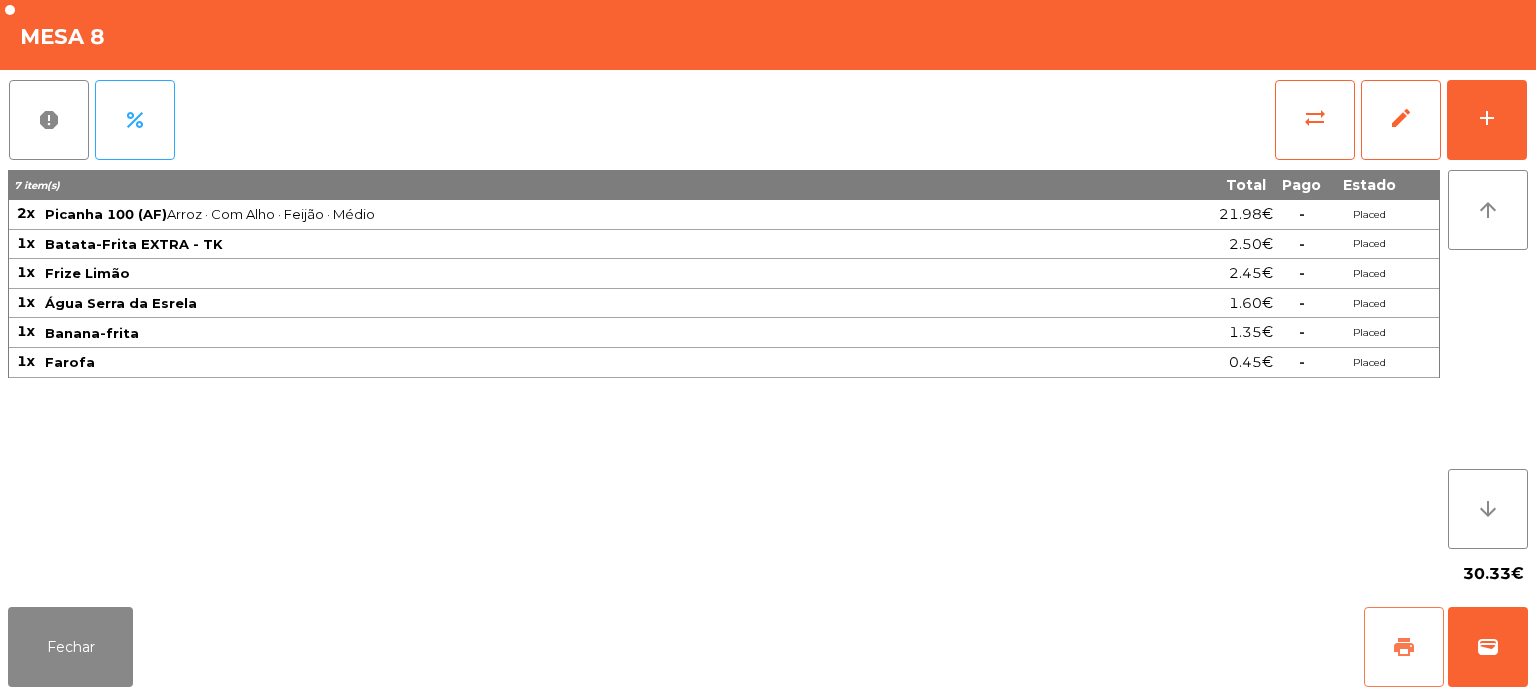 click on "print" 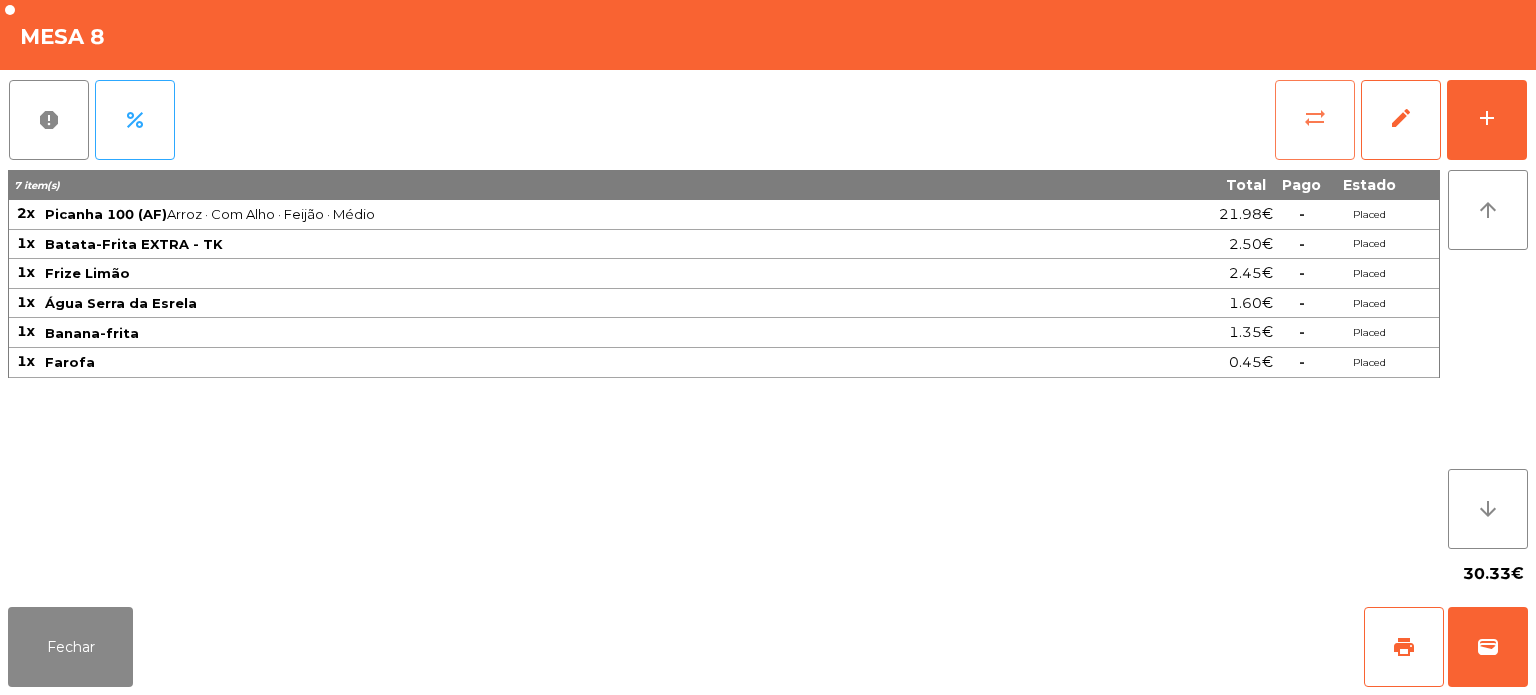 click on "sync_alt" 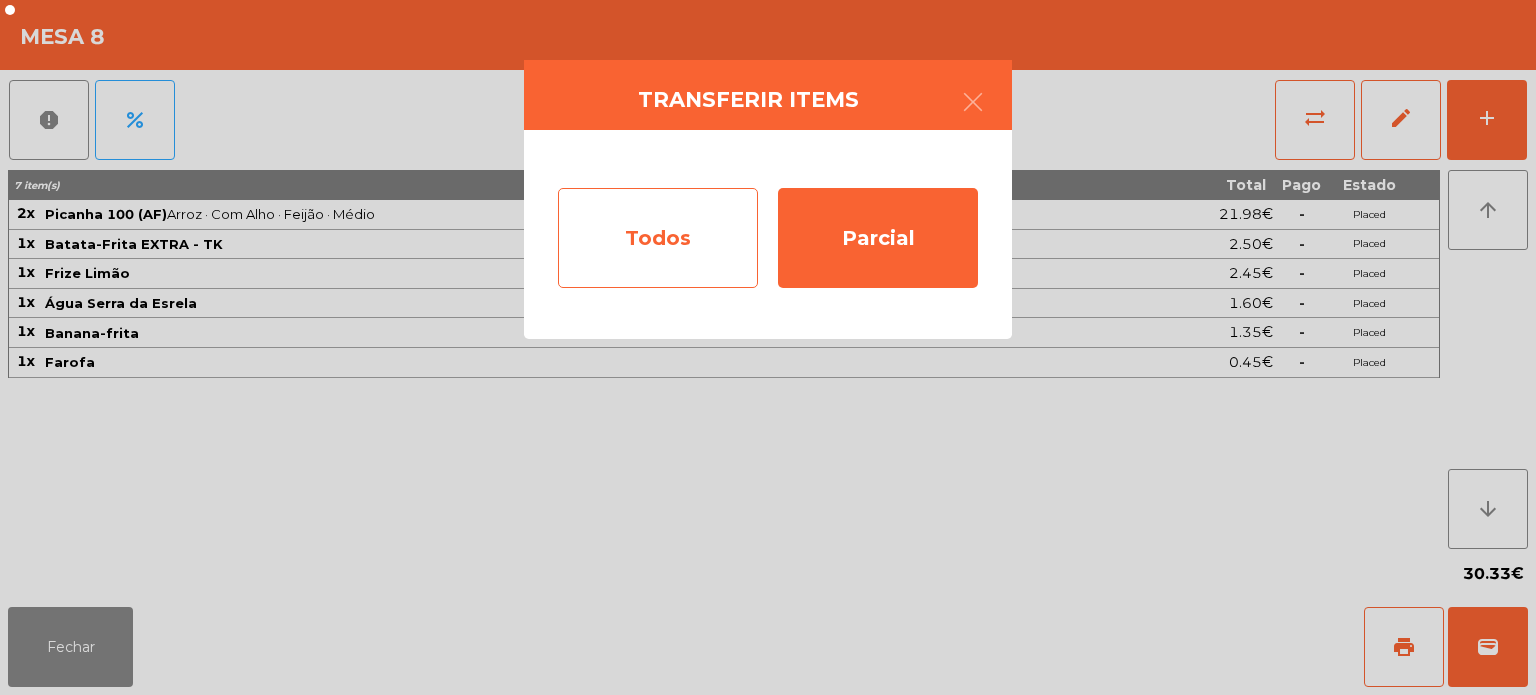 click on "Todos" 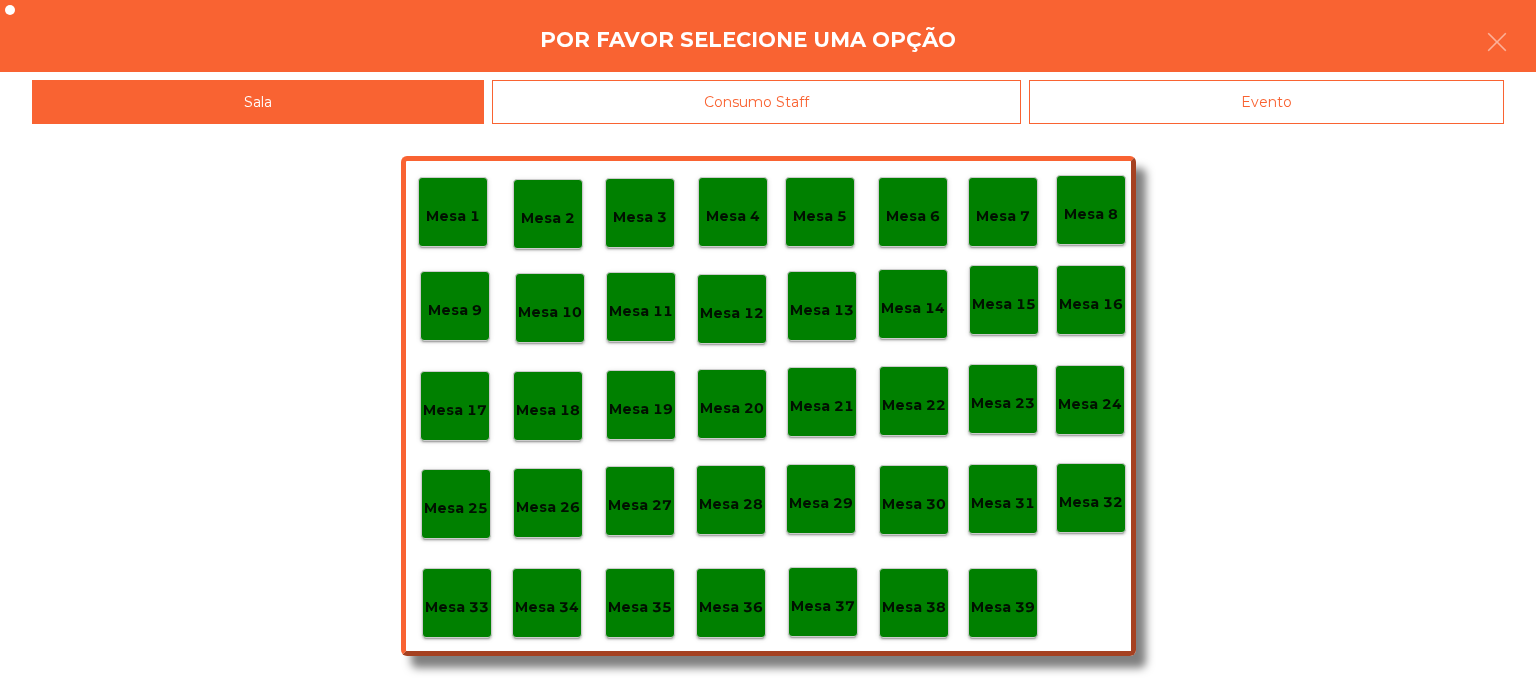 click on "Evento" 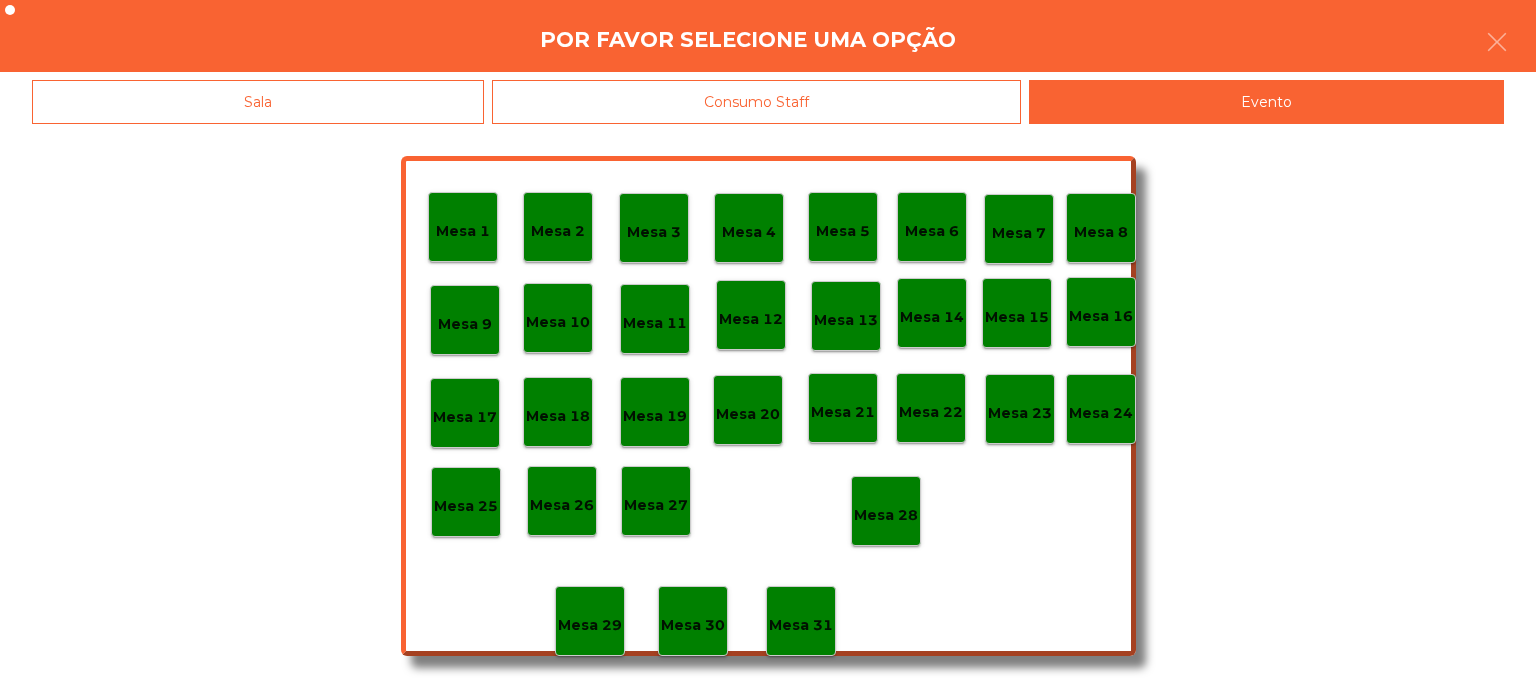 click on "Mesa 28" 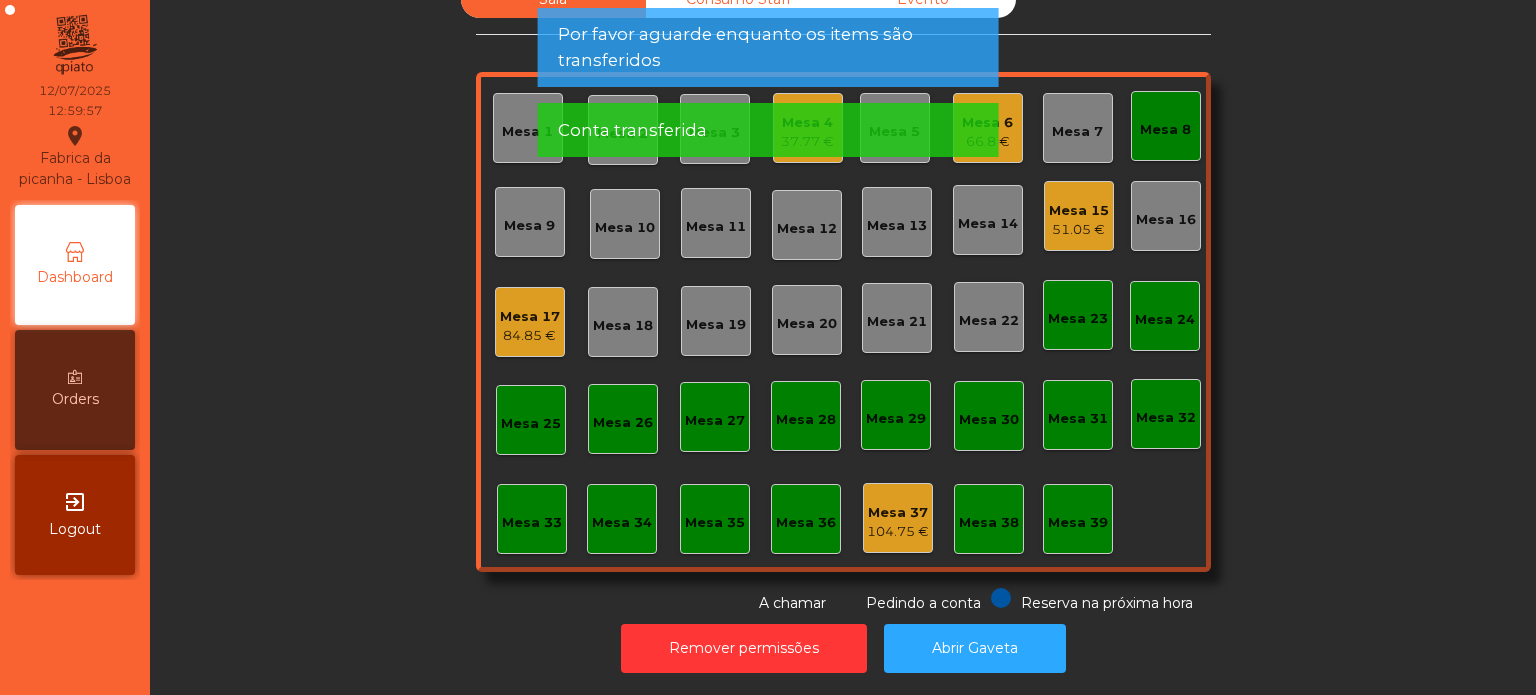 click on "Mesa 8" 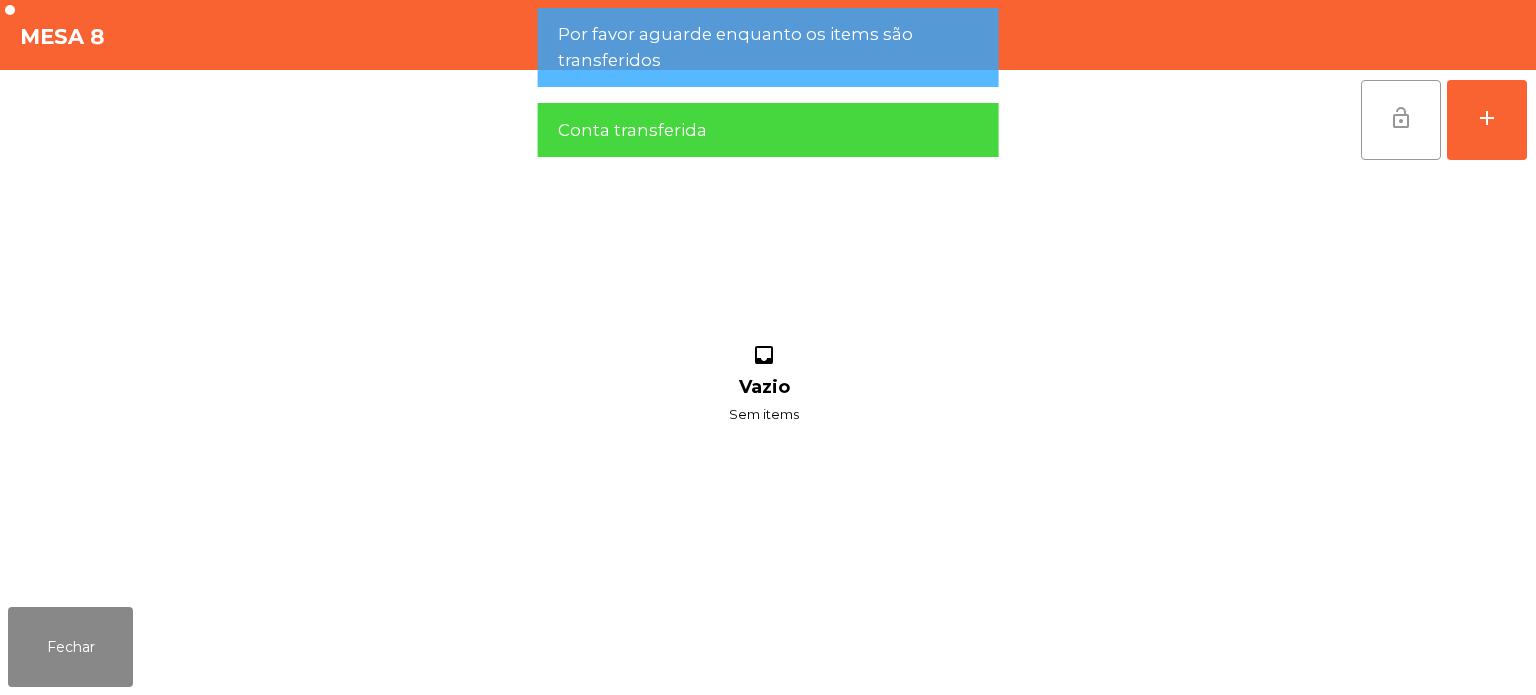 click on "lock_open" 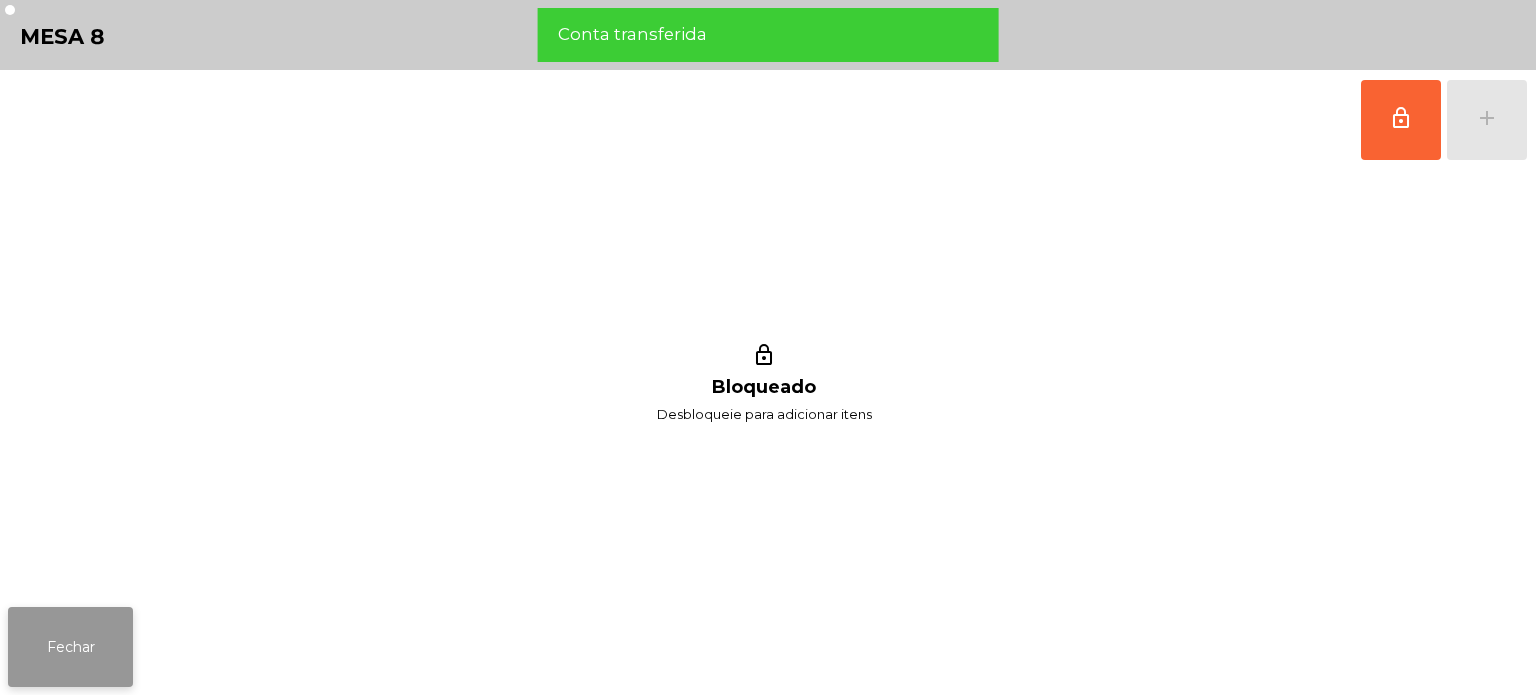 click on "Fechar" 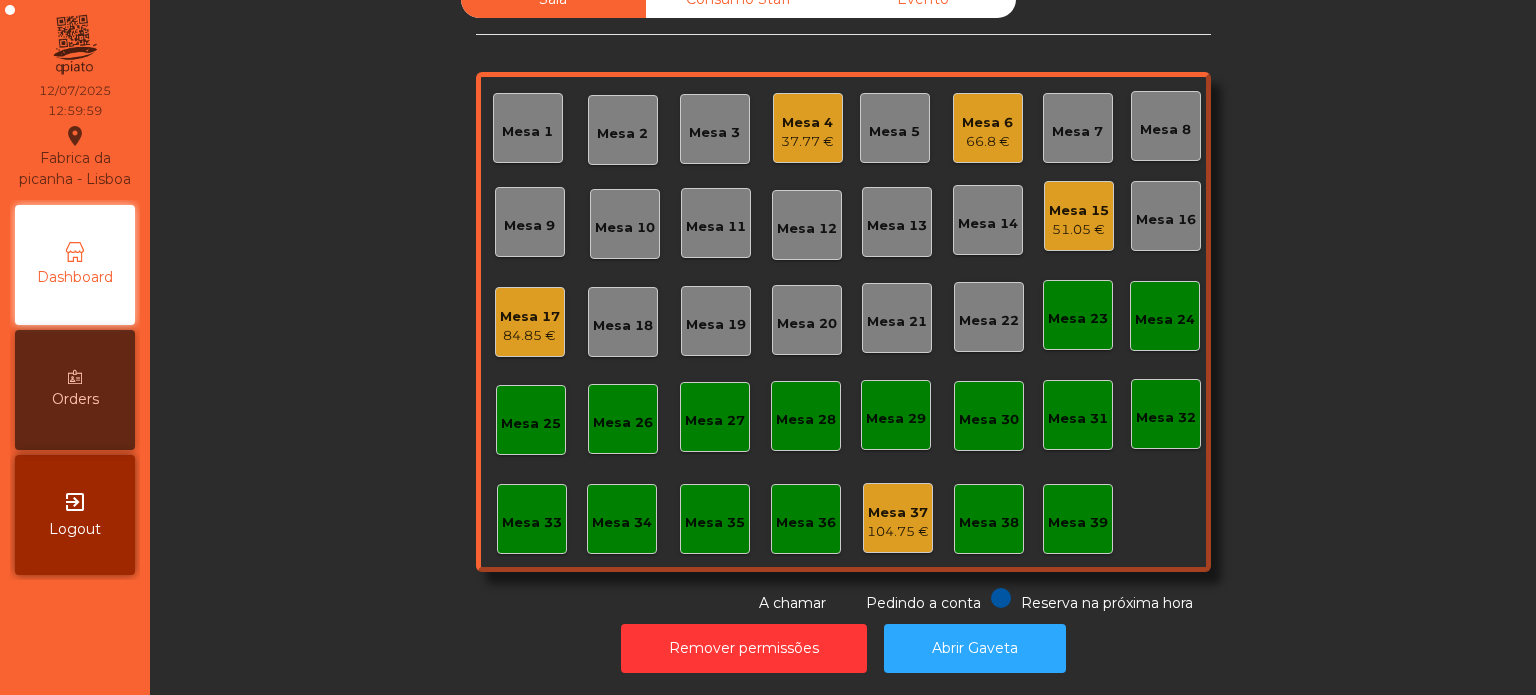 click on "Sala   Consumo Staff   Evento   Mesa 1   Mesa 2   Mesa 3   Mesa 4   37.77 €   Mesa 5   Mesa 6   66.8 €   Mesa 7   Mesa 8   Mesa 9   Mesa 10   Mesa 11   Mesa 12   Mesa 13   Mesa 14   Mesa 15   51.05 €   Mesa 16   Mesa 17   84.85 €   Mesa 18   Mesa 19   Mesa 20   Mesa 21   Mesa 22   Mesa 23   Mesa 24   Mesa 25   Mesa 26   Mesa 27   Mesa 28   Mesa 29   Mesa 30   Mesa 31   Mesa 32   Mesa 33   Mesa 34   Mesa 35   Mesa 36   Mesa 37   104.75 €   Mesa 38   Mesa 39  Reserva na próxima hora Pedindo a conta A chamar" 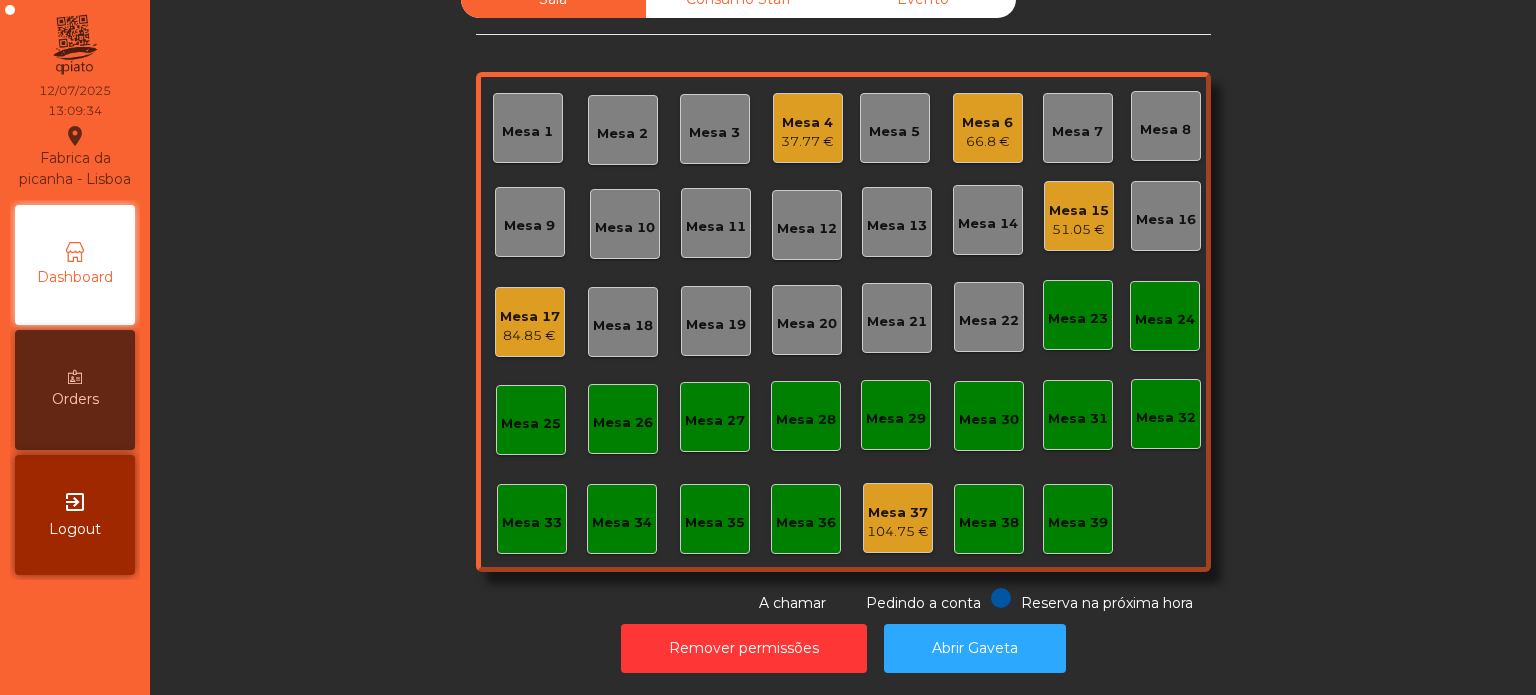 click on "Mesa 7" 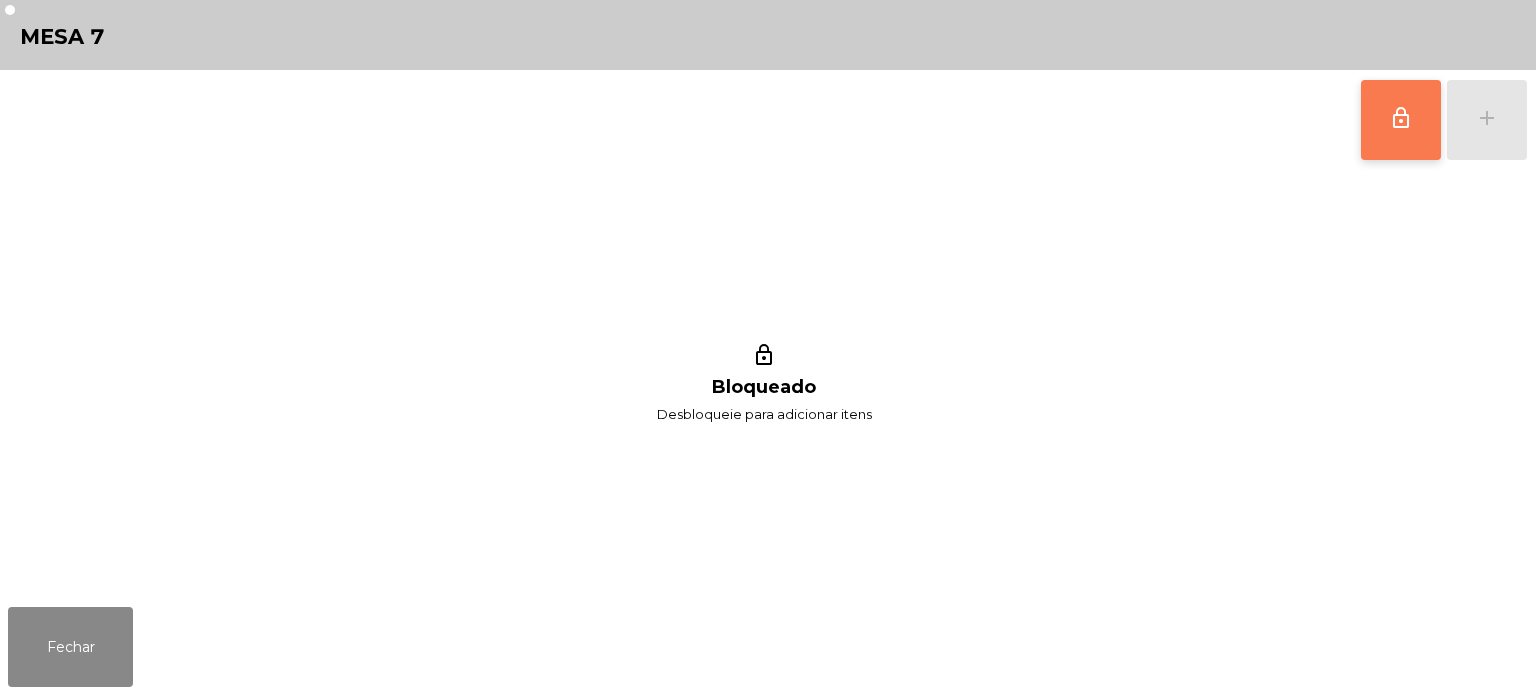 click on "lock_outline" 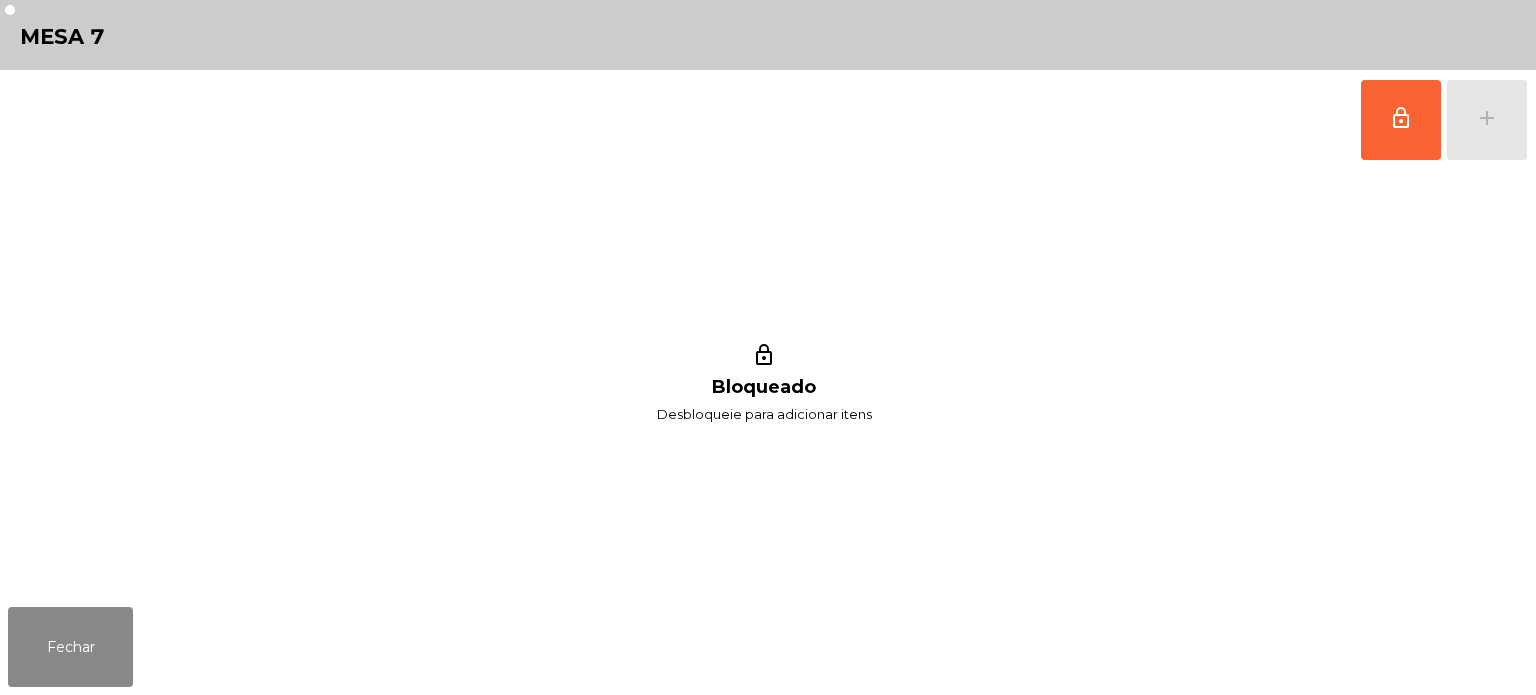 click on "lock_outline   add" 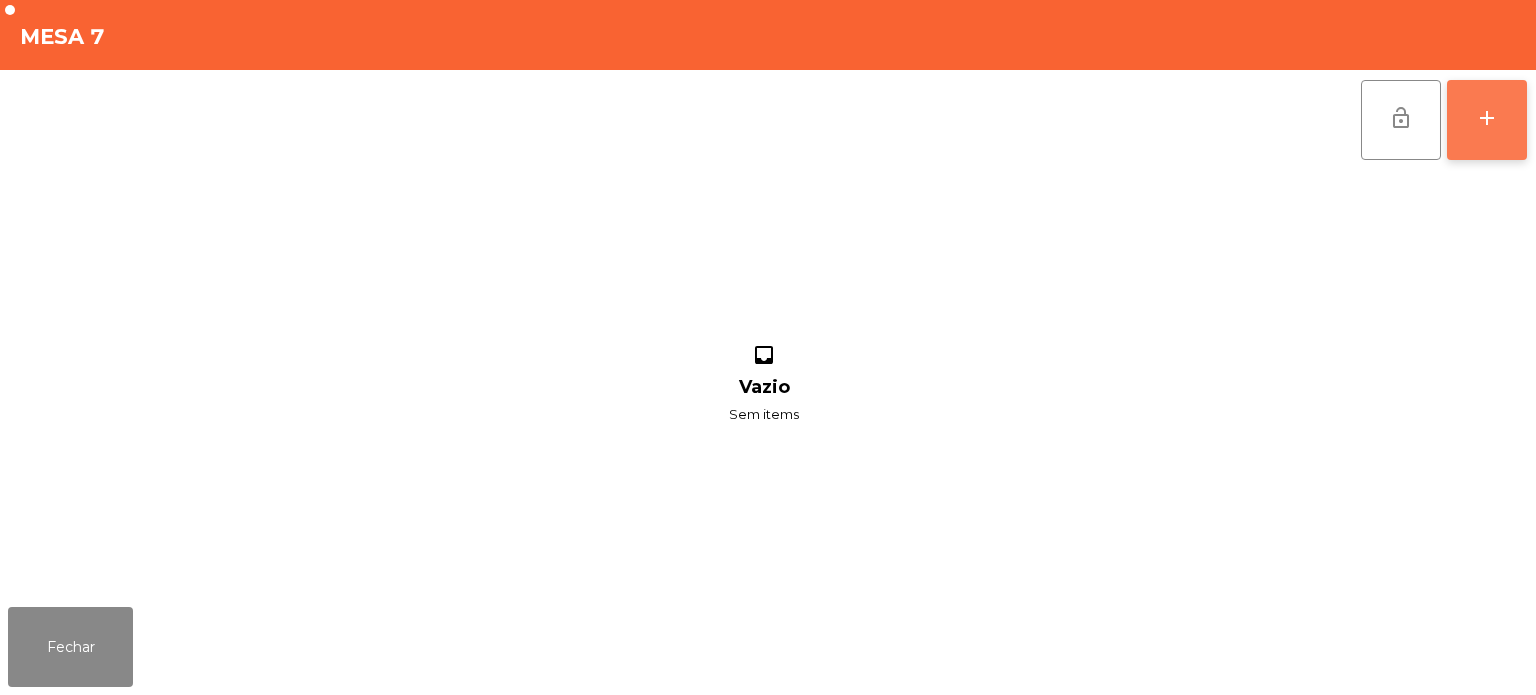 click on "add" 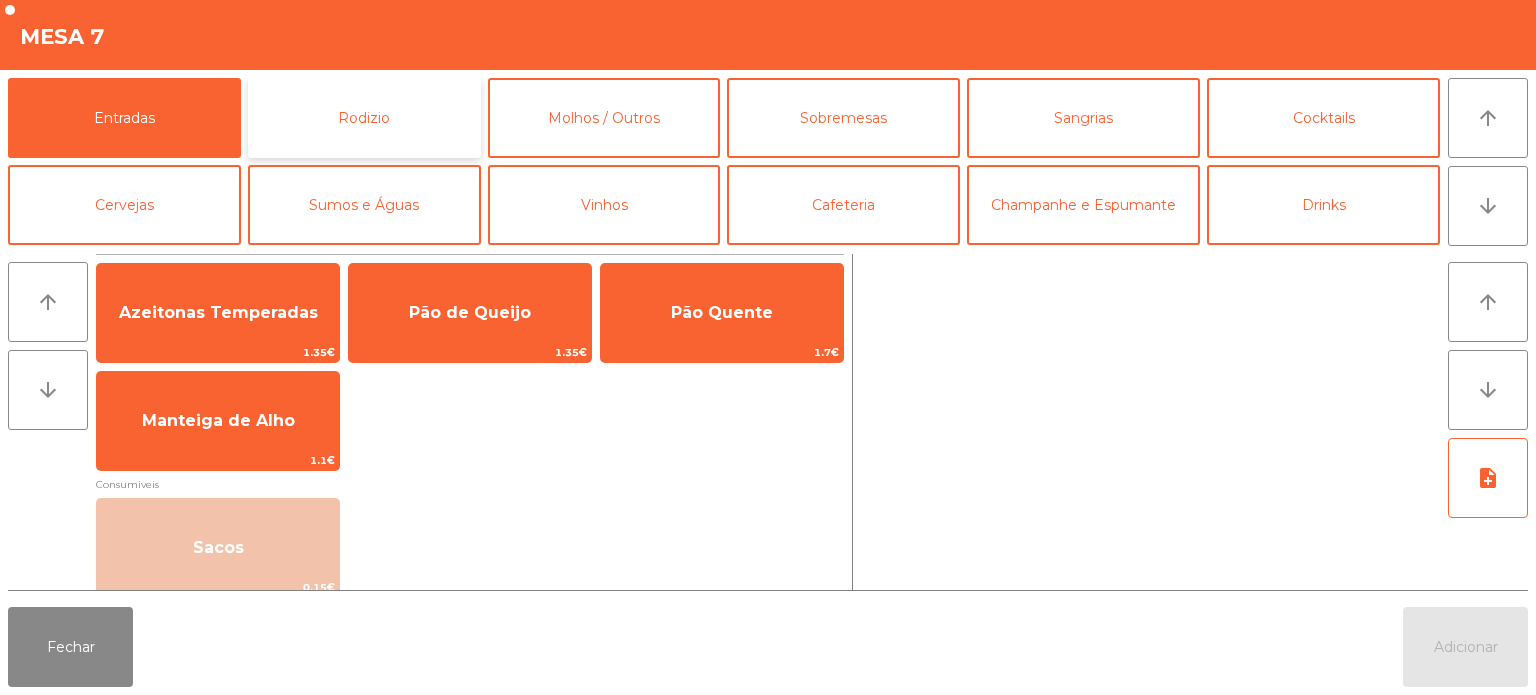 click on "Rodizio" 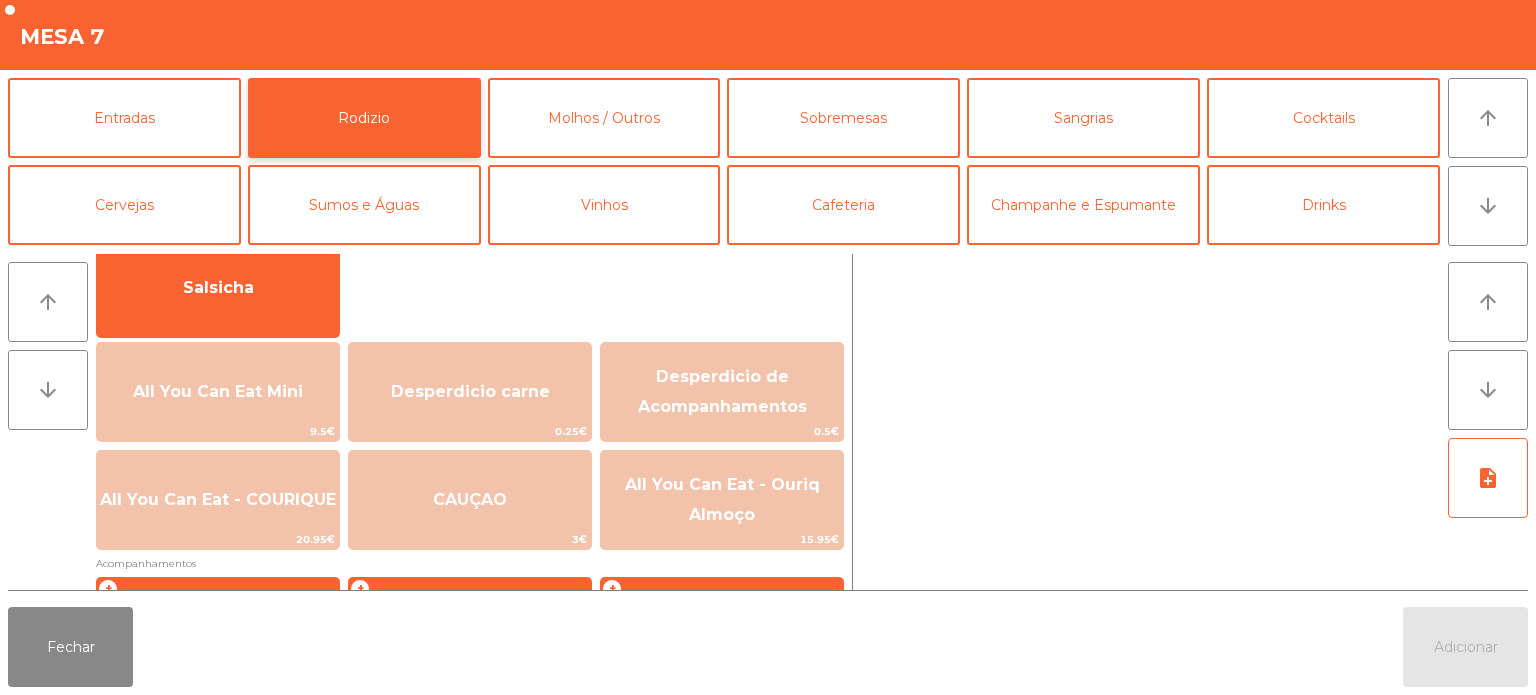 scroll, scrollTop: 174, scrollLeft: 0, axis: vertical 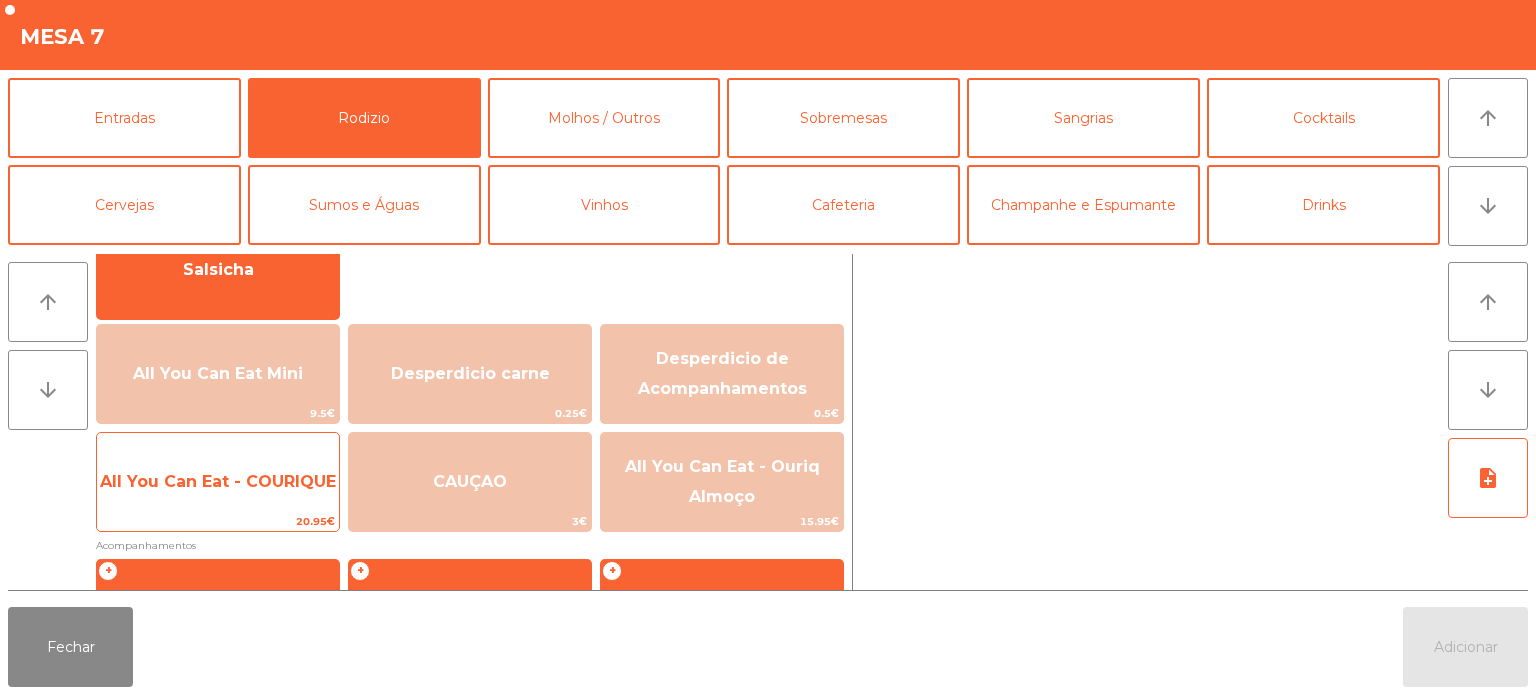 click on "20.95€" 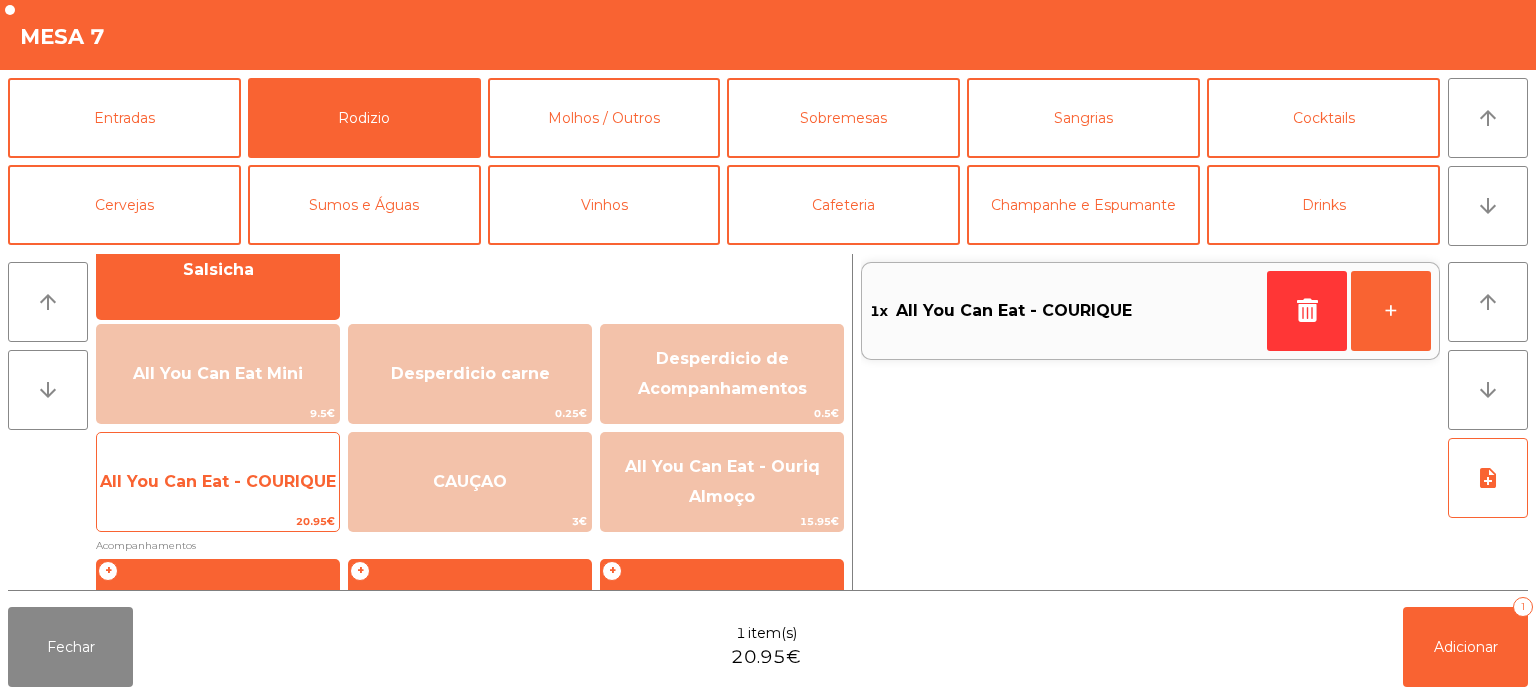 click on "All You Can Eat - COURIQUE" 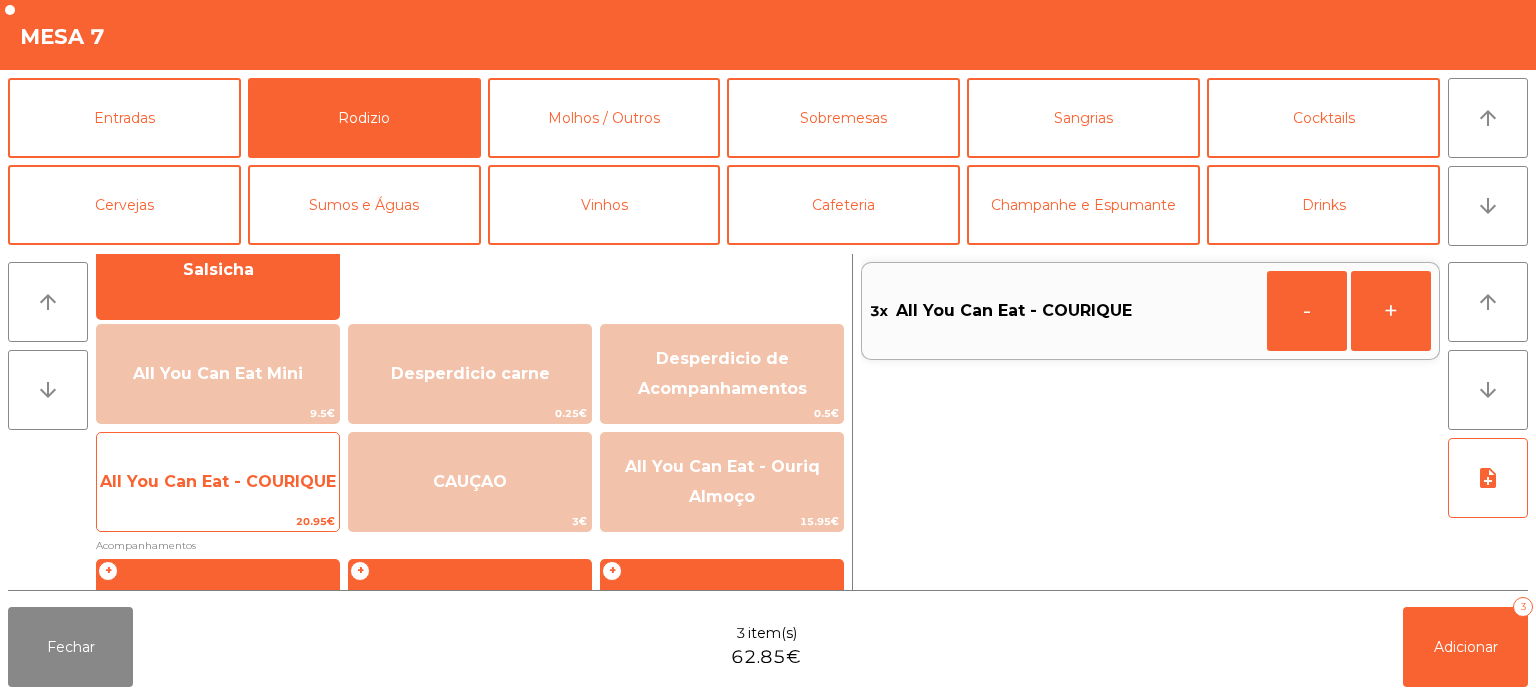 click on "All You Can Eat - COURIQUE" 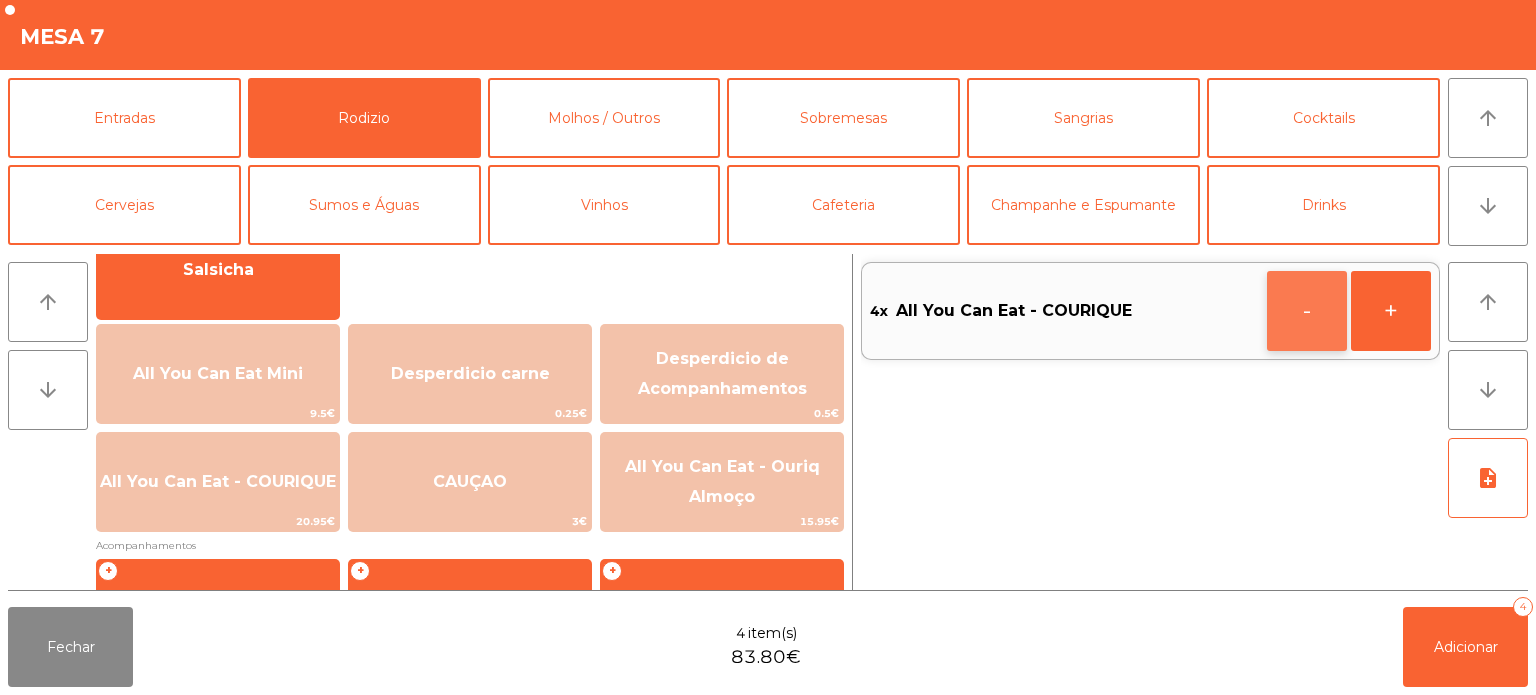 click on "-" 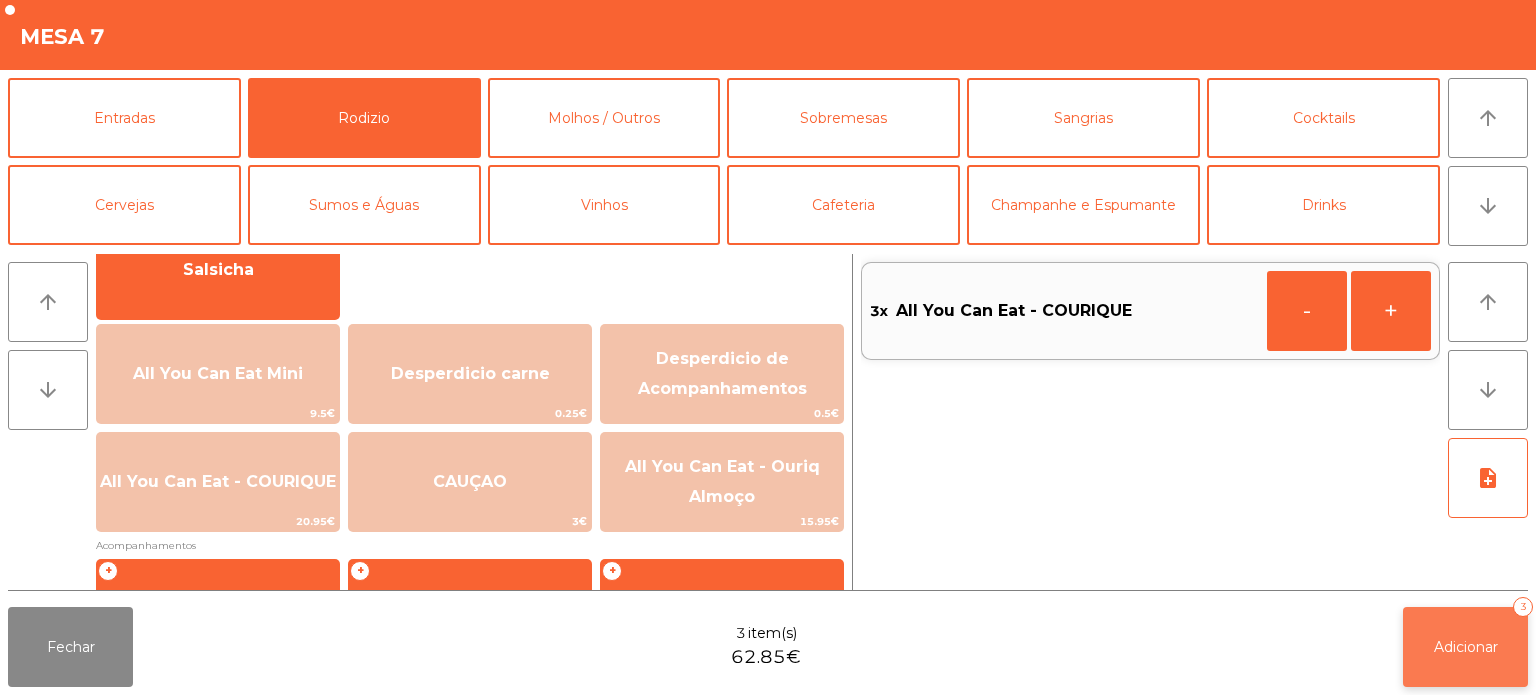 click on "Adicionar   3" 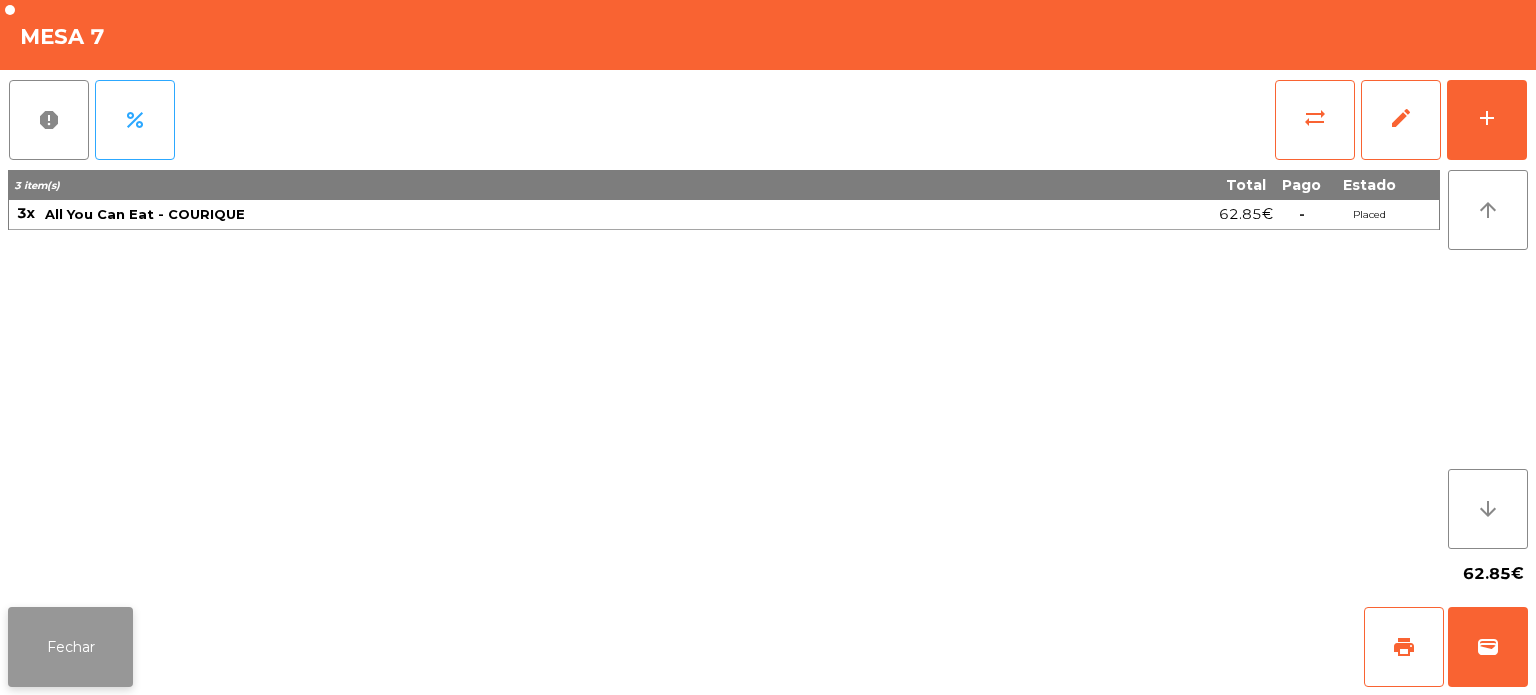 click on "Fechar" 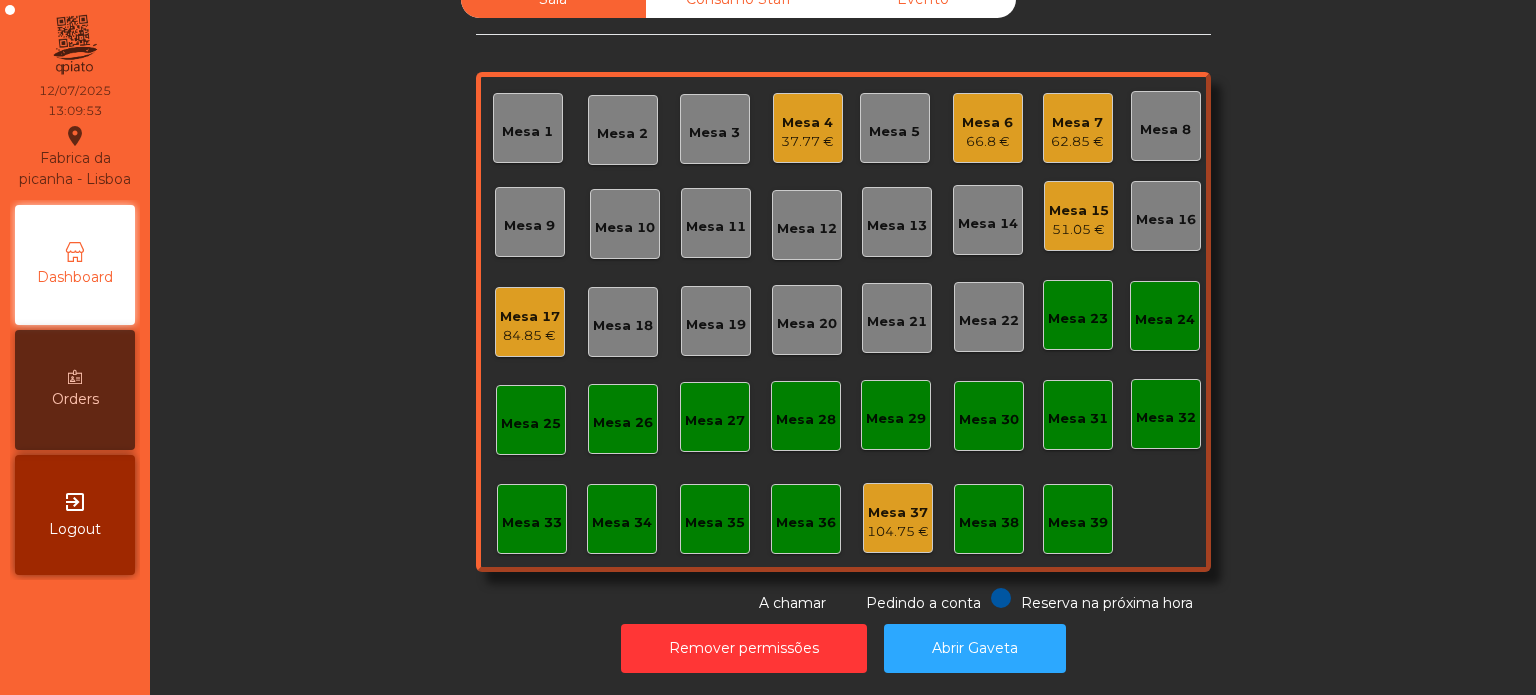 click on "Sala   Consumo Staff   Evento   Mesa 1   Mesa 2   Mesa 3   Mesa 4   37.77 €   Mesa 5   Mesa 6   66.8 €   Mesa 7   62.85 €   Mesa 8   Mesa 9   Mesa 10   Mesa 11   Mesa 12   Mesa 13   Mesa 14   Mesa 15   51.05 €   Mesa 16   Mesa 17   84.85 €   Mesa 18   Mesa 19   Mesa 20   Mesa 21   Mesa 22   Mesa 23   Mesa 24   Mesa 25   Mesa 26   Mesa 27   Mesa 28   Mesa 29   Mesa 30   Mesa 31   Mesa 32   Mesa 33   Mesa 34   Mesa 35   Mesa 36   Mesa 37   104.75 €   Mesa 38   Mesa 39  Reserva na próxima hora Pedindo a conta A chamar" 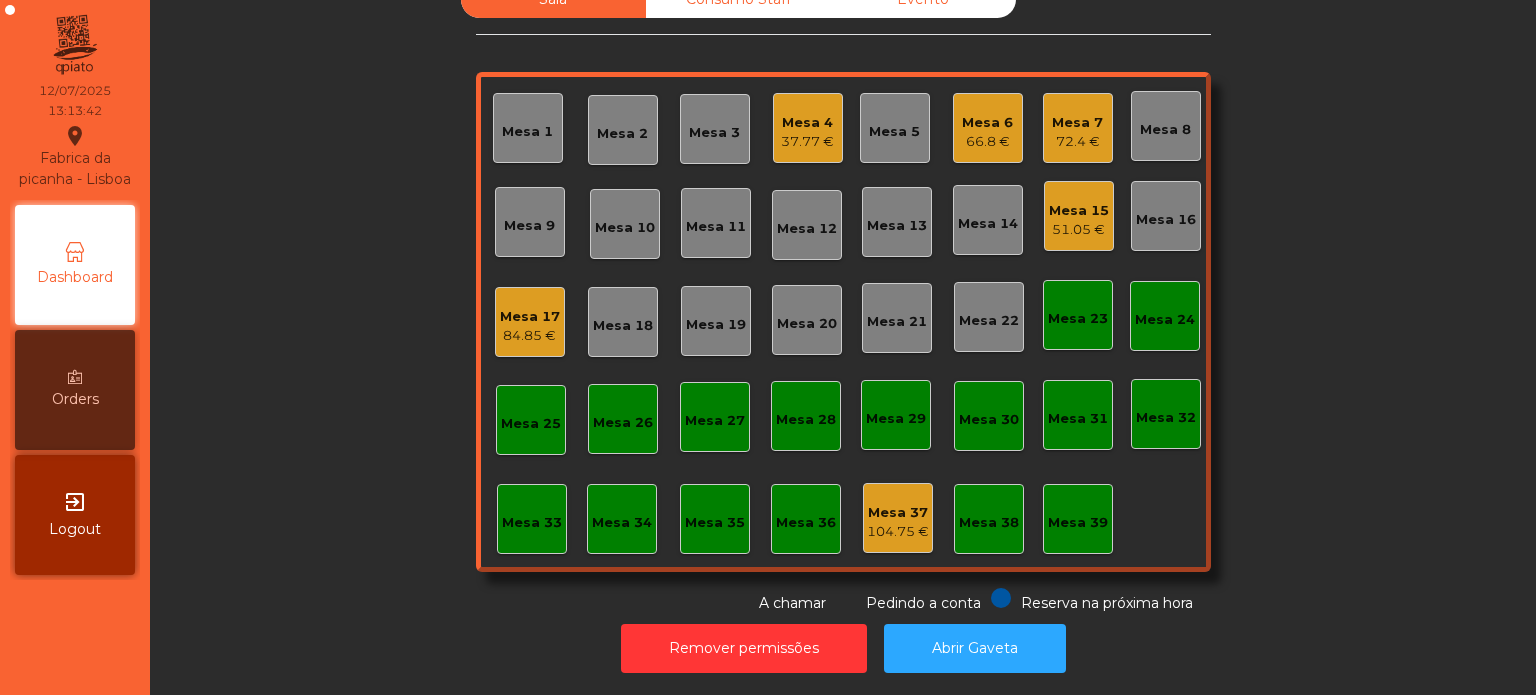 click on "Sala   Consumo Staff   Evento   Mesa 1   Mesa 2   Mesa 3   Mesa 4   37.77 €   Mesa 5   Mesa 6   66.8 €   Mesa 7   72.4 €   Mesa 8   Mesa 9   Mesa 10   Mesa 11   Mesa 12   Mesa 13   Mesa 14   Mesa 15   51.05 €   Mesa 16   Mesa 17   84.85 €   Mesa 18   Mesa 19   Mesa 20   Mesa 21   Mesa 22   Mesa 23   Mesa 24   Mesa 25   Mesa 26   Mesa 27   Mesa 28   Mesa 29   Mesa 30   Mesa 31   Mesa 32   Mesa 33   Mesa 34   Mesa 35   Mesa 36   Mesa 37   104.75 €   Mesa 38   Mesa 39  Reserva na próxima hora Pedindo a conta A chamar" 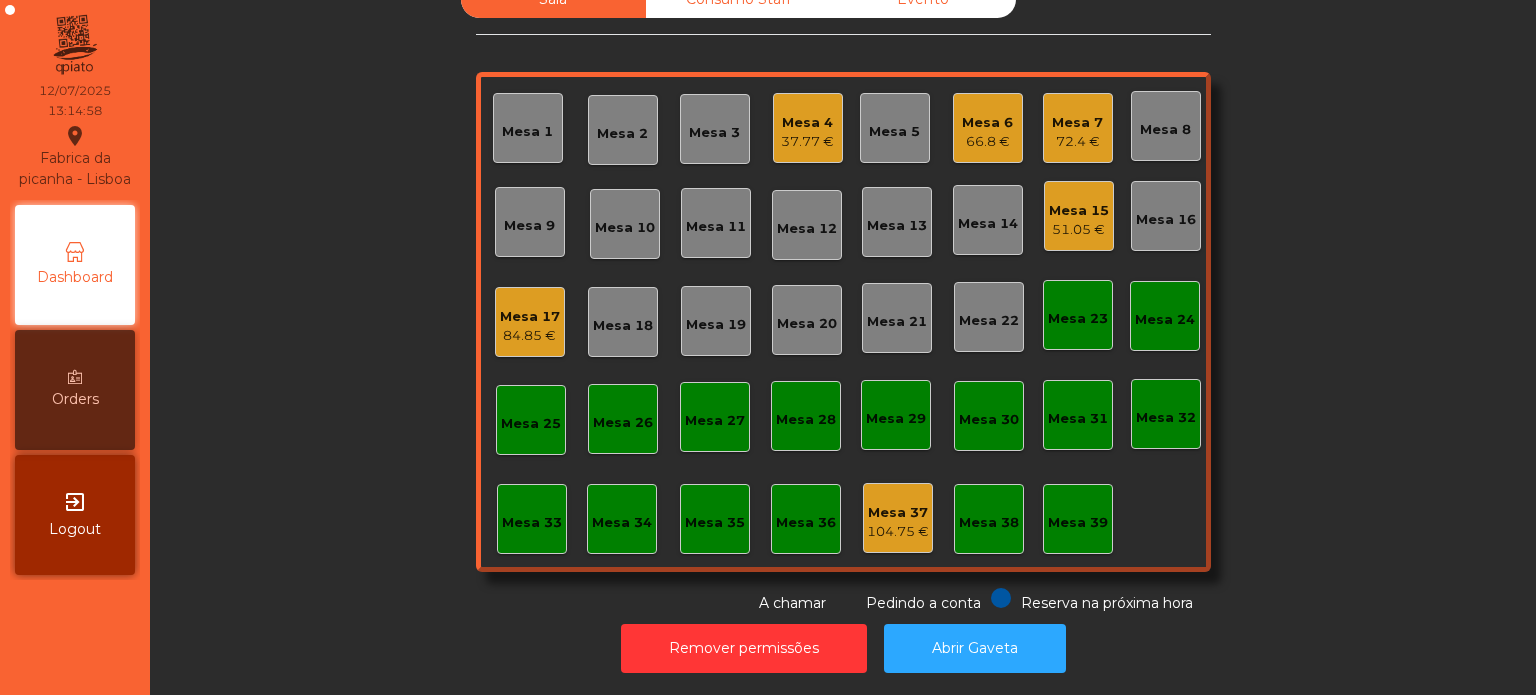 click on "Mesa 2" 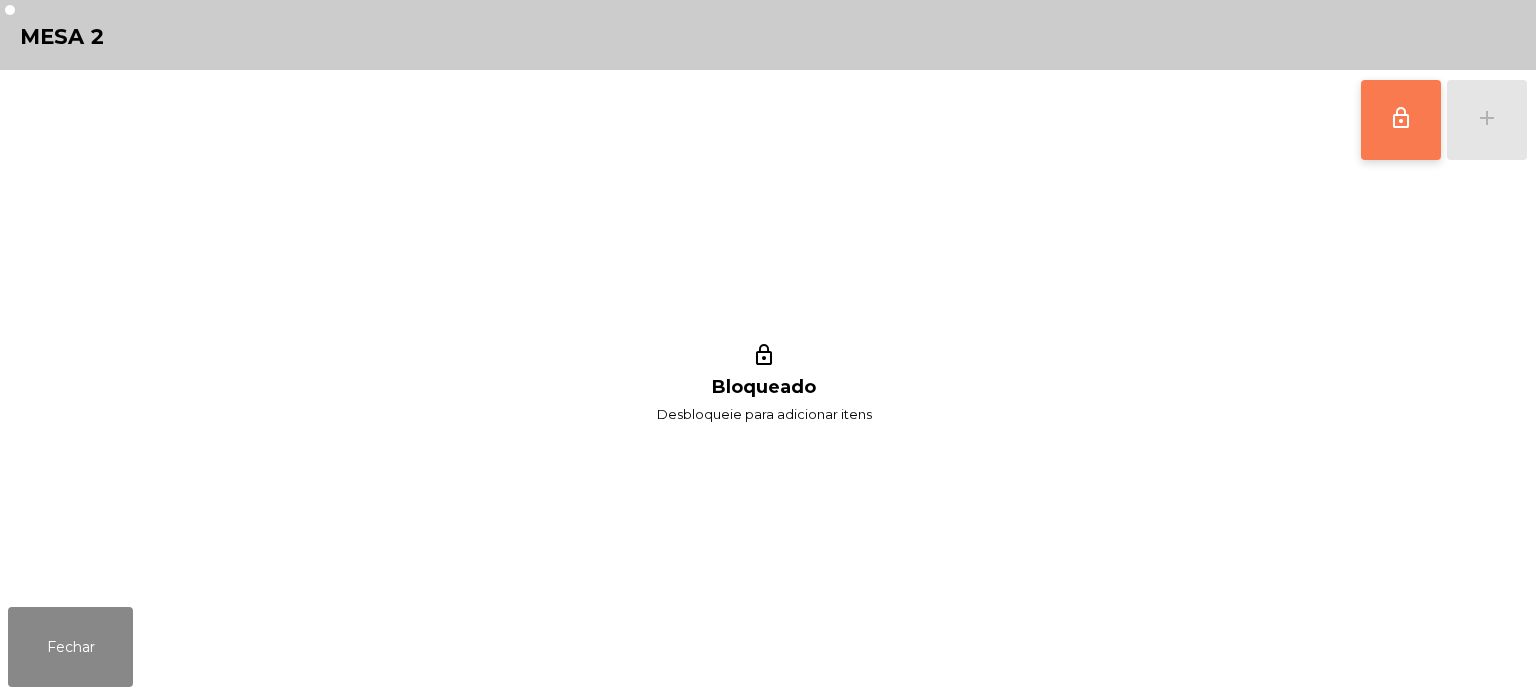 click on "lock_outline" 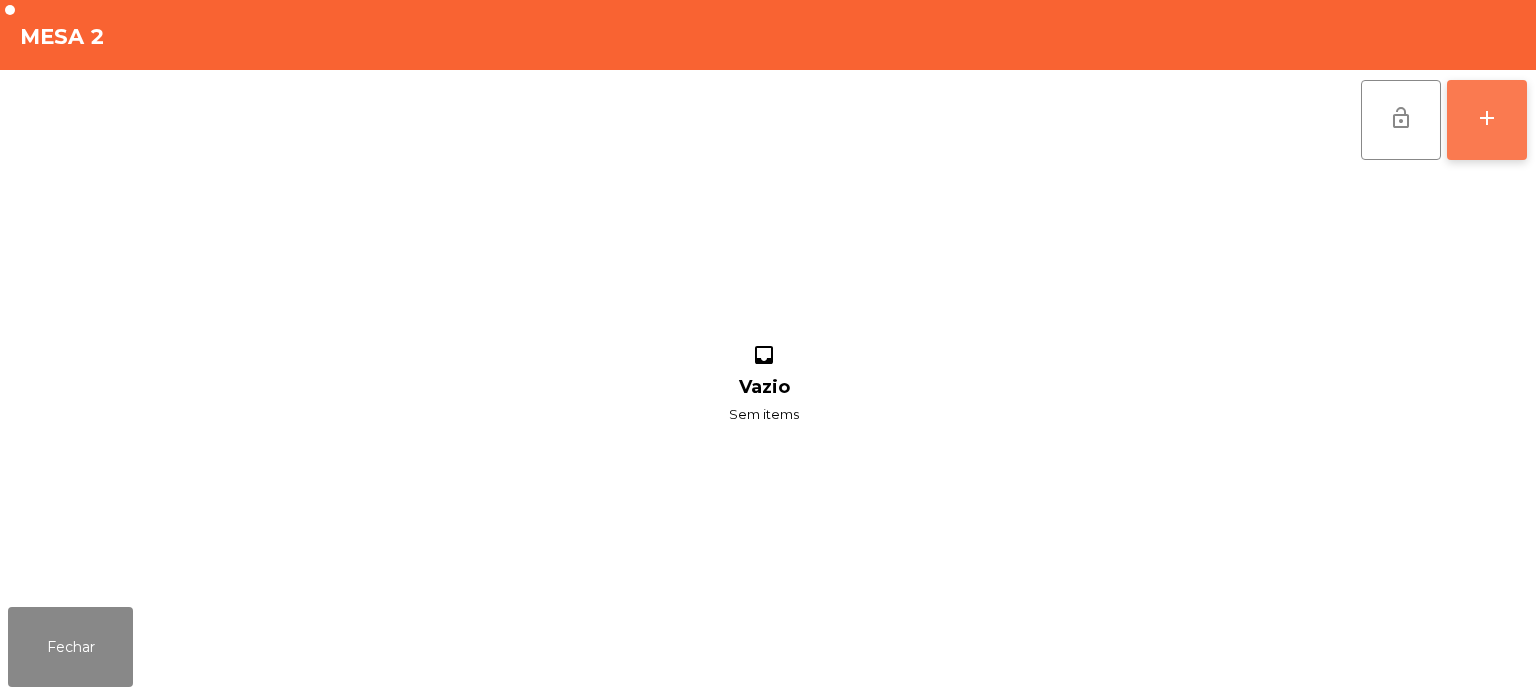 click on "add" 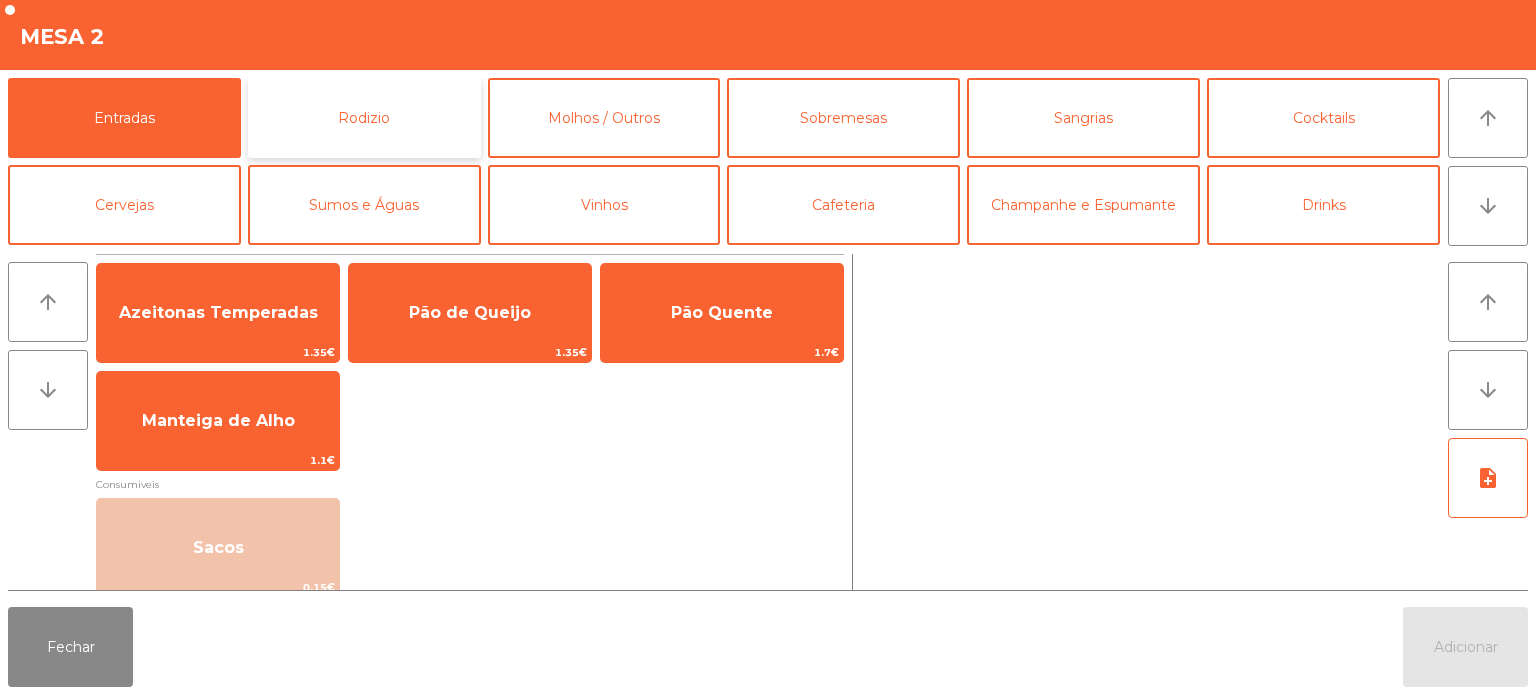 click on "Rodizio" 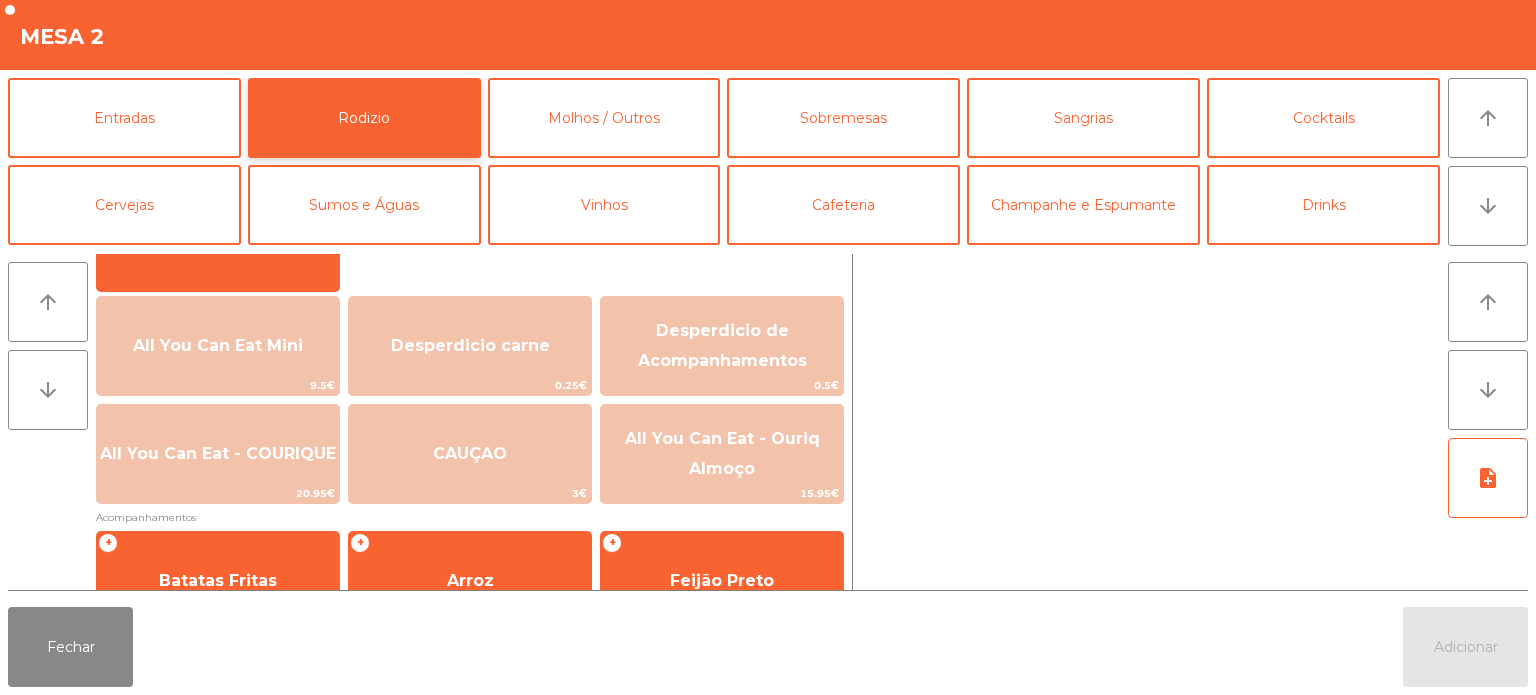 scroll, scrollTop: 204, scrollLeft: 0, axis: vertical 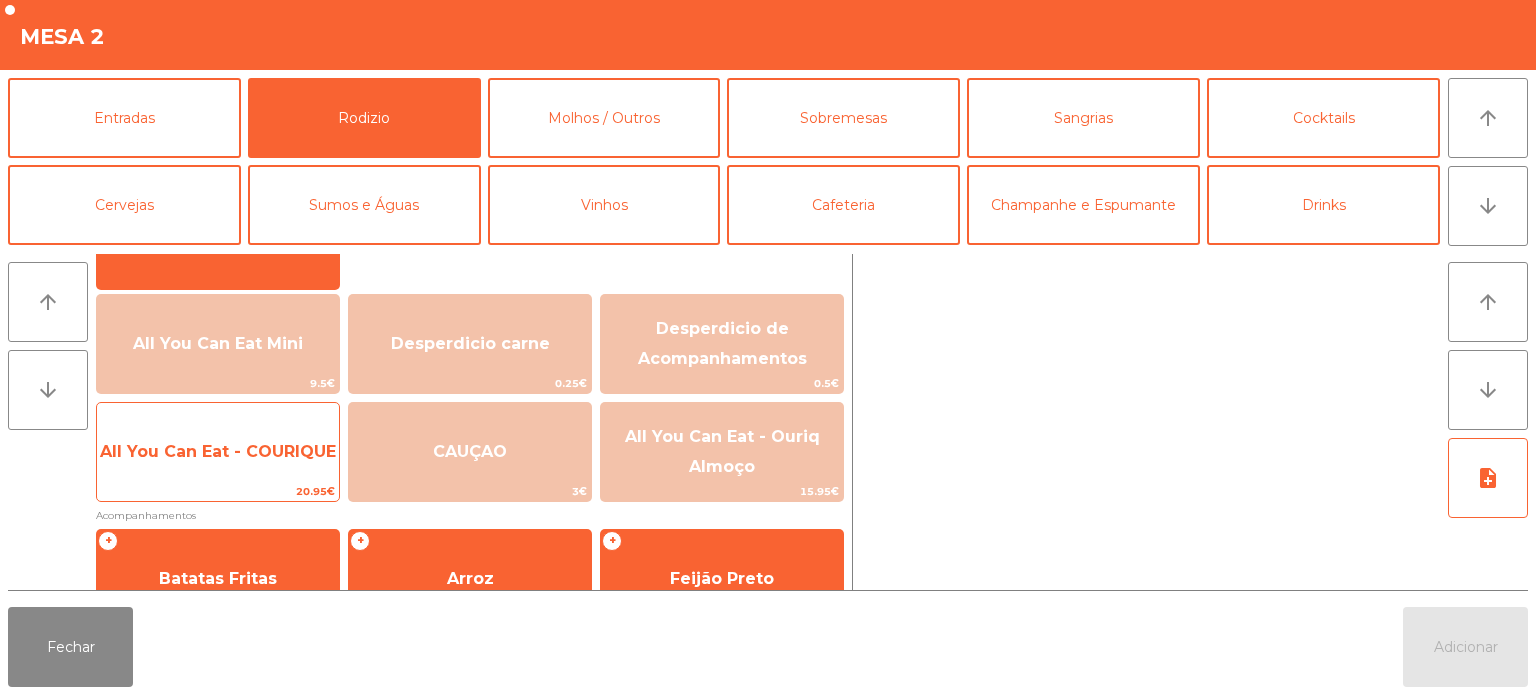 click on "All You Can Eat - COURIQUE" 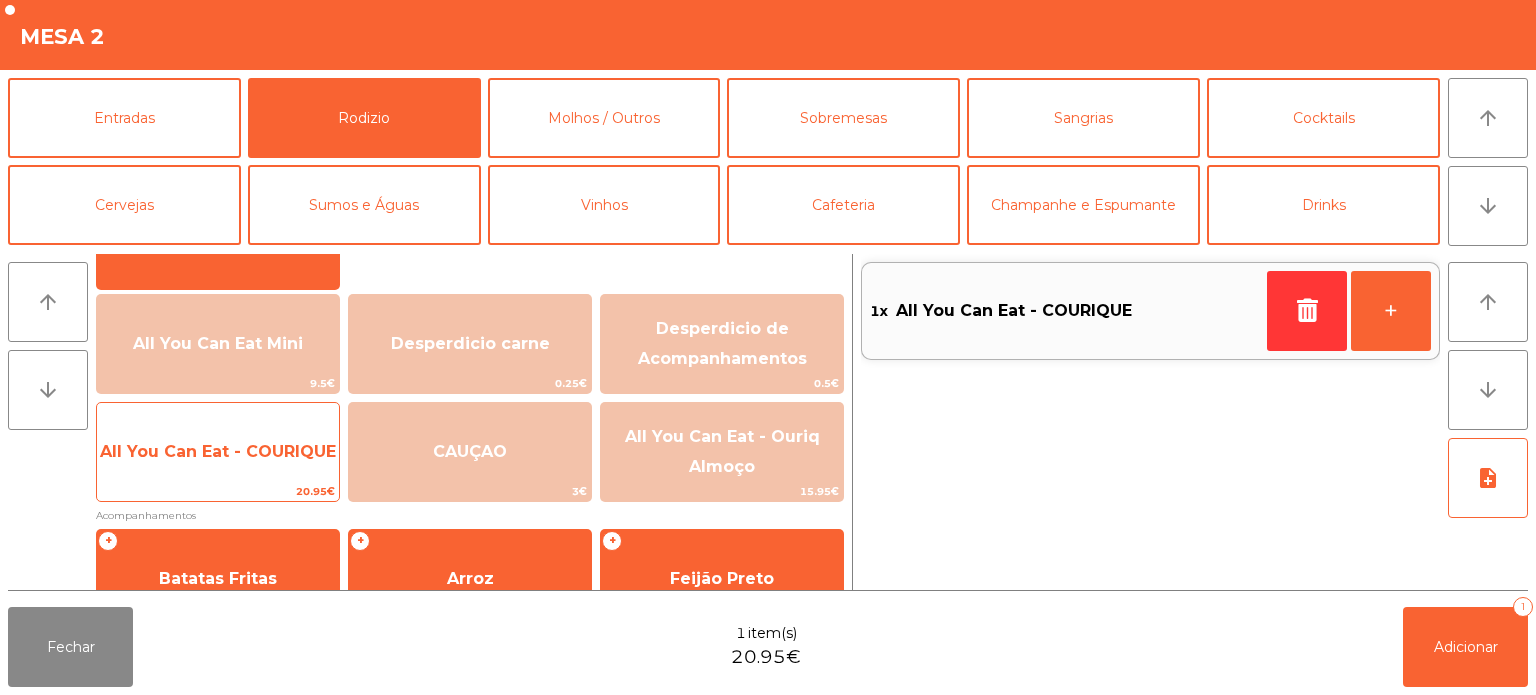 click on "All You Can Eat - COURIQUE" 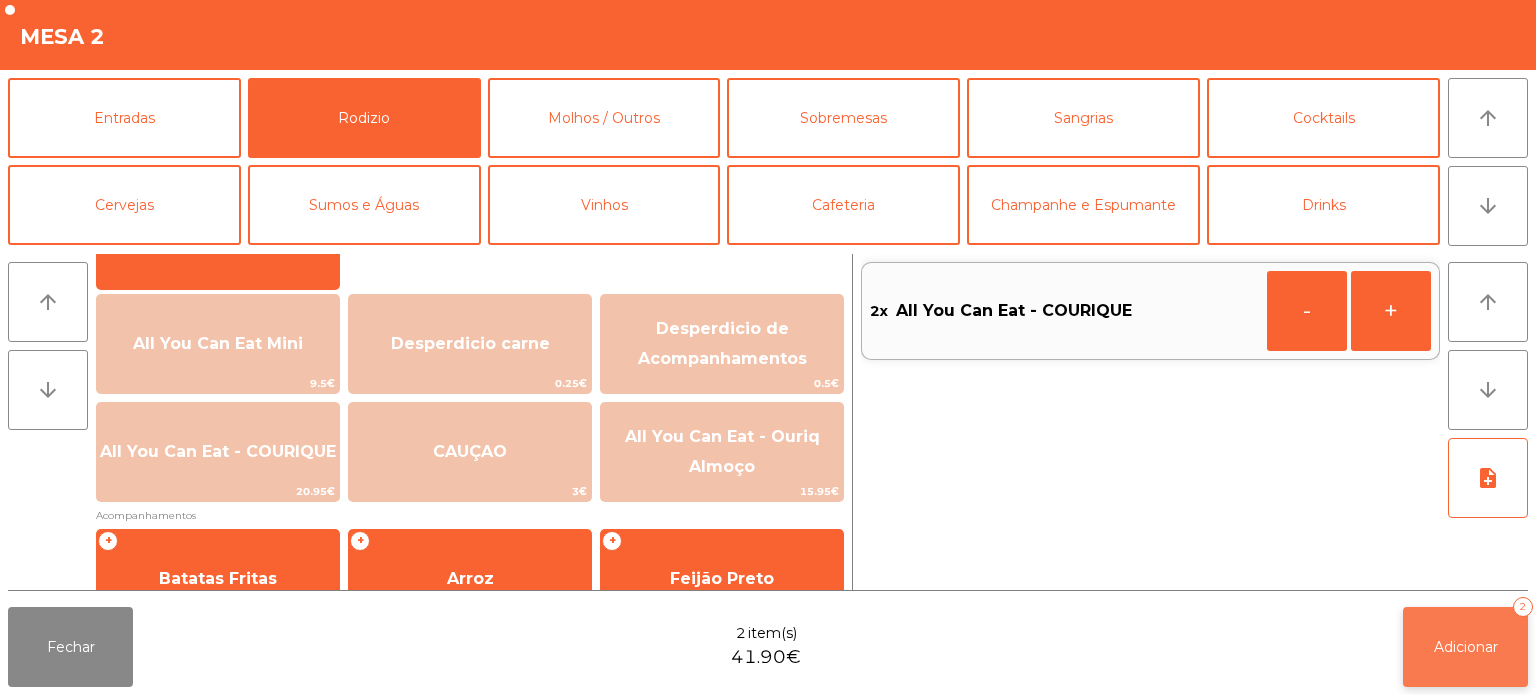 click on "Adicionar   2" 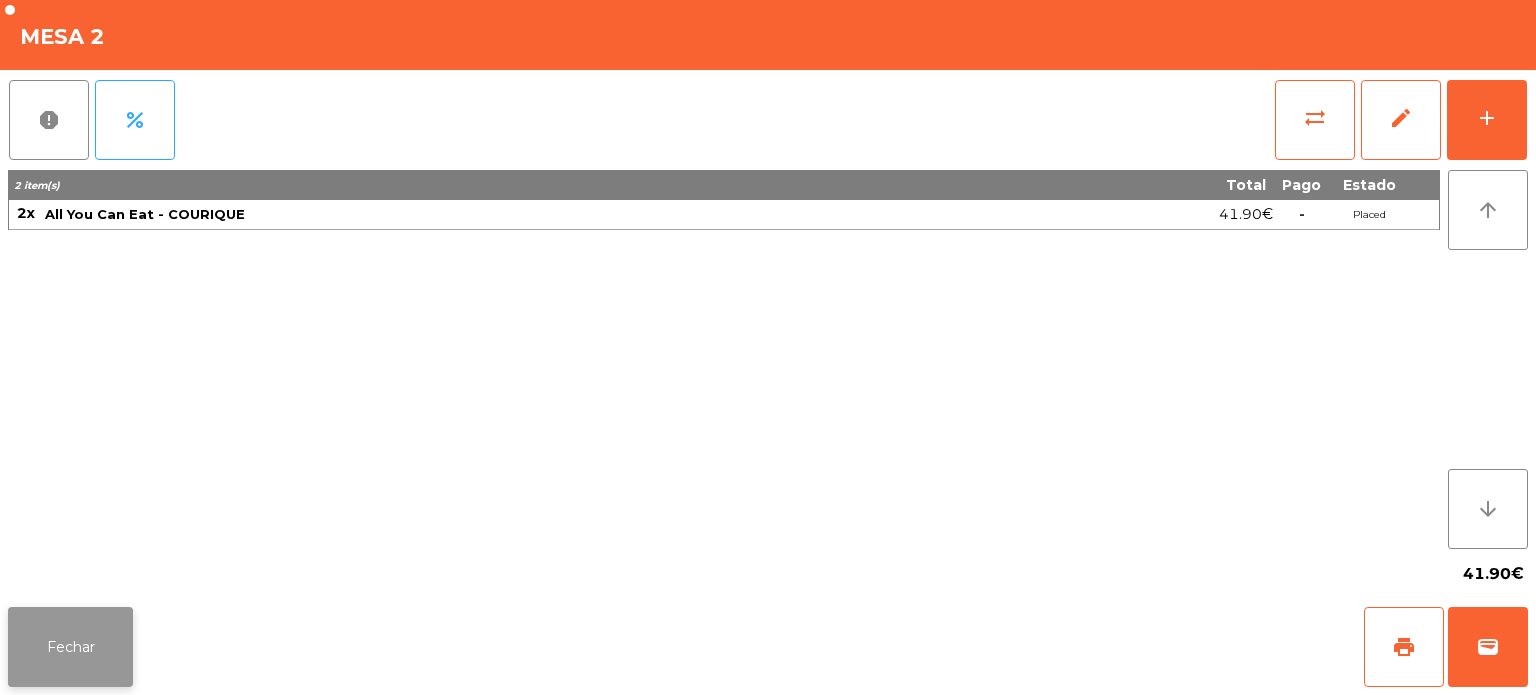 click on "Fechar" 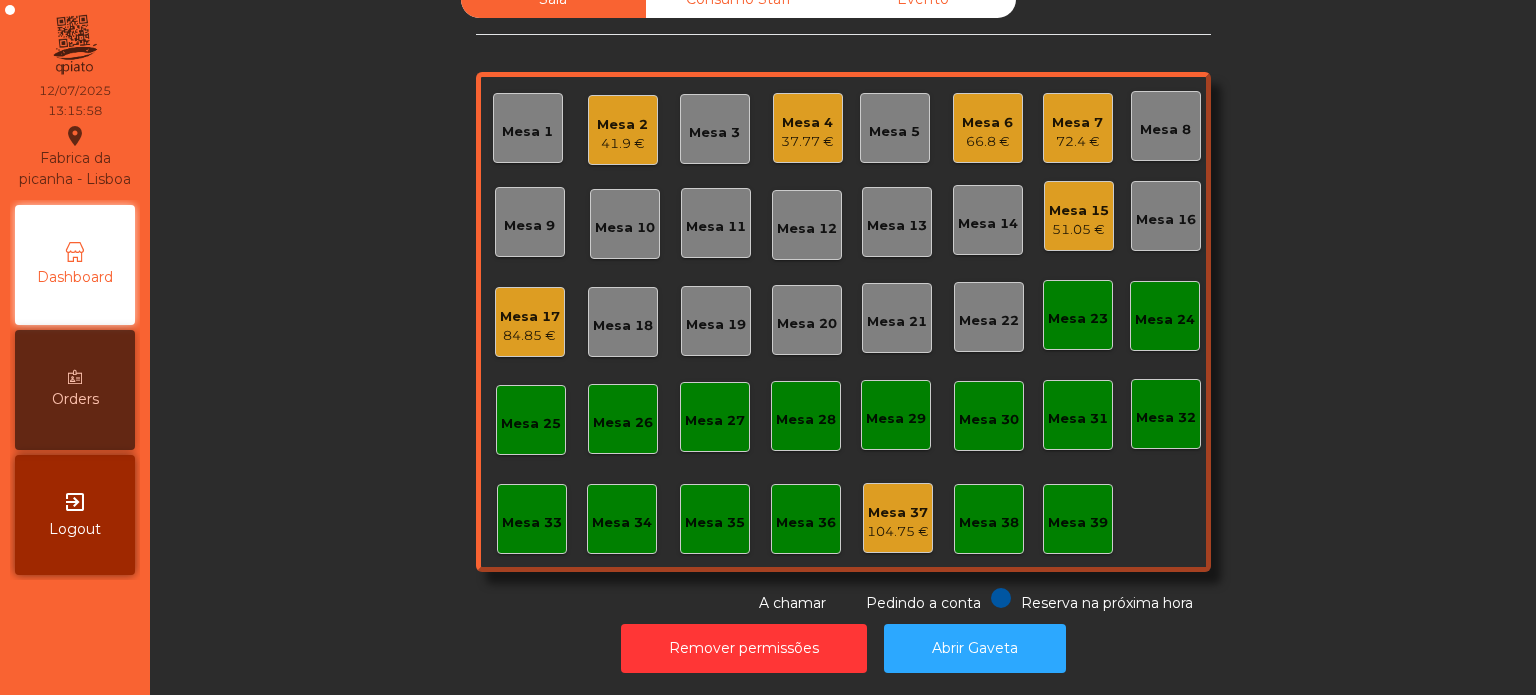 click on "Mesa 4" 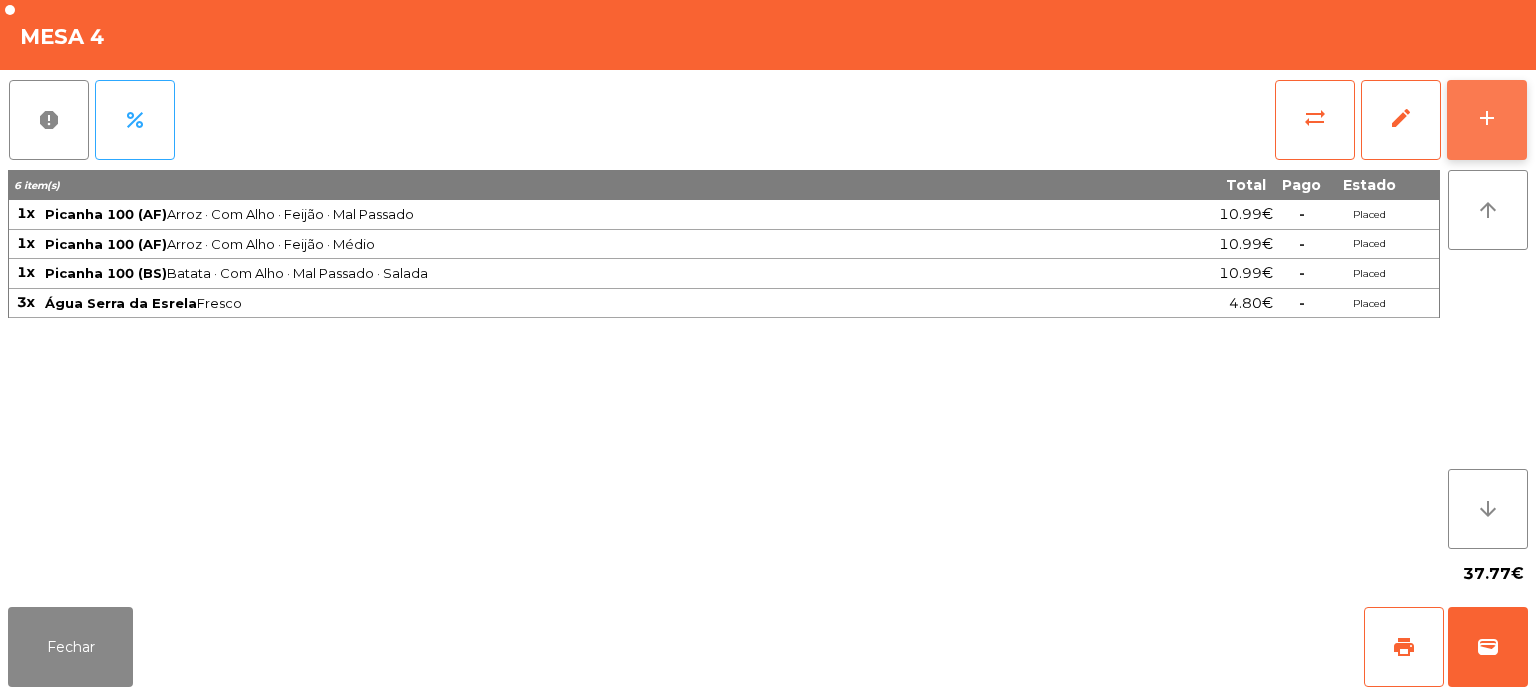 click on "add" 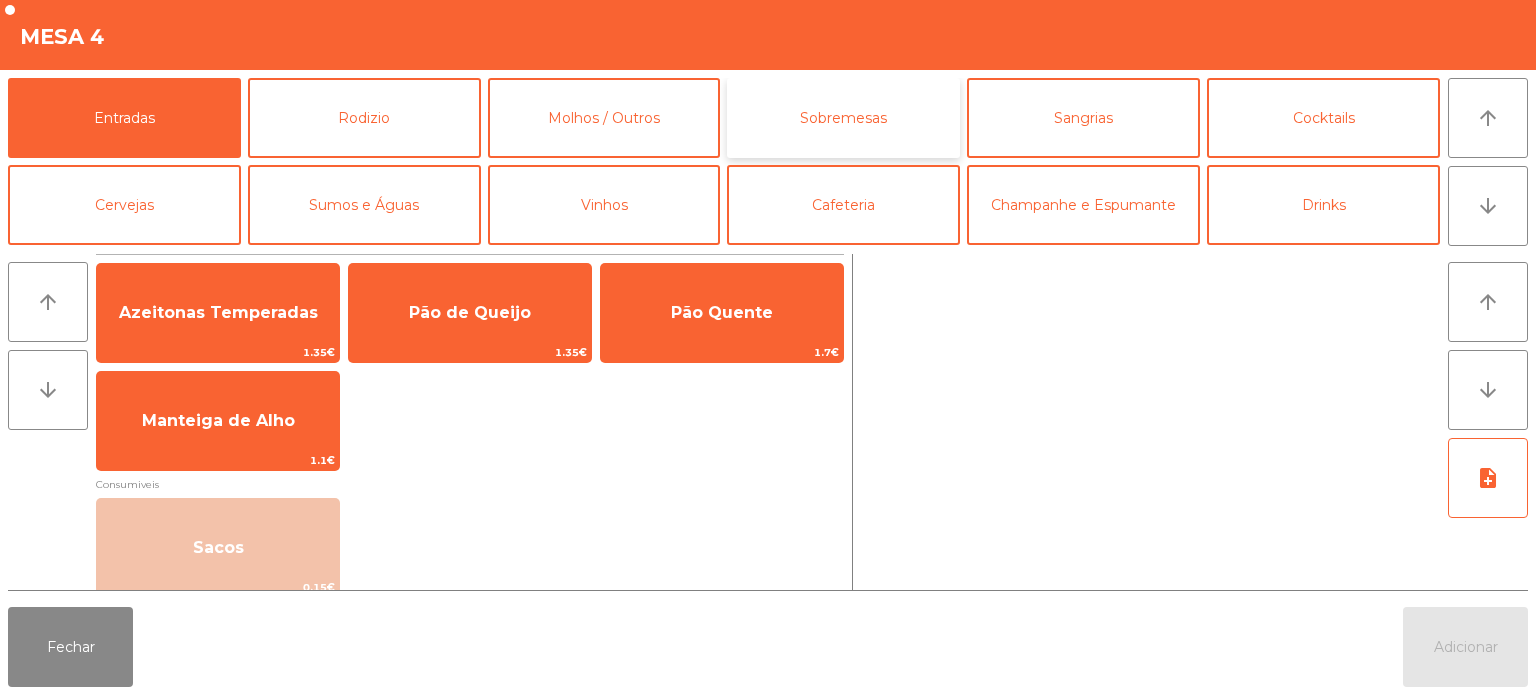 click on "Sobremesas" 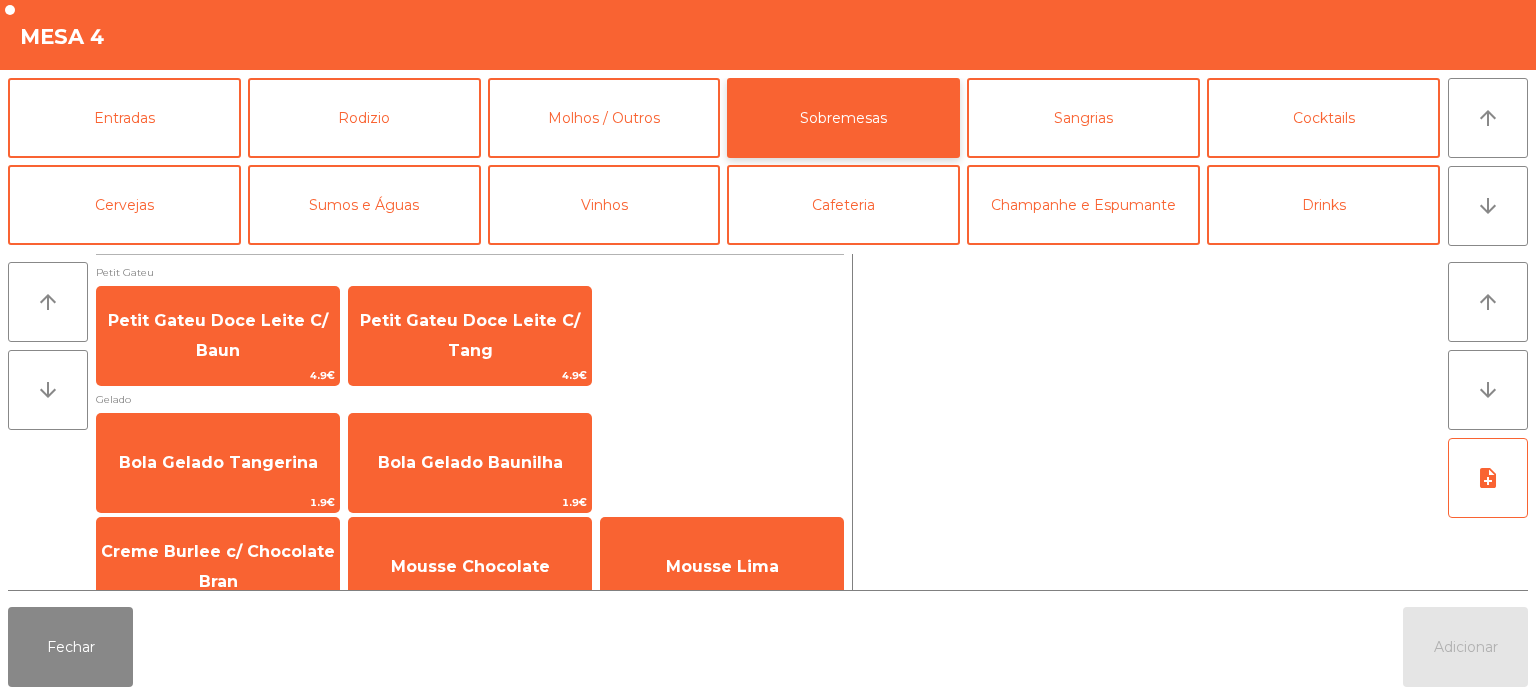 scroll, scrollTop: 34, scrollLeft: 0, axis: vertical 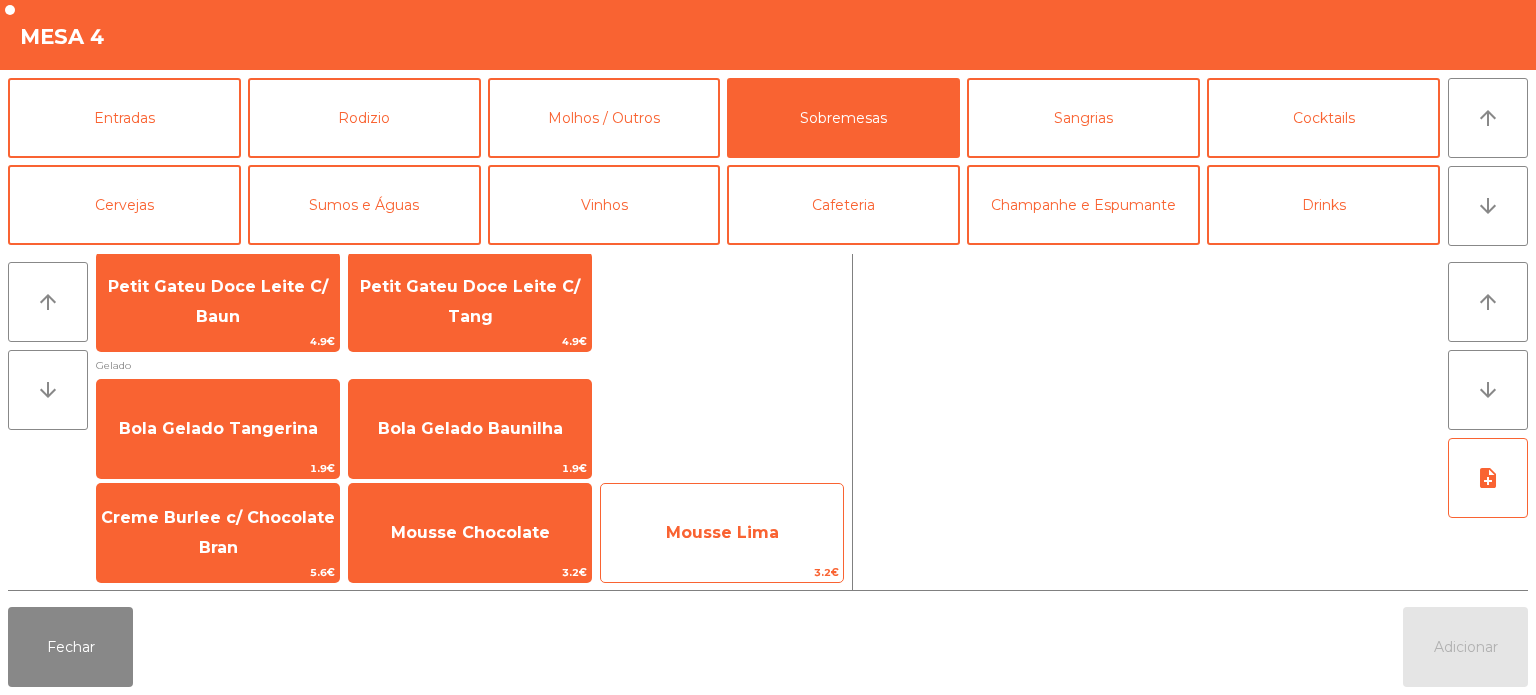 click on "Mousse Lima" 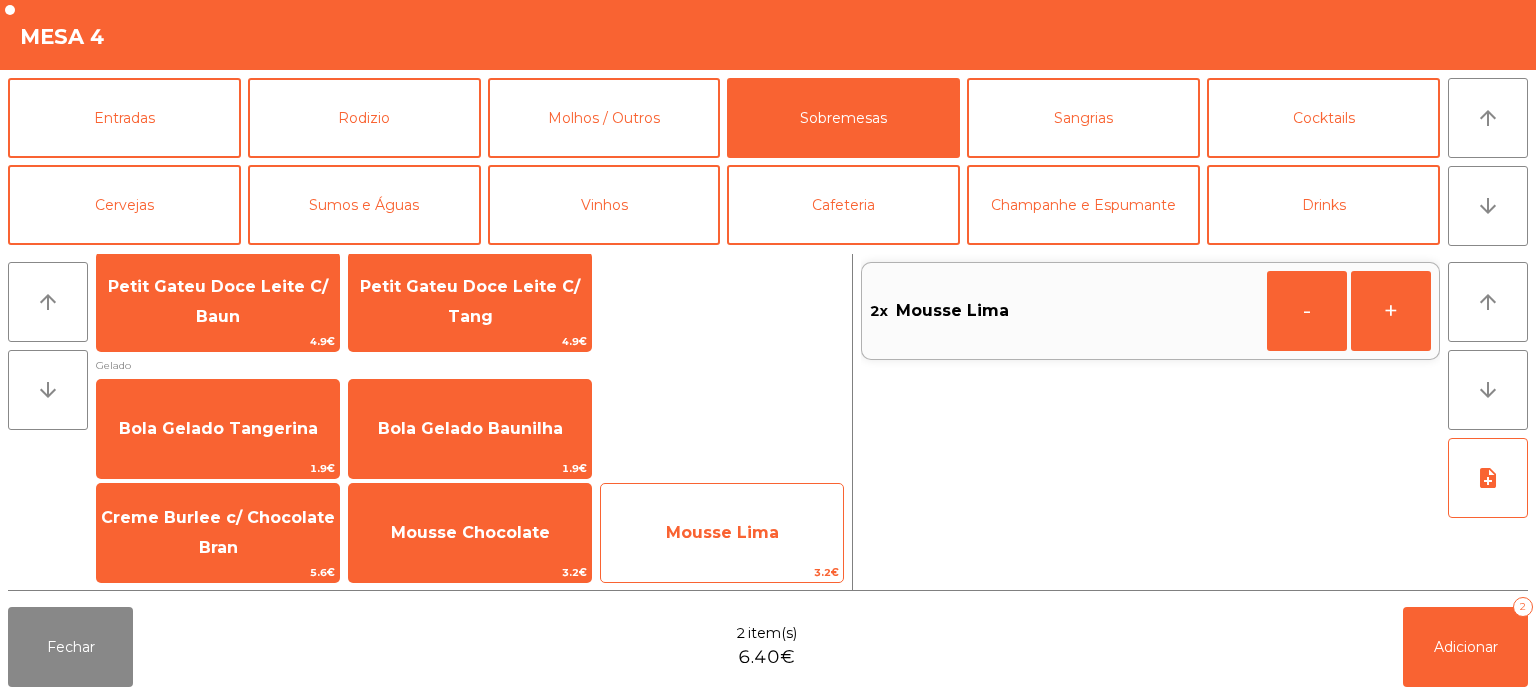 click on "Mousse Lima" 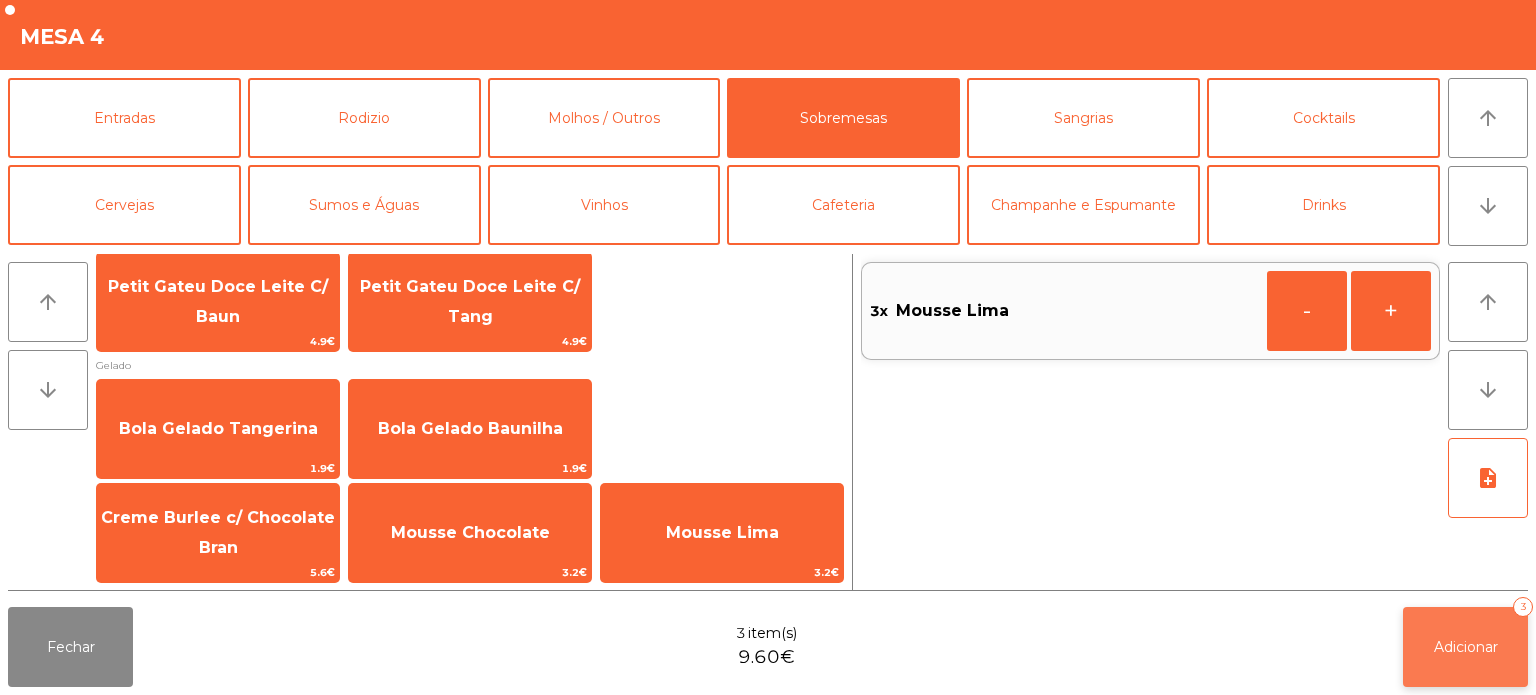 click on "Adicionar   3" 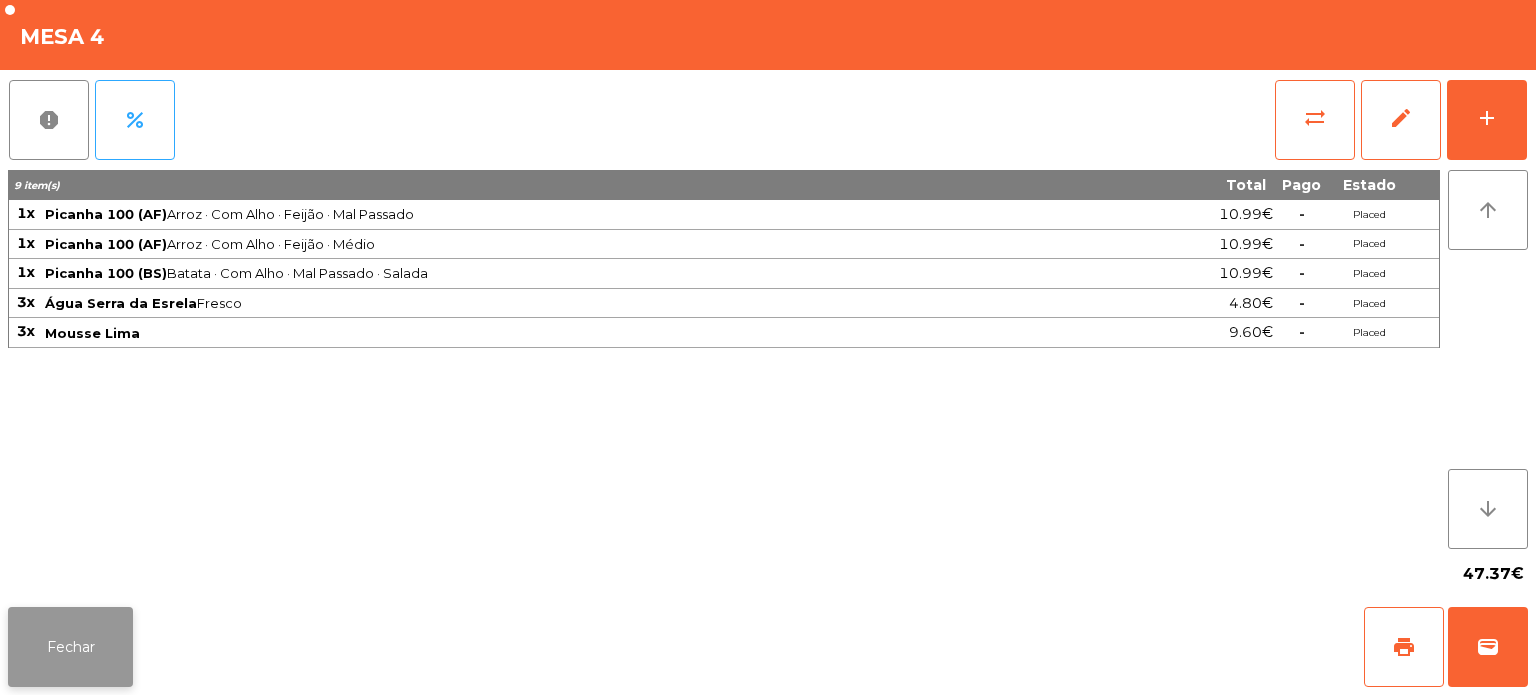 click on "Fechar" 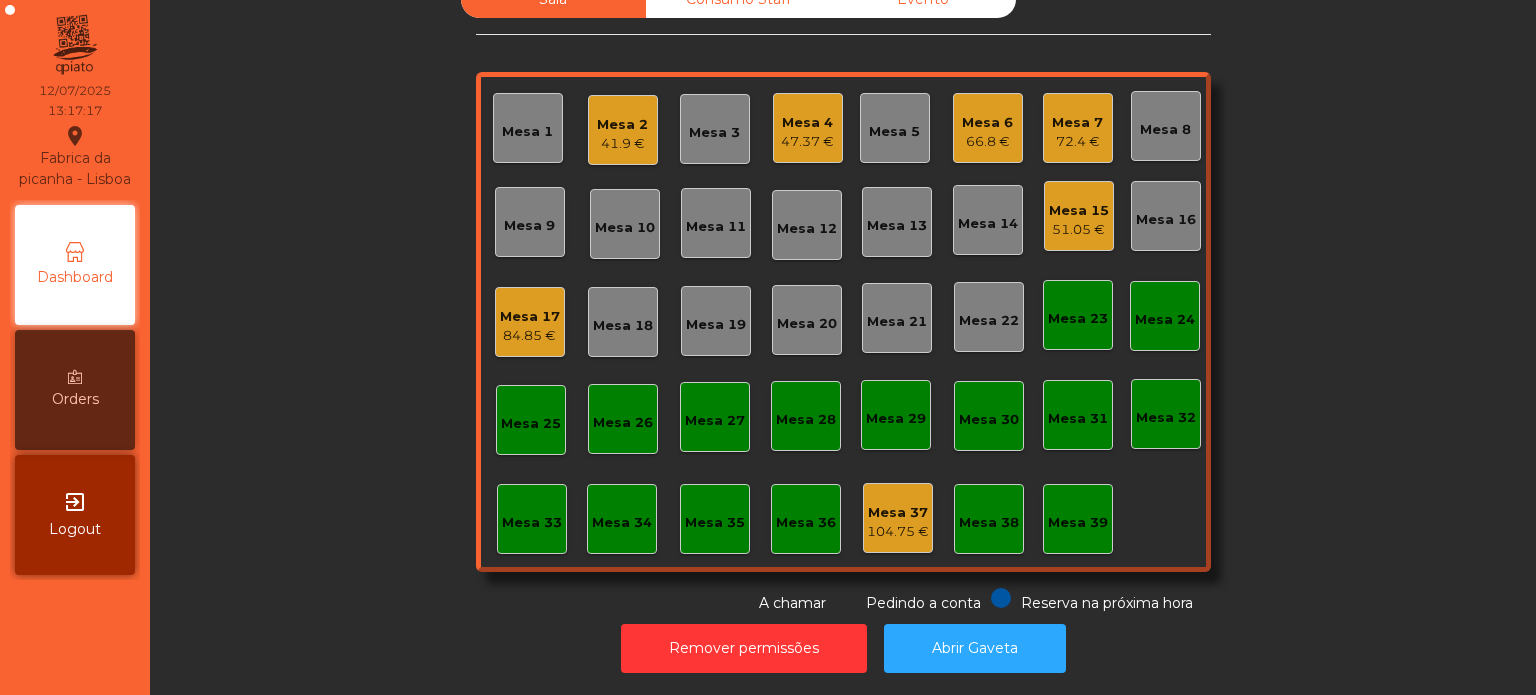 click on "Mesa 15   51.05 €" 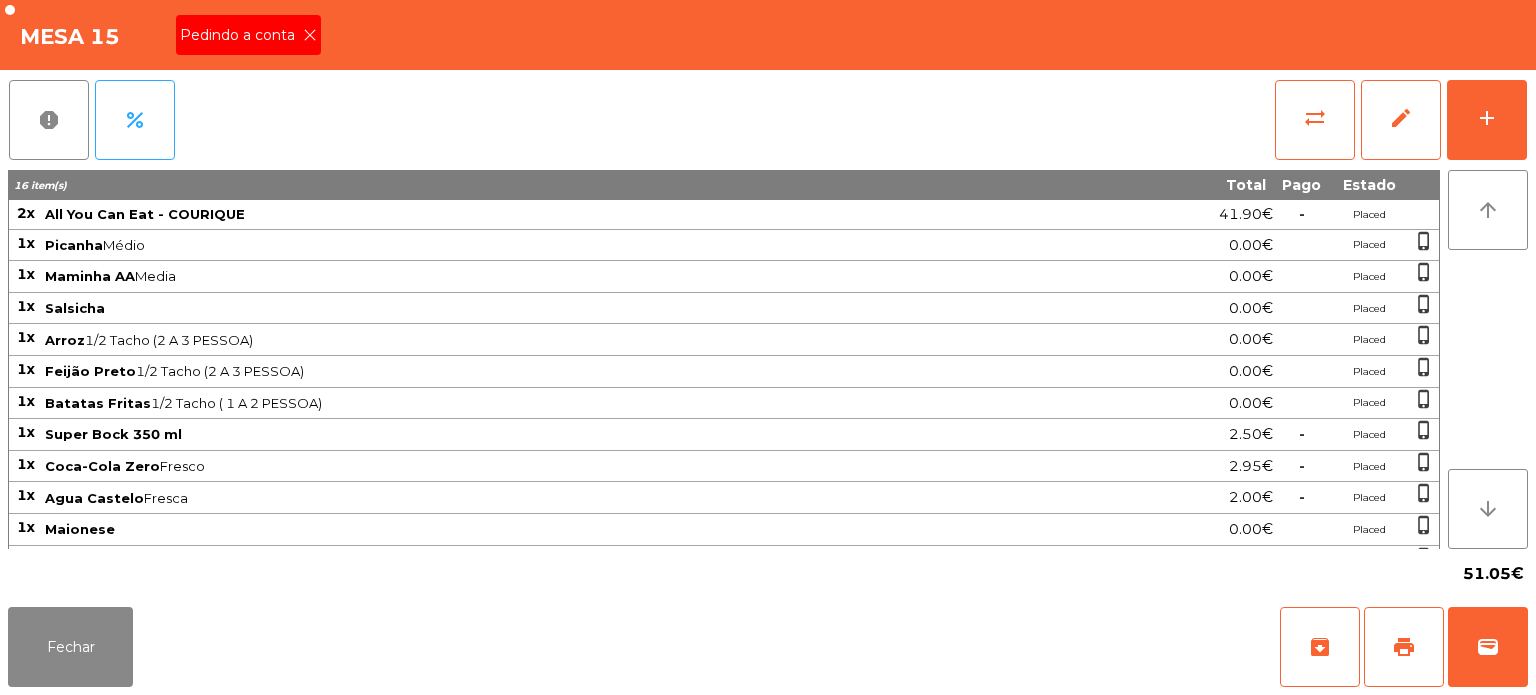 click on "Pedindo a conta" 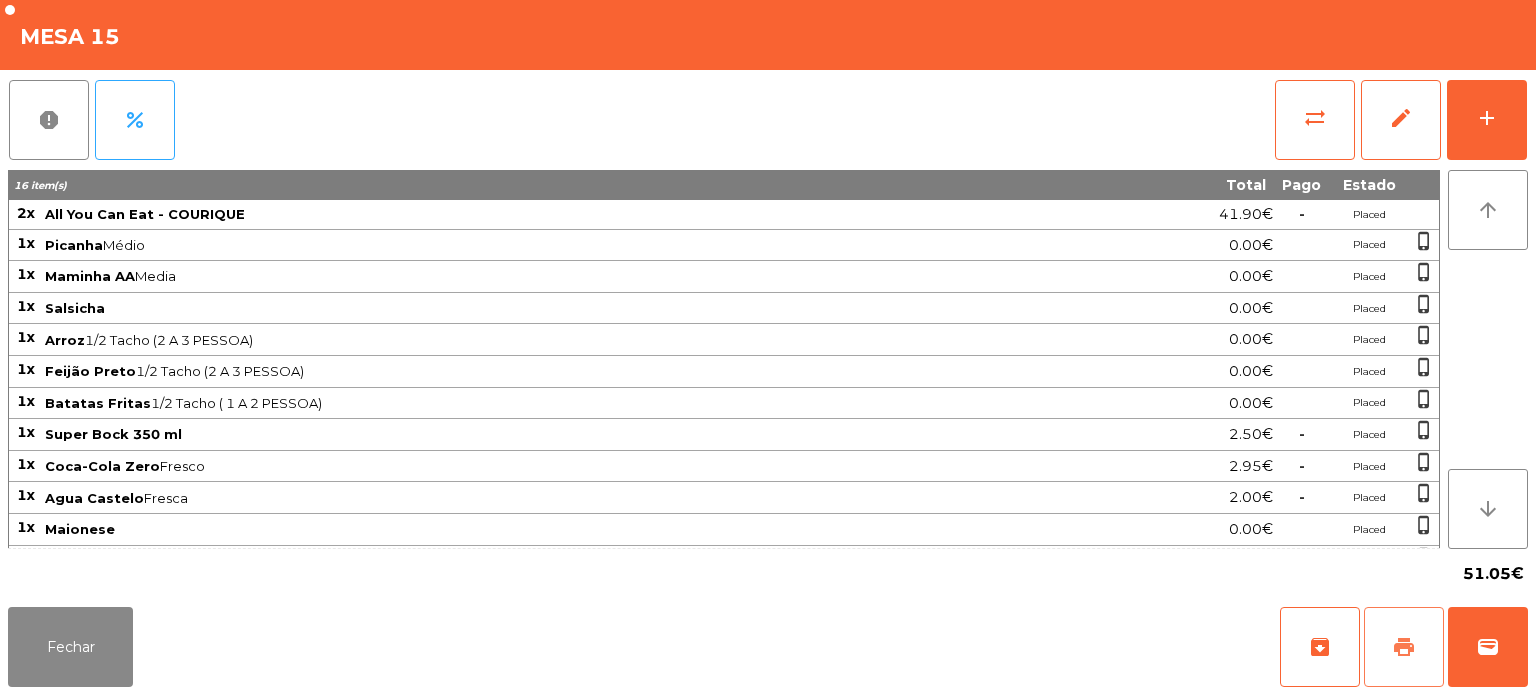 click on "print" 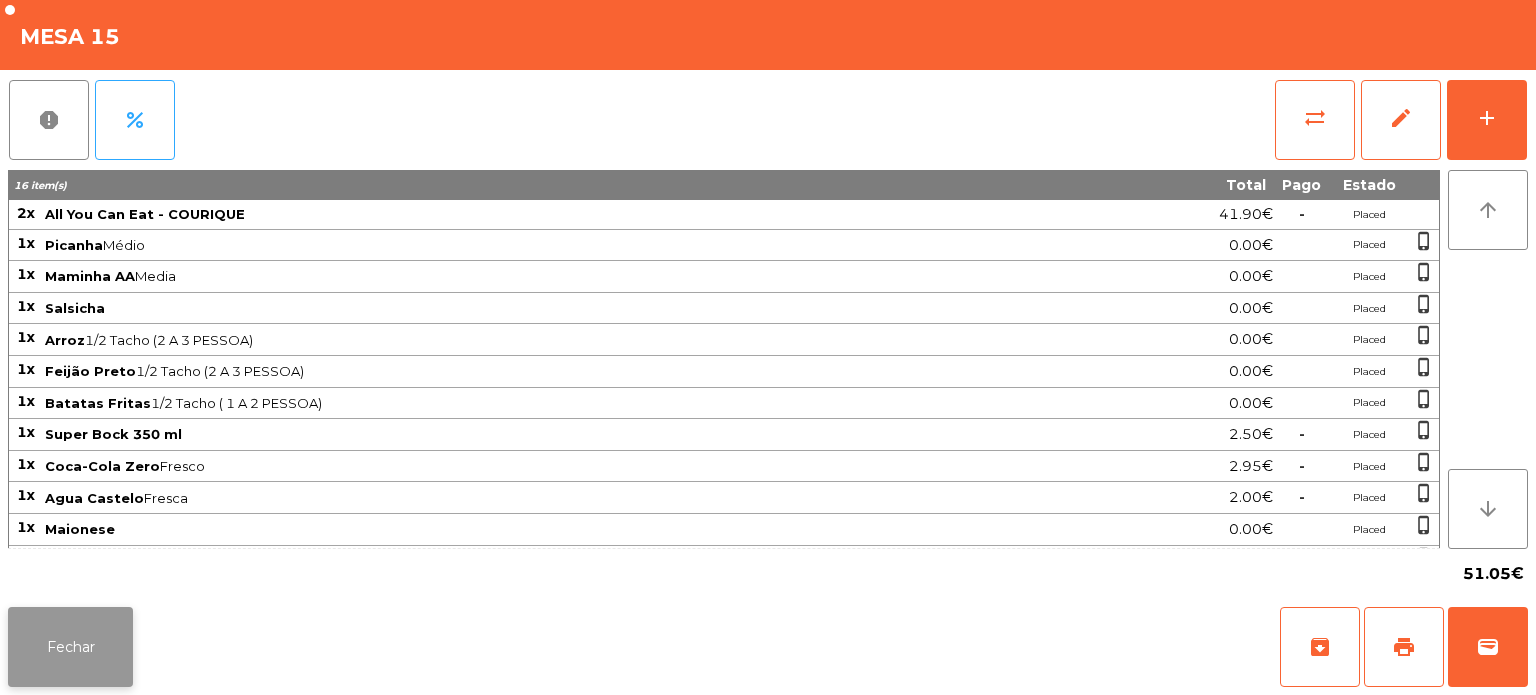 click on "Fechar" 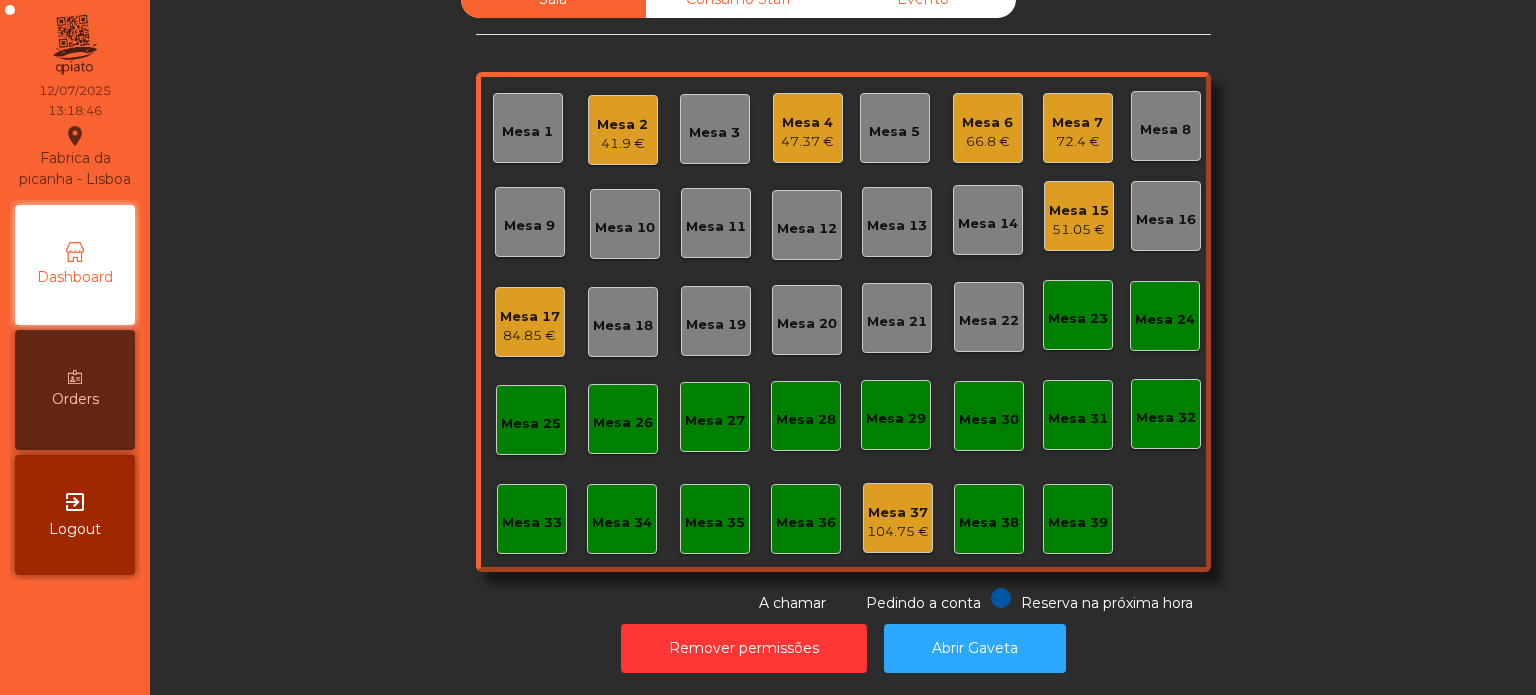 click on "Sala   Consumo Staff   Evento   Mesa 1   Mesa 2   41.9 €   Mesa 3   Mesa 4   47.37 €   Mesa 5   Mesa 6   66.8 €   Mesa 7   72.4 €   Mesa 8   Mesa 9   Mesa 10   Mesa 11   Mesa 12   Mesa 13   Mesa 14   Mesa 15   51.05 €   Mesa 16   Mesa 17   84.85 €   Mesa 18   Mesa 19   Mesa 20   Mesa 21   Mesa 22   Mesa 23   Mesa 24   Mesa 25   Mesa 26   Mesa 27   Mesa 28   Mesa 29   Mesa 30   Mesa 31   Mesa 32   Mesa 33   Mesa 34   Mesa 35   Mesa 36   Mesa 37   104.75 €   Mesa 38   Mesa 39  Reserva na próxima hora Pedindo a conta A chamar" 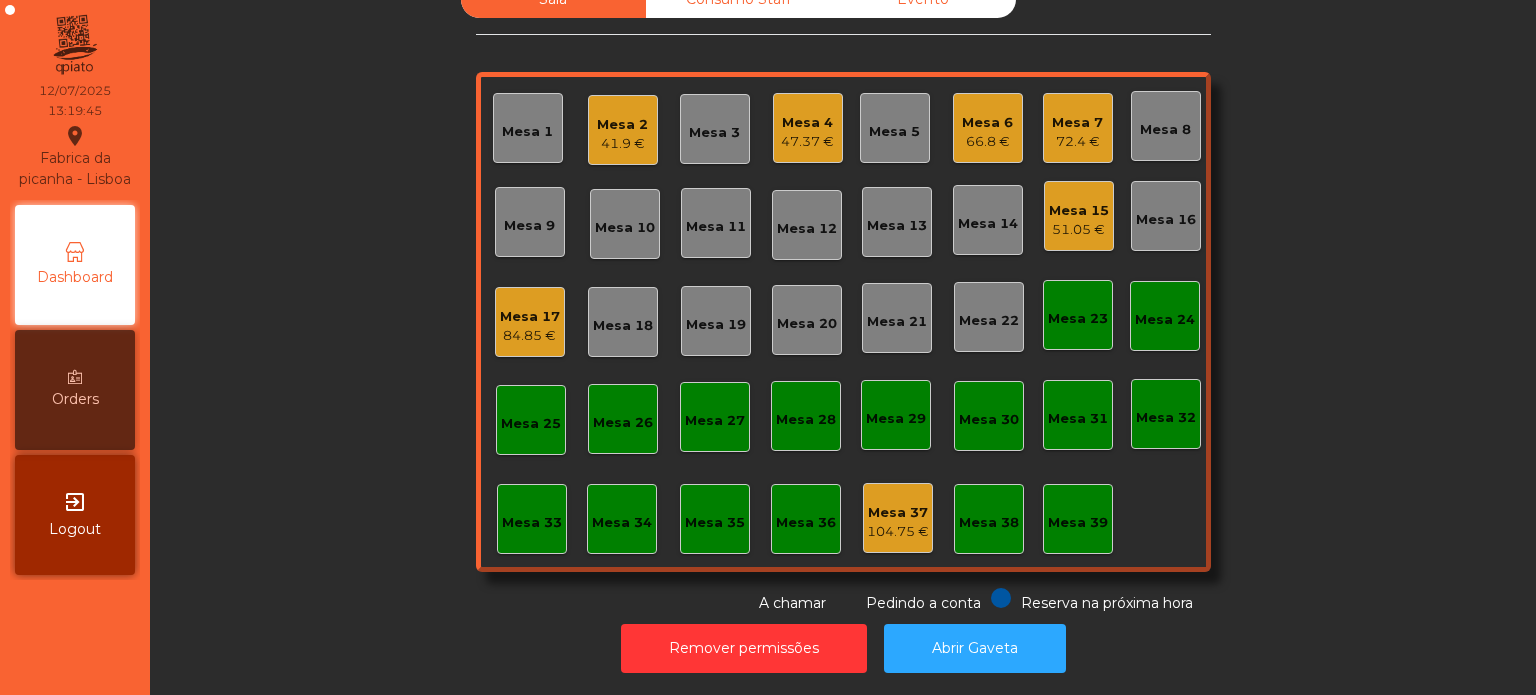 click on "41.9 €" 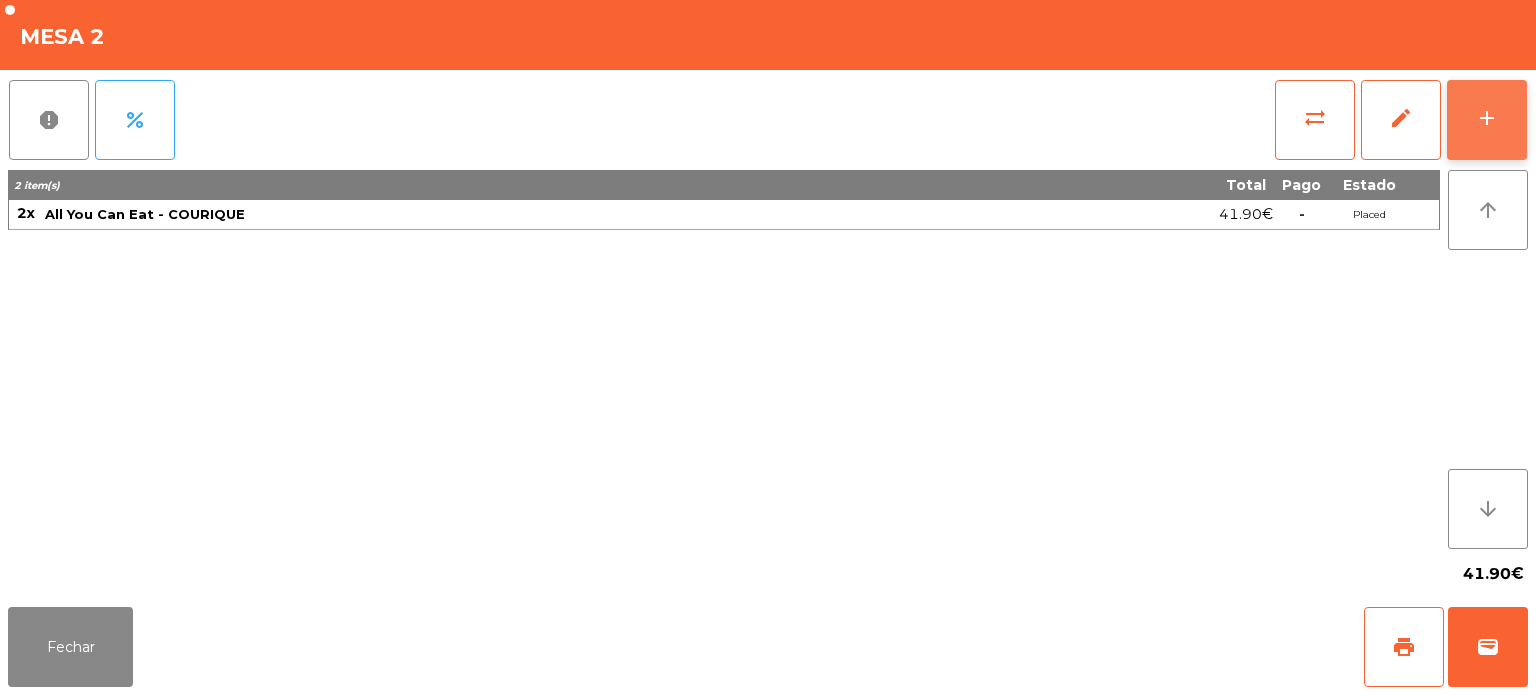 click on "add" 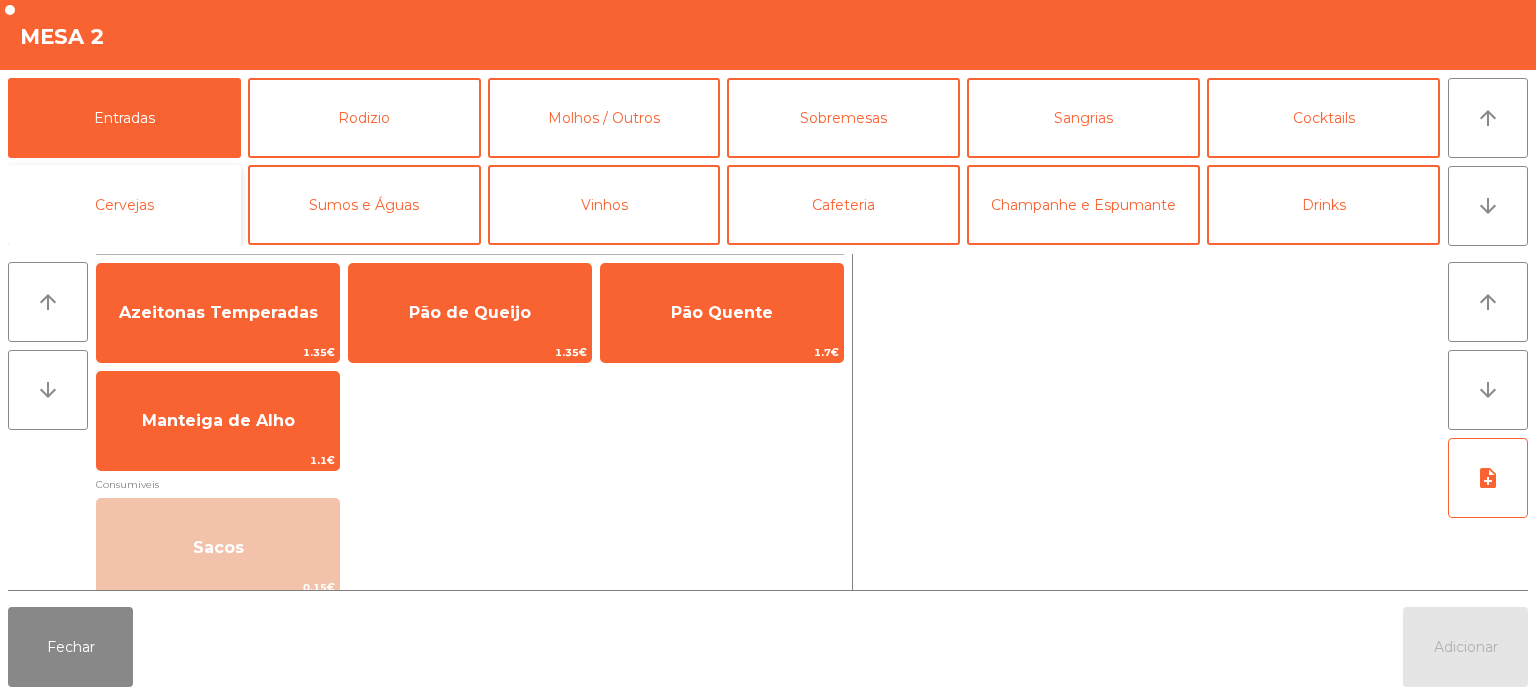 click on "Cervejas" 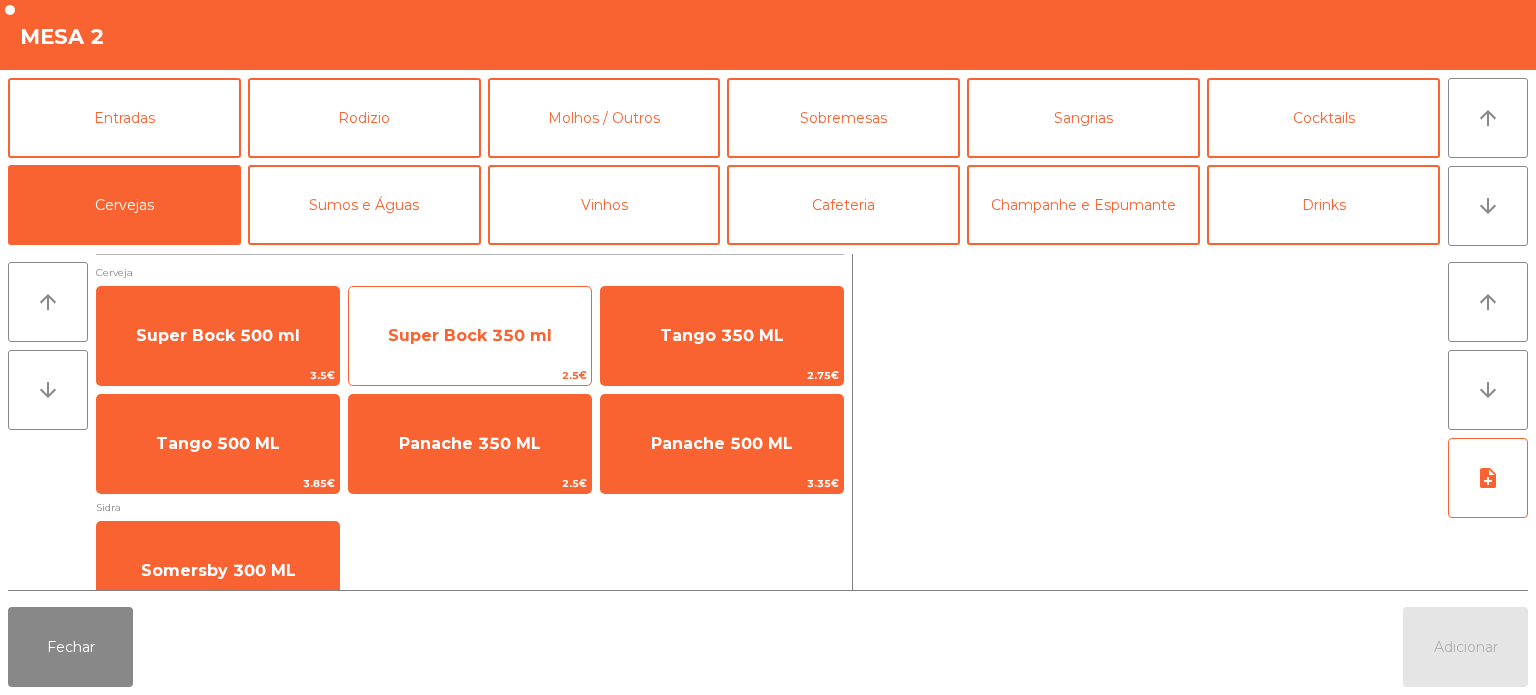 click on "Super Bock 350 ml" 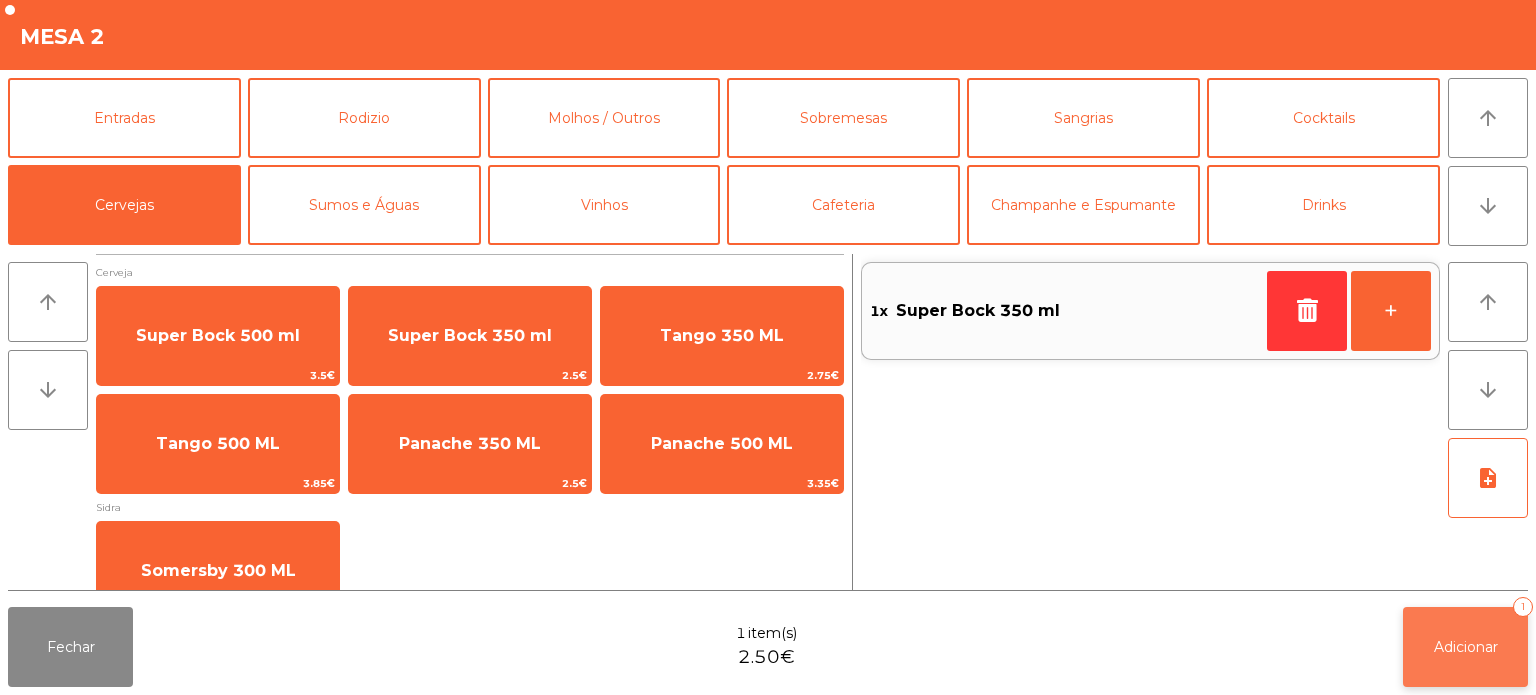 click on "Adicionar   1" 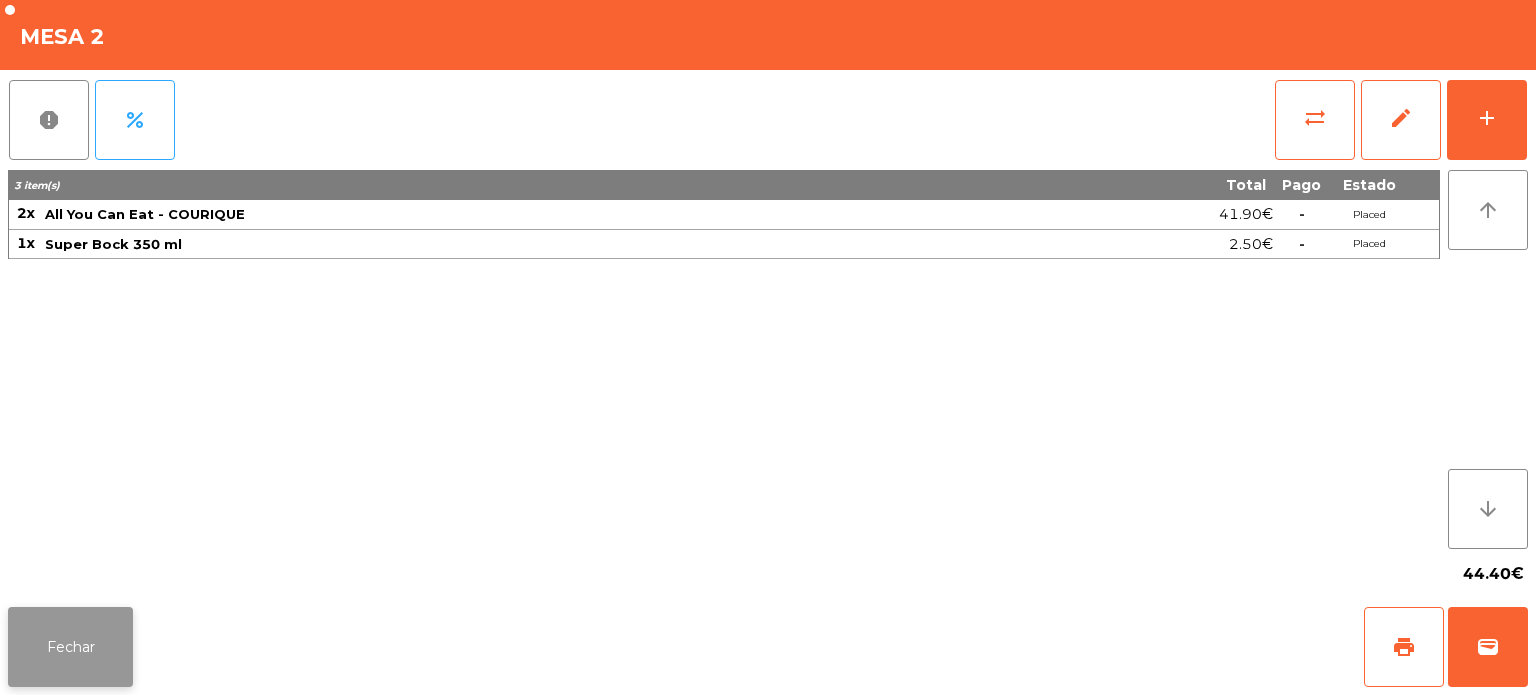 click on "Fechar" 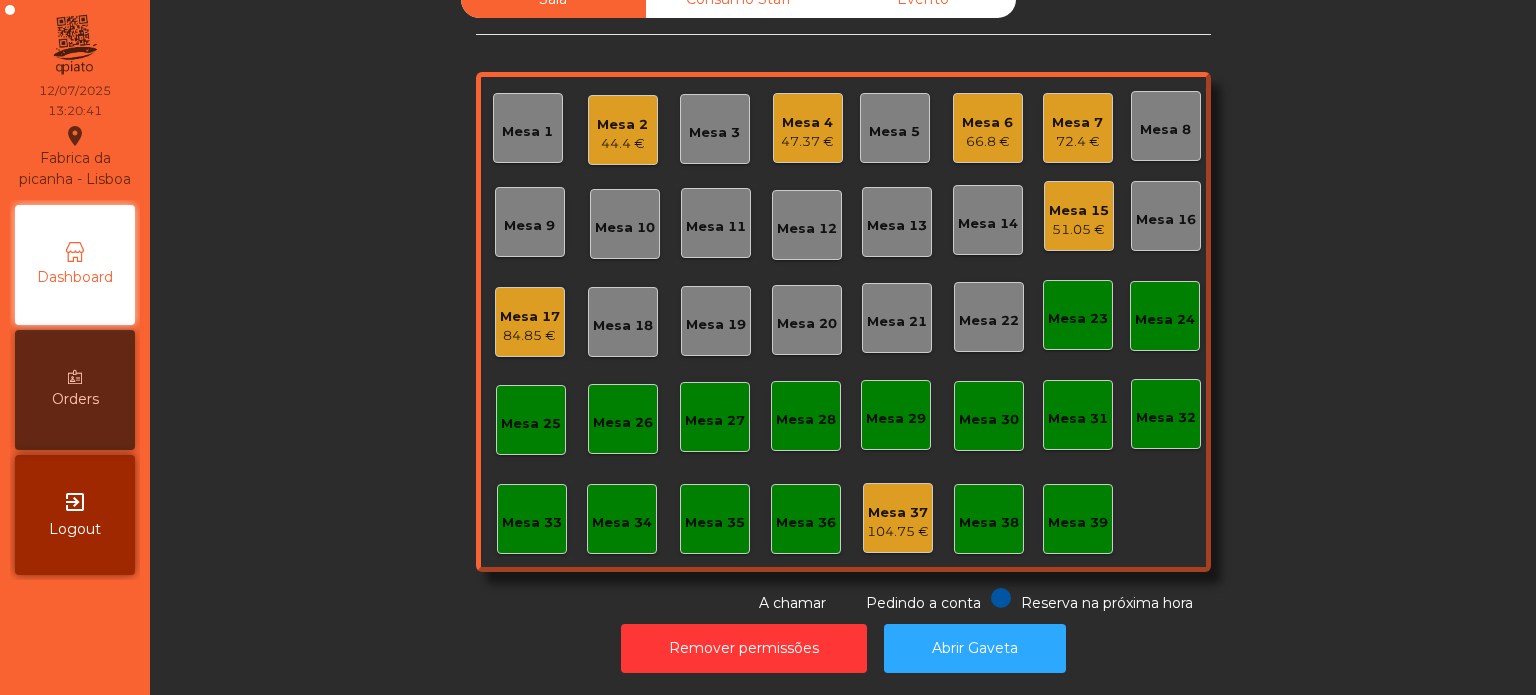click on "Sala   Consumo Staff   Evento   Mesa 1   Mesa 2   44.4 €   Mesa 3   Mesa 4   47.37 €   Mesa 5   Mesa 6   66.8 €   Mesa 7   72.4 €   Mesa 8   Mesa 9   Mesa 10   Mesa 11   Mesa 12   Mesa 13   Mesa 14   Mesa 15   51.05 €   Mesa 16   Mesa 17   84.85 €   Mesa 18   Mesa 19   Mesa 20   Mesa 21   Mesa 22   Mesa 23   Mesa 24   Mesa 25   Mesa 26   Mesa 27   Mesa 28   Mesa 29   Mesa 30   Mesa 31   Mesa 32   Mesa 33   Mesa 34   Mesa 35   Mesa 36   Mesa 37   104.75 €   Mesa 38   Mesa 39  Reserva na próxima hora Pedindo a conta A chamar" 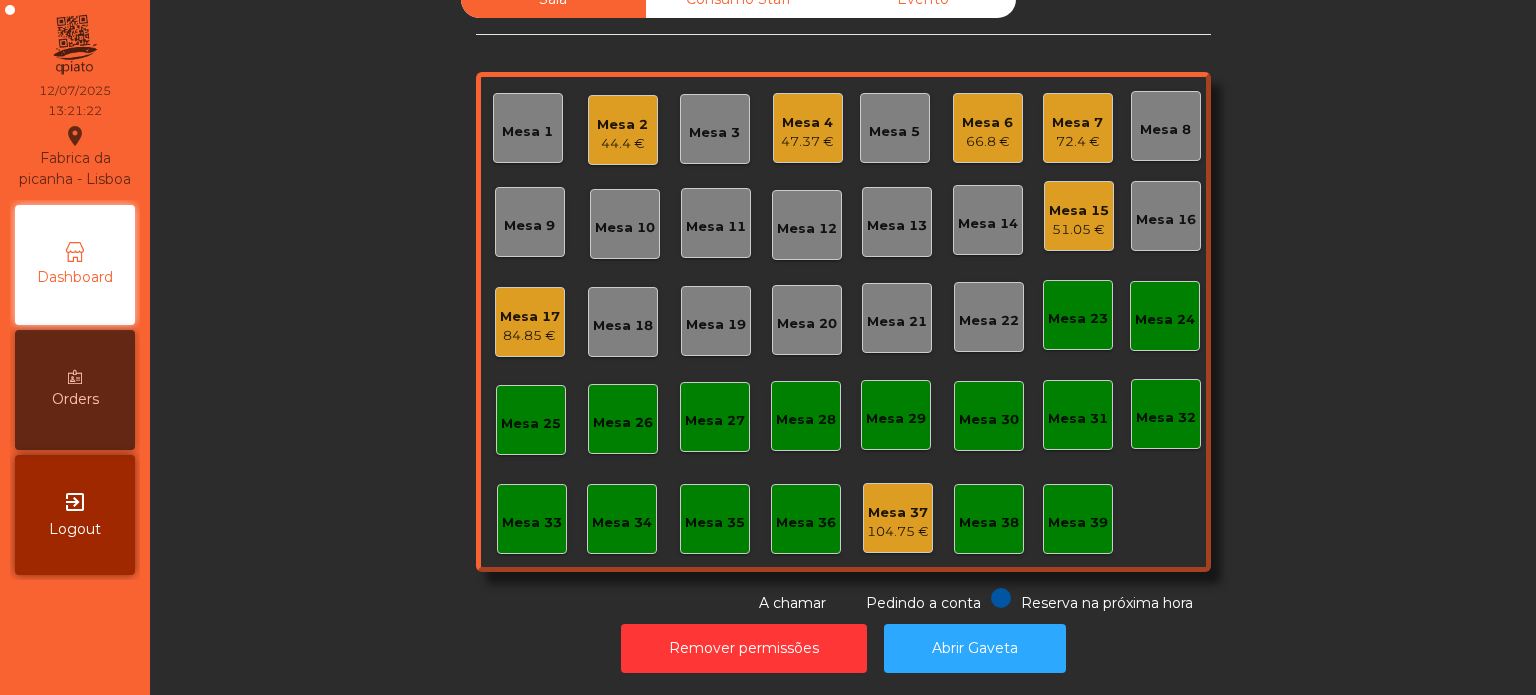 click on "Mesa 6   66.8 €" 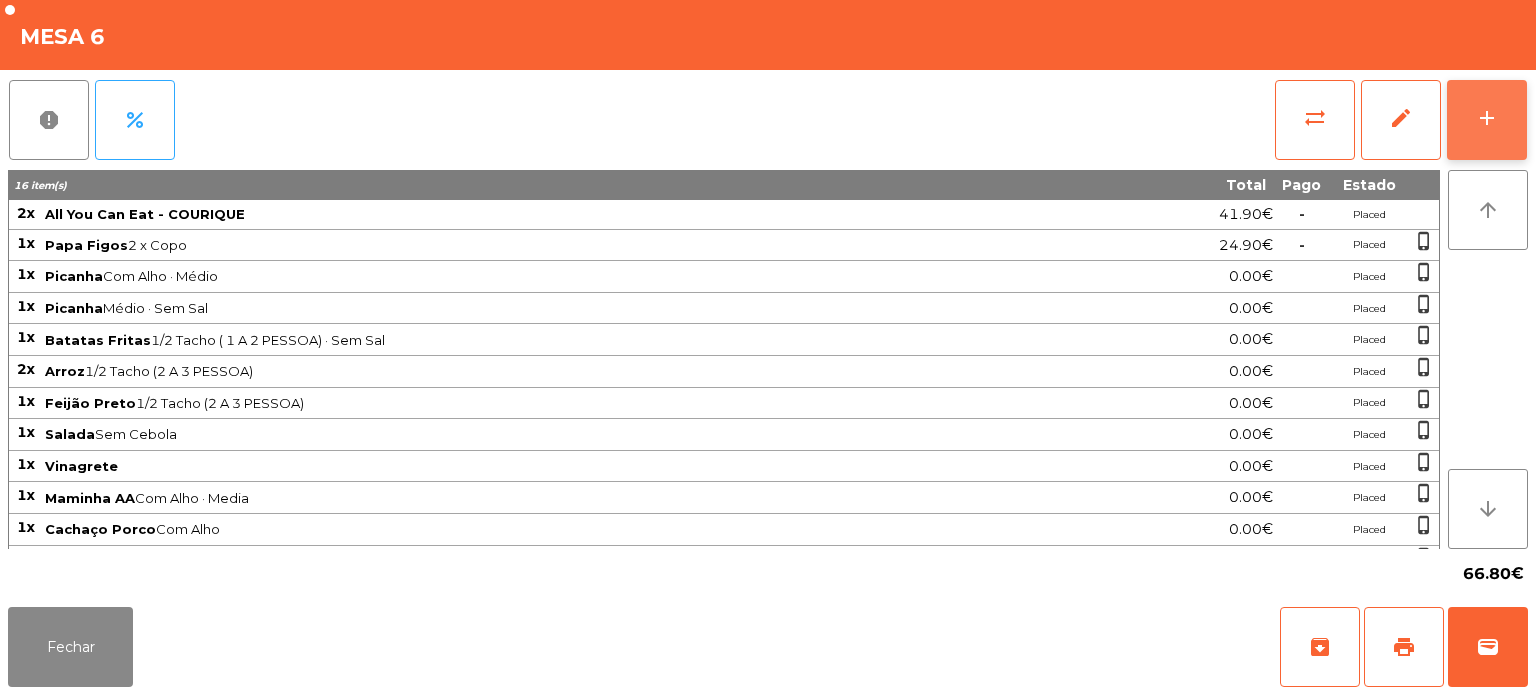 click on "add" 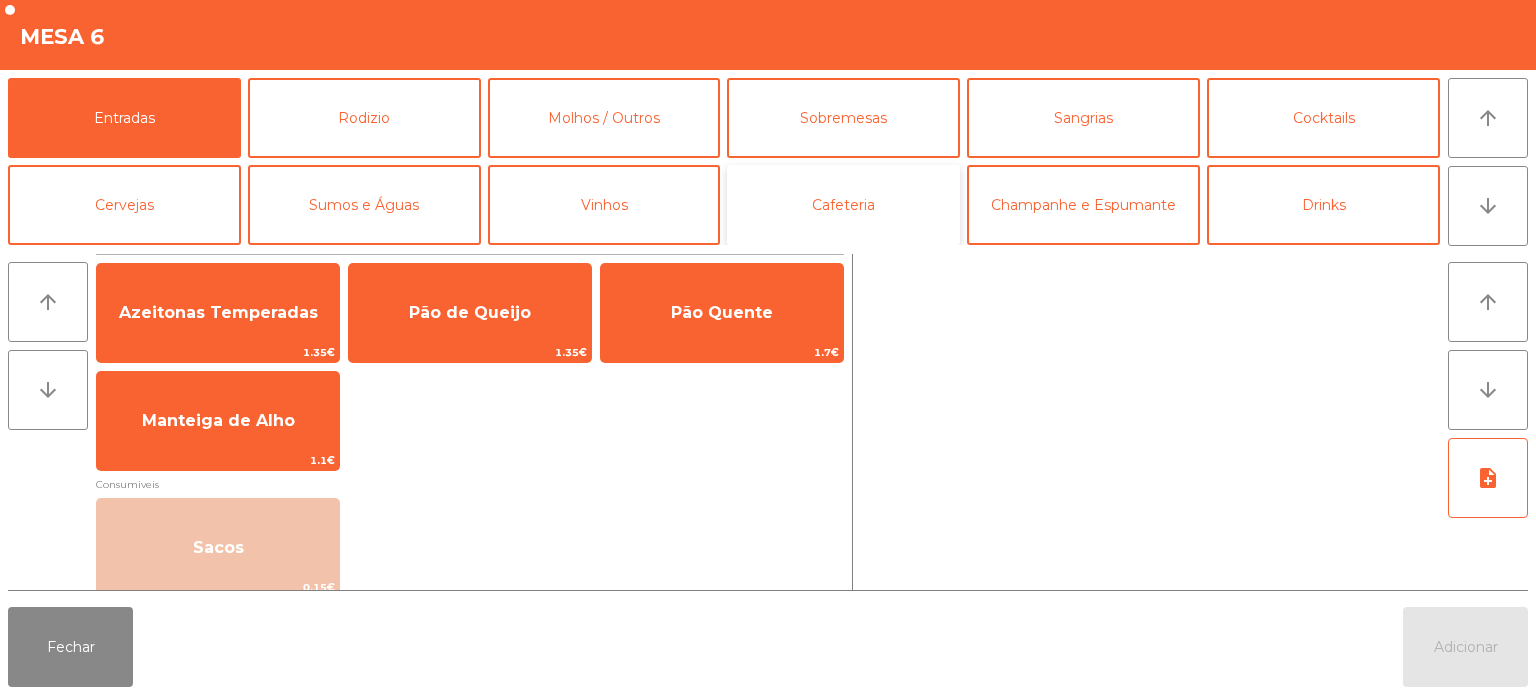 click on "Cafeteria" 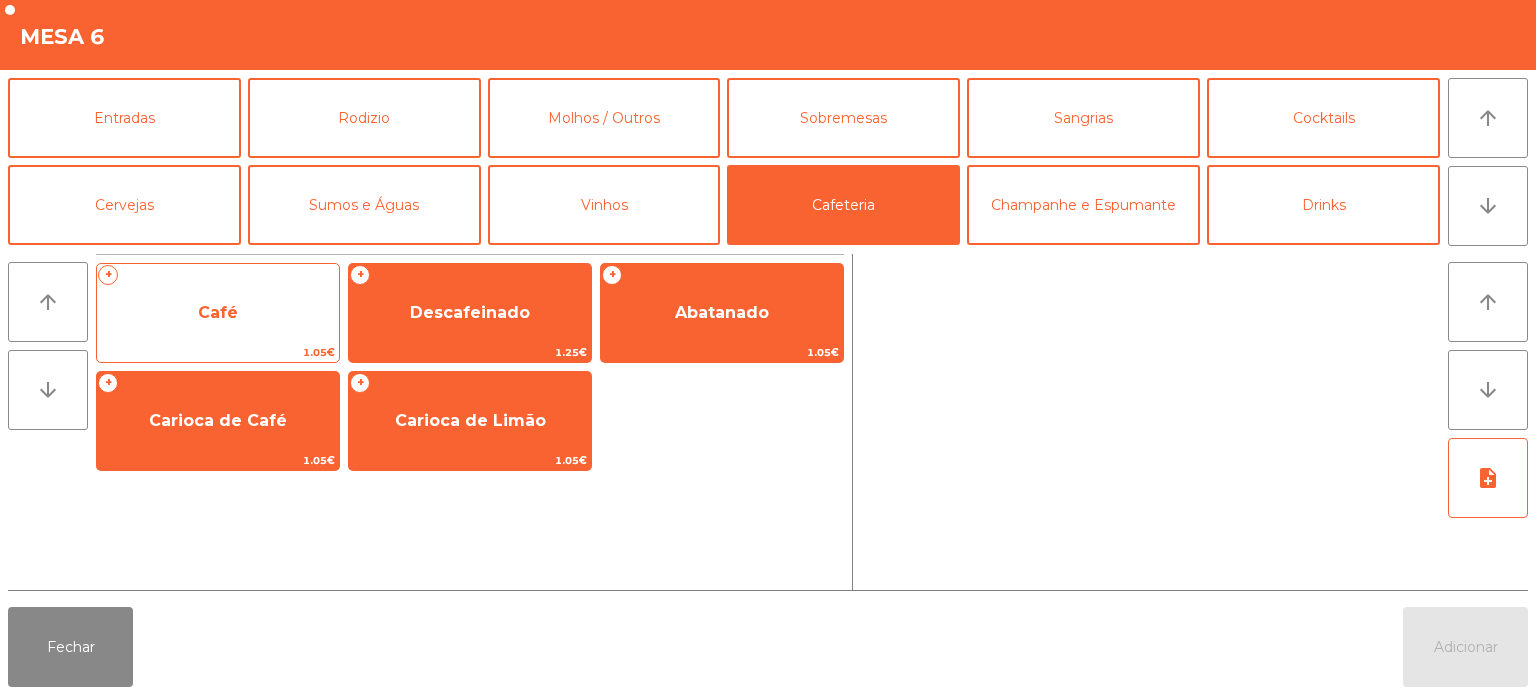 click on "Café" 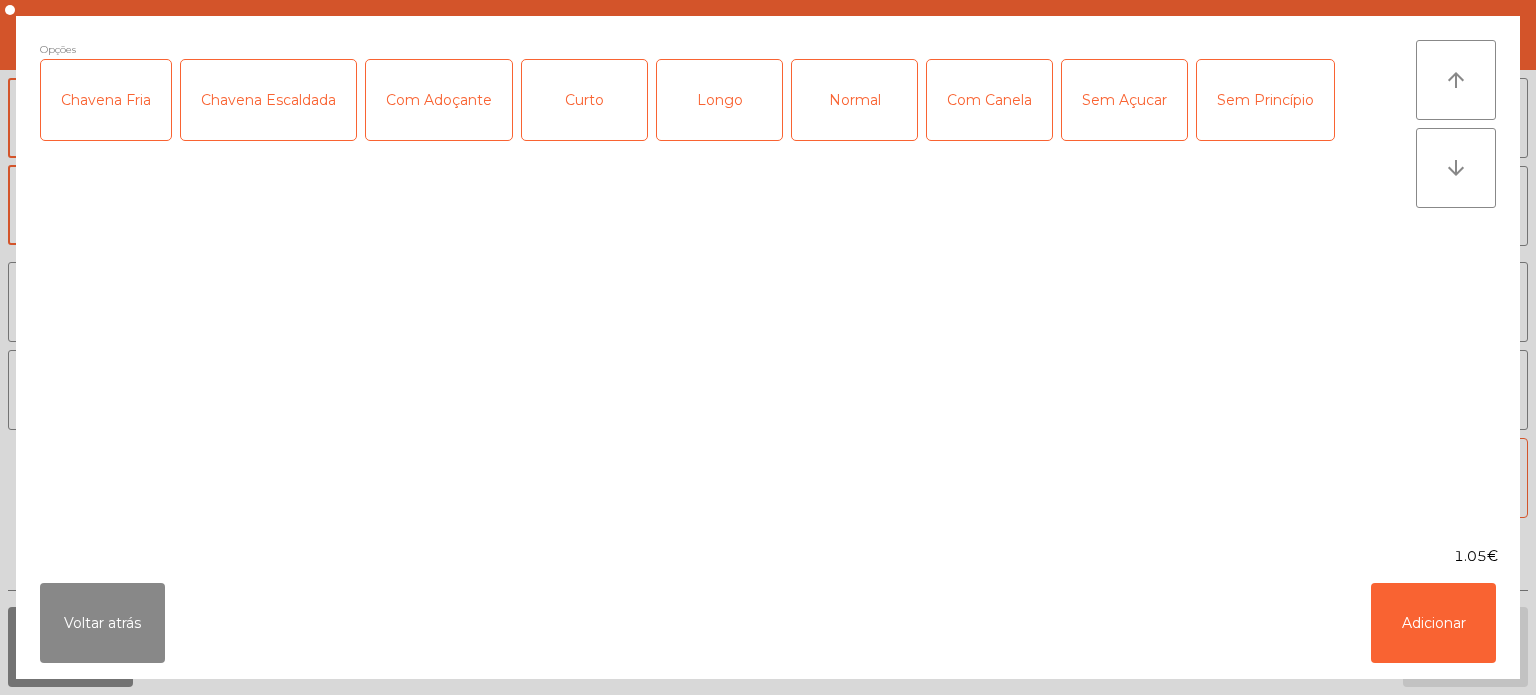 click on "Longo" 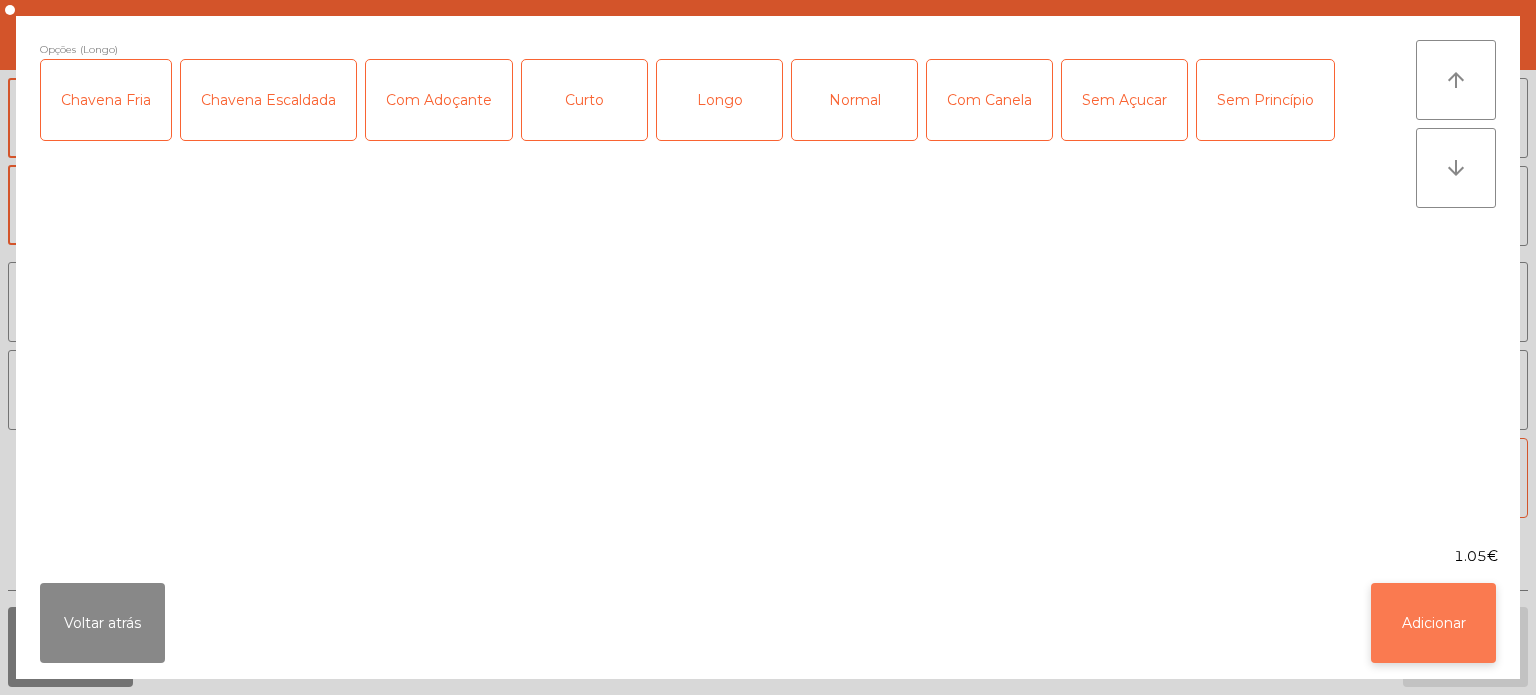 click on "Adicionar" 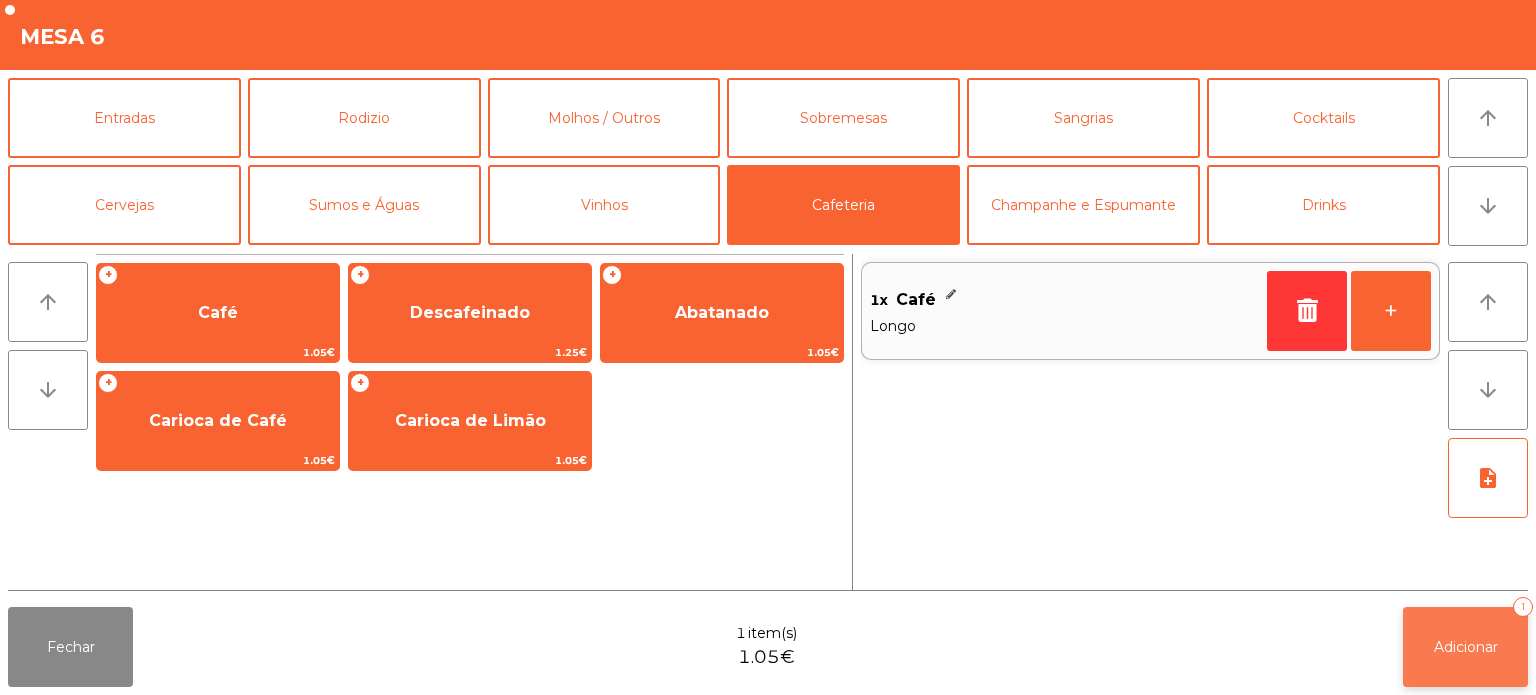 click on "Adicionar" 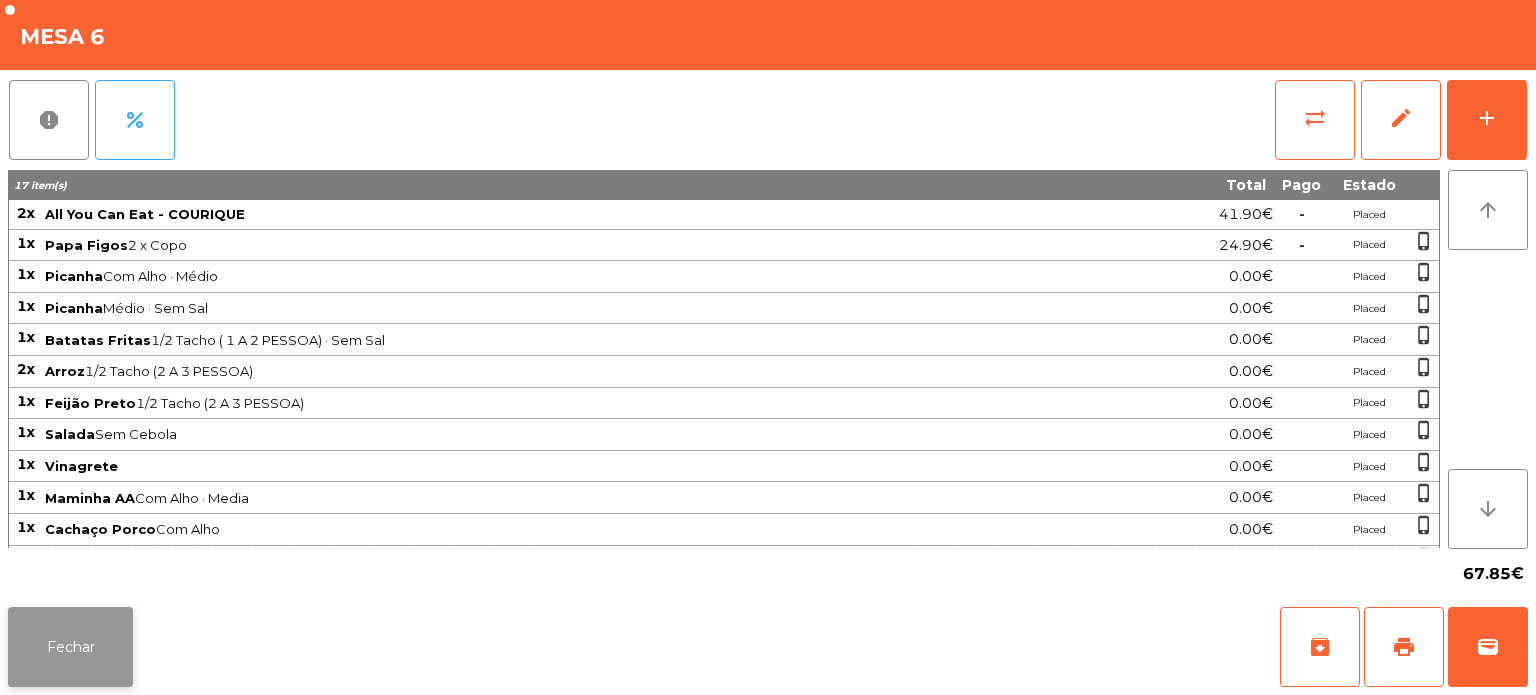 click on "Fechar" 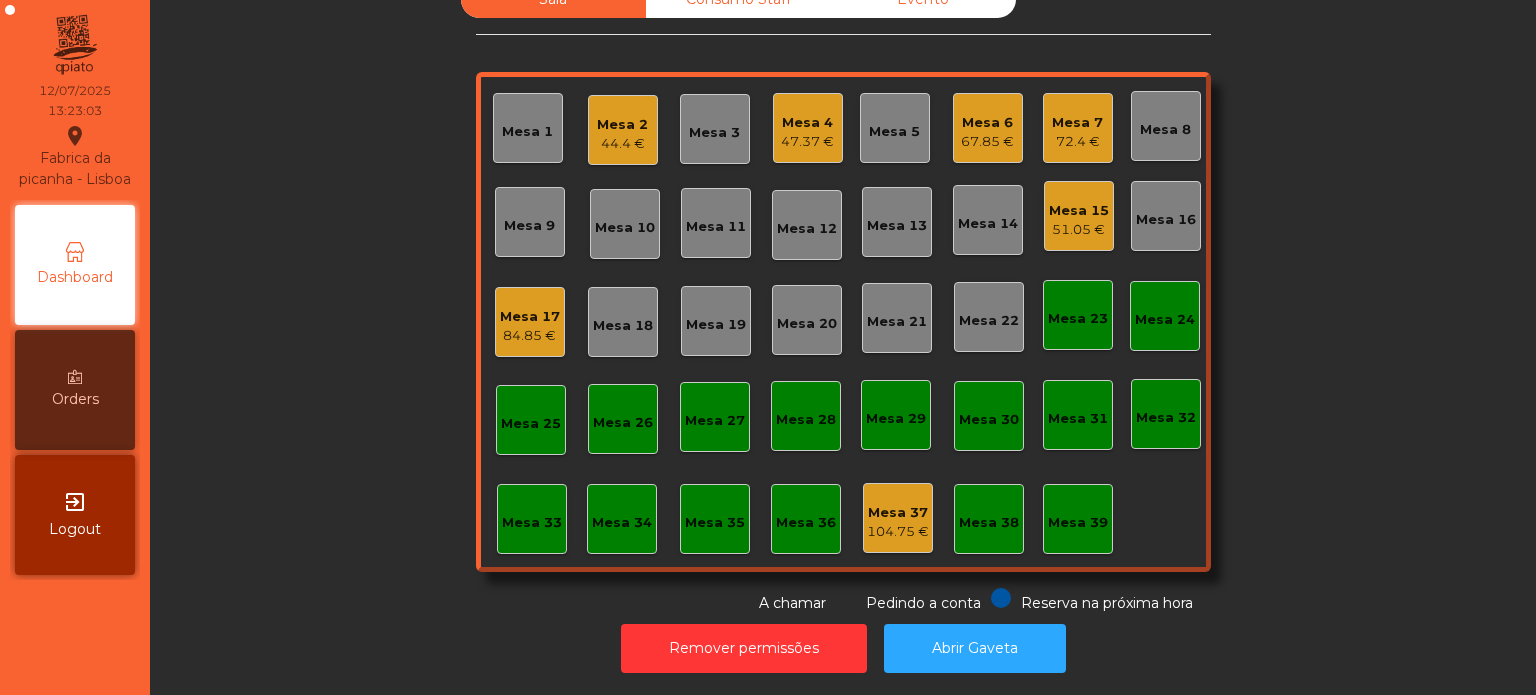 click on "51.05 €" 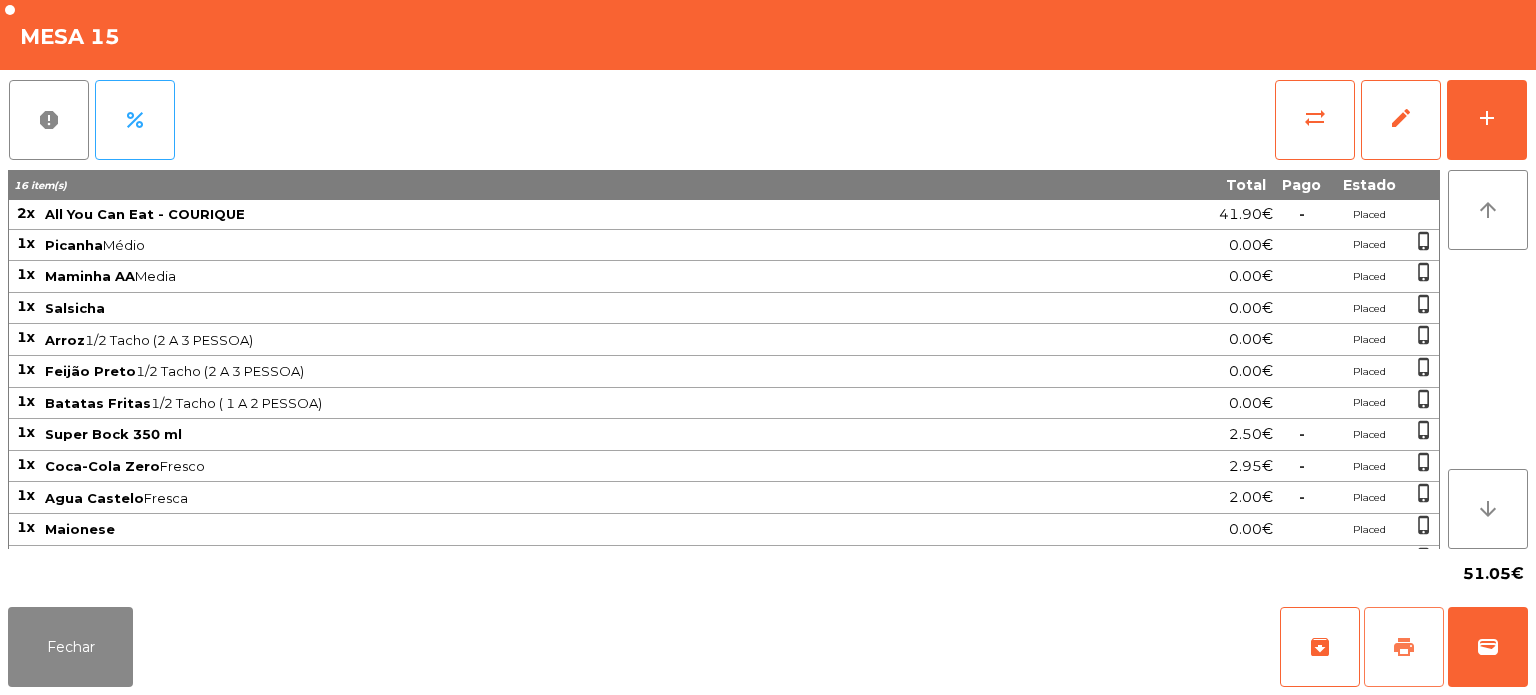 click on "print" 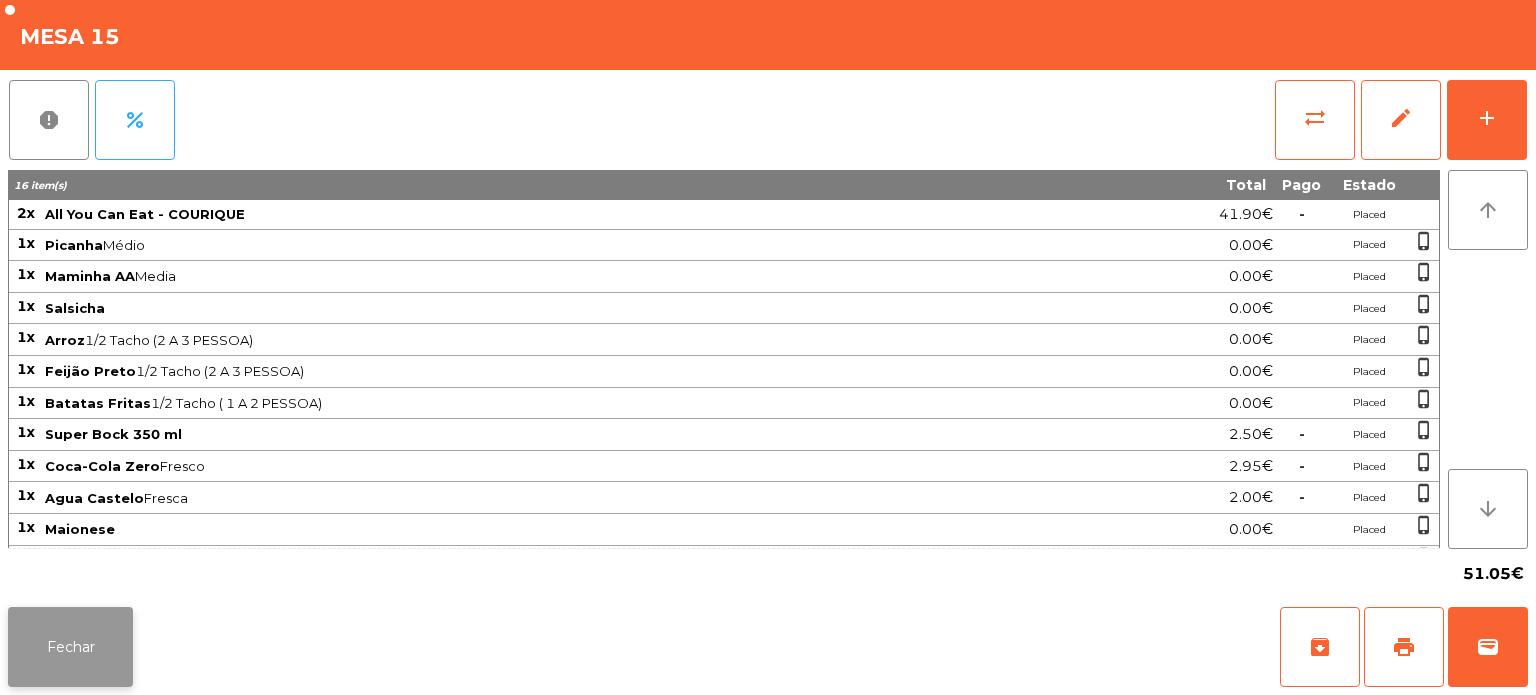 click on "Fechar" 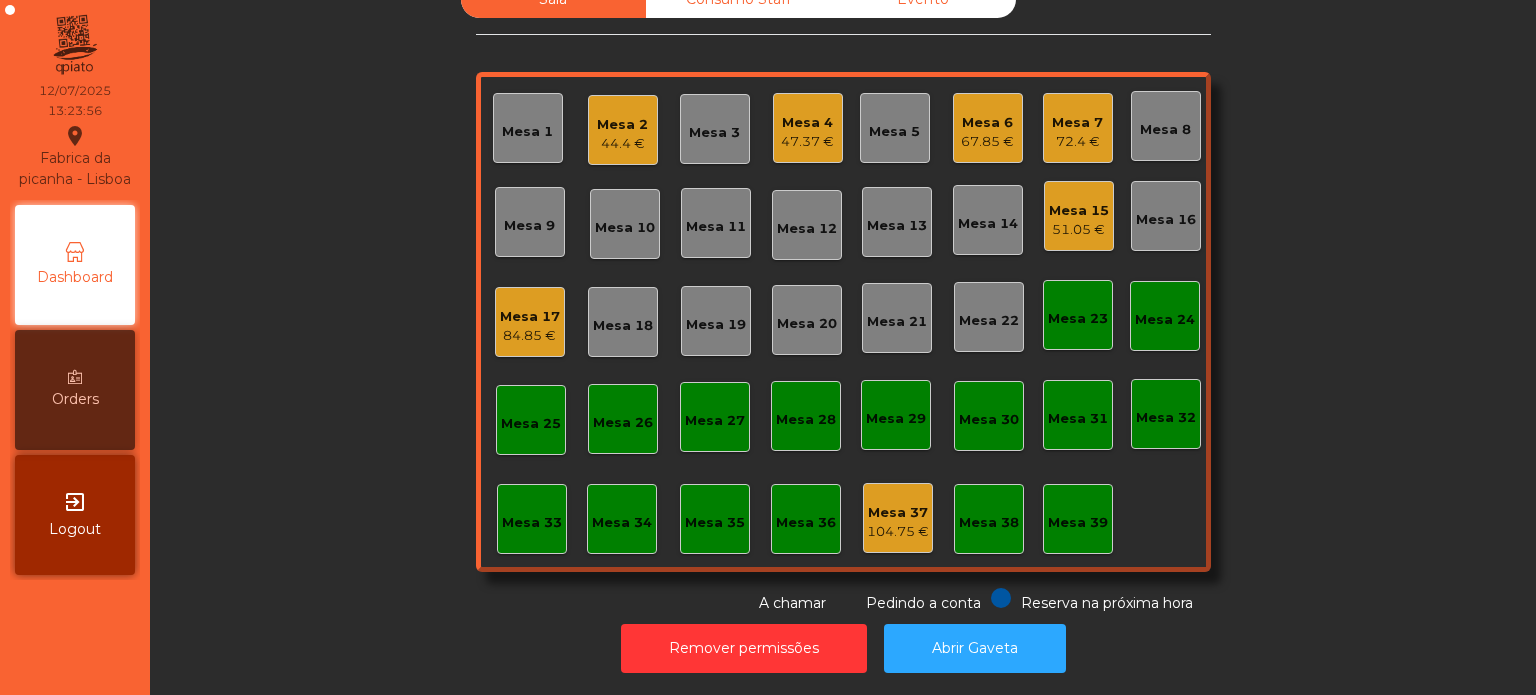 click on "67.85 €" 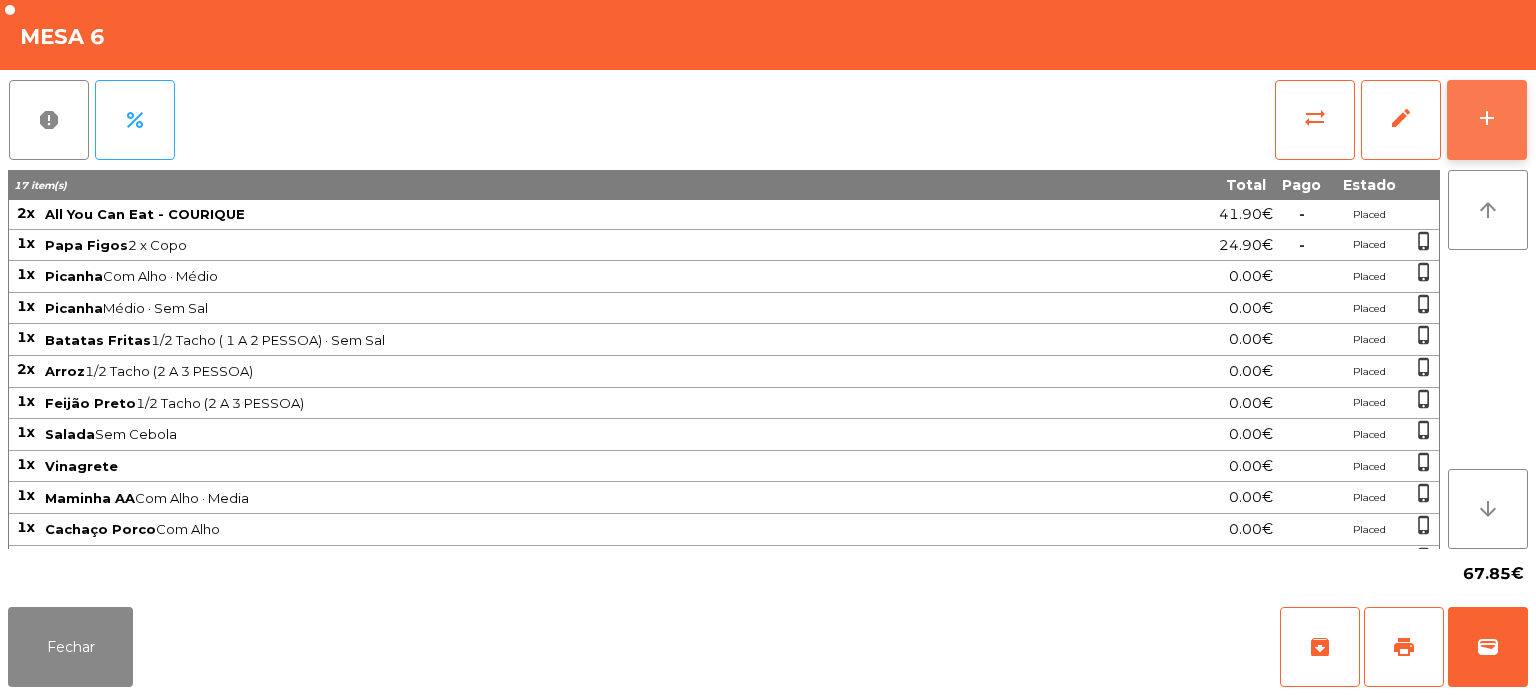 click on "add" 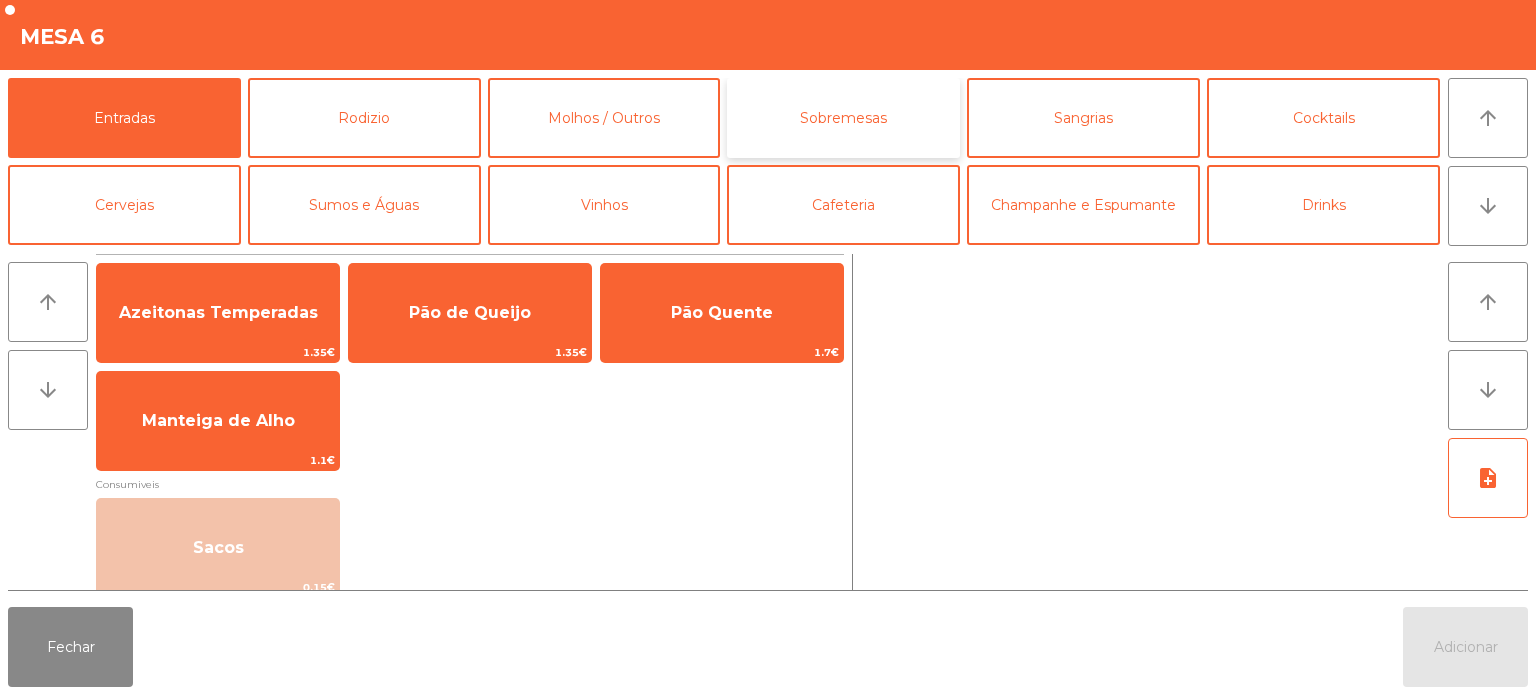 click on "Sobremesas" 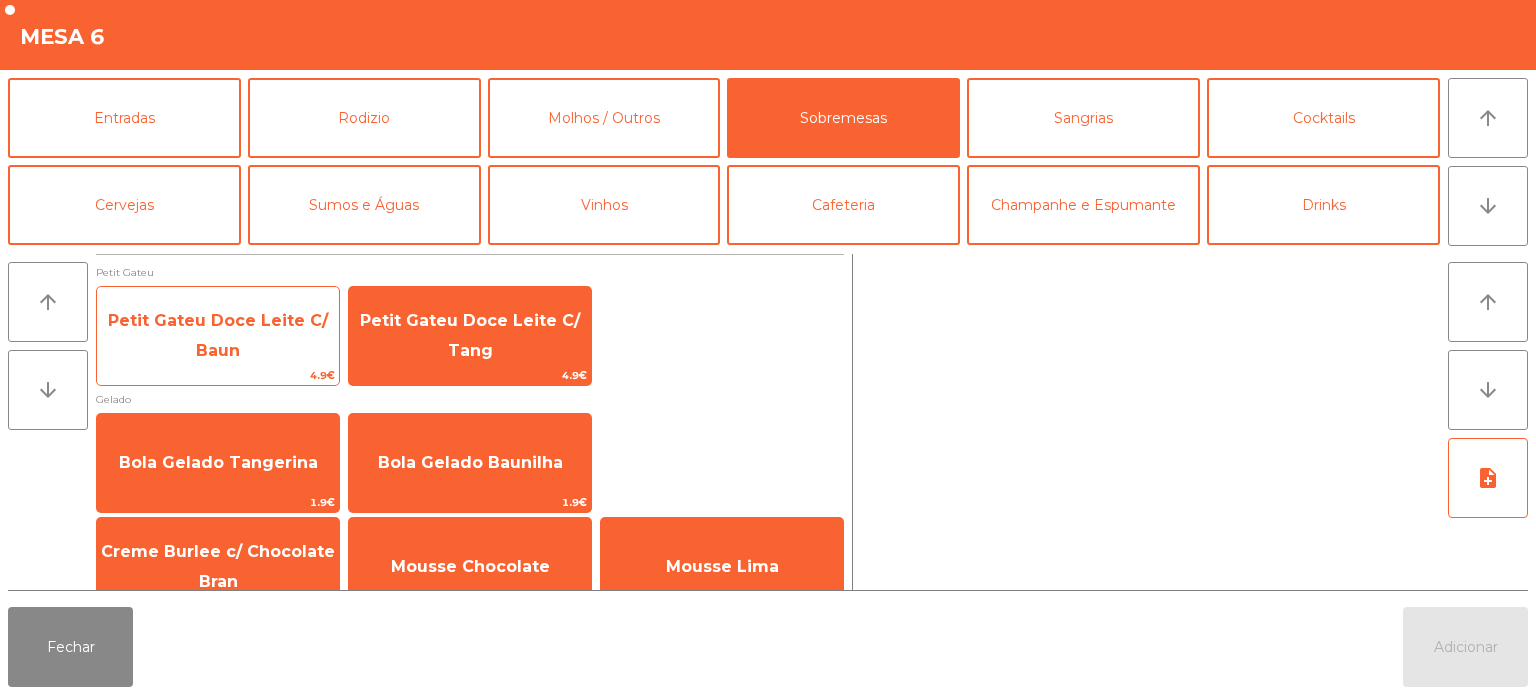 click on "Petit Gateu Doce Leite C/ Baun" 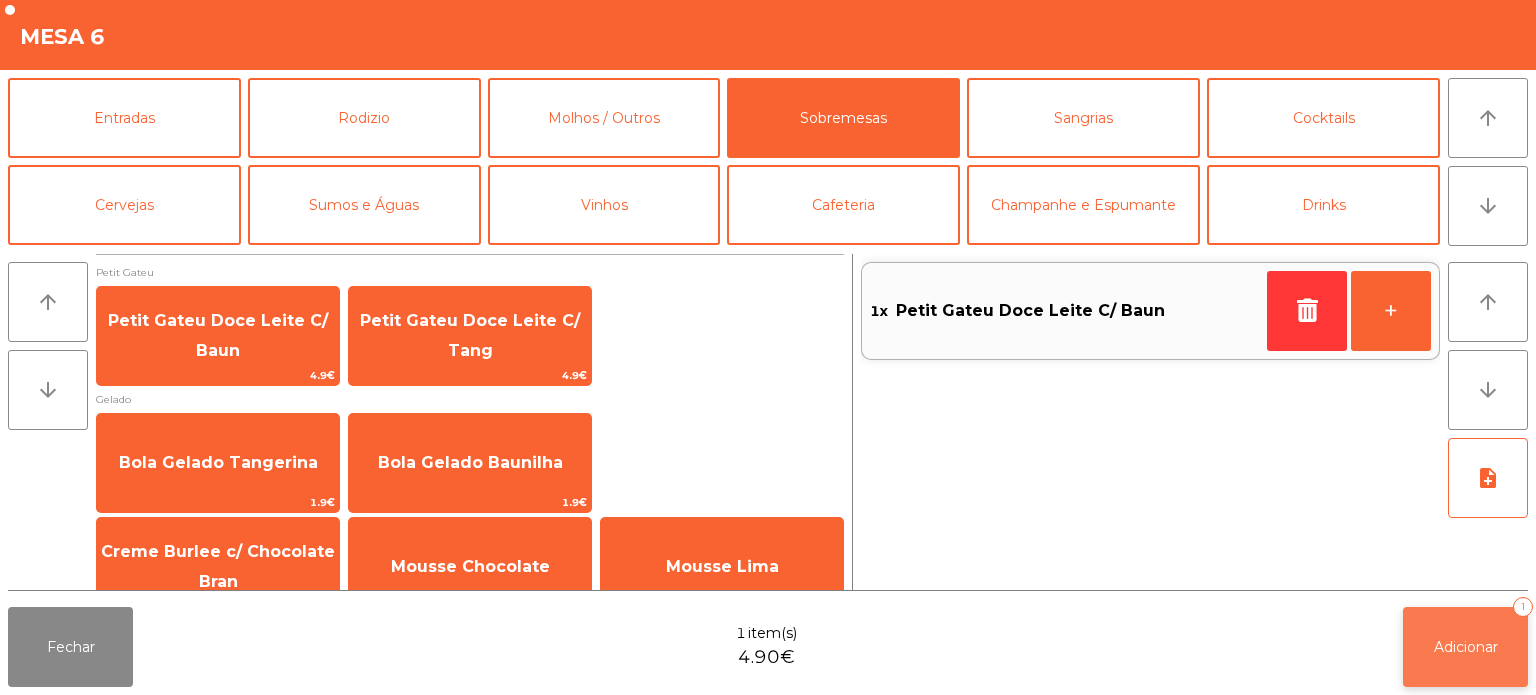 click on "Adicionar   1" 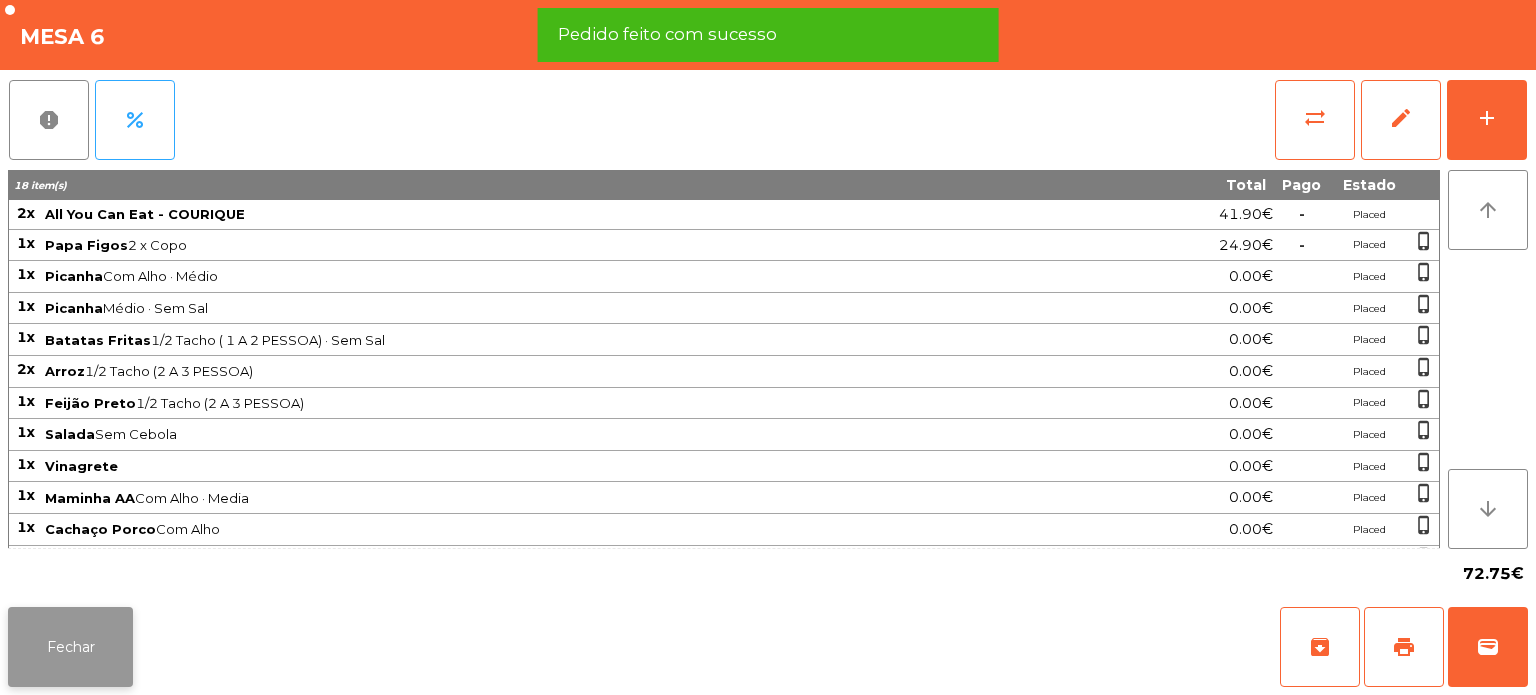 click on "Fechar" 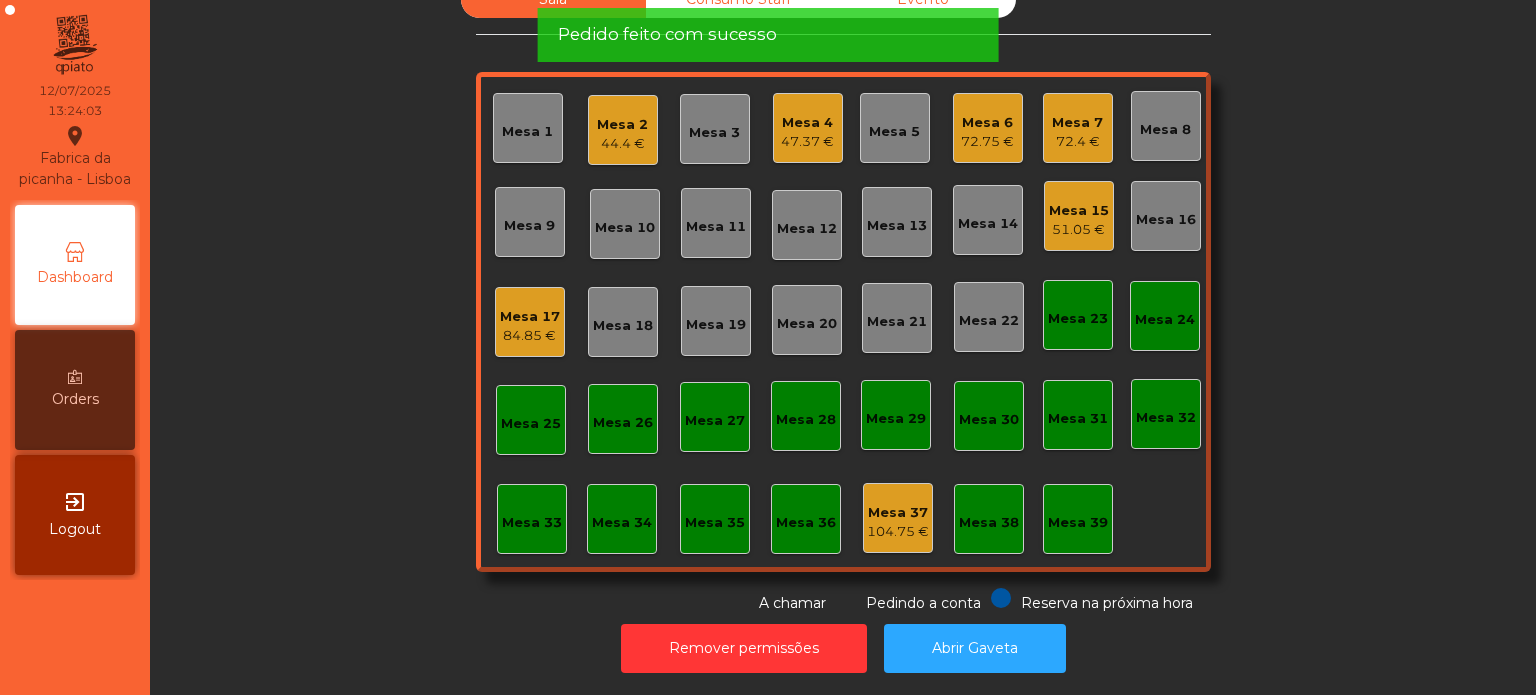 click on "Mesa 6   72.75 €" 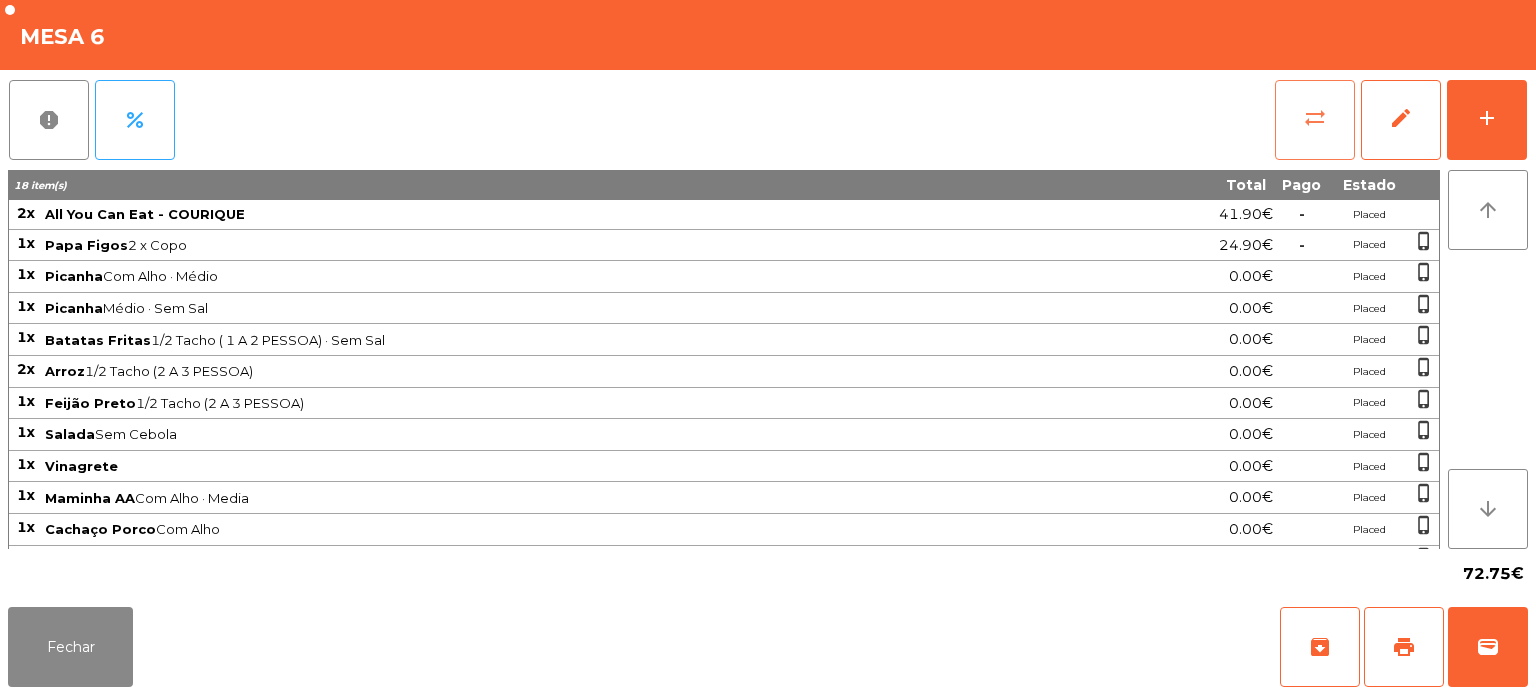 click on "sync_alt" 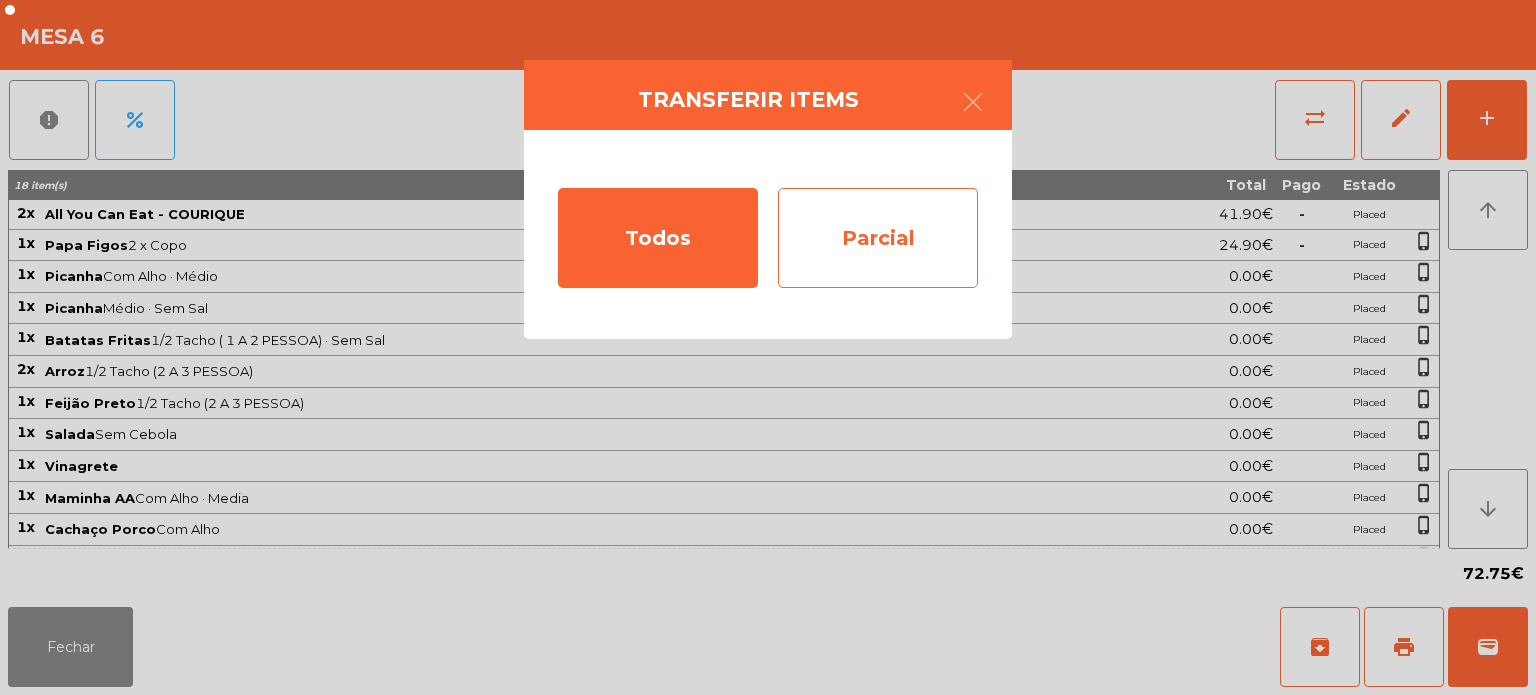 click on "Parcial" 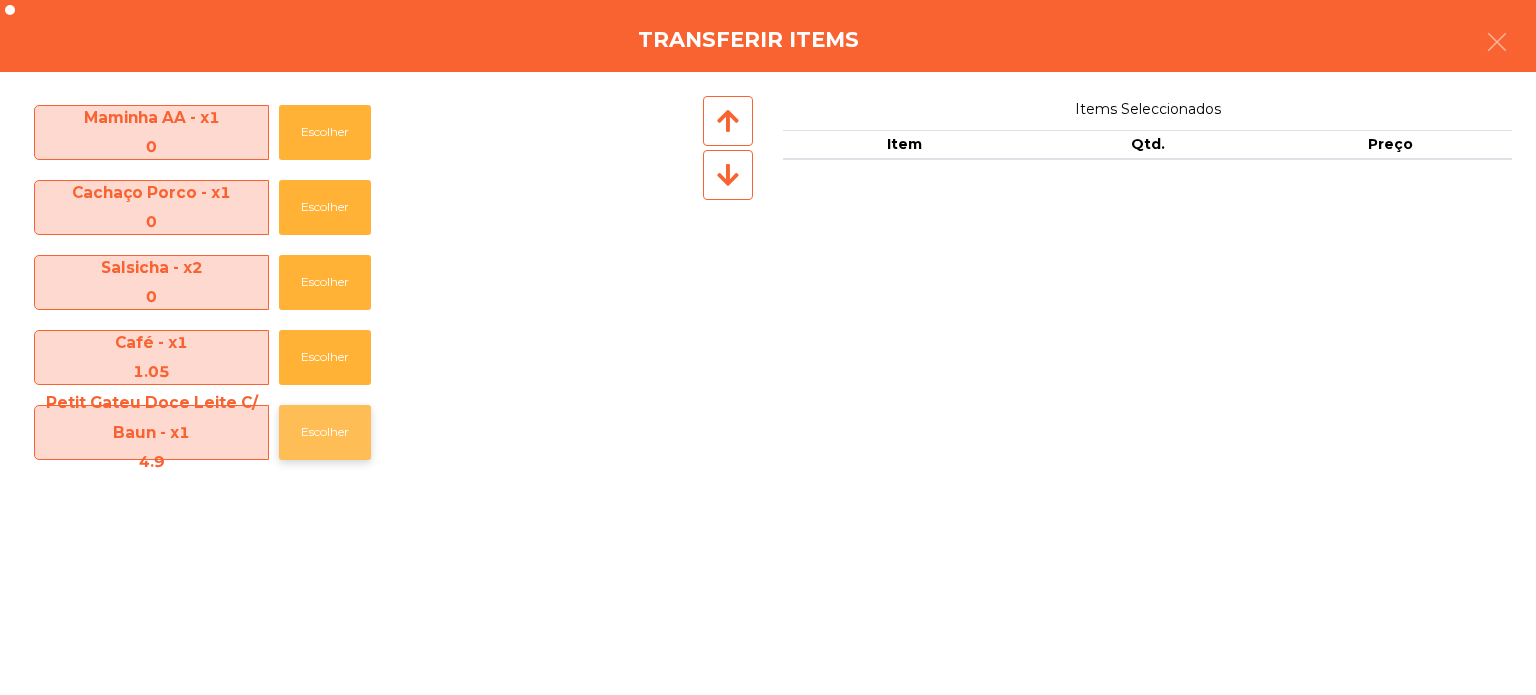 click on "Escolher" 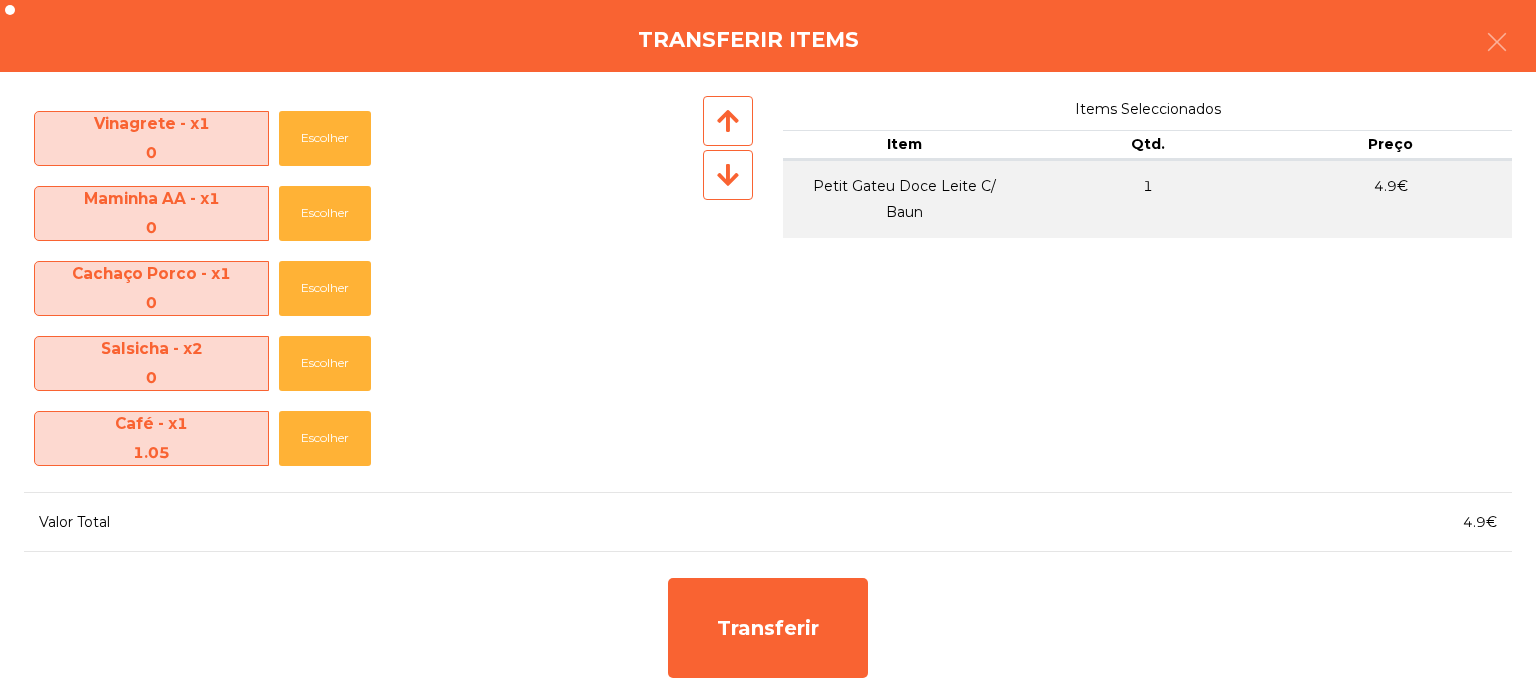 scroll, scrollTop: 520, scrollLeft: 0, axis: vertical 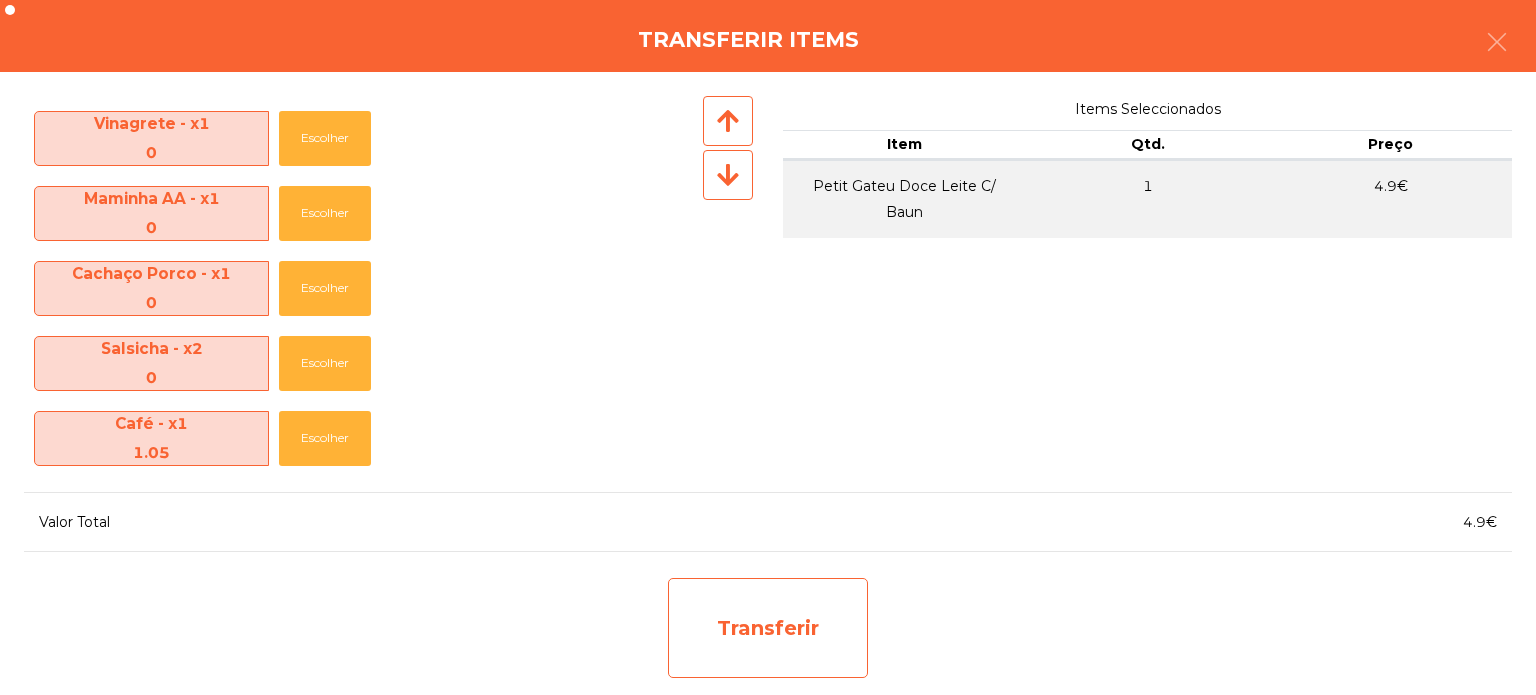 click on "Transferir" 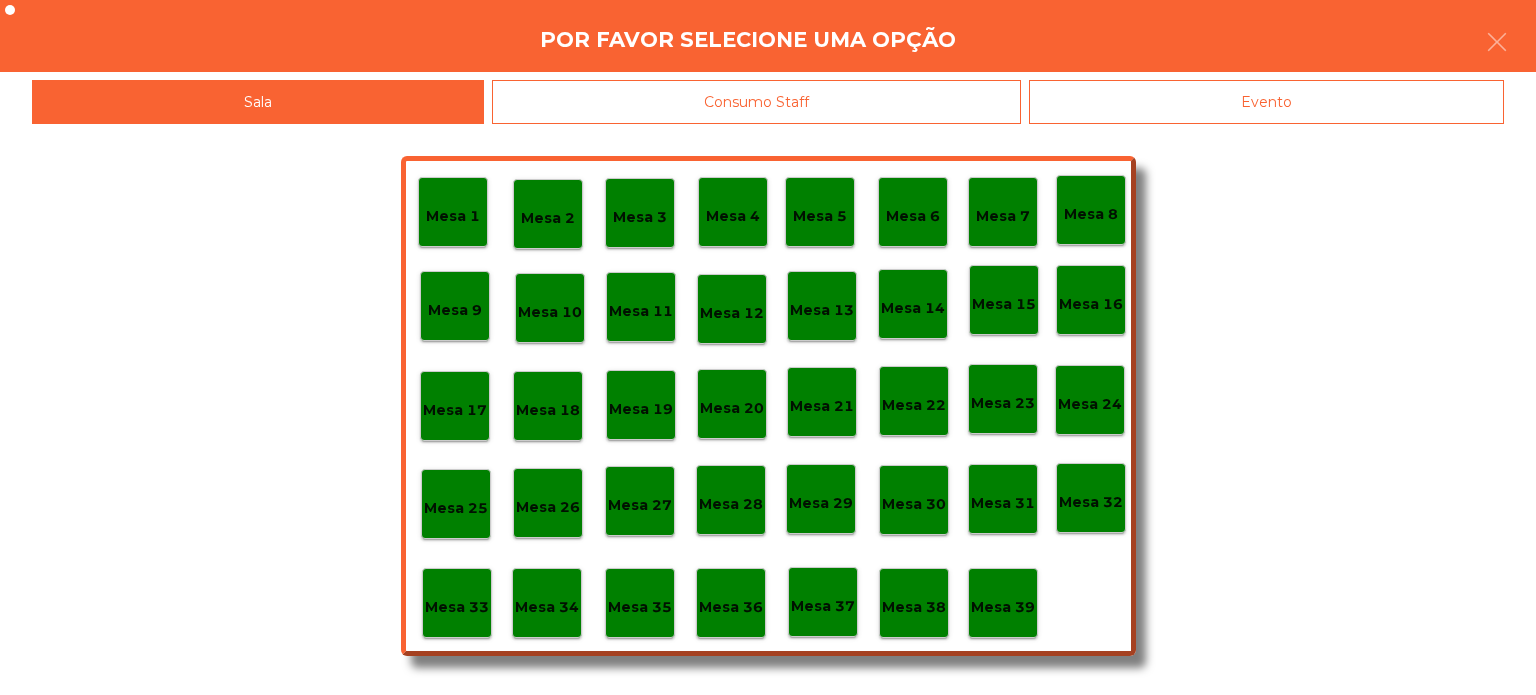 click on "Mesa 39" 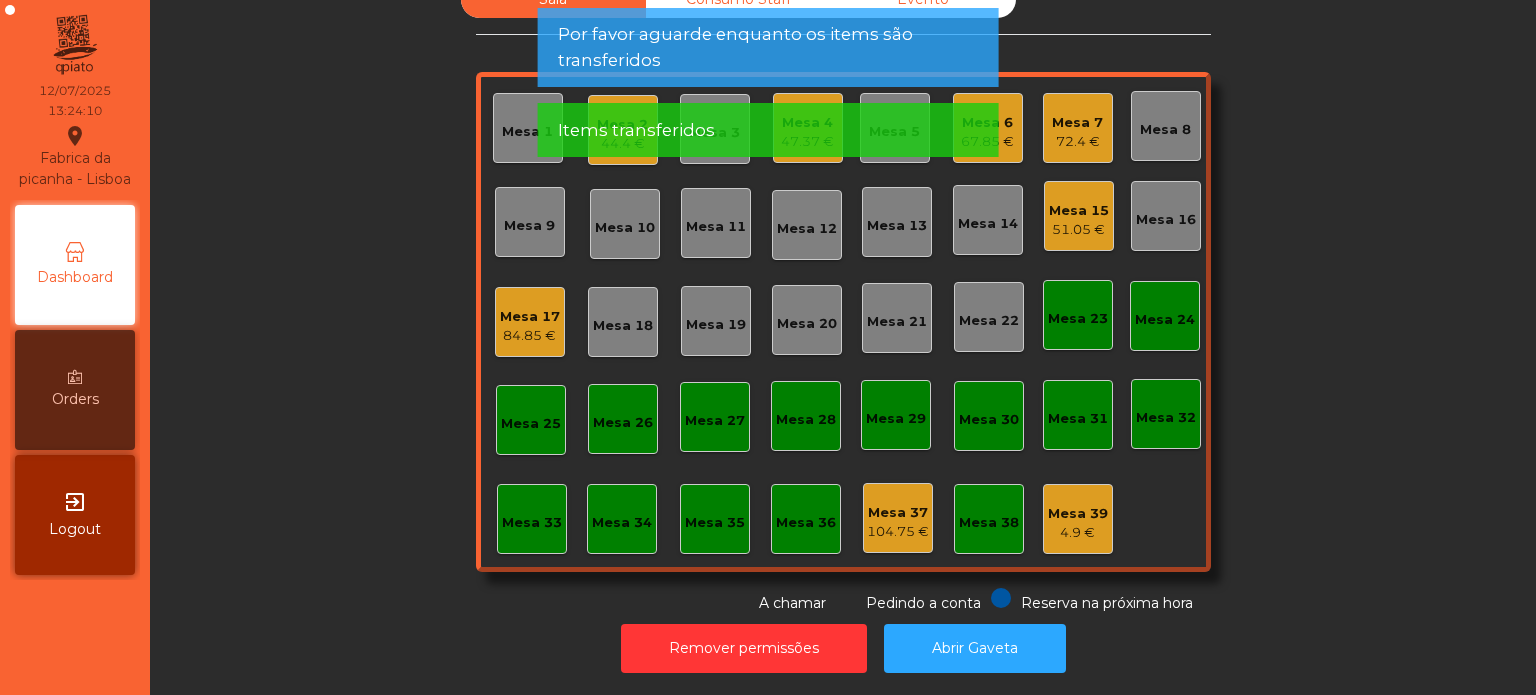 click on "Sala   Consumo Staff   Evento   Mesa 1   Mesa 2   44.4 €   Mesa 3   Mesa 4   47.37 €   Mesa 5   Mesa 6   67.85 €   Mesa 7   72.4 €   Mesa 8   Mesa 9   Mesa 10   Mesa 11   Mesa 12   Mesa 13   Mesa 14   Mesa 15   51.05 €   Mesa 16   Mesa 17   84.85 €   Mesa 18   Mesa 19   Mesa 20   Mesa 21   Mesa 22   Mesa 23   Mesa 24   Mesa 25   Mesa 26   Mesa 27   Mesa 28   Mesa 29   Mesa 30   Mesa 31   Mesa 32   Mesa 33   Mesa 34   Mesa 35   Mesa 36   Mesa 37   104.75 €   Mesa 38   Mesa 39   4.9 €  Reserva na próxima hora Pedindo a conta A chamar" 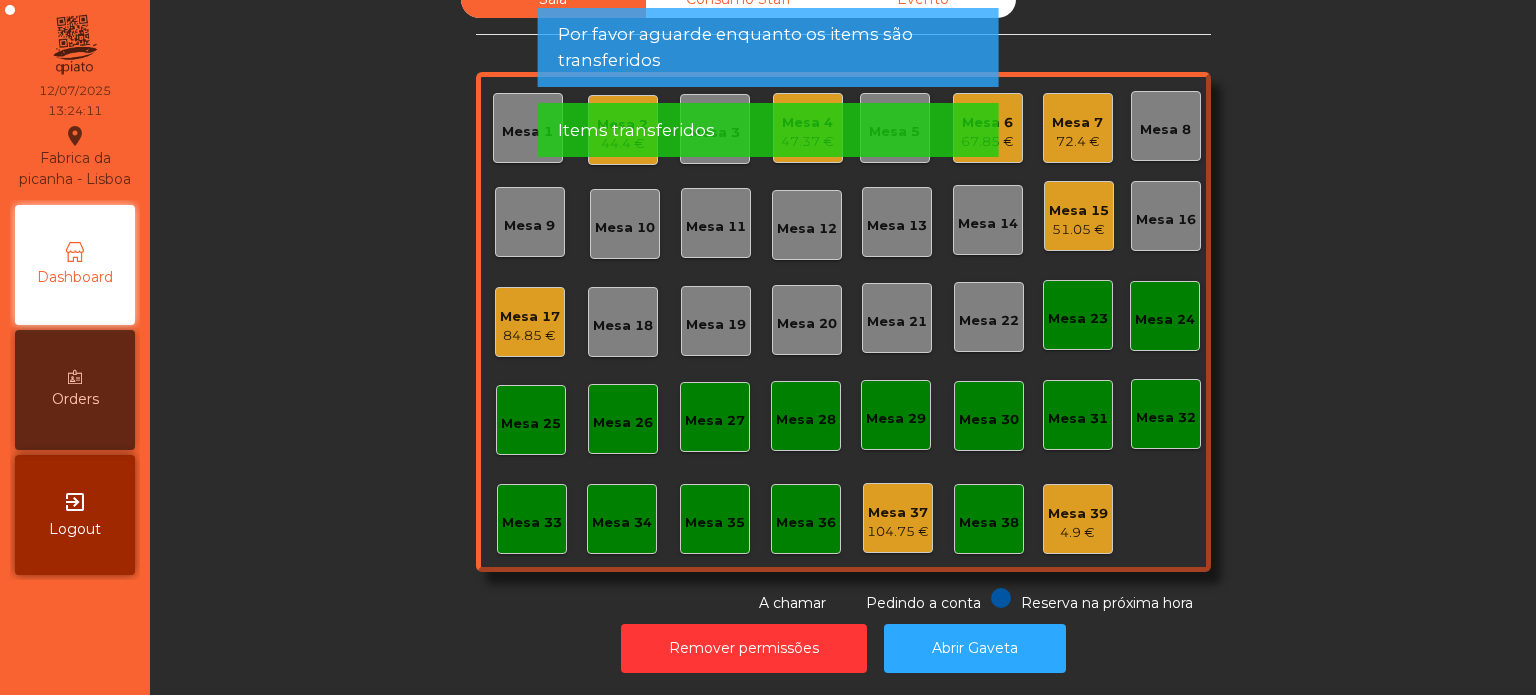 click on "Sala   Consumo Staff   Evento   Mesa 1   Mesa 2   44.4 €   Mesa 3   Mesa 4   47.37 €   Mesa 5   Mesa 6   67.85 €   Mesa 7   72.4 €   Mesa 8   Mesa 9   Mesa 10   Mesa 11   Mesa 12   Mesa 13   Mesa 14   Mesa 15   51.05 €   Mesa 16   Mesa 17   84.85 €   Mesa 18   Mesa 19   Mesa 20   Mesa 21   Mesa 22   Mesa 23   Mesa 24   Mesa 25   Mesa 26   Mesa 27   Mesa 28   Mesa 29   Mesa 30   Mesa 31   Mesa 32   Mesa 33   Mesa 34   Mesa 35   Mesa 36   Mesa 37   104.75 €   Mesa 38   Mesa 39   4.9 €  Reserva na próxima hora Pedindo a conta A chamar" 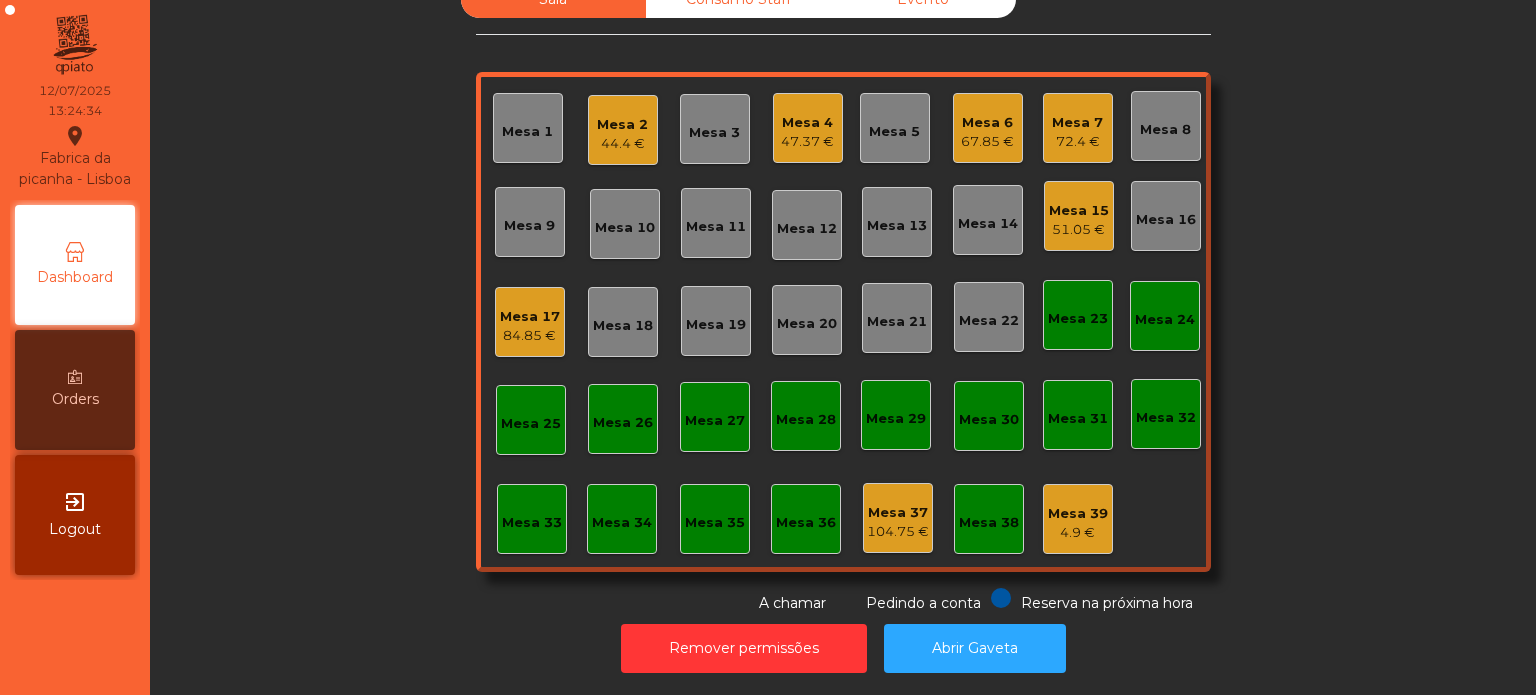 click on "Mesa 15" 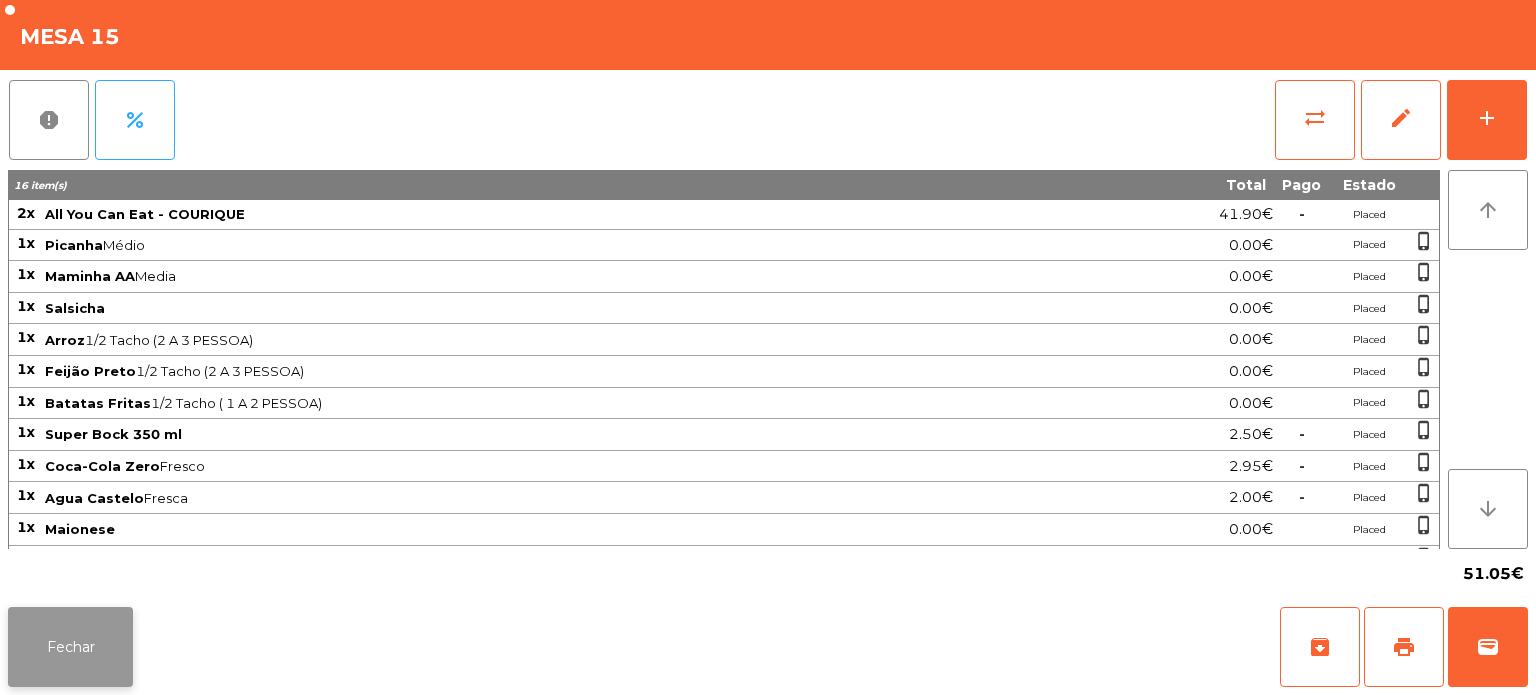 click on "Fechar" 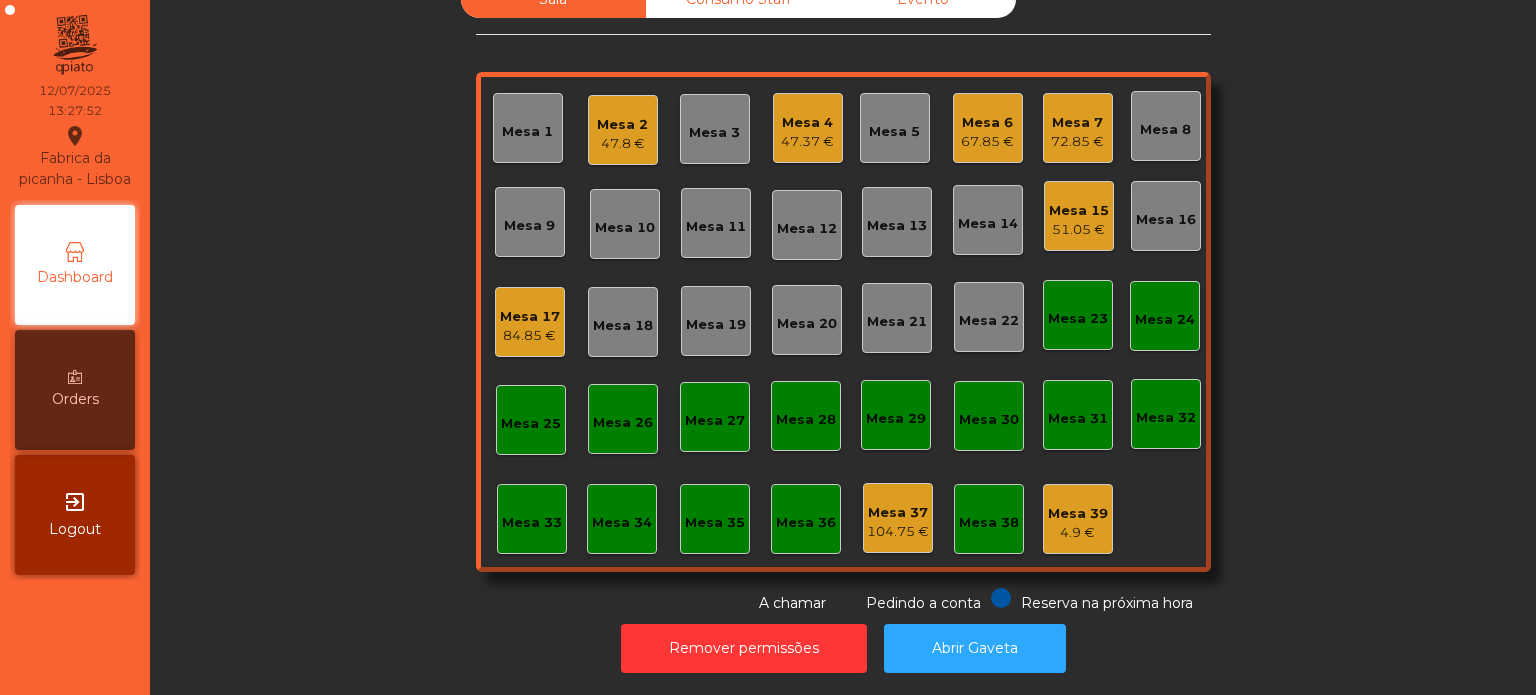 click on "Mesa 6   67.85 €" 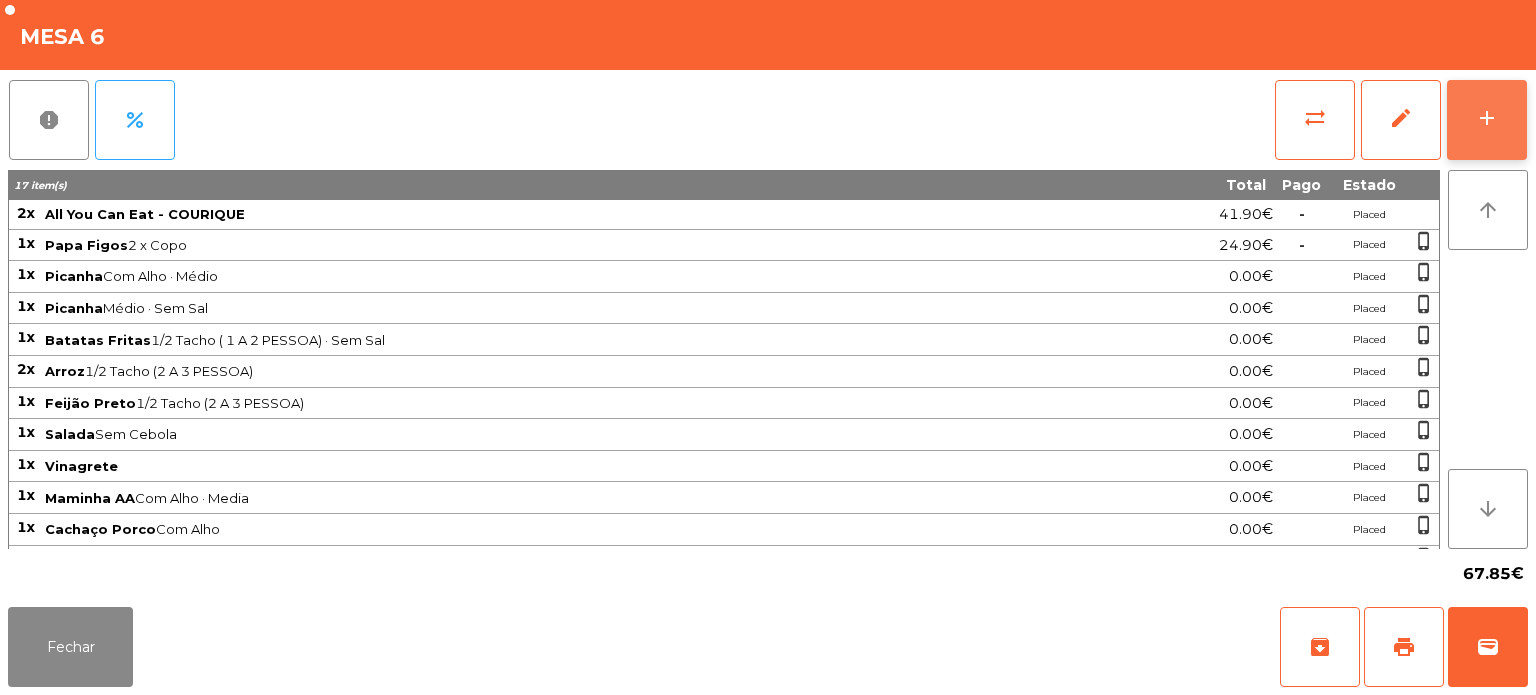 click on "add" 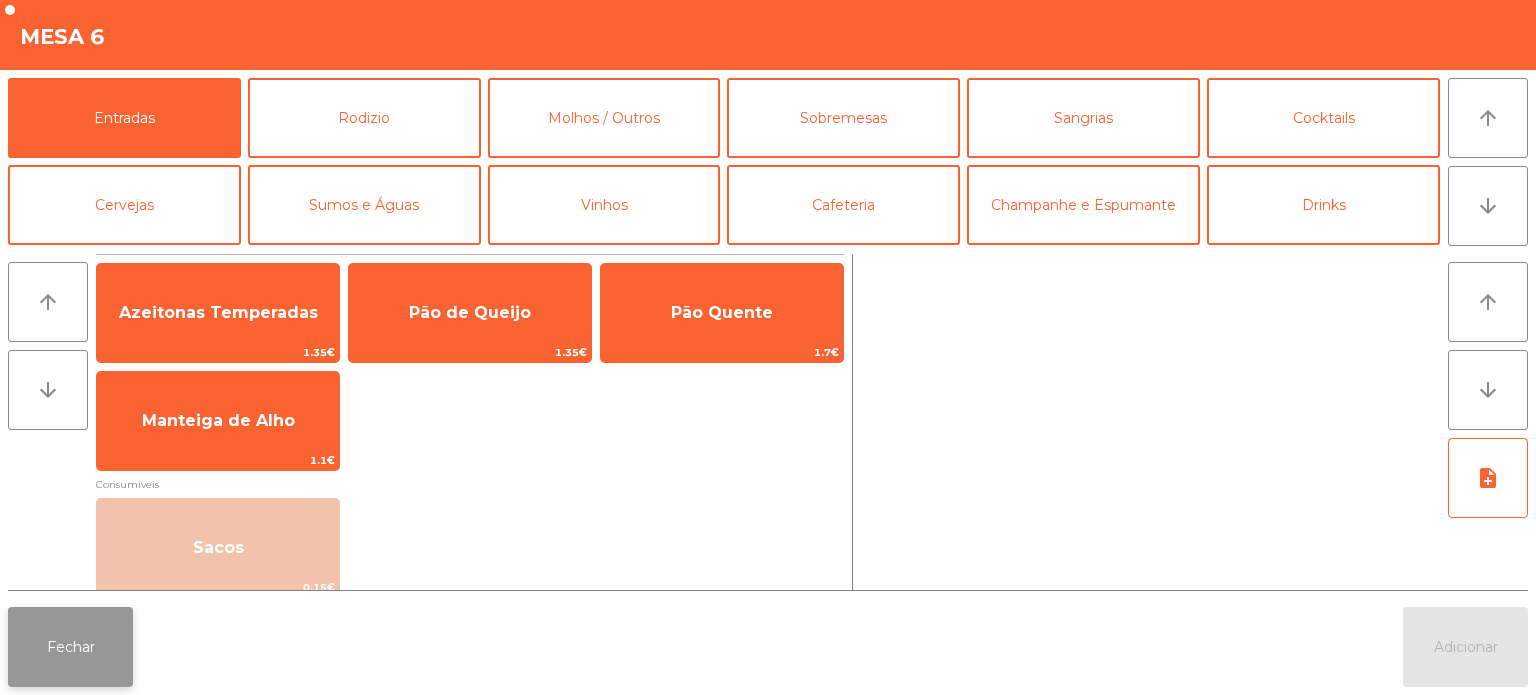 click on "Fechar" 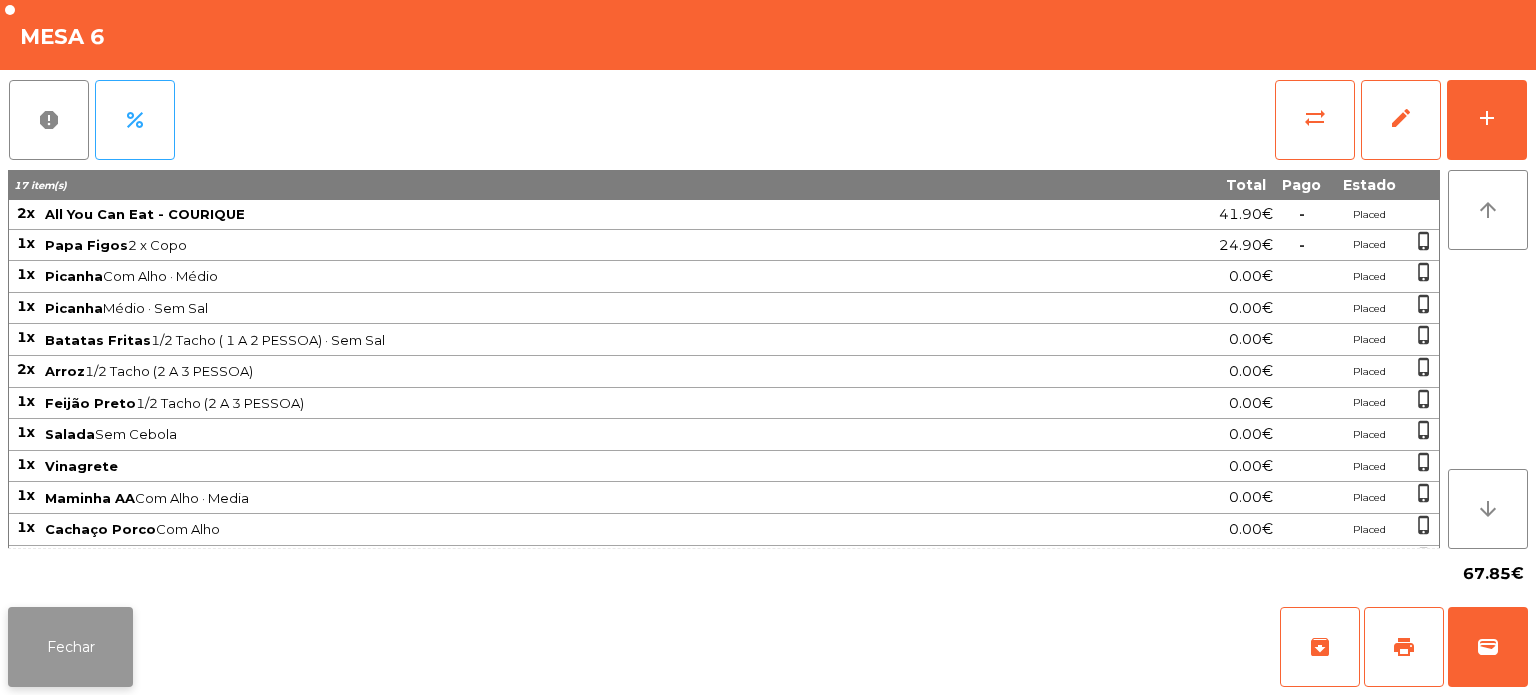 click on "Fechar" 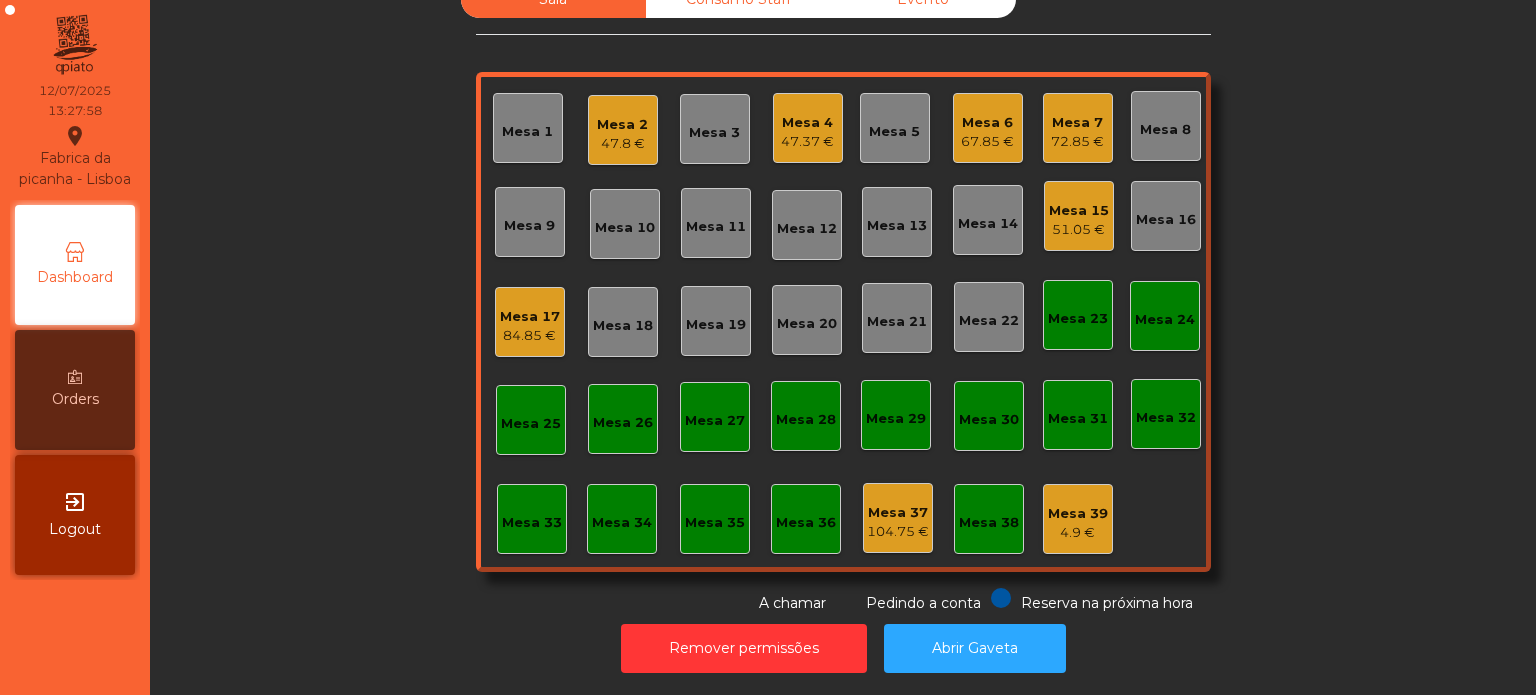 click on "47.37 €" 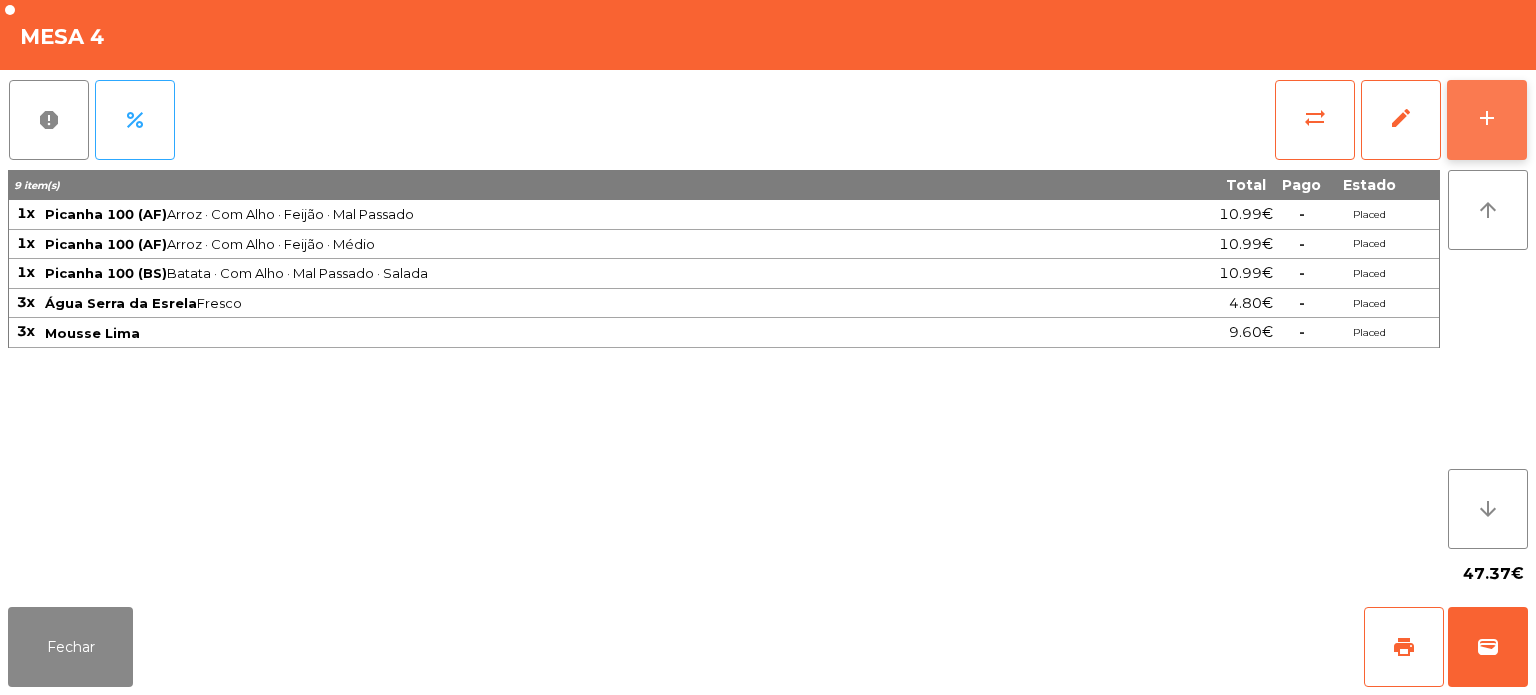 click on "add" 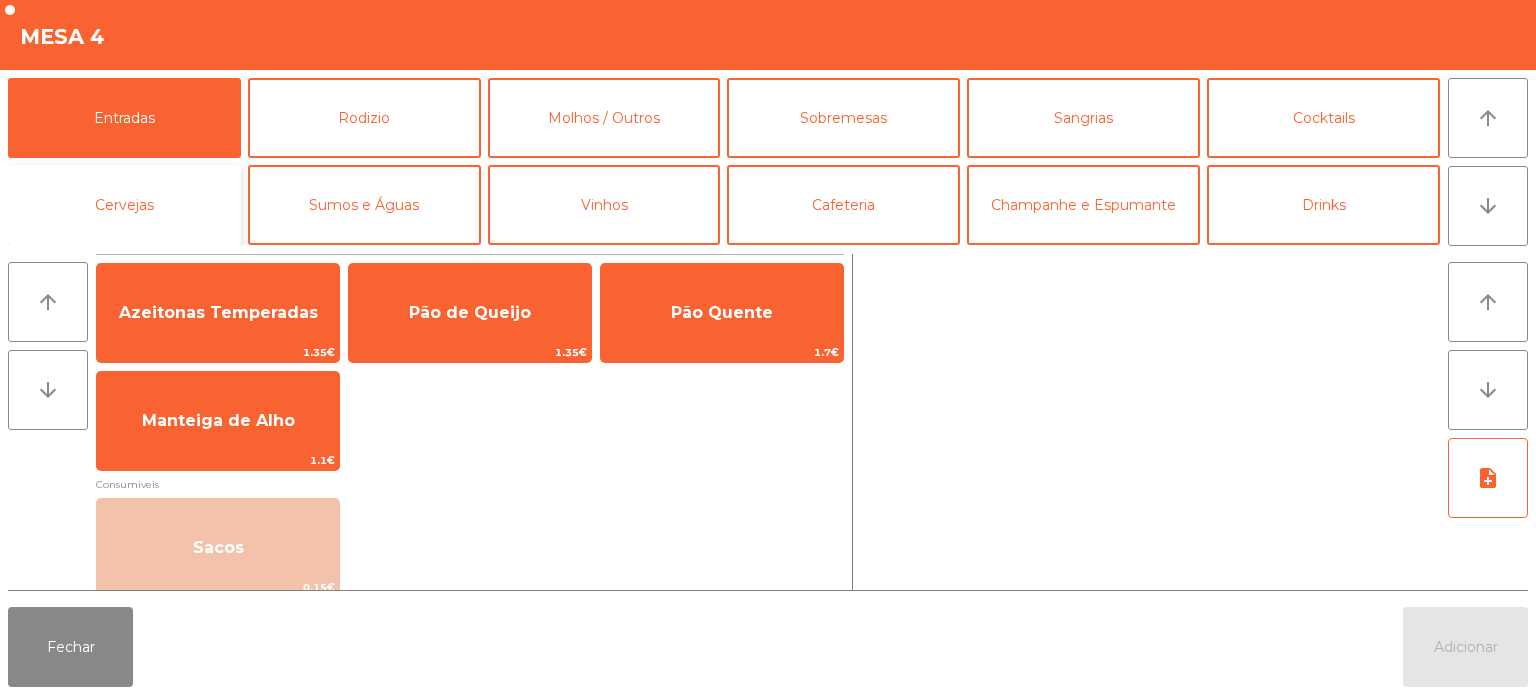 click on "Cervejas" 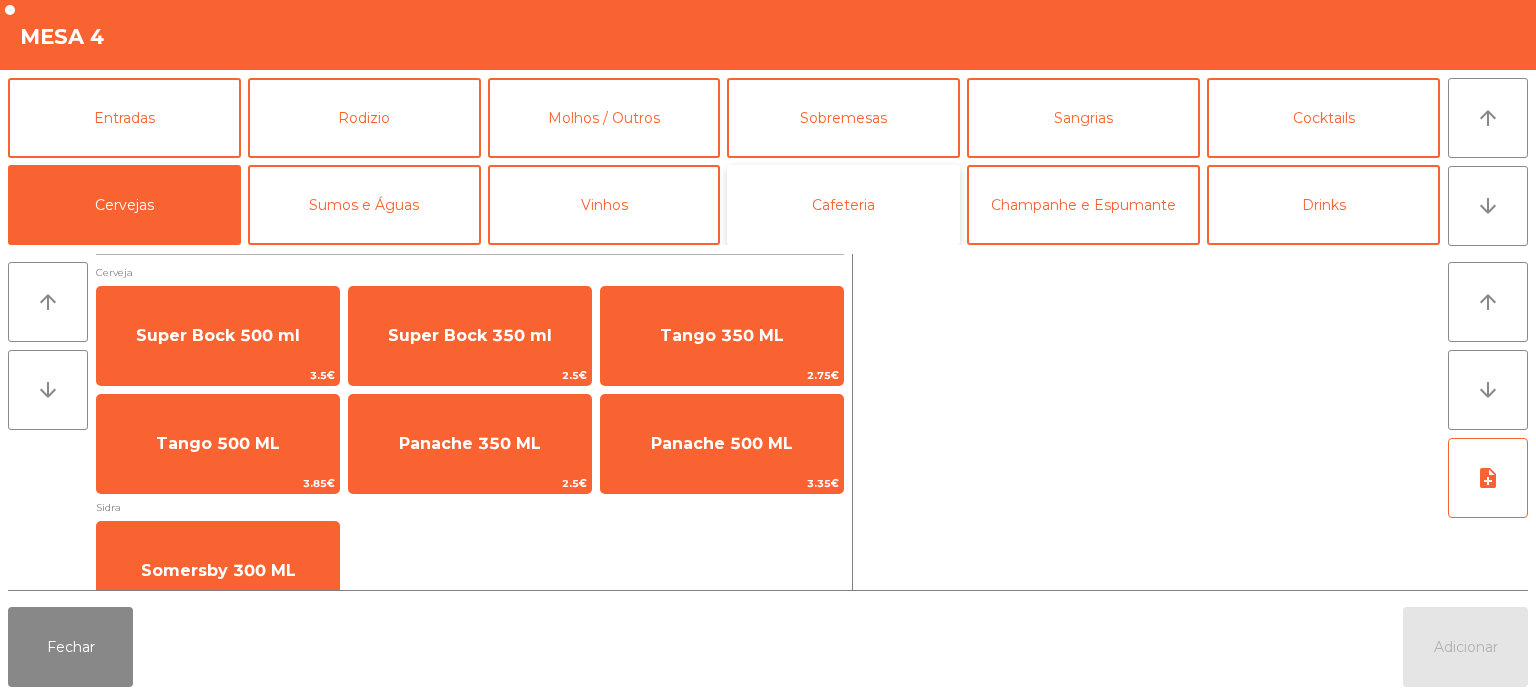 click on "Cafeteria" 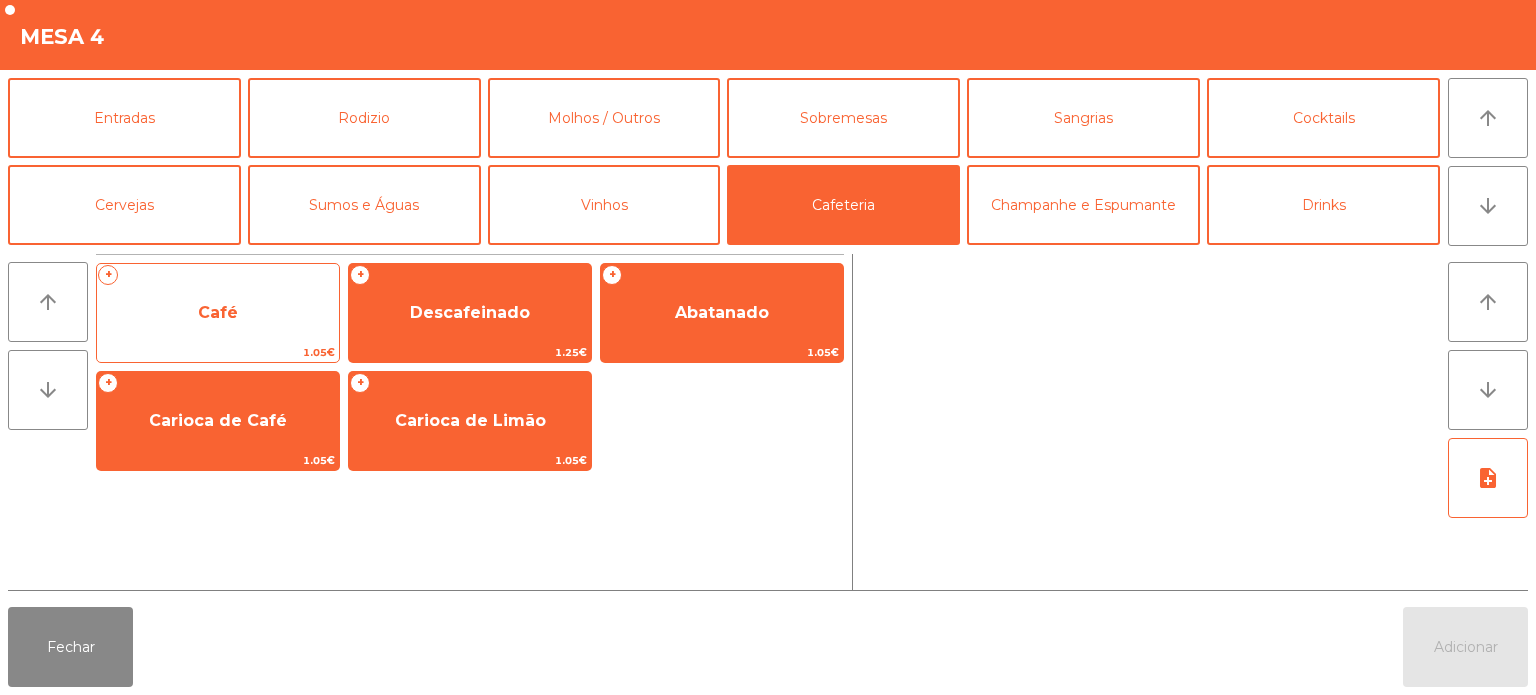 click on "Café" 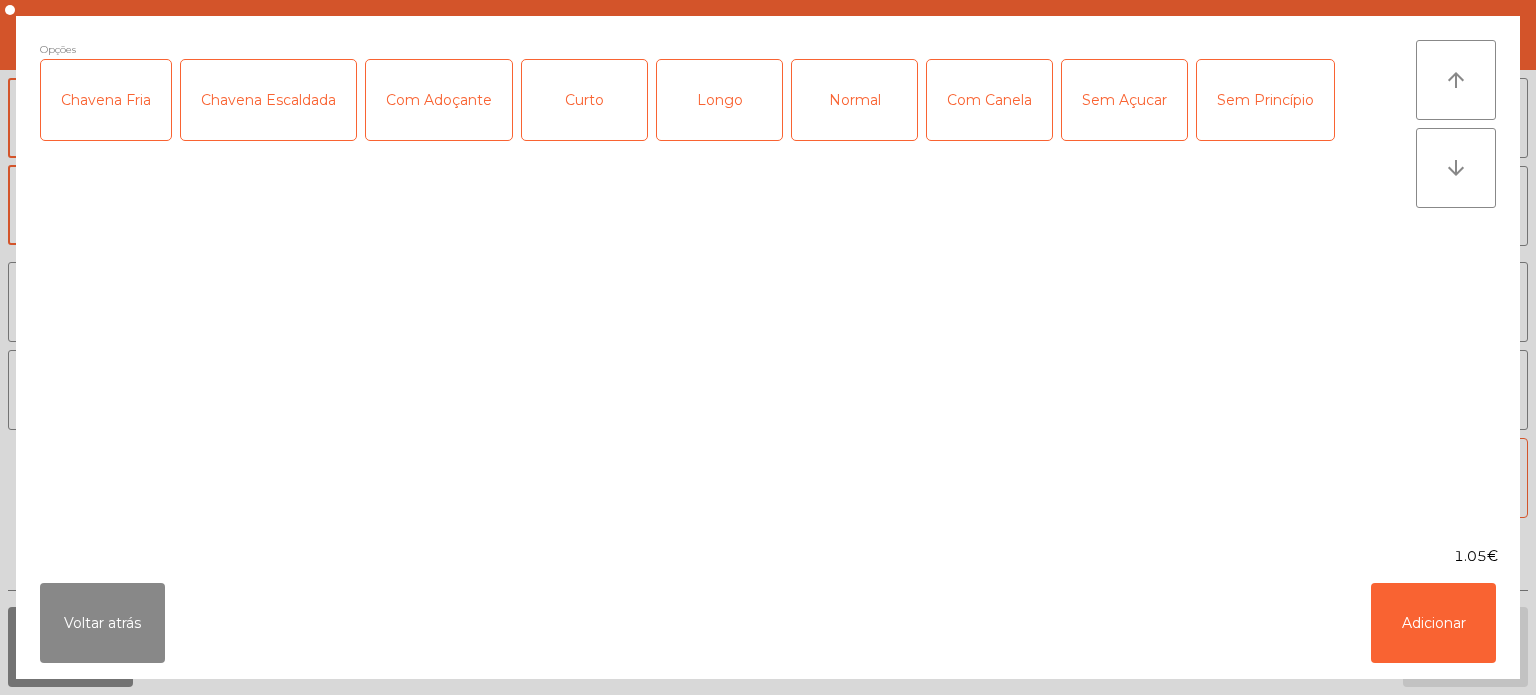 click on "Longo" 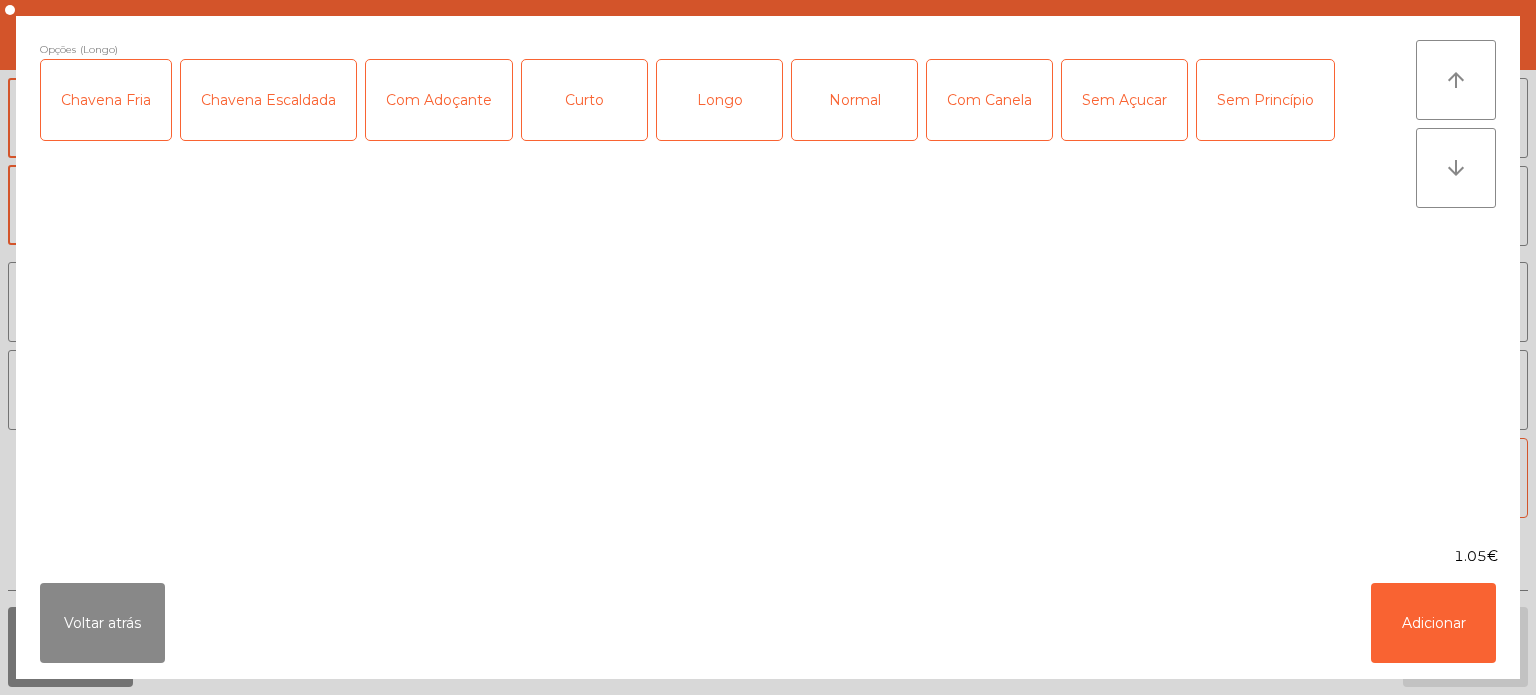 click on "Com Adoçante" 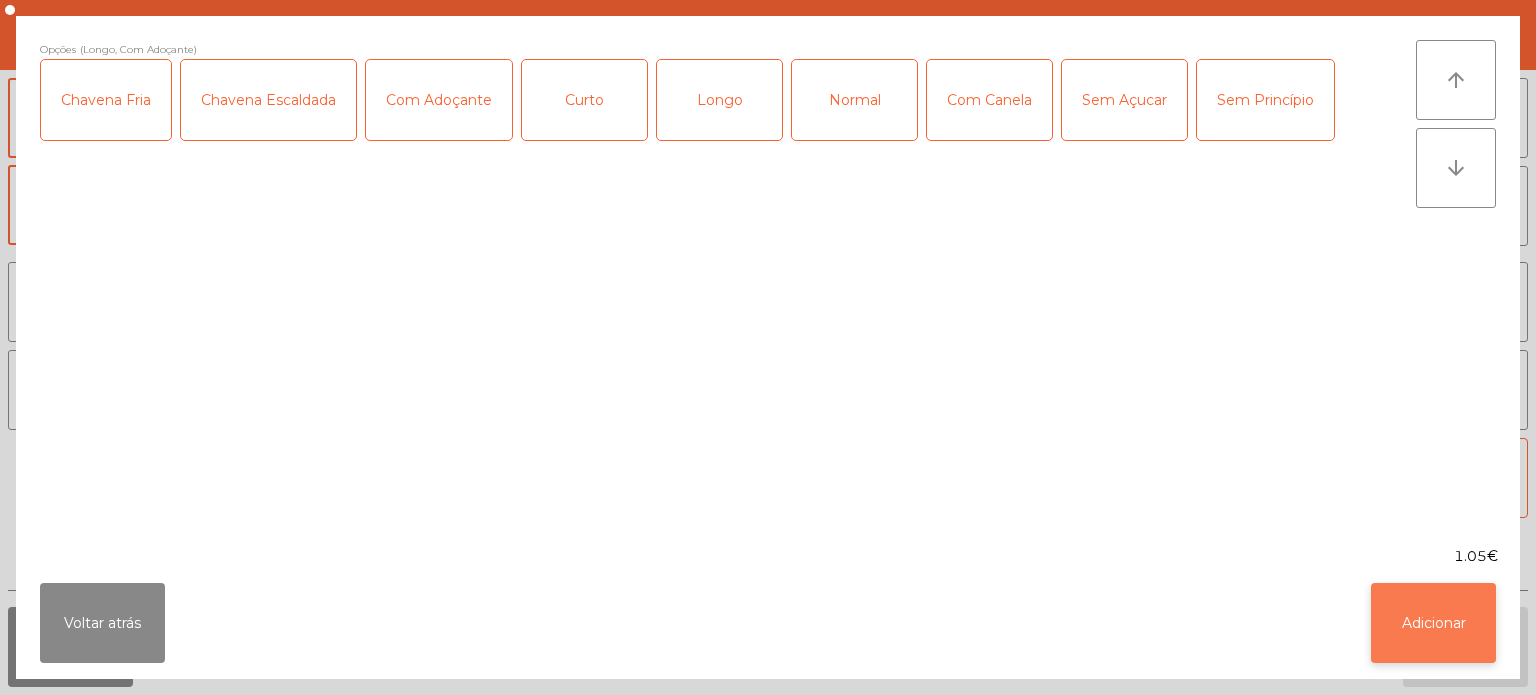 click on "Adicionar" 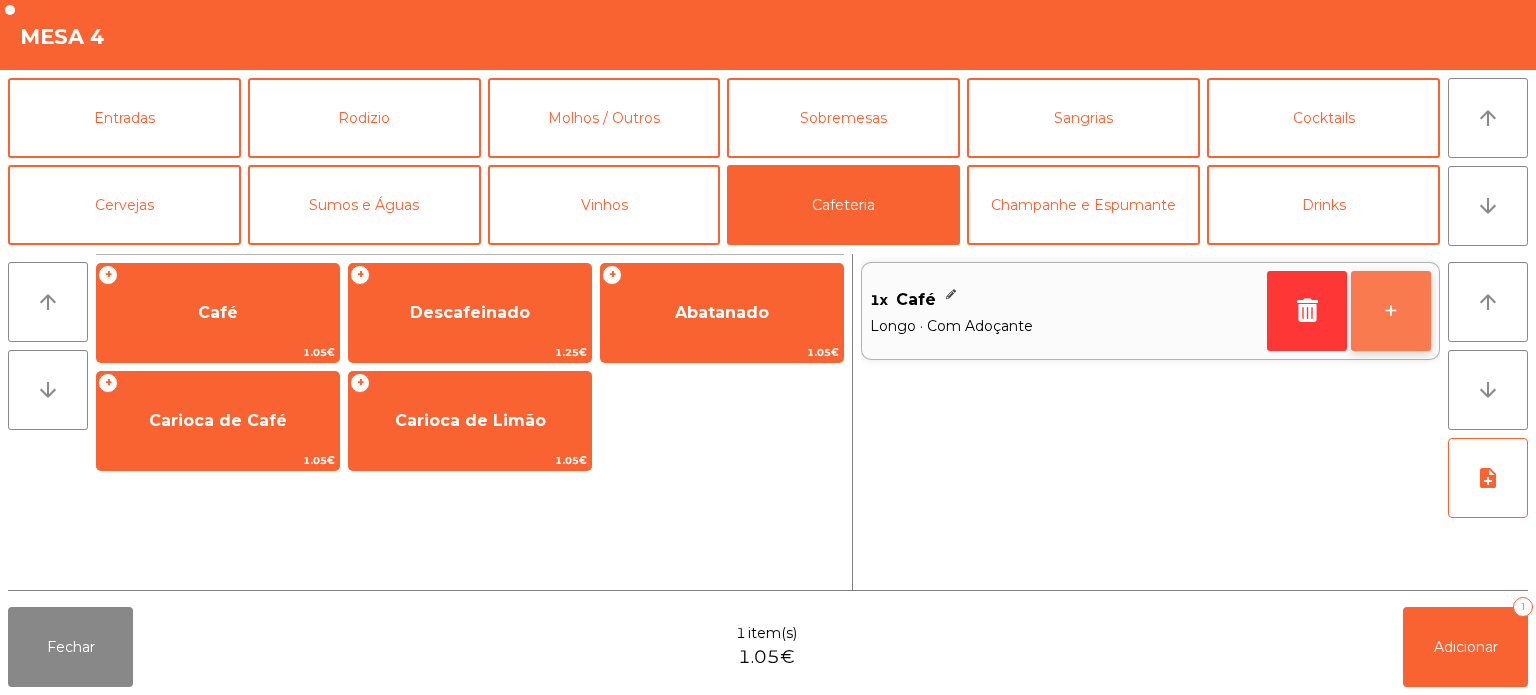 click on "+" 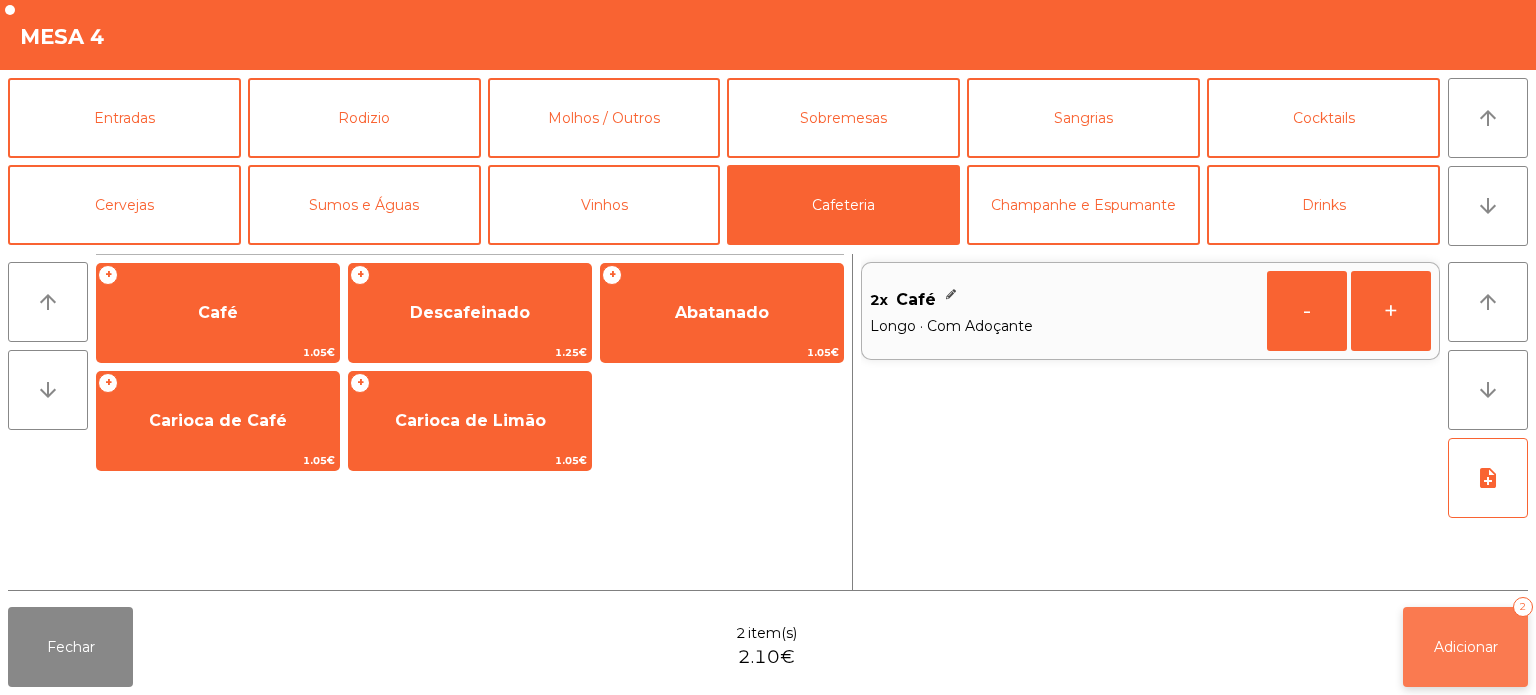 click on "Adicionar   2" 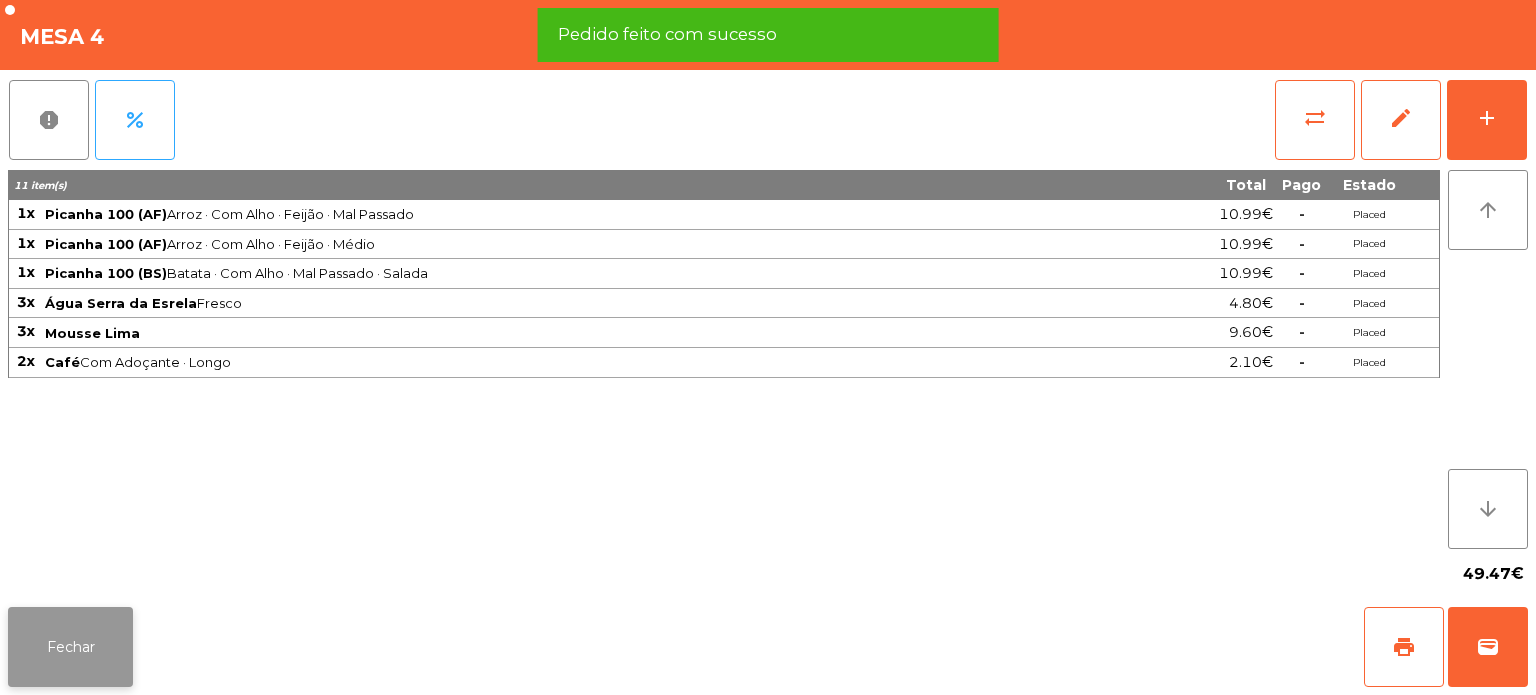 click on "Fechar" 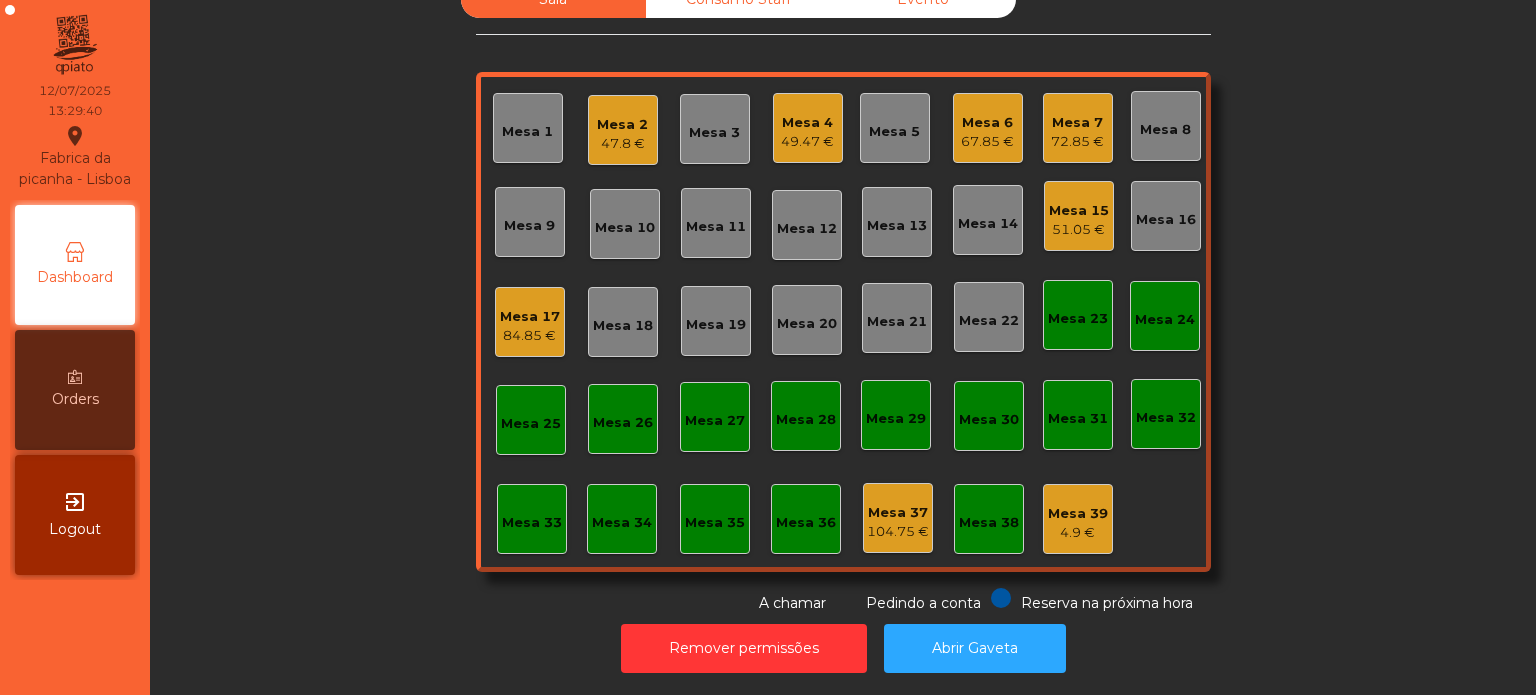 click on "Mesa 33" 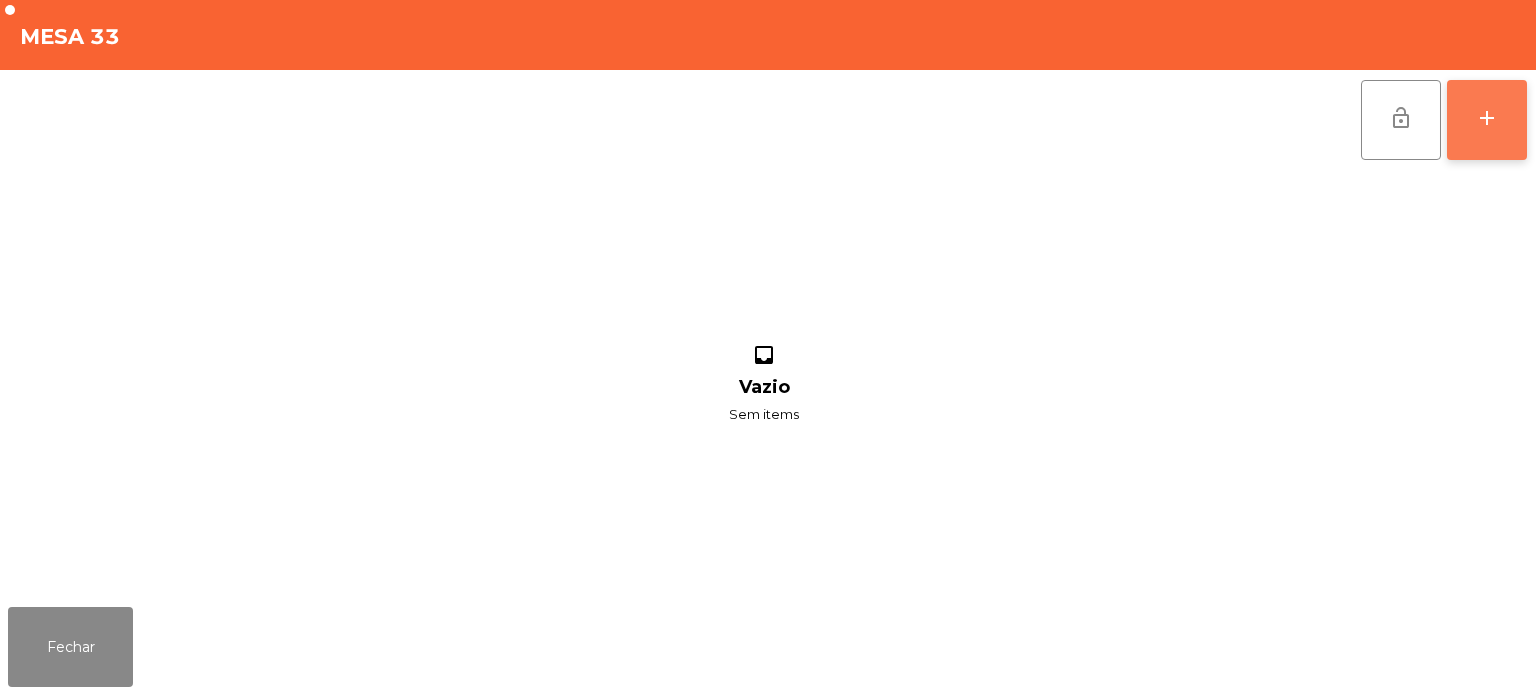 click on "add" 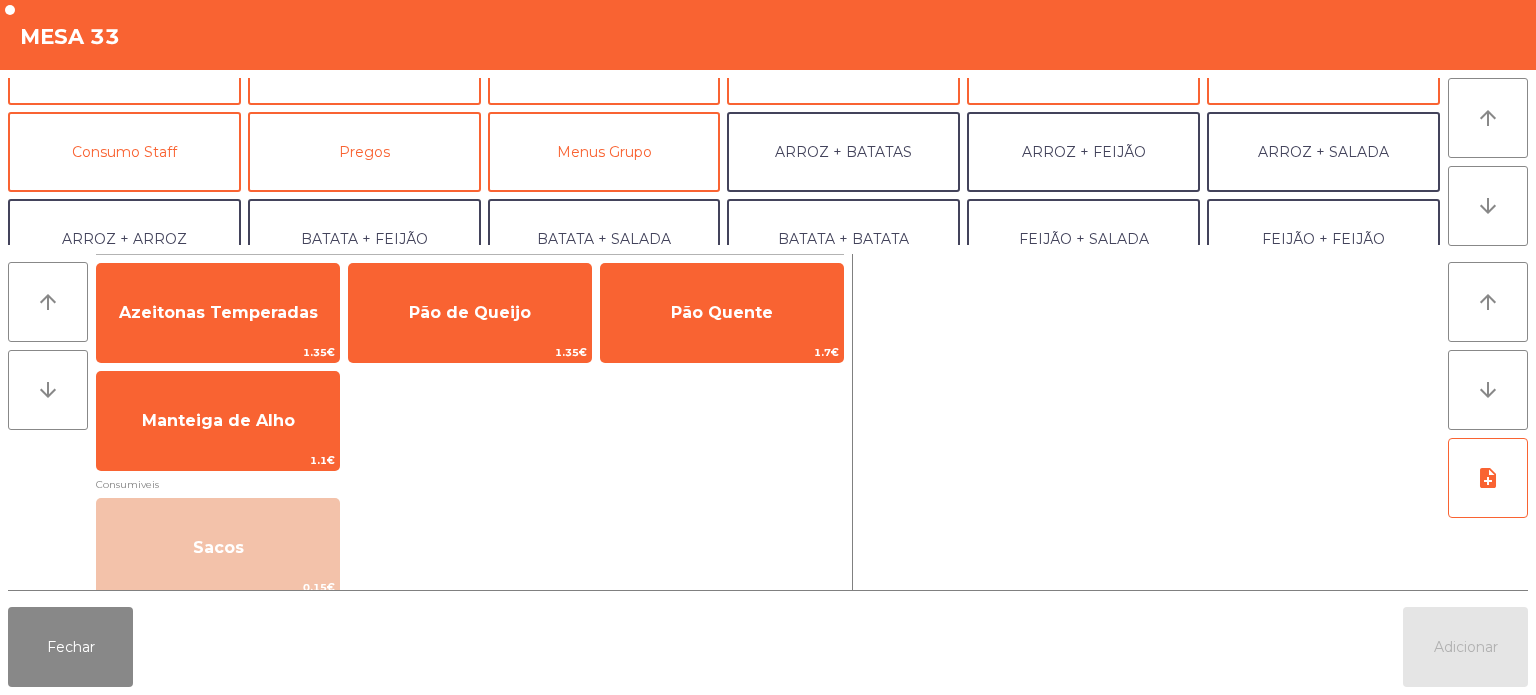 scroll, scrollTop: 144, scrollLeft: 0, axis: vertical 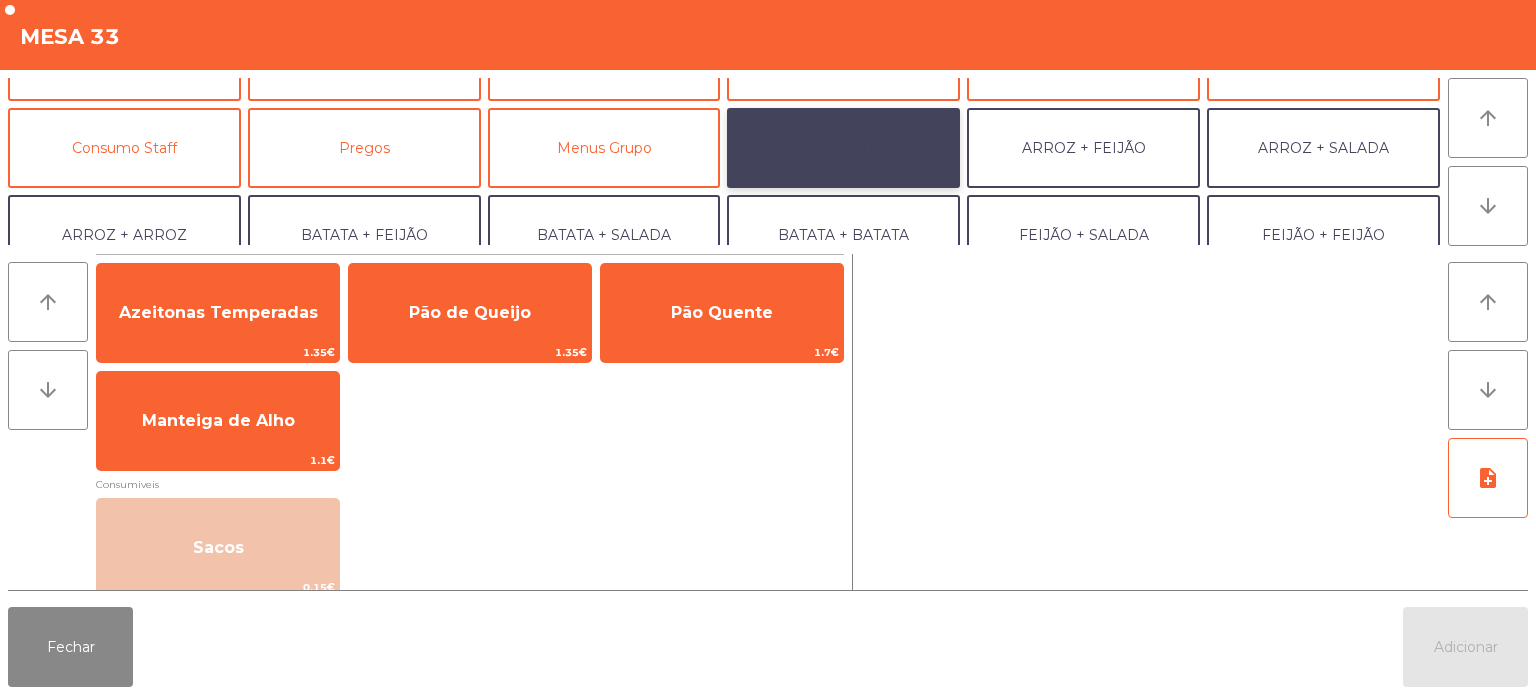 click on "ARROZ + BATATAS" 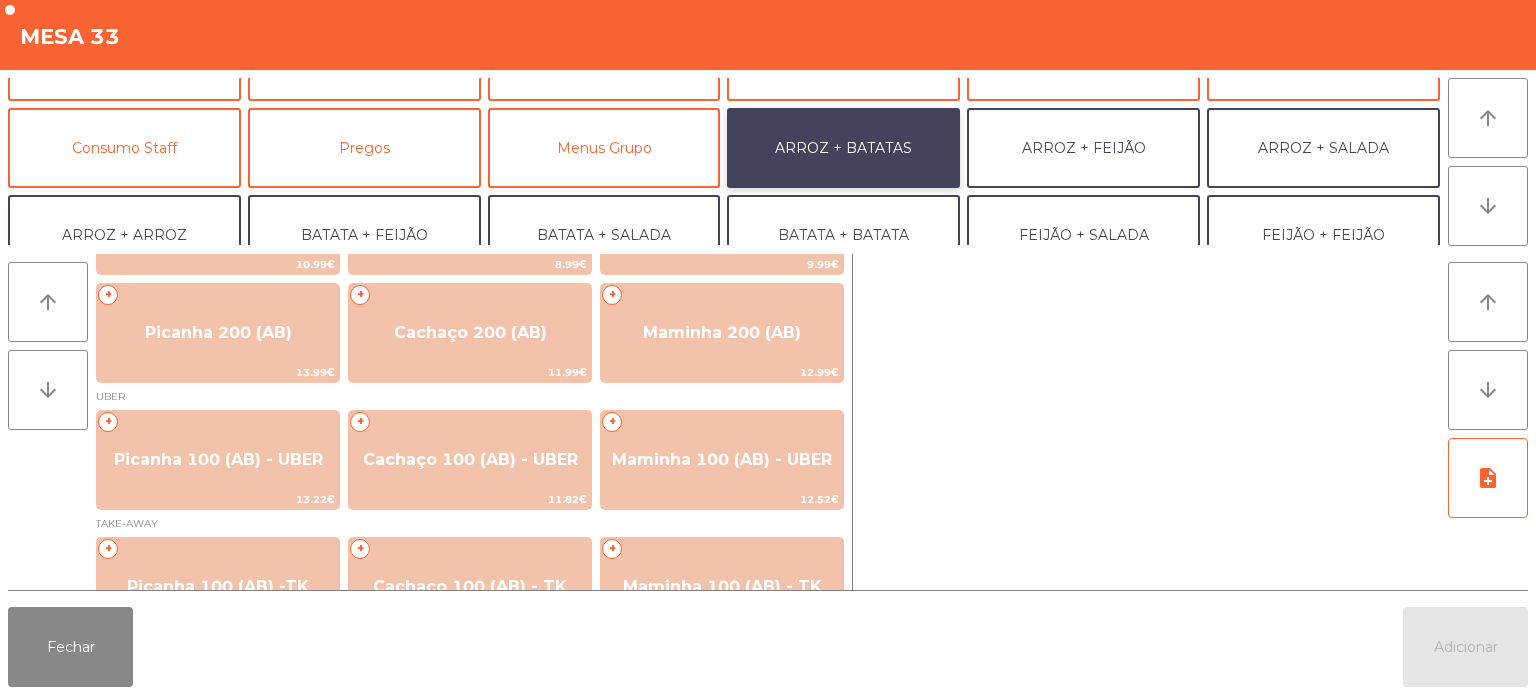 scroll, scrollTop: 89, scrollLeft: 0, axis: vertical 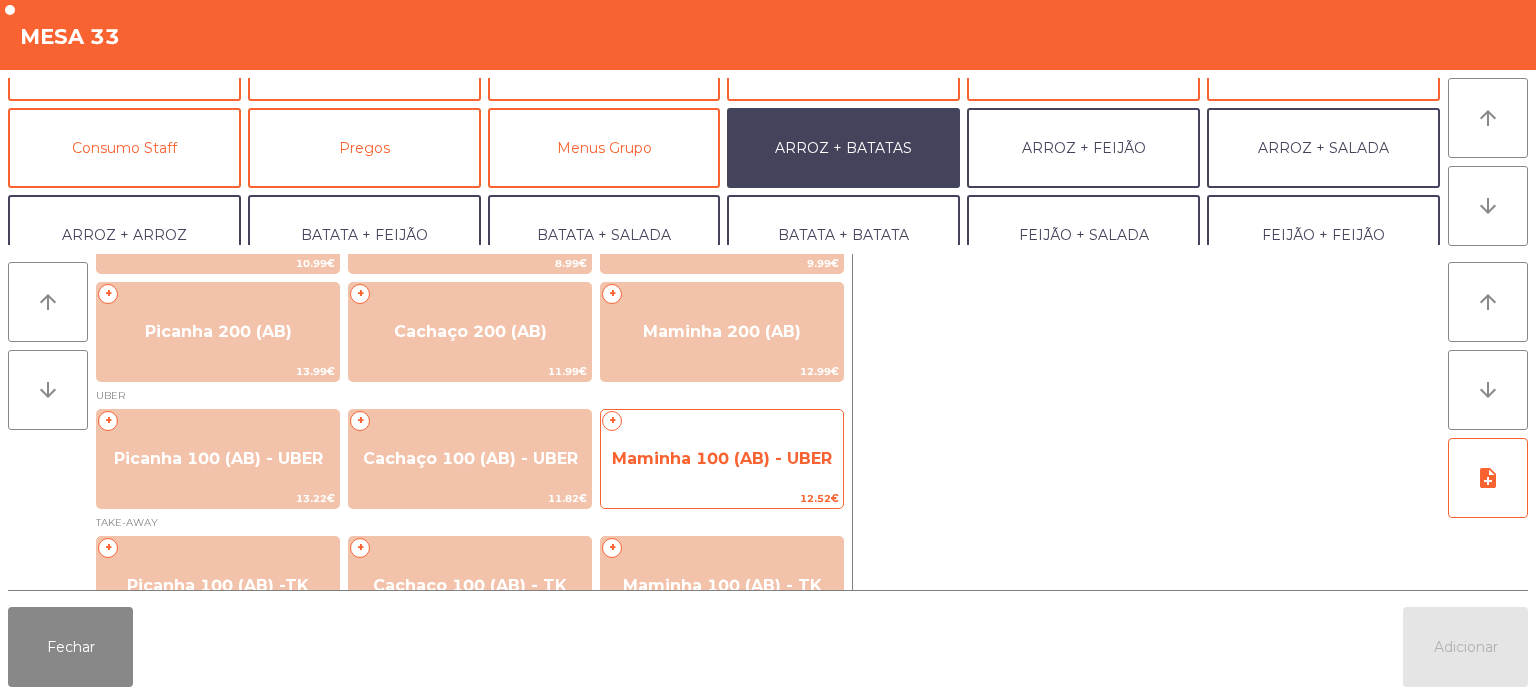 click on "Maminha 100 (AB) - UBER" 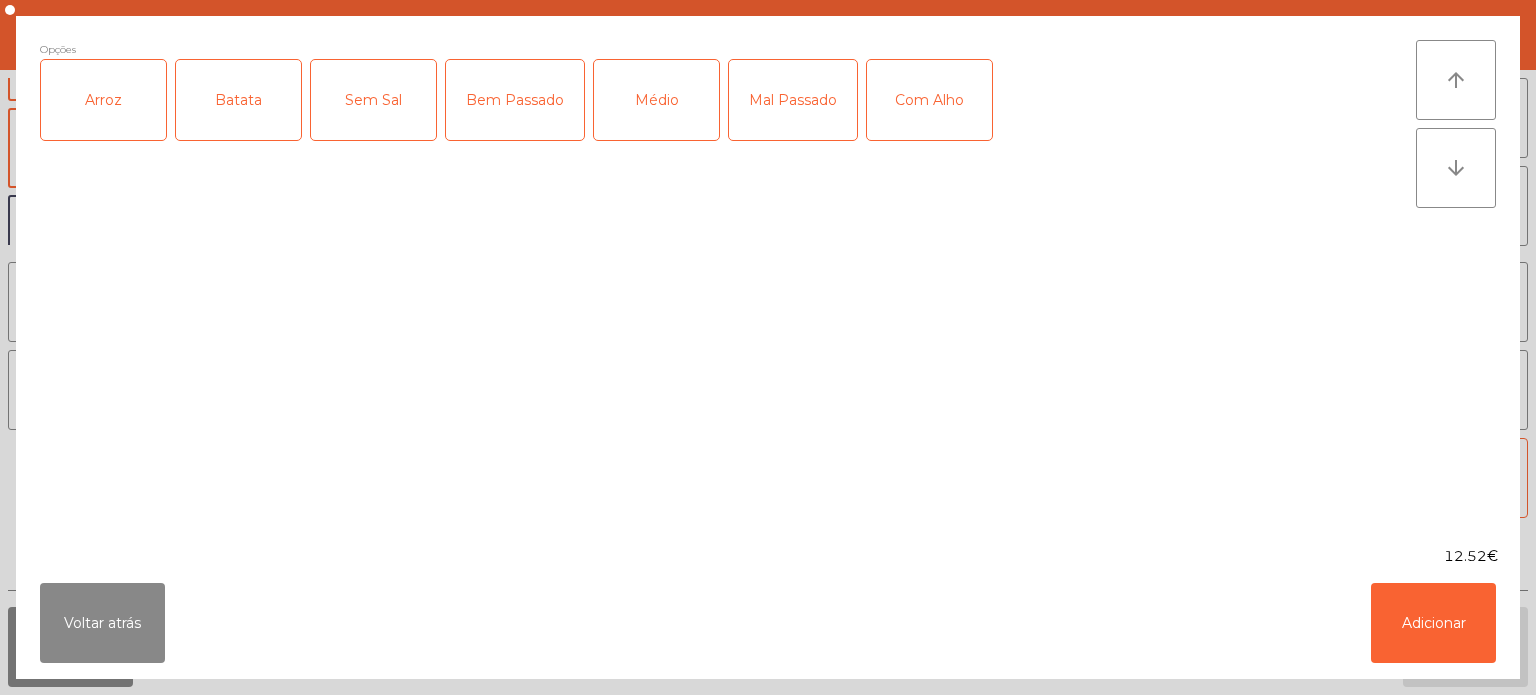 click on "Arroz" 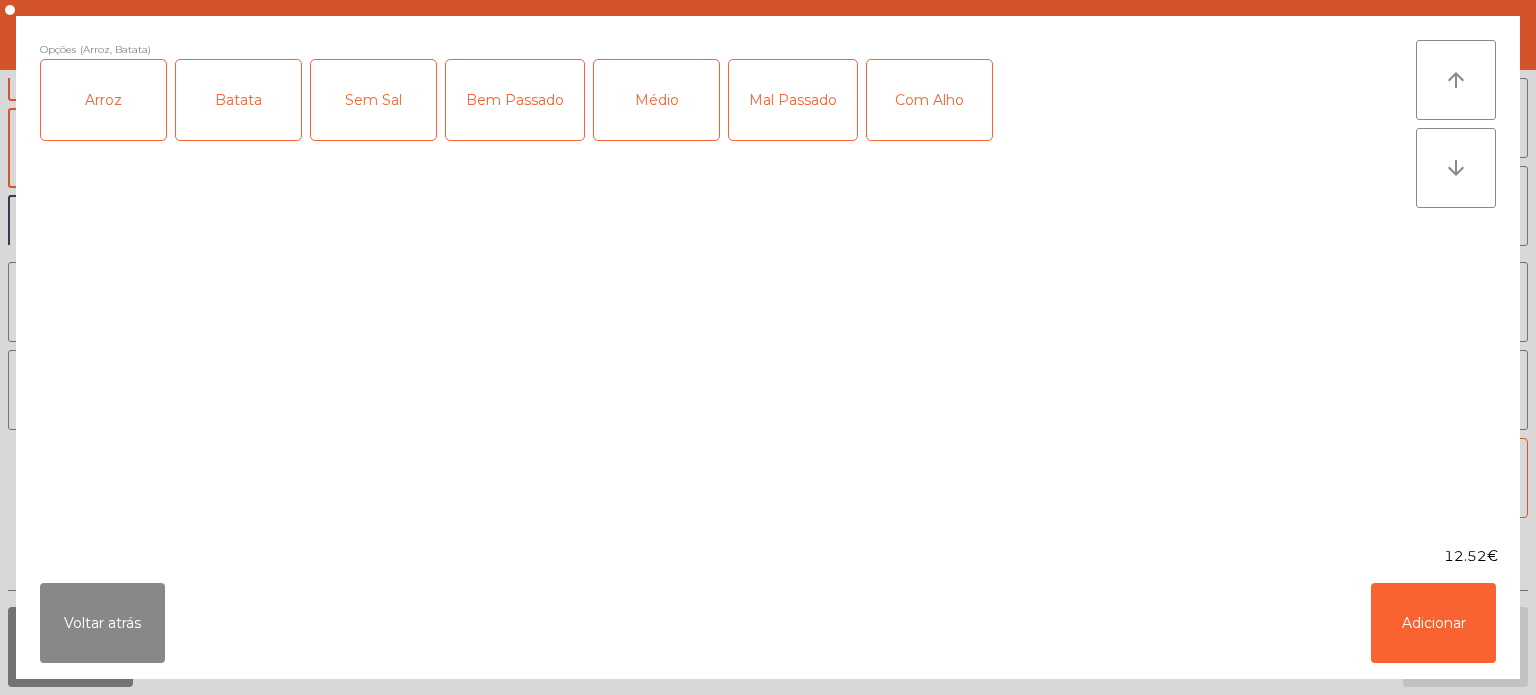 click on "Médio" 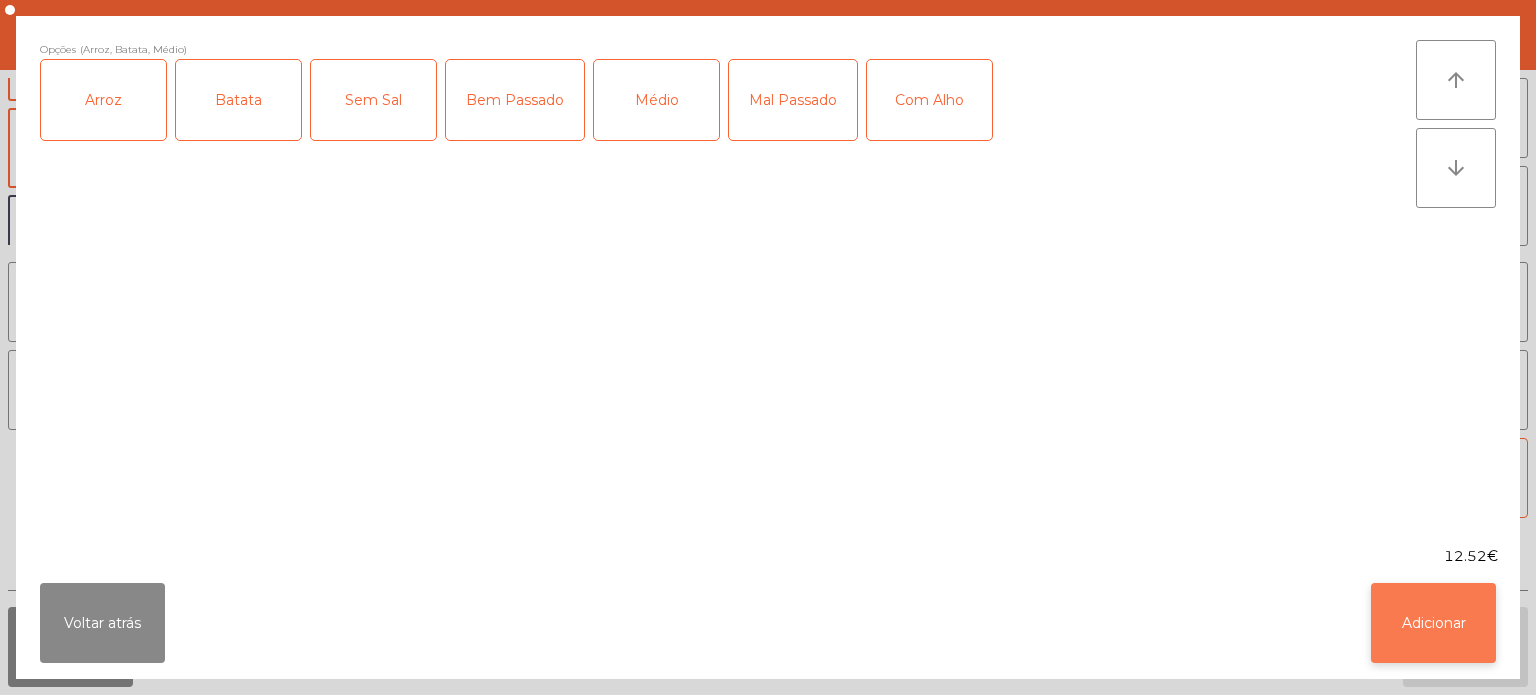 click on "Adicionar" 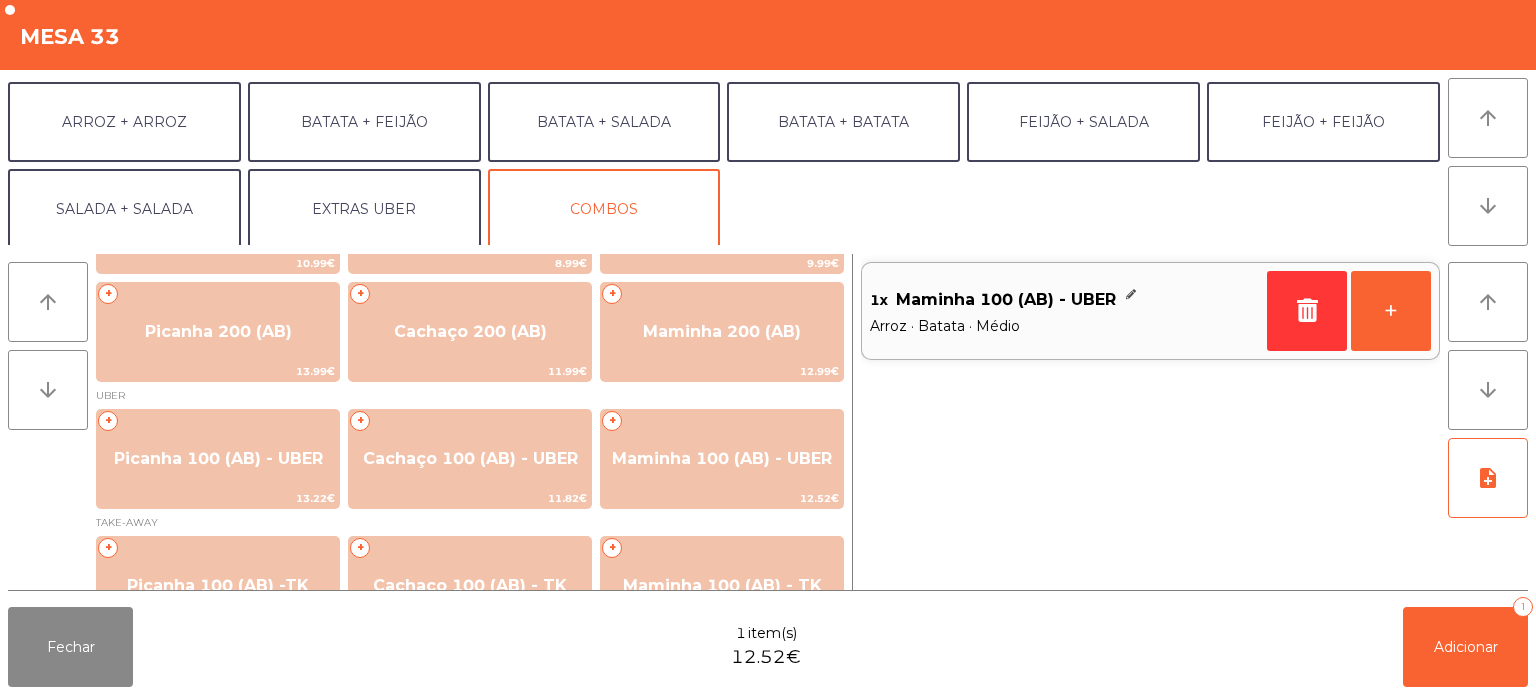 scroll, scrollTop: 260, scrollLeft: 0, axis: vertical 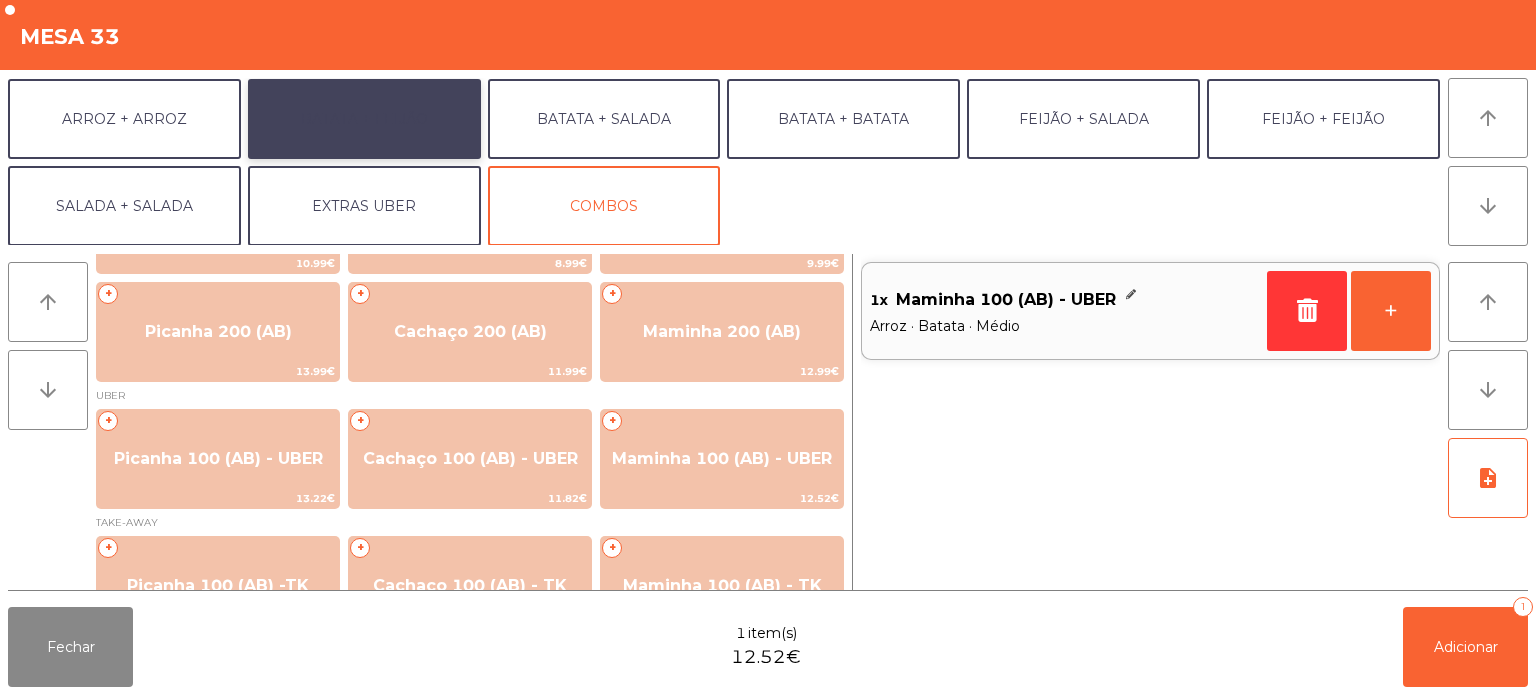 click on "BATATA + FEIJÃO" 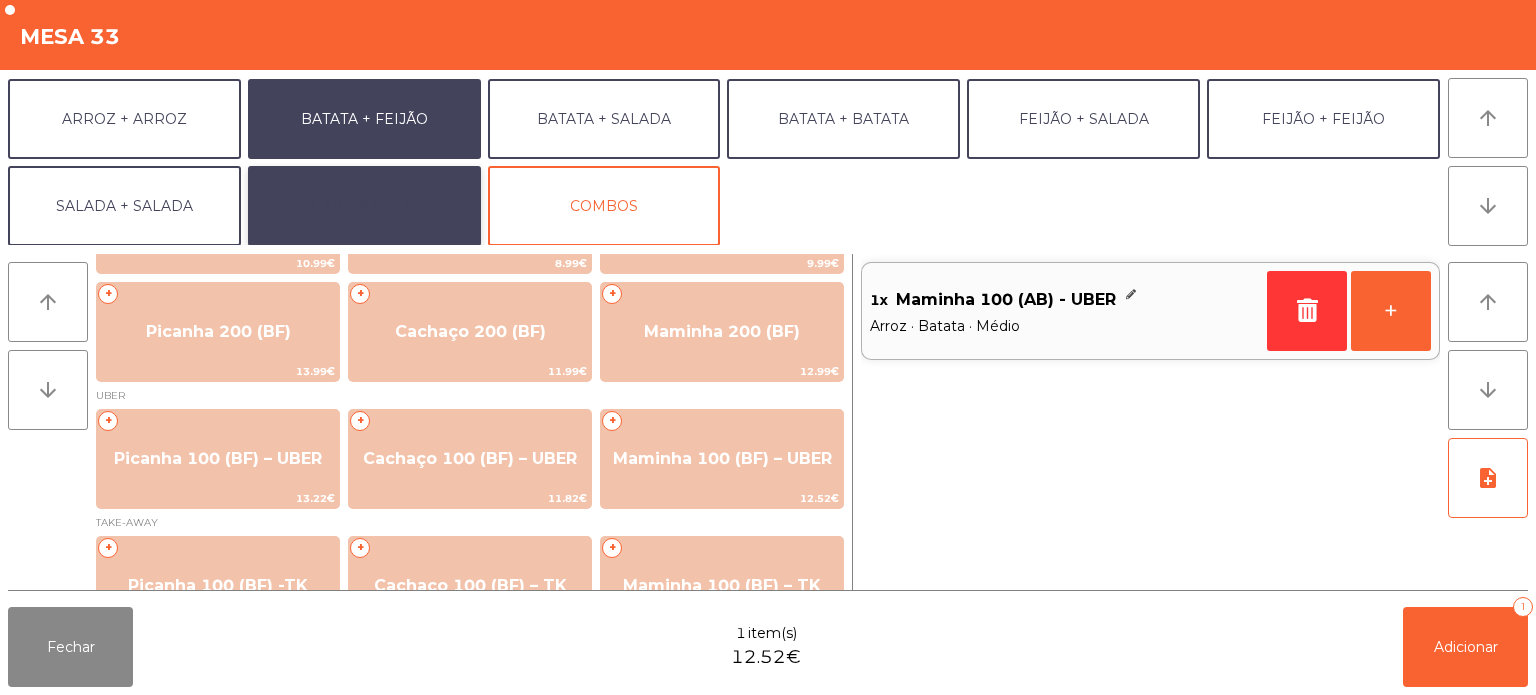 click on "EXTRAS UBER" 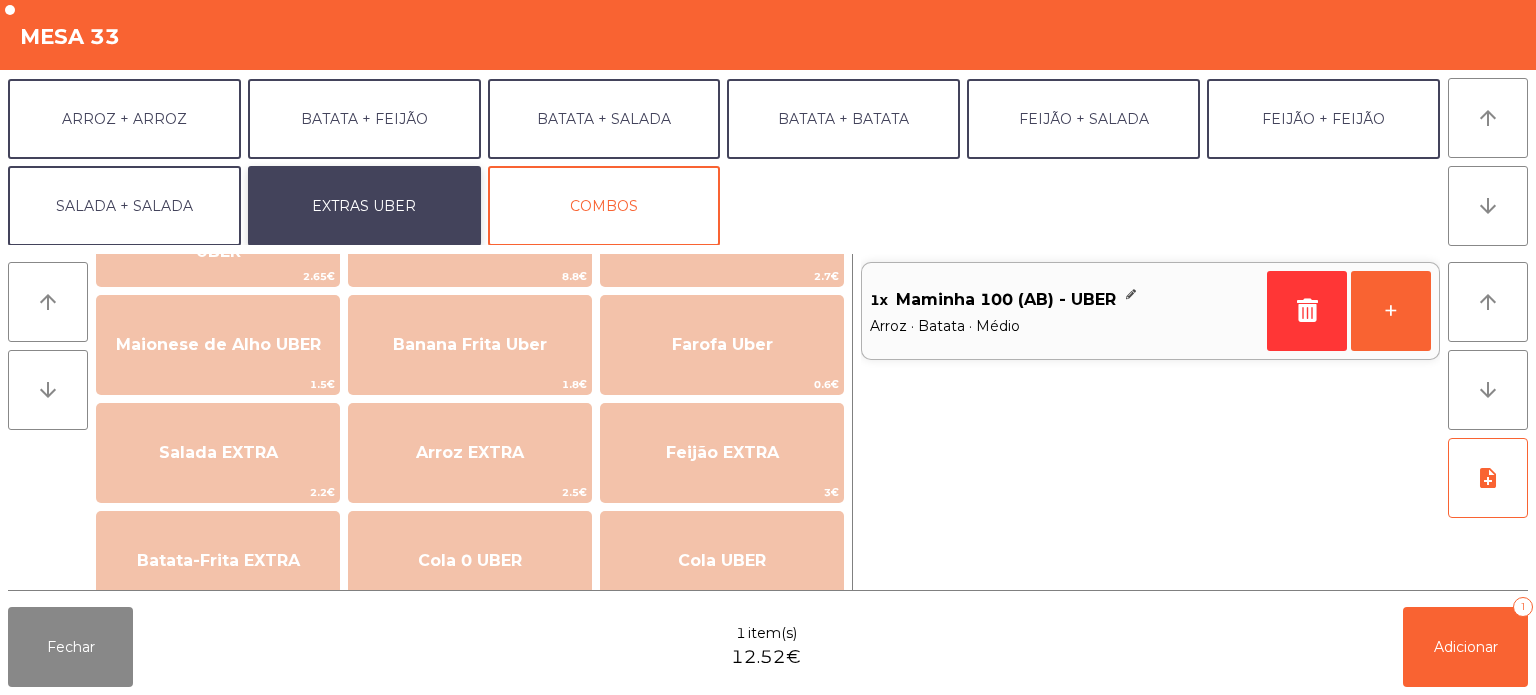 scroll, scrollTop: 153, scrollLeft: 0, axis: vertical 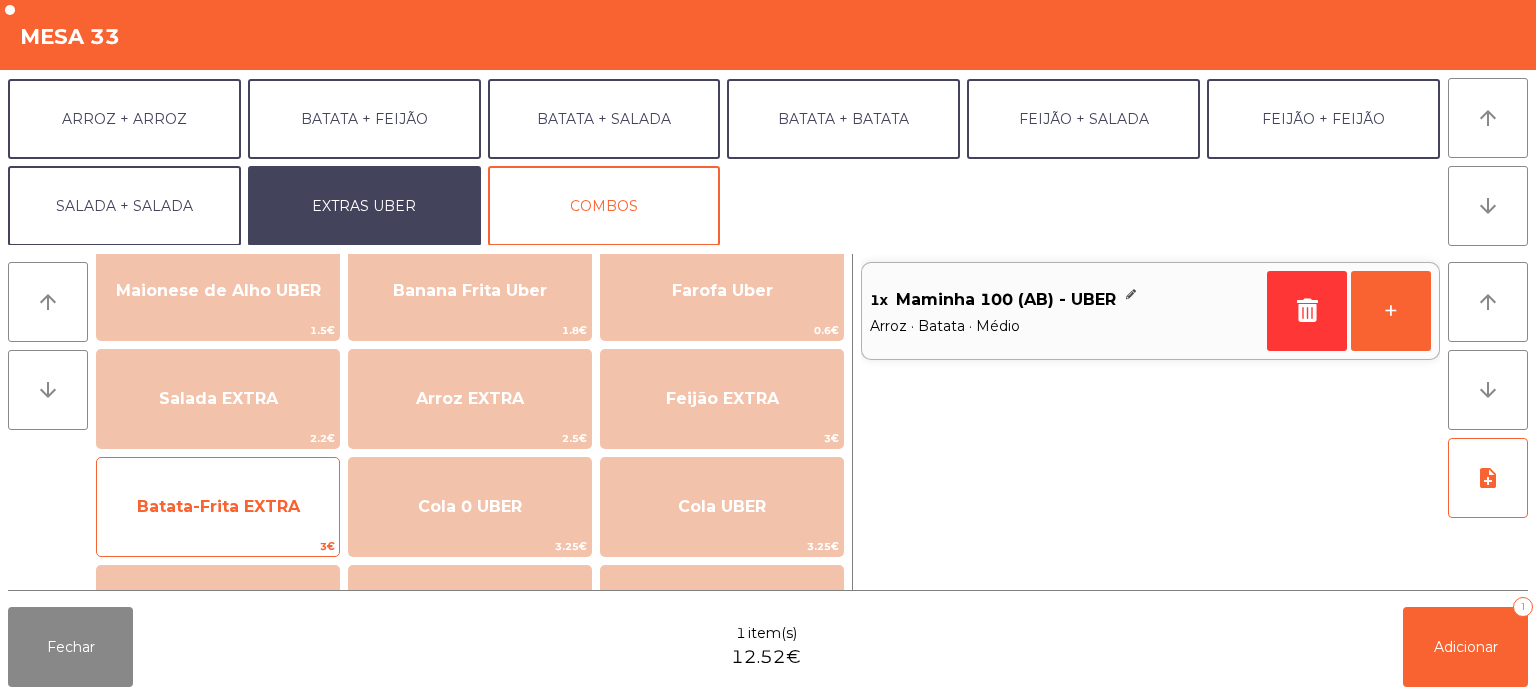 click on "Batata-Frita EXTRA" 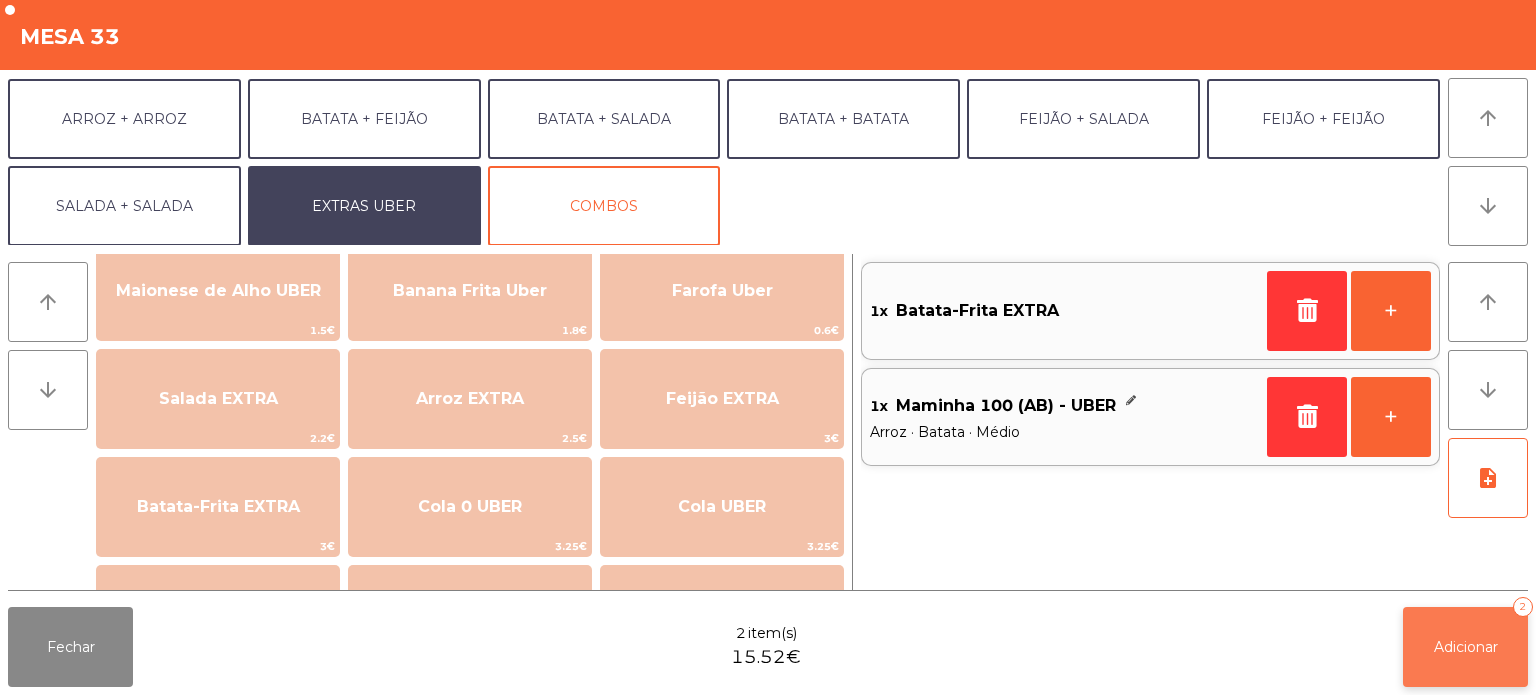 click on "Adicionar   2" 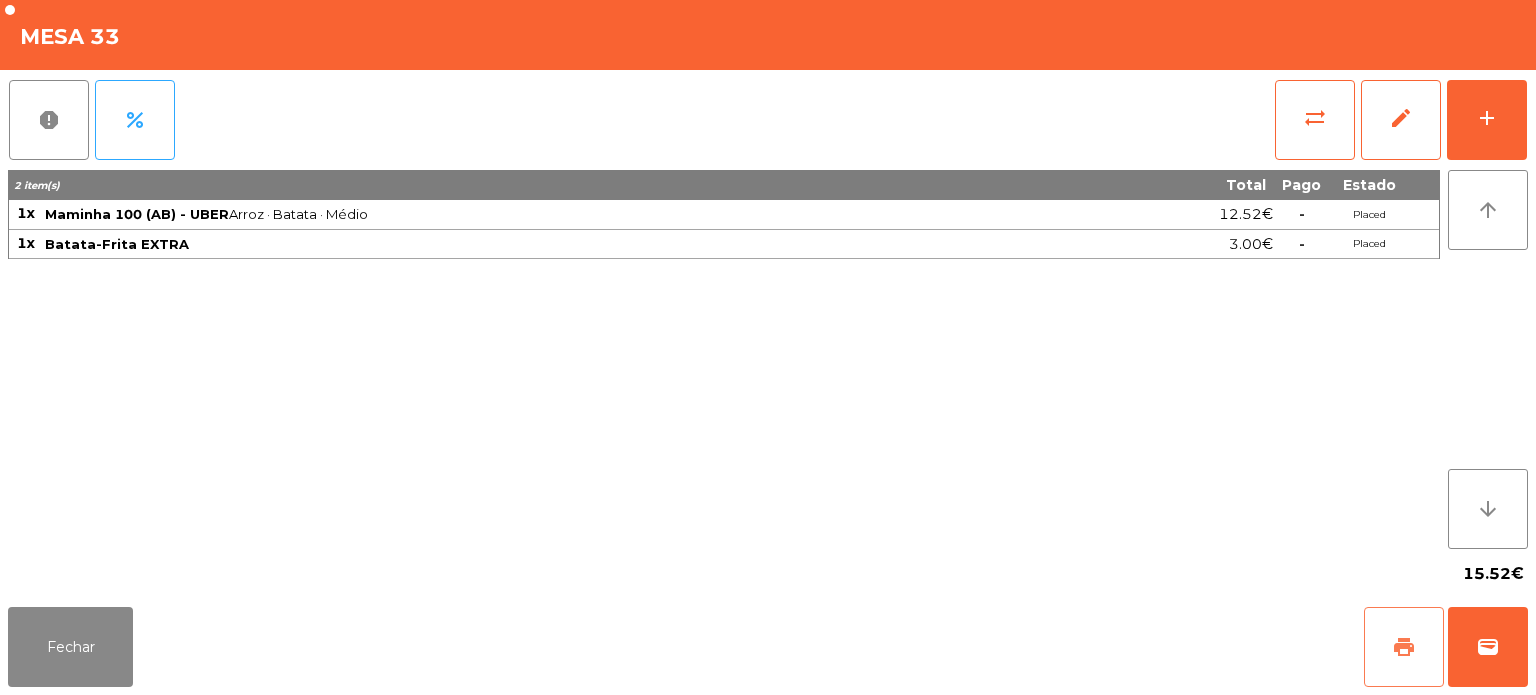 click on "print" 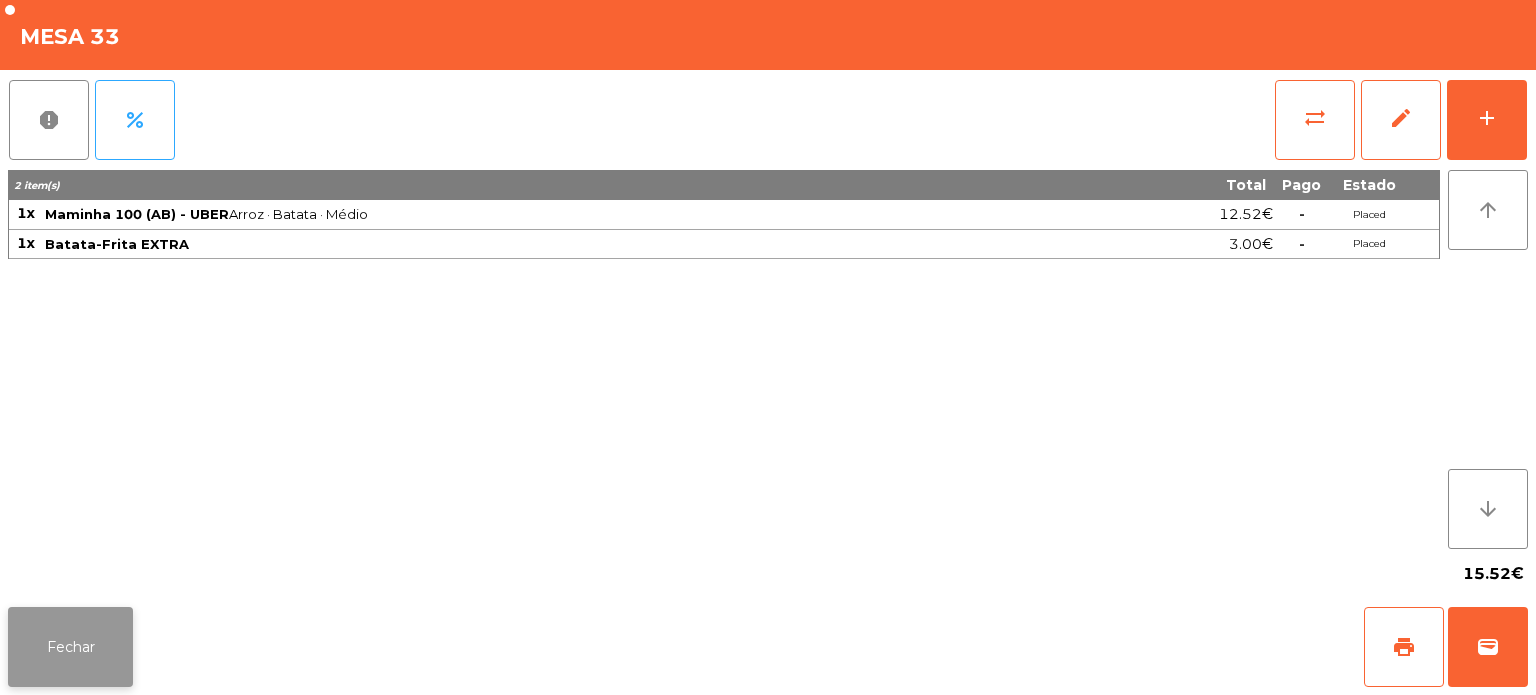 click on "Fechar" 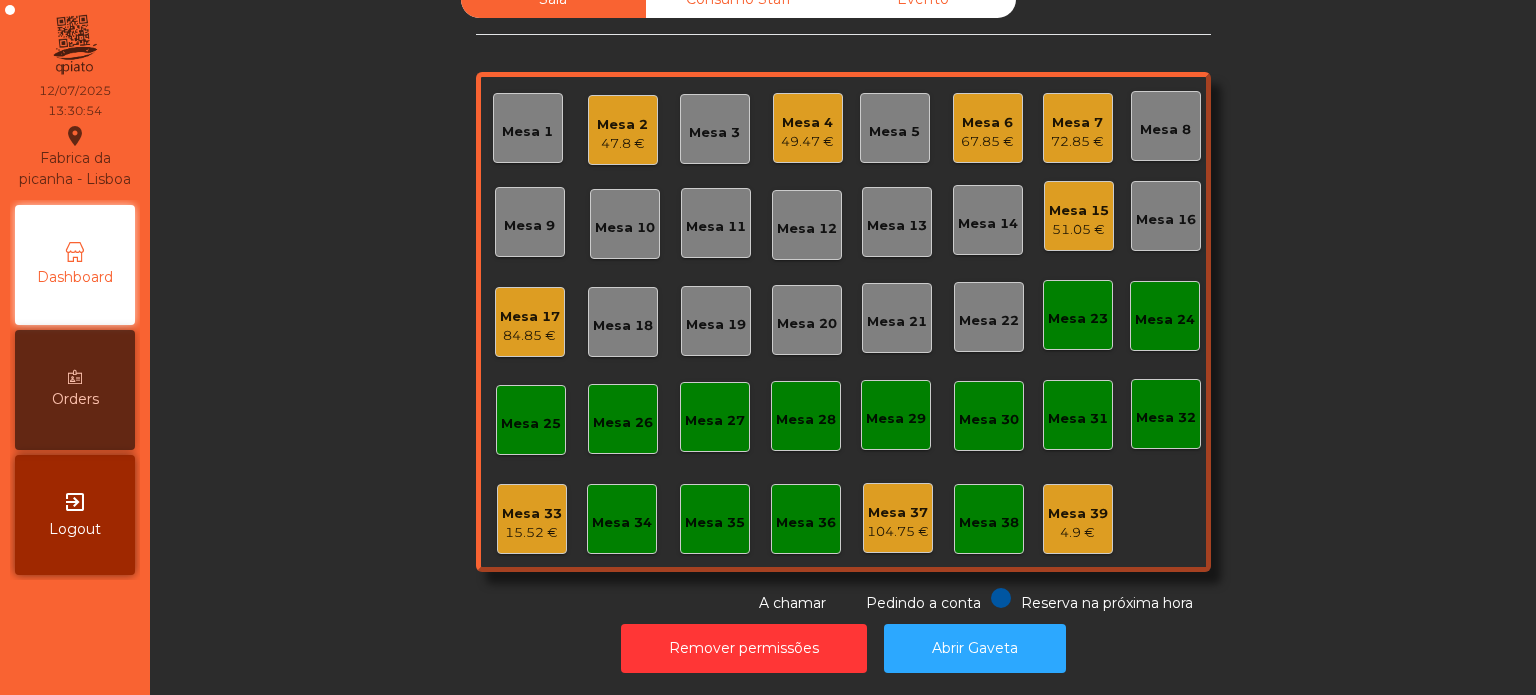 click on "Mesa 8" 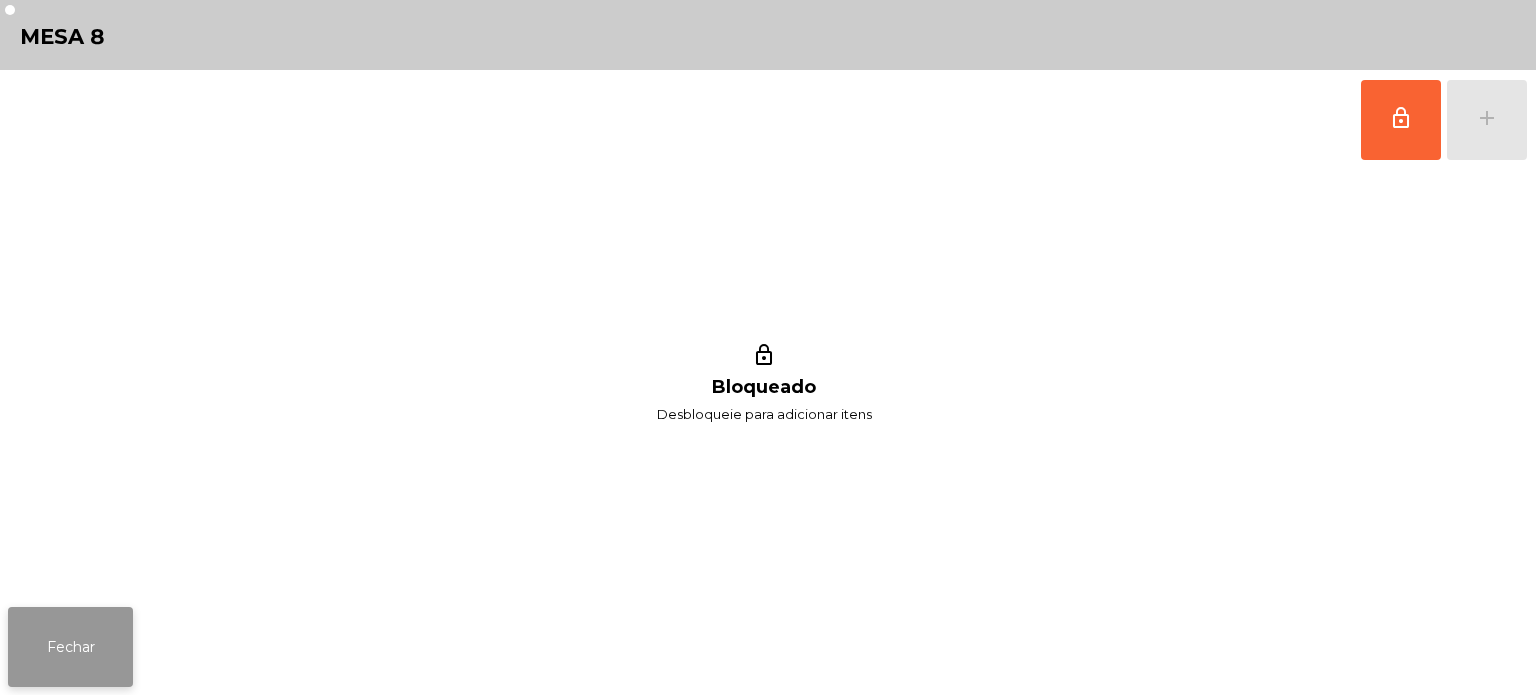 click on "Fechar" 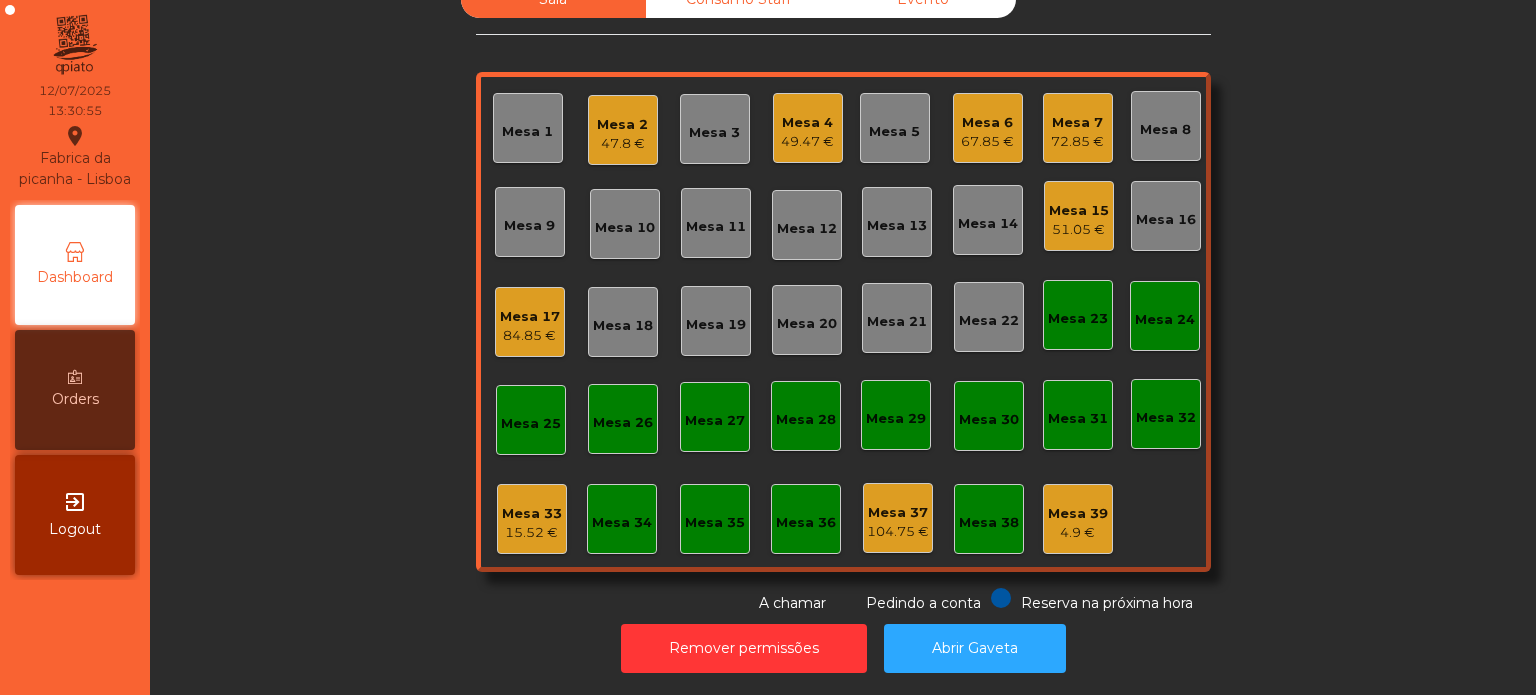 click on "Mesa 9" 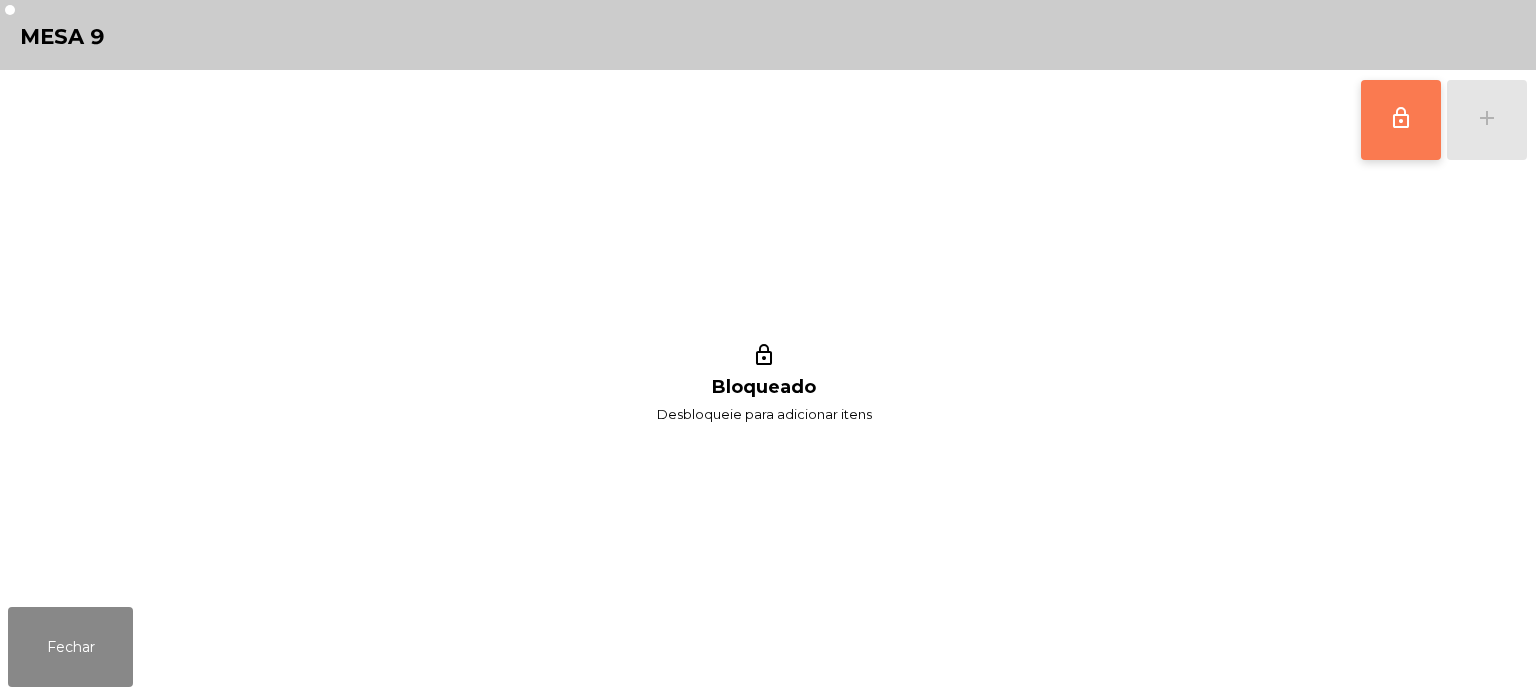 click on "lock_outline" 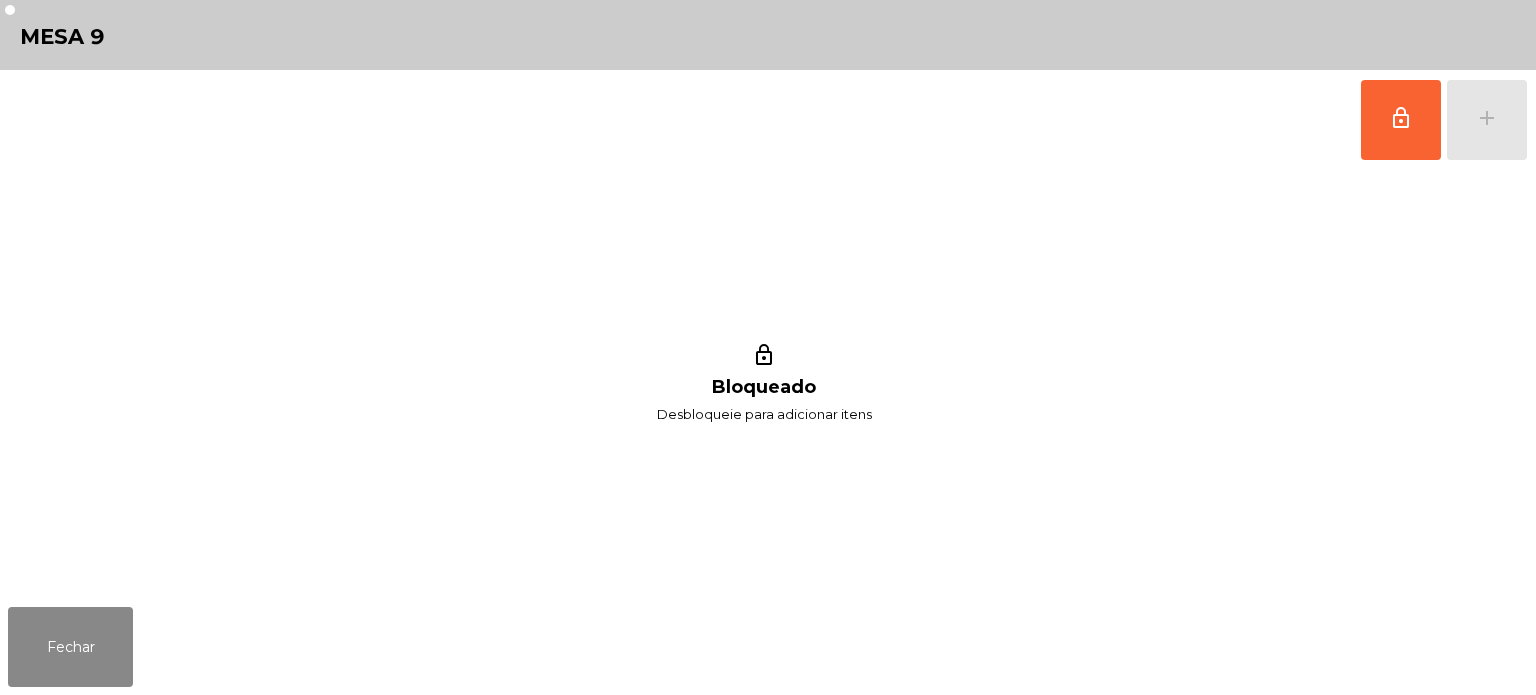 click on "lock_outline   add" 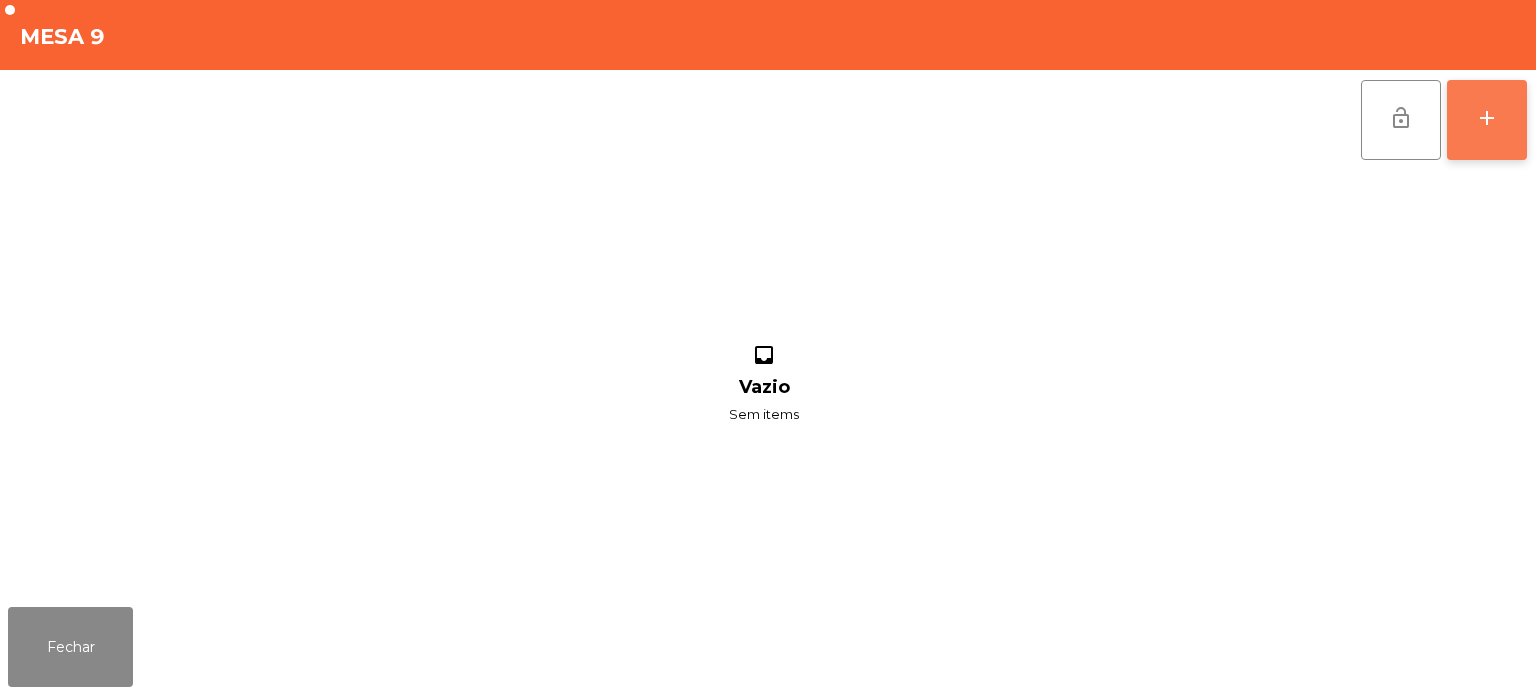 click on "add" 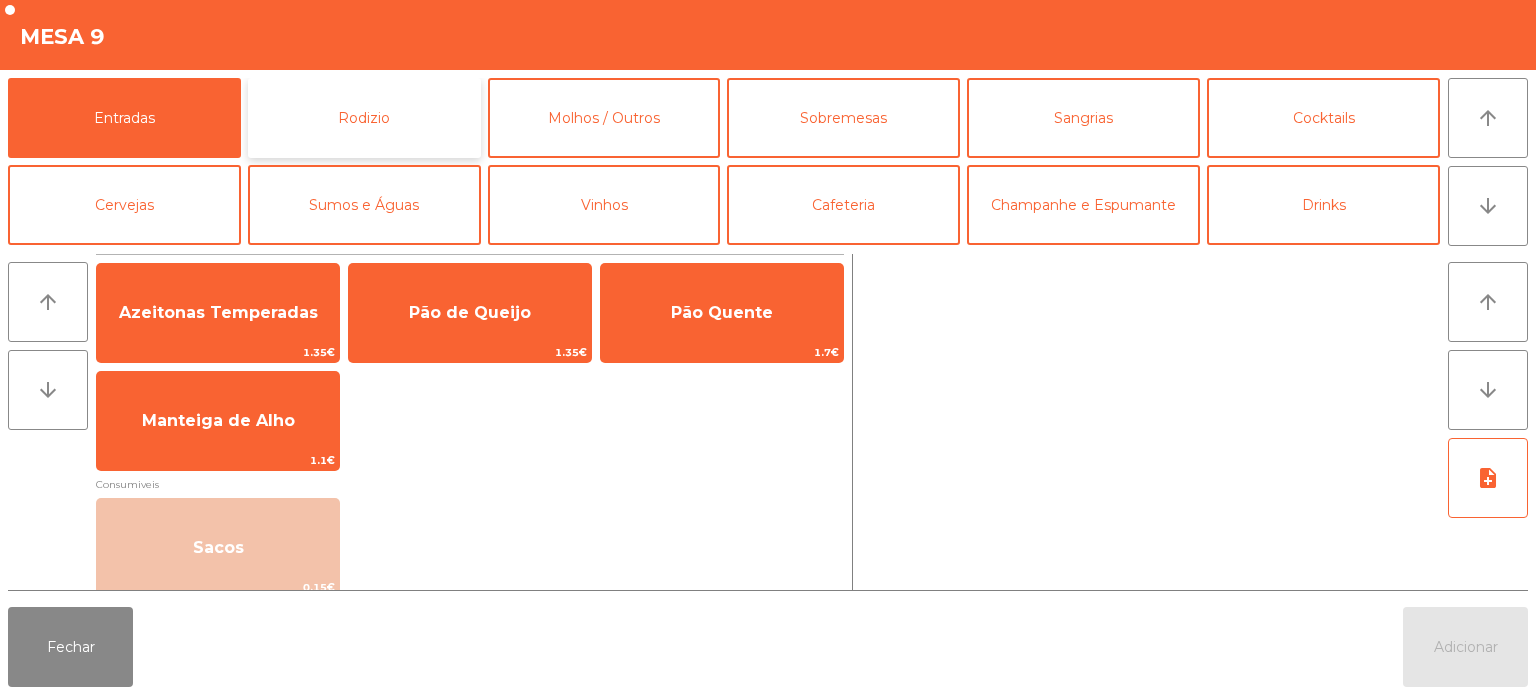 click on "Rodizio" 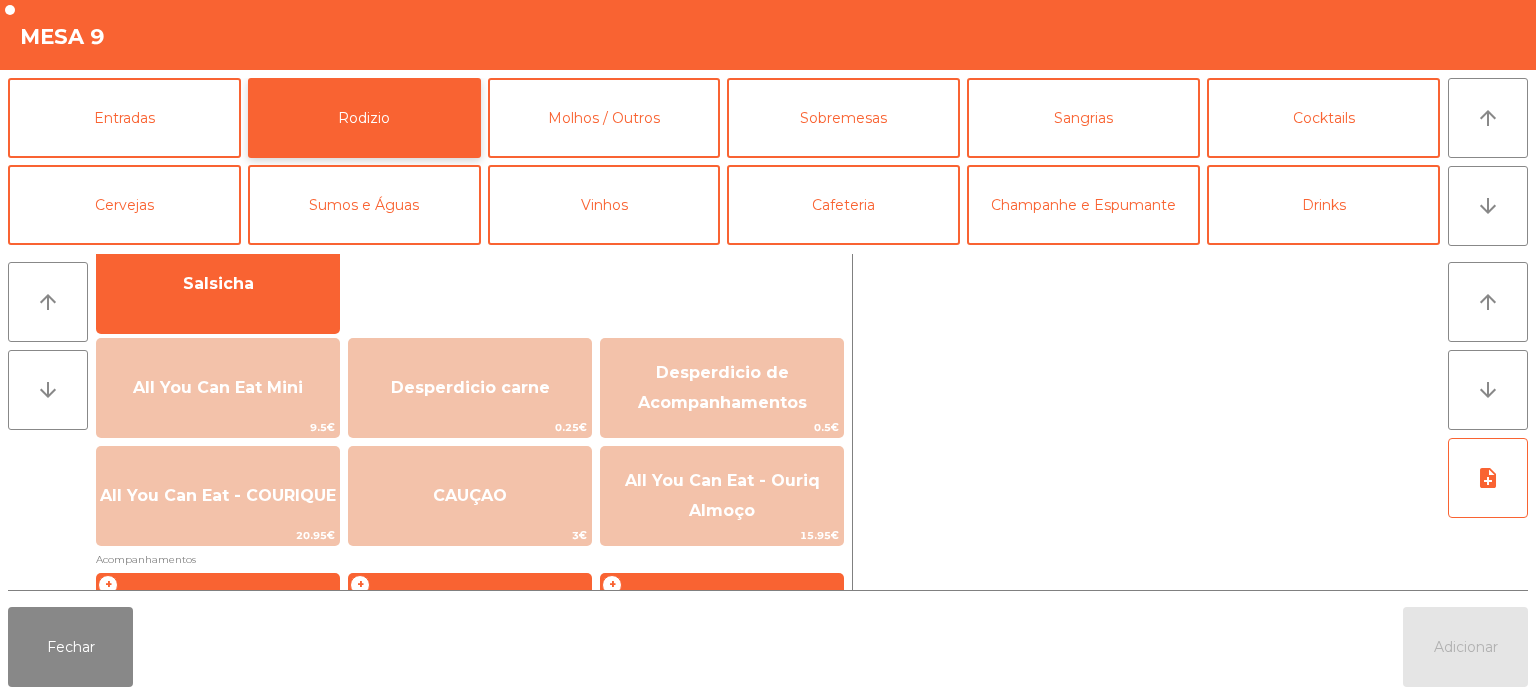 scroll, scrollTop: 172, scrollLeft: 0, axis: vertical 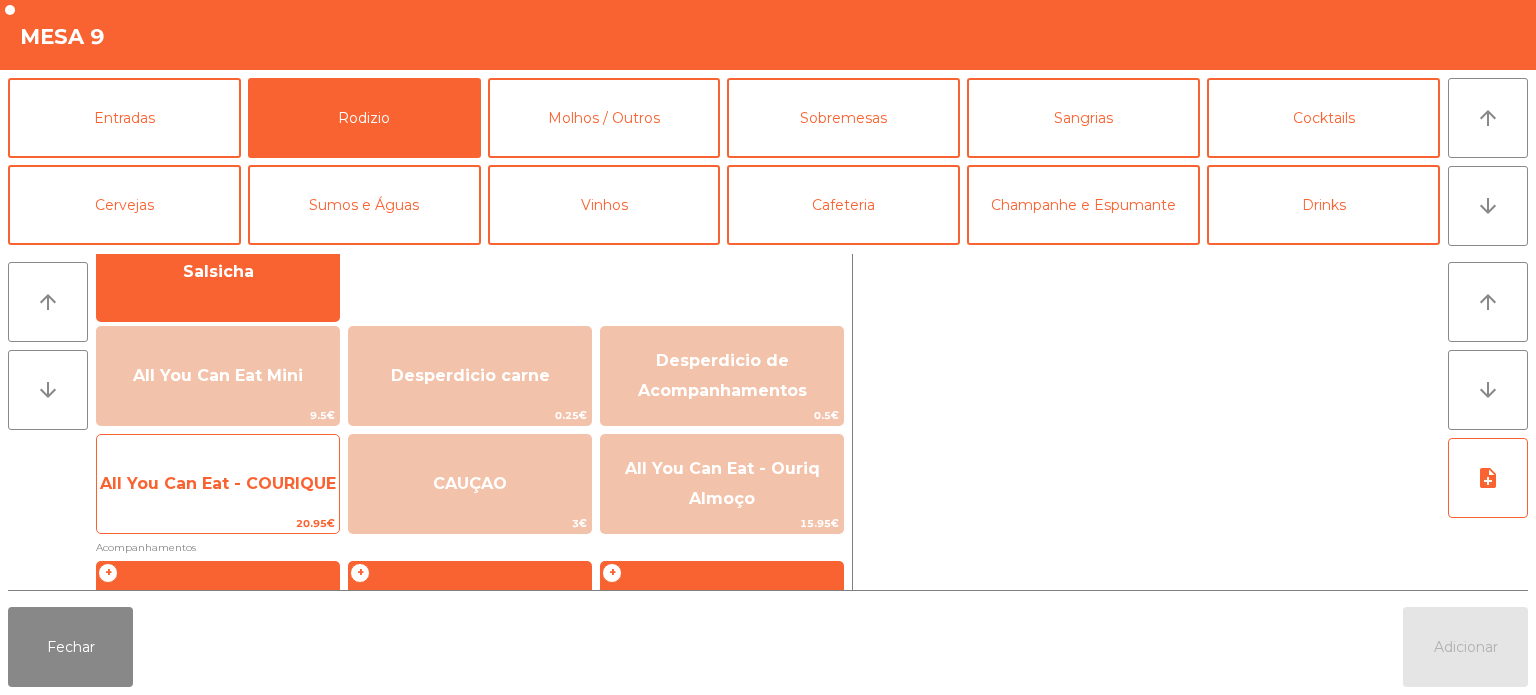 click on "All You Can Eat - COURIQUE" 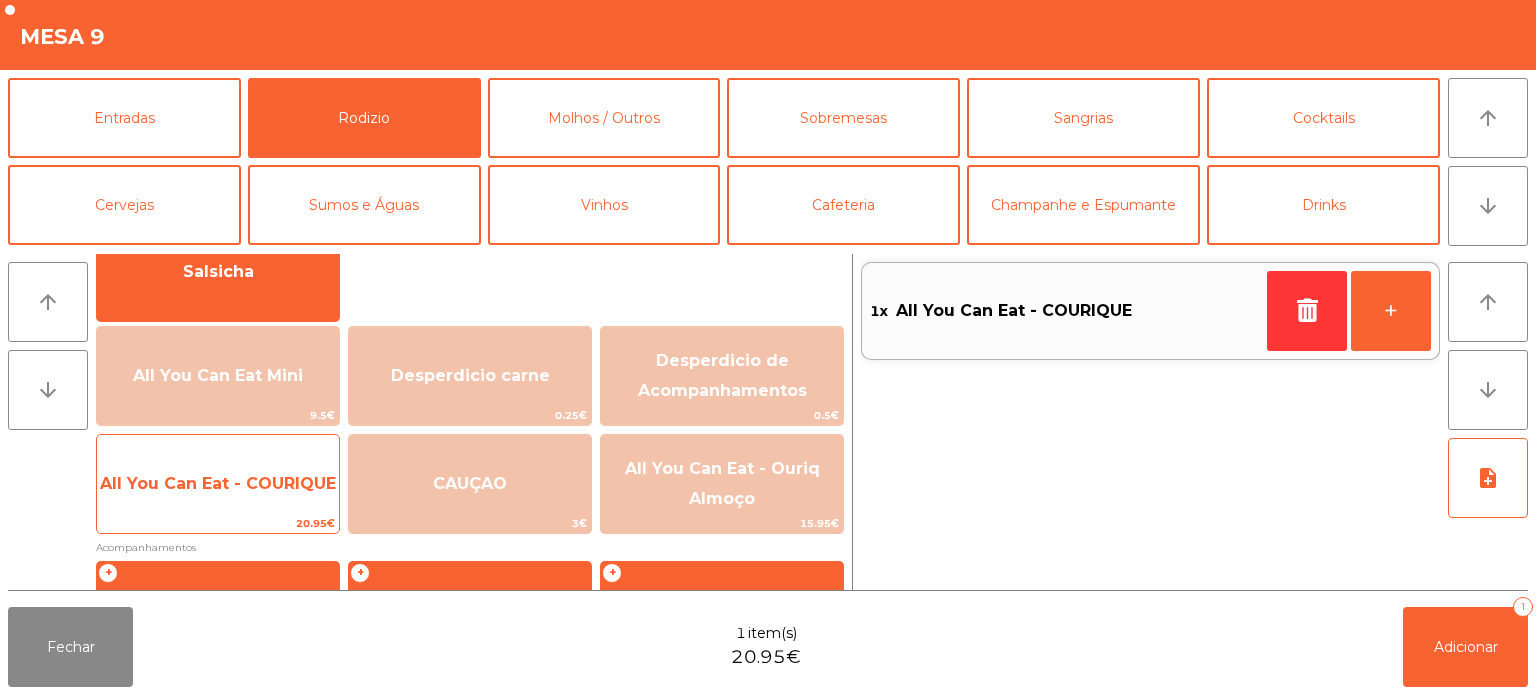 click on "All You Can Eat - COURIQUE" 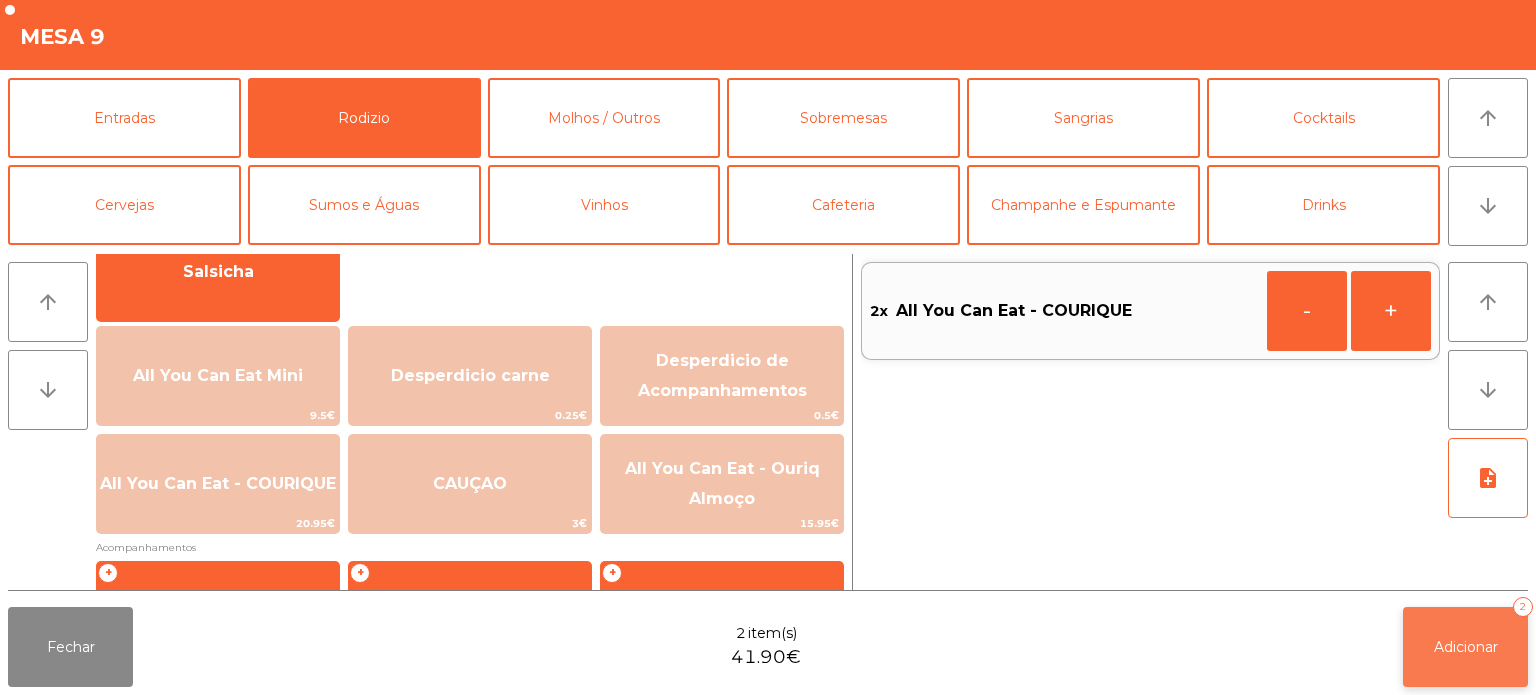 click on "Adicionar   2" 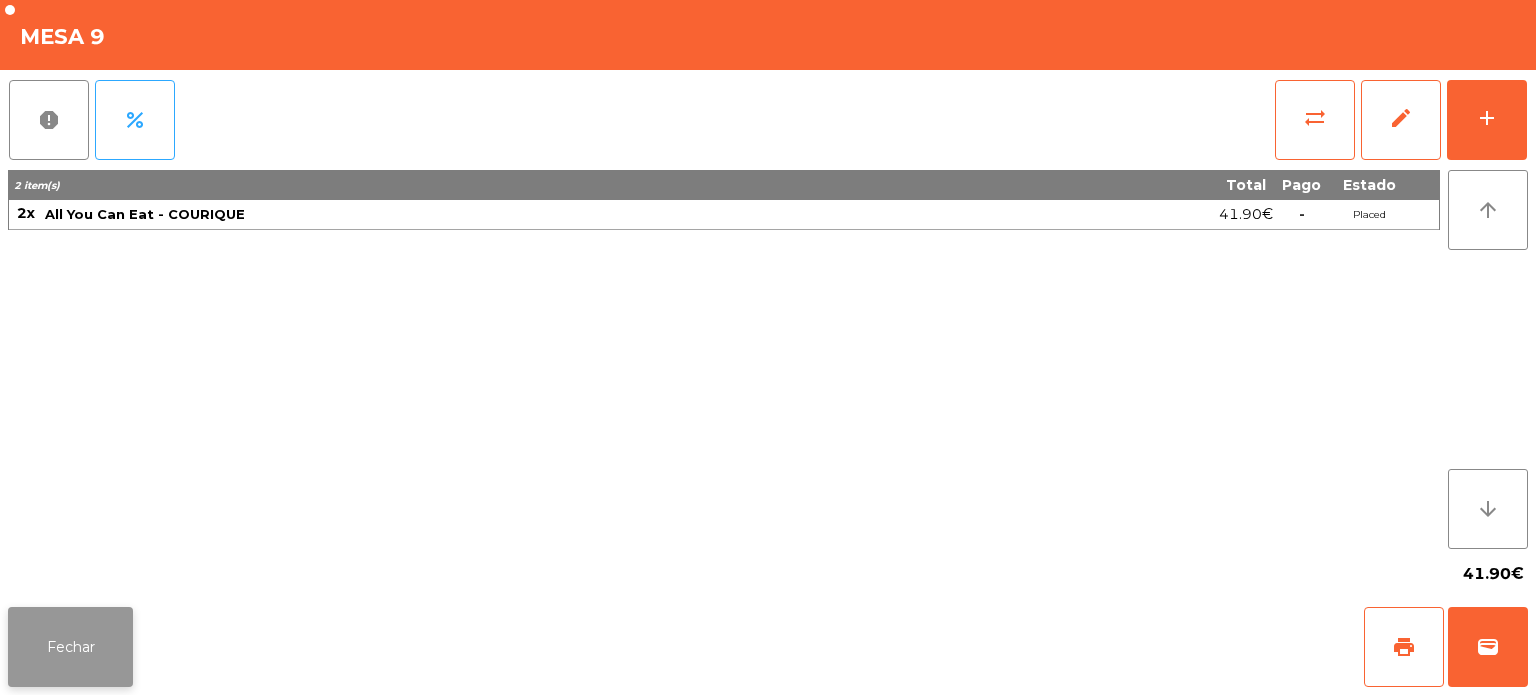 click on "Fechar" 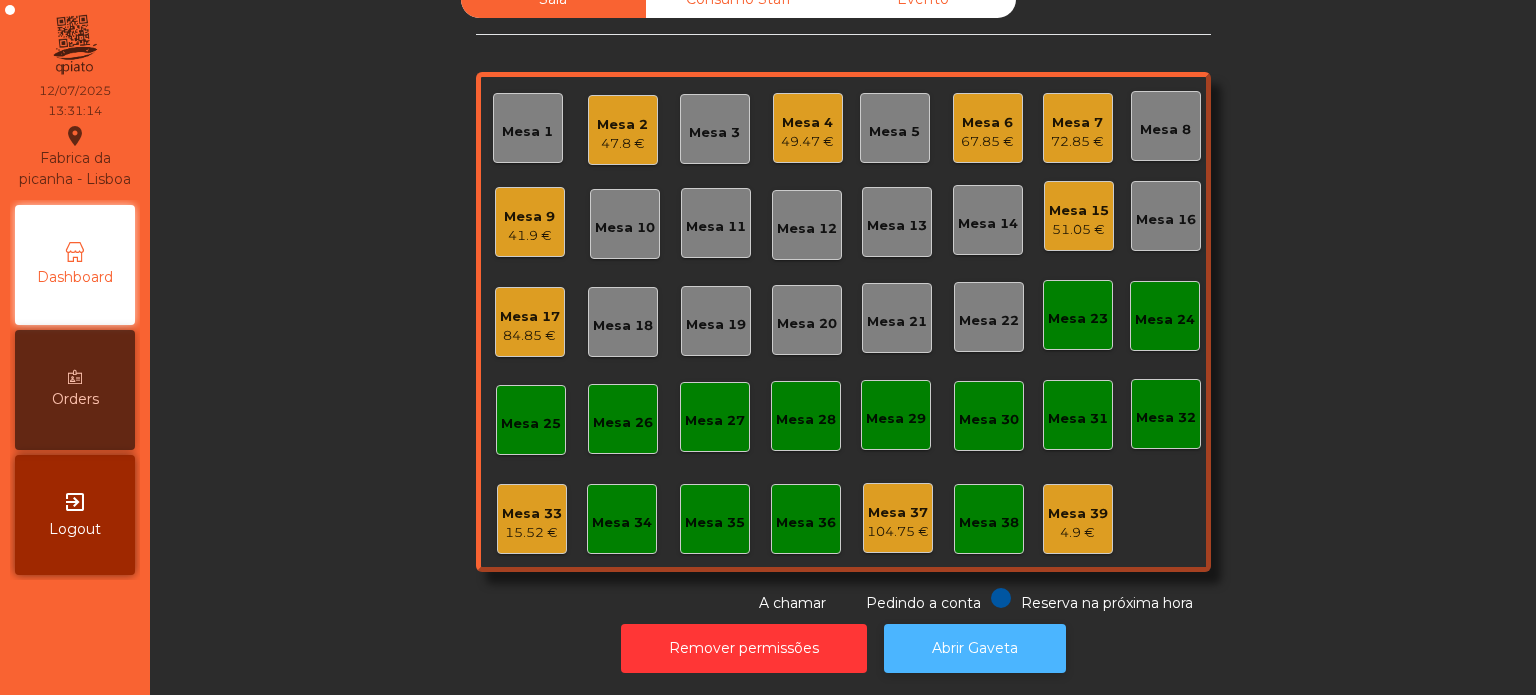 click on "Abrir Gaveta" 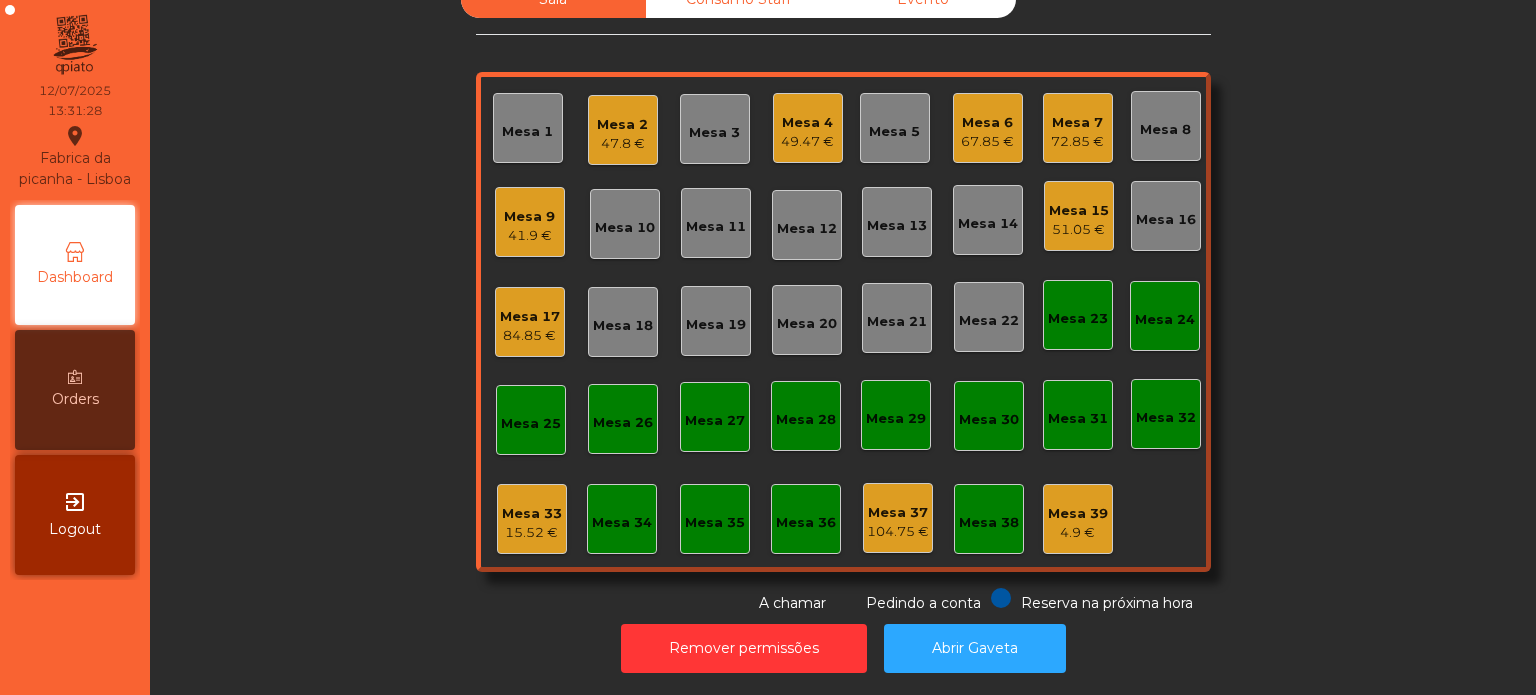 click on "72.85 €" 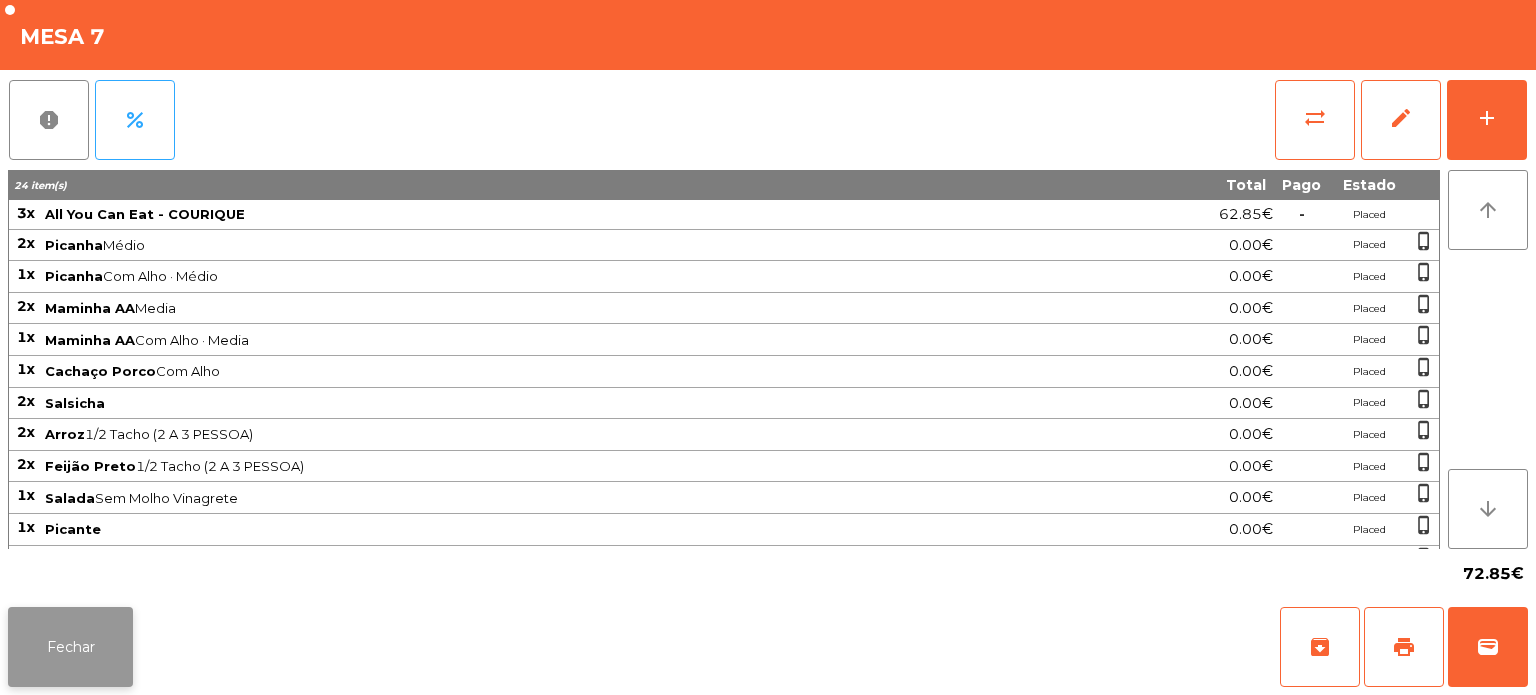 click on "Fechar" 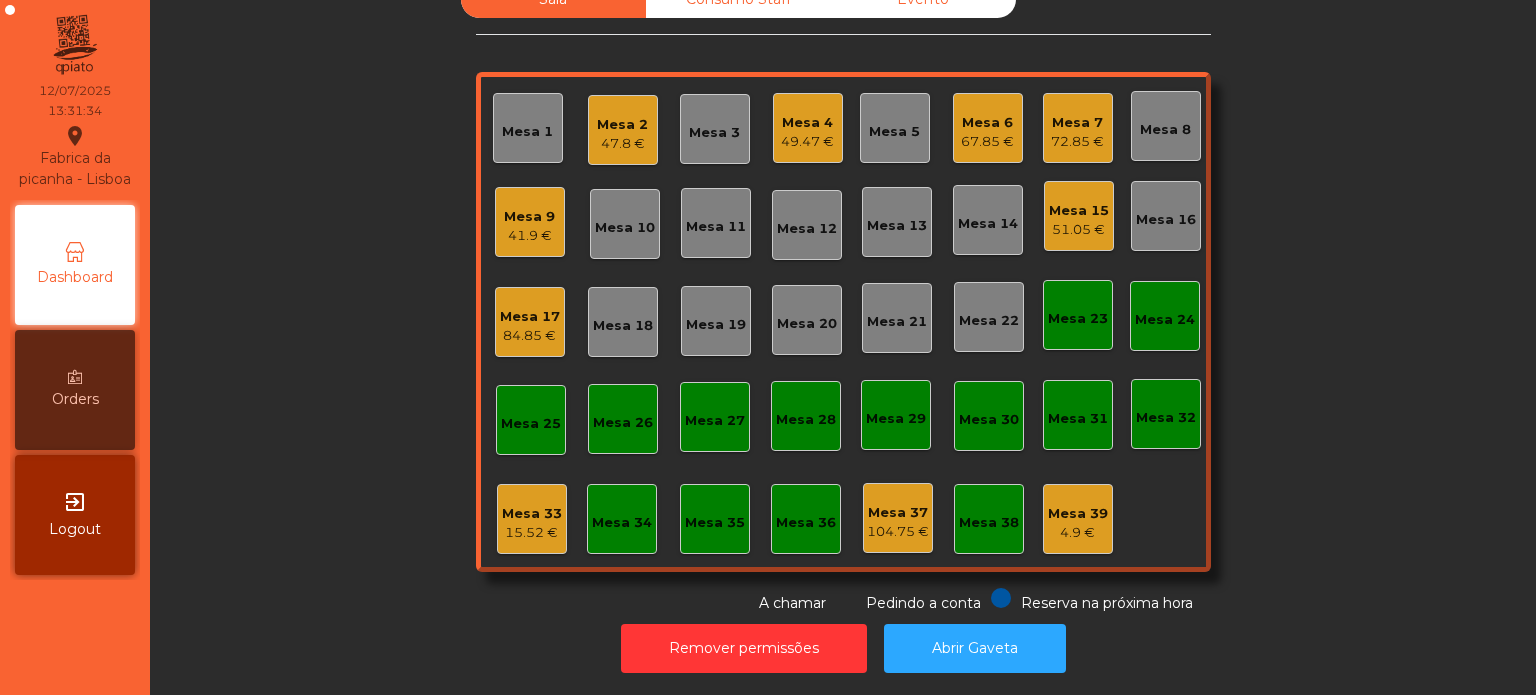 click on "15.52 €" 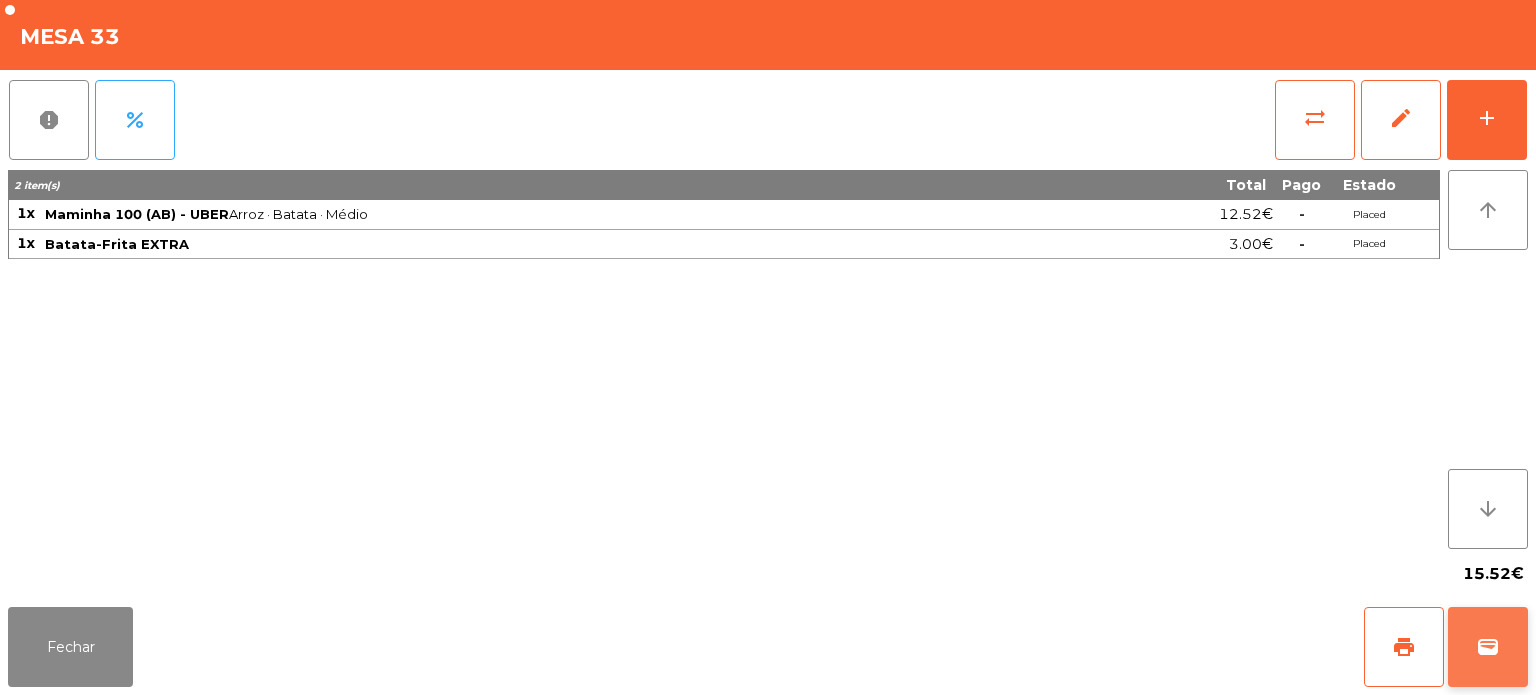 click on "wallet" 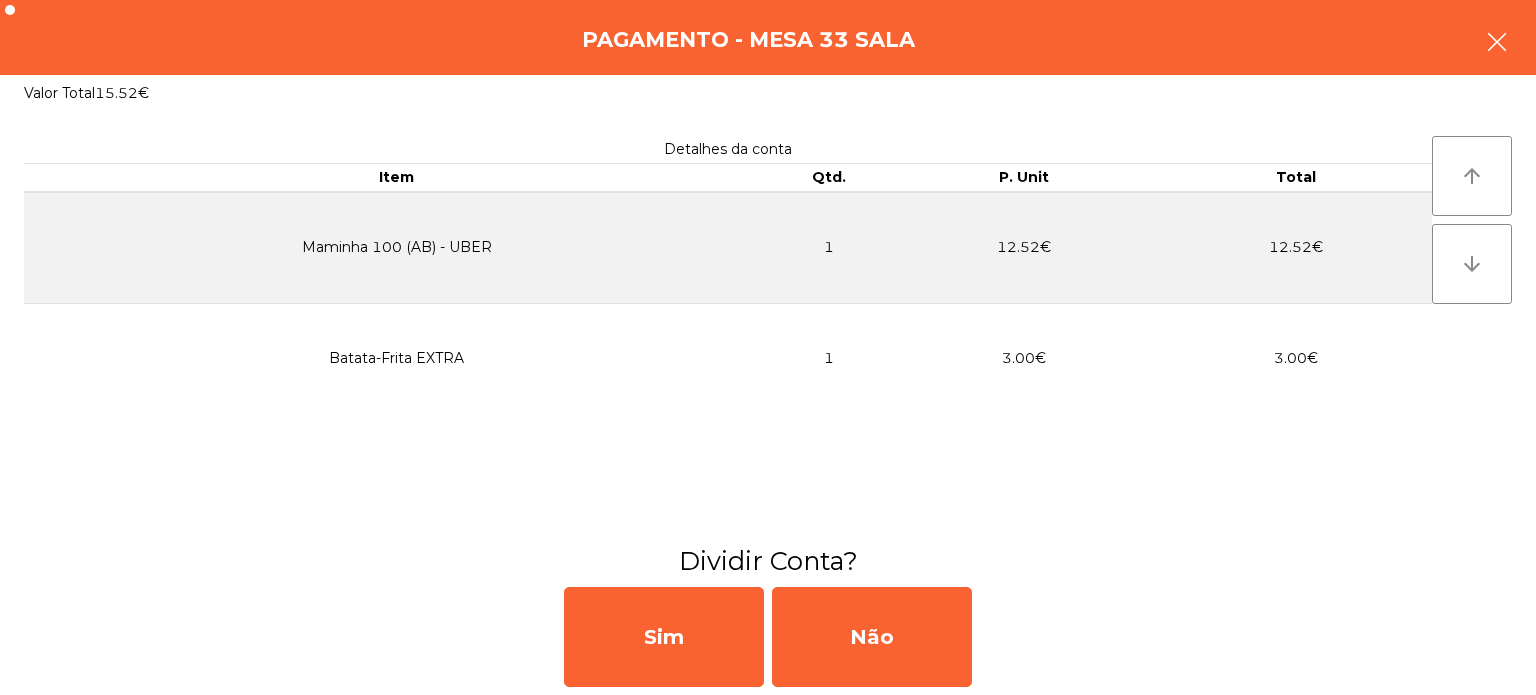 click 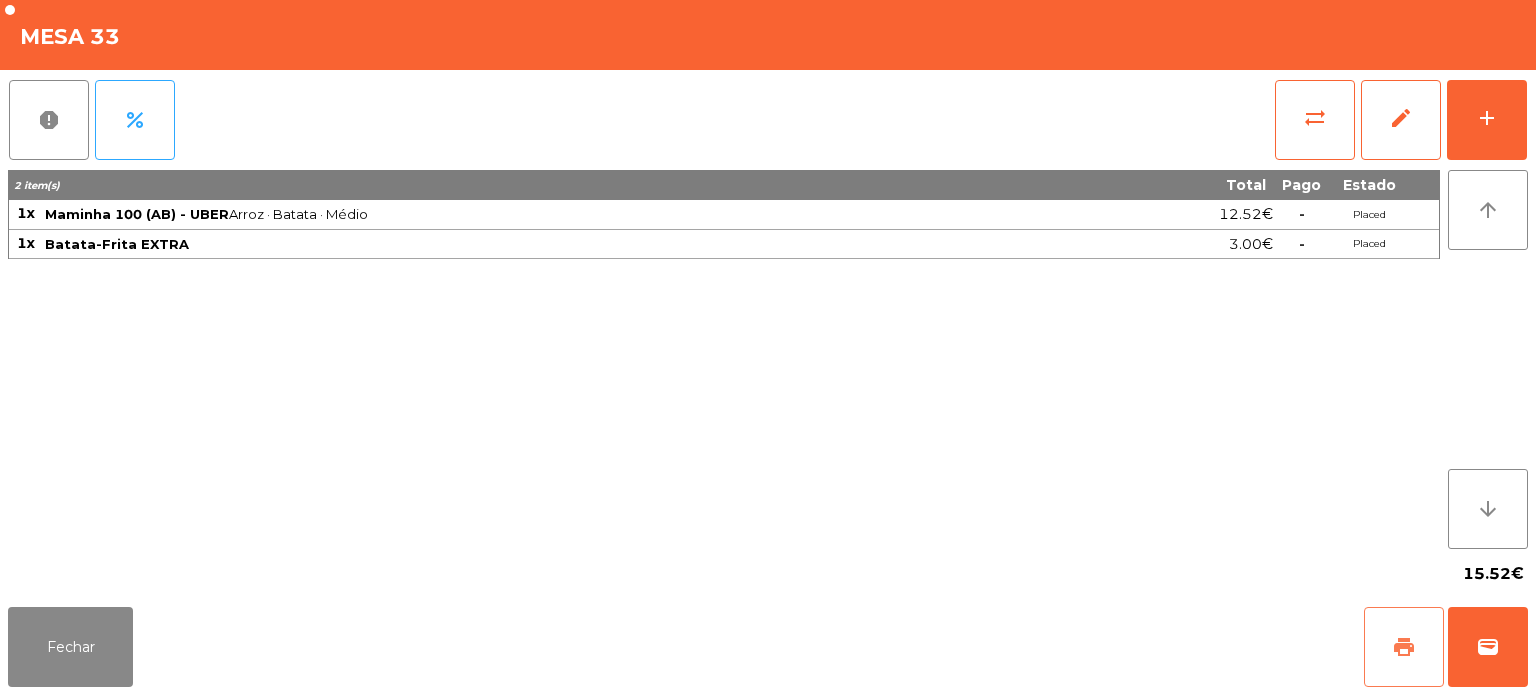 click on "print" 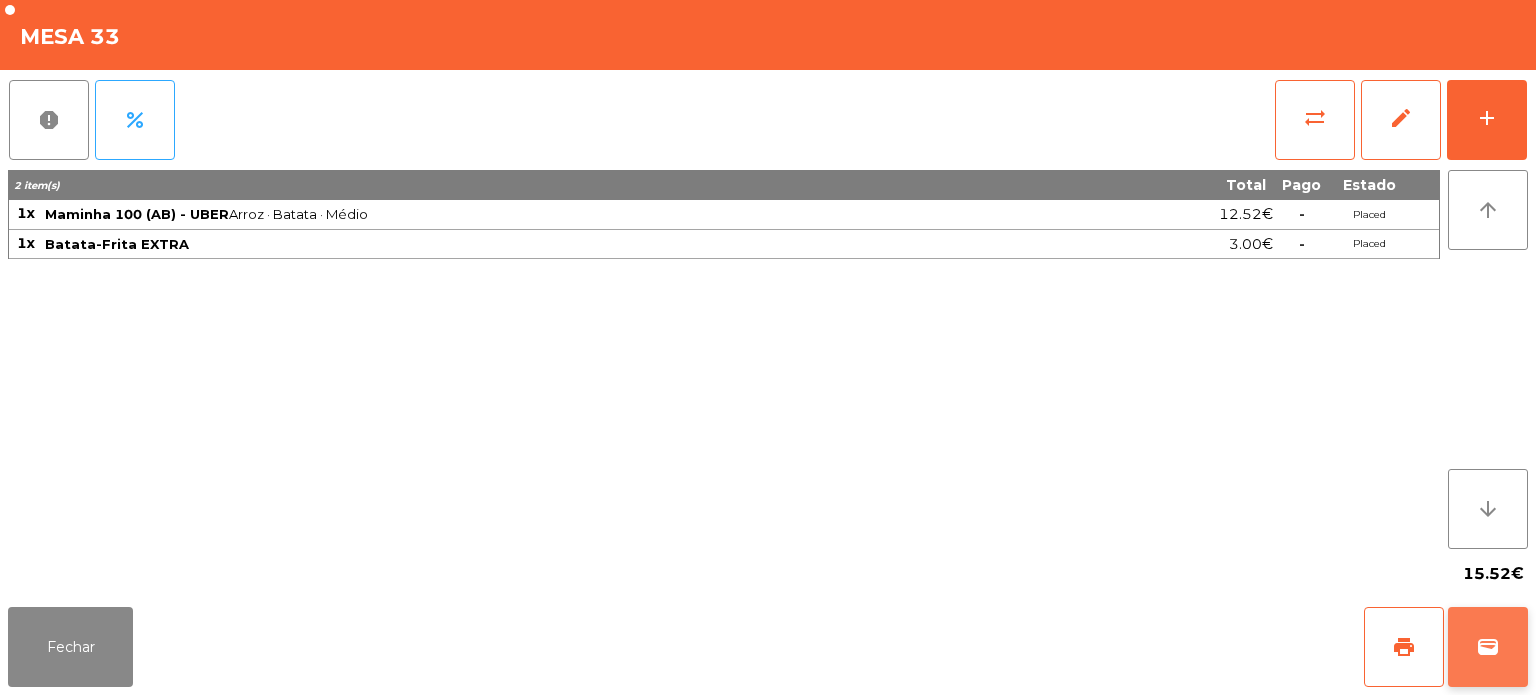 click on "wallet" 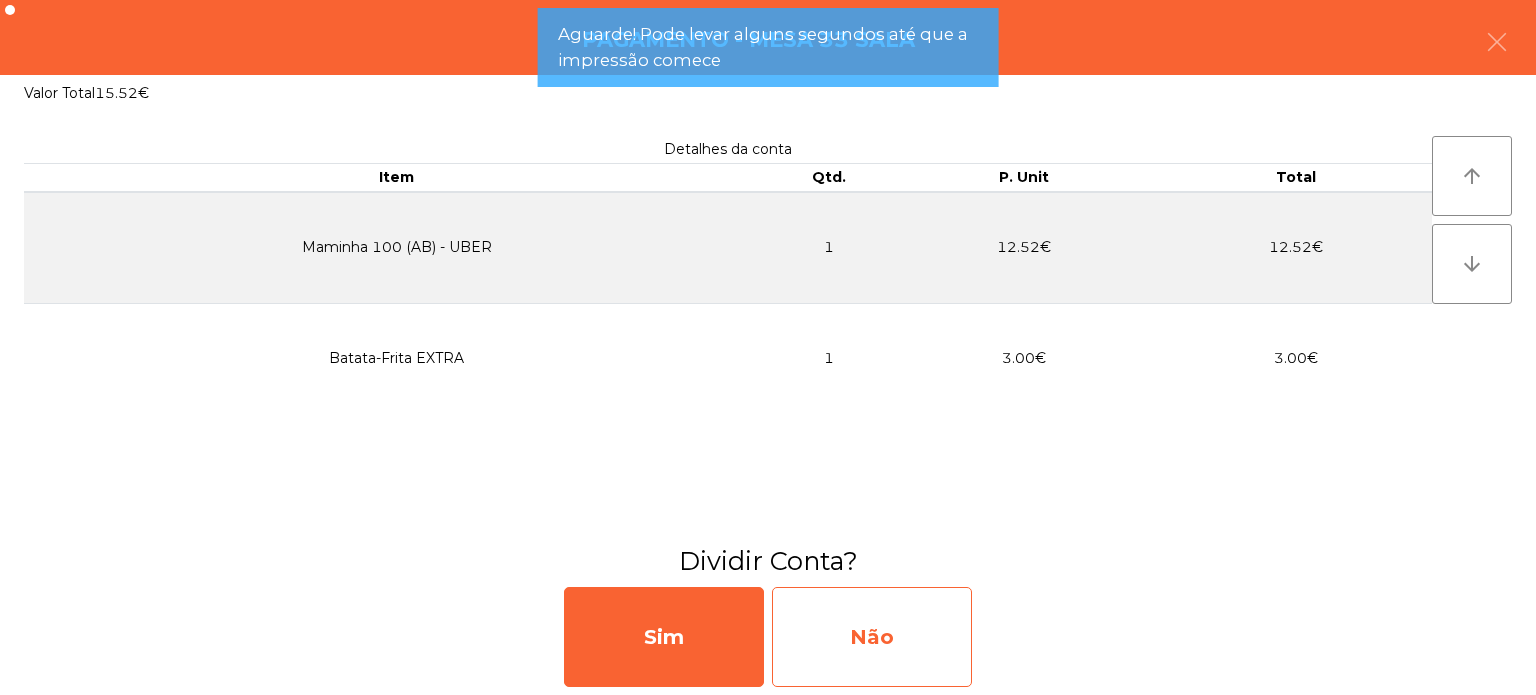 click on "Não" 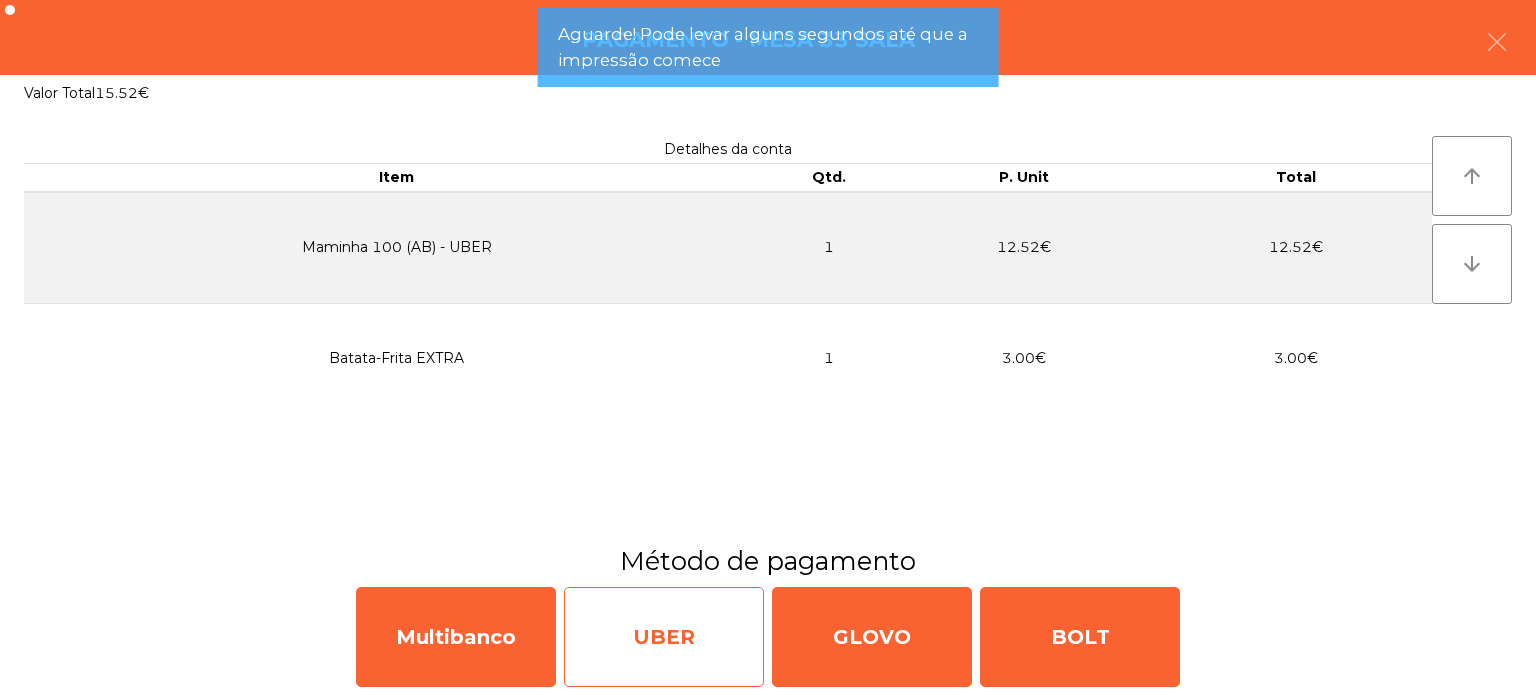 click on "UBER" 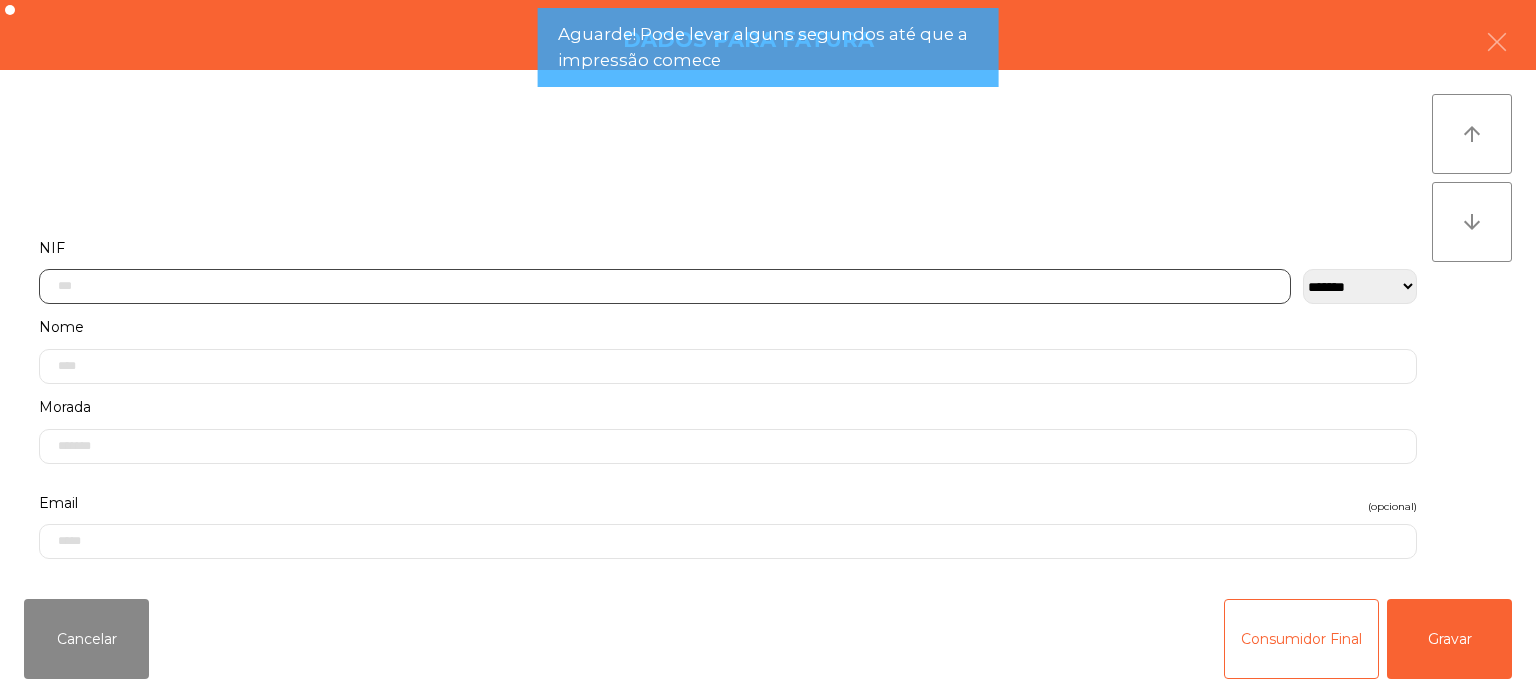 click 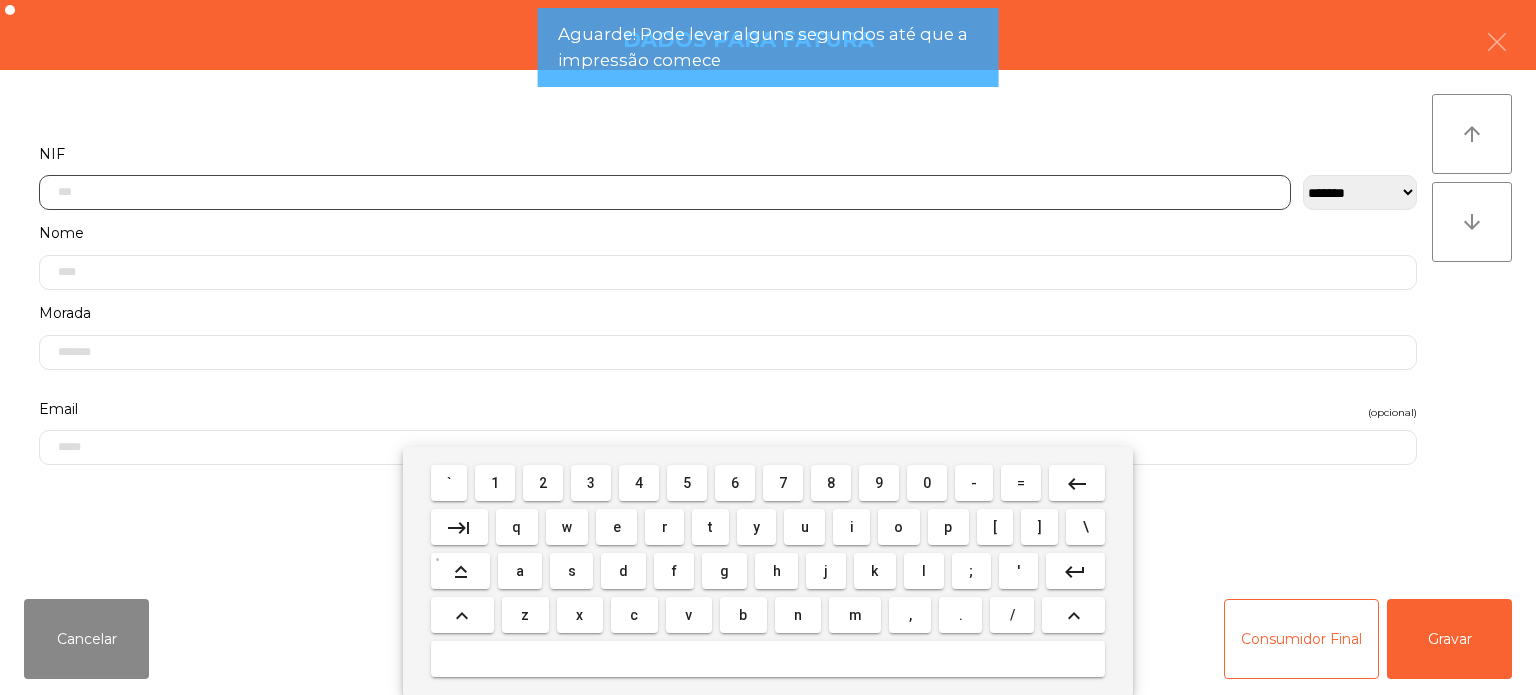 scroll, scrollTop: 139, scrollLeft: 0, axis: vertical 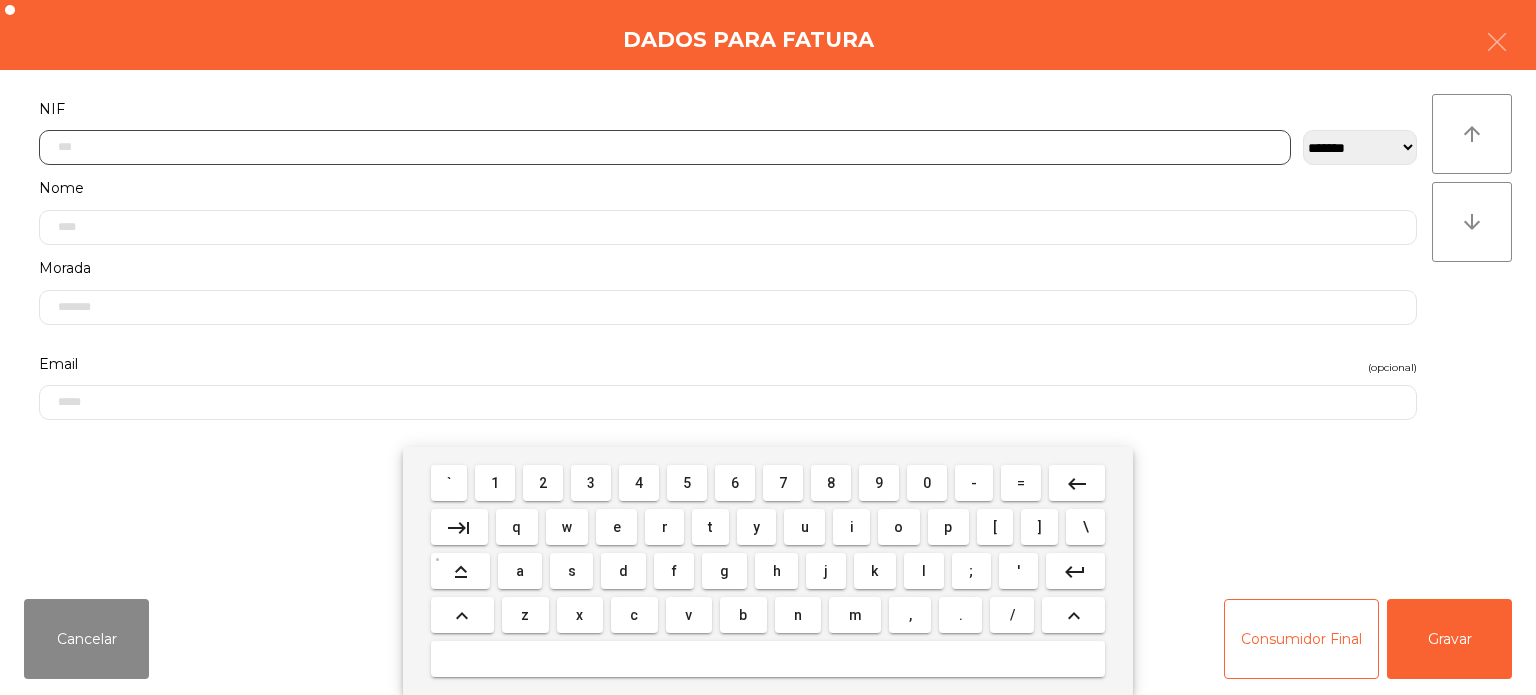 click on "2" at bounding box center [543, 483] 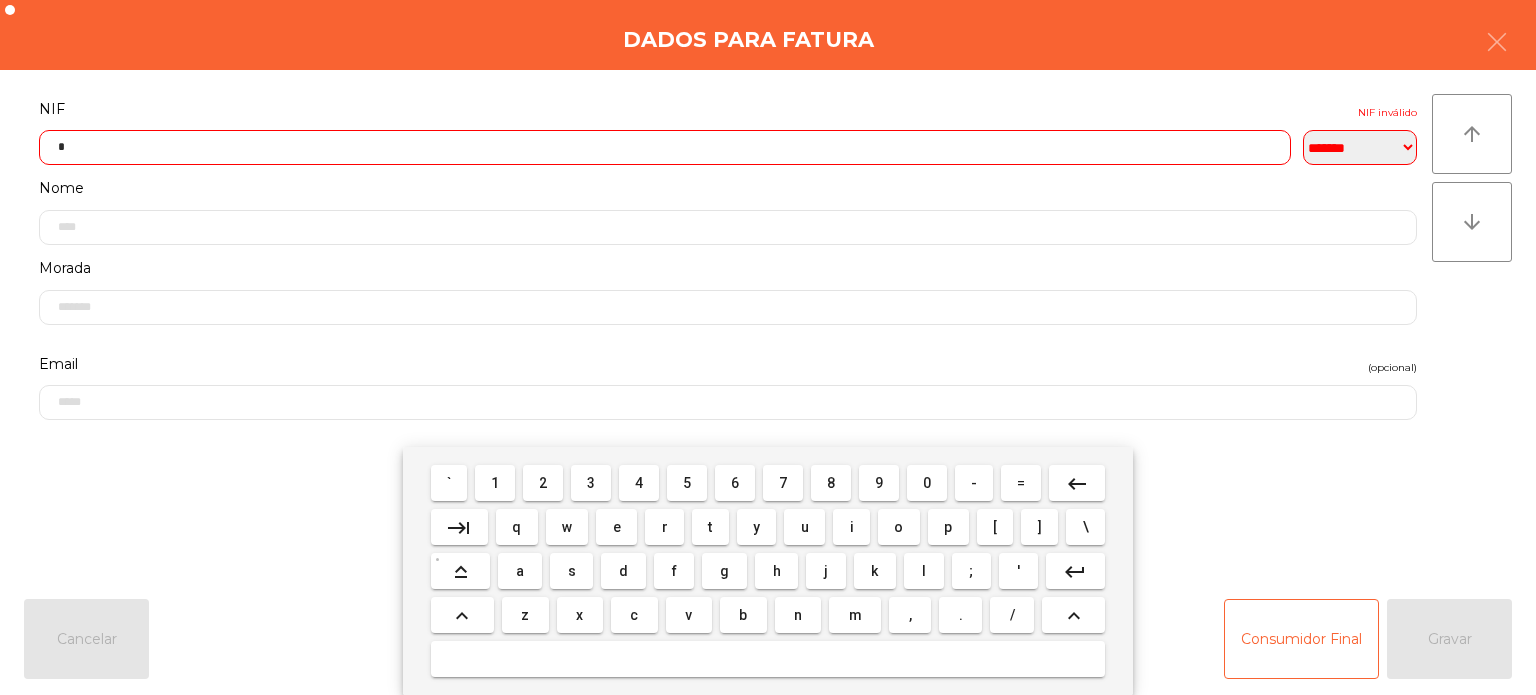click on "9" at bounding box center [879, 483] 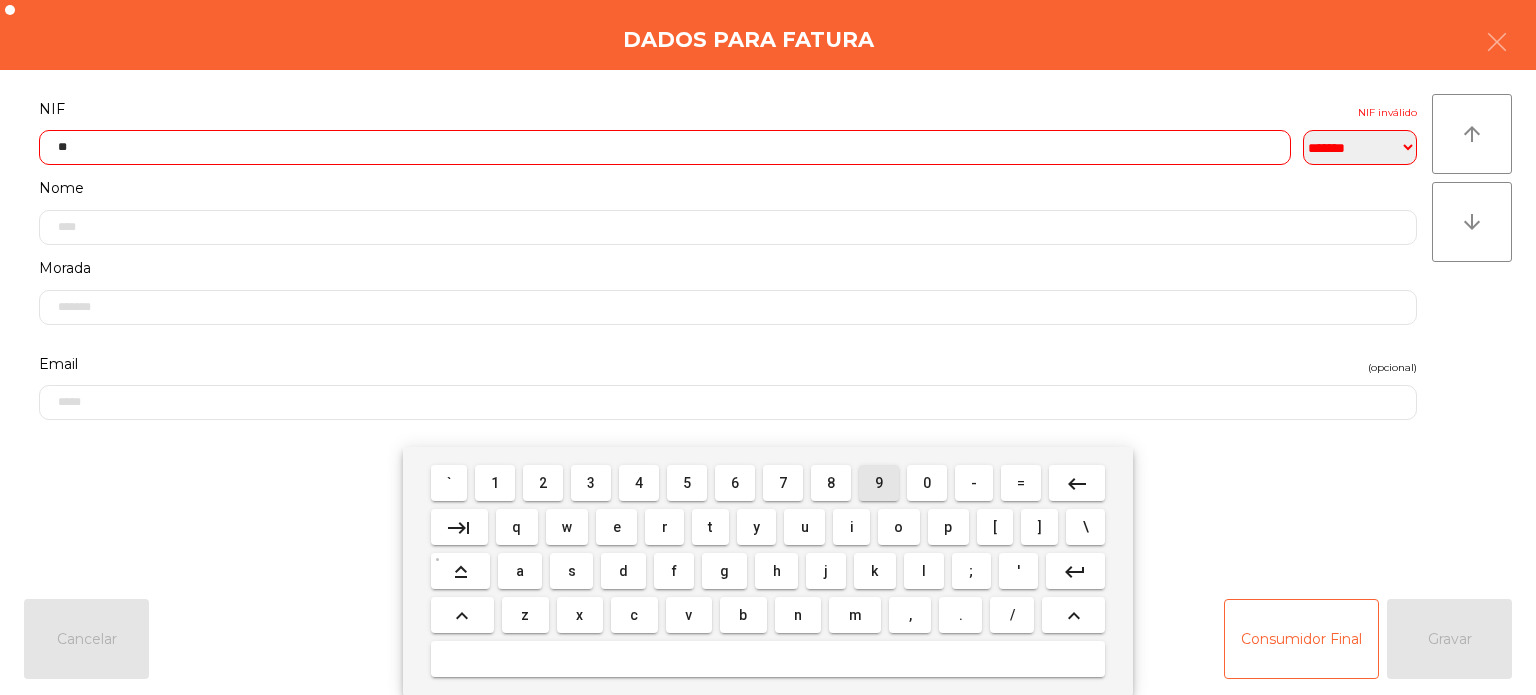 click on "9" at bounding box center [879, 483] 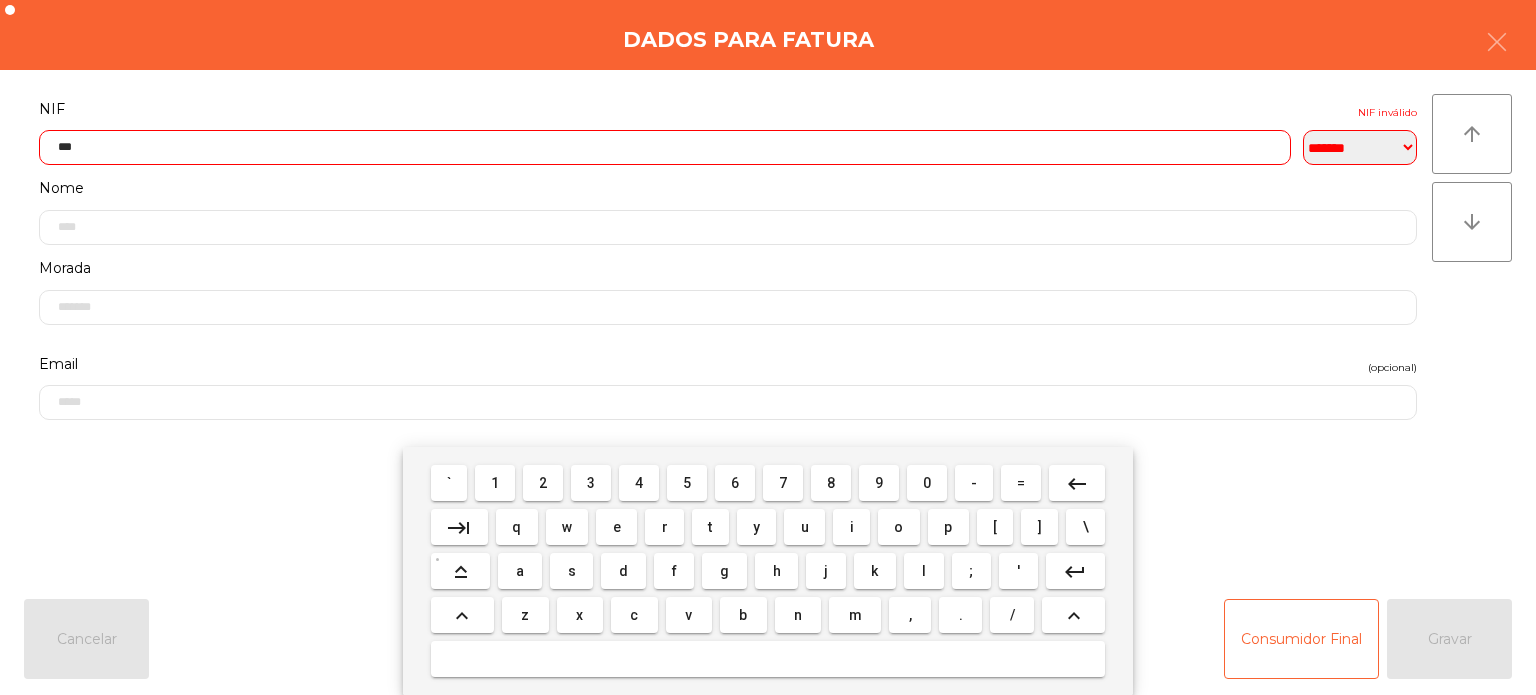 click on "7" at bounding box center [783, 483] 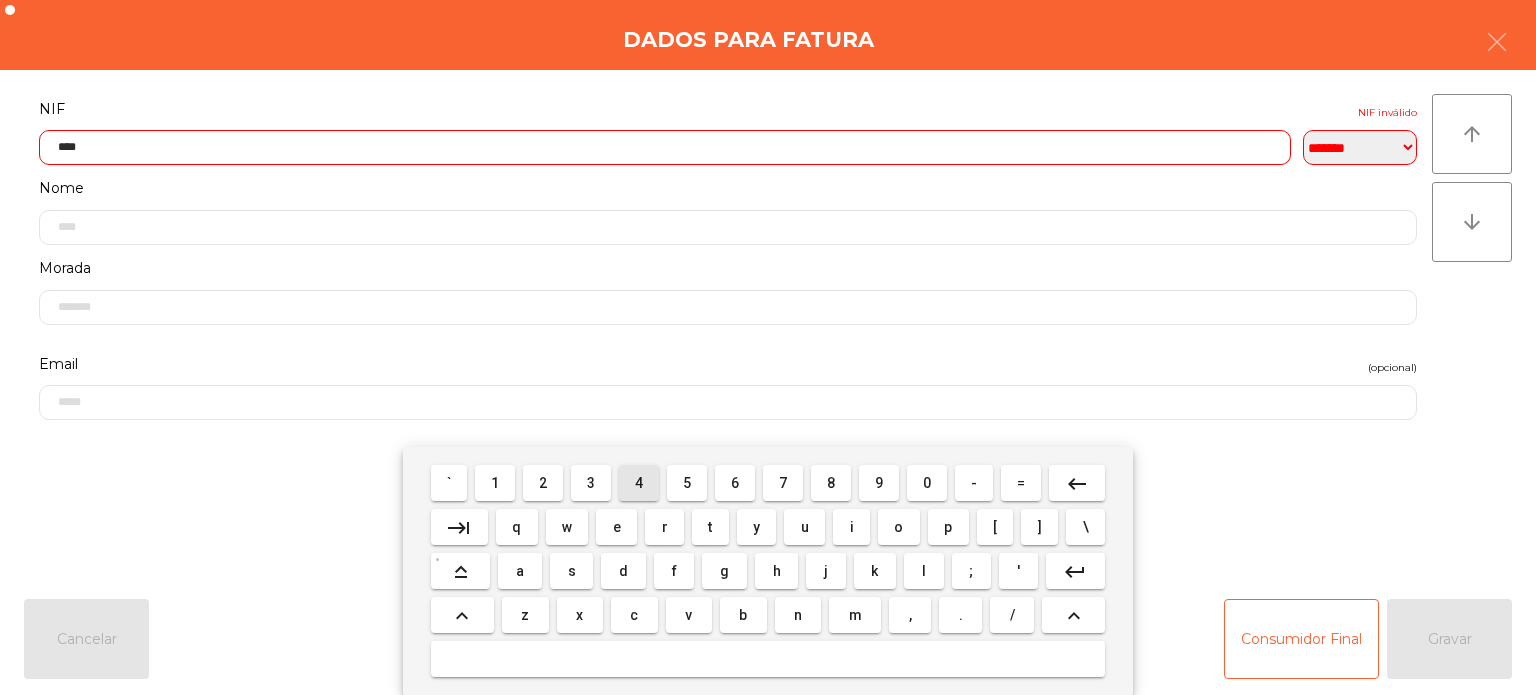 click on "4" at bounding box center (639, 483) 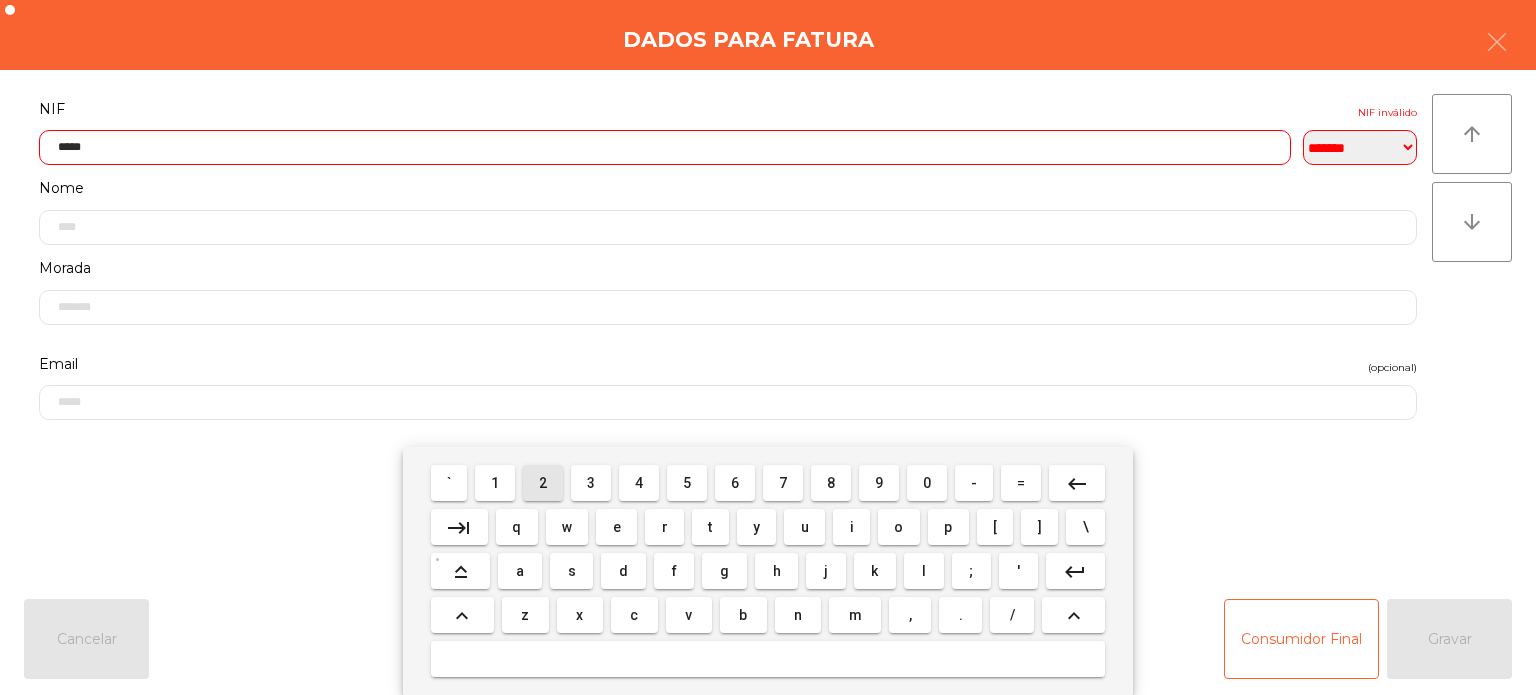 click on "2" at bounding box center (543, 483) 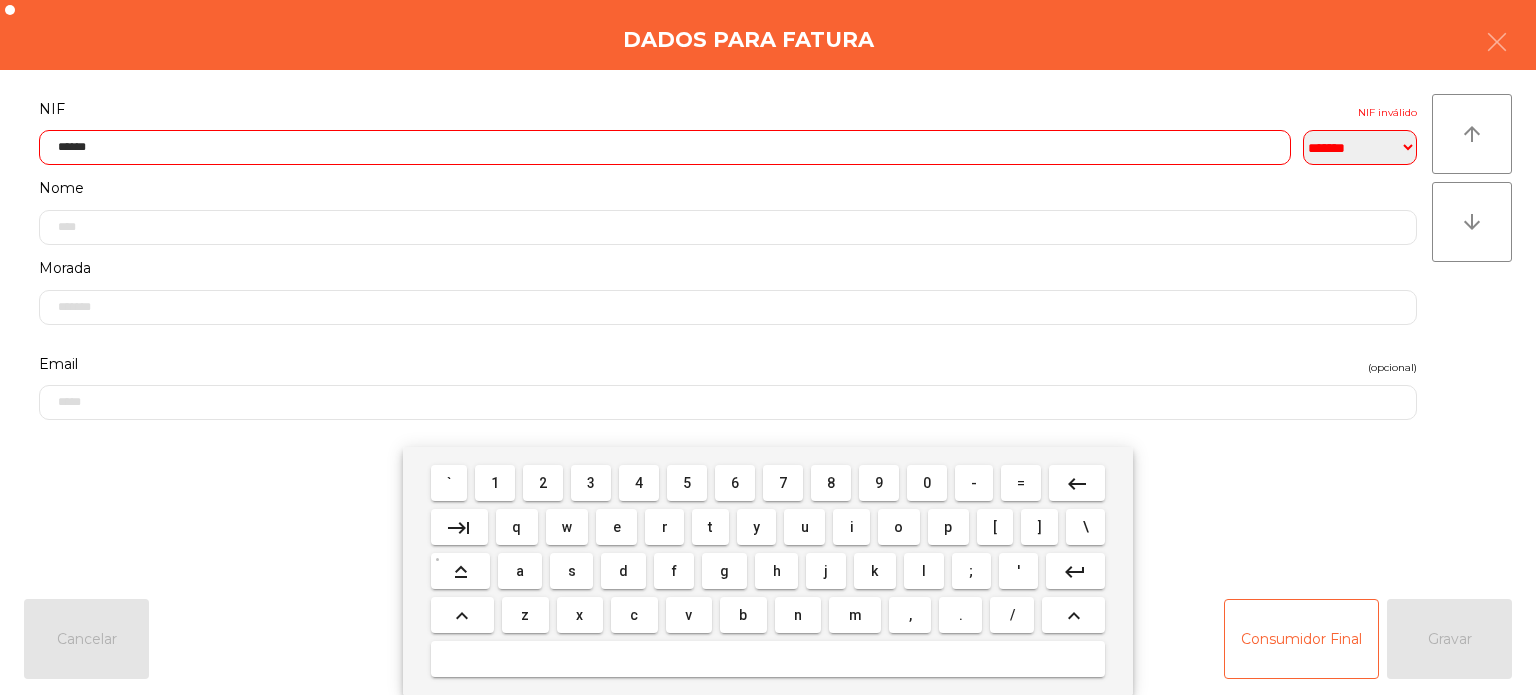 click on "7" at bounding box center [783, 483] 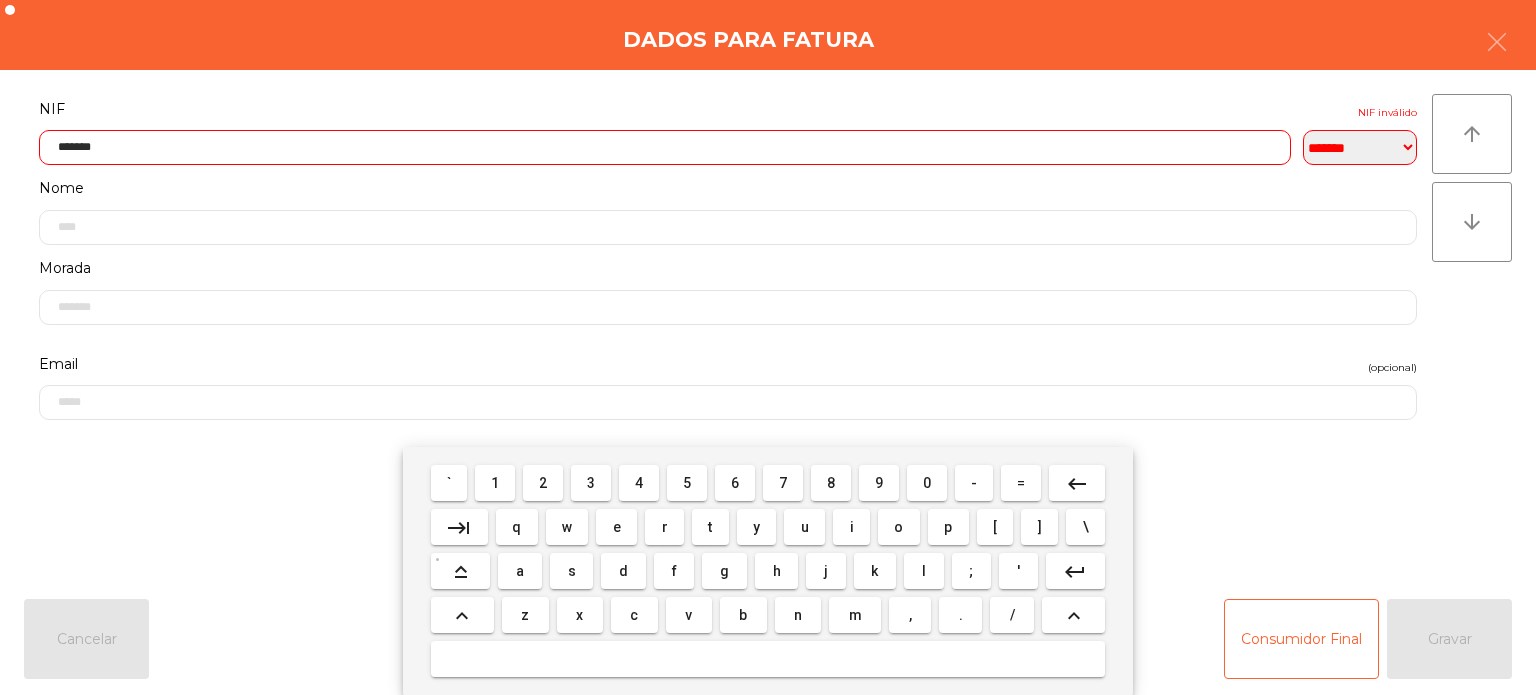 click on "5" at bounding box center (687, 483) 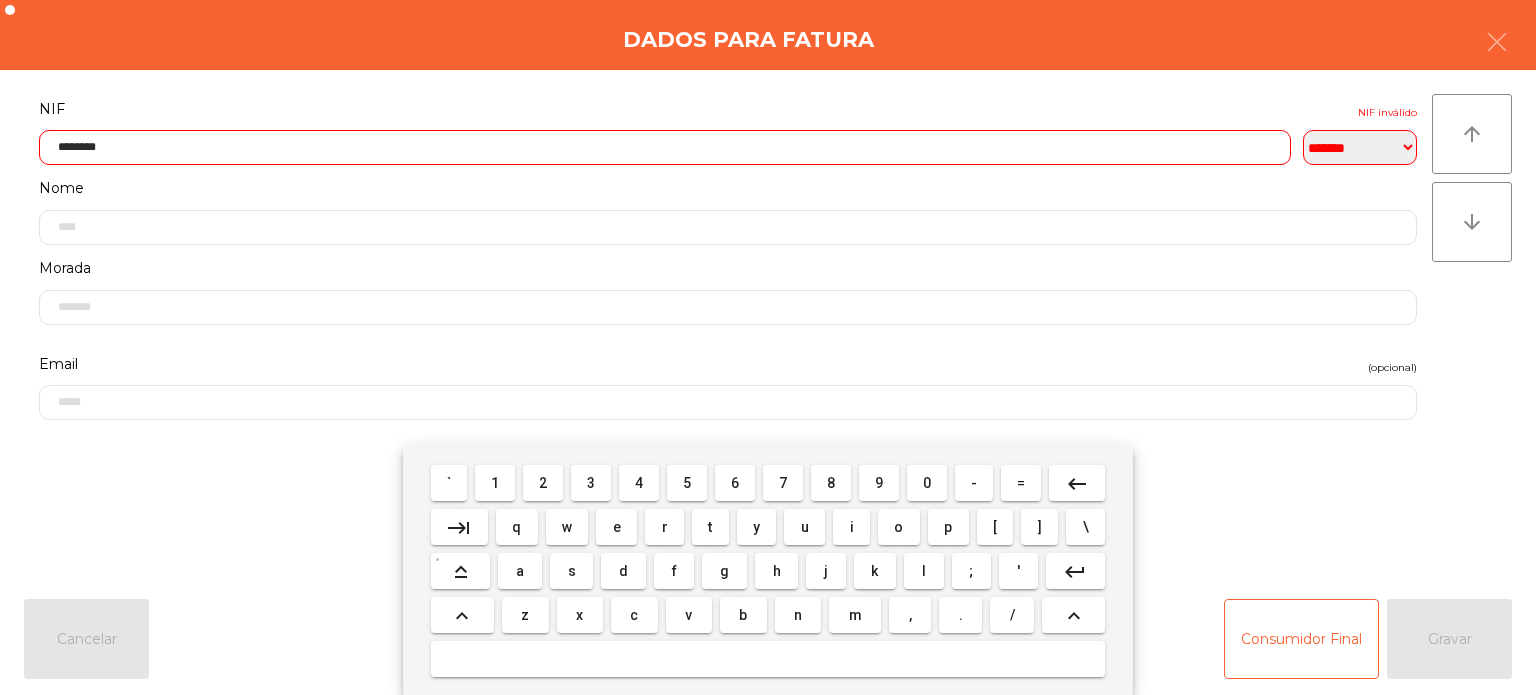 click on "0" at bounding box center (927, 483) 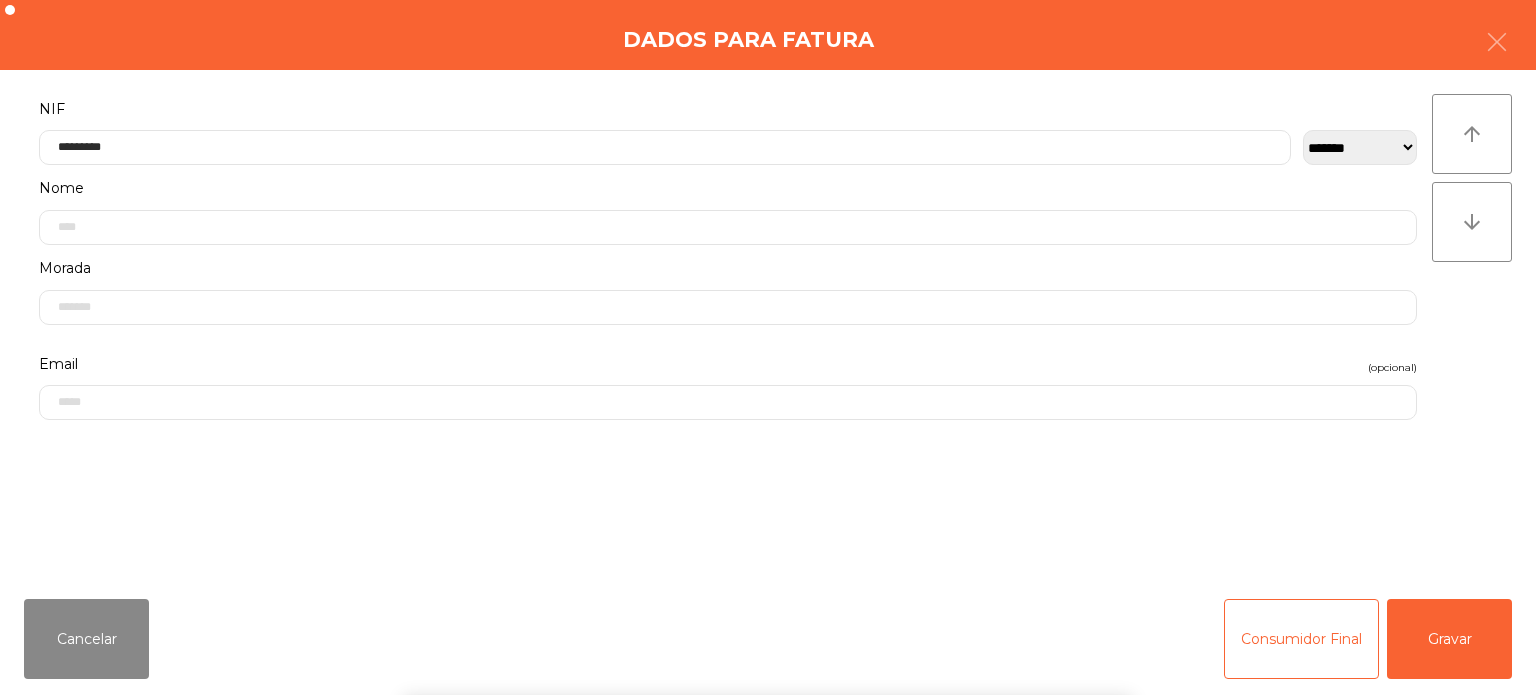 click on "Dados para Fatura" 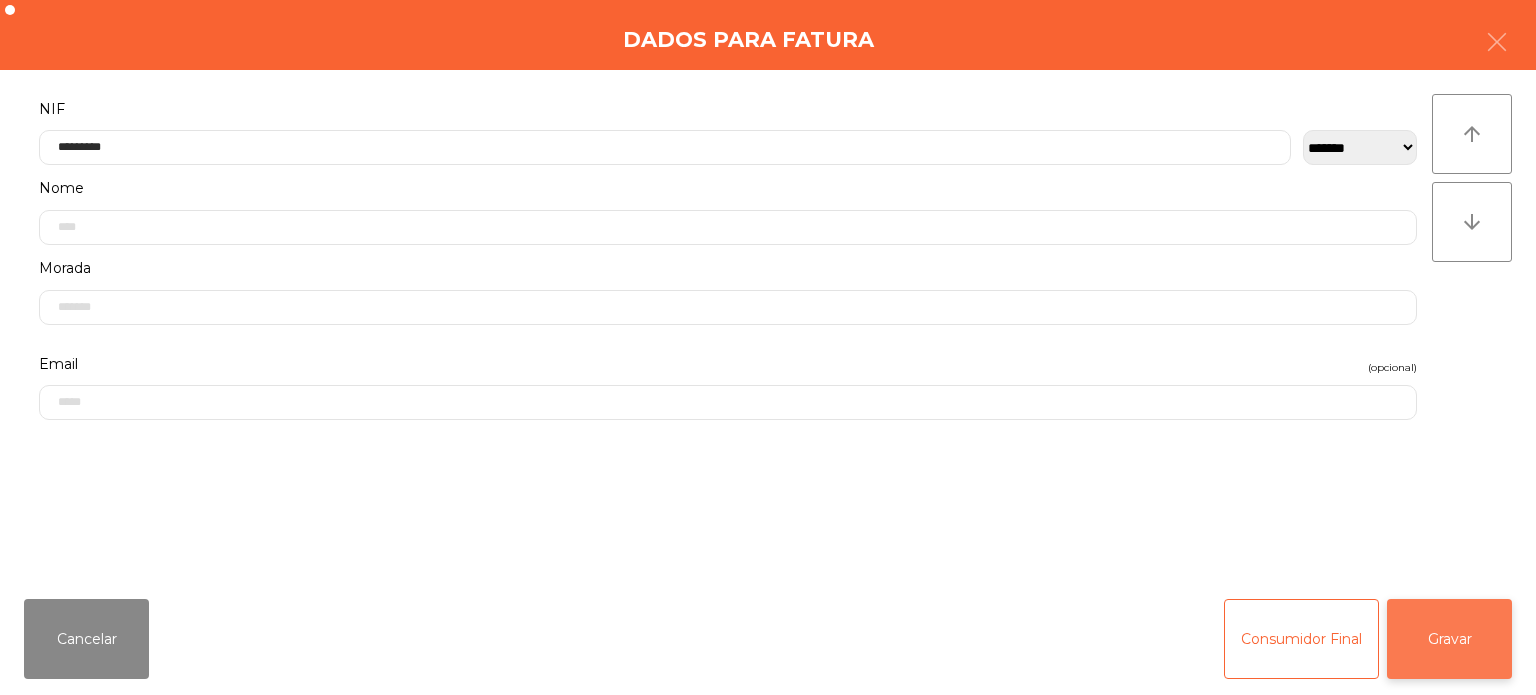 click on "Gravar" 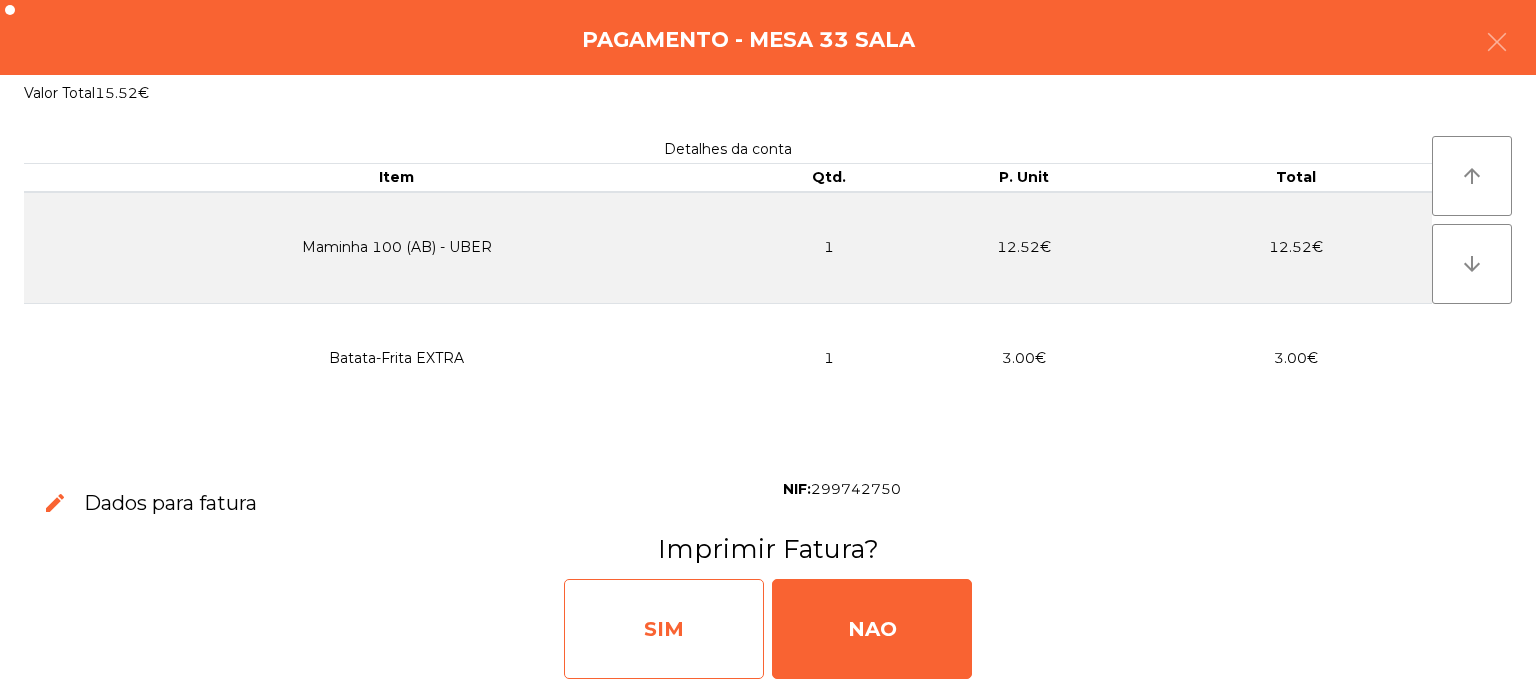 click on "SIM" 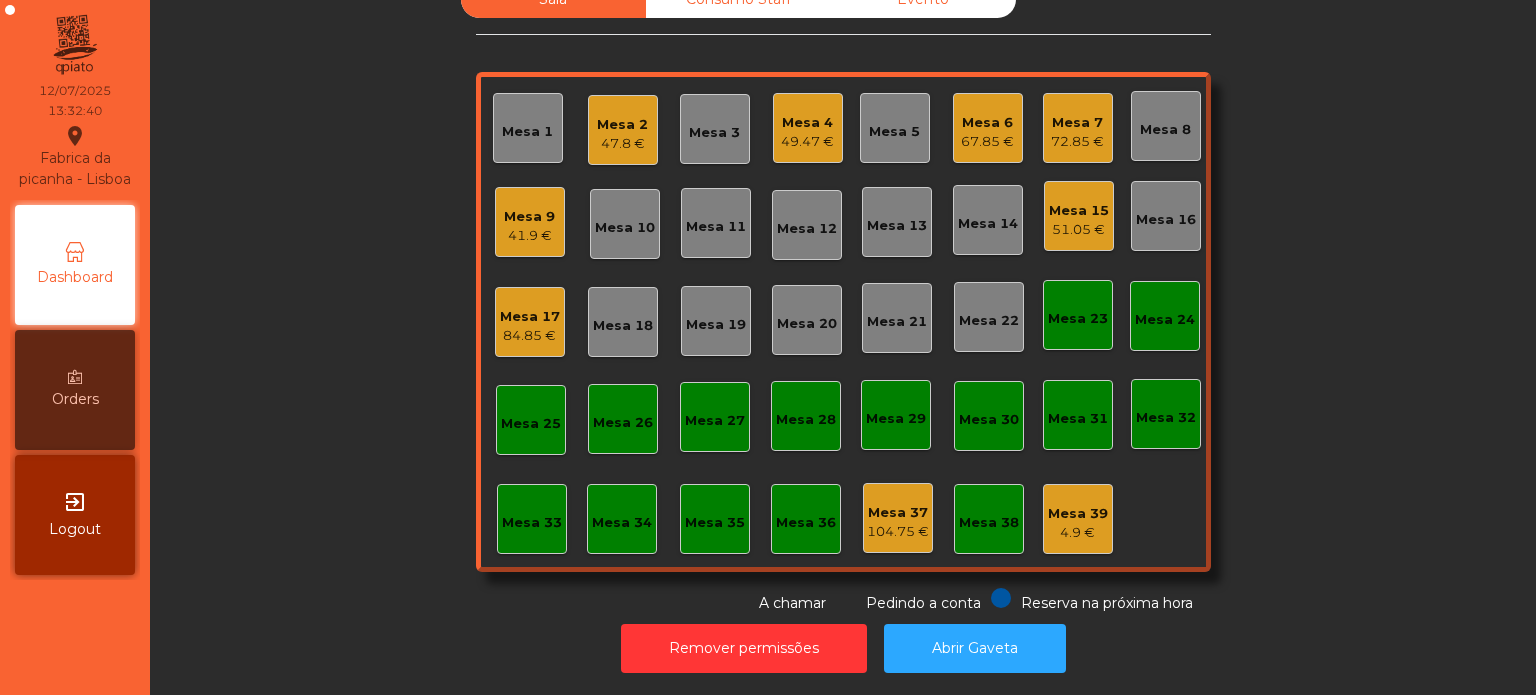 click on "Sala   Consumo Staff   Evento   Mesa 1   Mesa 2   47.8 €   Mesa 3   Mesa 4   49.47 €   Mesa 5   Mesa 6   67.85 €   Mesa 7   72.85 €   Mesa 8   Mesa 9   41.9 €   Mesa 10   Mesa 11   Mesa 12   Mesa 13   Mesa 14   Mesa 15   51.05 €   Mesa 16   Mesa 17   84.85 €   Mesa 18   Mesa 19   Mesa 20   Mesa 21   Mesa 22   Mesa 23   Mesa 24   Mesa 25   Mesa 26   Mesa 27   Mesa 28   Mesa 29   Mesa 30   Mesa 31   Mesa 32   Mesa 33   Mesa 34   Mesa 35   Mesa 36   Mesa 37   104.75 €   Mesa 38   Mesa 39   4.9 €  Reserva na próxima hora Pedindo a conta A chamar" 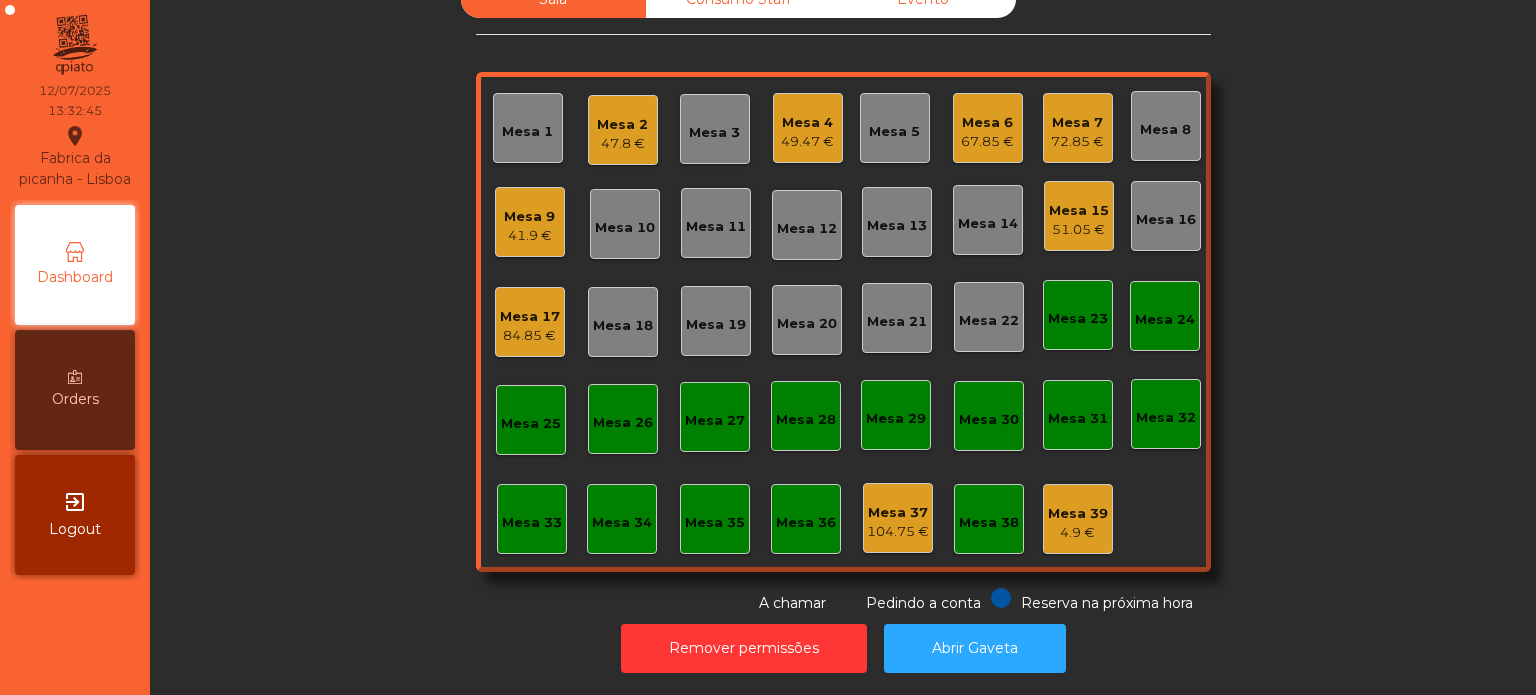 click on "Mesa 20" 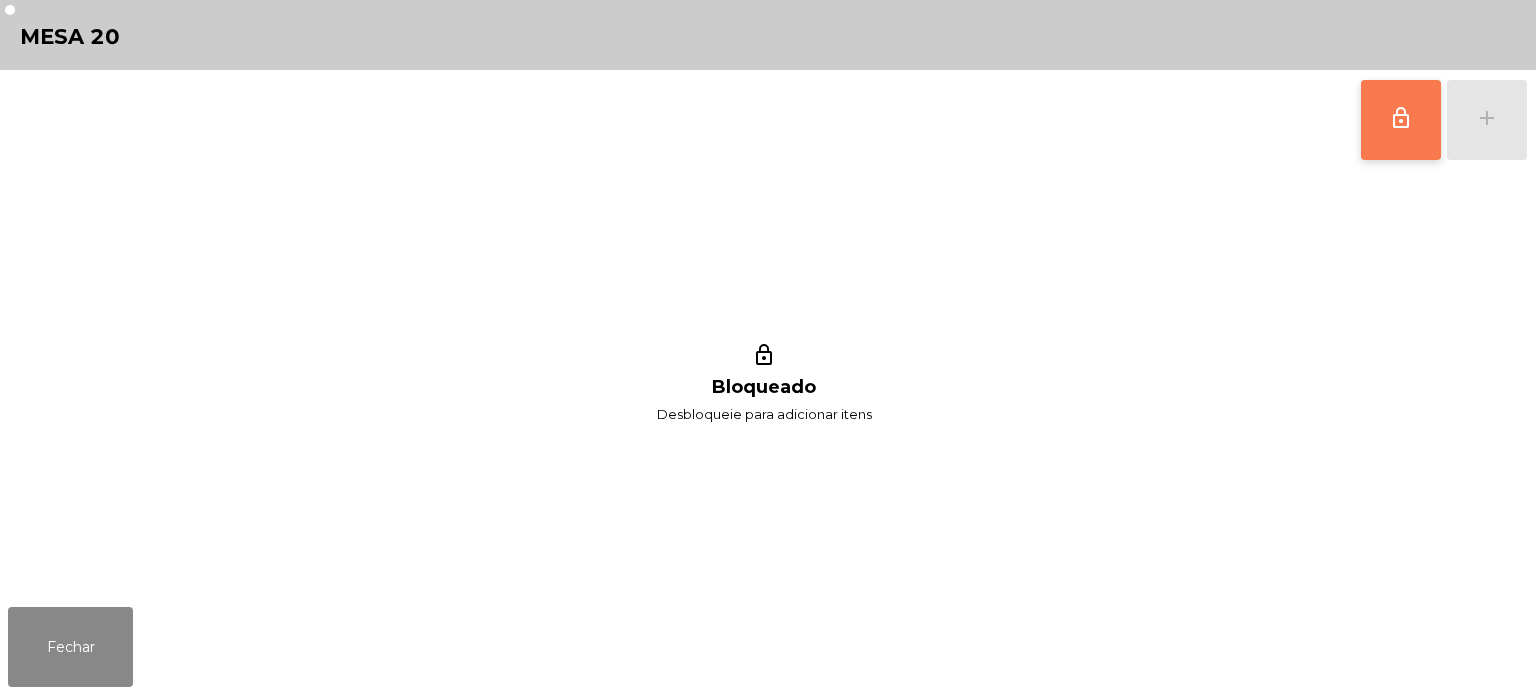 click on "lock_outline" 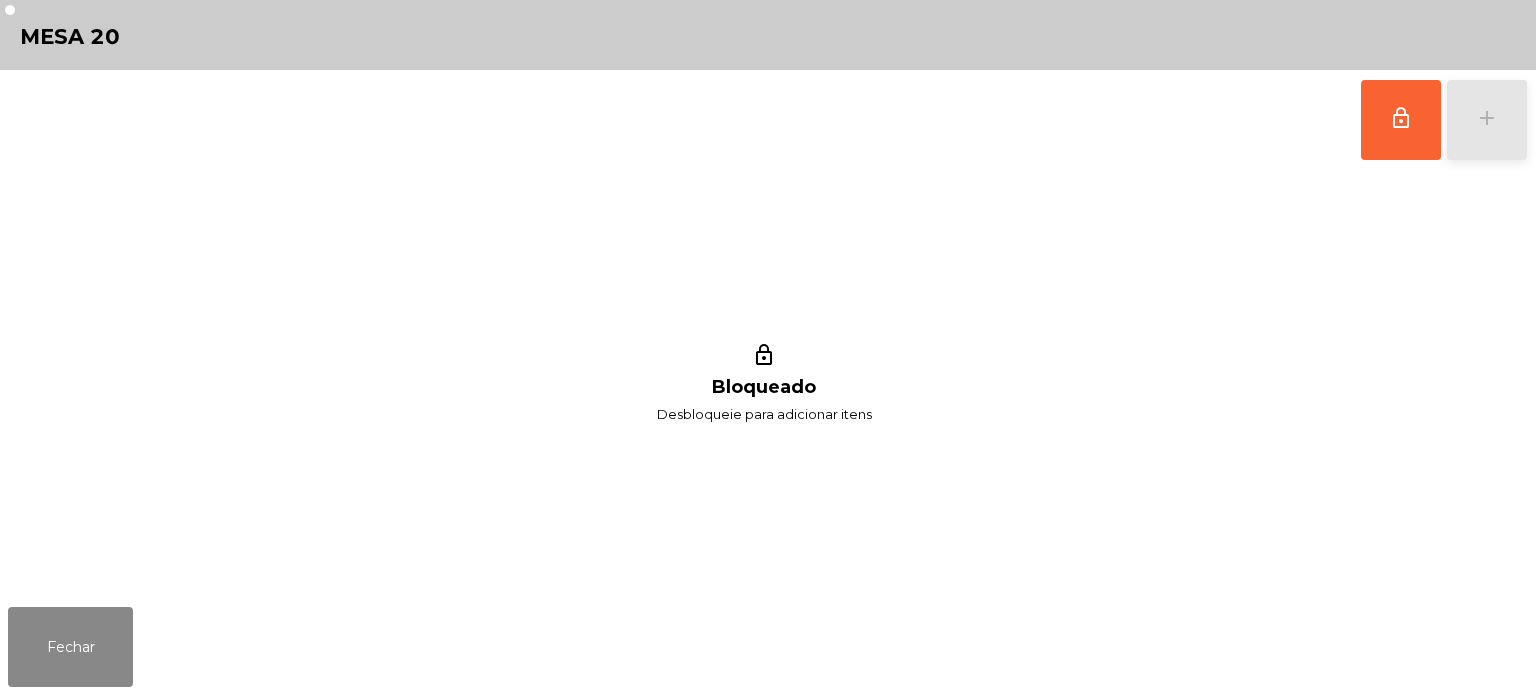 click on "add" 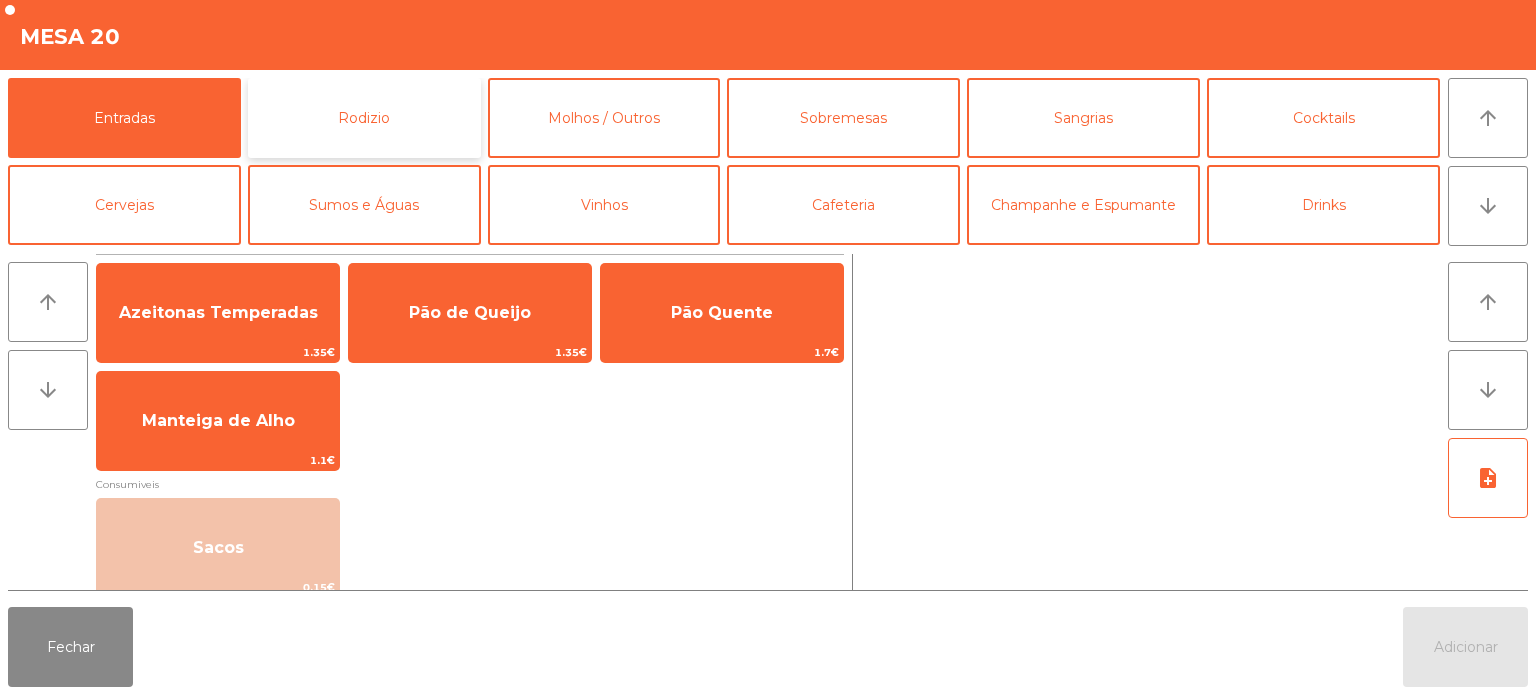 click on "Rodizio" 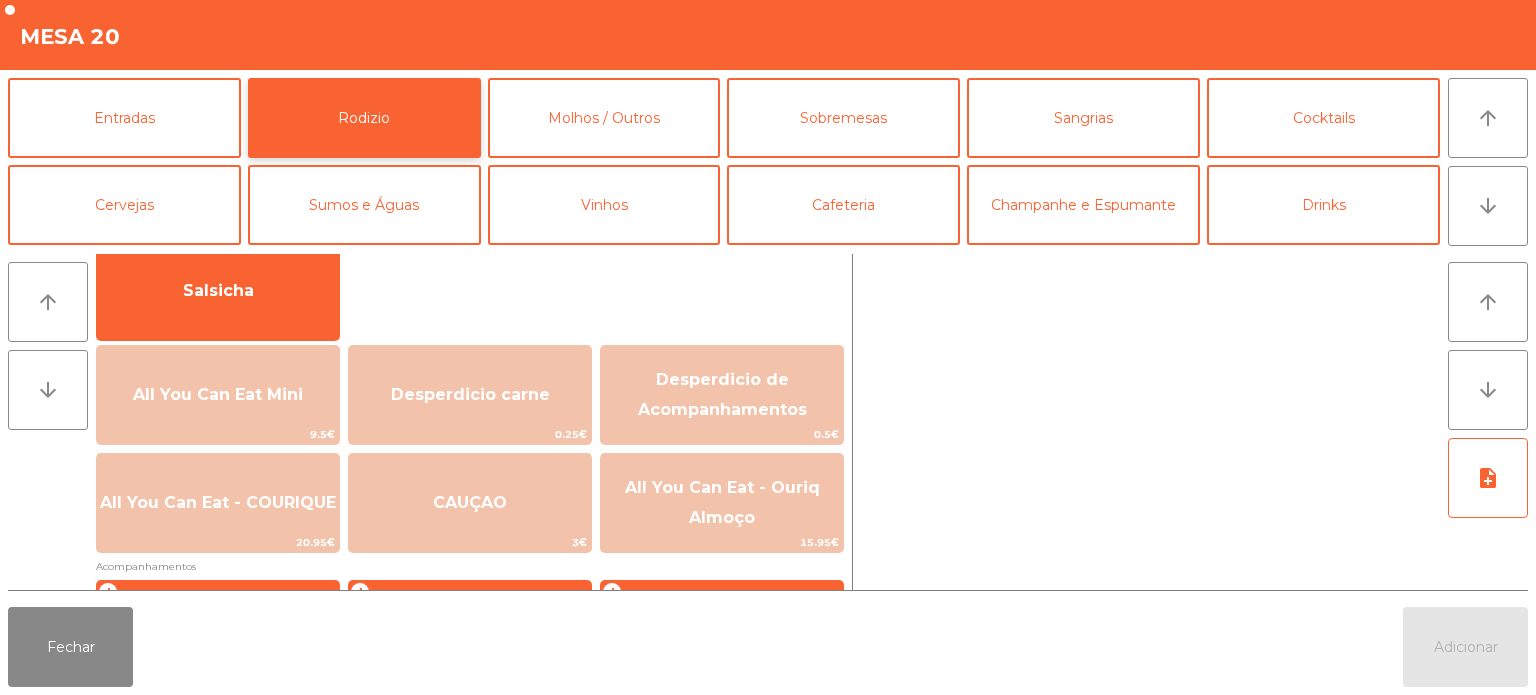 scroll, scrollTop: 156, scrollLeft: 0, axis: vertical 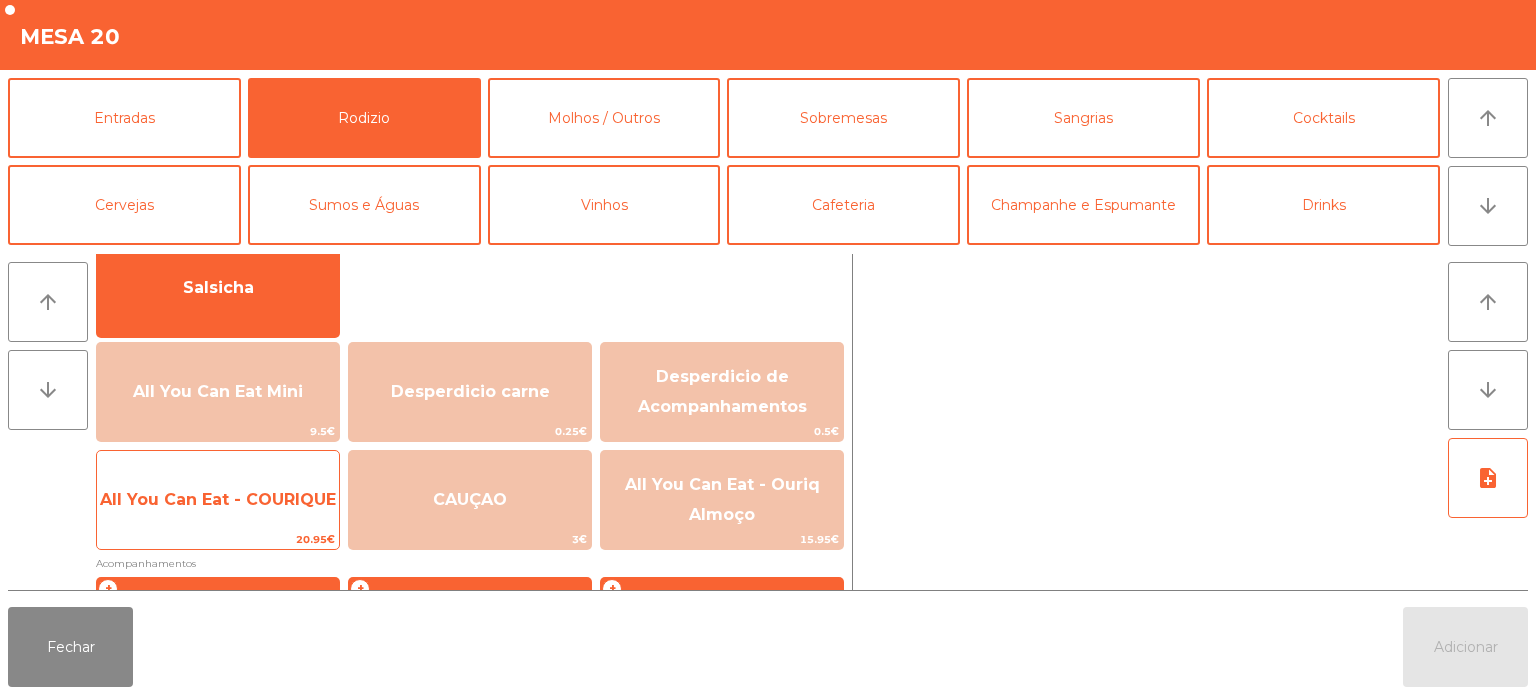click on "All You Can Eat - COURIQUE" 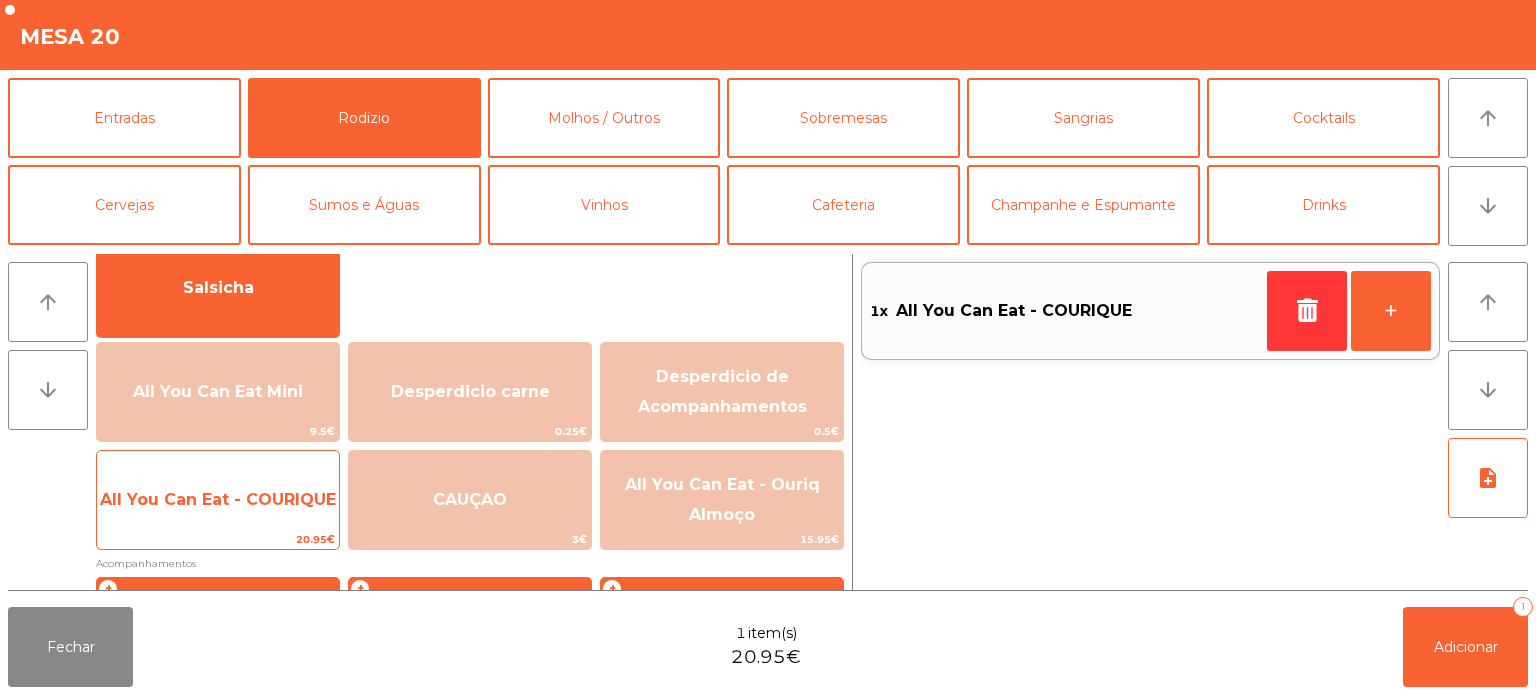 click on "All You Can Eat - COURIQUE" 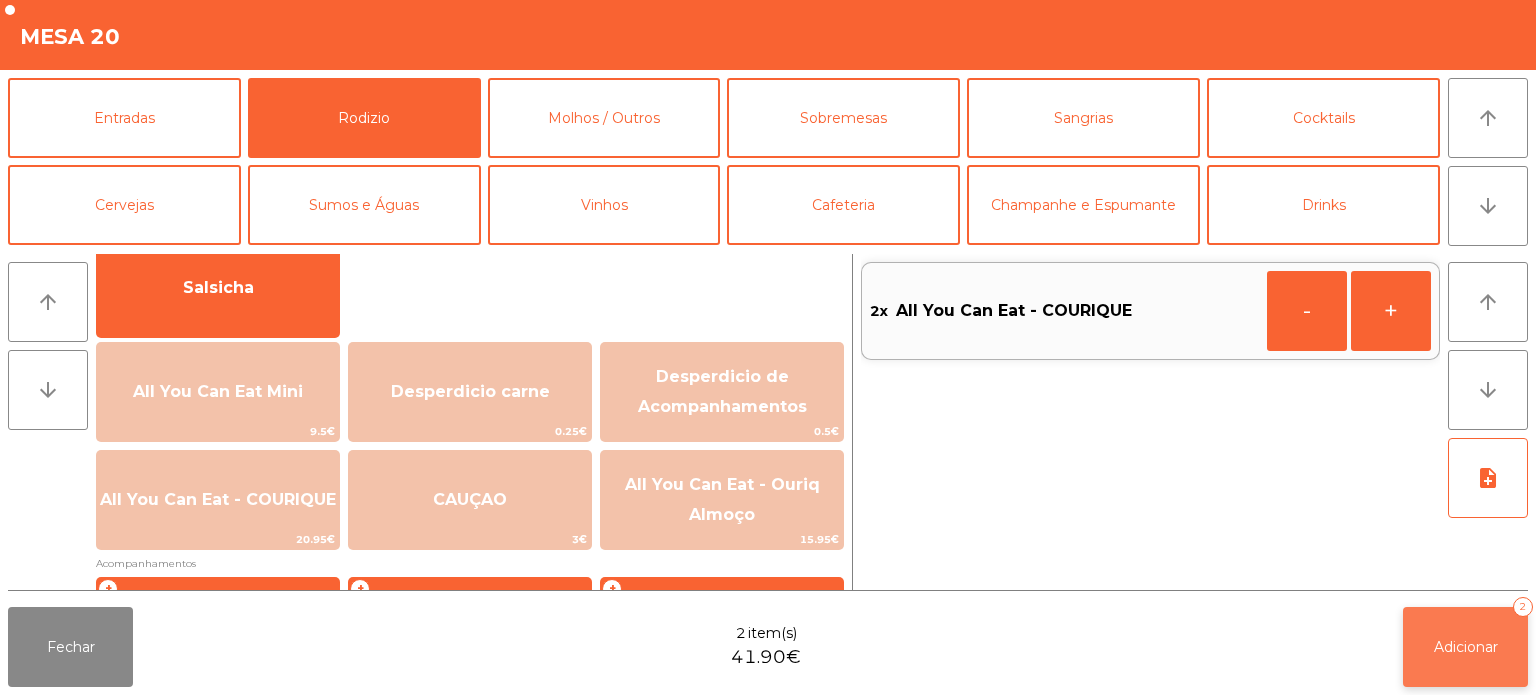 click on "Adicionar" 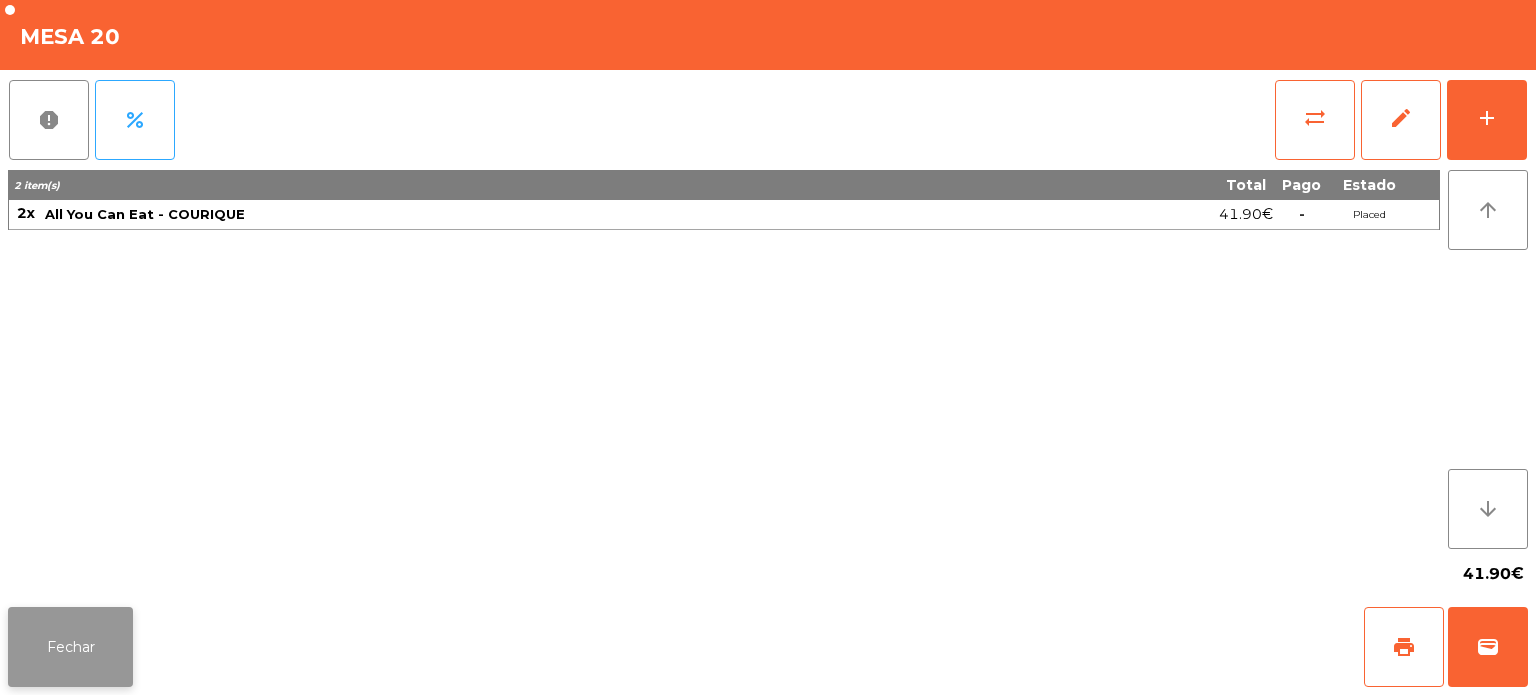 click on "Fechar" 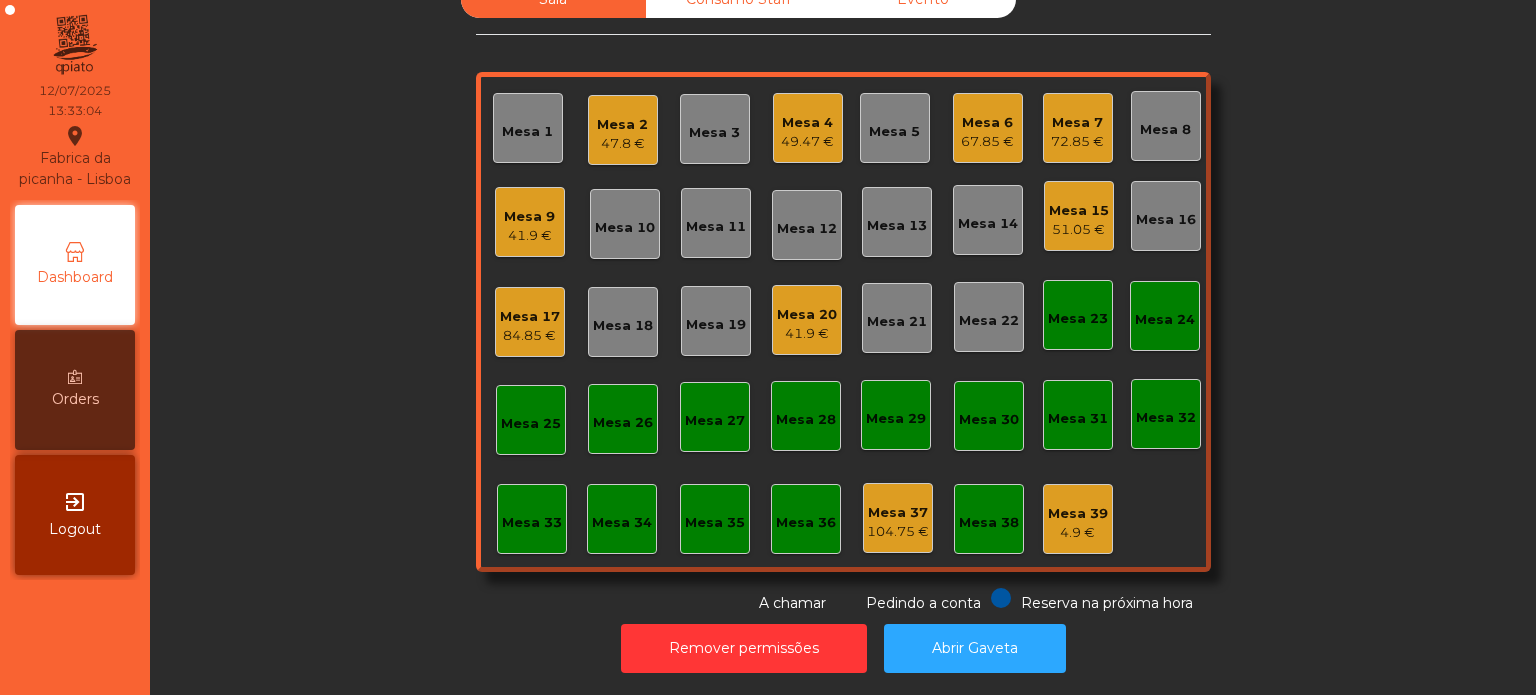 click on "Sala   Consumo Staff   Evento   Mesa 1   Mesa 2   47.8 €   Mesa 3   Mesa 4   49.47 €   Mesa 5   Mesa 6   67.85 €   Mesa 7   72.85 €   Mesa 8   Mesa 9   41.9 €   Mesa 10   Mesa 11   Mesa 12   Mesa 13   Mesa 14   Mesa 15   51.05 €   Mesa 16   Mesa 17   84.85 €   Mesa 18   Mesa 19   Mesa 20   41.9 €   Mesa 21   Mesa 22   Mesa 23   Mesa 24   Mesa 25   Mesa 26   Mesa 27   Mesa 28   Mesa 29   Mesa 30   Mesa 31   Mesa 32   Mesa 33   Mesa 34   Mesa 35   Mesa 36   Mesa 37   104.75 €   Mesa 38   Mesa 39   4.9 €  Reserva na próxima hora Pedindo a conta A chamar" 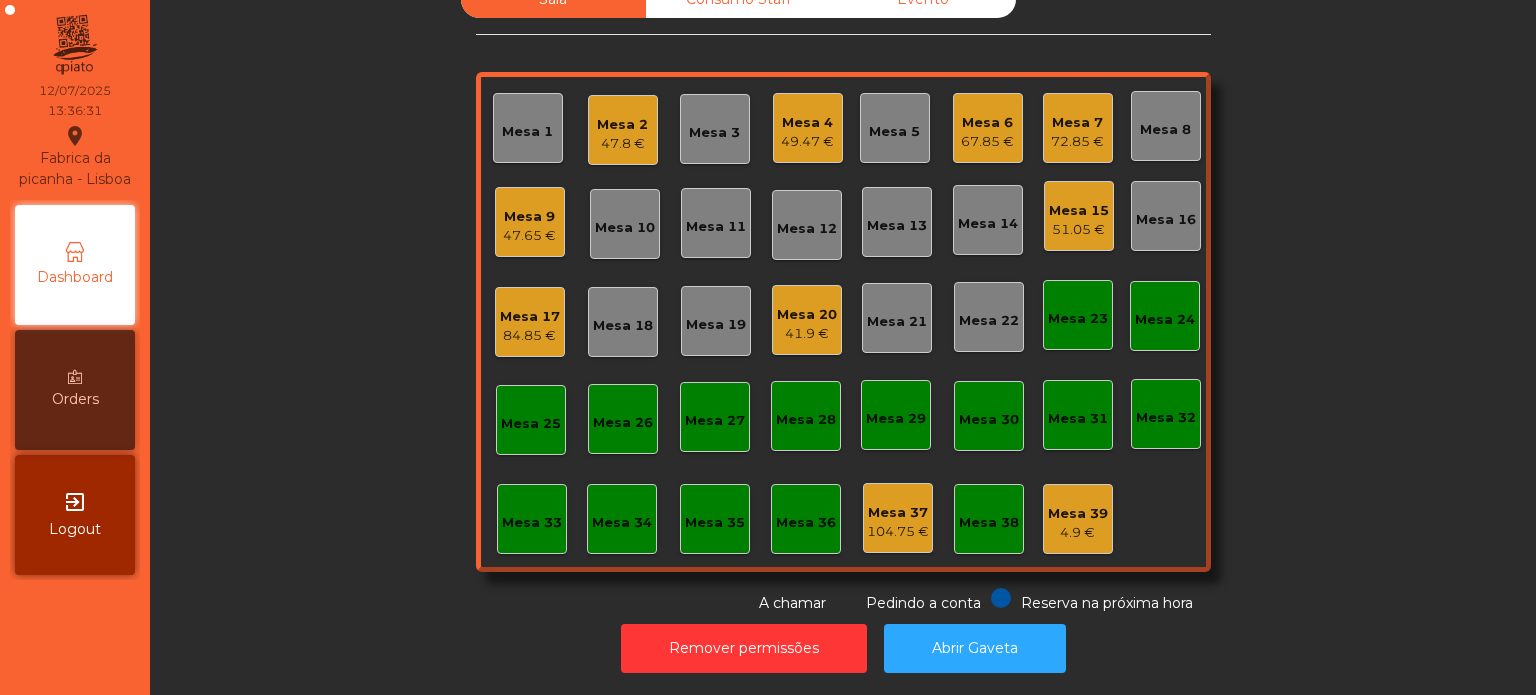 click on "Mesa 15" 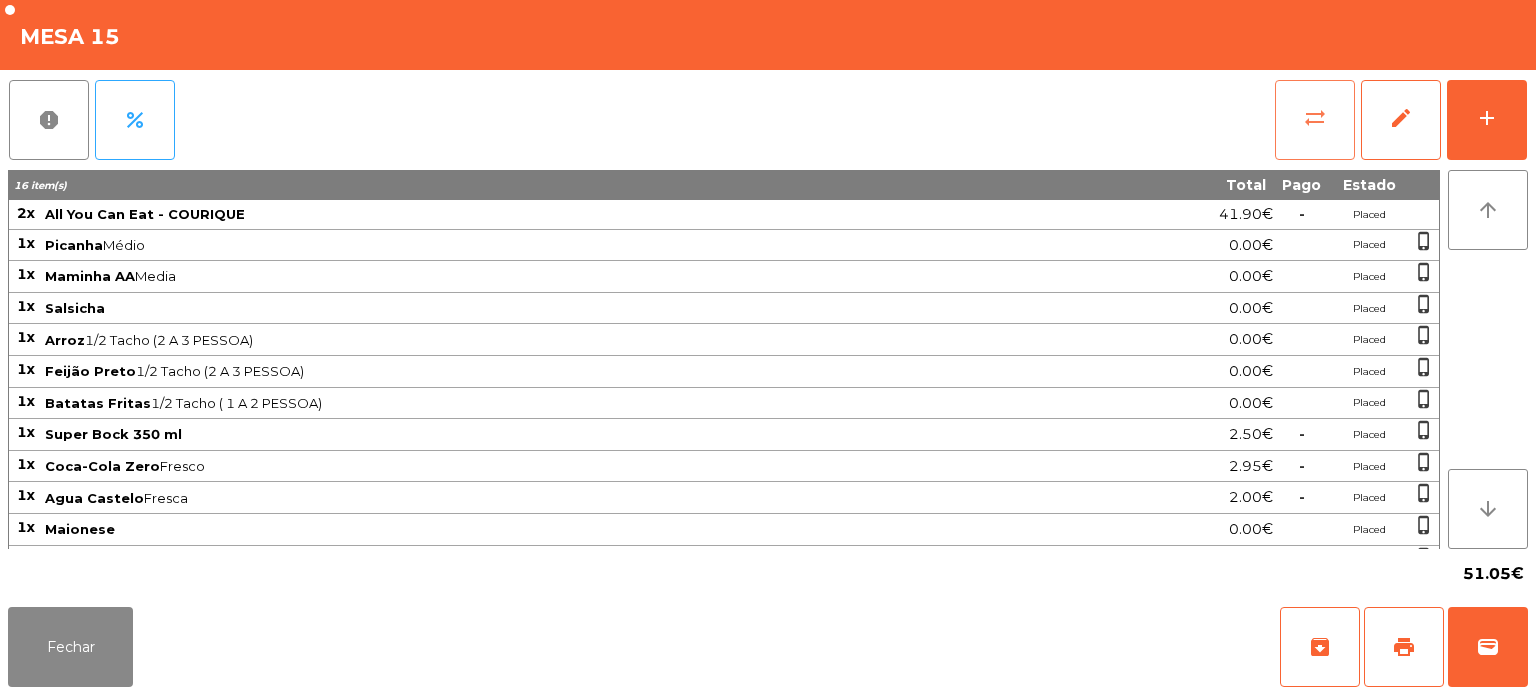 click on "sync_alt" 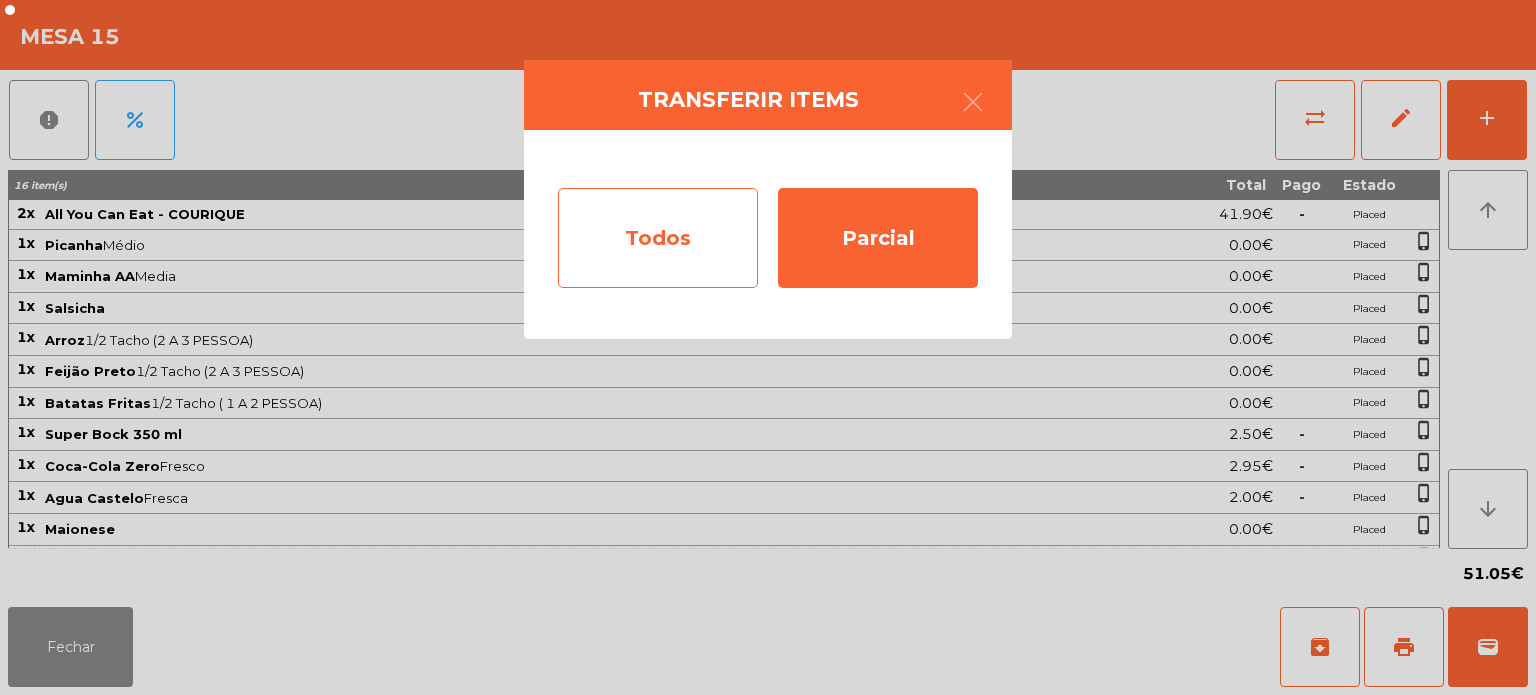 click on "Todos" 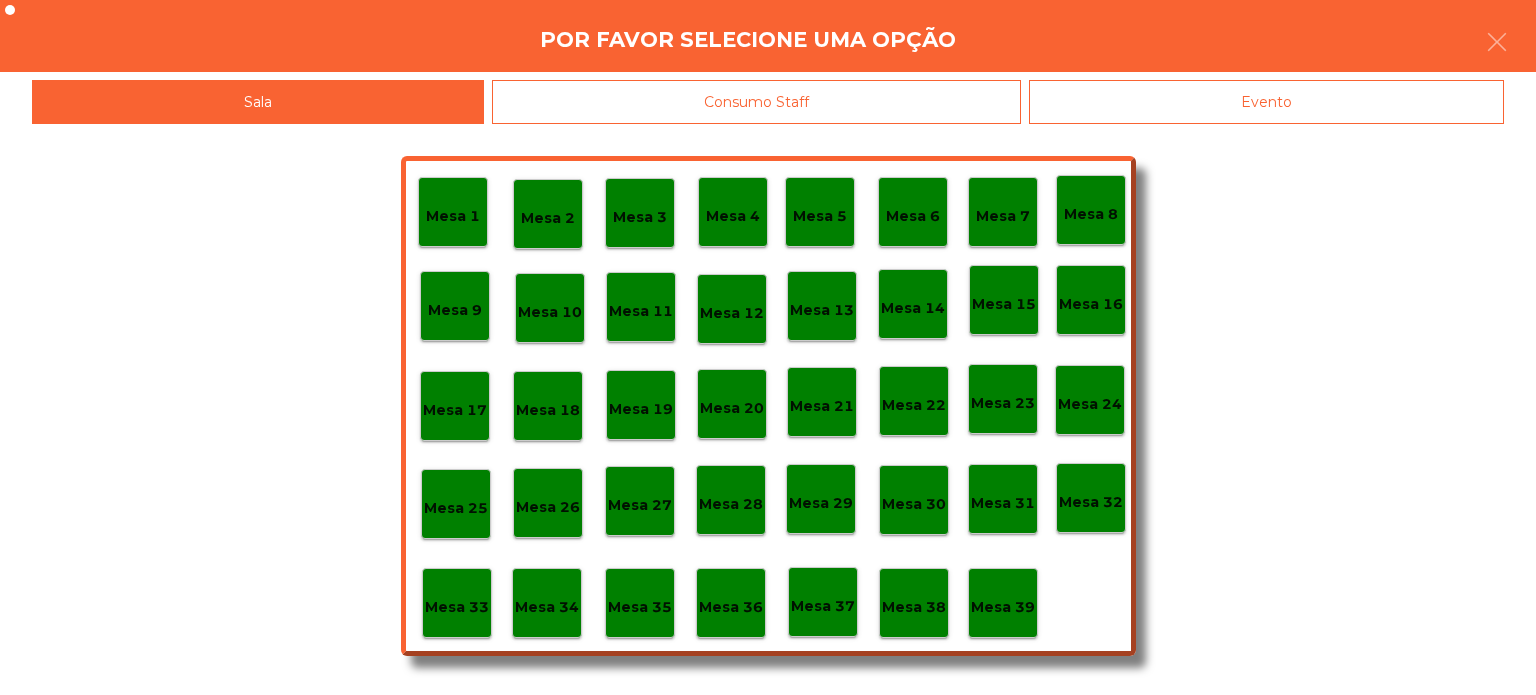 click on "Evento" 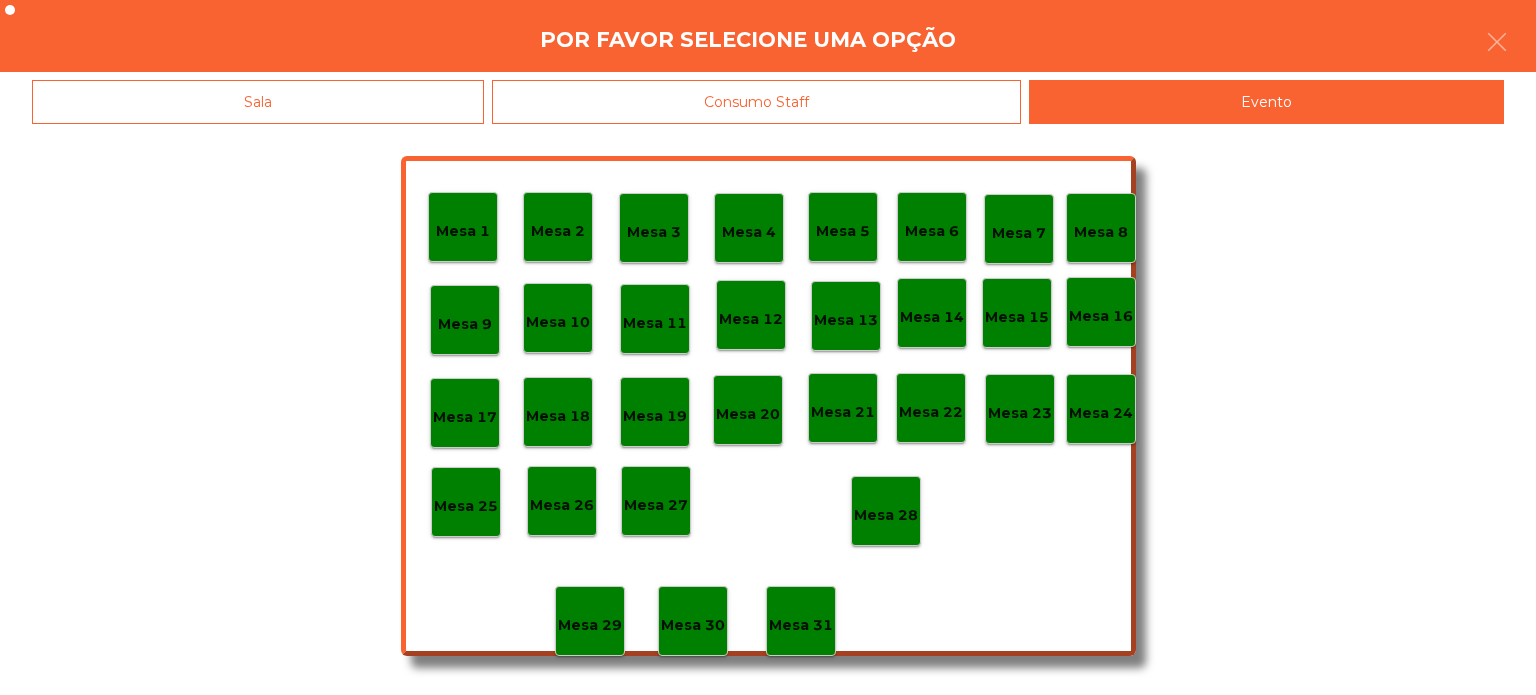 click on "Mesa 28" 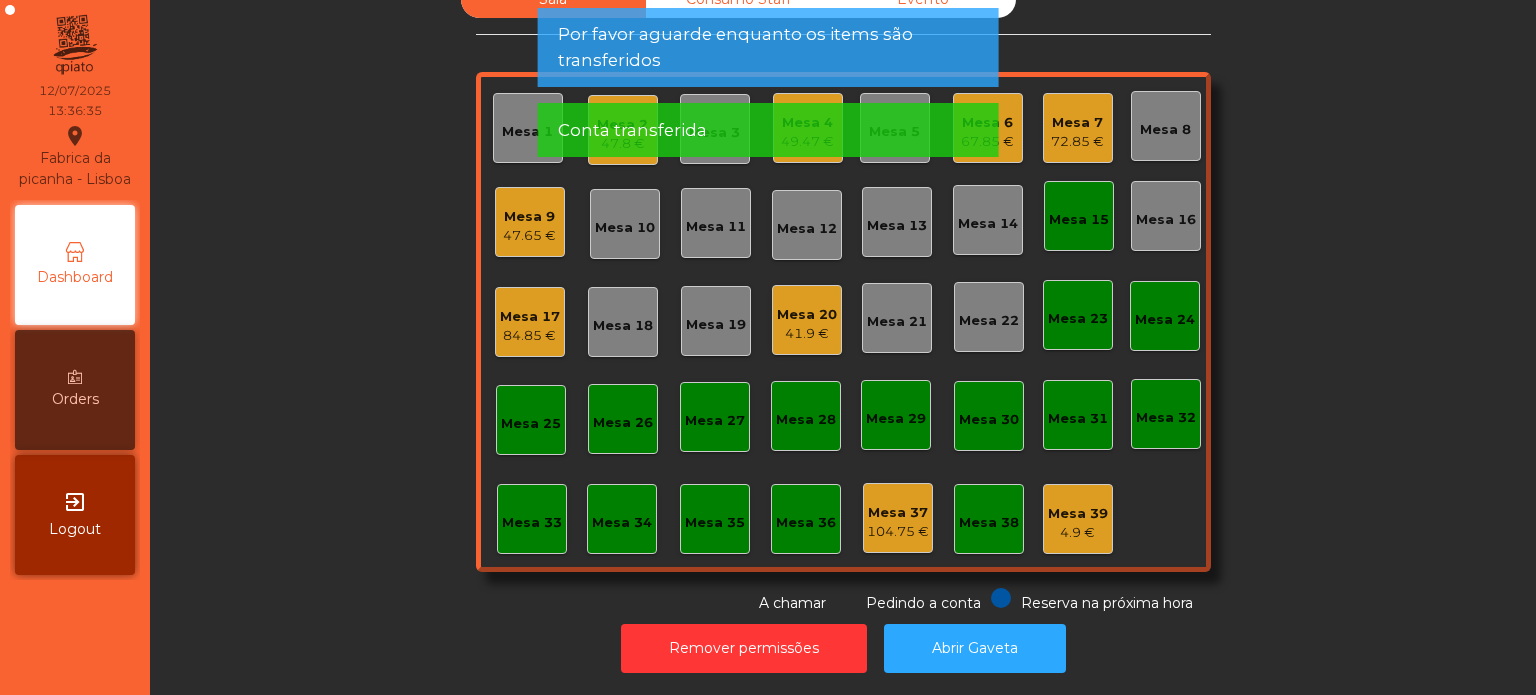 click on "Mesa 15" 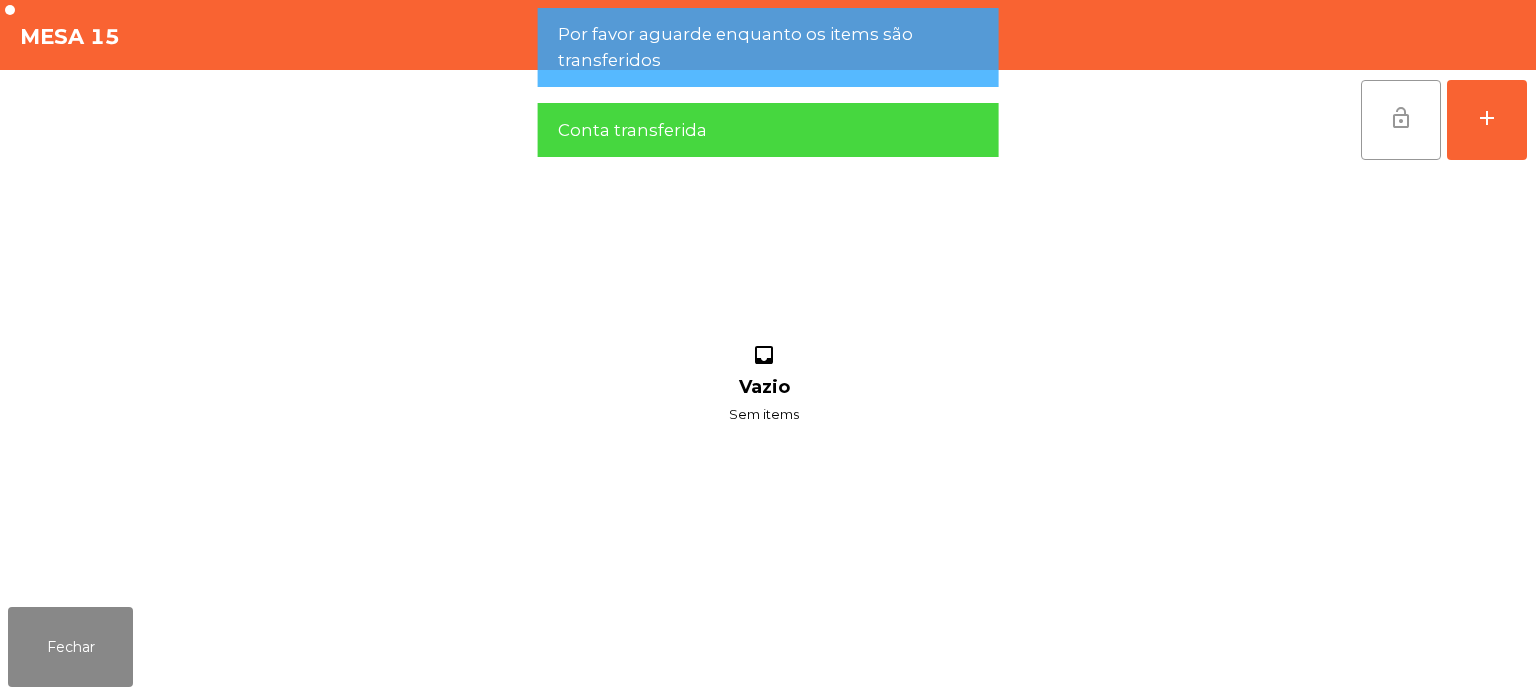 click on "lock_open" 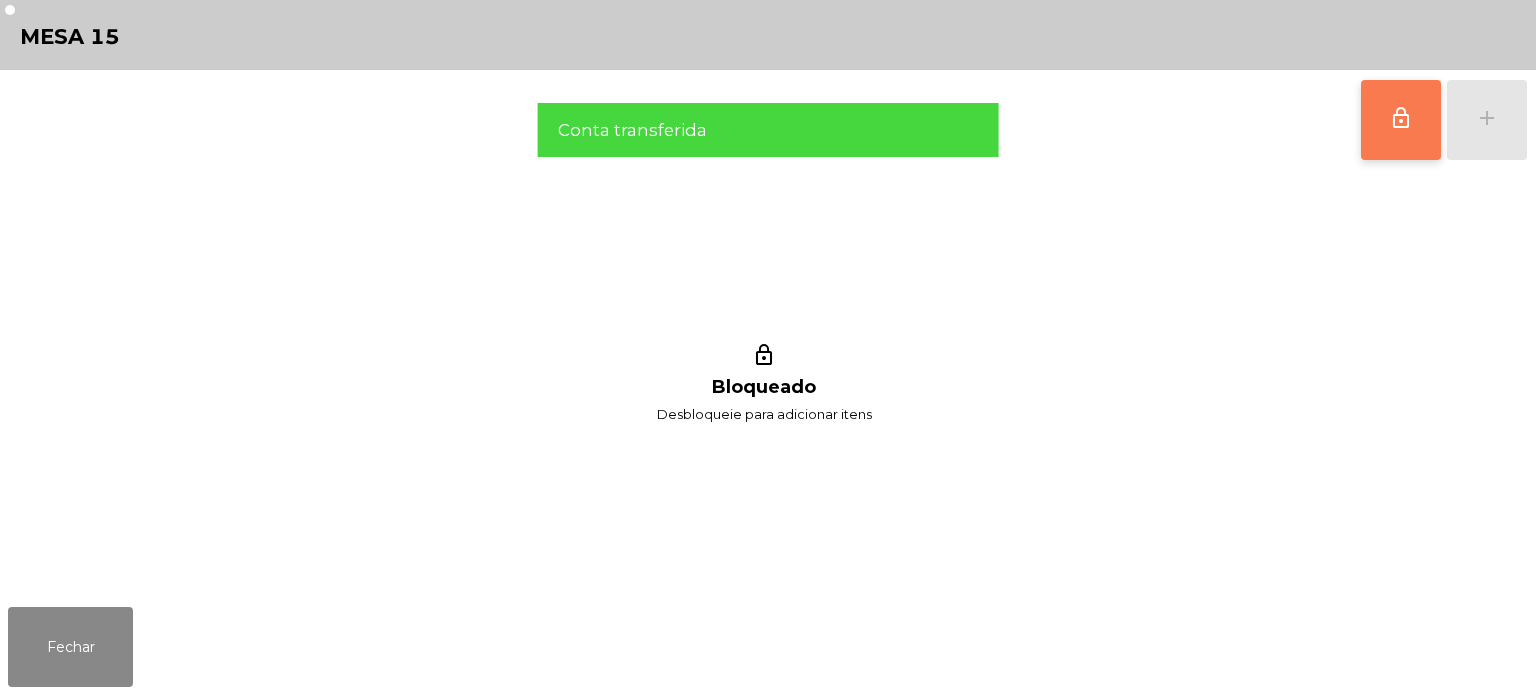 click on "lock_outline" 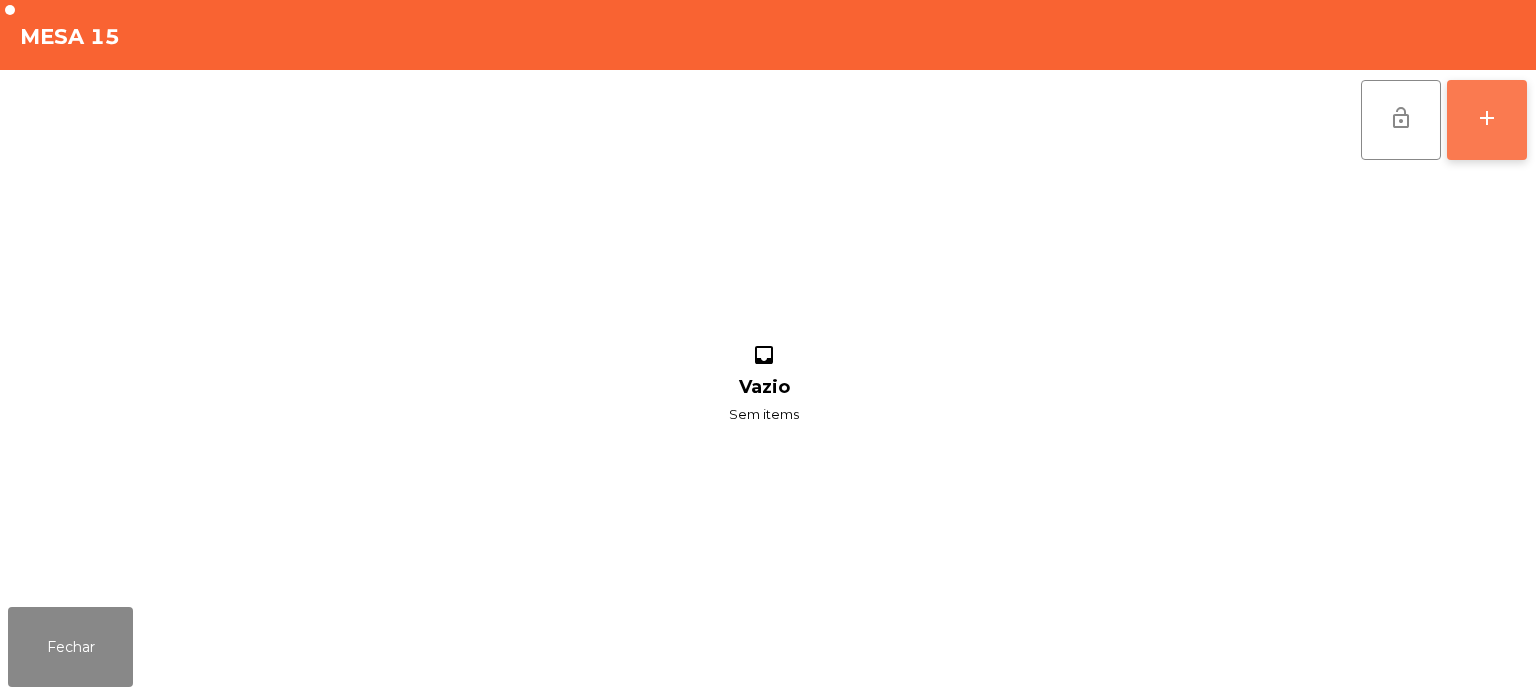 click on "add" 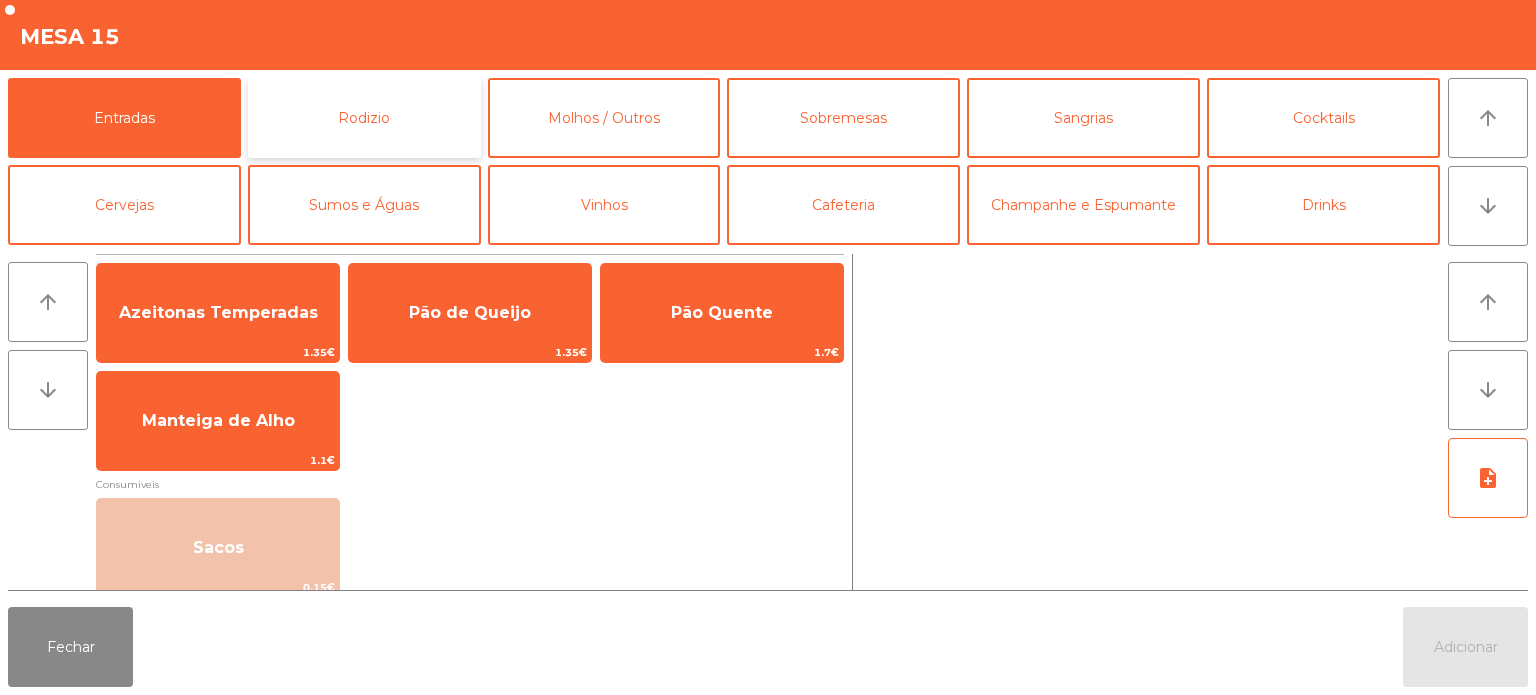 click on "Rodizio" 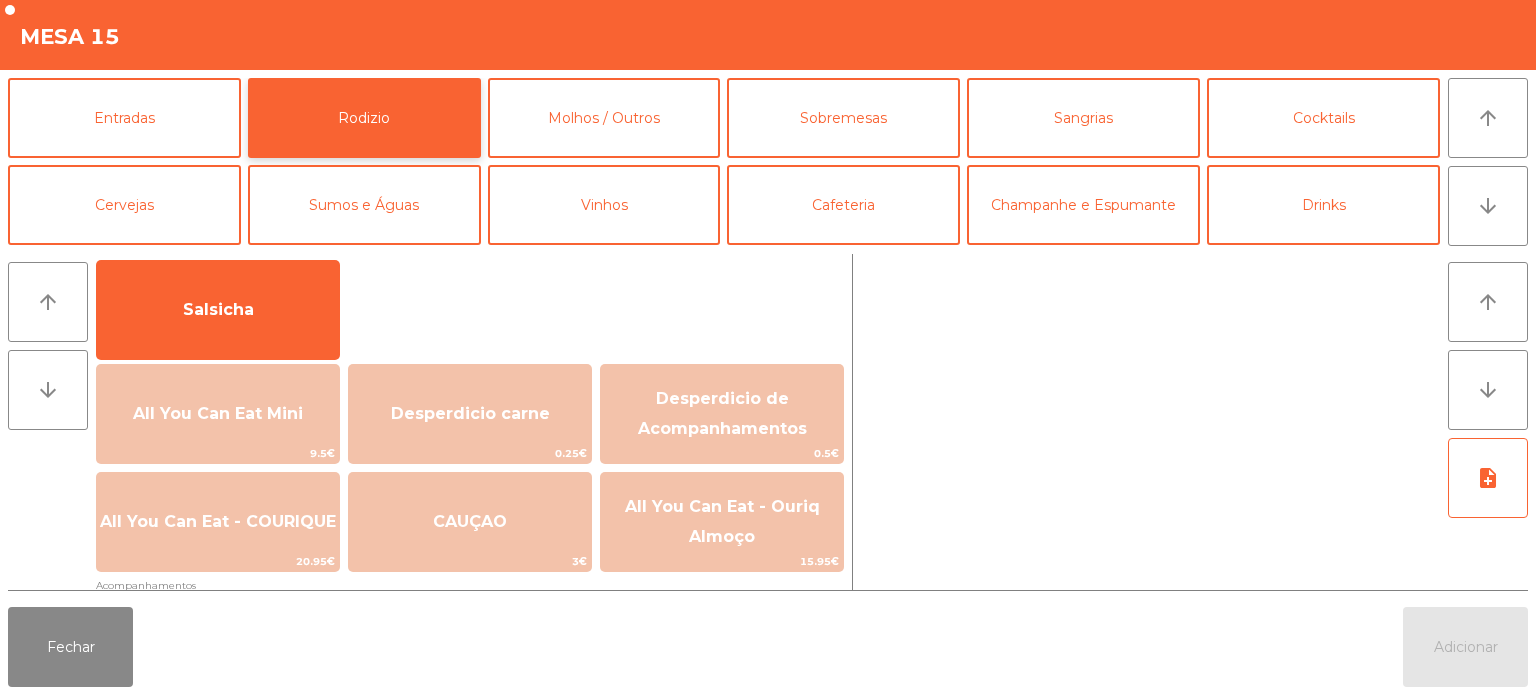 scroll, scrollTop: 159, scrollLeft: 0, axis: vertical 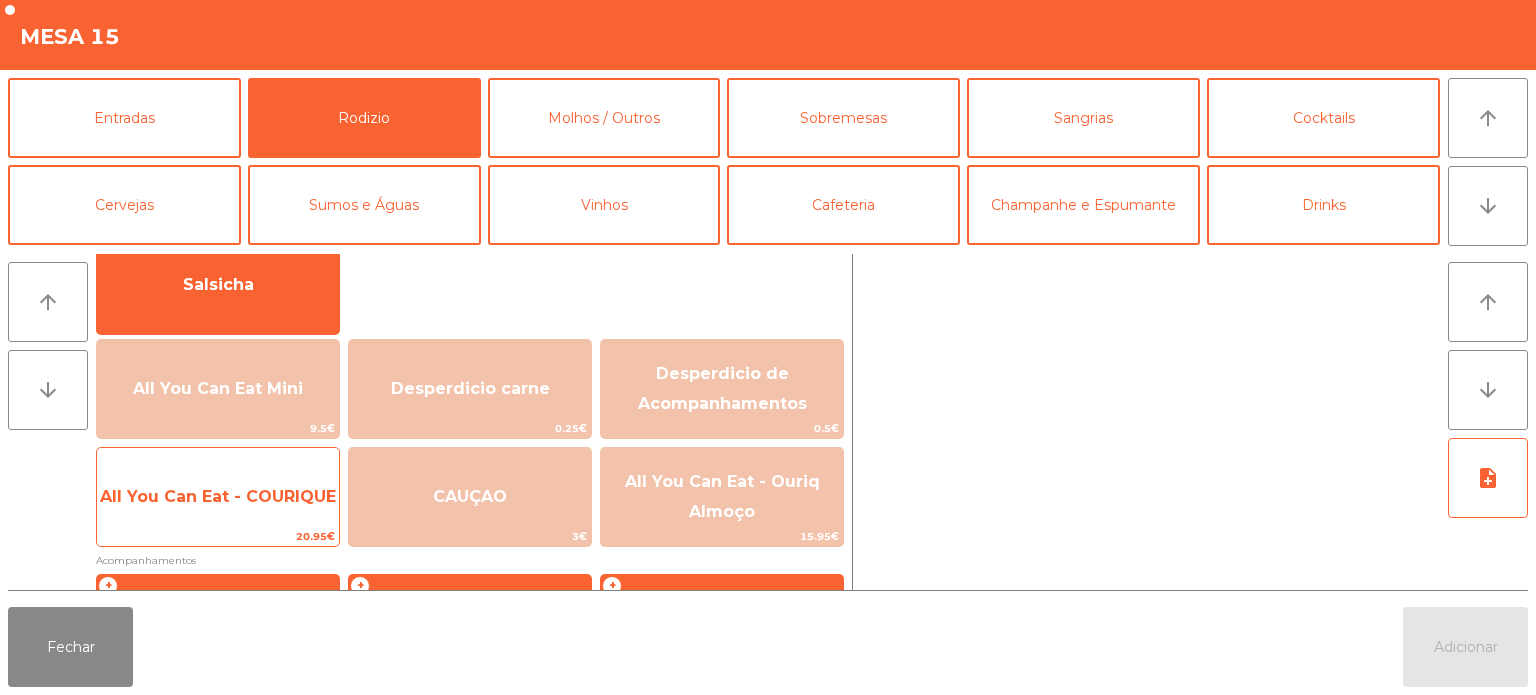 click on "All You Can Eat - COURIQUE" 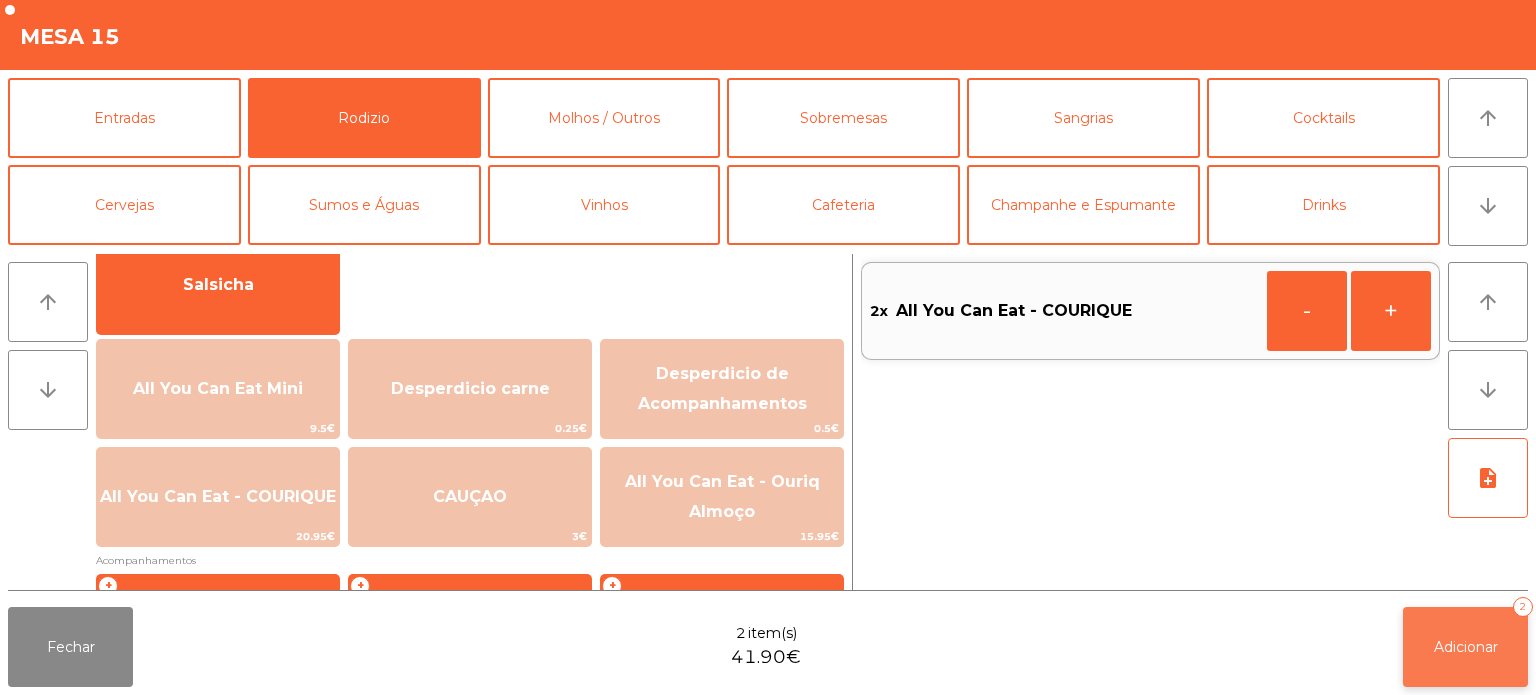 click on "Adicionar" 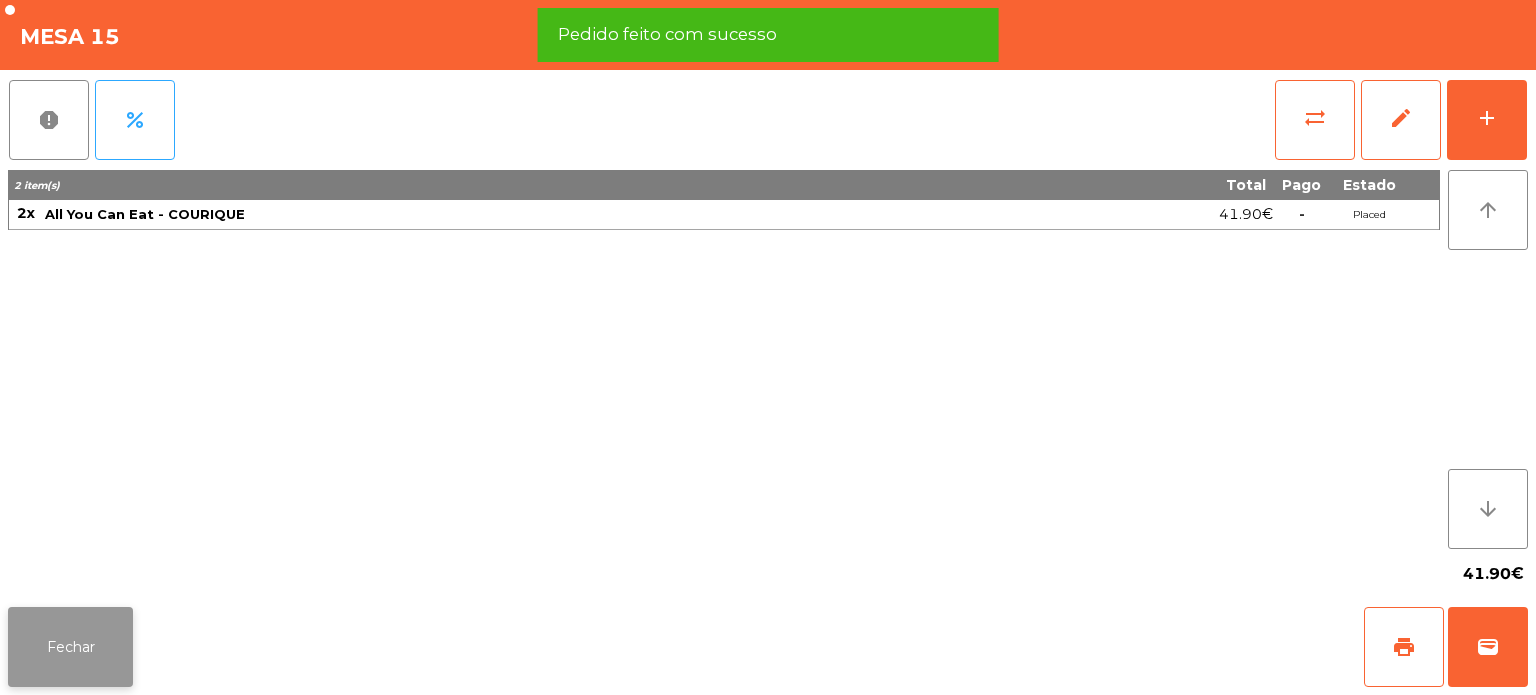 click on "Fechar" 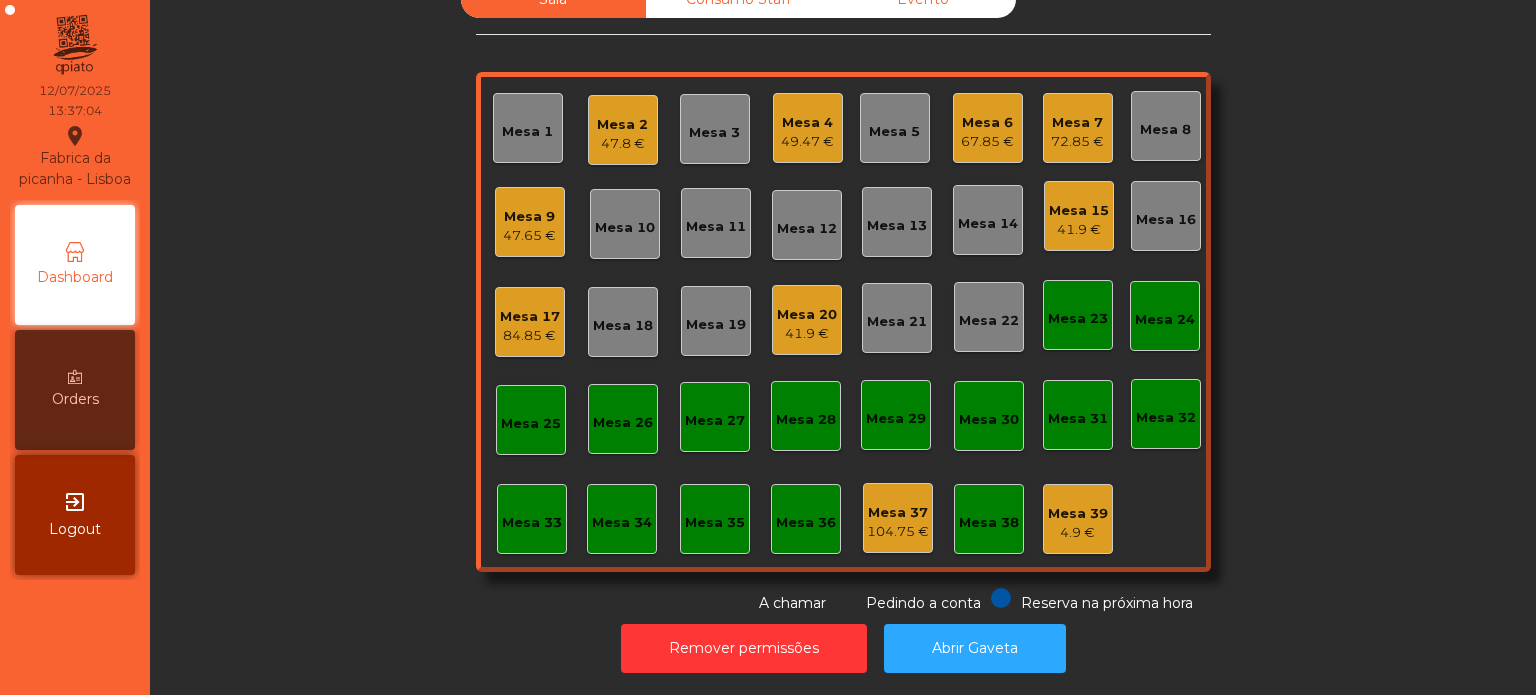 click on "Mesa 27" 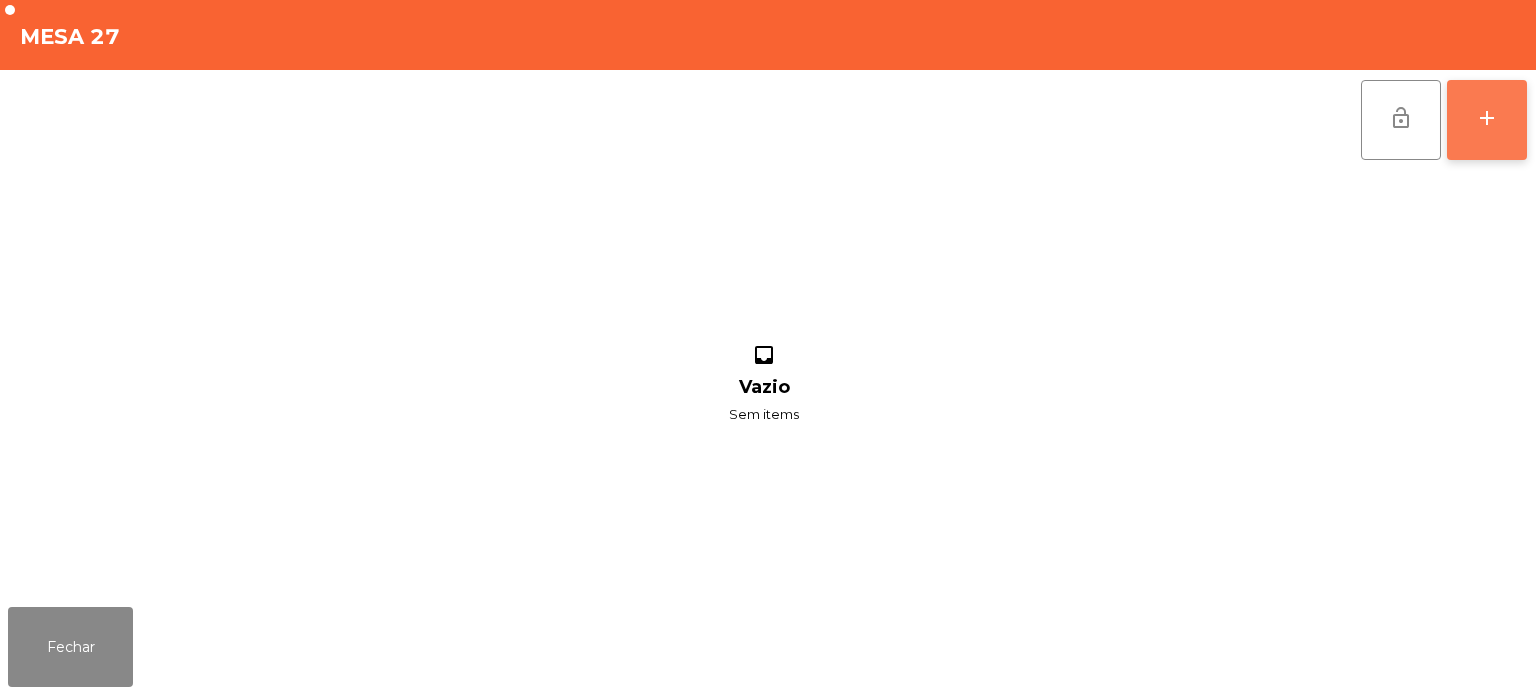 click on "add" 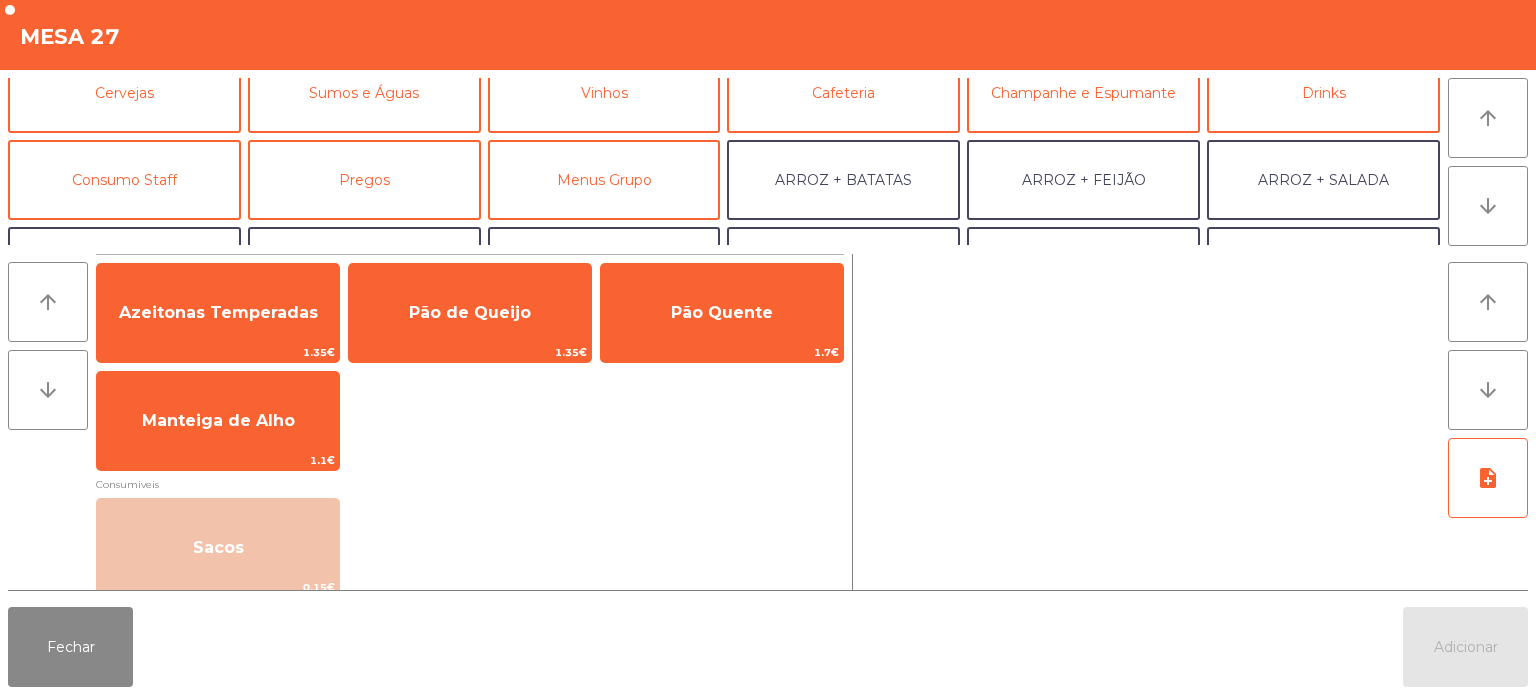 scroll, scrollTop: 140, scrollLeft: 0, axis: vertical 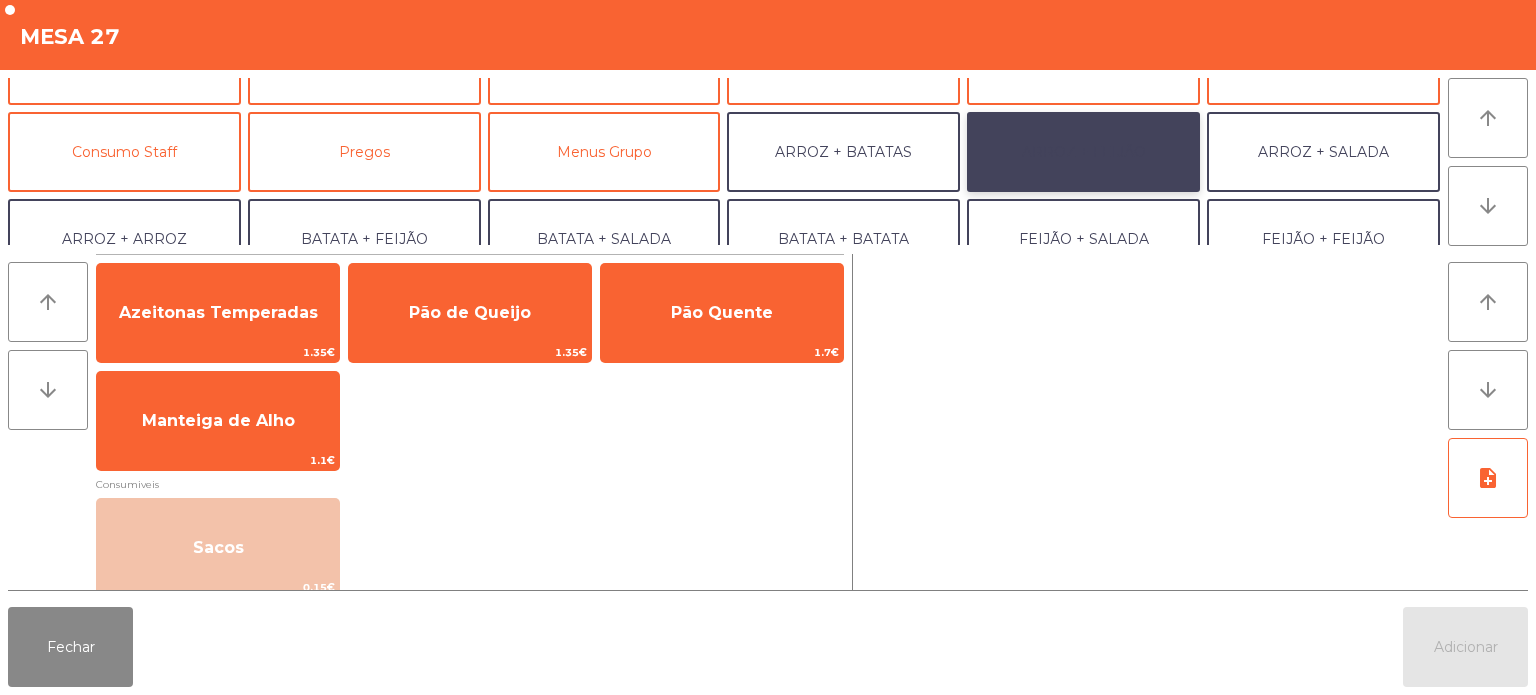 click on "ARROZ + FEIJÃO" 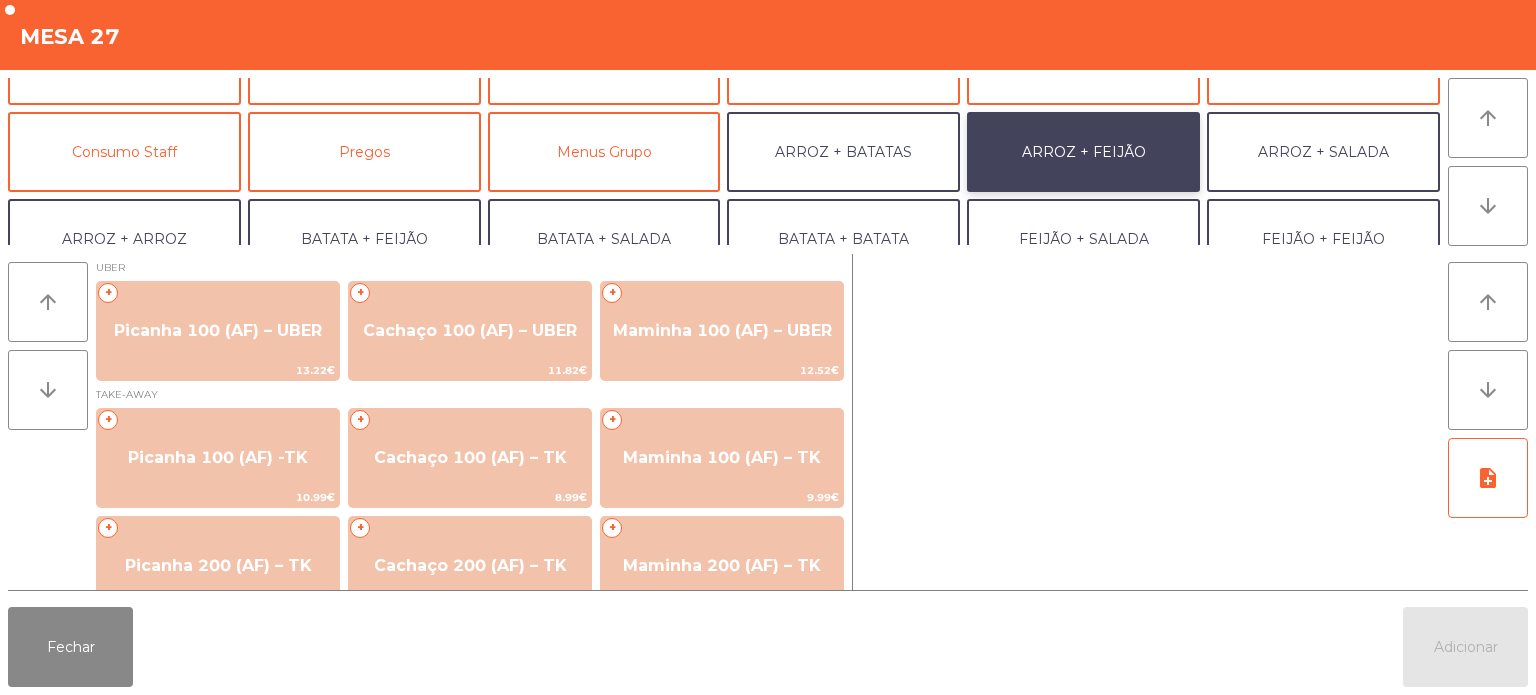 scroll, scrollTop: 250, scrollLeft: 0, axis: vertical 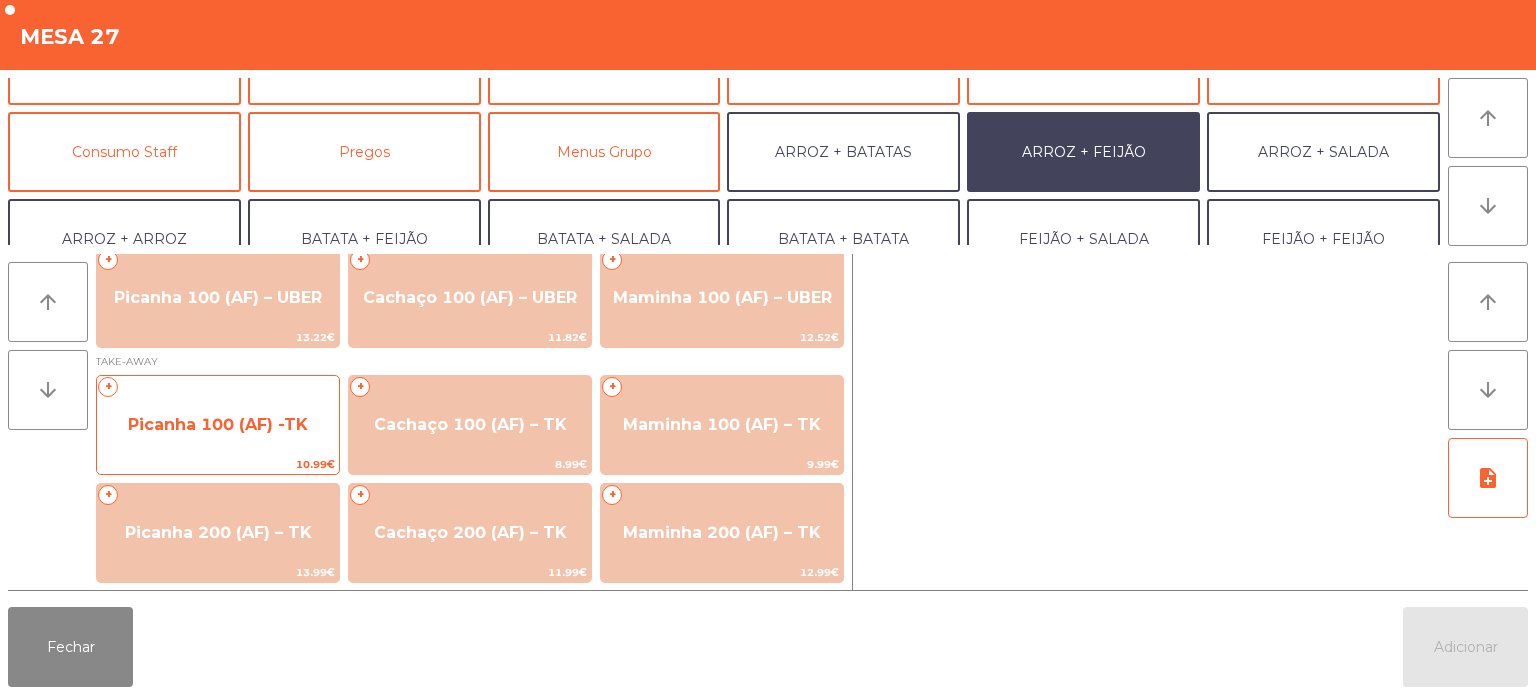 click on "Picanha 100 (AF) -TK" 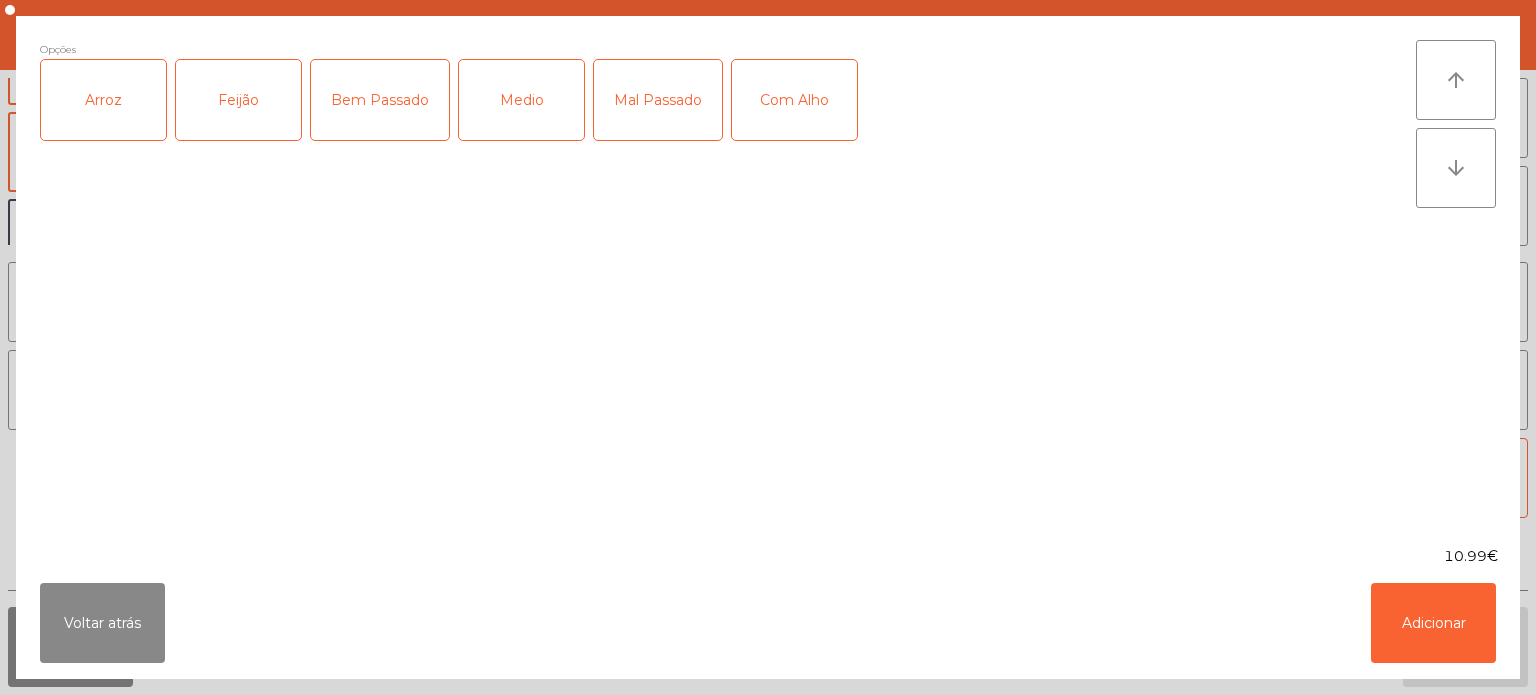 click on "Arroz" 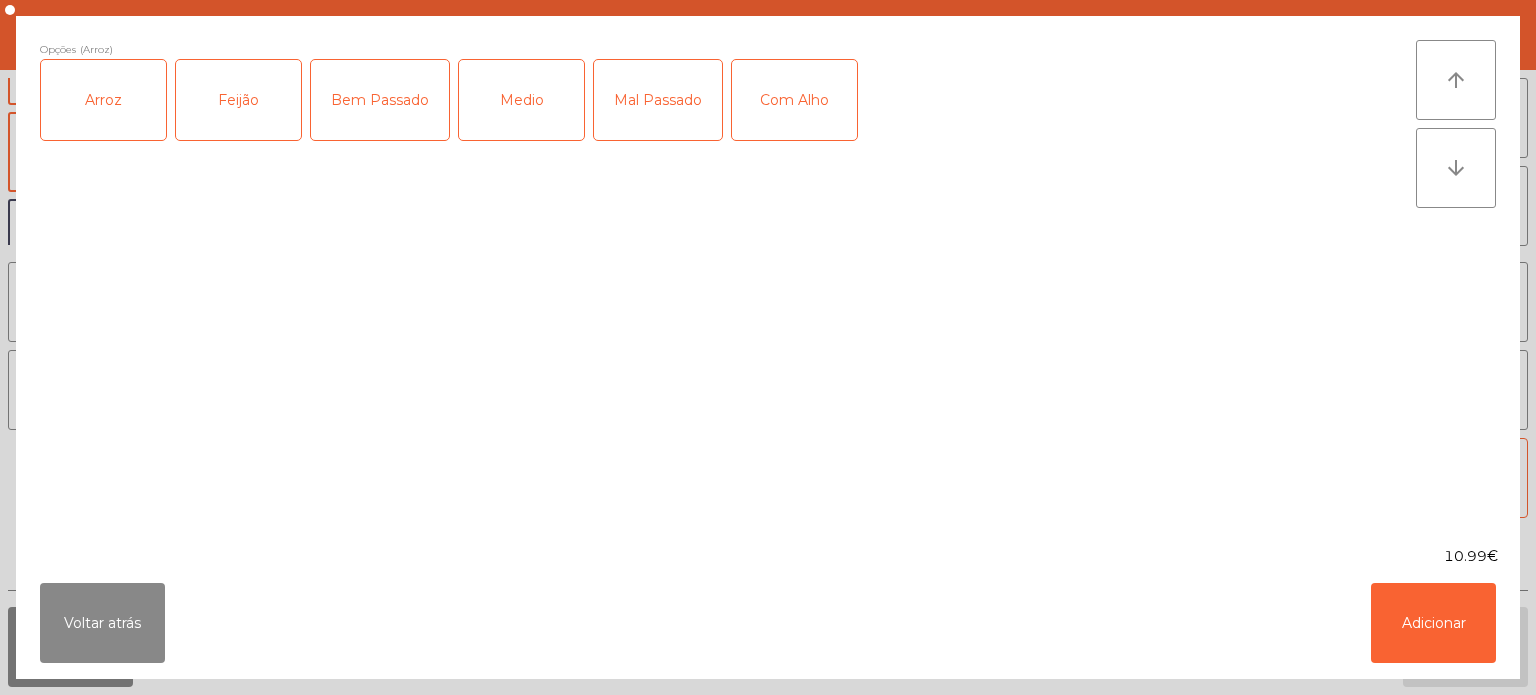 click on "Feijão" 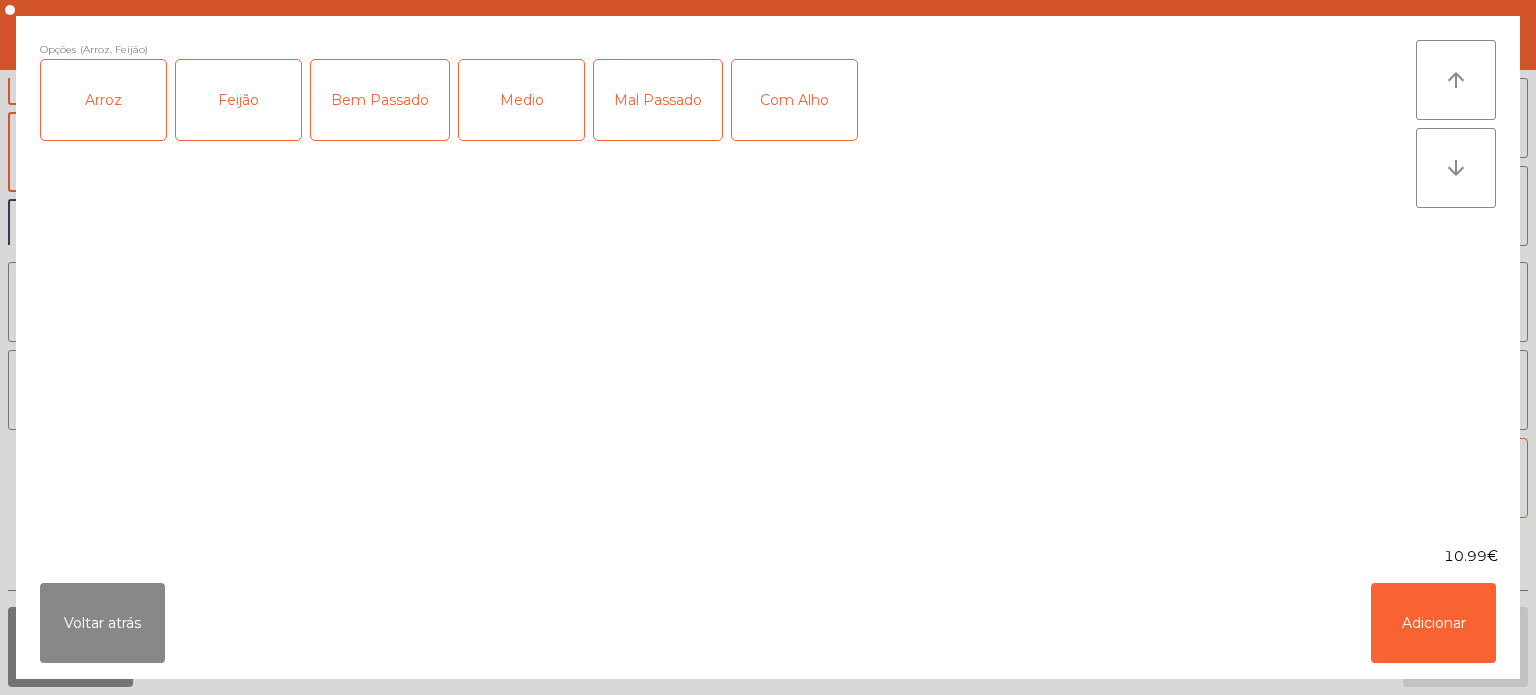 click on "Medio" 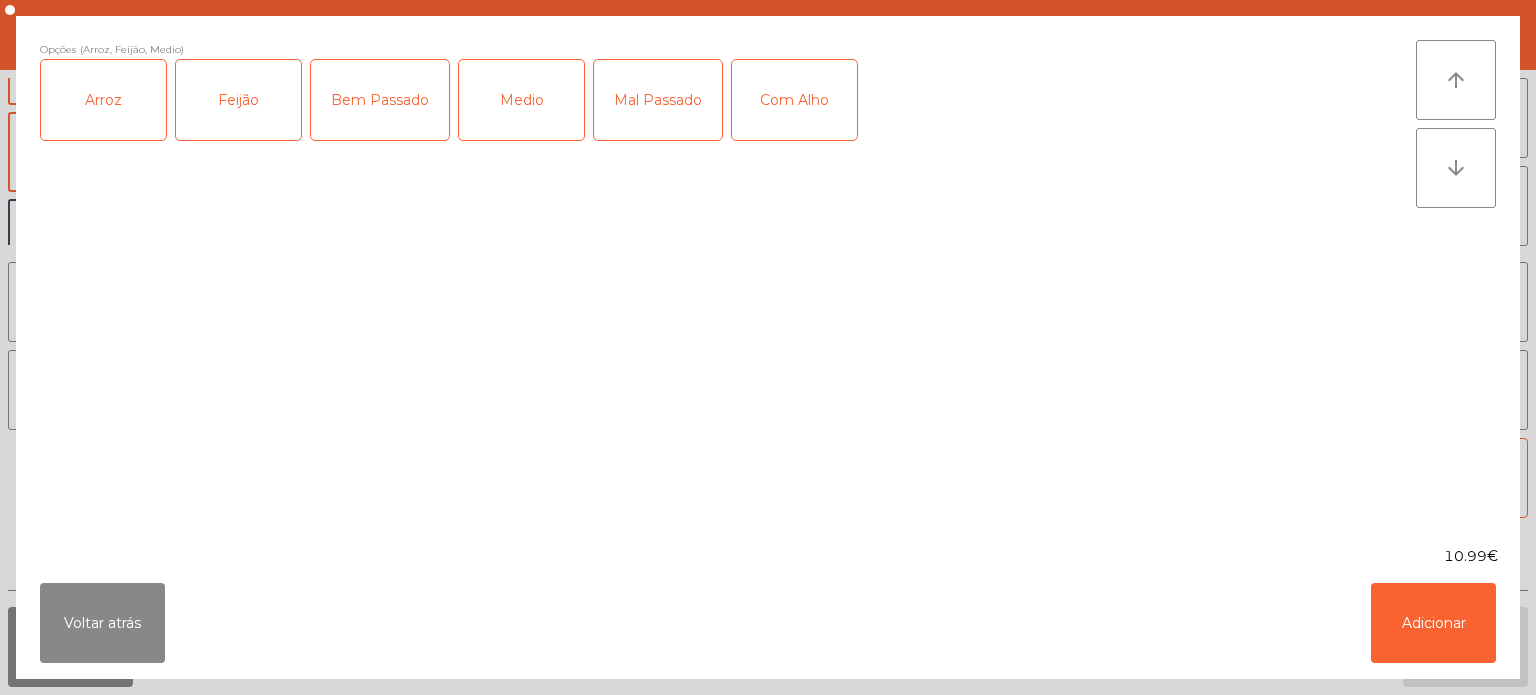 click on "Medio" 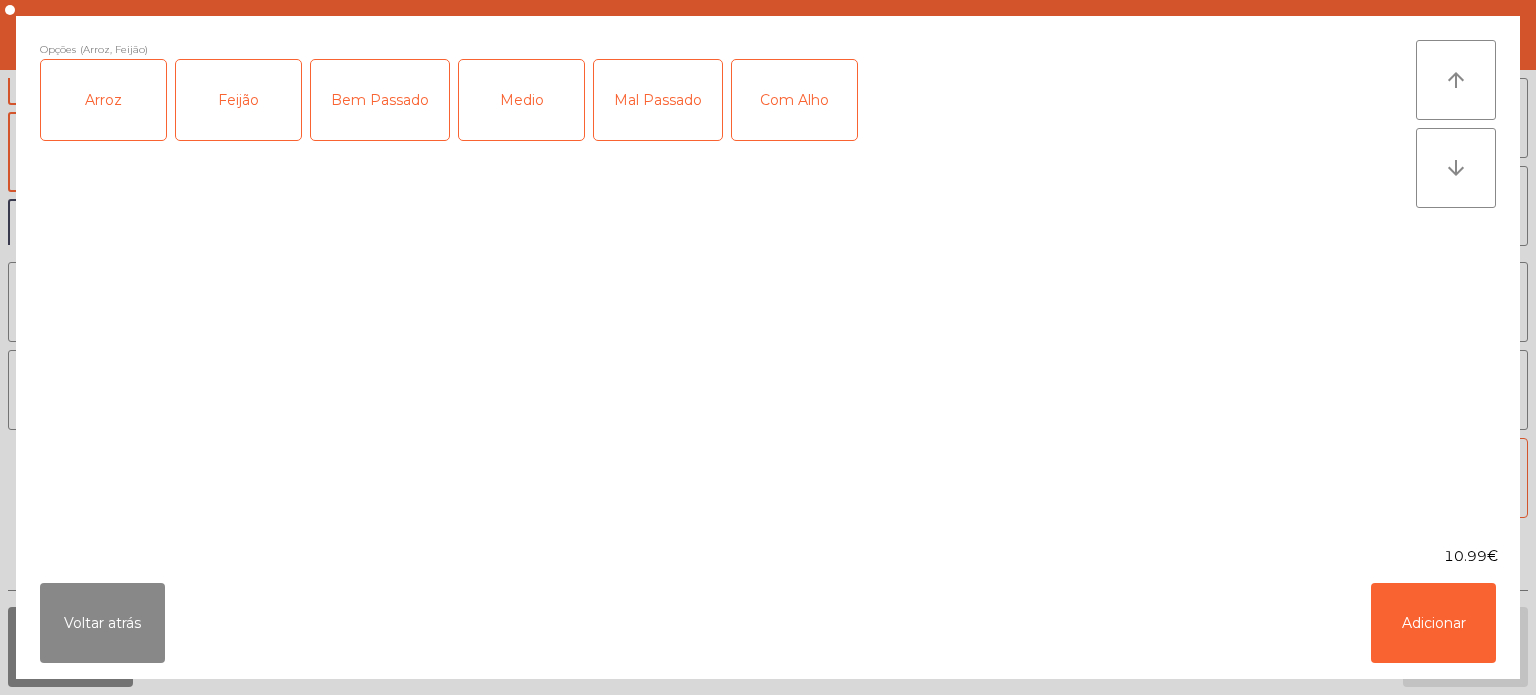 click on "Bem Passado" 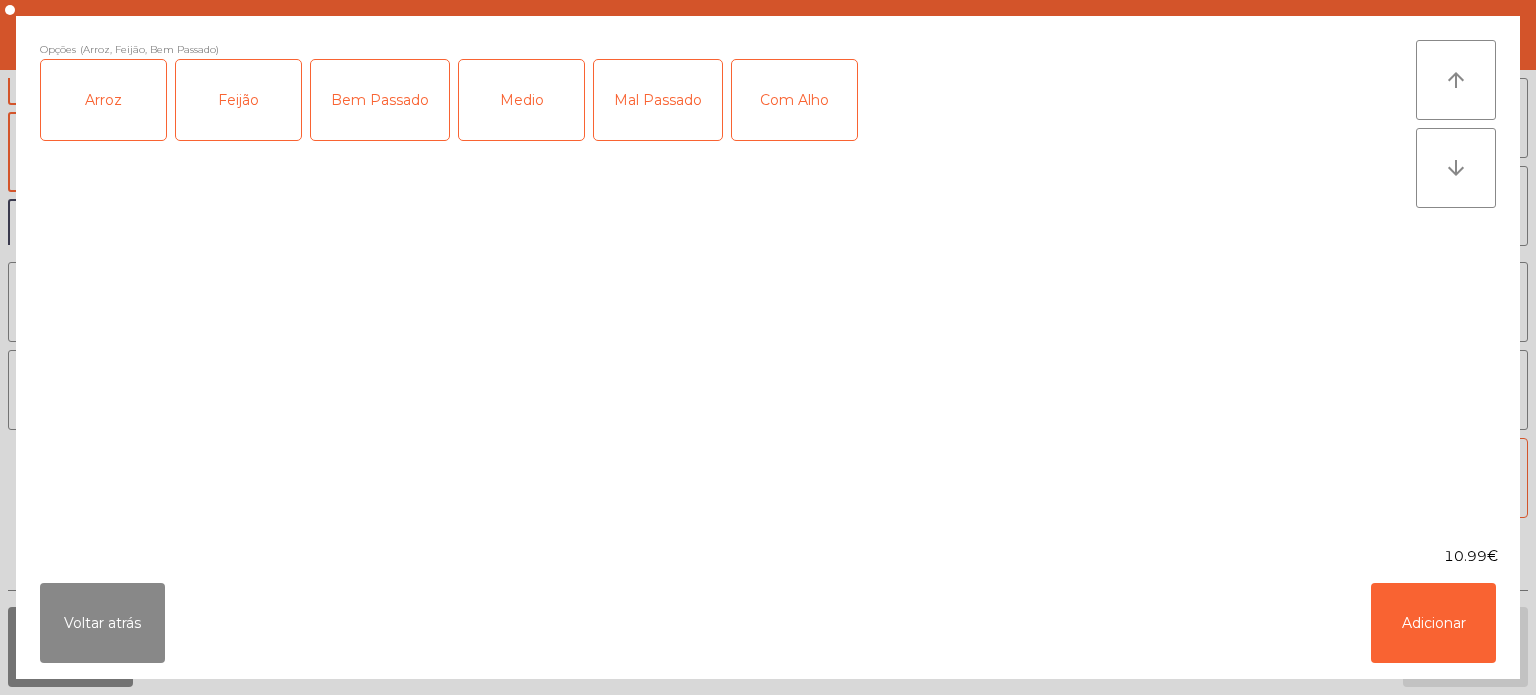 click on "Com Alho" 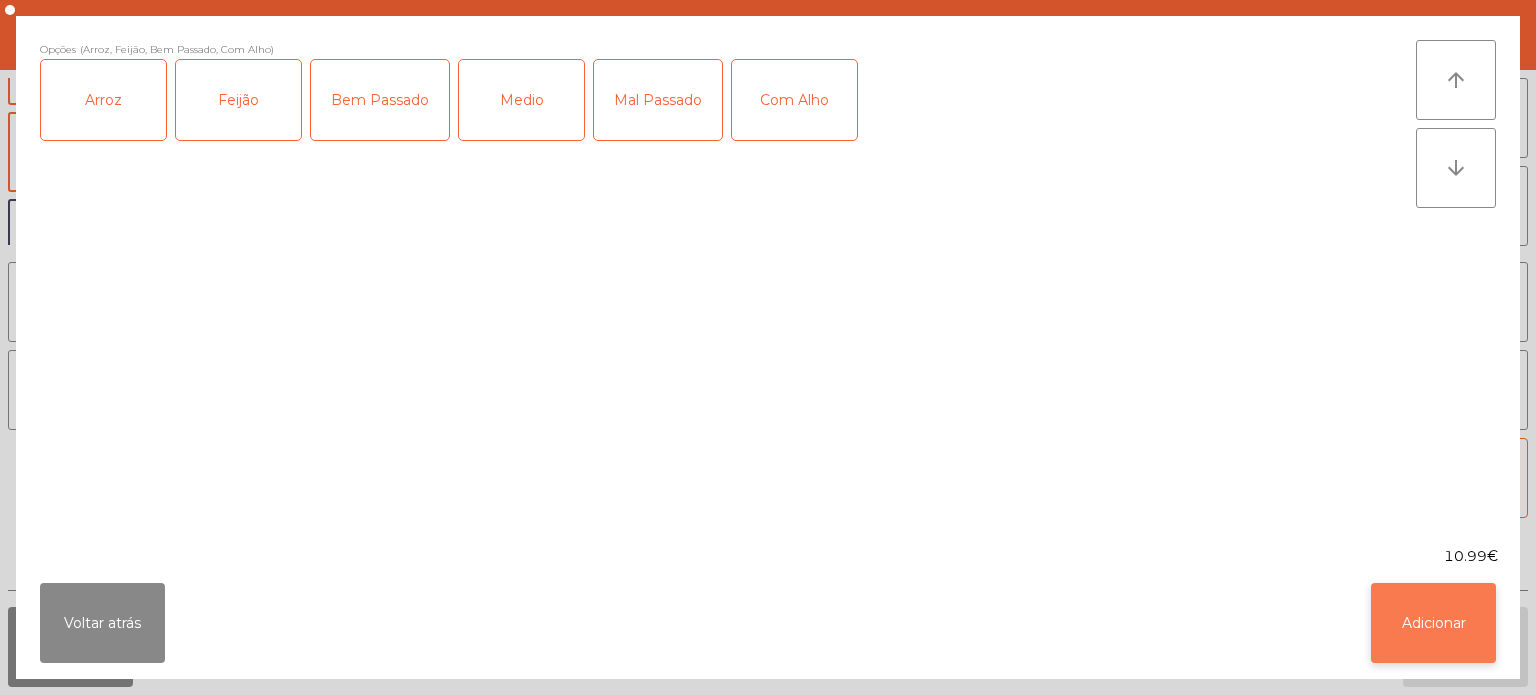 click on "Adicionar" 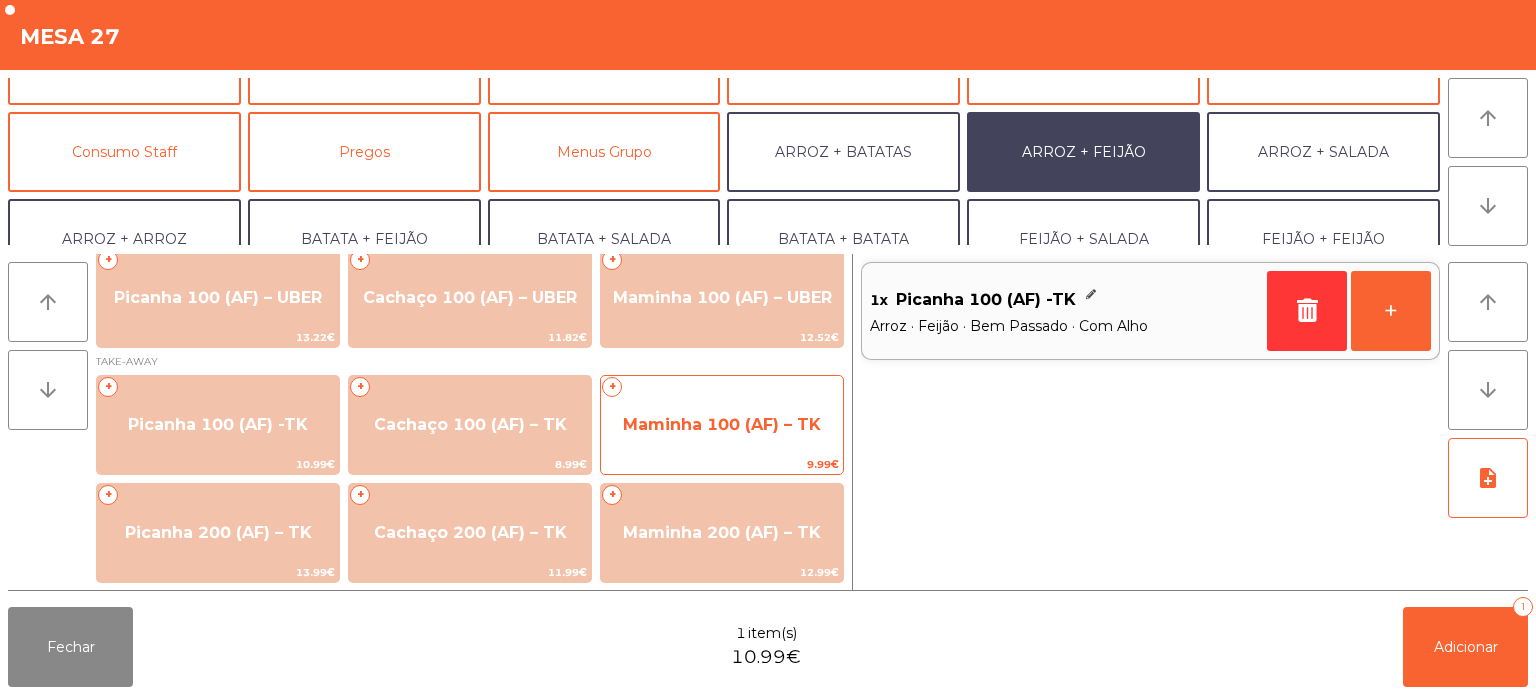 click on "Maminha 100 (AF) – TK" 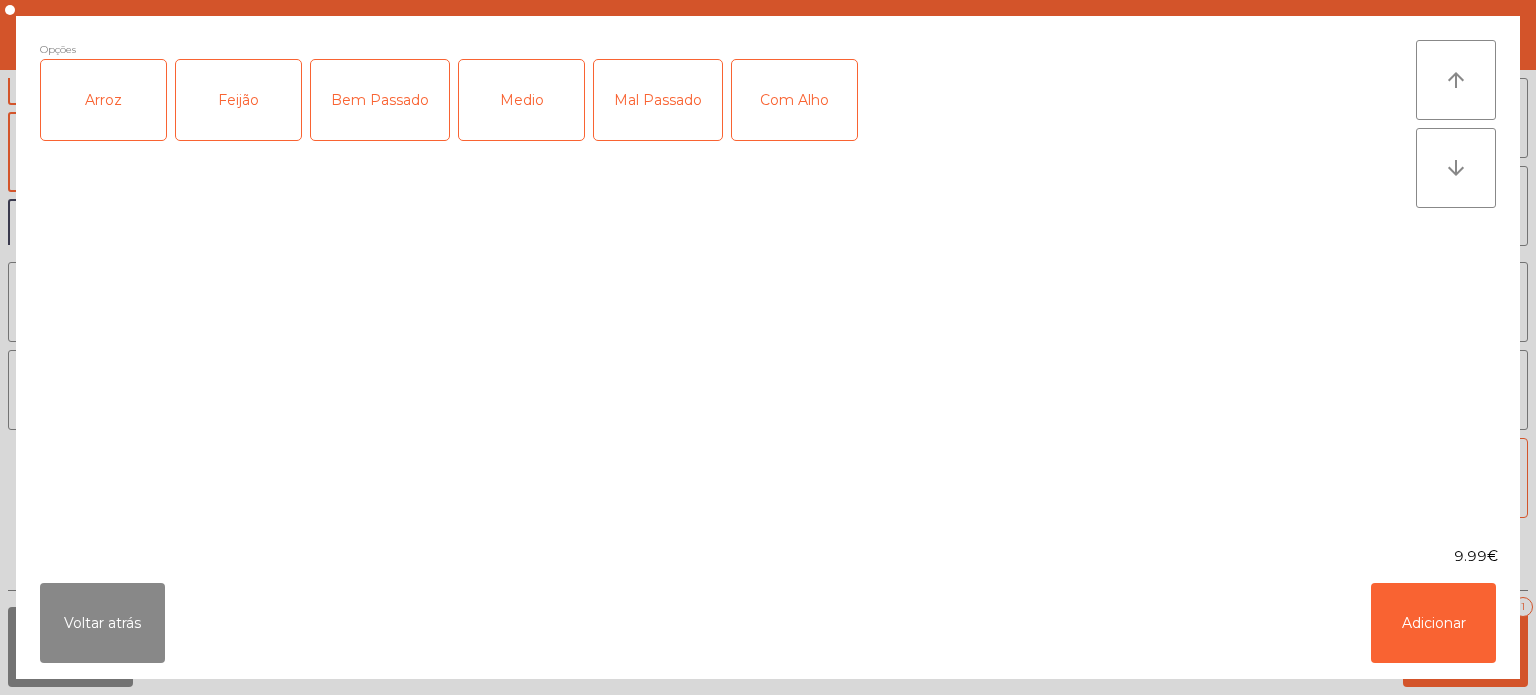 click on "Arroz" 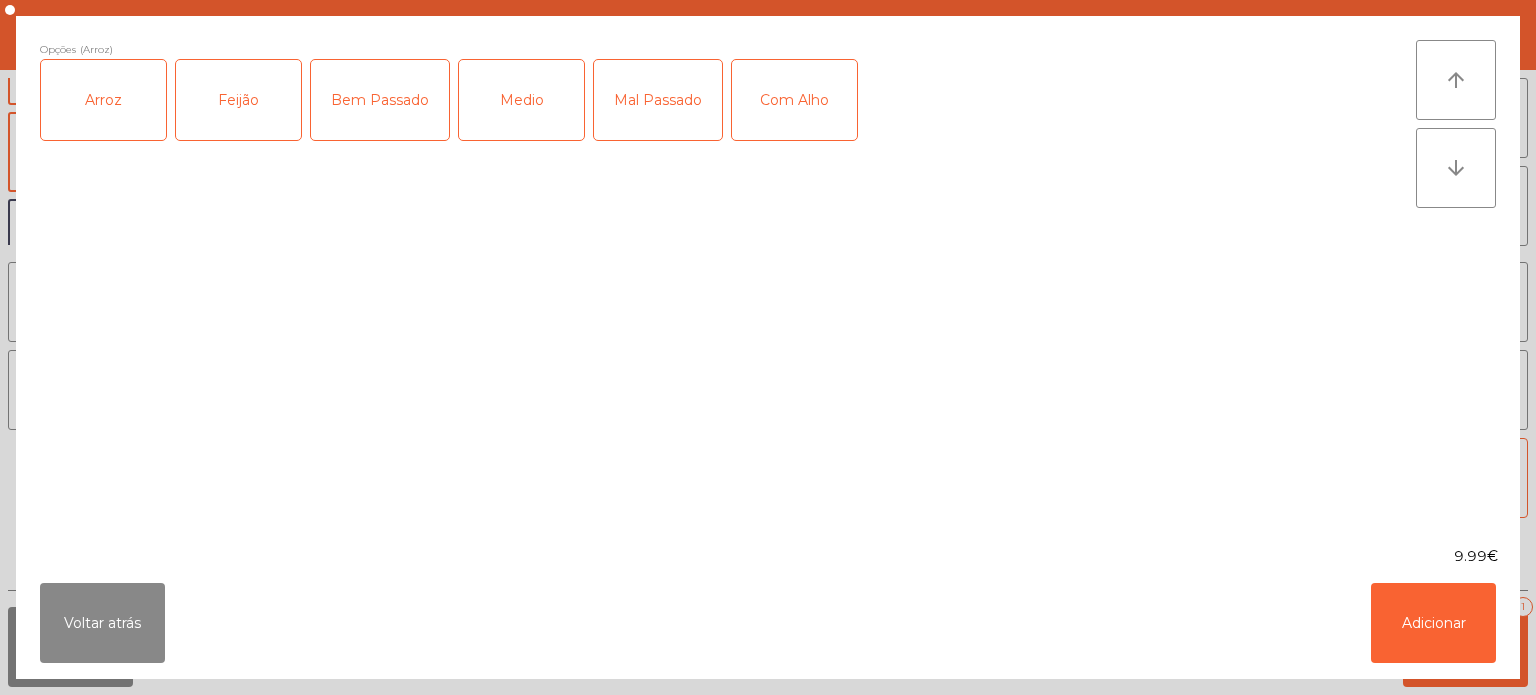 click on "Feijão" 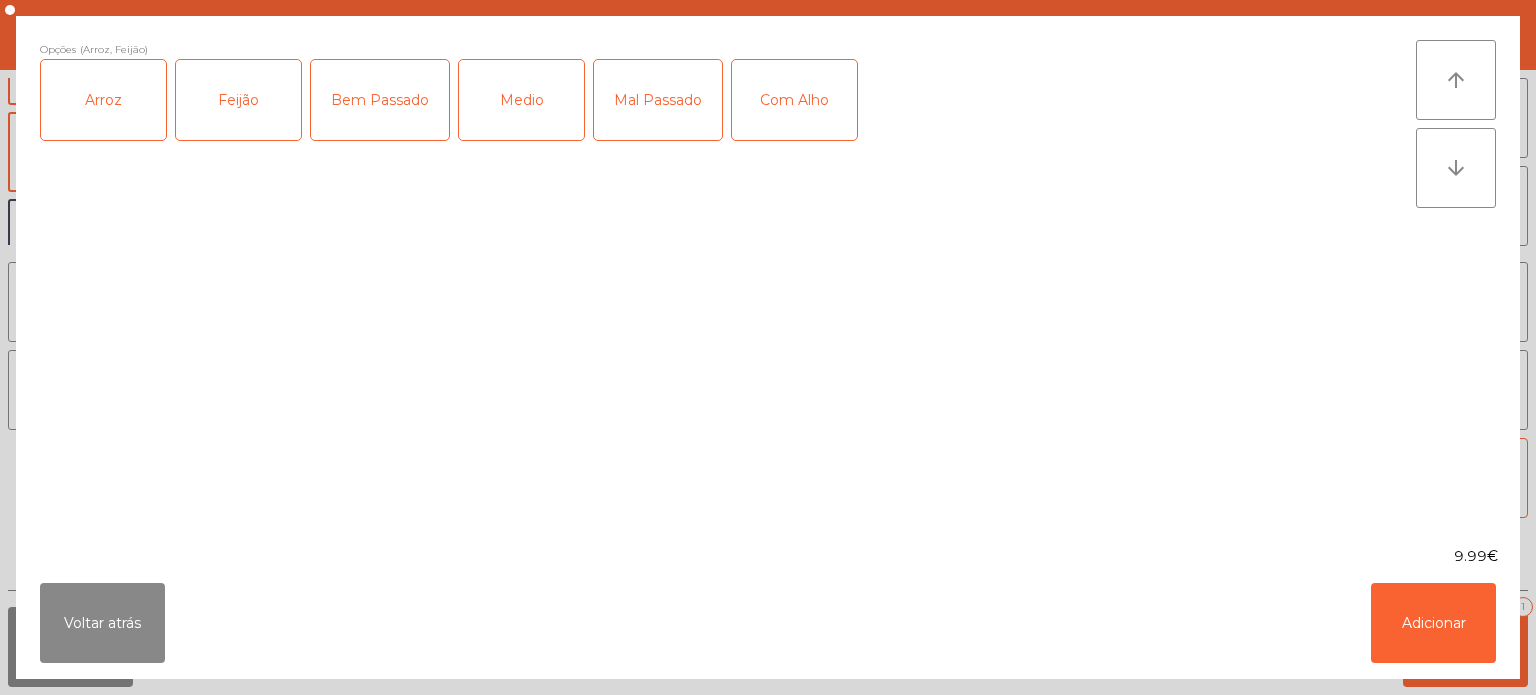 click on "Bem Passado" 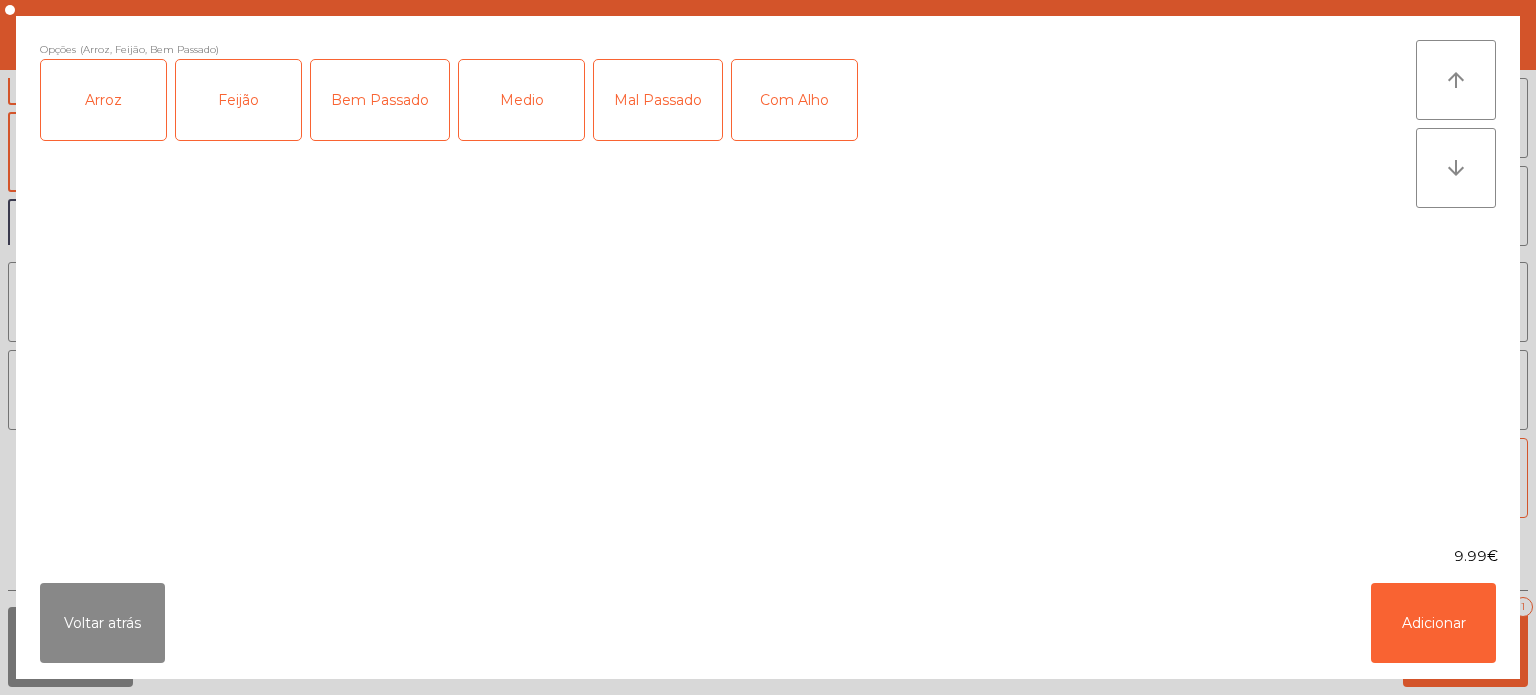 click on "Com Alho" 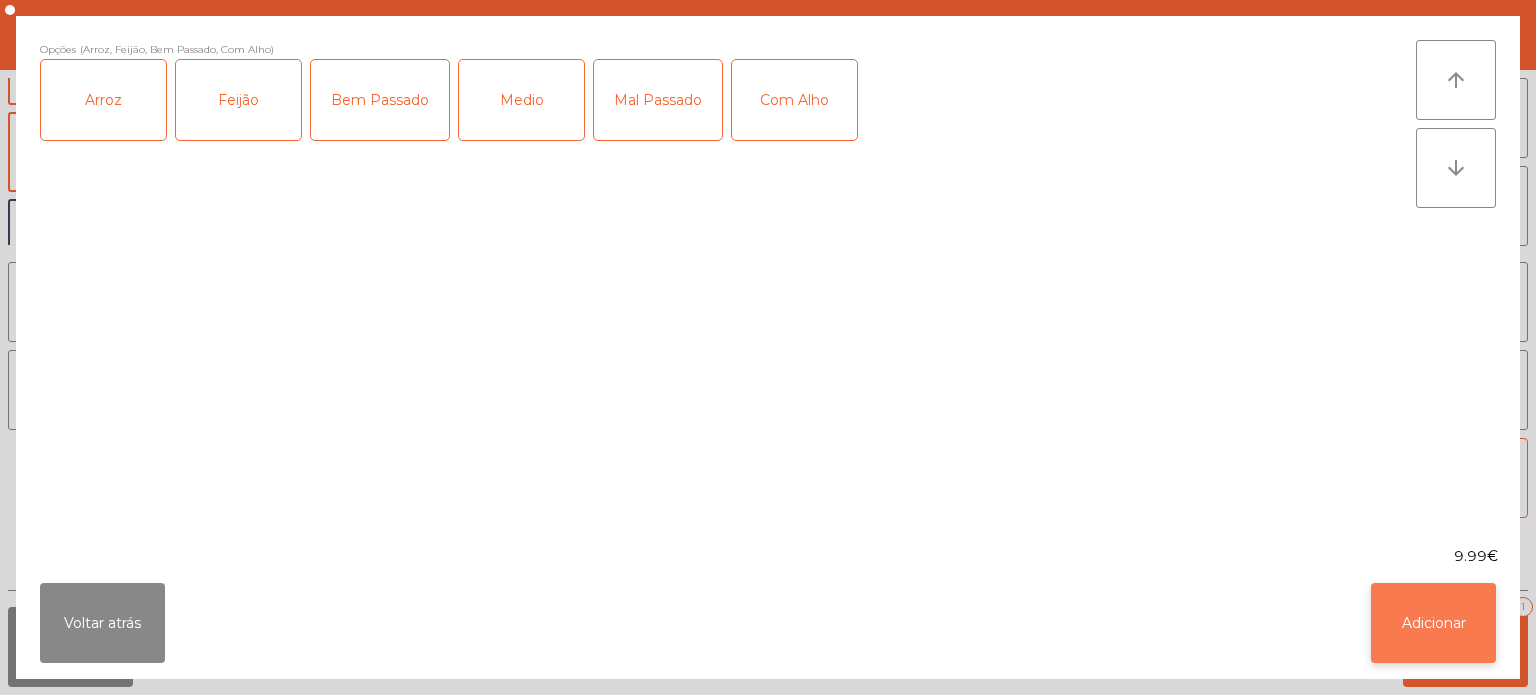click on "Adicionar" 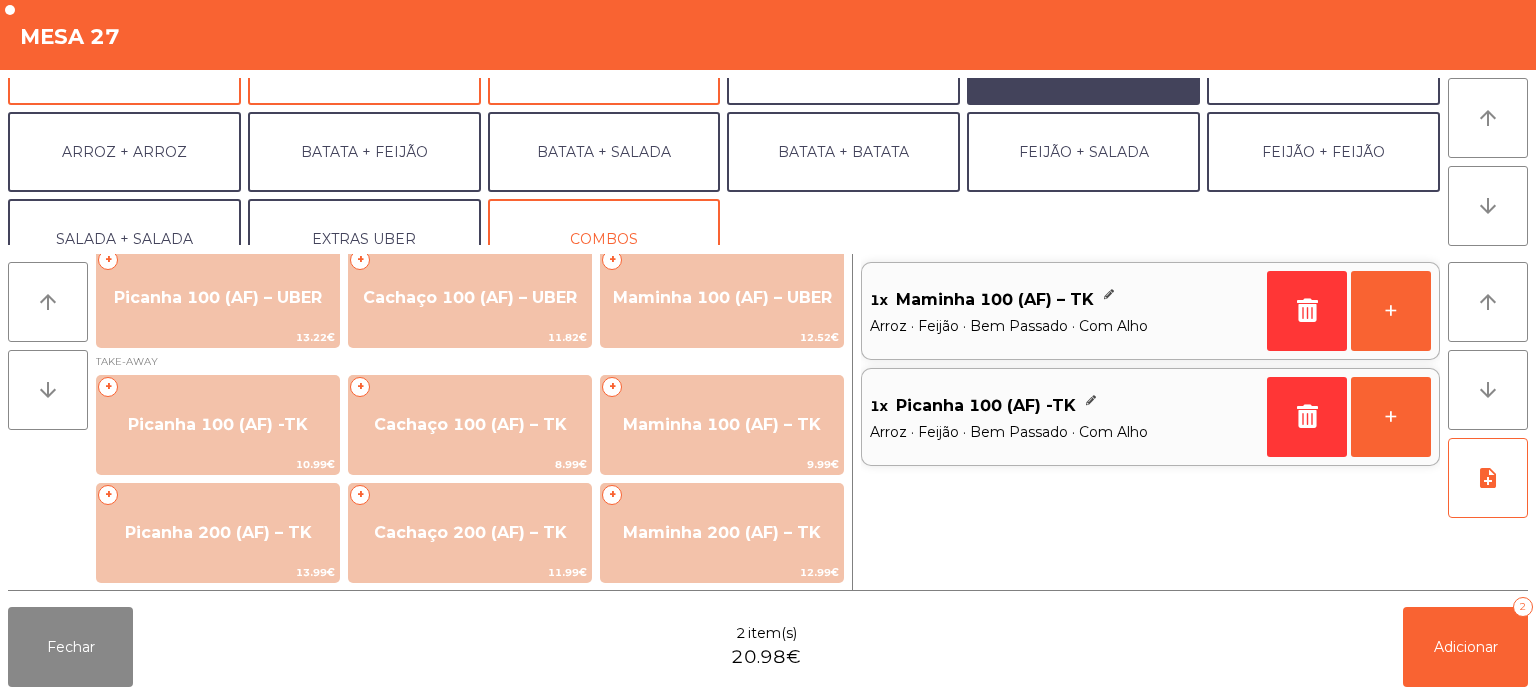scroll, scrollTop: 236, scrollLeft: 0, axis: vertical 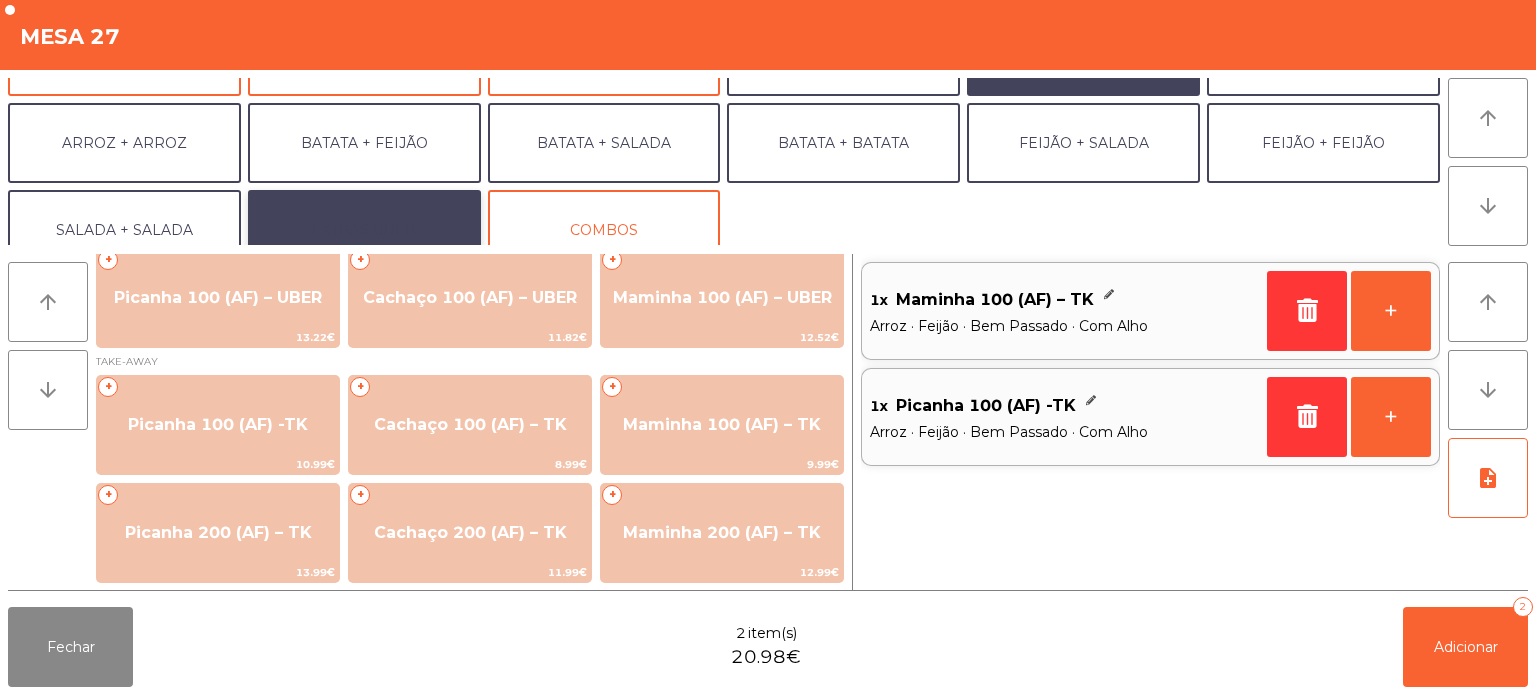 click on "EXTRAS UBER" 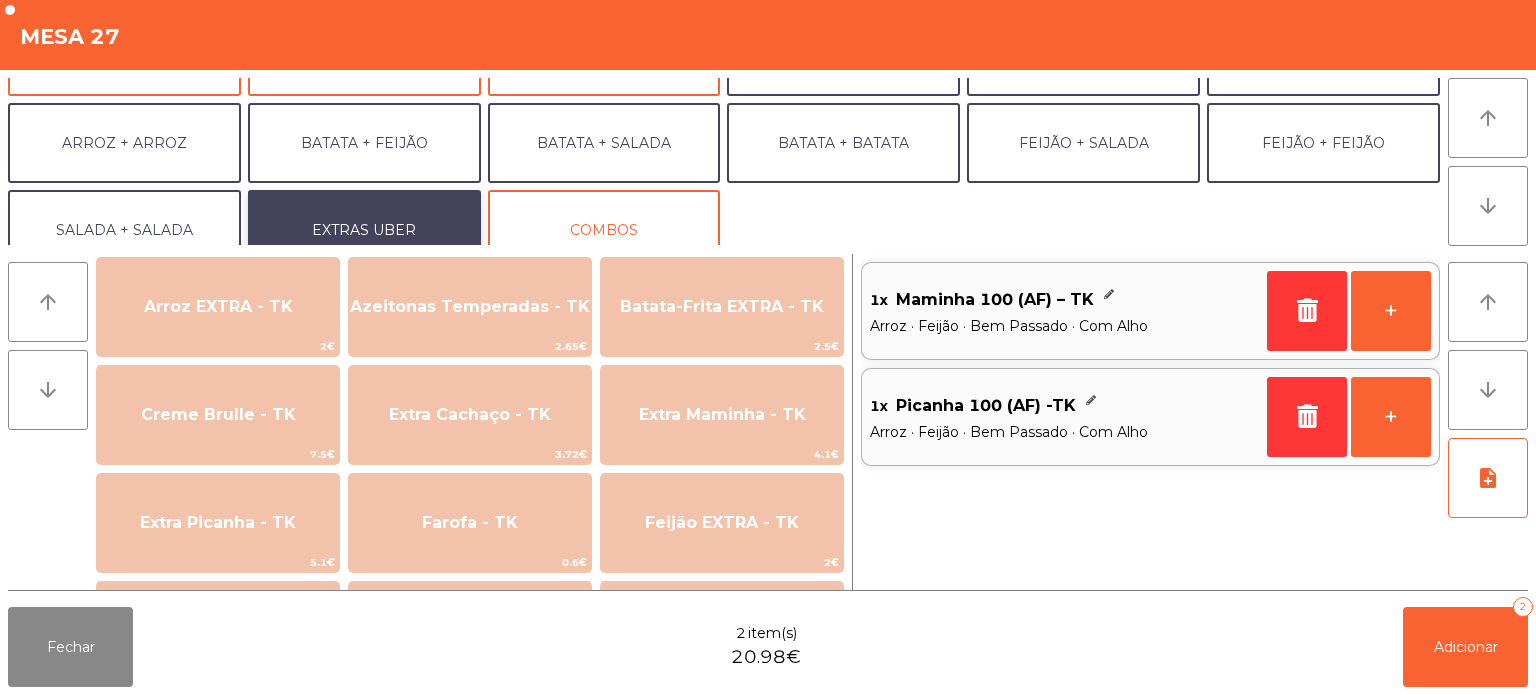 scroll, scrollTop: 752, scrollLeft: 0, axis: vertical 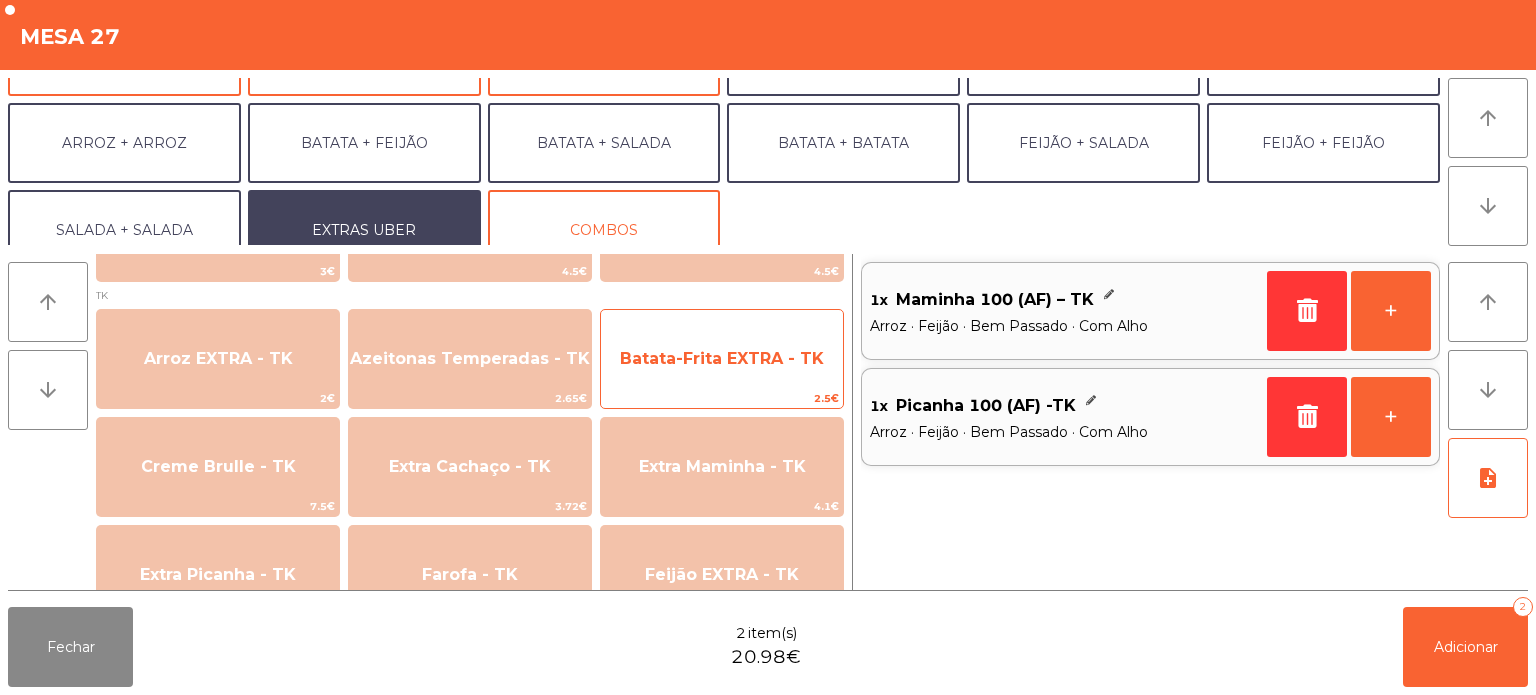 click on "Batata-Frita EXTRA - TK" 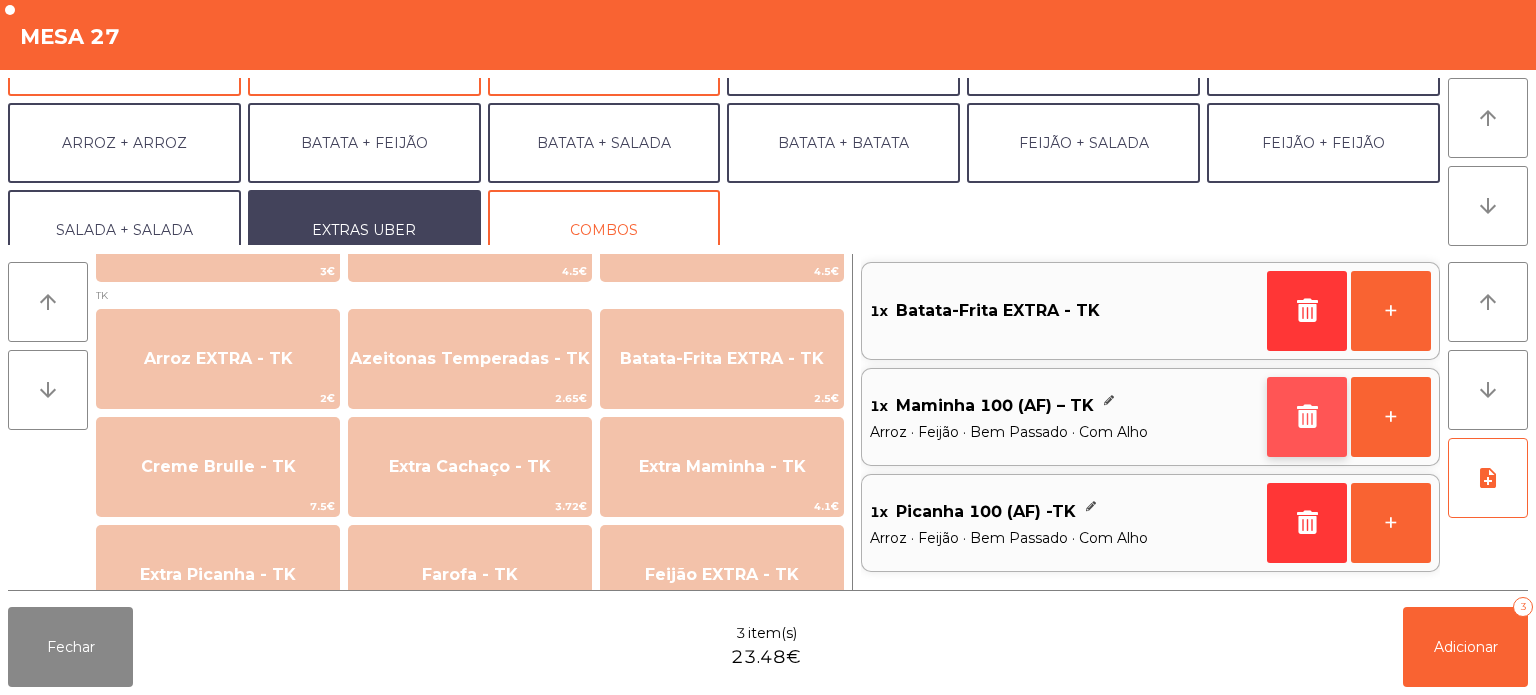 click 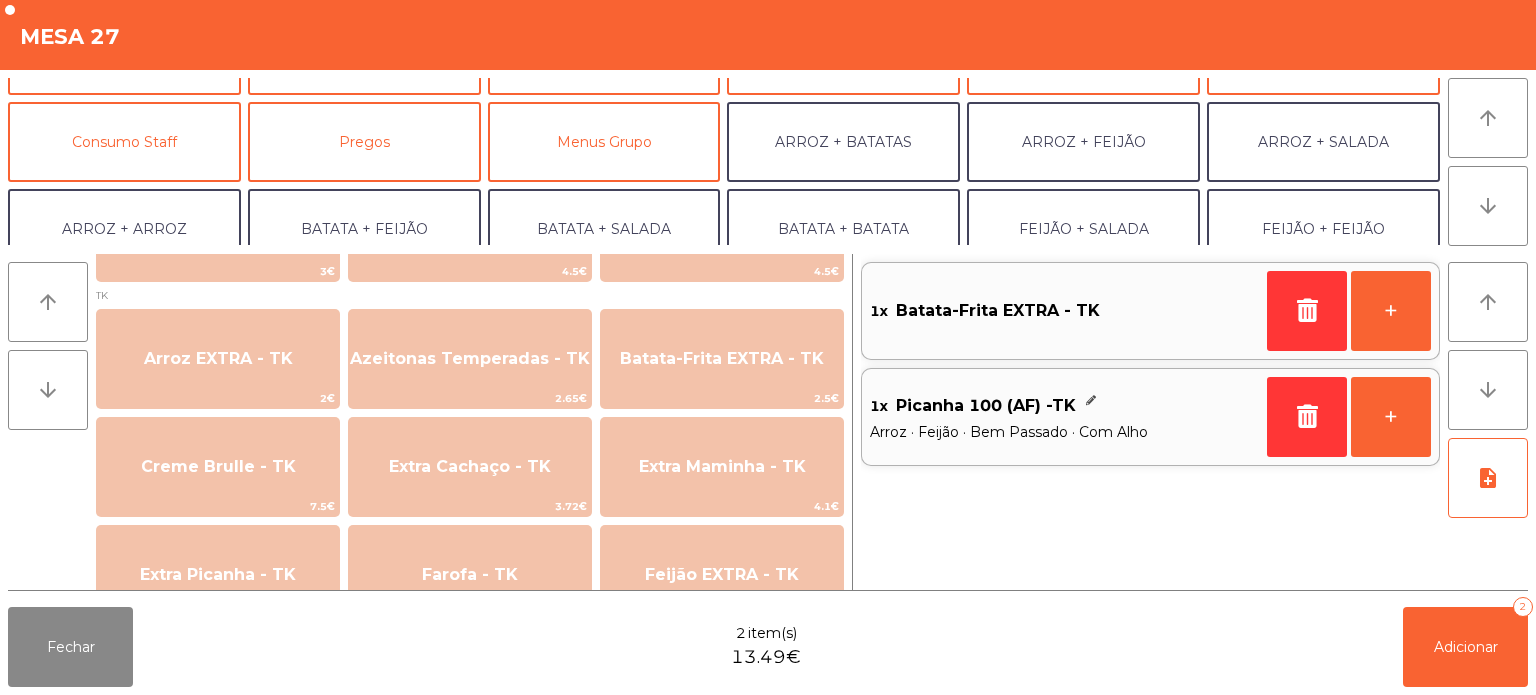 scroll, scrollTop: 140, scrollLeft: 0, axis: vertical 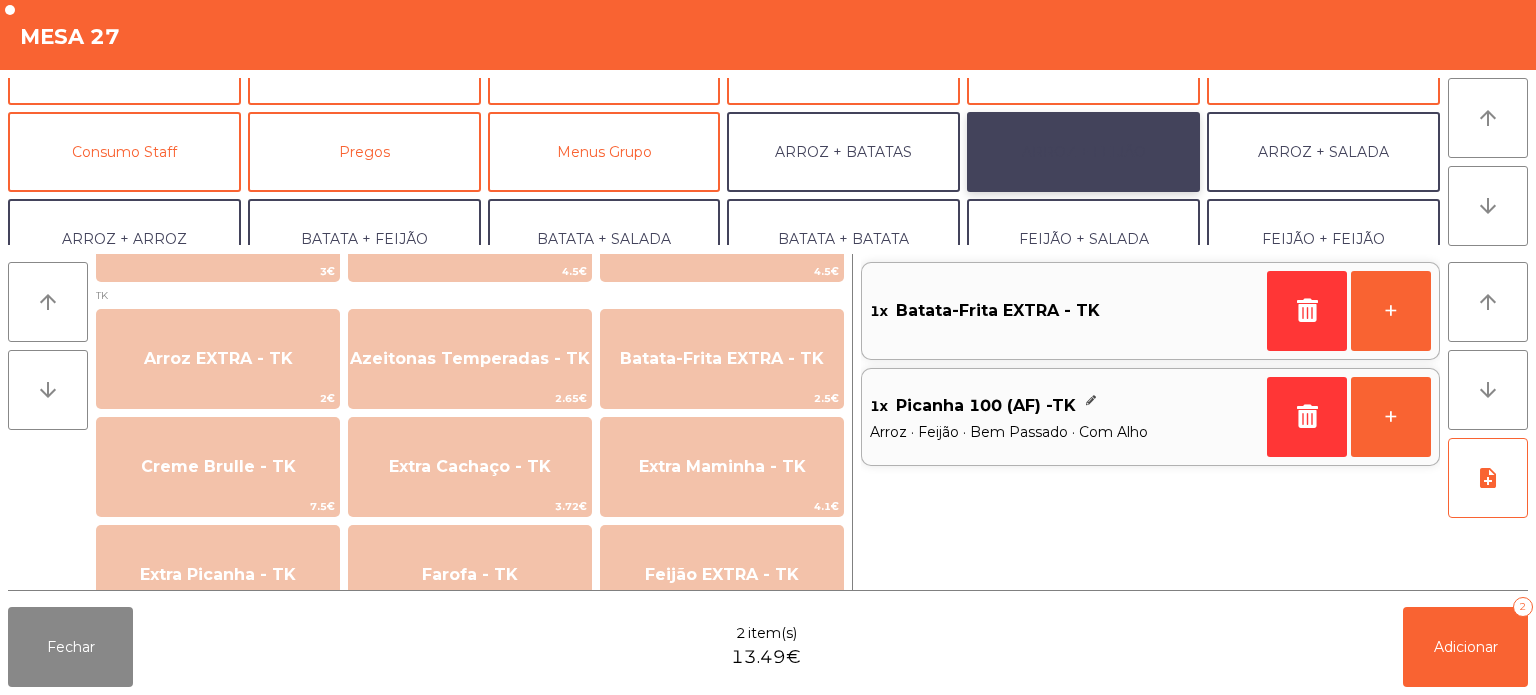 click on "ARROZ + FEIJÃO" 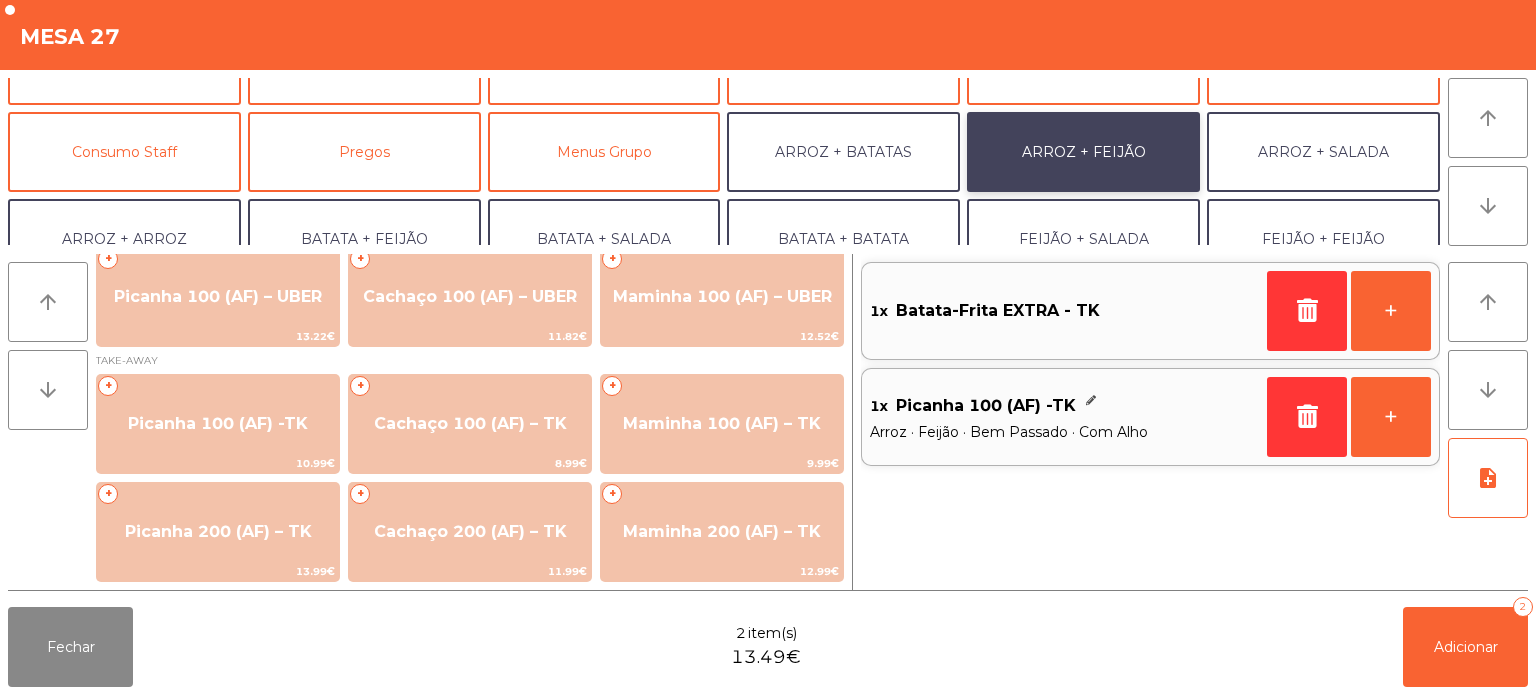 scroll, scrollTop: 250, scrollLeft: 0, axis: vertical 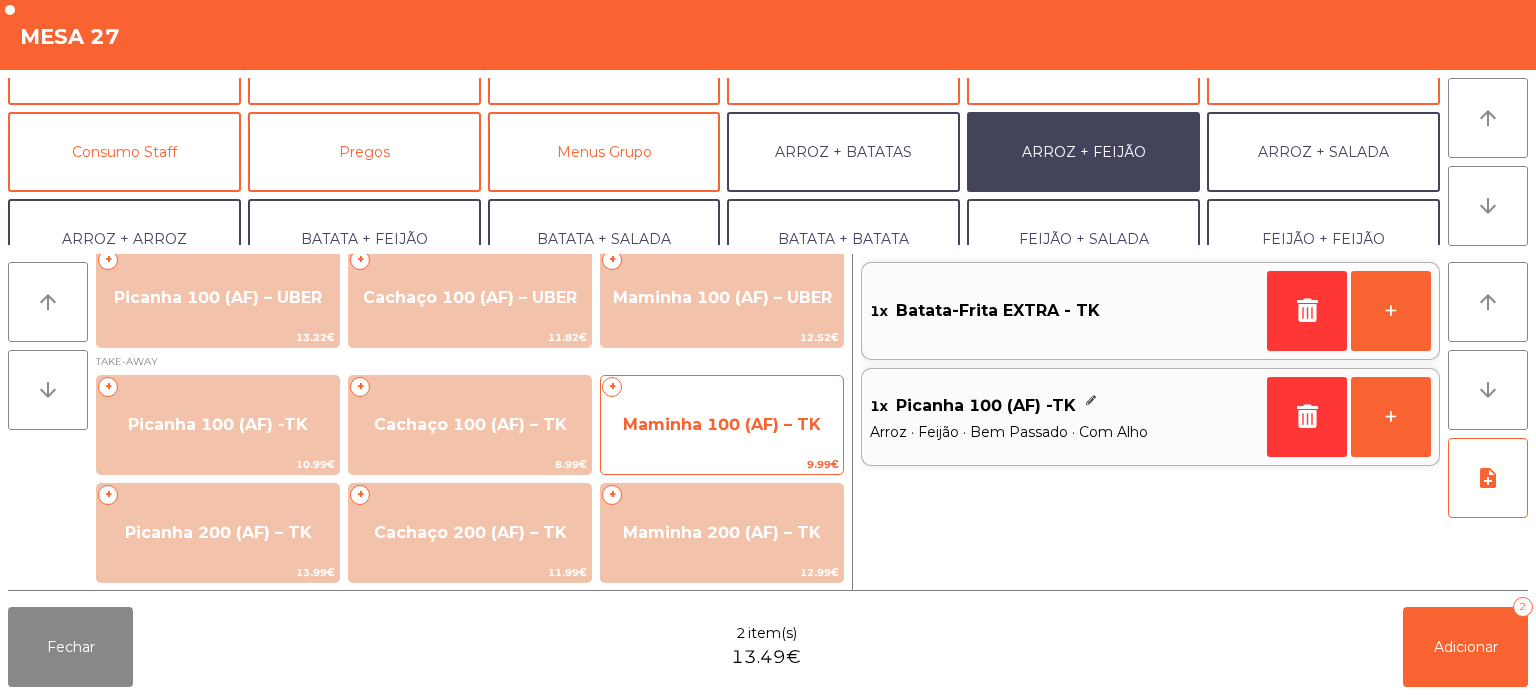 click on "Maminha 100 (AF) – TK" 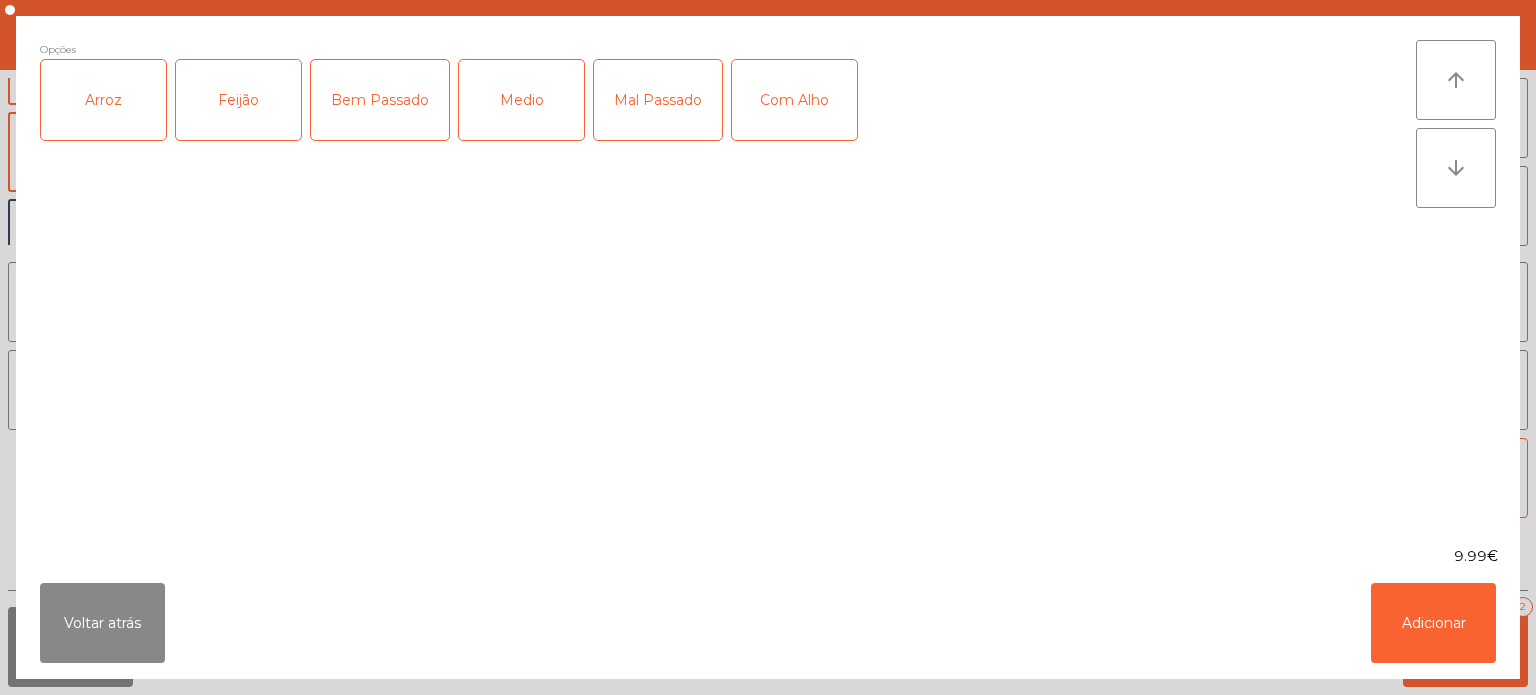 click on "Arroz" 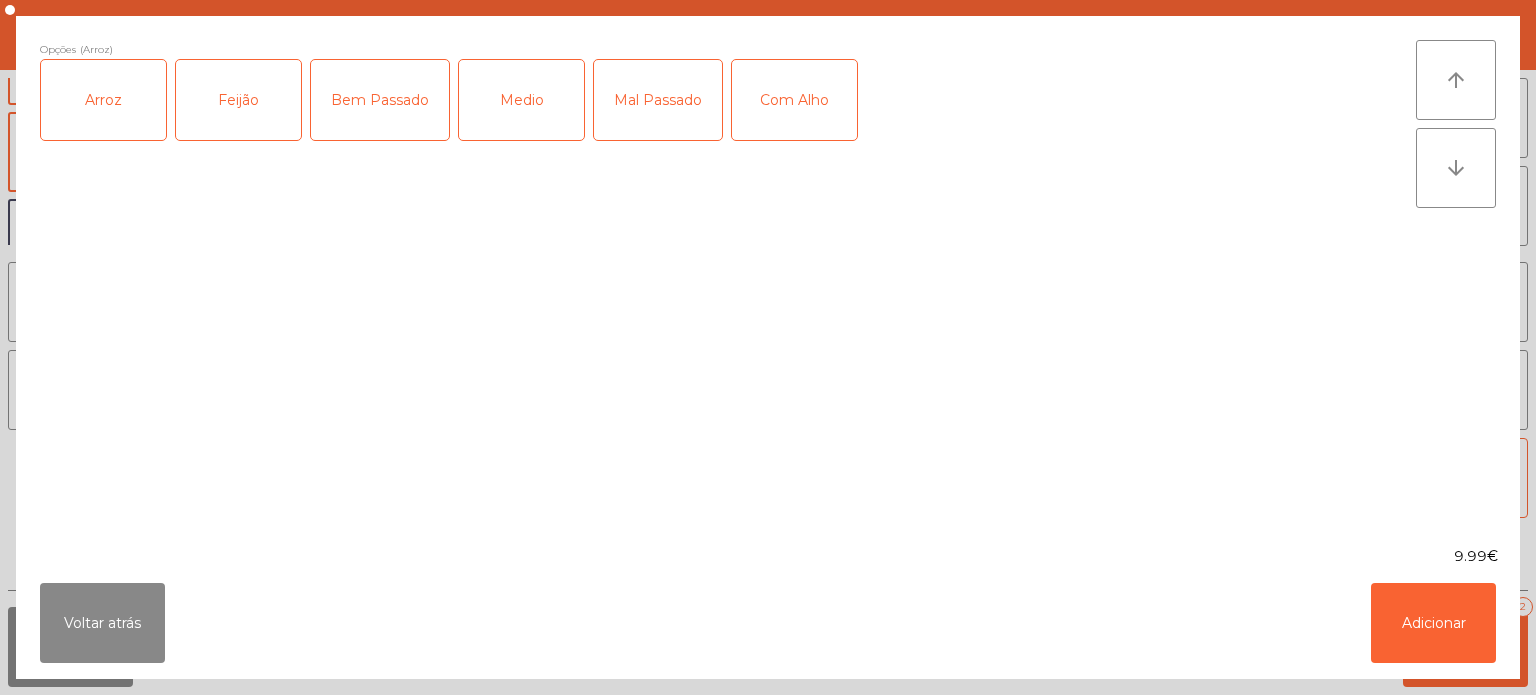 click on "Feijão" 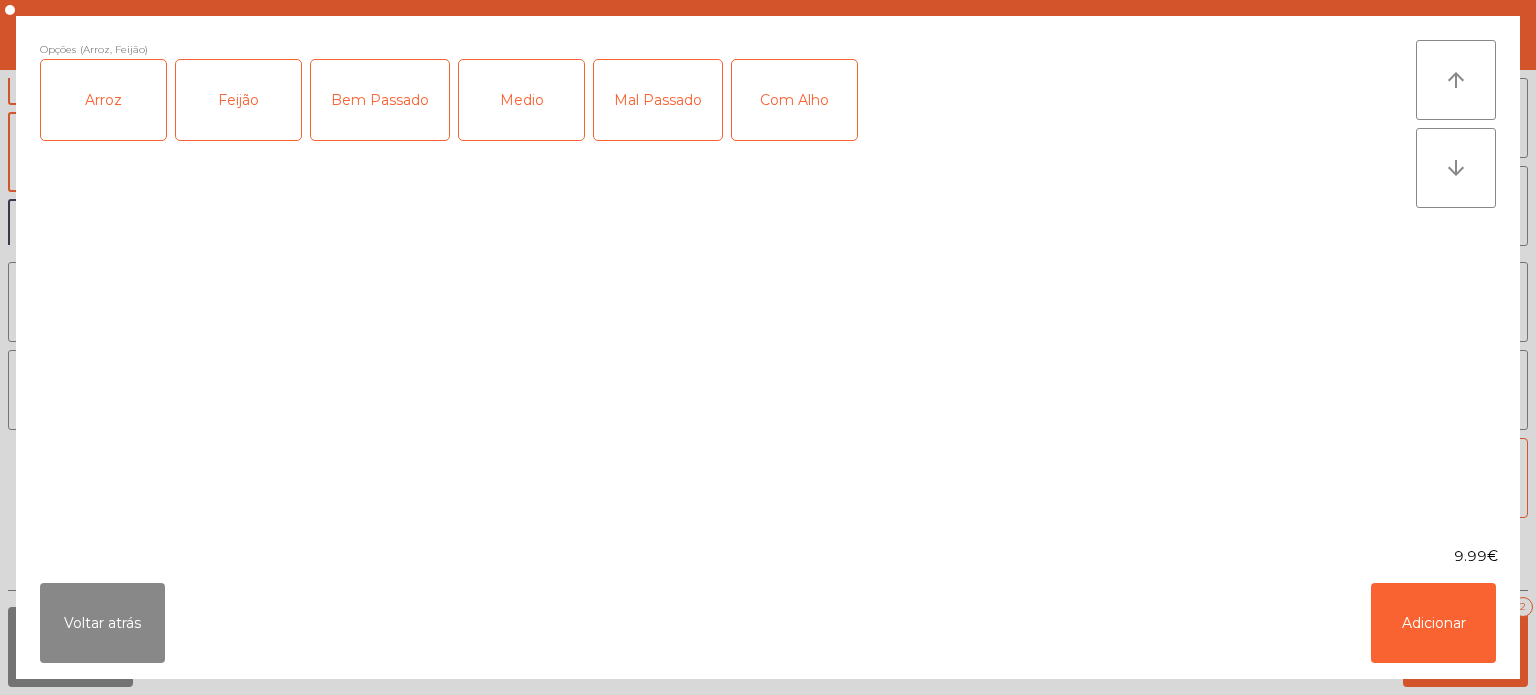 click on "Bem Passado" 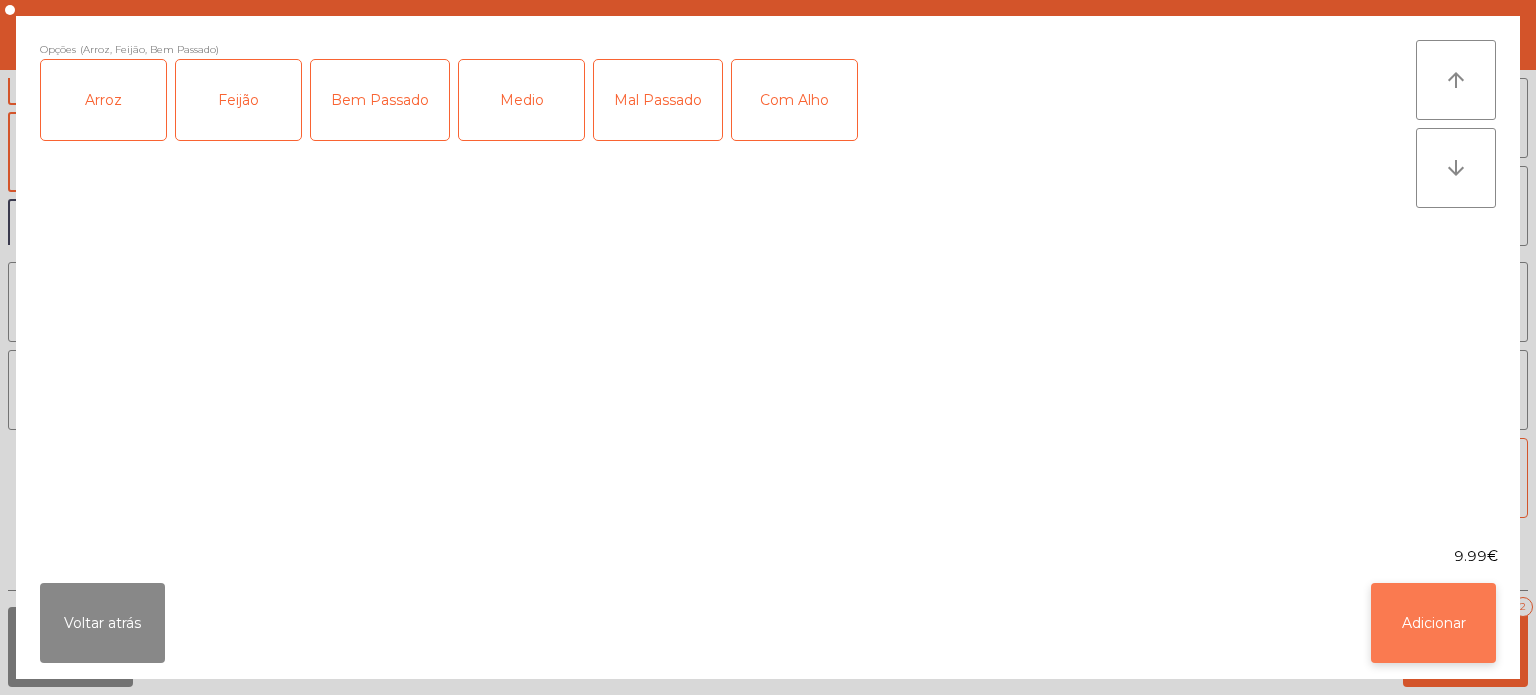 click on "Adicionar" 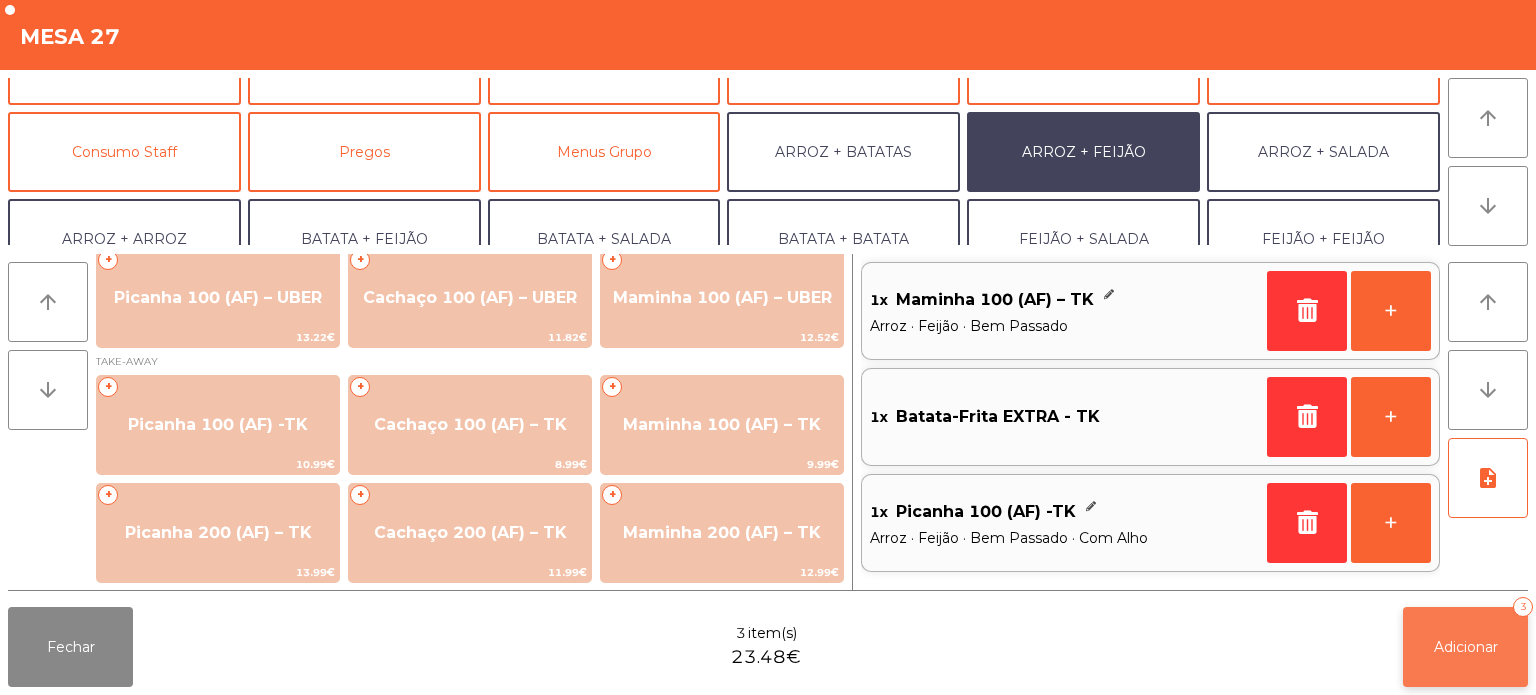 click on "Adicionar   3" 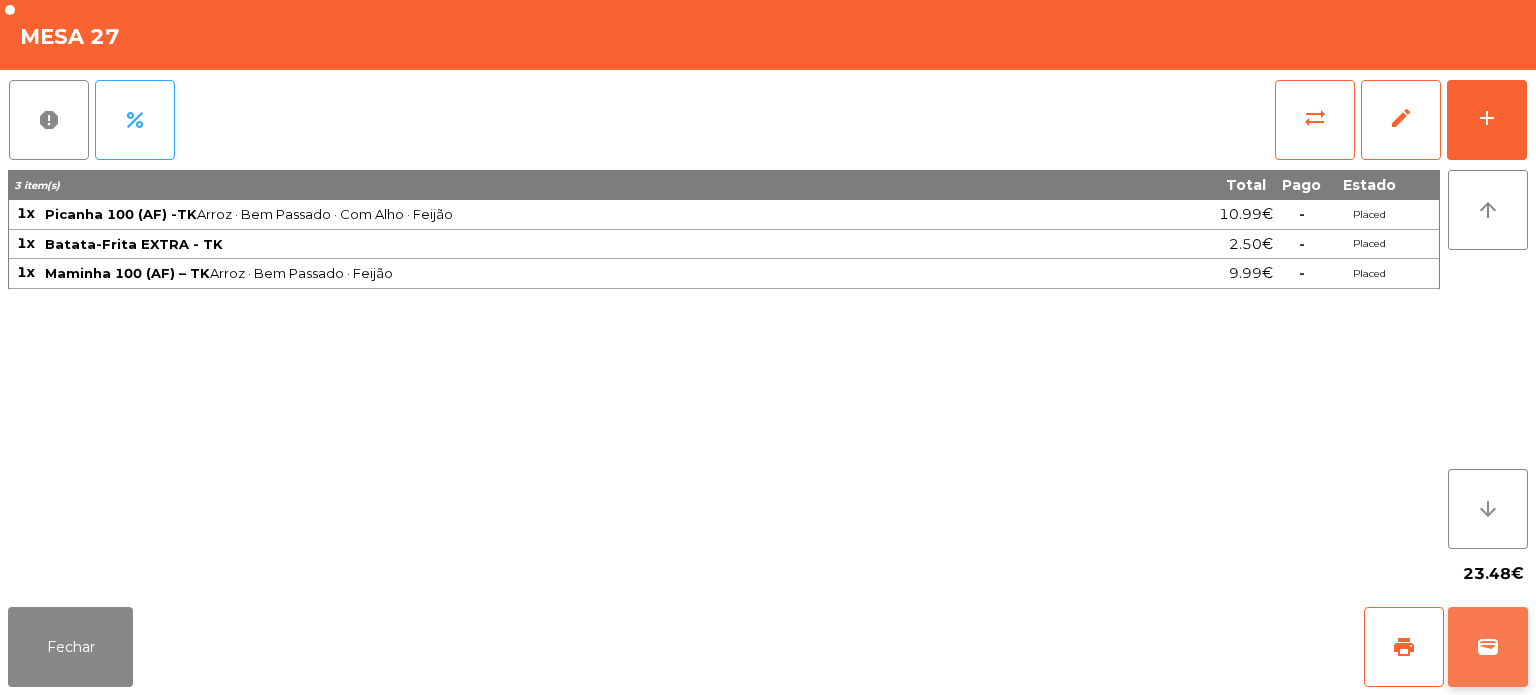 click on "wallet" 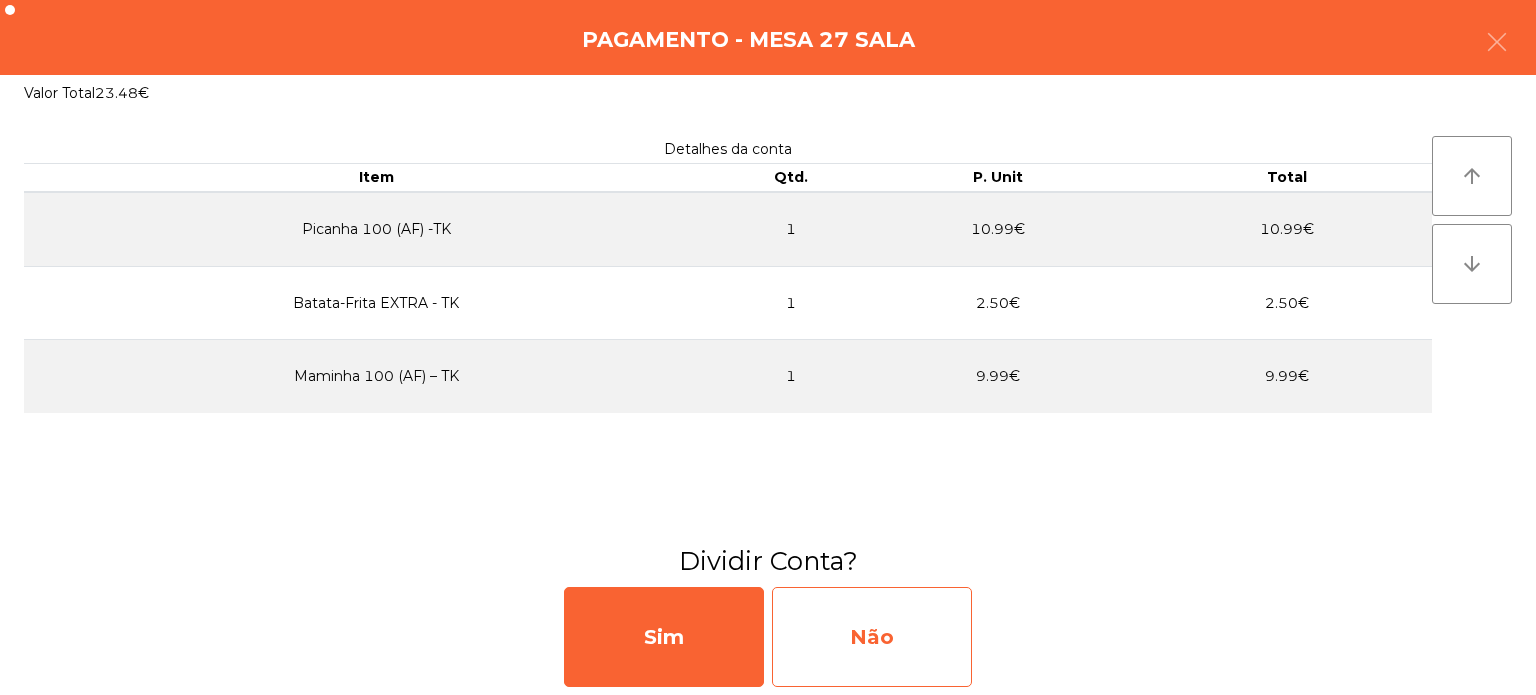 click on "Não" 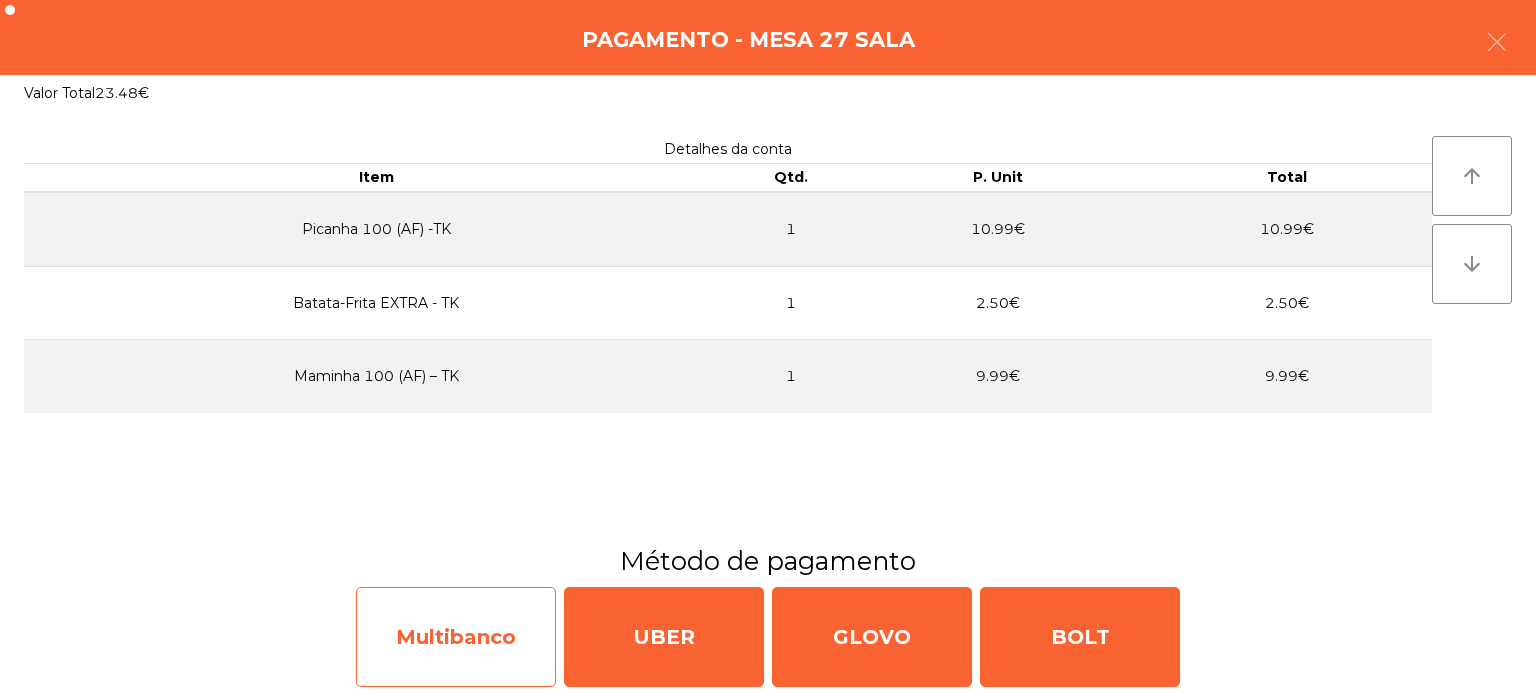click on "Multibanco" 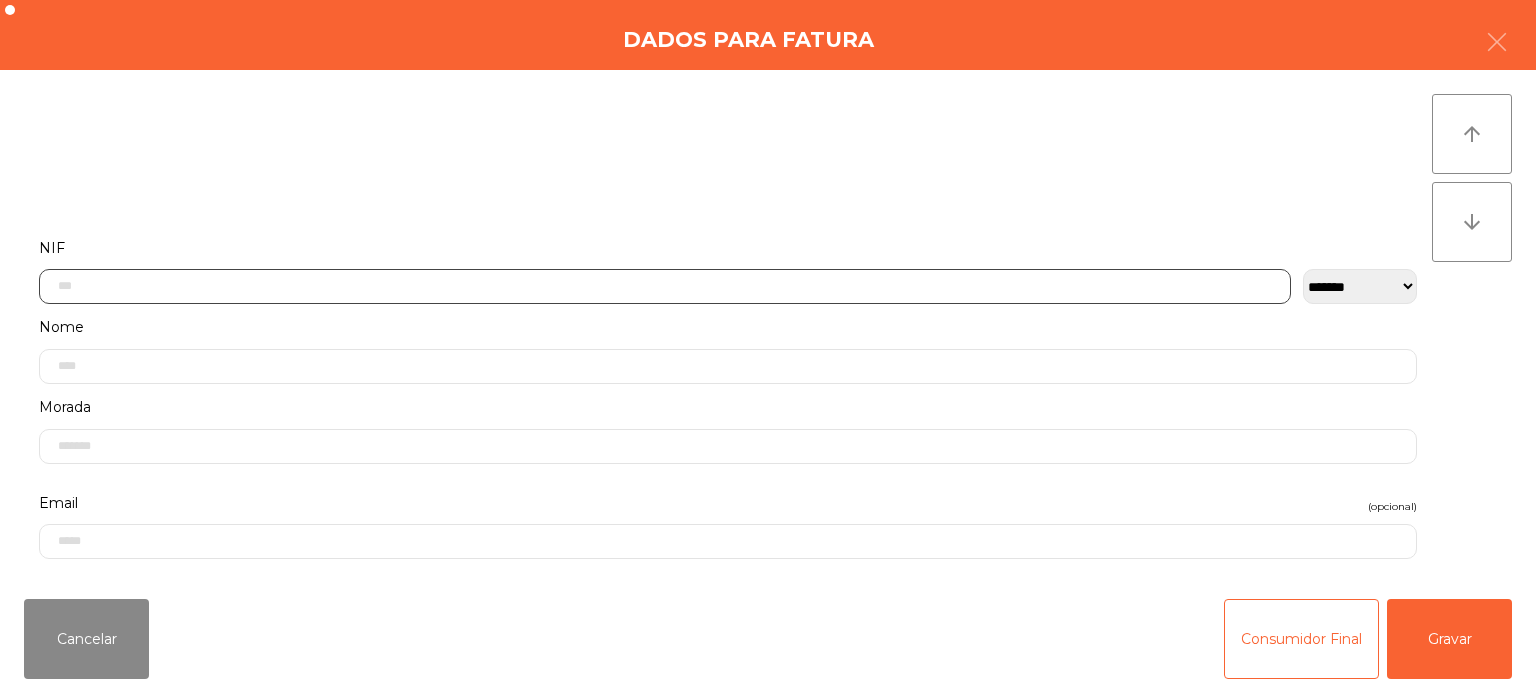 click 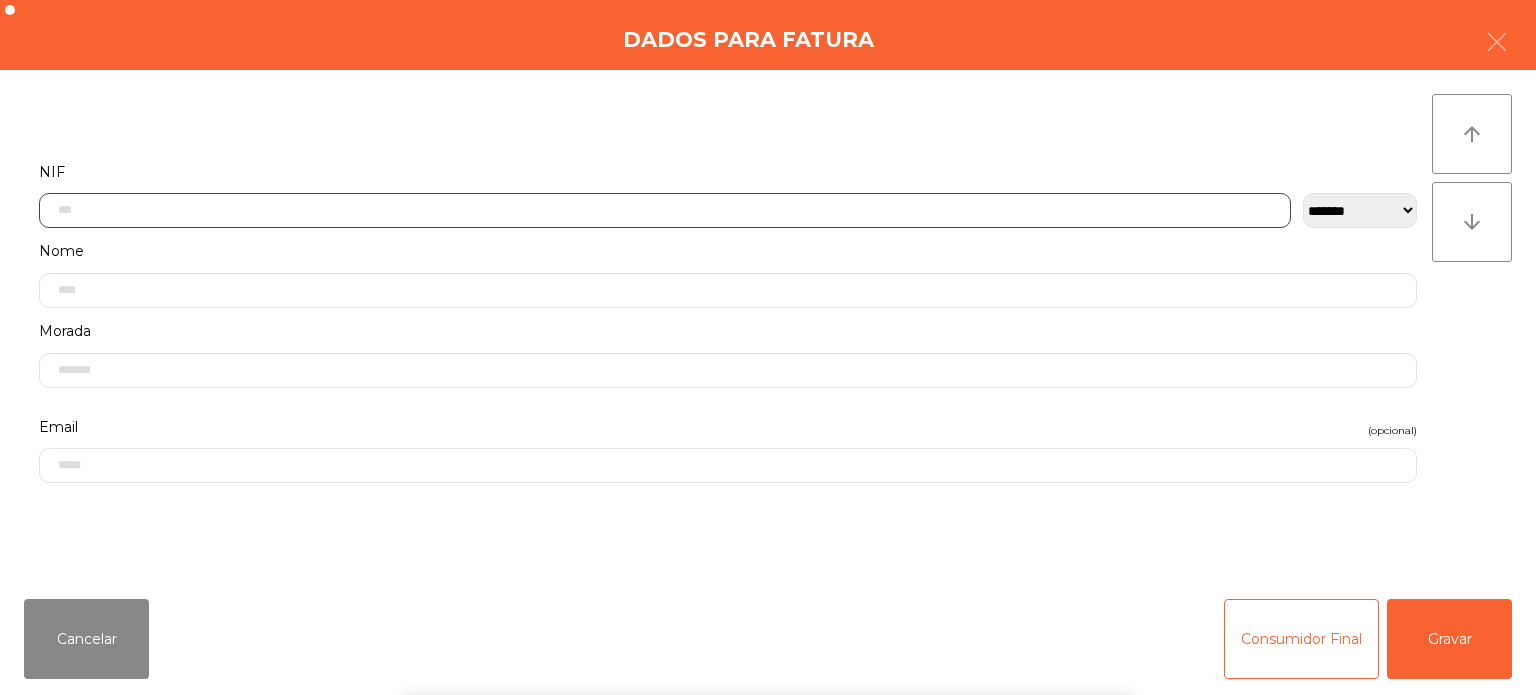 scroll, scrollTop: 139, scrollLeft: 0, axis: vertical 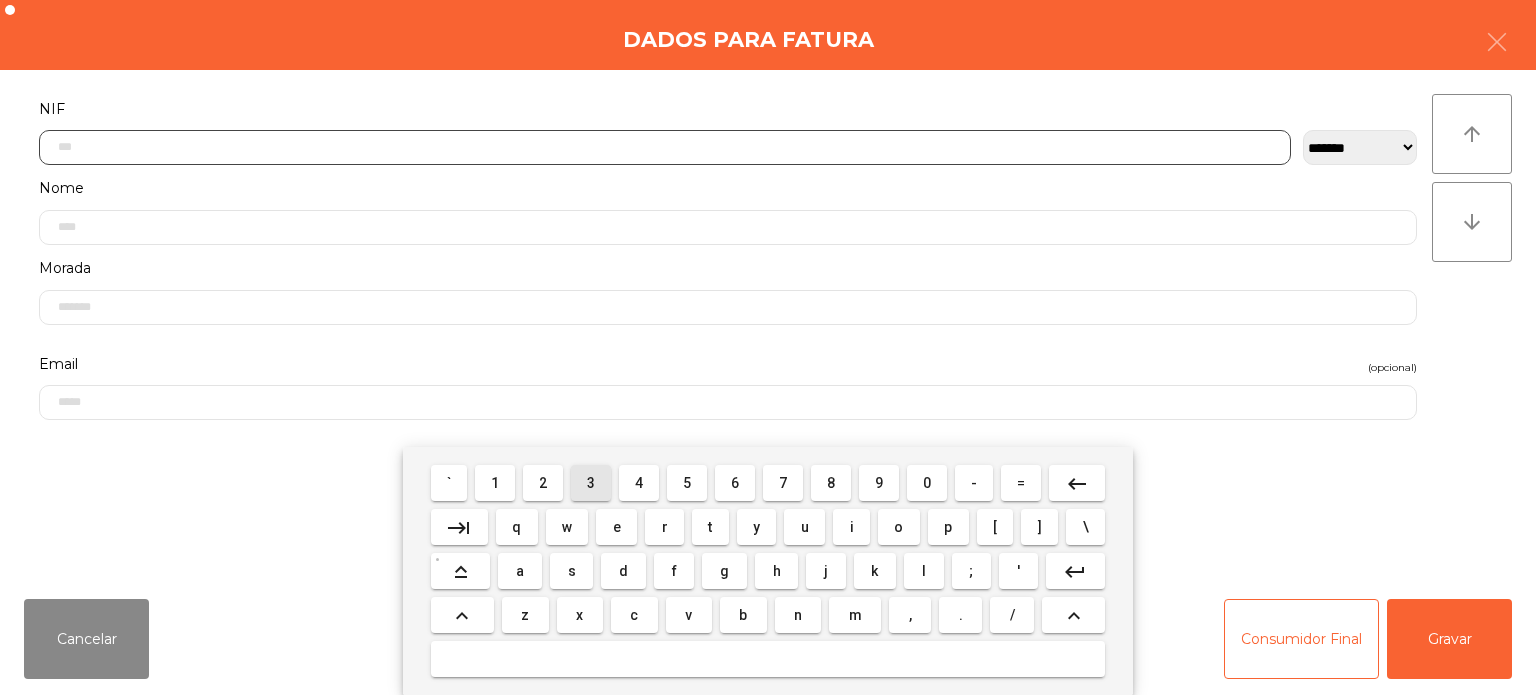 click on "3" at bounding box center (591, 483) 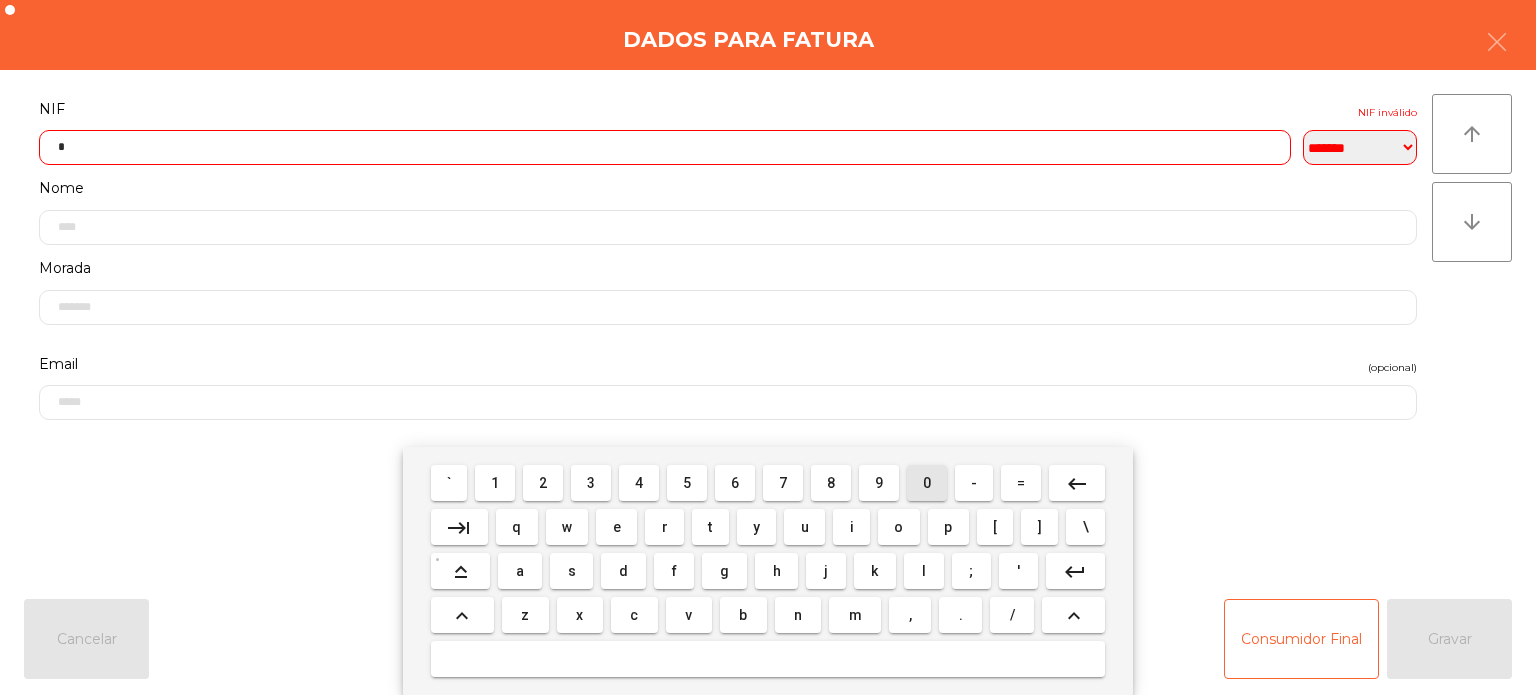 click on "0" at bounding box center (927, 483) 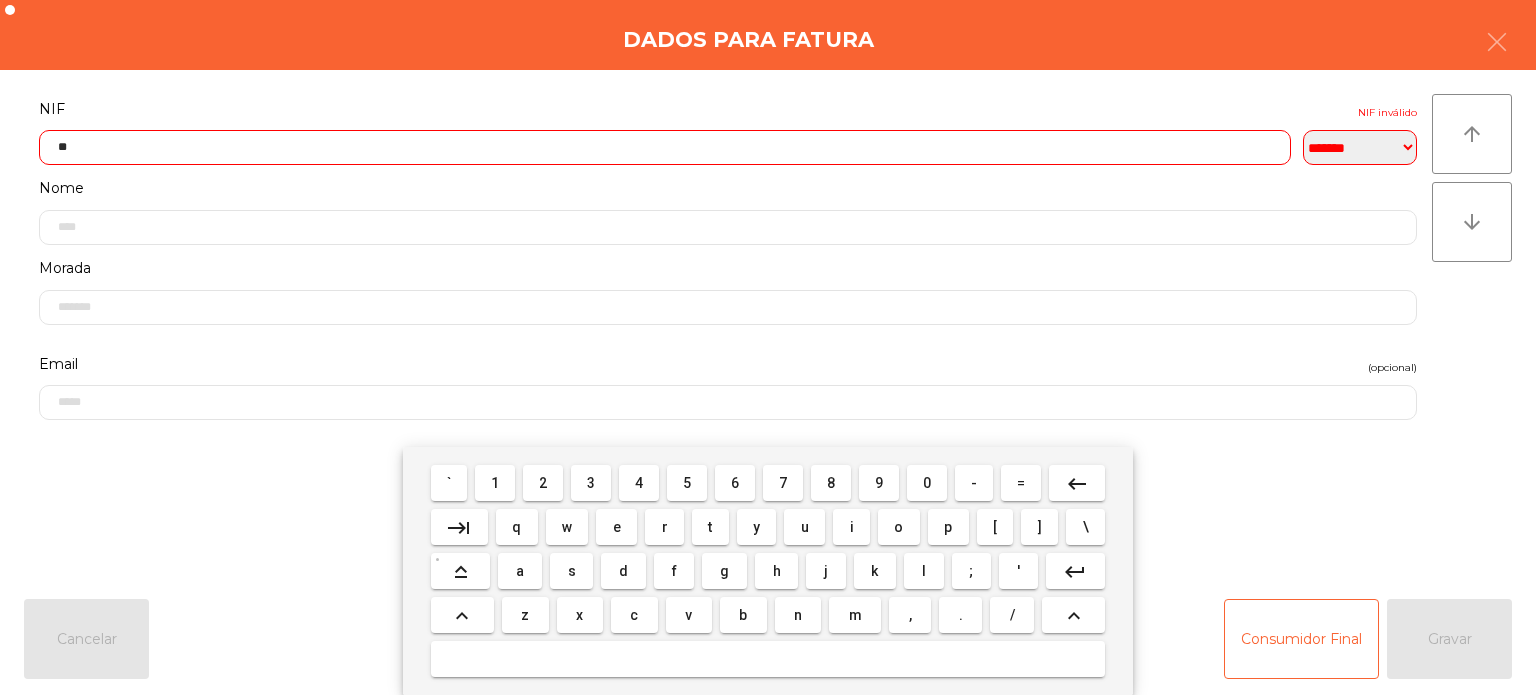 click on "8" at bounding box center (831, 483) 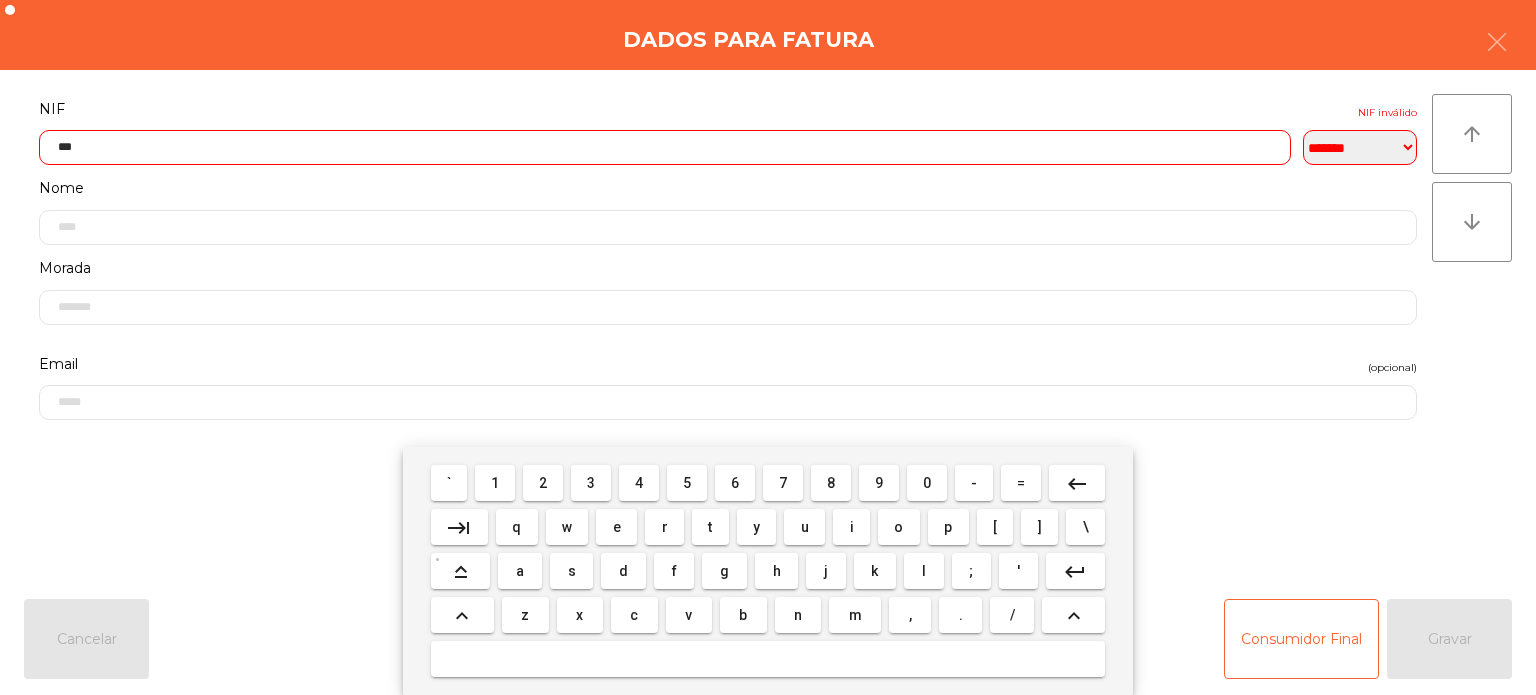 click on "8" at bounding box center [831, 483] 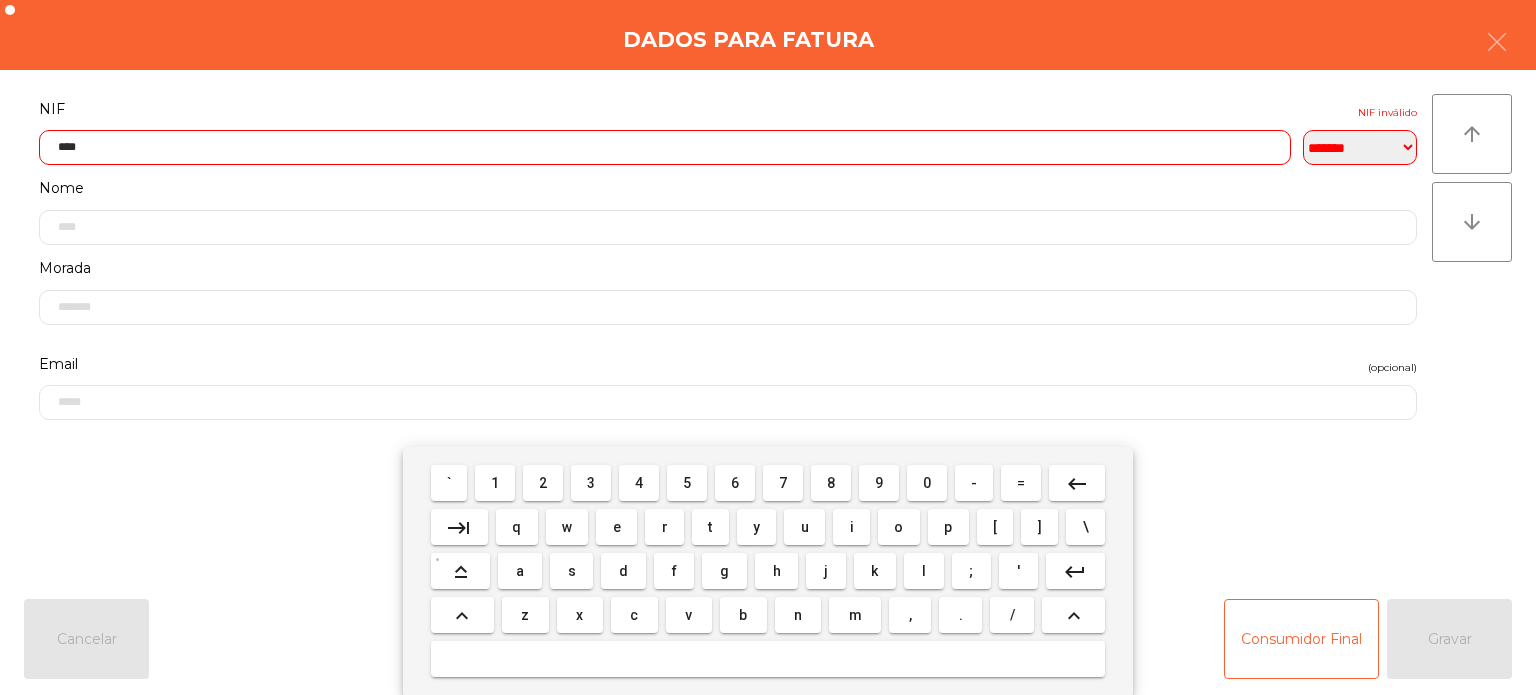 click on "0" at bounding box center (927, 483) 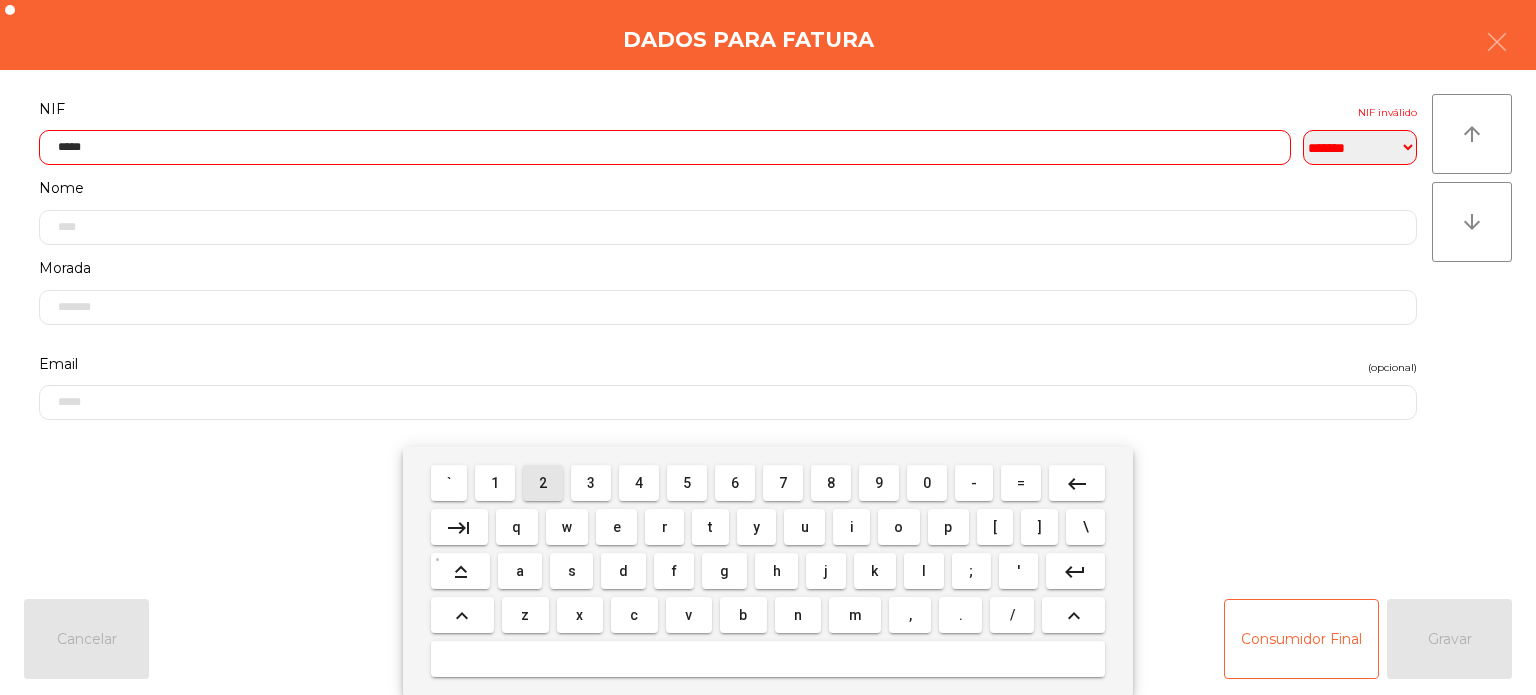 click on "2" at bounding box center [543, 483] 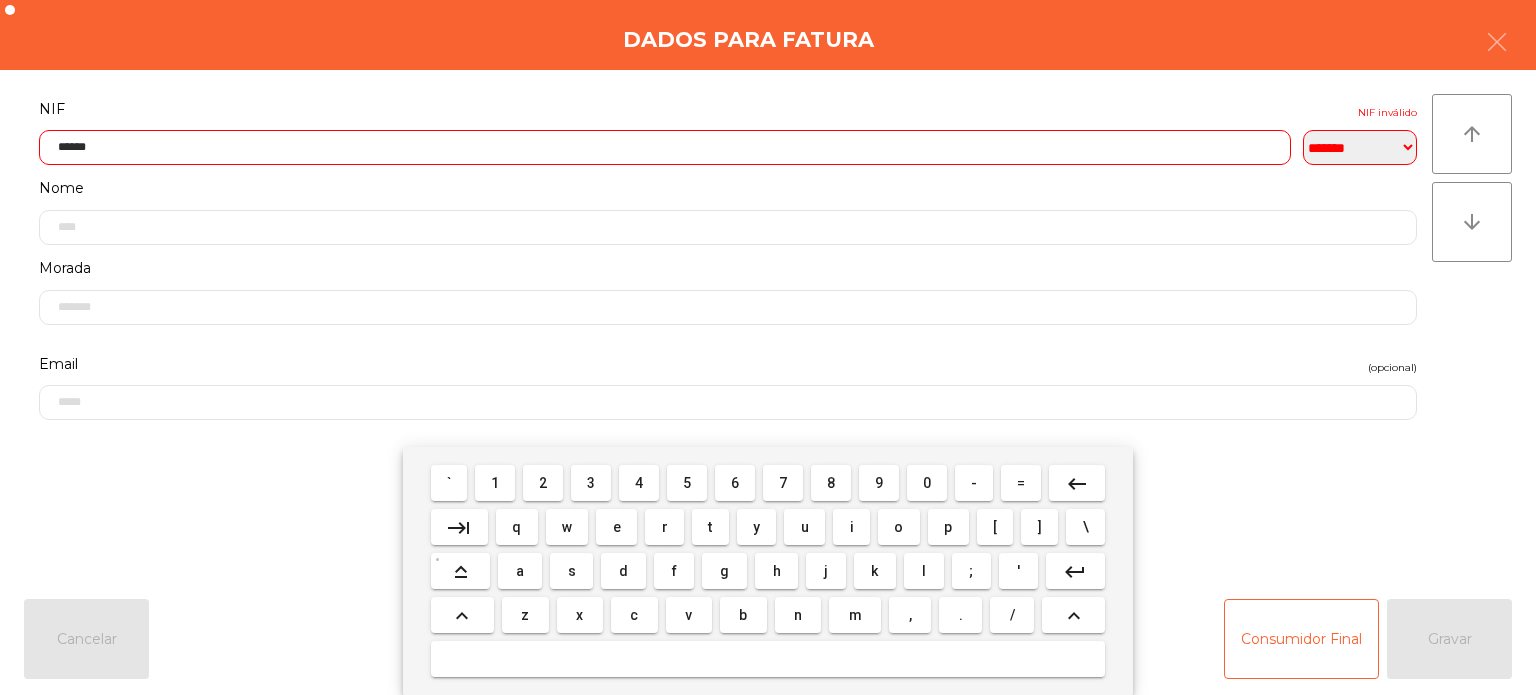 click on "9" at bounding box center [879, 483] 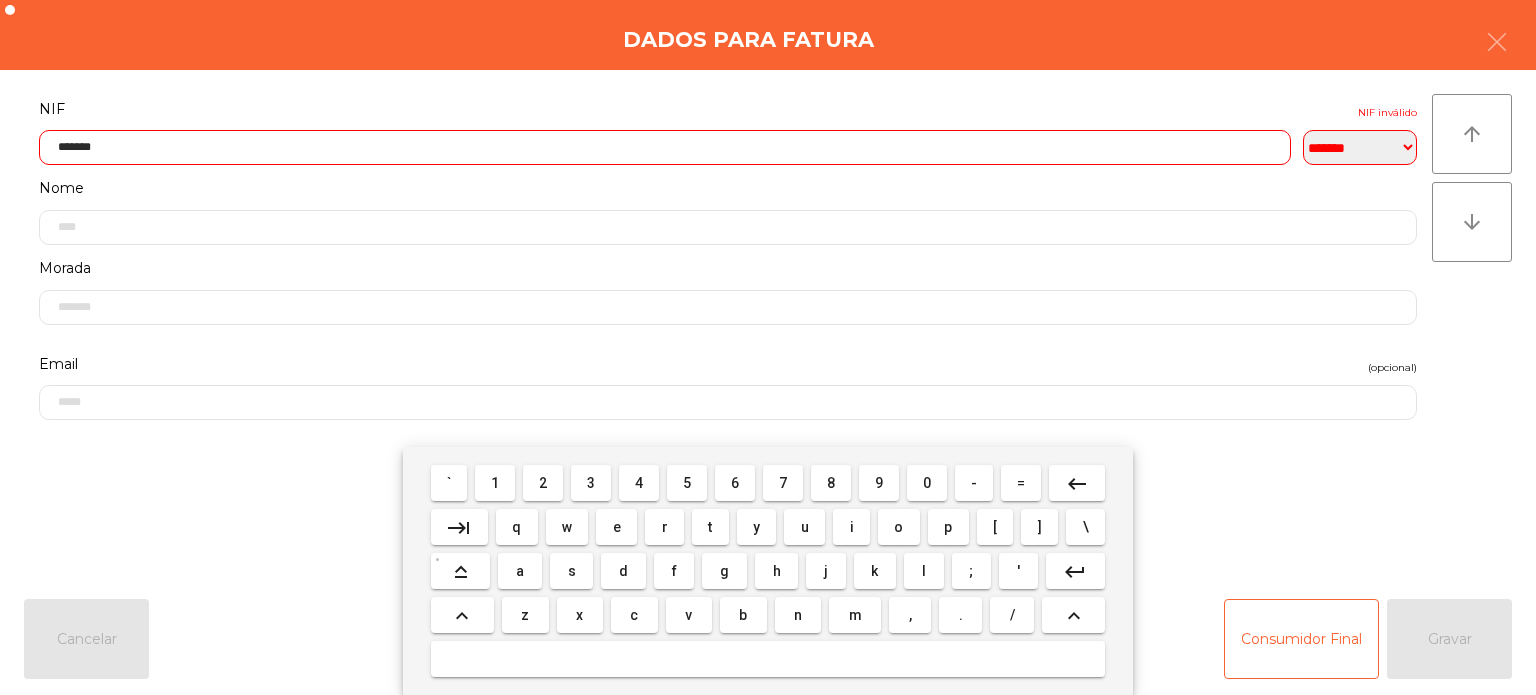 click on "4" at bounding box center [639, 483] 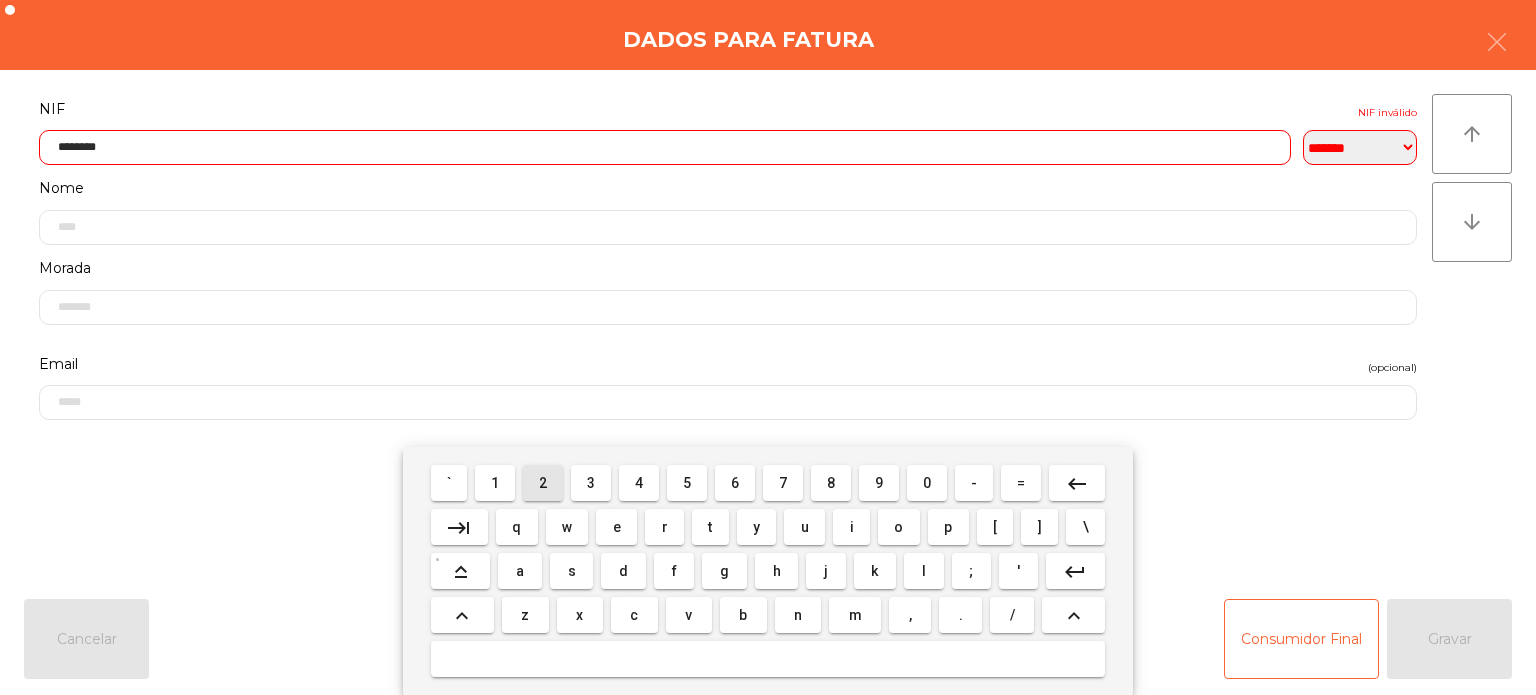 click on "2" at bounding box center [543, 483] 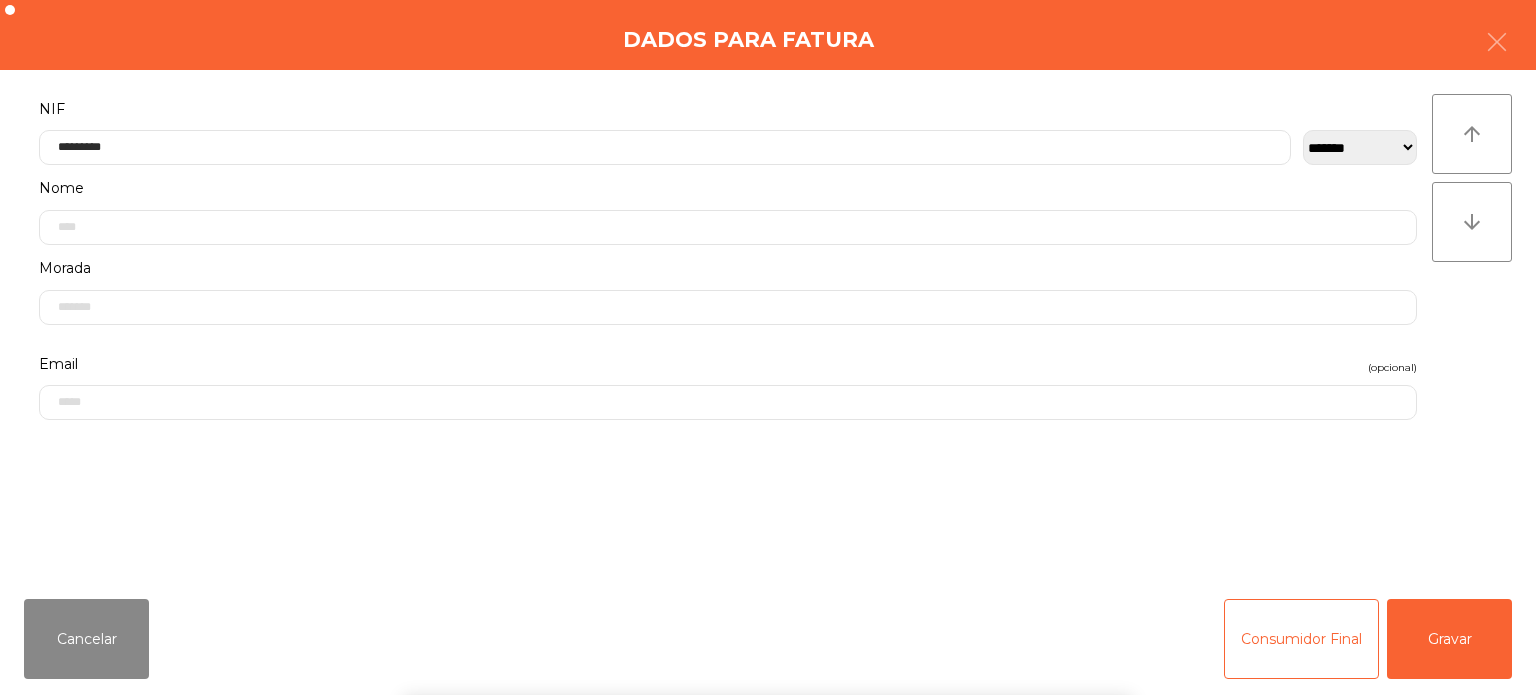 click on "Dados para Fatura" 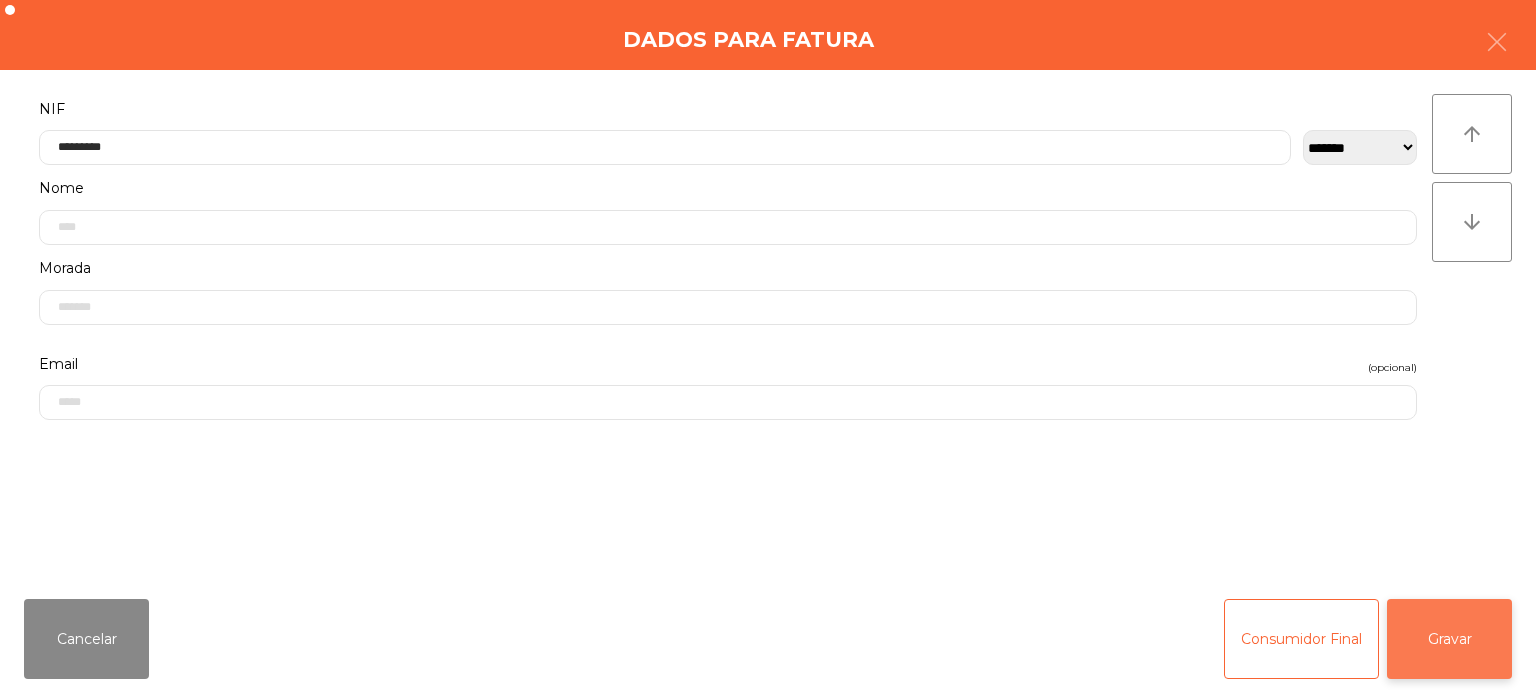 click on "Gravar" 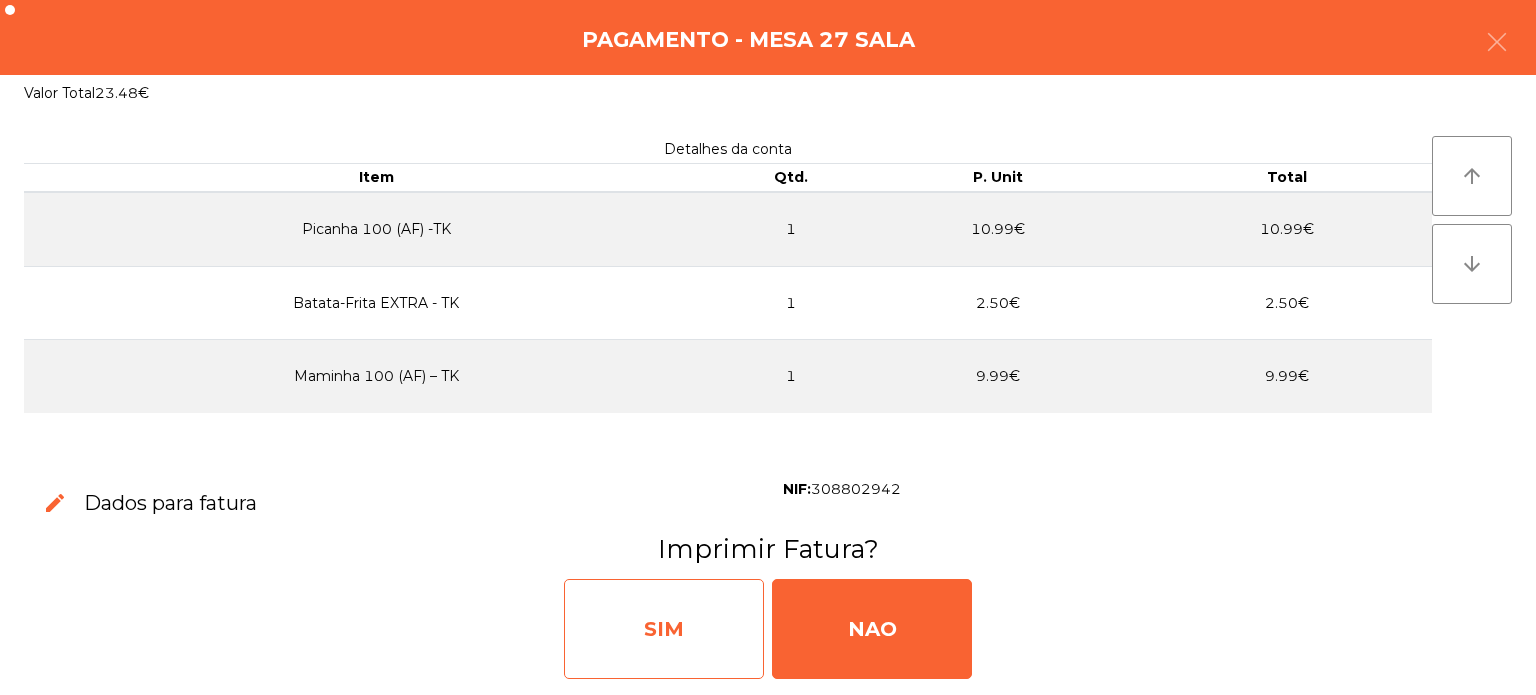 click on "SIM" 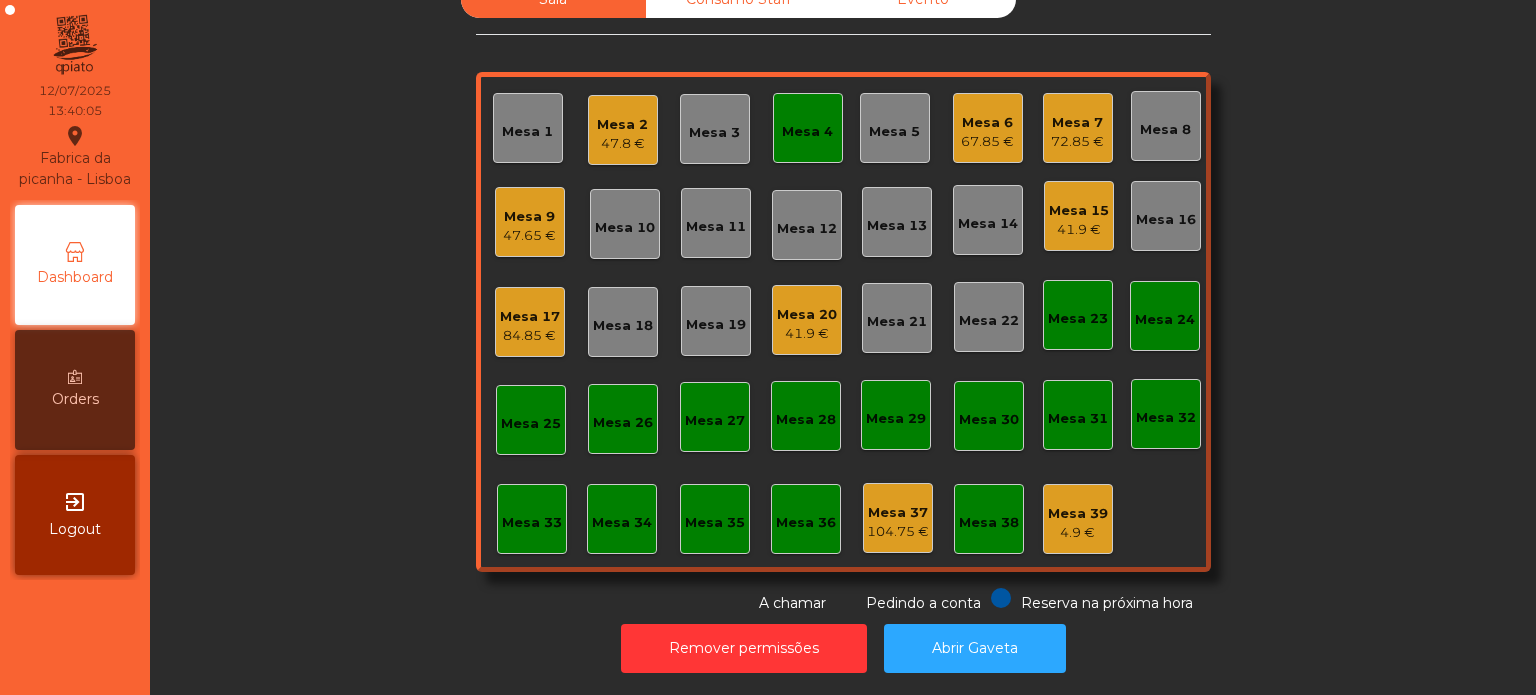 click on "Mesa 4" 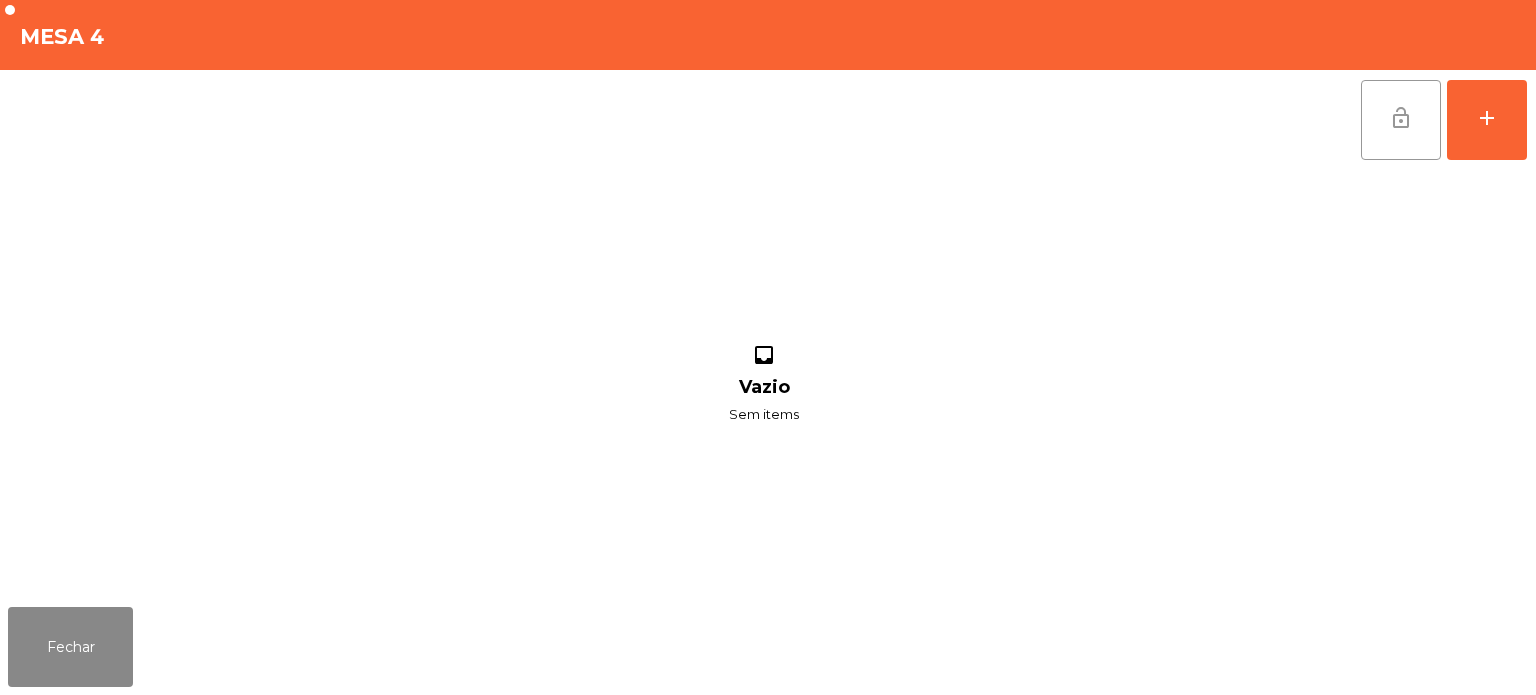 click on "lock_open" 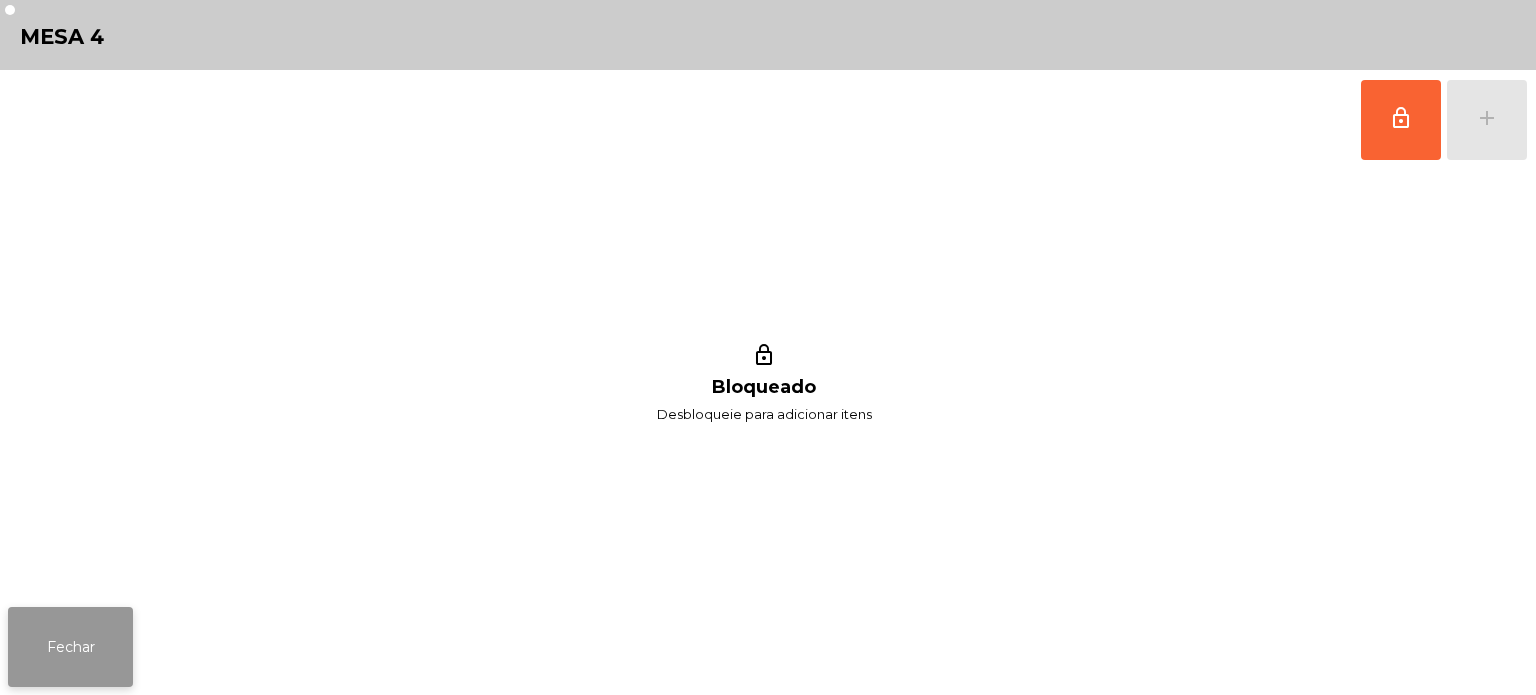 click on "Fechar" 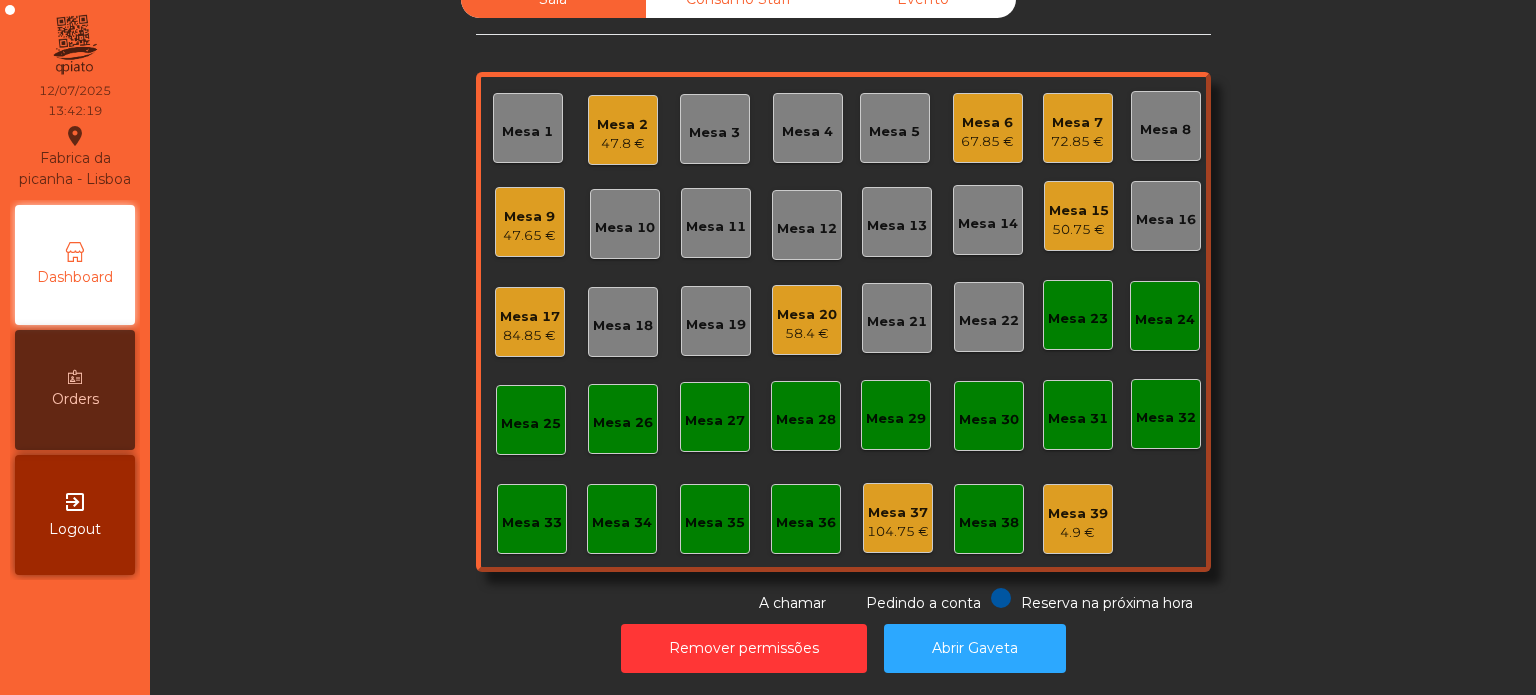 click on "Mesa 17   84.85 €" 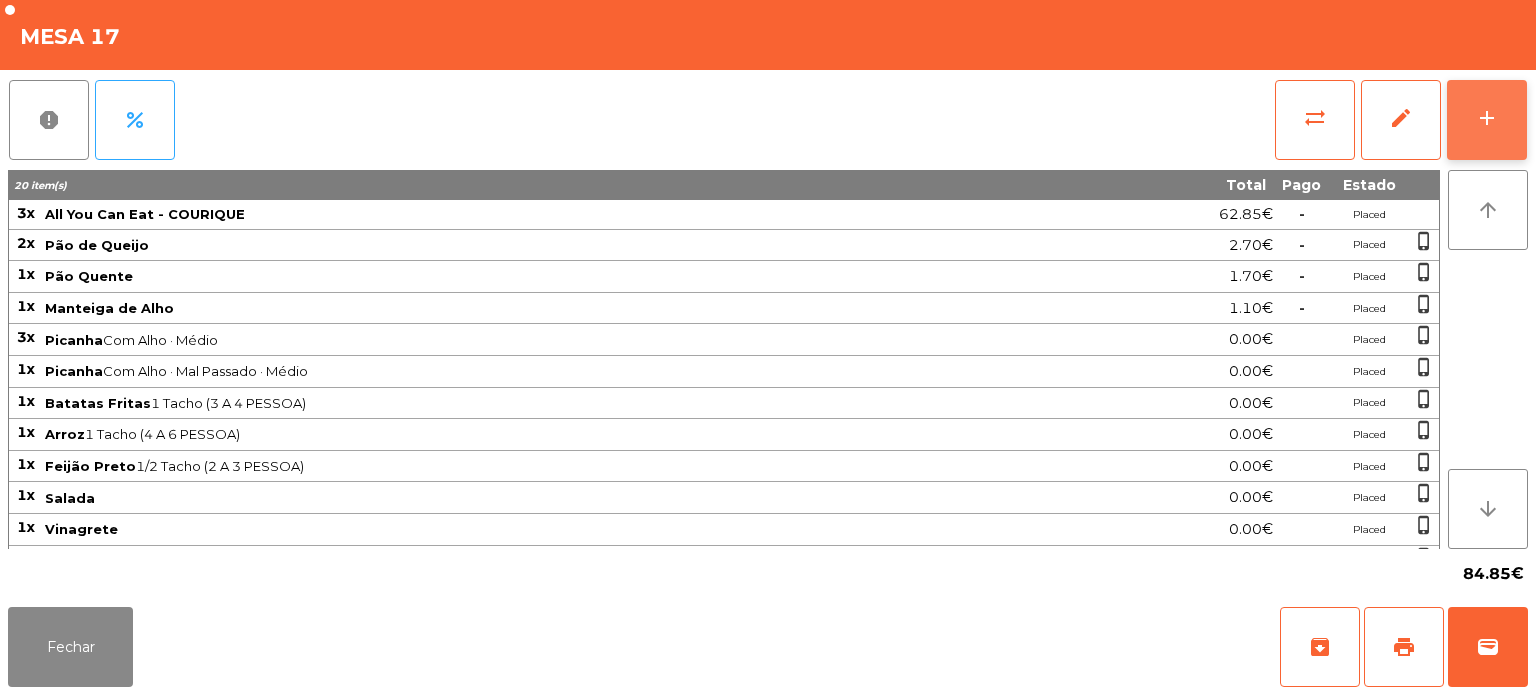 click on "add" 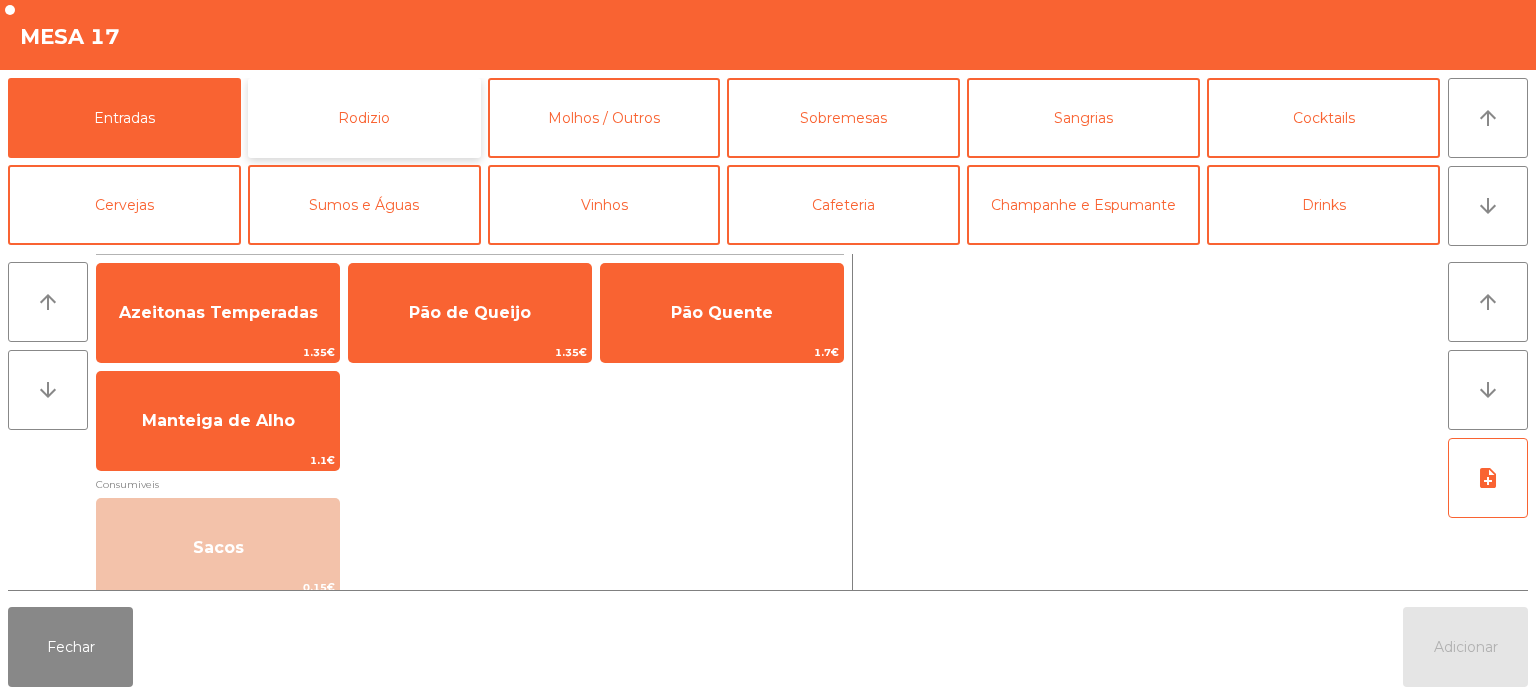 click on "Rodizio" 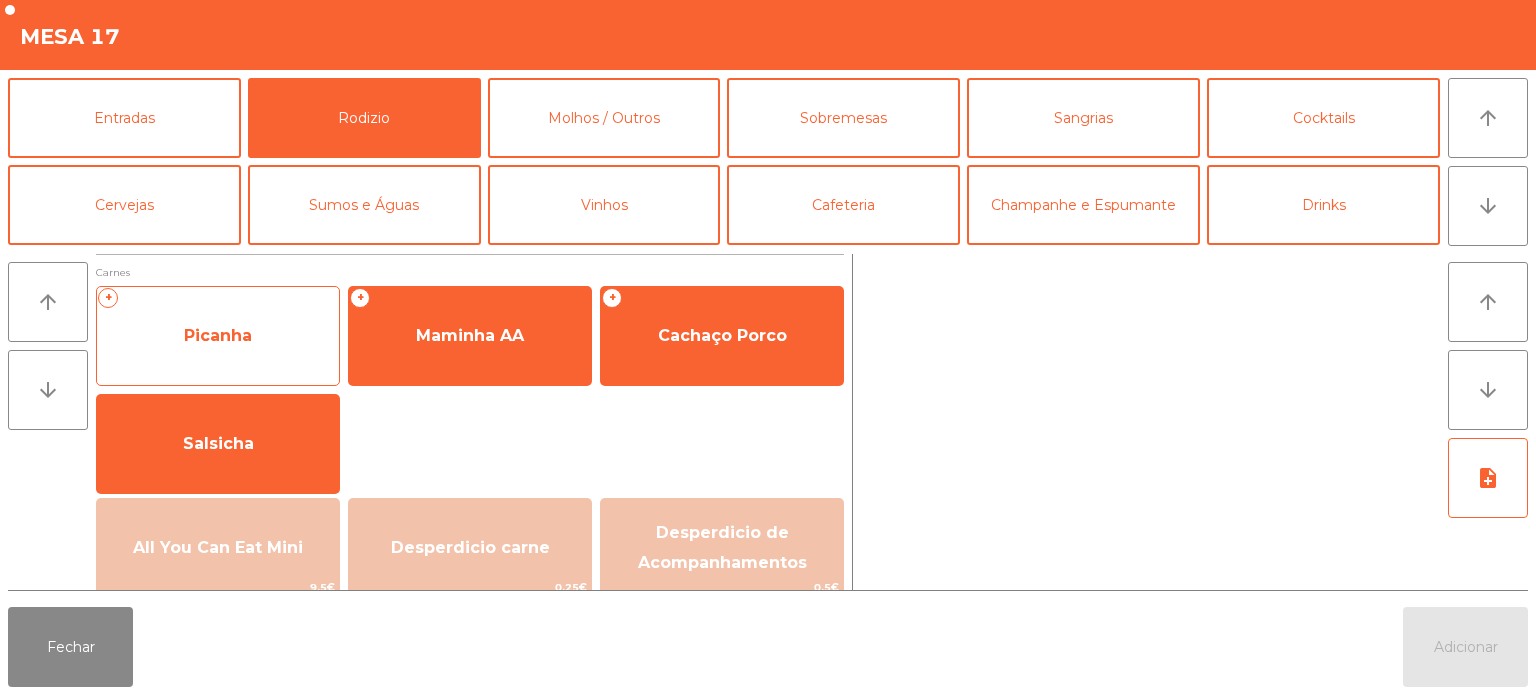 click on "+   Picanha" 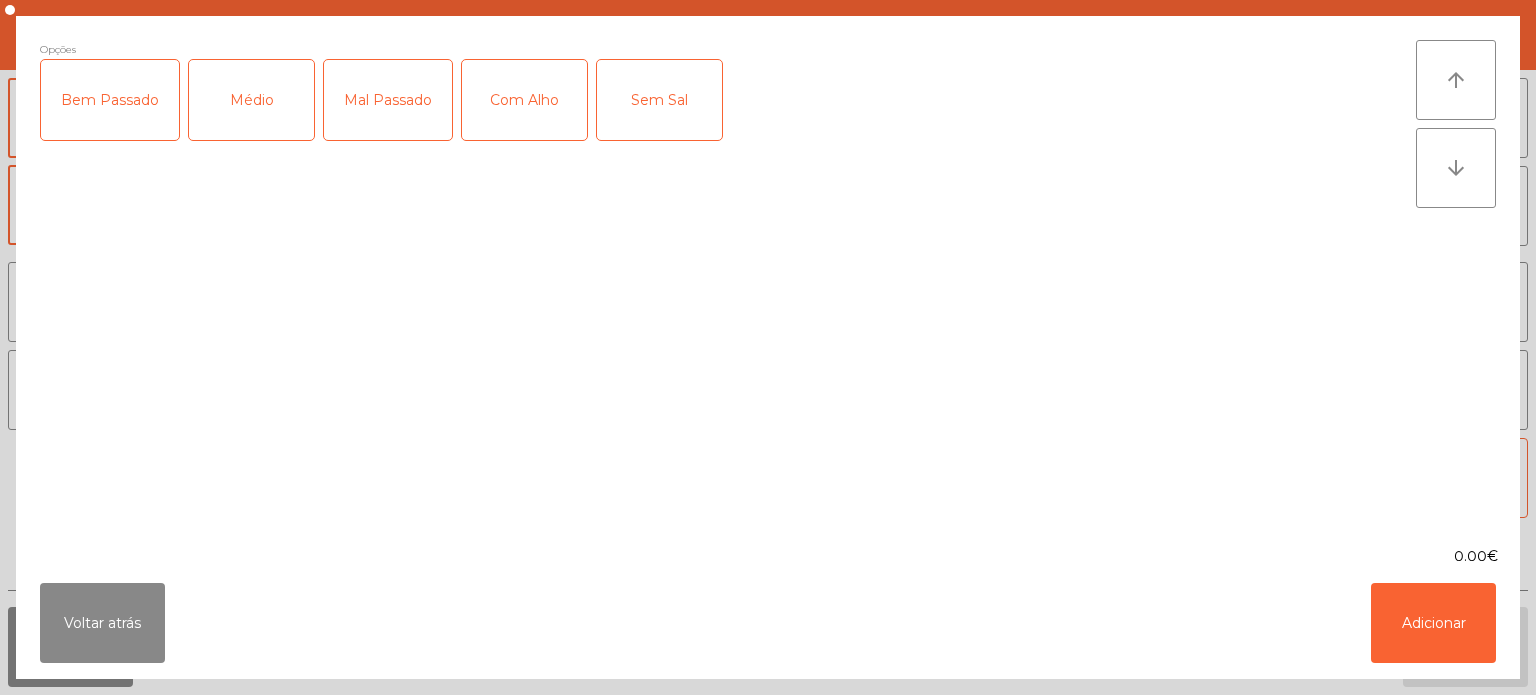 click on "Mal Passado" 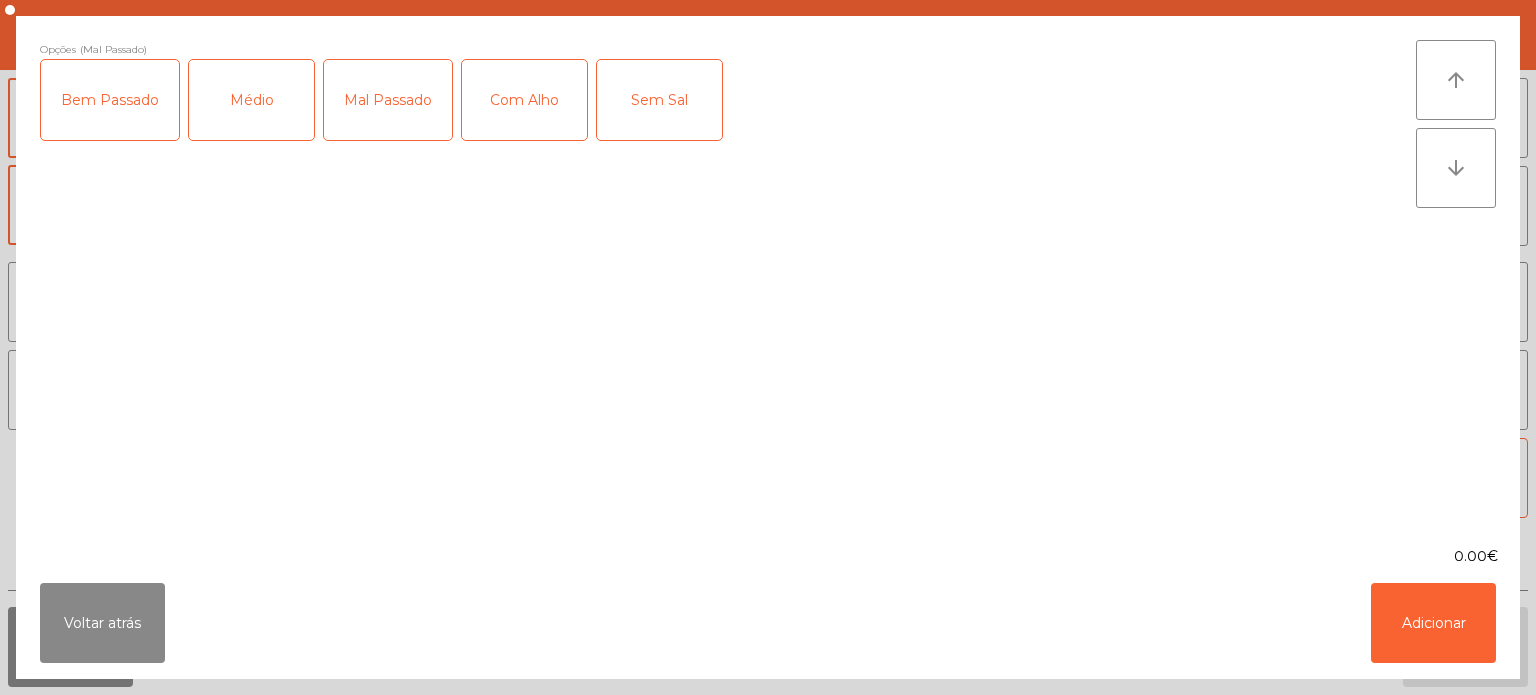 click on "Com Alho" 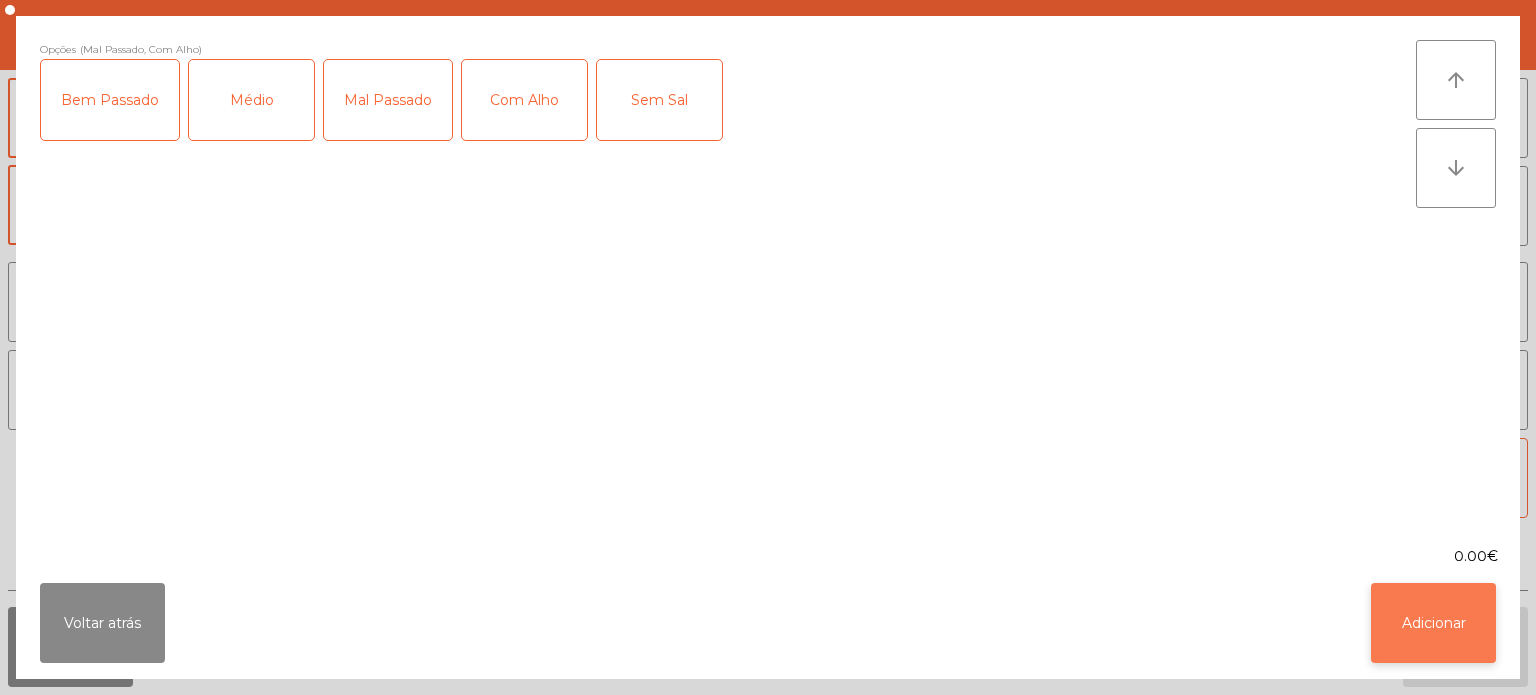click on "Adicionar" 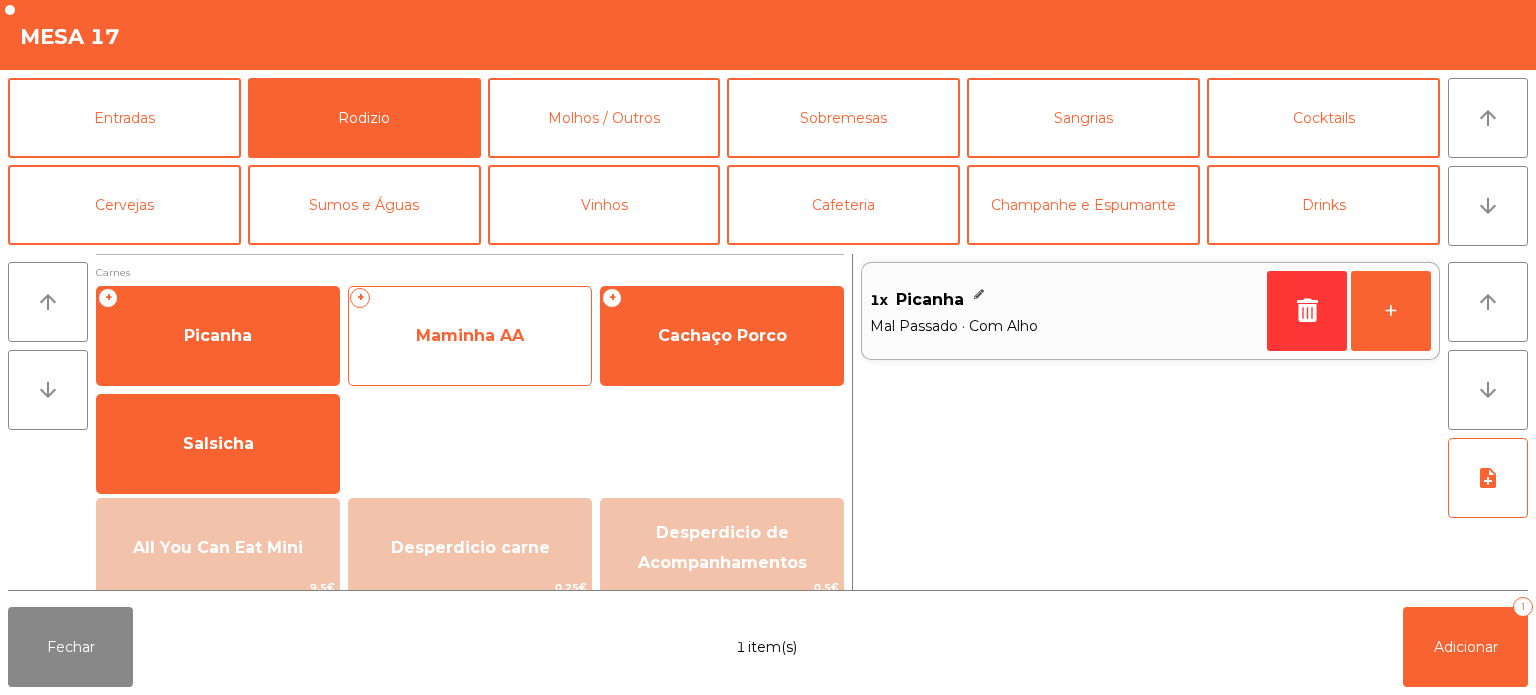 click on "Maminha AA" 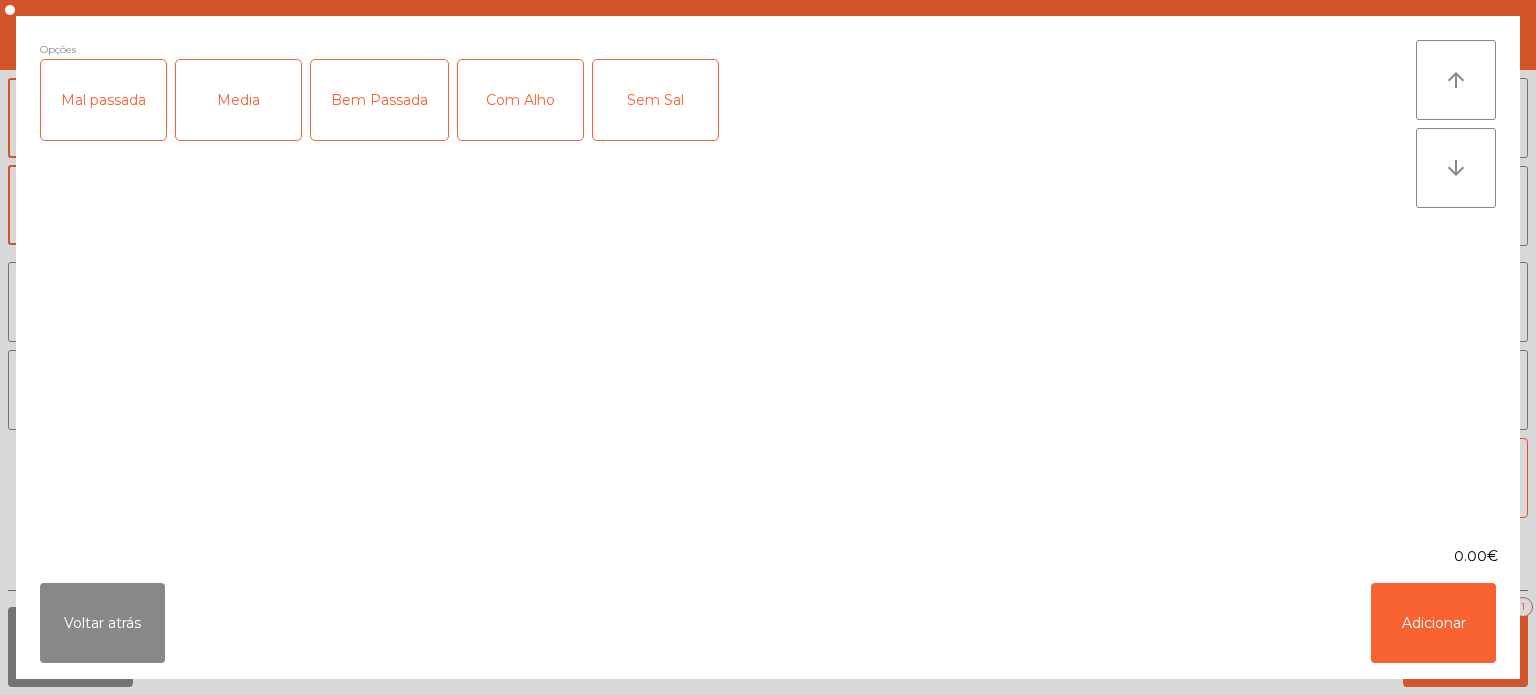 click on "Media" 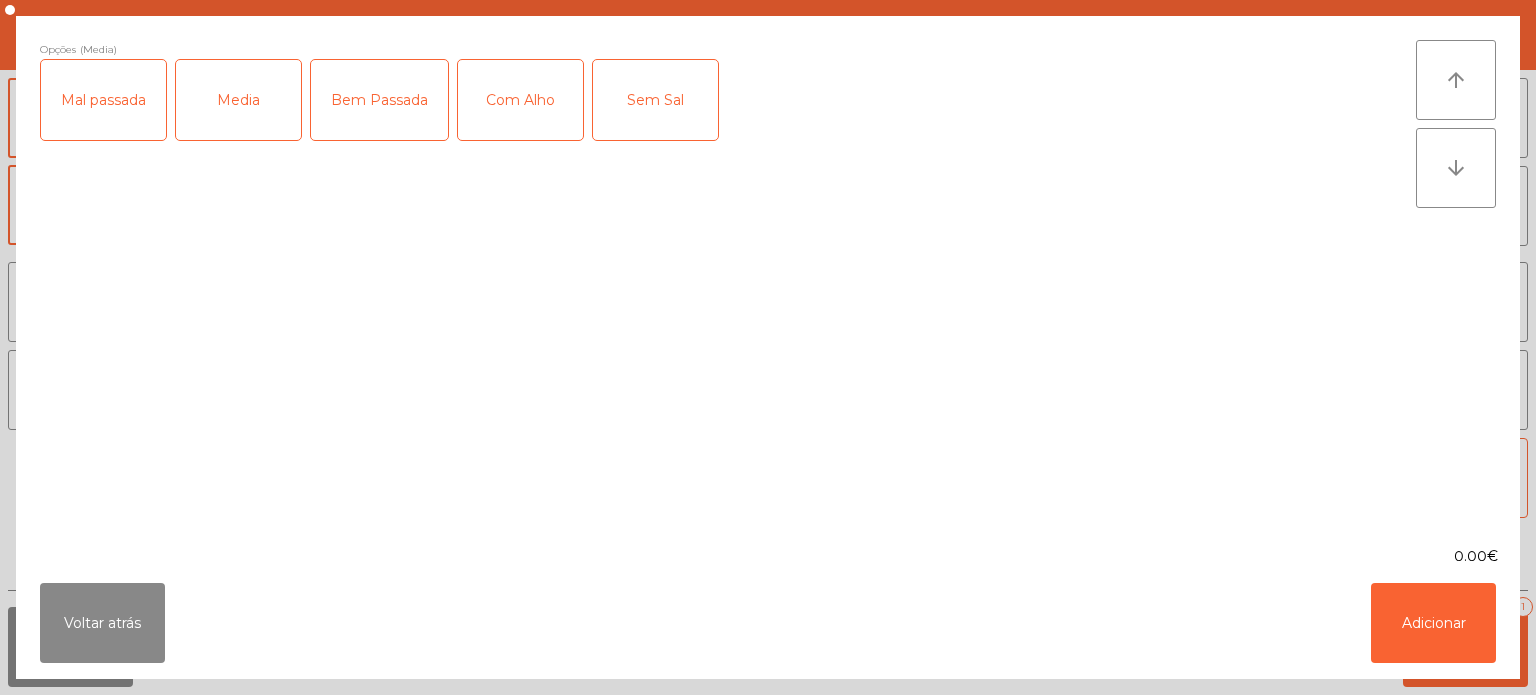 click on "Bem Passada" 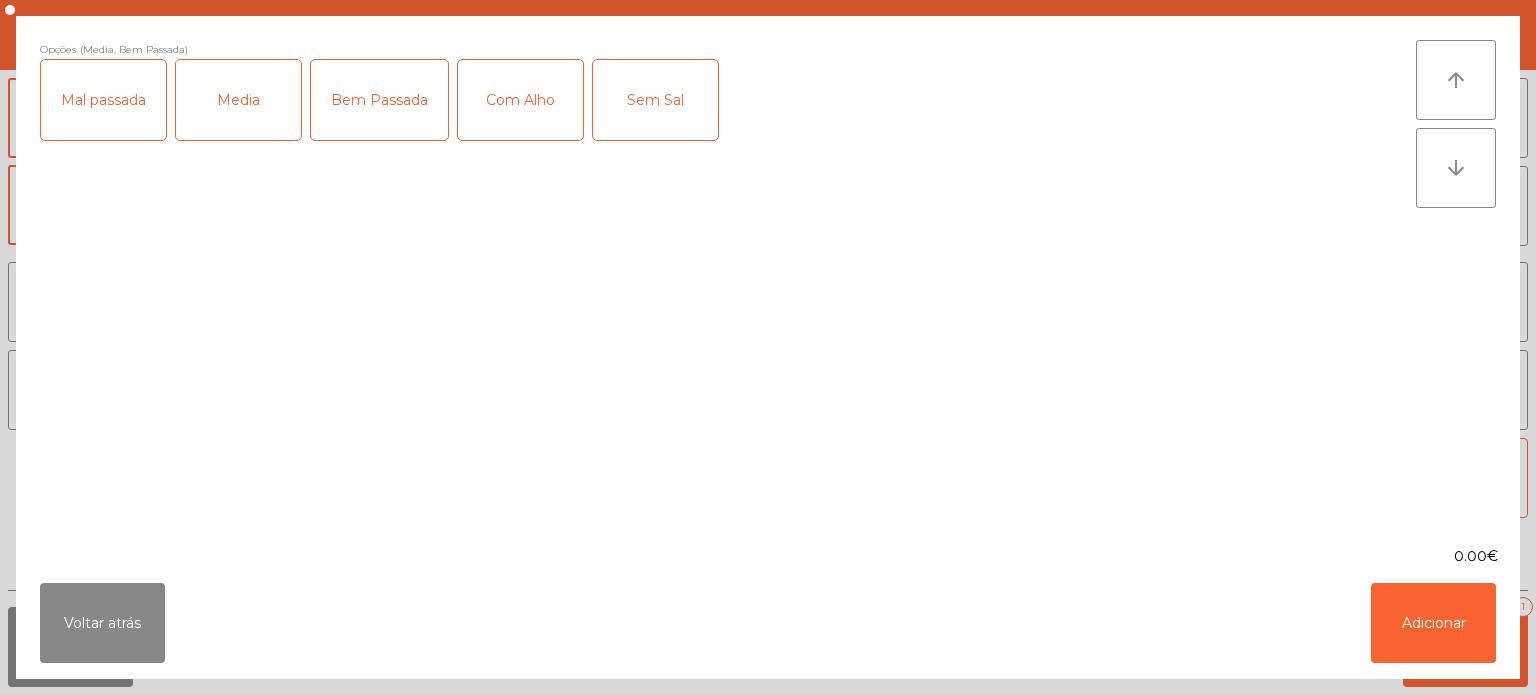 click on "Mal passada" 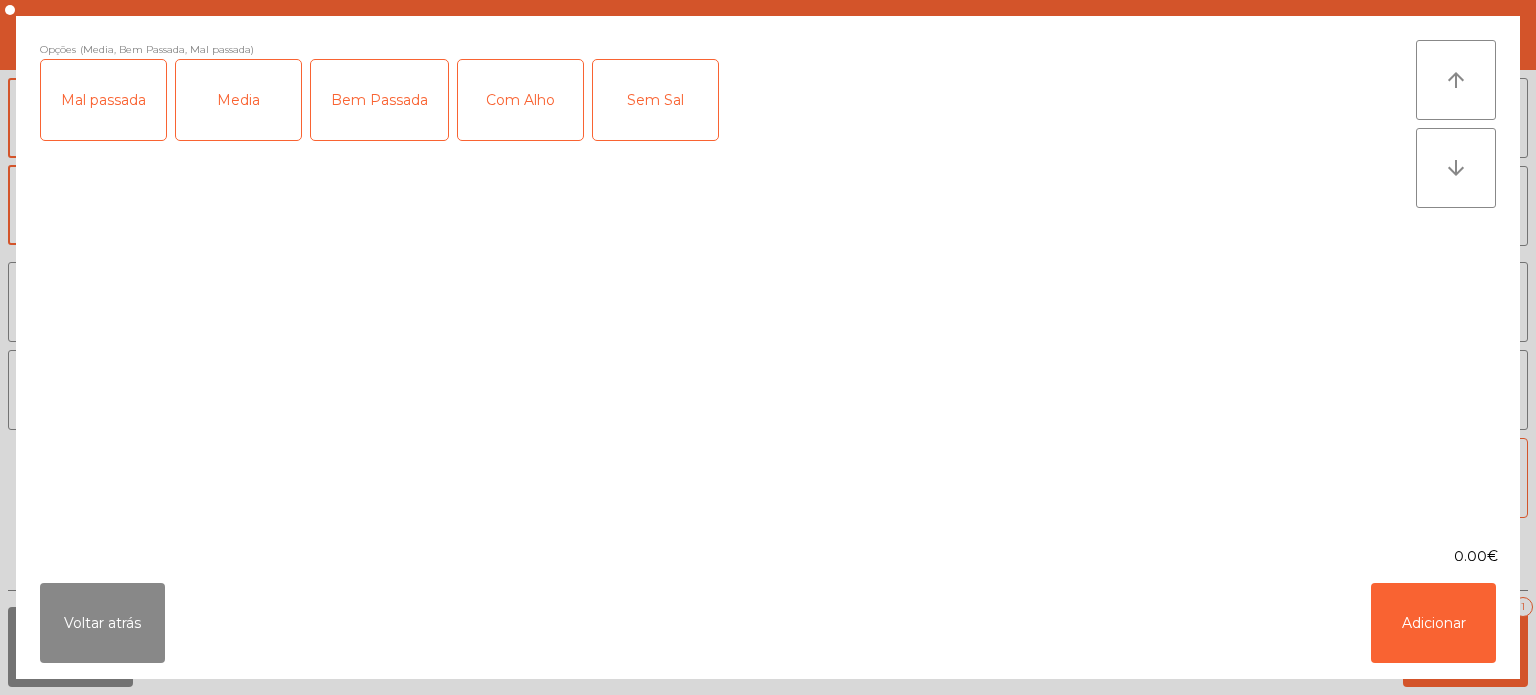 click on "Media" 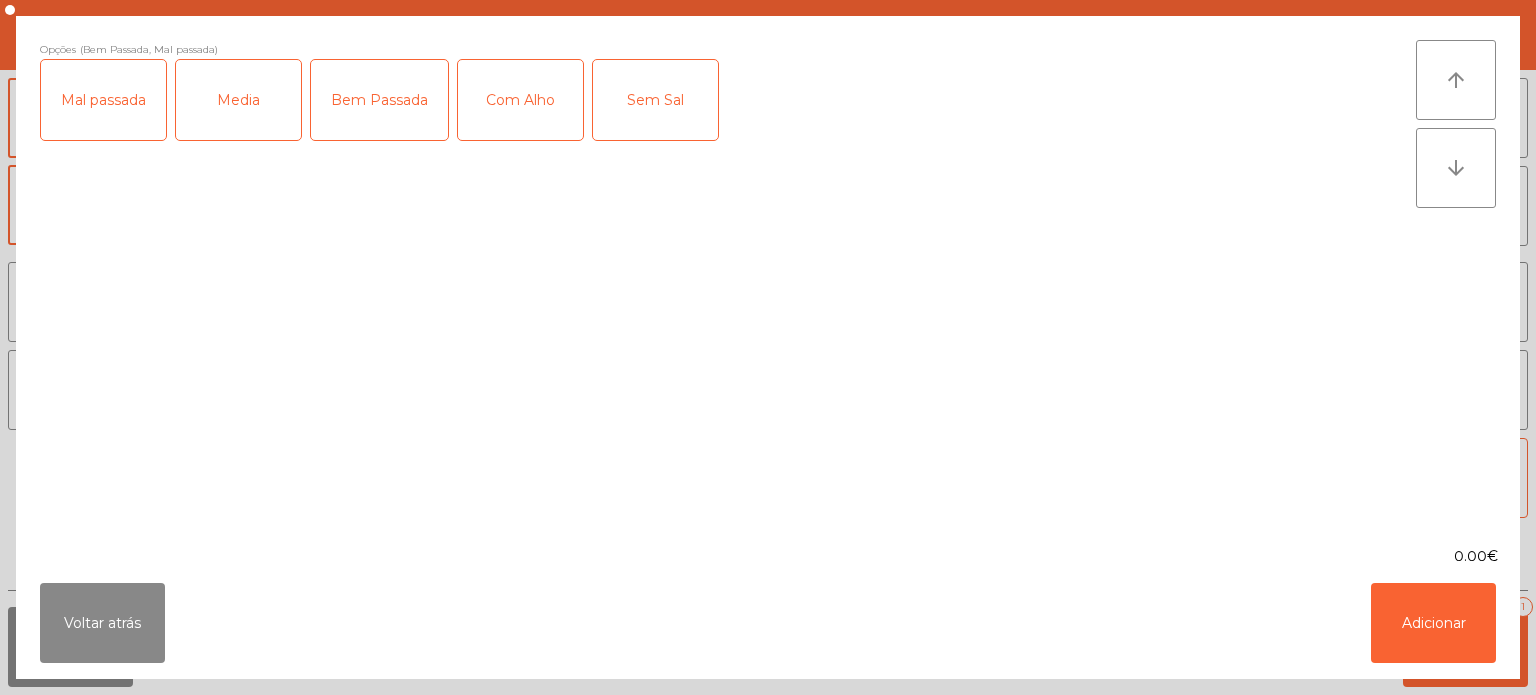click on "Bem Passada" 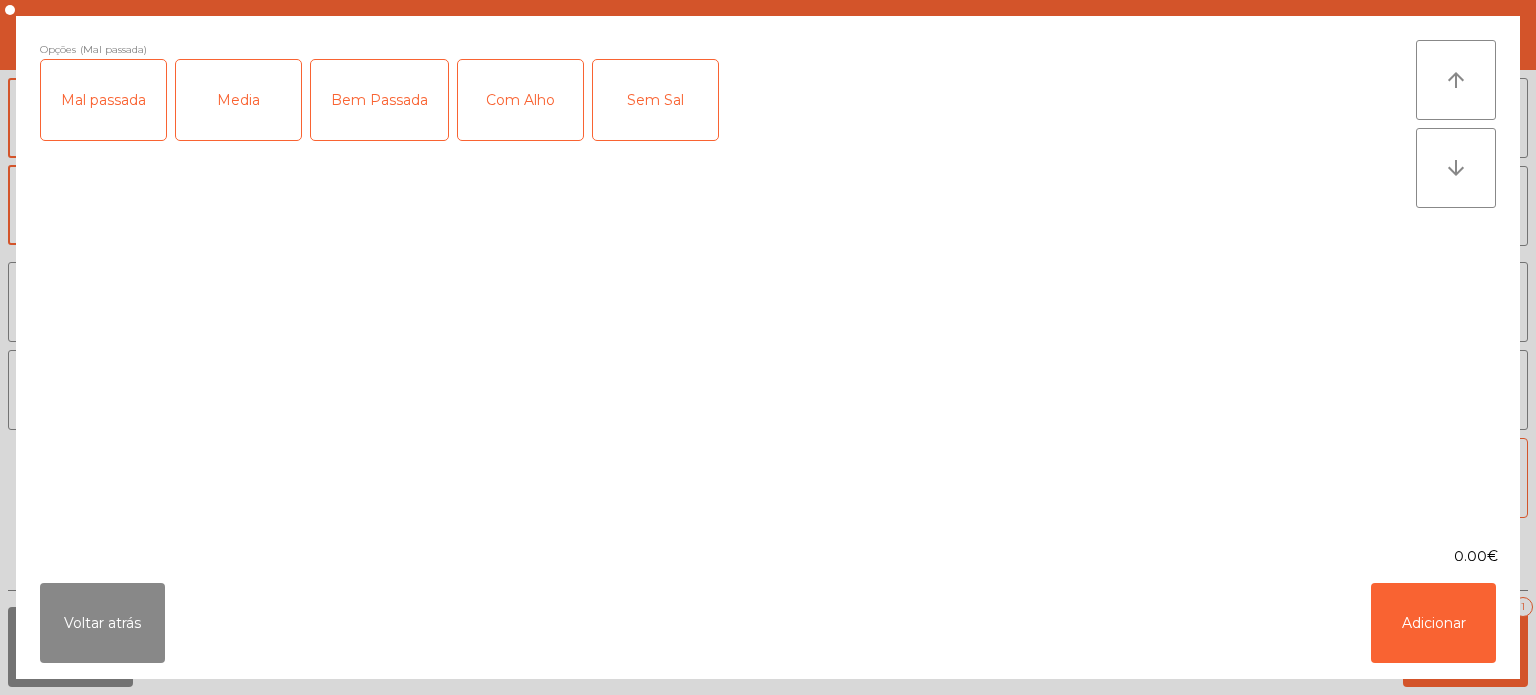 click on "Com Alho" 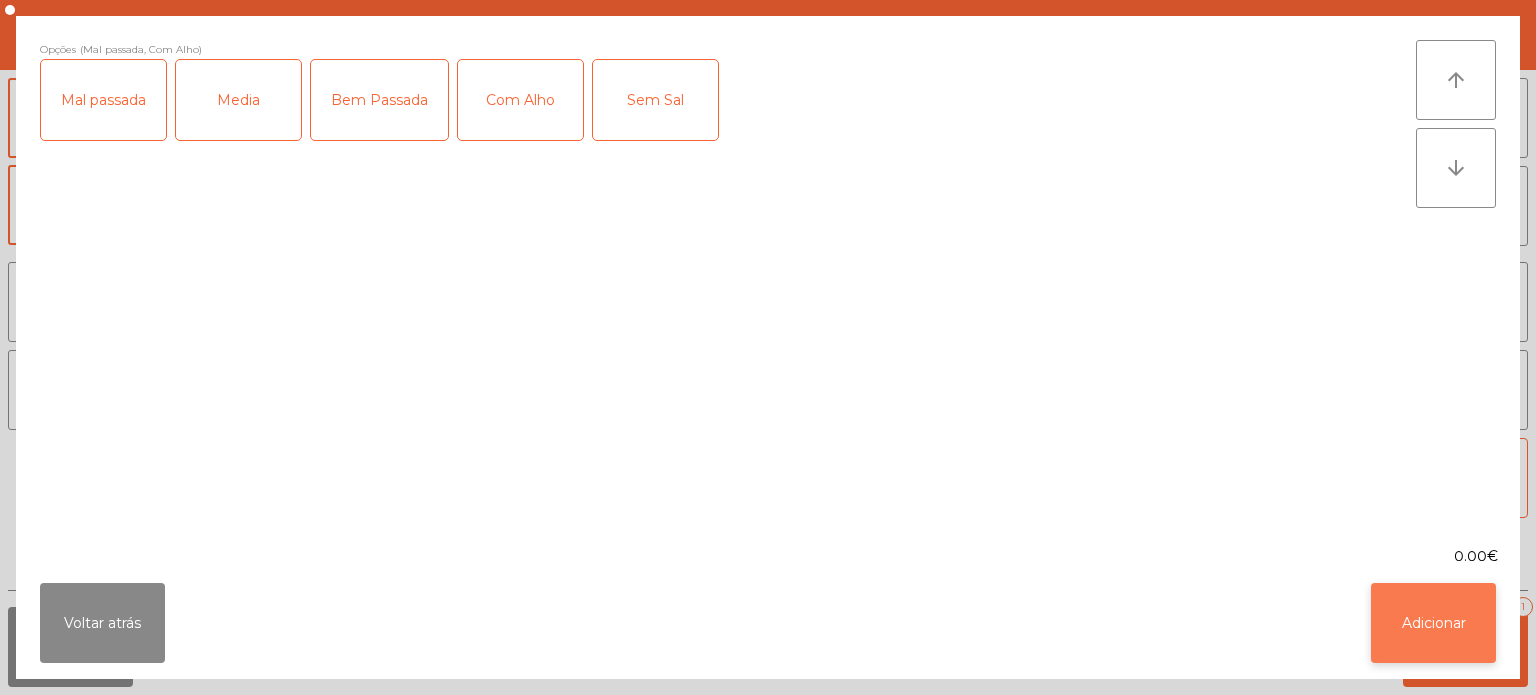 click on "Adicionar" 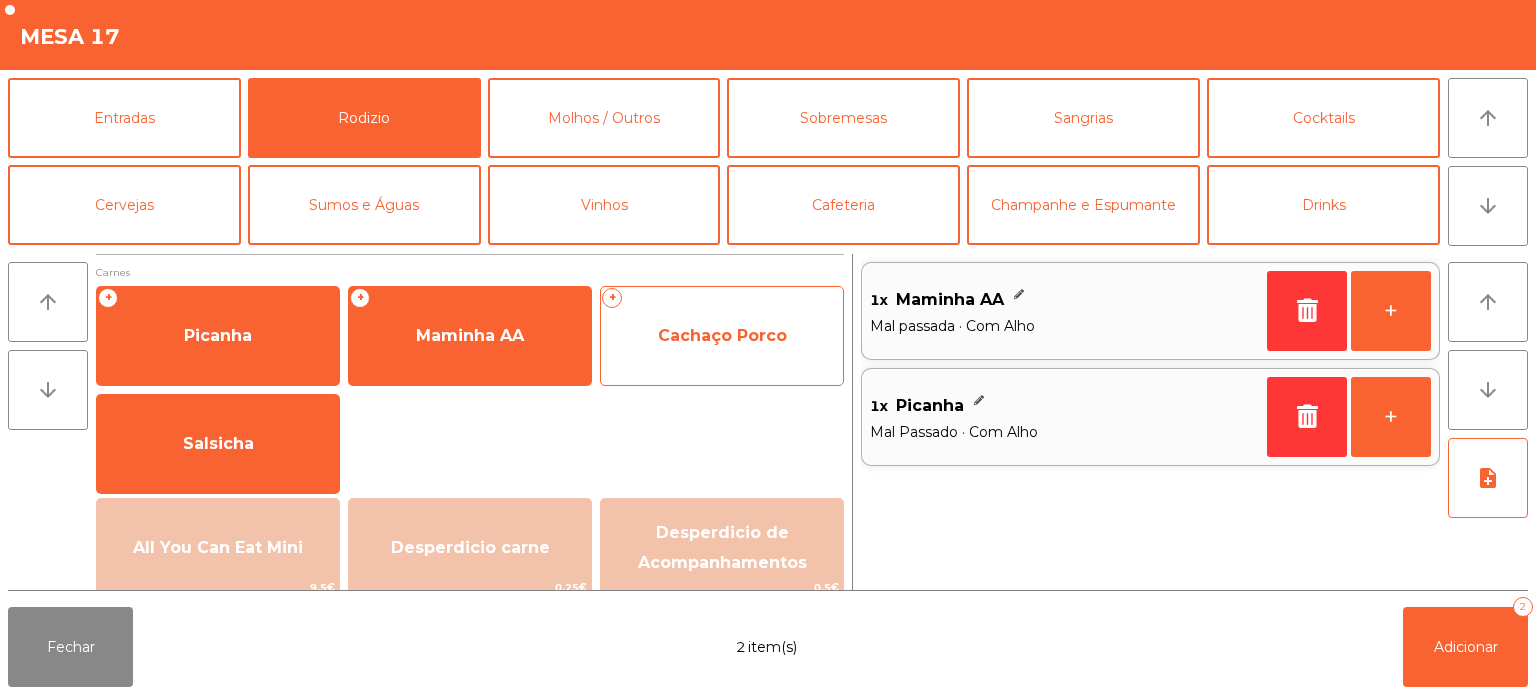 click on "Cachaço Porco" 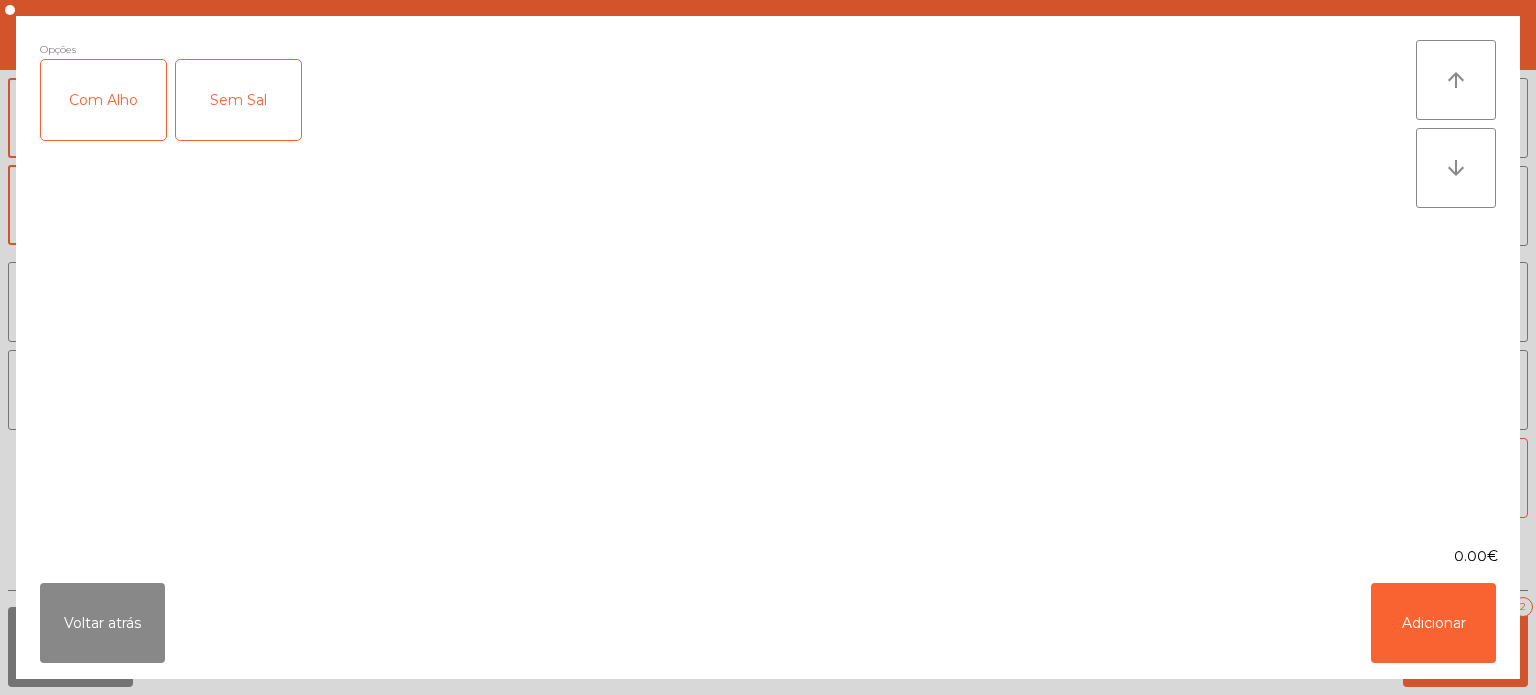 click on "Com Alho" 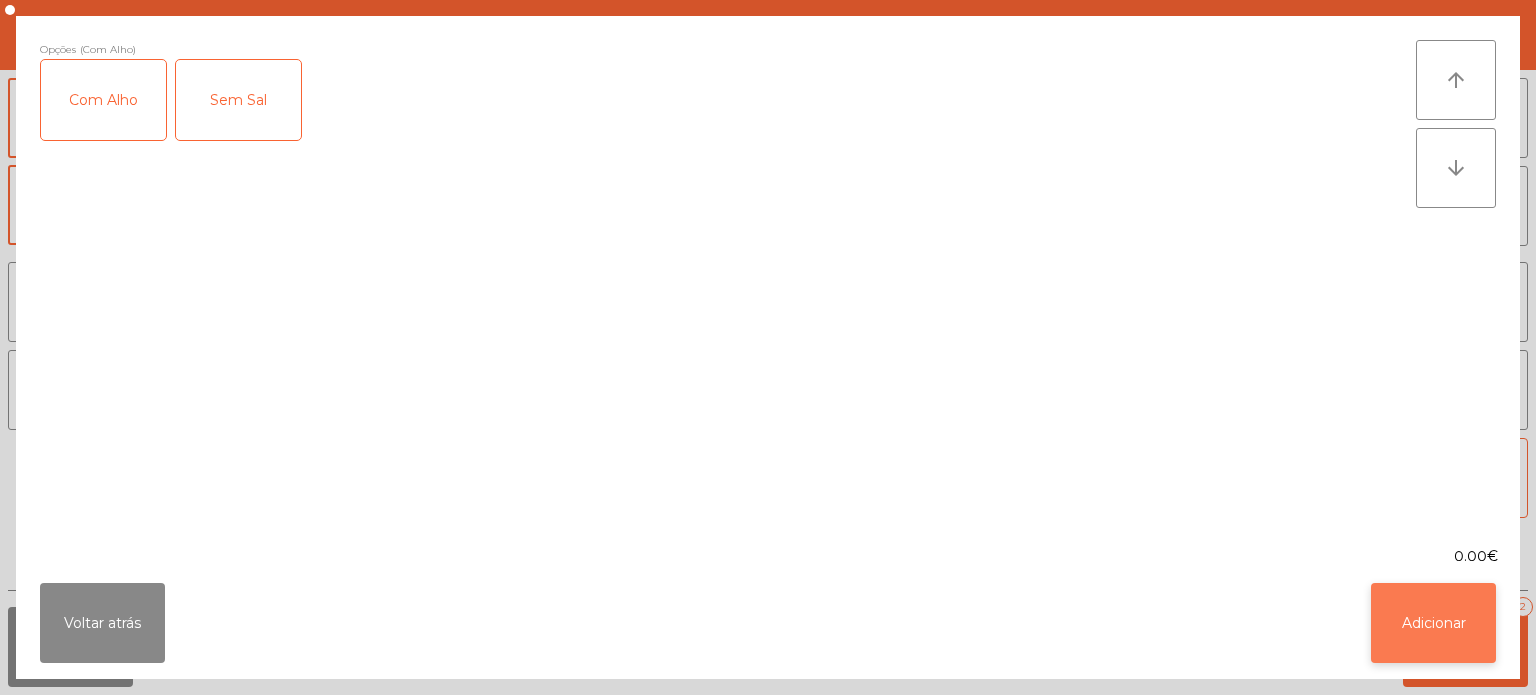 click on "Adicionar" 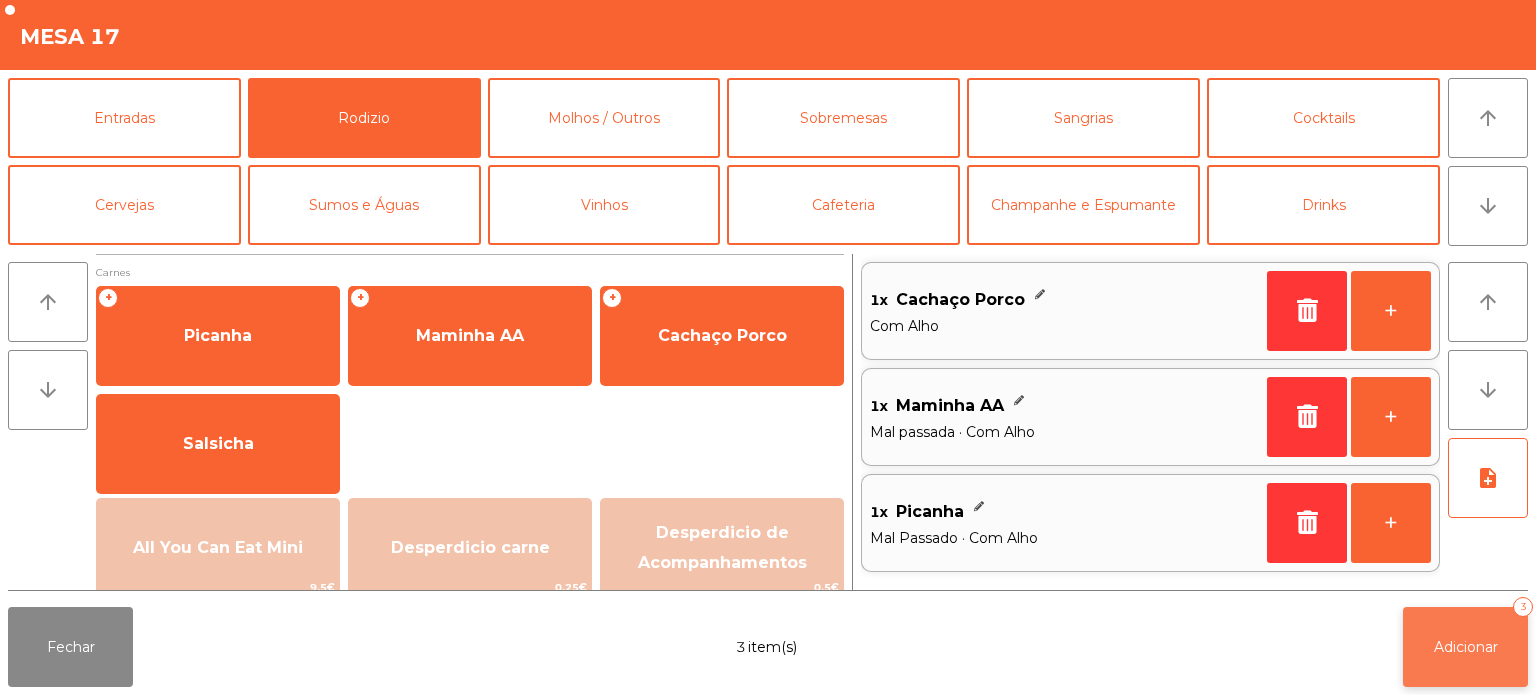 click on "Adicionar   3" 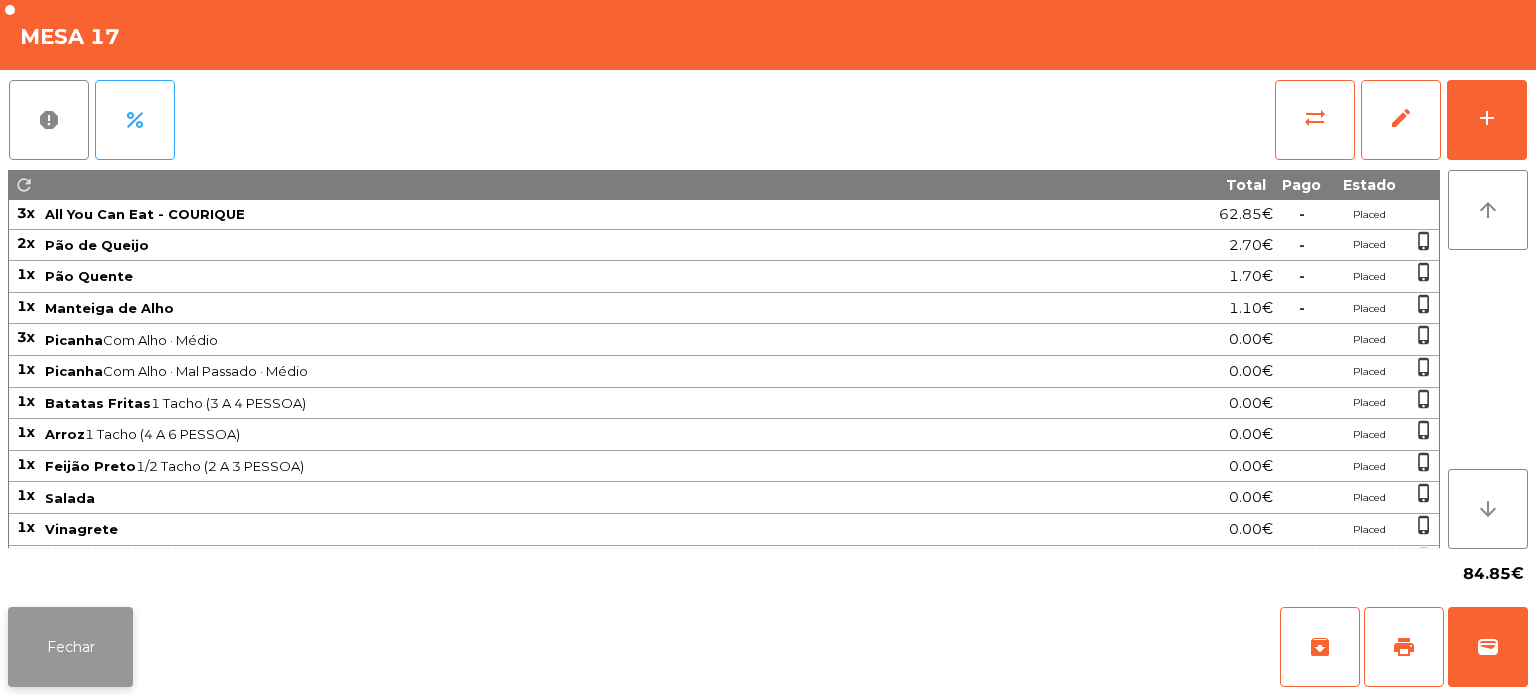 click on "Fechar" 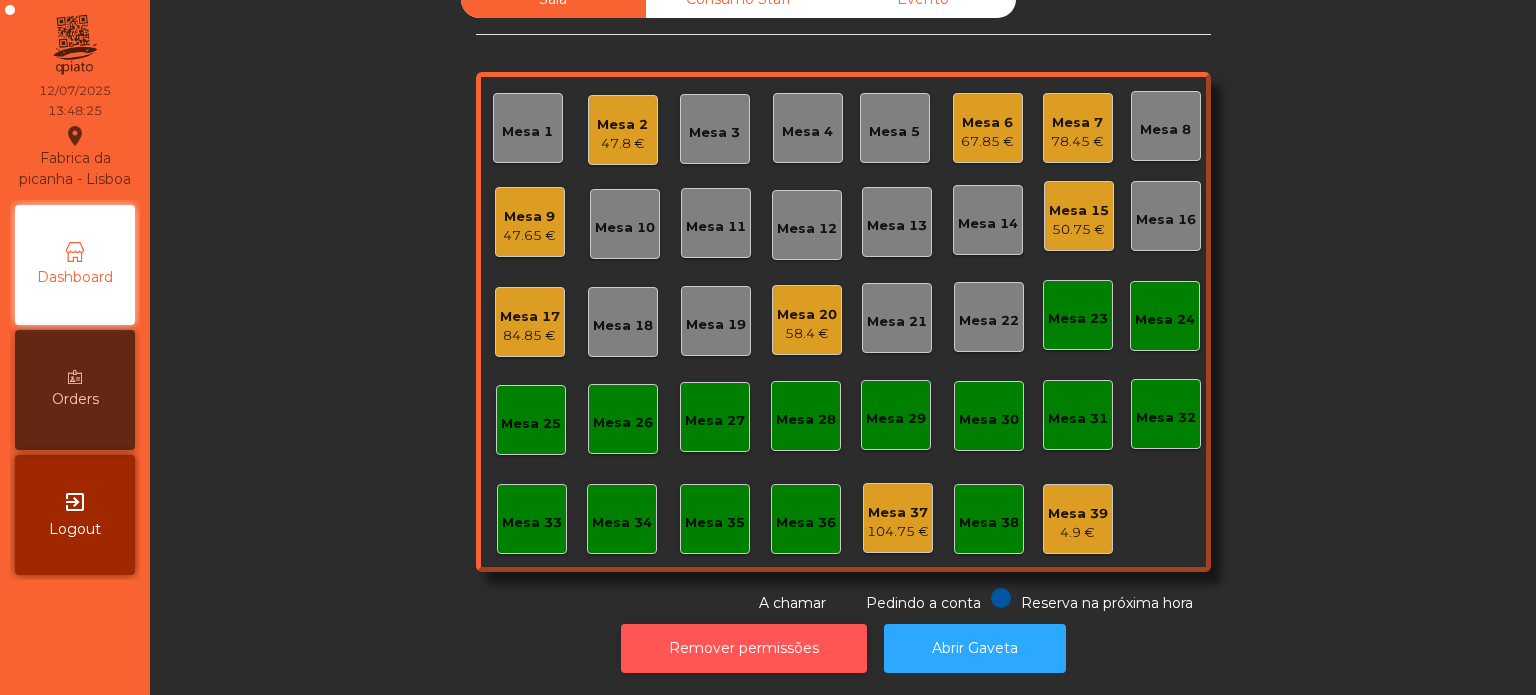 click on "Remover permissões" 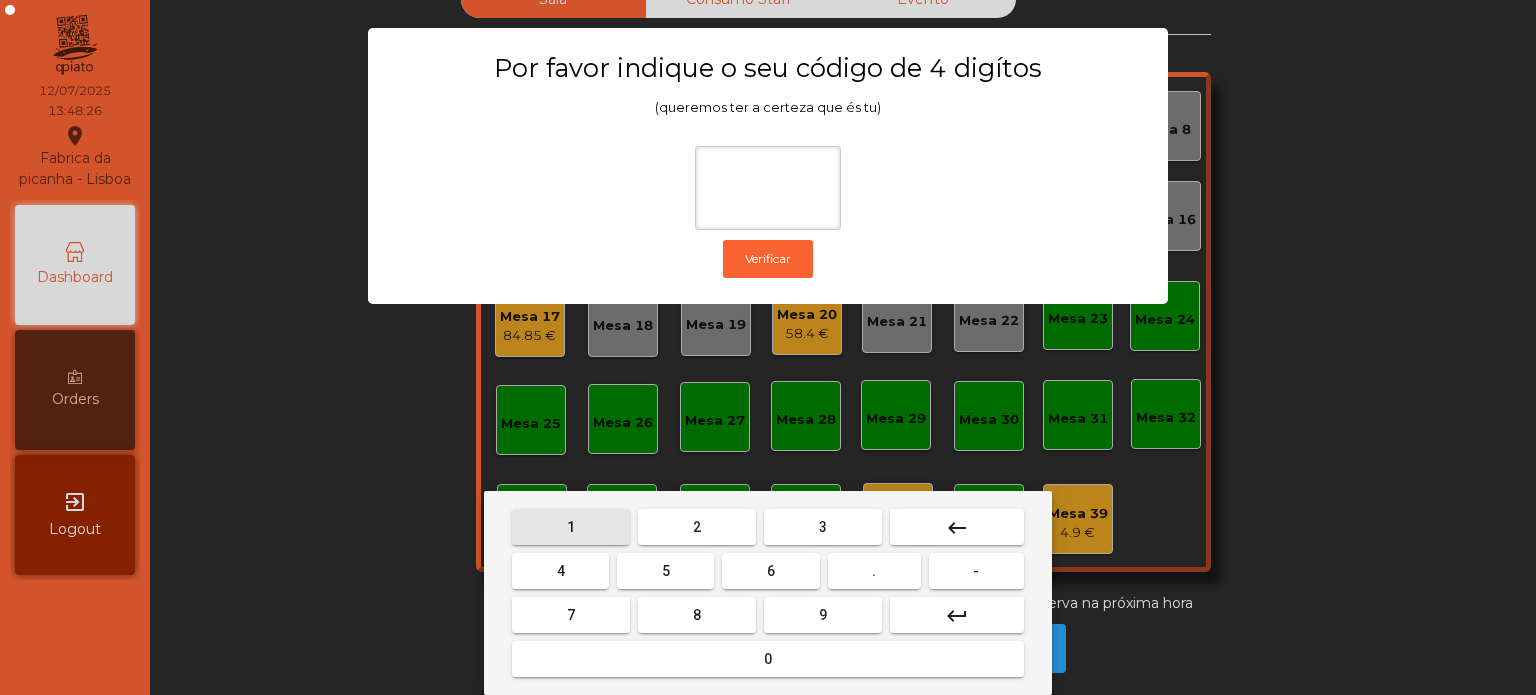 click on "1" at bounding box center (571, 527) 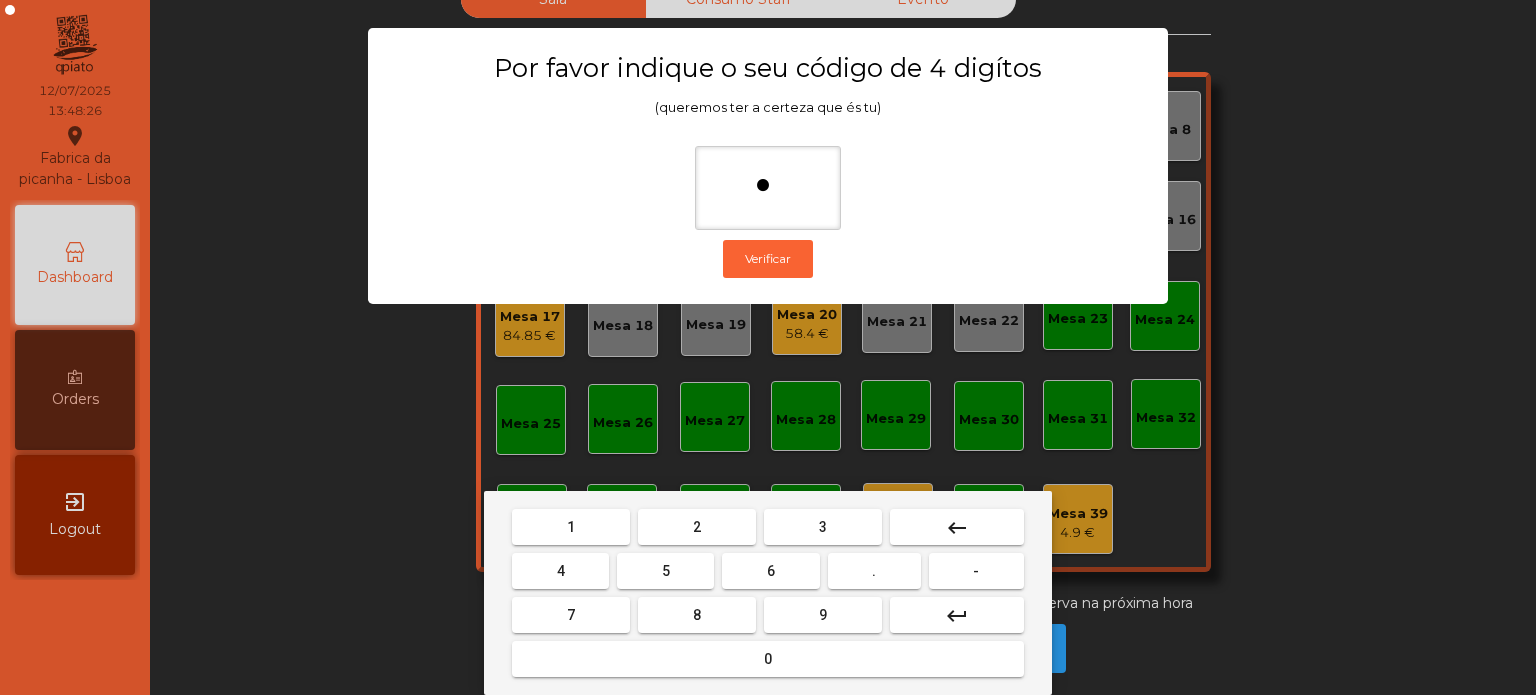 click on "3" at bounding box center [823, 527] 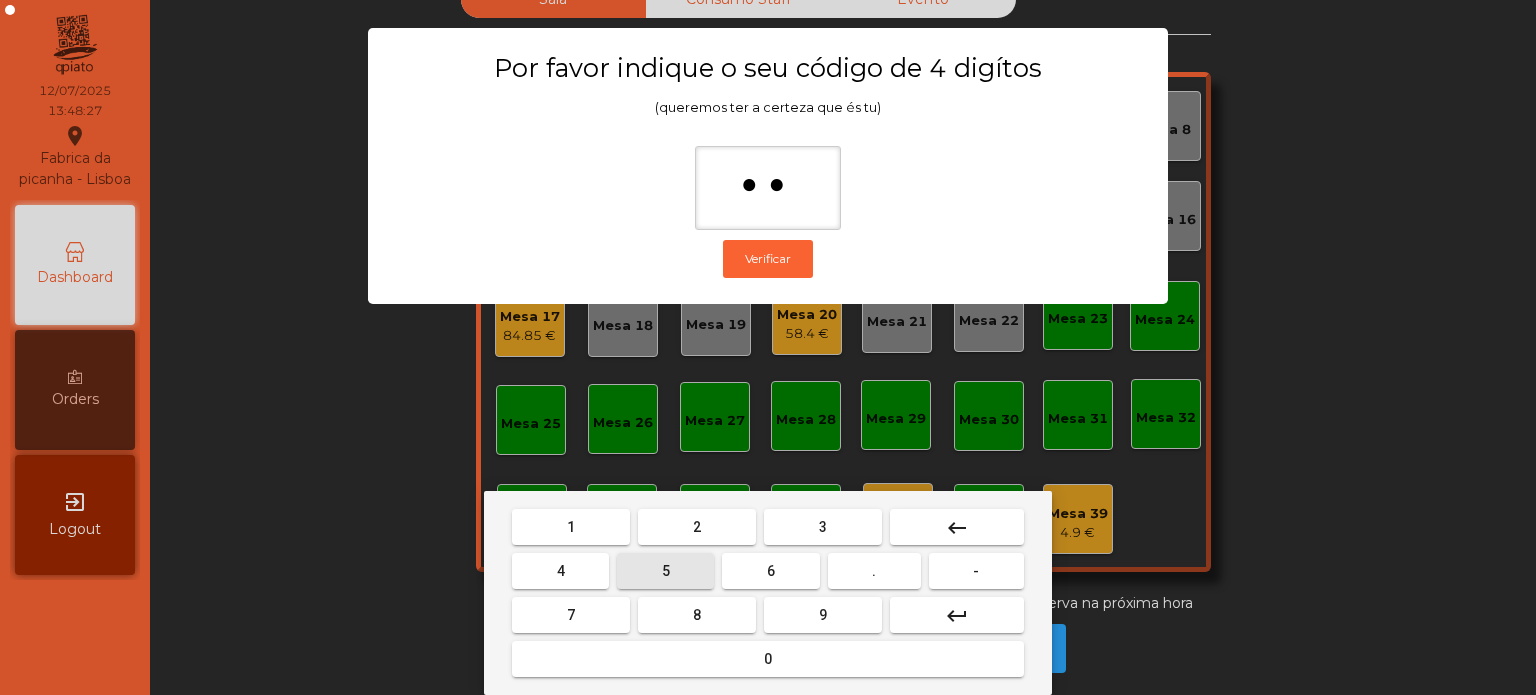 click on "5" at bounding box center (666, 571) 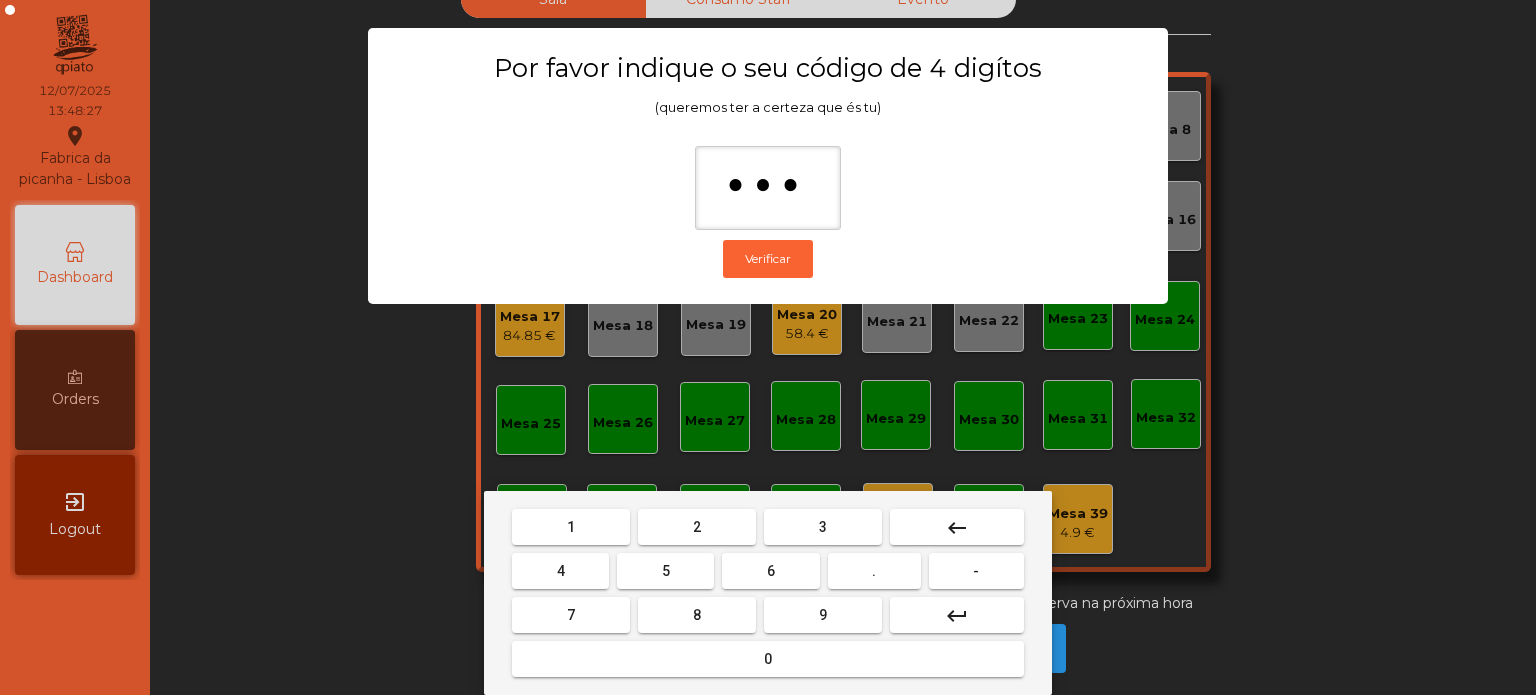 click on "9" at bounding box center [823, 615] 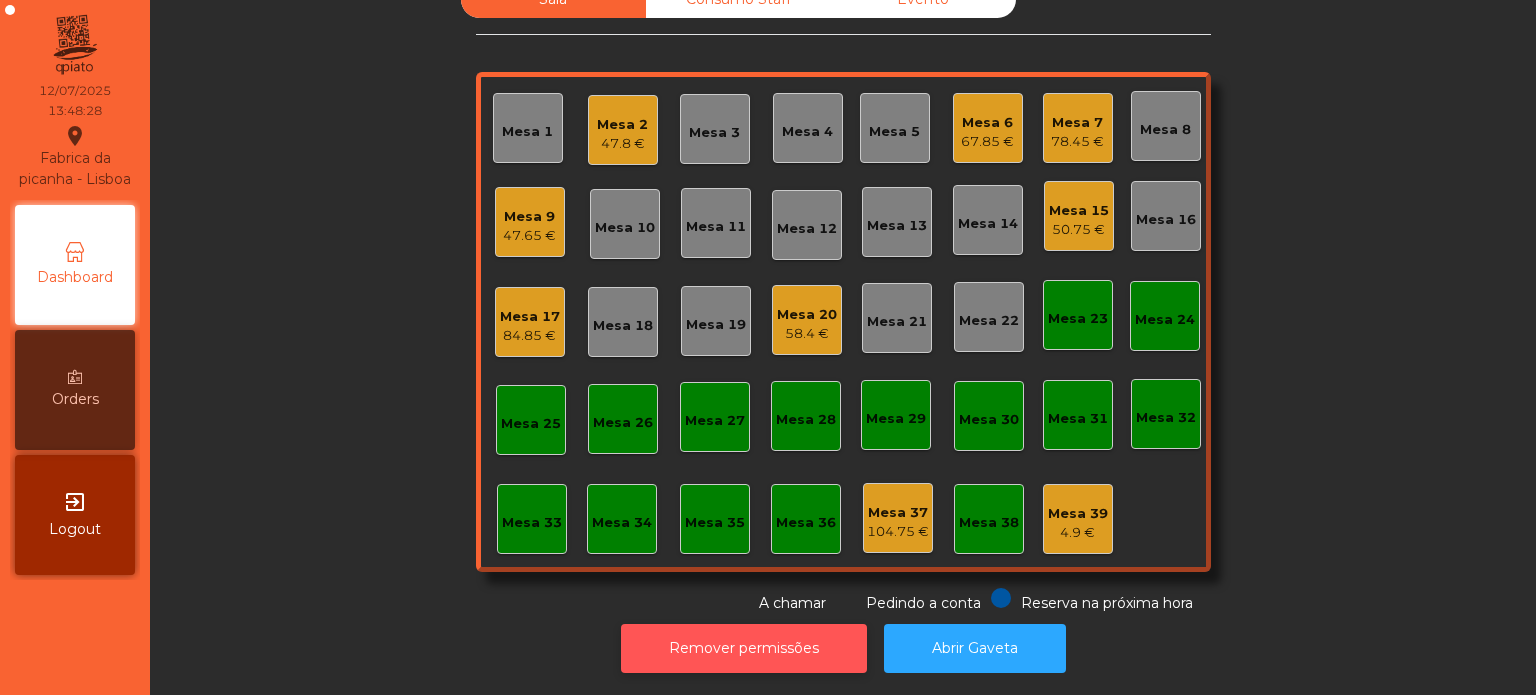 click on "Remover permissões" 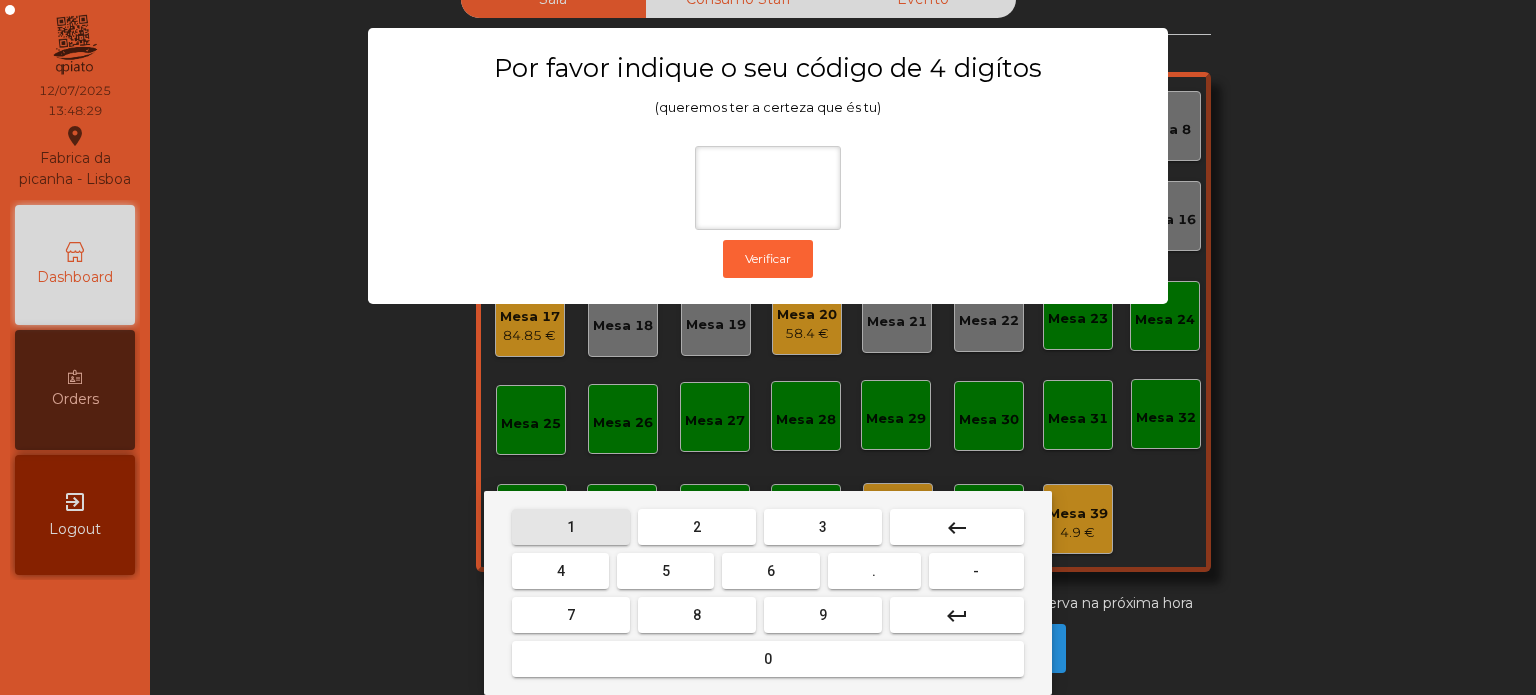 click on "1" at bounding box center (571, 527) 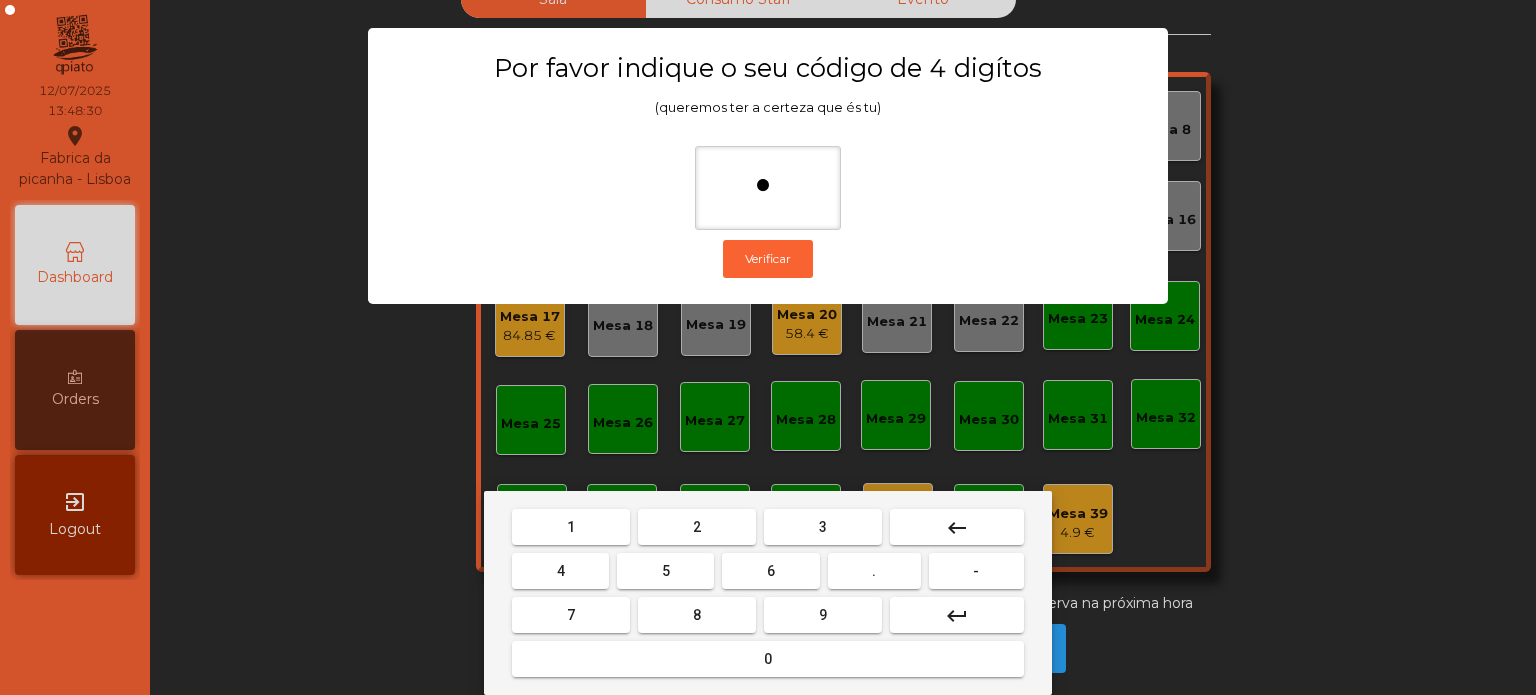 click on "3" at bounding box center (823, 527) 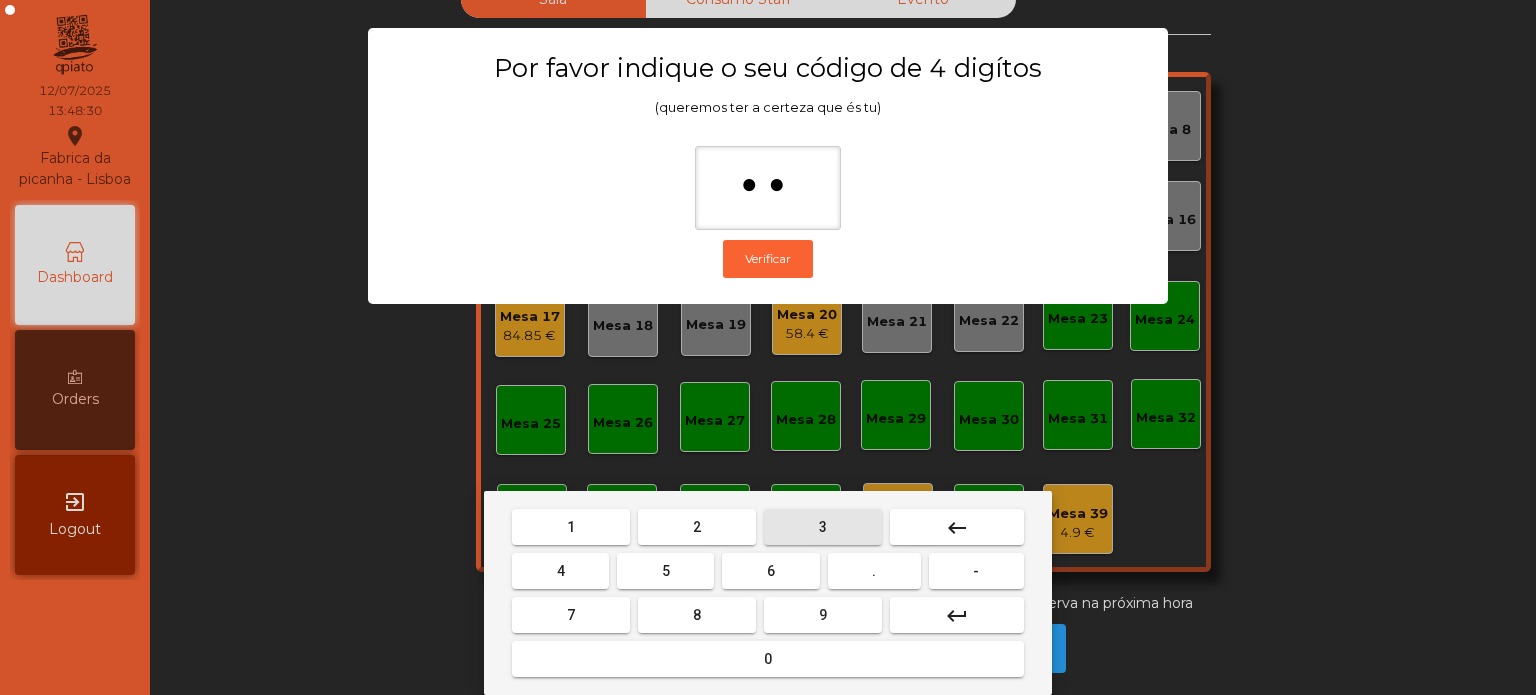 click on "5" at bounding box center [666, 571] 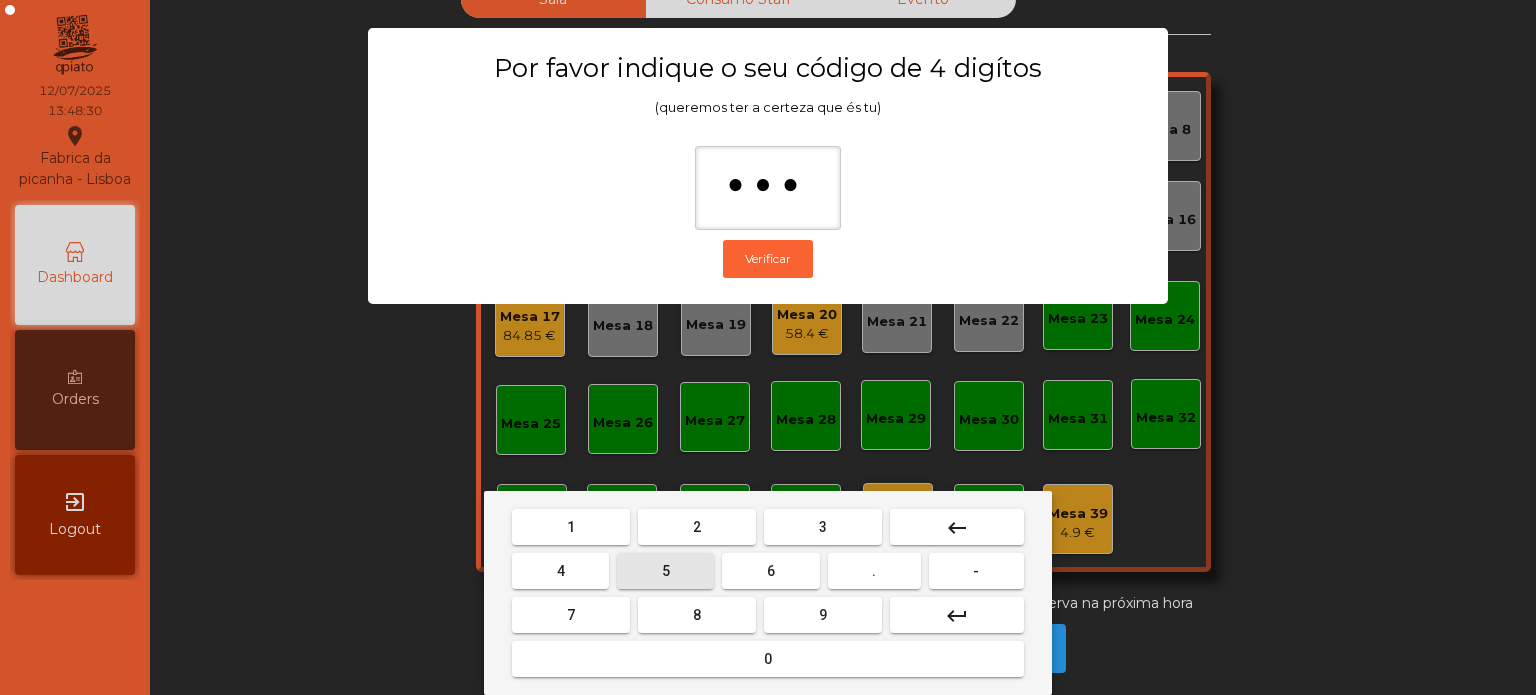 click on "0" at bounding box center [768, 659] 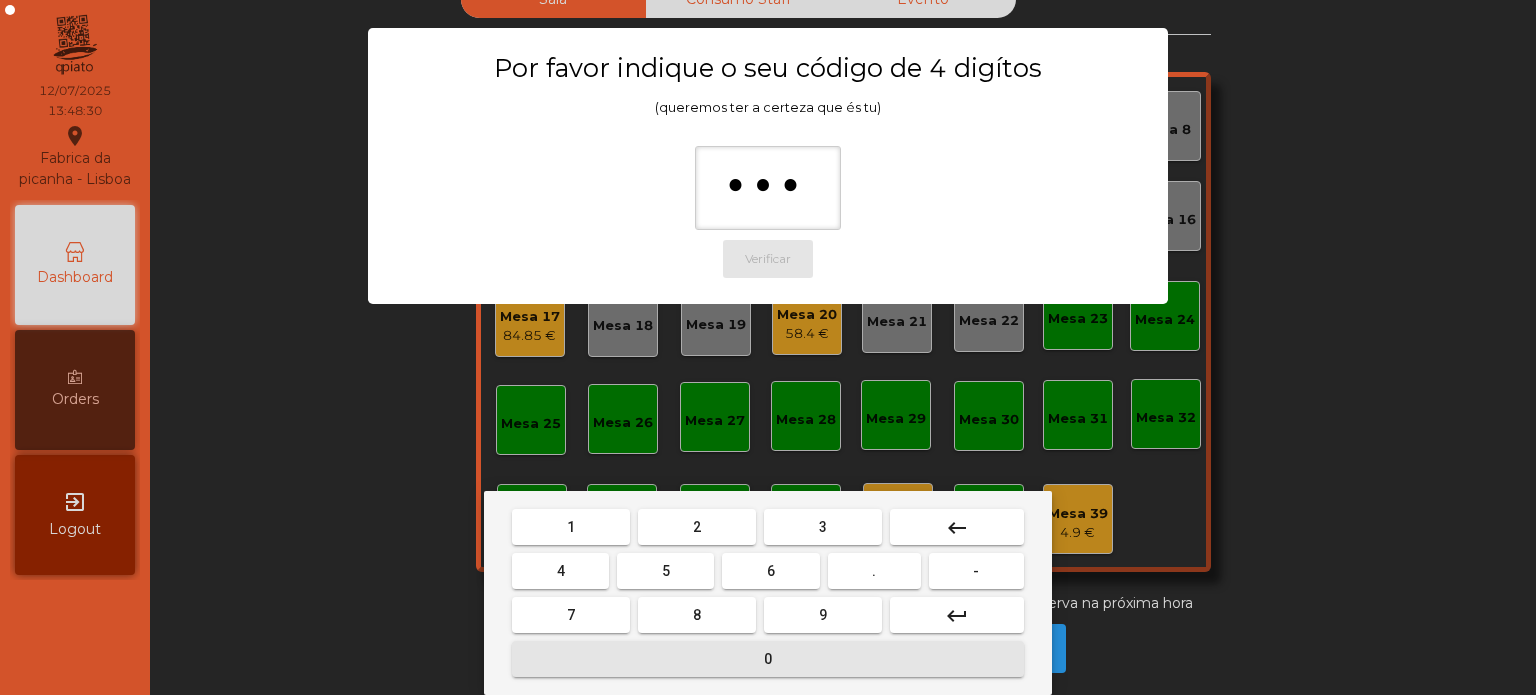 type on "****" 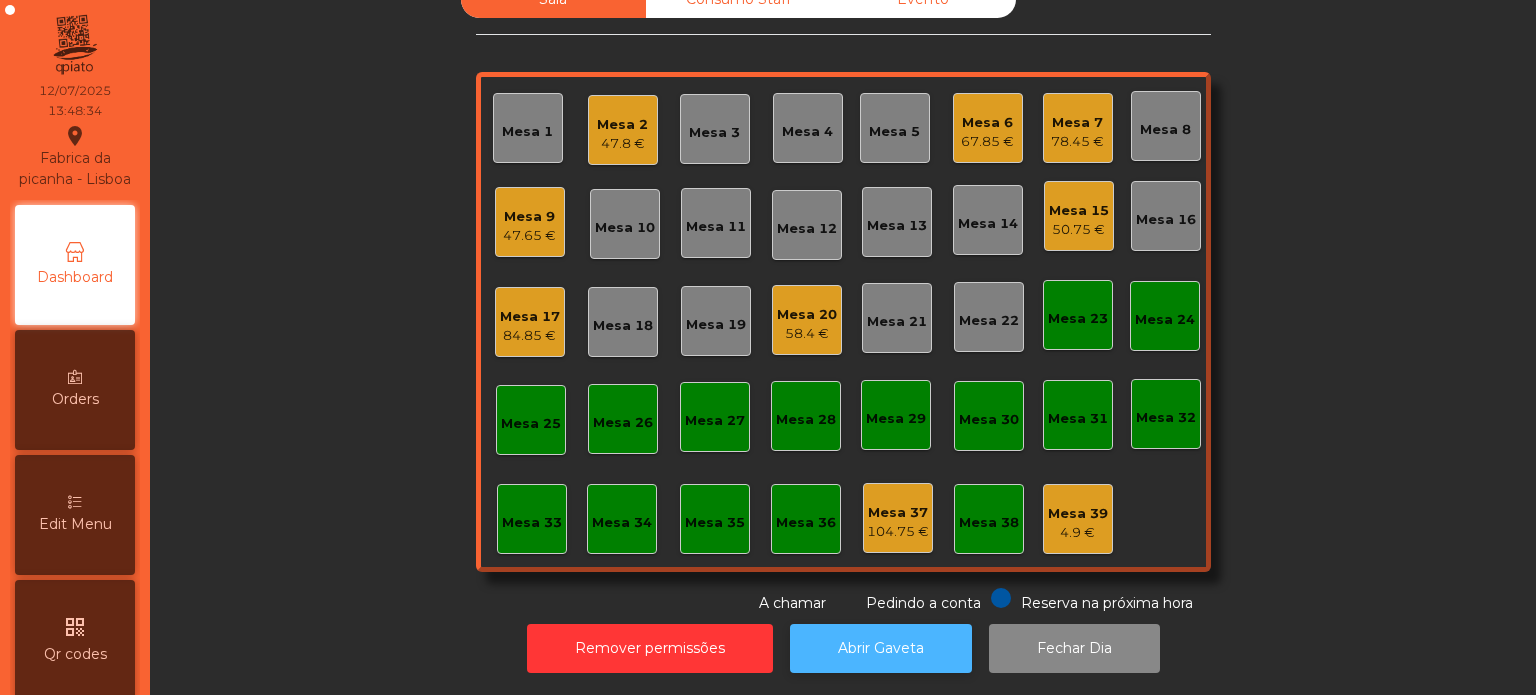 click on "Abrir Gaveta" 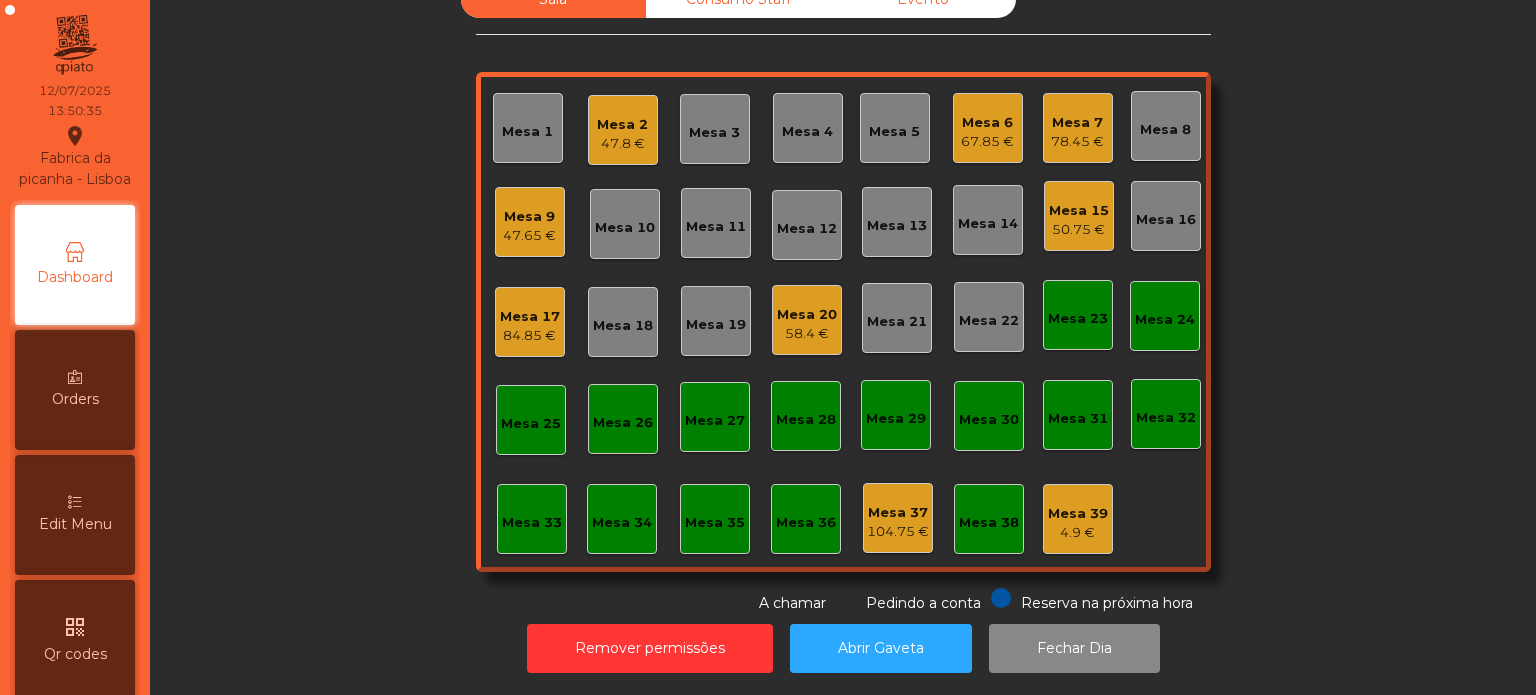 click on "47.8 €" 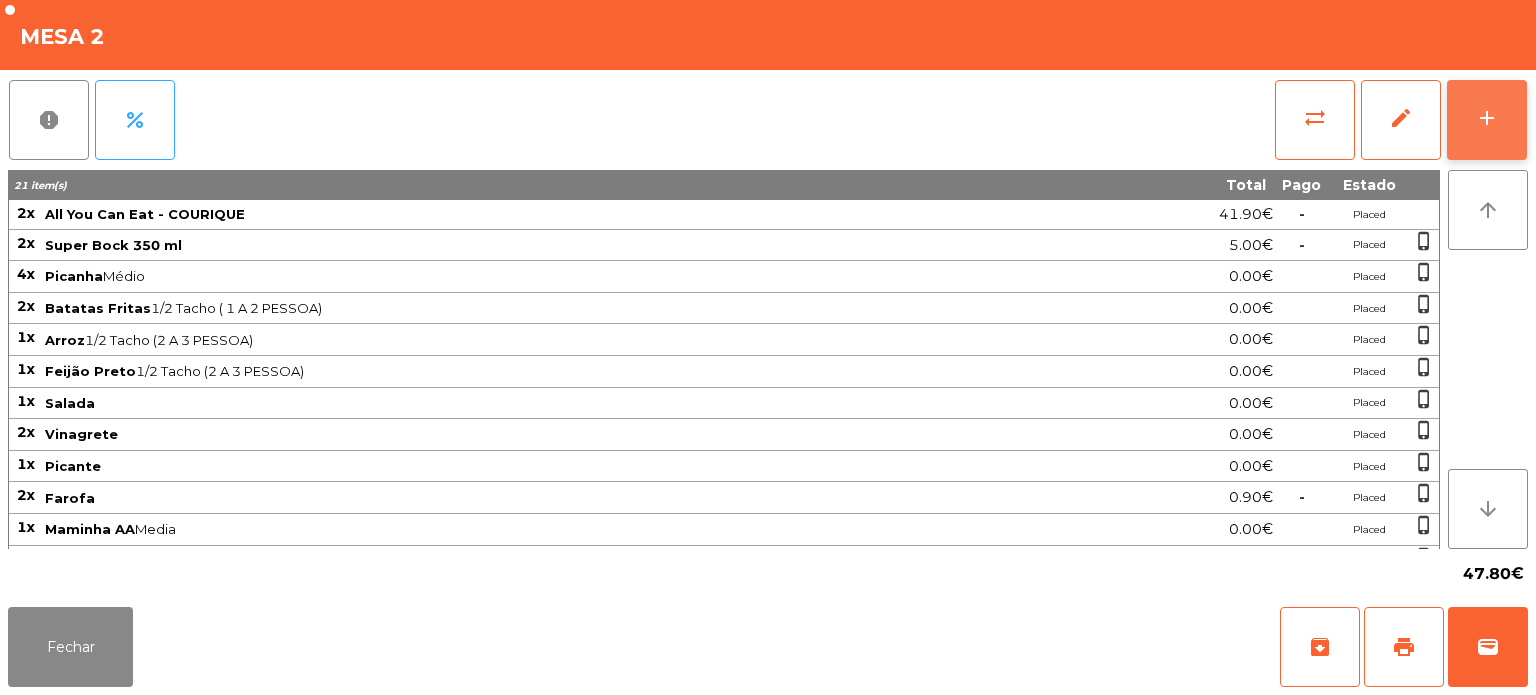 click on "add" 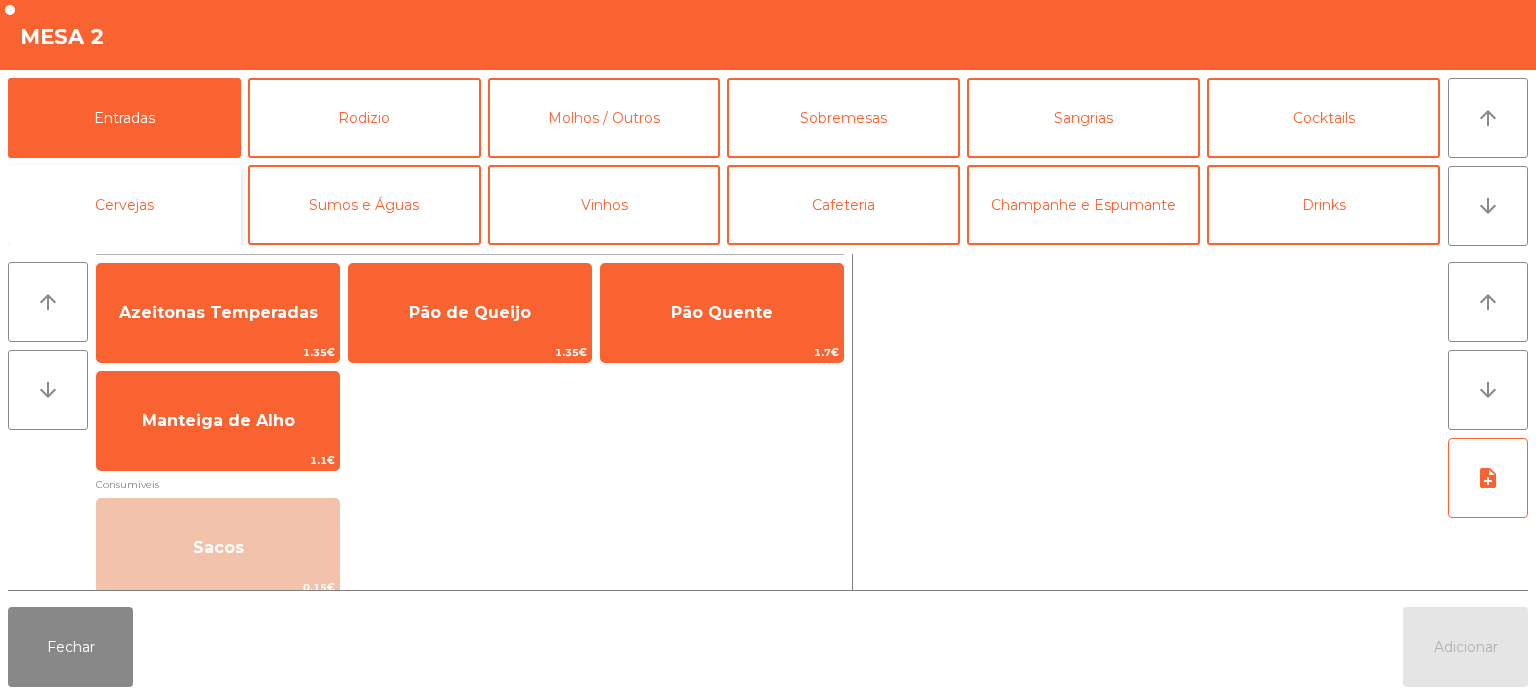 click on "Cervejas" 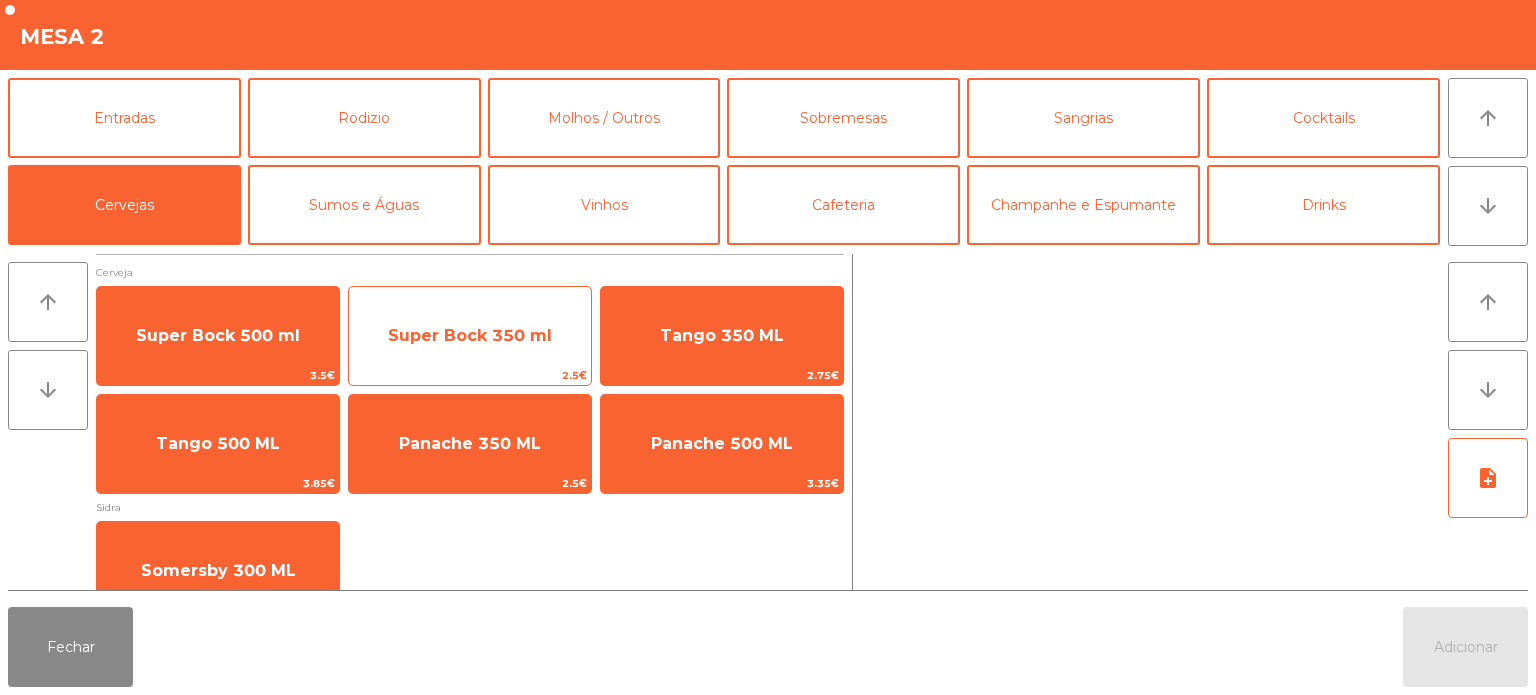click on "Super Bock 350 ml" 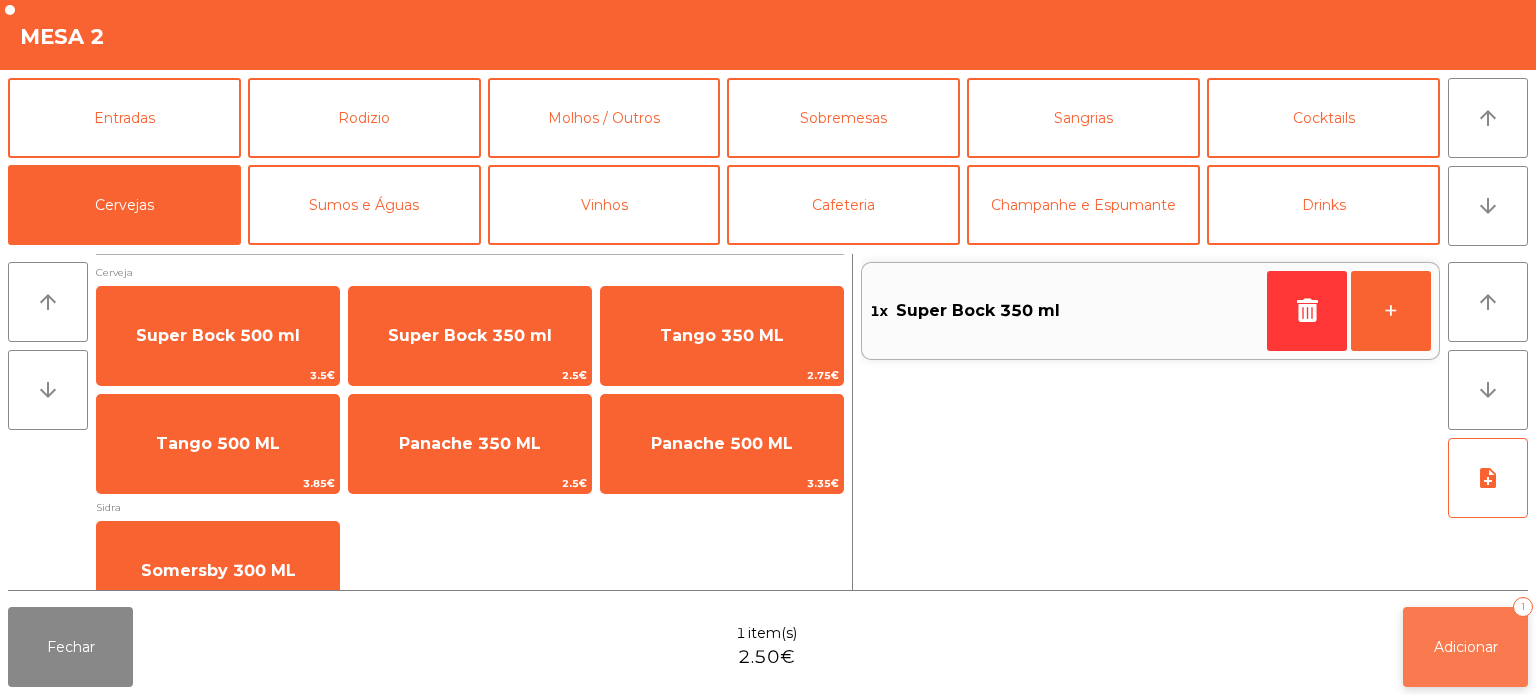 click on "Adicionar" 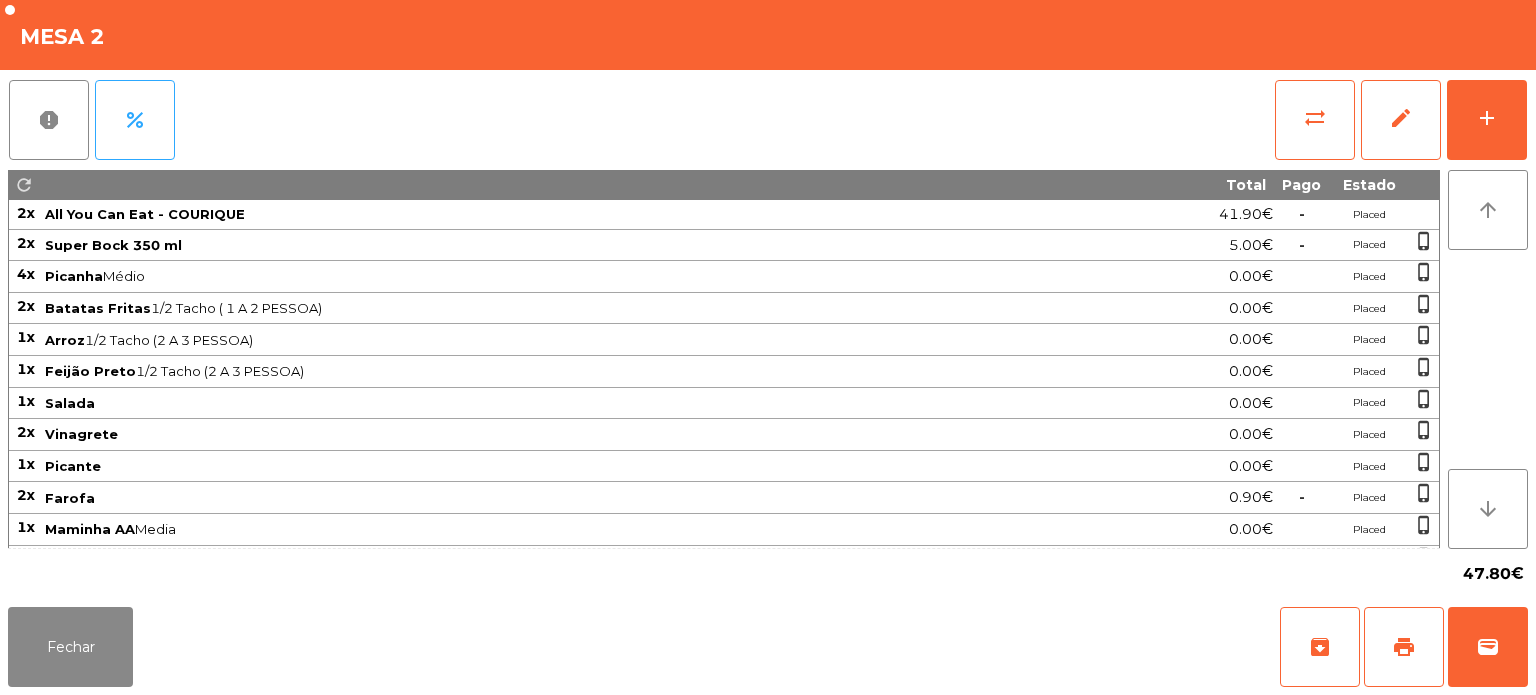 click on "Fechar   archive   print   wallet" 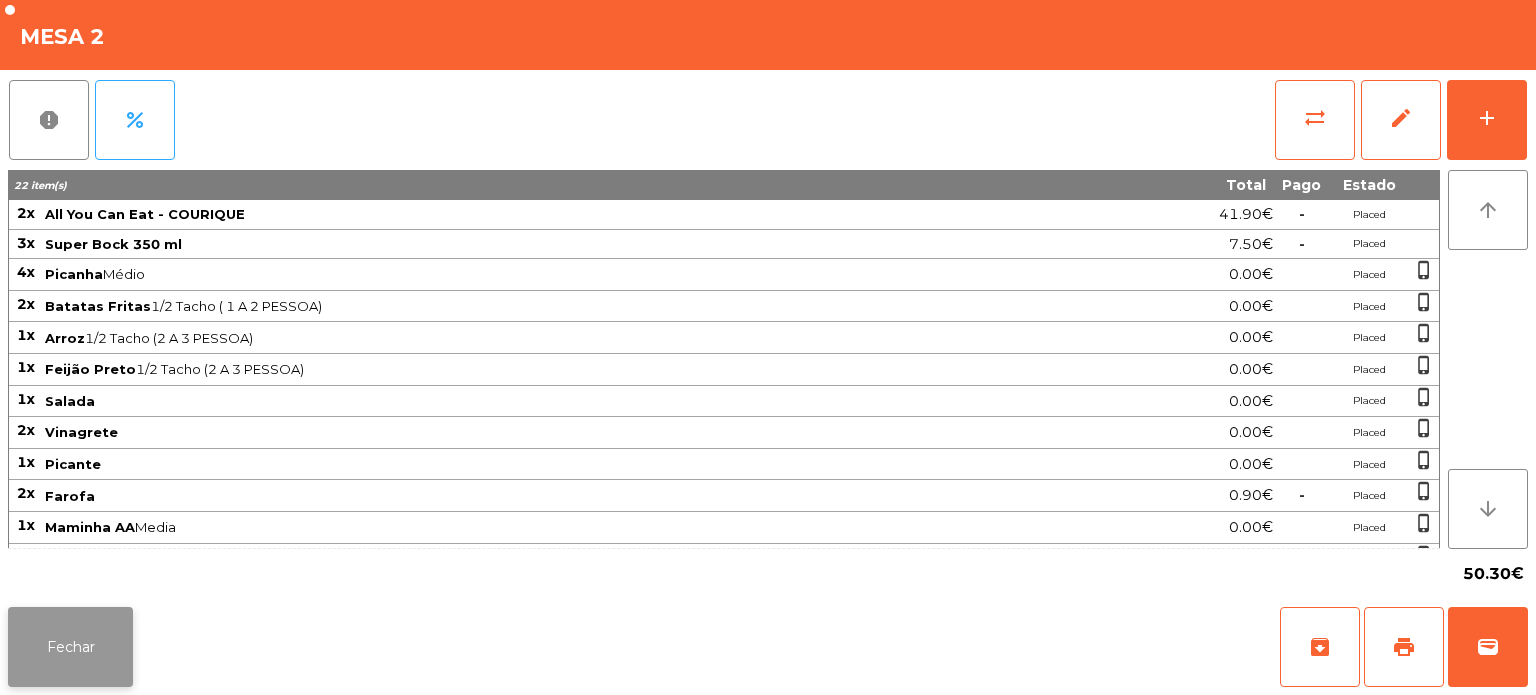 click on "Fechar" 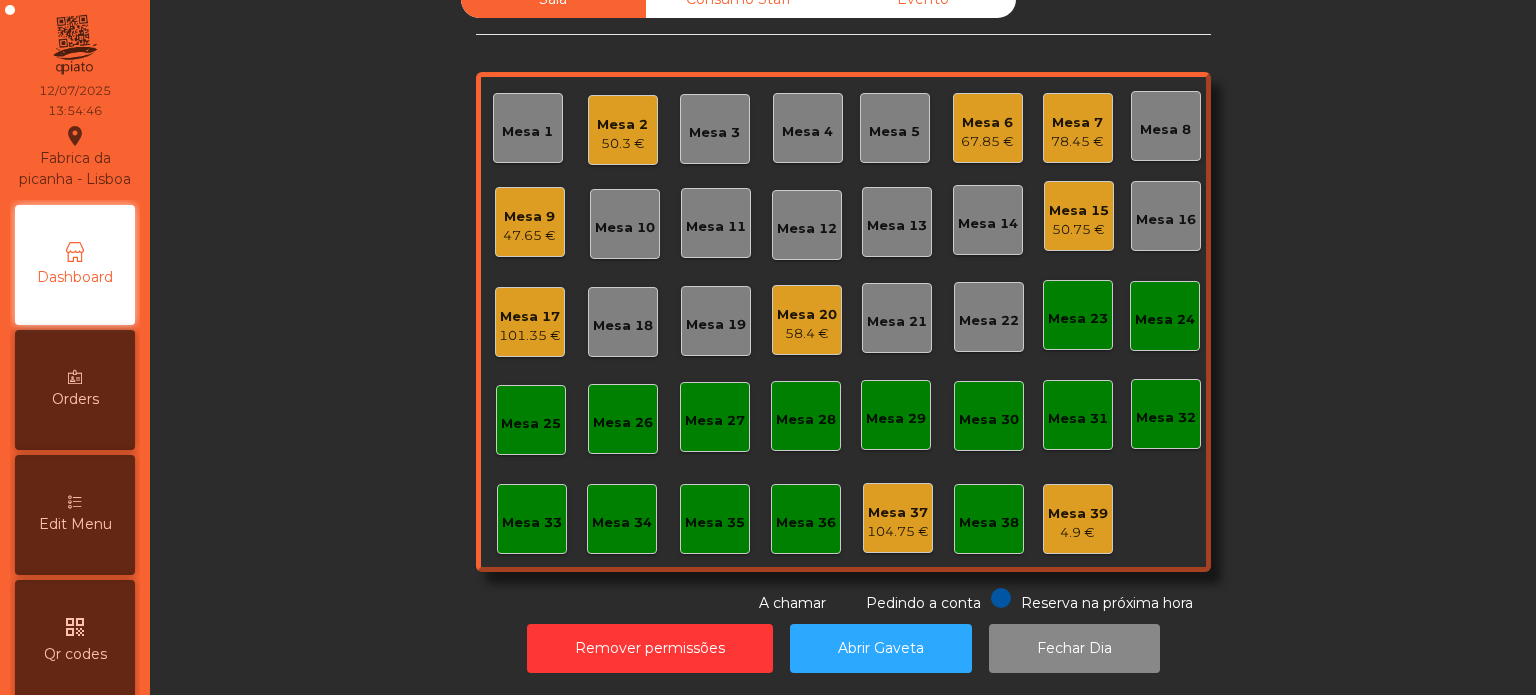 click on "Mesa 18" 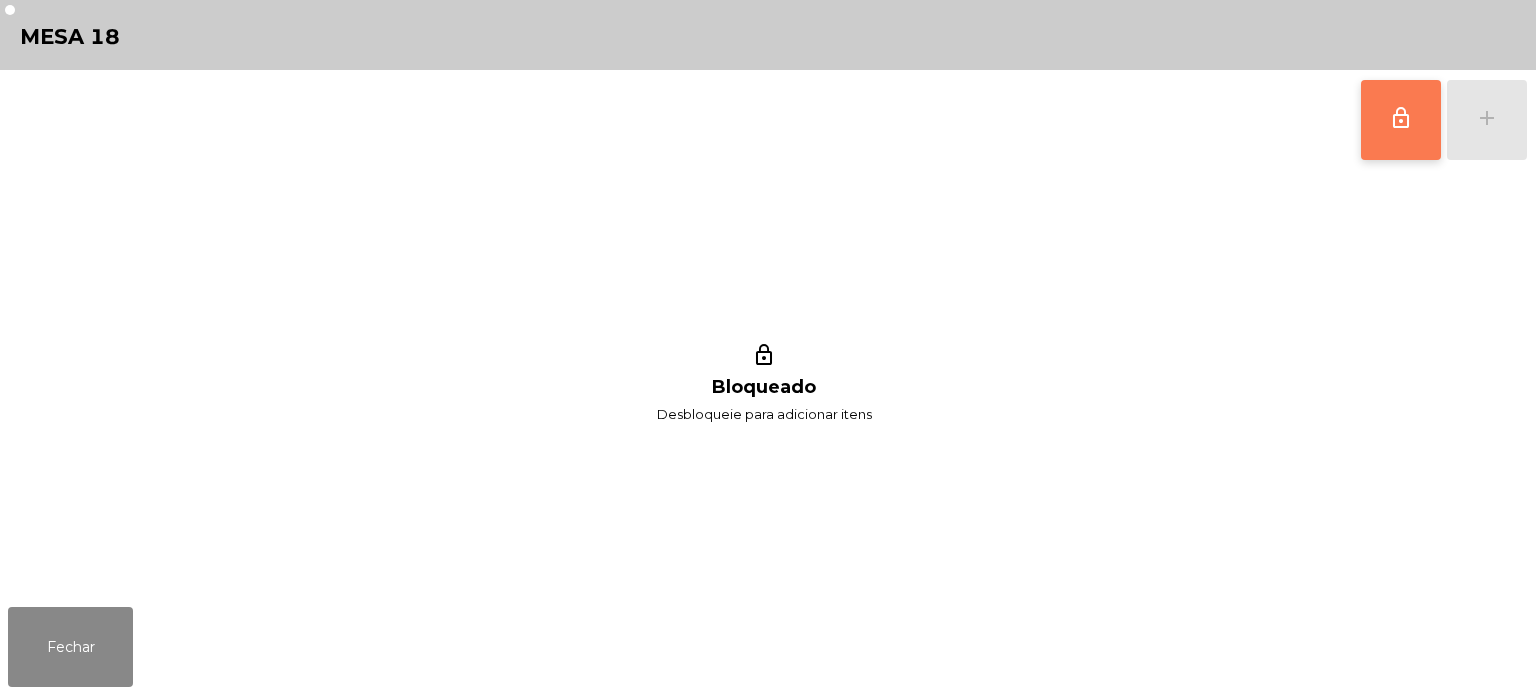click on "lock_outline" 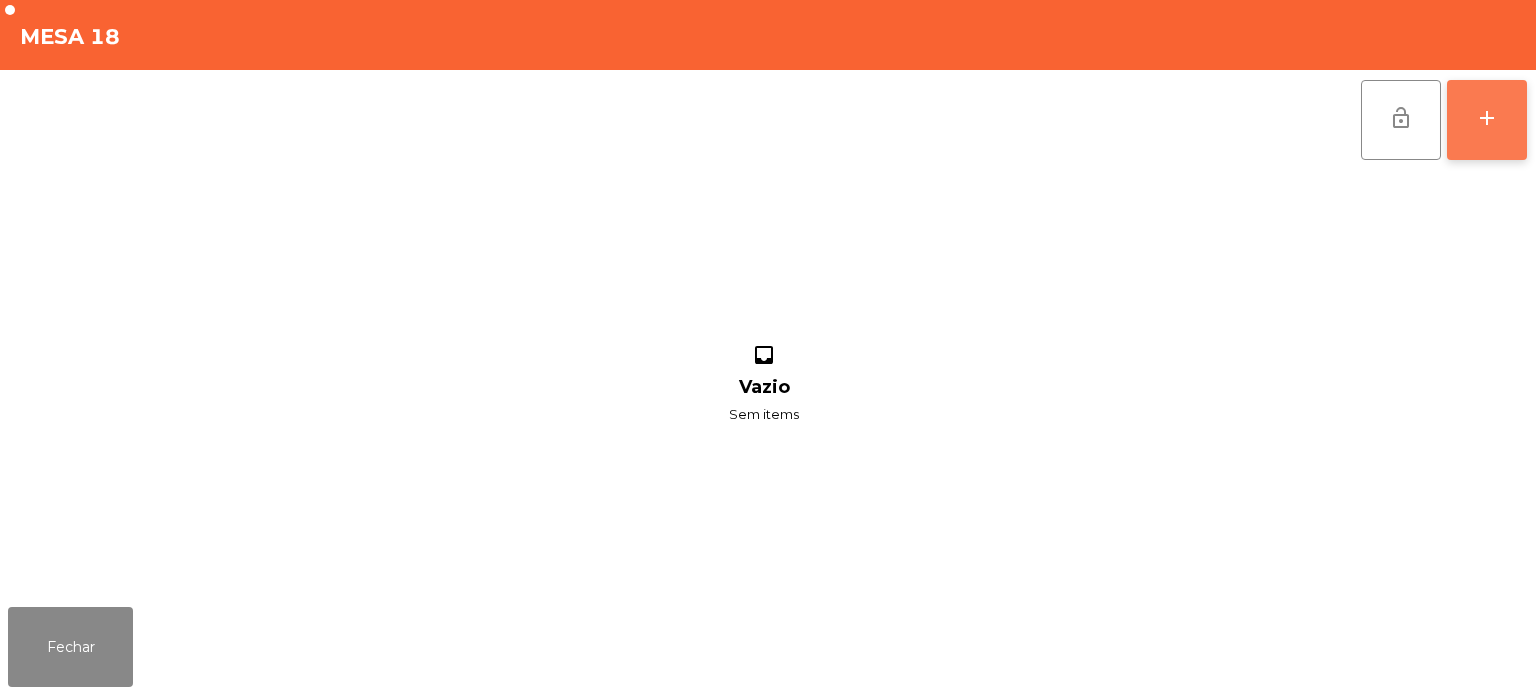 click on "add" 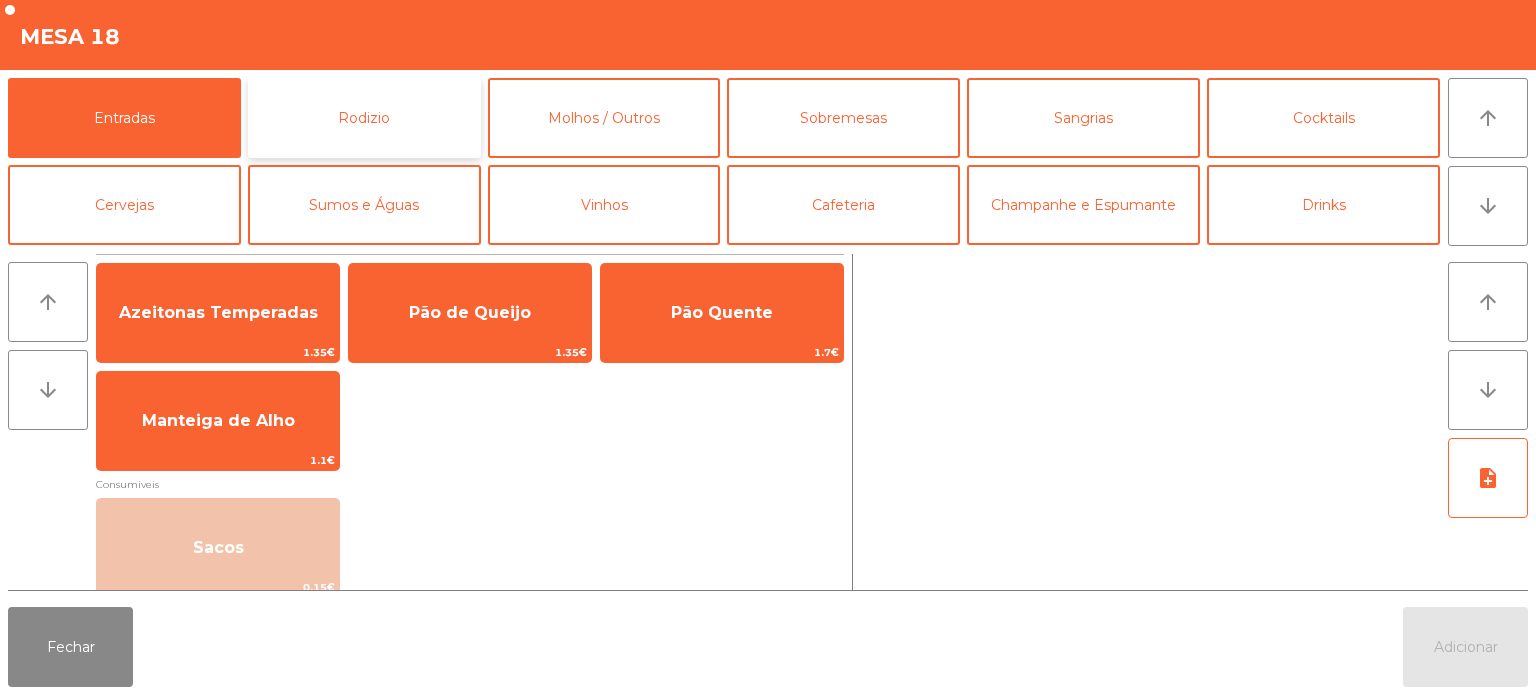 click on "Rodizio" 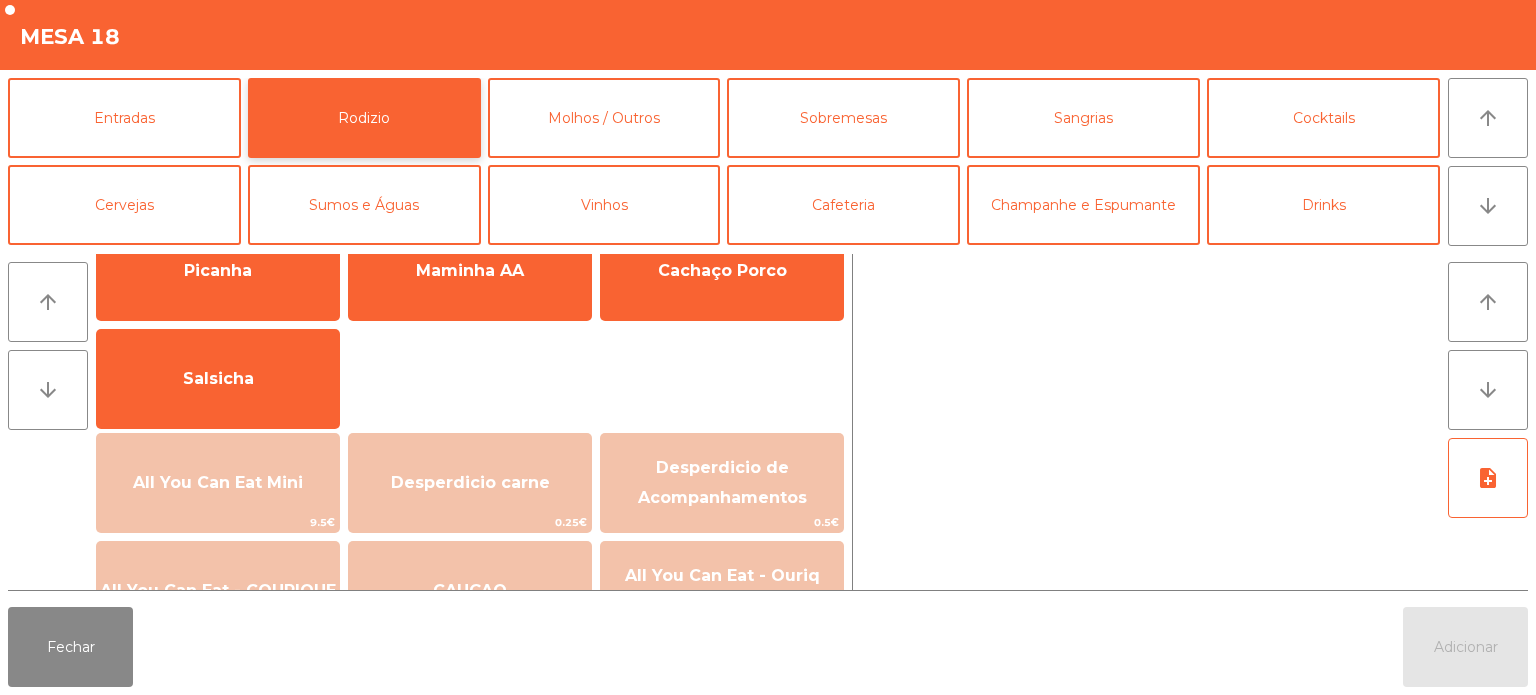 scroll, scrollTop: 69, scrollLeft: 0, axis: vertical 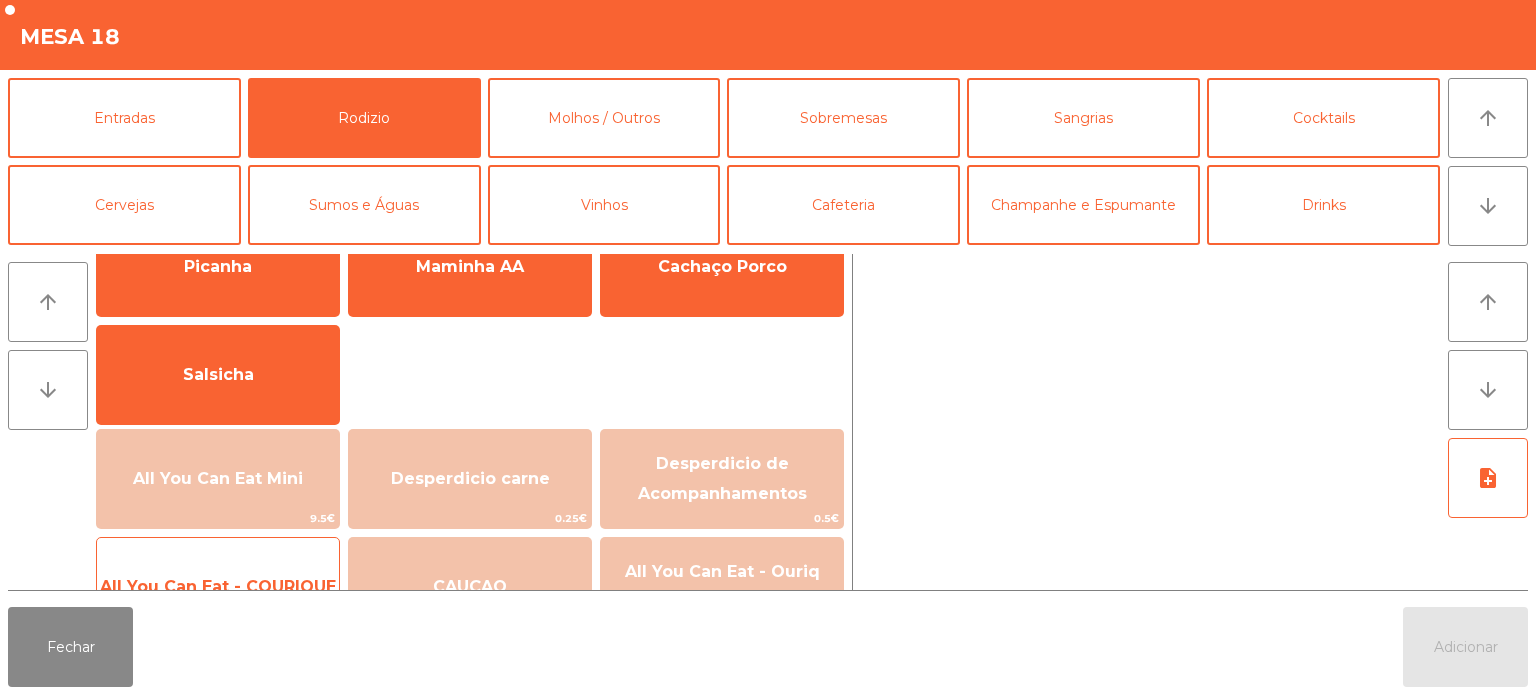 click on "All You Can Eat - COURIQUE" 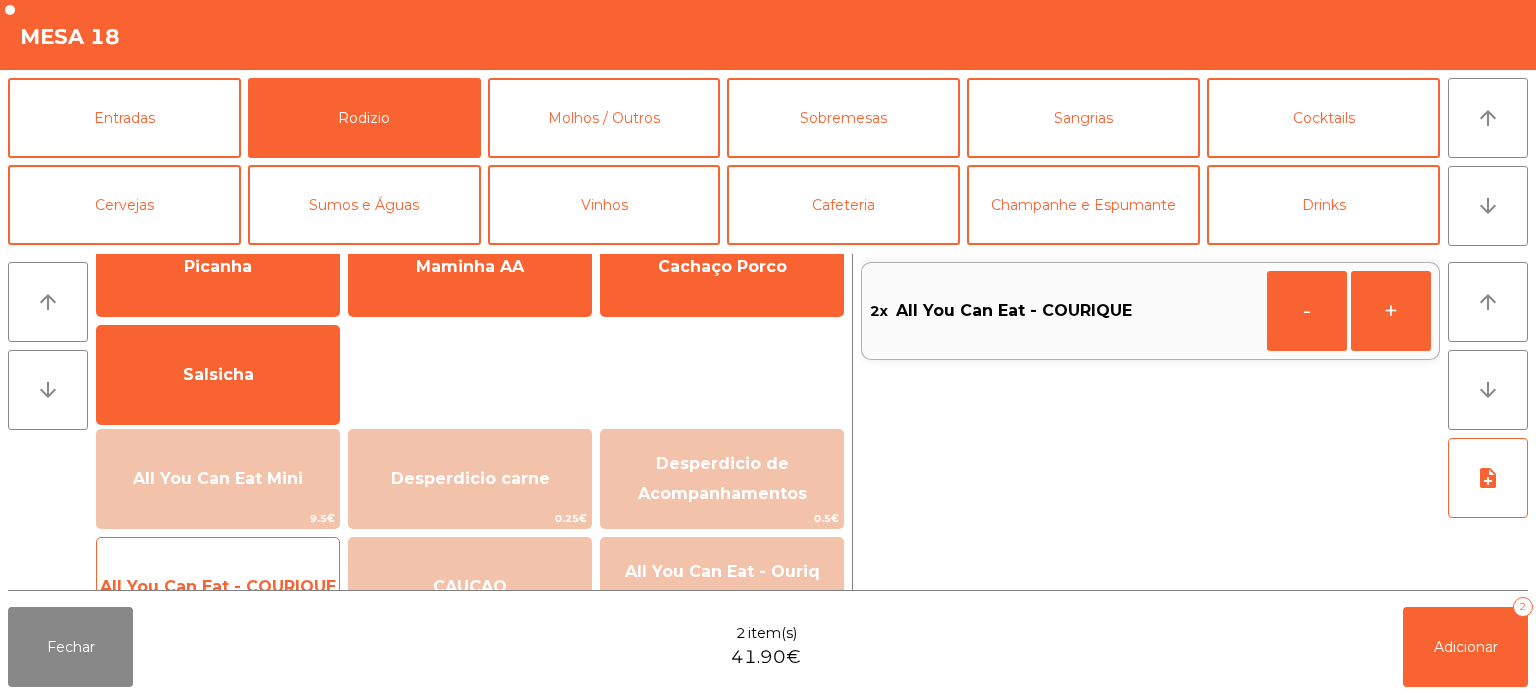 click on "All You Can Eat - COURIQUE" 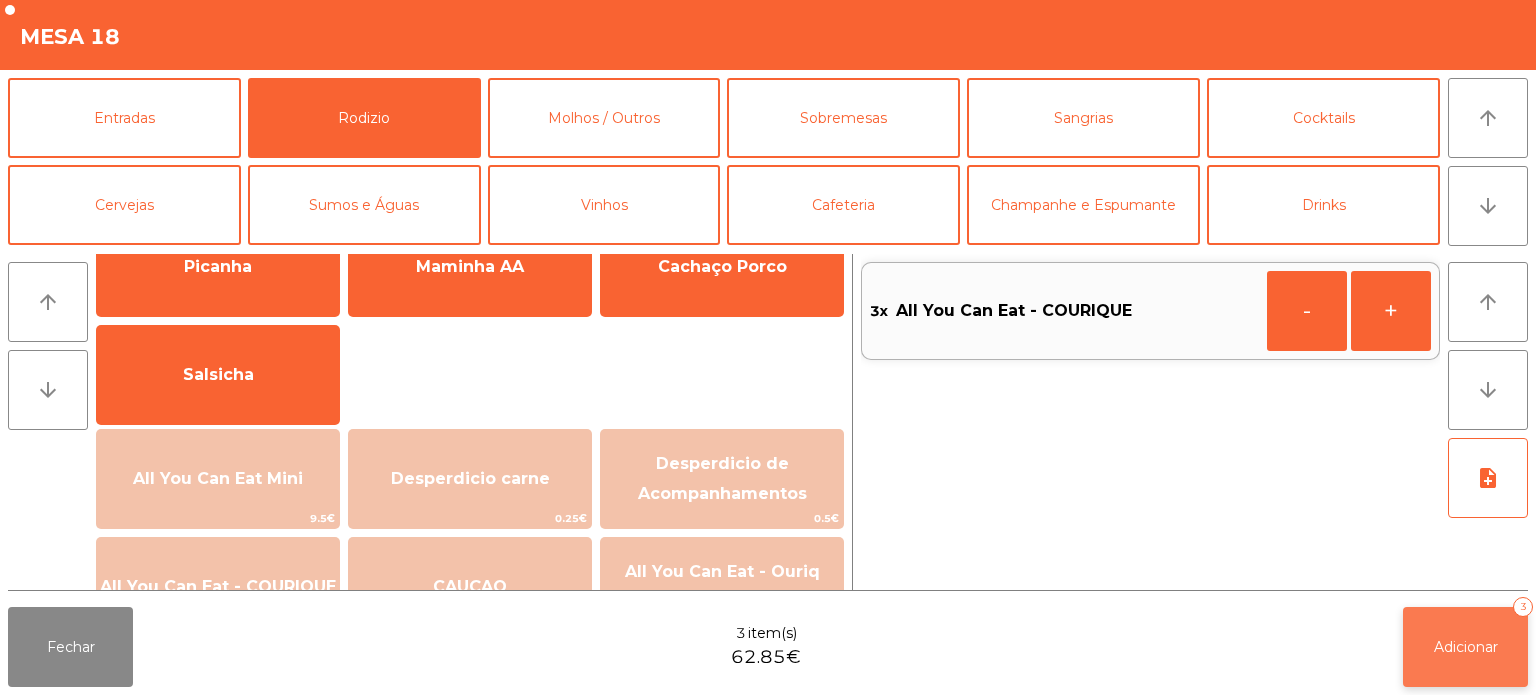 click on "Adicionar   3" 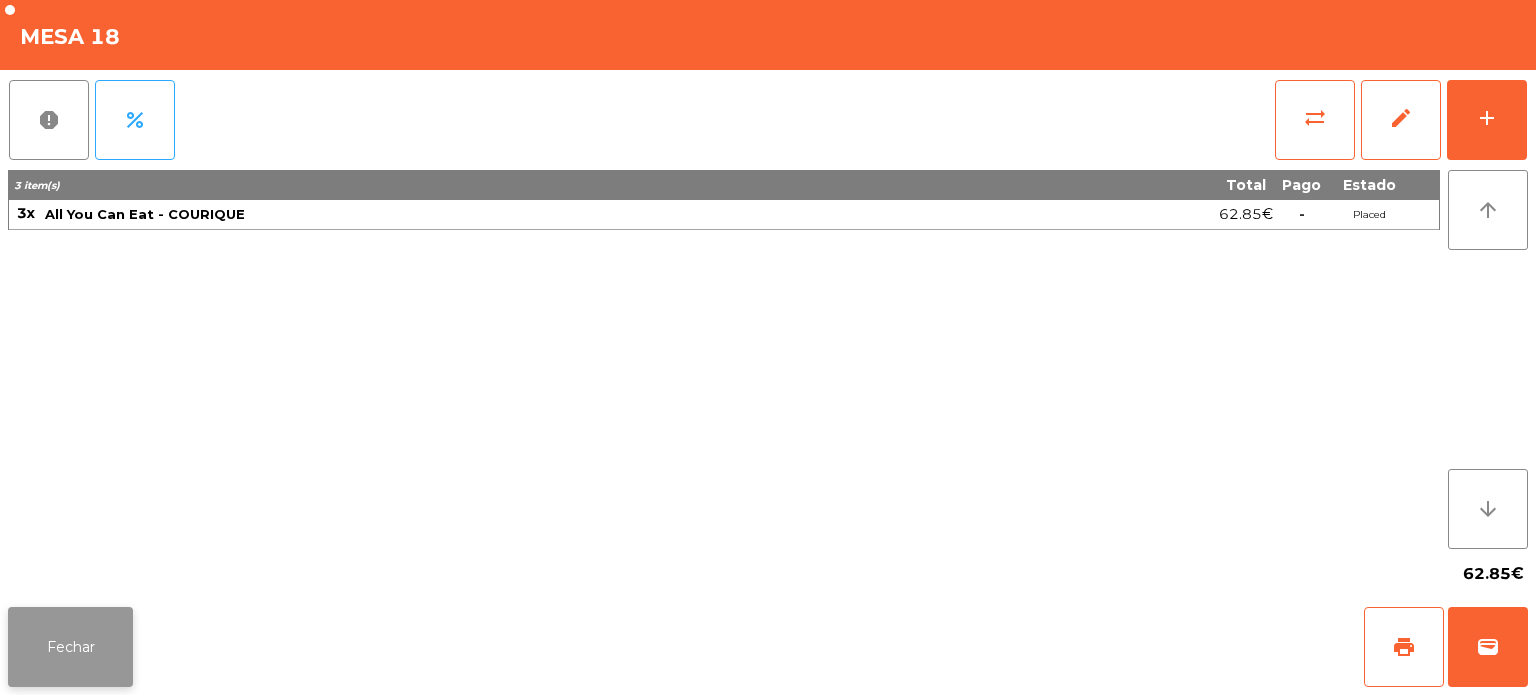 click on "Fechar" 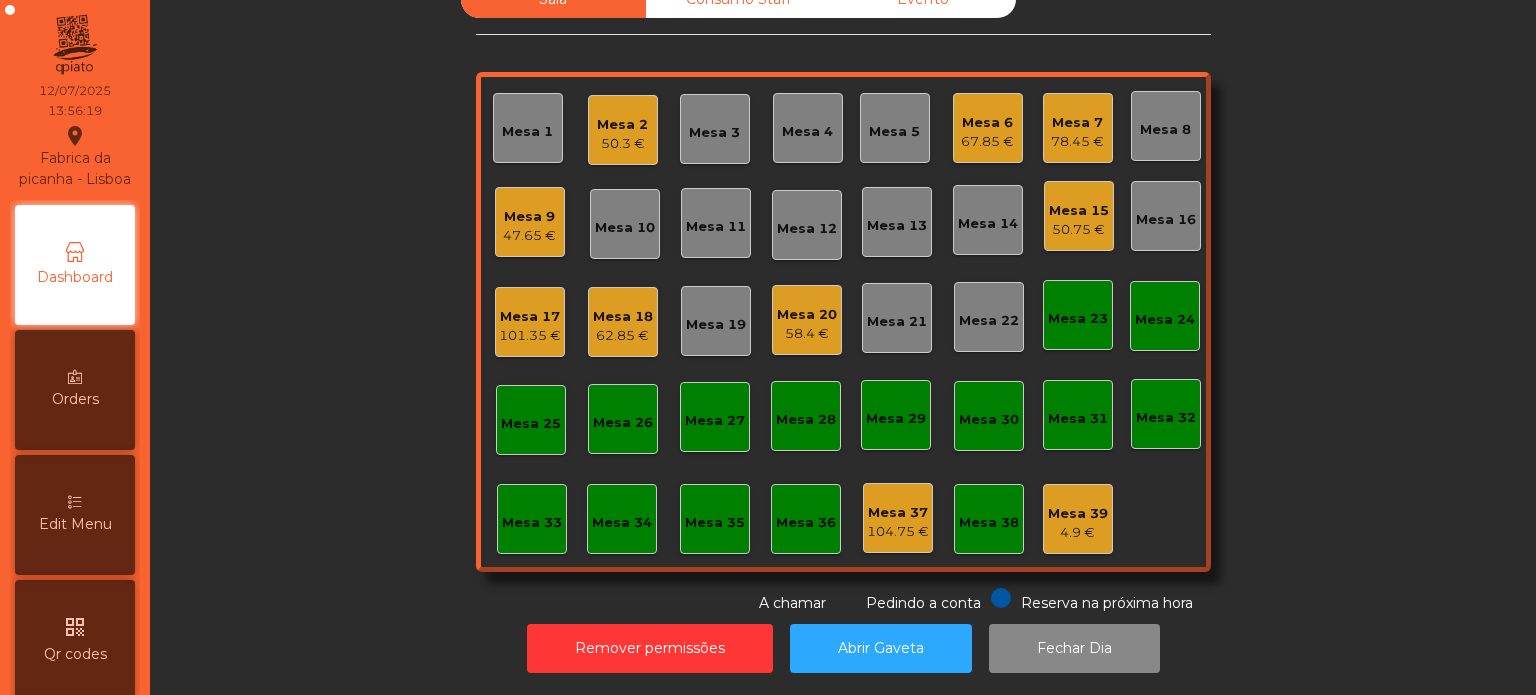 click on "78.45 €" 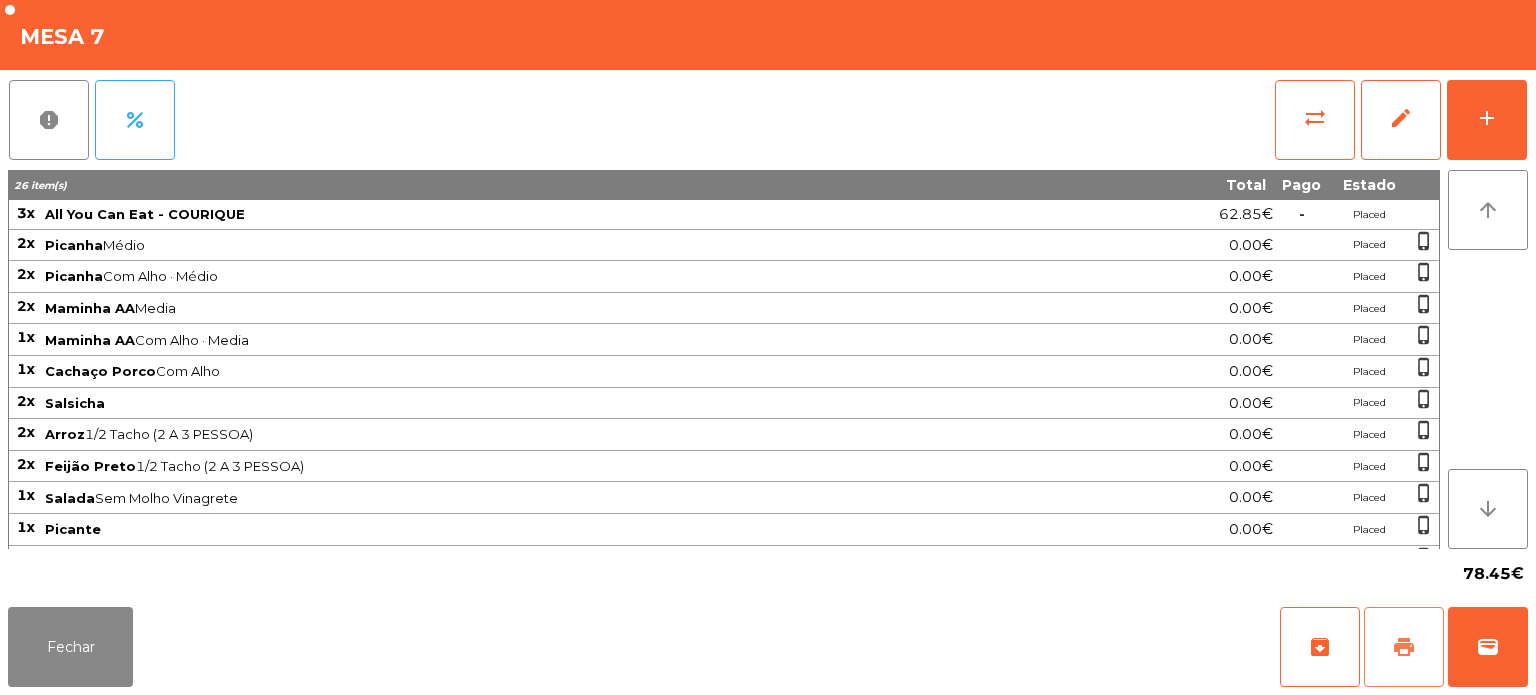 click on "print" 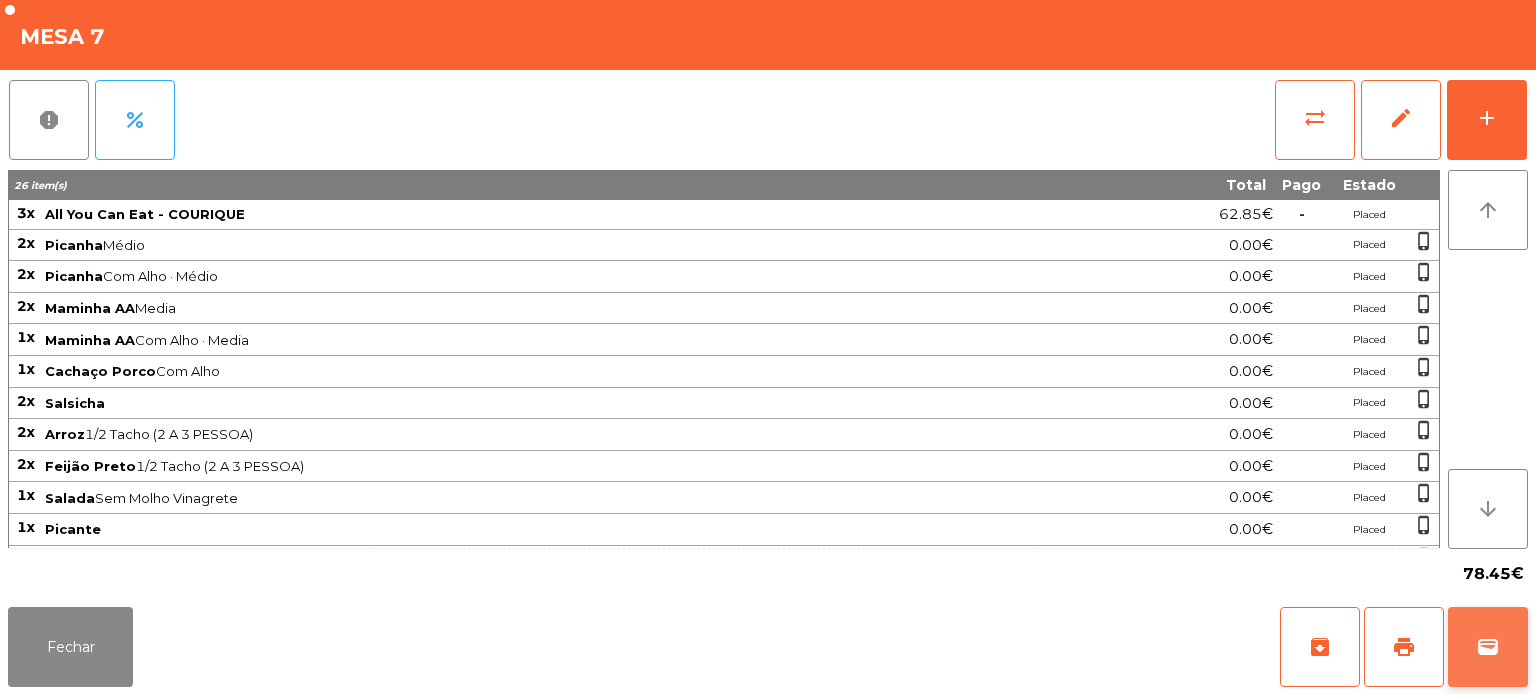 click on "wallet" 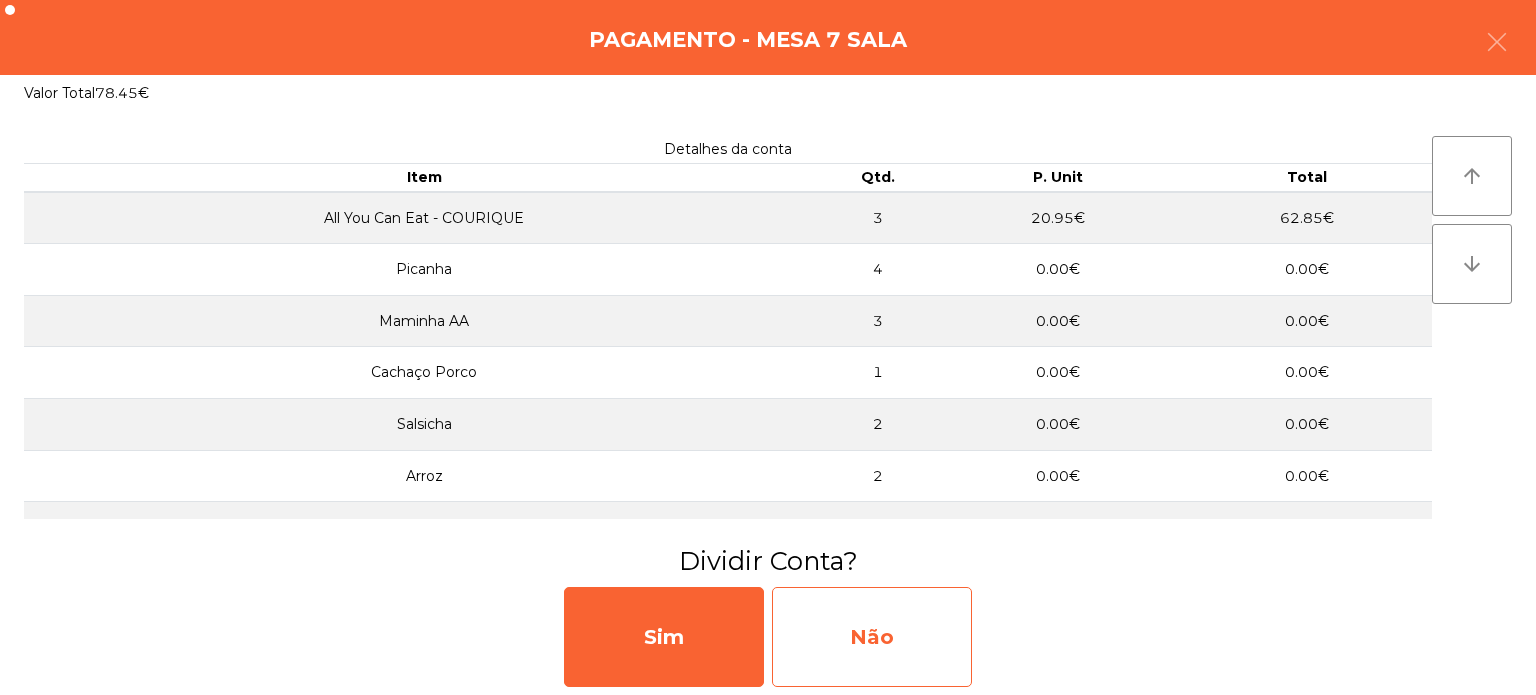 click on "Não" 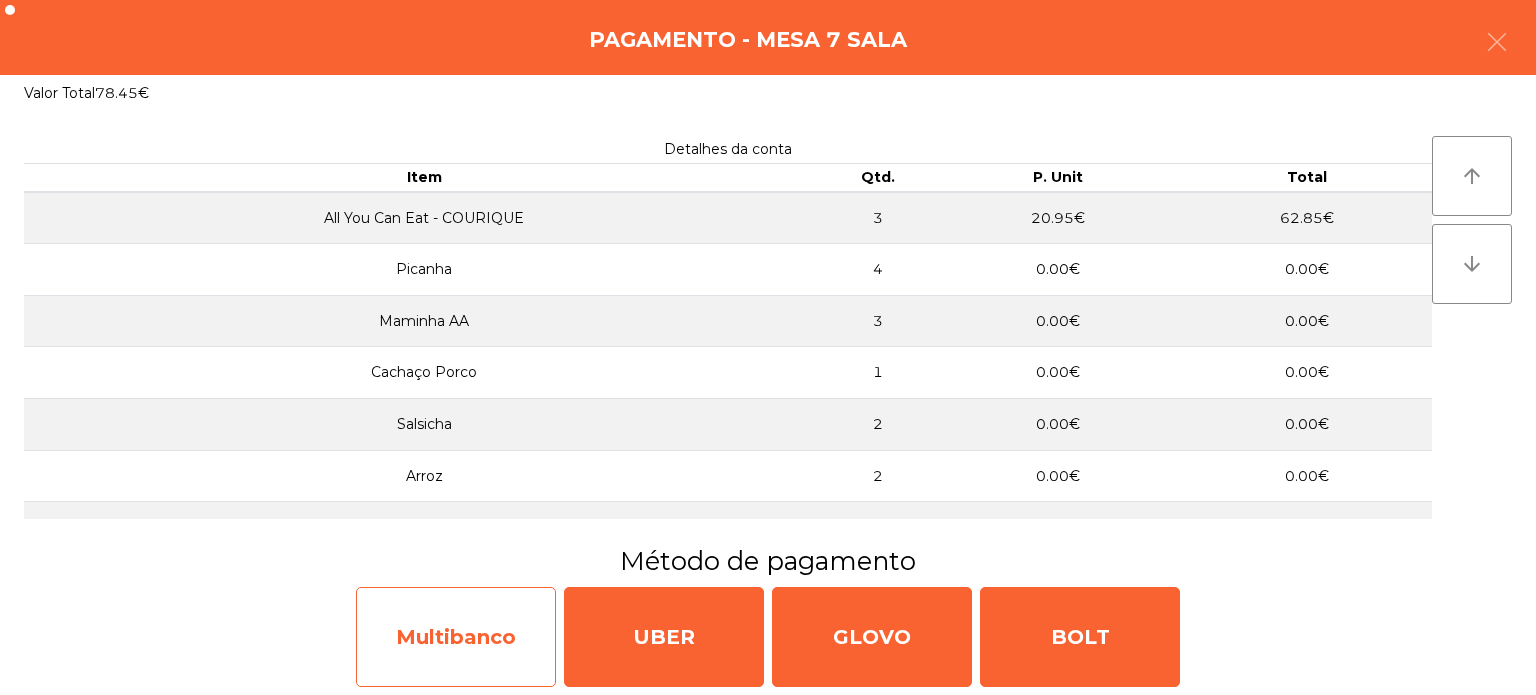 click on "Multibanco" 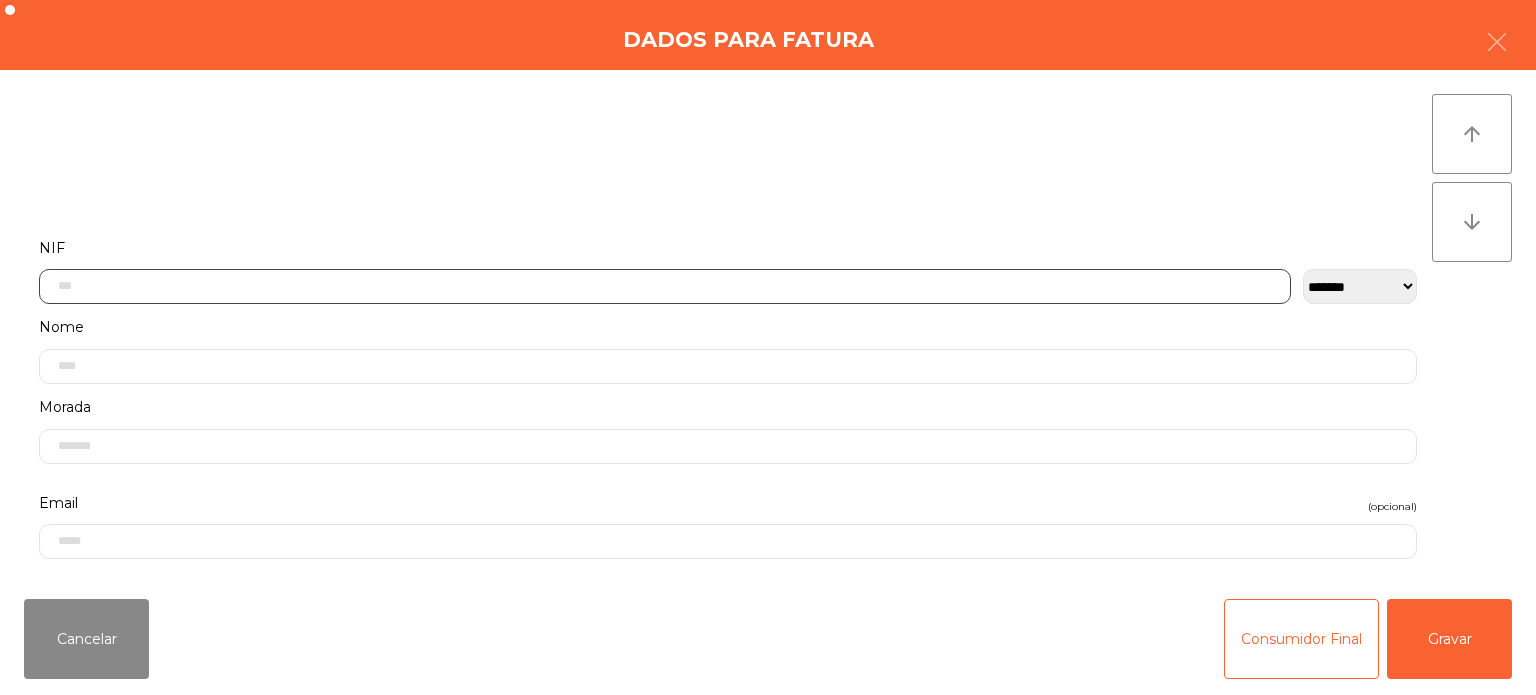 click 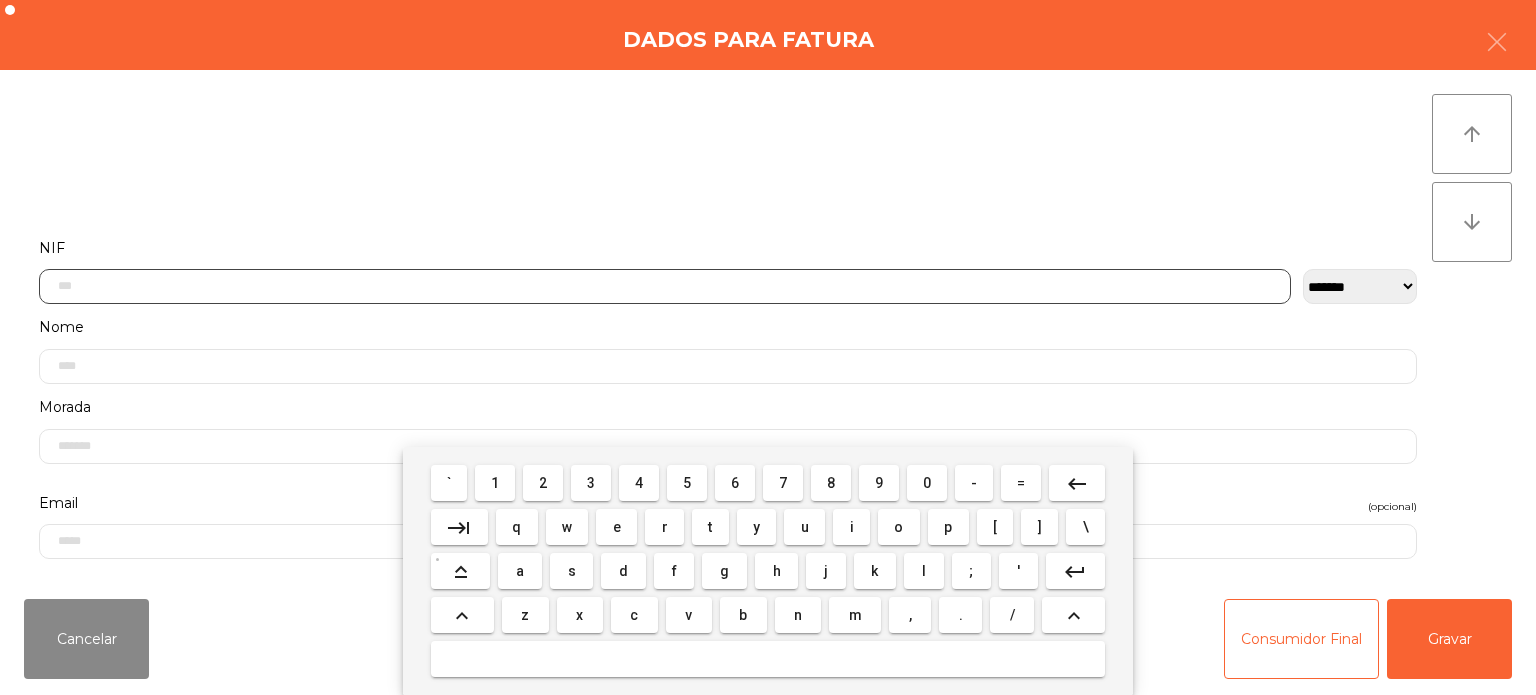 scroll, scrollTop: 139, scrollLeft: 0, axis: vertical 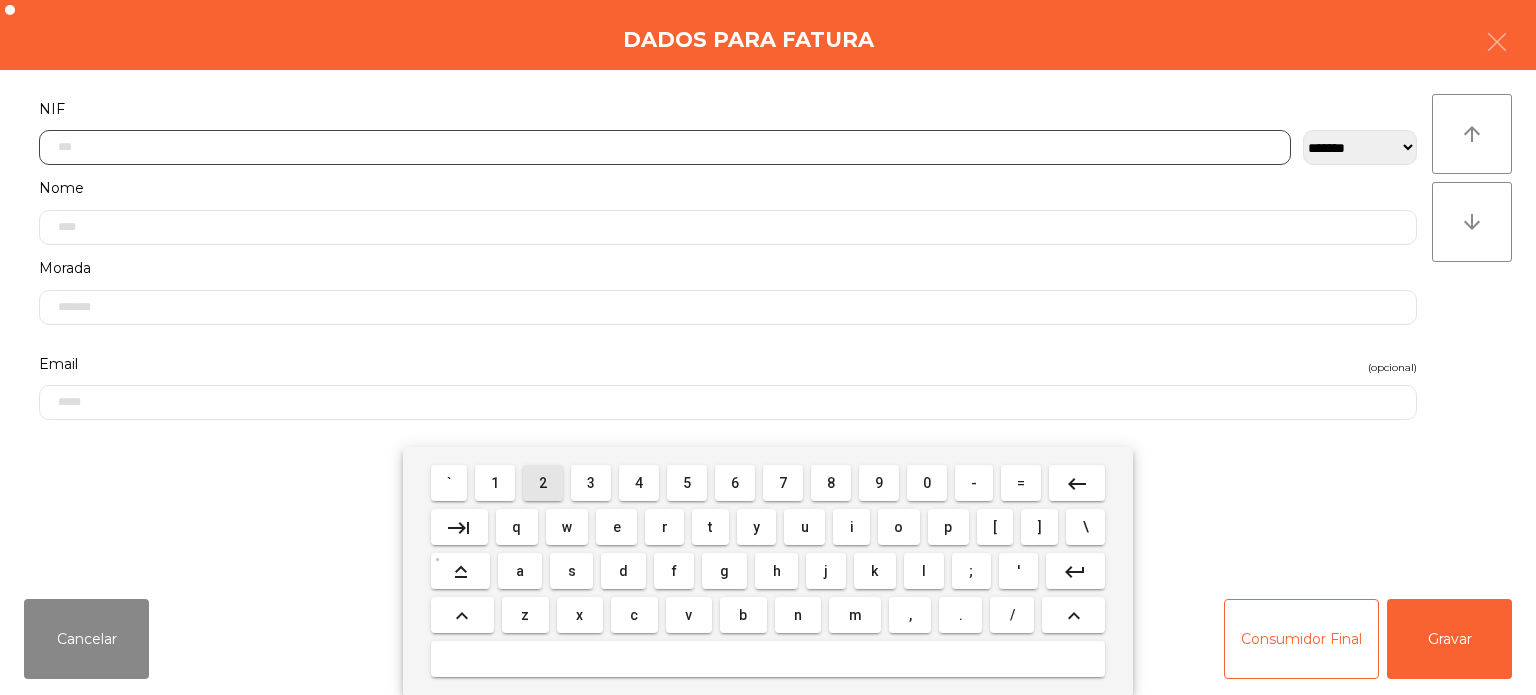 click on "2" at bounding box center [543, 483] 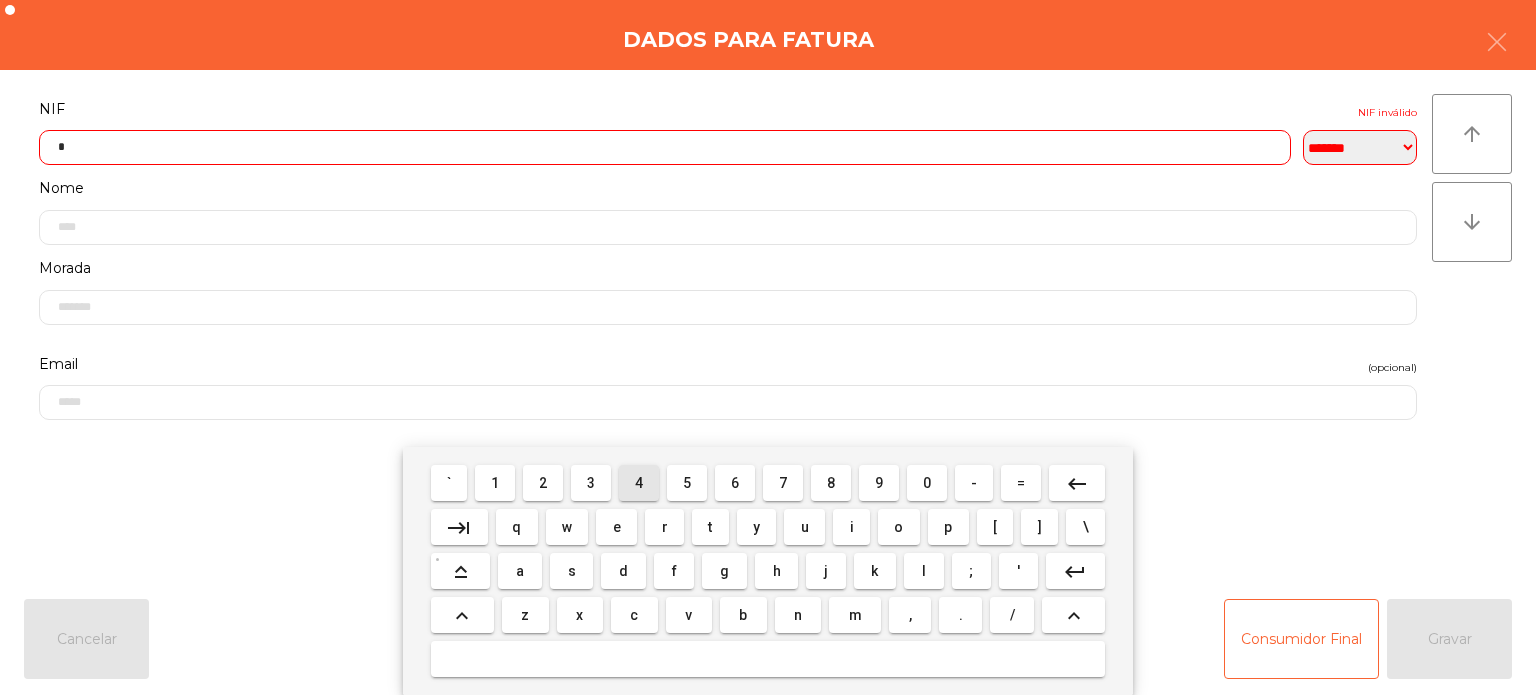 click on "4" at bounding box center [639, 483] 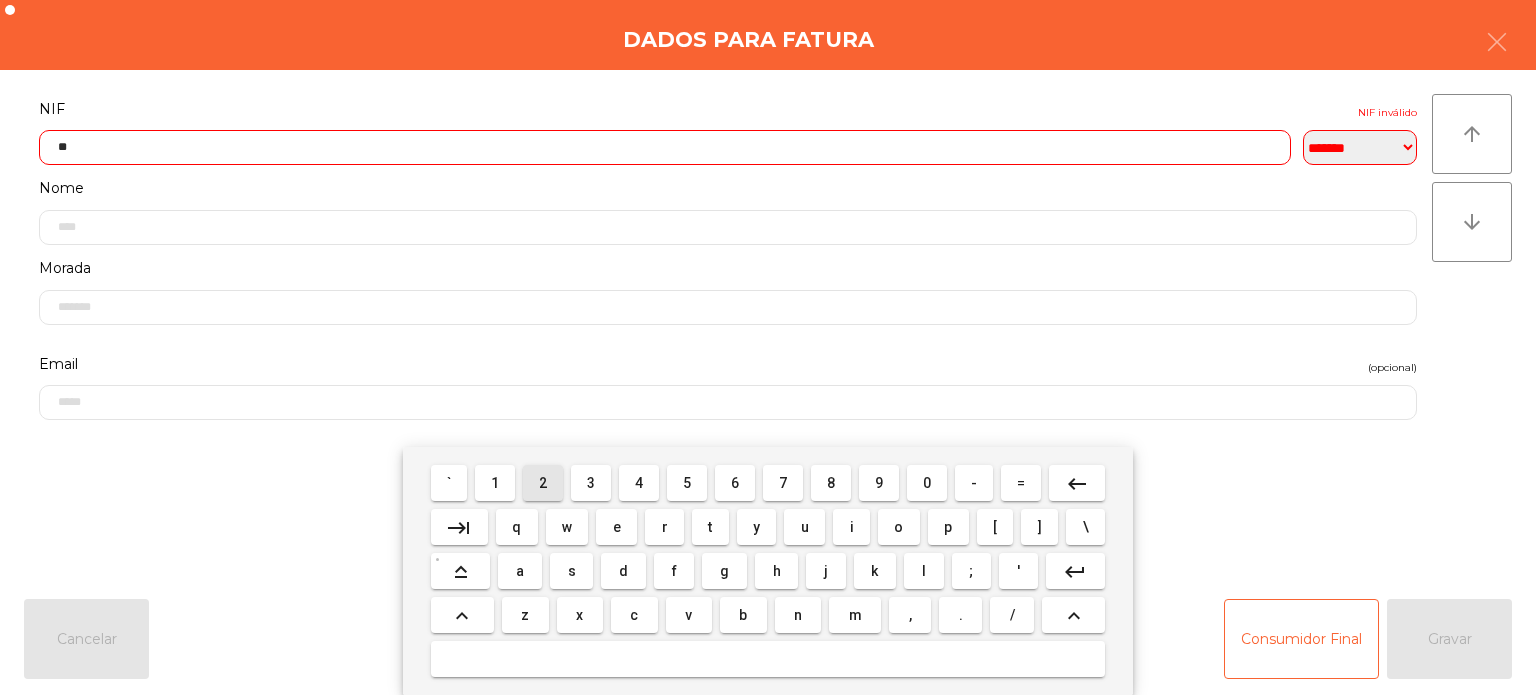 click on "2" at bounding box center (543, 483) 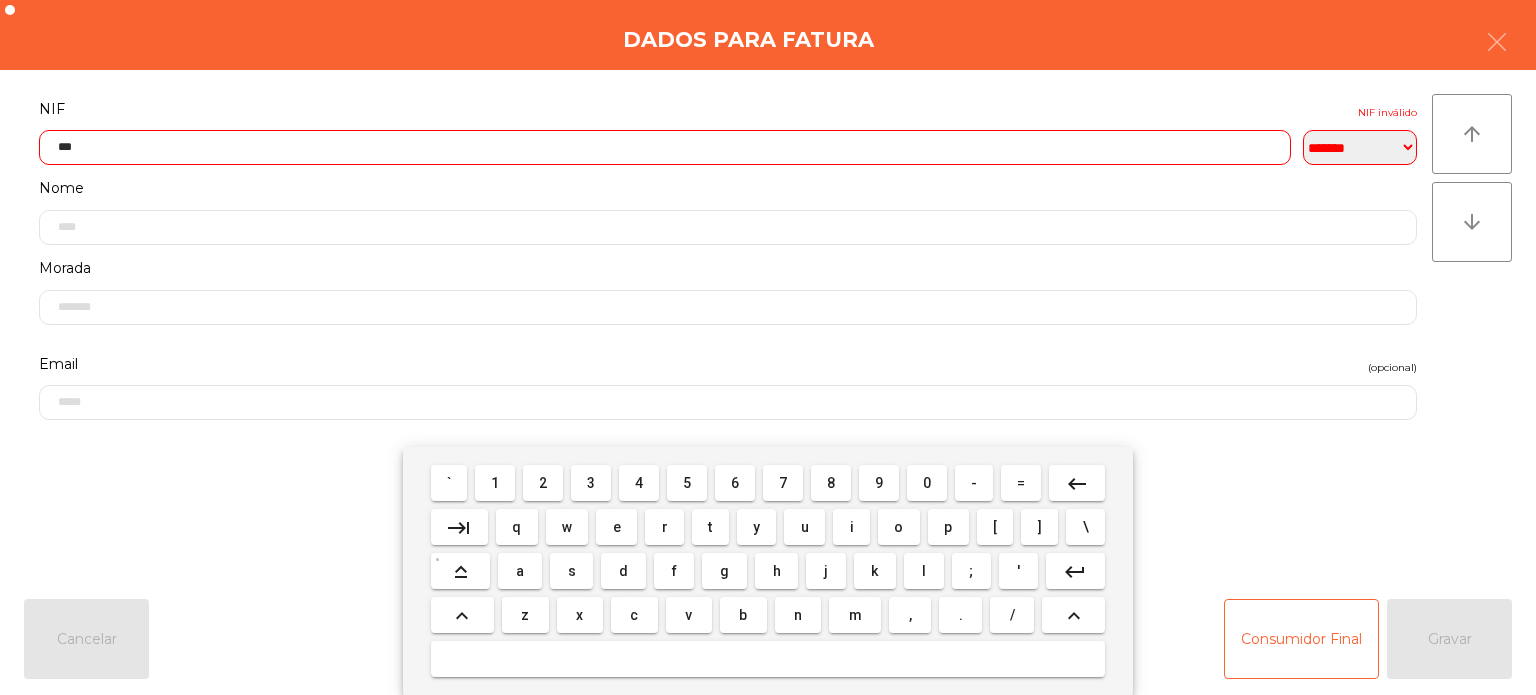 click on "8" at bounding box center [831, 483] 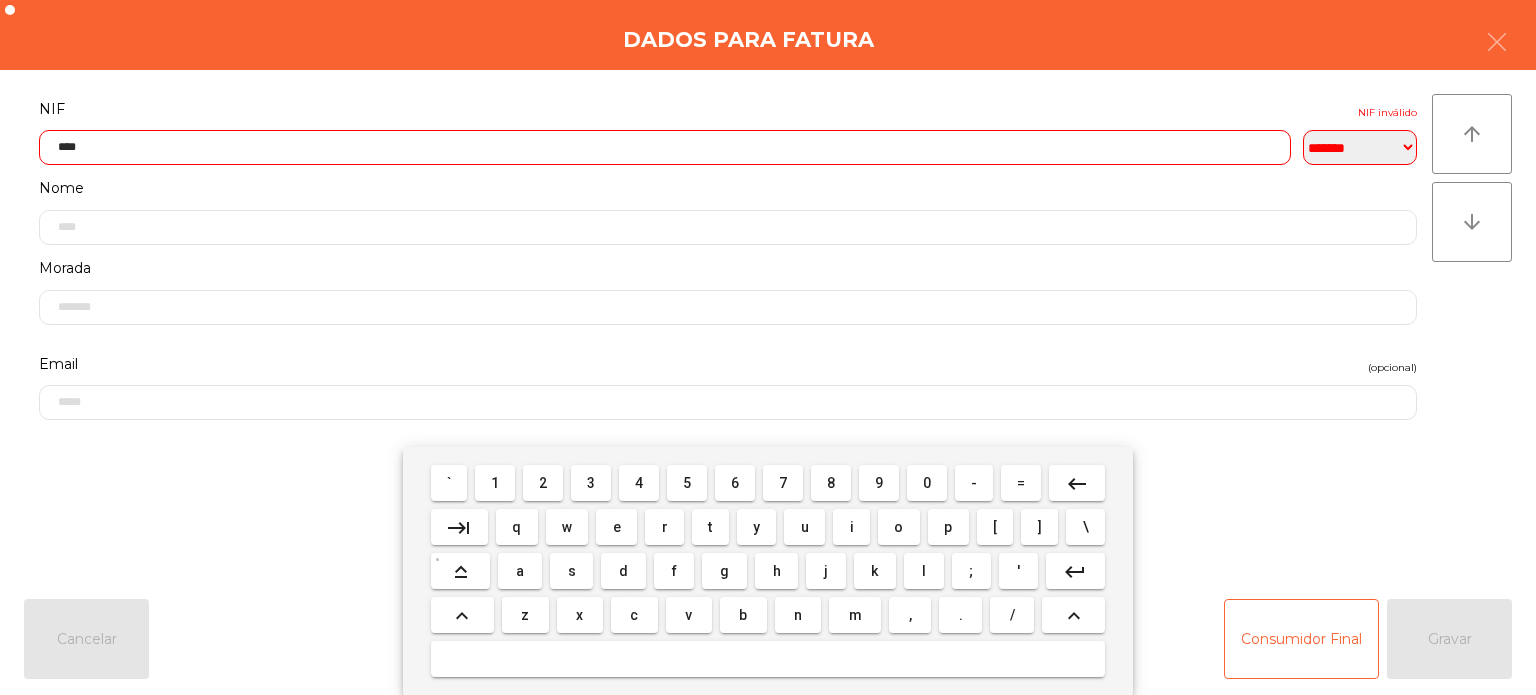 click on "keyboard_backspace" at bounding box center (1077, 484) 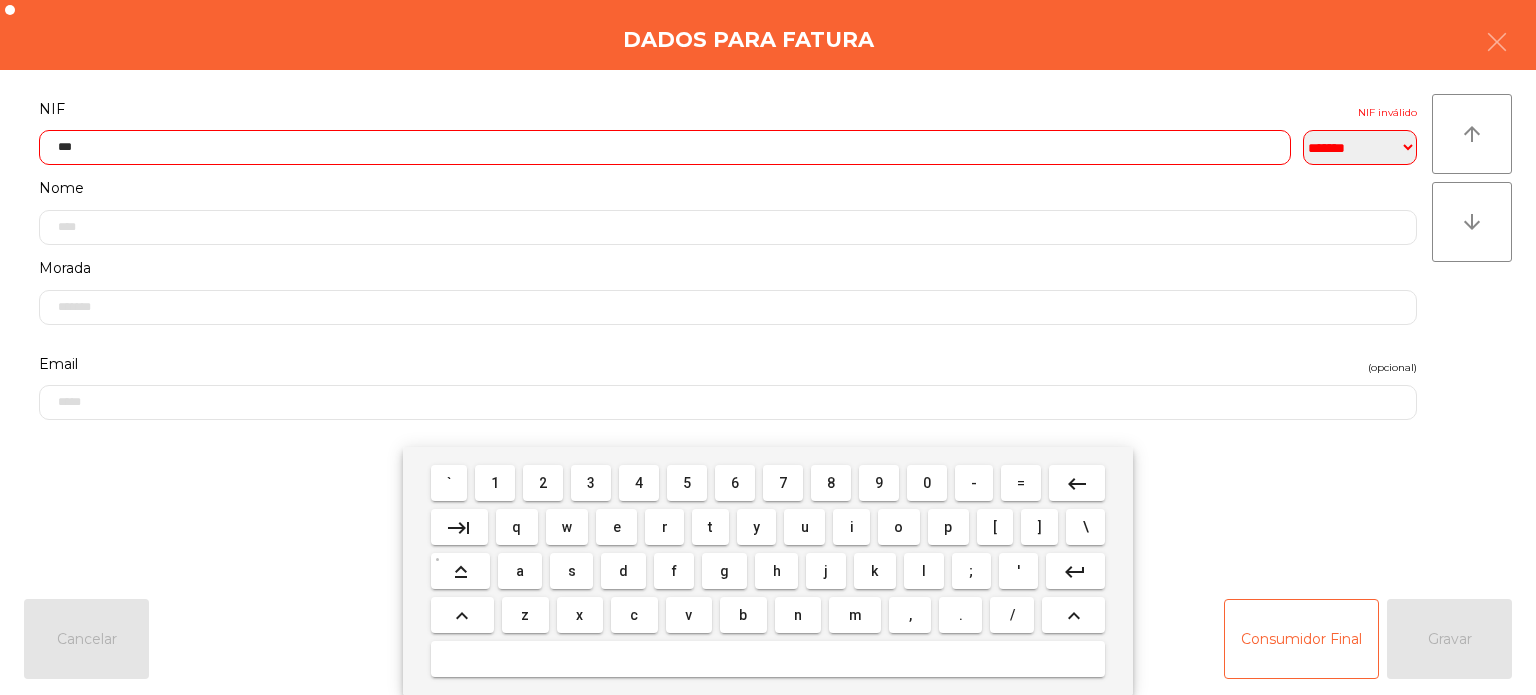 click on "5" at bounding box center (687, 483) 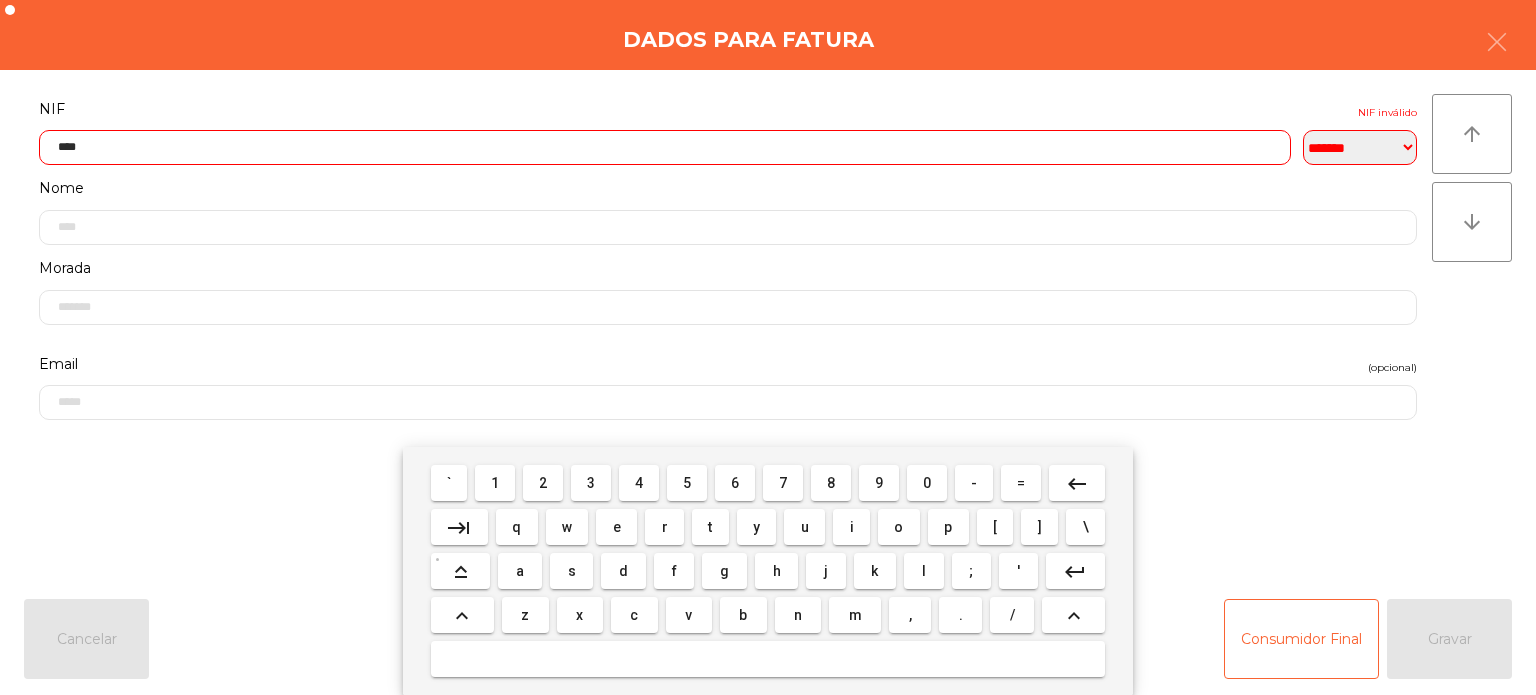 click on "keyboard_backspace" at bounding box center (1077, 484) 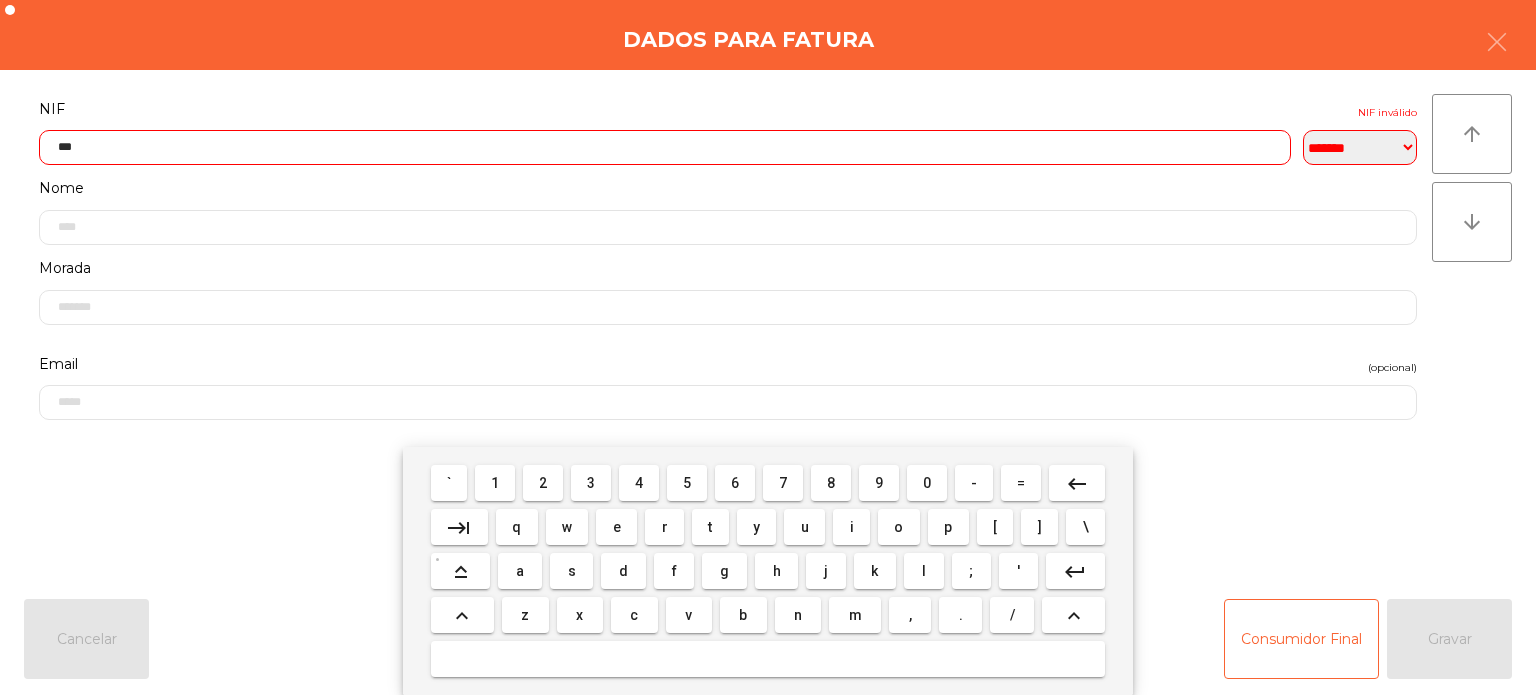 click on "6" at bounding box center (735, 483) 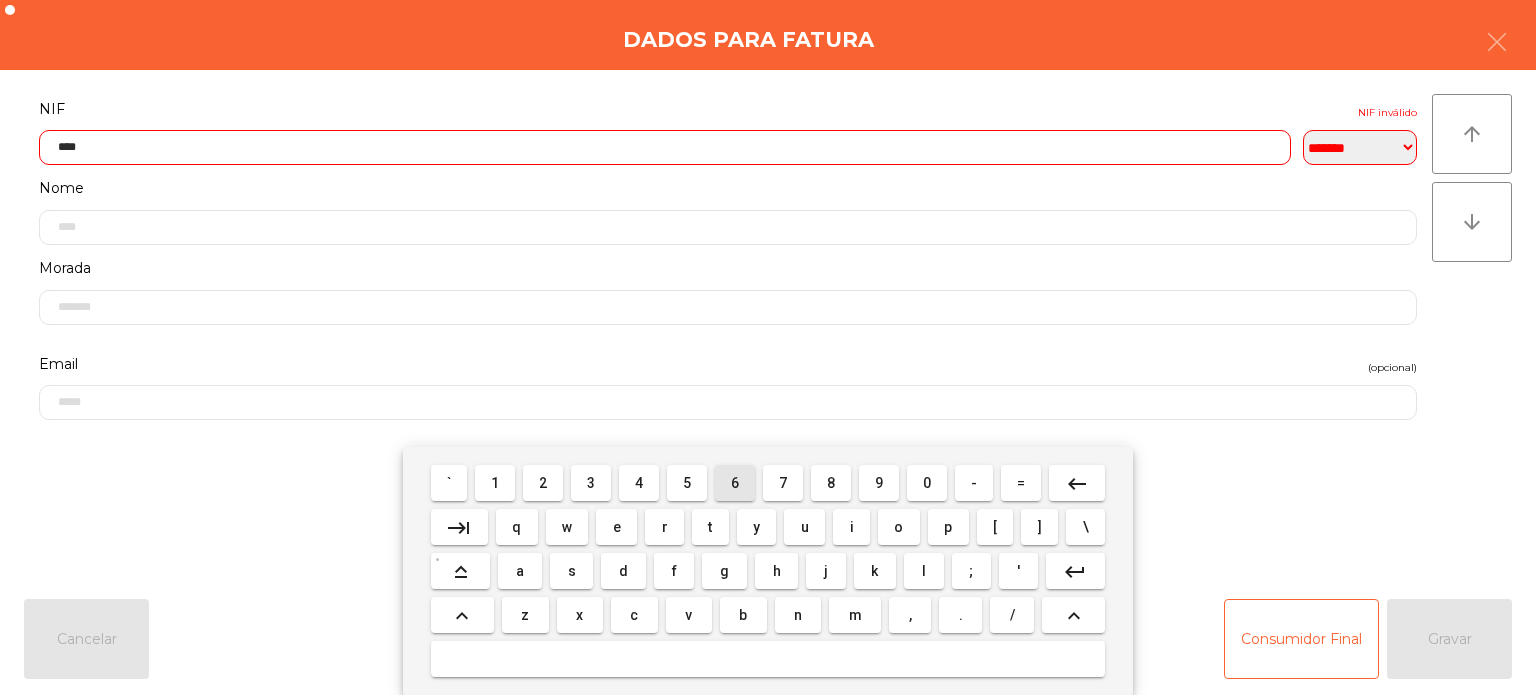 click on "8" at bounding box center (831, 483) 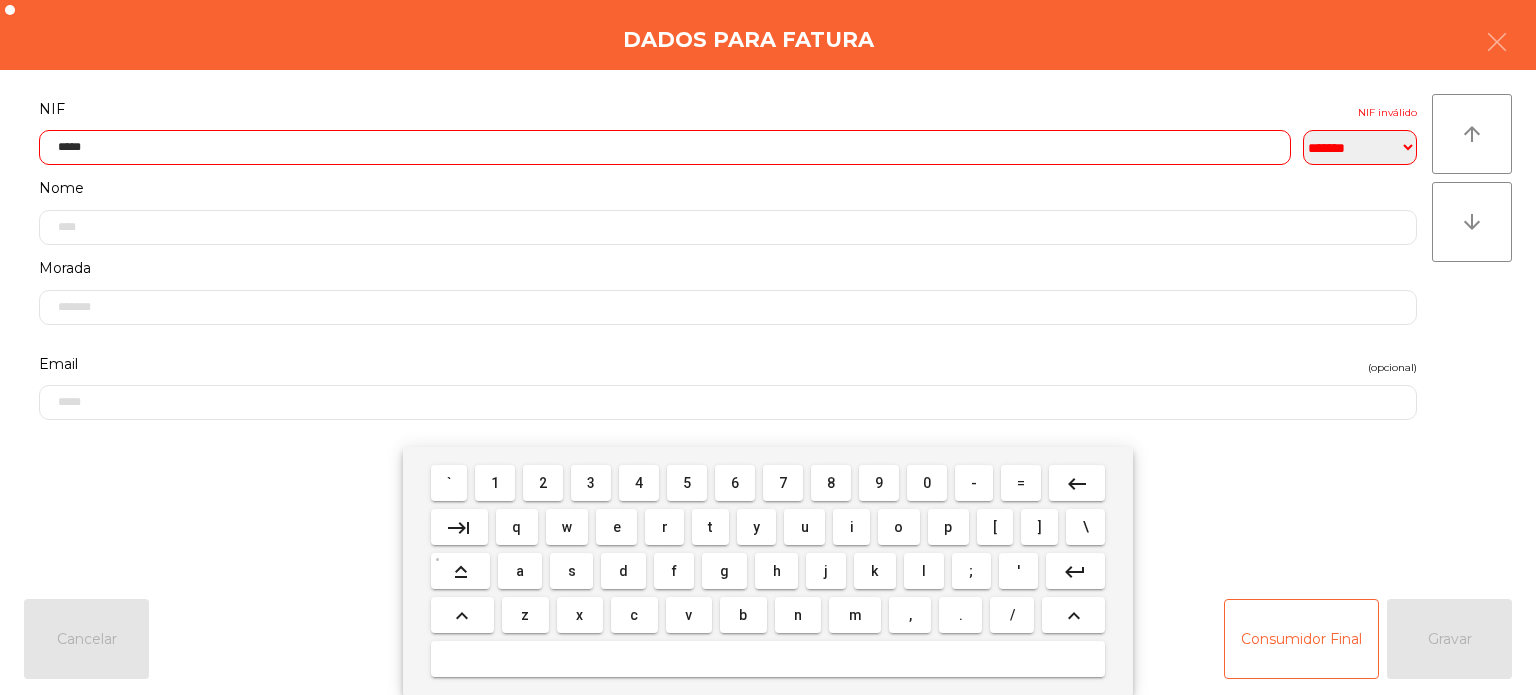 click on "1" at bounding box center [495, 483] 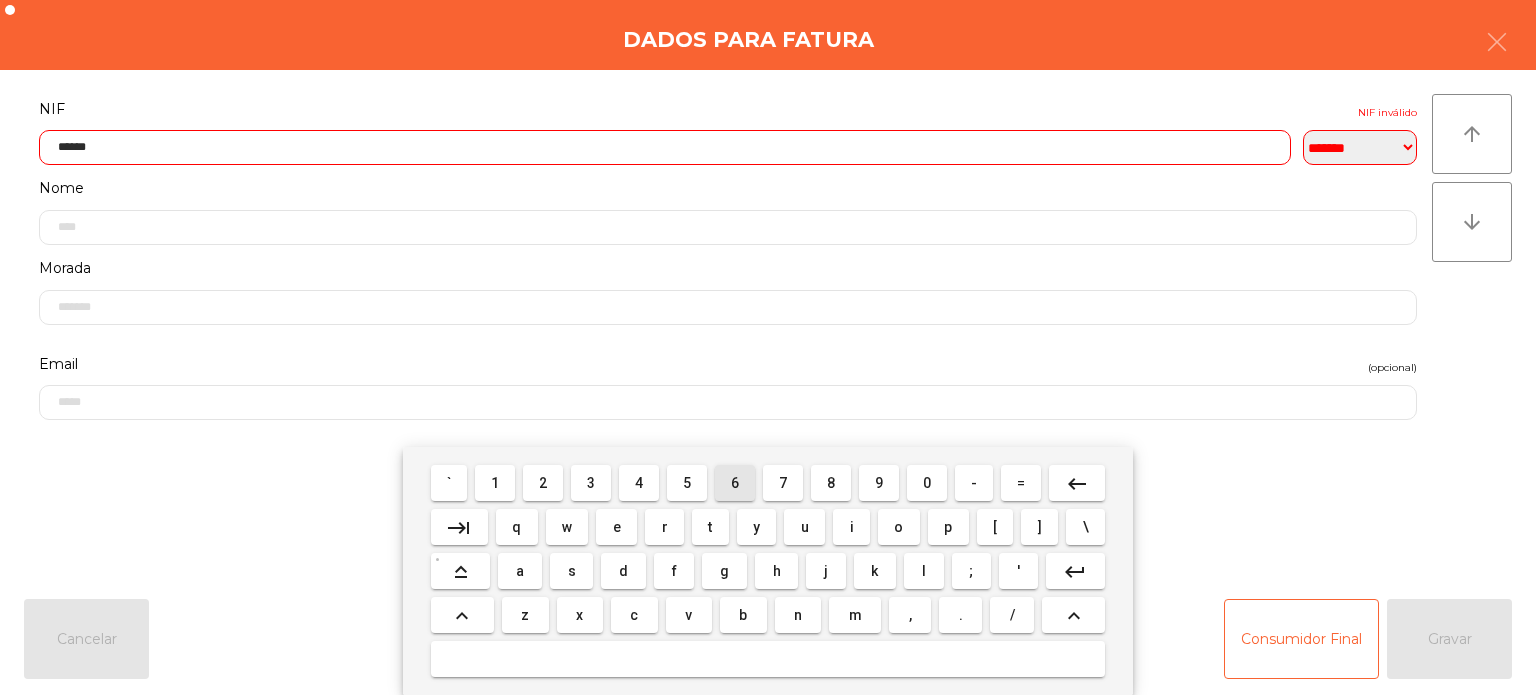 click on "6" at bounding box center [735, 483] 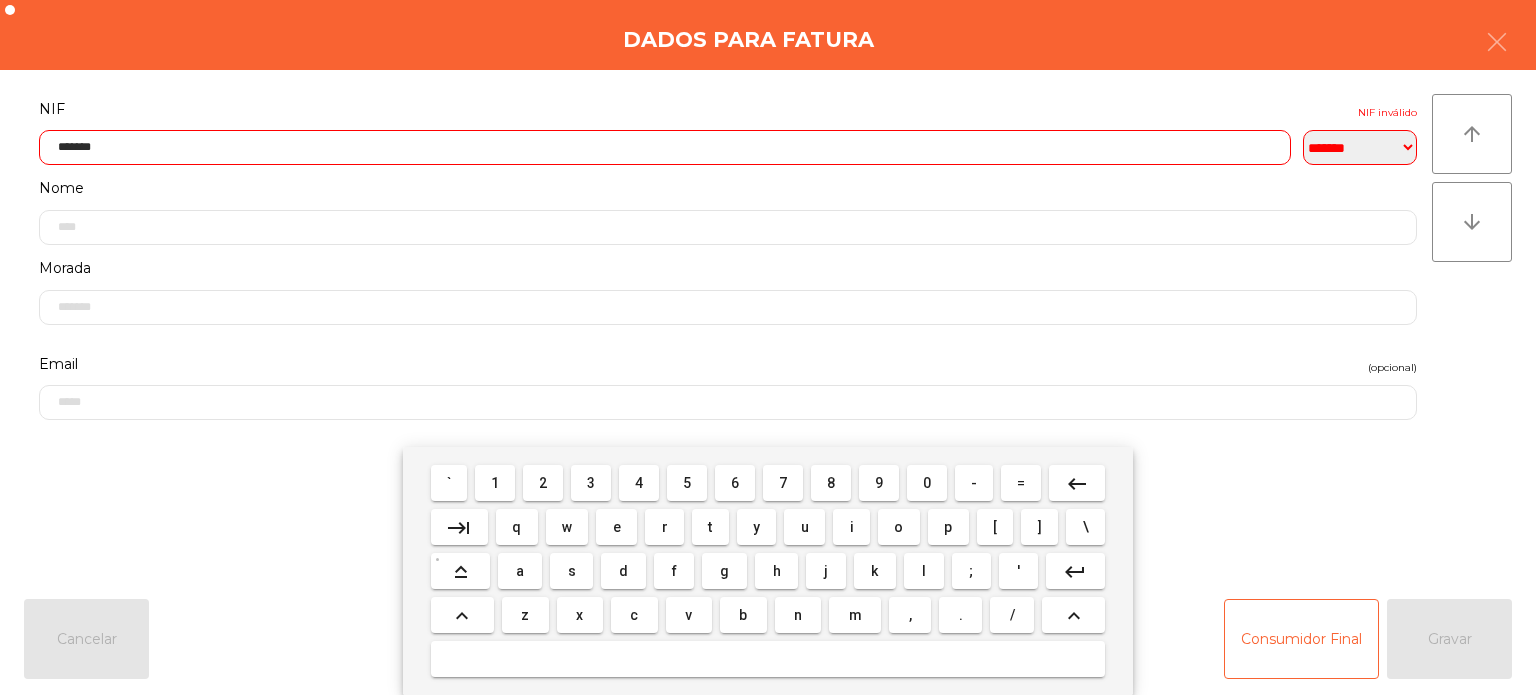 click on "9" at bounding box center [879, 483] 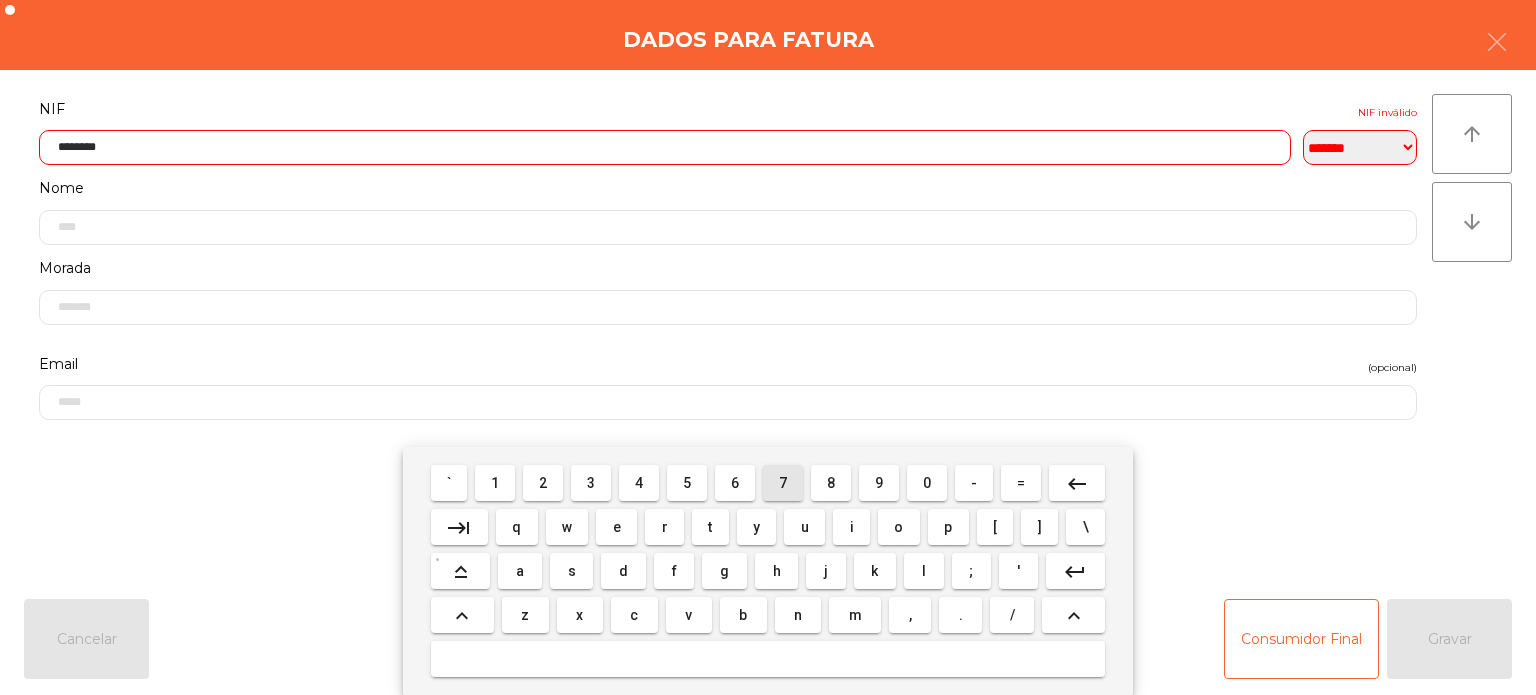 click on "7" at bounding box center [783, 483] 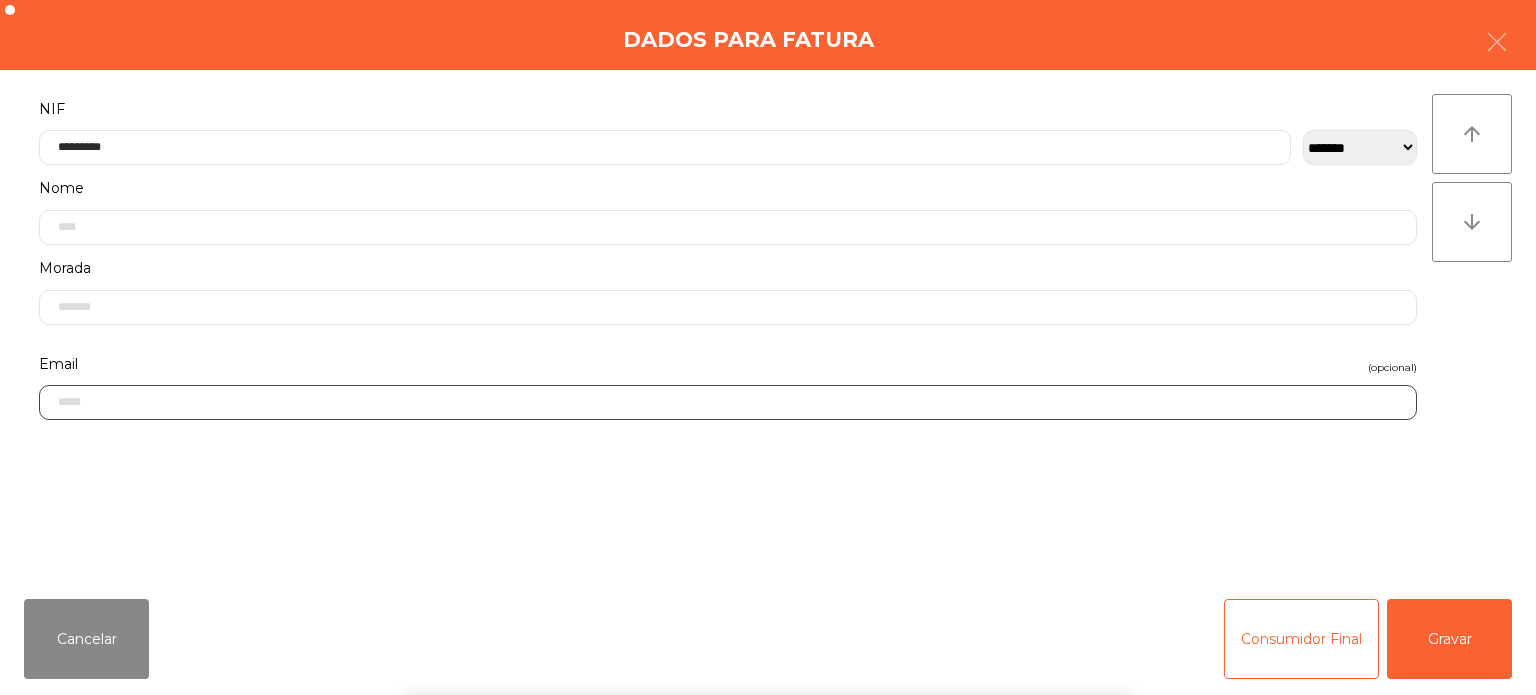 click 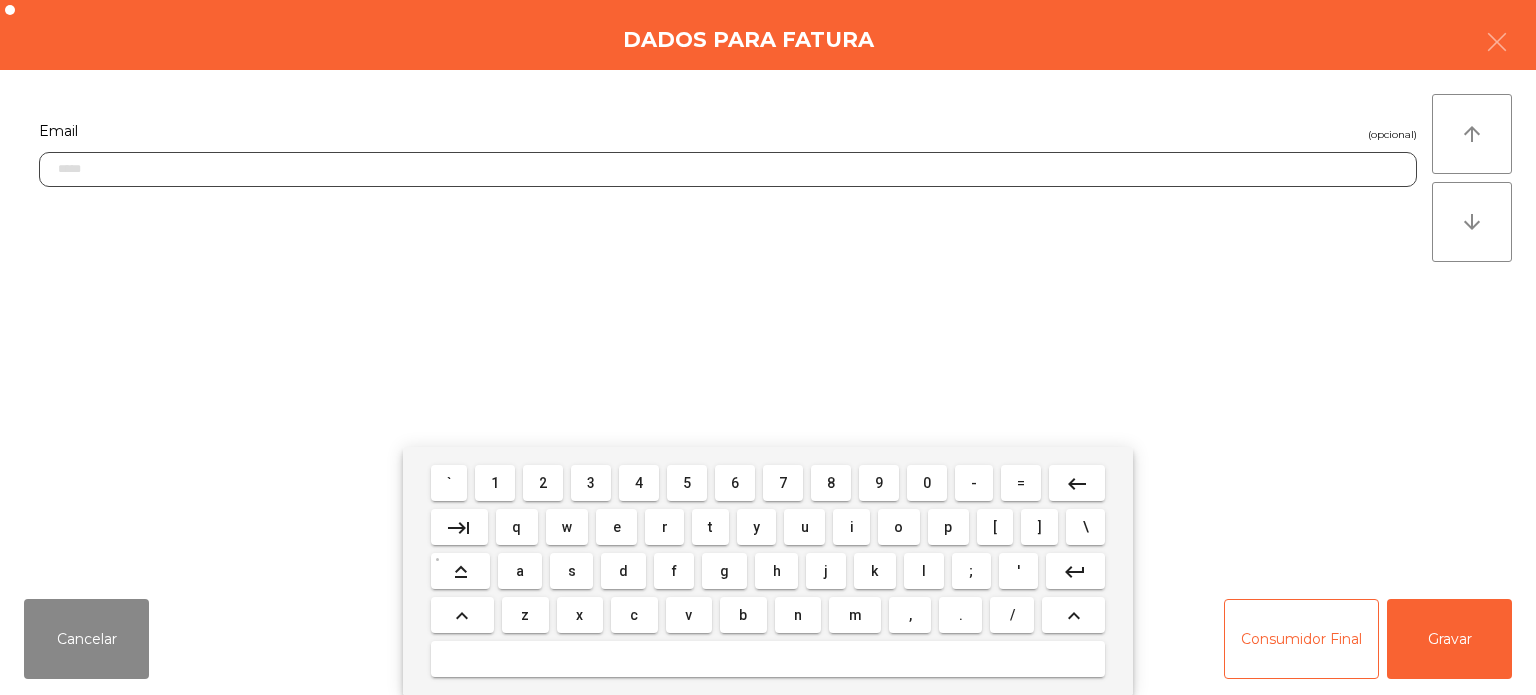scroll, scrollTop: 399, scrollLeft: 0, axis: vertical 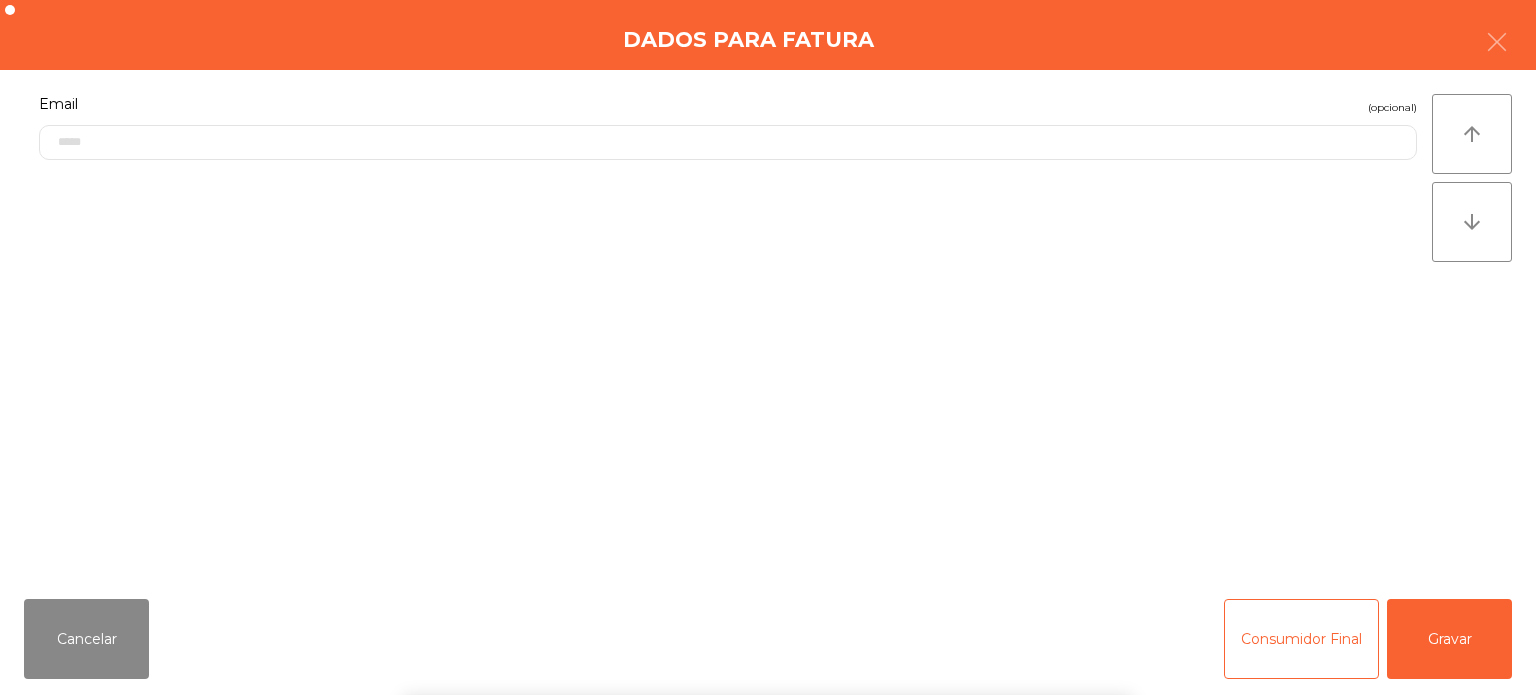 click on "` 1 2 3 4 5 6 7 8 9 0 - = keyboard_backspace keyboard_tab q w e r t y u i o p [ ] \ keyboard_capslock a s d f g h j k l ; ' keyboard_return keyboard_arrow_up z x c v b n m , . / keyboard_arrow_up" at bounding box center (768, 571) 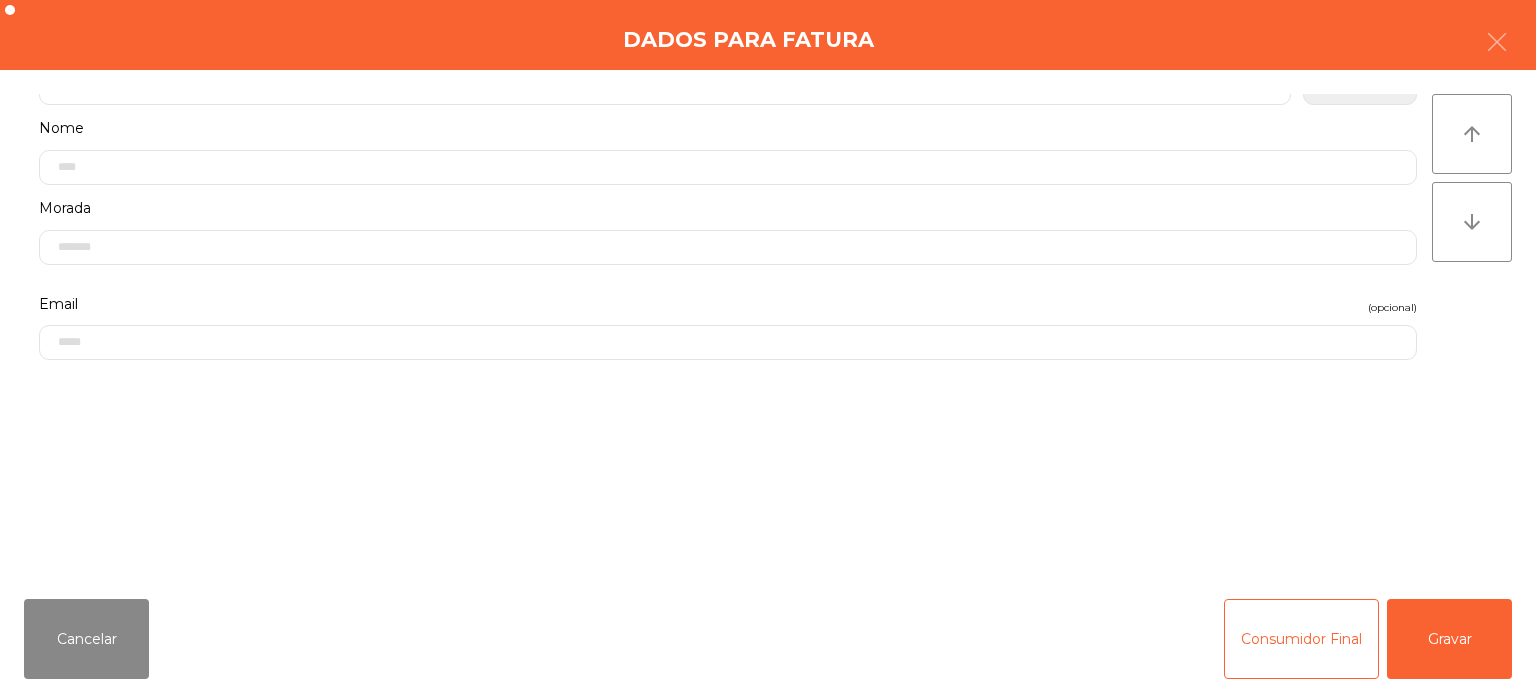 scroll, scrollTop: 0, scrollLeft: 0, axis: both 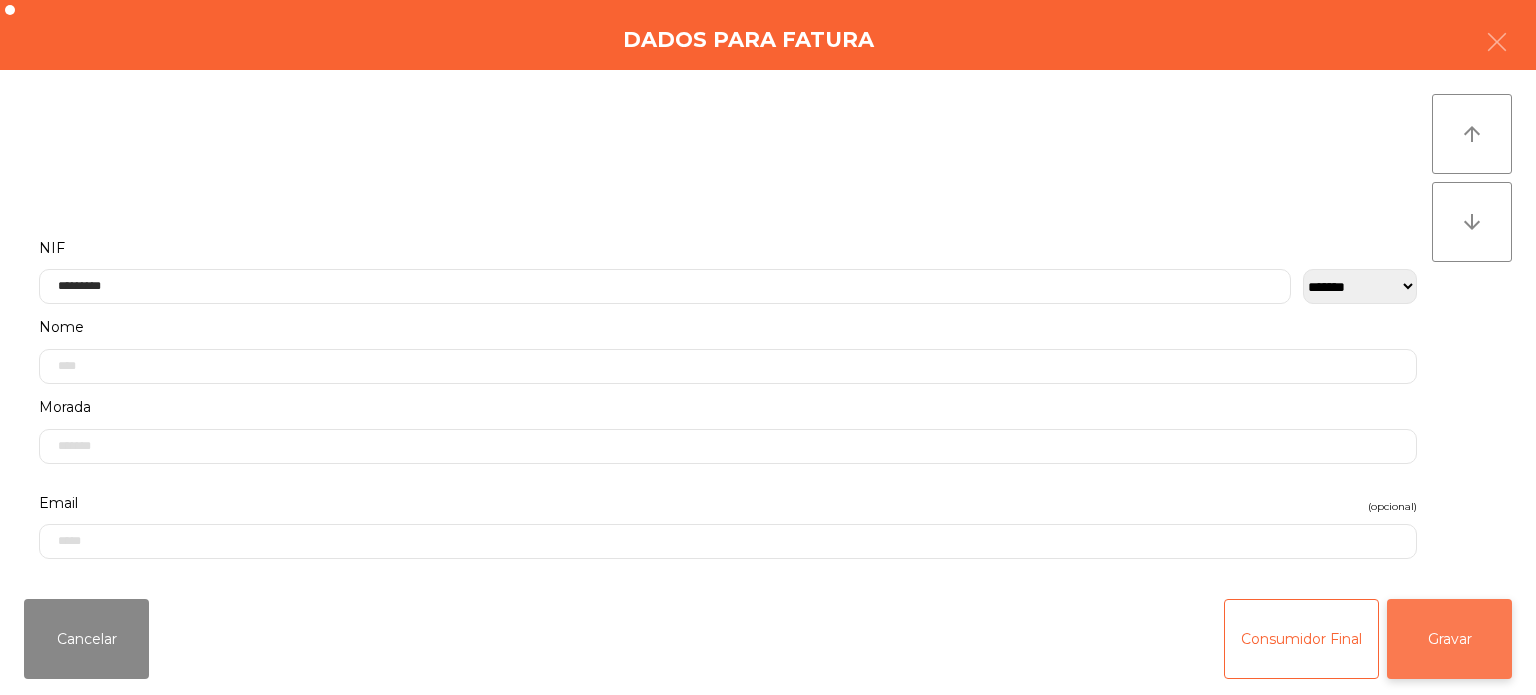click on "Gravar" 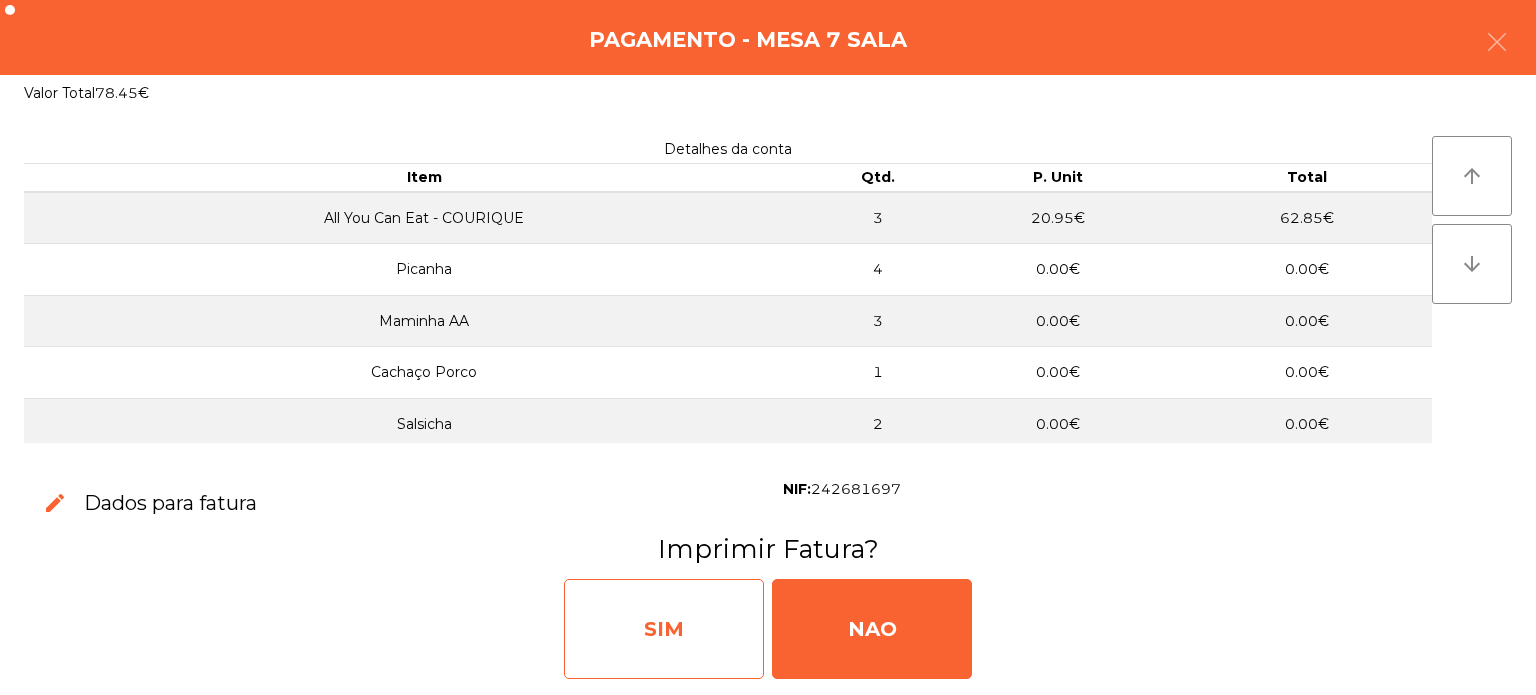 click on "SIM" 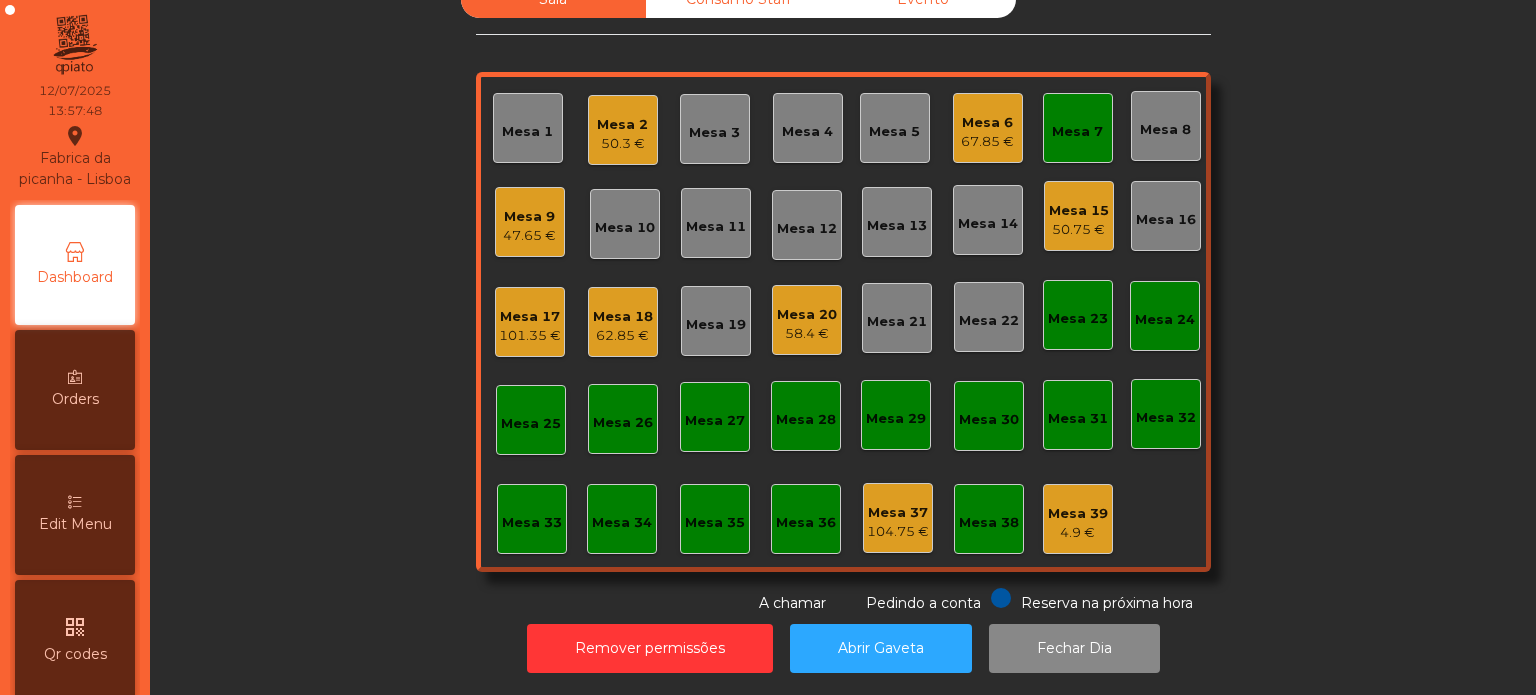 click on "Mesa 7" 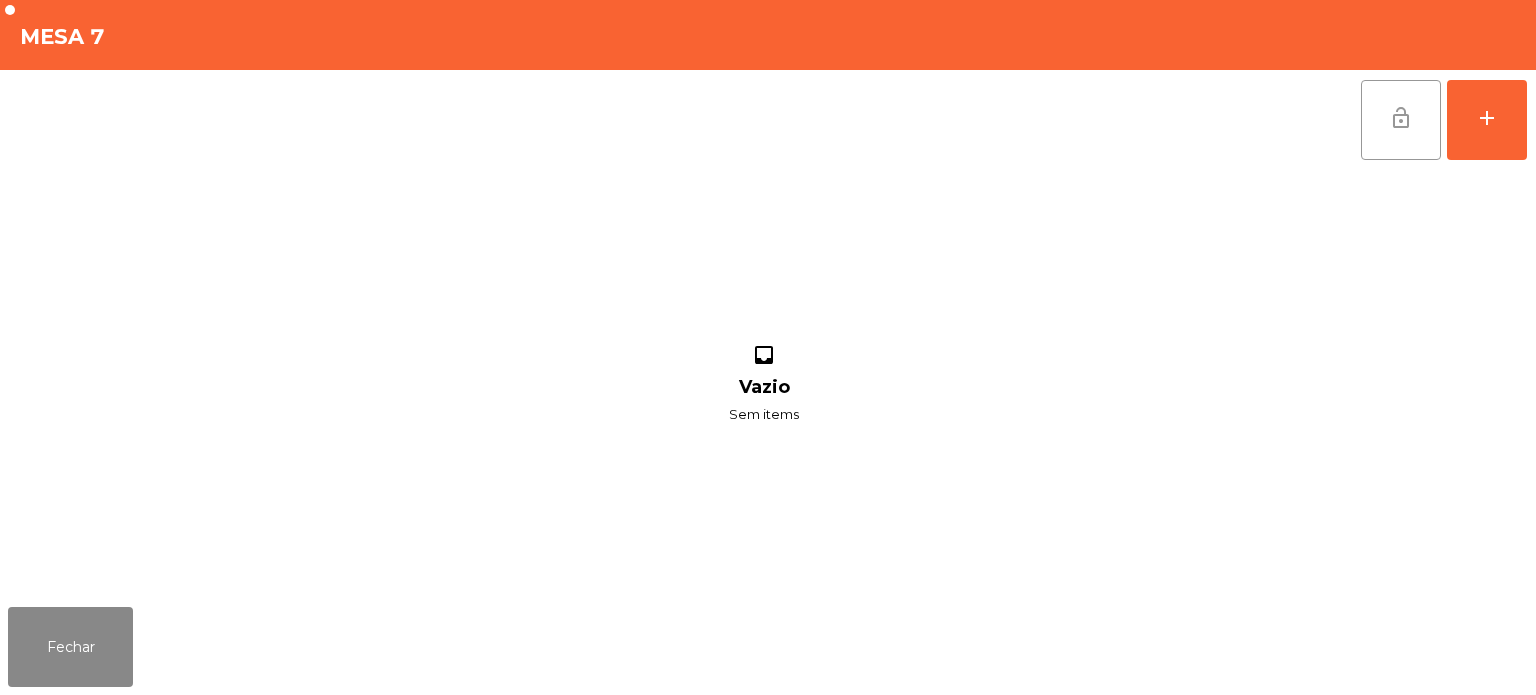click on "lock_open" 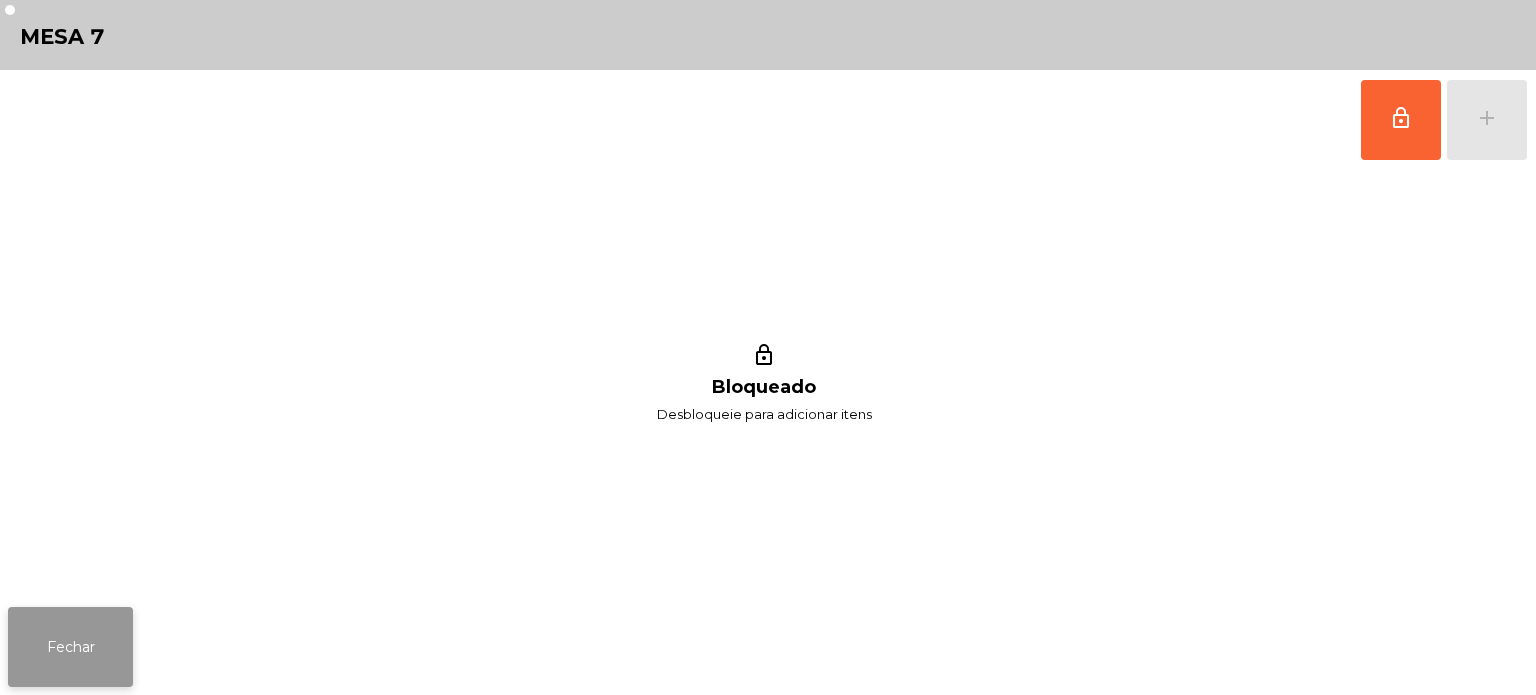 click on "Fechar" 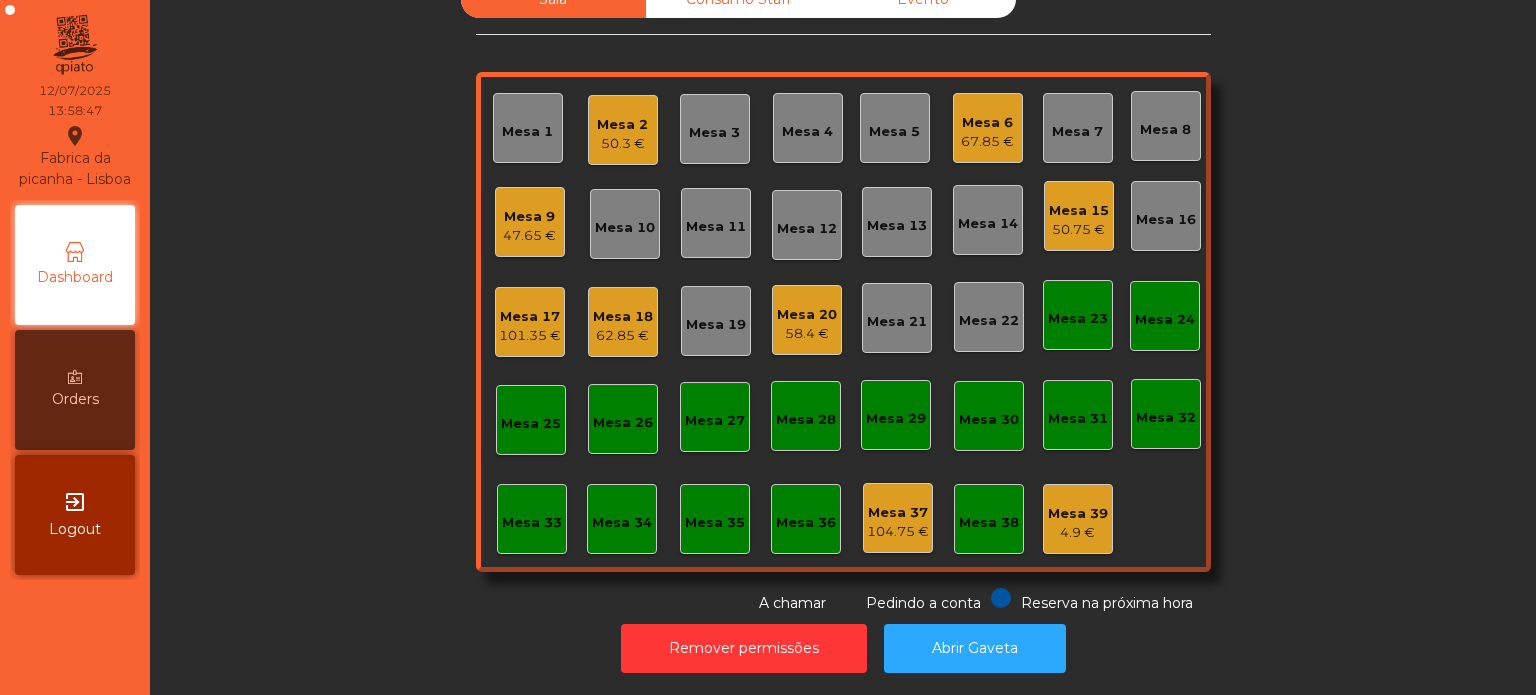 click on "Mesa 13" 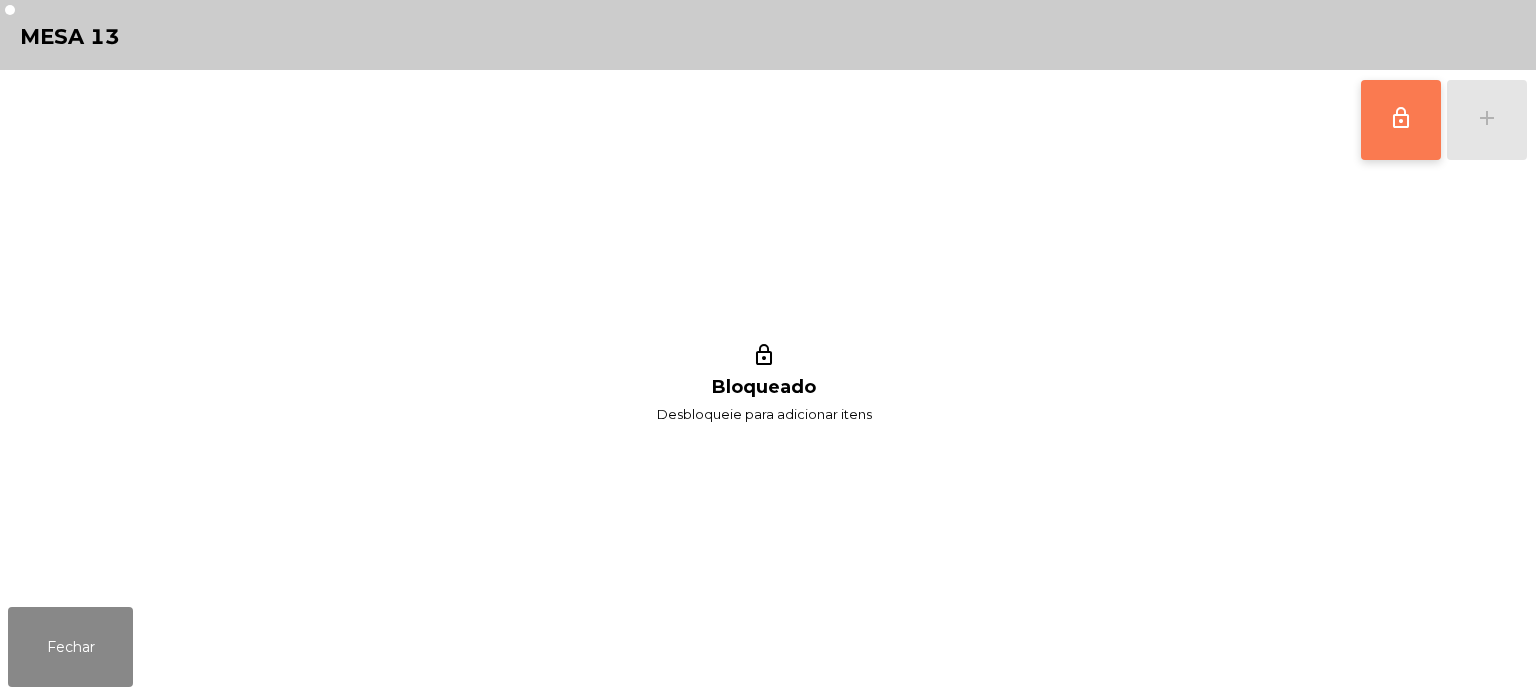 click on "lock_outline" 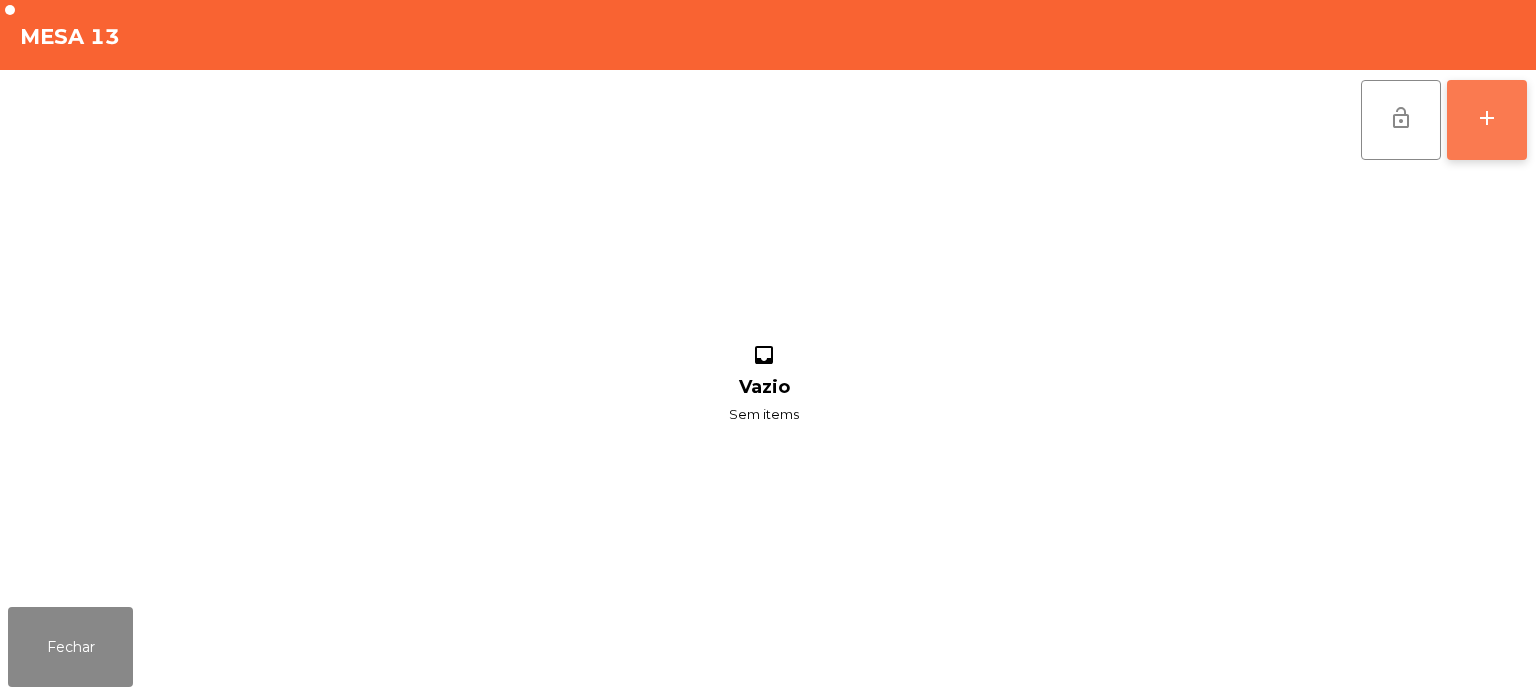 click on "add" 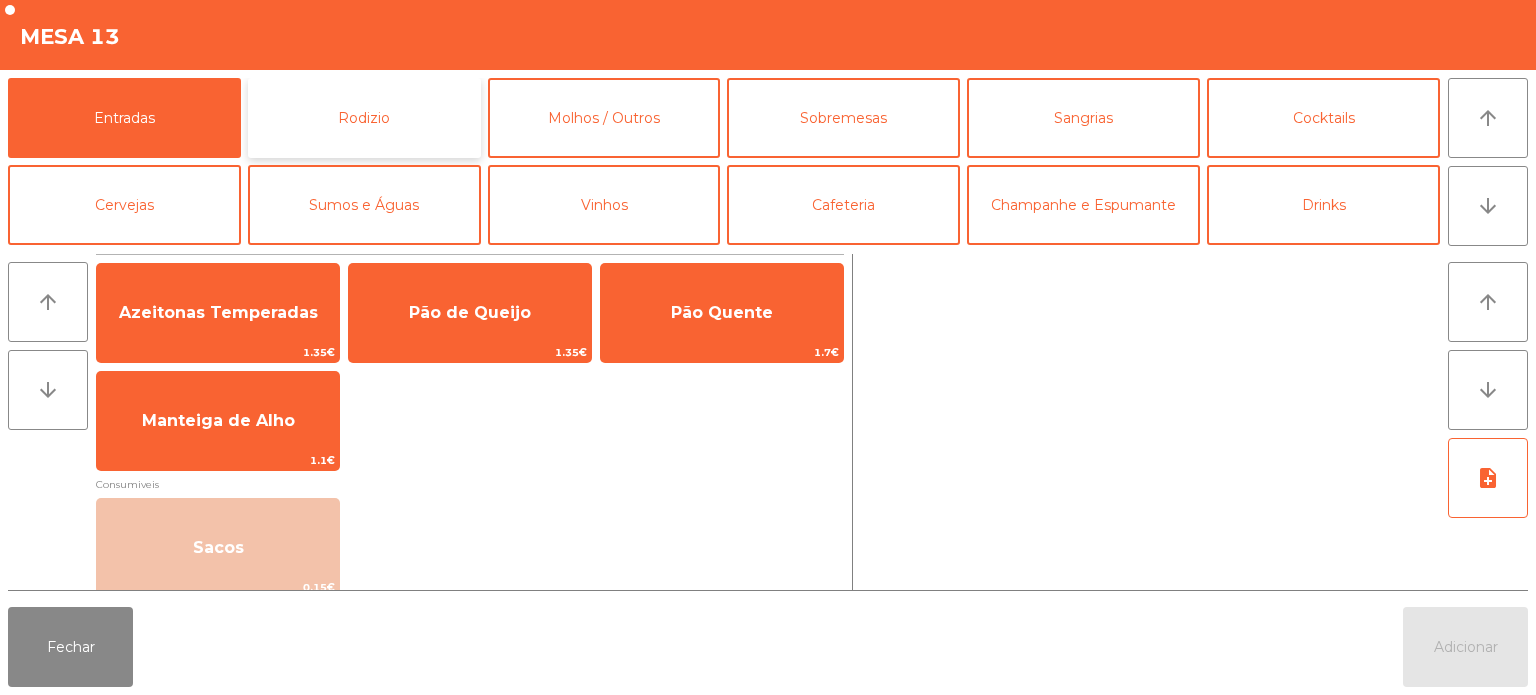 click on "Rodizio" 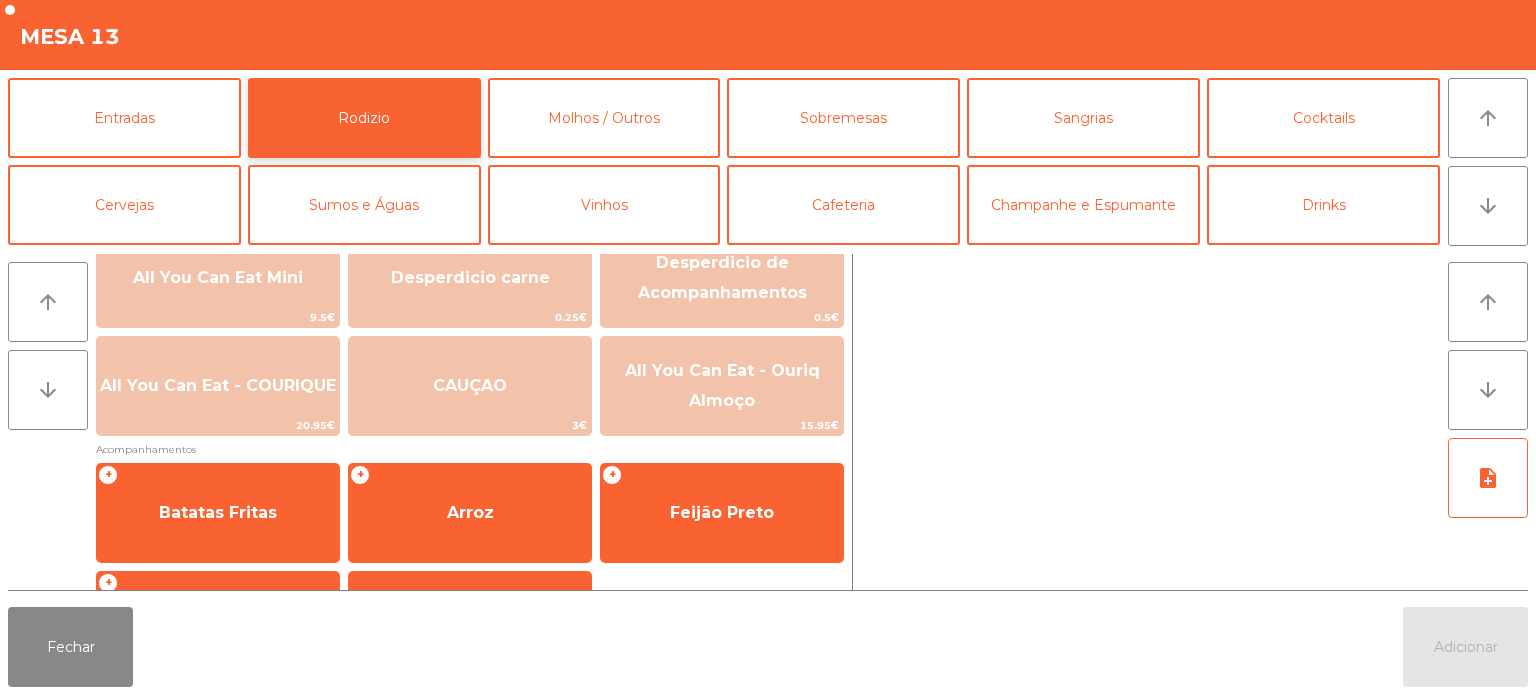 scroll, scrollTop: 264, scrollLeft: 0, axis: vertical 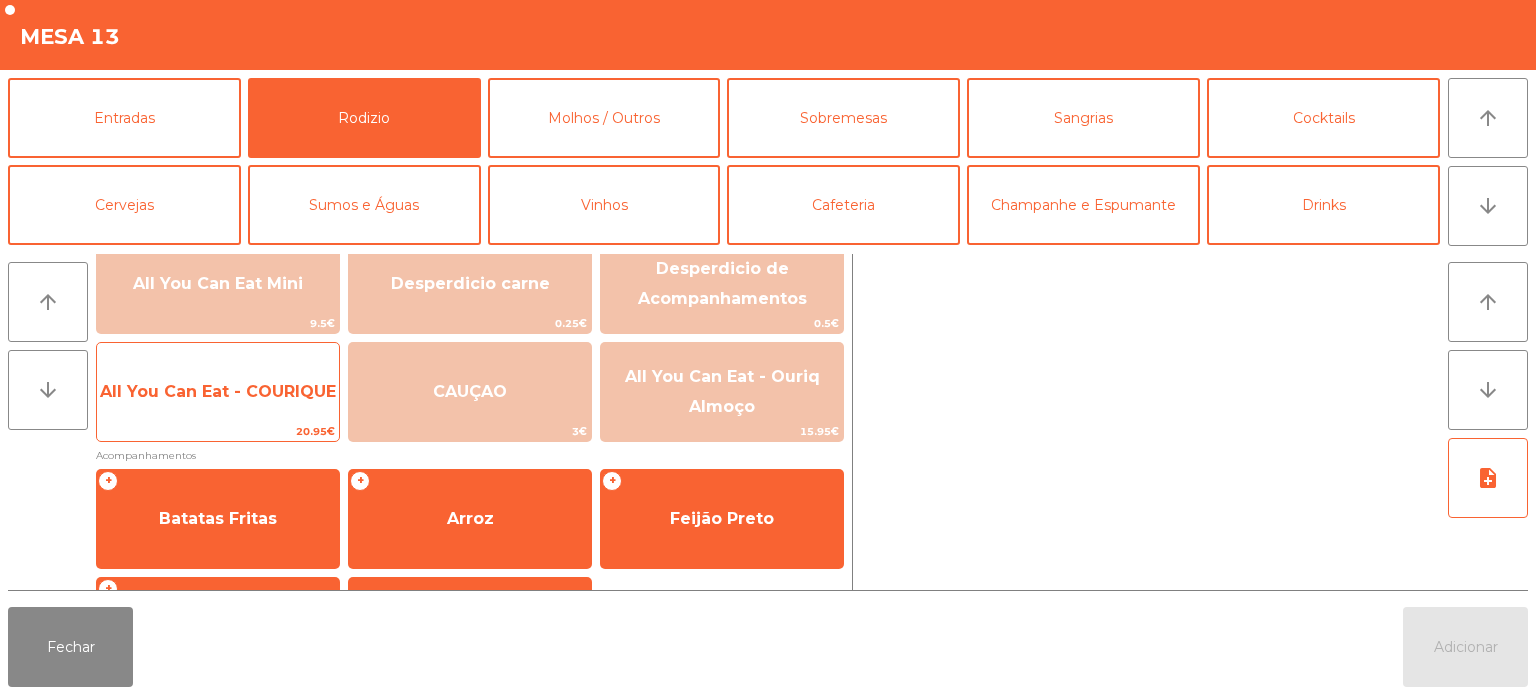 click on "All You Can Eat - COURIQUE" 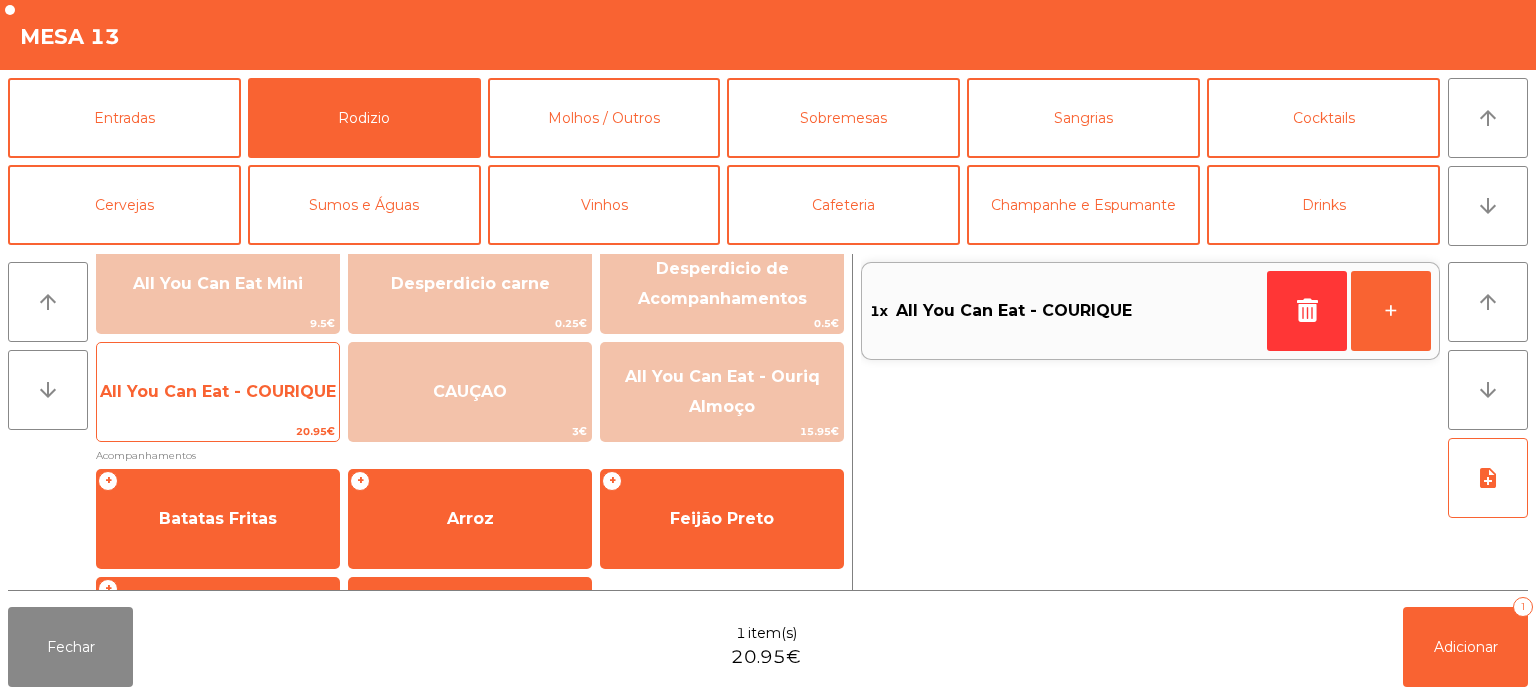 click on "All You Can Eat - COURIQUE" 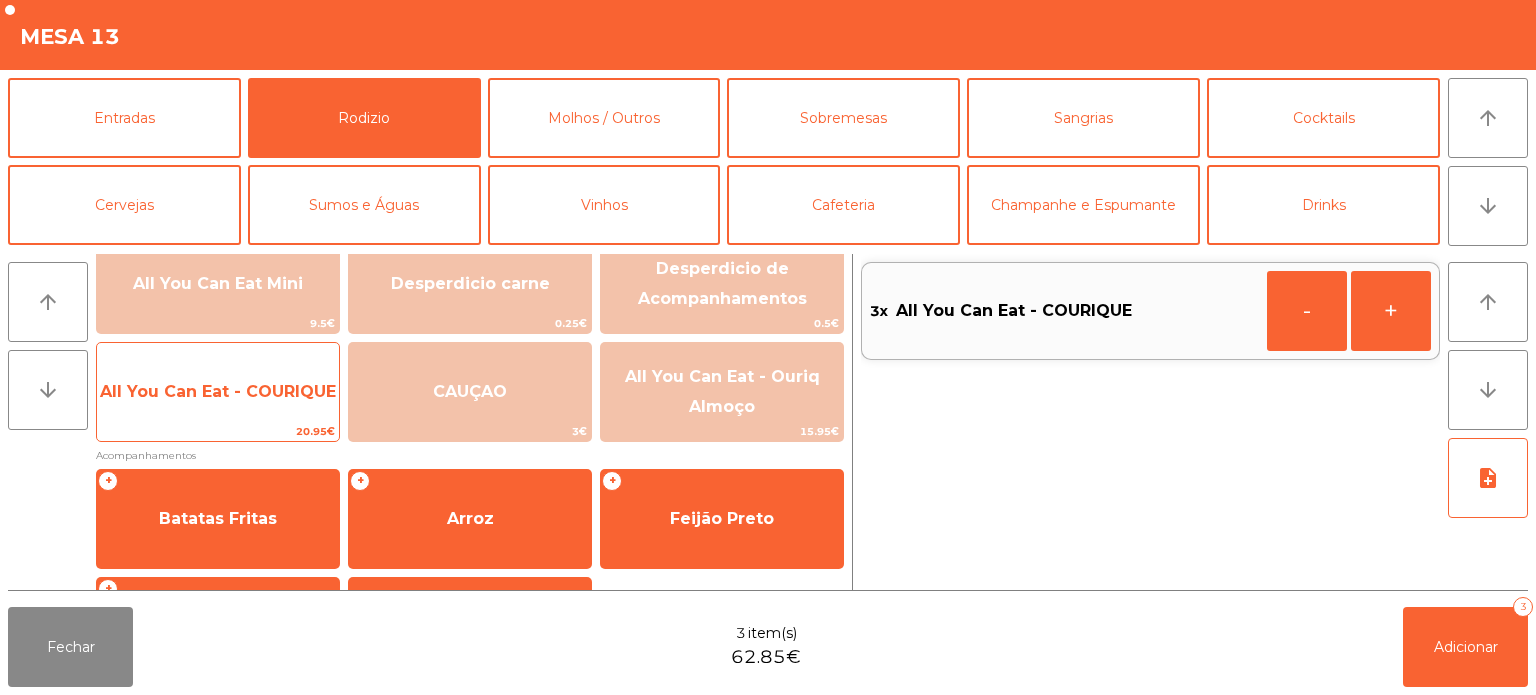 click on "All You Can Eat - COURIQUE" 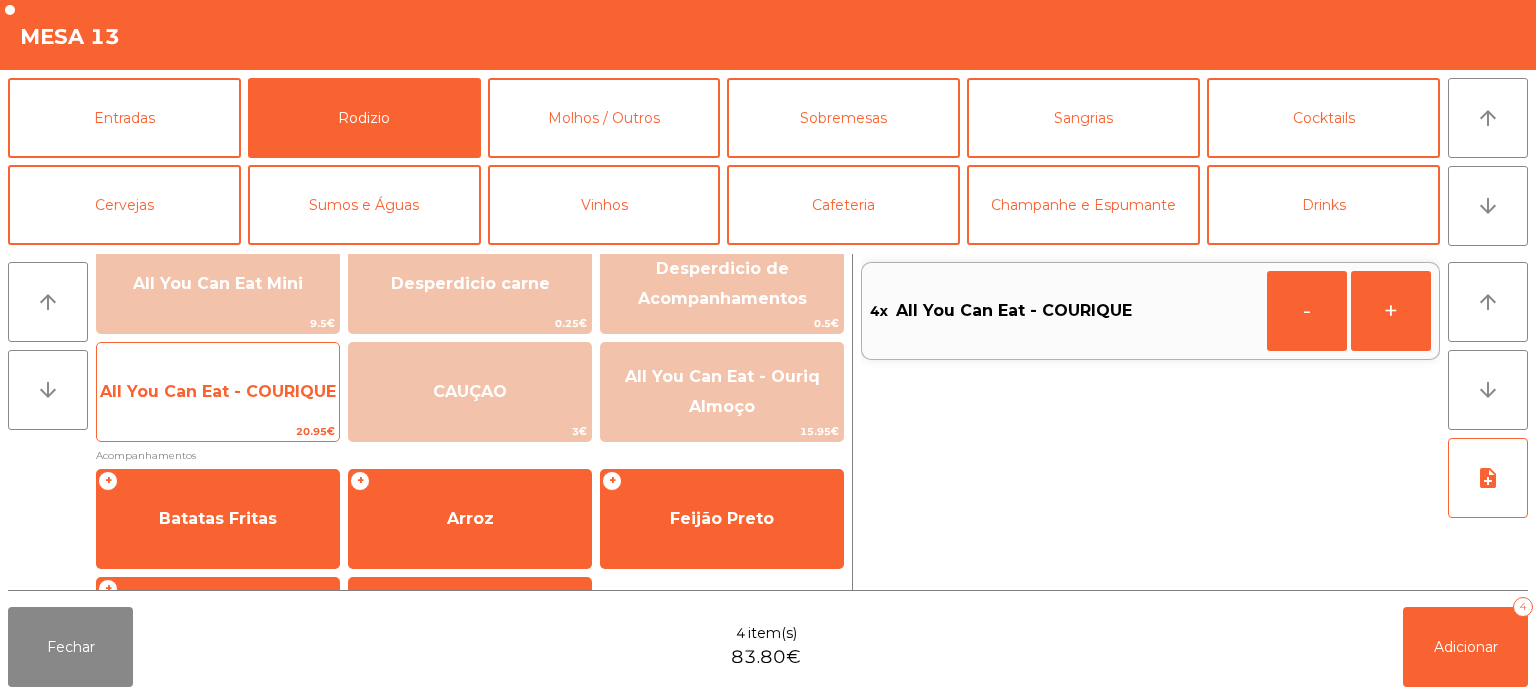 click on "All You Can Eat - COURIQUE" 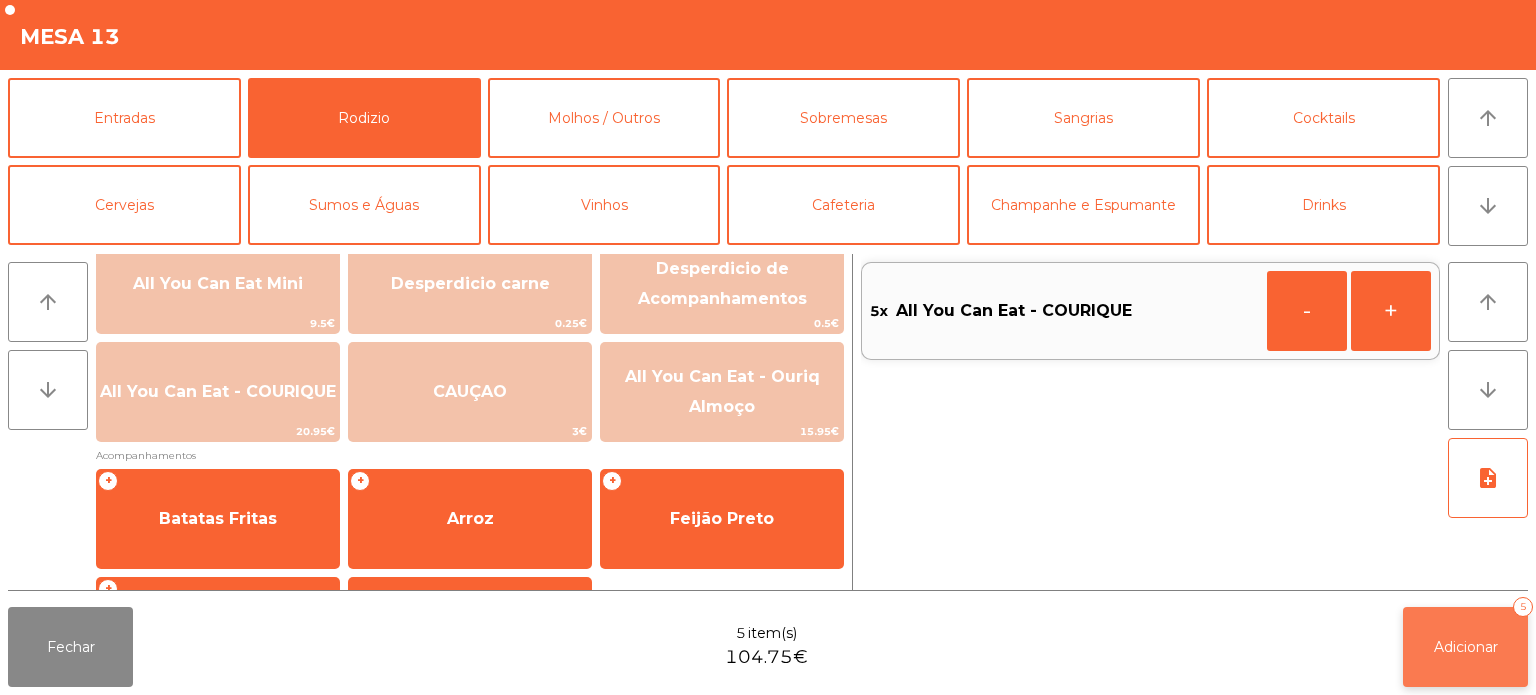 click on "Adicionar   5" 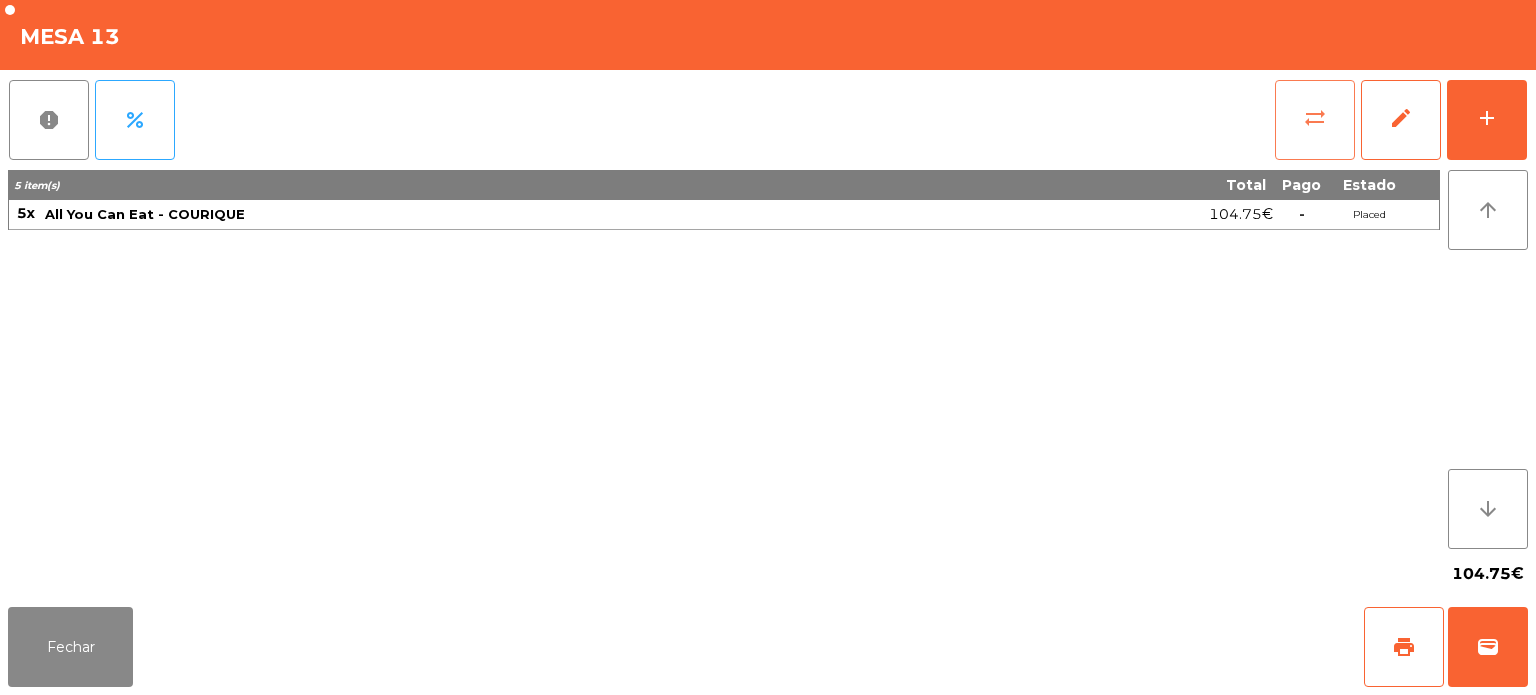 click on "sync_alt" 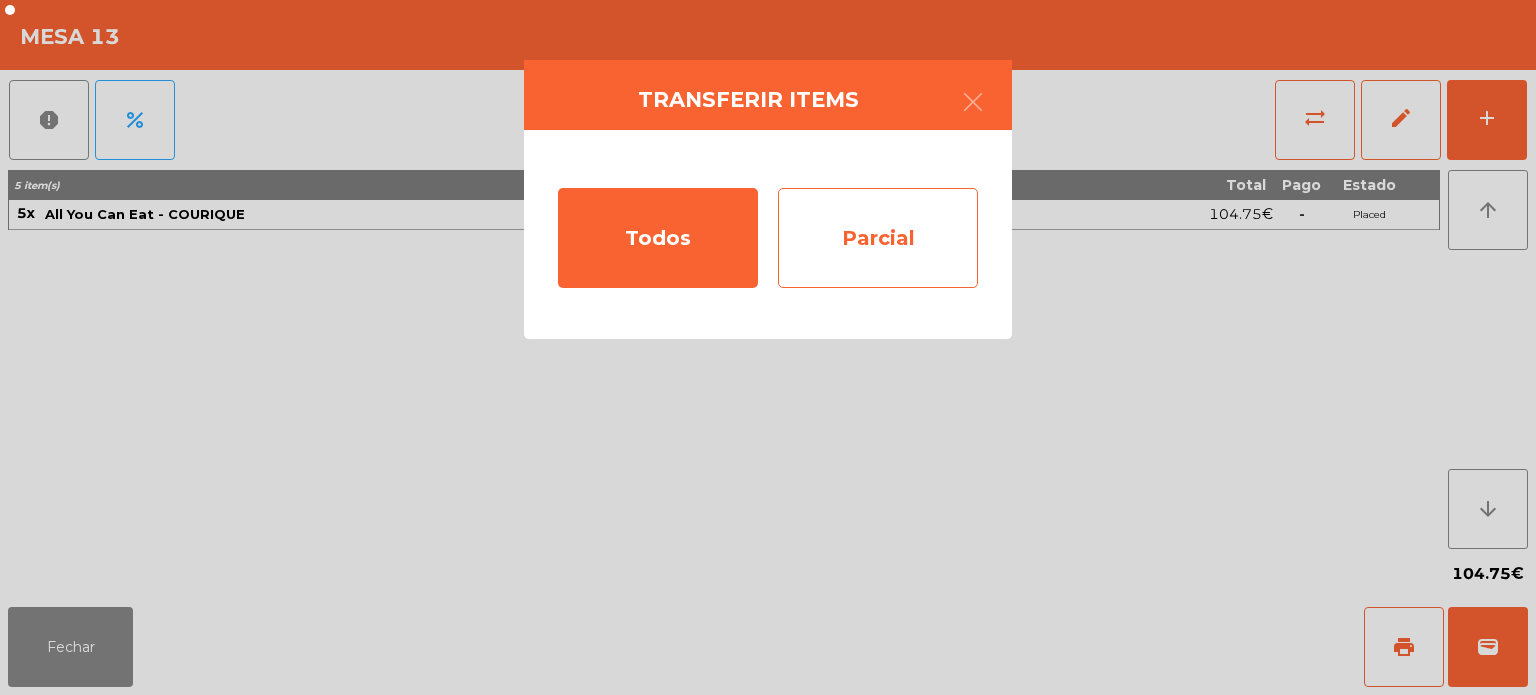 click on "Parcial" 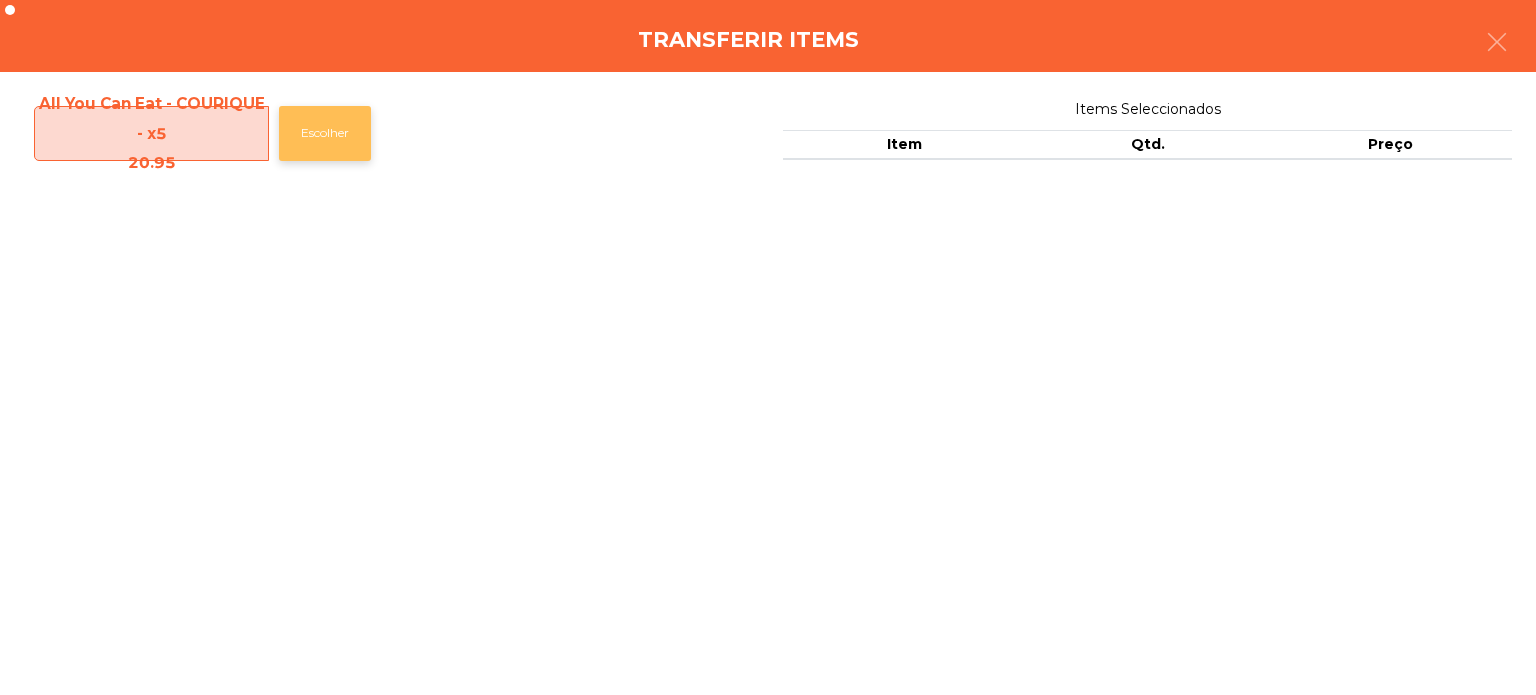 click on "Escolher" 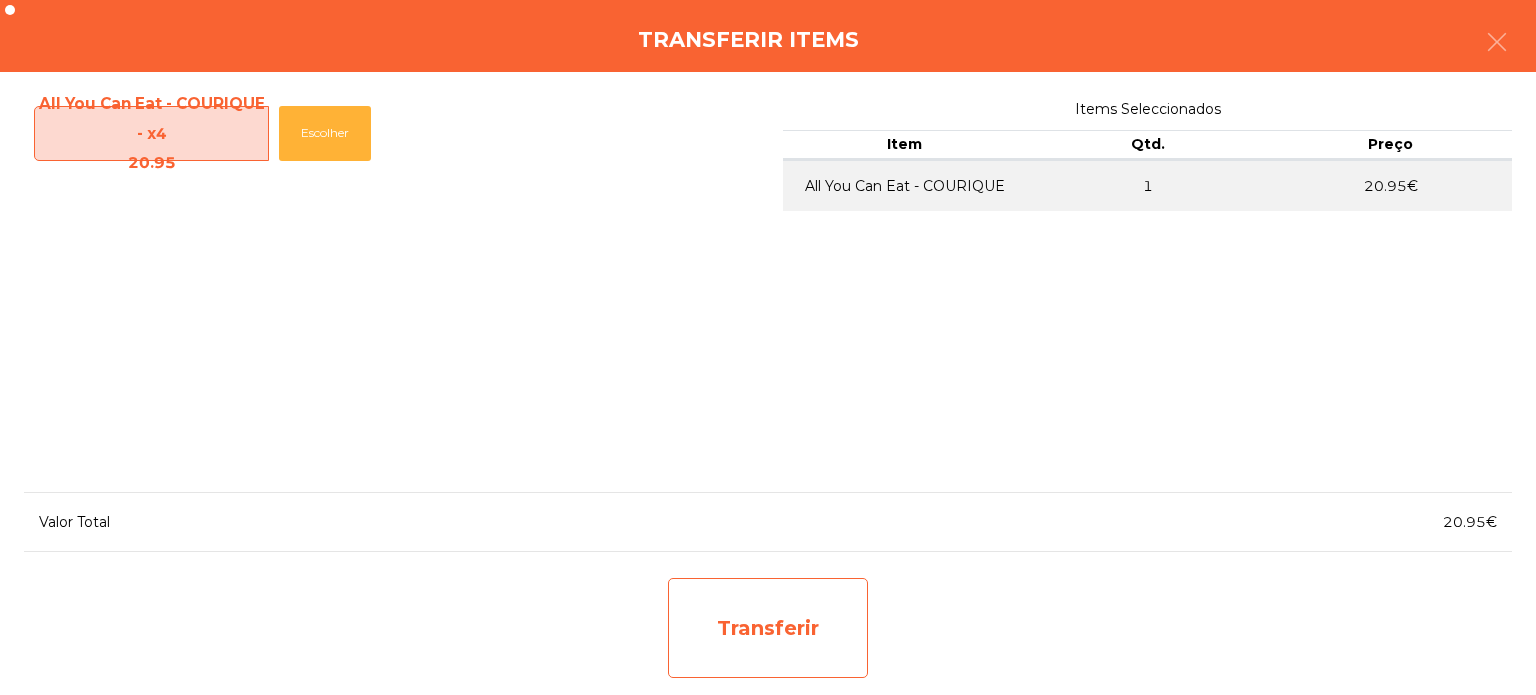 click on "Transferir" 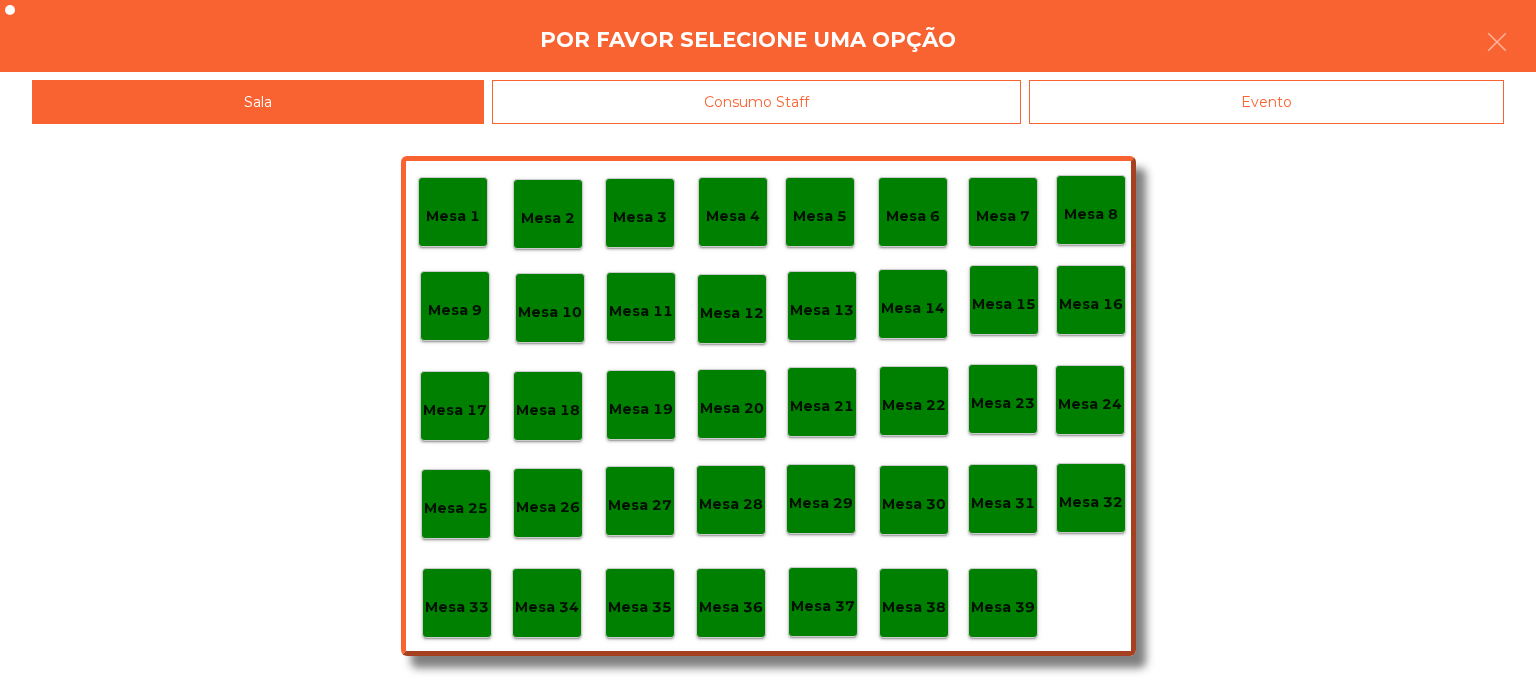 click on "Mesa 37" 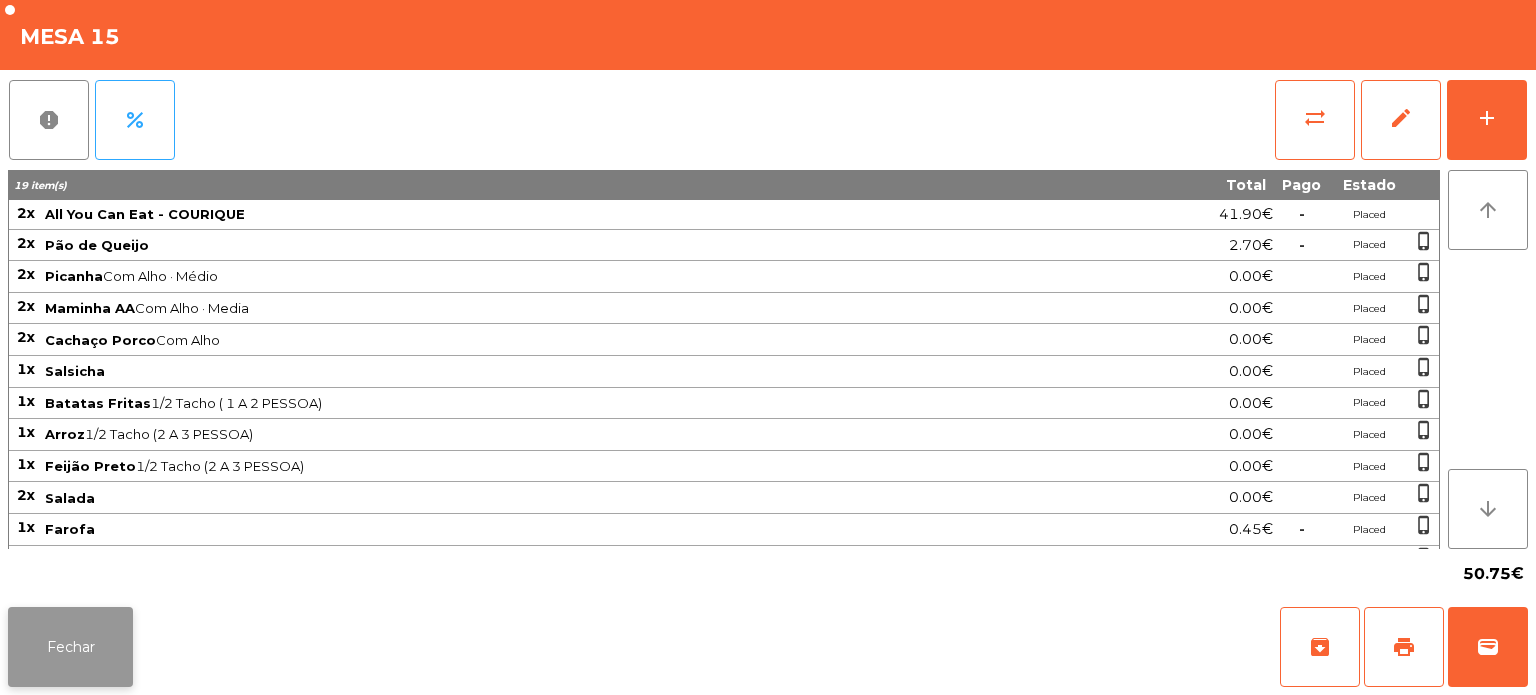 click on "Fechar" 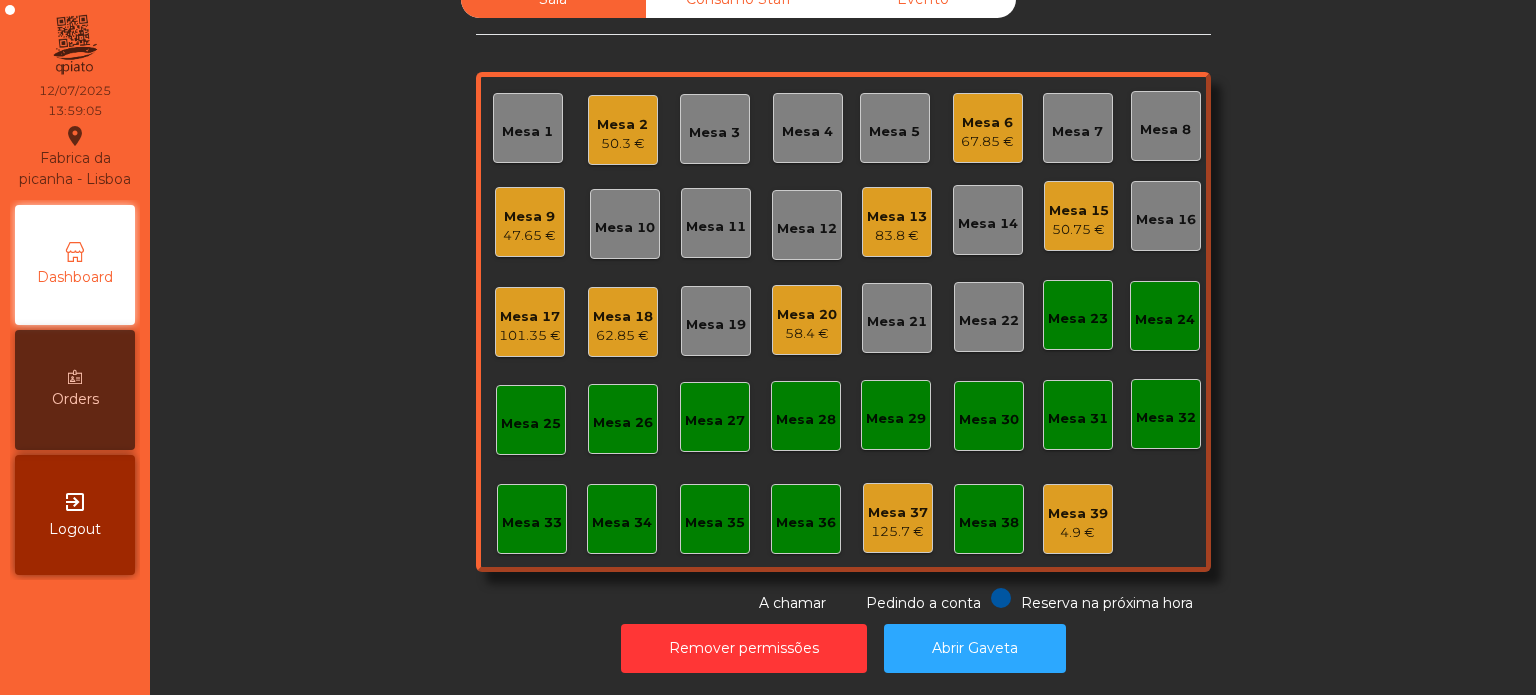 click on "83.8 €" 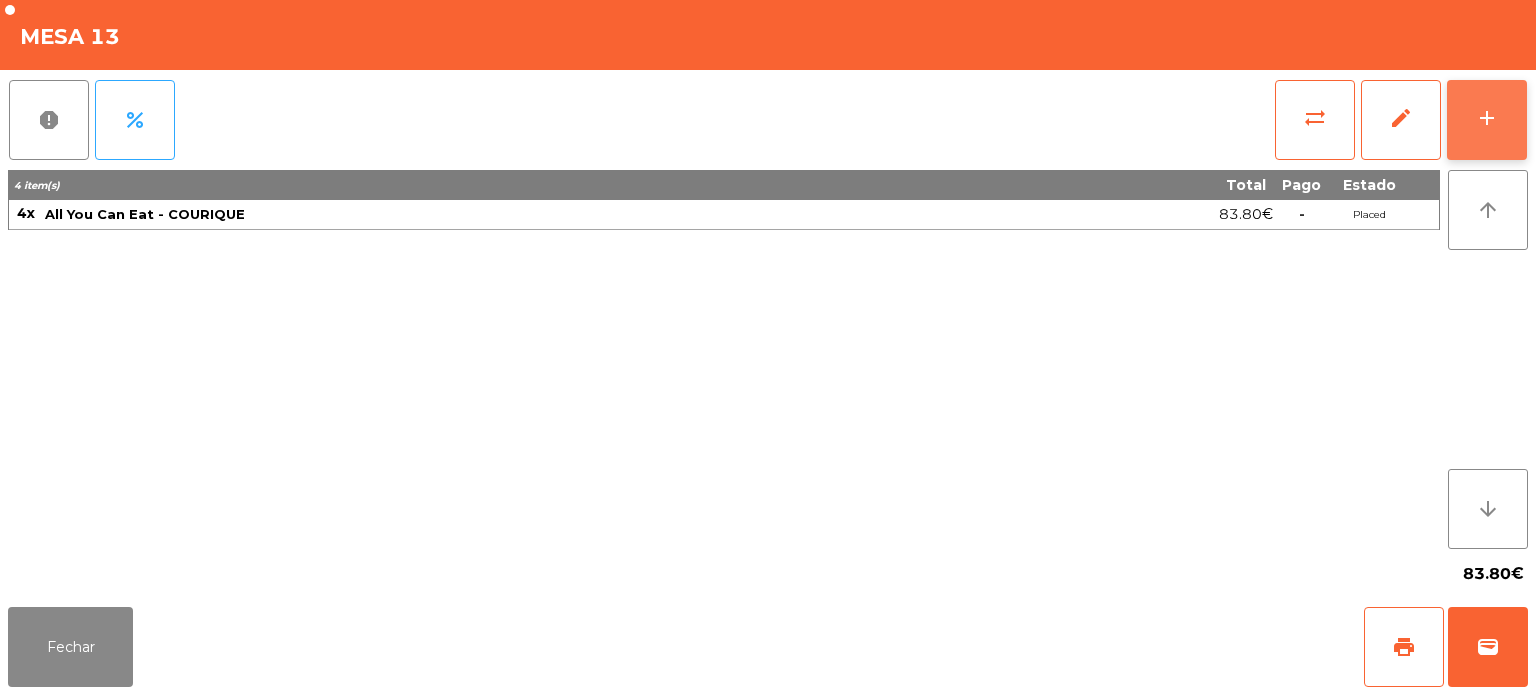 click on "add" 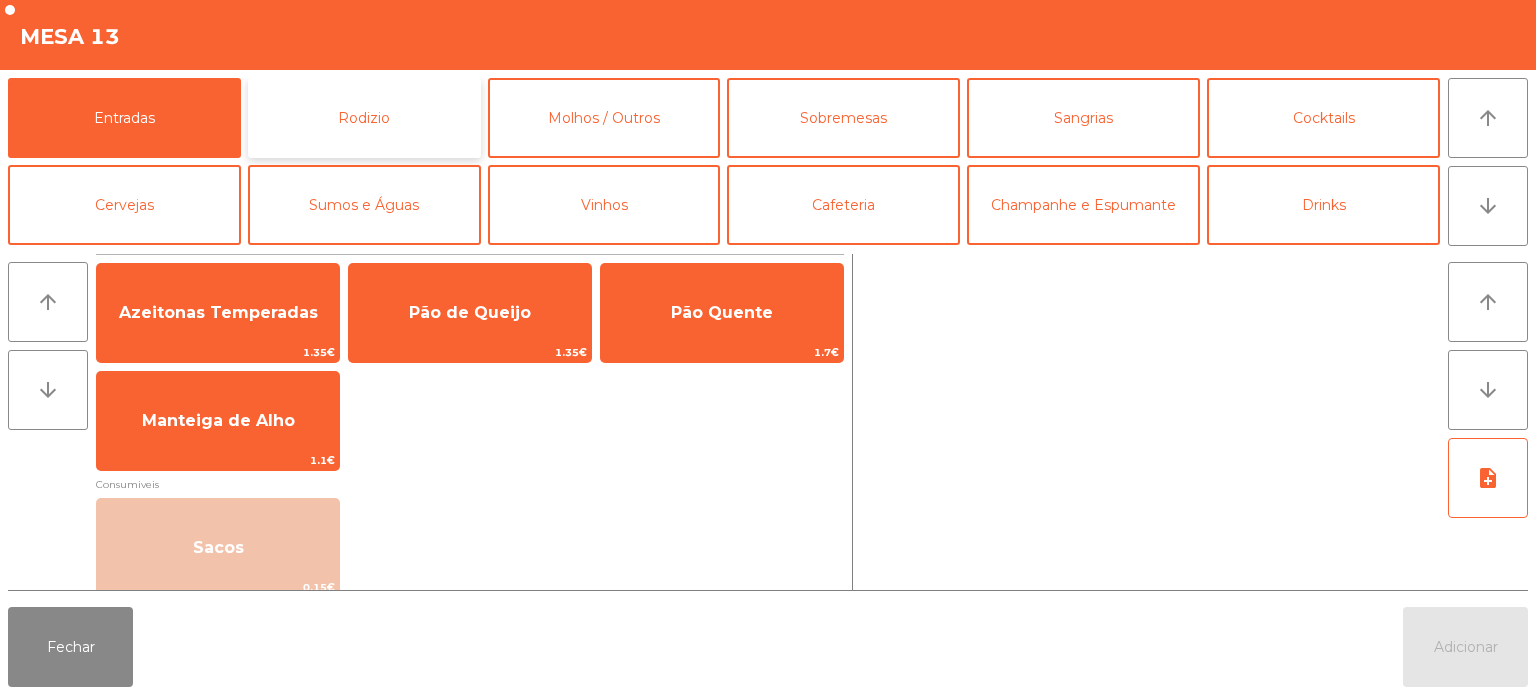 click on "Rodizio" 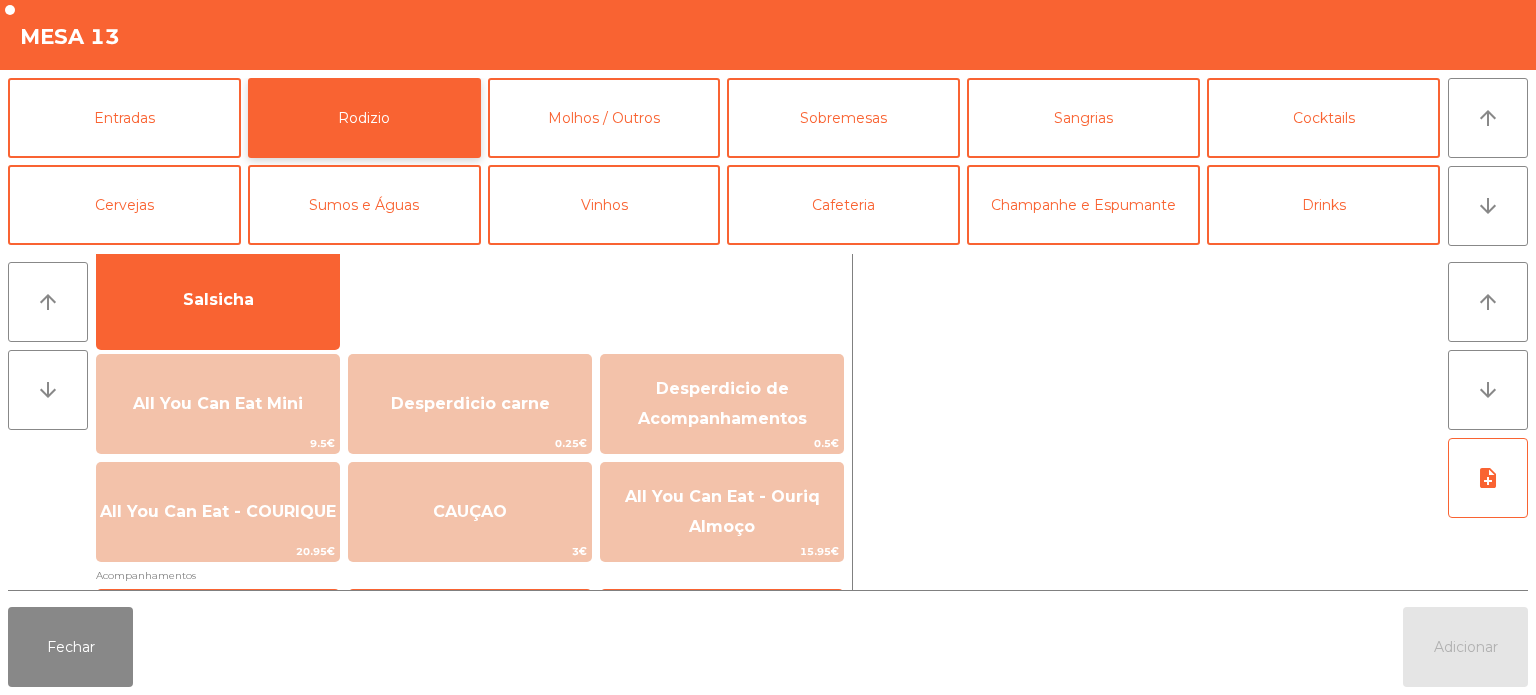 scroll, scrollTop: 180, scrollLeft: 0, axis: vertical 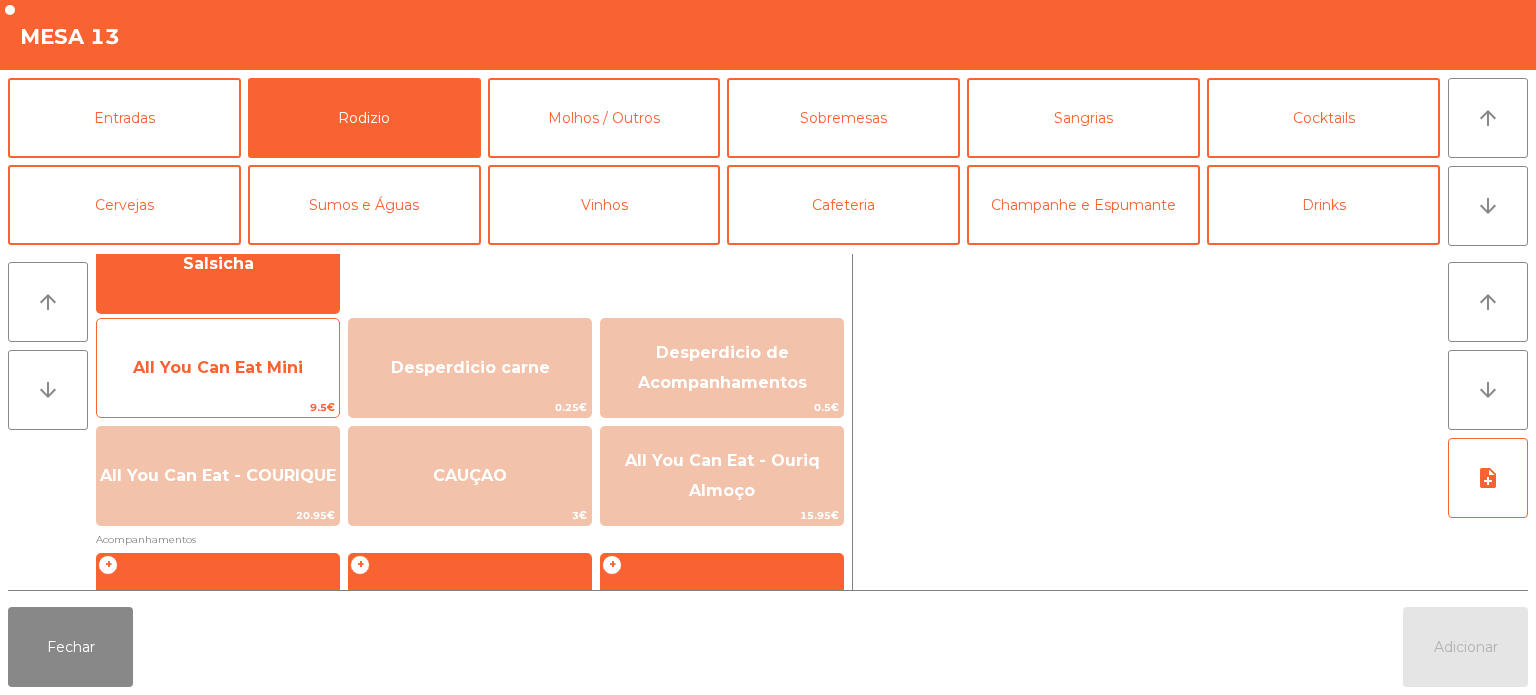 click on "All You Can Eat Mini" 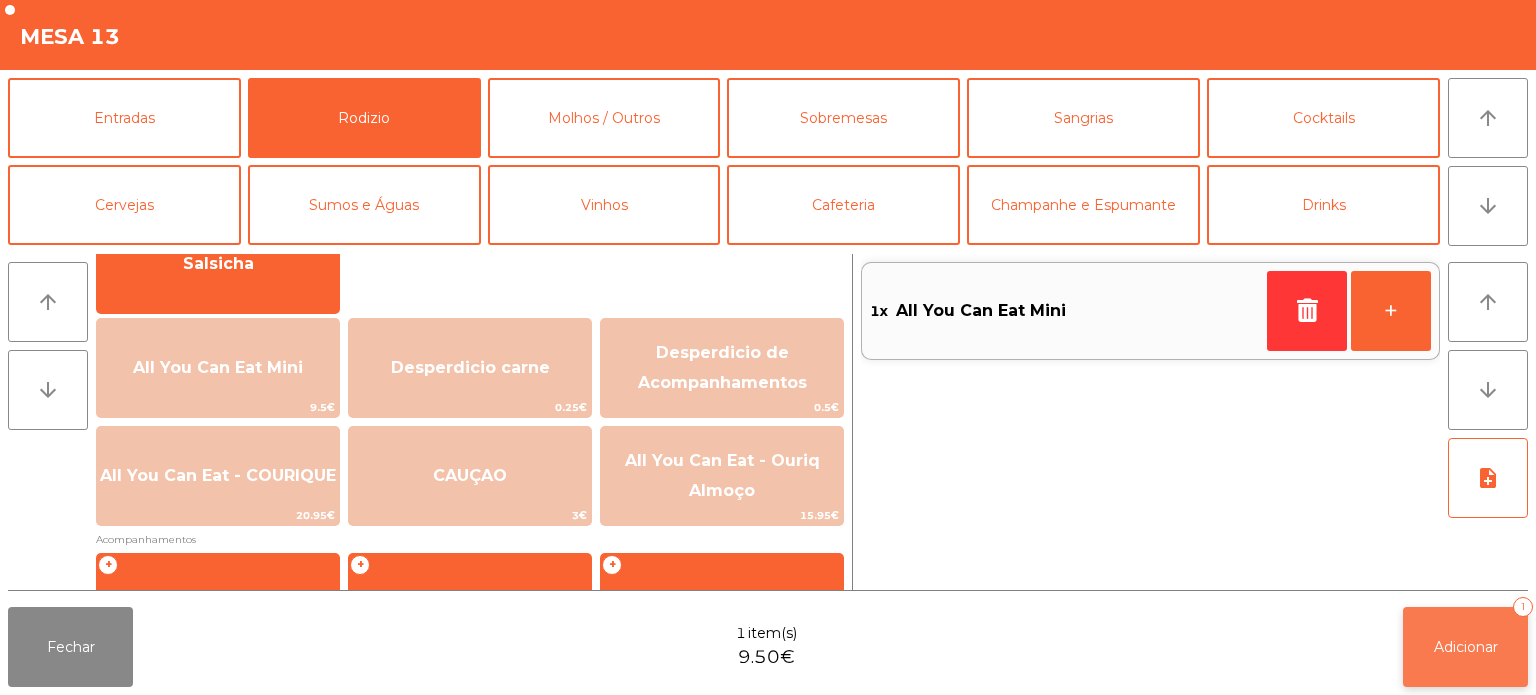 click on "Adicionar" 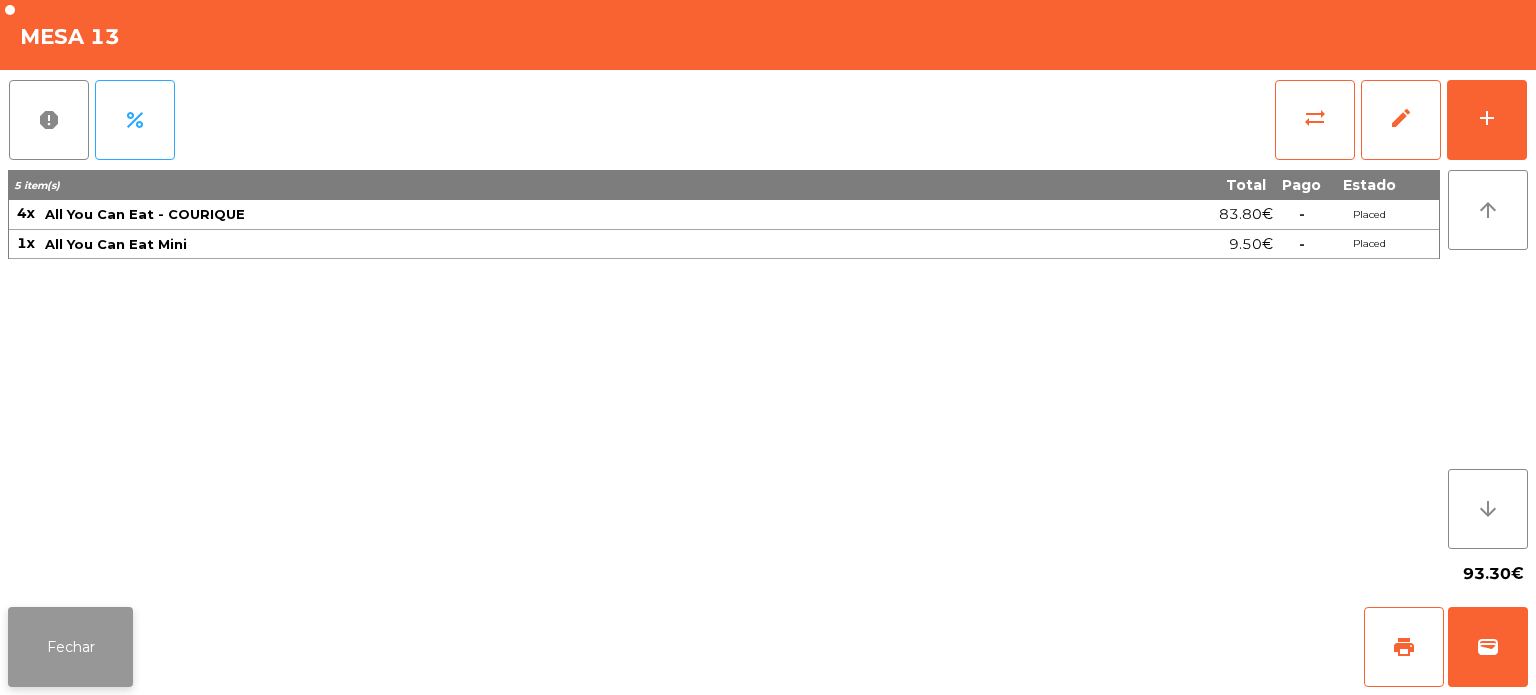 click on "Fechar" 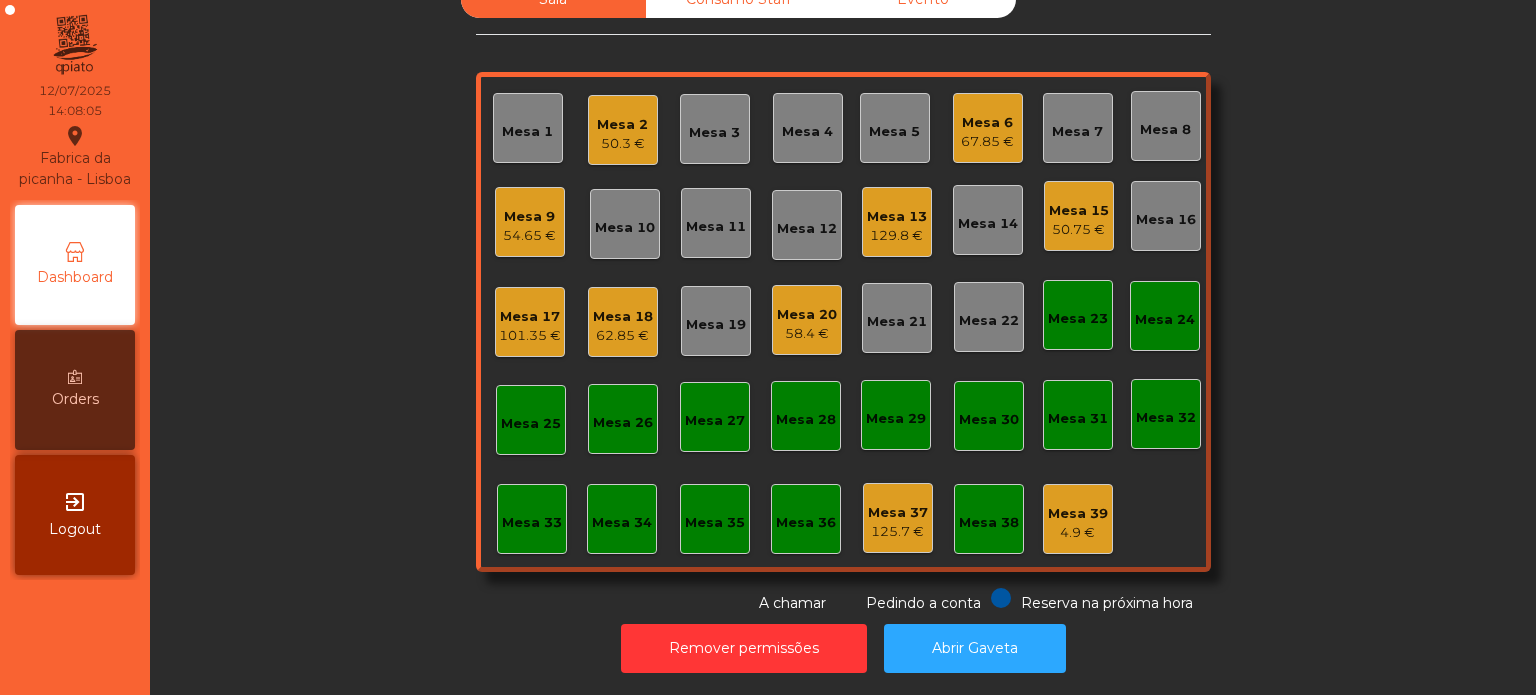 click on "Mesa 18   62.85 €" 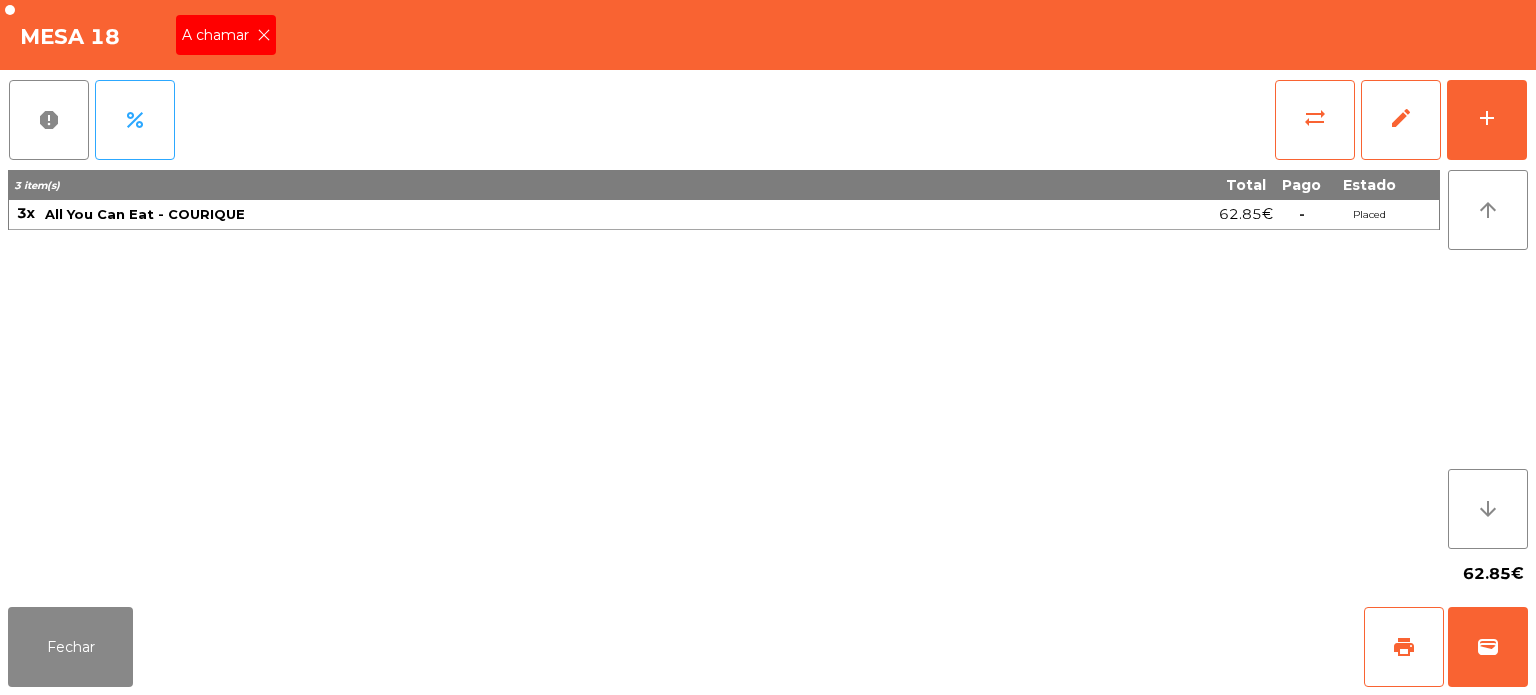 click on "A chamar" 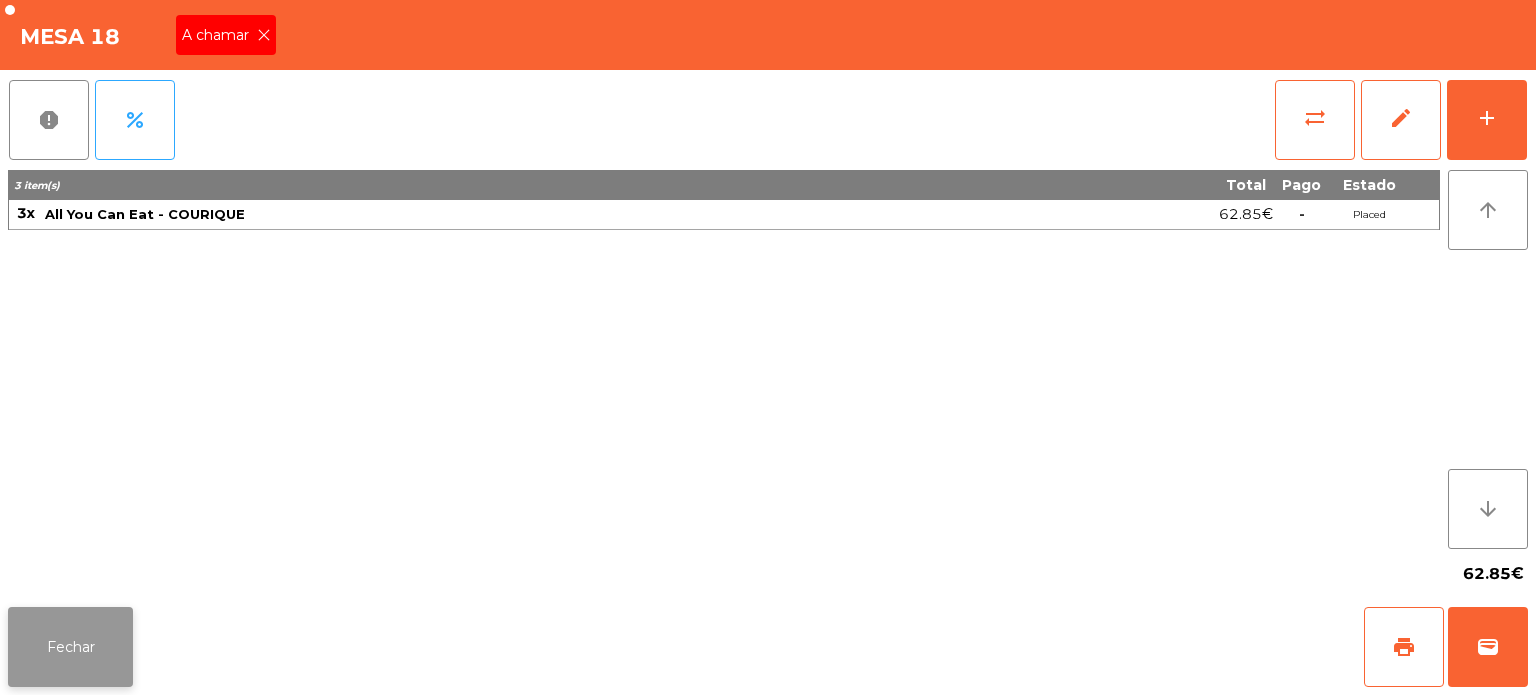 click on "Fechar" 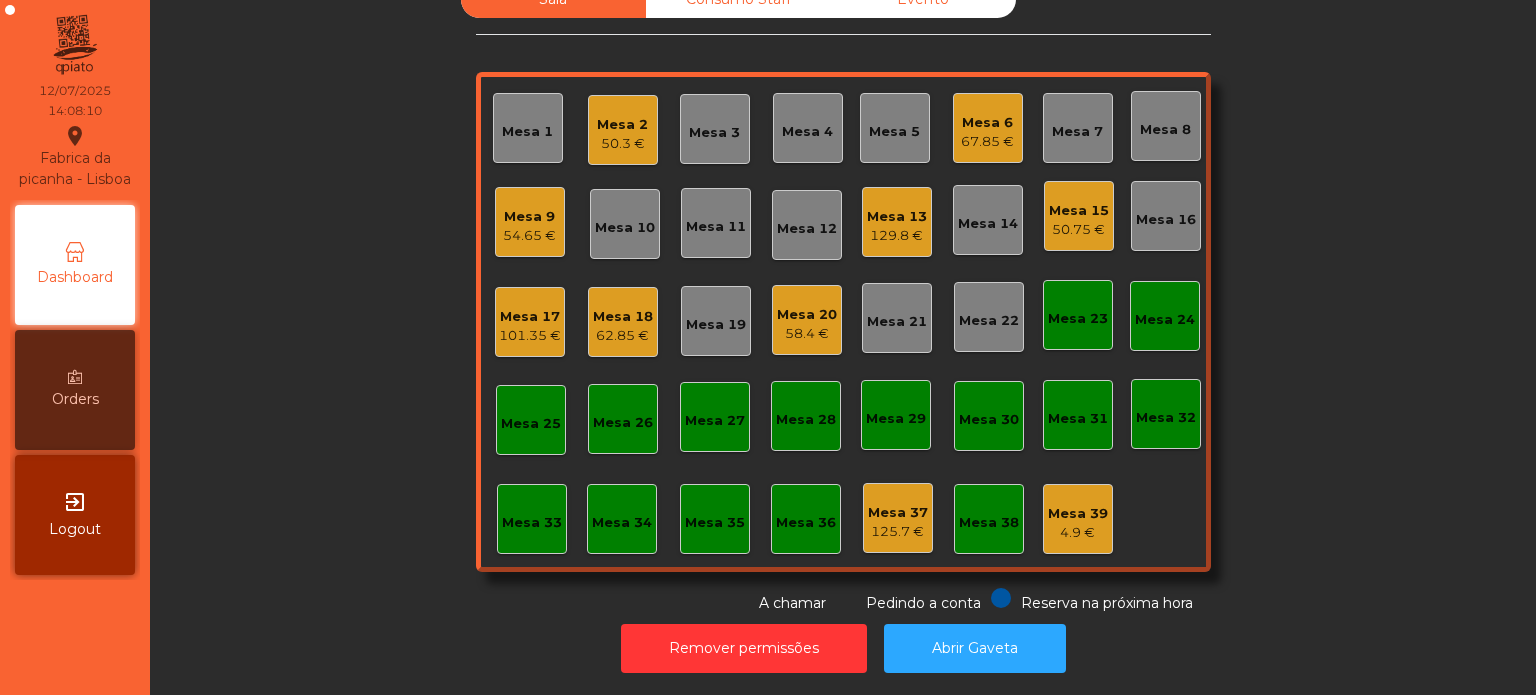 click on "Fabrica da picanha - Lisboa  location_on  12/07/2025   14:08:10   Dashboard   Orders  exit_to_app  Logout" 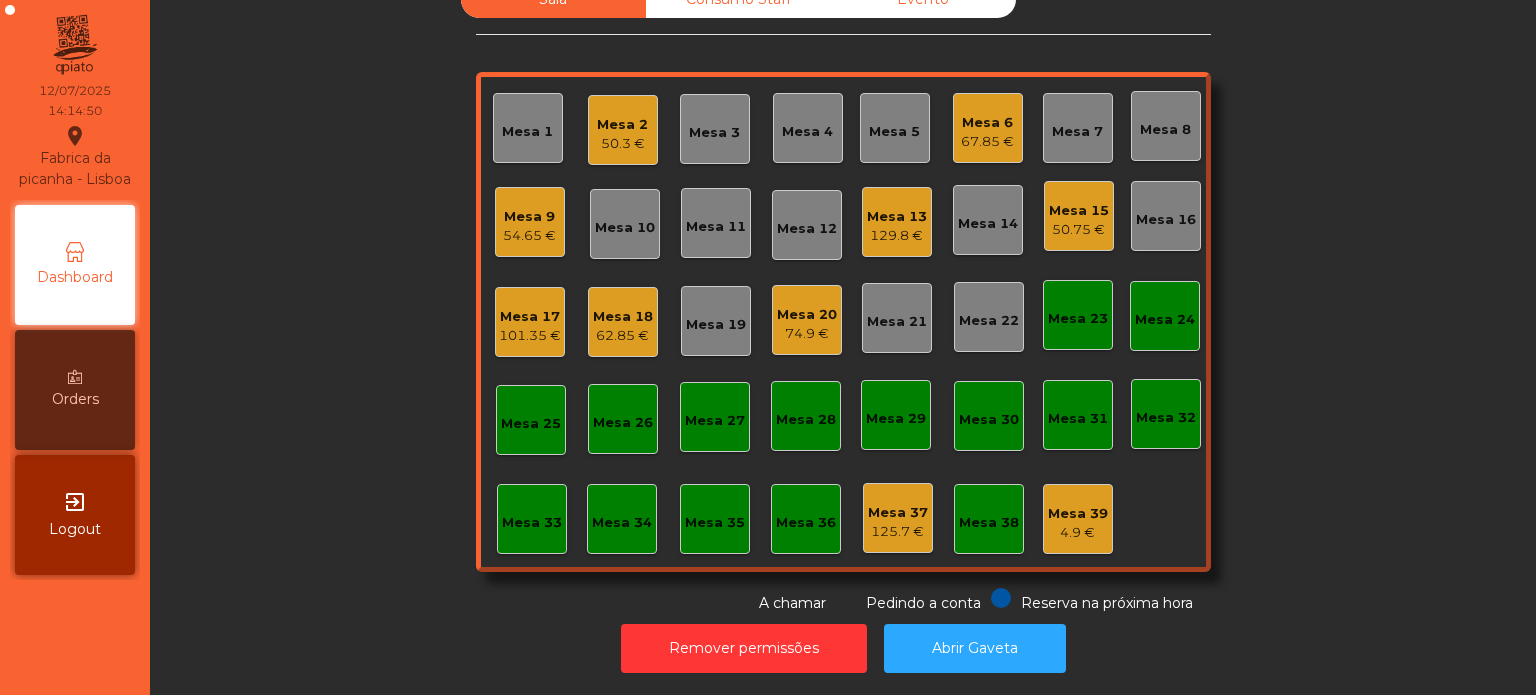 click on "62.85 €" 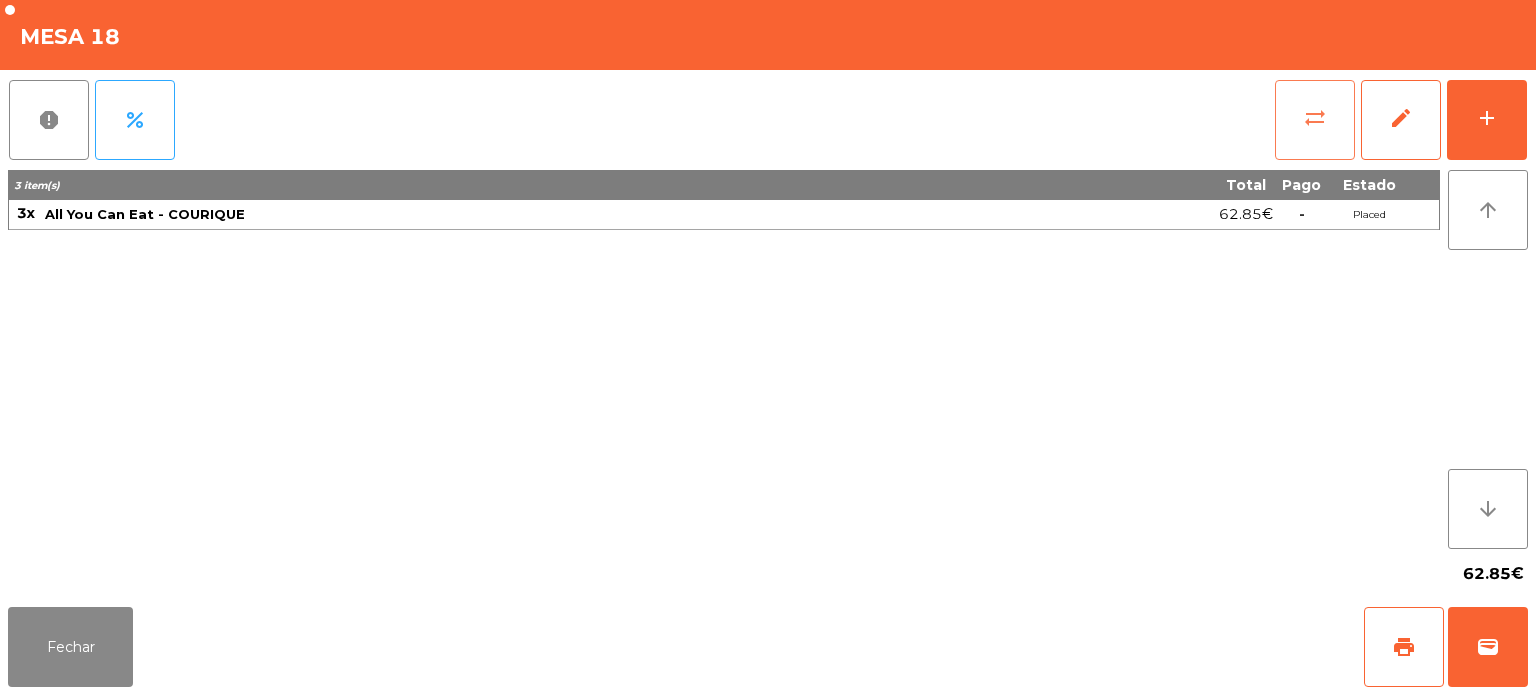 click on "sync_alt" 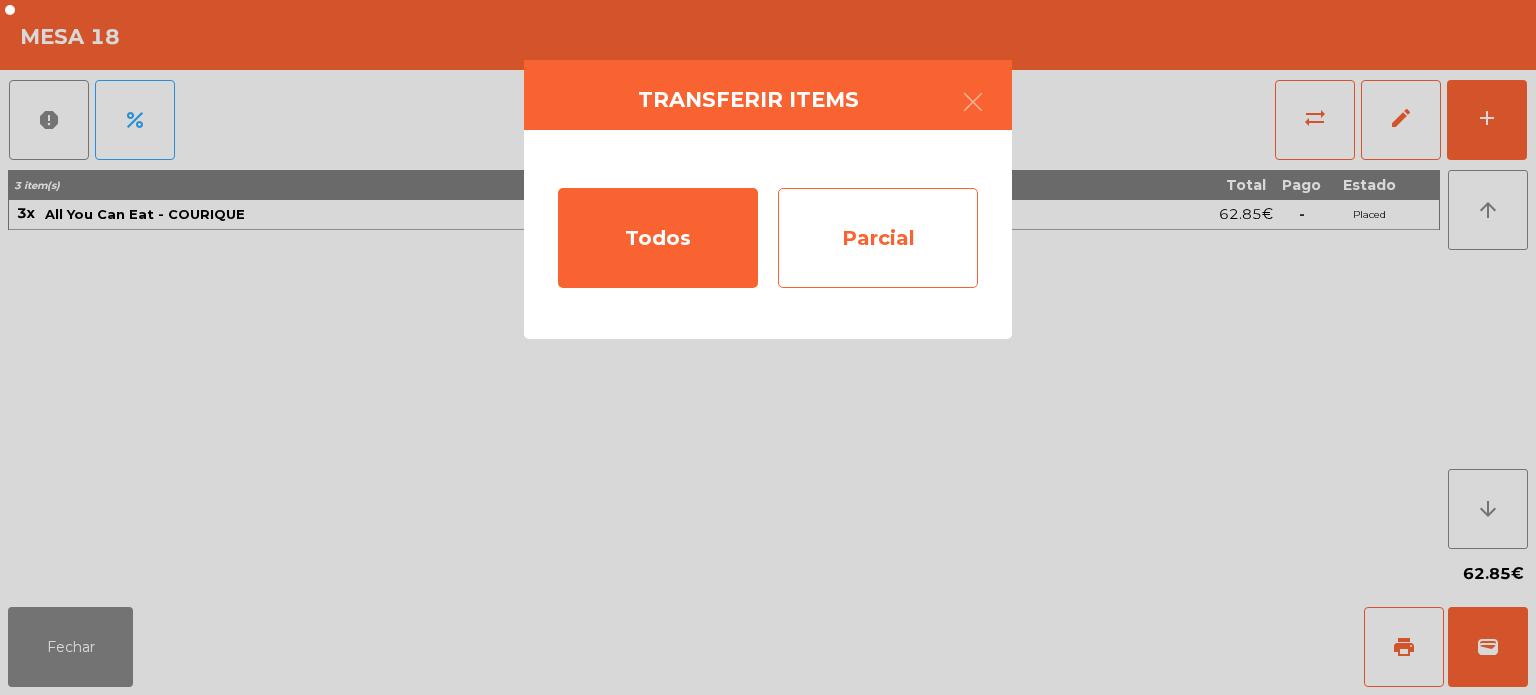 click on "Parcial" 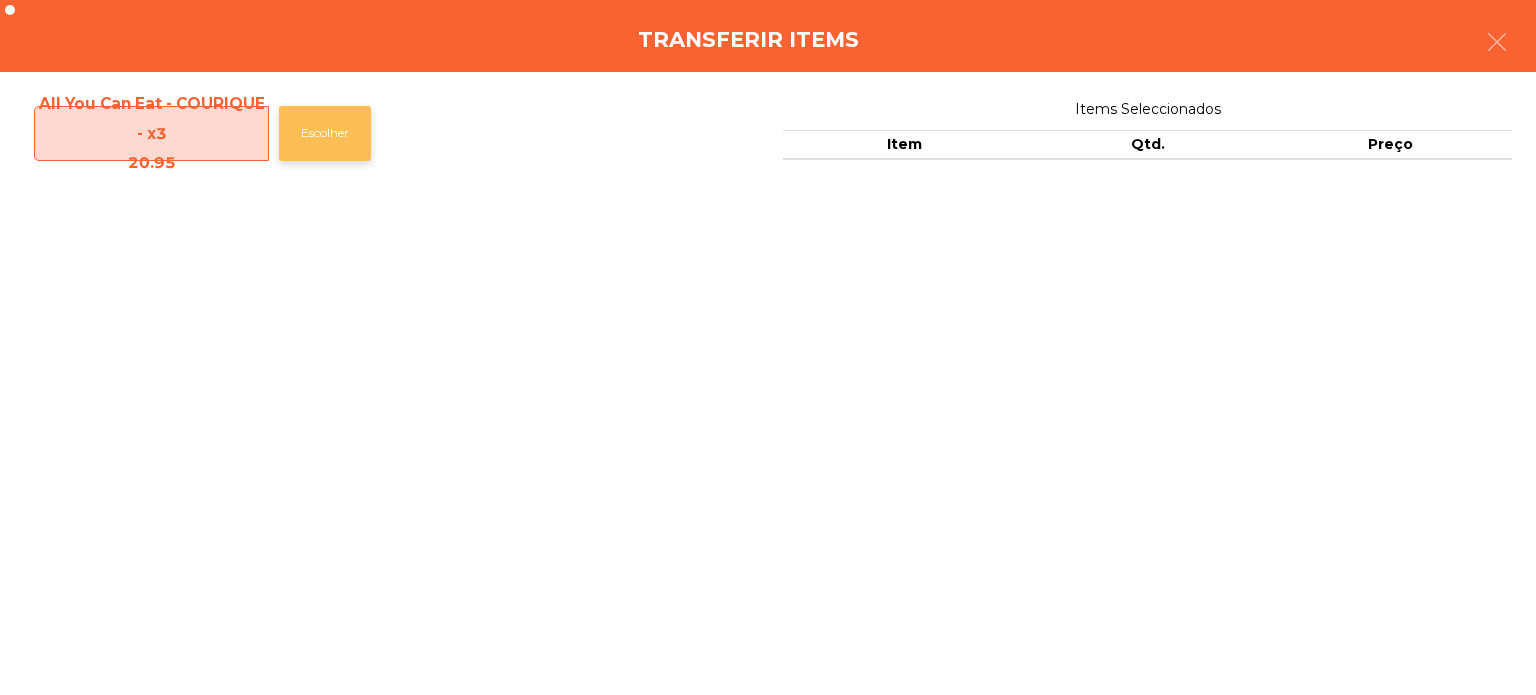 click on "Escolher" 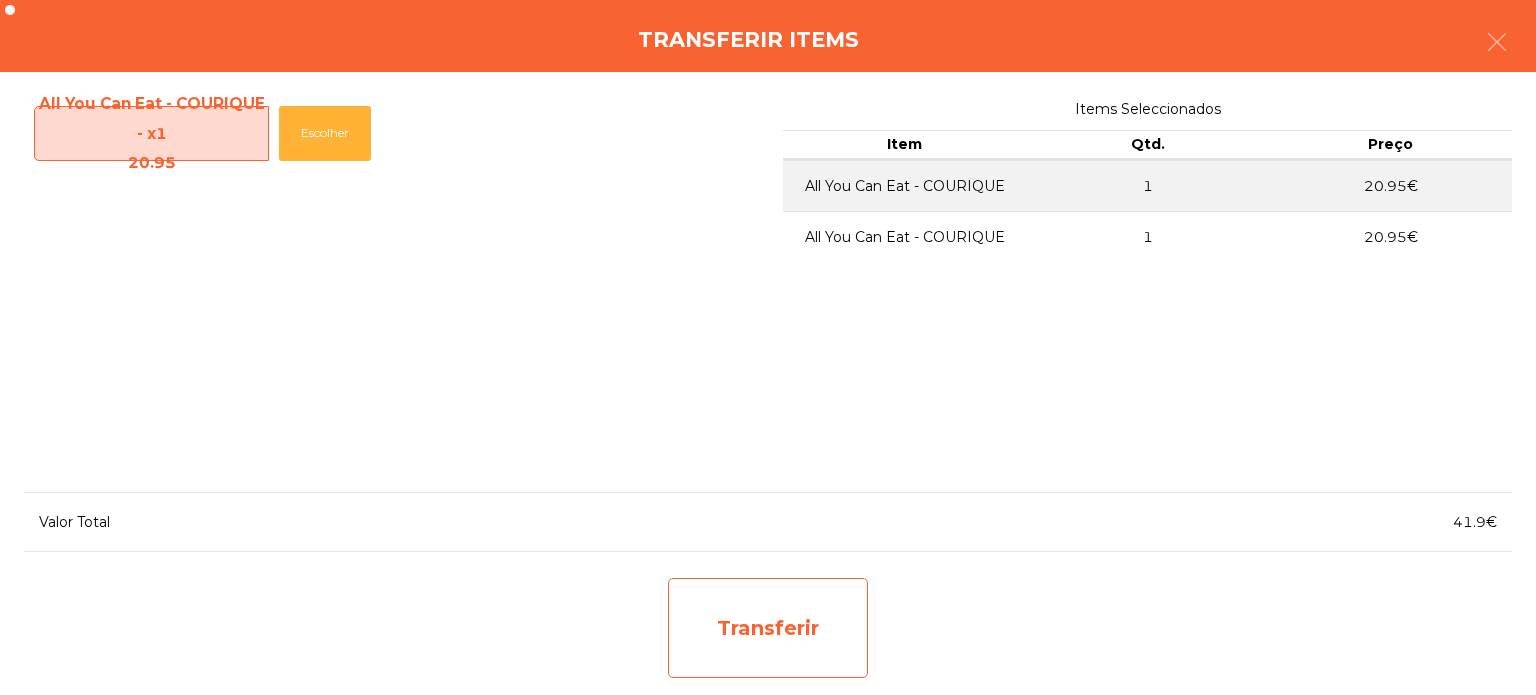 click on "Transferir" 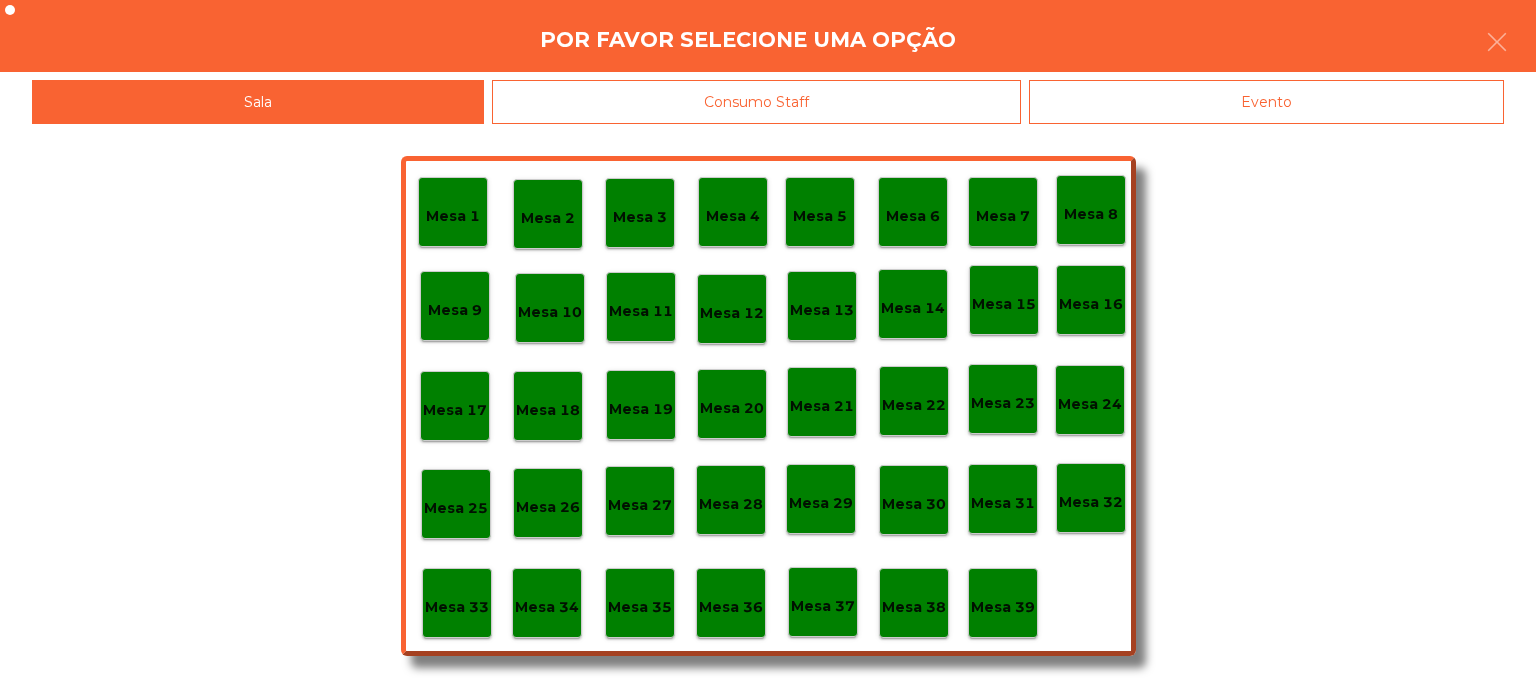 click on "Mesa 1   Mesa 2   Mesa 3   Mesa 4   Mesa 5   Mesa 6   Mesa 7   Mesa 8   Mesa 9   Mesa 10   Mesa 11   Mesa 12   Mesa 13   Mesa 14   Mesa 15   Mesa 16   Mesa 17   Mesa 18   Mesa 19   Mesa 20   Mesa 21   Mesa 22   Mesa 23   Mesa 24   Mesa 25   Mesa 26   Mesa 27   Mesa 28   Mesa 29   Mesa 30   Mesa 31   Mesa 32   Mesa 33   Mesa 34   Mesa 35   Mesa 36   Mesa 37   Mesa 38   Mesa 39" 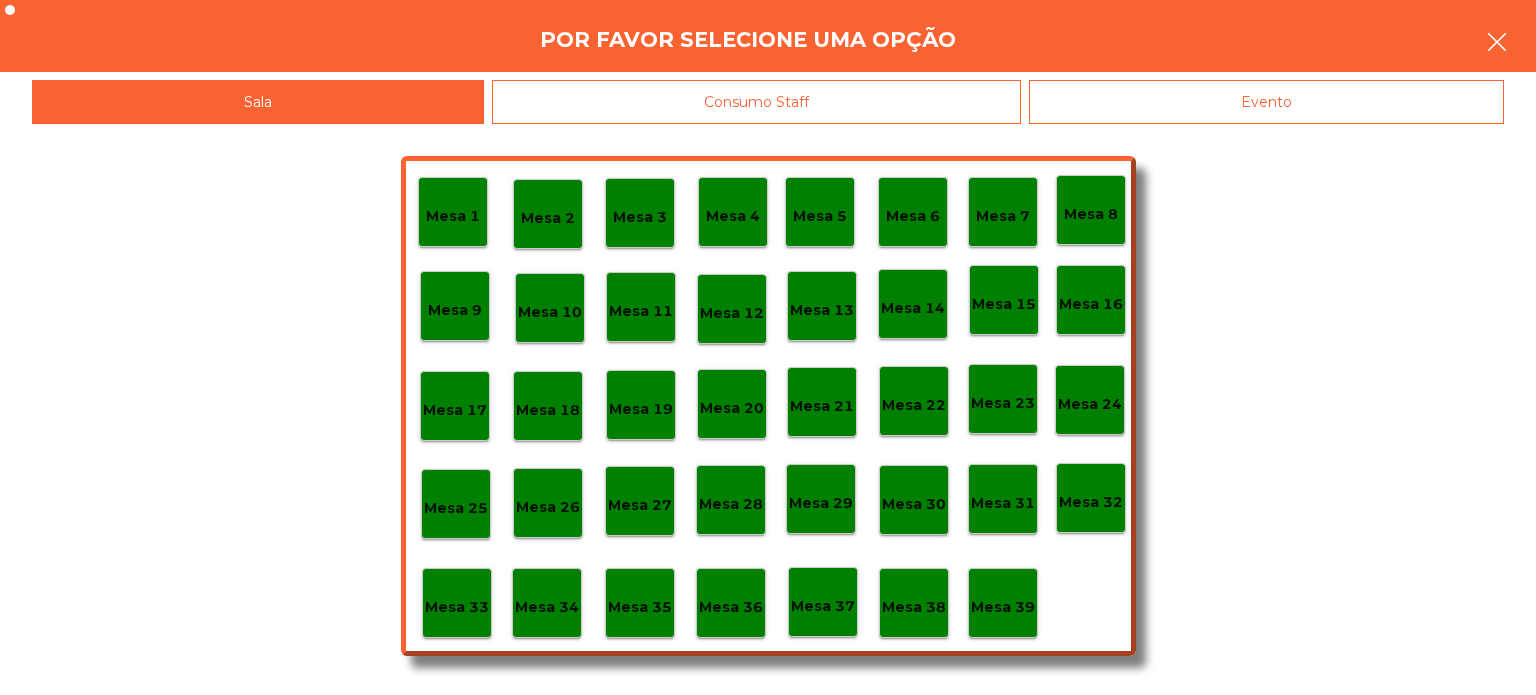 click 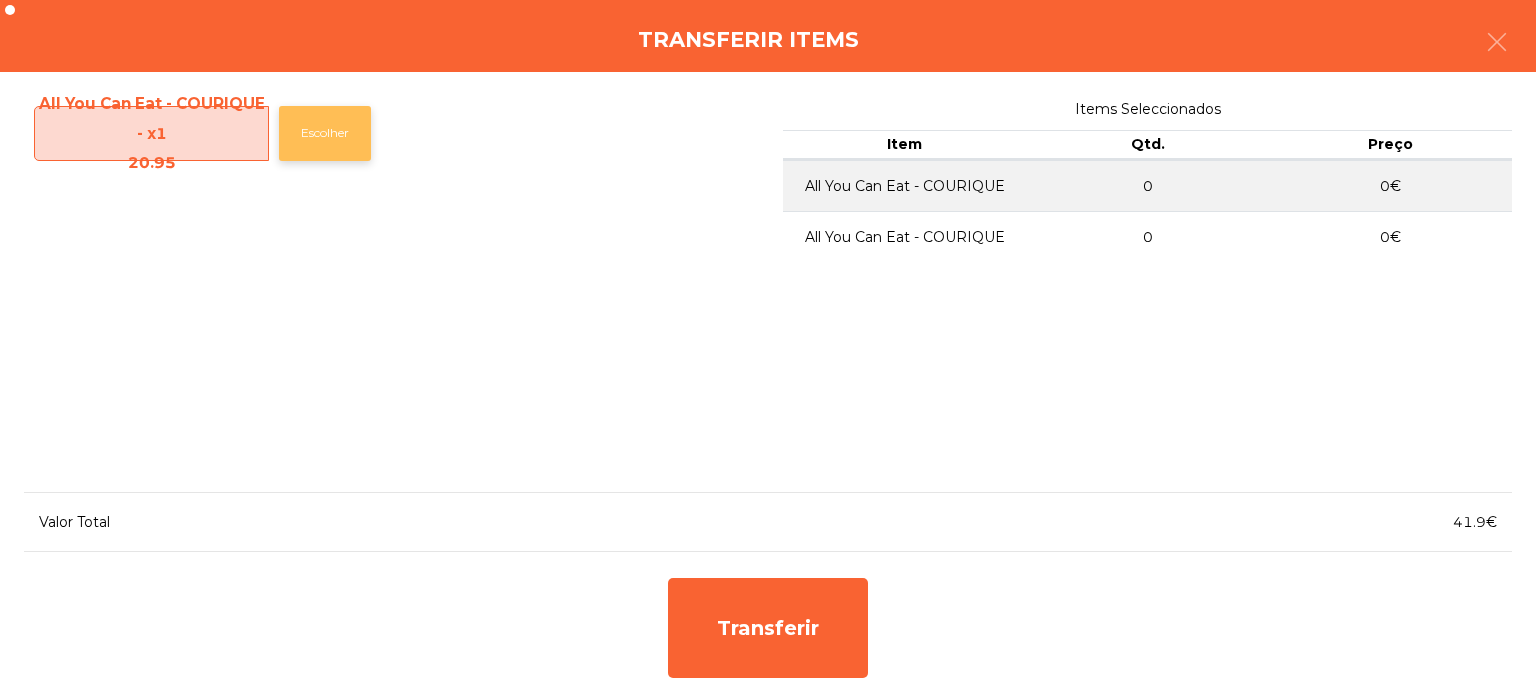 click on "Escolher" 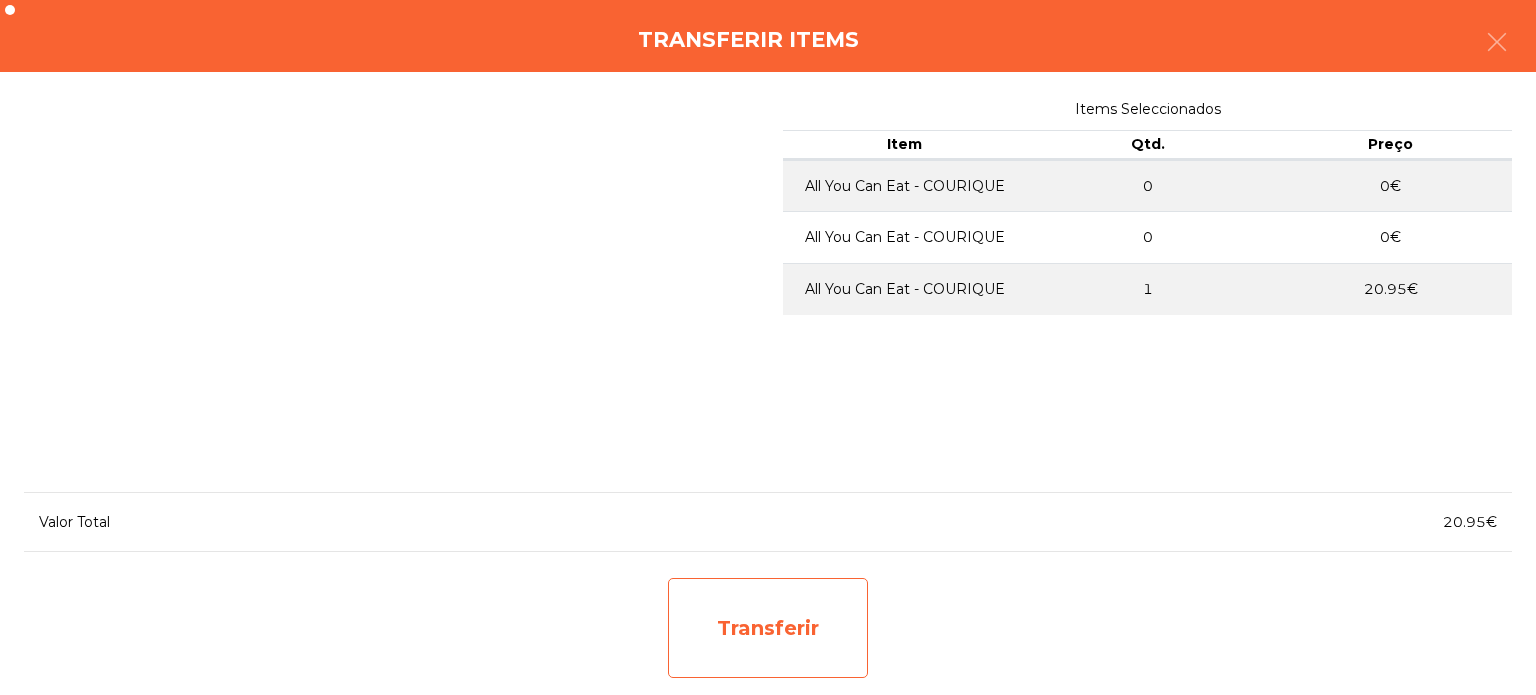 click on "Transferir" 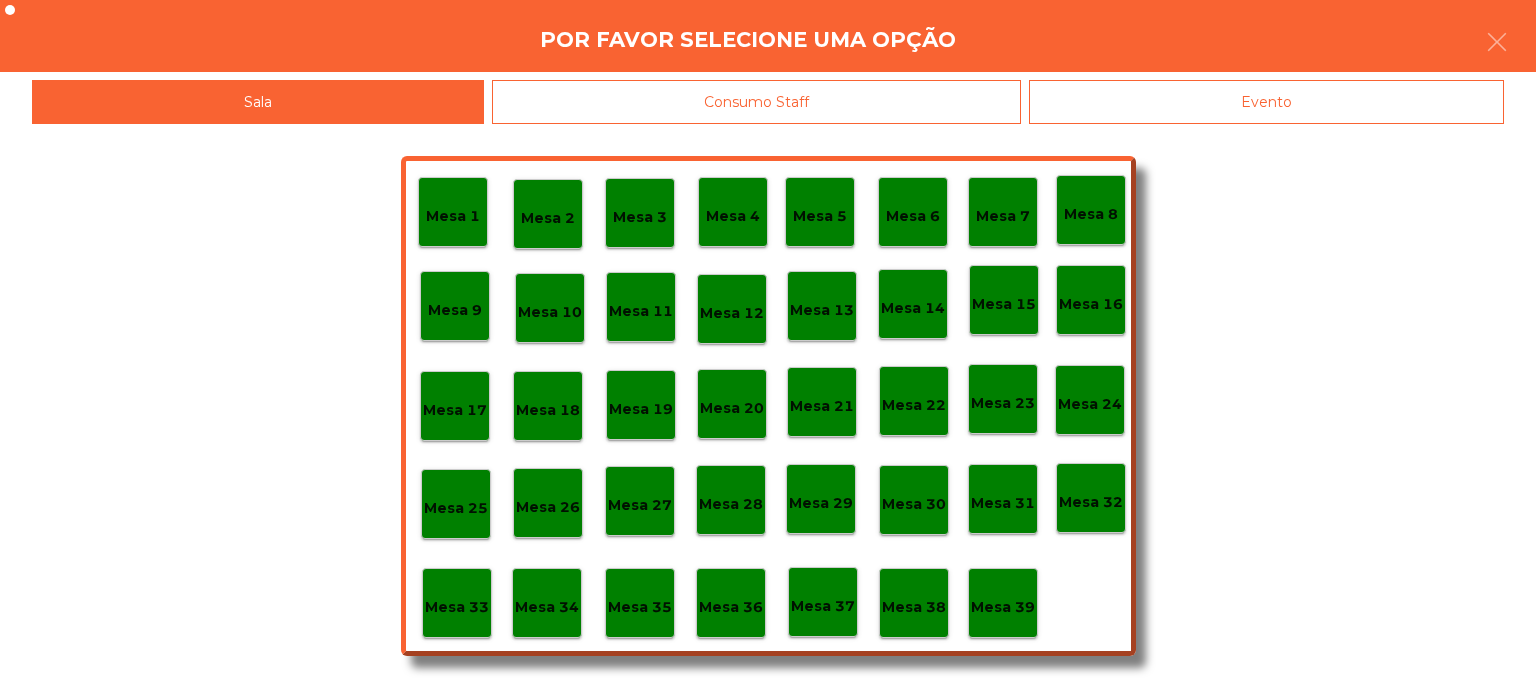 click on "Mesa 37" 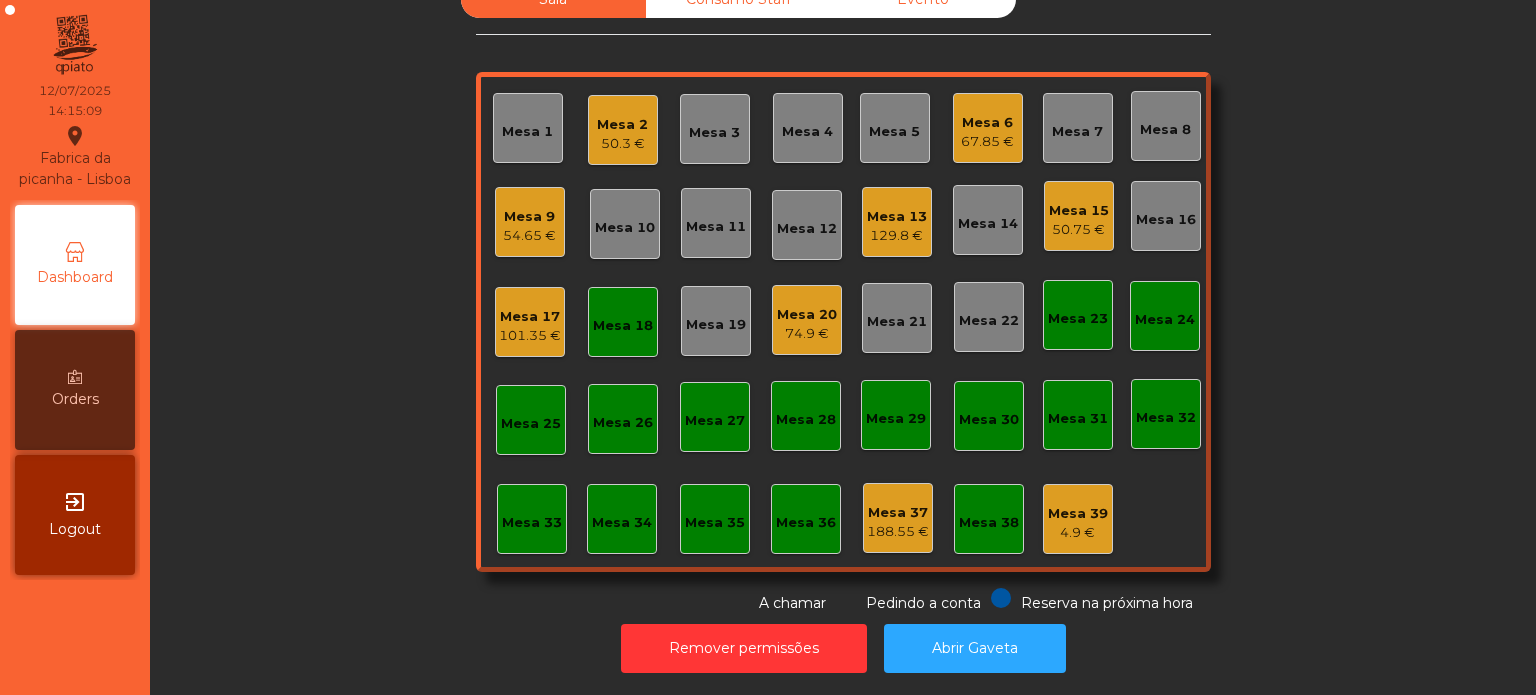 click on "Mesa 24" 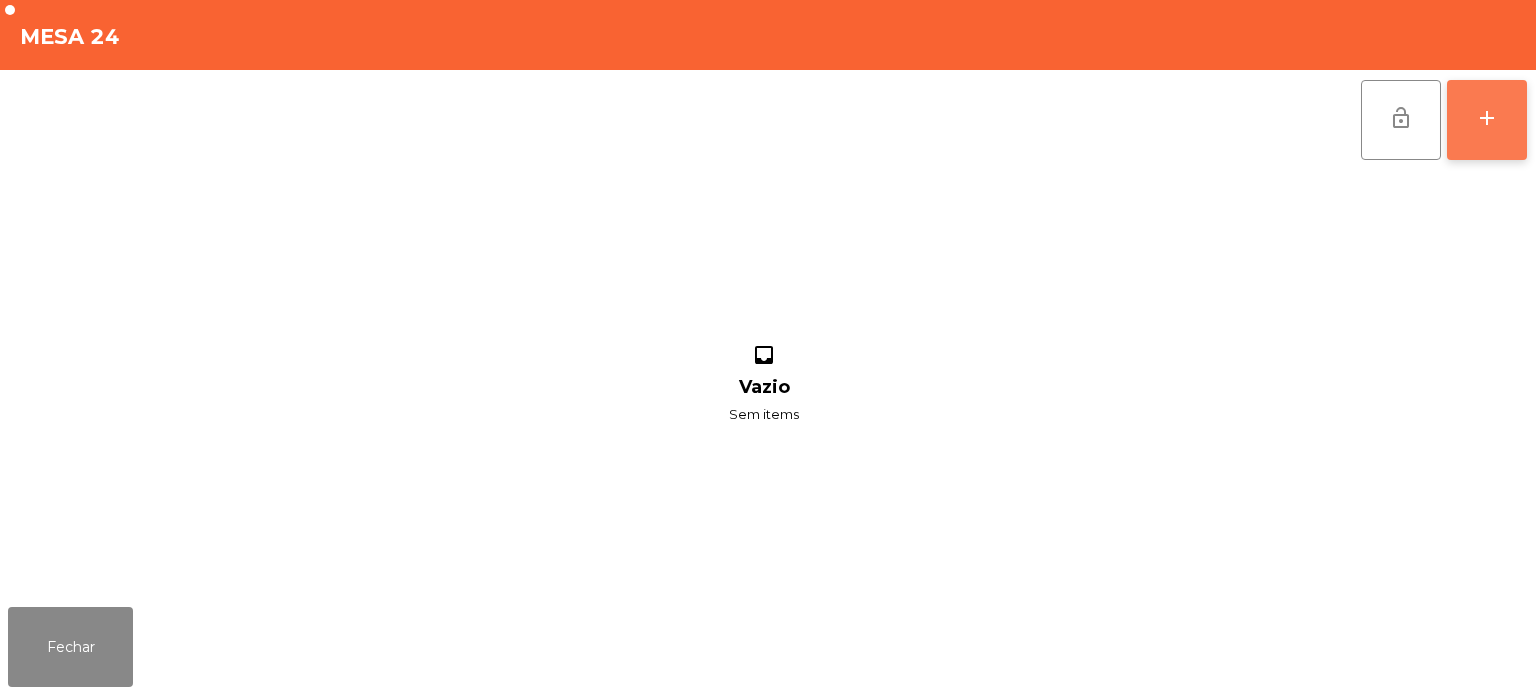 click on "add" 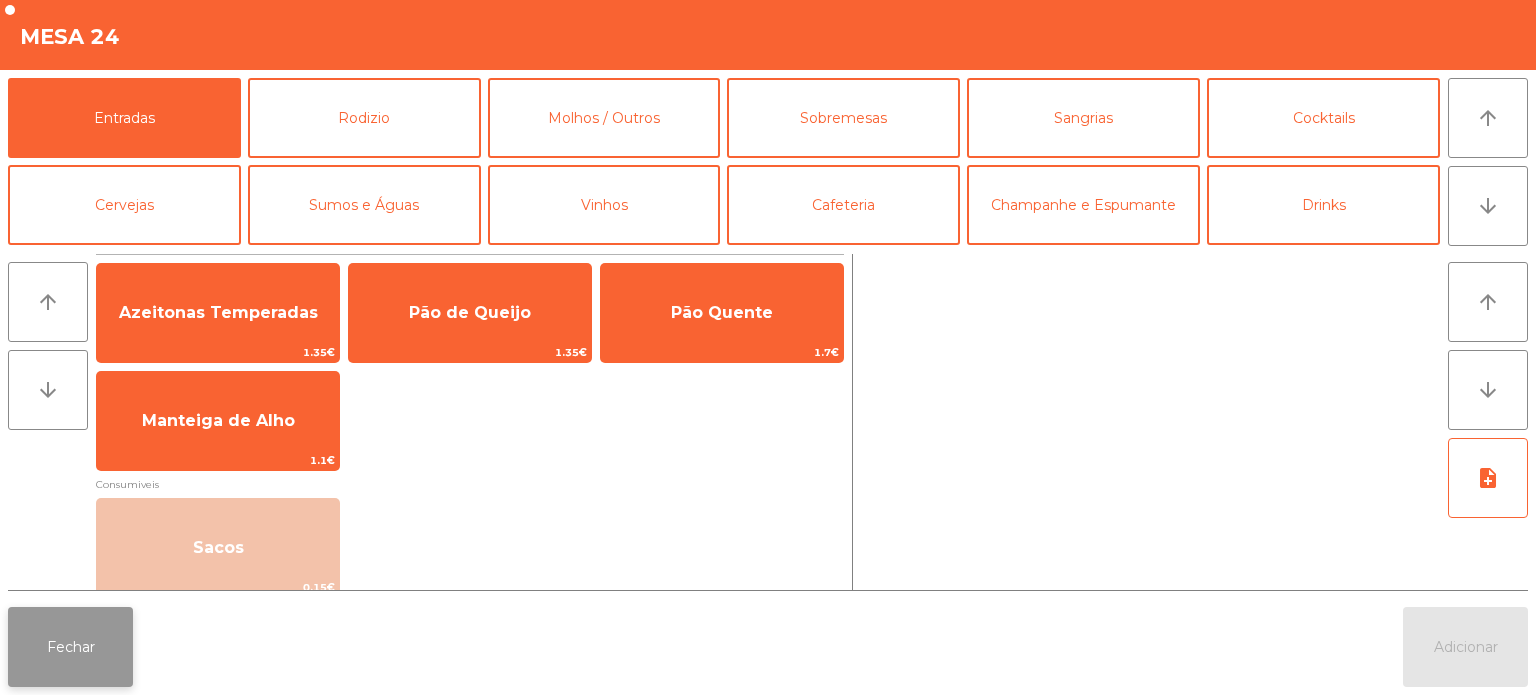click on "Fechar" 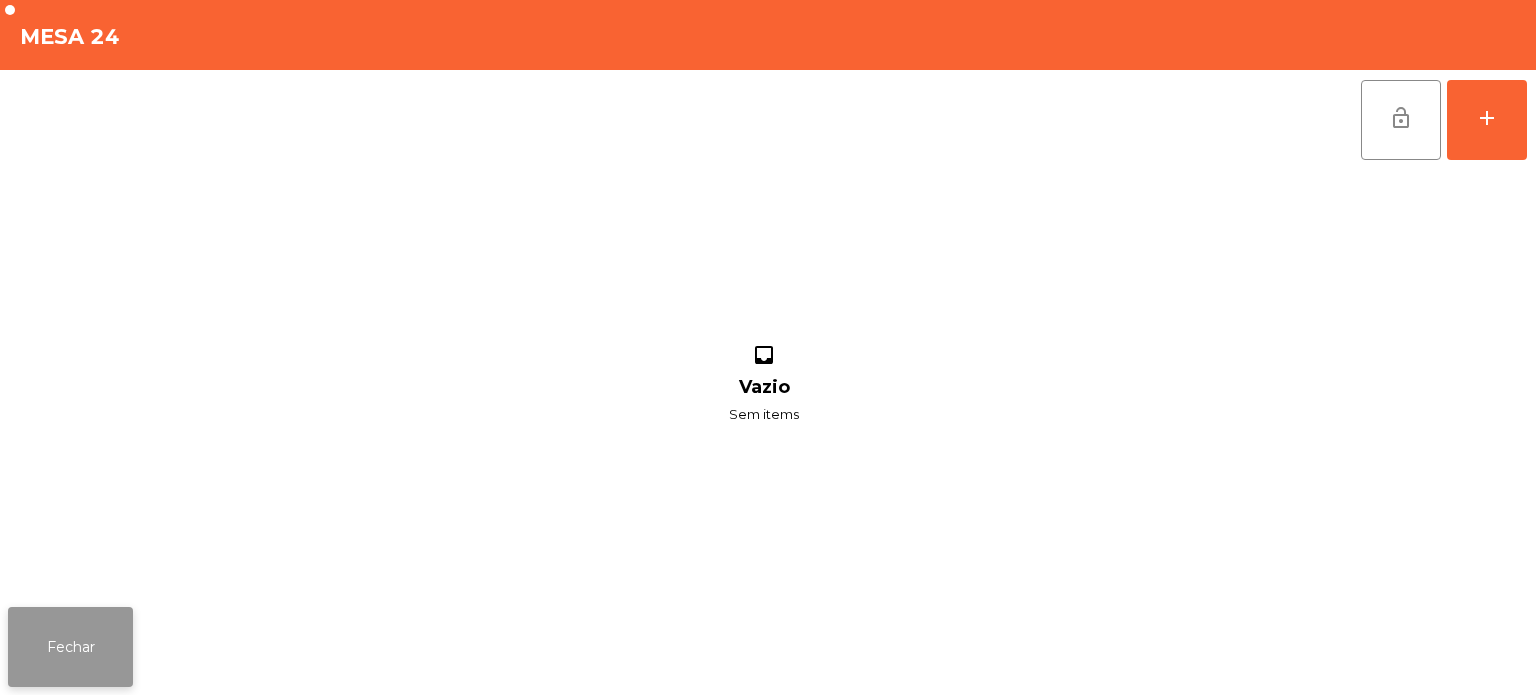 click on "Fechar" 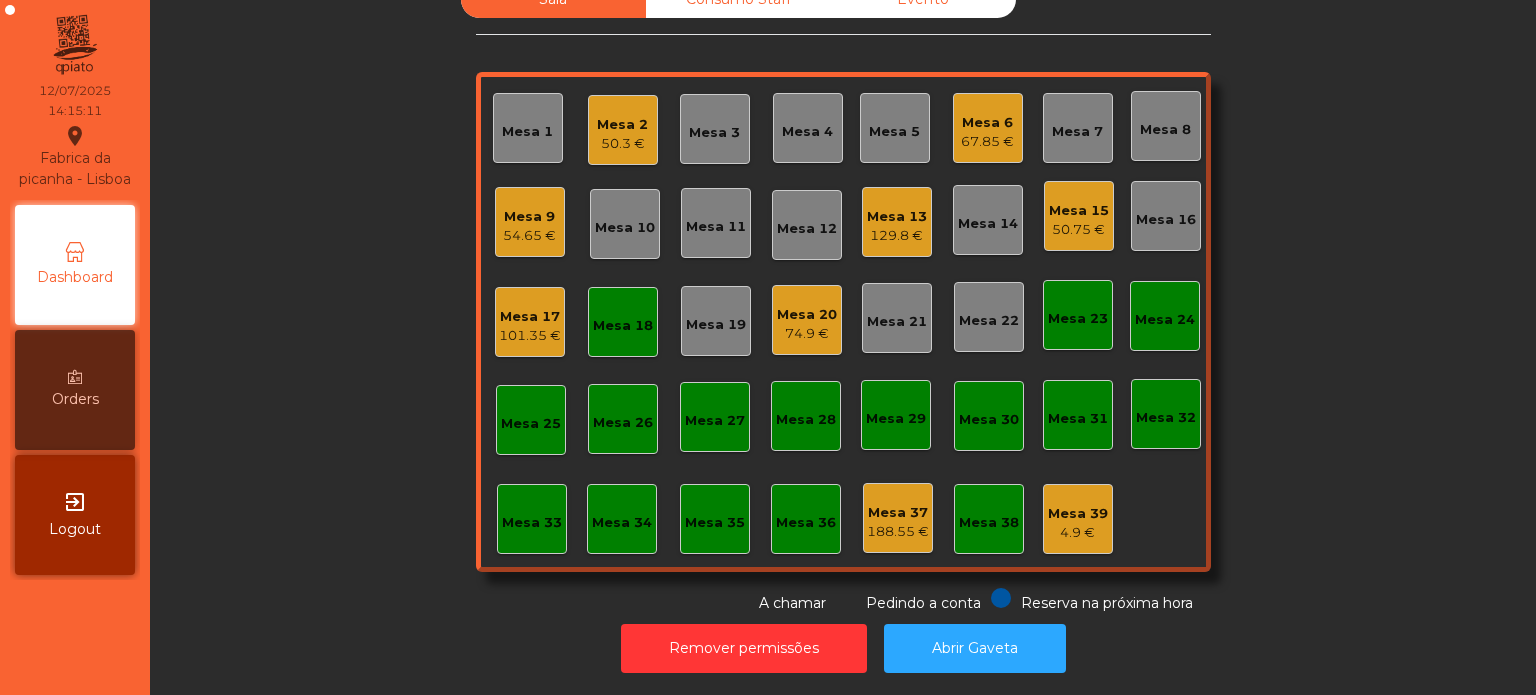 click on "Mesa 18" 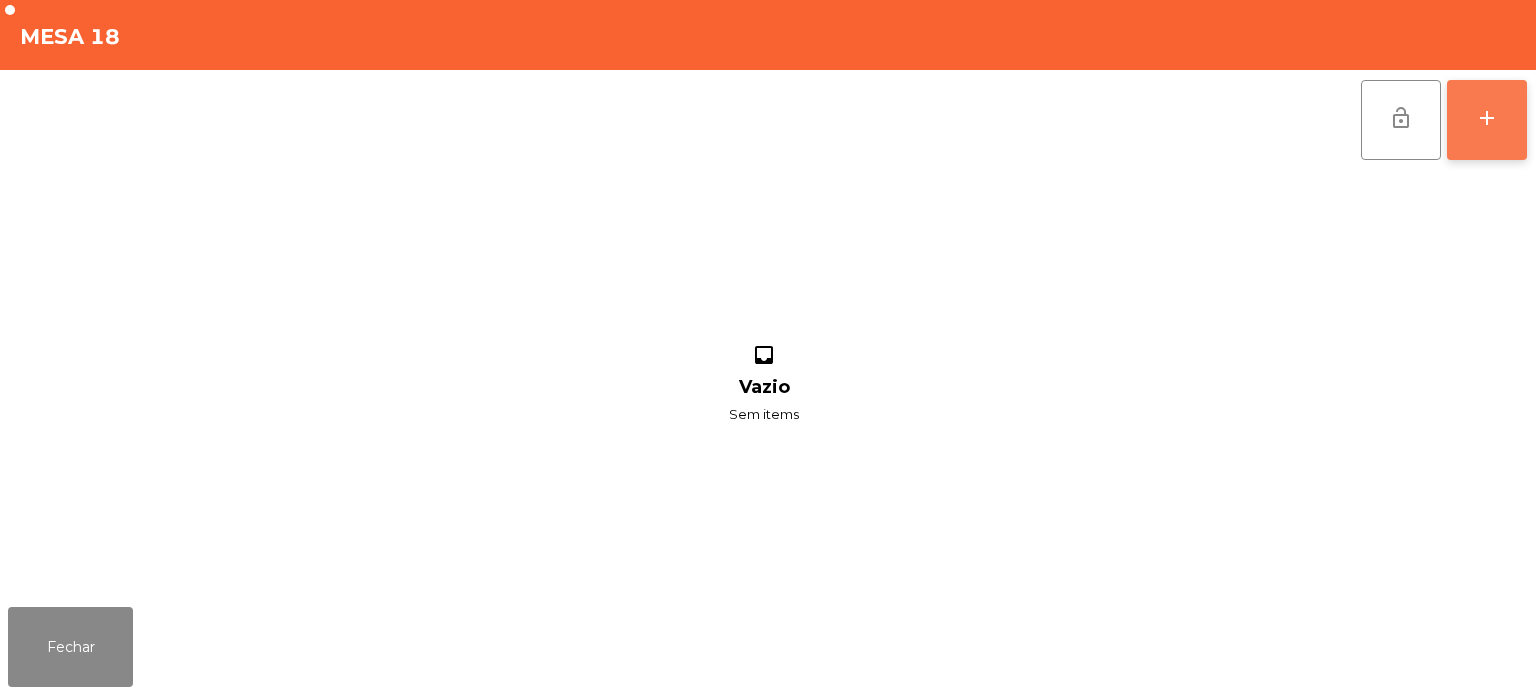 click on "add" 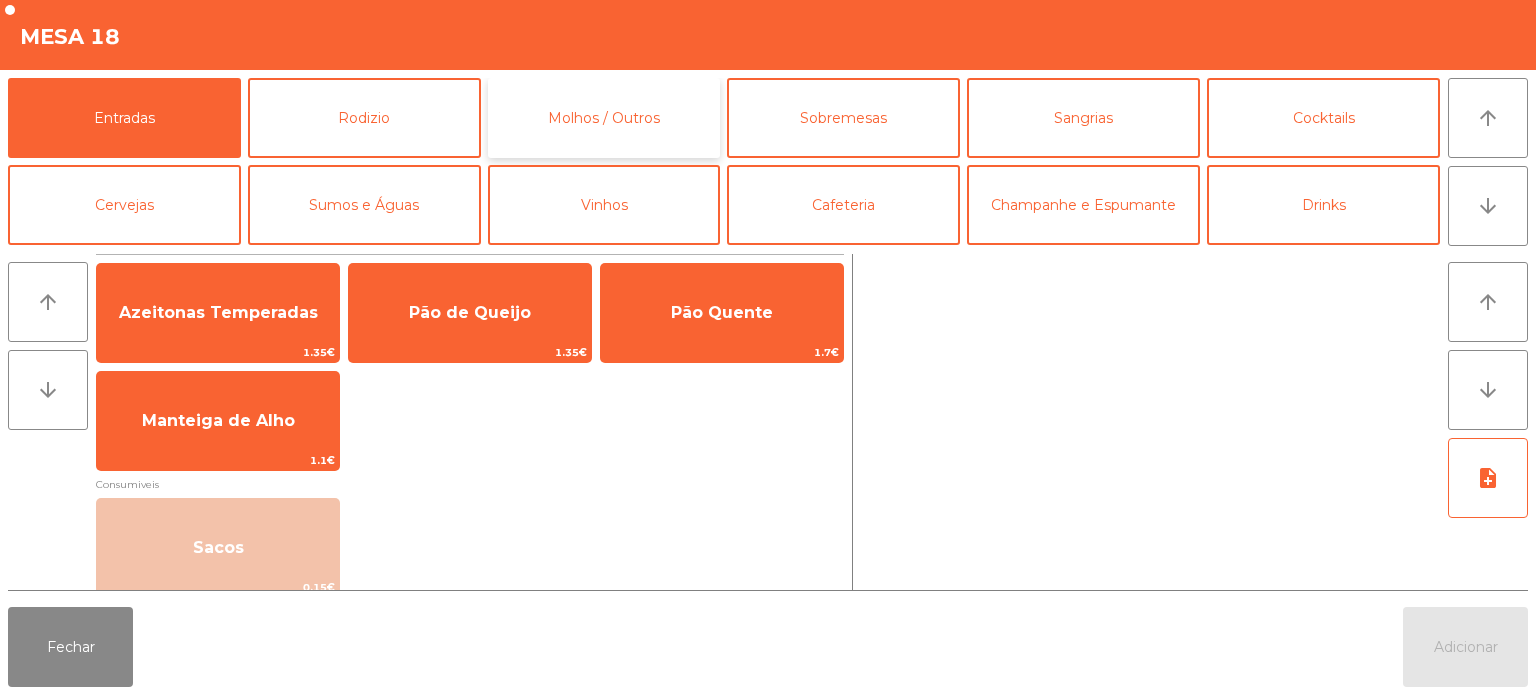 click on "Molhos / Outros" 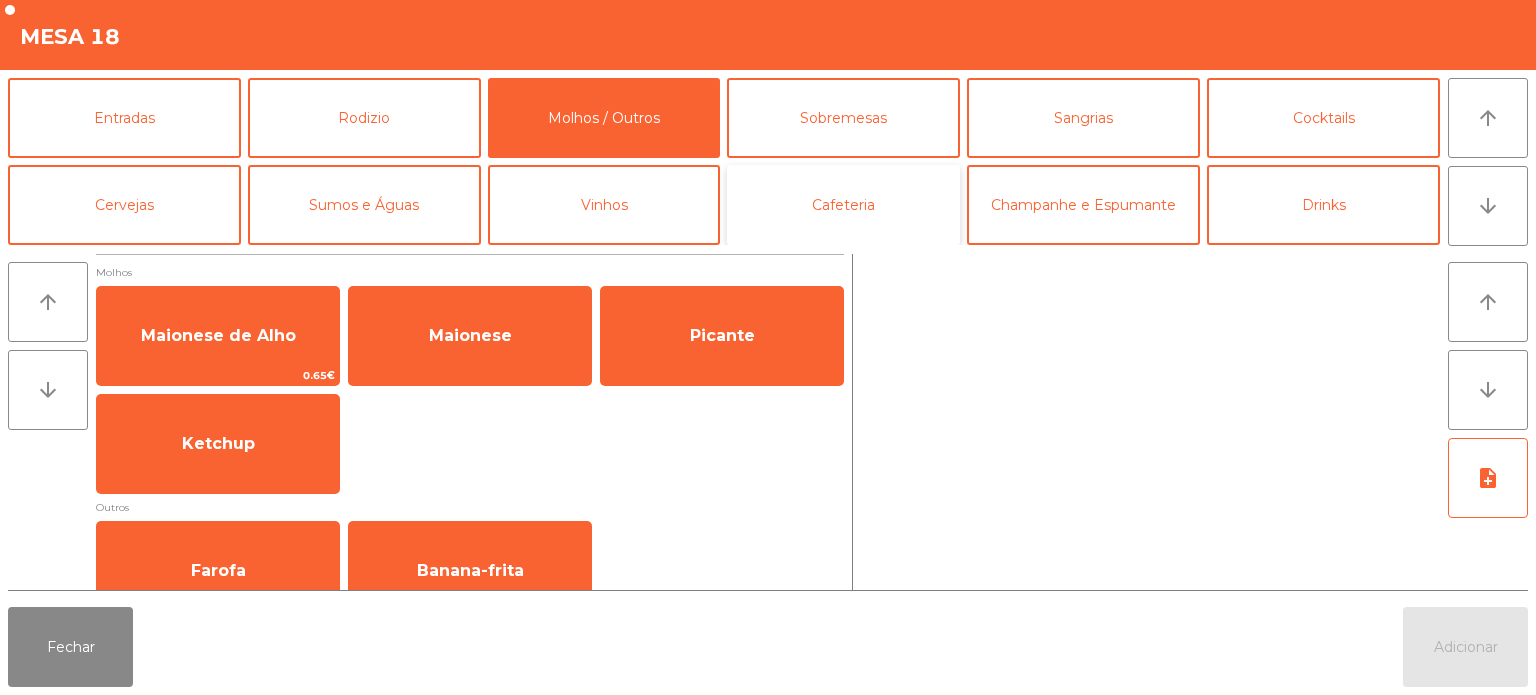 click on "Cafeteria" 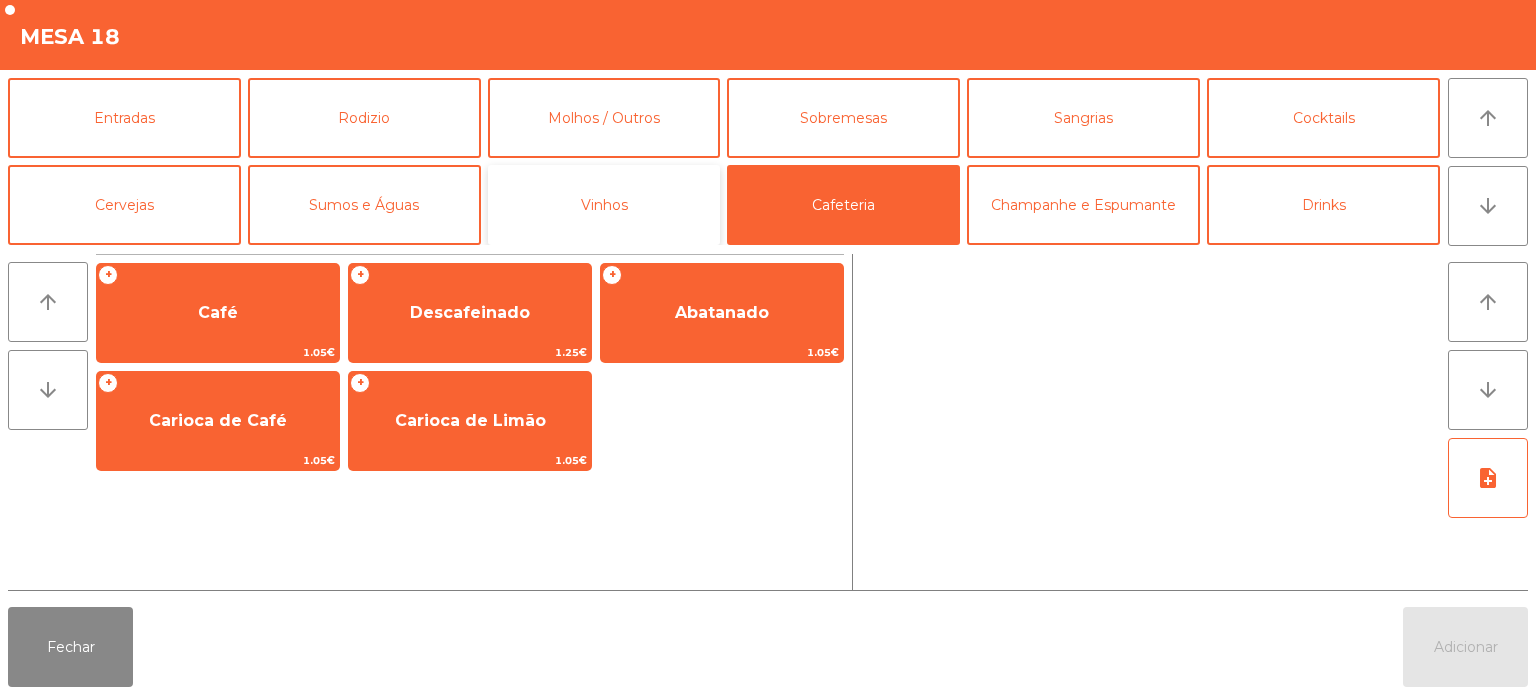 click on "Vinhos" 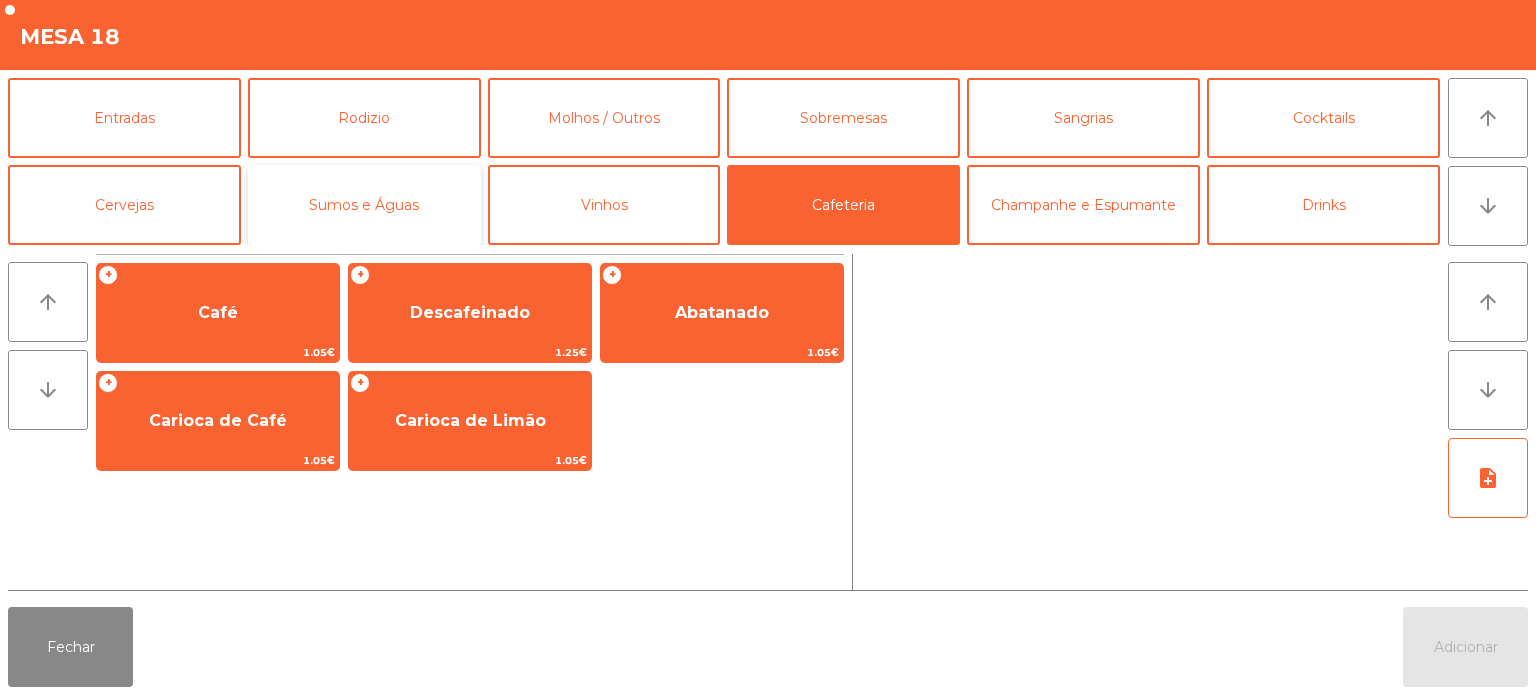 click on "Sumos e Águas" 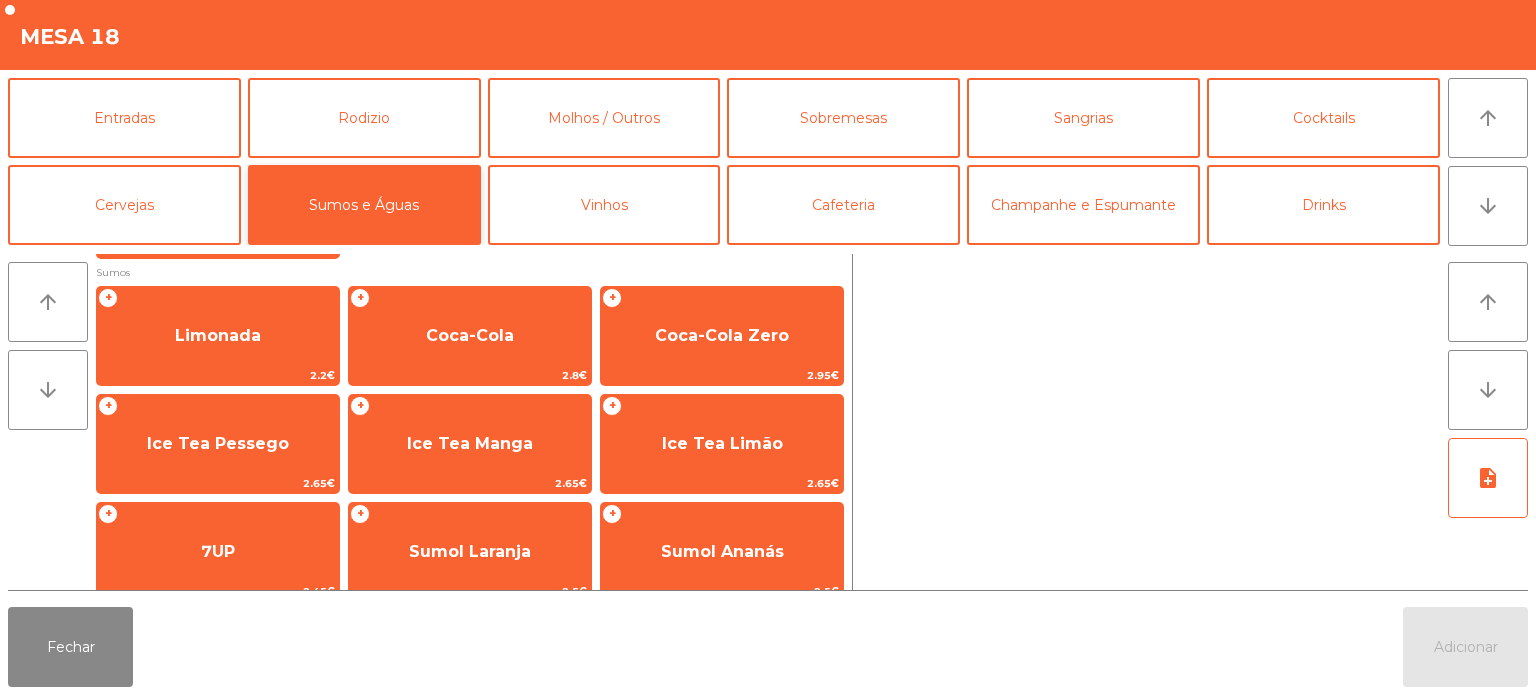 scroll, scrollTop: 64, scrollLeft: 0, axis: vertical 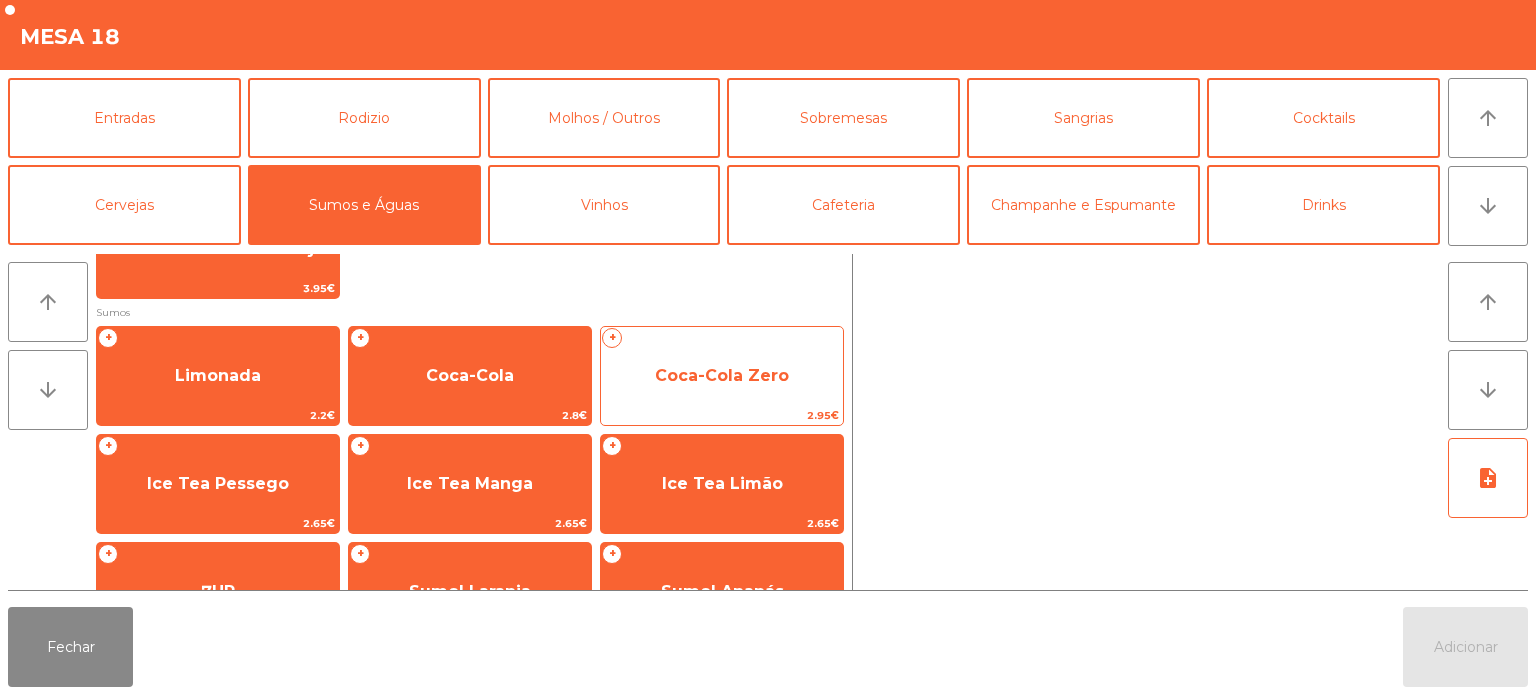click on "Coca-Cola Zero" 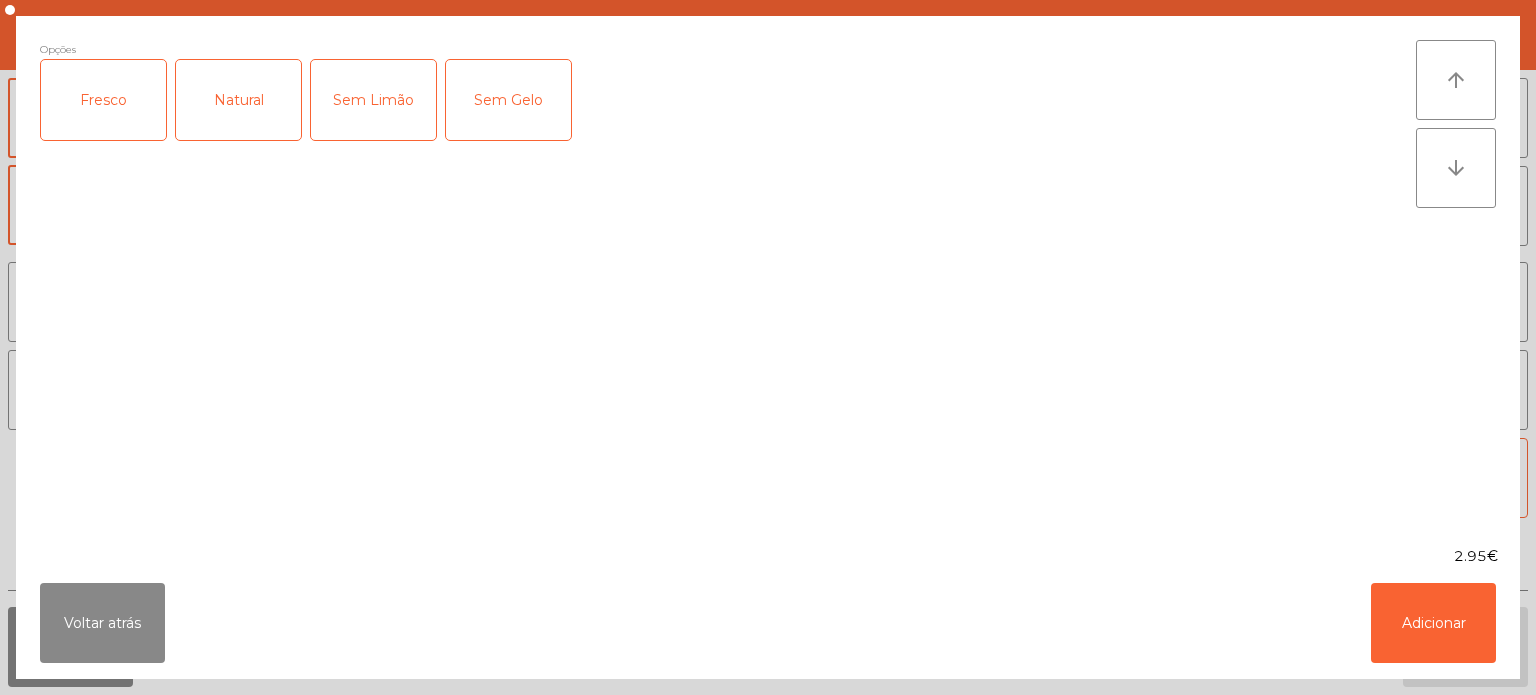 click on "Fresco" 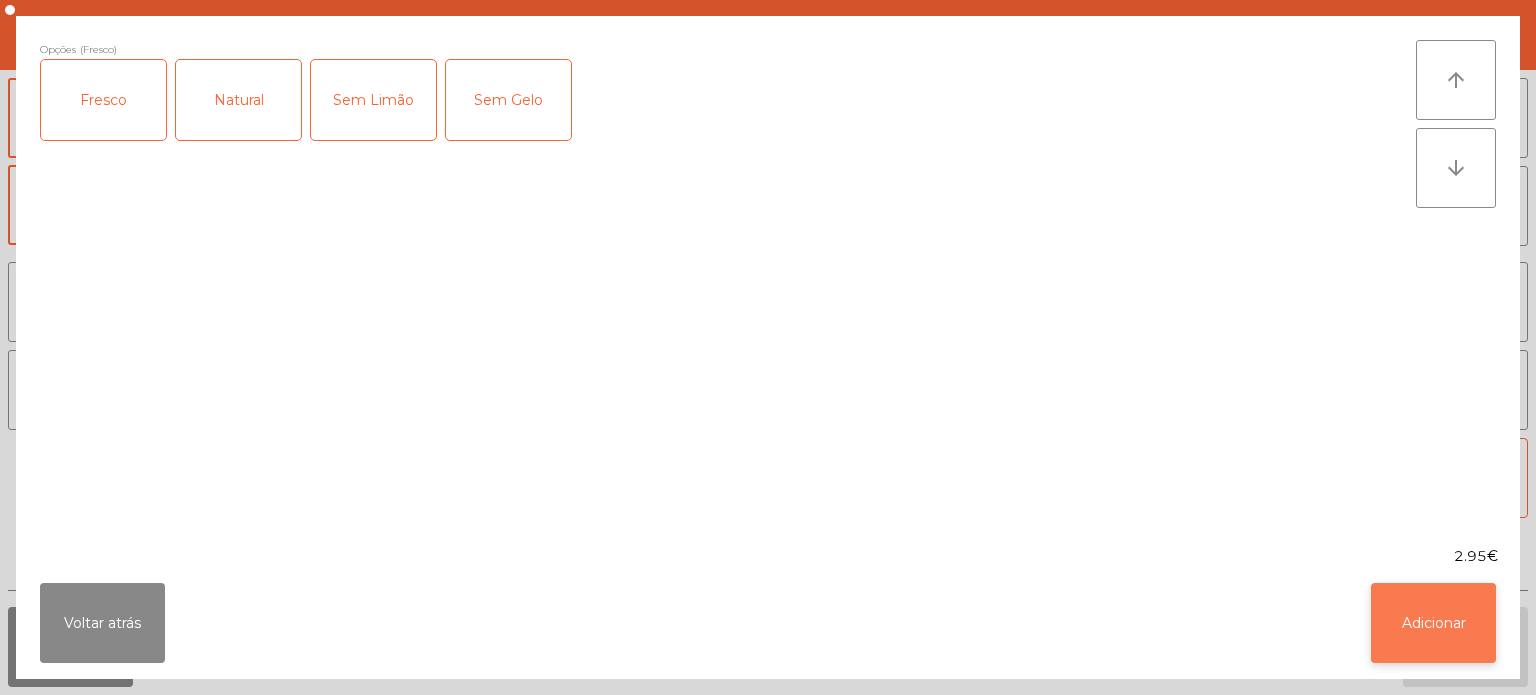 click on "Adicionar" 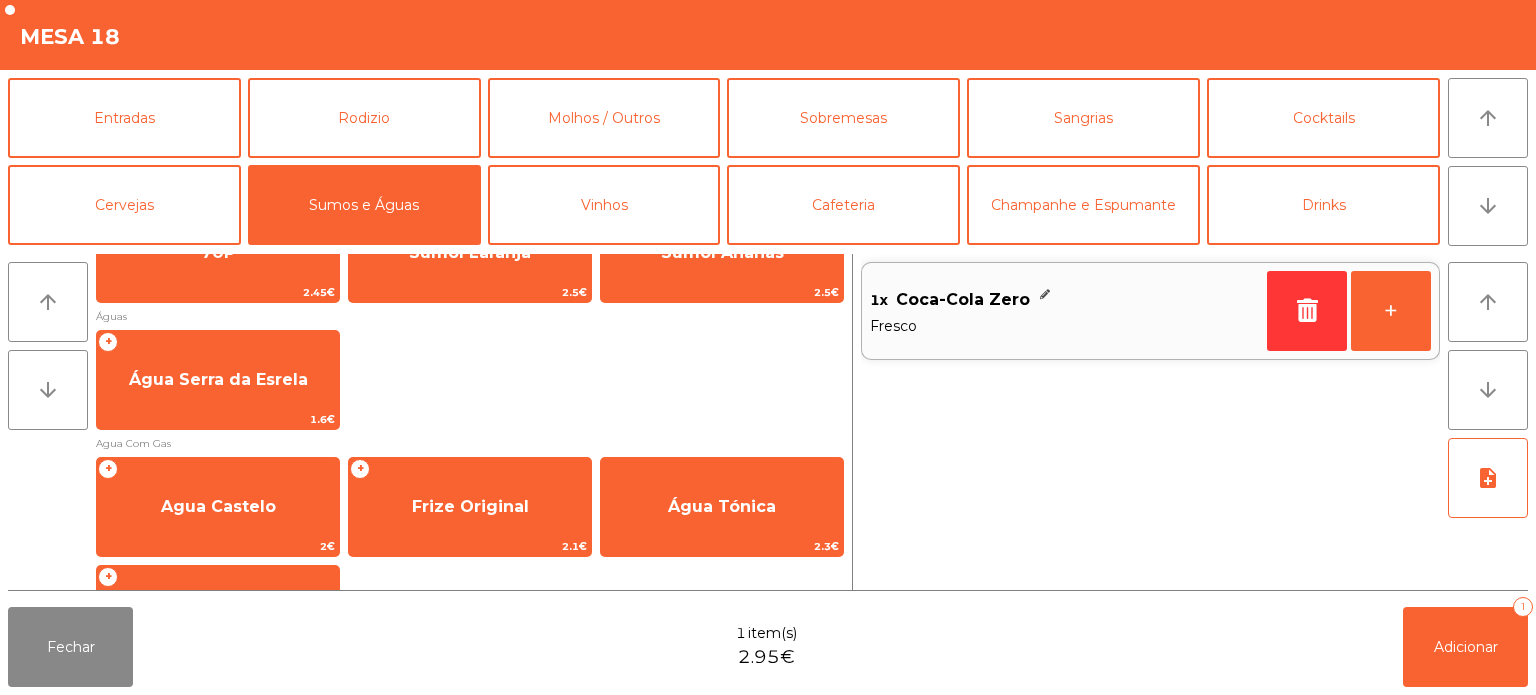 scroll, scrollTop: 404, scrollLeft: 0, axis: vertical 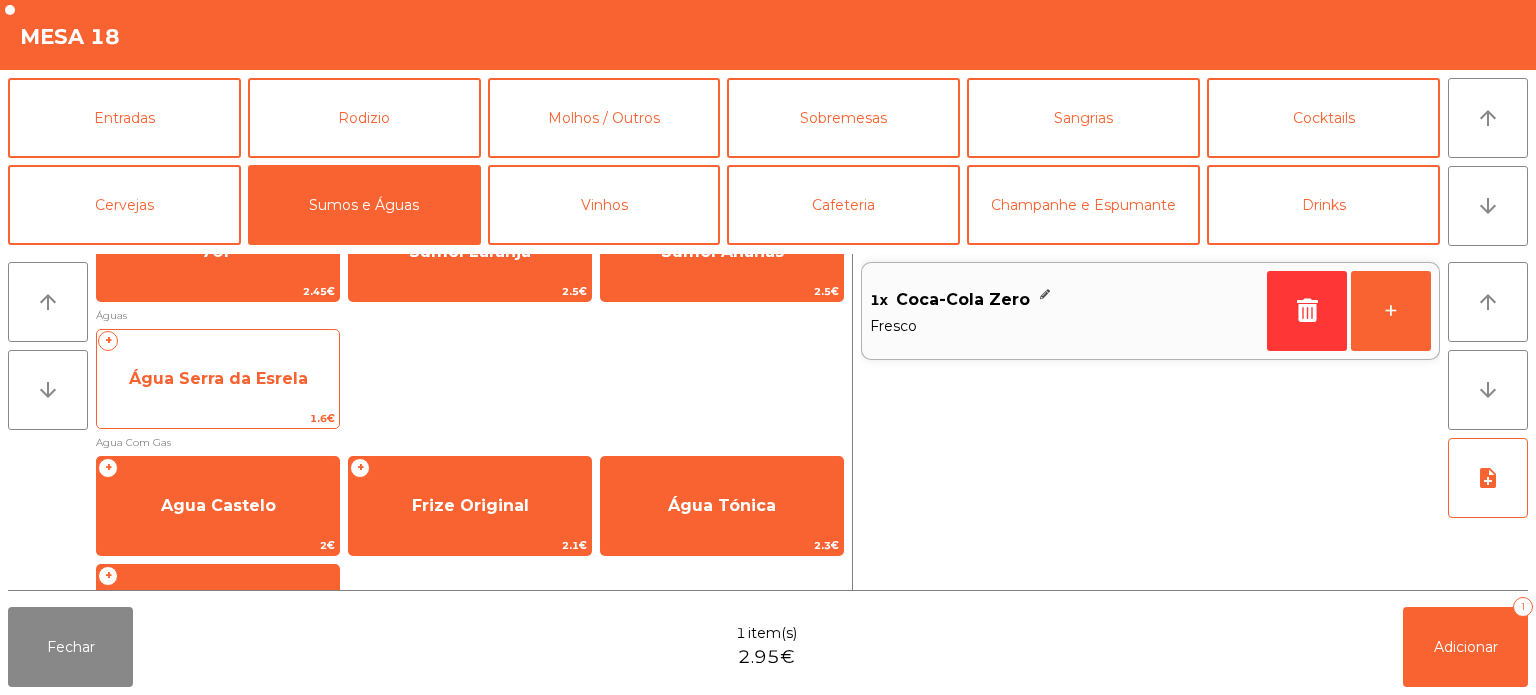 click on "Água Serra da Esrela" 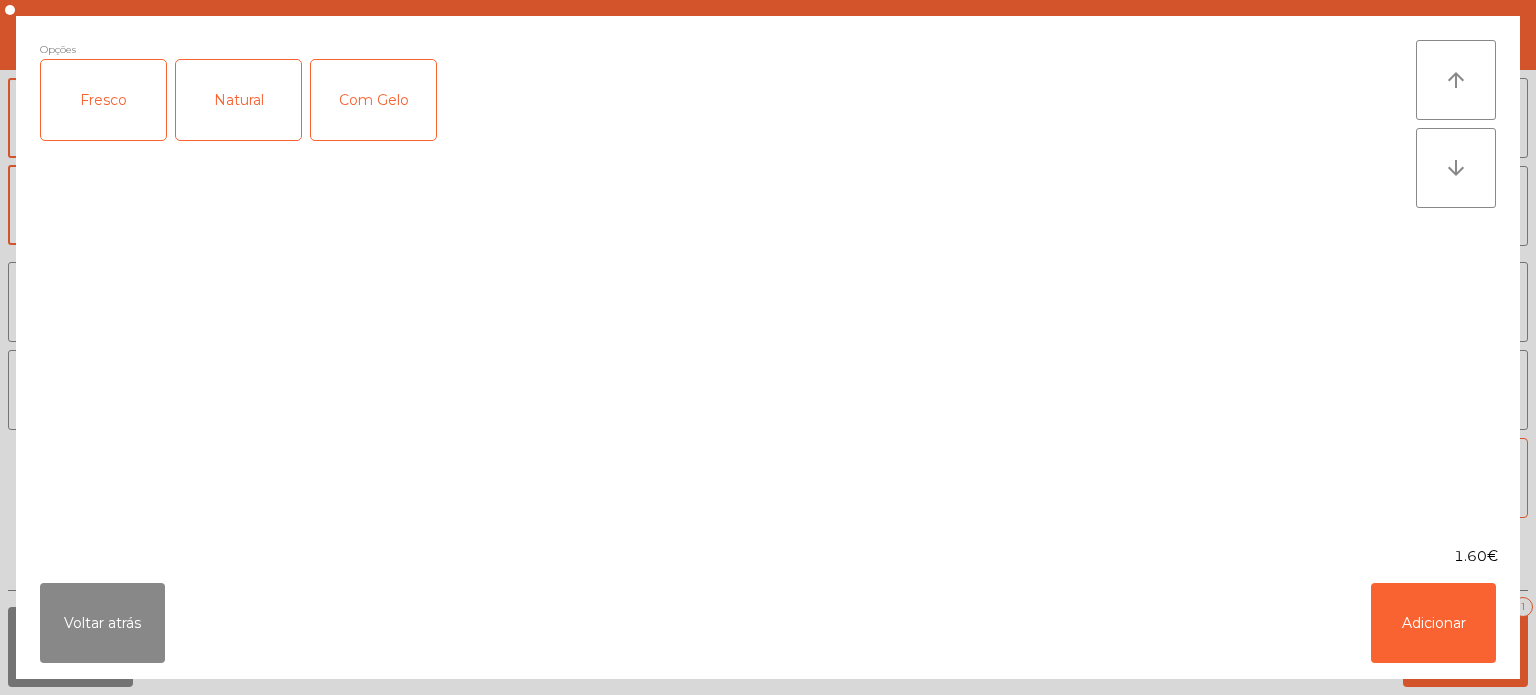click on "Fresco" 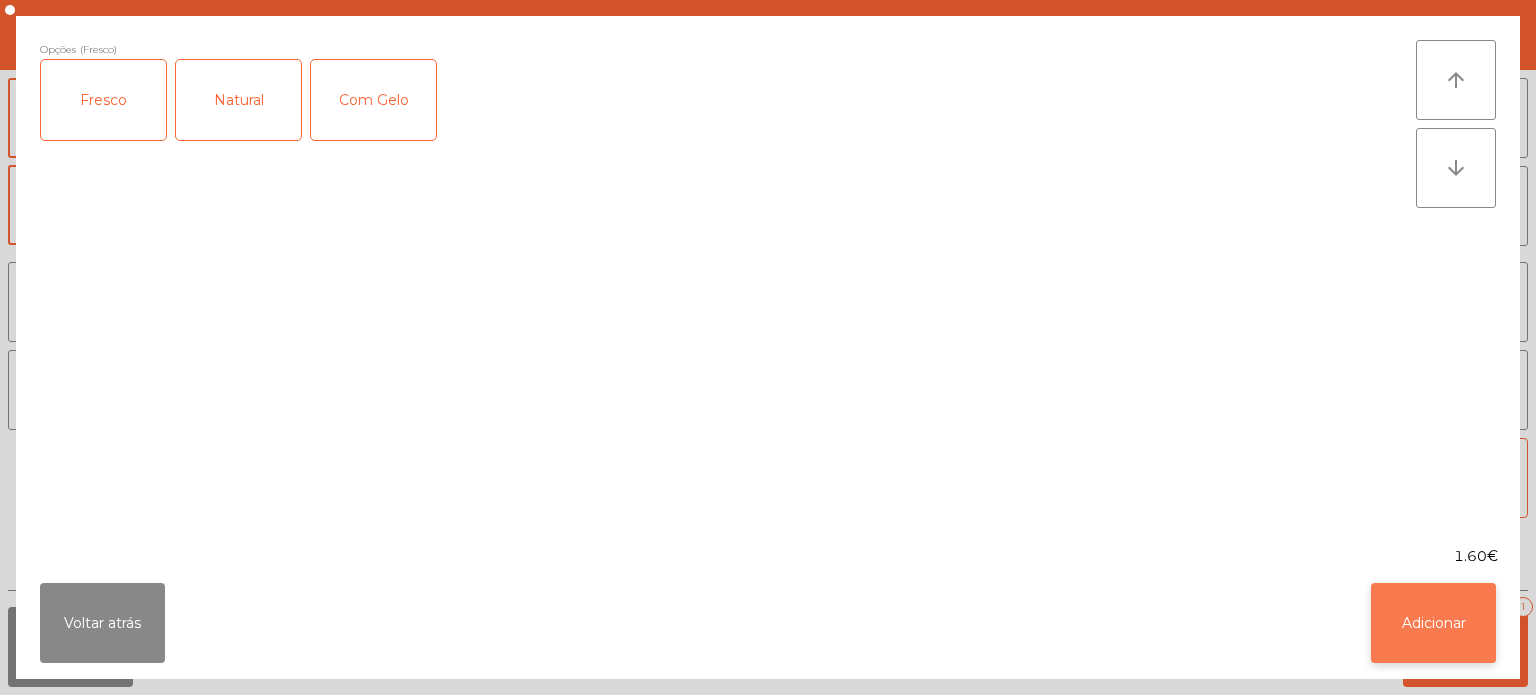 click on "Adicionar" 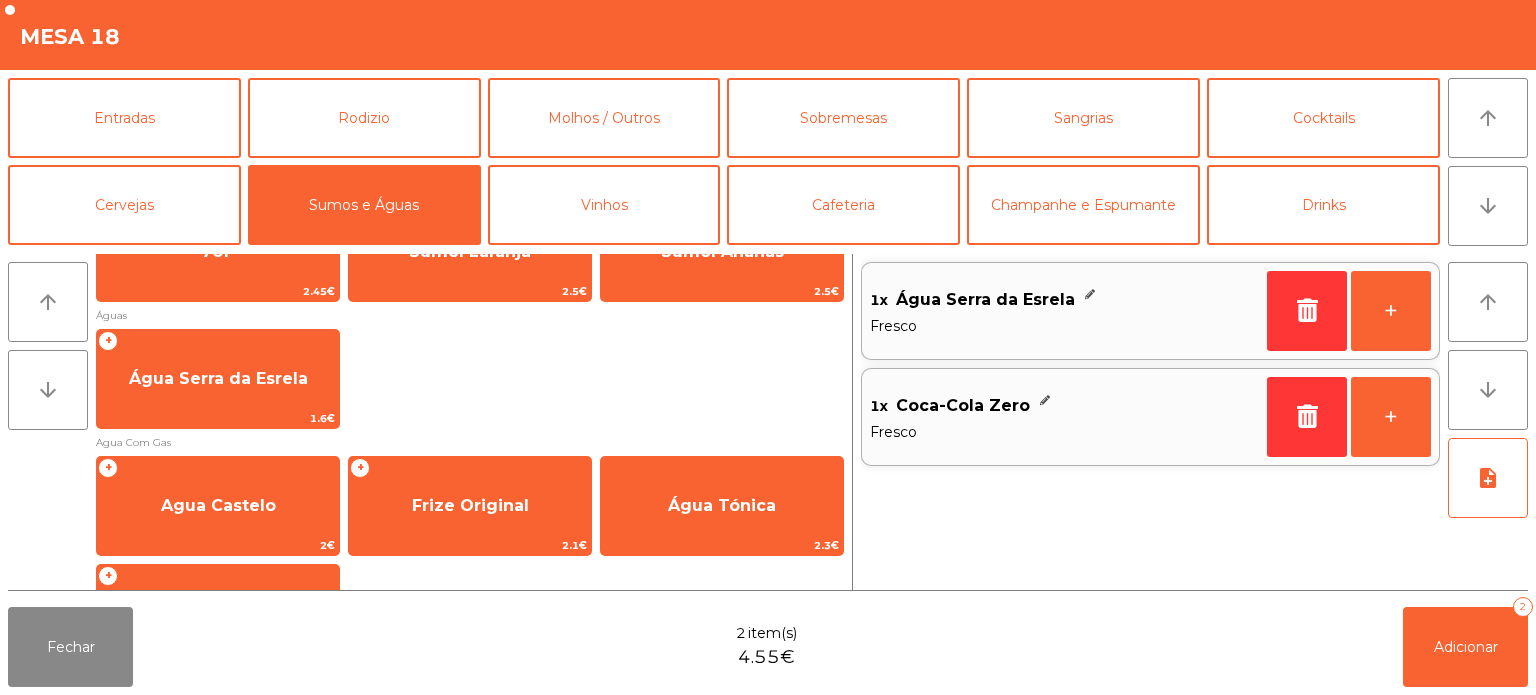 scroll, scrollTop: 484, scrollLeft: 0, axis: vertical 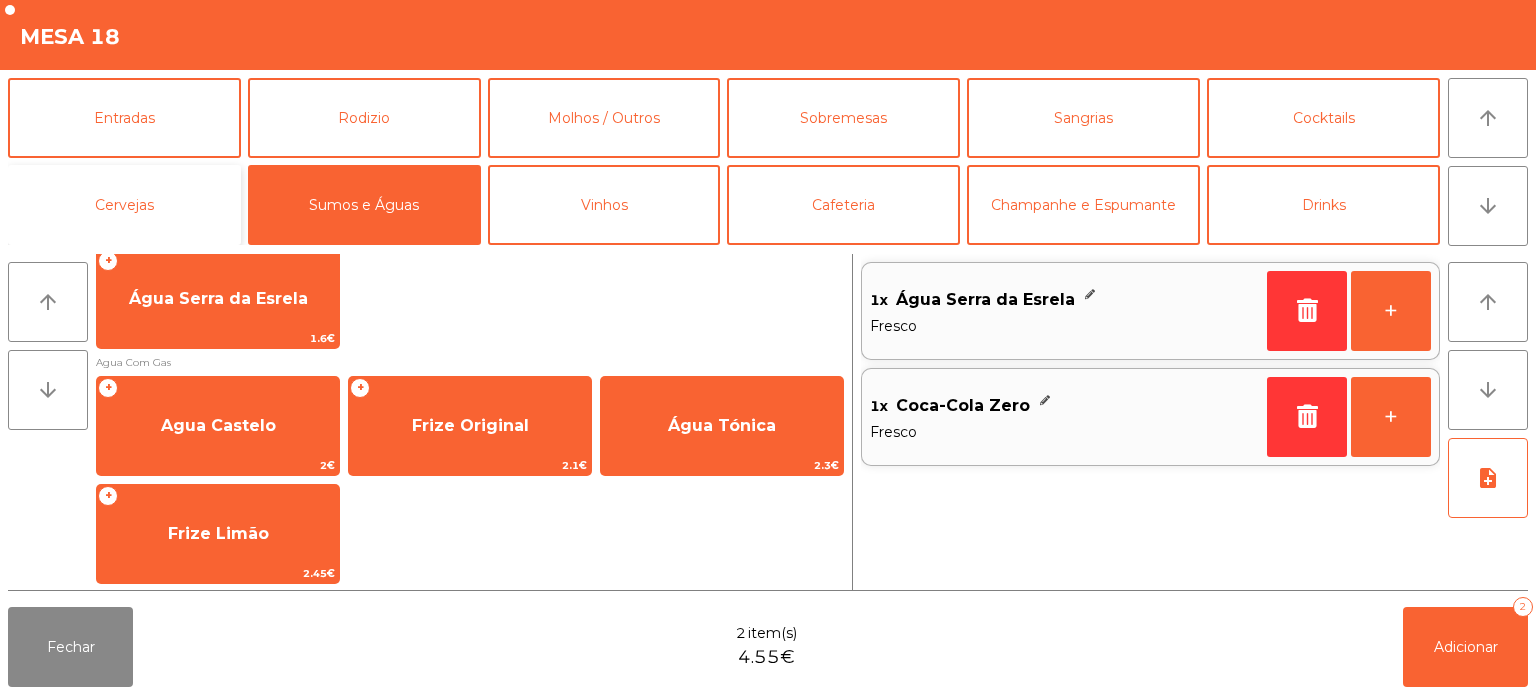 click on "Cervejas" 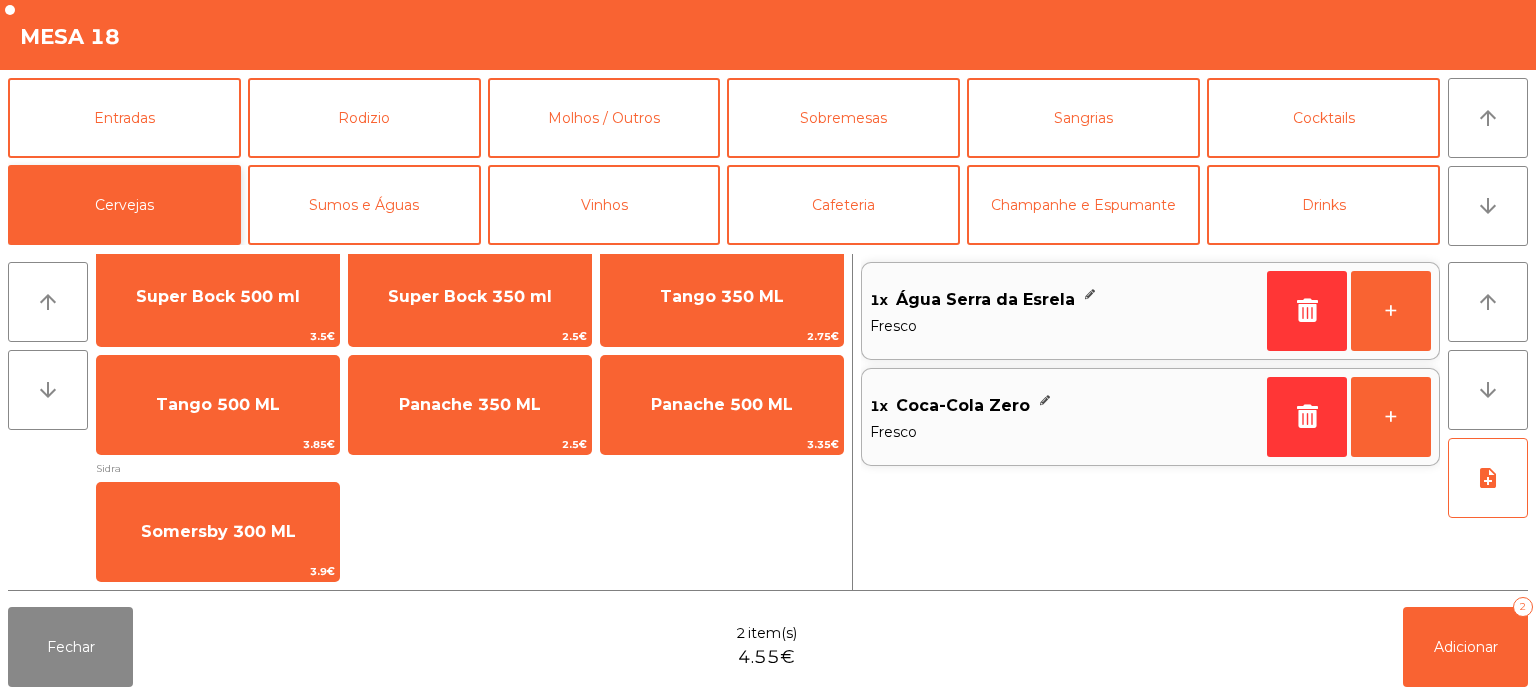 scroll, scrollTop: 38, scrollLeft: 0, axis: vertical 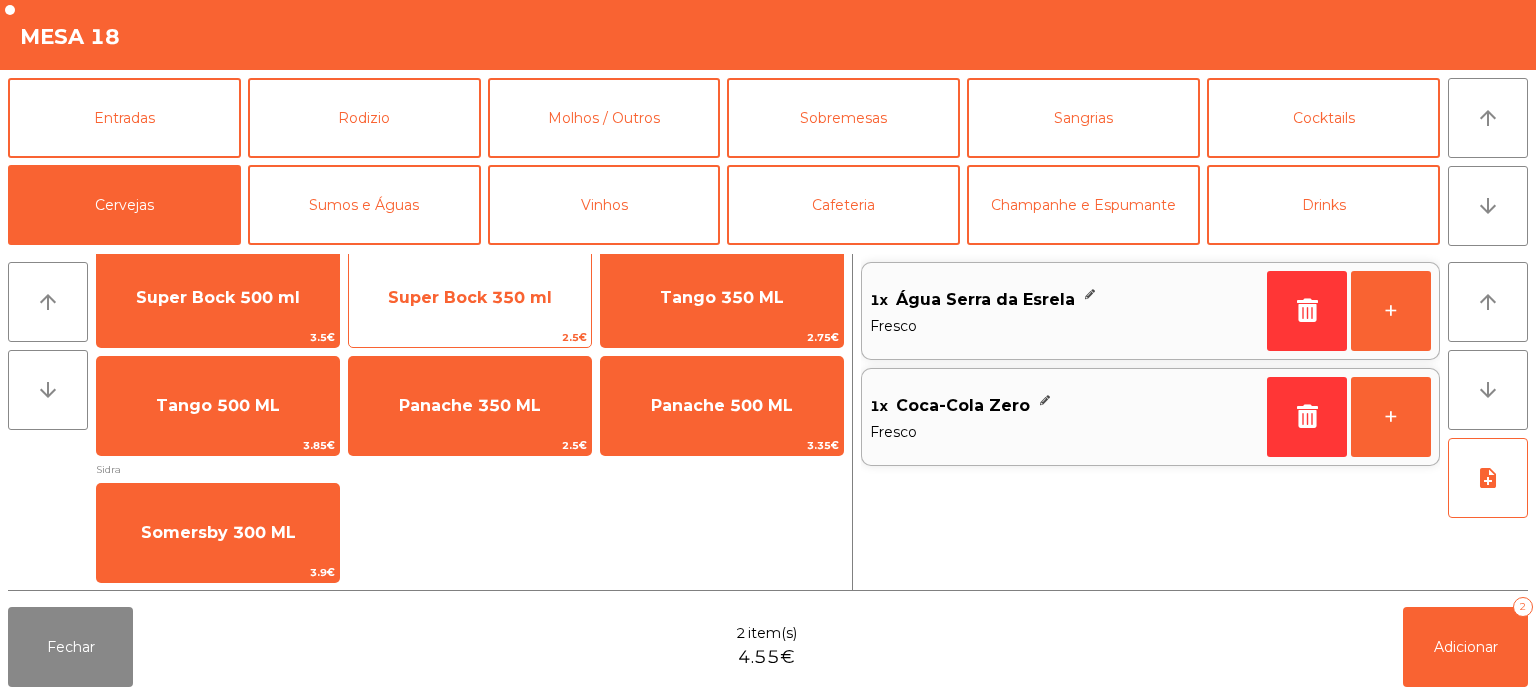 click on "Super Bock 350 ml" 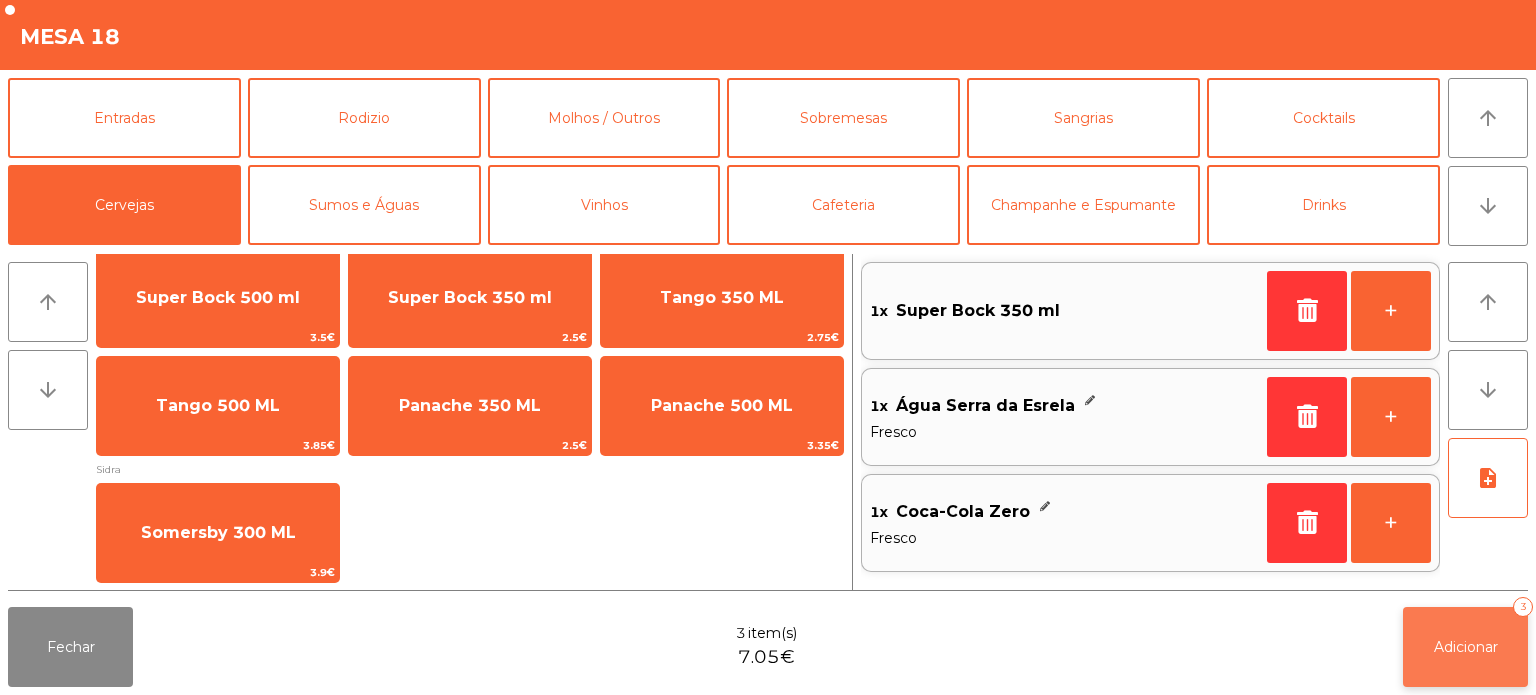 click on "Adicionar   3" 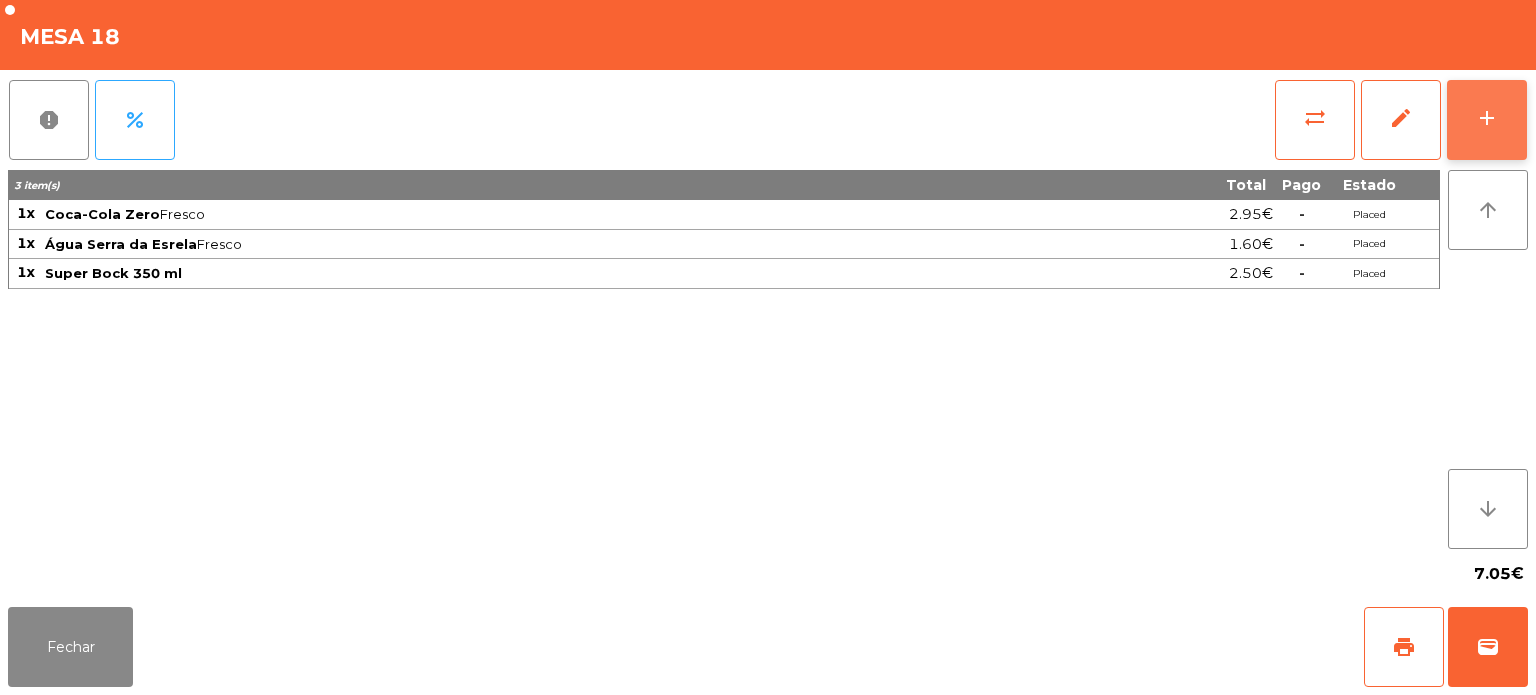 click on "add" 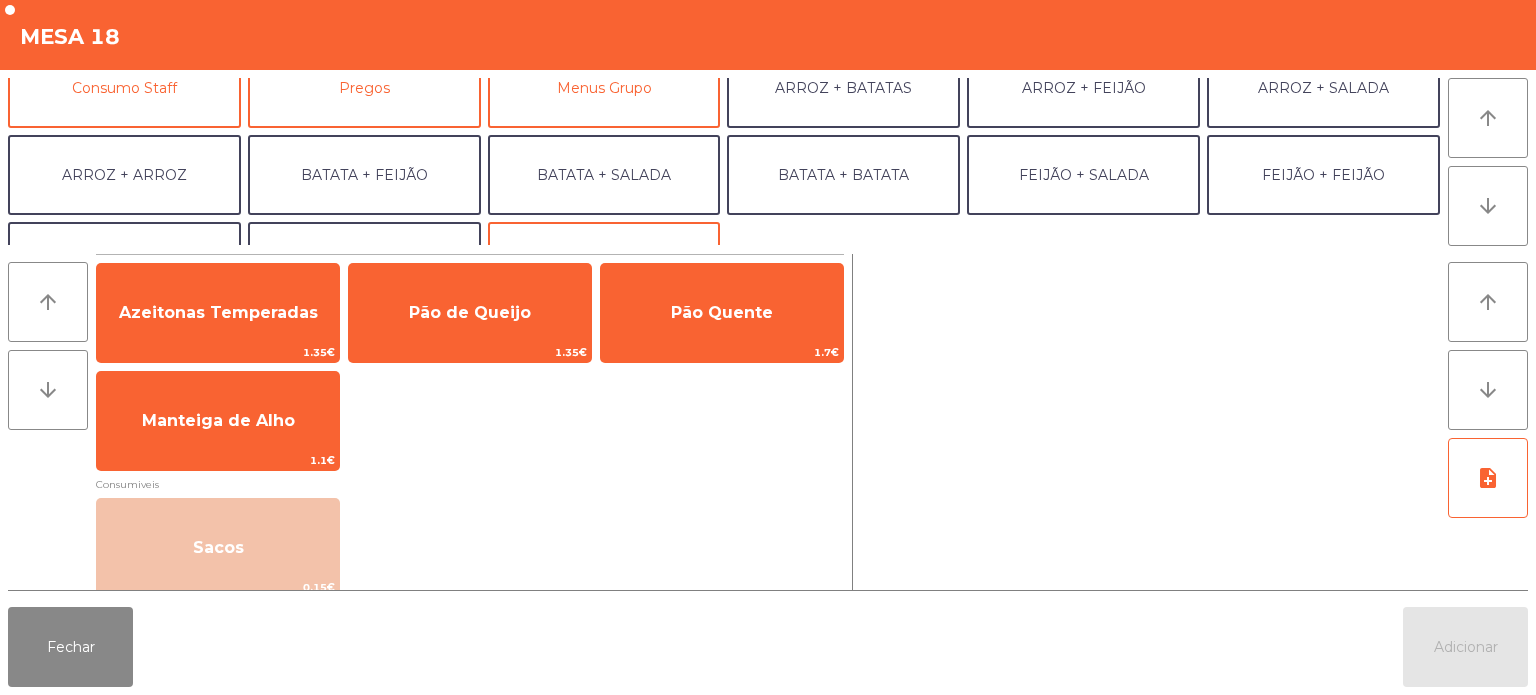 scroll, scrollTop: 208, scrollLeft: 0, axis: vertical 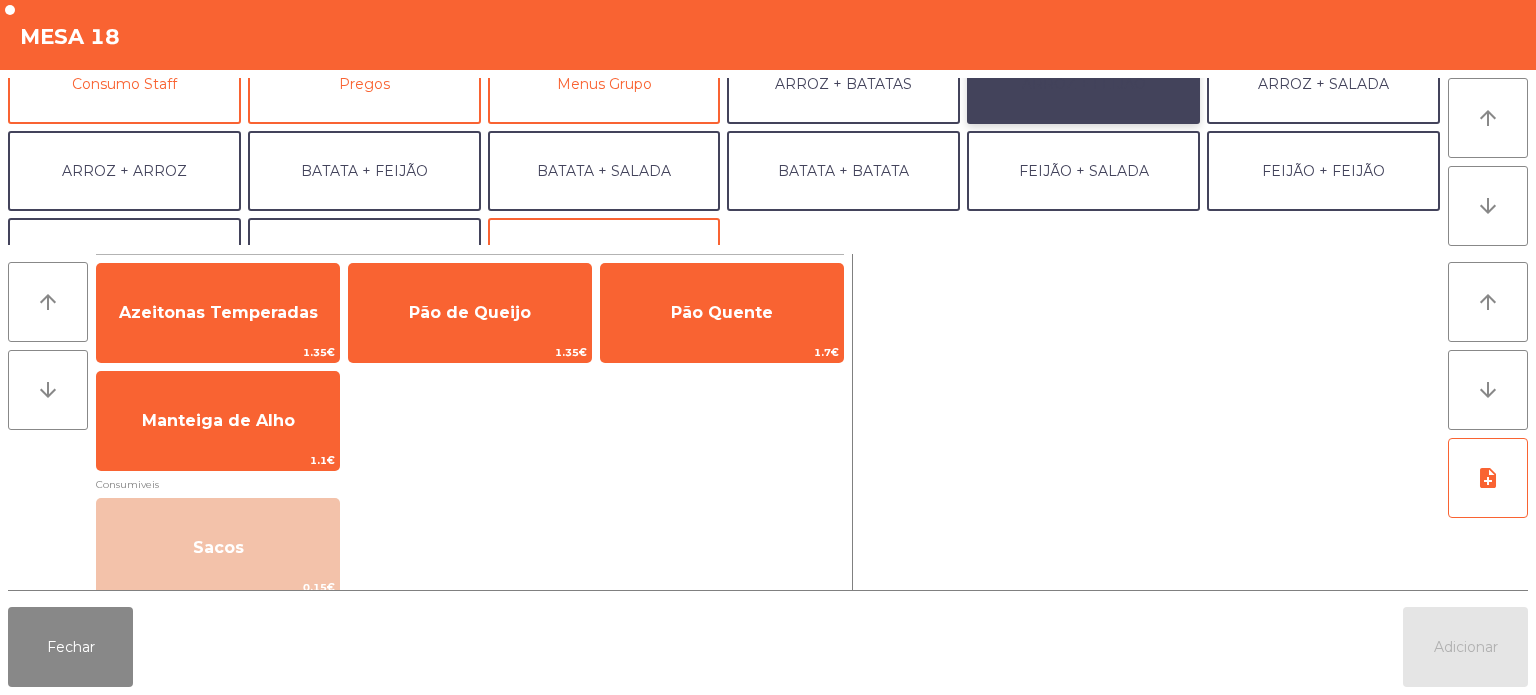 click on "ARROZ + FEIJÃO" 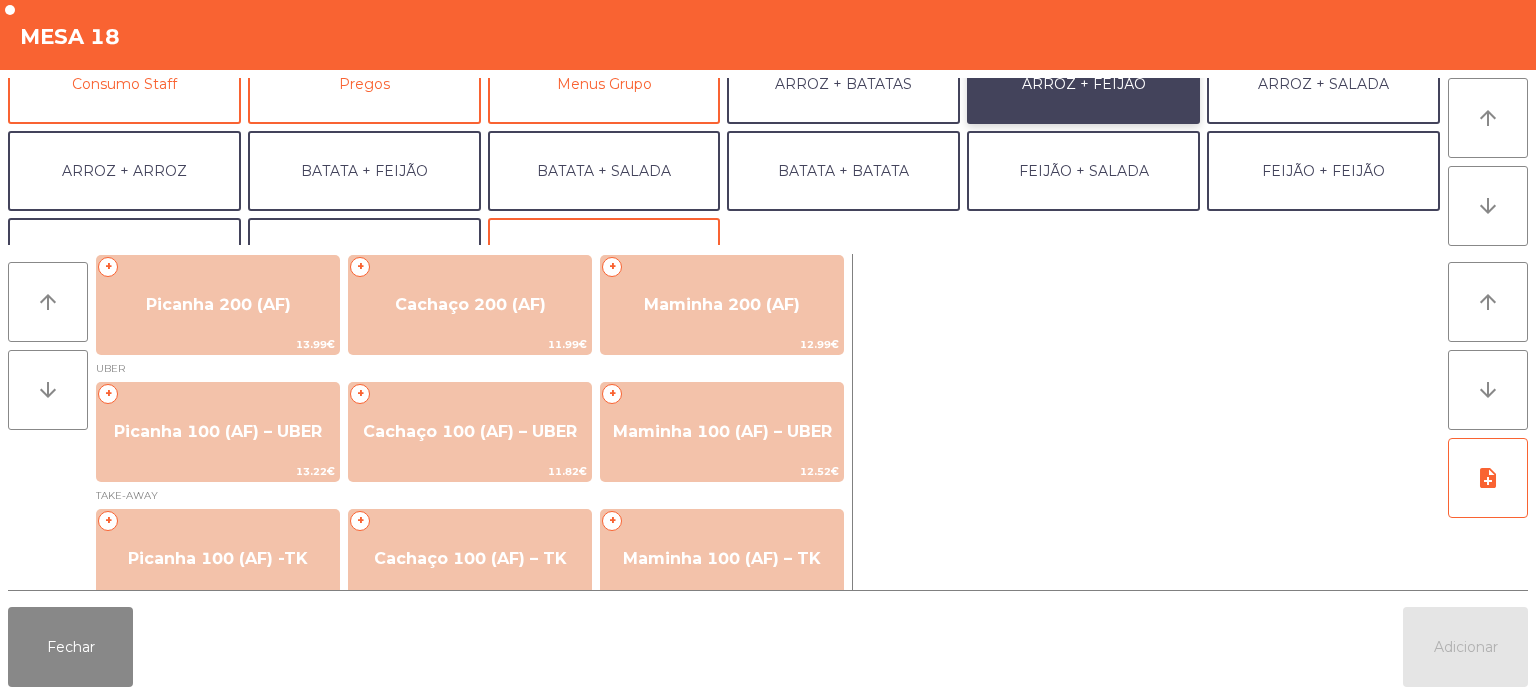 scroll, scrollTop: 0, scrollLeft: 0, axis: both 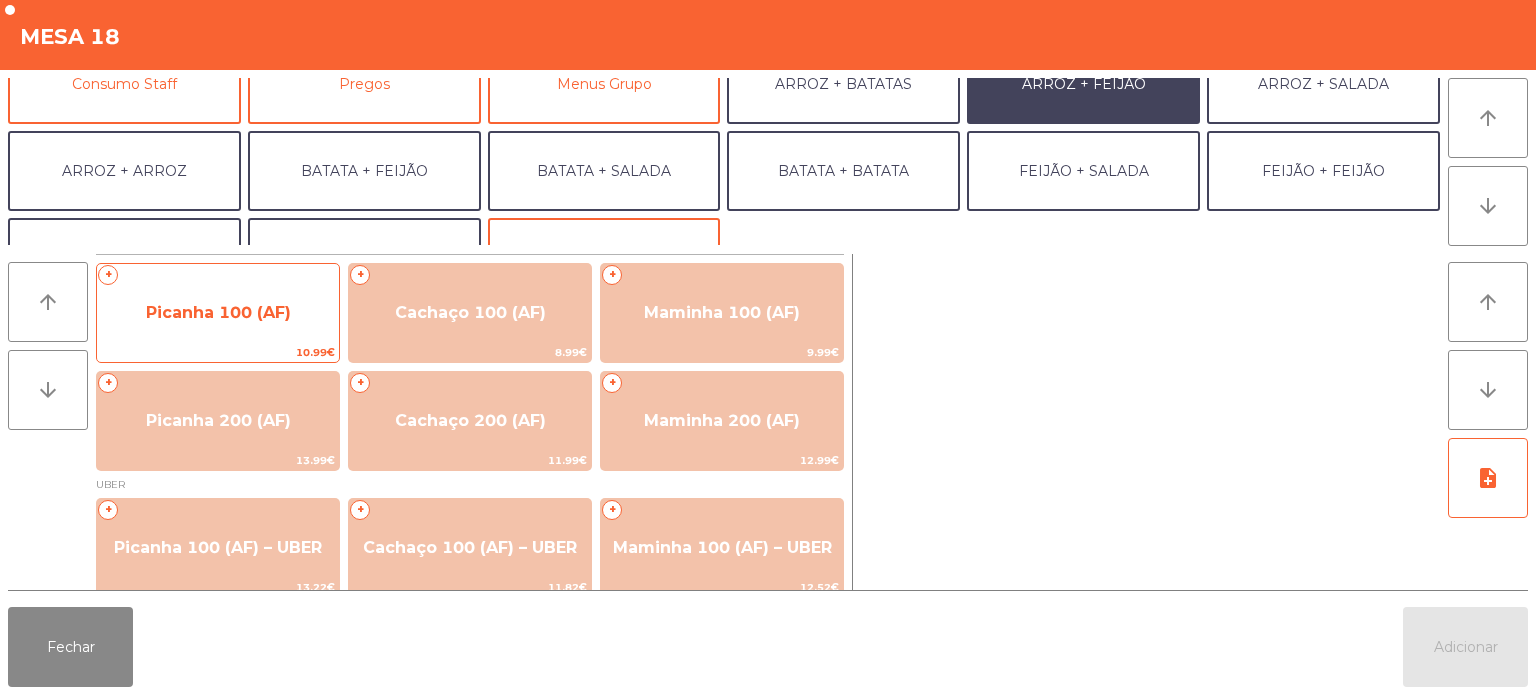 click on "Picanha 100 (AF)" 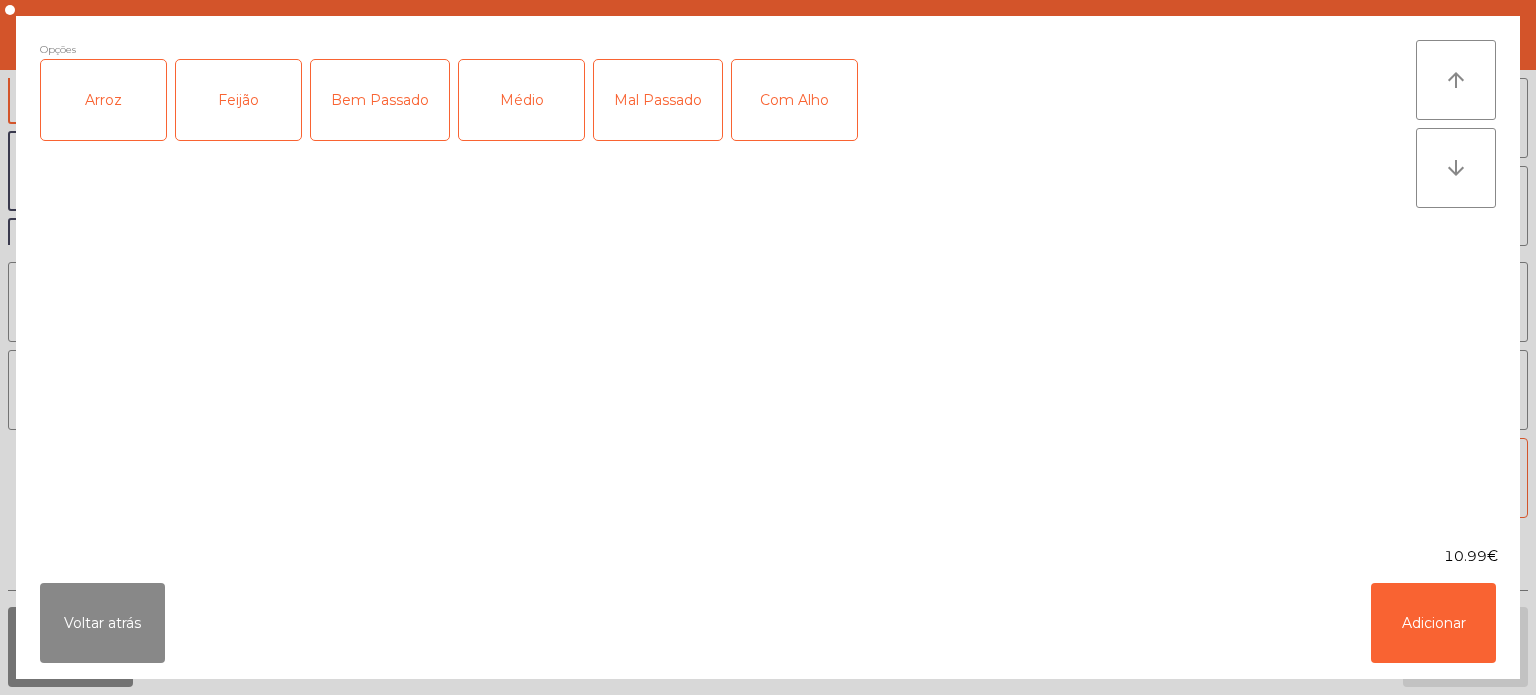 click on "Arroz" 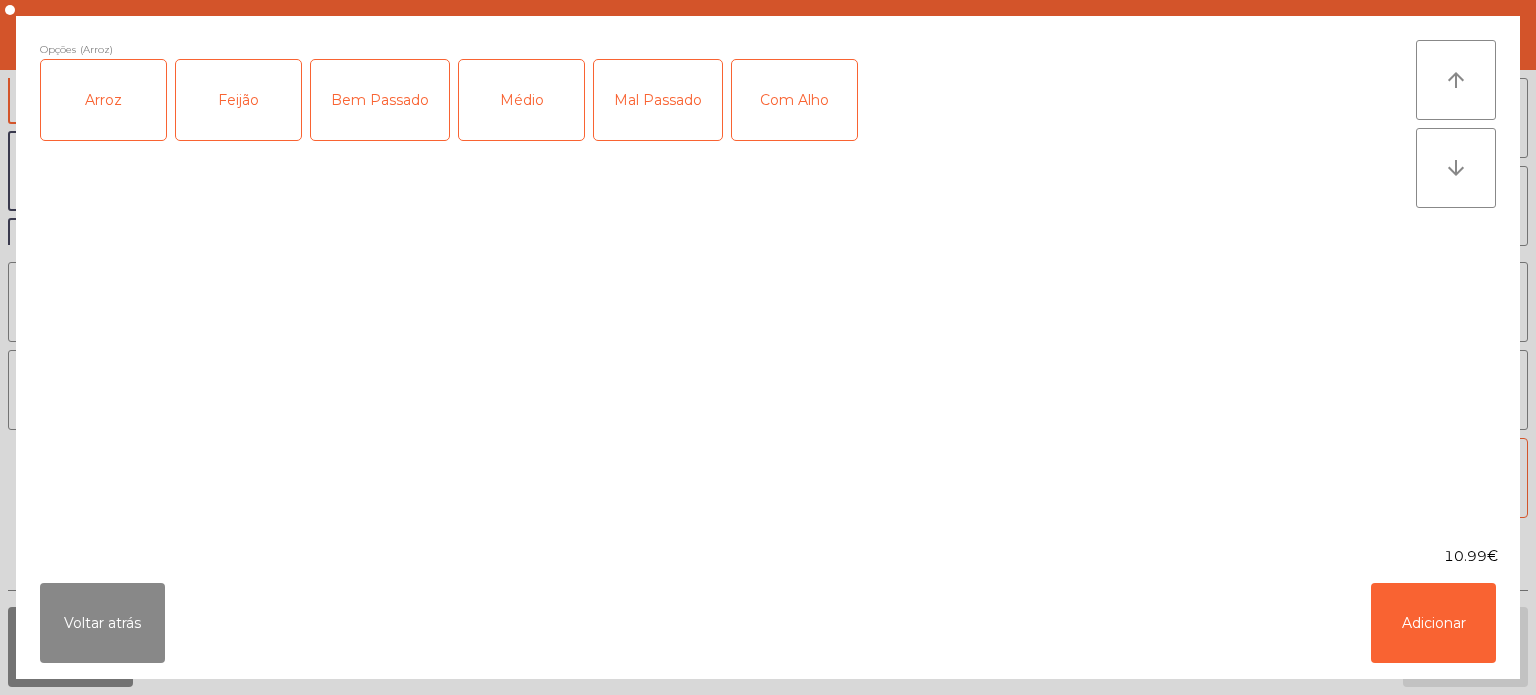 click on "Feijão" 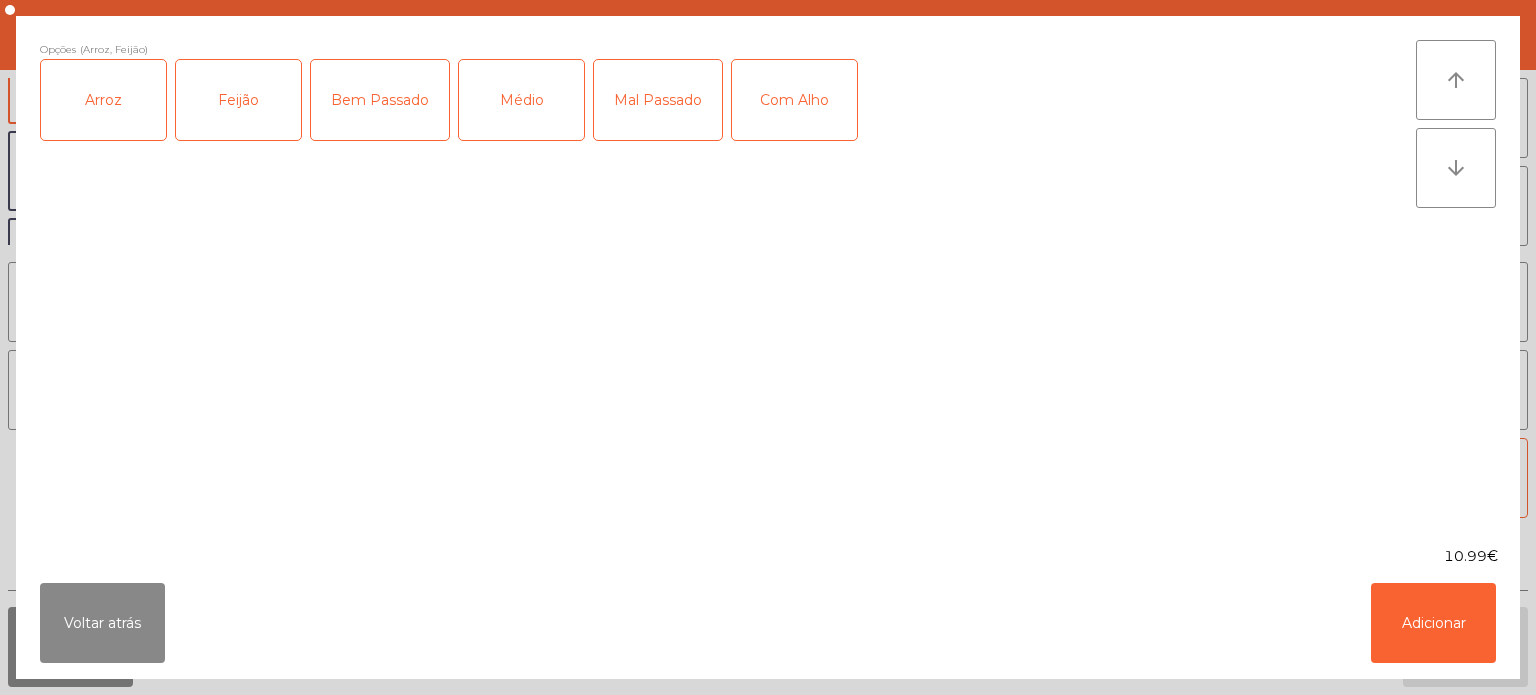 click on "Médio" 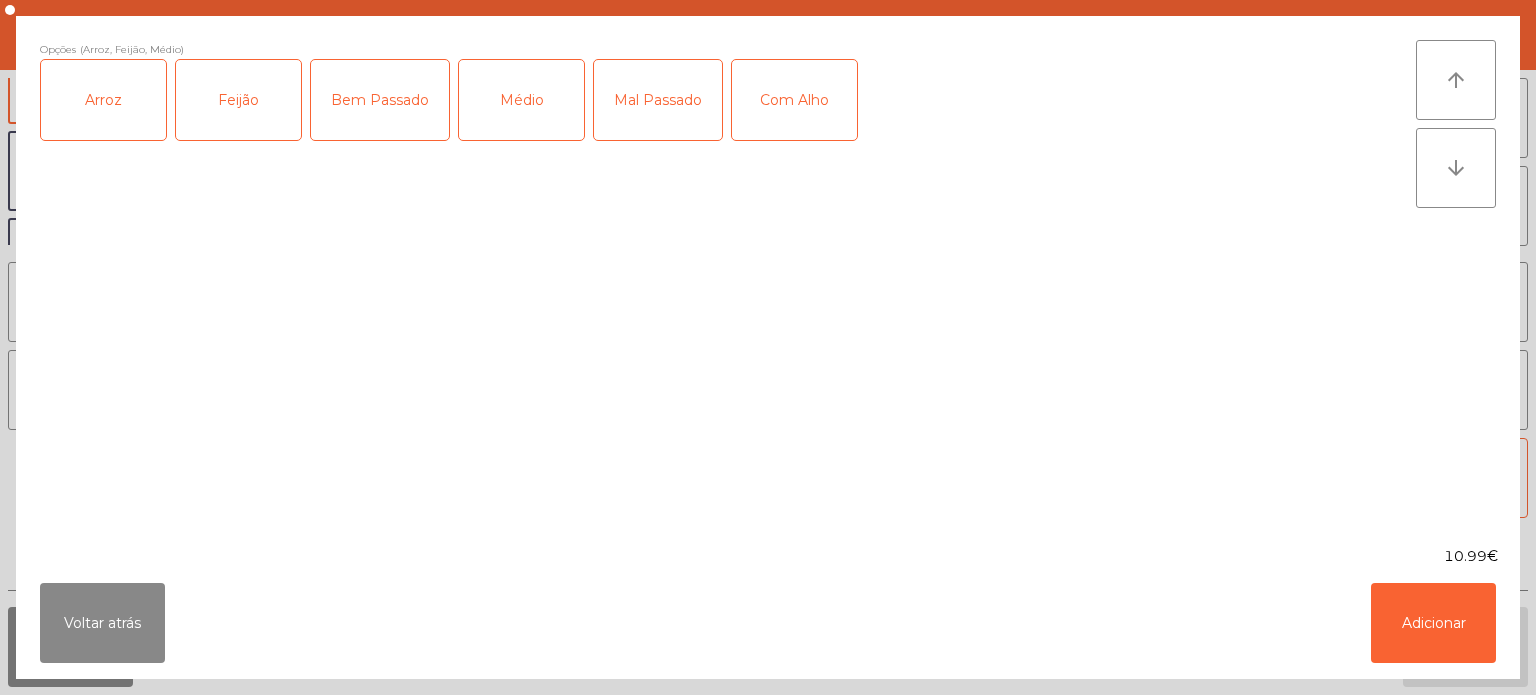 click on "Com Alho" 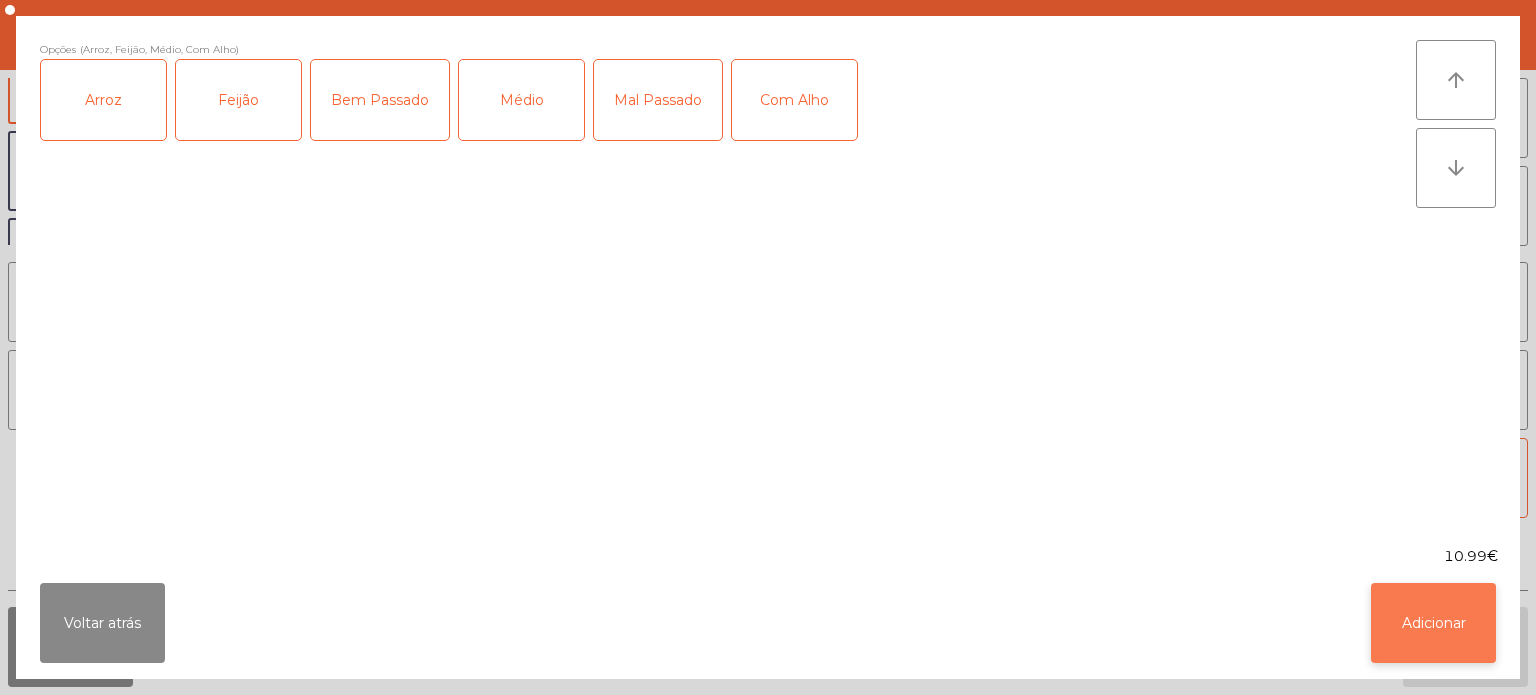click on "Adicionar" 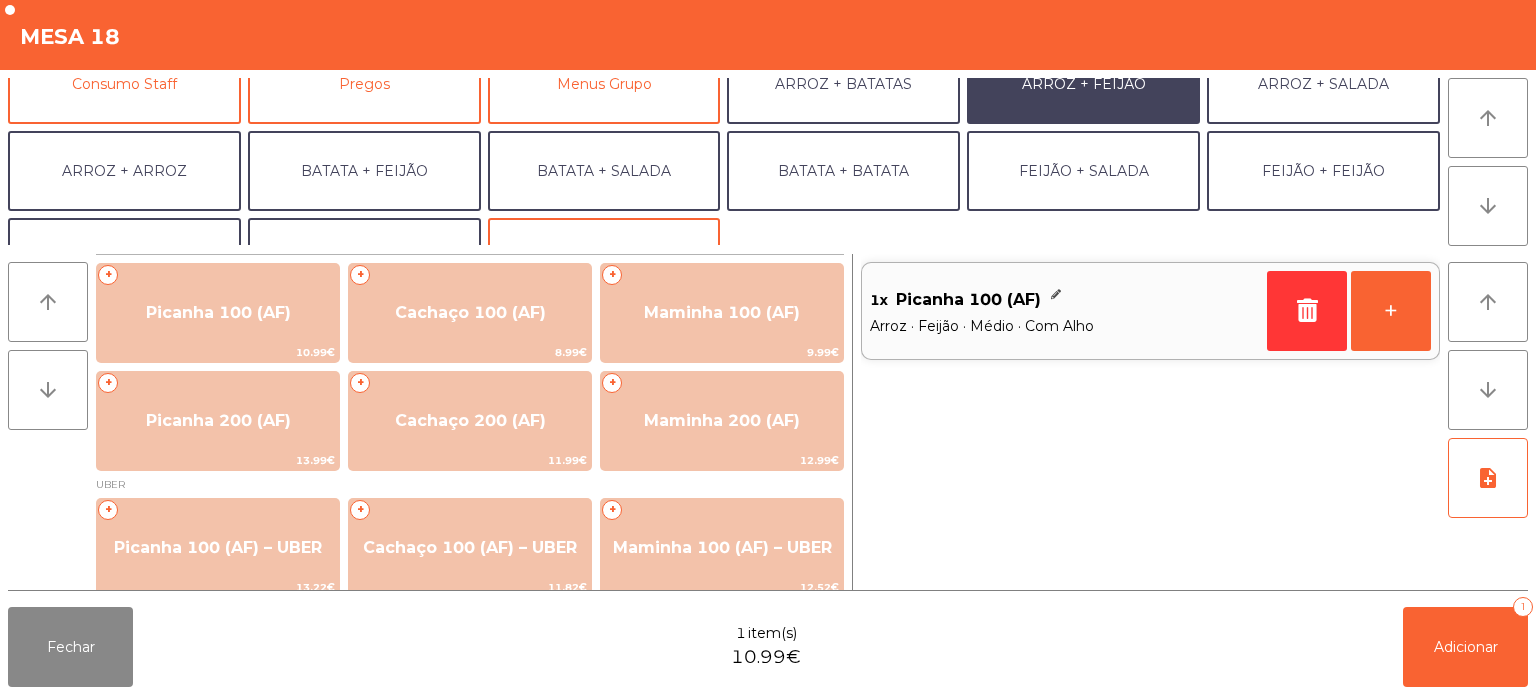 scroll, scrollTop: 260, scrollLeft: 0, axis: vertical 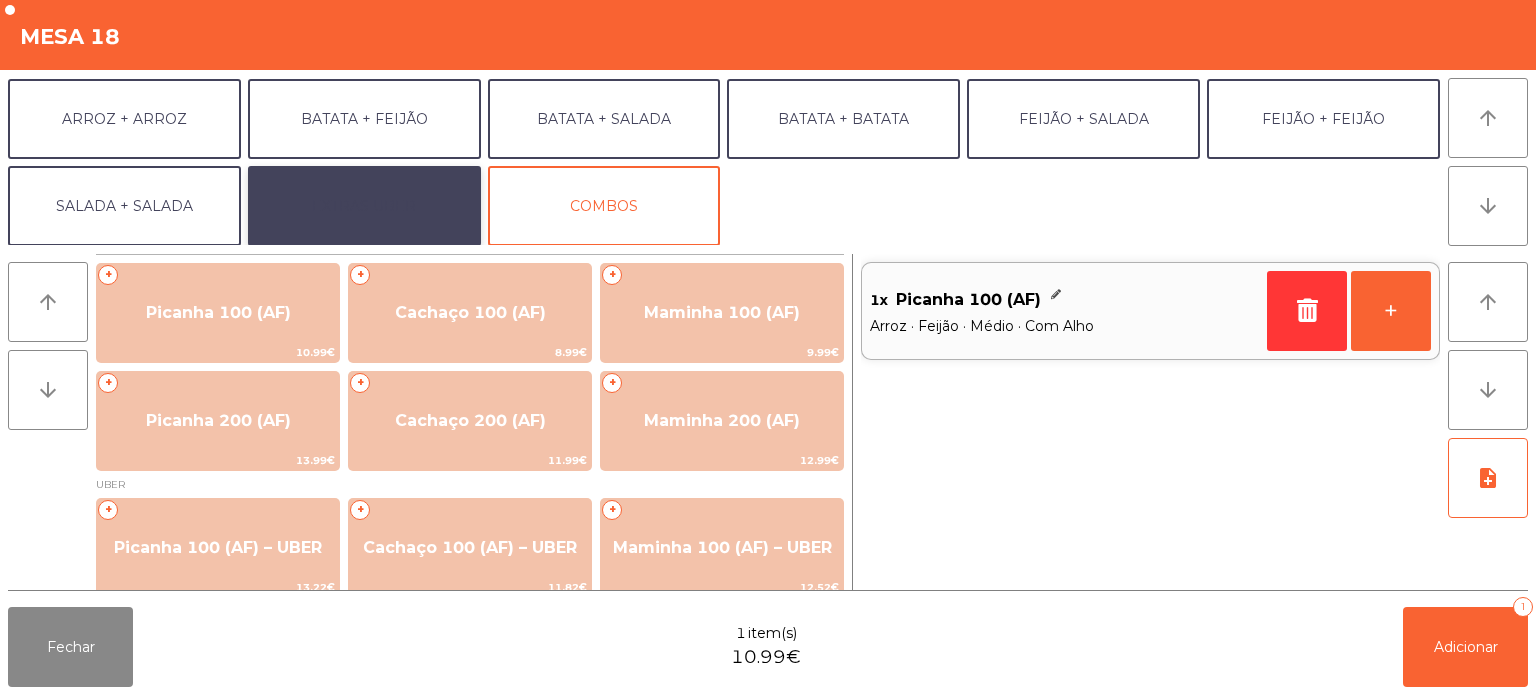 click on "EXTRAS UBER" 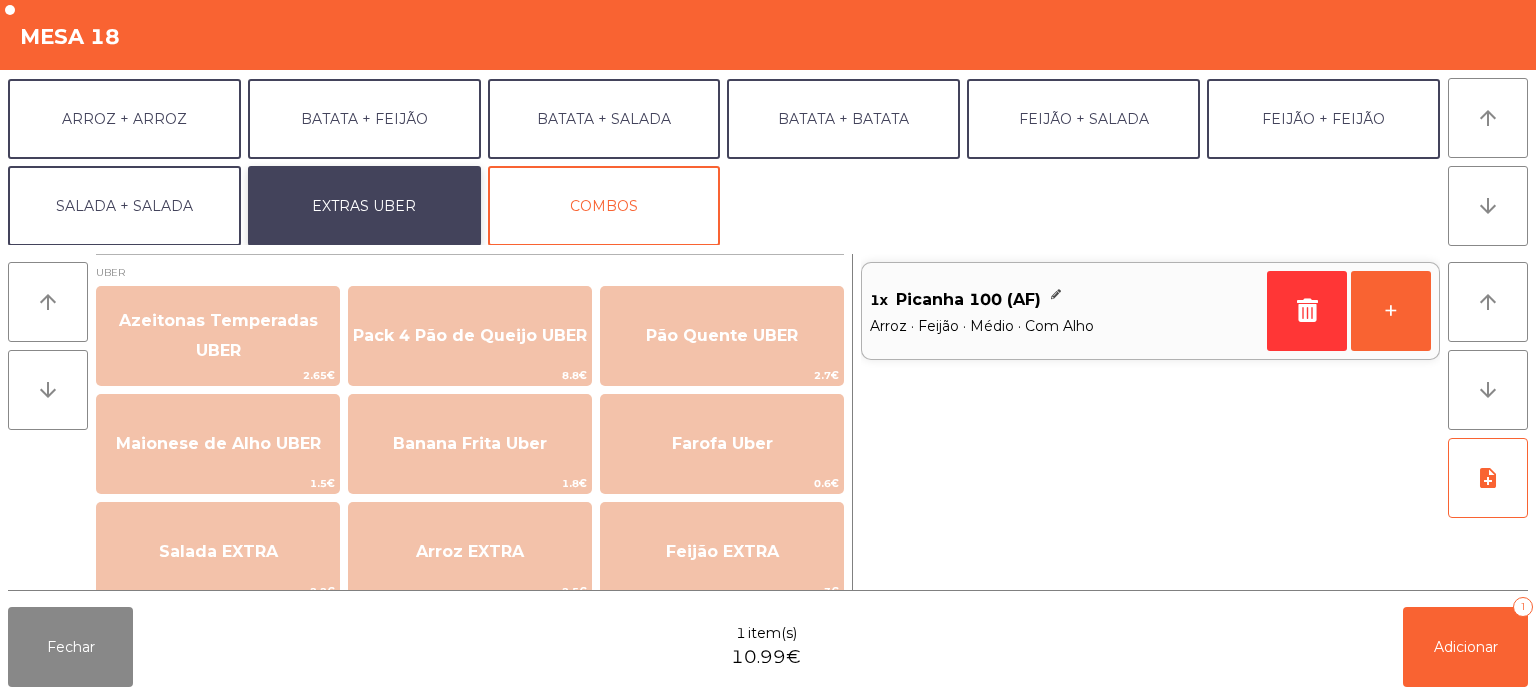 click on "EXTRAS UBER" 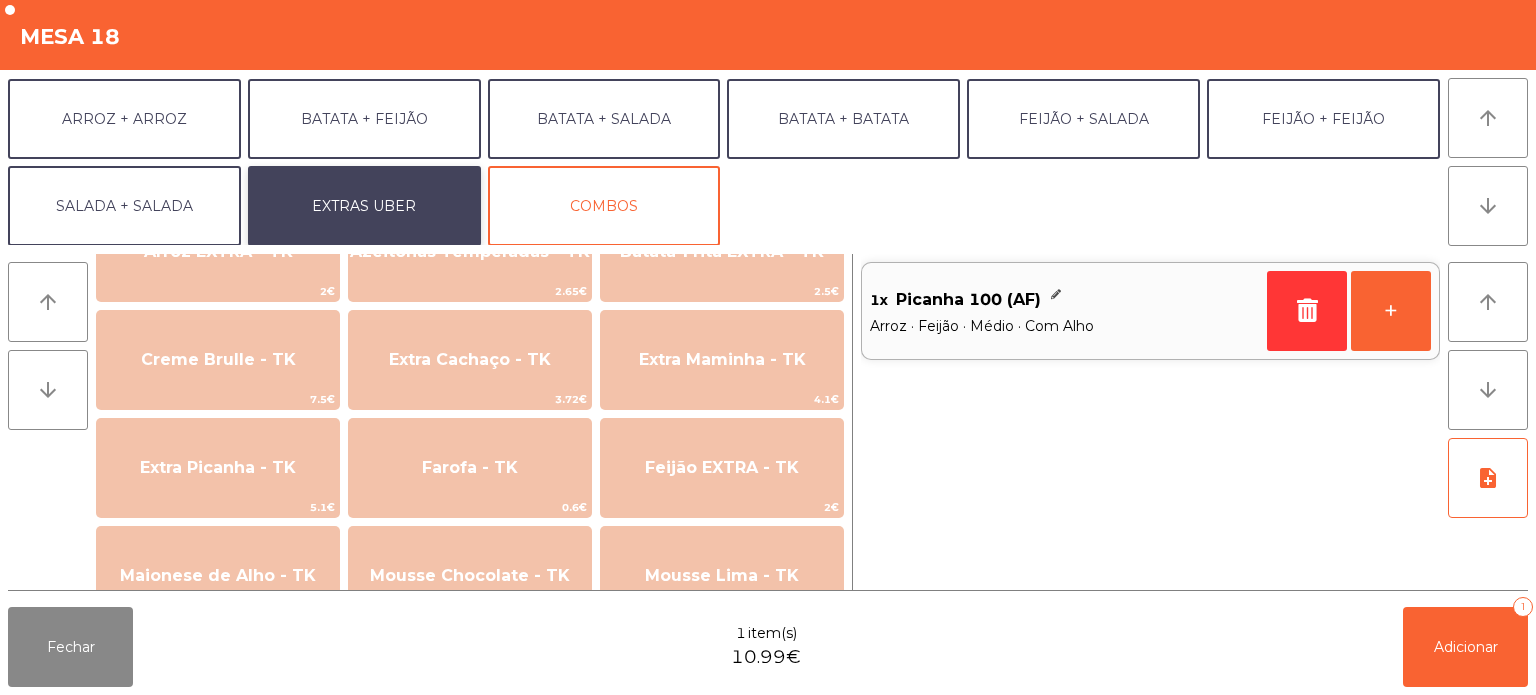 scroll, scrollTop: 860, scrollLeft: 0, axis: vertical 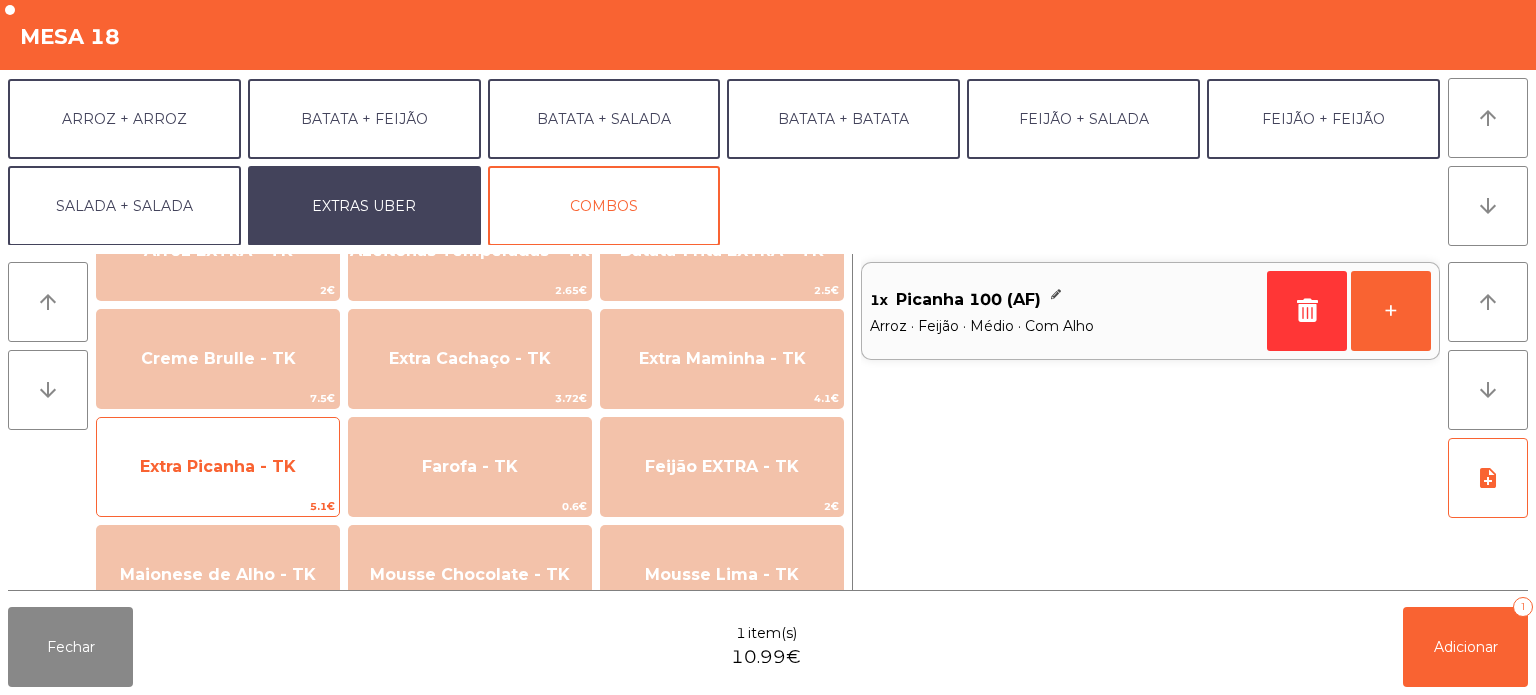 click on "Extra Picanha - TK" 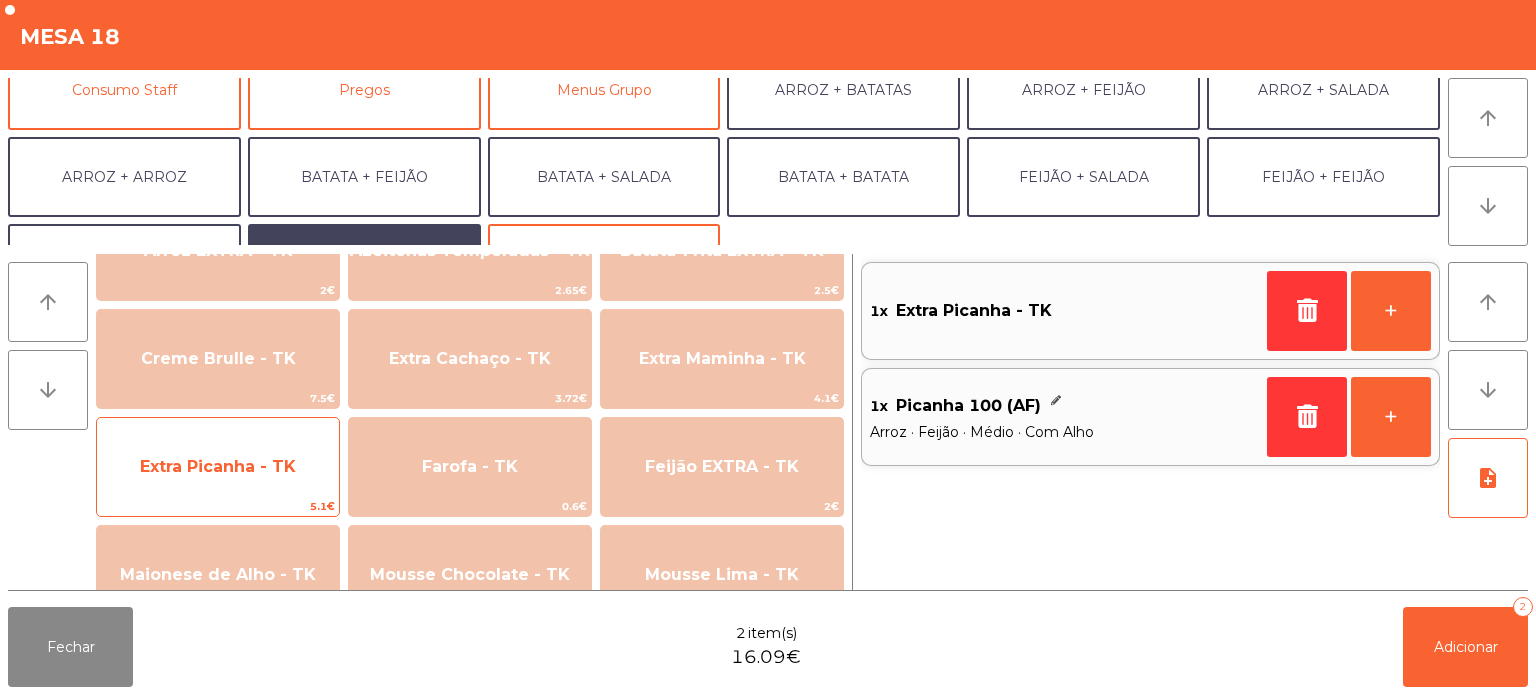 scroll, scrollTop: 200, scrollLeft: 0, axis: vertical 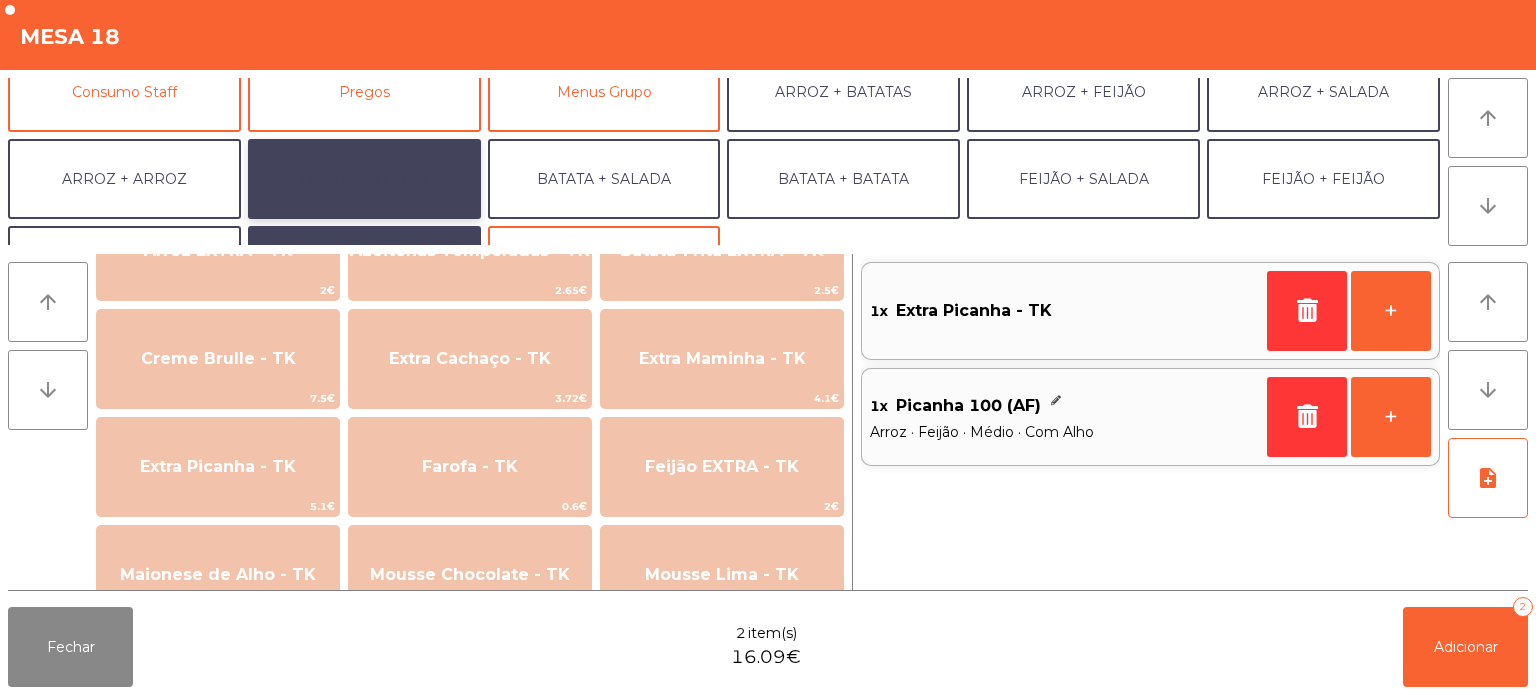 click on "BATATA + FEIJÃO" 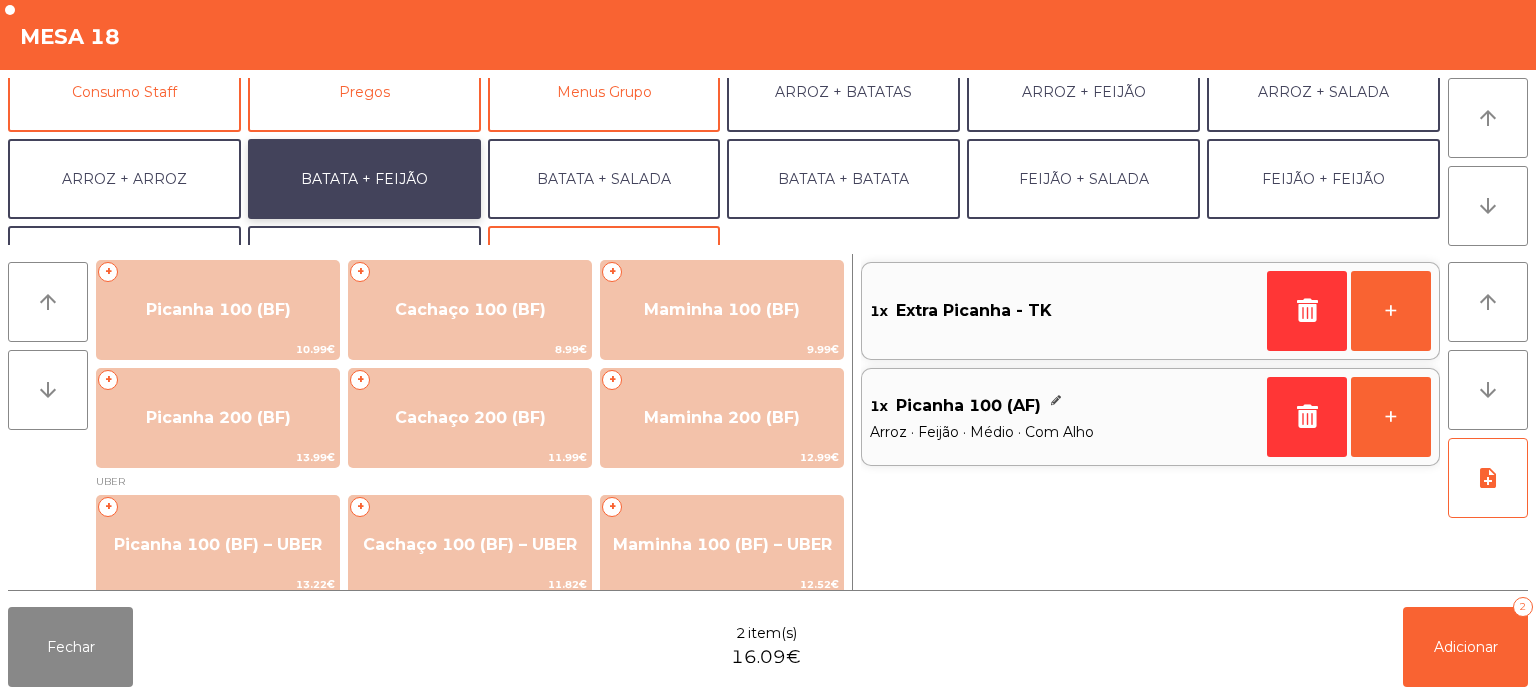 scroll, scrollTop: 5, scrollLeft: 0, axis: vertical 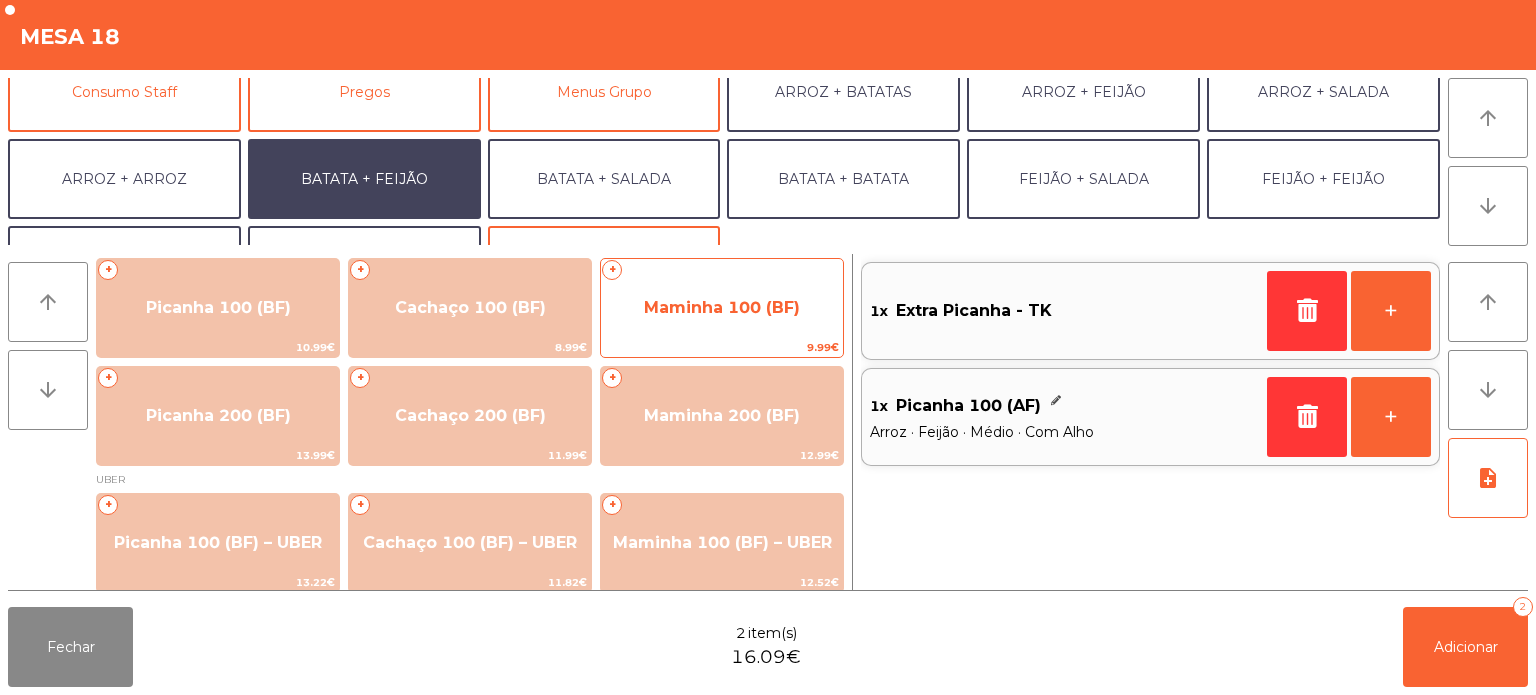 click on "Maminha 100 (BF)" 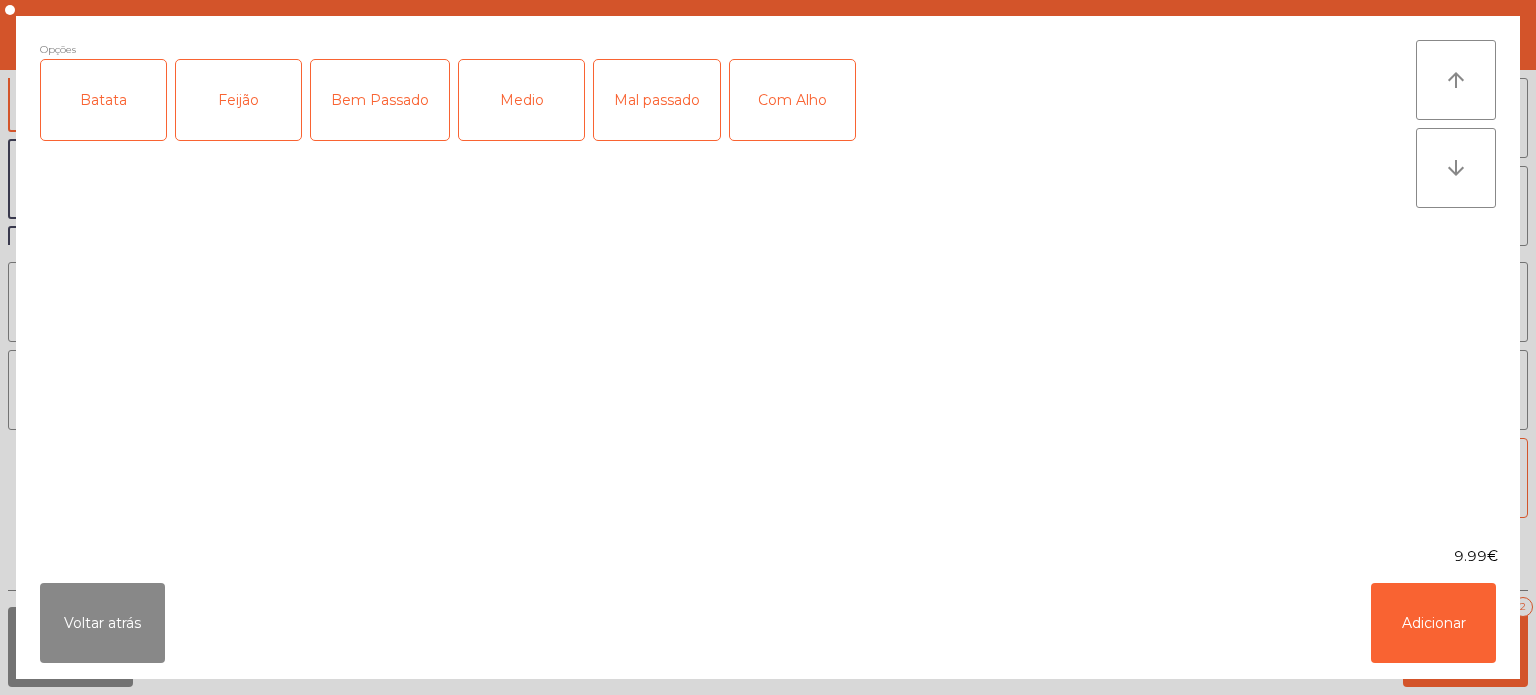 click on "Batata" 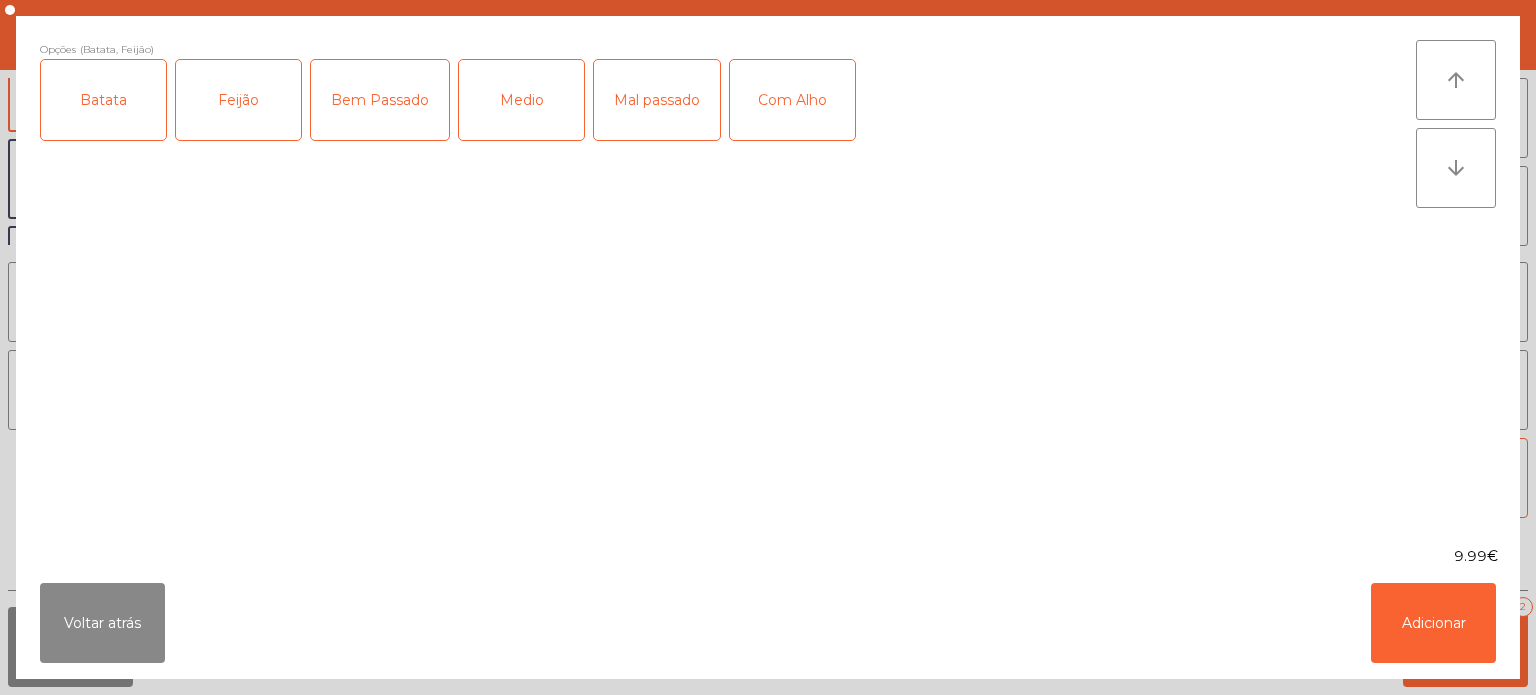 click on "Medio" 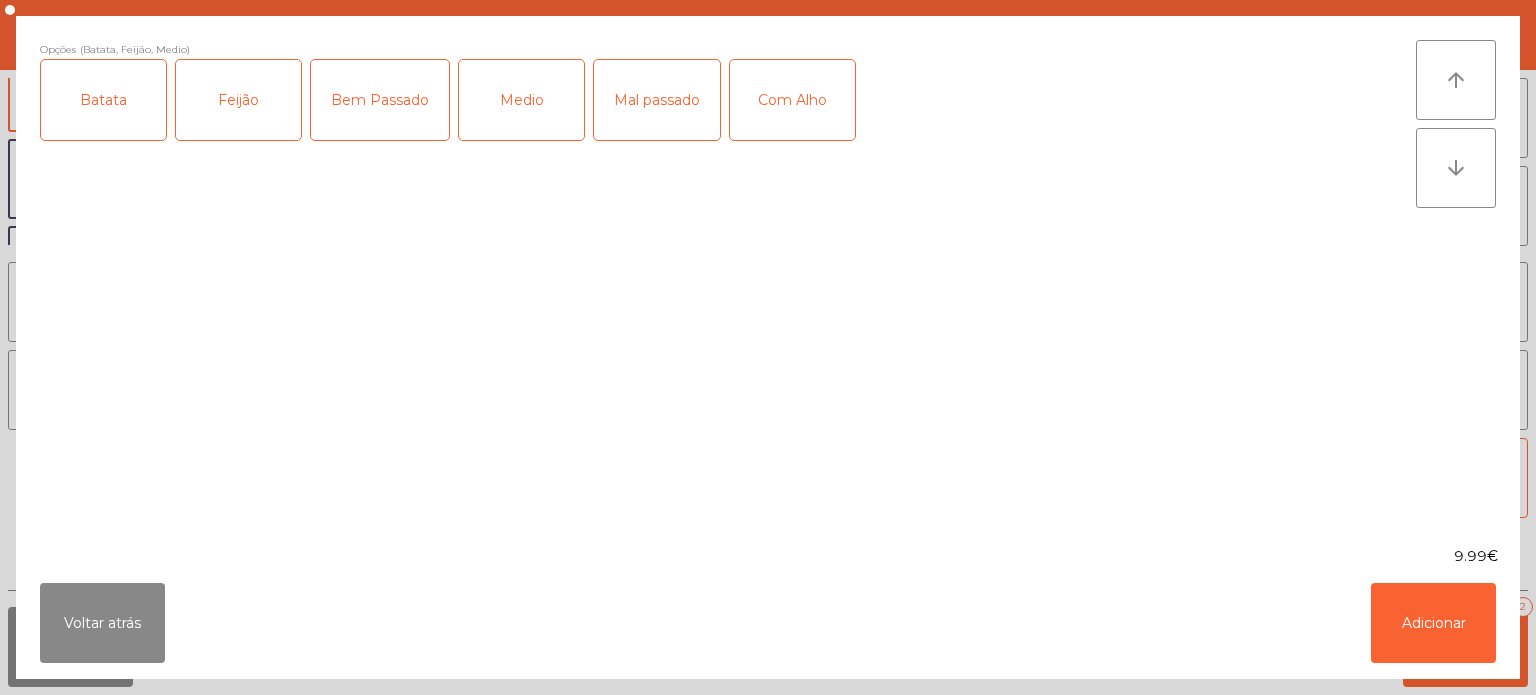 click on "Com Alho" 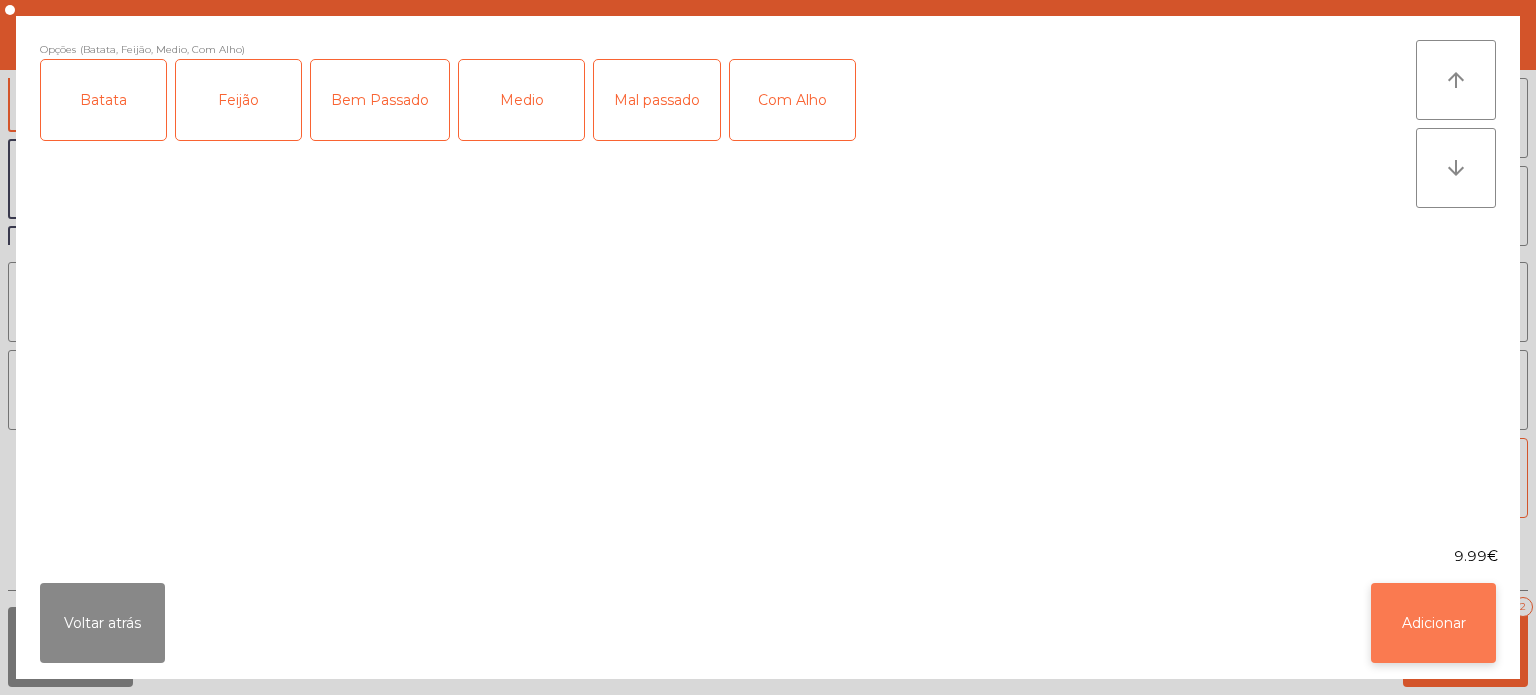 click on "Adicionar" 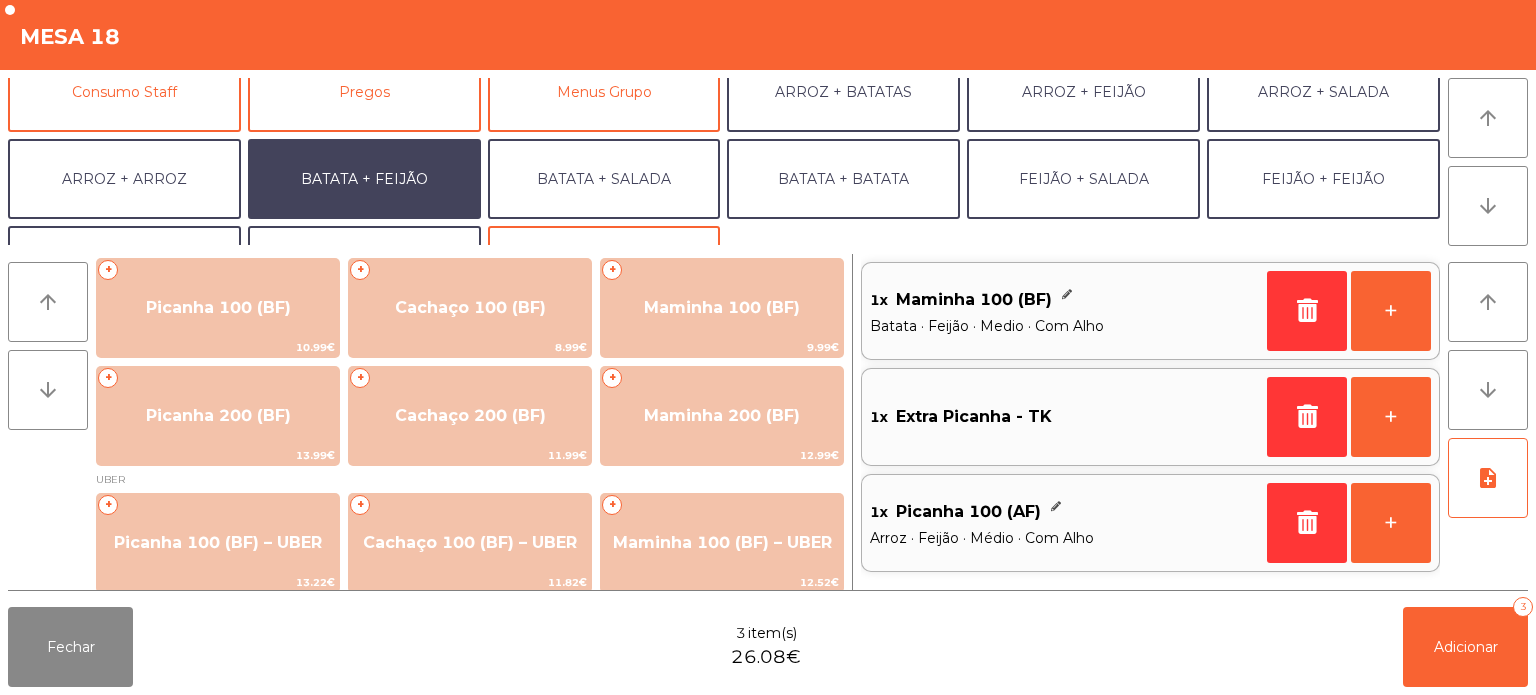 scroll, scrollTop: 260, scrollLeft: 0, axis: vertical 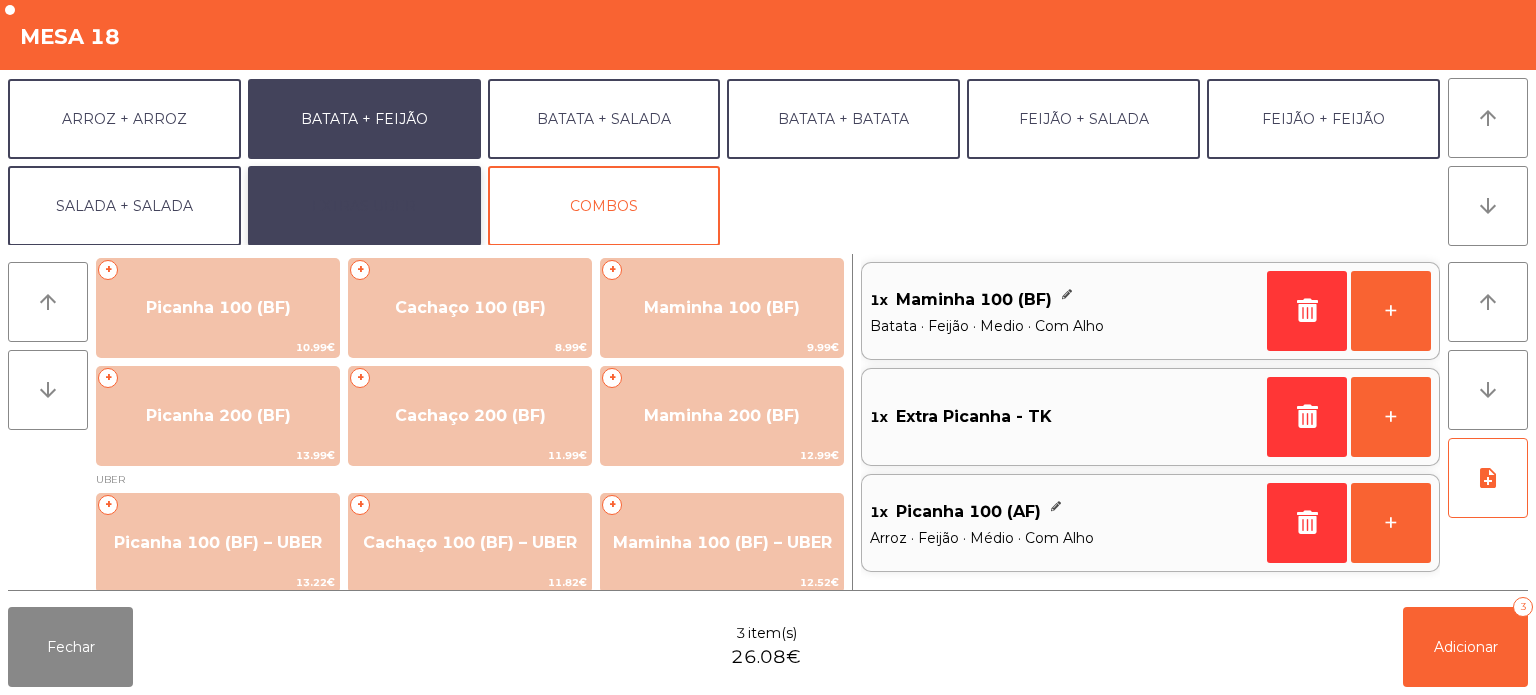 click on "EXTRAS UBER" 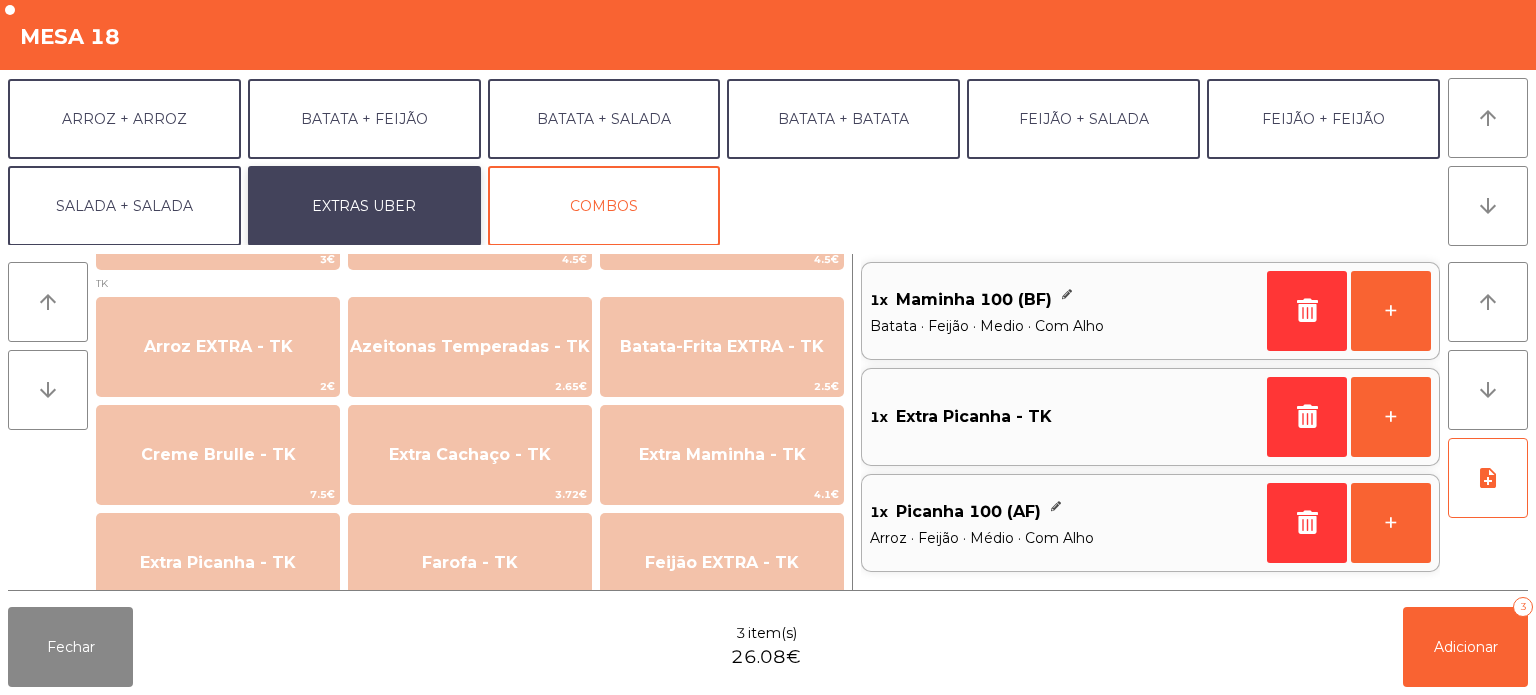 scroll, scrollTop: 763, scrollLeft: 0, axis: vertical 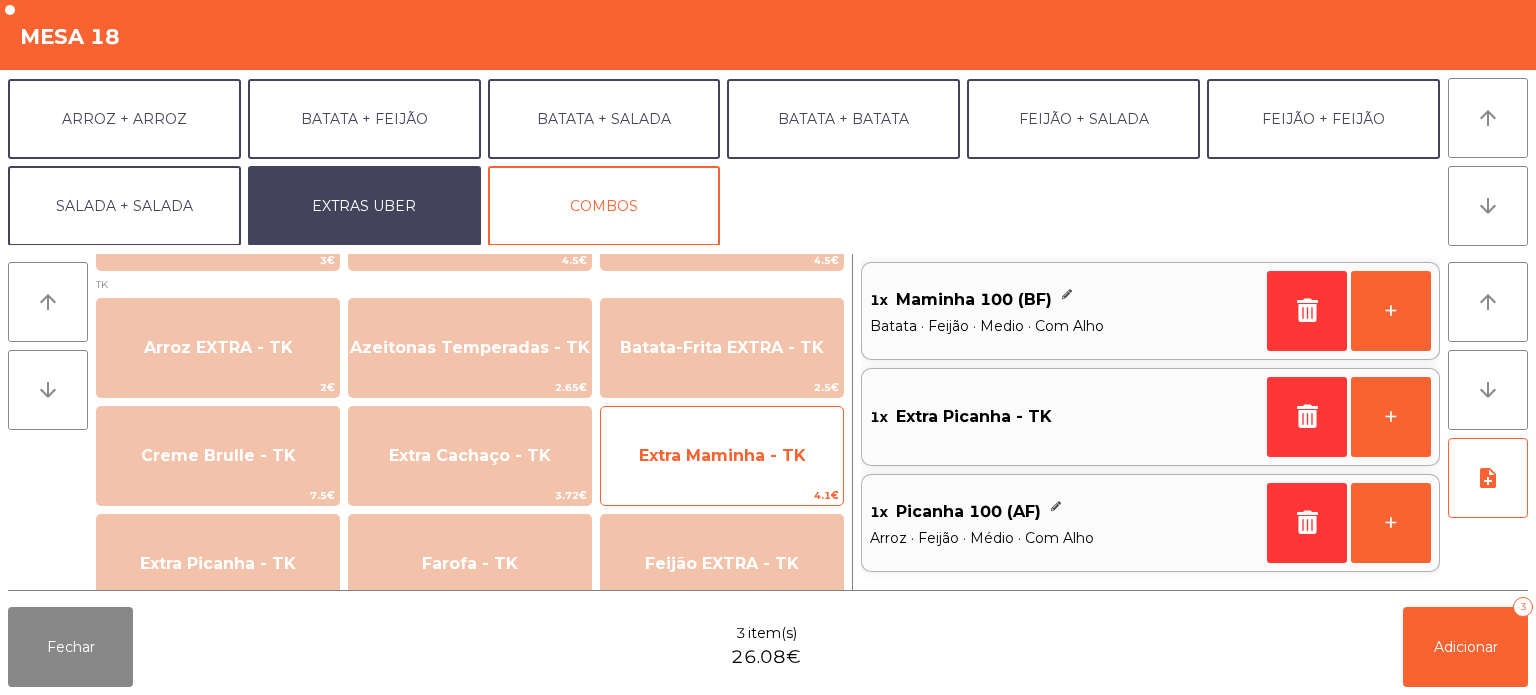 click on "Extra Maminha - TK" 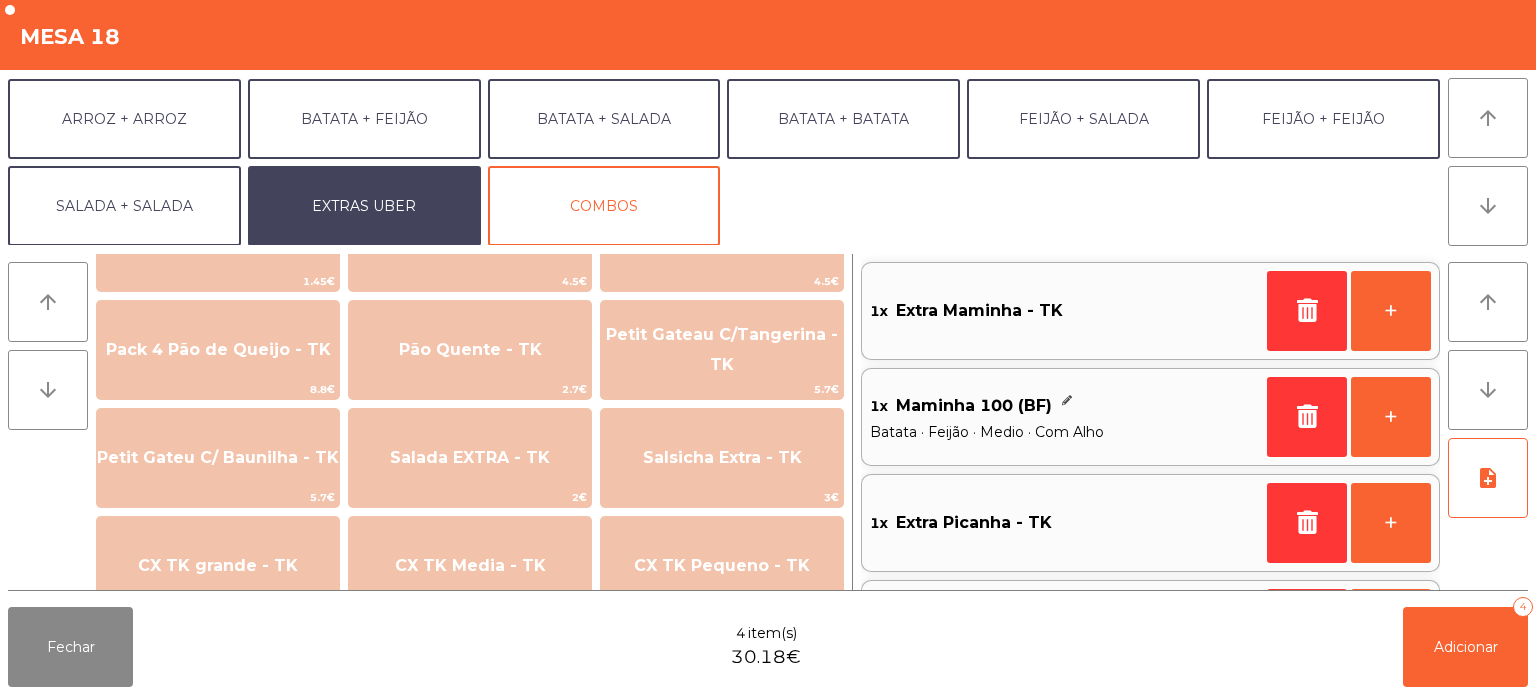 scroll, scrollTop: 1221, scrollLeft: 0, axis: vertical 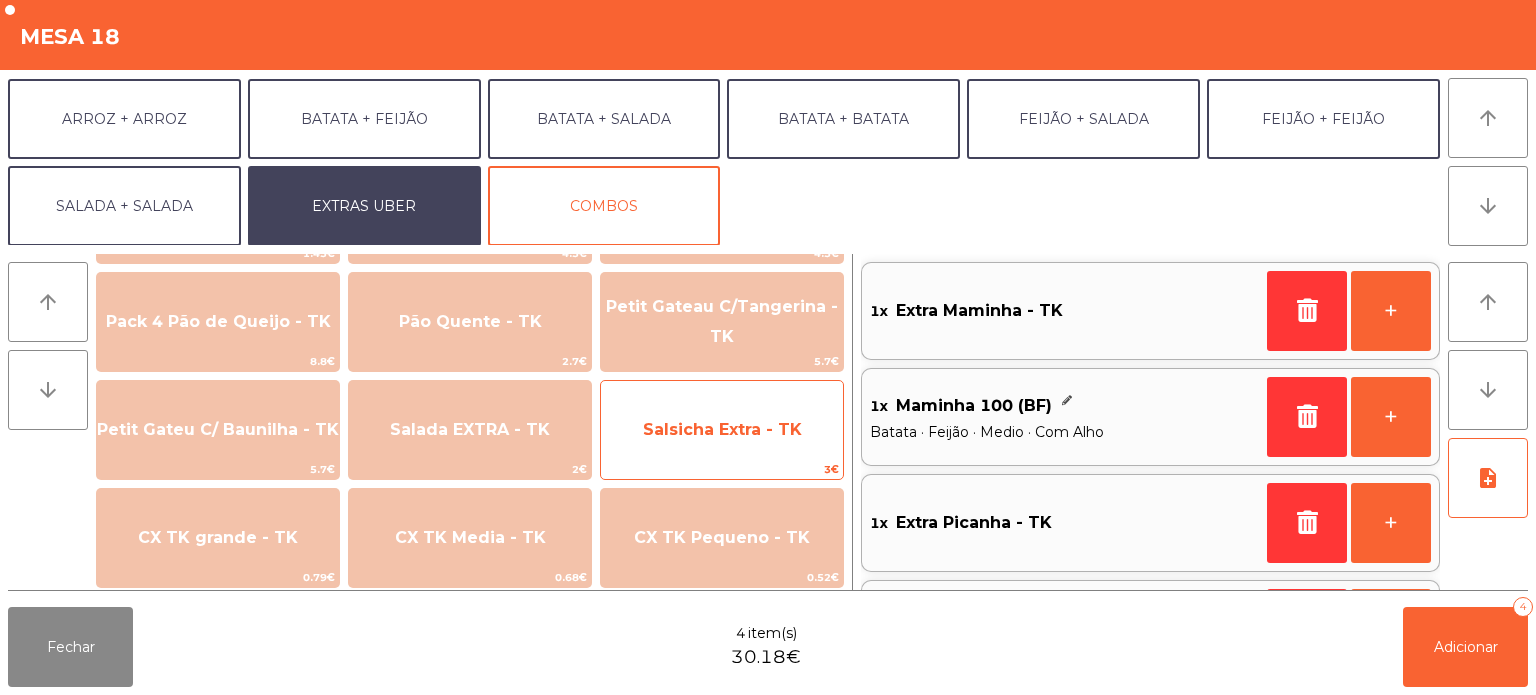 click on "Salsicha Extra - TK" 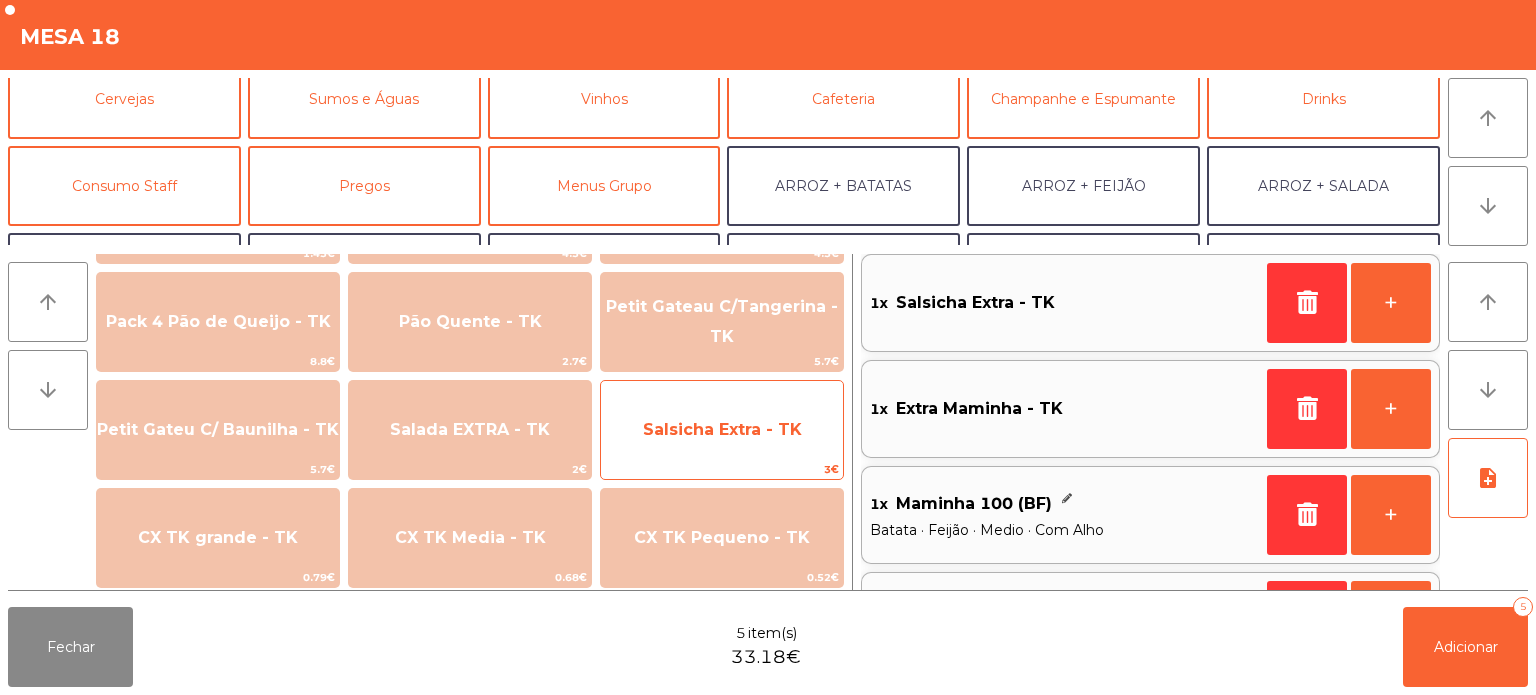 scroll, scrollTop: 105, scrollLeft: 0, axis: vertical 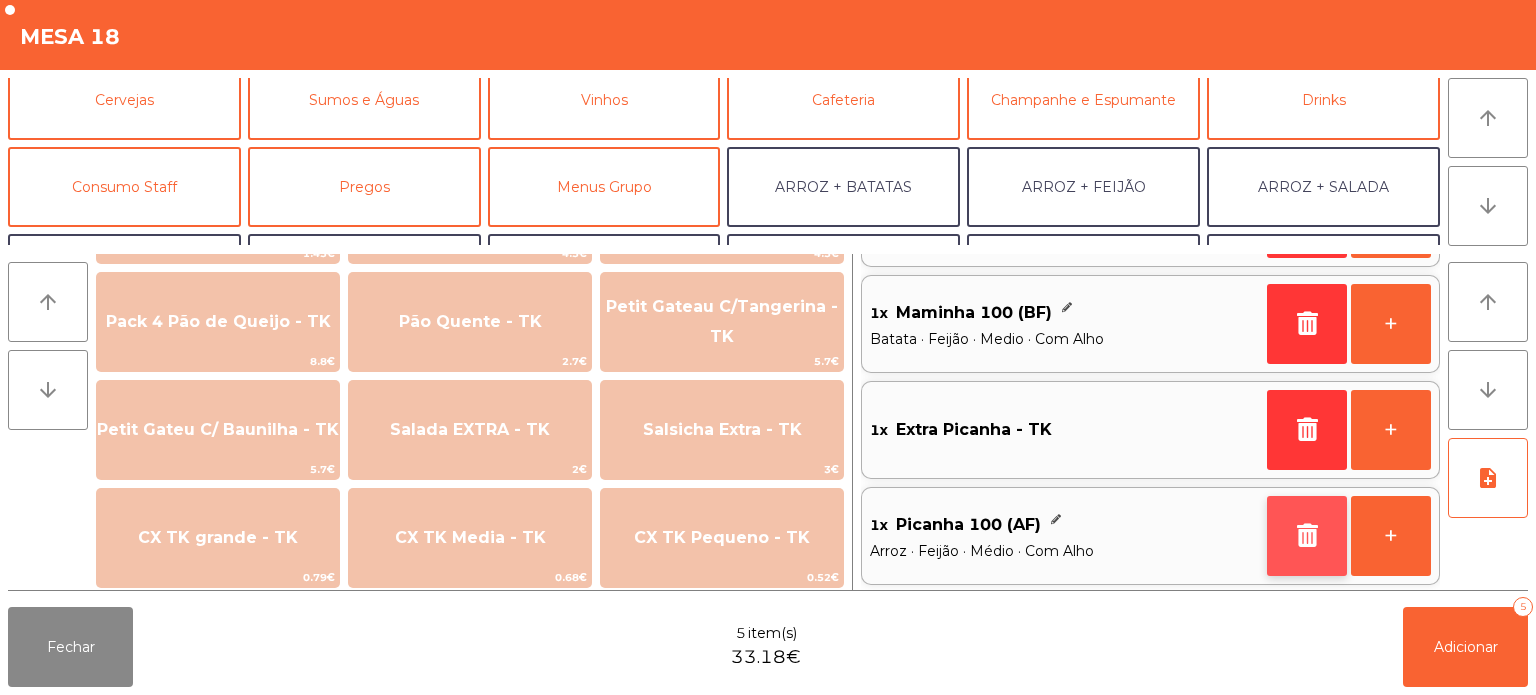click 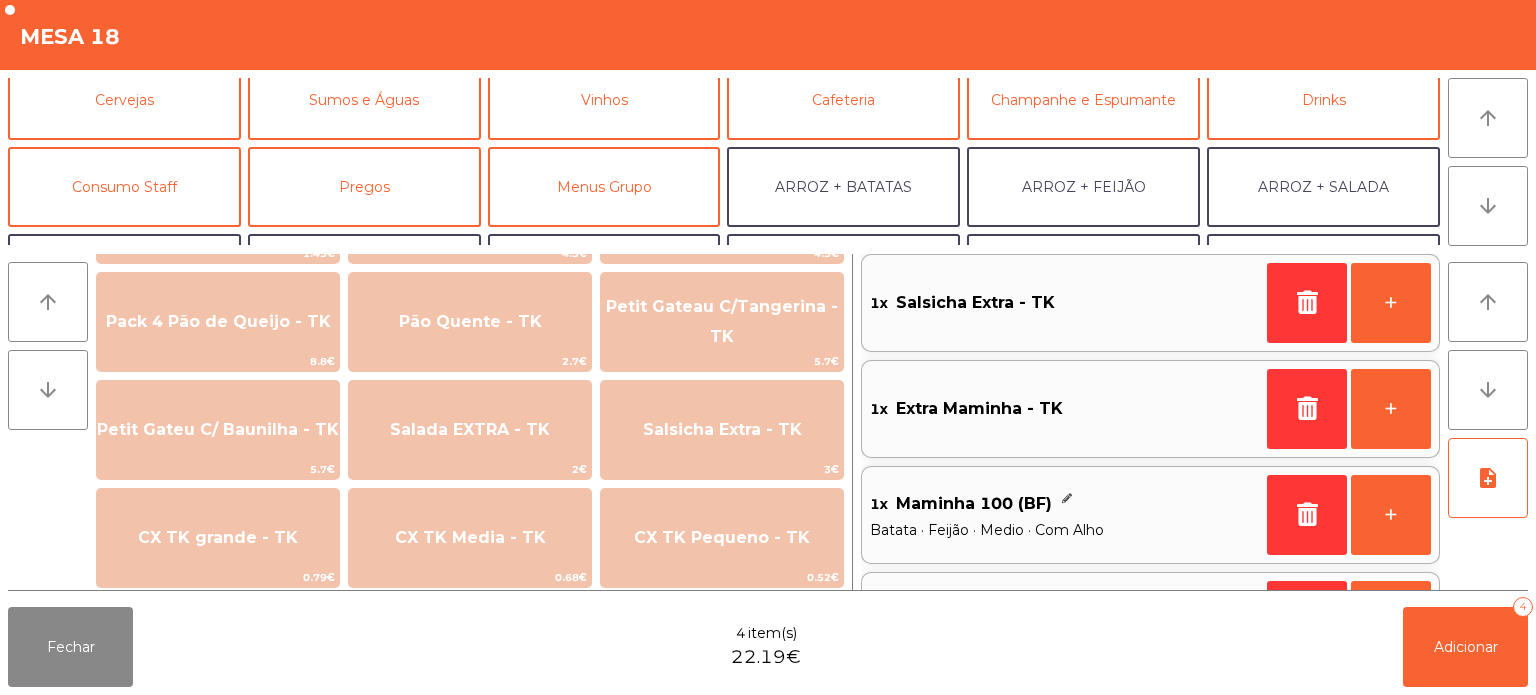 scroll, scrollTop: 93, scrollLeft: 0, axis: vertical 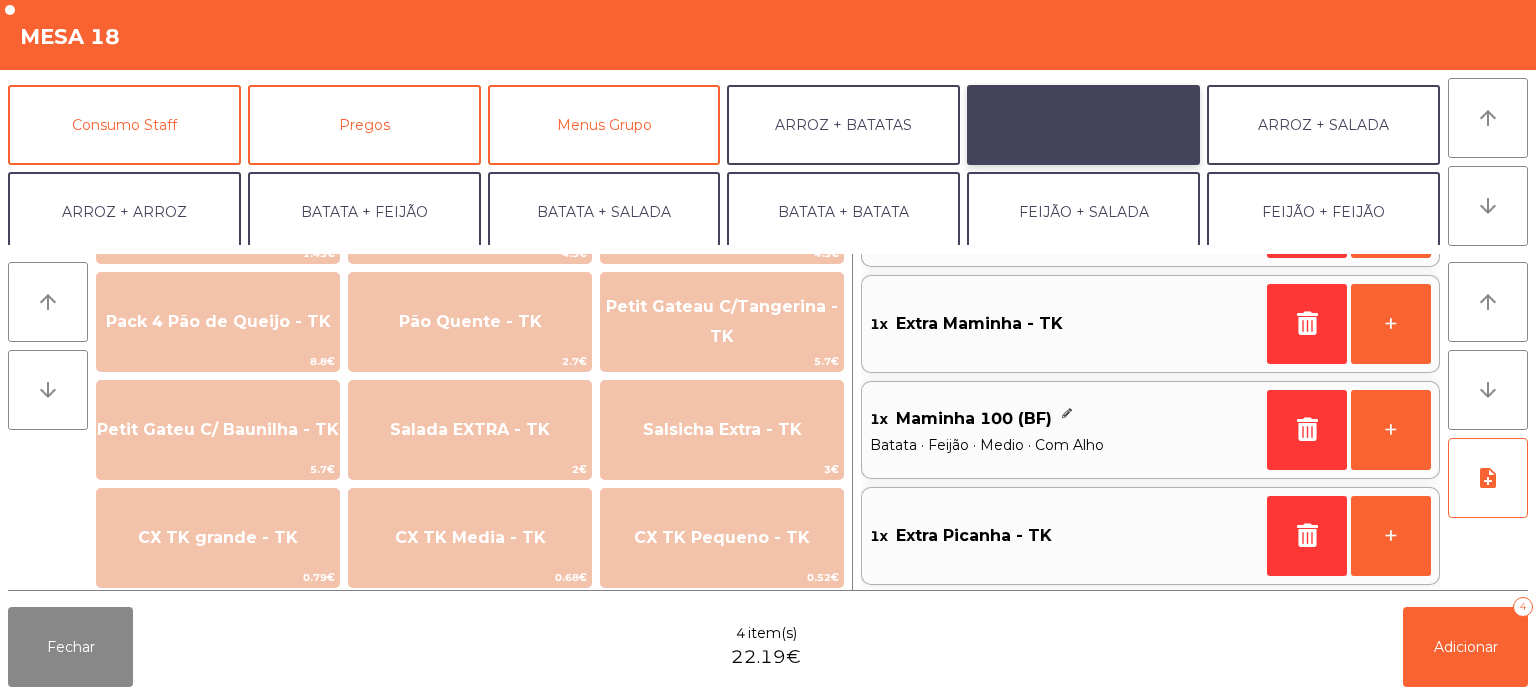 click on "ARROZ + FEIJÃO" 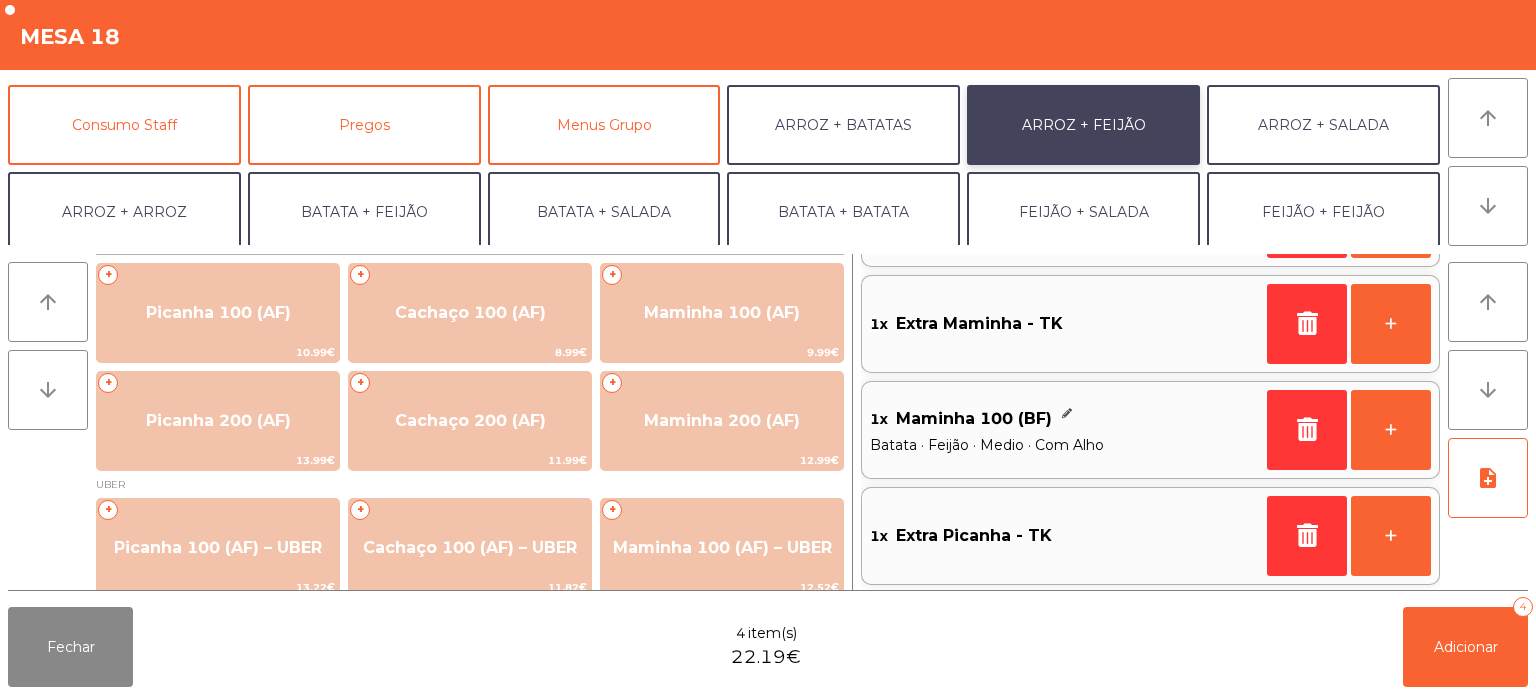 scroll, scrollTop: 1, scrollLeft: 0, axis: vertical 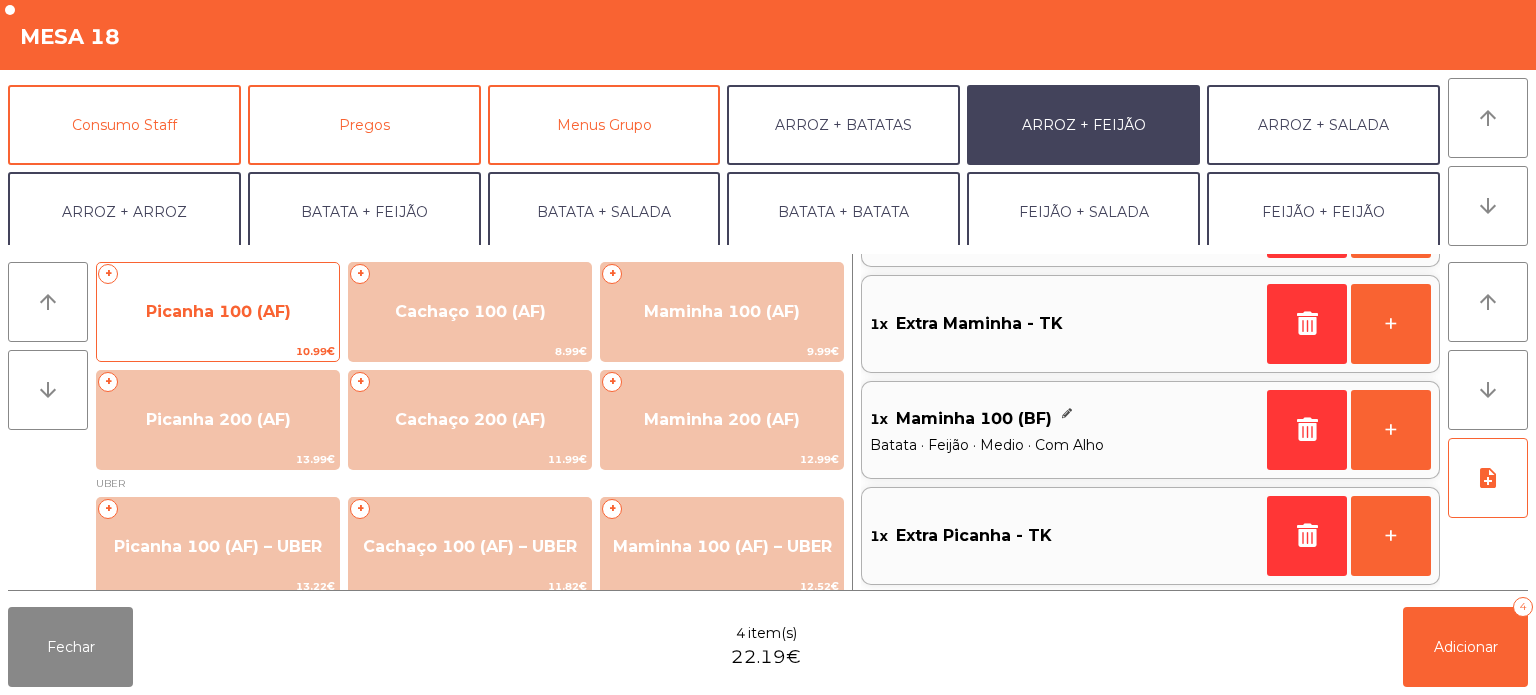 click on "Picanha 100 (AF)" 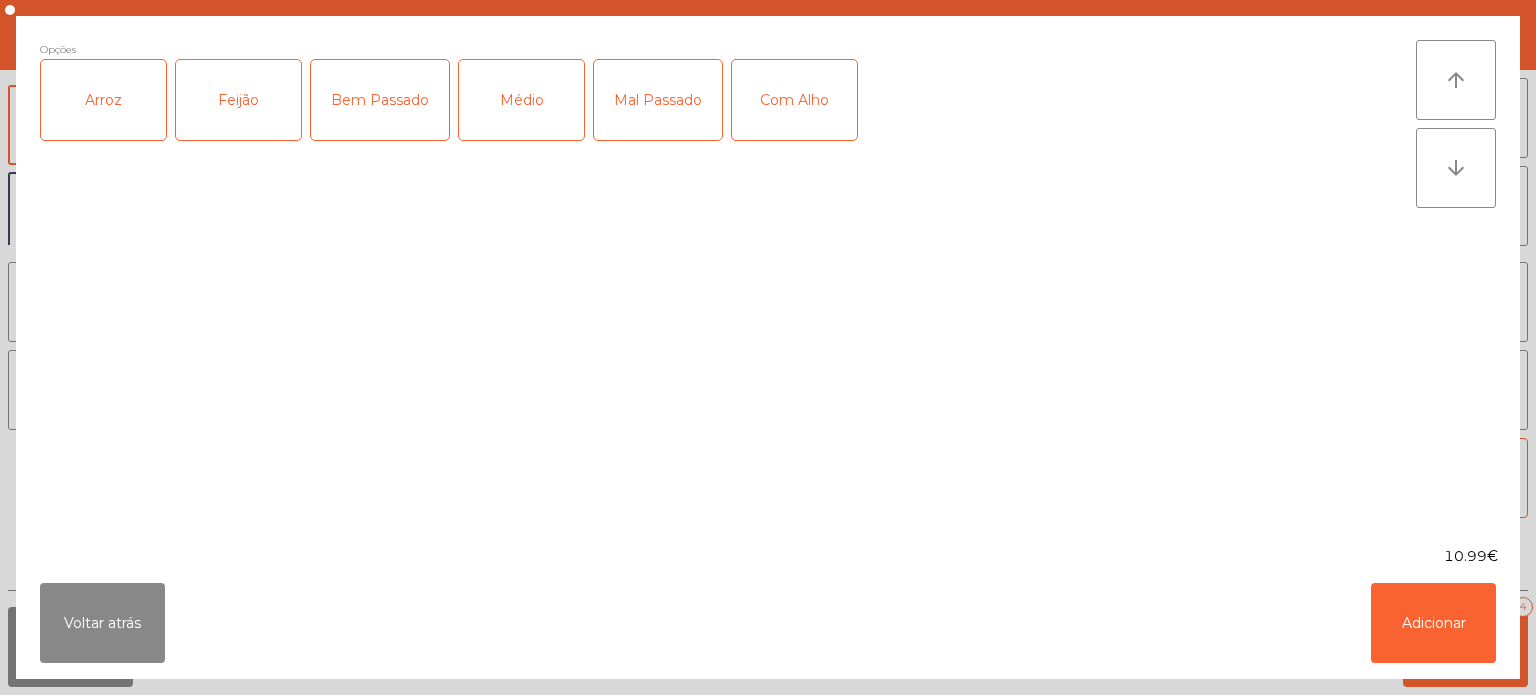 click on "Arroz" 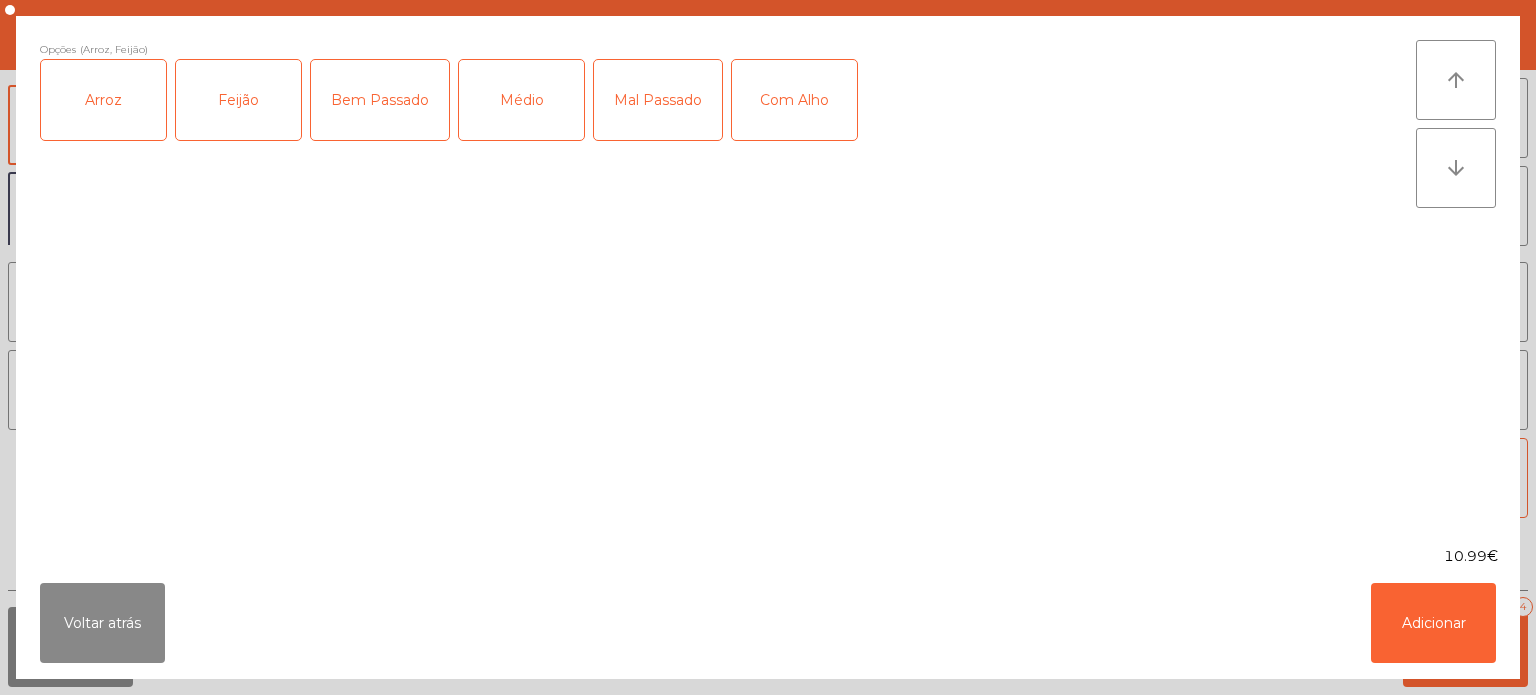 click on "Médio" 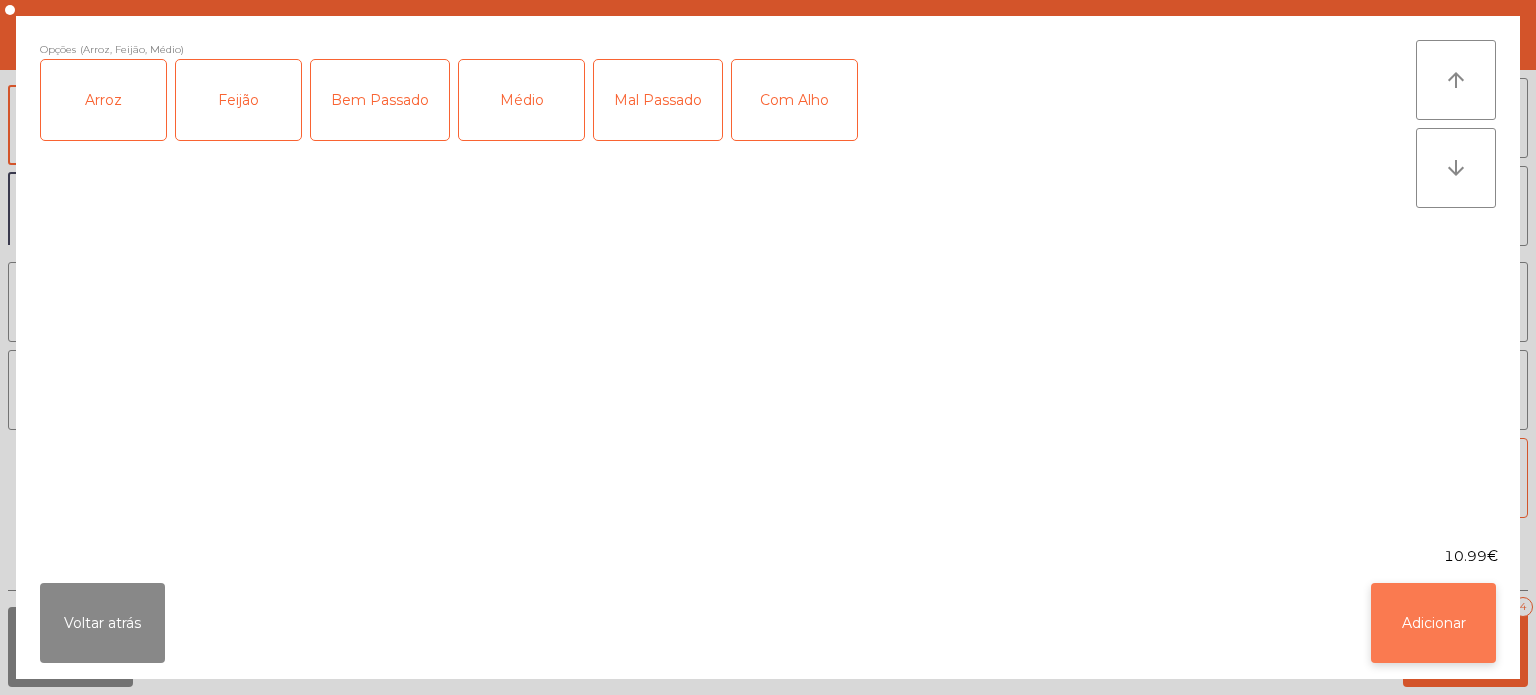 click on "Adicionar" 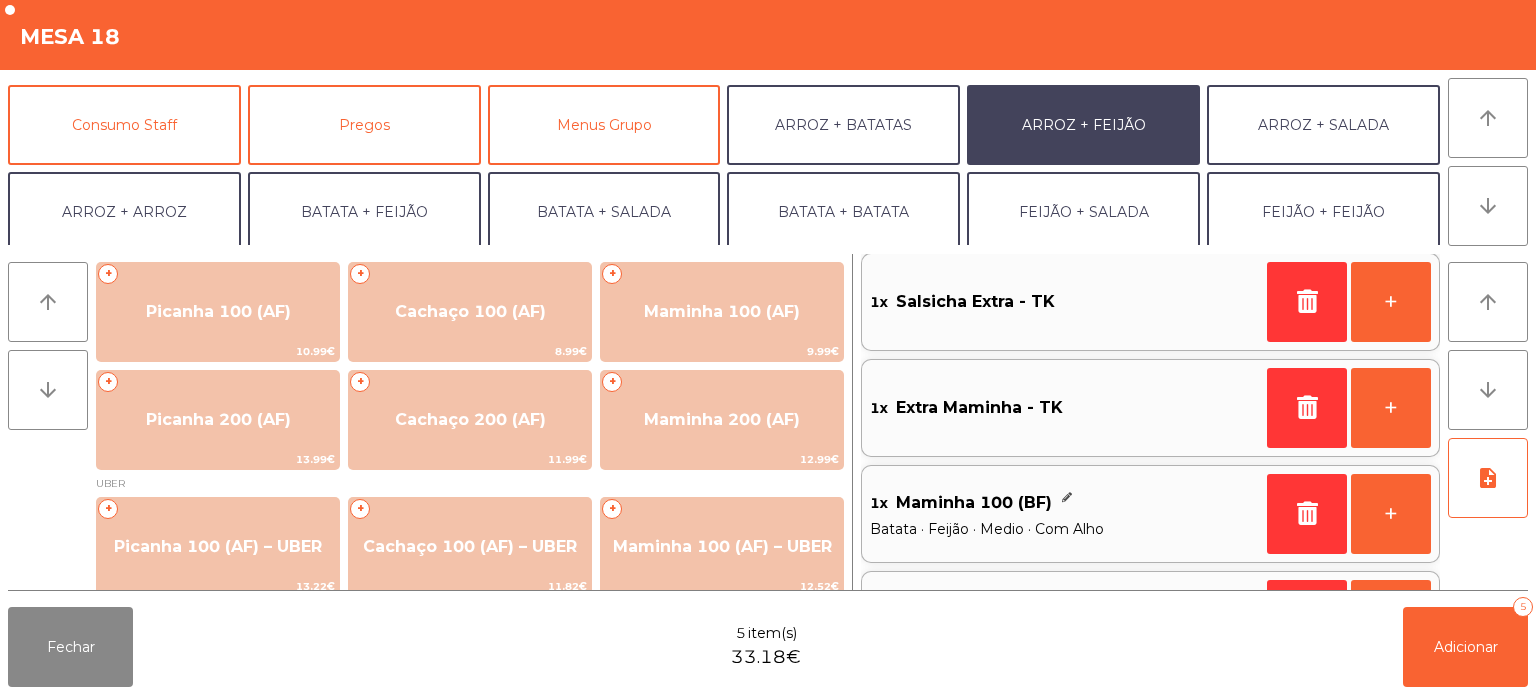 scroll, scrollTop: 0, scrollLeft: 0, axis: both 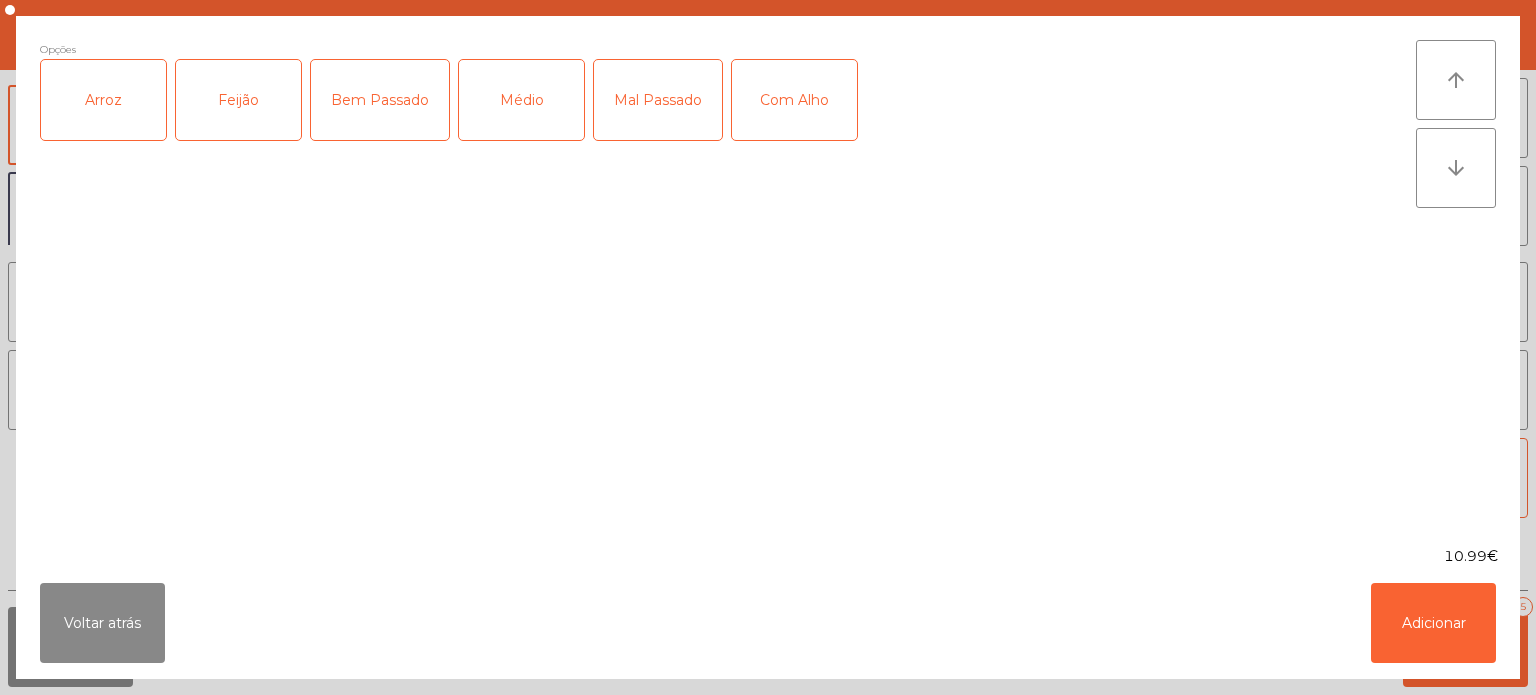 click on "Arroz" 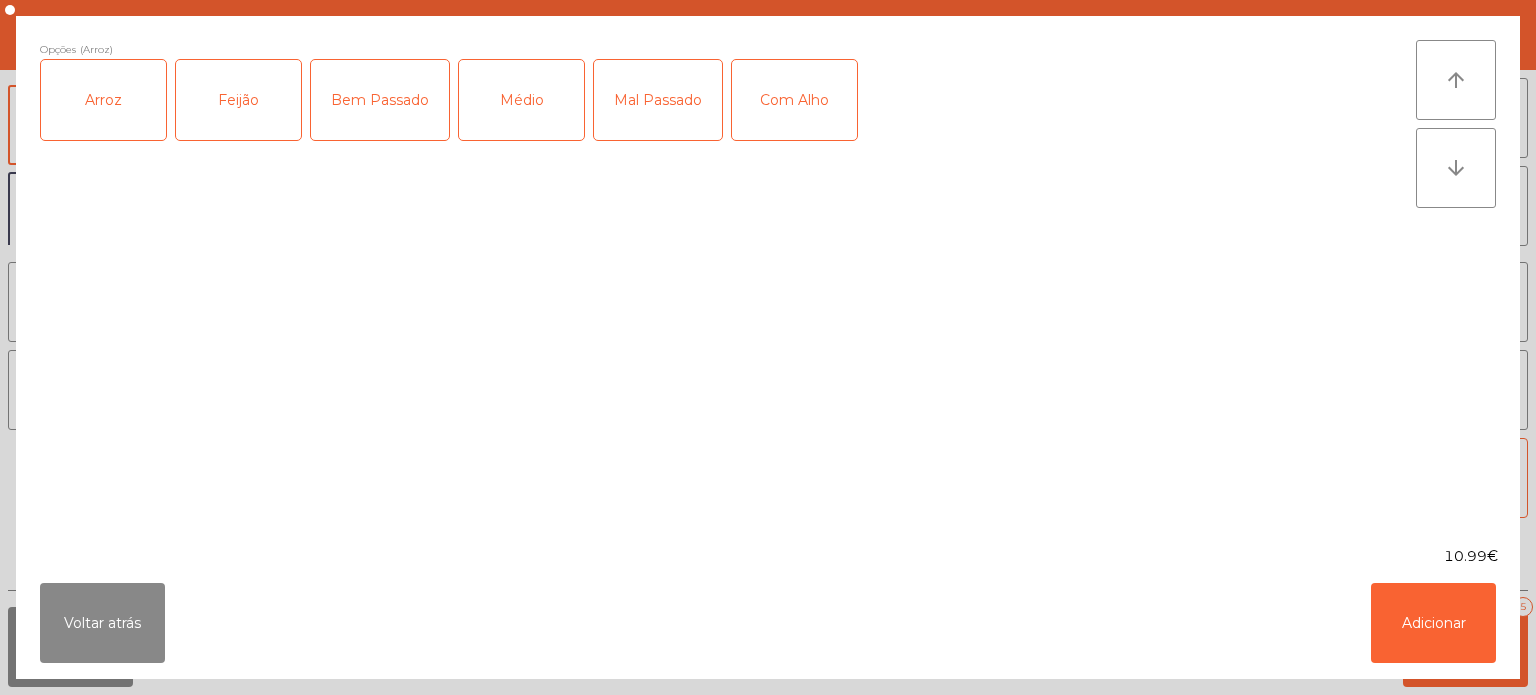 click on "Feijão" 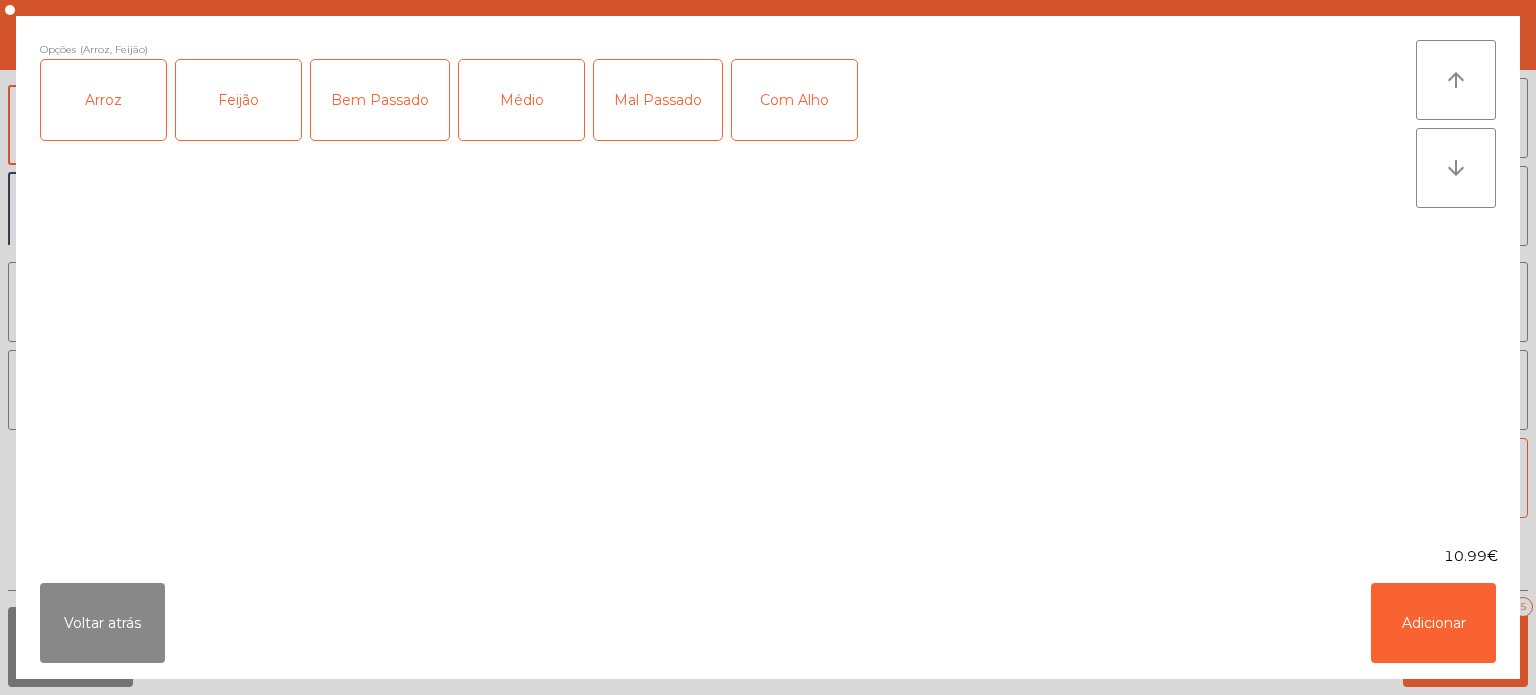 click on "Mal Passado" 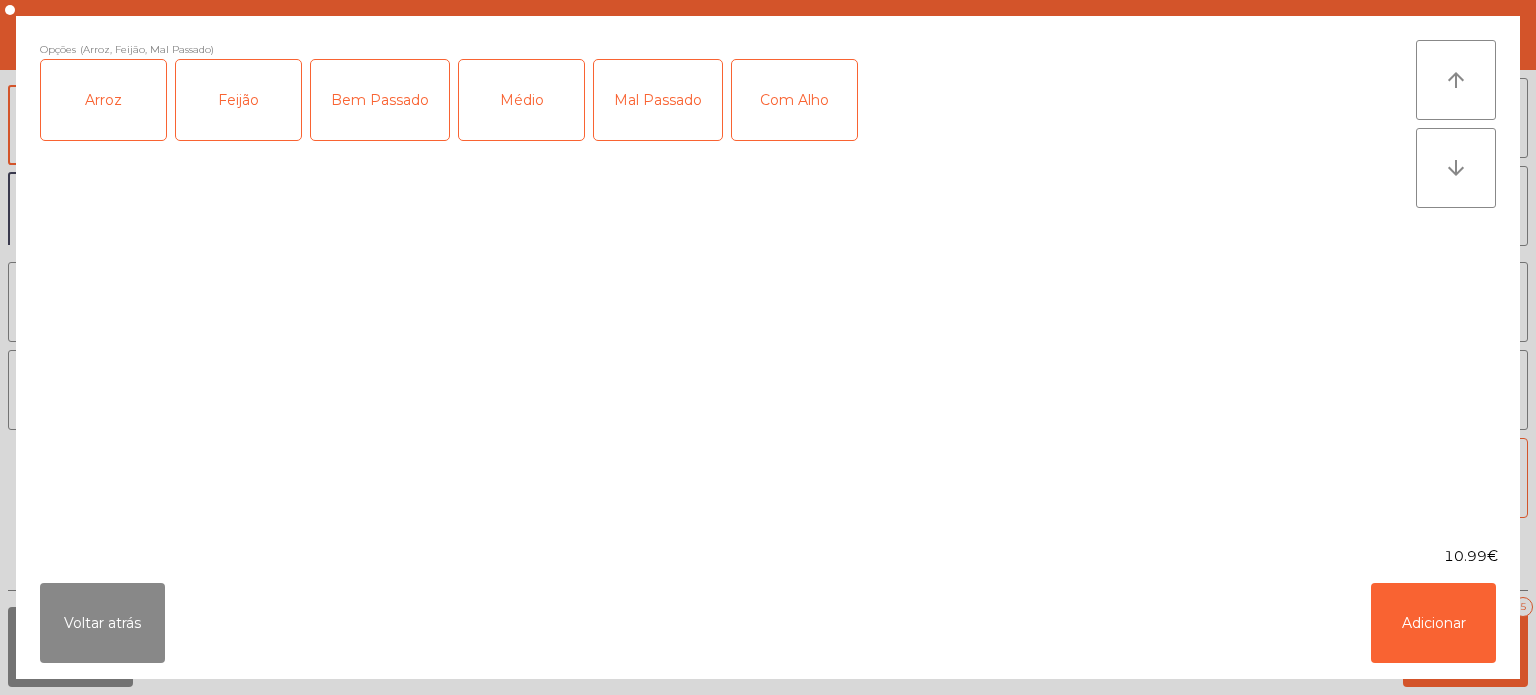 click on "Bem Passado" 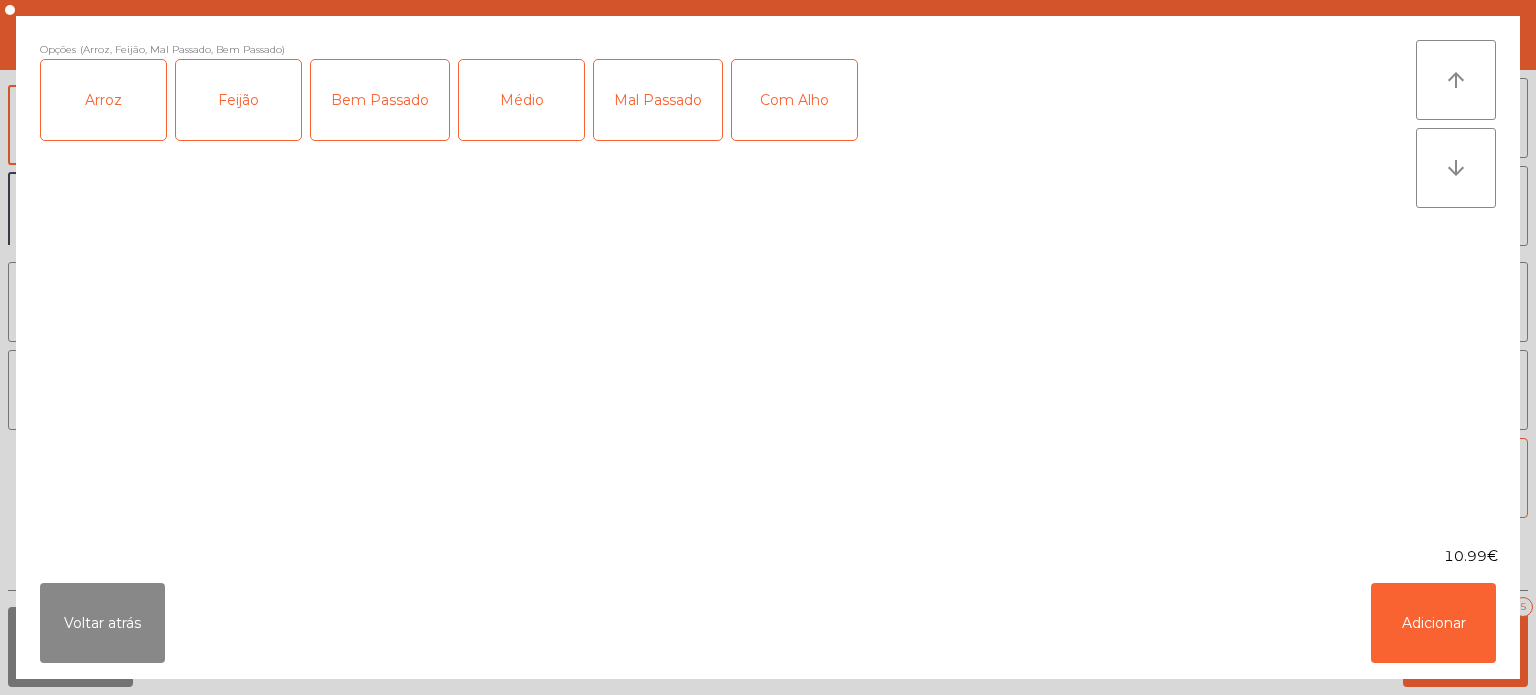 click on "Mal Passado" 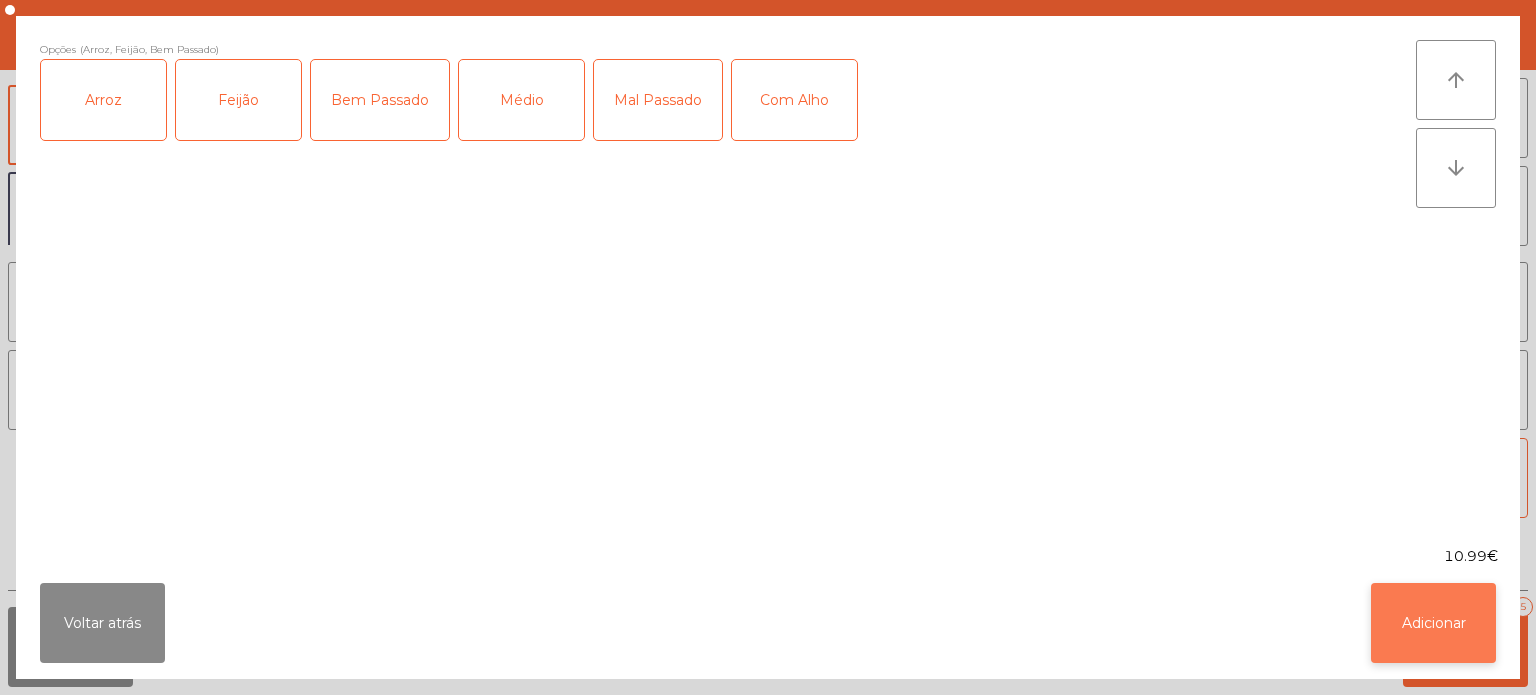 click on "Adicionar" 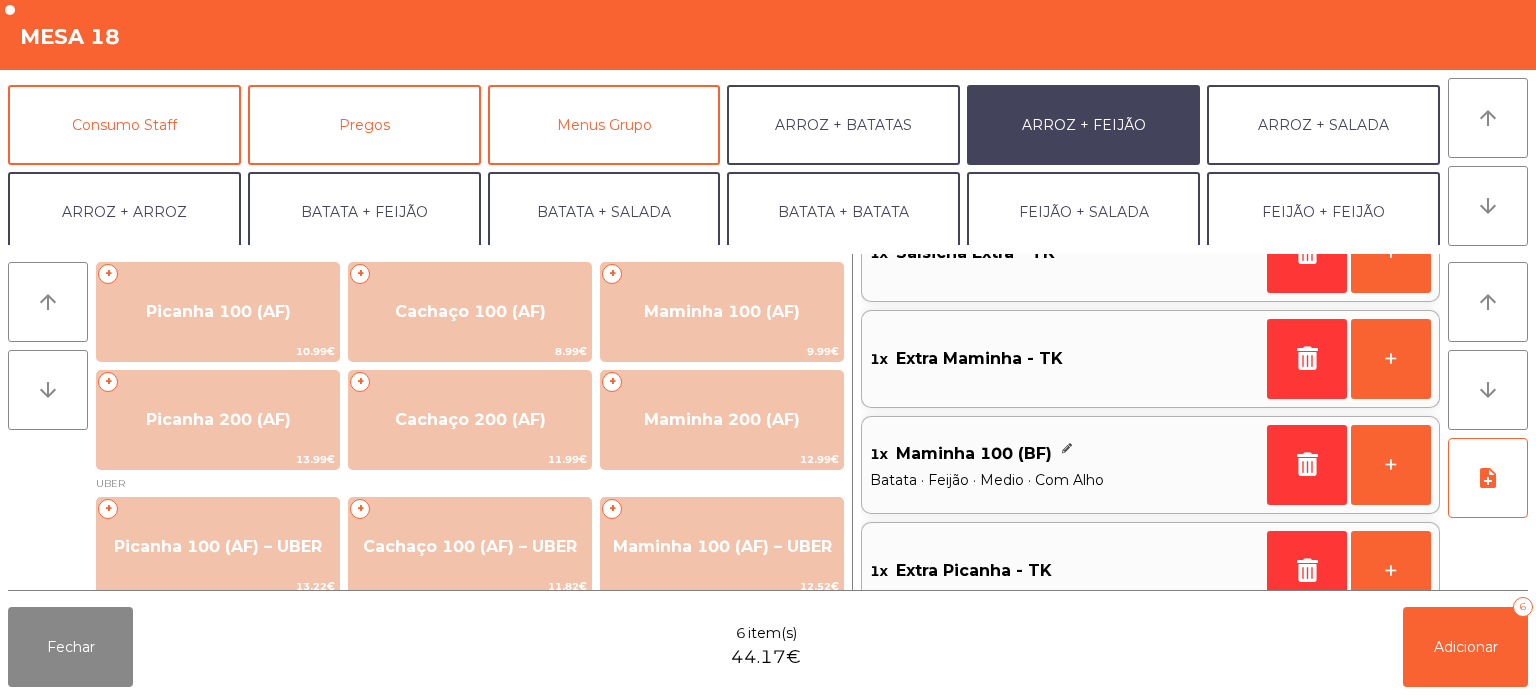 scroll, scrollTop: 283, scrollLeft: 0, axis: vertical 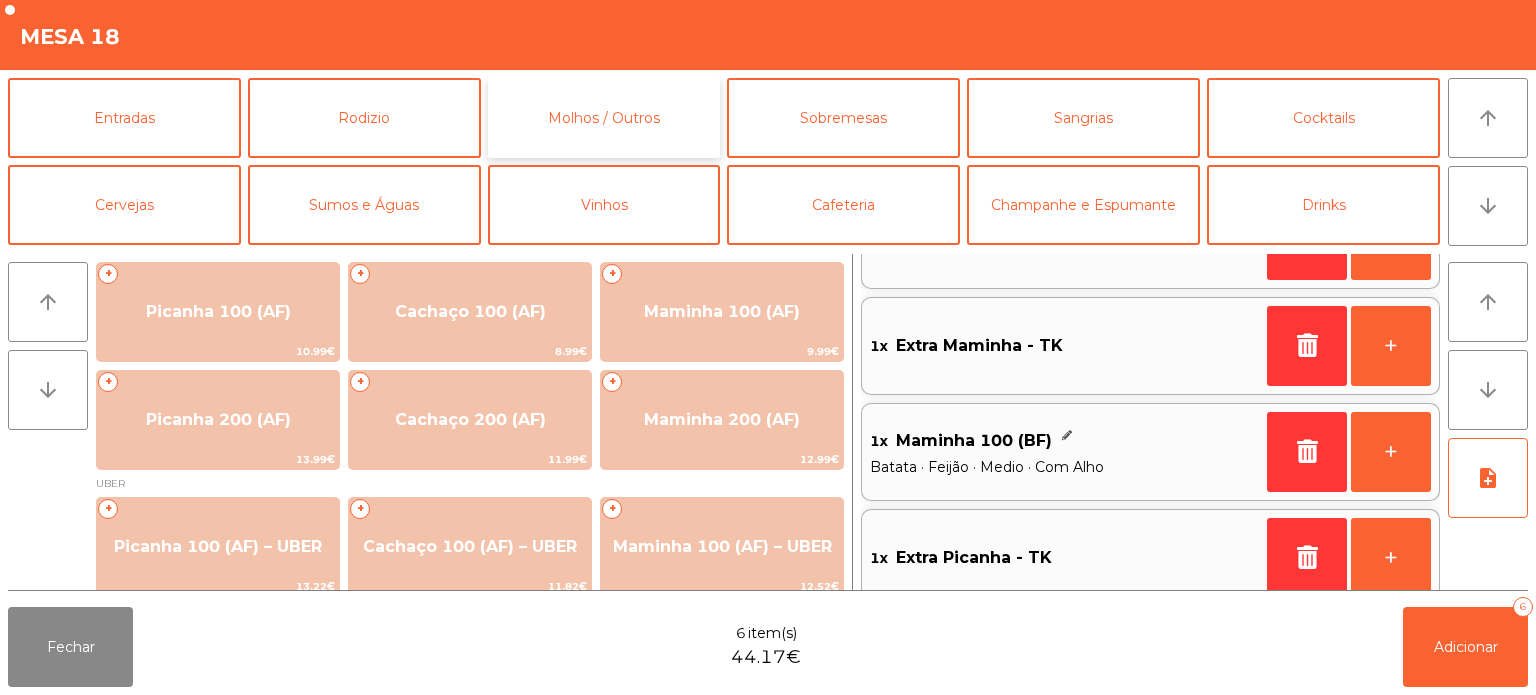 click on "Molhos / Outros" 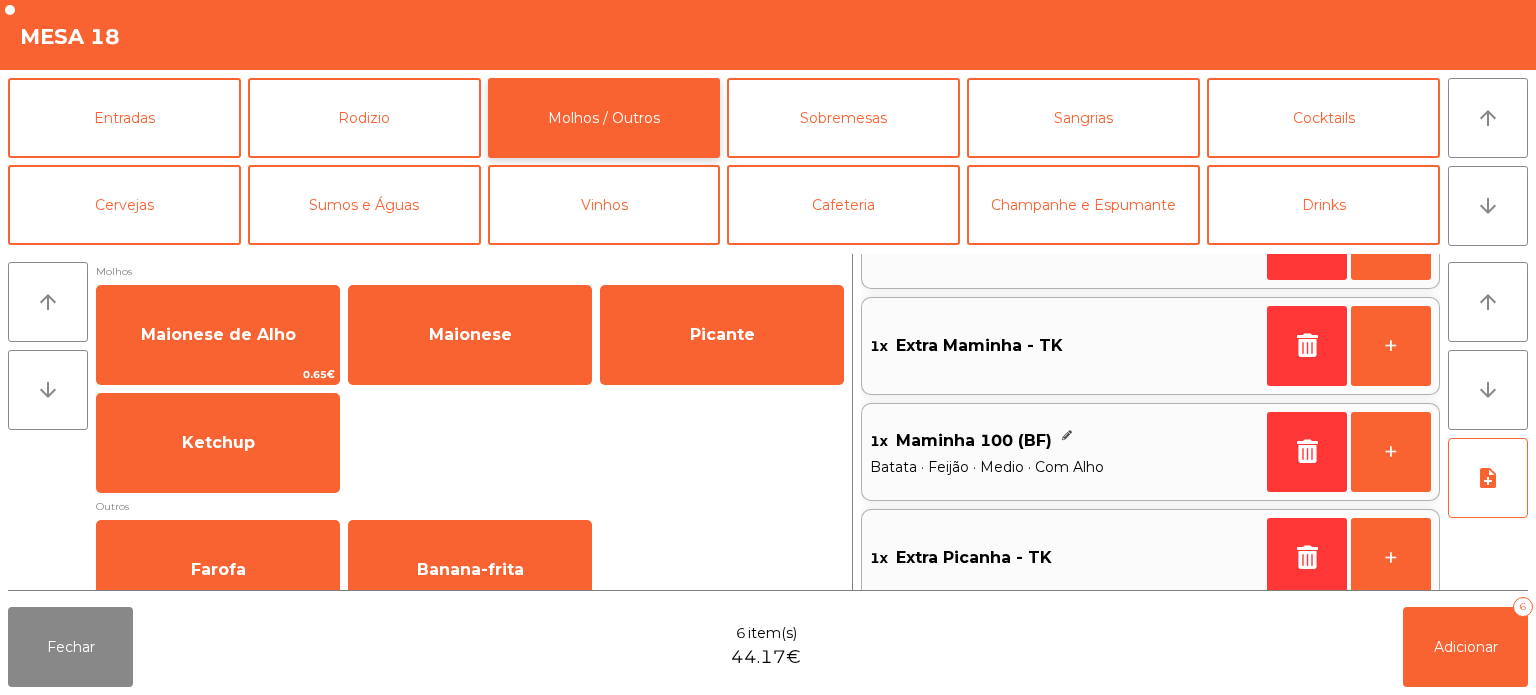 scroll, scrollTop: 38, scrollLeft: 0, axis: vertical 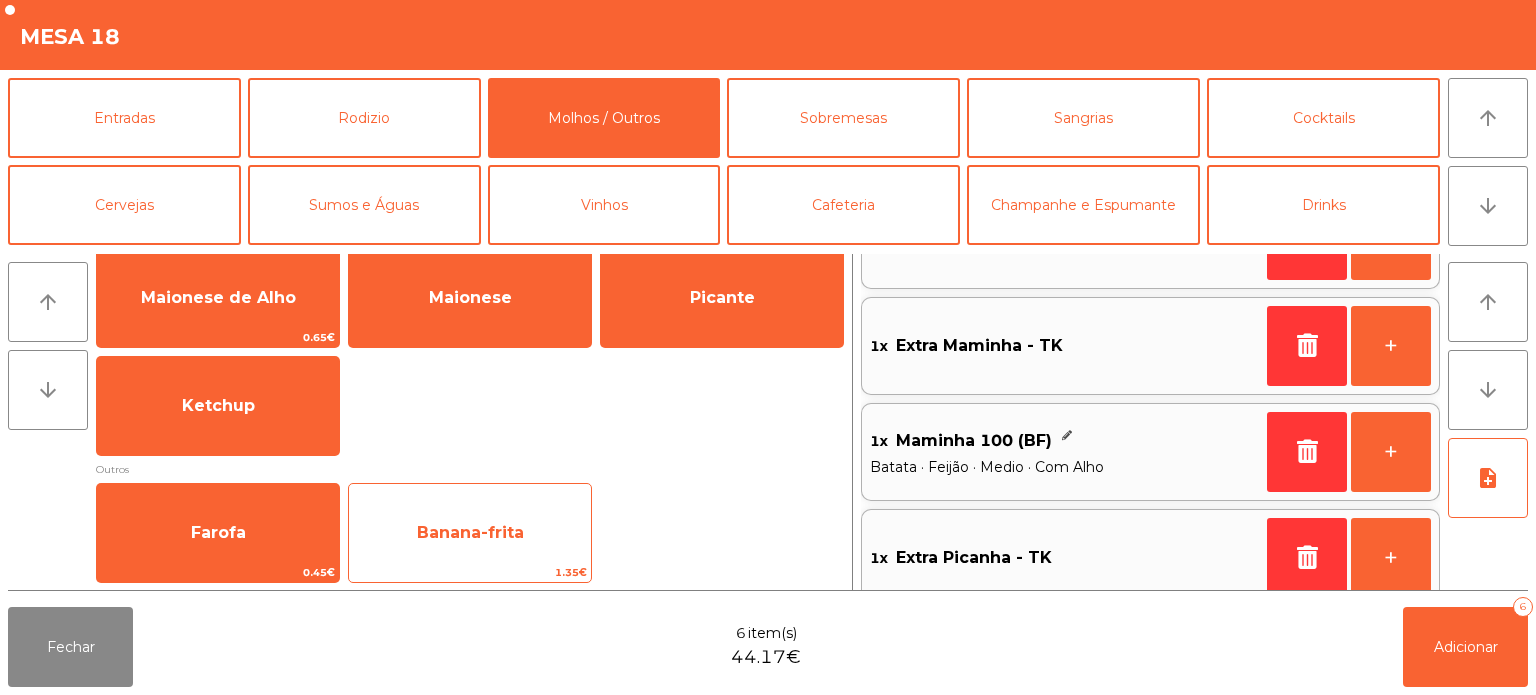 click on "Banana-frita" 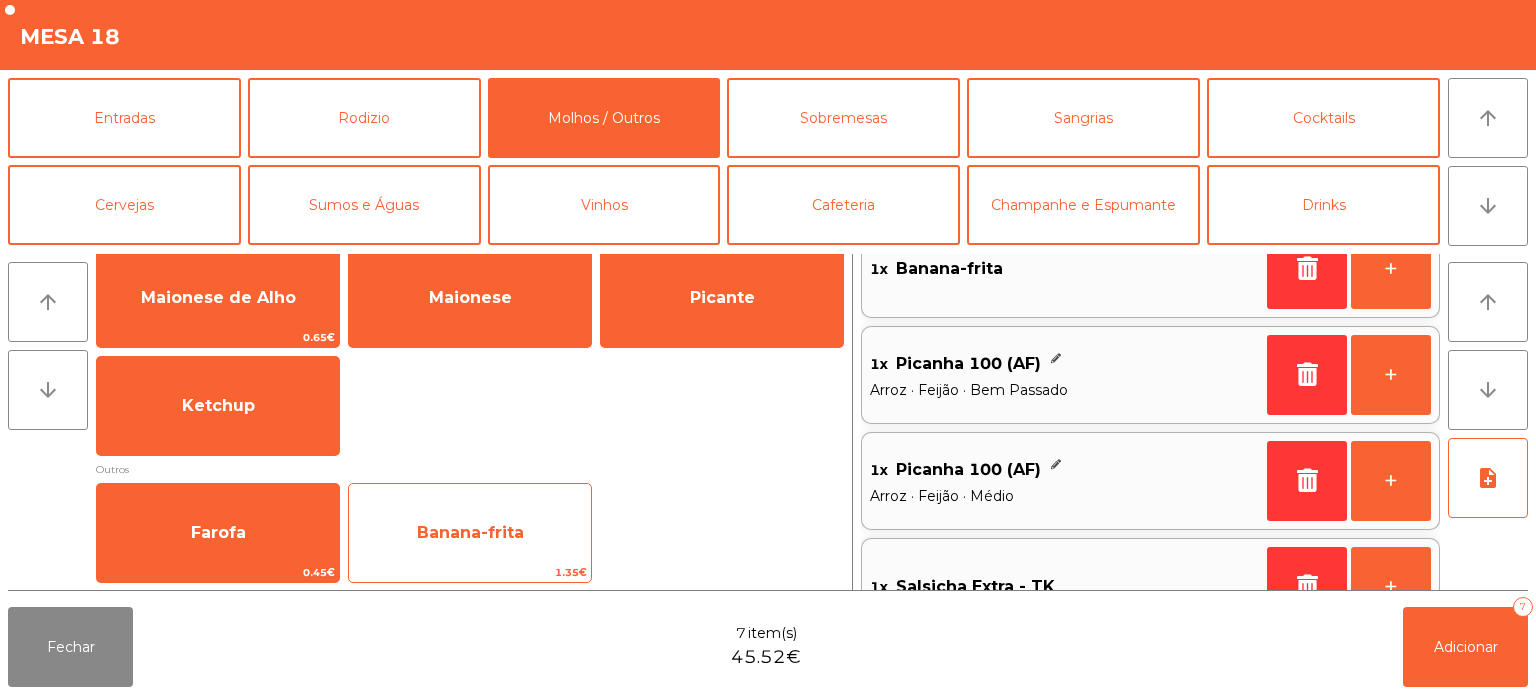 scroll, scrollTop: 8, scrollLeft: 0, axis: vertical 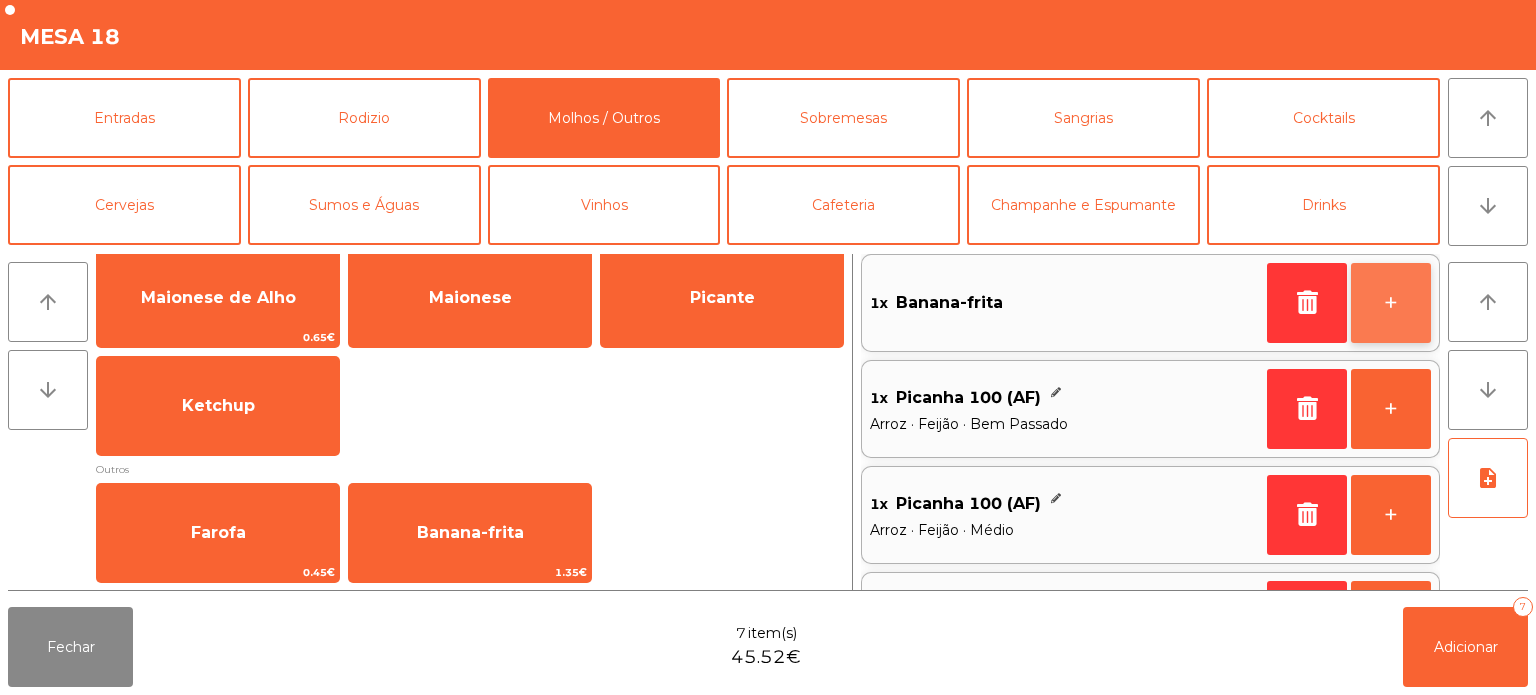click on "+" 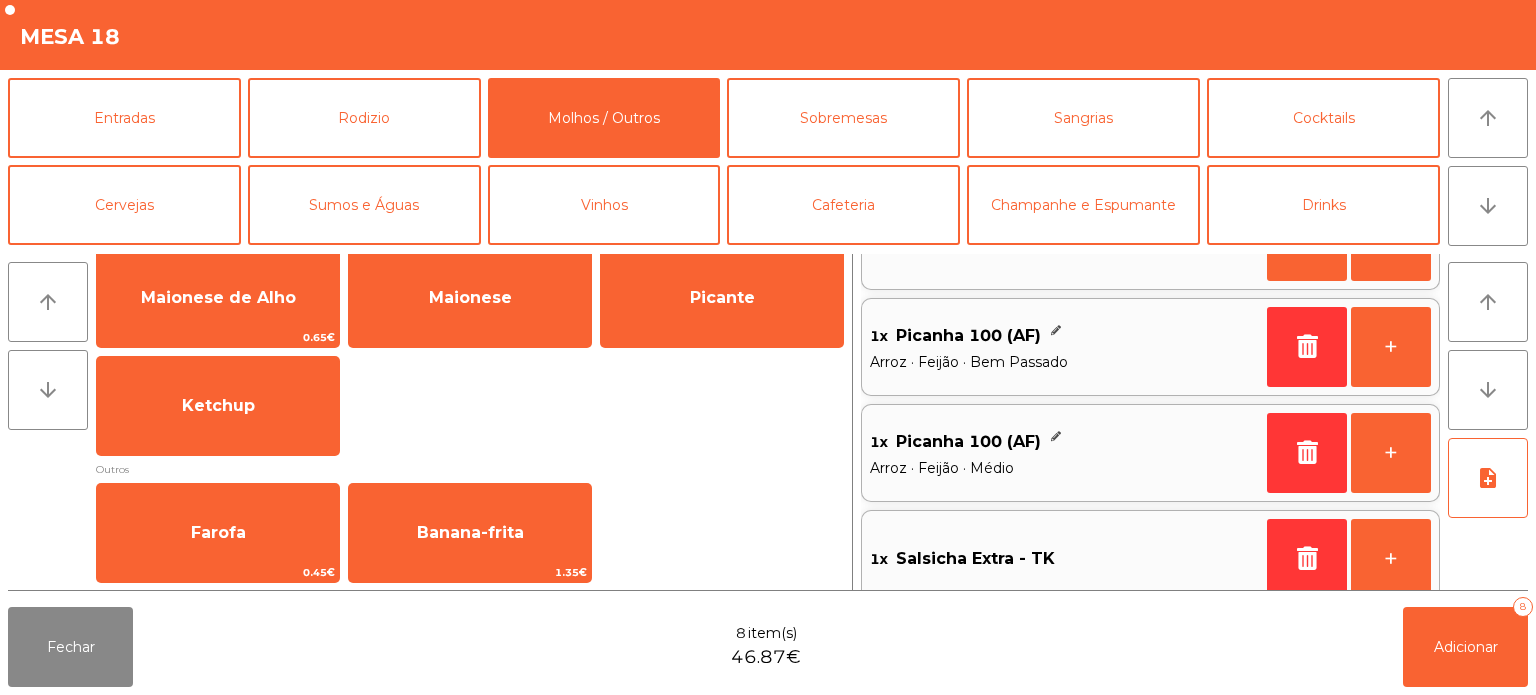 scroll, scrollTop: 0, scrollLeft: 0, axis: both 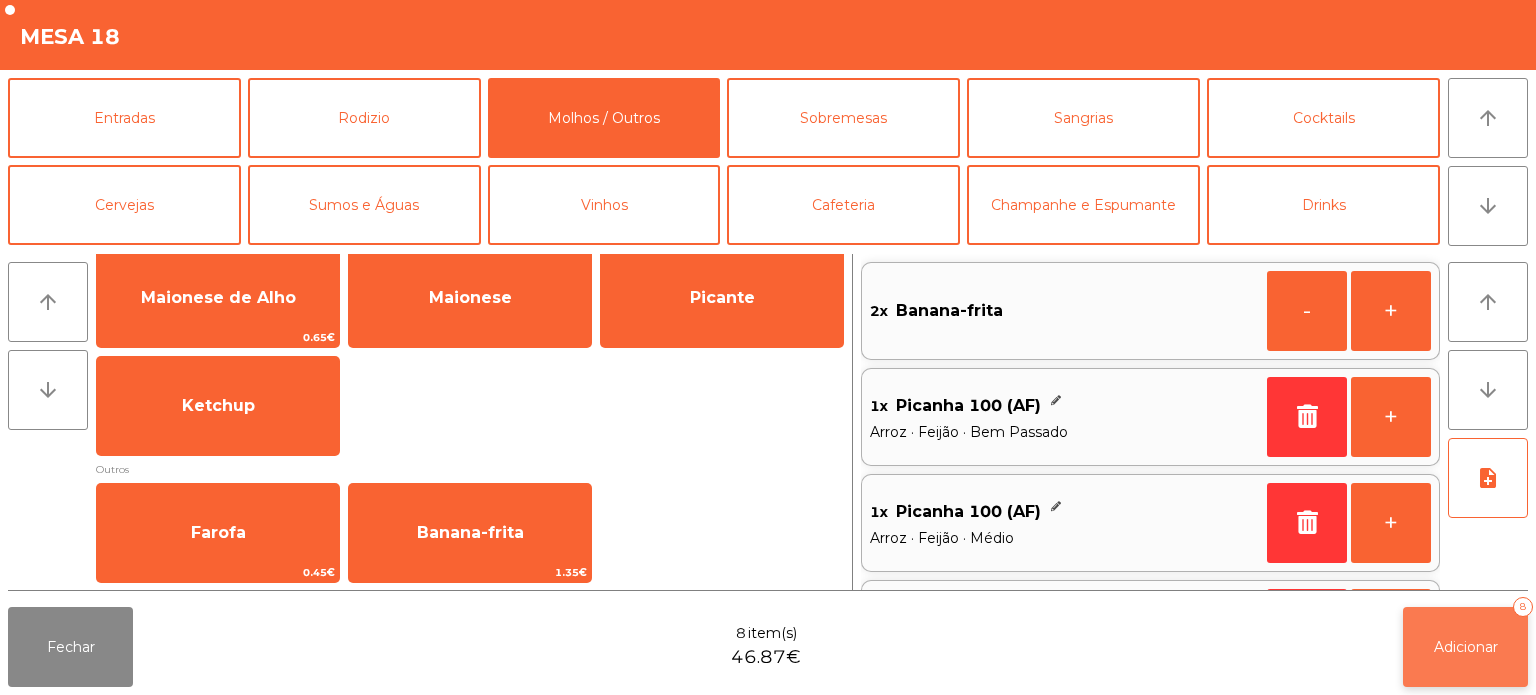 click on "Adicionar   8" 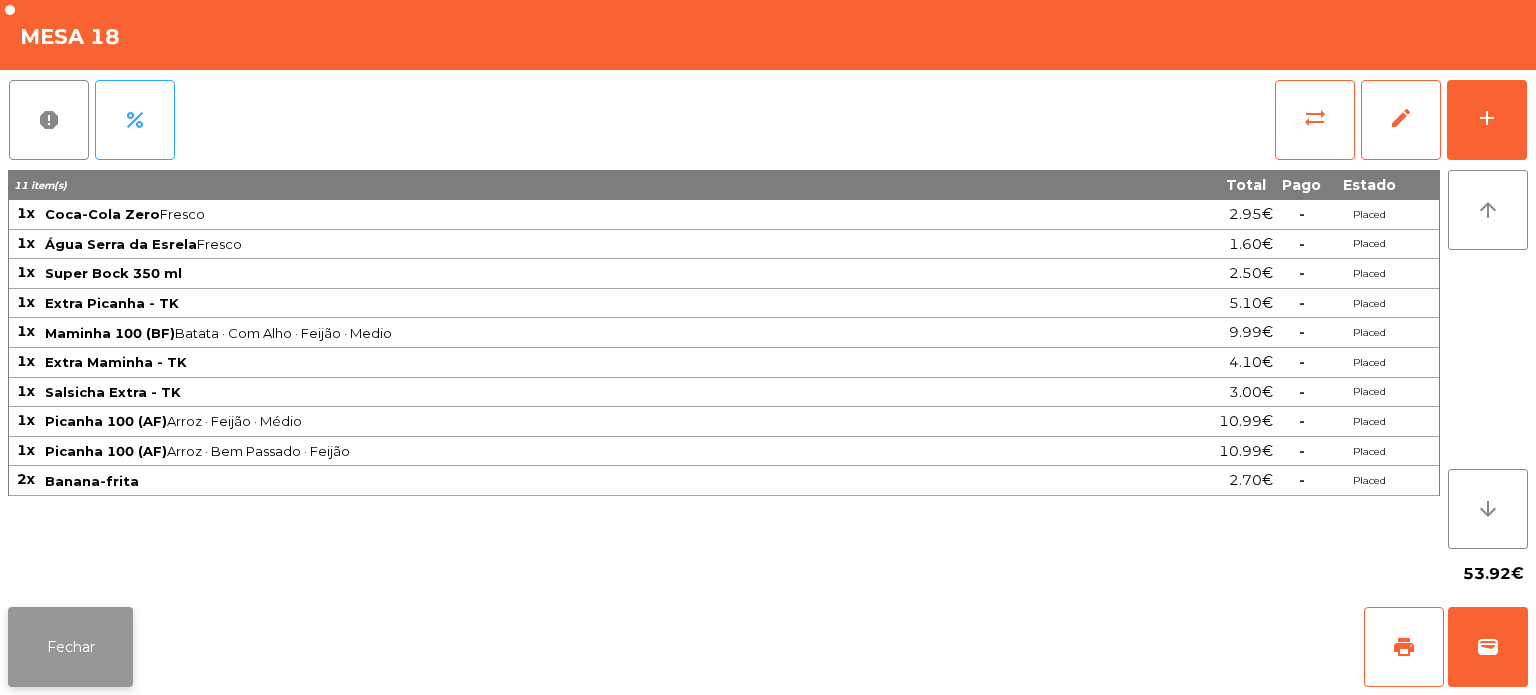 click on "Fechar" 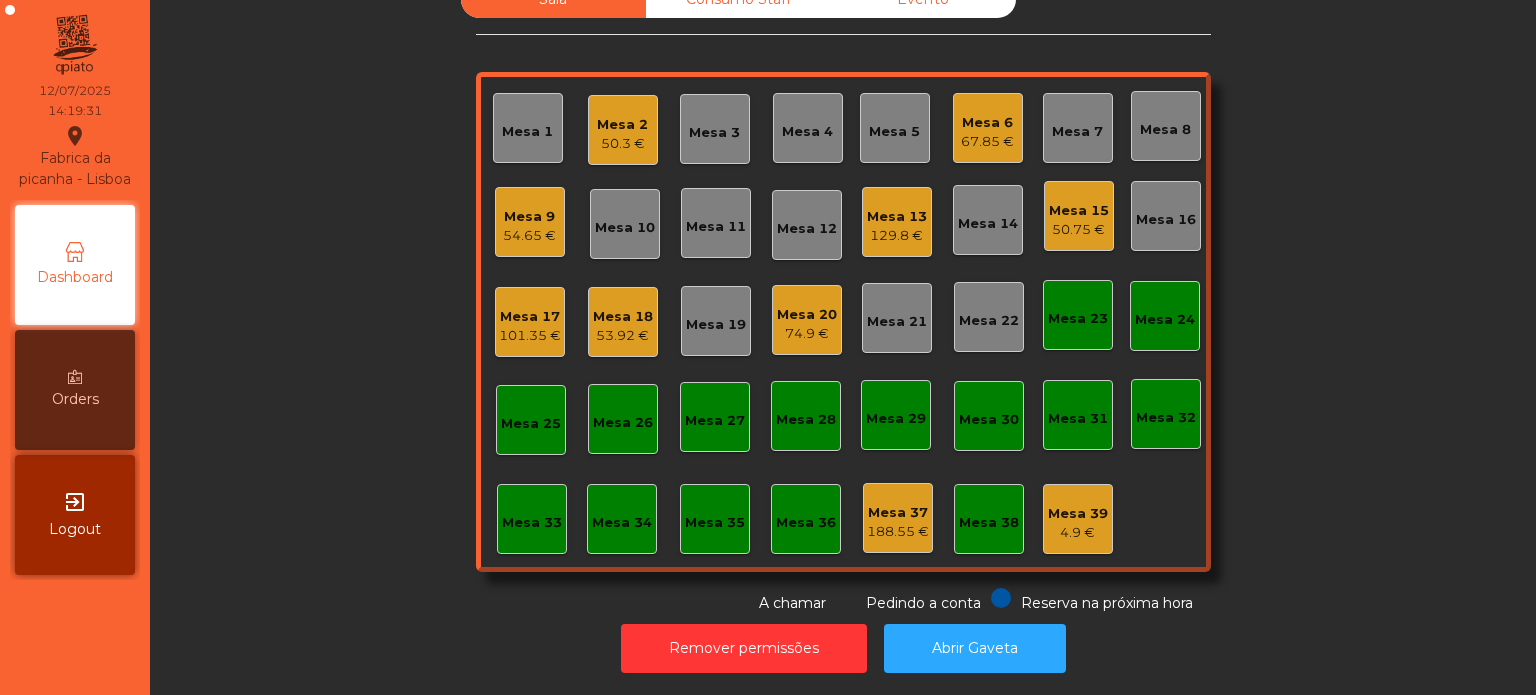 click on "101.35 €" 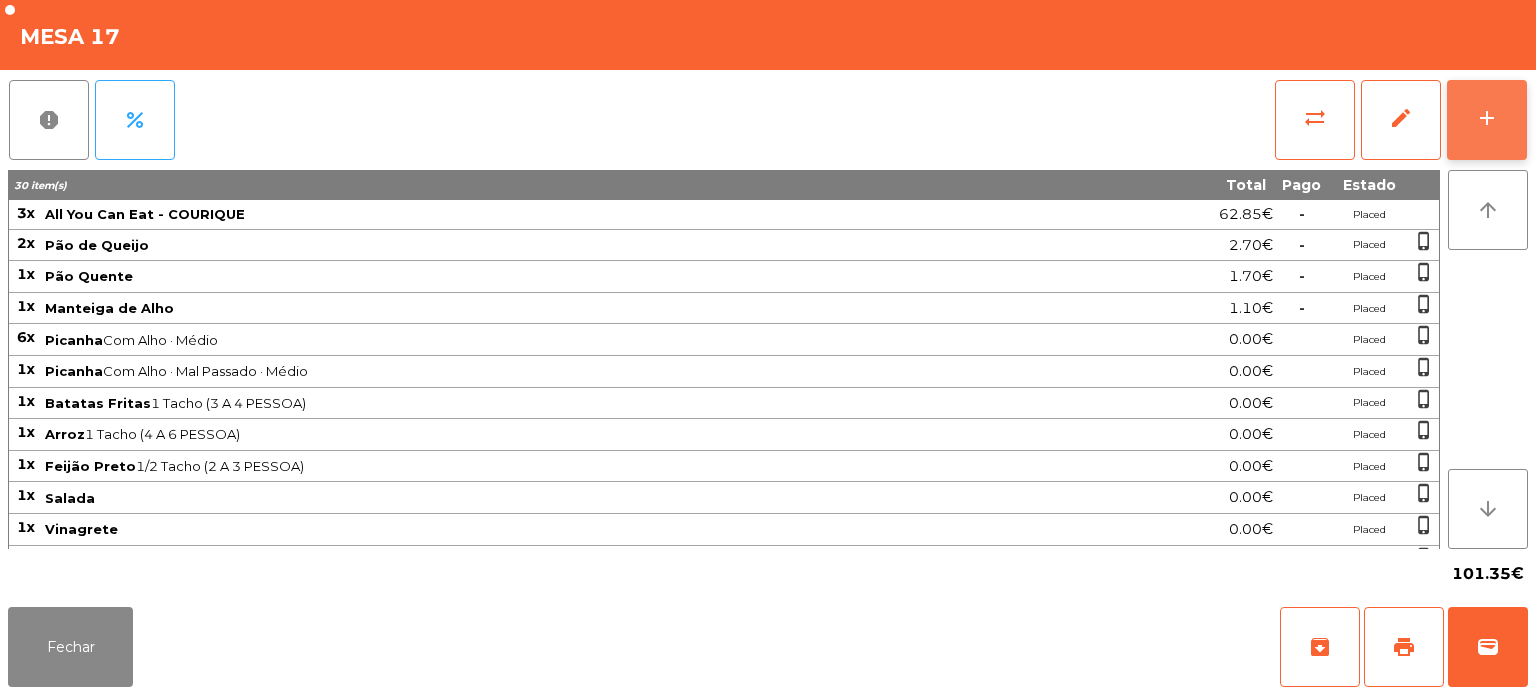 click on "add" 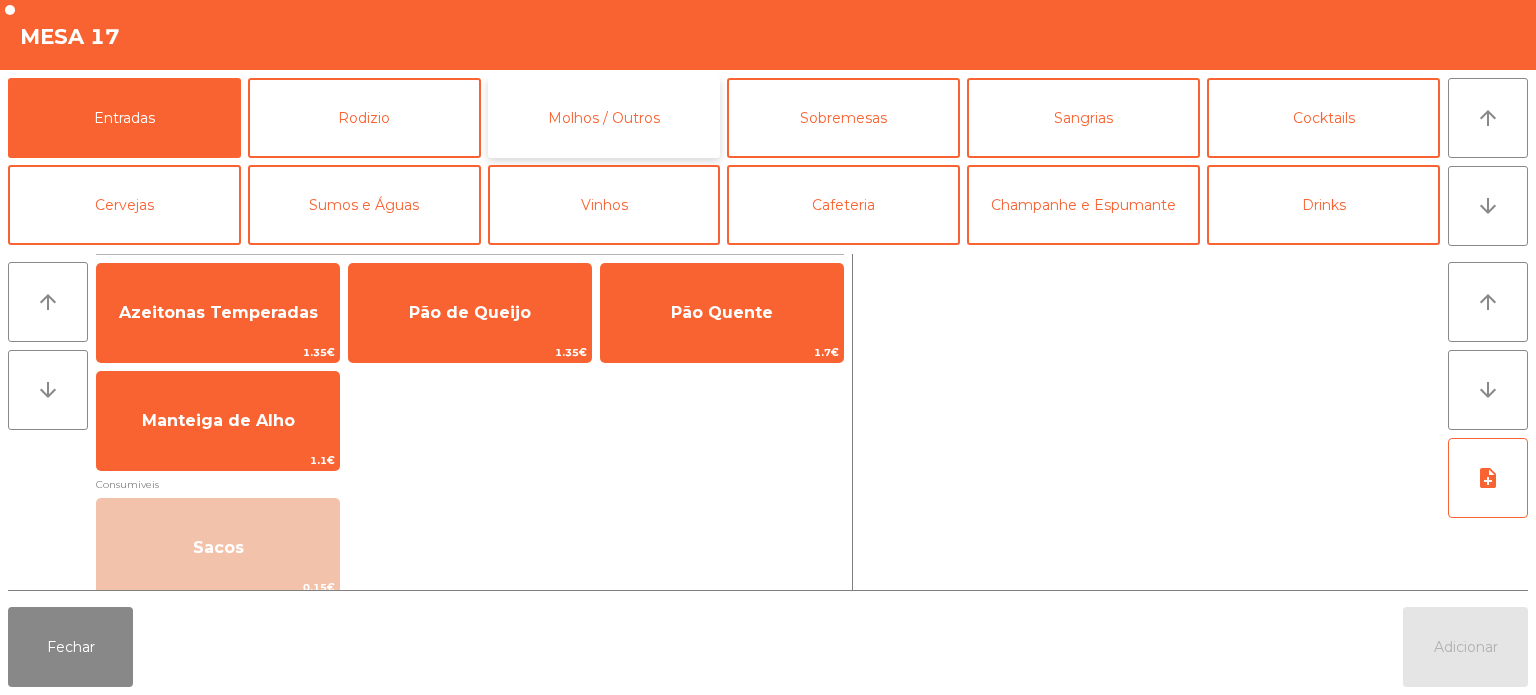 click on "Molhos / Outros" 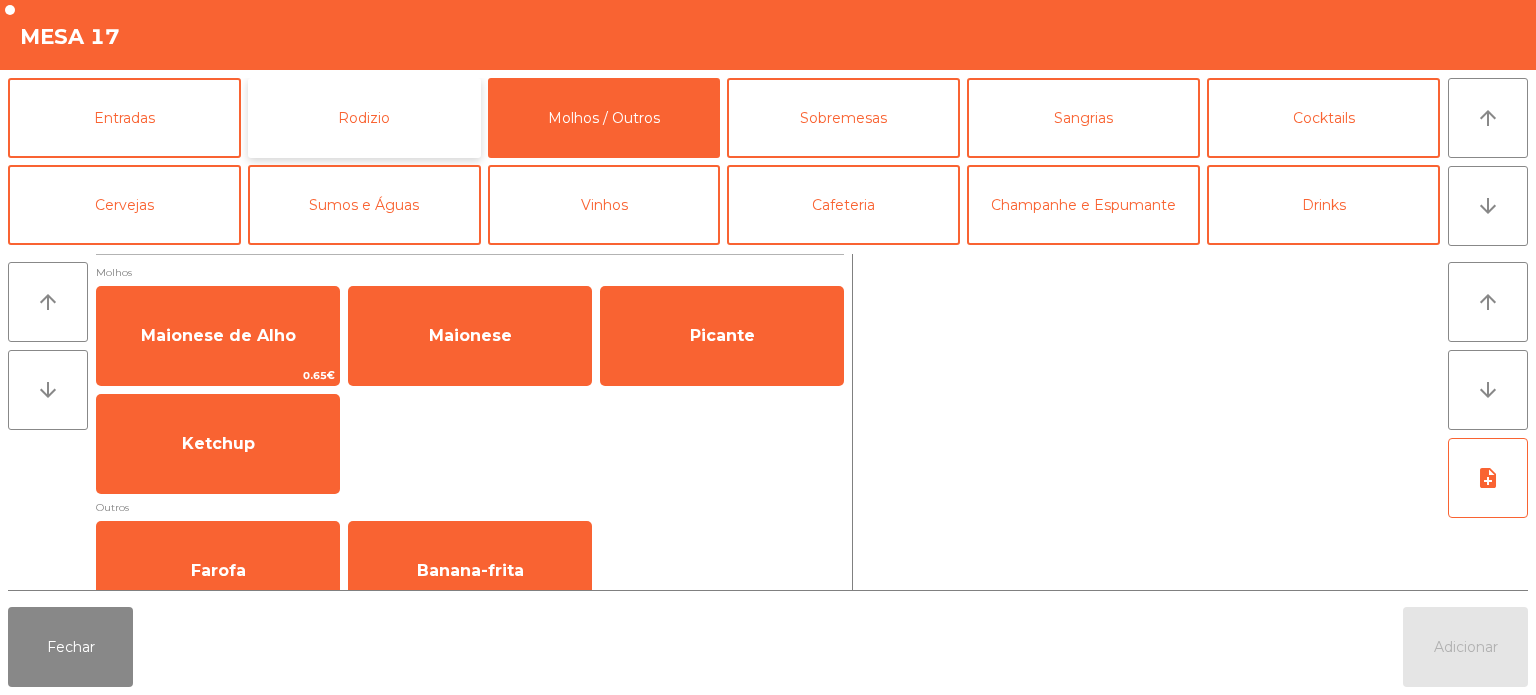 click on "Rodizio" 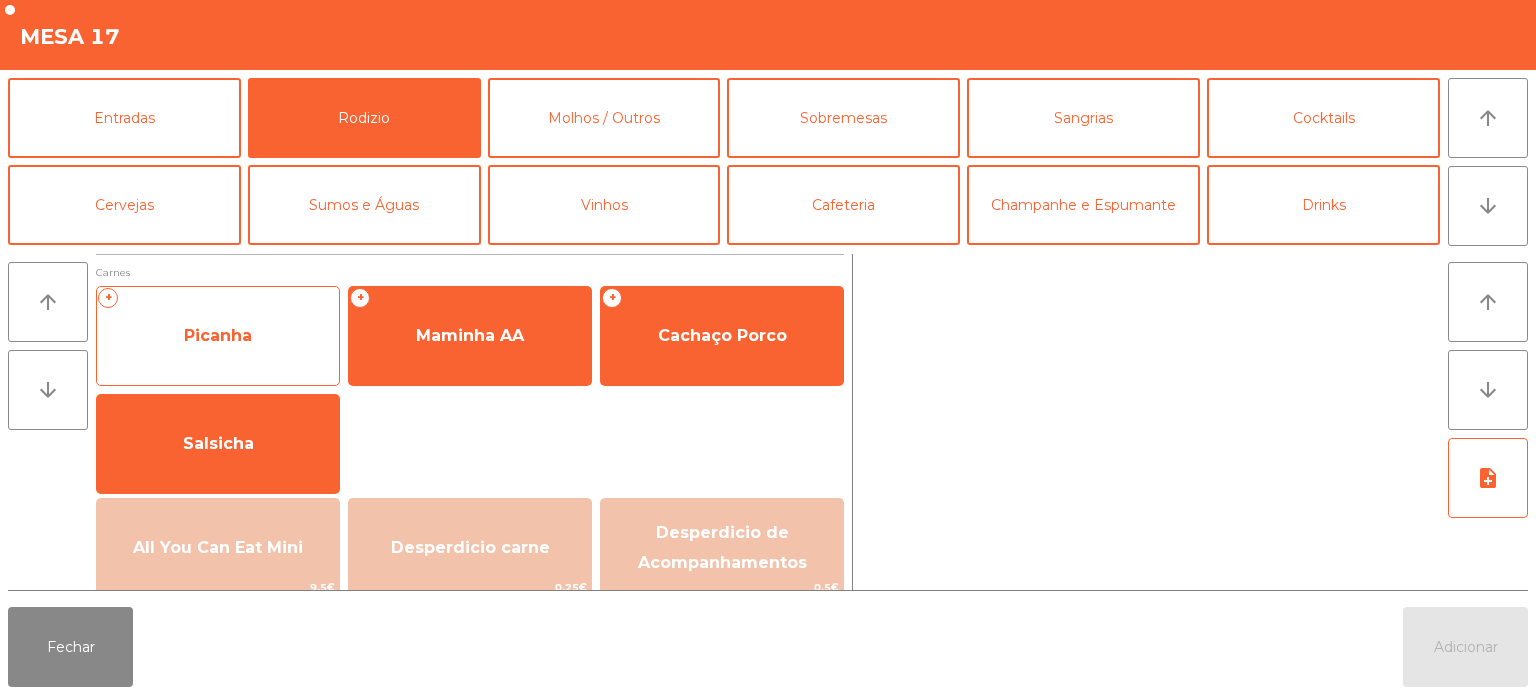 click on "Picanha" 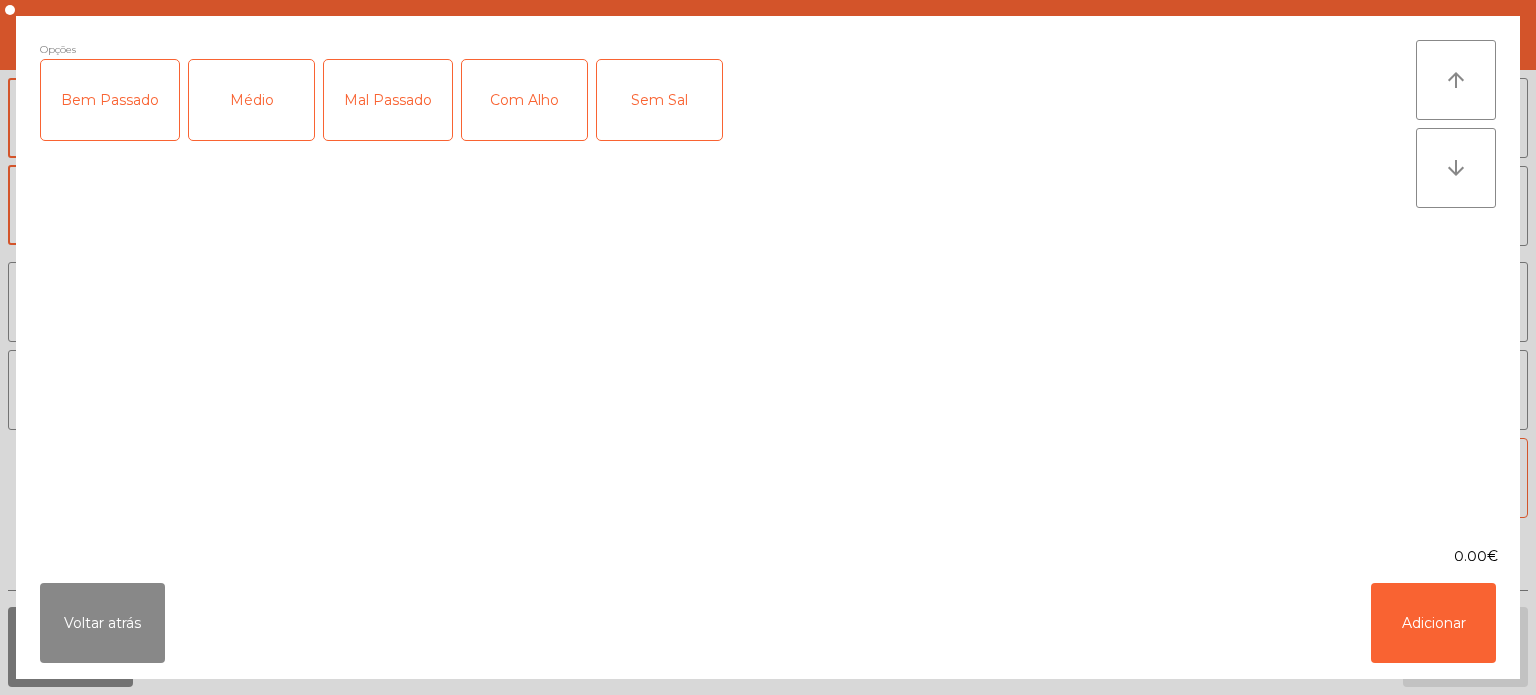 click on "Médio" 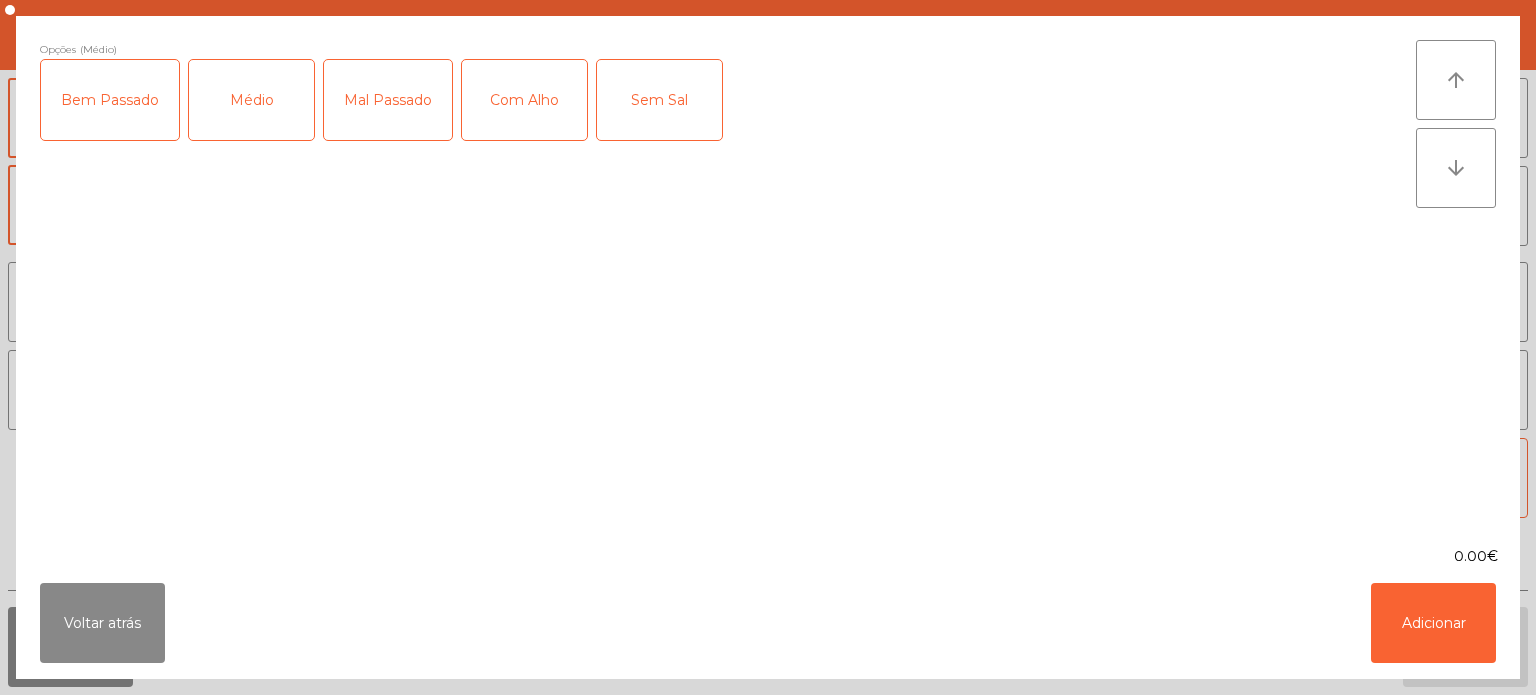 click on "Mal Passado" 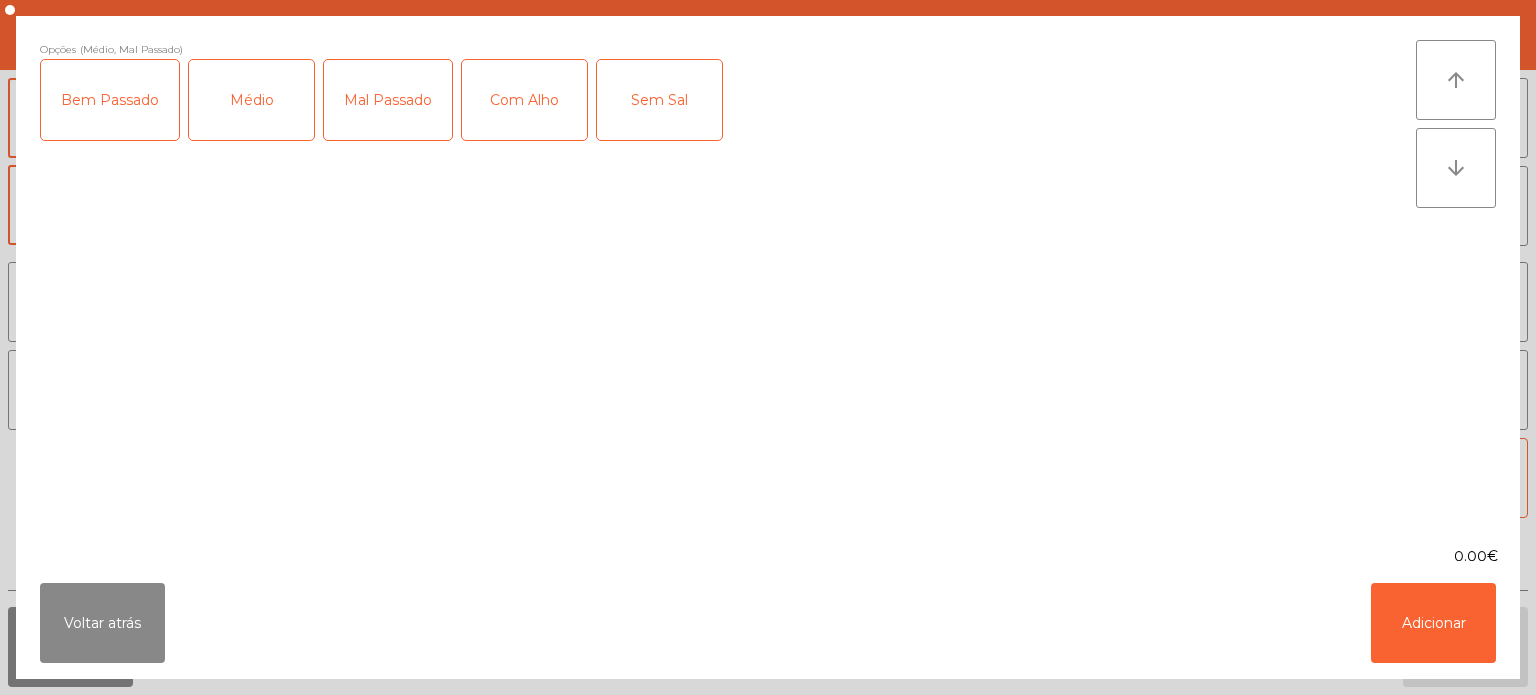 click on "Com Alho" 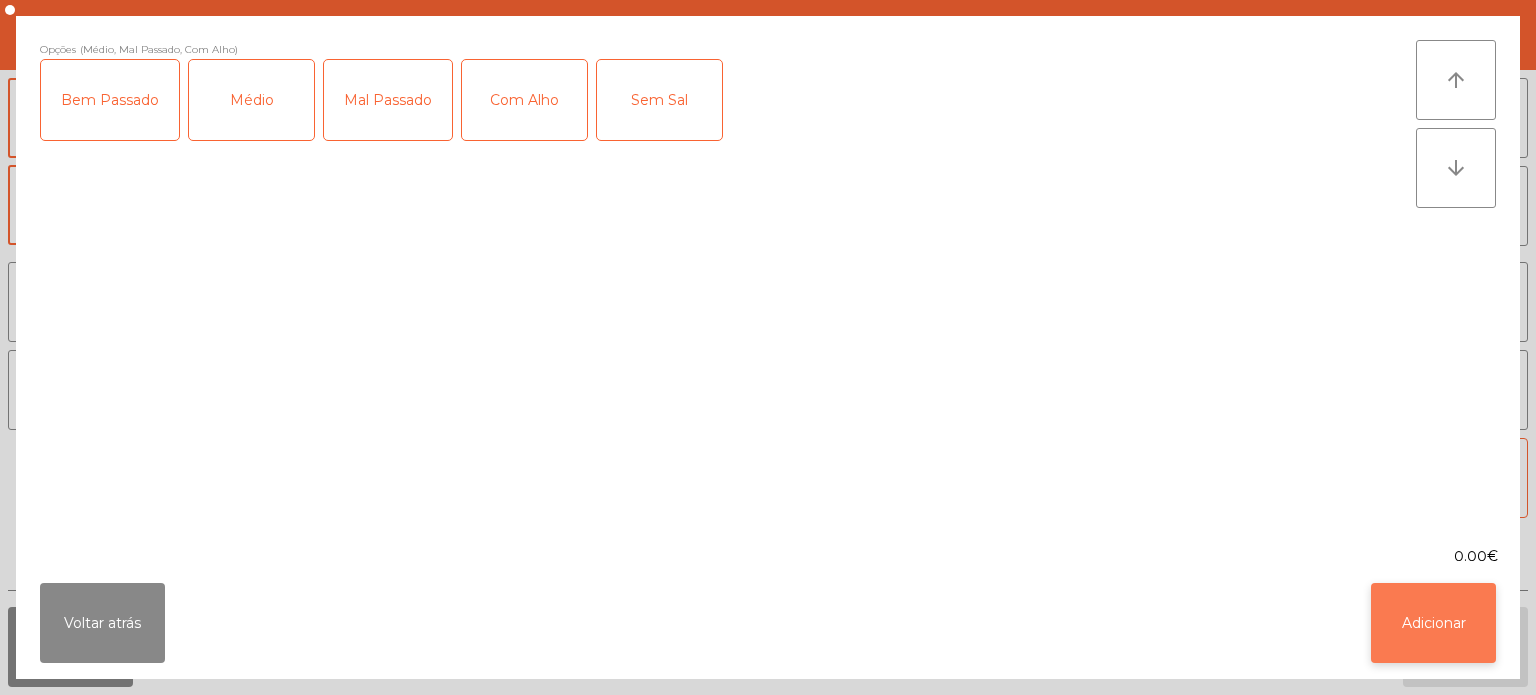 click on "Adicionar" 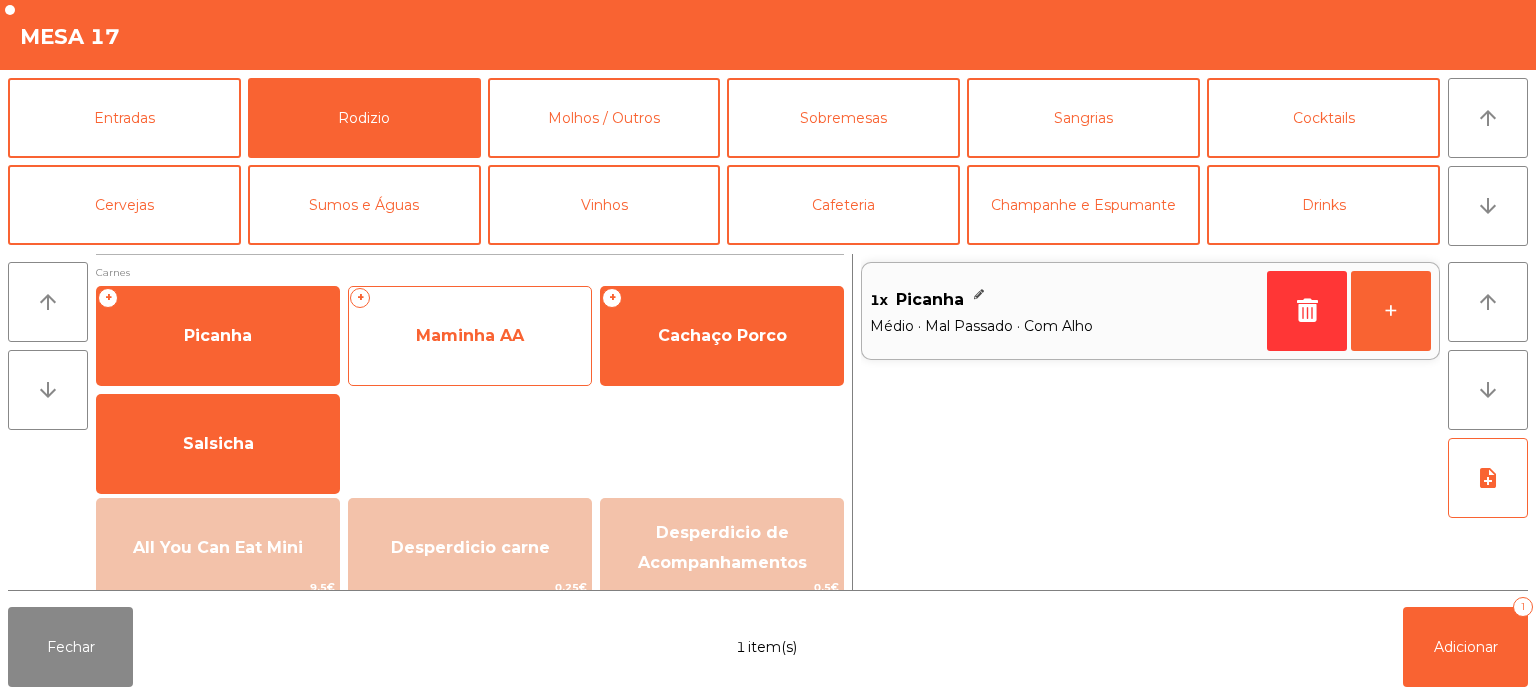 click on "Maminha AA" 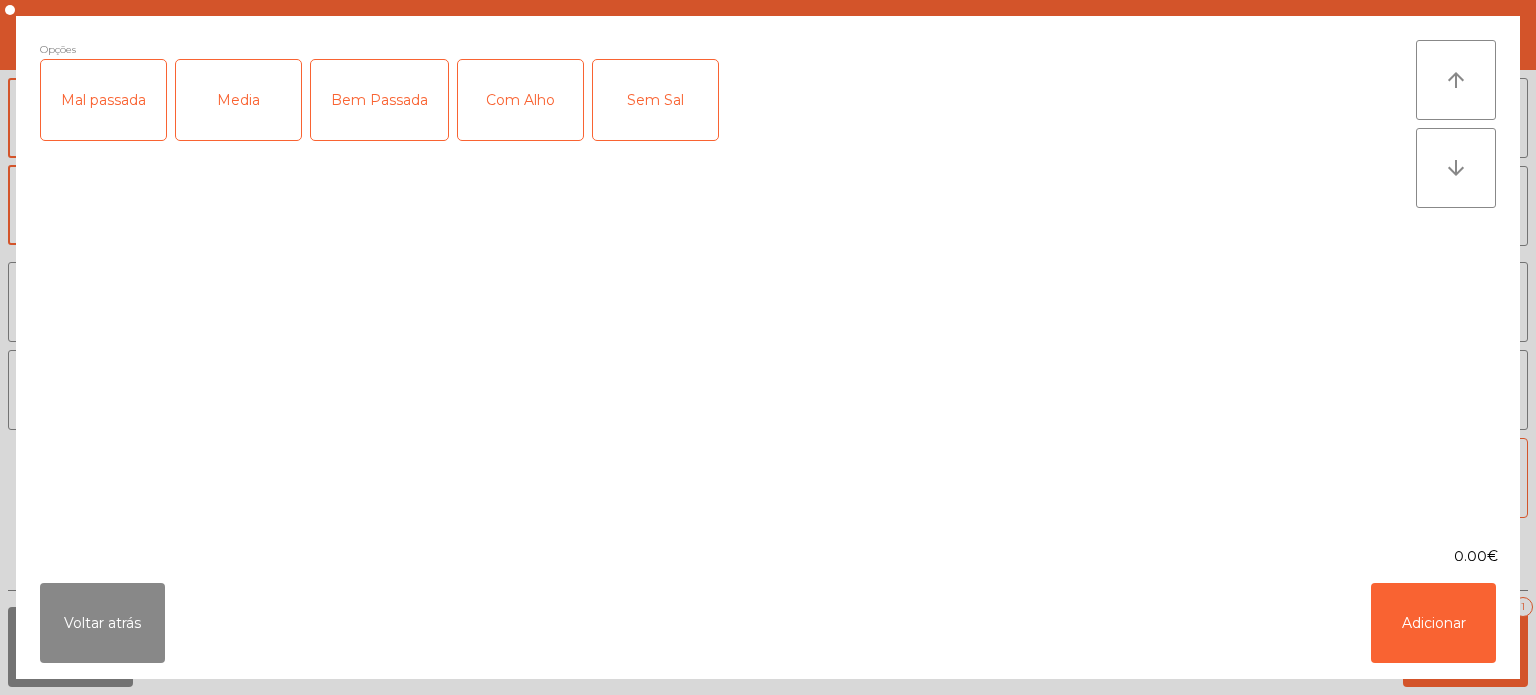 click on "Media" 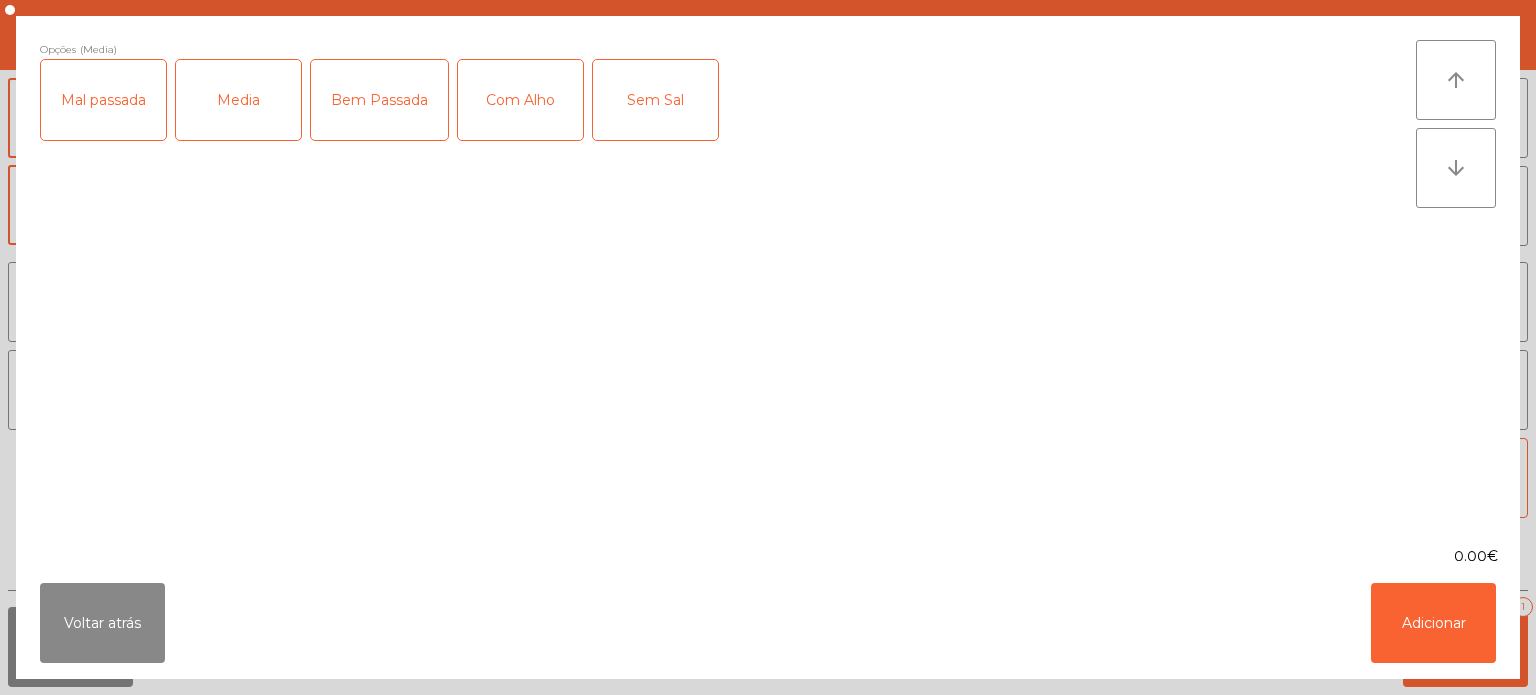 click on "Mal passada" 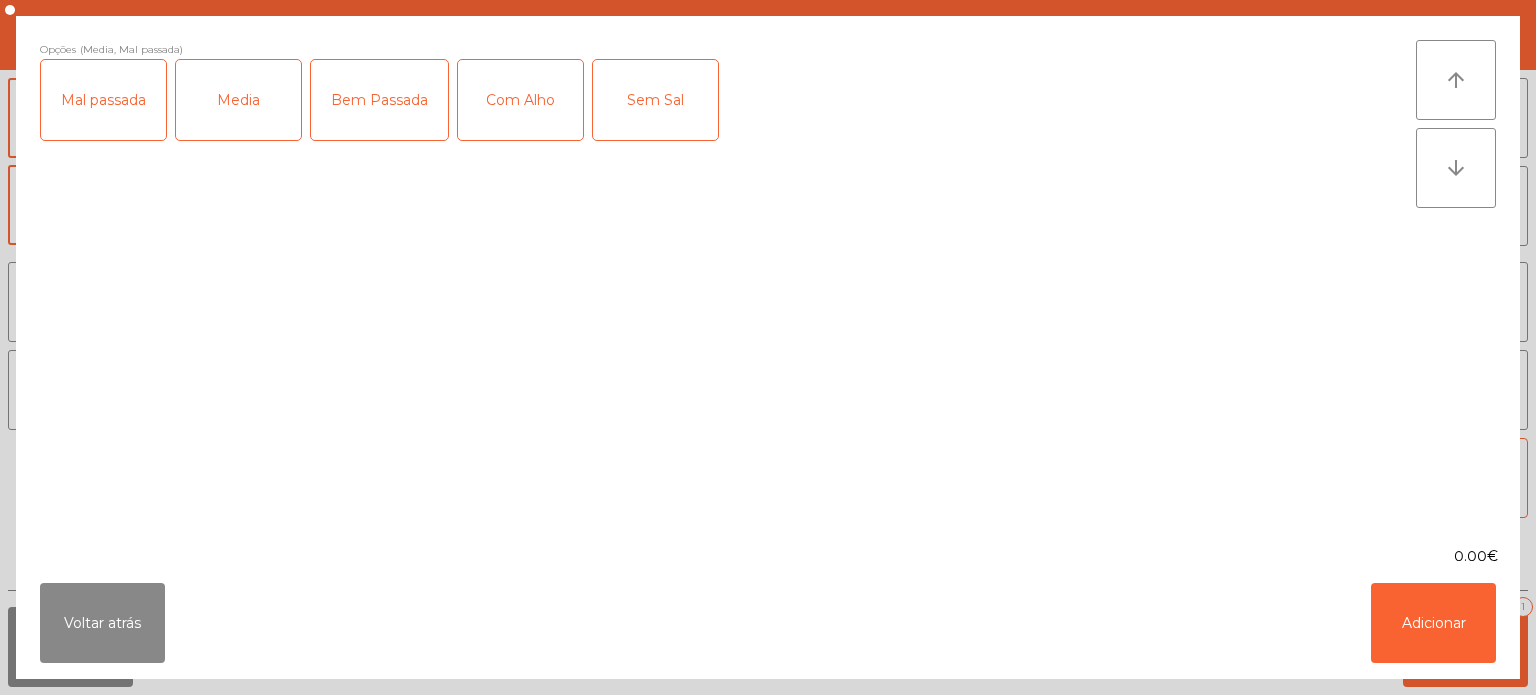 click on "Com Alho" 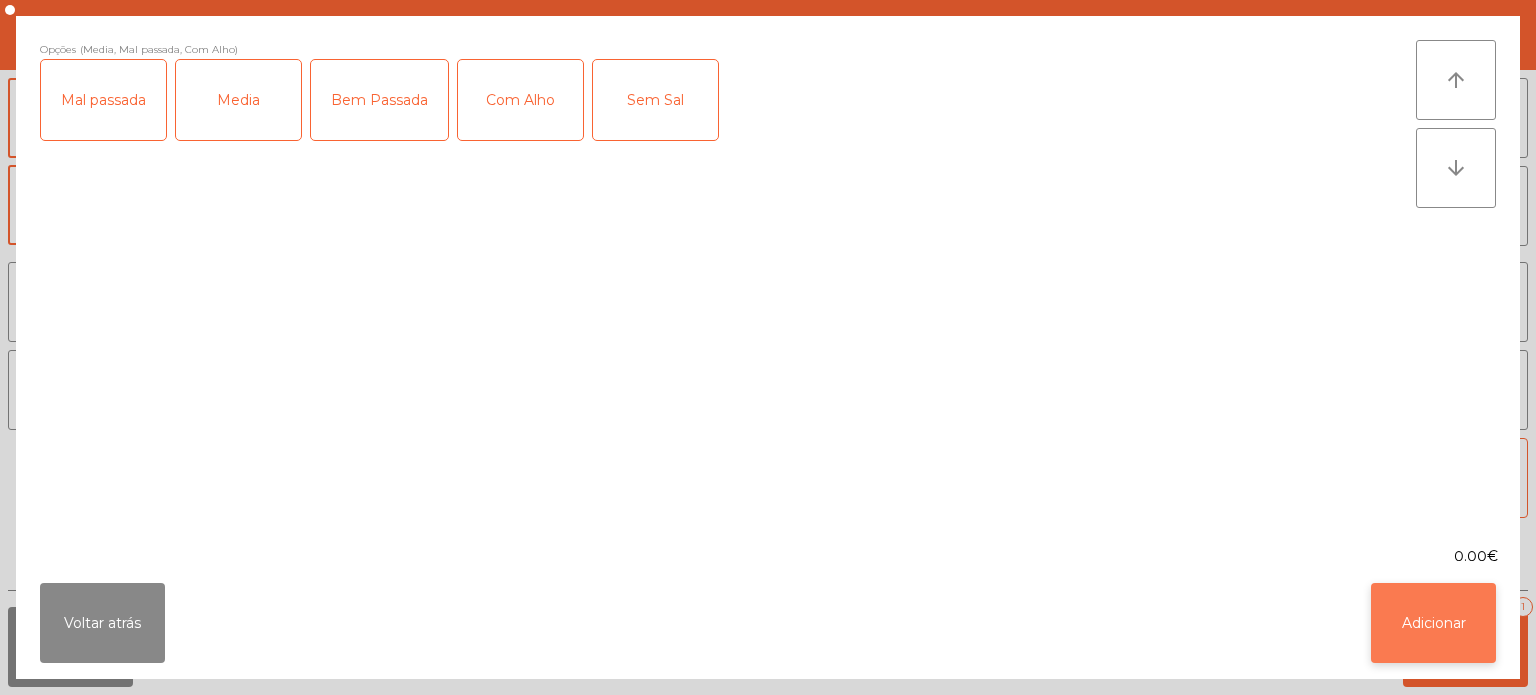 click on "Adicionar" 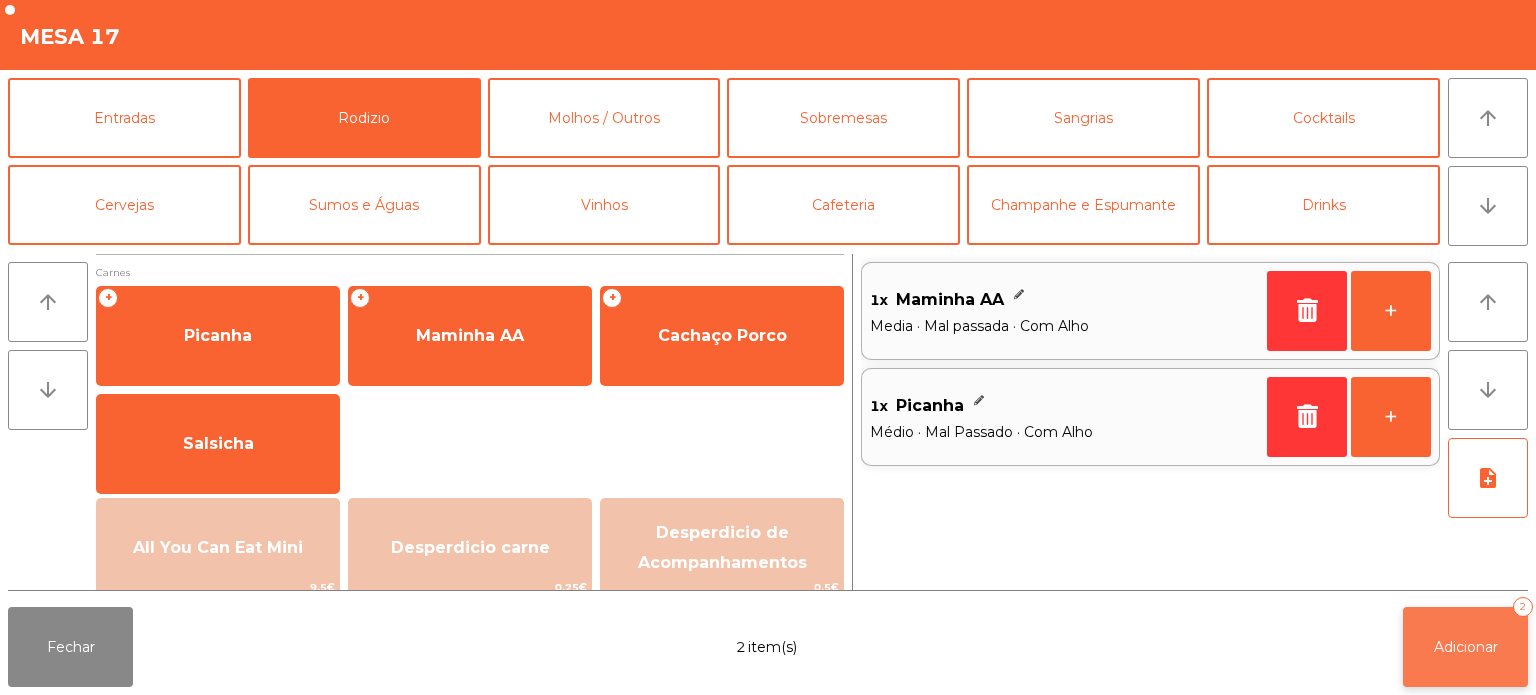 click on "Adicionar   2" 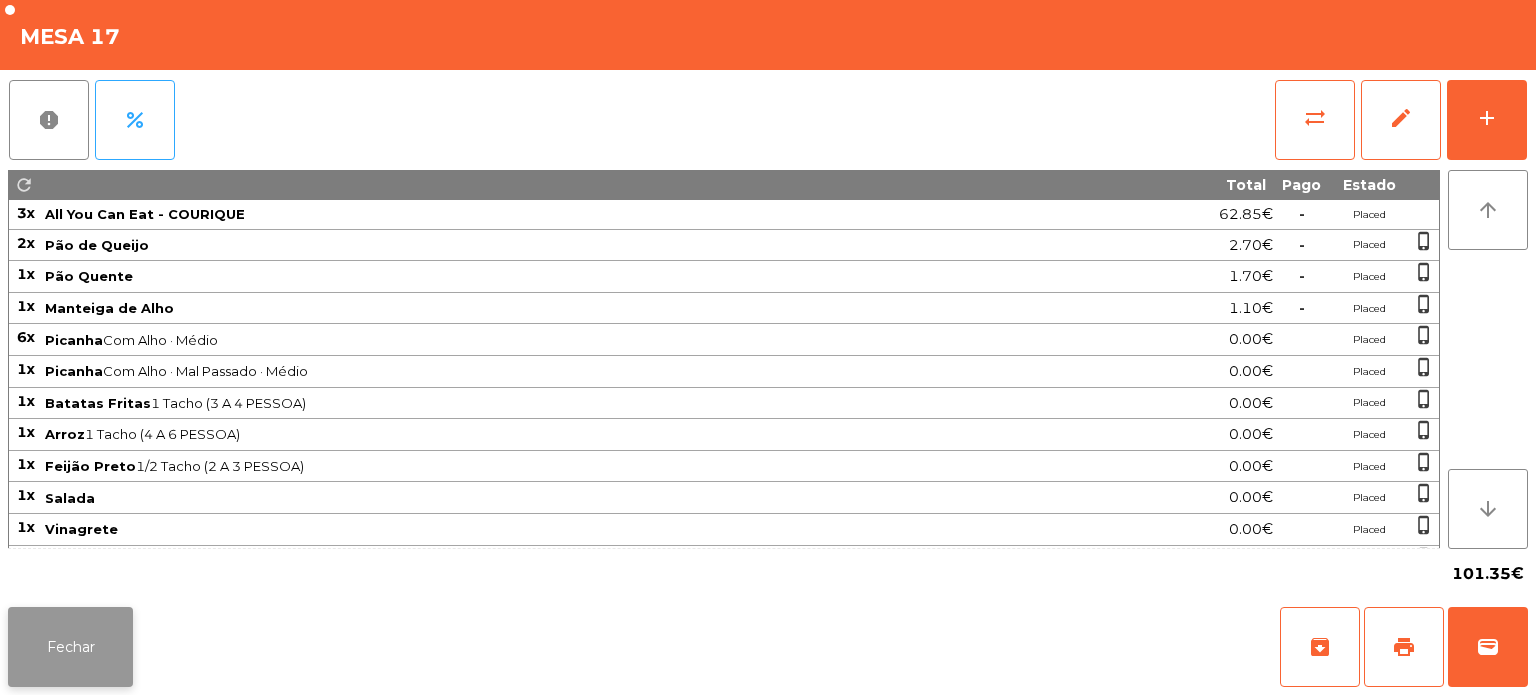 click on "Fechar" 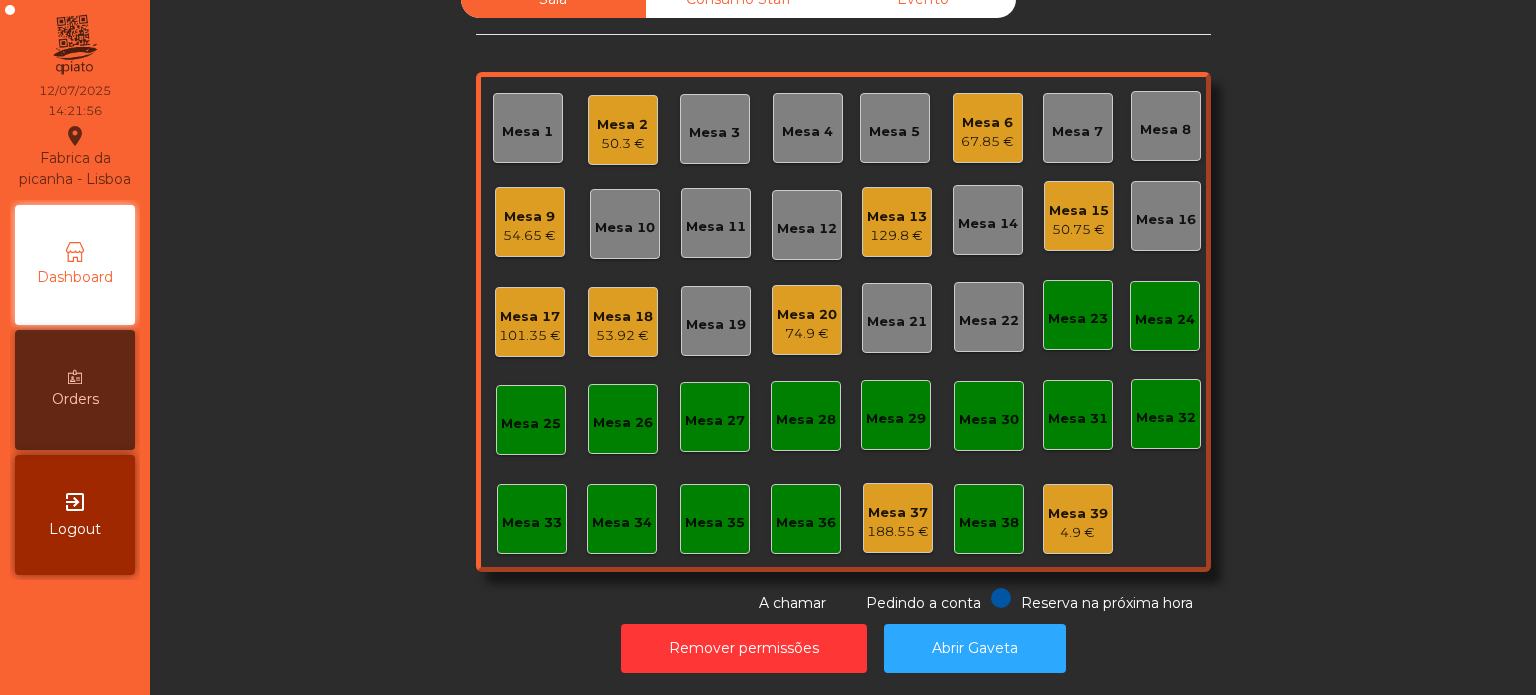 click on "54.65 €" 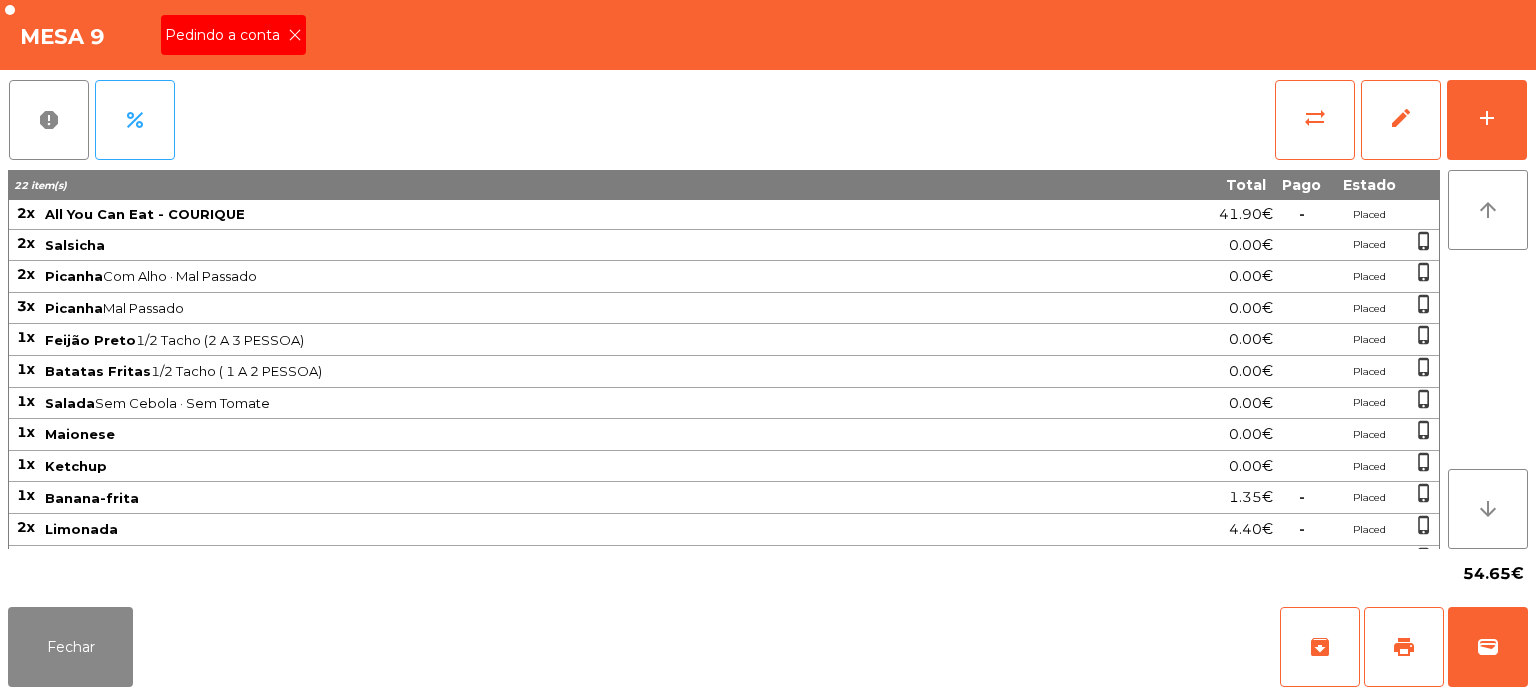 click on "Pedindo a conta" 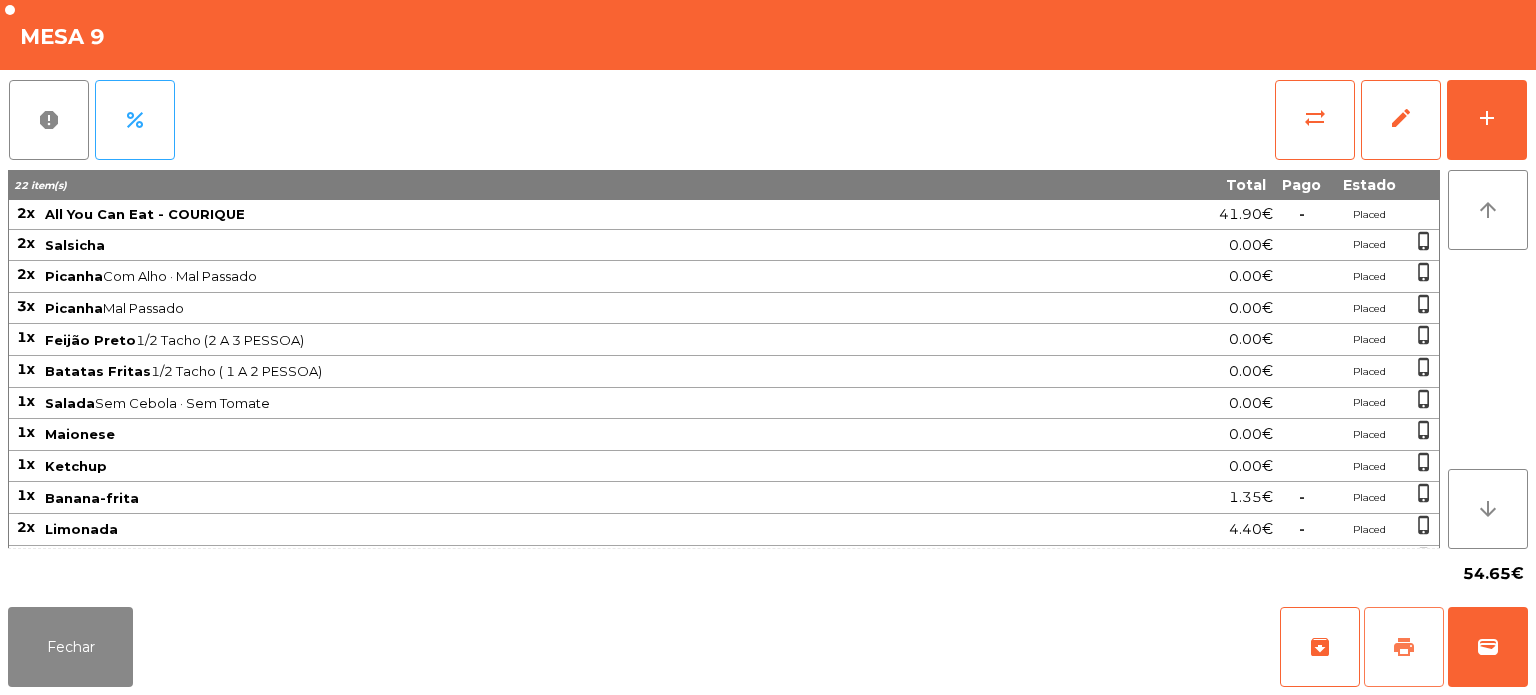 click on "print" 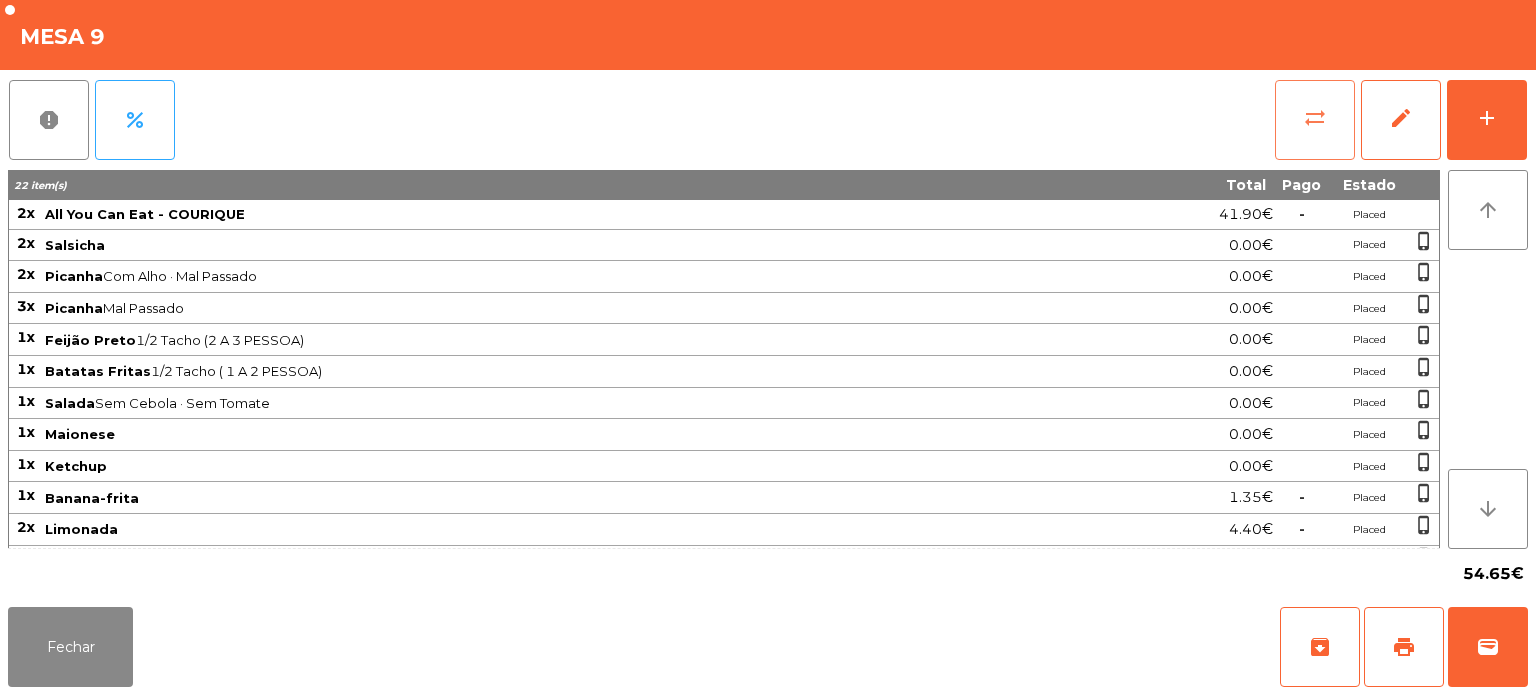 click on "sync_alt" 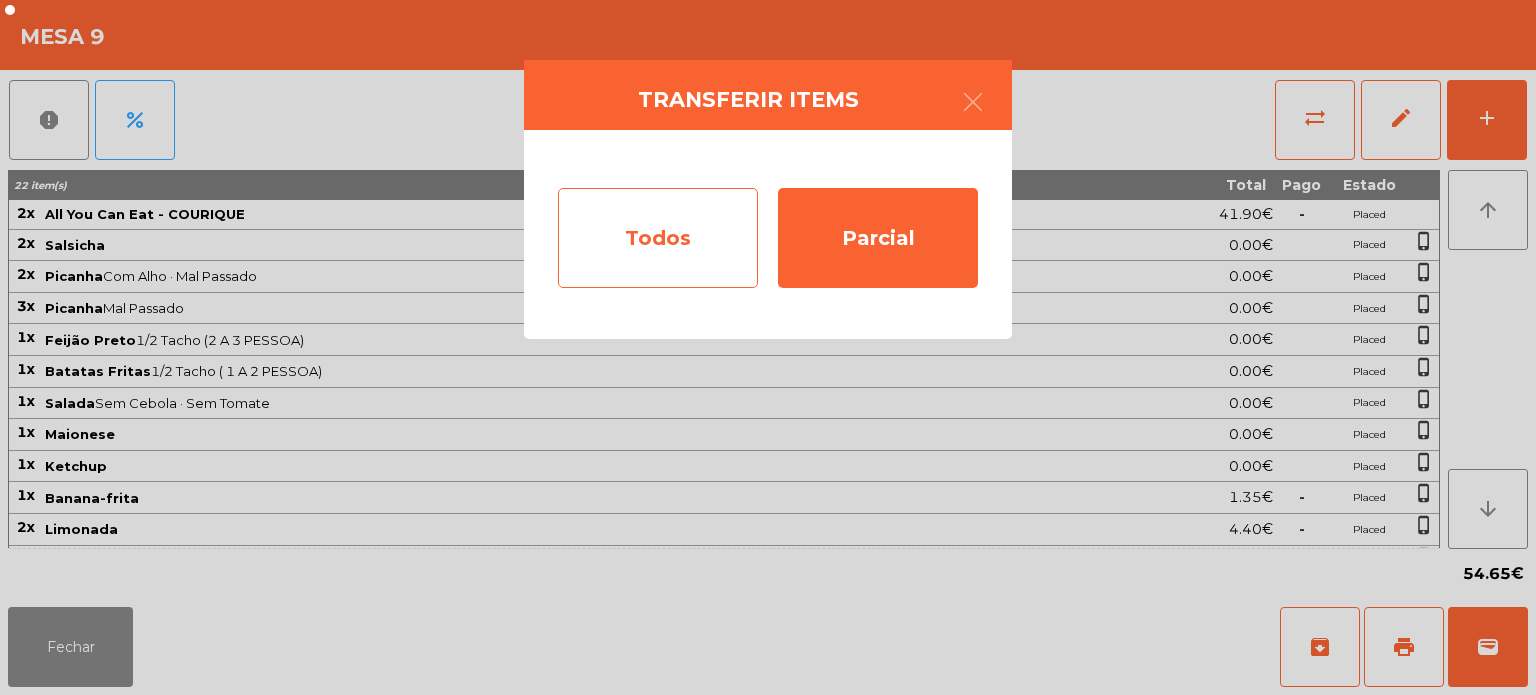 click on "Todos" 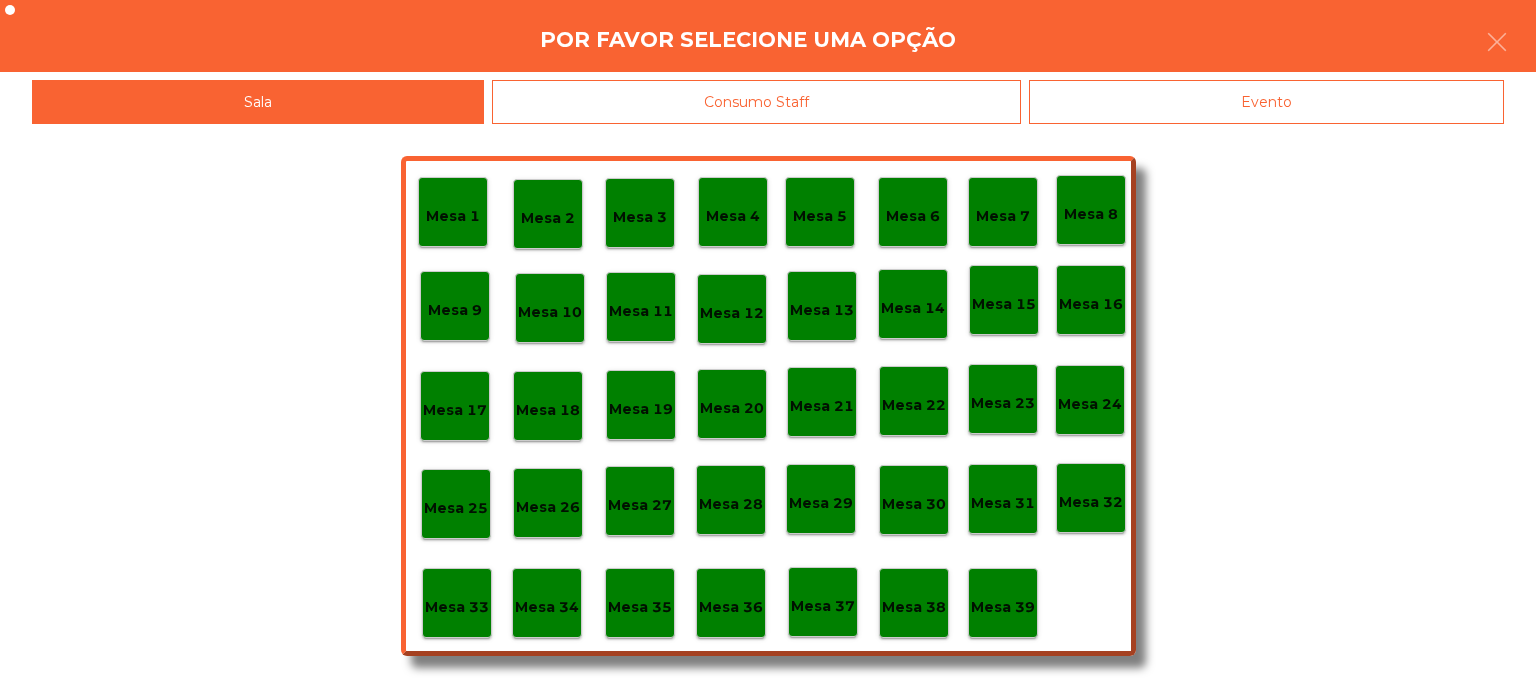 click on "Evento" 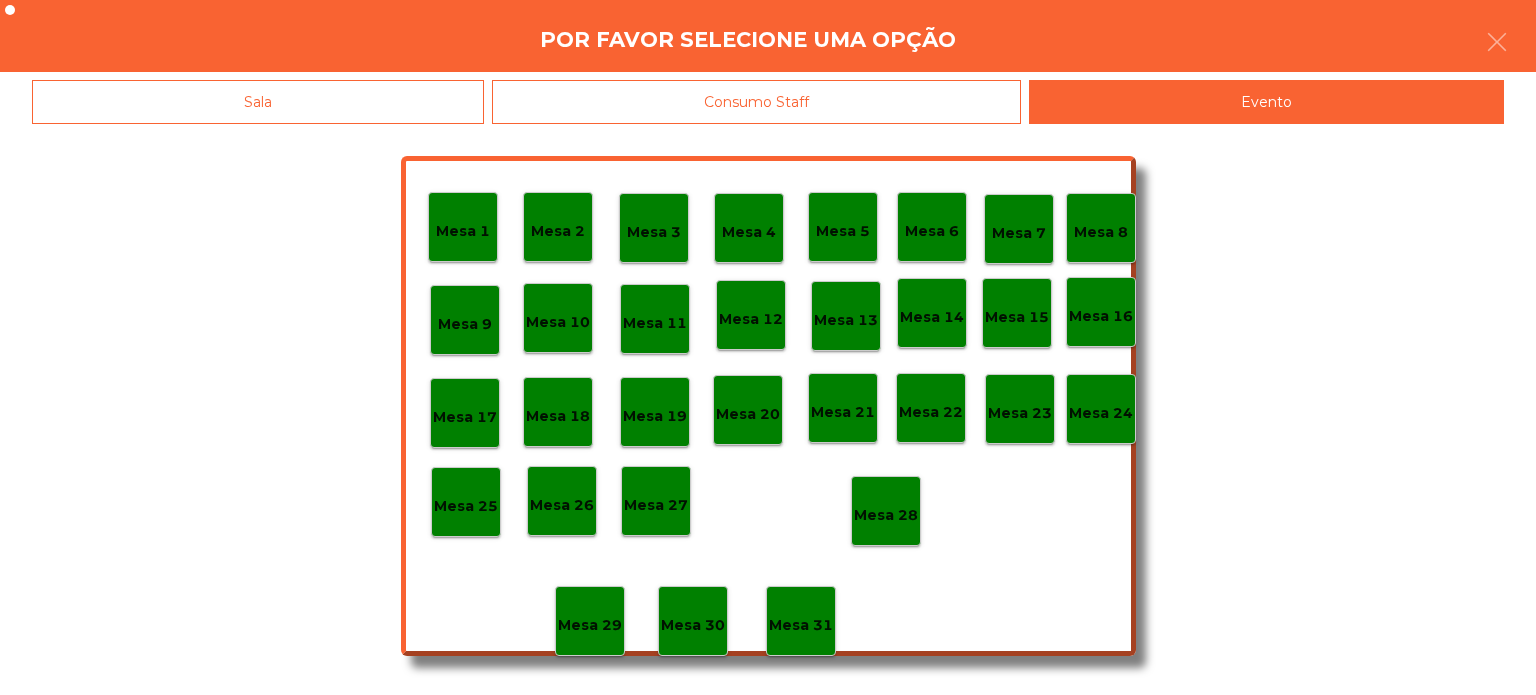 click on "Mesa 28" 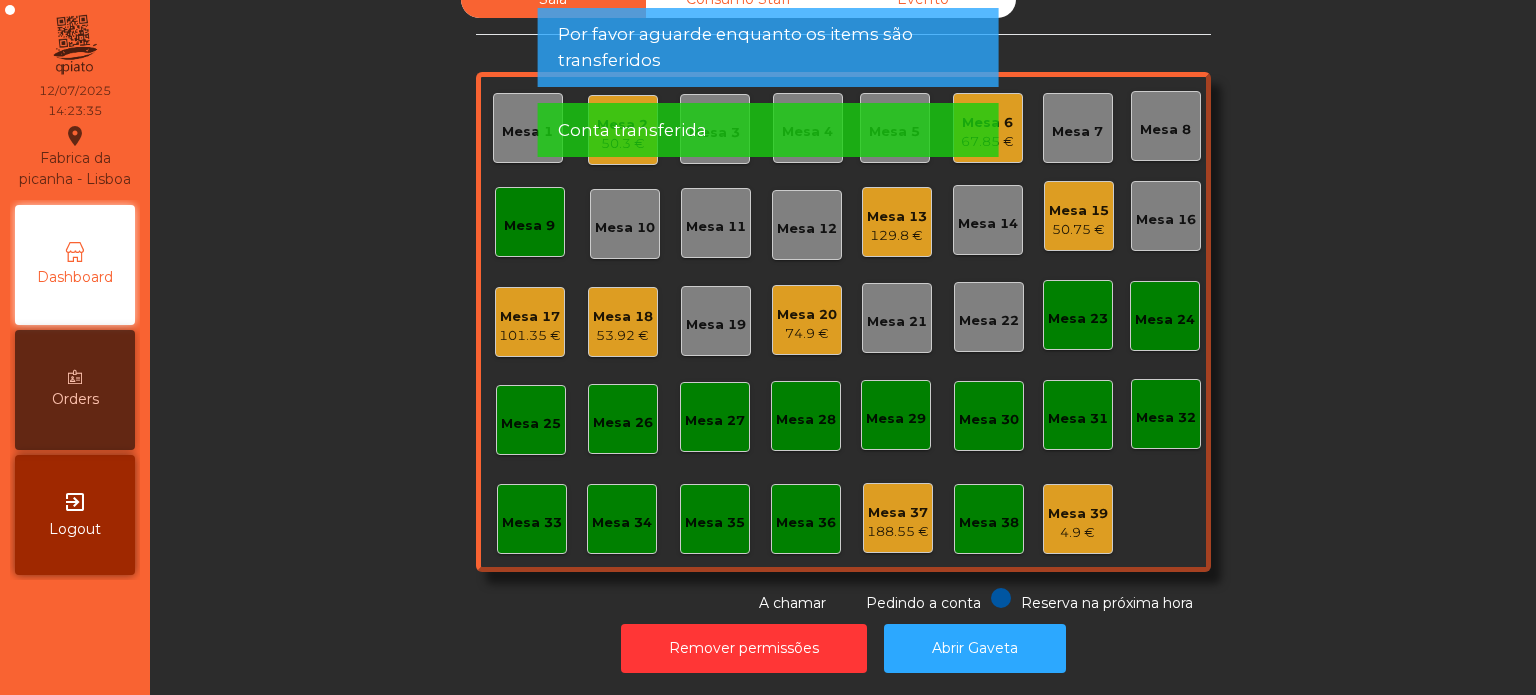 click on "Mesa 9" 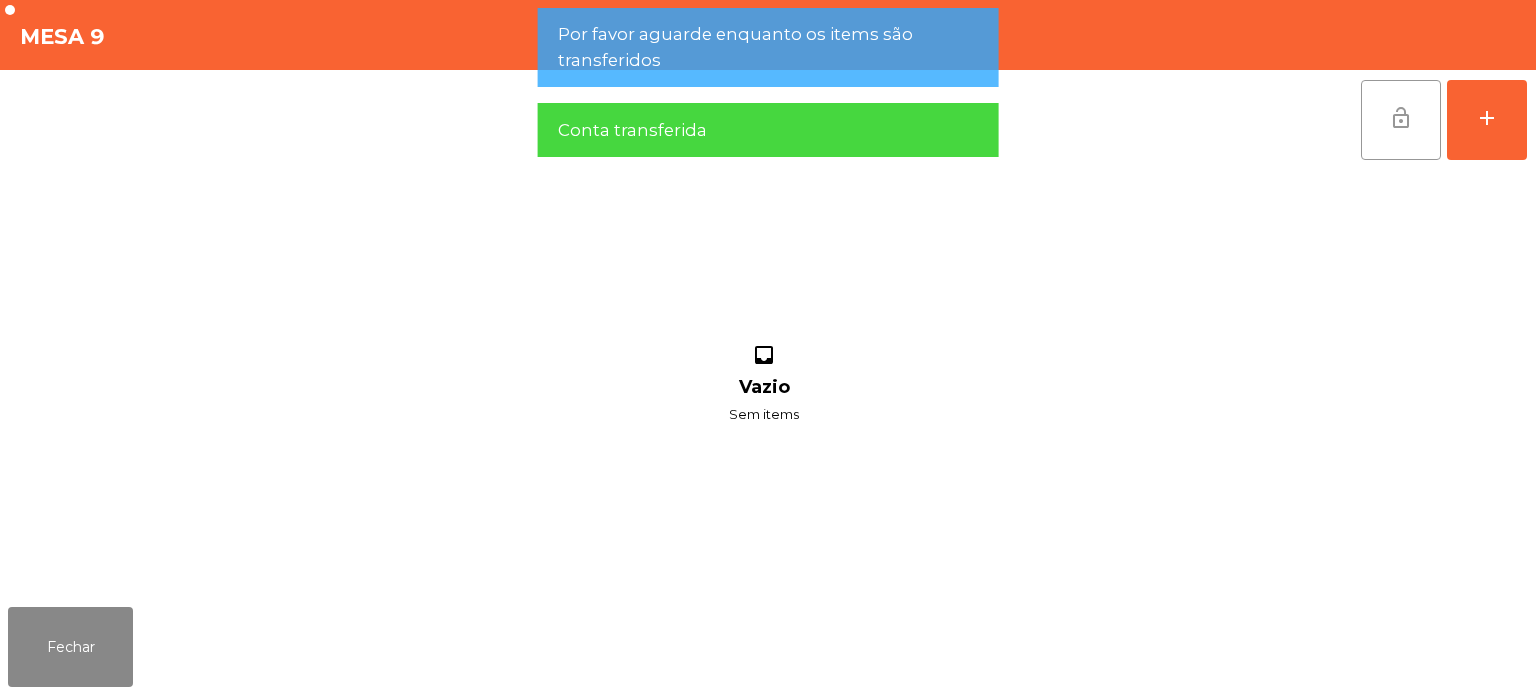click on "lock_open" 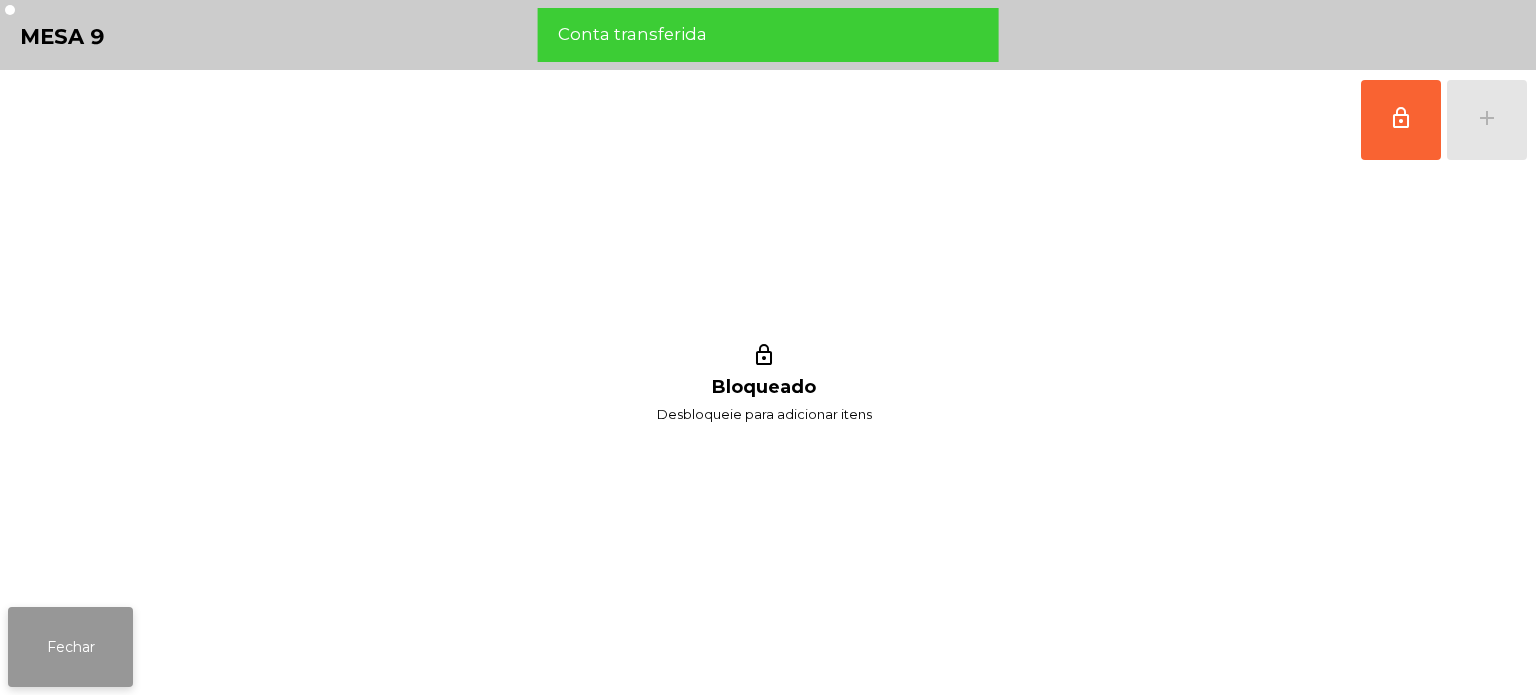 click on "Fechar" 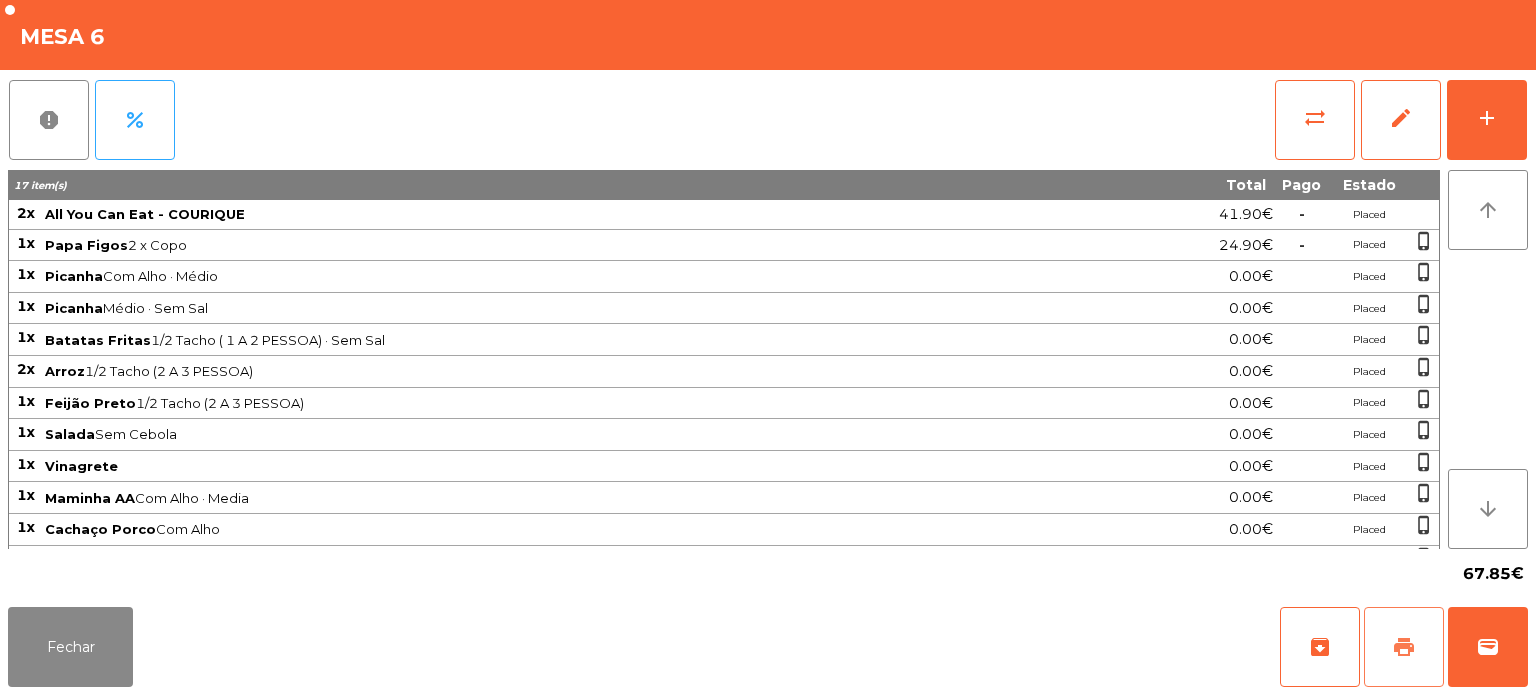 click on "print" 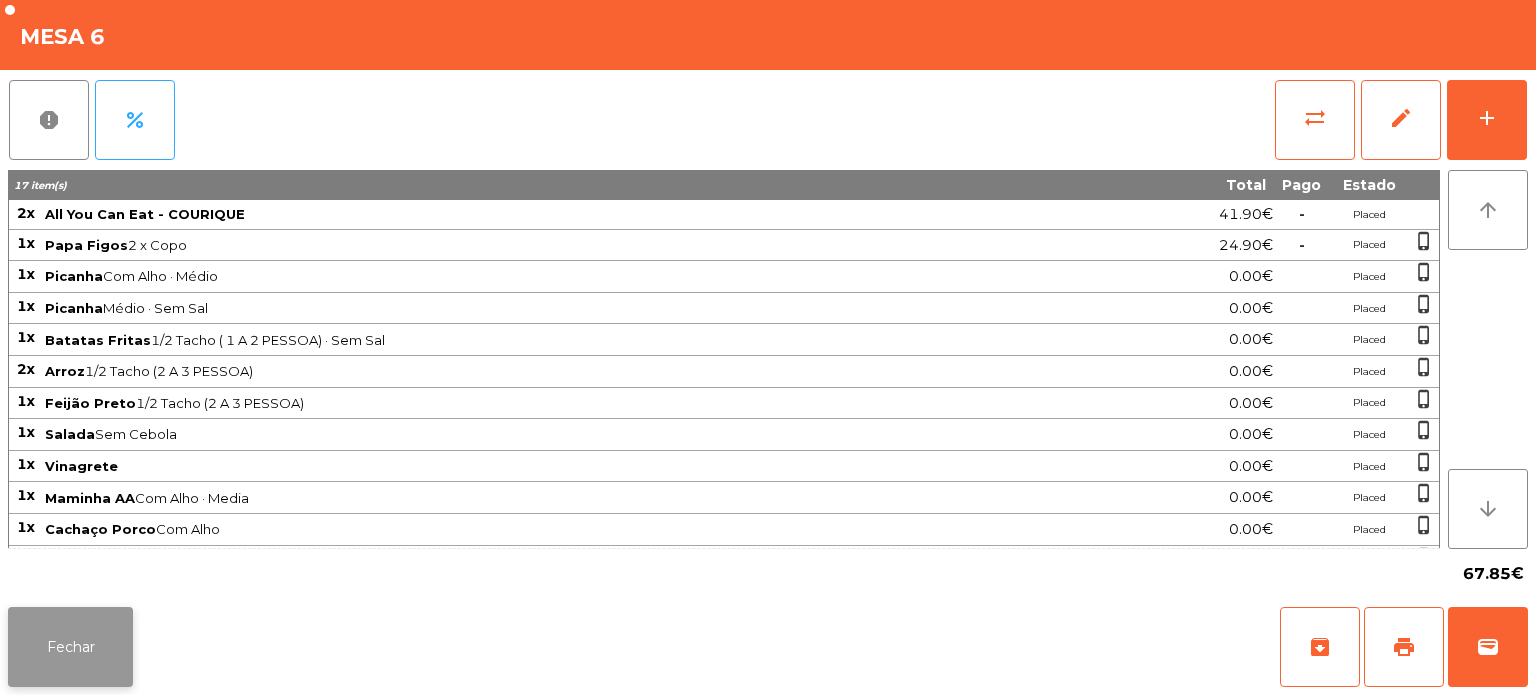click on "Fechar" 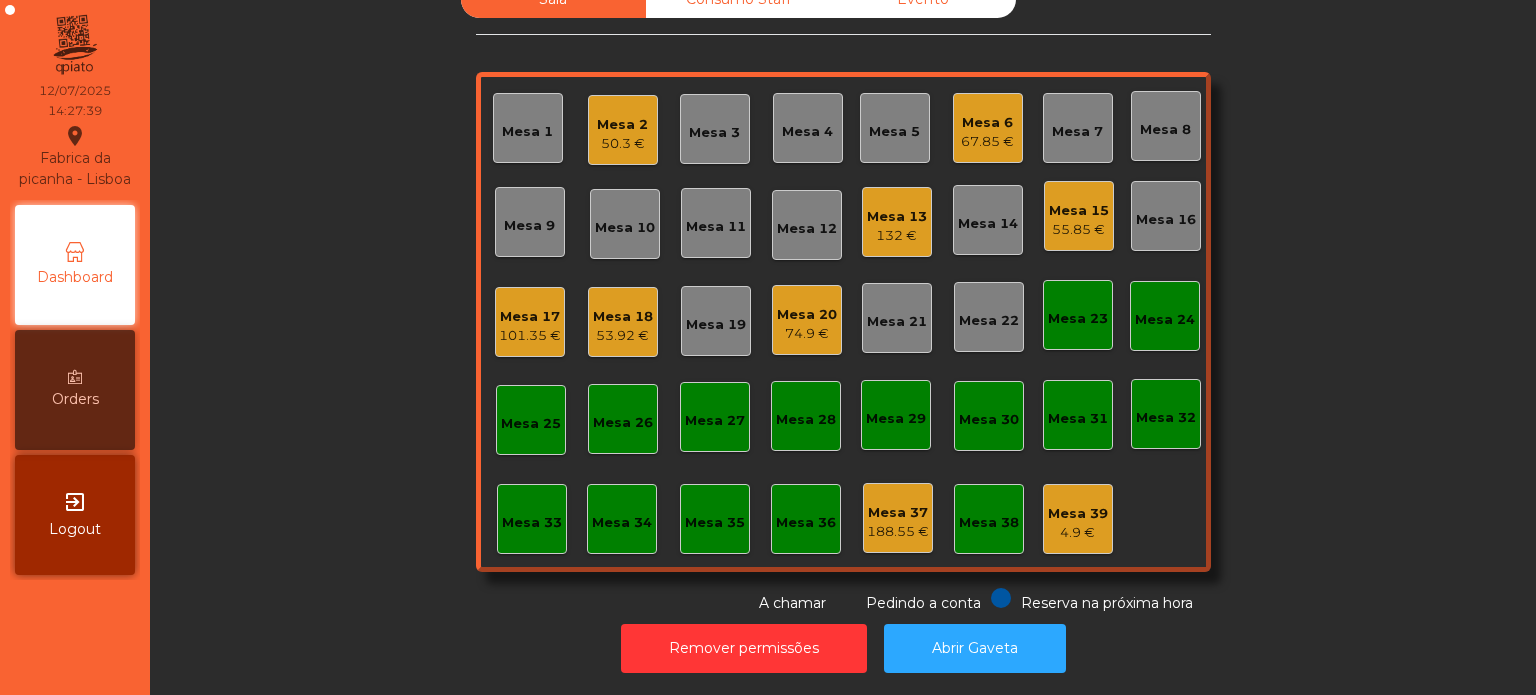 click on "Mesa 32" 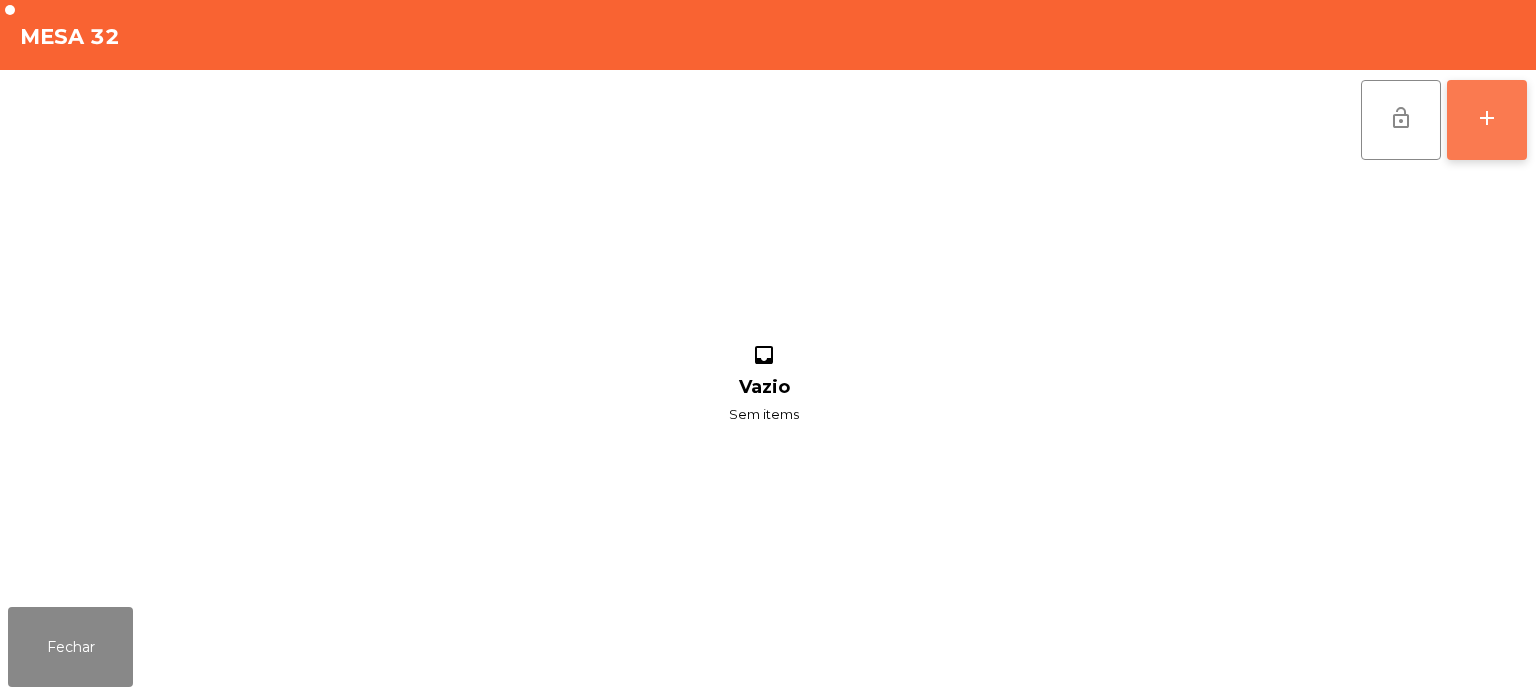 click on "add" 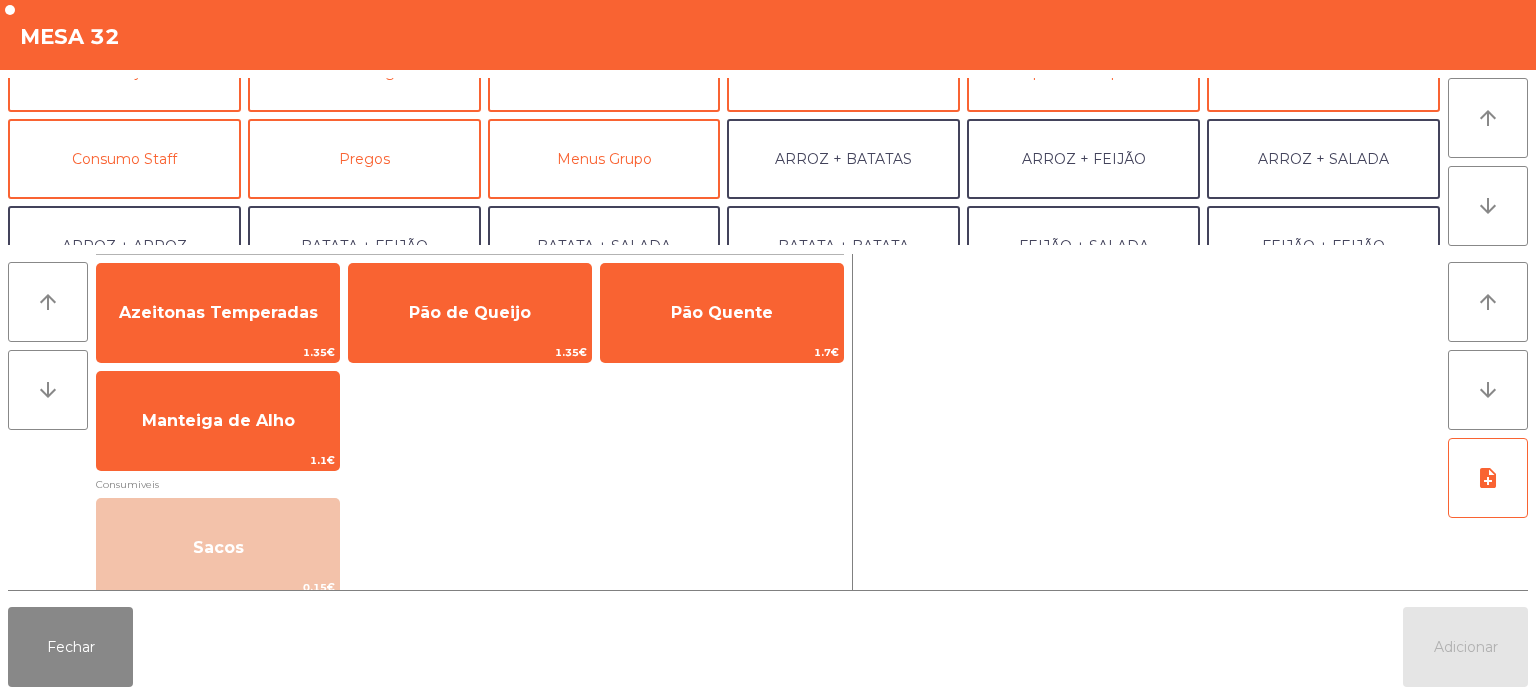 scroll, scrollTop: 153, scrollLeft: 0, axis: vertical 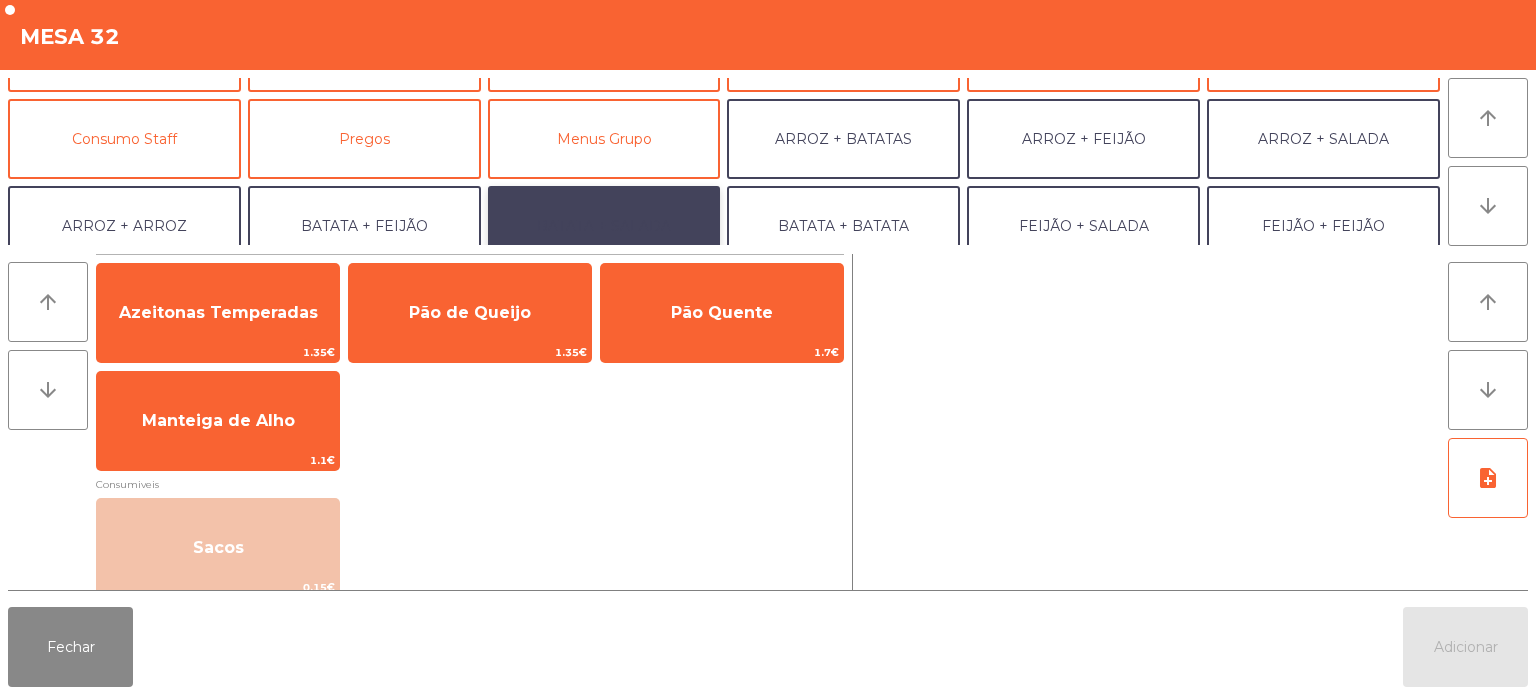 click on "BATATA + SALADA" 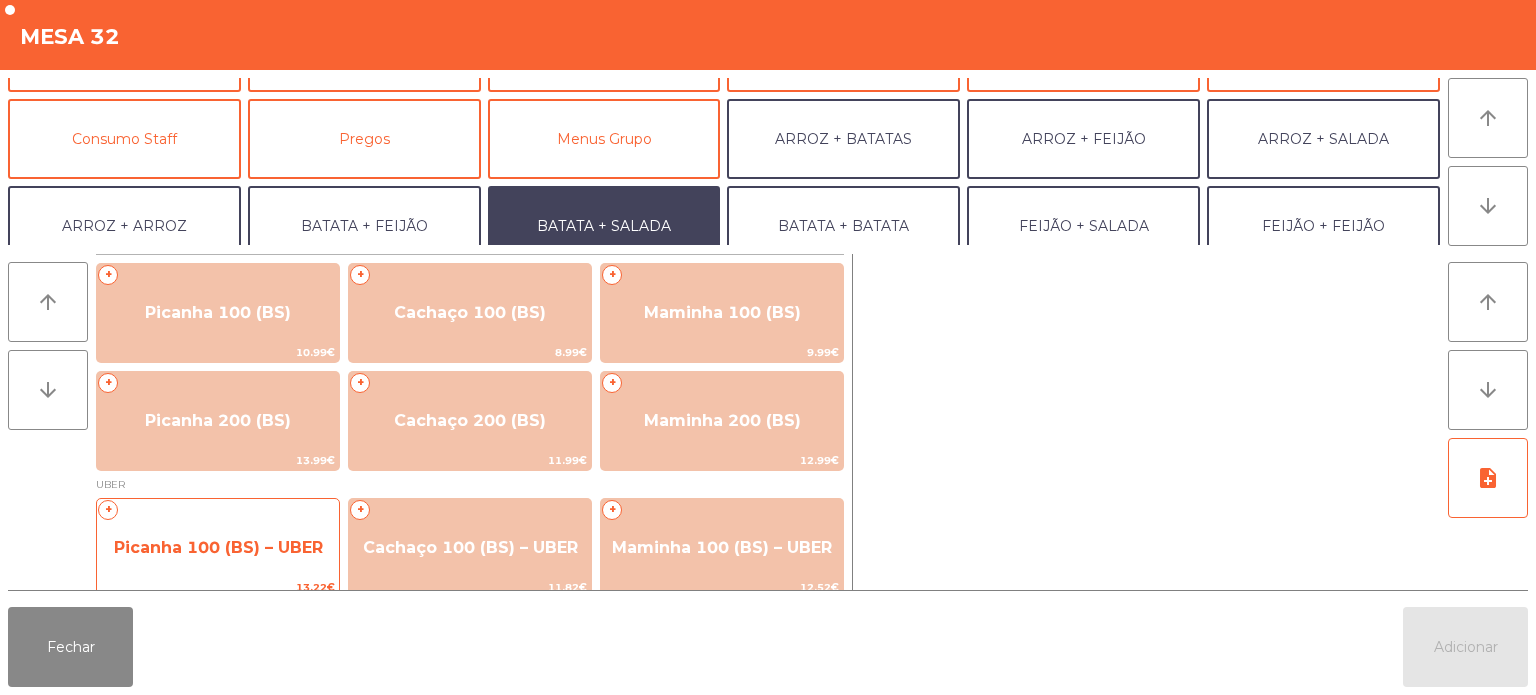 click on "Picanha 100 (BS) – UBER" 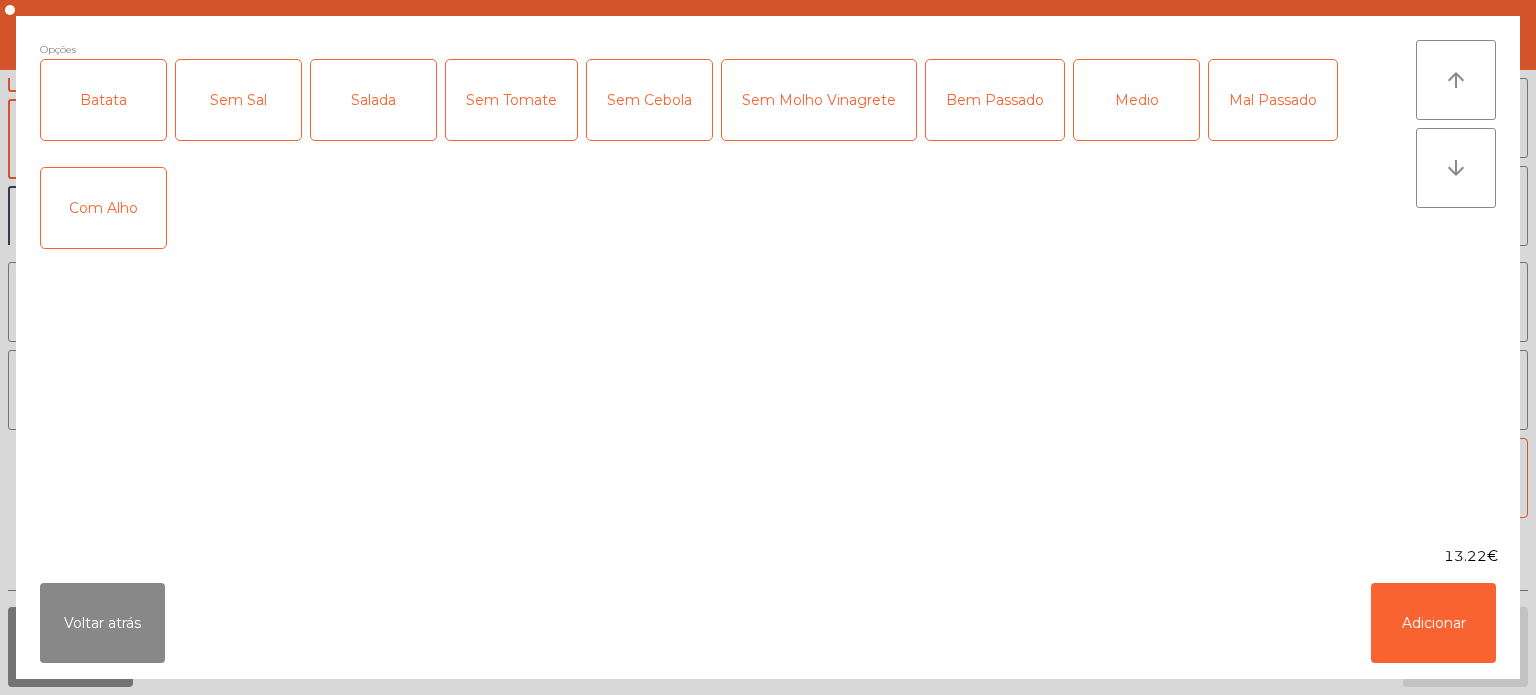 click on "Batata" 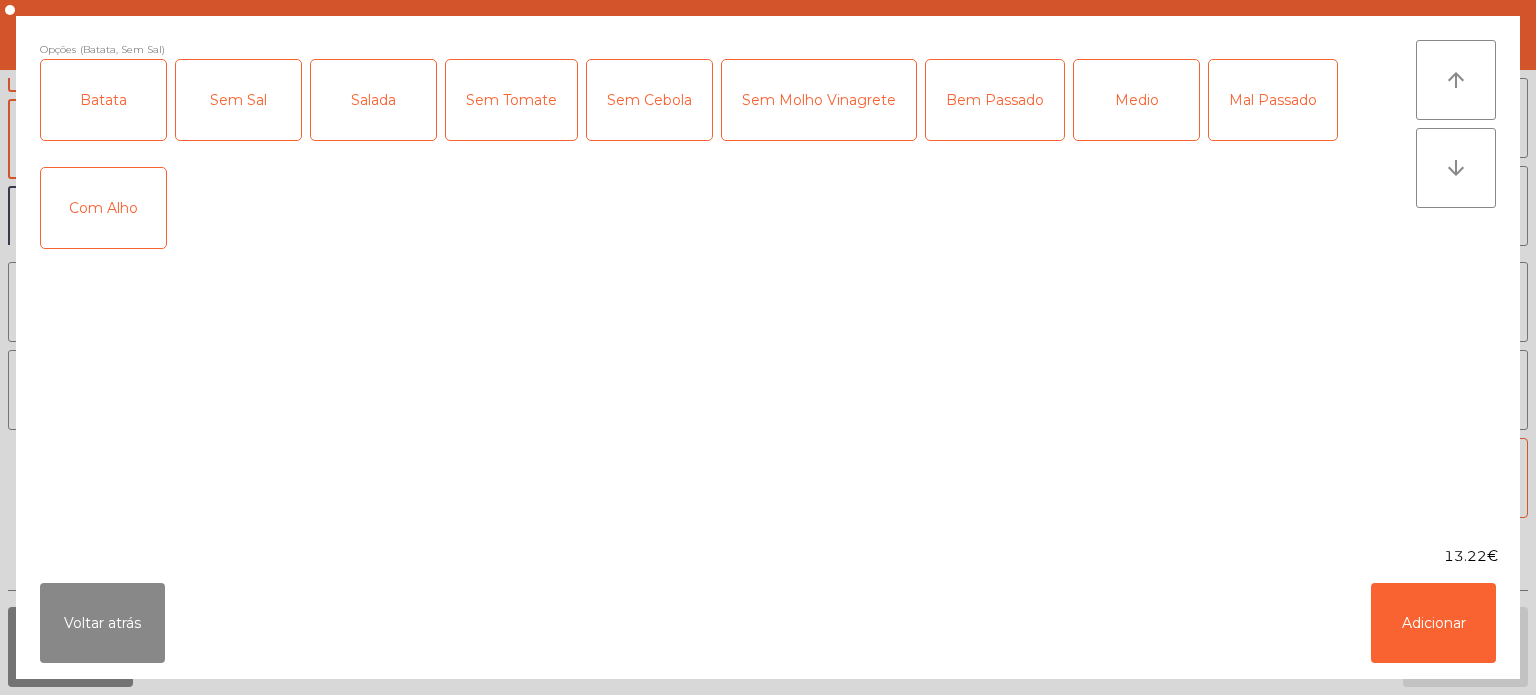 click on "Salada" 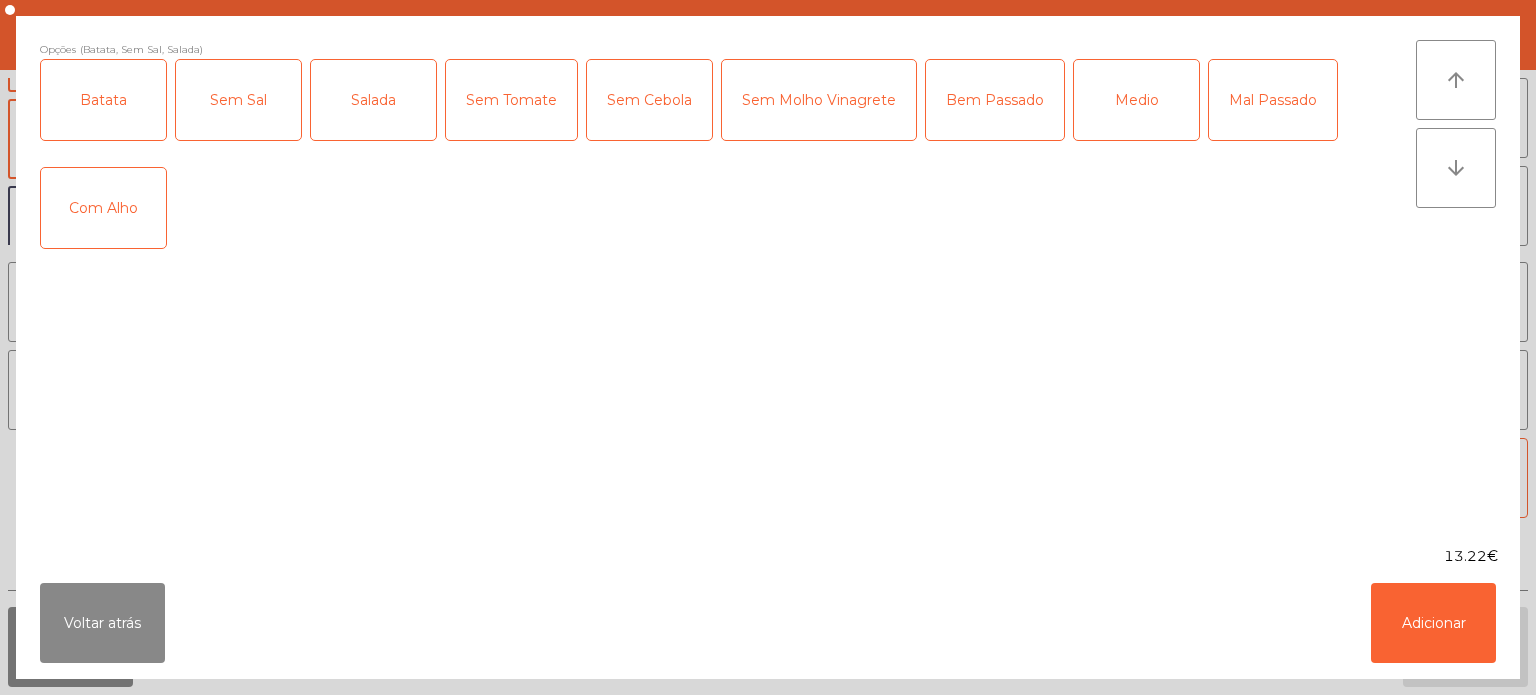 click on "Sem Sal" 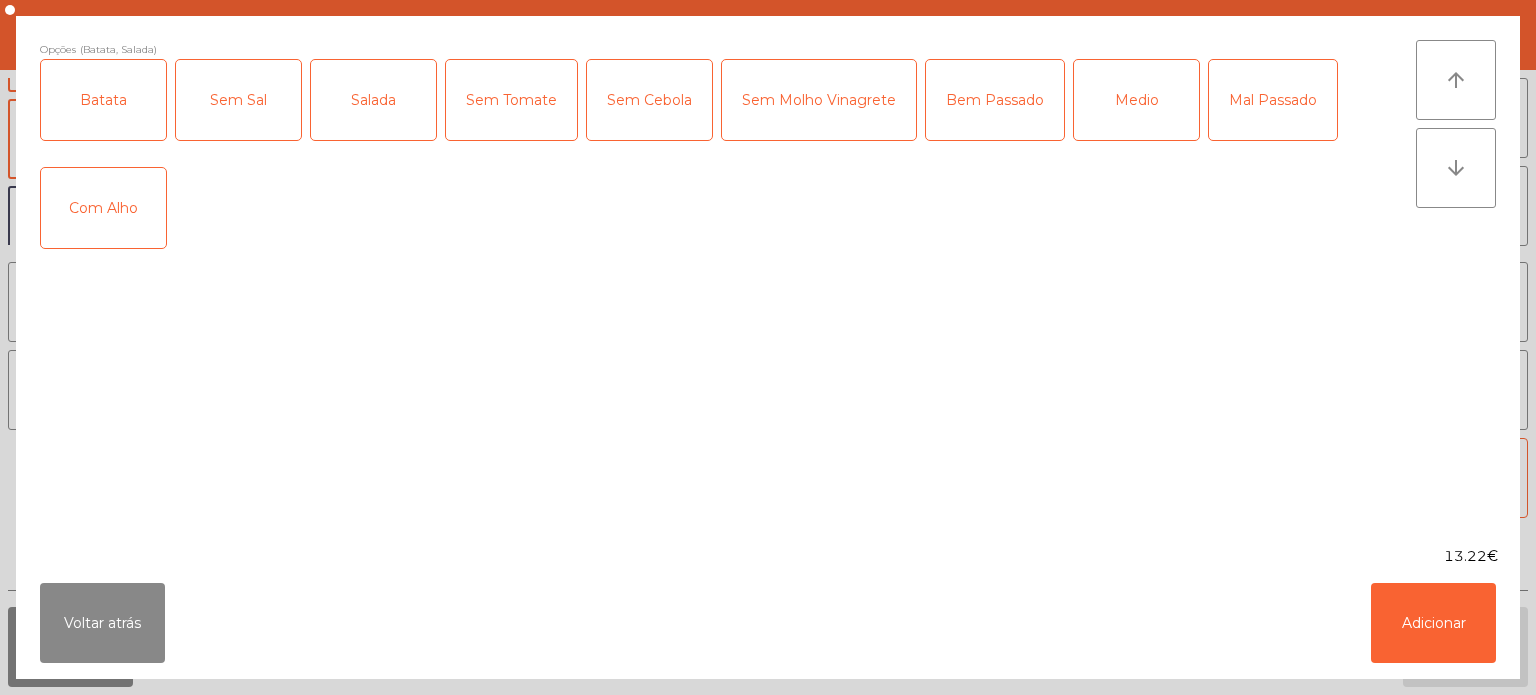 click on "Medio" 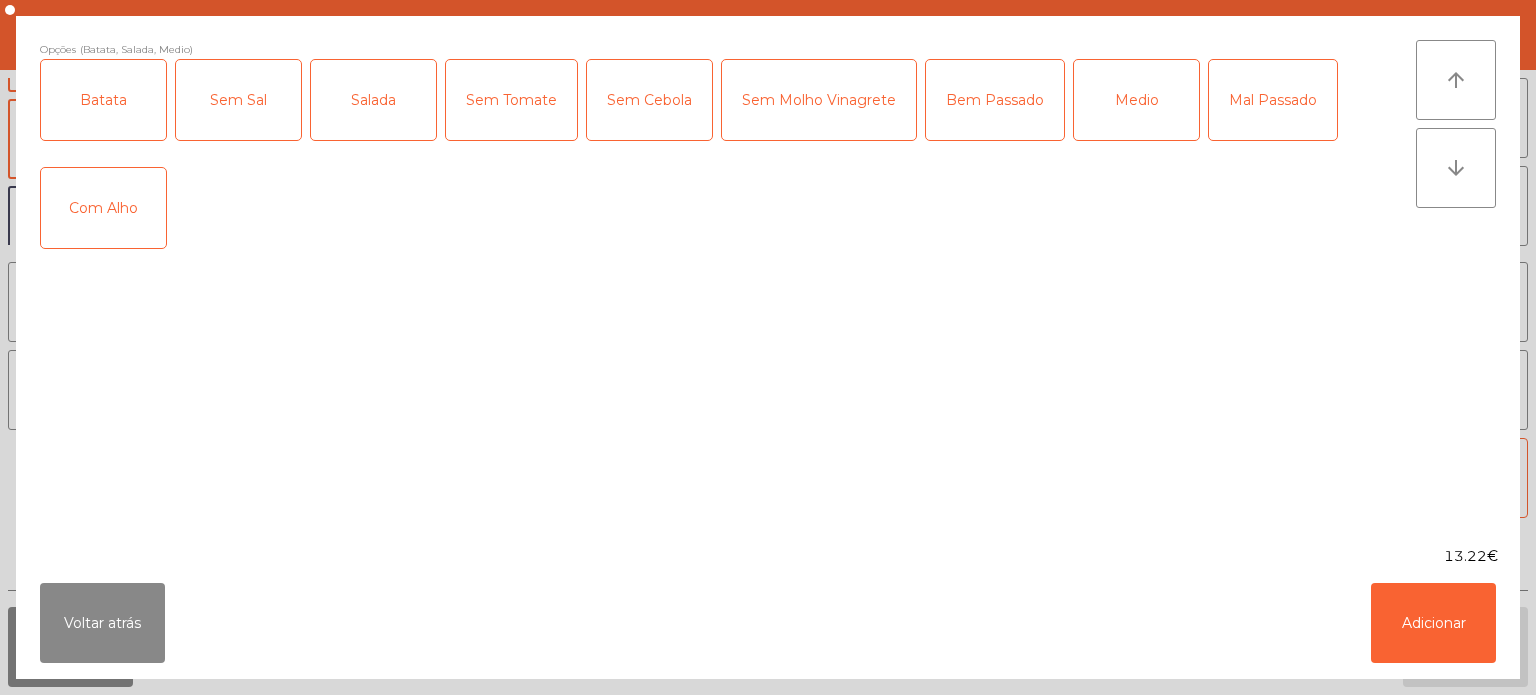 click on "Com Alho" 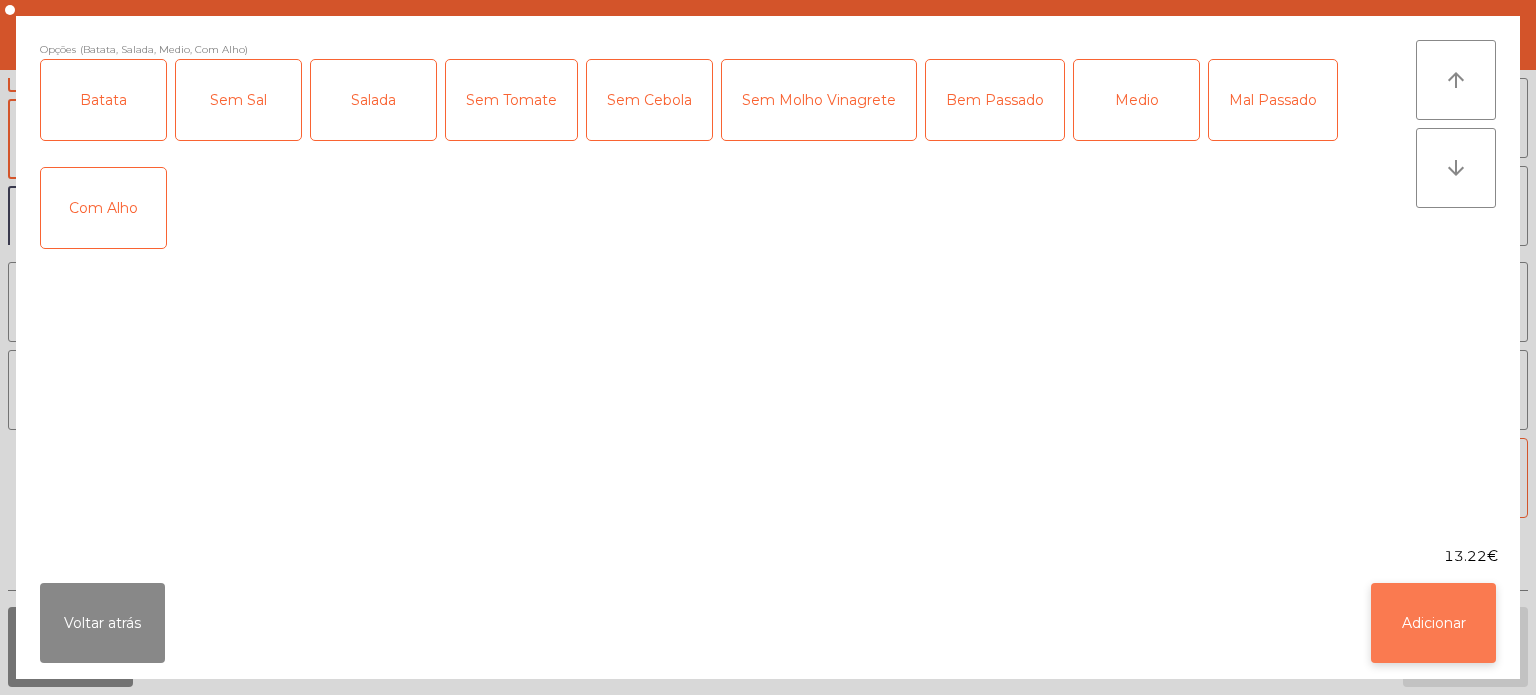 click on "Adicionar" 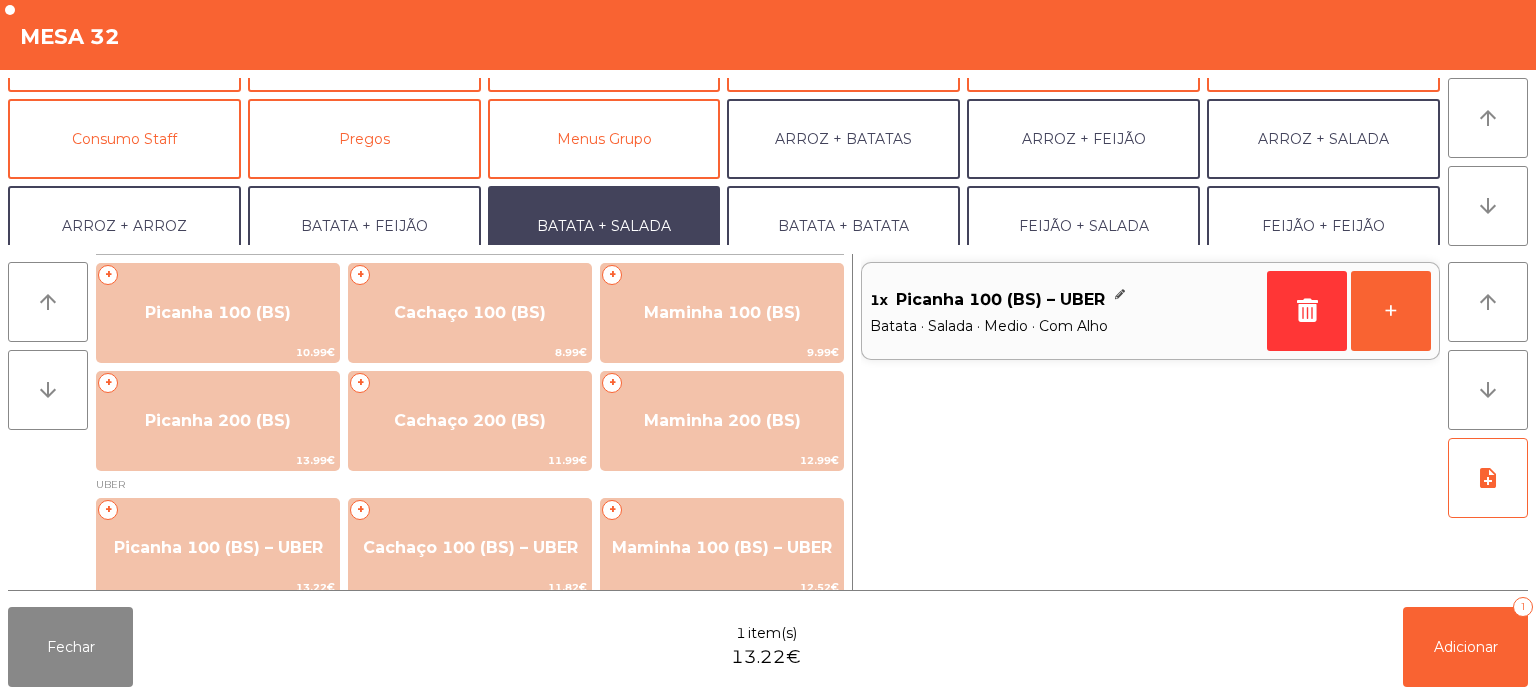 scroll, scrollTop: 260, scrollLeft: 0, axis: vertical 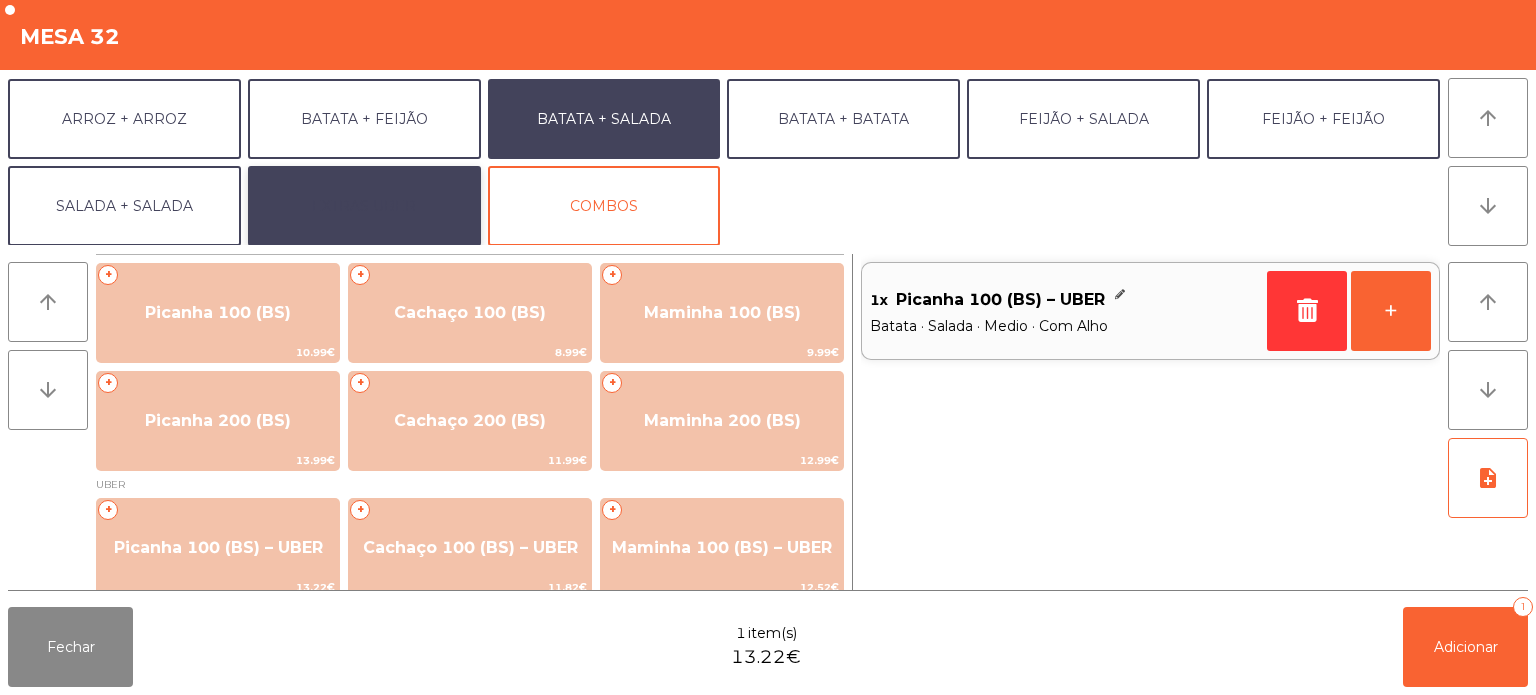 click on "EXTRAS UBER" 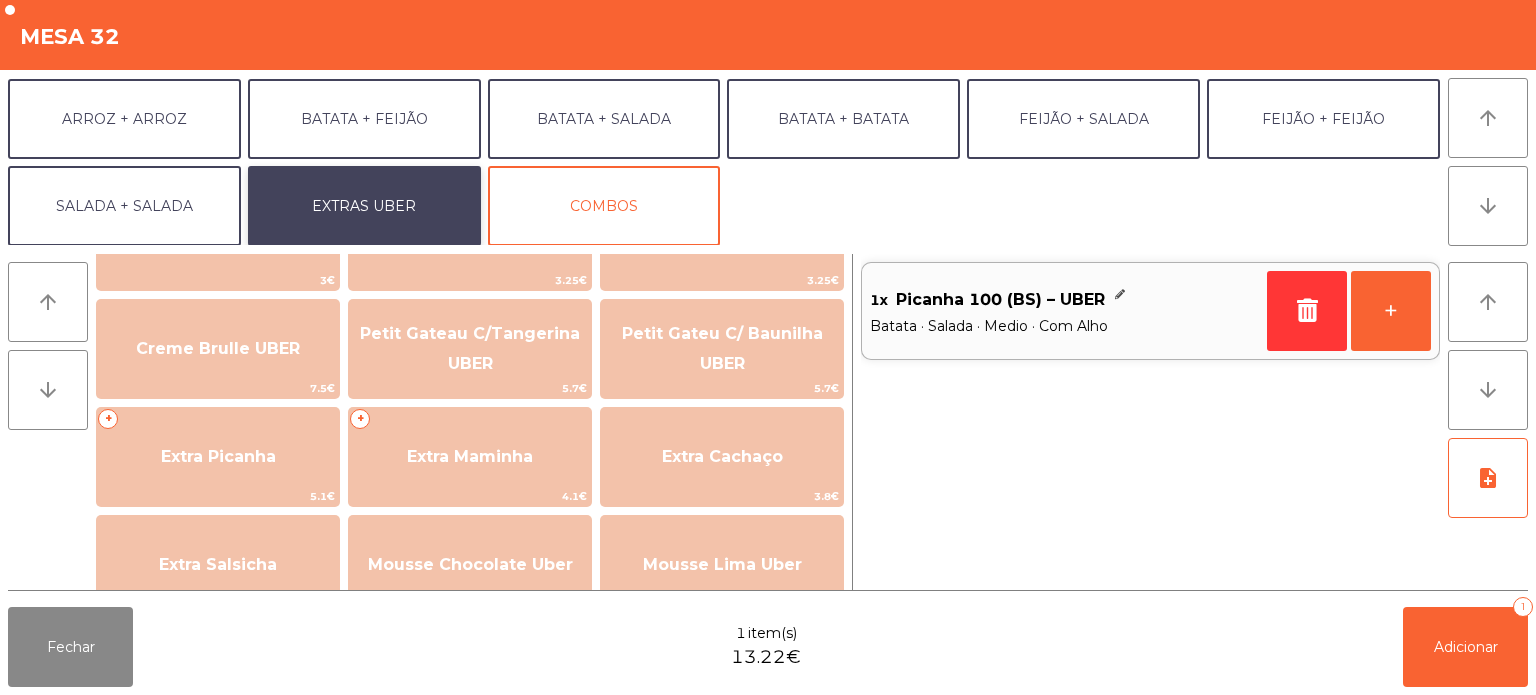 scroll, scrollTop: 431, scrollLeft: 0, axis: vertical 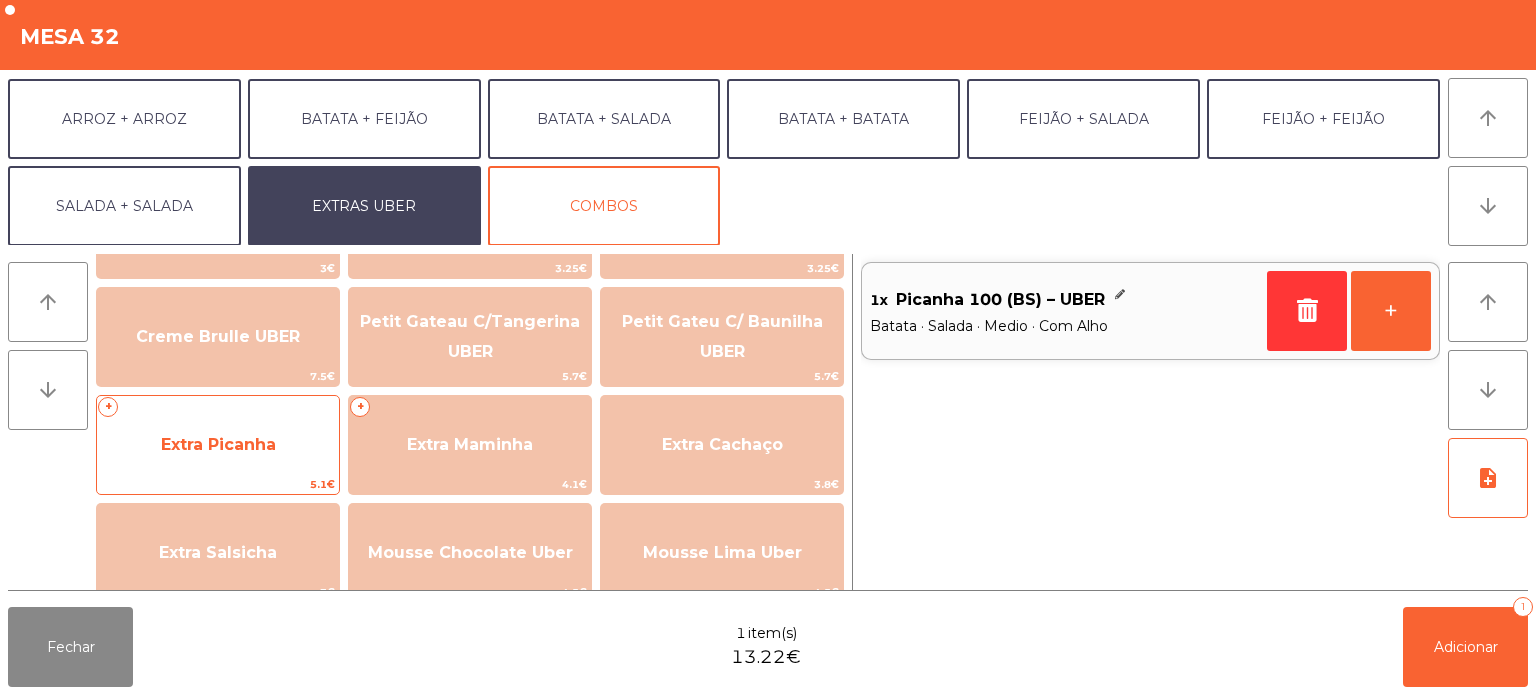 click on "Extra Picanha" 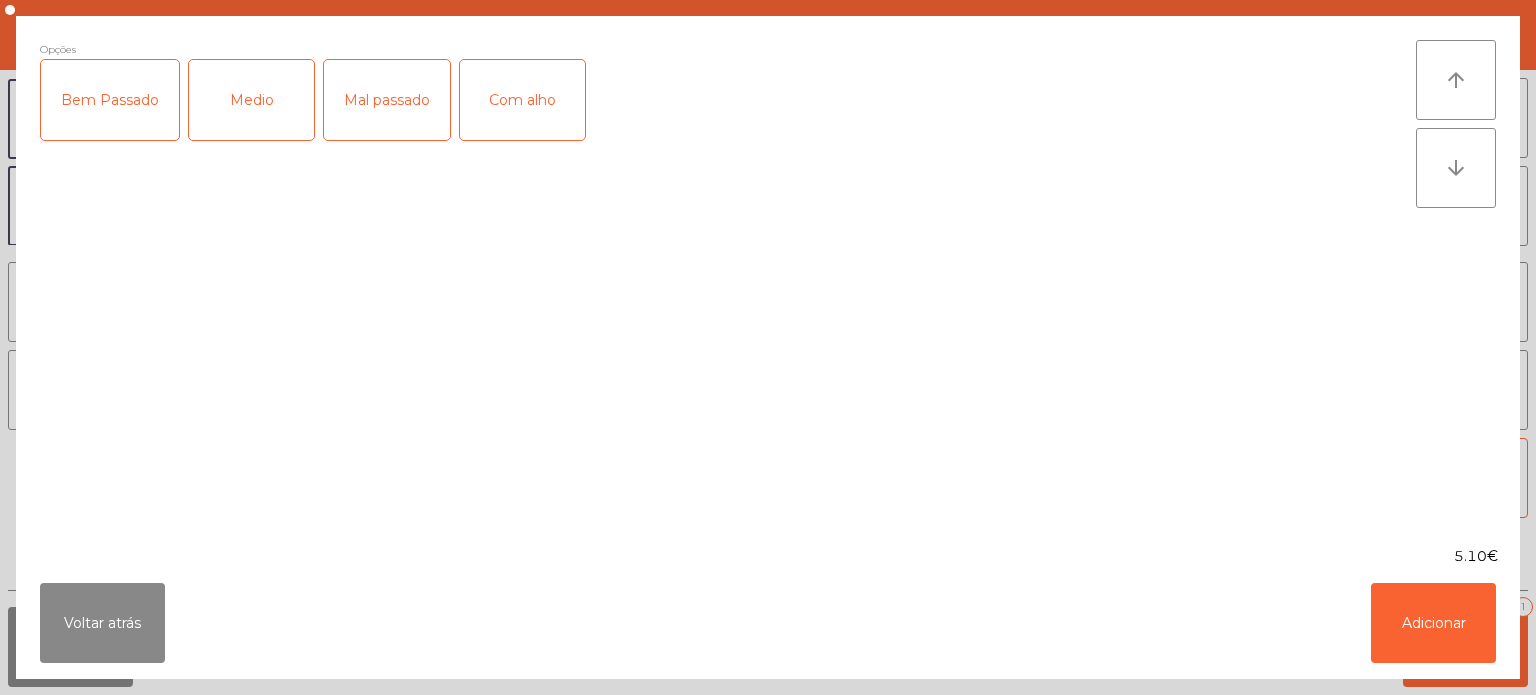 click on "Medio" 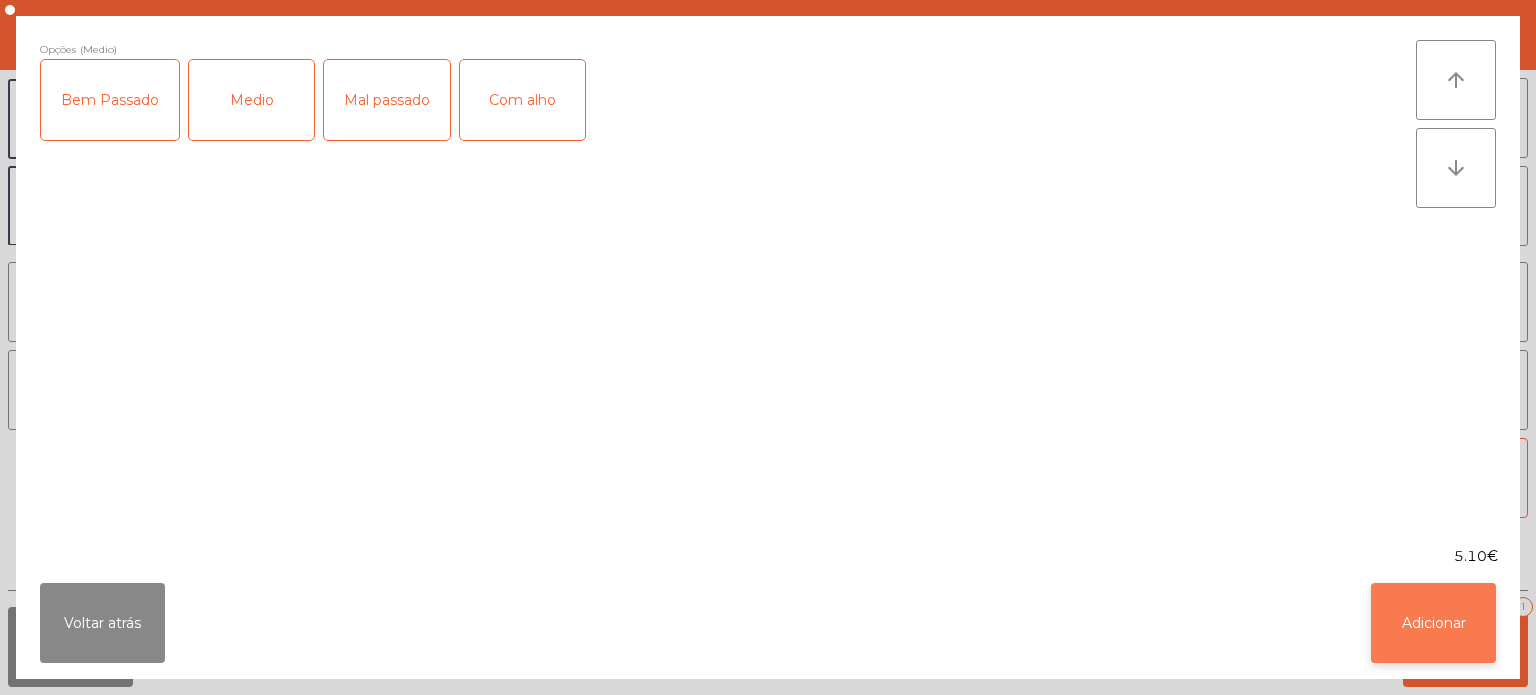 click on "Adicionar" 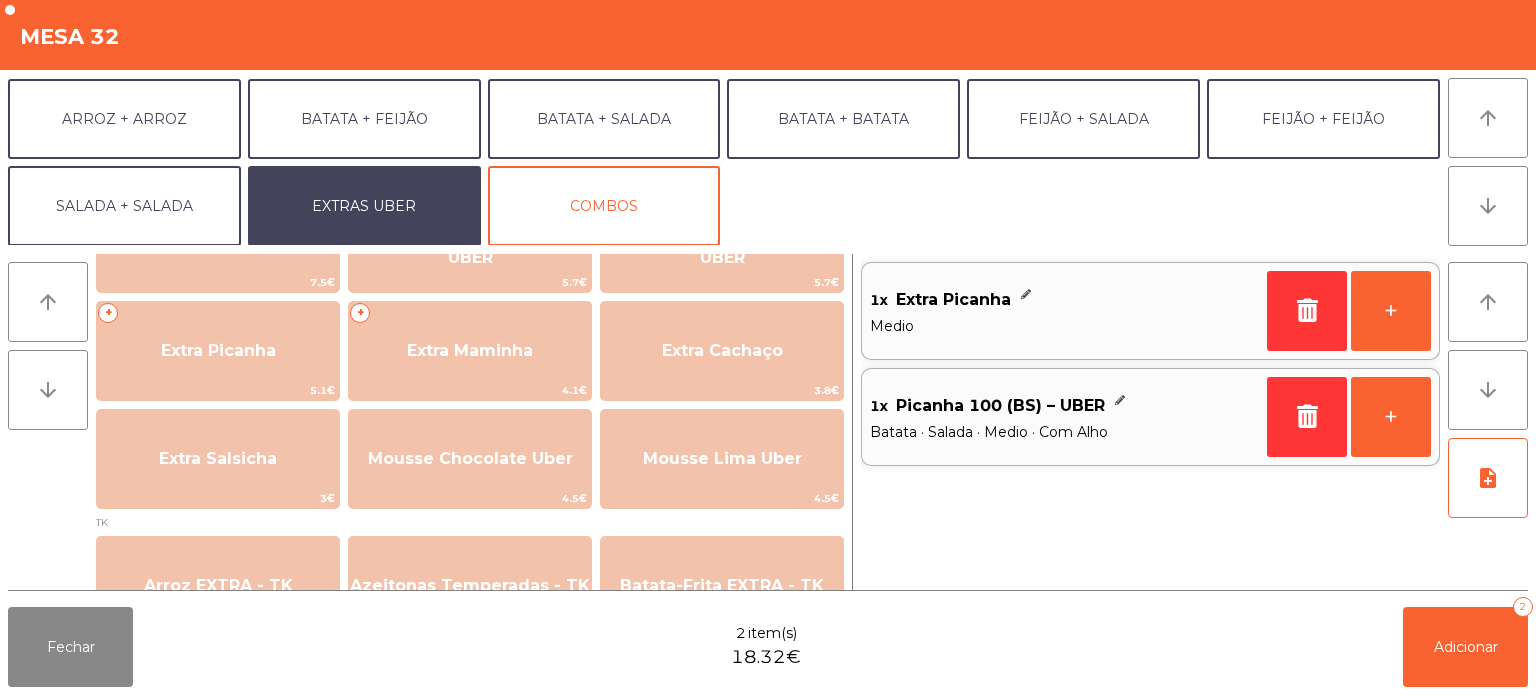 scroll, scrollTop: 545, scrollLeft: 0, axis: vertical 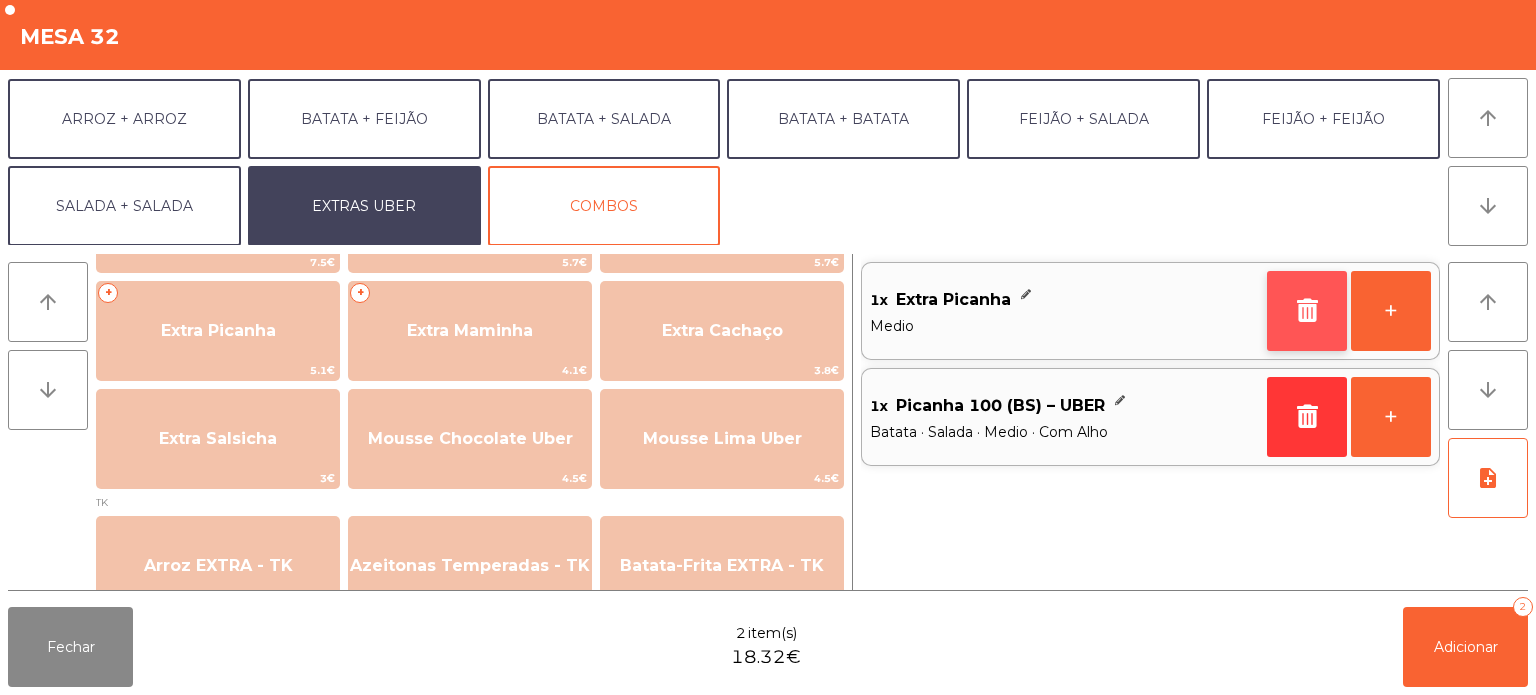 click 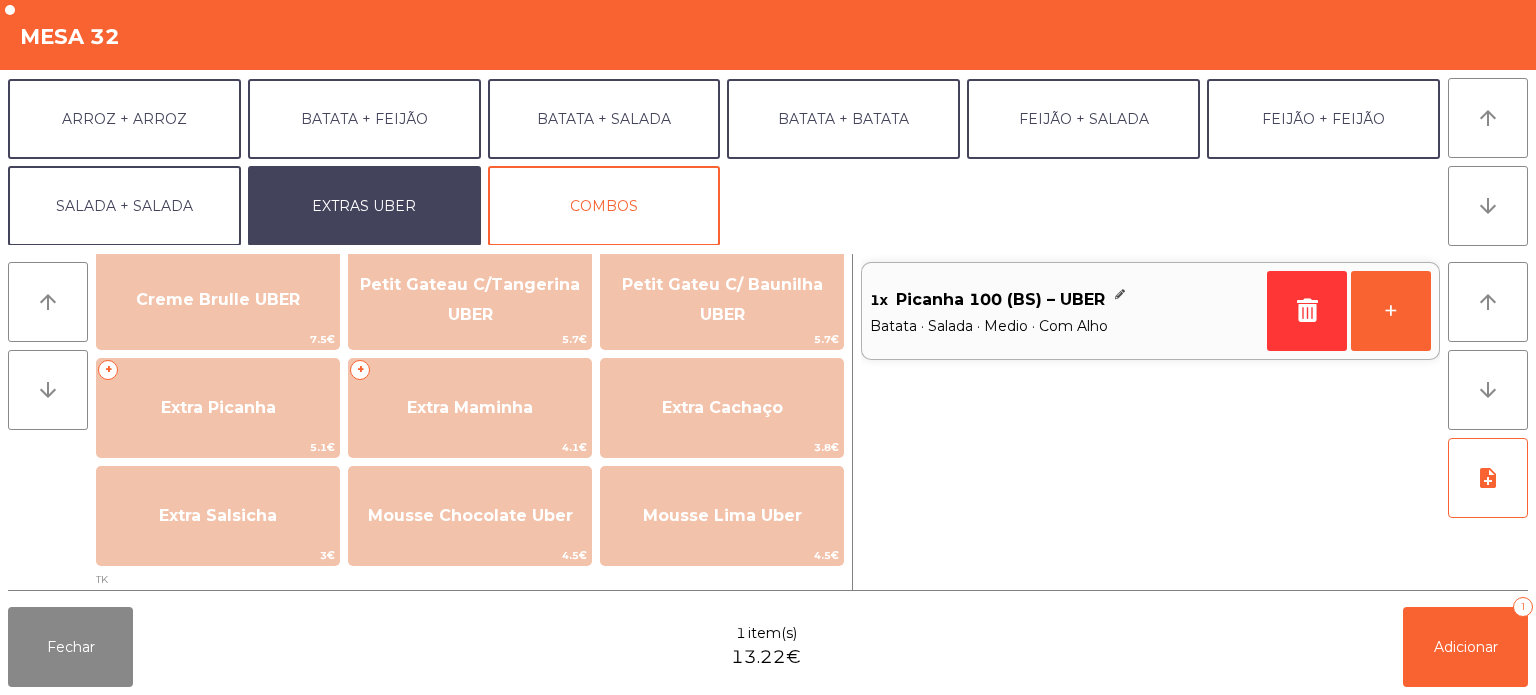 scroll, scrollTop: 465, scrollLeft: 0, axis: vertical 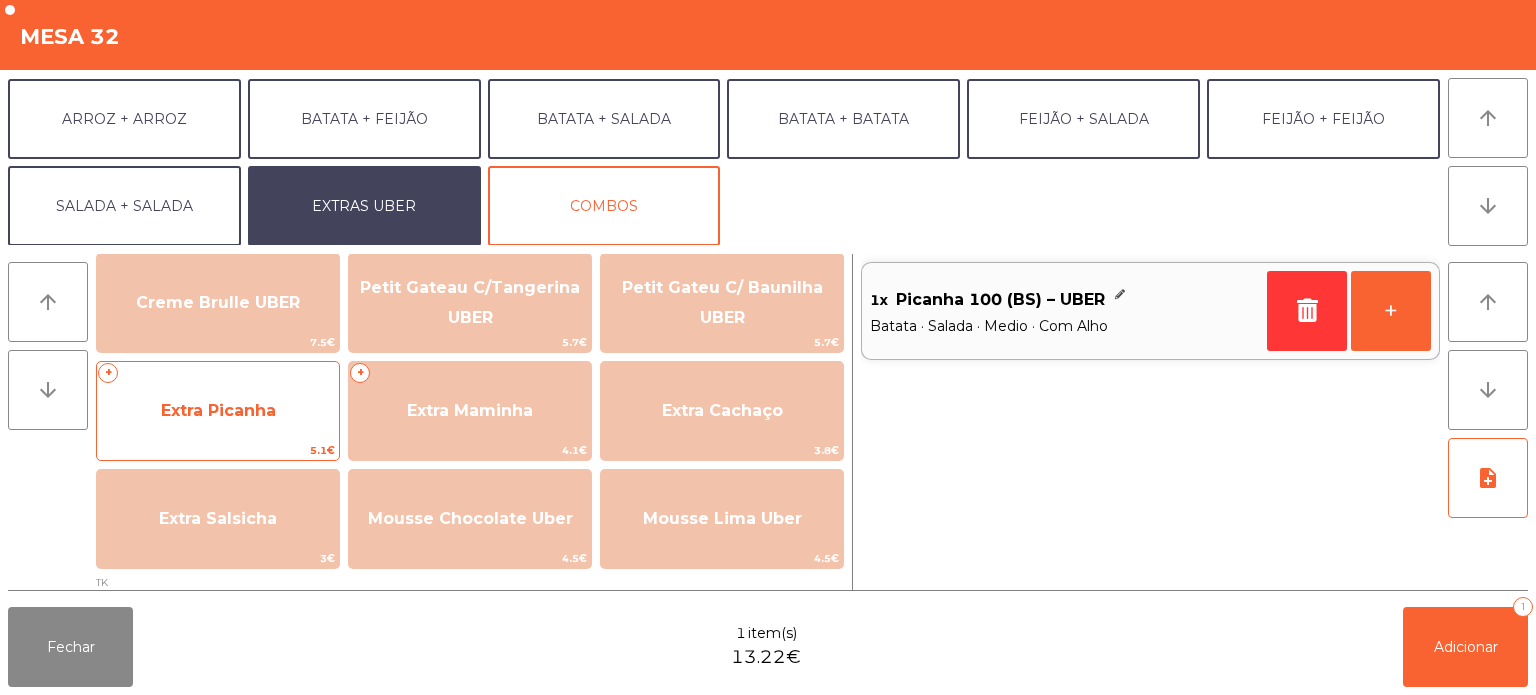click on "Extra Picanha" 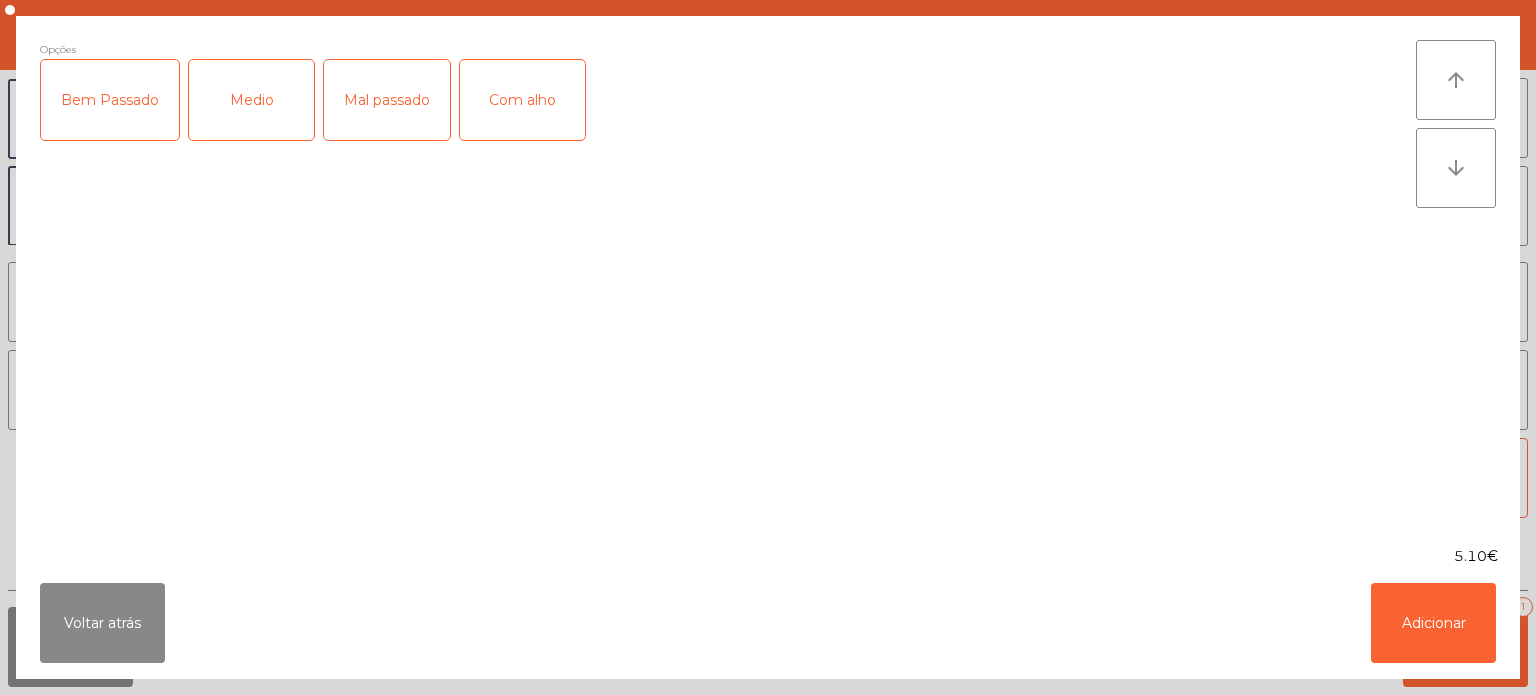 click on "Medio" 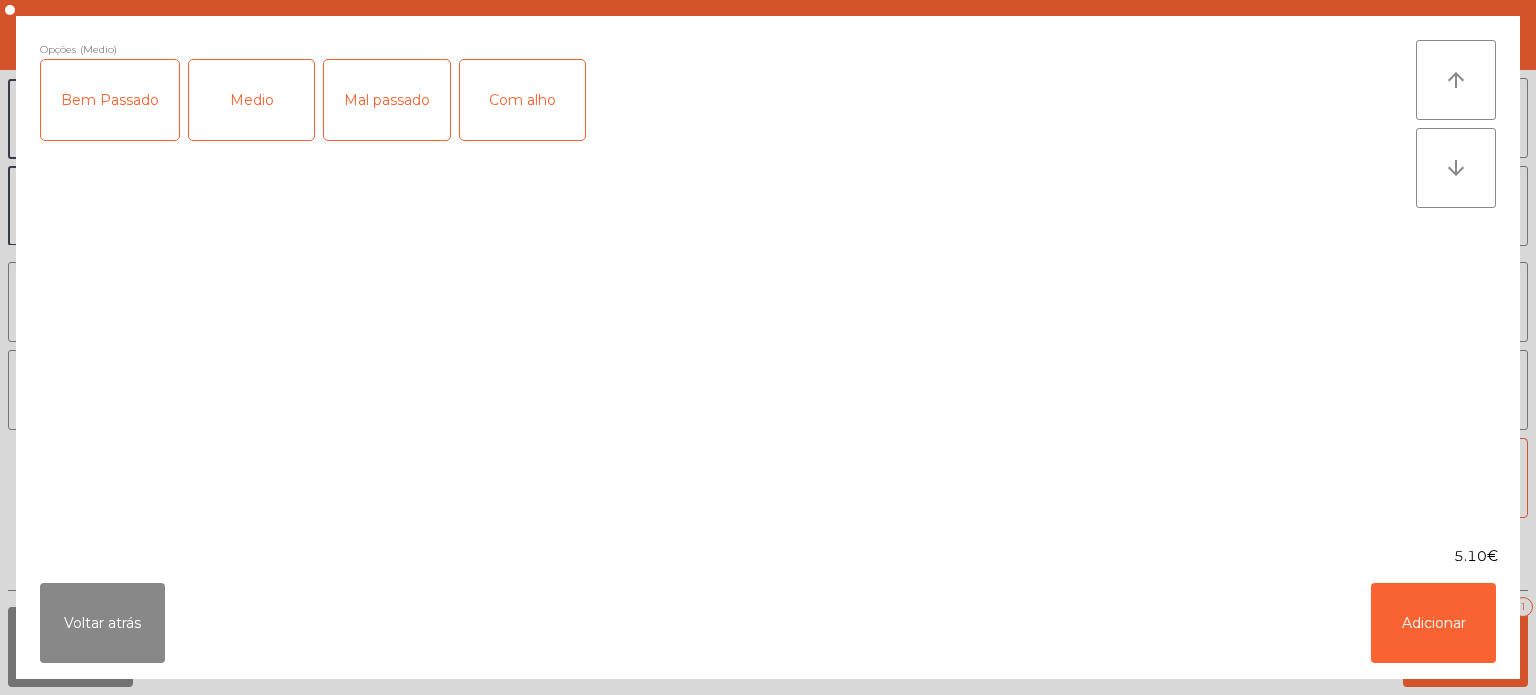 click on "Com alho" 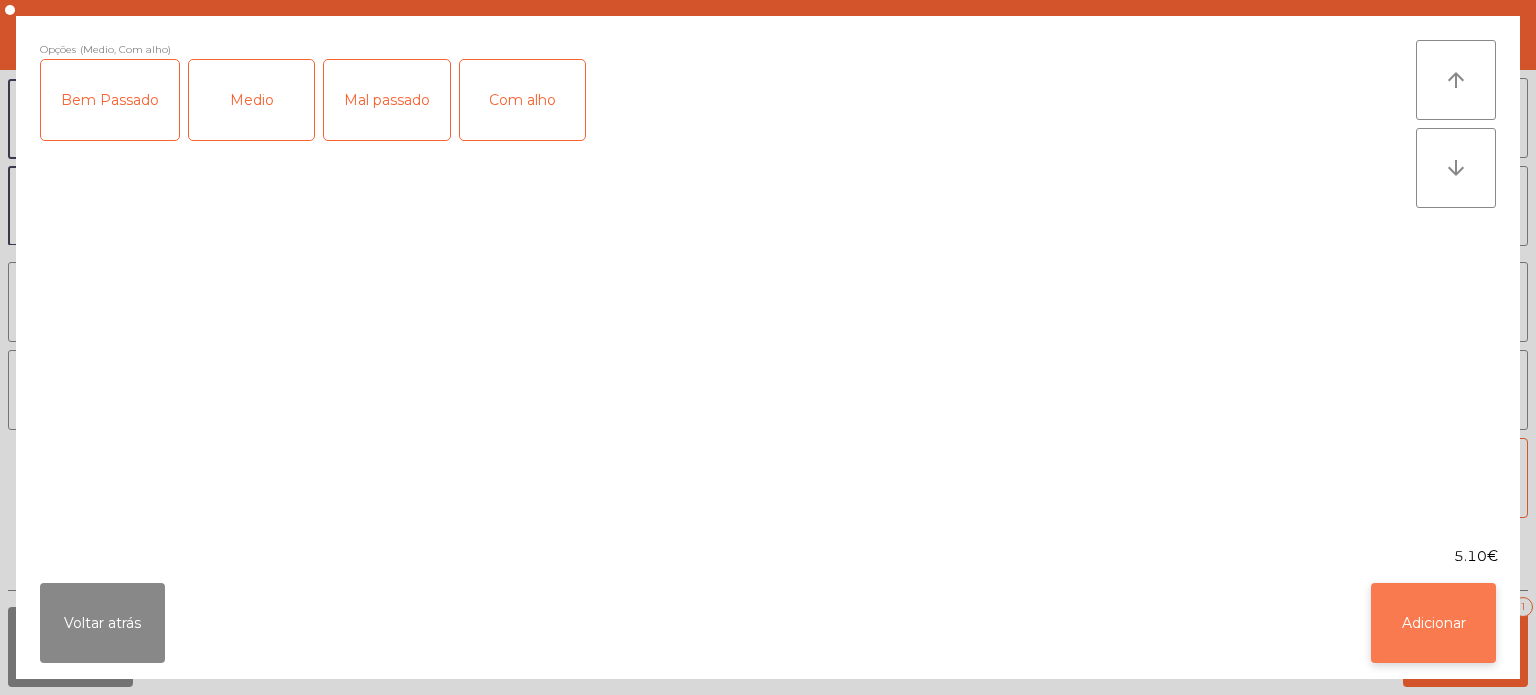 click on "Adicionar" 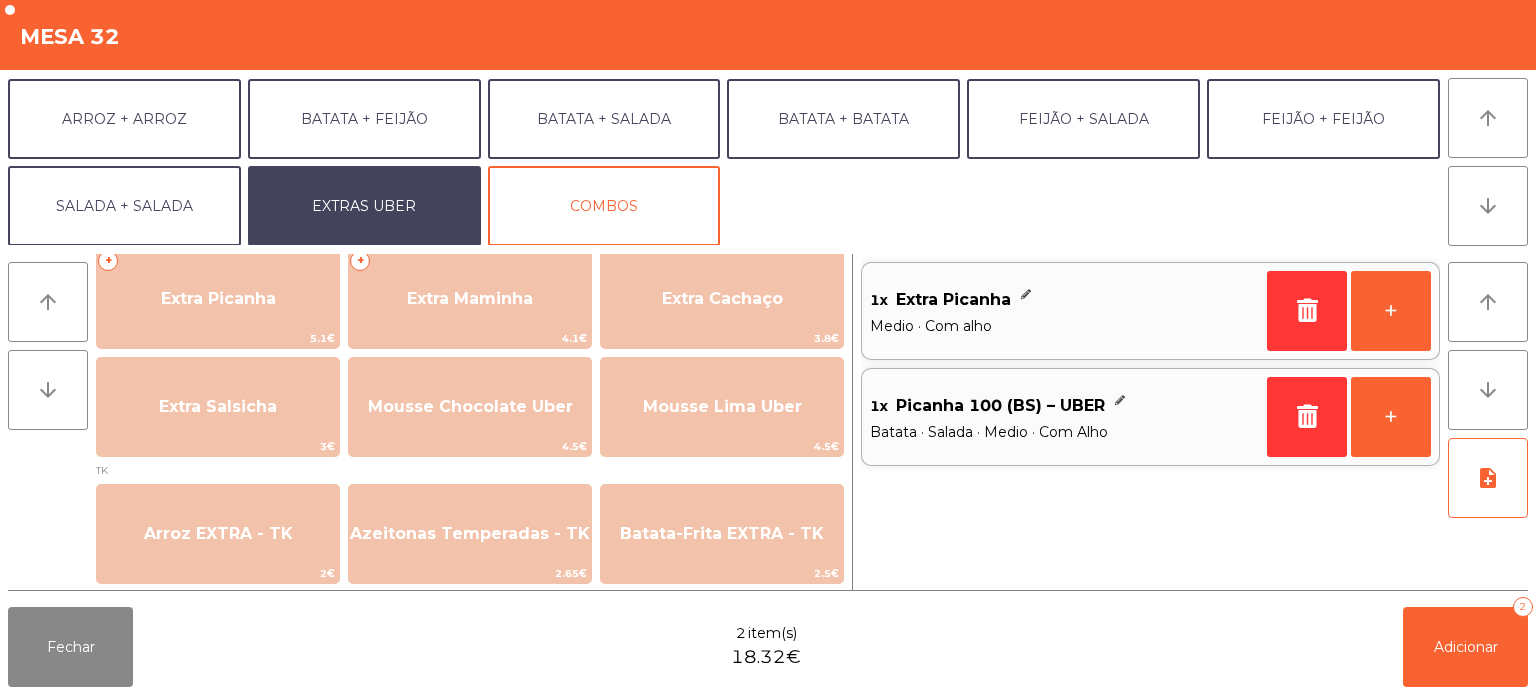 scroll, scrollTop: 608, scrollLeft: 0, axis: vertical 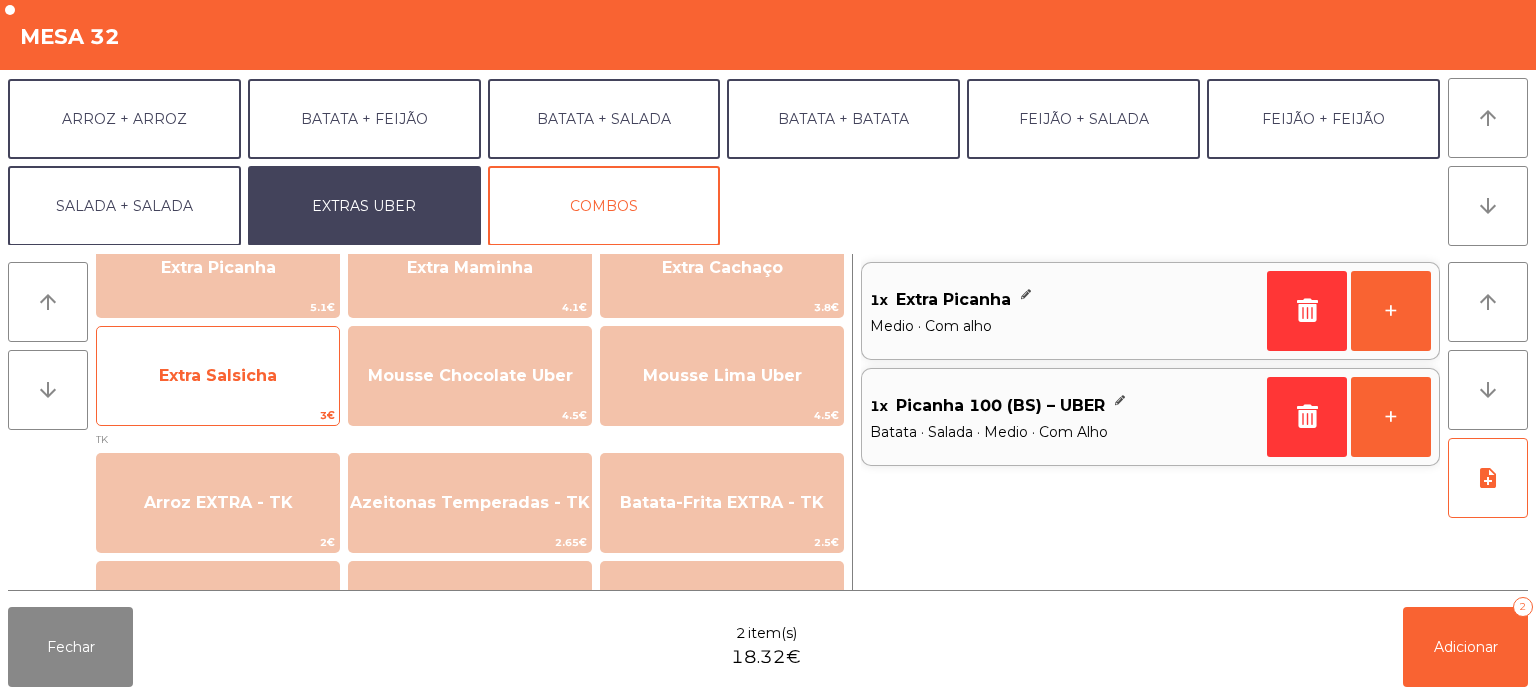 click on "3€" 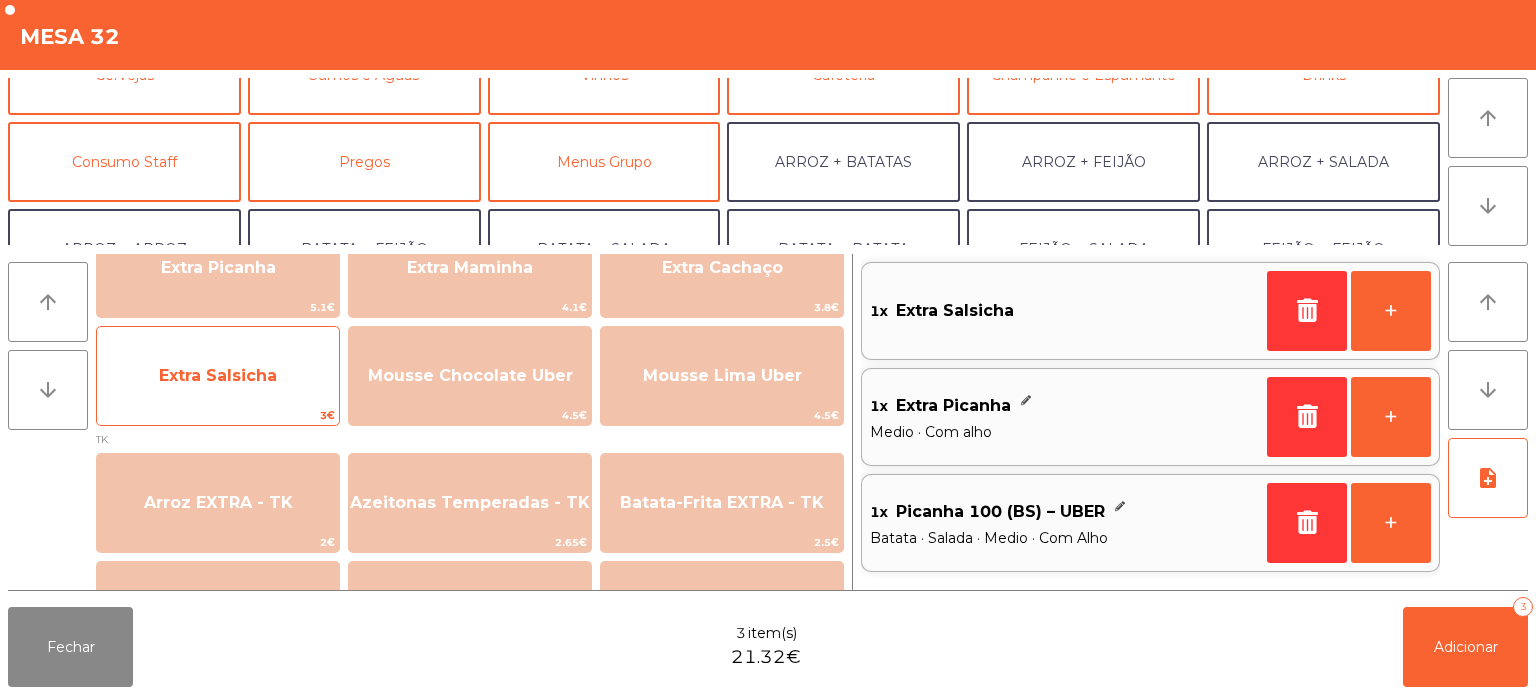 scroll, scrollTop: 0, scrollLeft: 0, axis: both 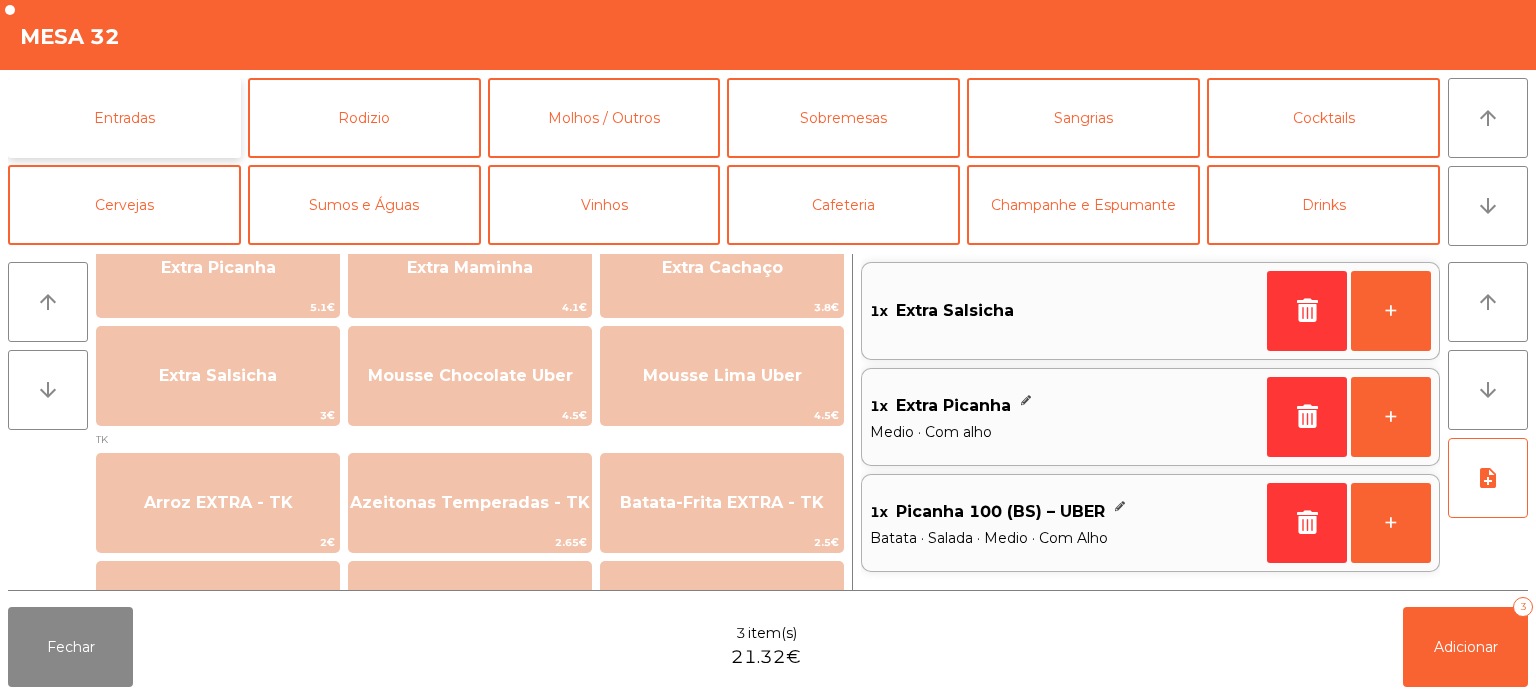 click on "Entradas" 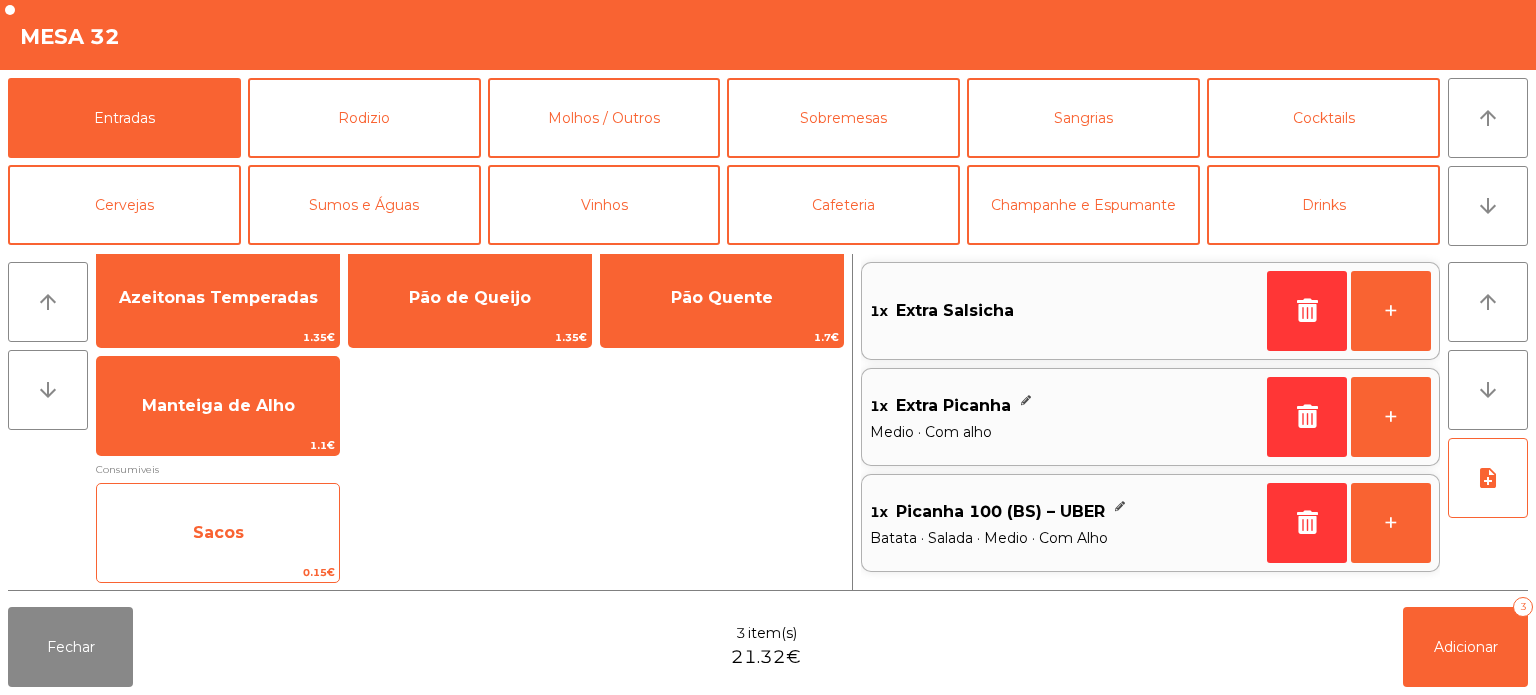 click on "Sacos" 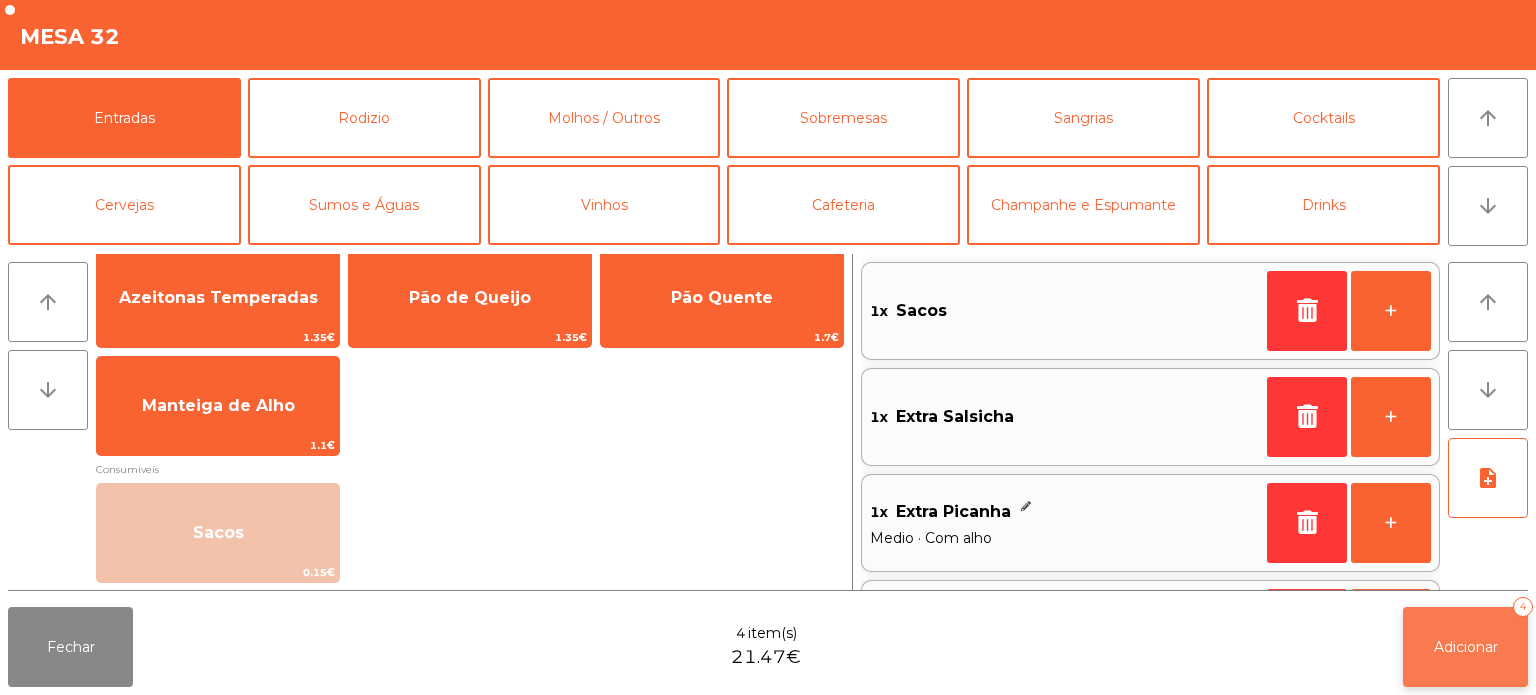 click on "Adicionar" 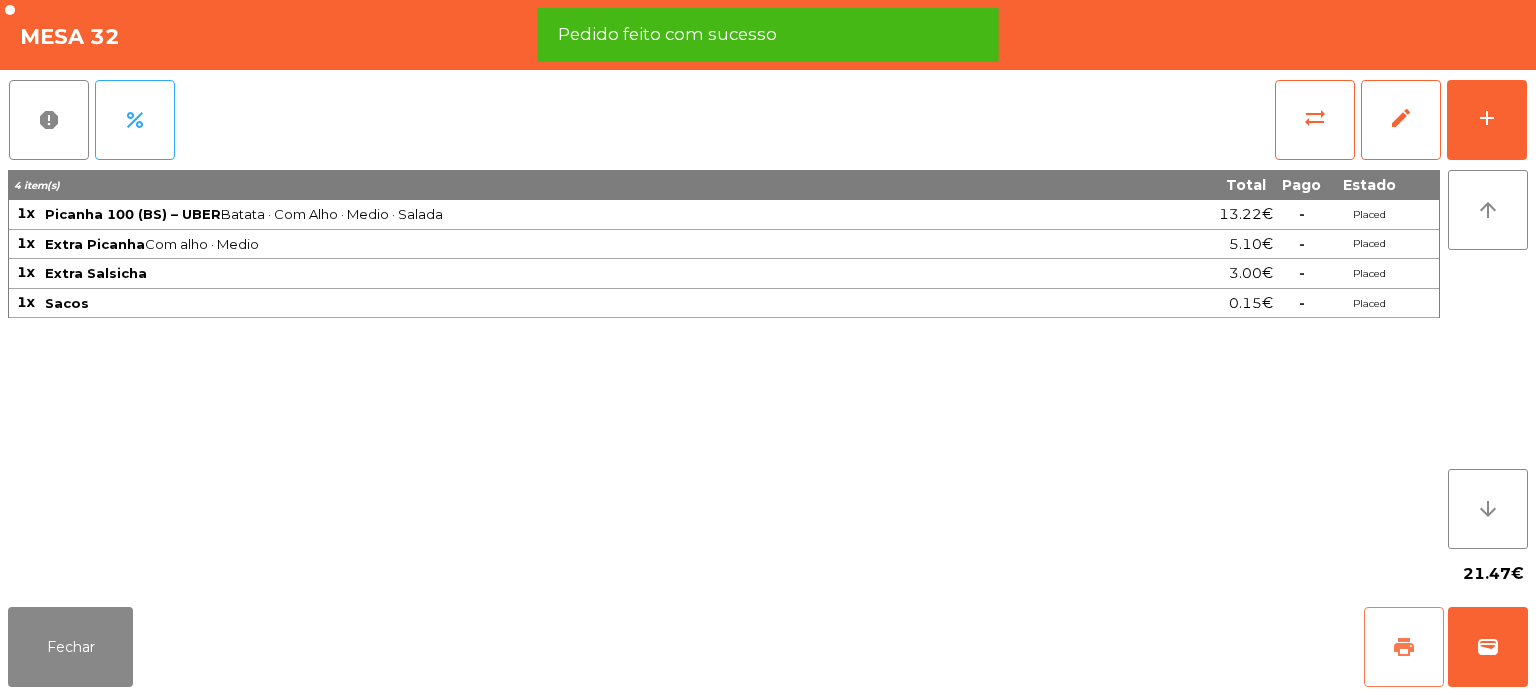 click on "print" 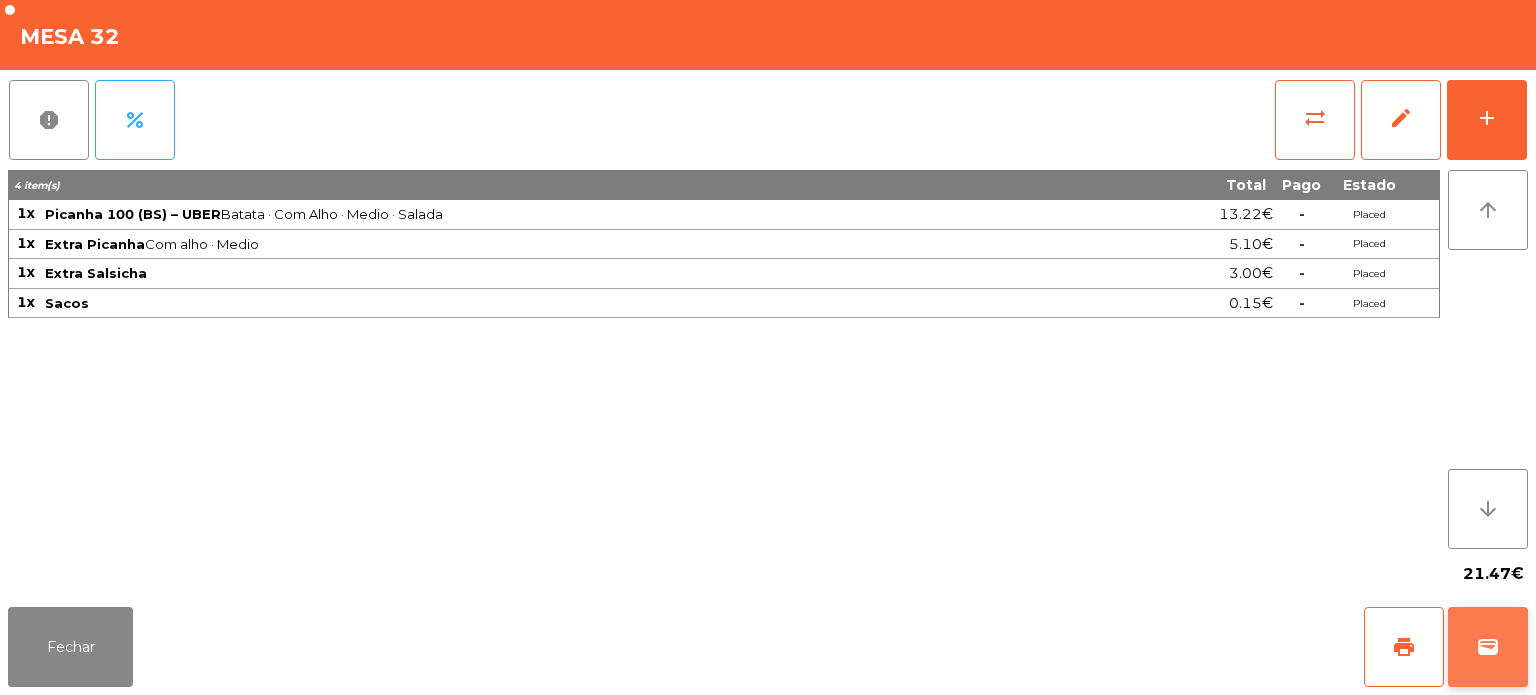 click on "wallet" 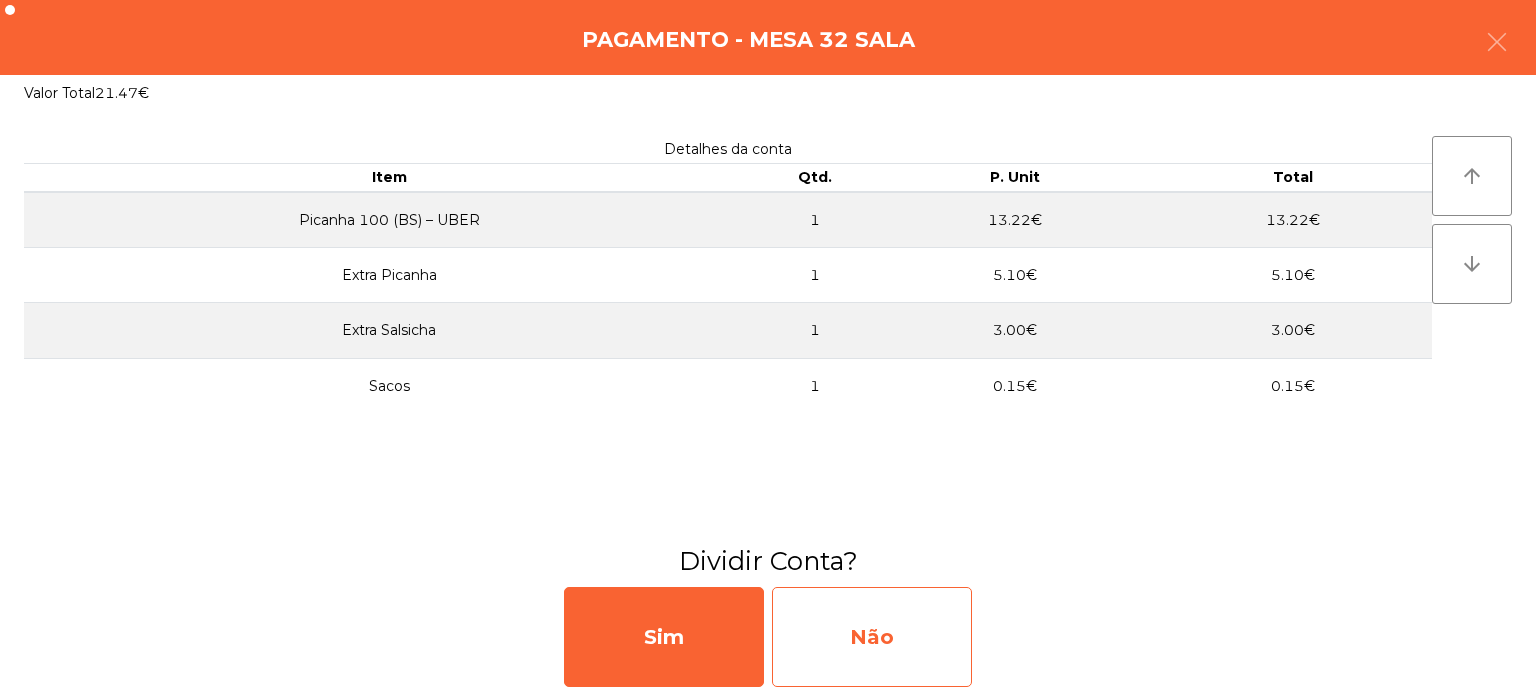 click on "Não" 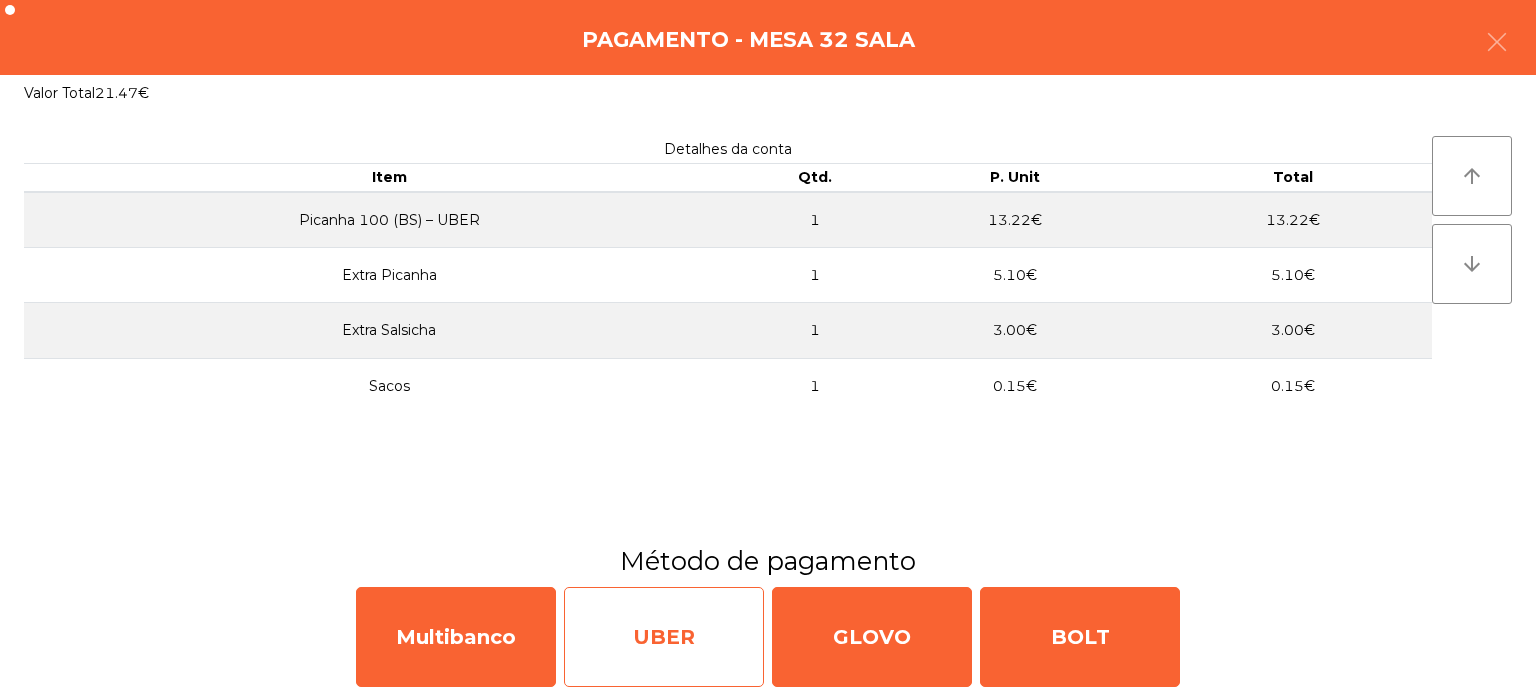 click on "UBER" 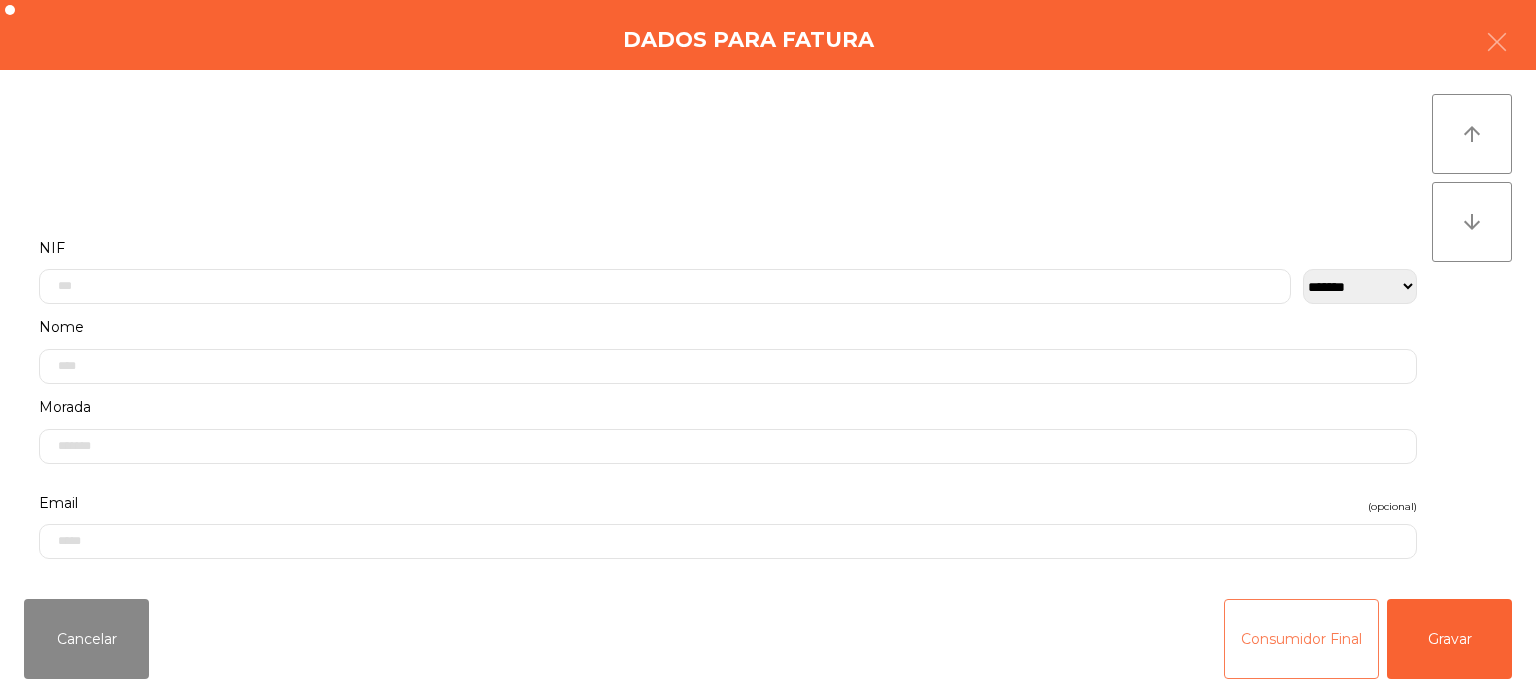 click on "Consumidor Final" 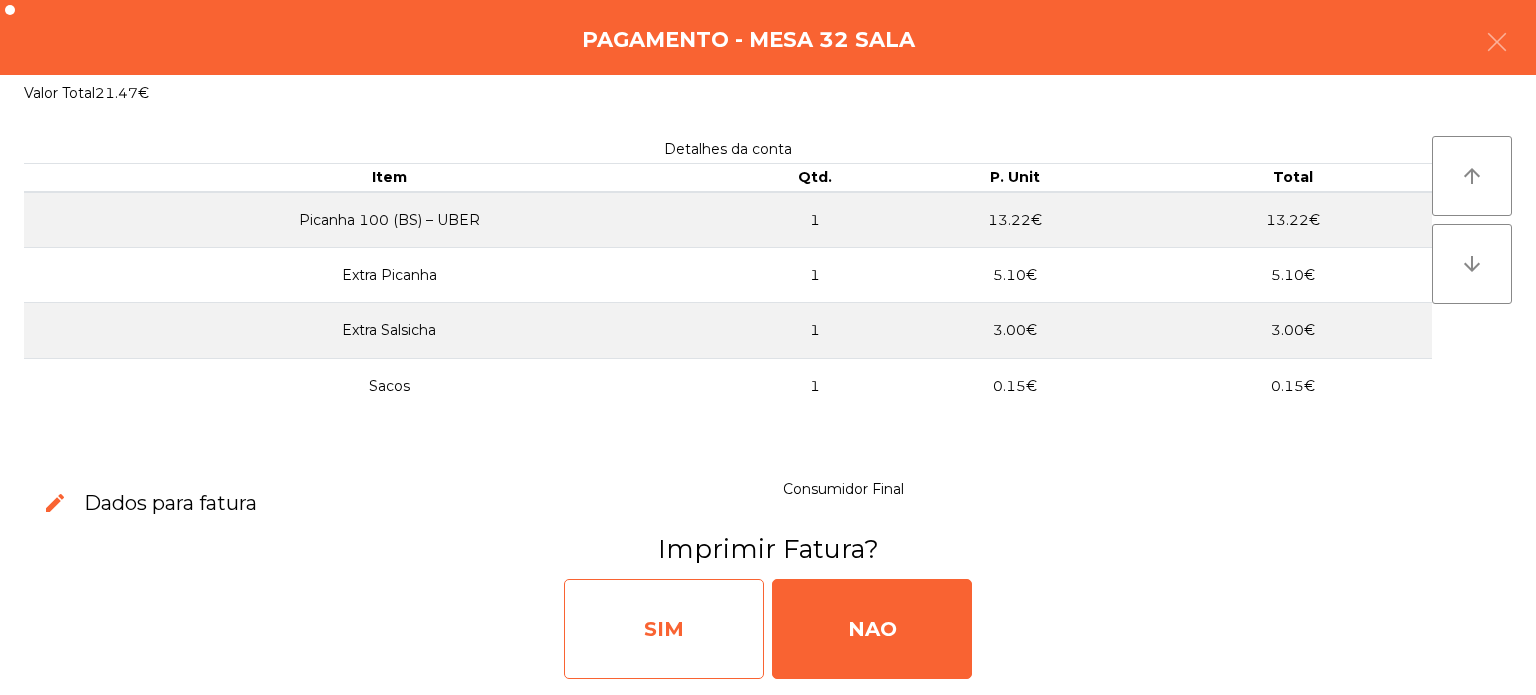 click on "SIM" 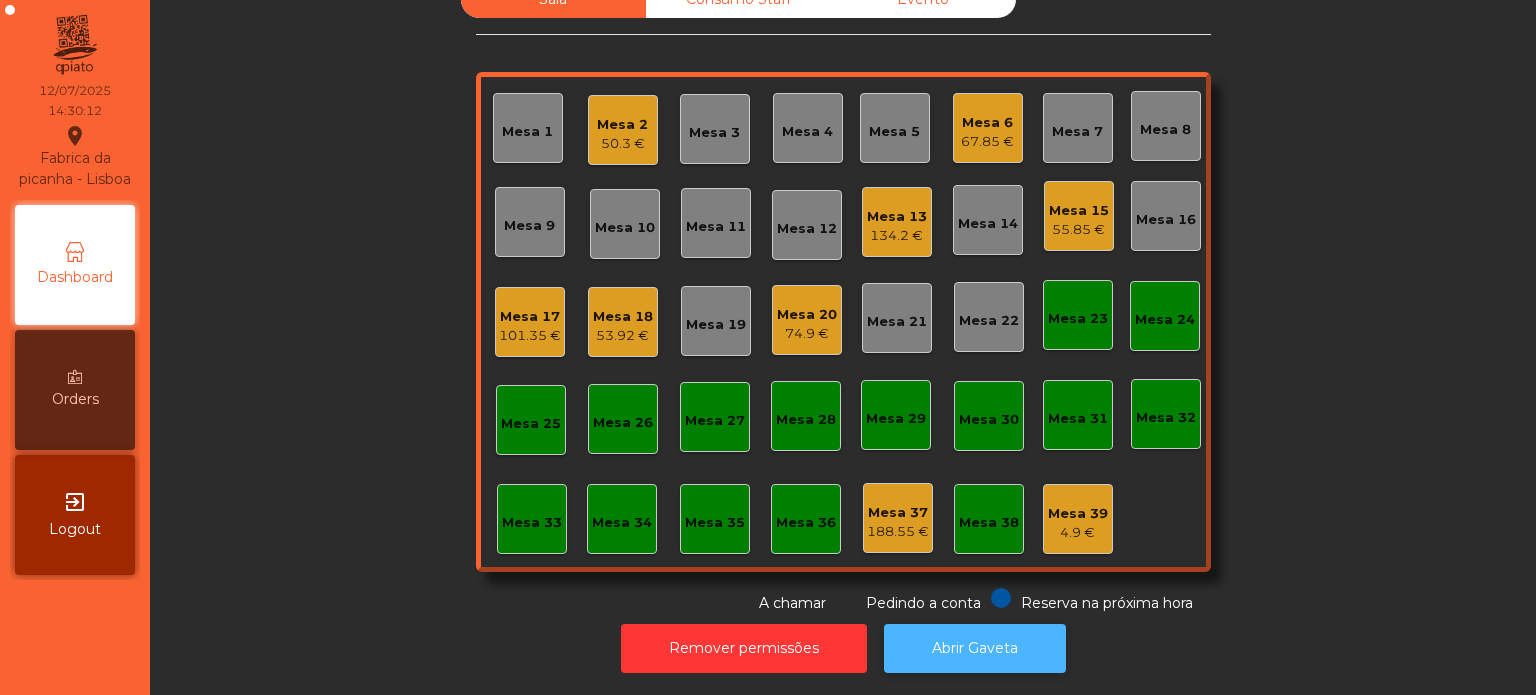 click on "Abrir Gaveta" 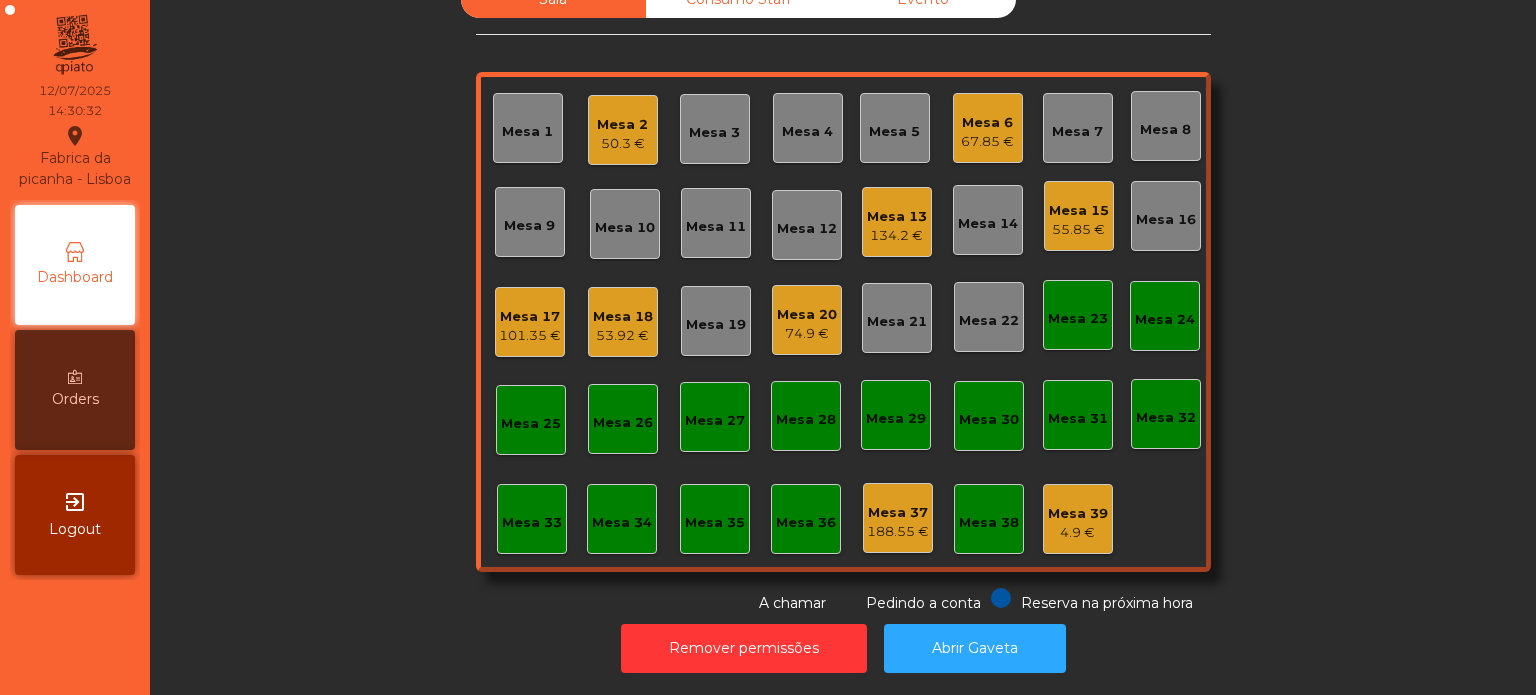 click on "Mesa 2" 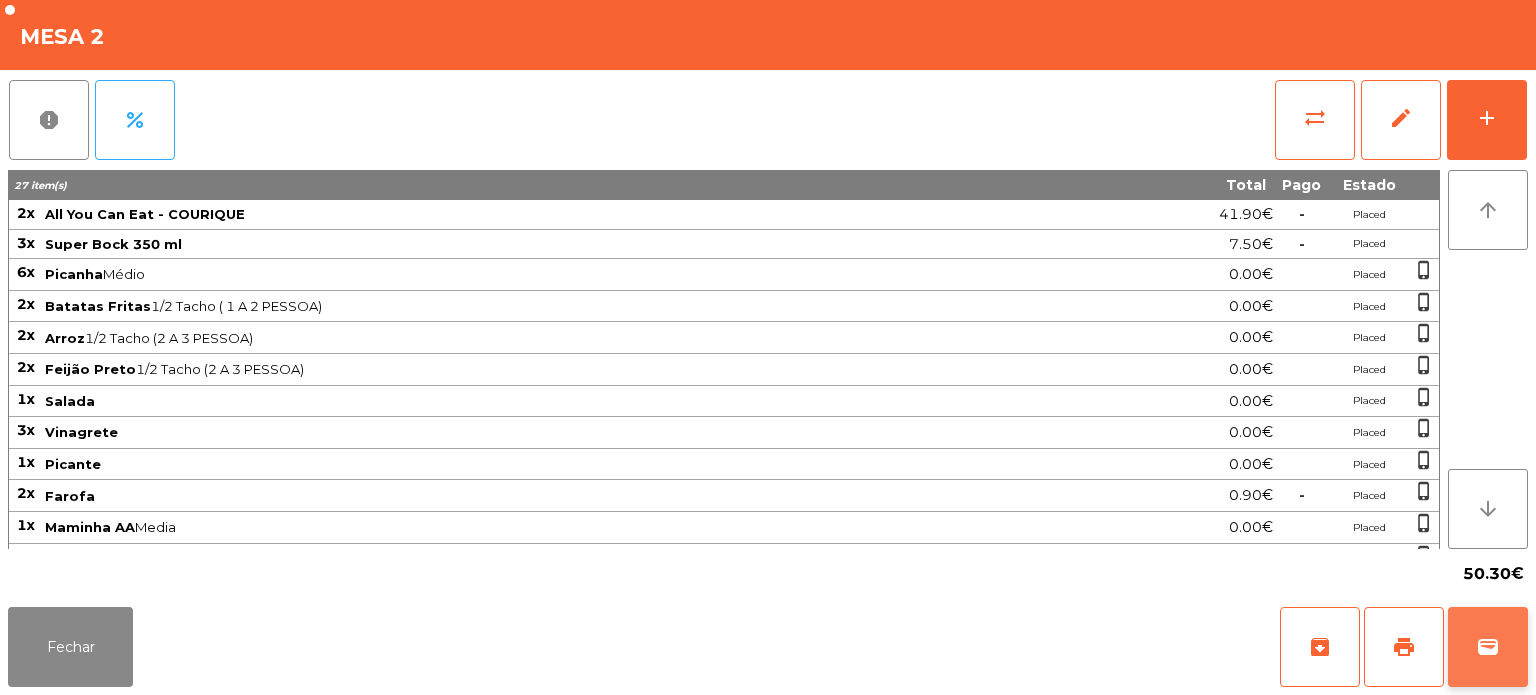 click on "wallet" 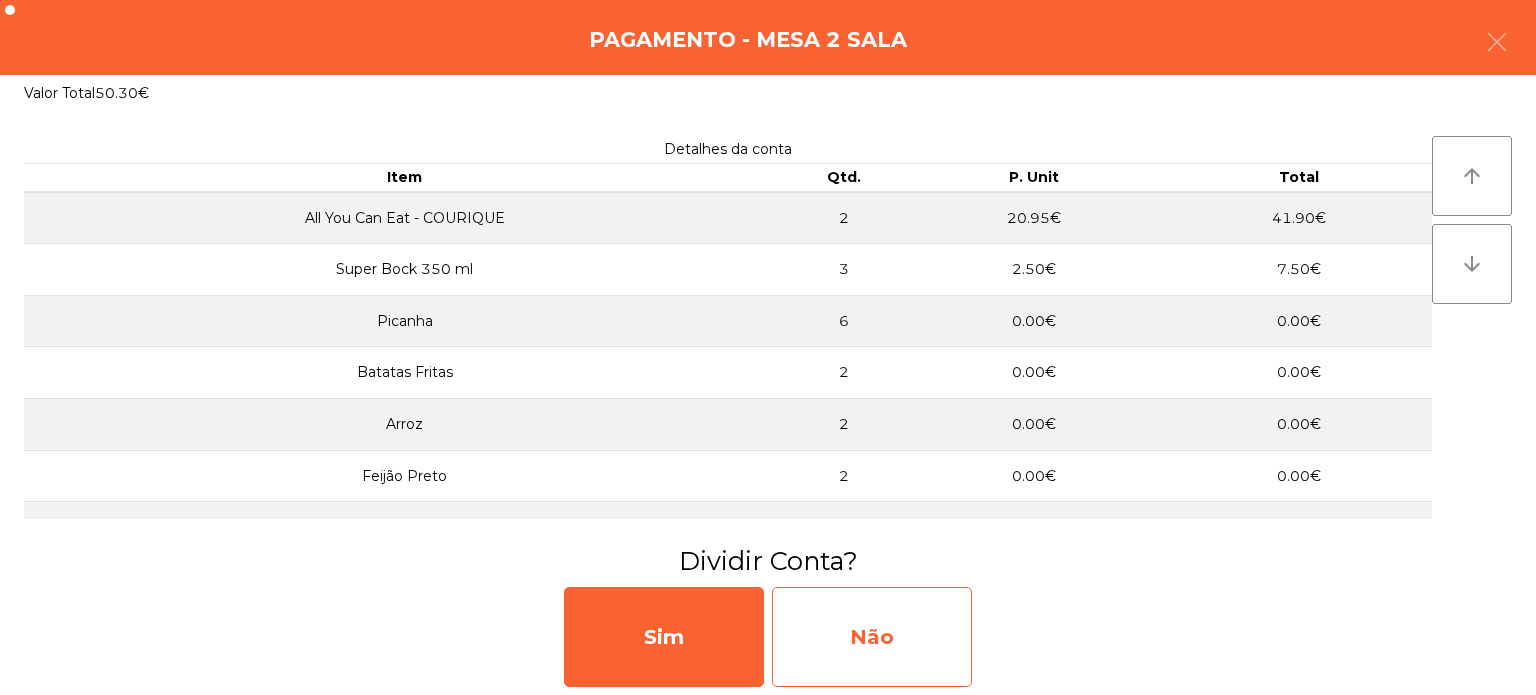 click on "Não" 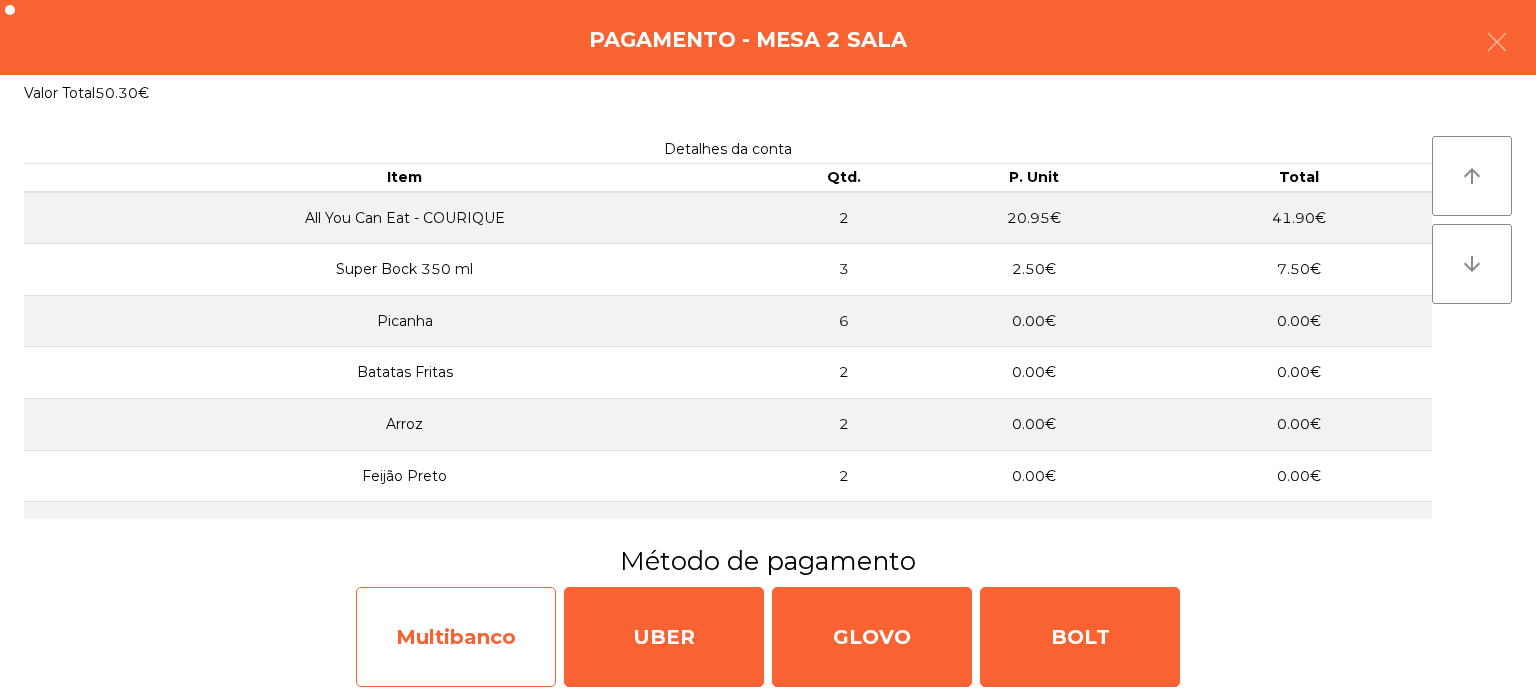 click on "Multibanco" 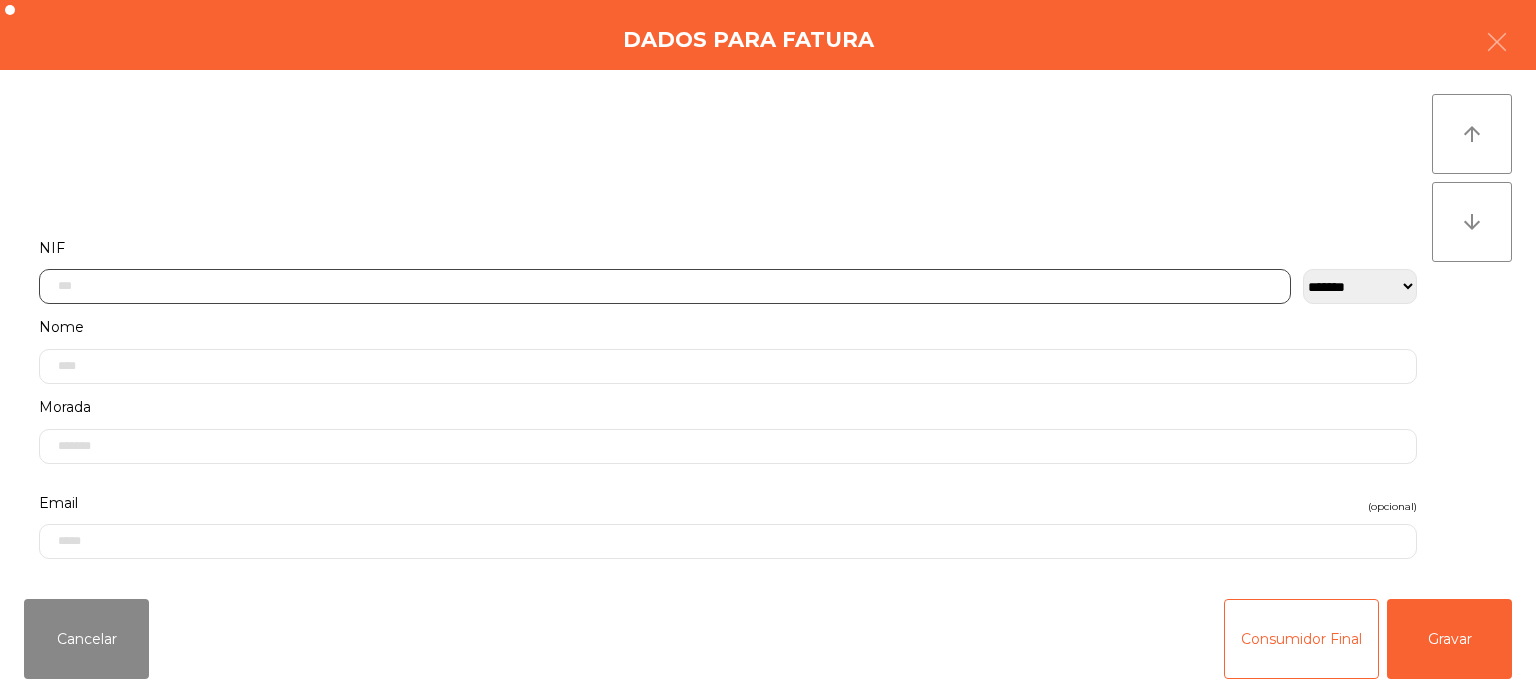 click 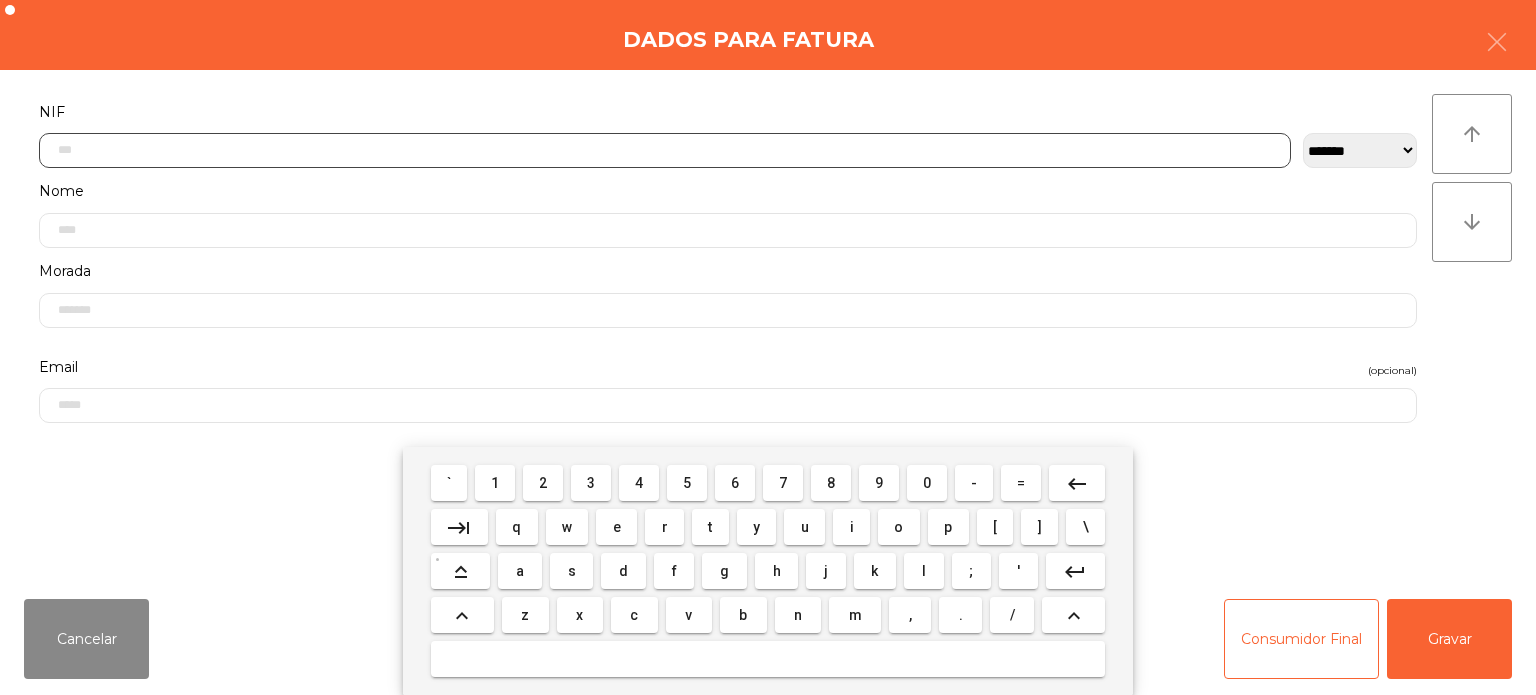 scroll, scrollTop: 139, scrollLeft: 0, axis: vertical 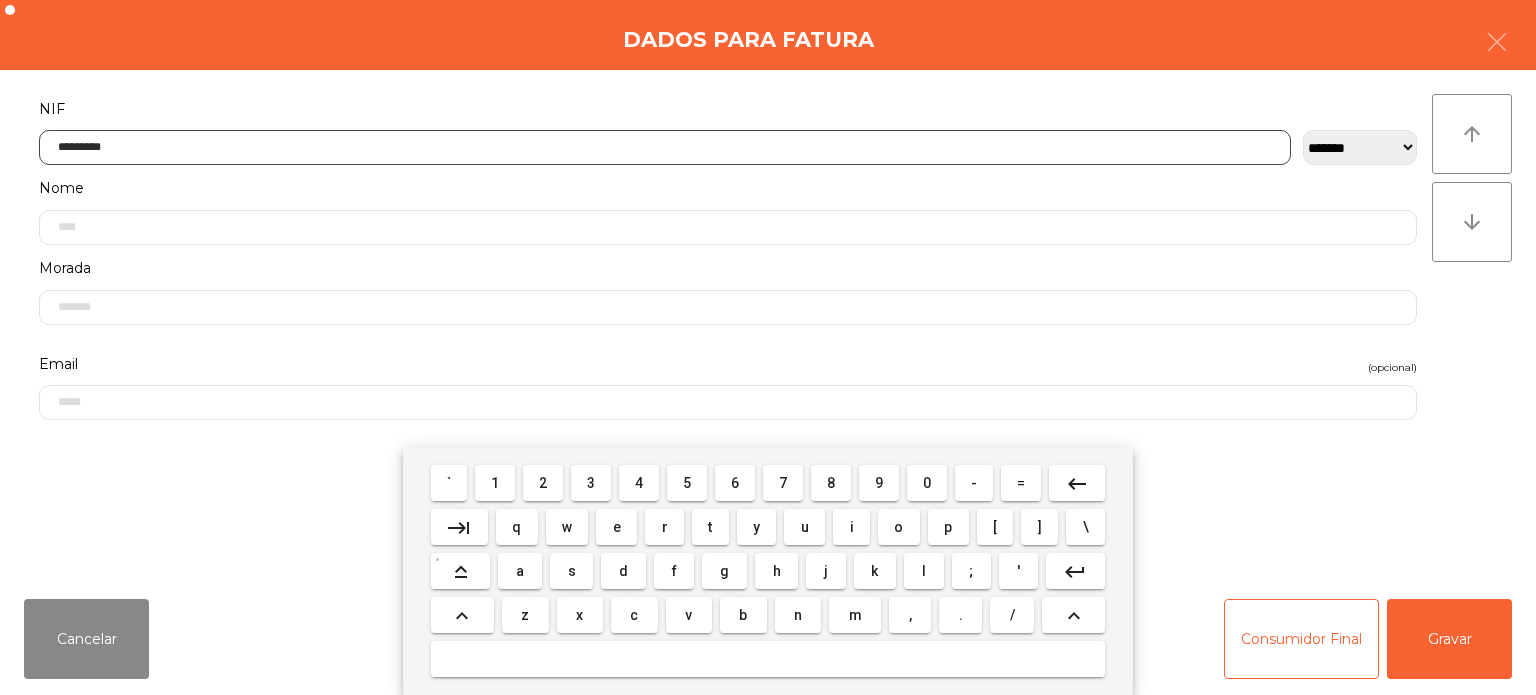 type on "*********" 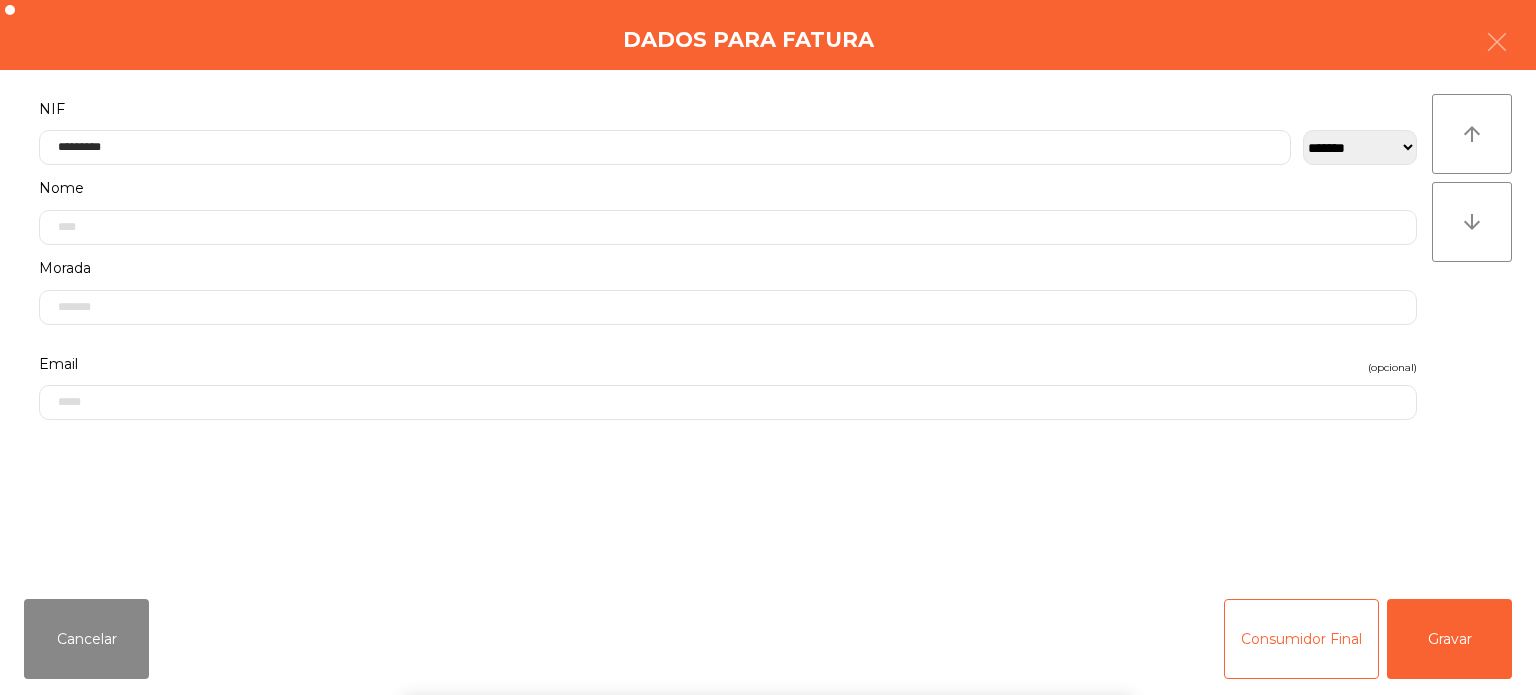 click on "arrow_upward arrow_downward" 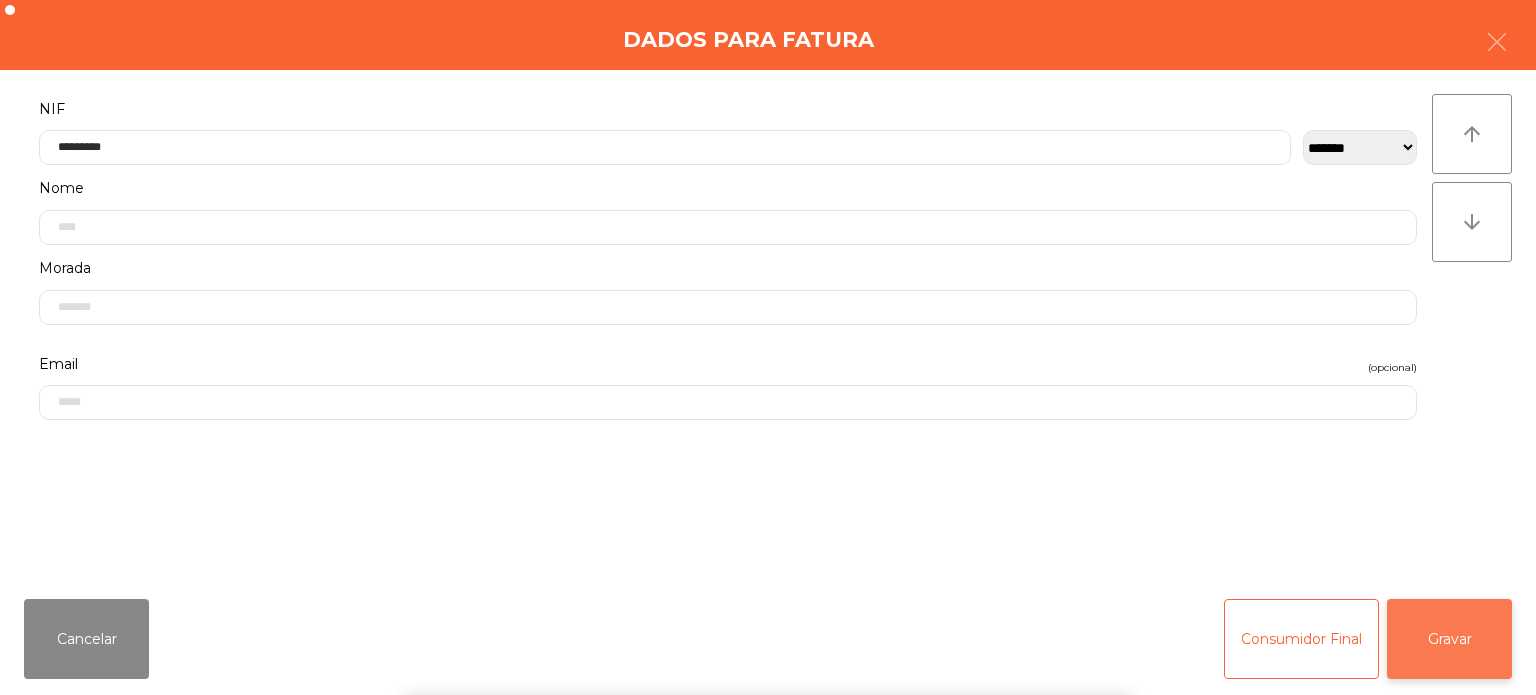 click on "Gravar" 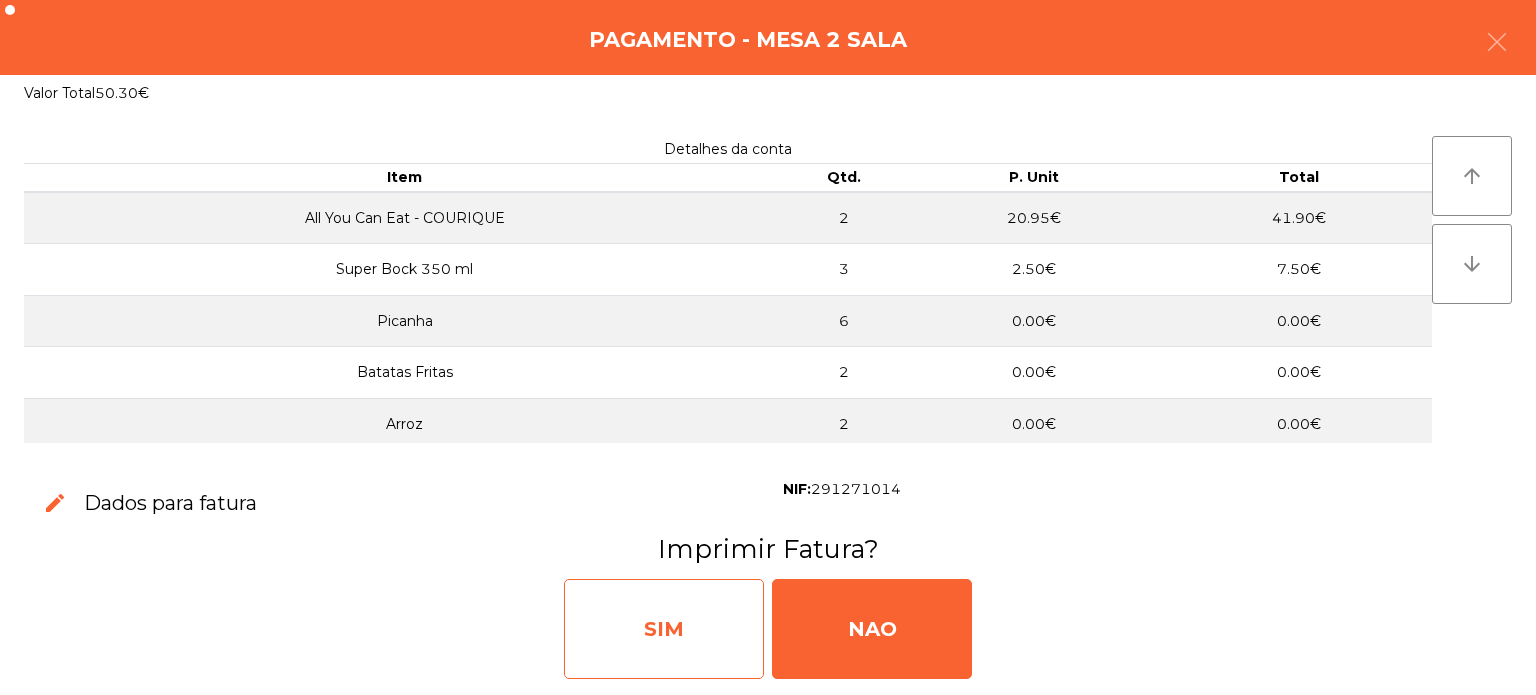 click on "SIM" 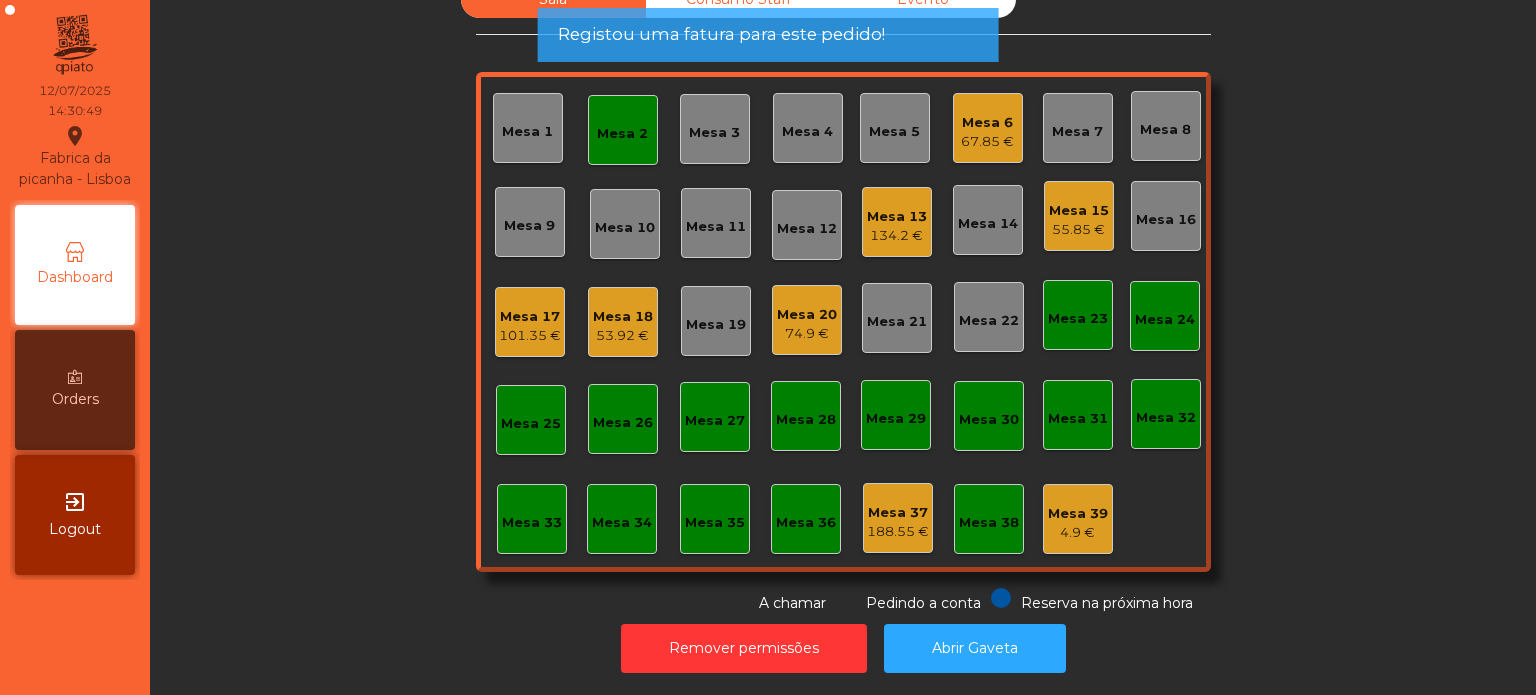 click on "Mesa 2" 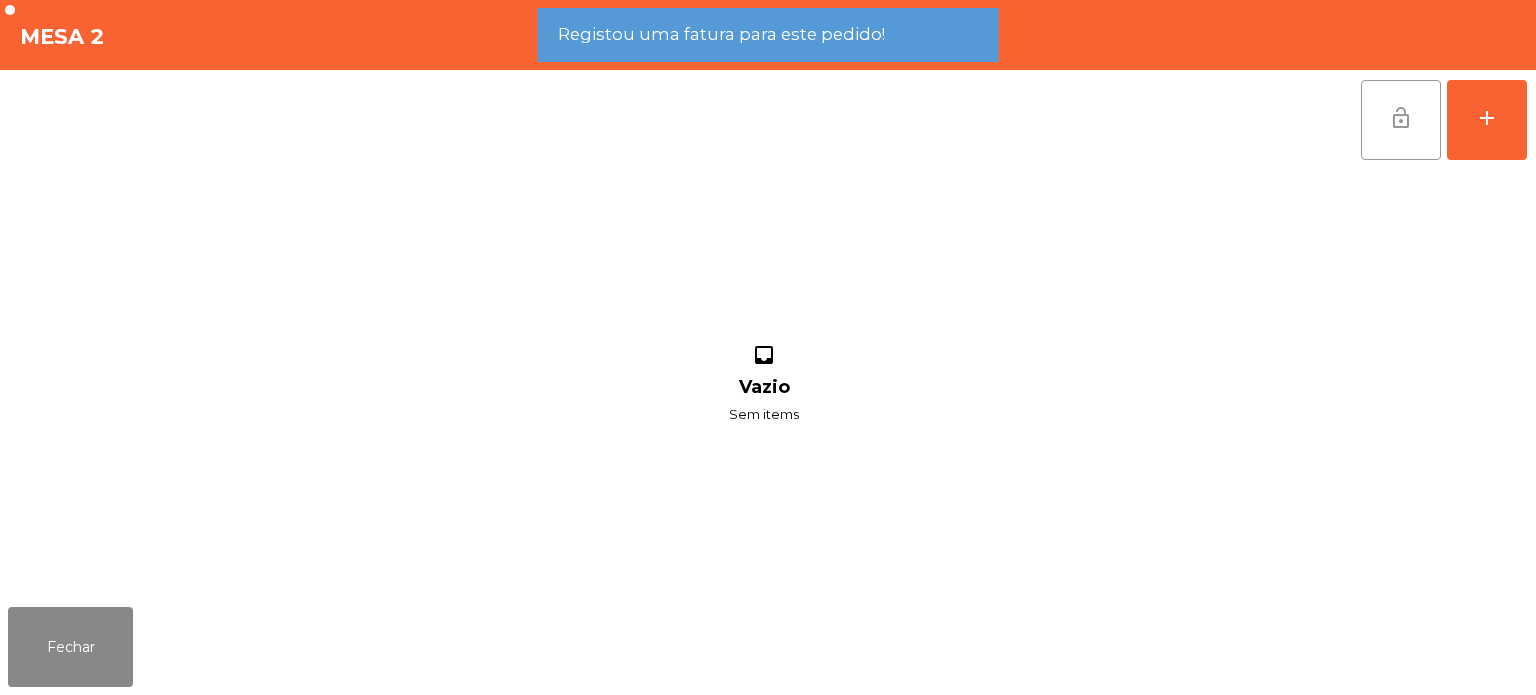 click on "lock_open" 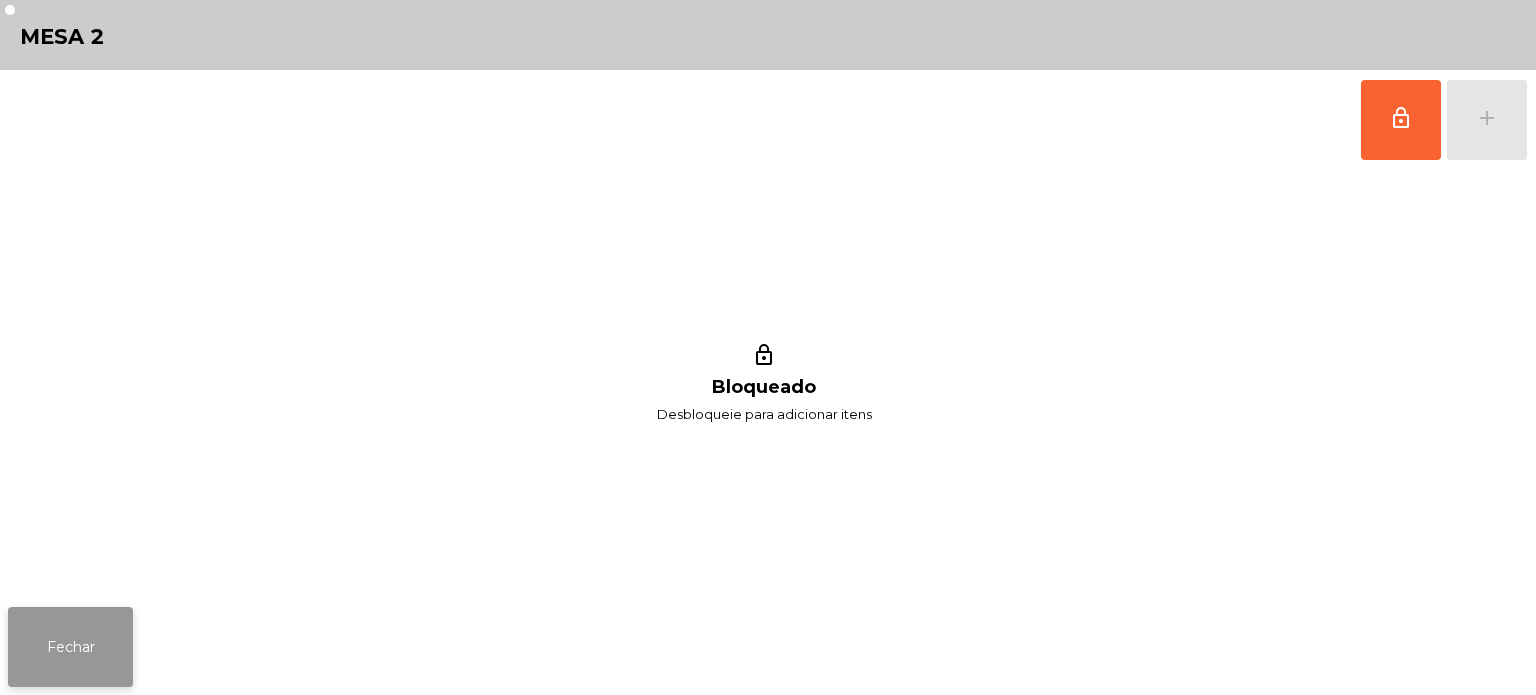 click on "Fechar" 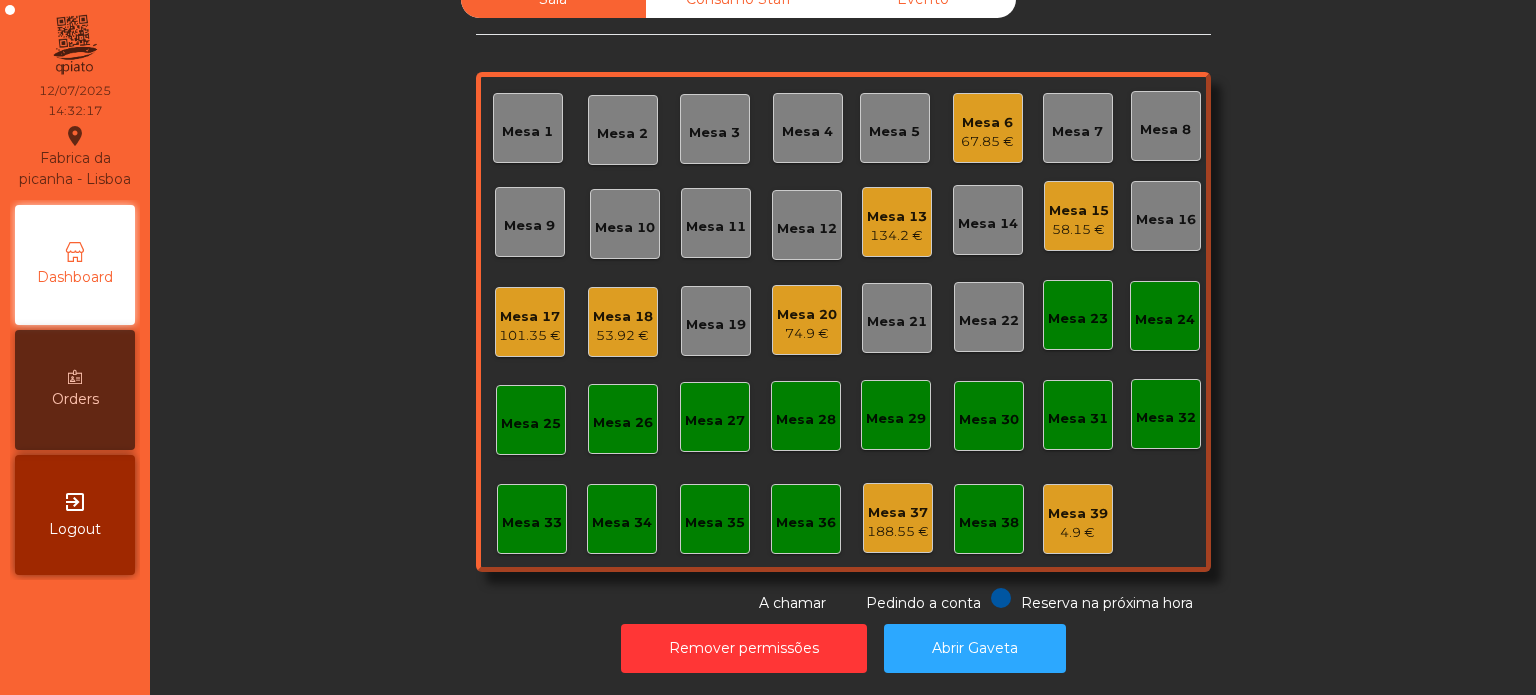 click on "Mesa 31" 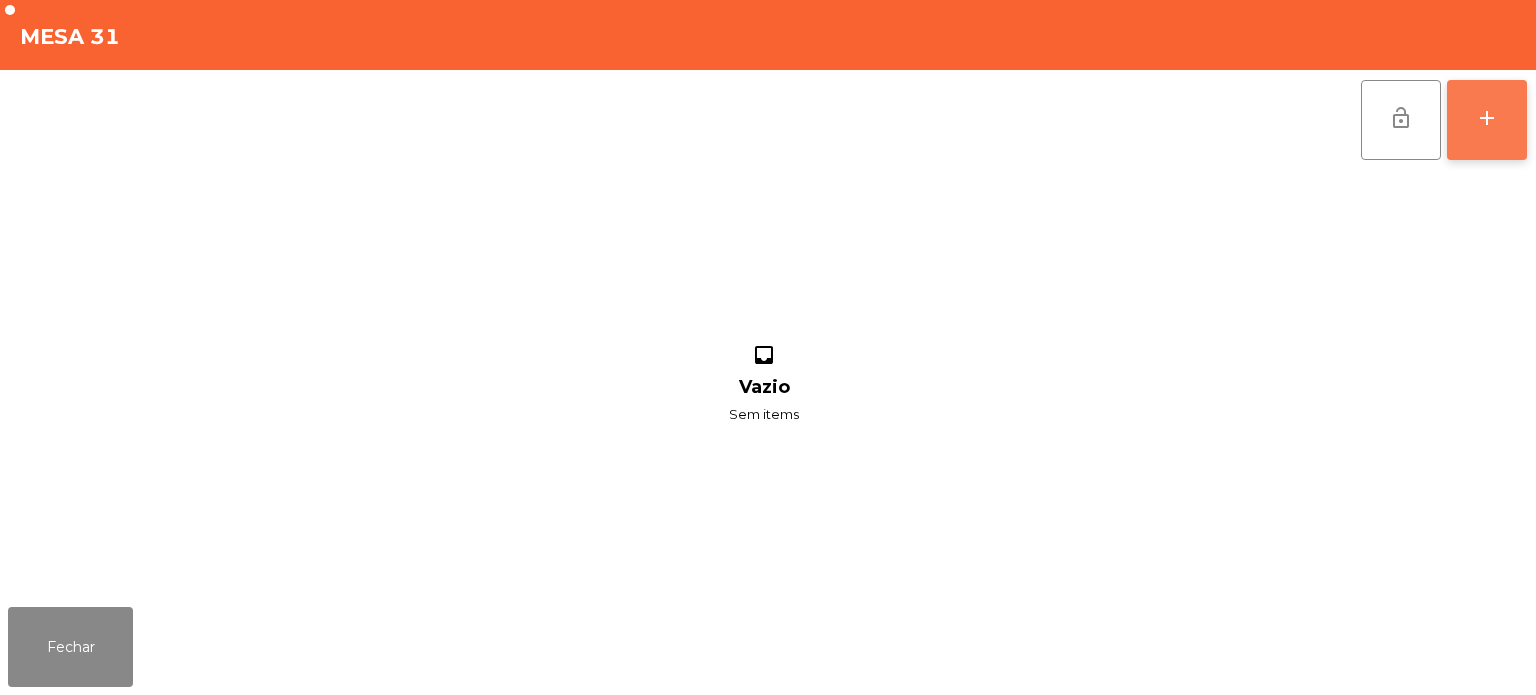 click on "add" 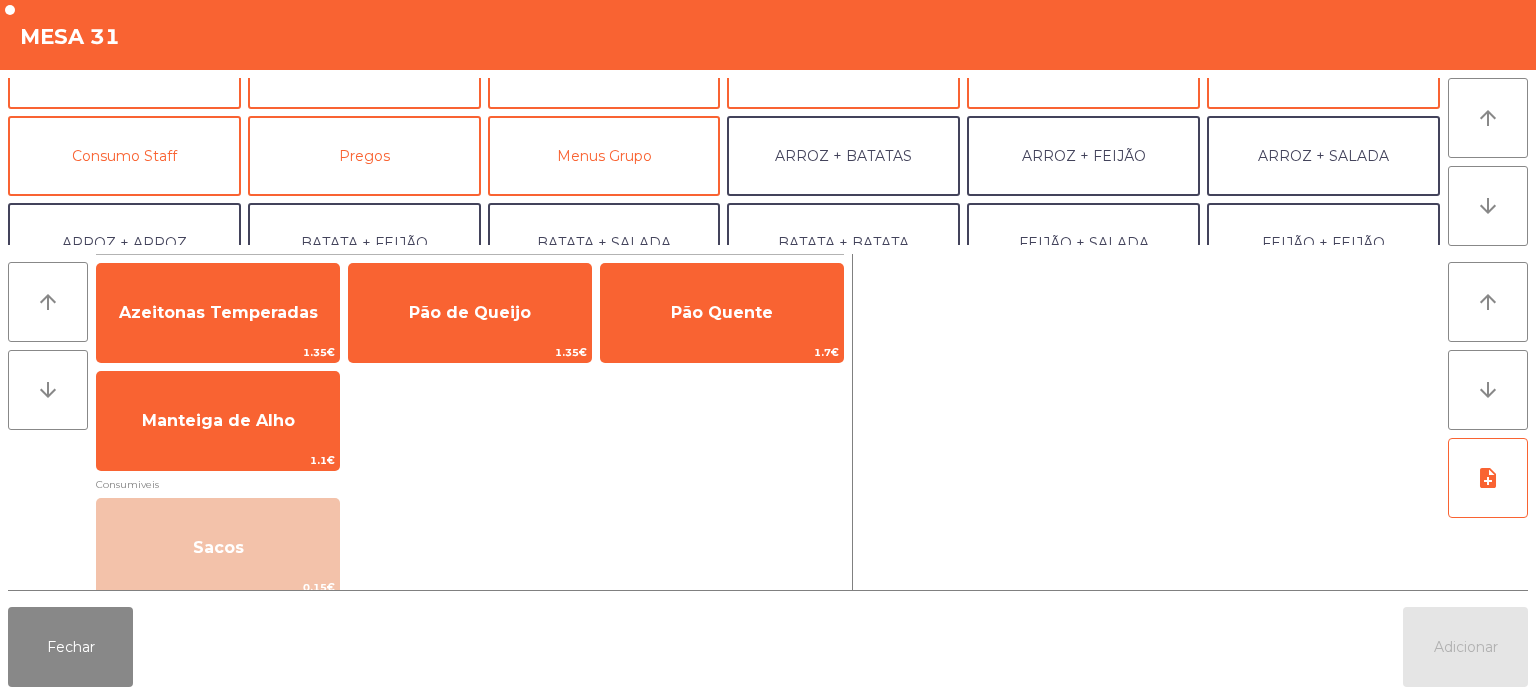 scroll, scrollTop: 176, scrollLeft: 0, axis: vertical 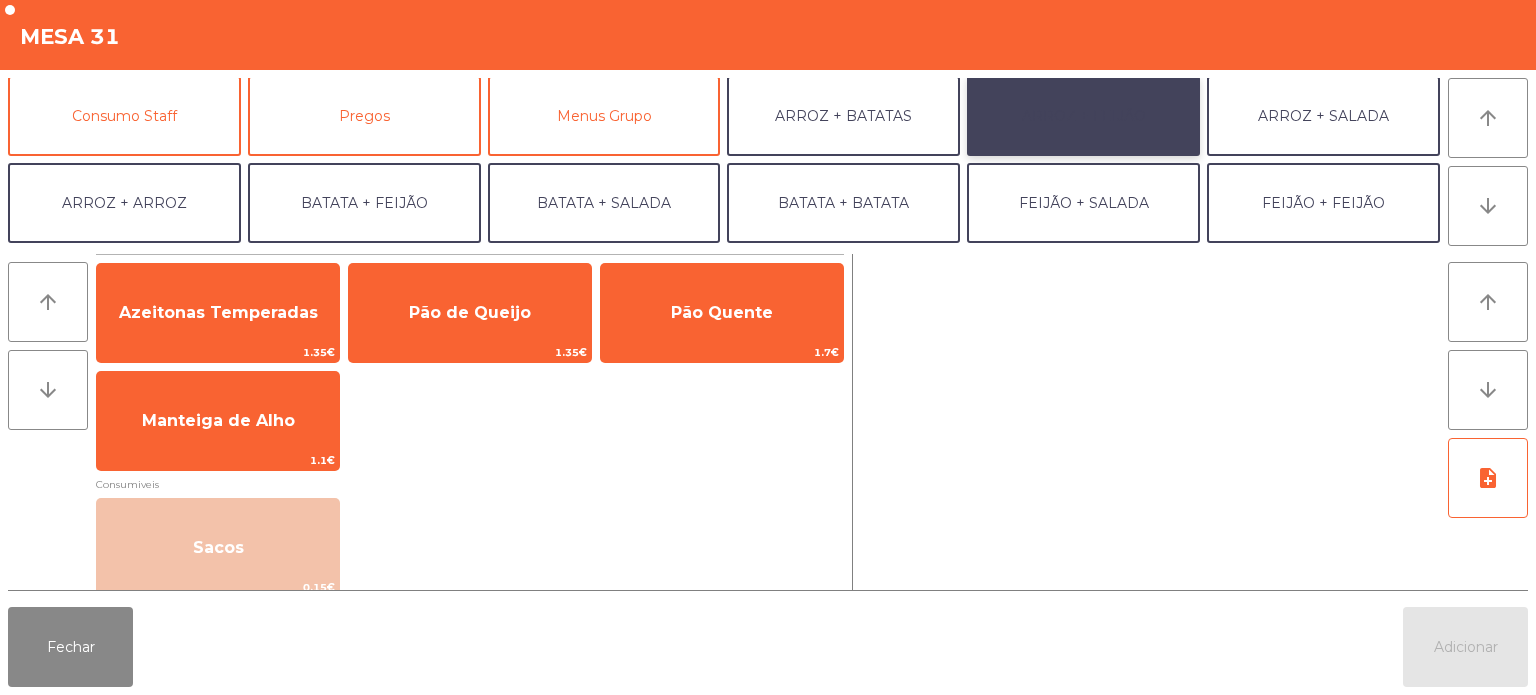 click on "ARROZ + FEIJÃO" 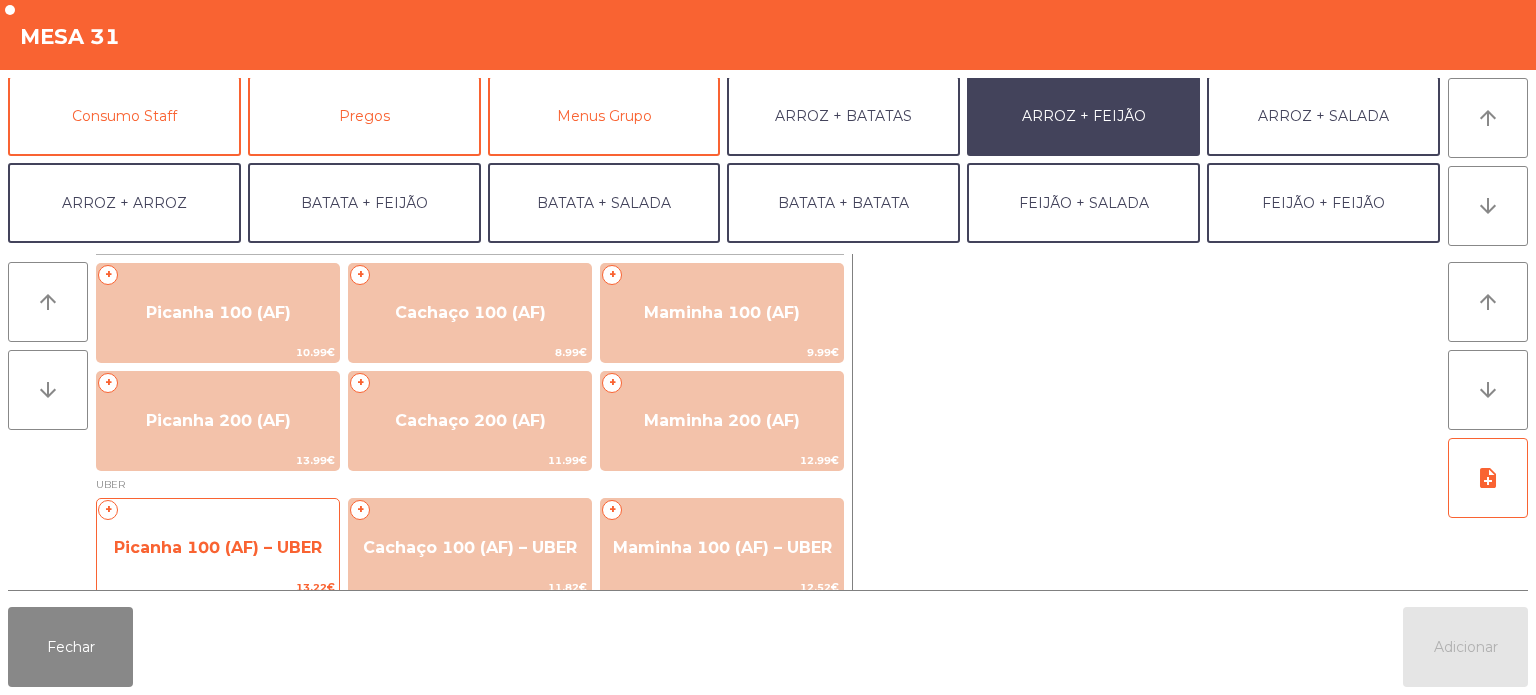 click on "Picanha 100 (AF) – UBER" 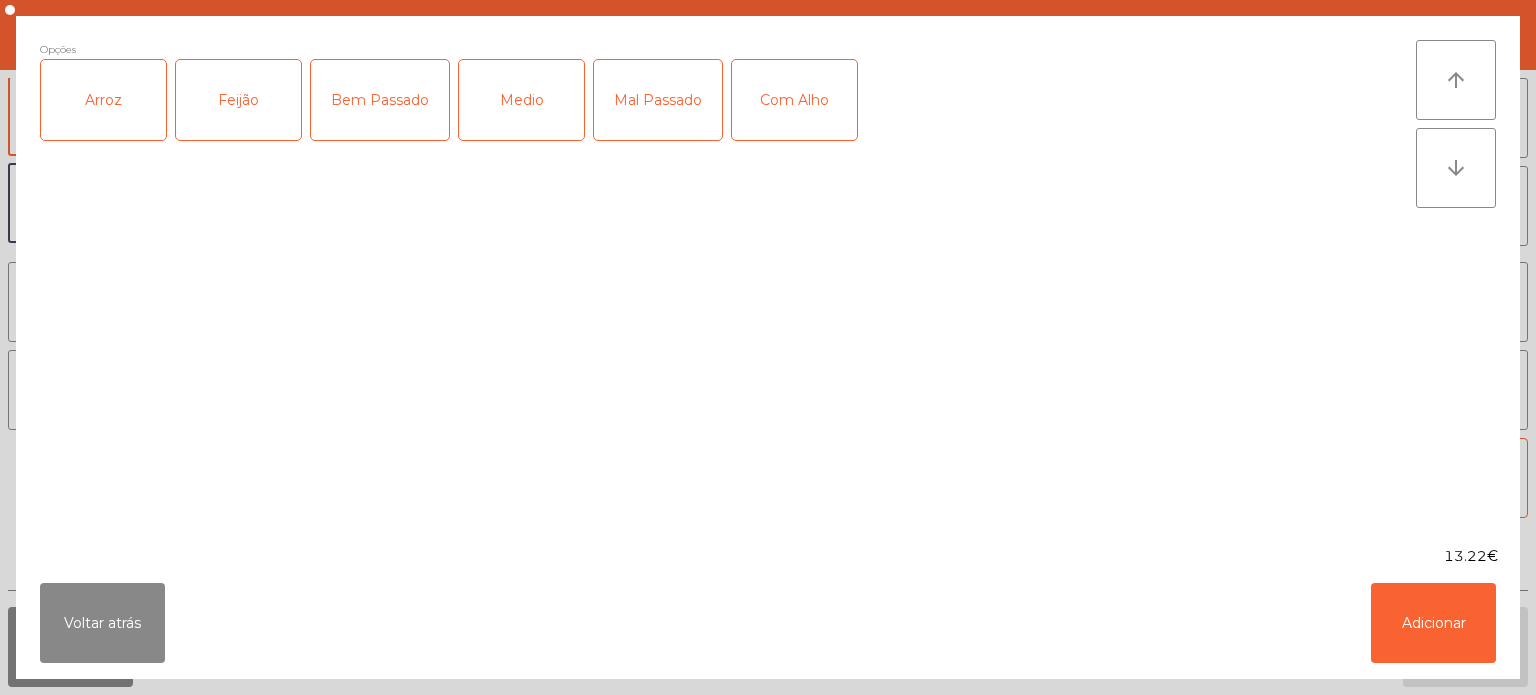 click on "Arroz" 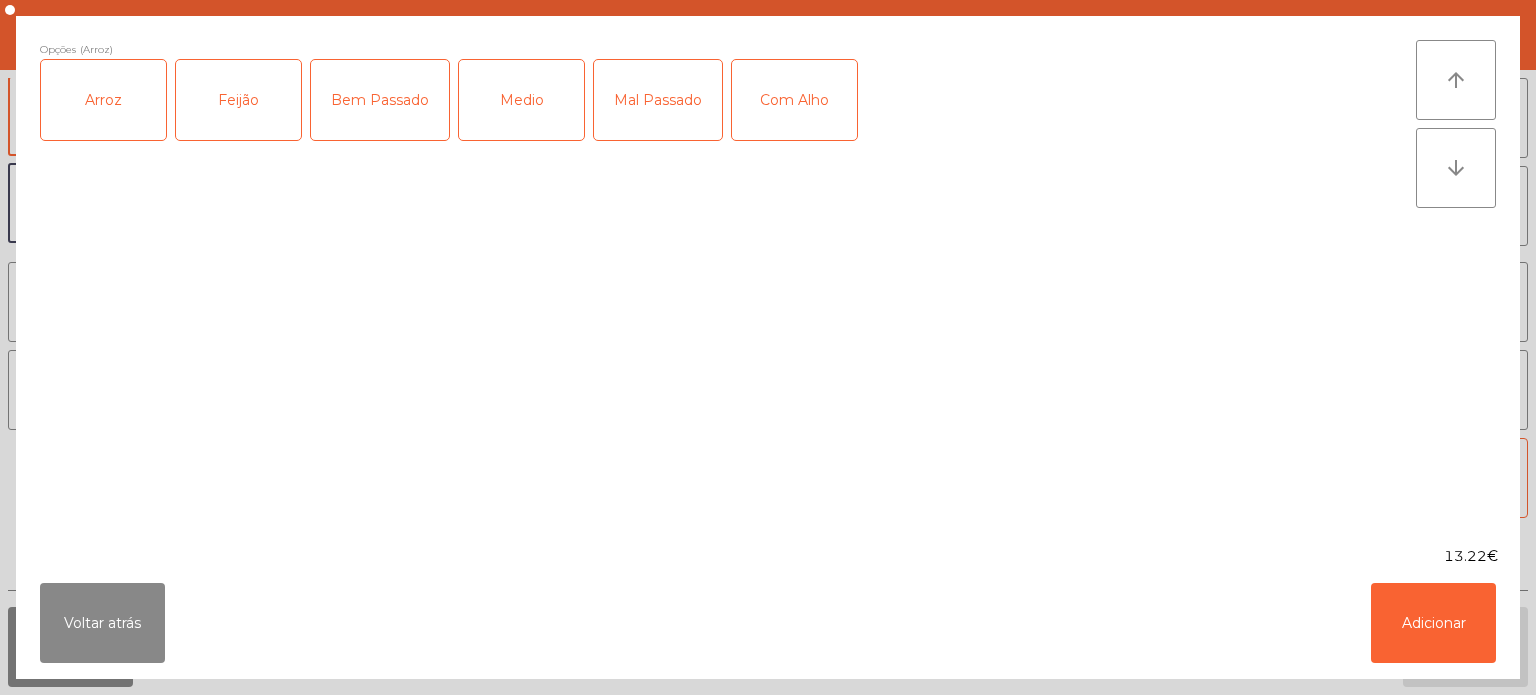 click on "Feijão" 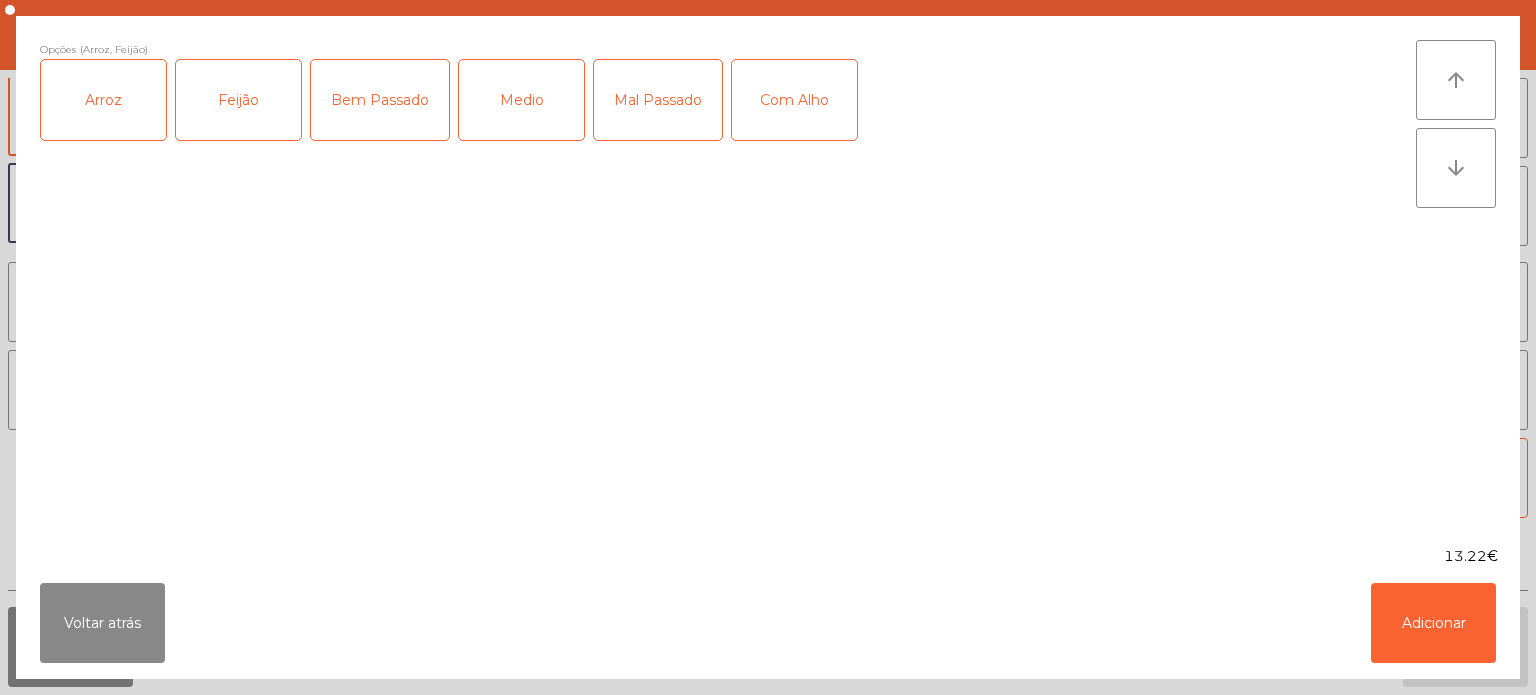 click on "Medio" 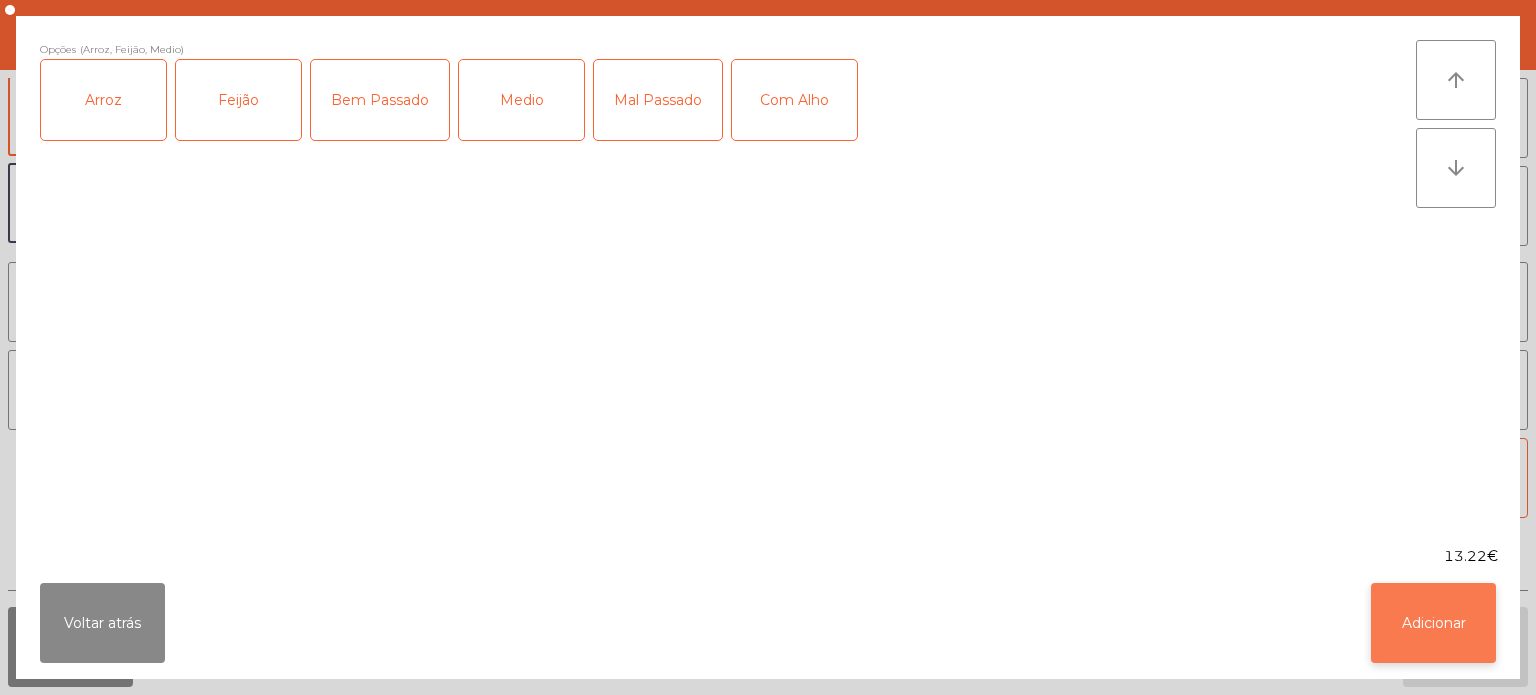 click on "Adicionar" 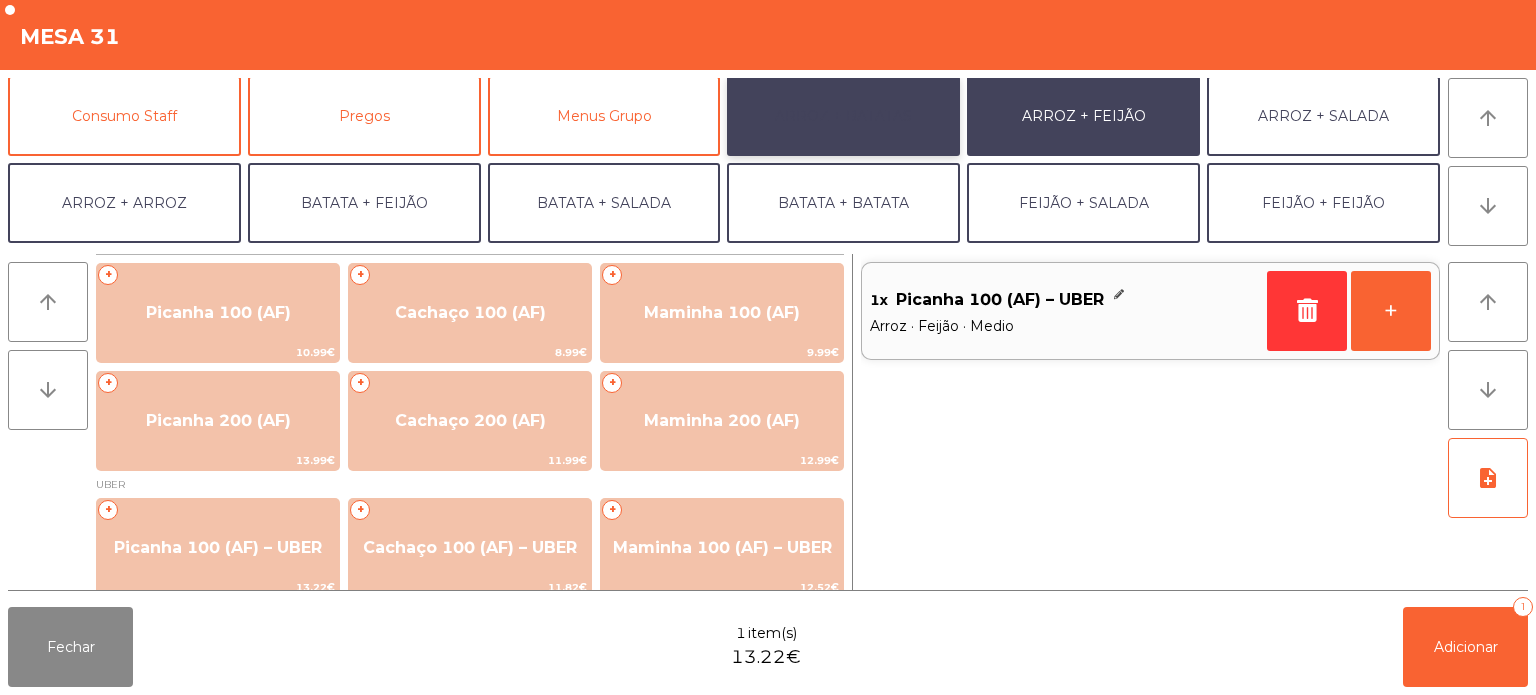 click on "ARROZ + BATATAS" 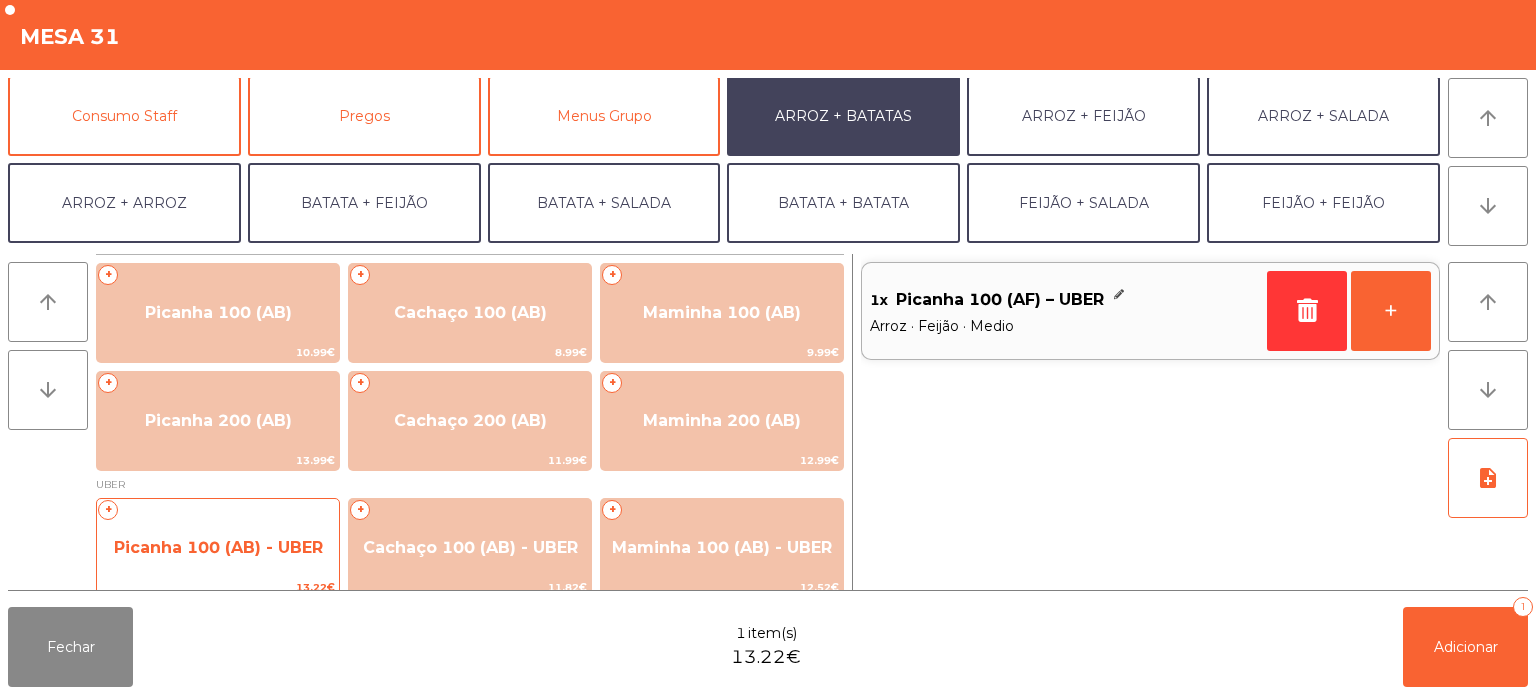 click on "Picanha 100 (AB) - UBER" 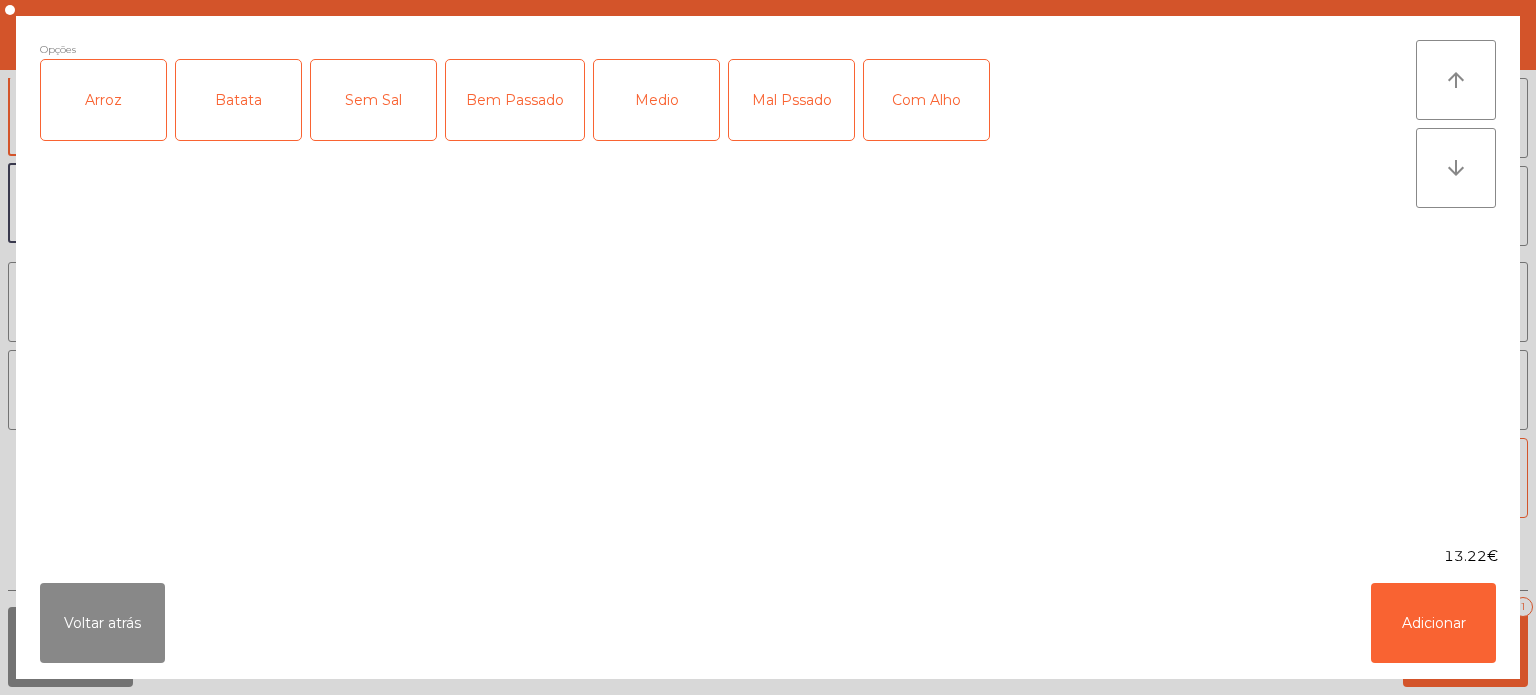 click on "Arroz" 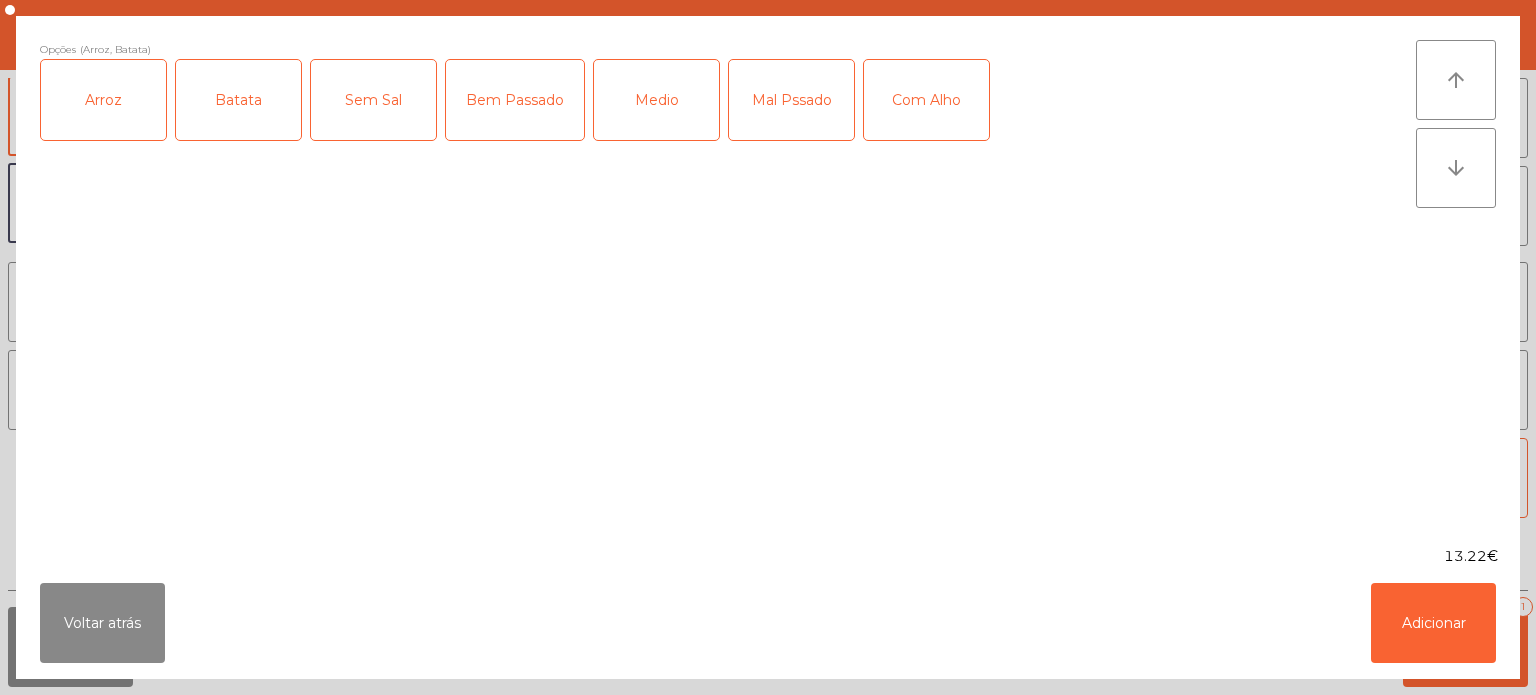 click on "Medio" 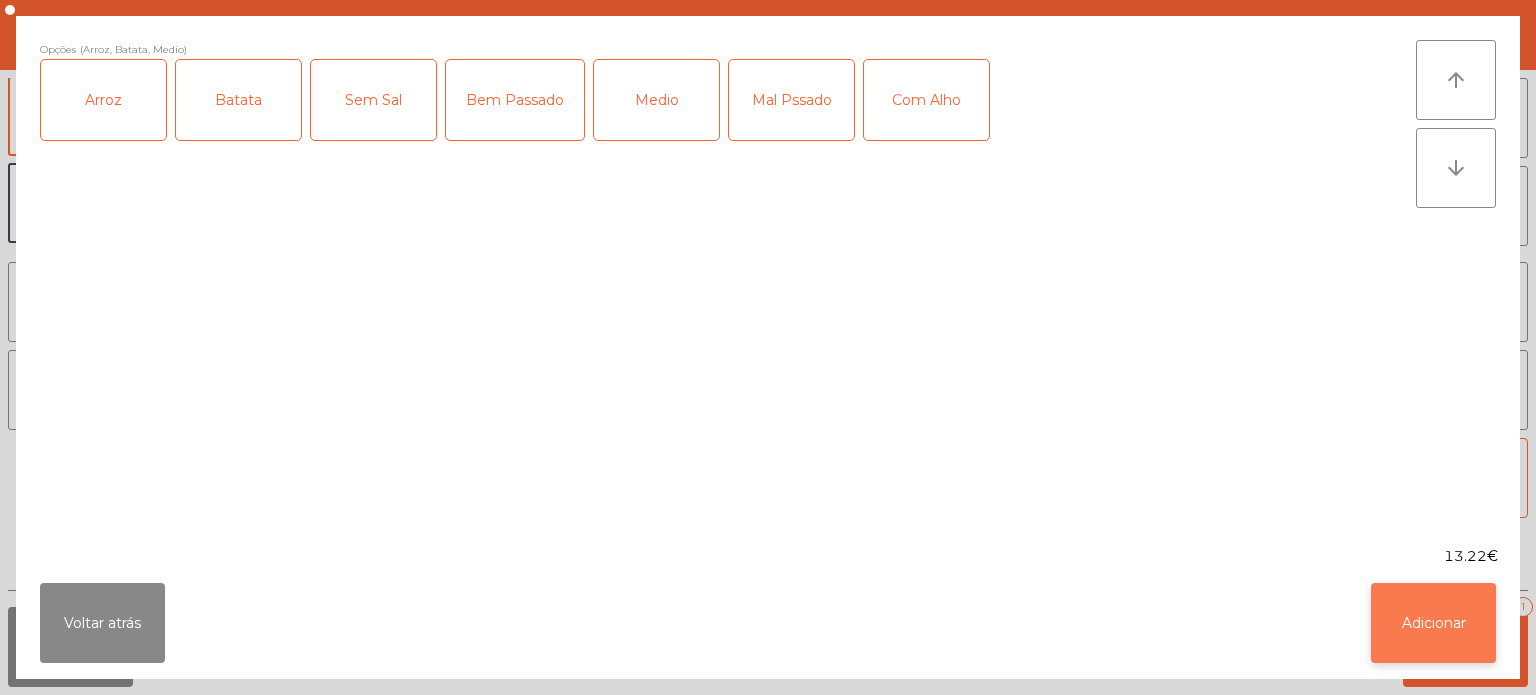 click on "Adicionar" 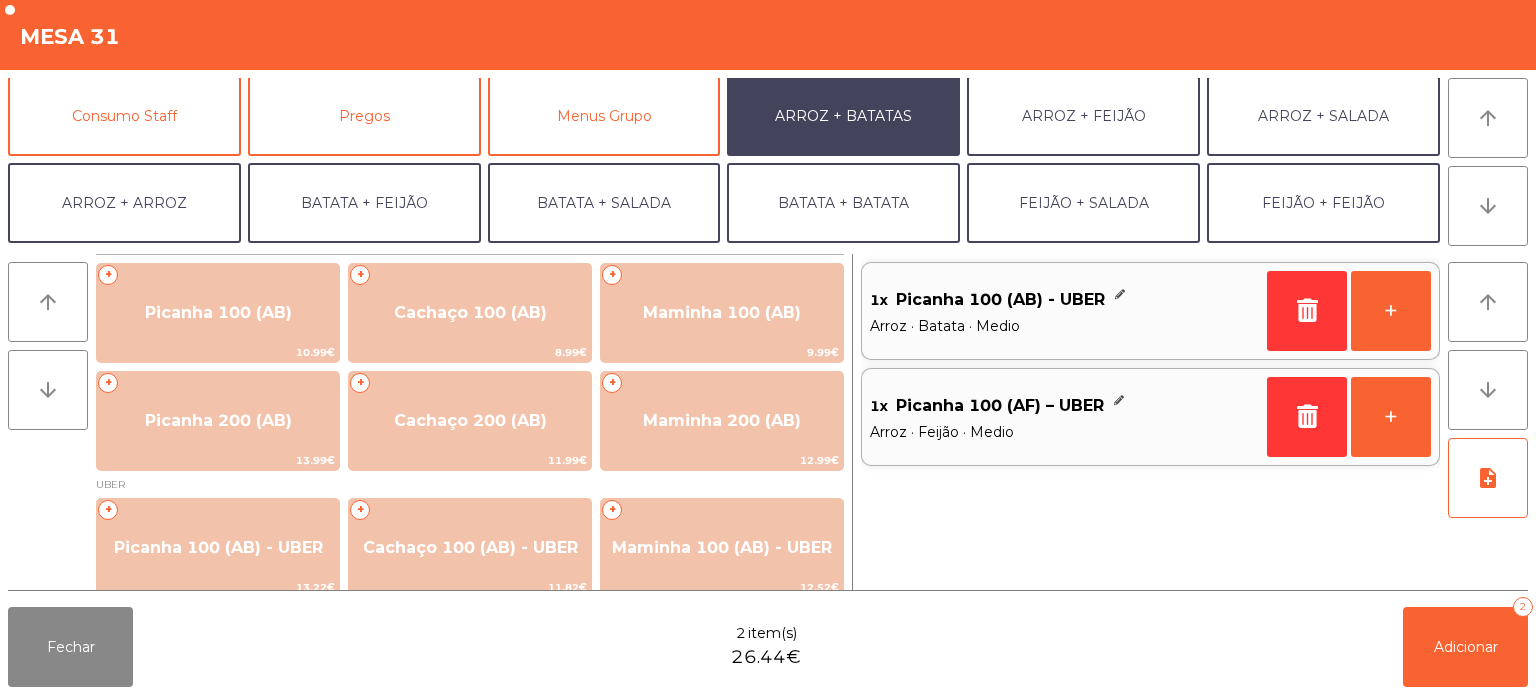 scroll, scrollTop: 260, scrollLeft: 0, axis: vertical 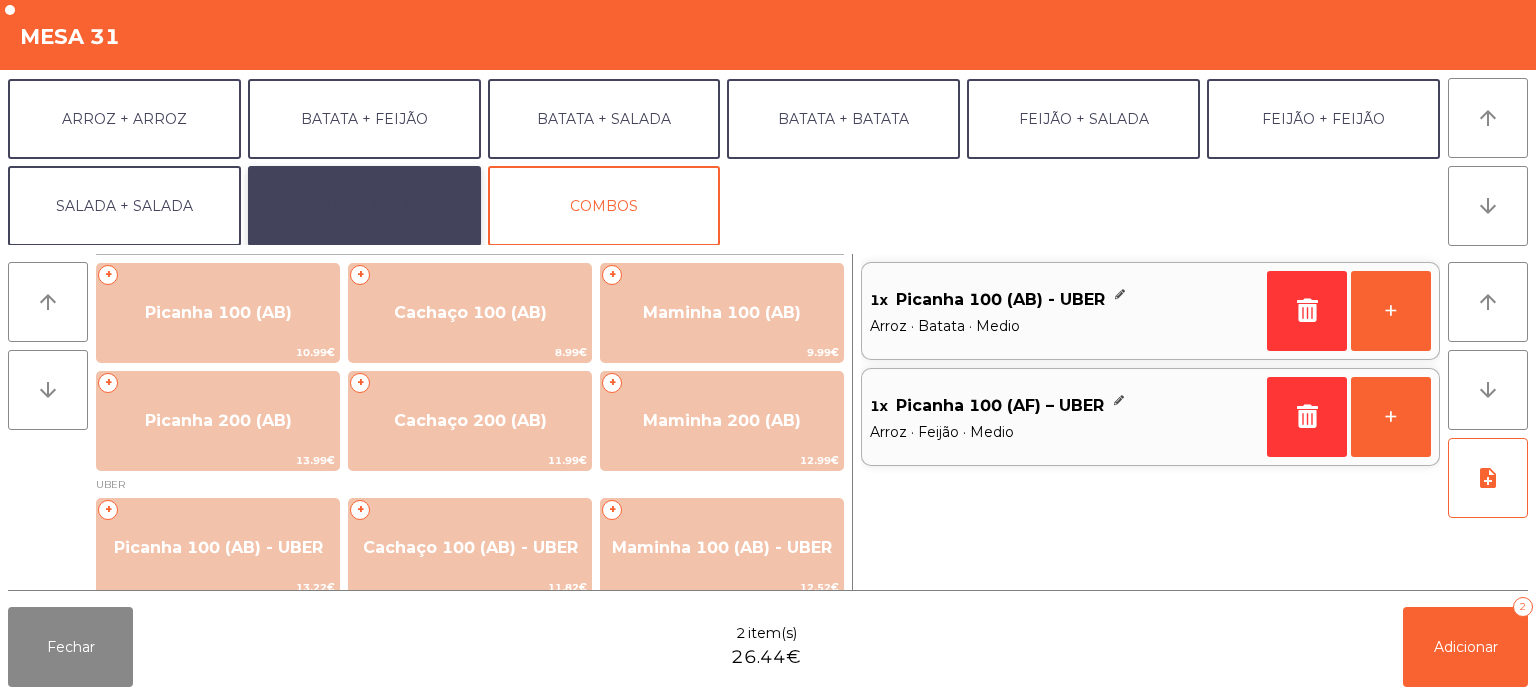 click on "EXTRAS UBER" 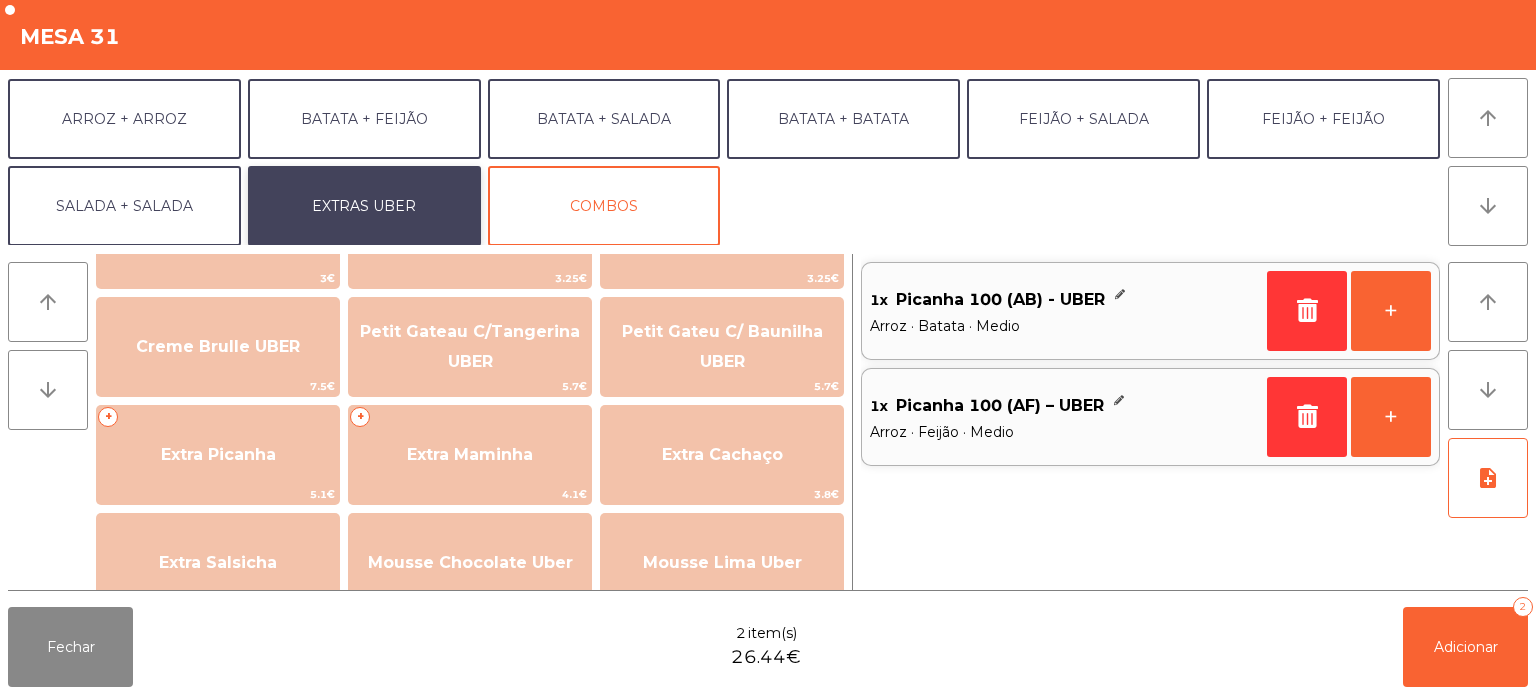 scroll, scrollTop: 457, scrollLeft: 0, axis: vertical 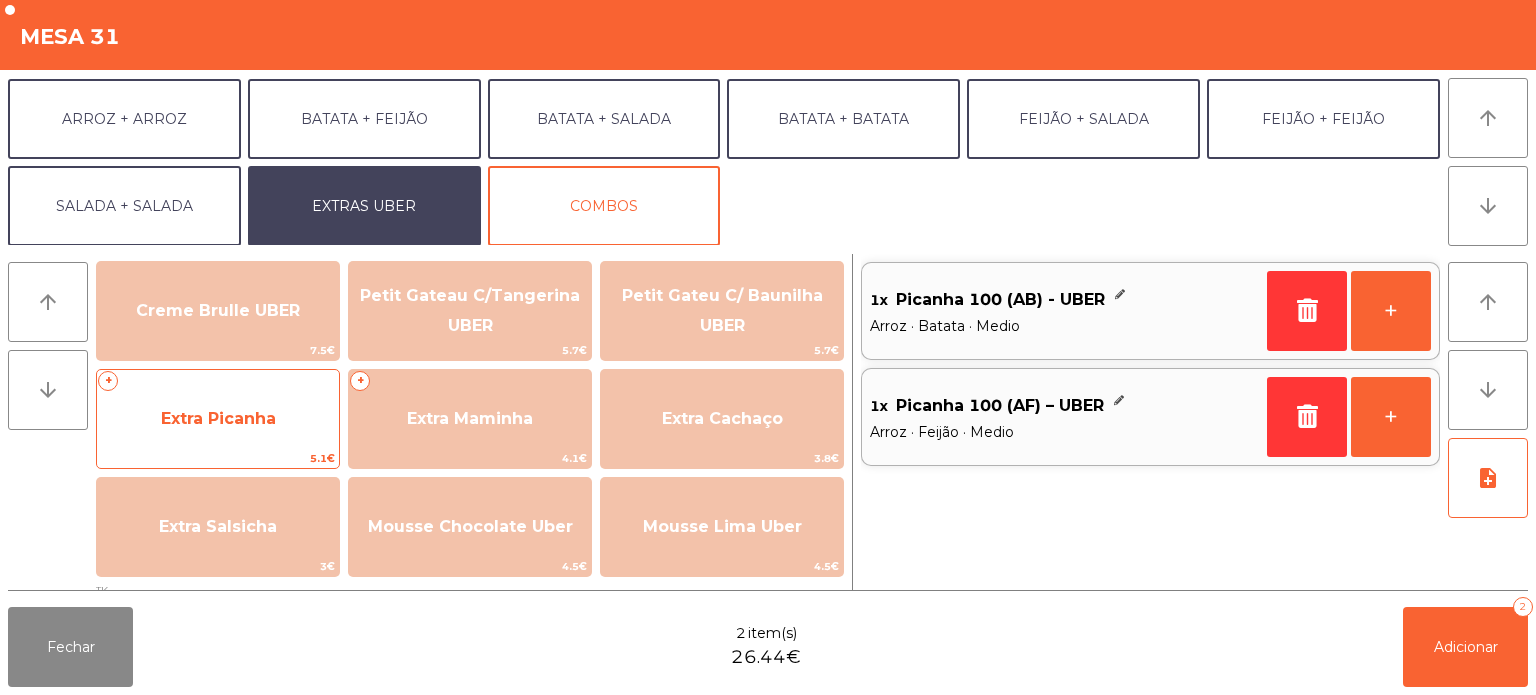 click on "Extra Picanha" 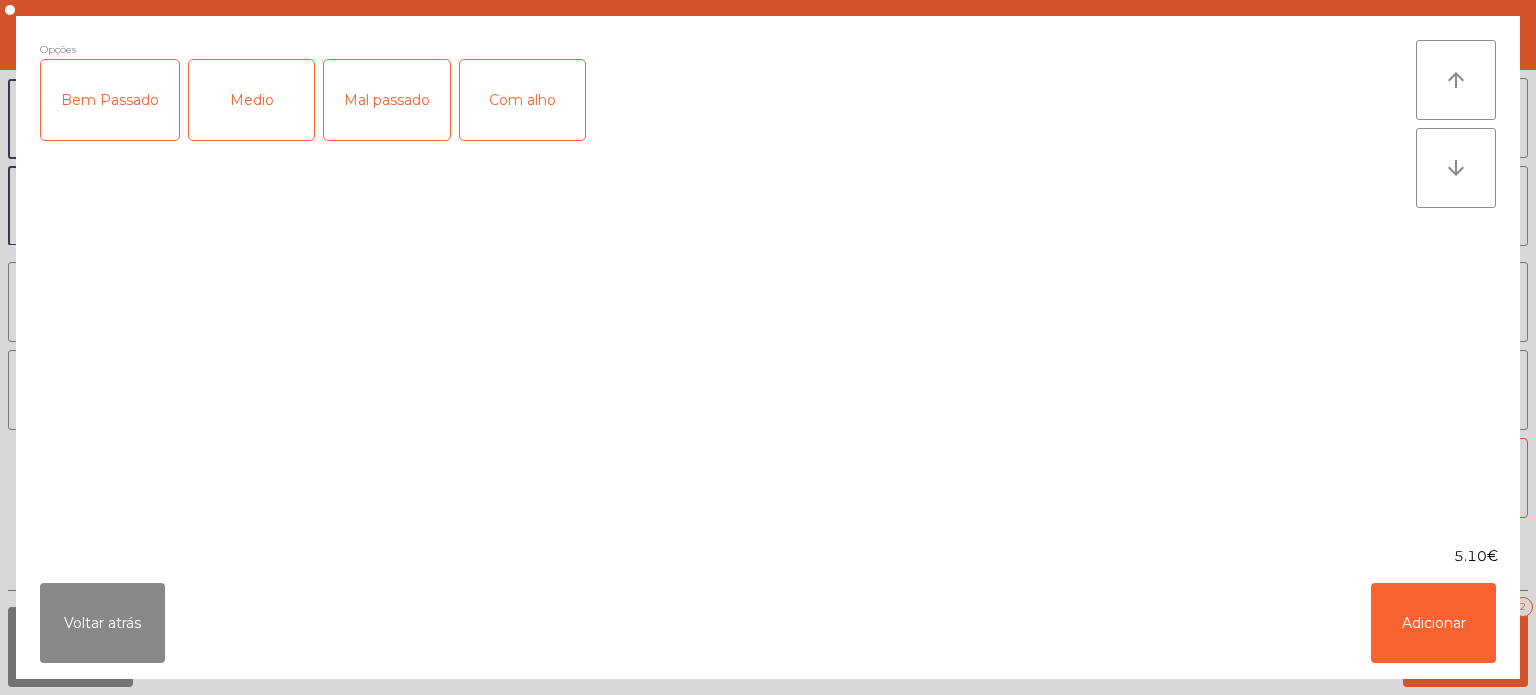 click on "Medio" 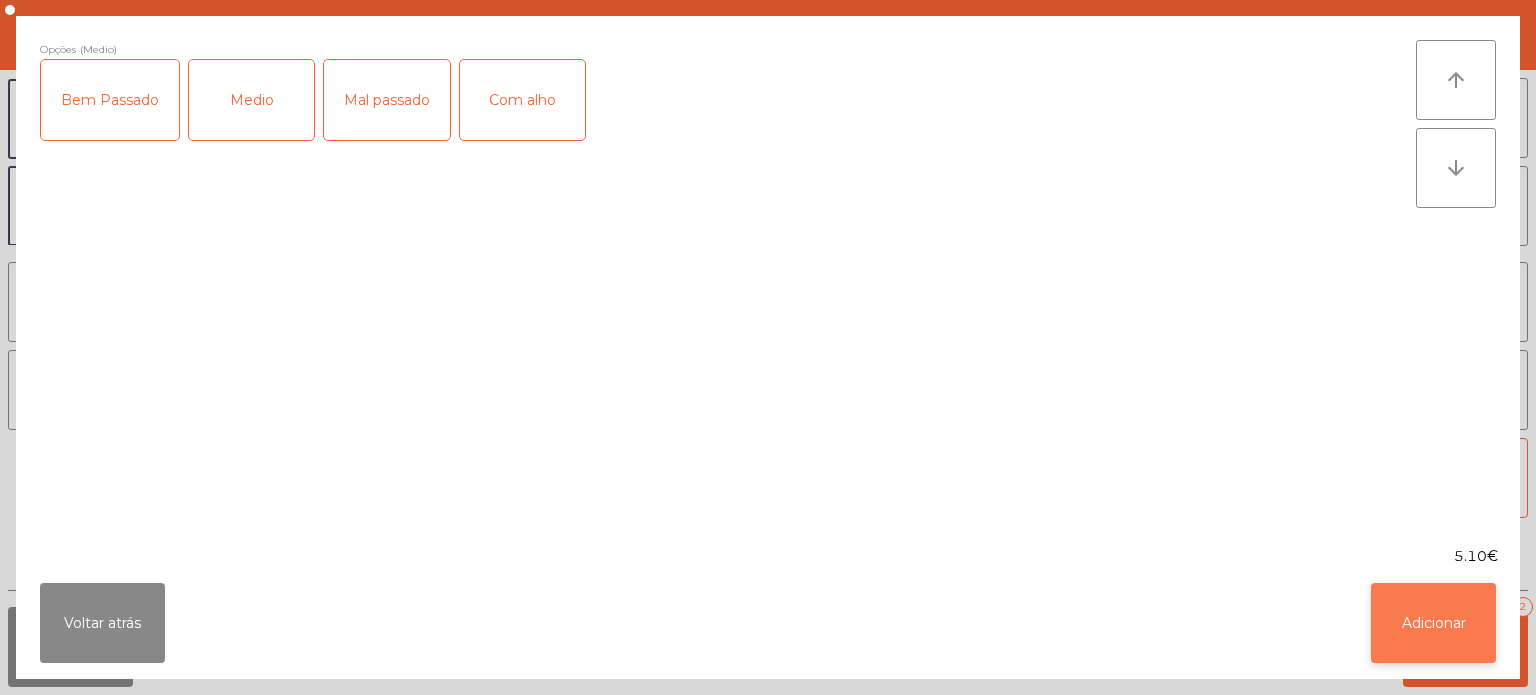 click on "Adicionar" 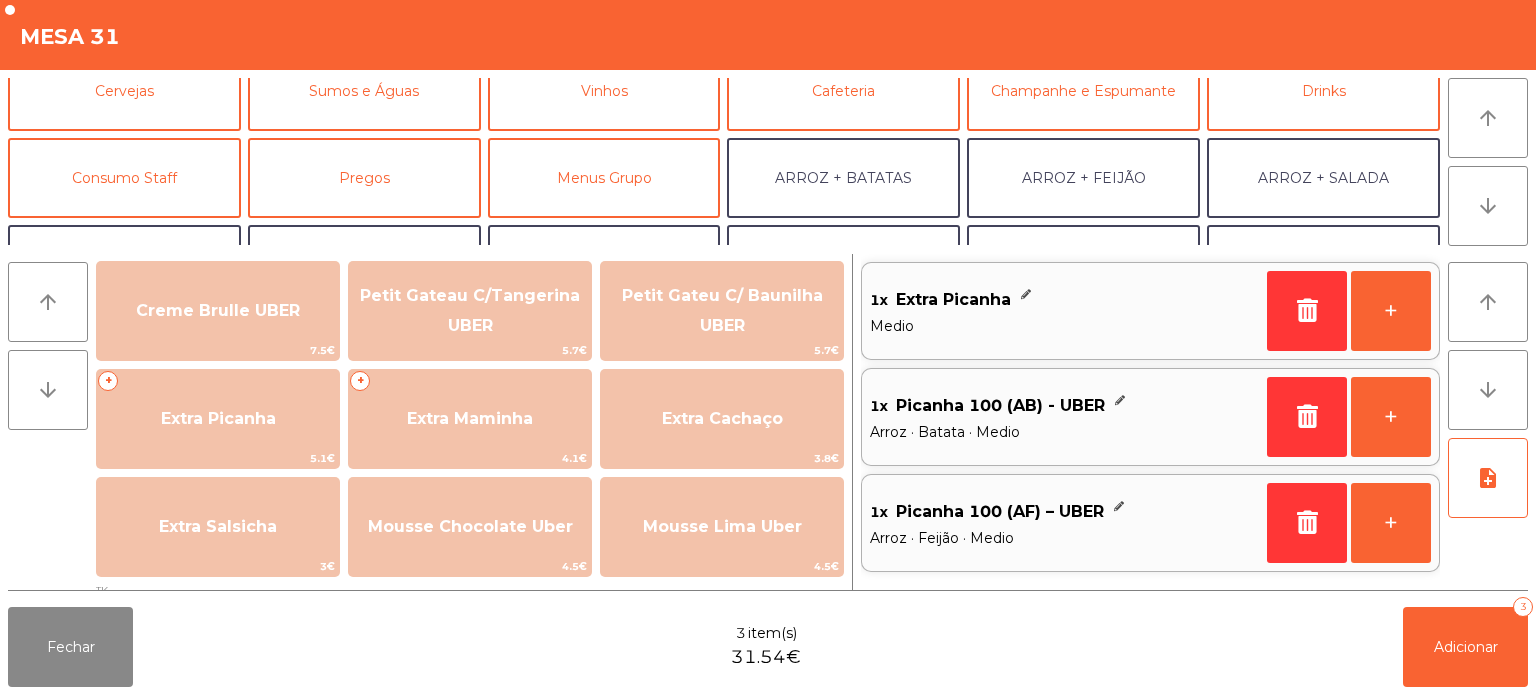 scroll, scrollTop: 0, scrollLeft: 0, axis: both 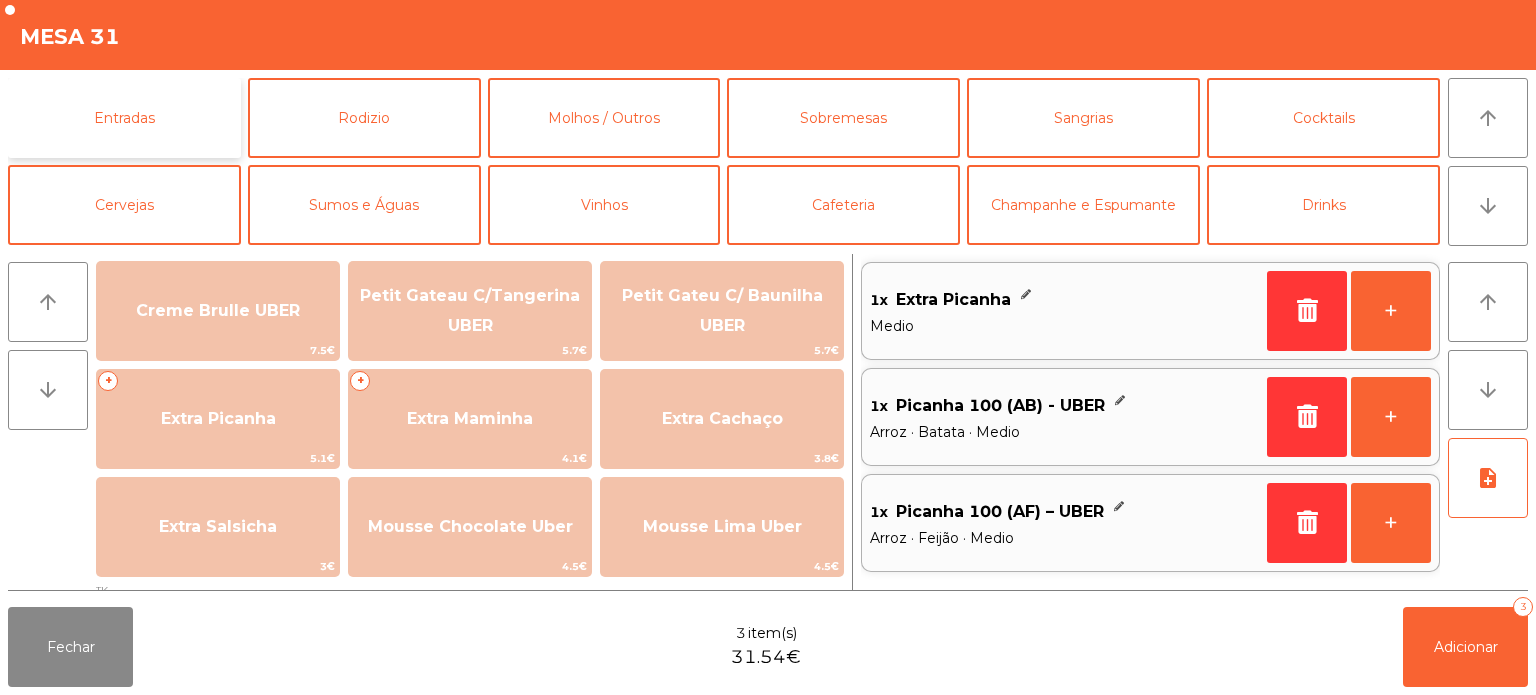 click on "Entradas" 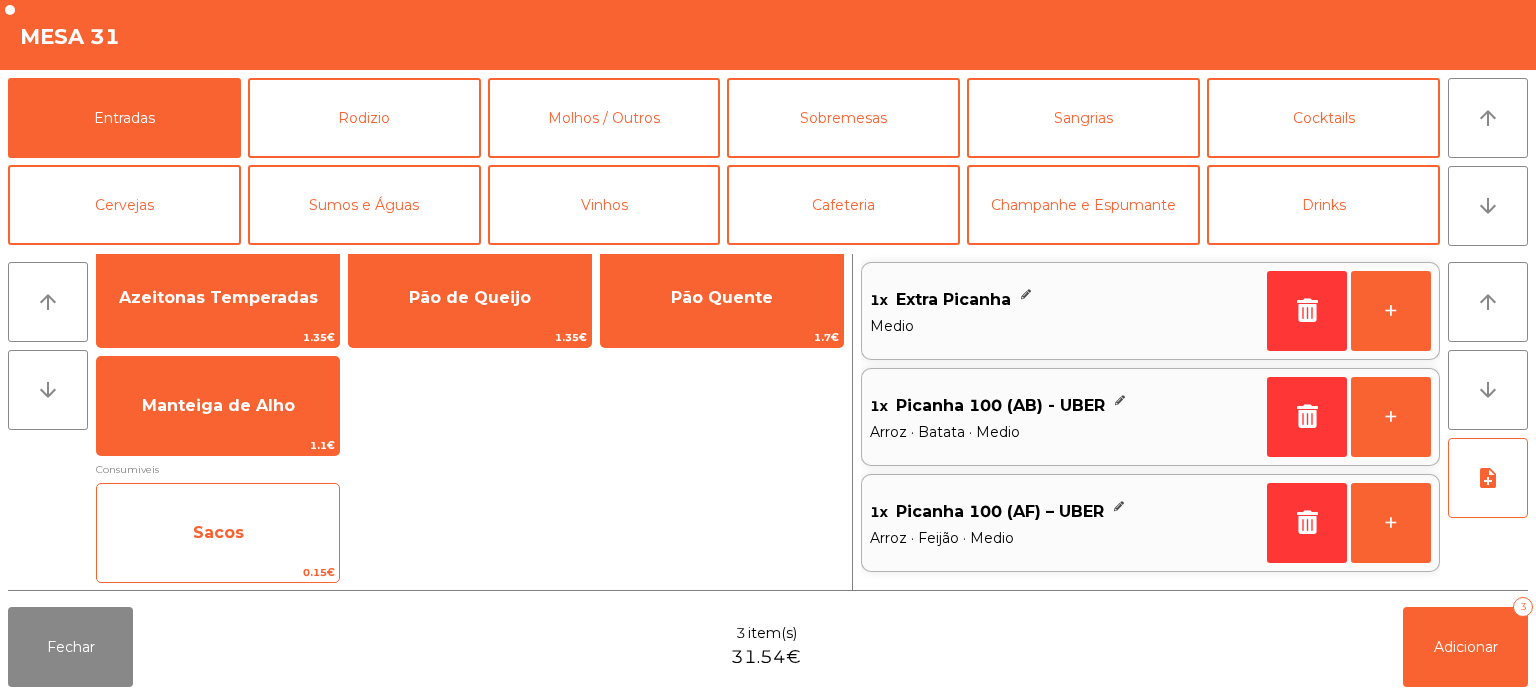 click on "Sacos" 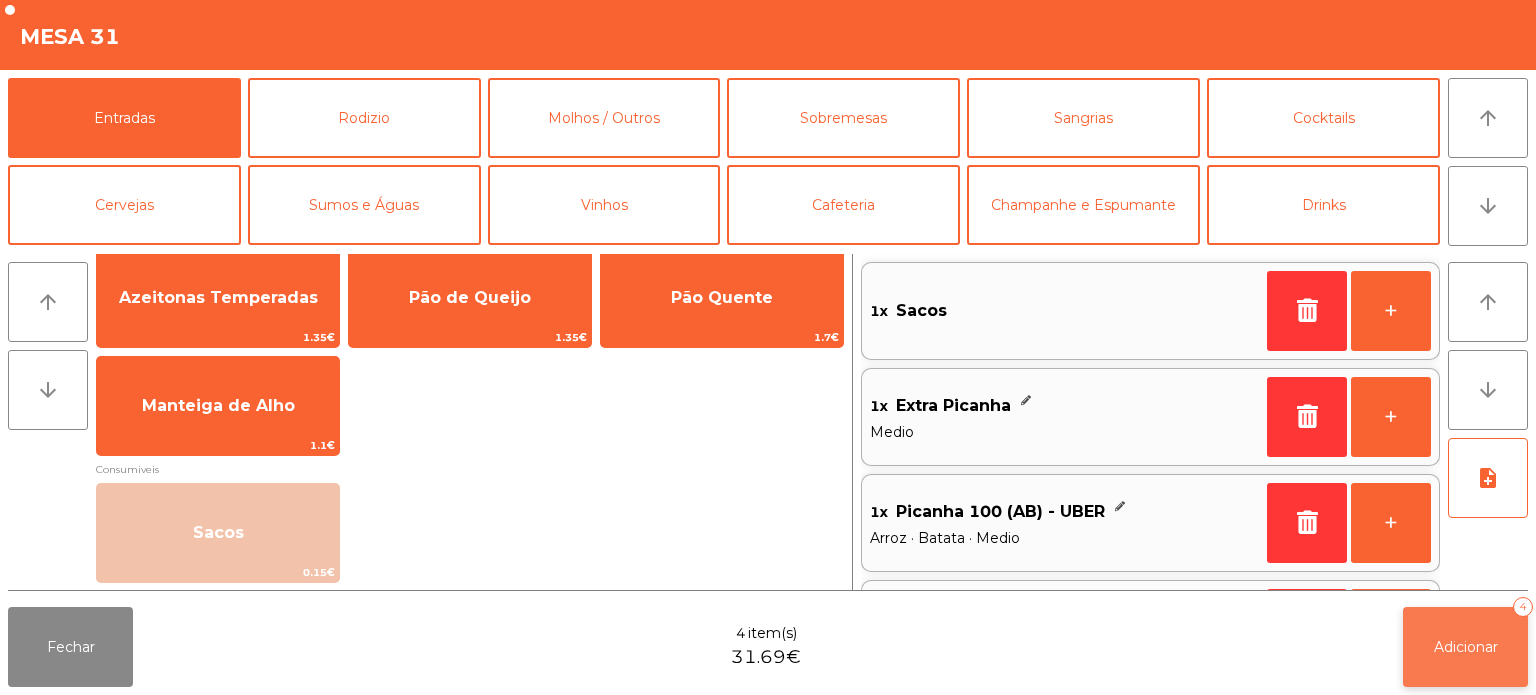 click on "Adicionar   4" 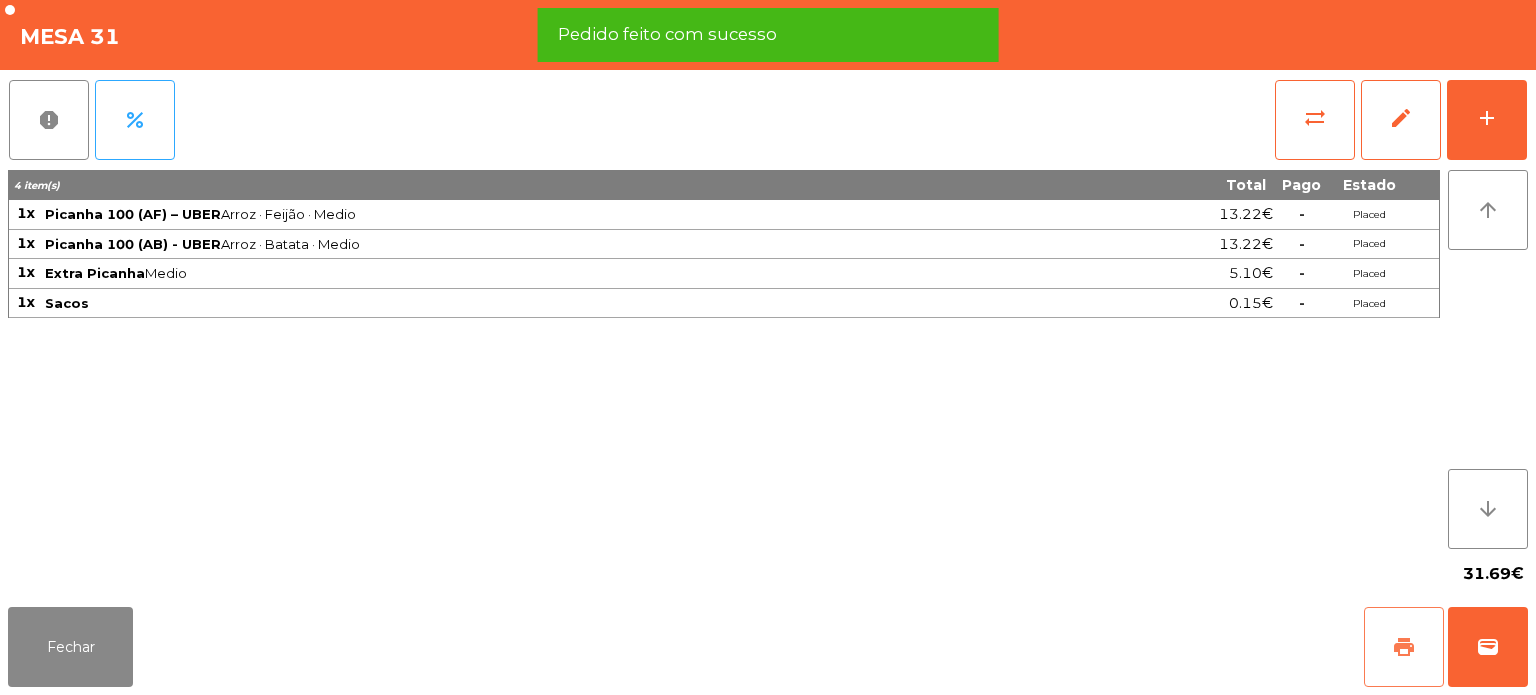 click on "print" 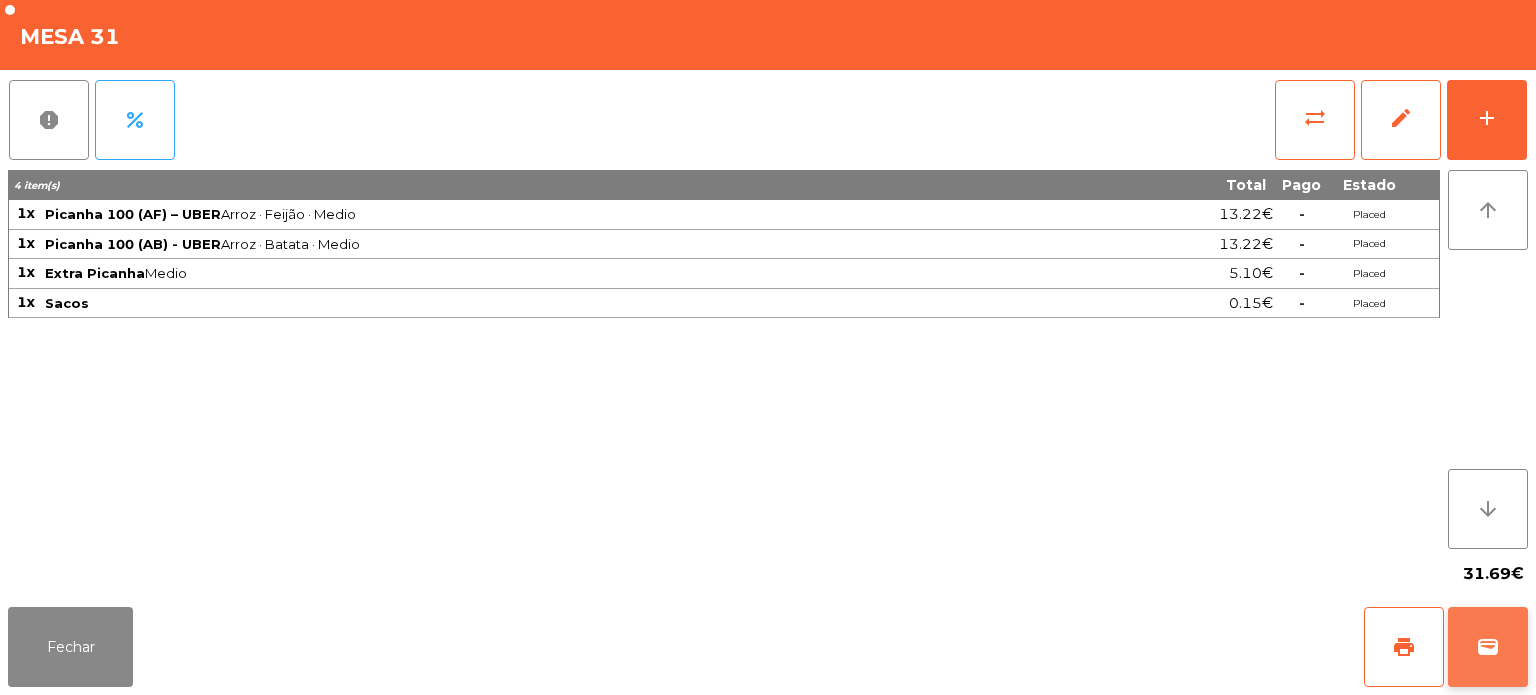 click on "wallet" 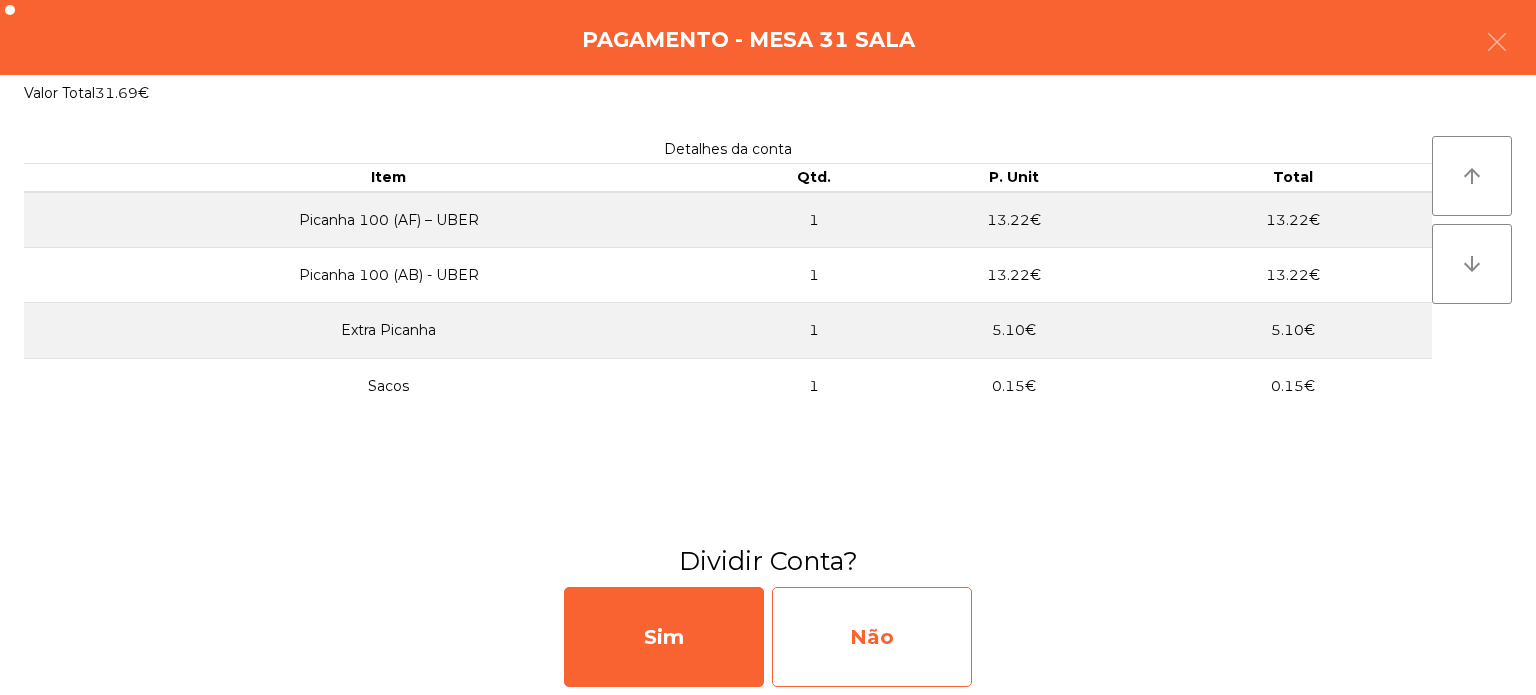 click on "Não" 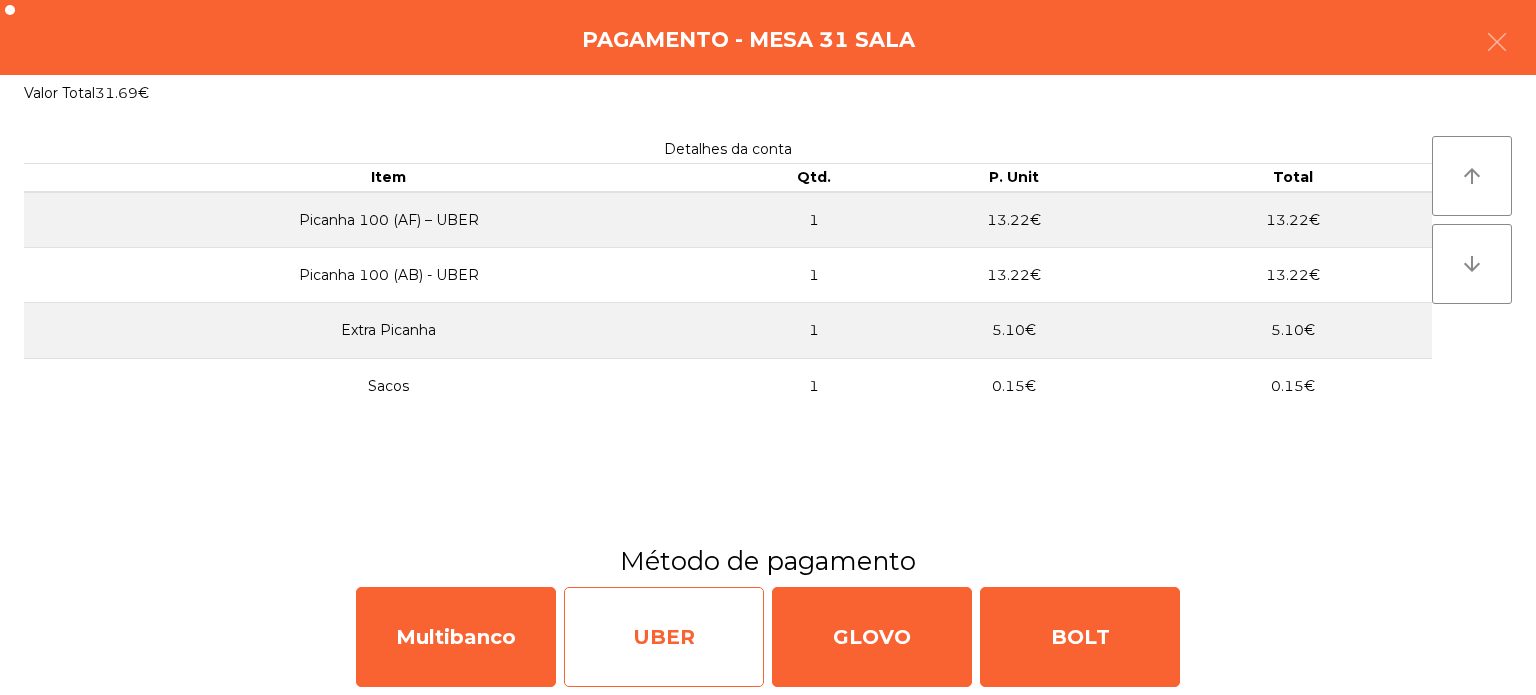 click on "UBER" 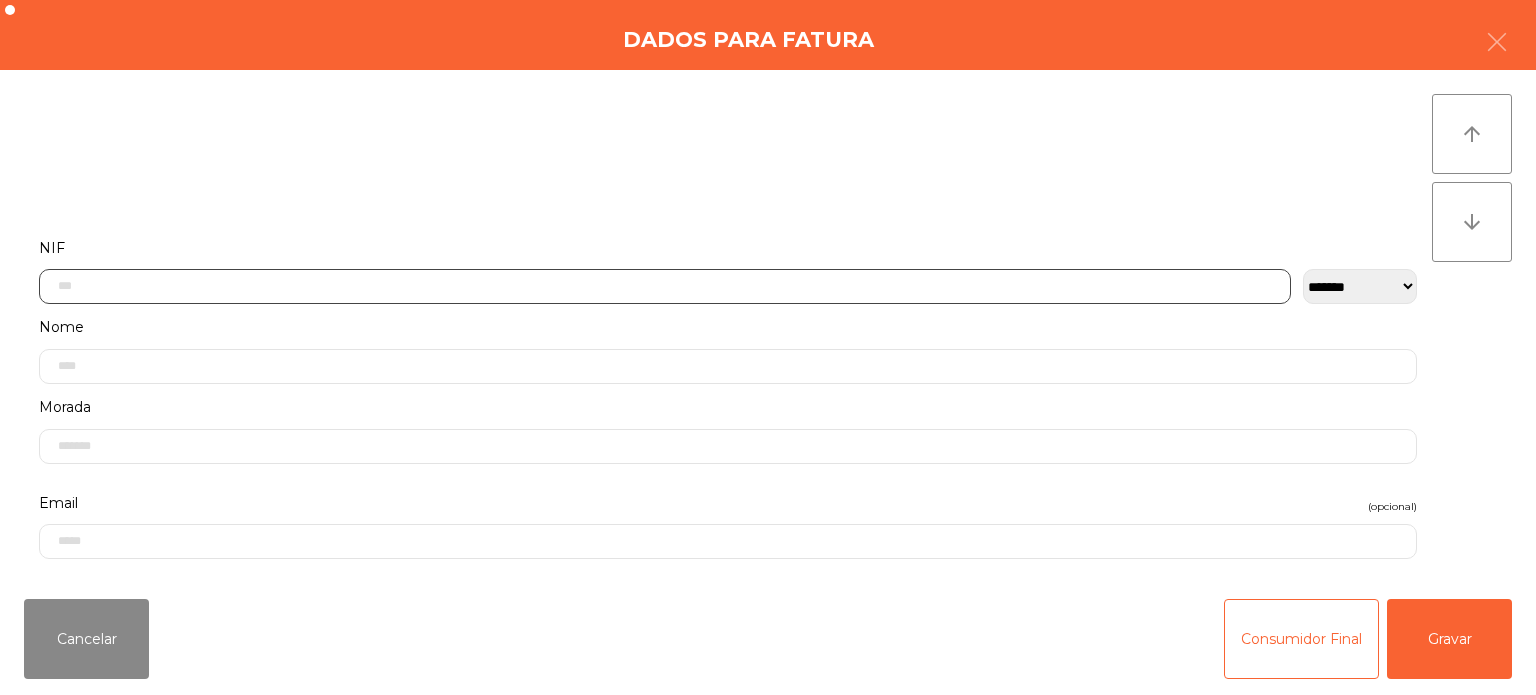 click 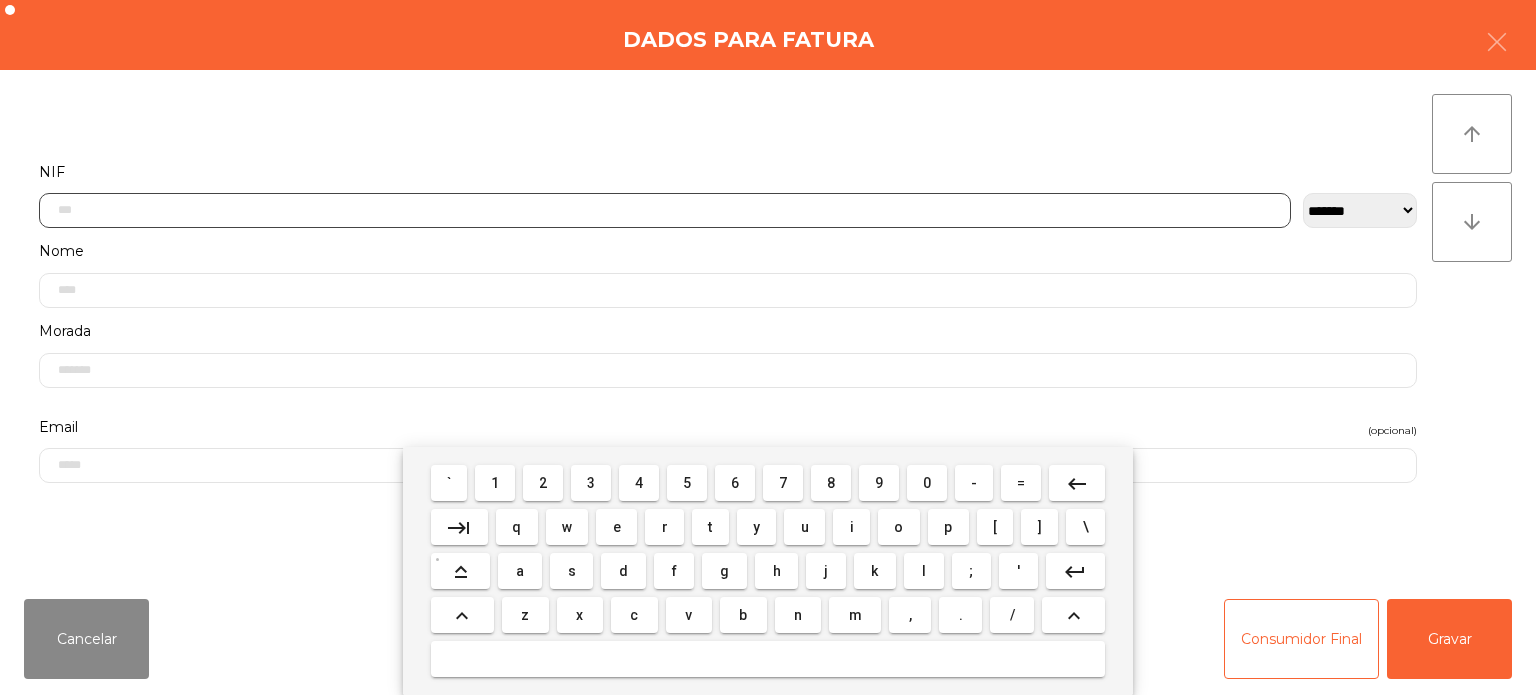 scroll, scrollTop: 139, scrollLeft: 0, axis: vertical 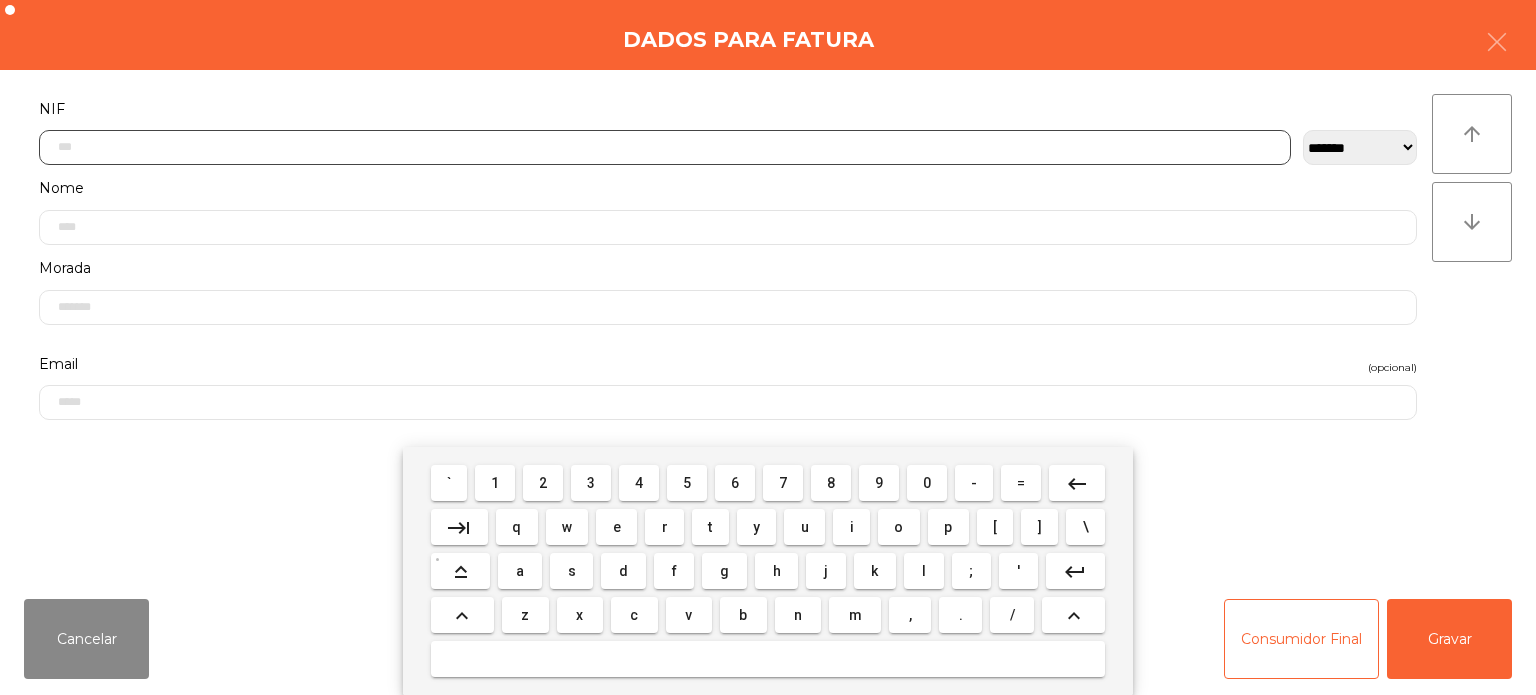 click on "5" at bounding box center [687, 483] 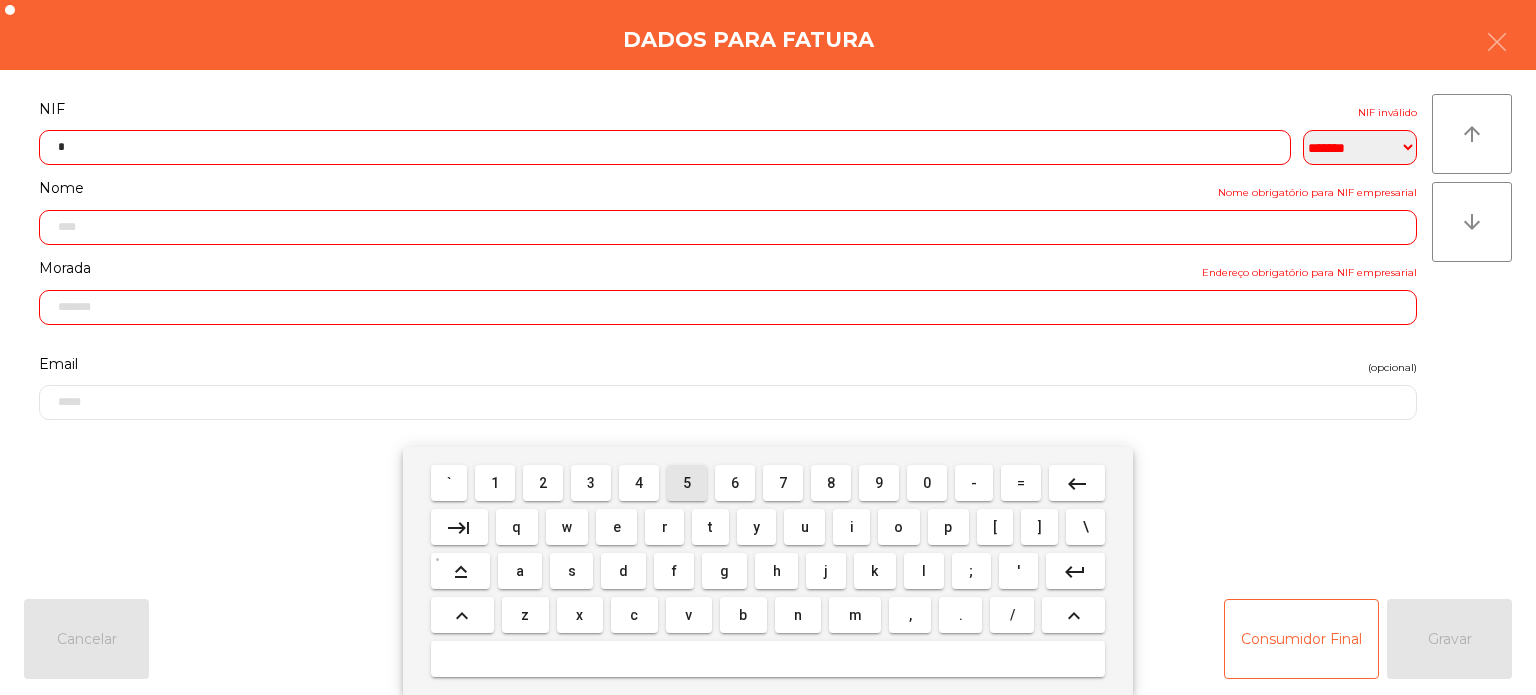 click on "1" at bounding box center (495, 483) 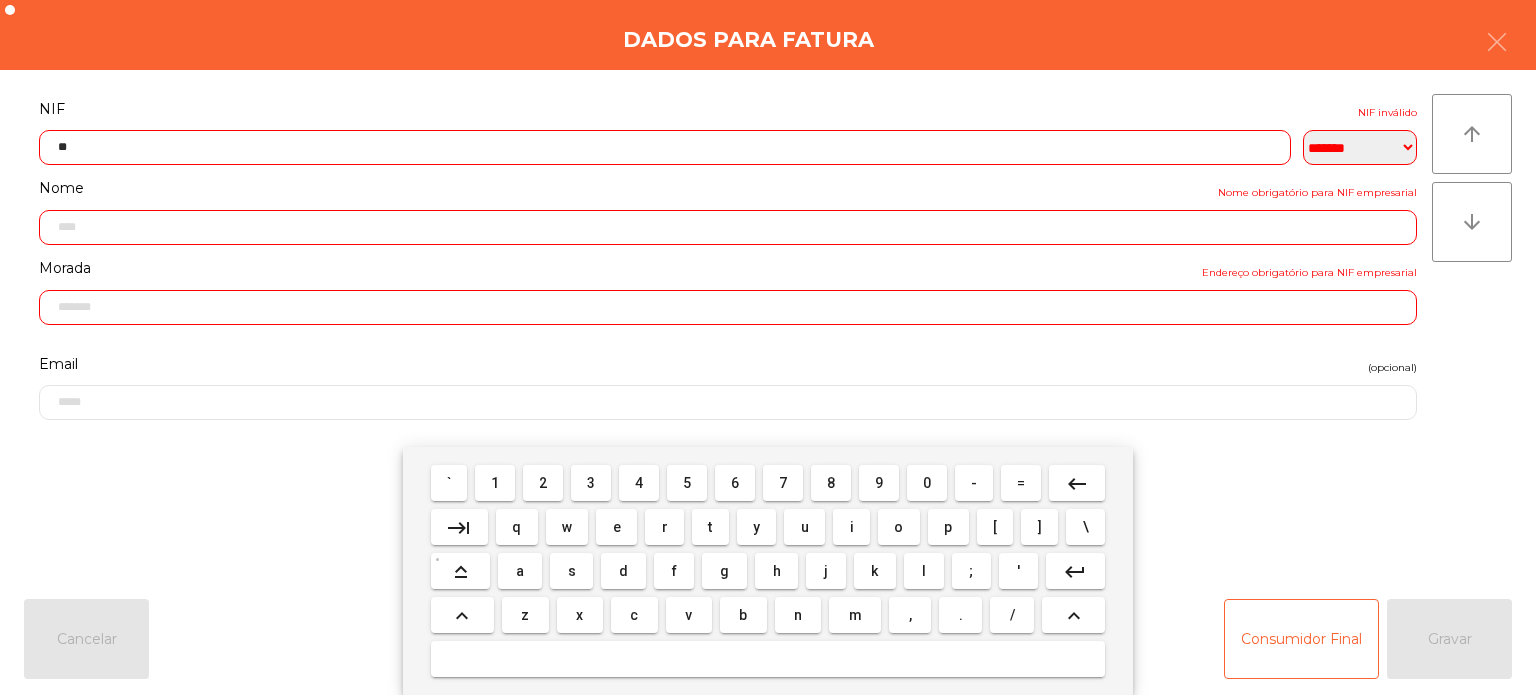 click on "6" at bounding box center (735, 483) 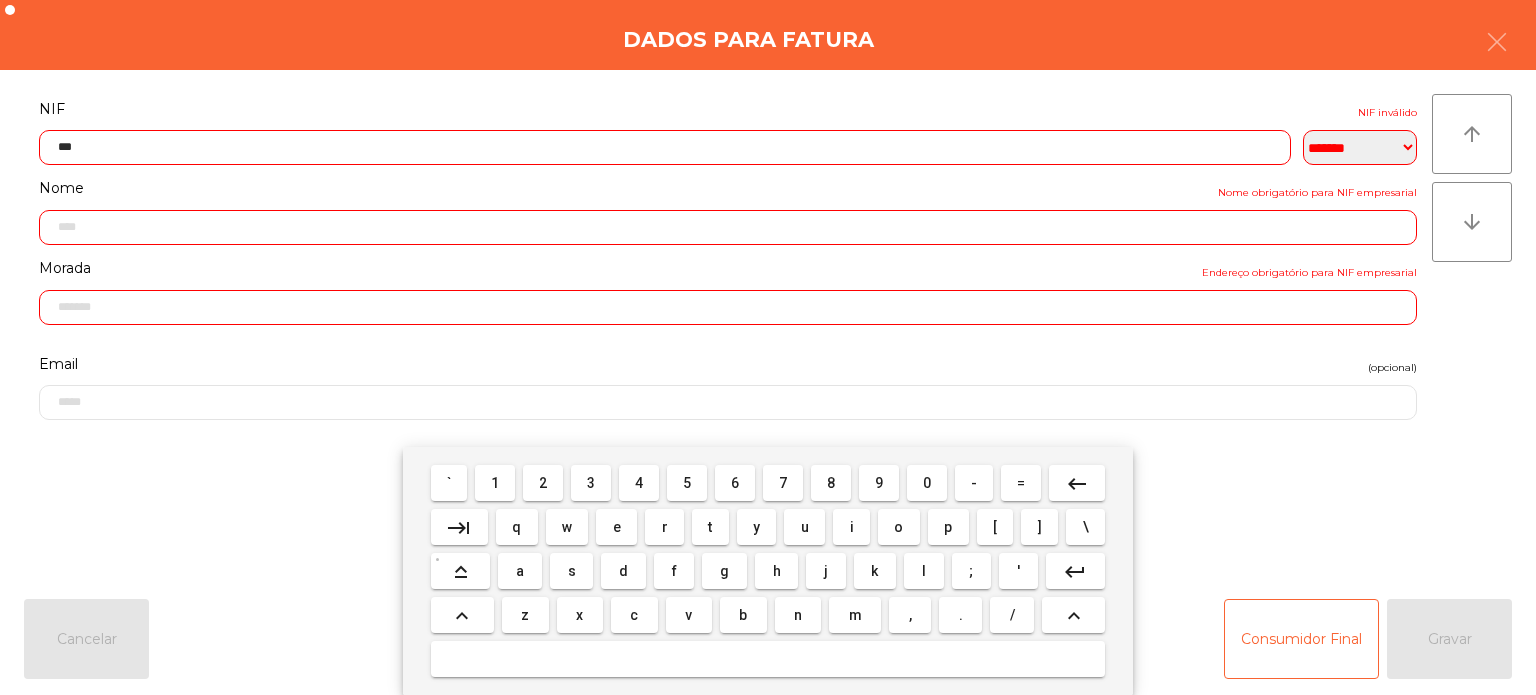 click on "5" at bounding box center (687, 483) 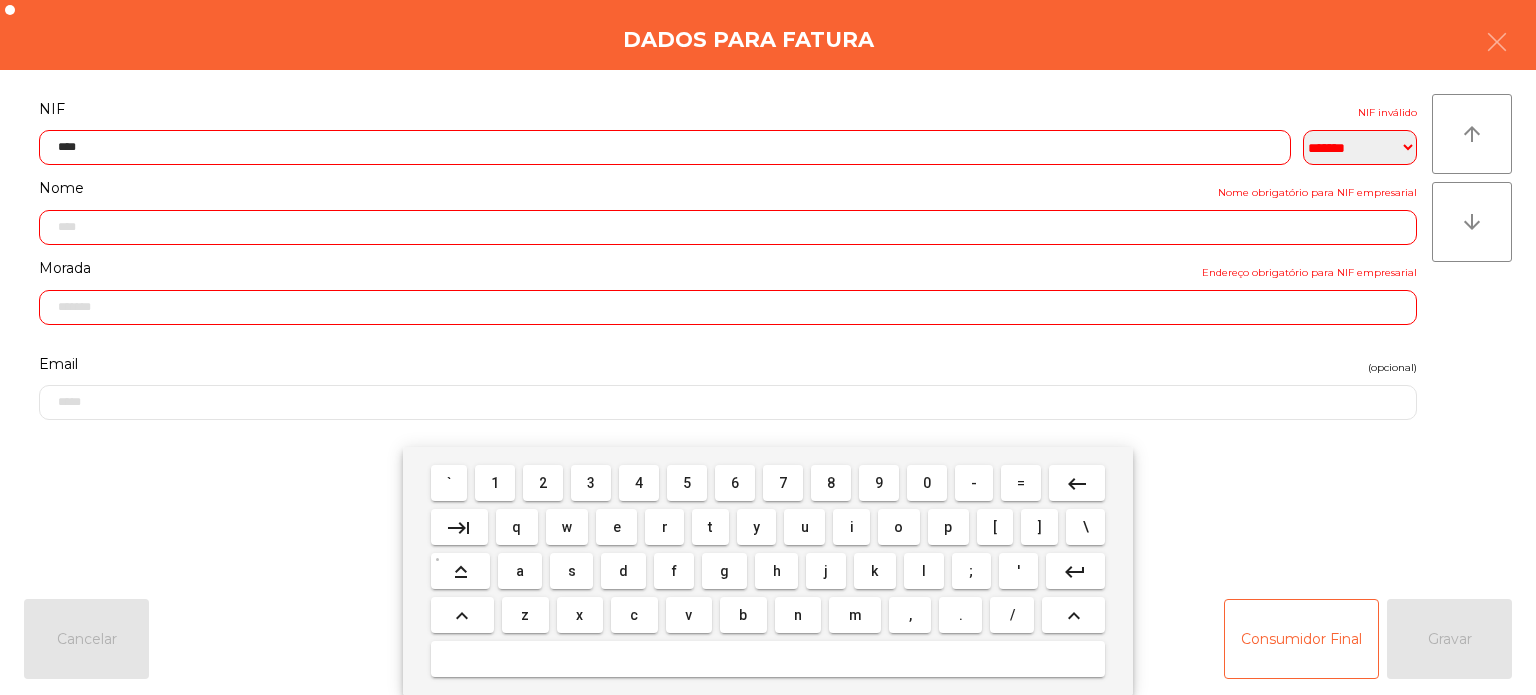 click on "8" at bounding box center (831, 483) 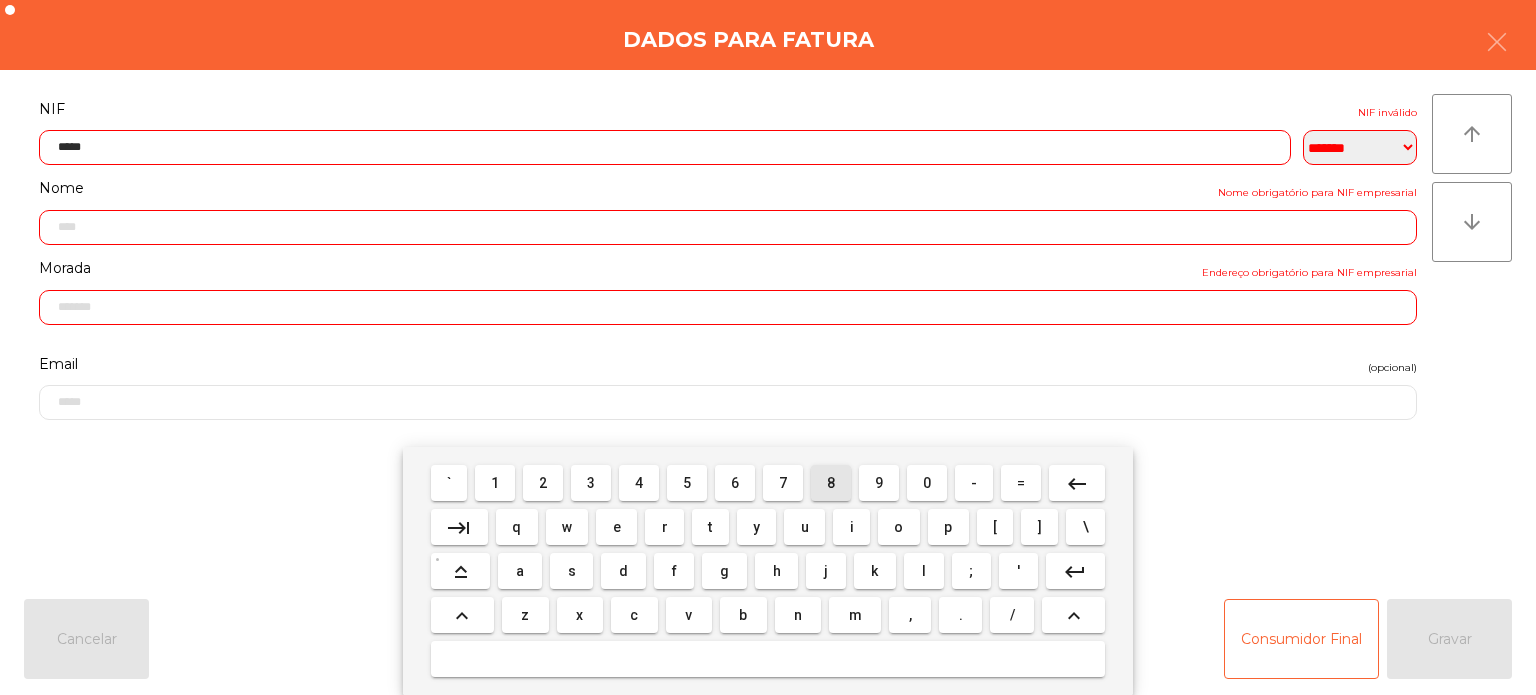 click on "6" at bounding box center (735, 483) 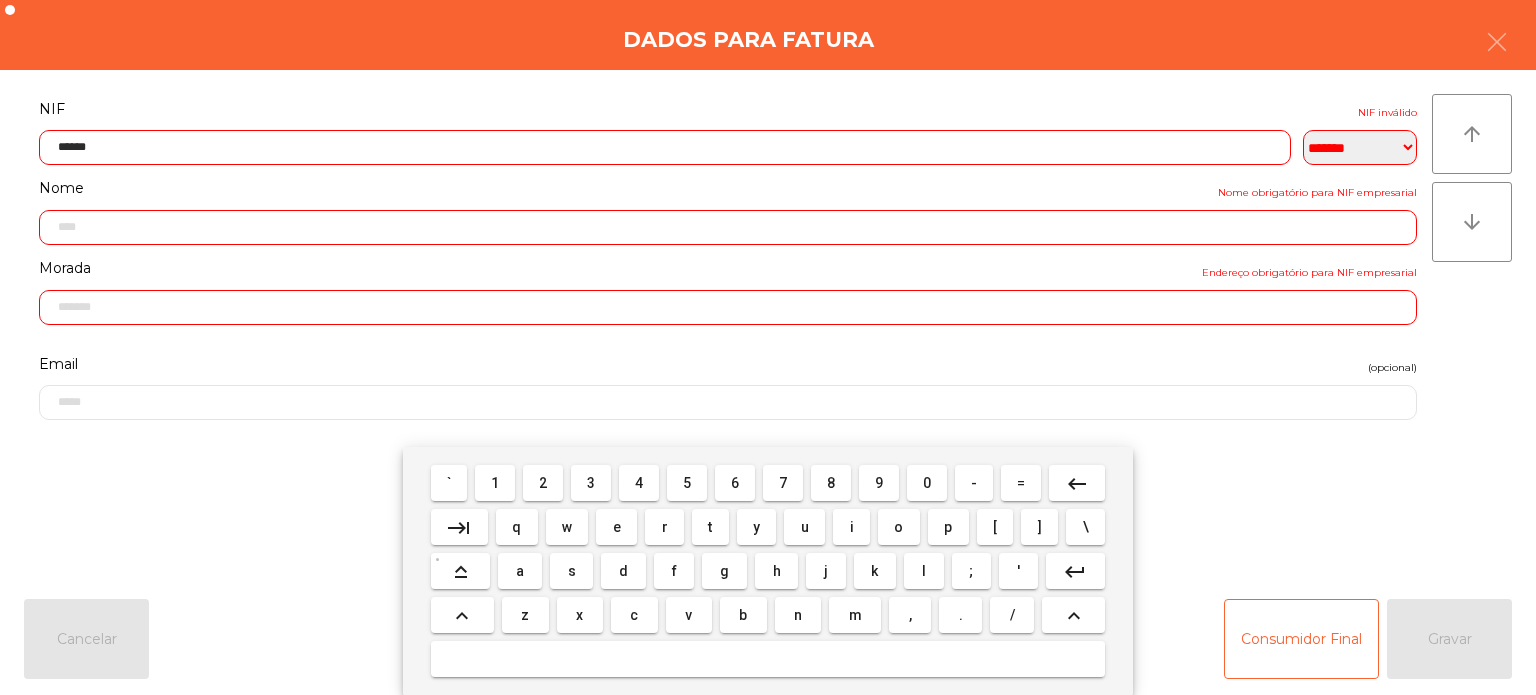 click on "9" at bounding box center (879, 483) 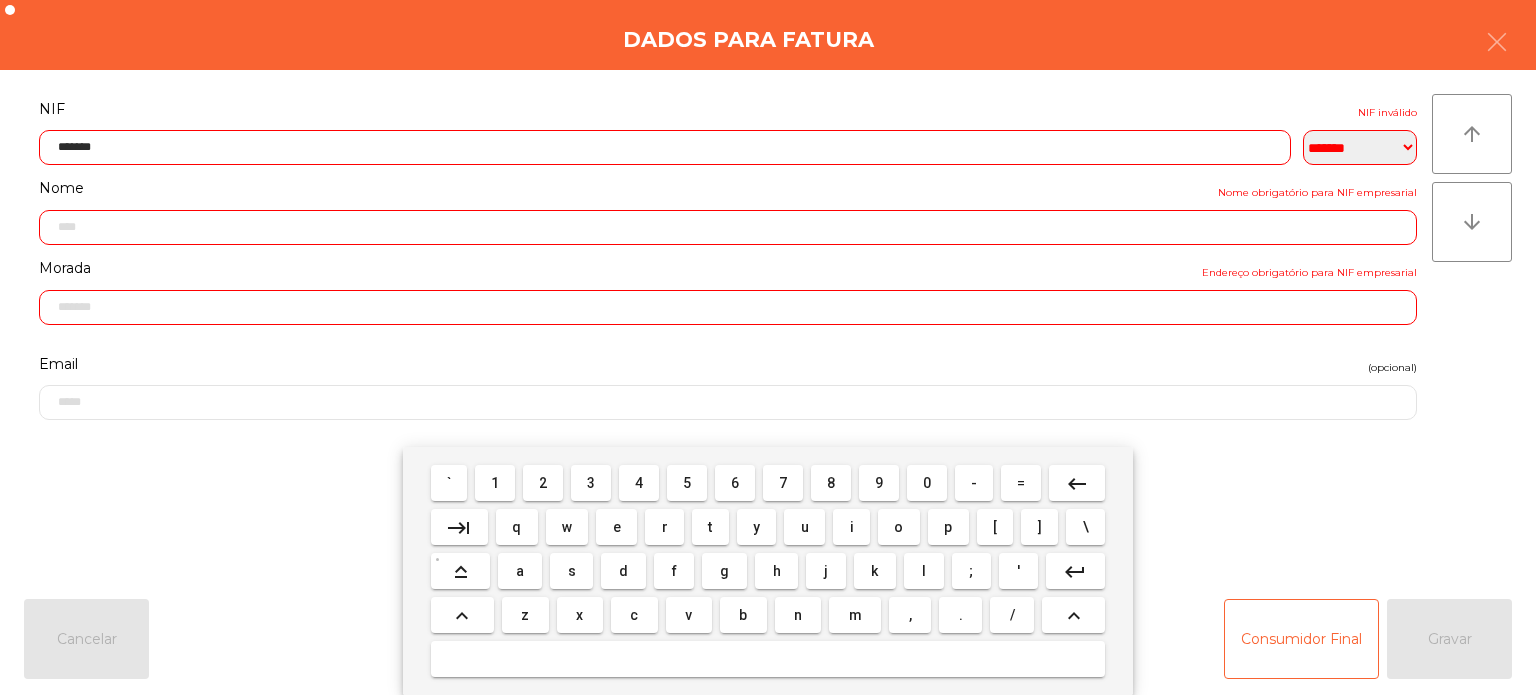 click on "4" at bounding box center (639, 483) 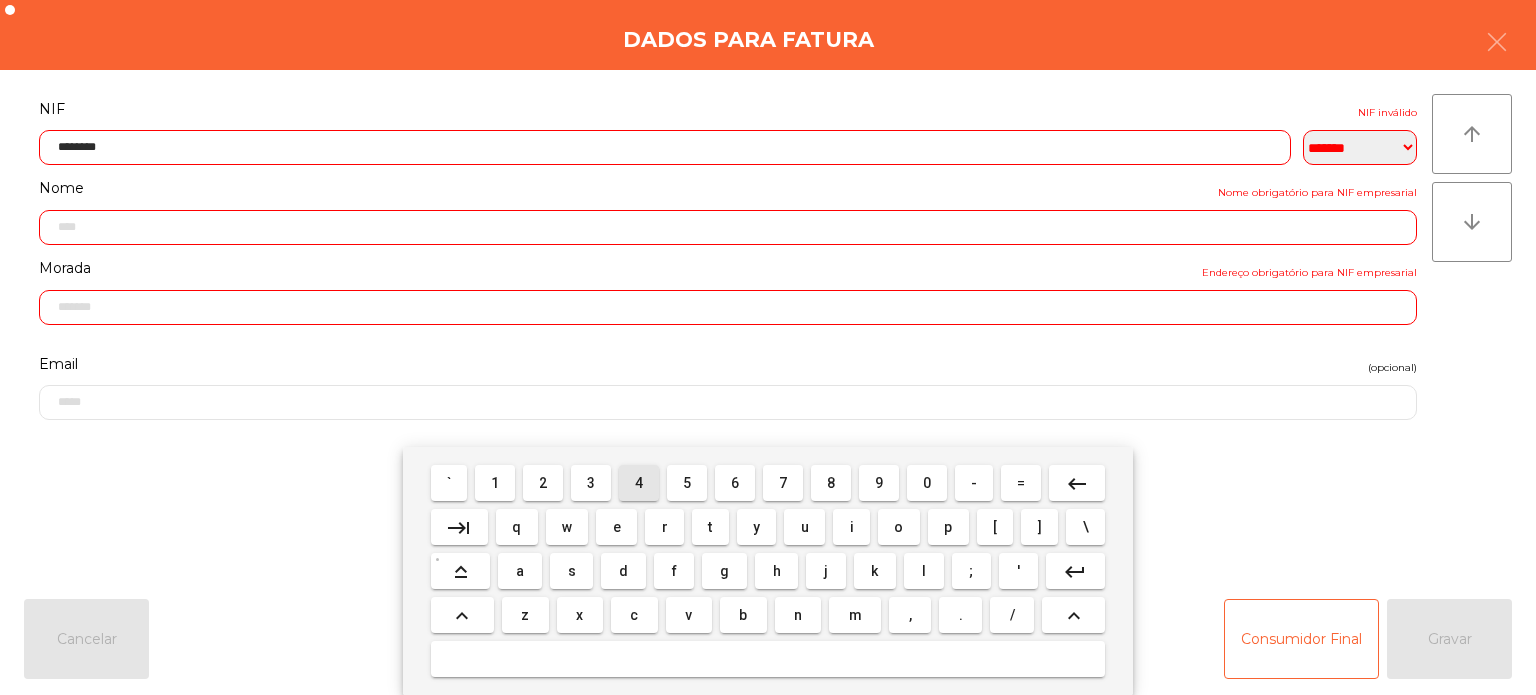 click on "7" at bounding box center [783, 483] 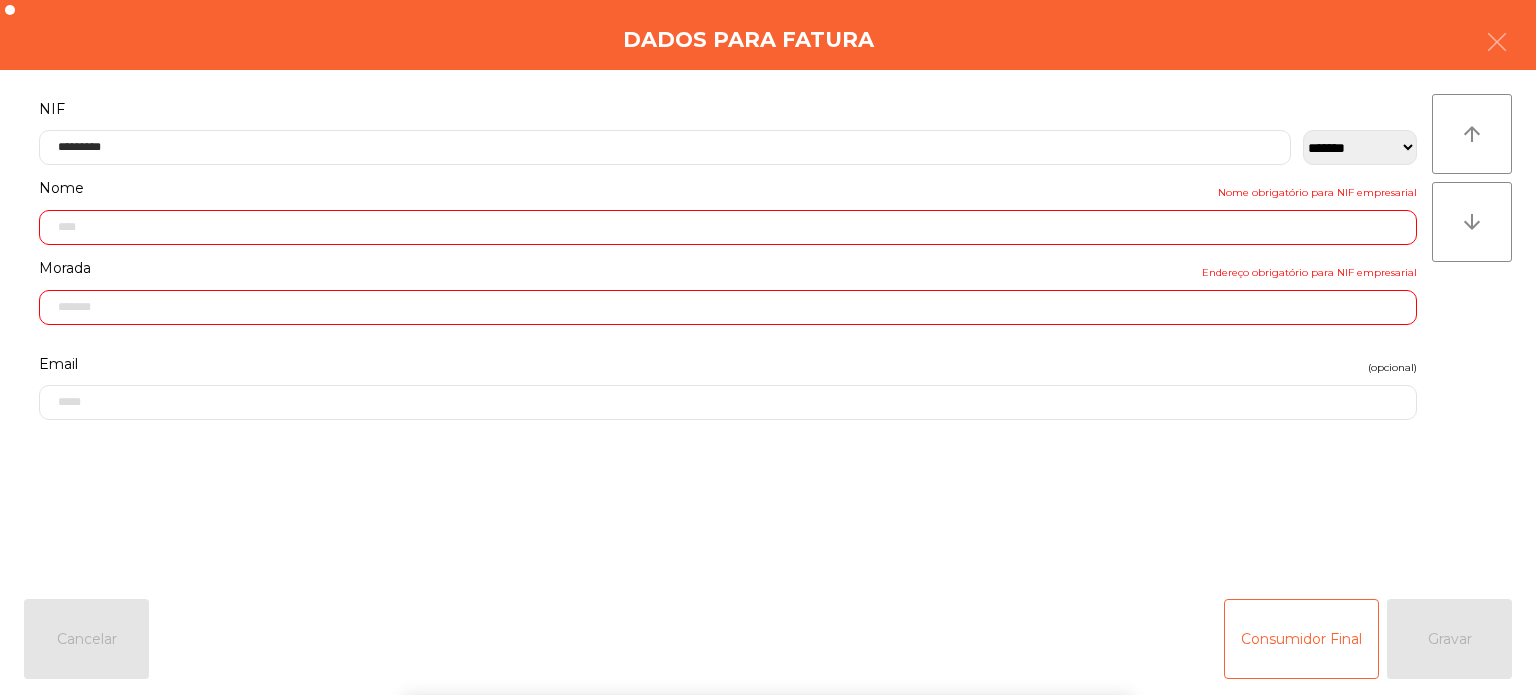 click on "` 1 2 3 4 5 6 7 8 9 0 - = keyboard_backspace keyboard_tab q w e r t y u i o p [ ] \ keyboard_capslock a s d f g h j k l ; ' keyboard_return keyboard_arrow_up z x c v b n m , . / keyboard_arrow_up" at bounding box center [768, 571] 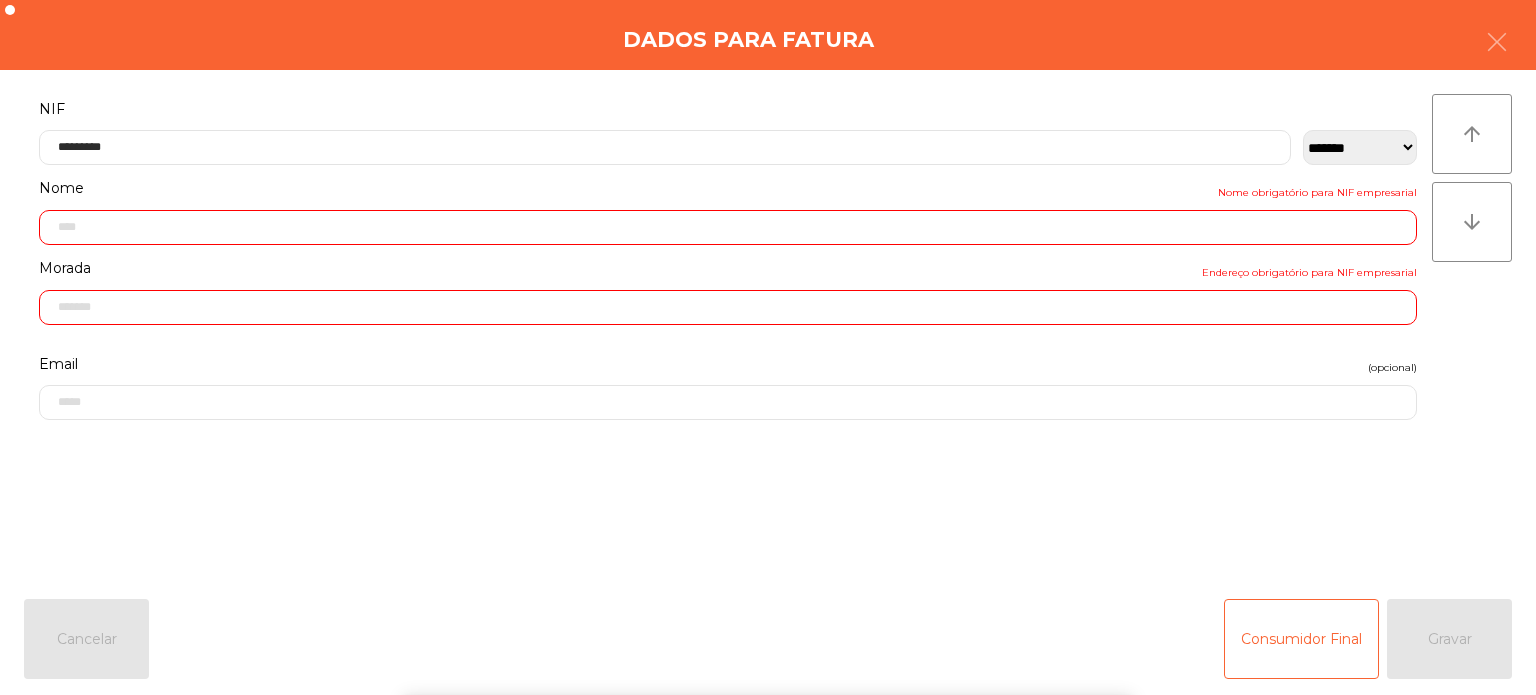type on "**********" 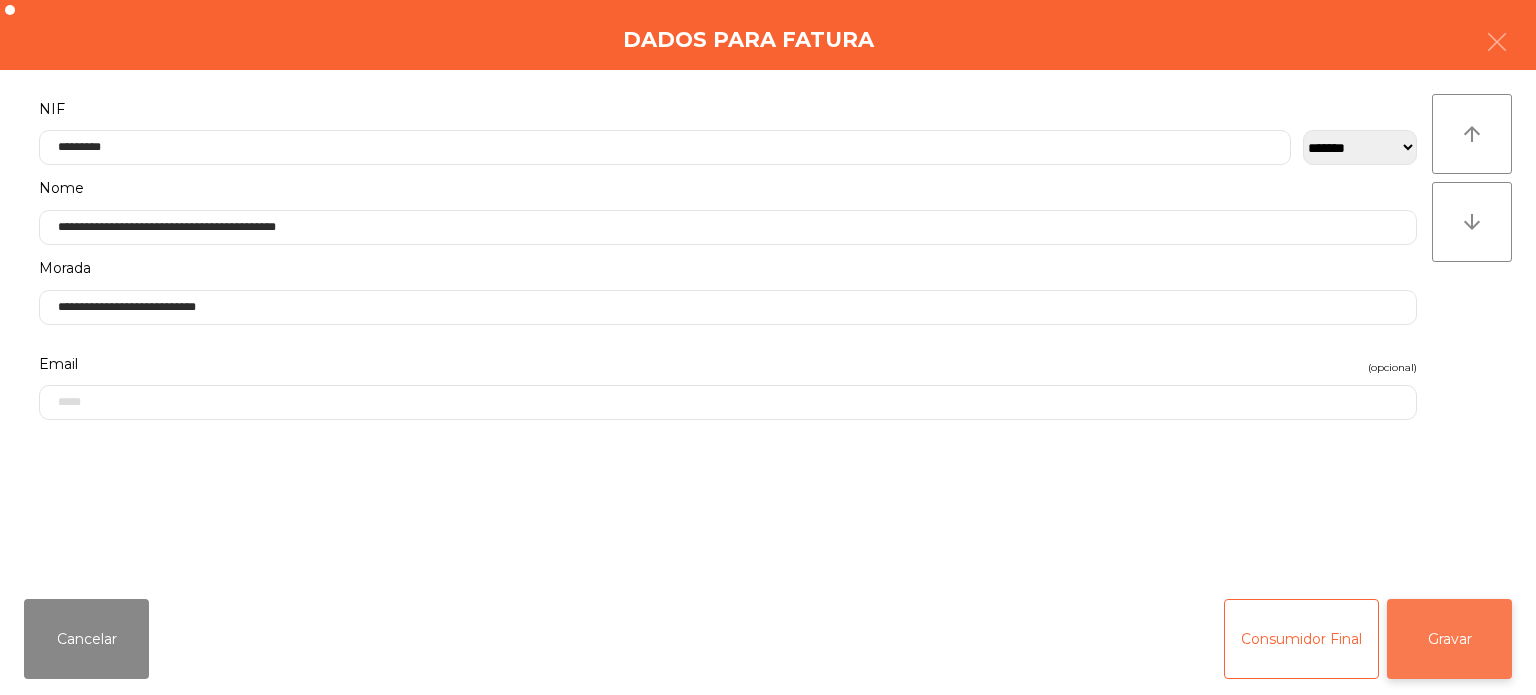 click on "Gravar" 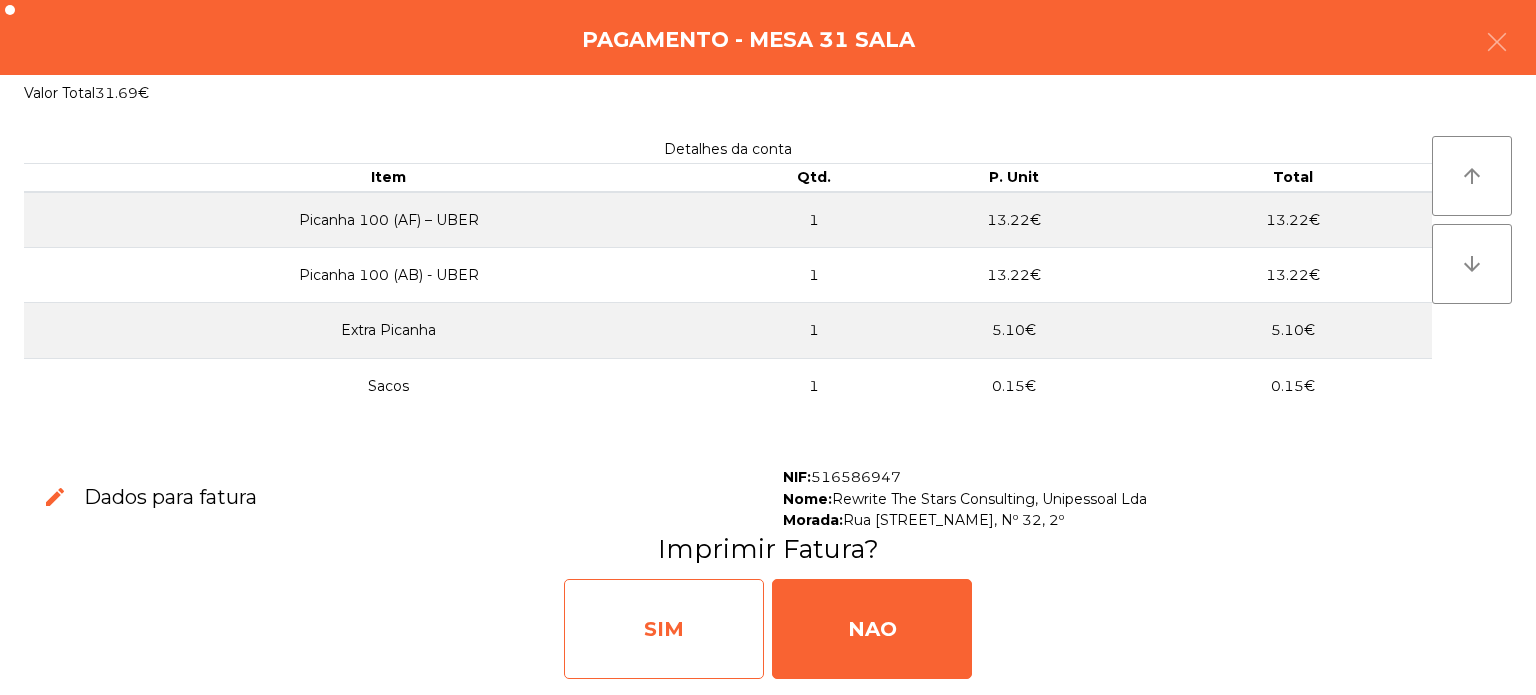 click on "SIM" 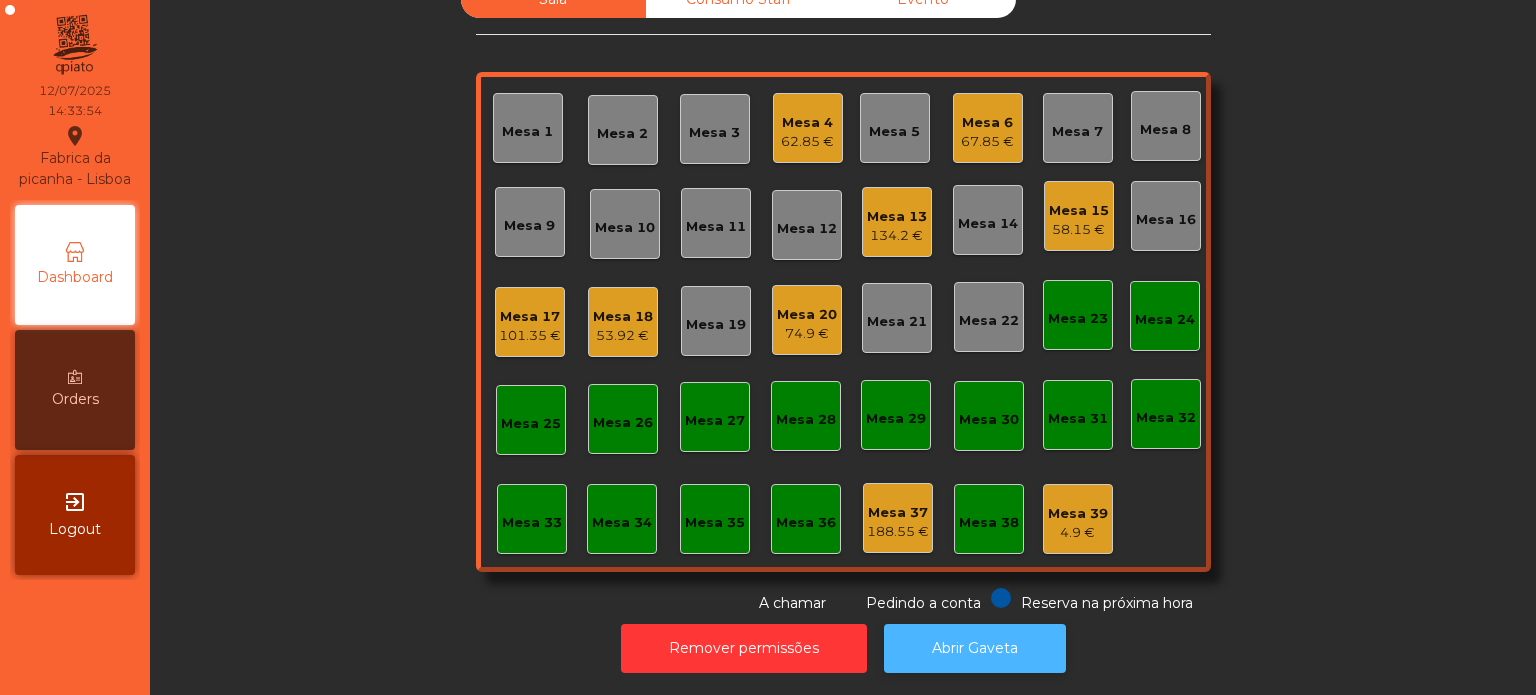 click on "Abrir Gaveta" 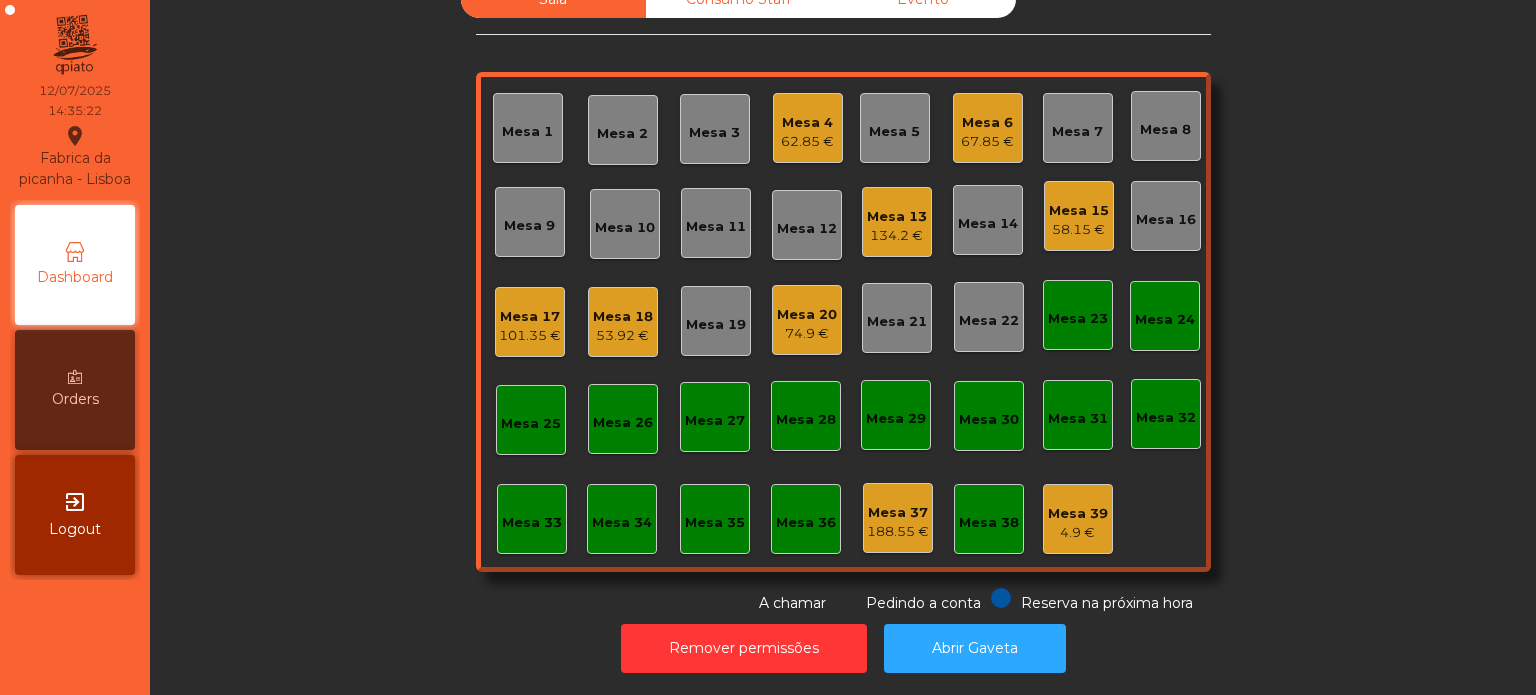 click on "101.35 €" 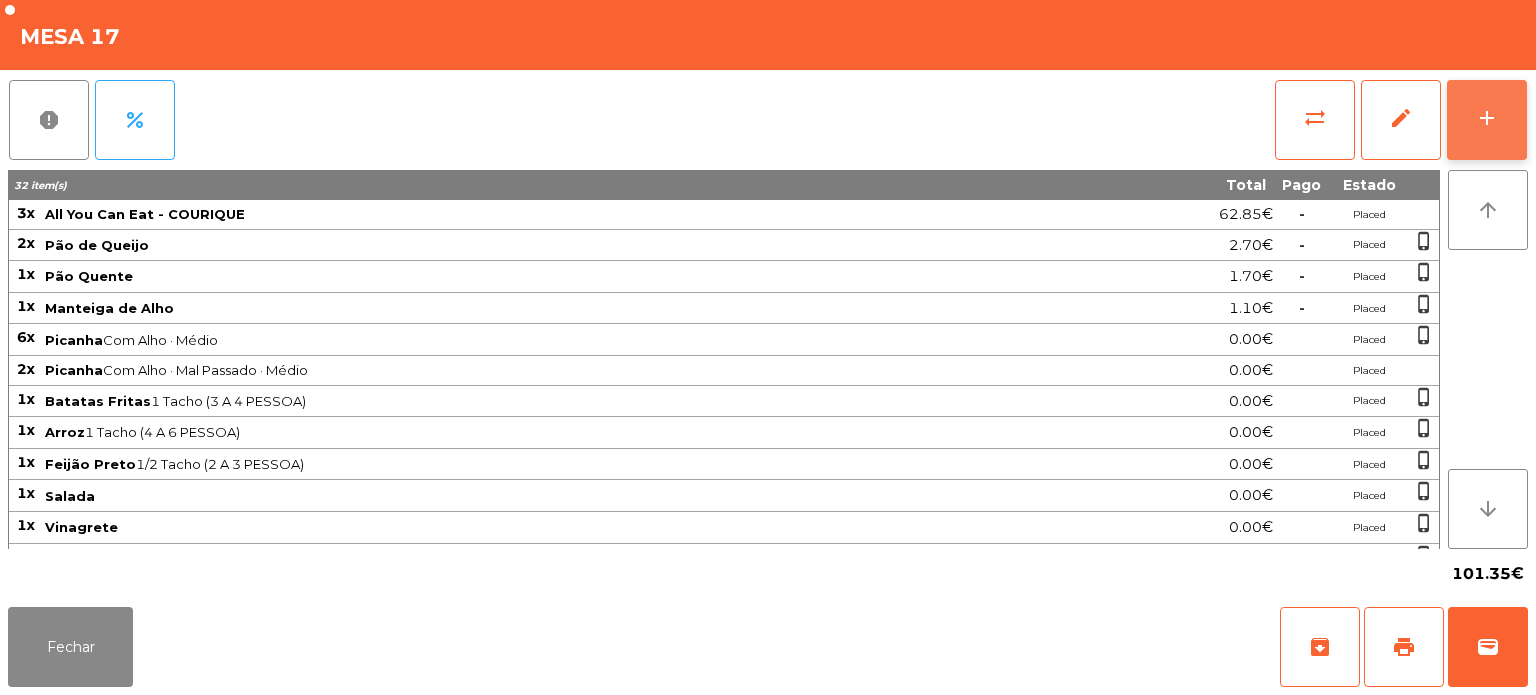 click on "add" 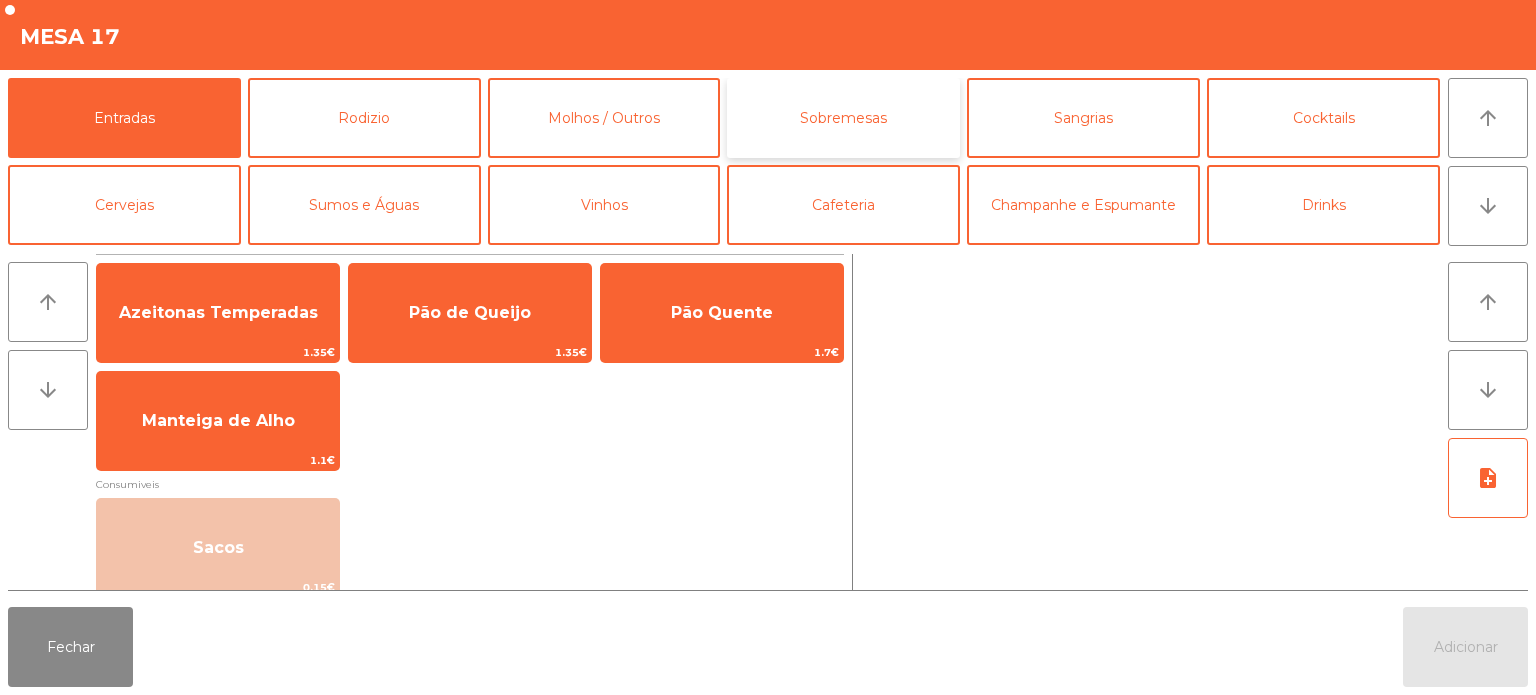click on "Sobremesas" 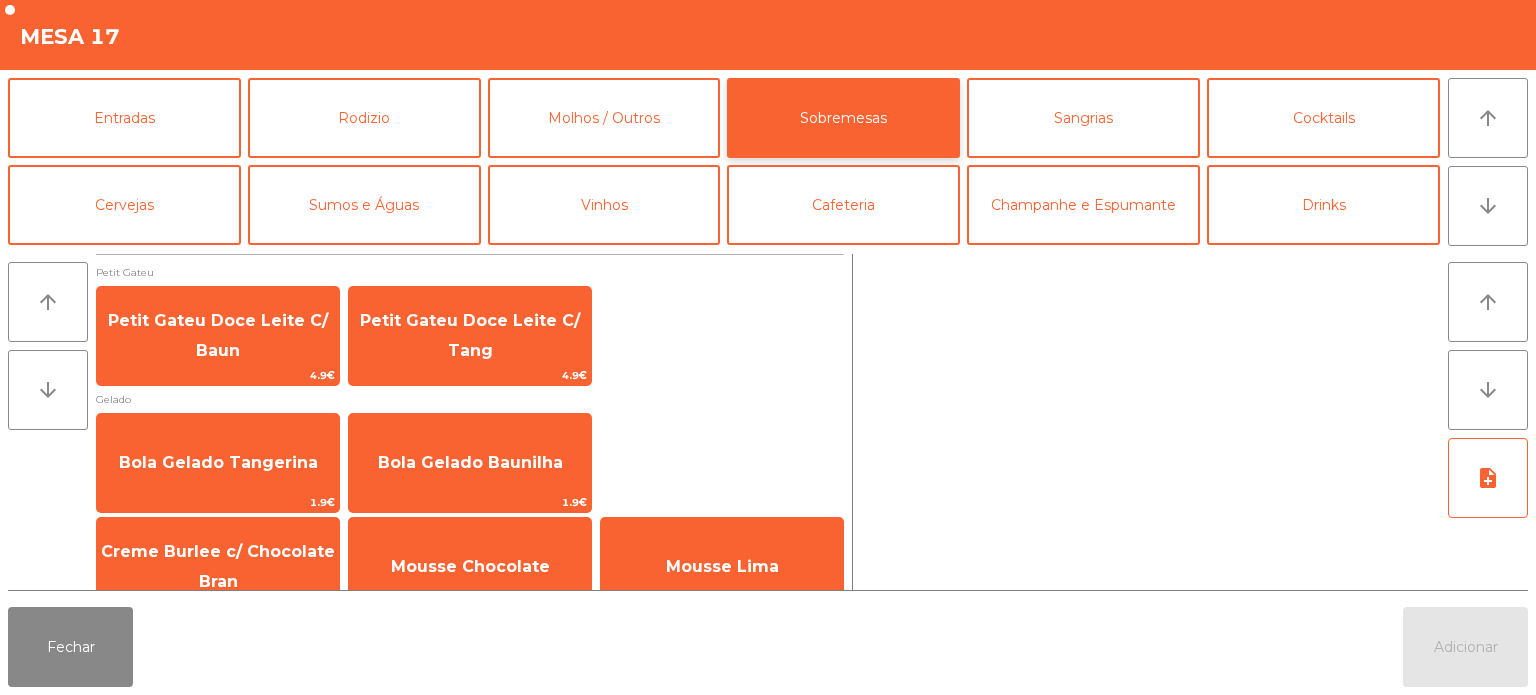 scroll, scrollTop: 34, scrollLeft: 0, axis: vertical 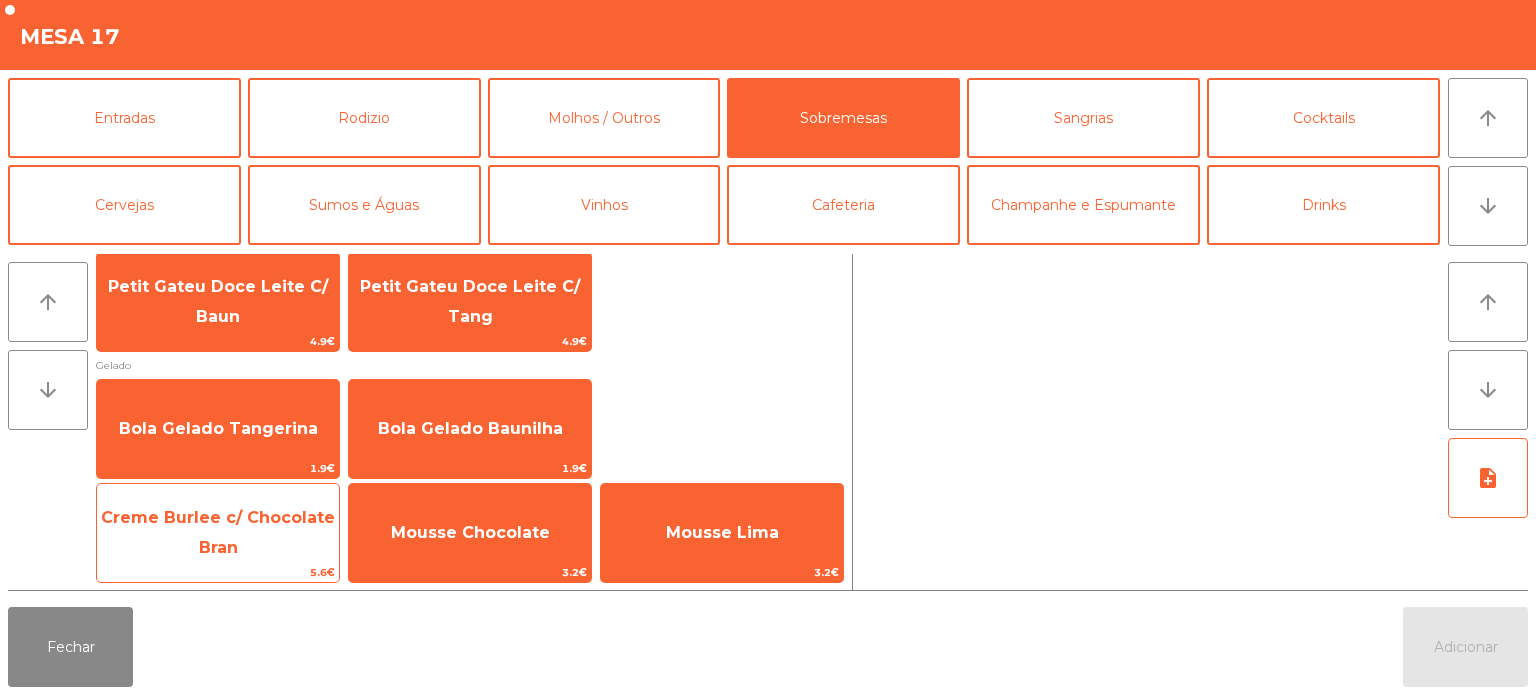 click on "Creme Burlee c/ Chocolate Bran" 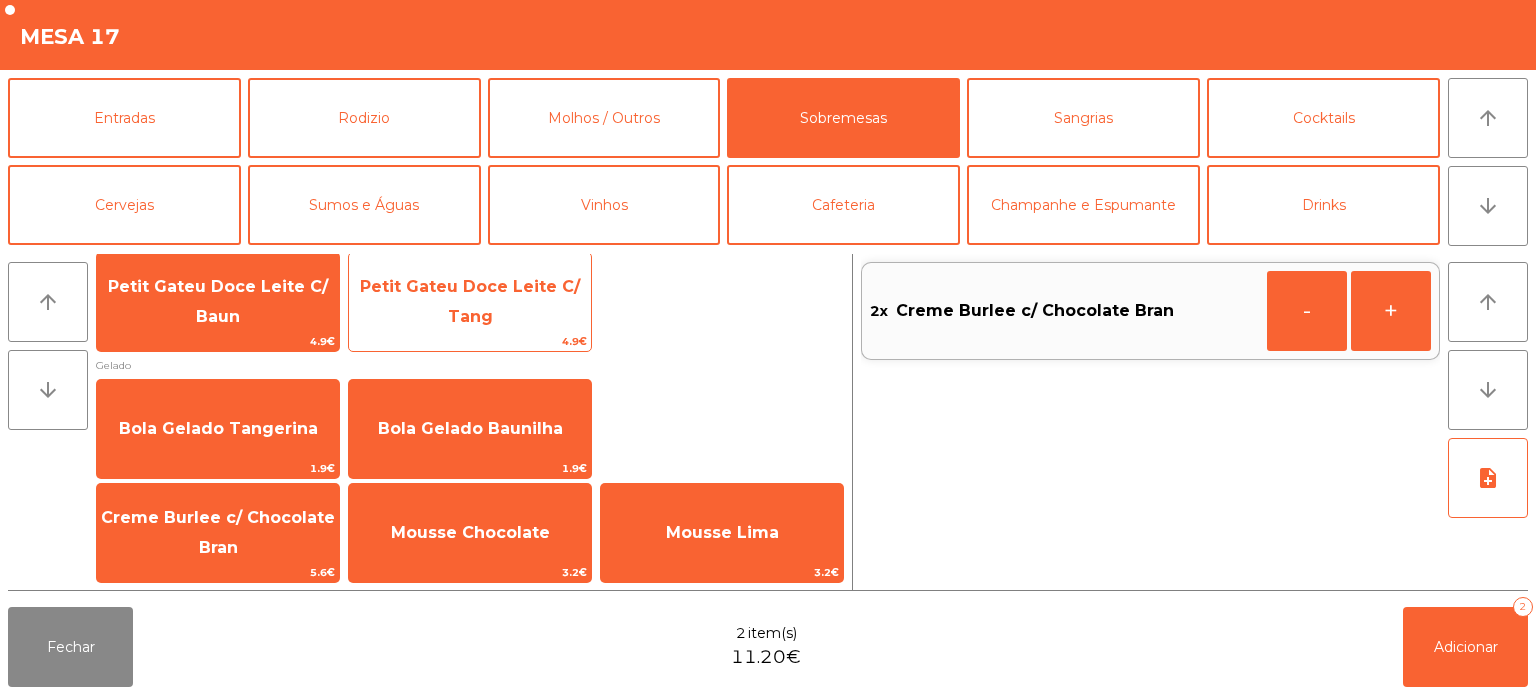 click on "Petit Gateu Doce Leite C/ Tang" 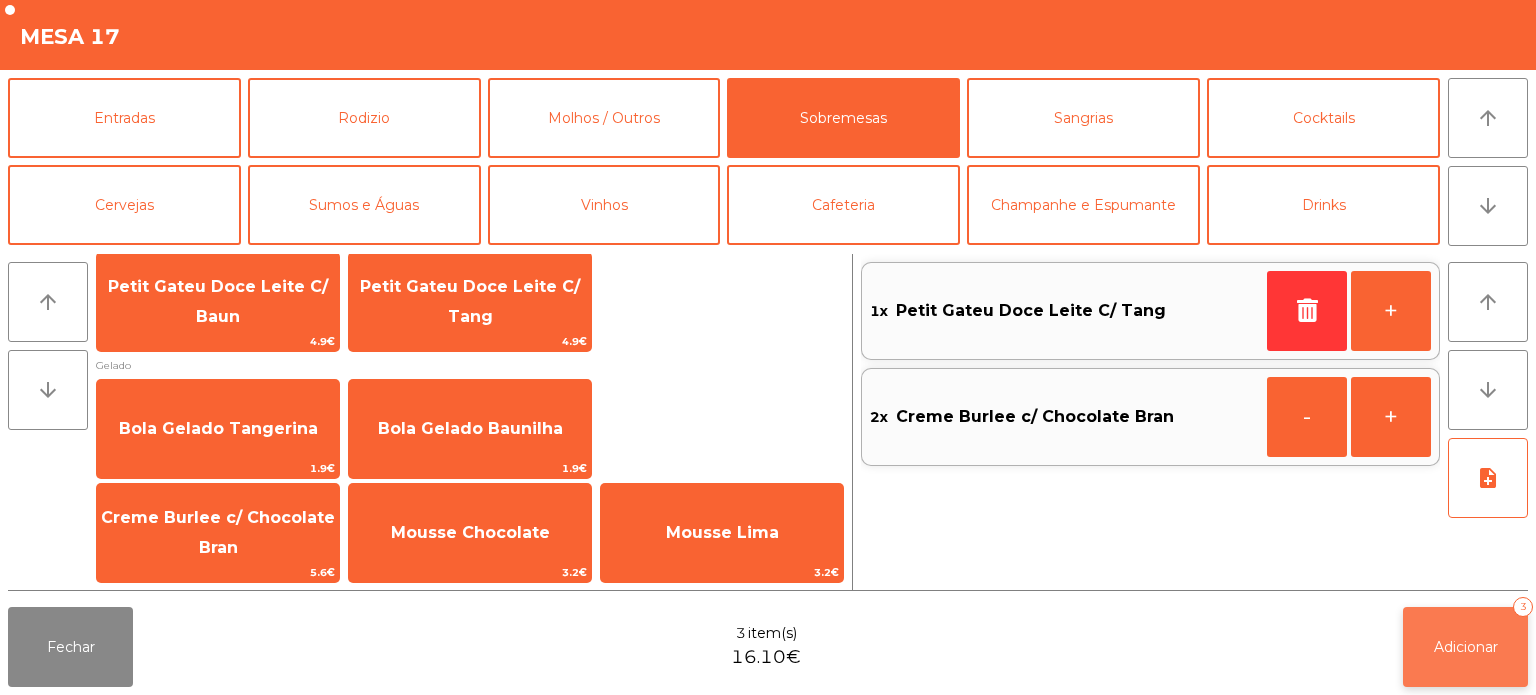 click on "Adicionar" 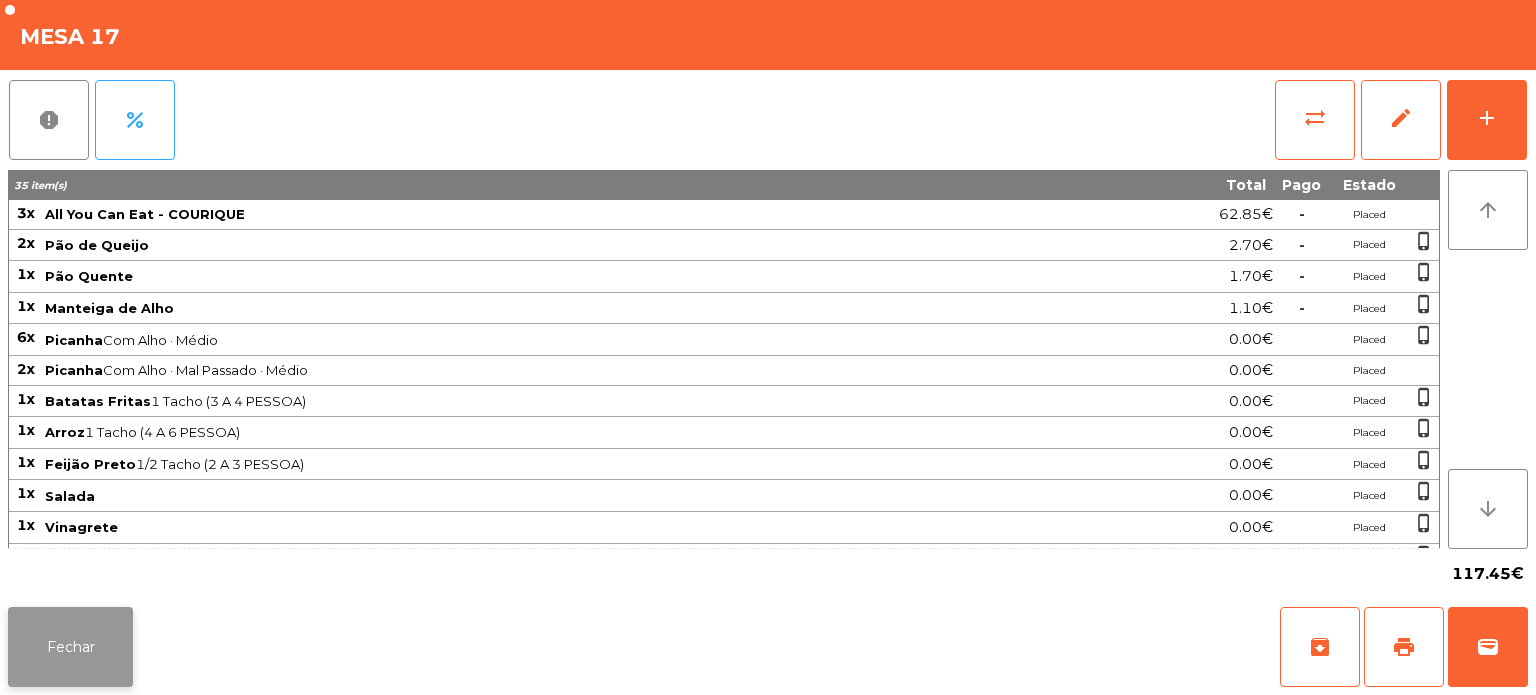 click on "Fechar" 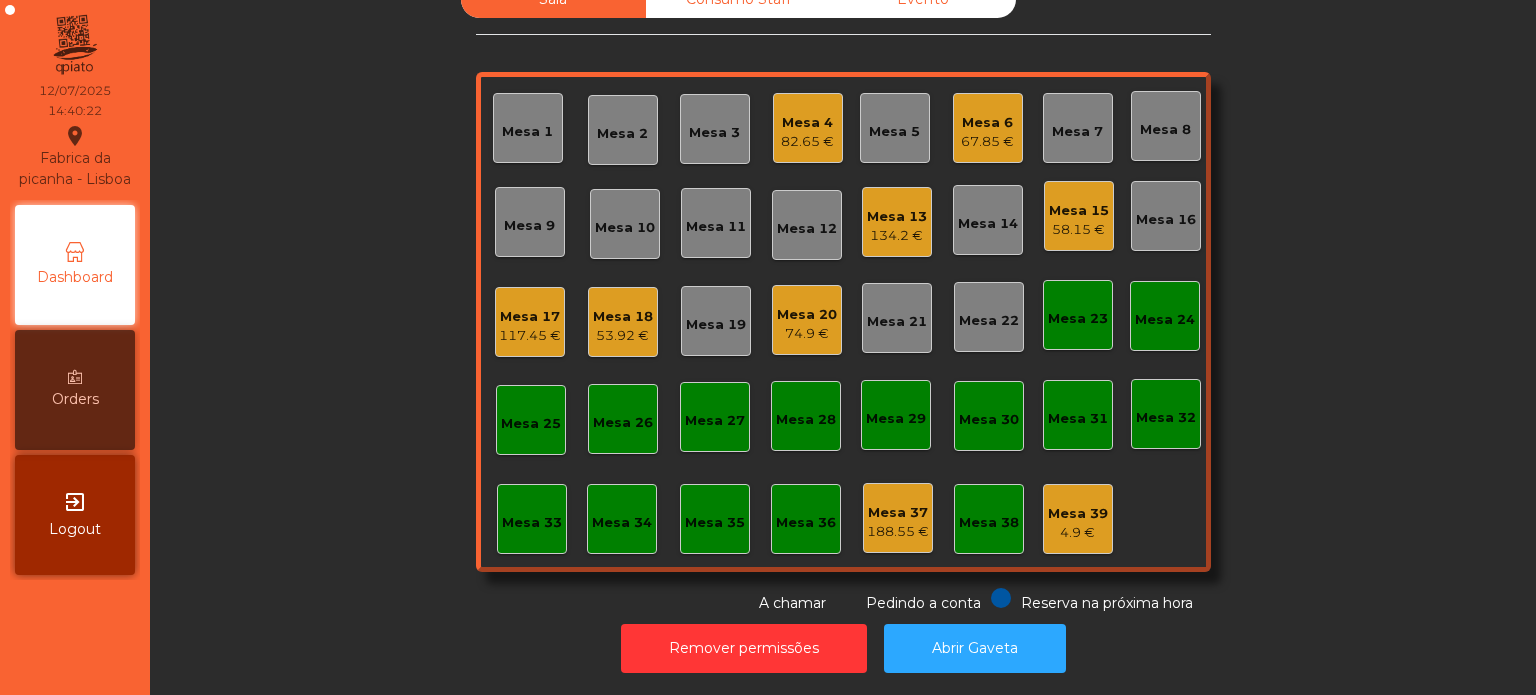 click on "Sala   Consumo Staff   Evento   Mesa 1   Mesa 2   Mesa 3   Mesa 4   82.65 €   Mesa 5   Mesa 6   67.85 €   Mesa 7   Mesa 8   Mesa 9   Mesa 10   Mesa 11   Mesa 12   Mesa 13   134.2 €   Mesa 14   Mesa 15   58.15 €   Mesa 16   Mesa 17   117.45 €   Mesa 18   53.92 €   Mesa 19   Mesa 20   74.9 €   Mesa 21   Mesa 22   Mesa 23   Mesa 24   Mesa 25   Mesa 26   Mesa 27   Mesa 28   Mesa 29   Mesa 30   Mesa 31   Mesa 32   Mesa 33   Mesa 34   Mesa 35   Mesa 36   Mesa 37   188.55 €   Mesa 38   Mesa 39   4.9 €  Reserva na próxima hora Pedindo a conta A chamar" 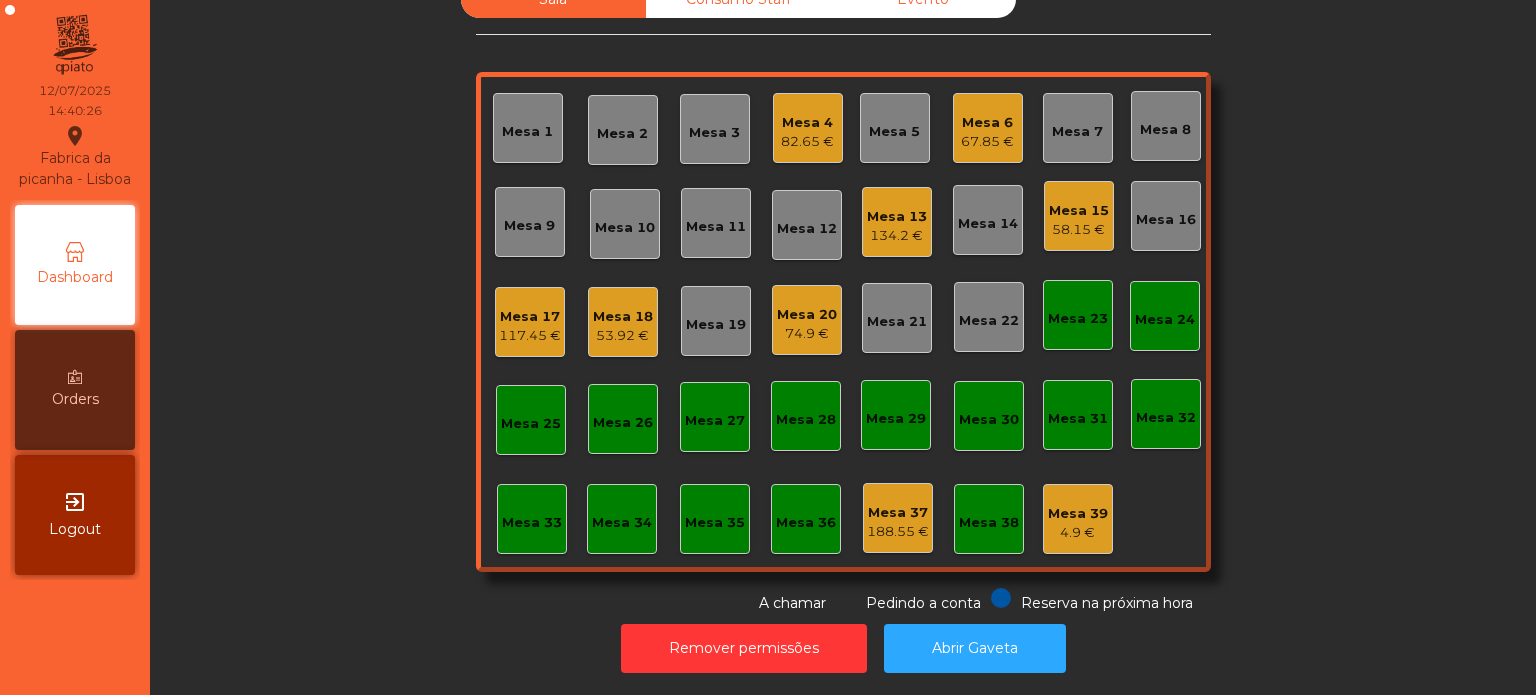 click on "82.65 €" 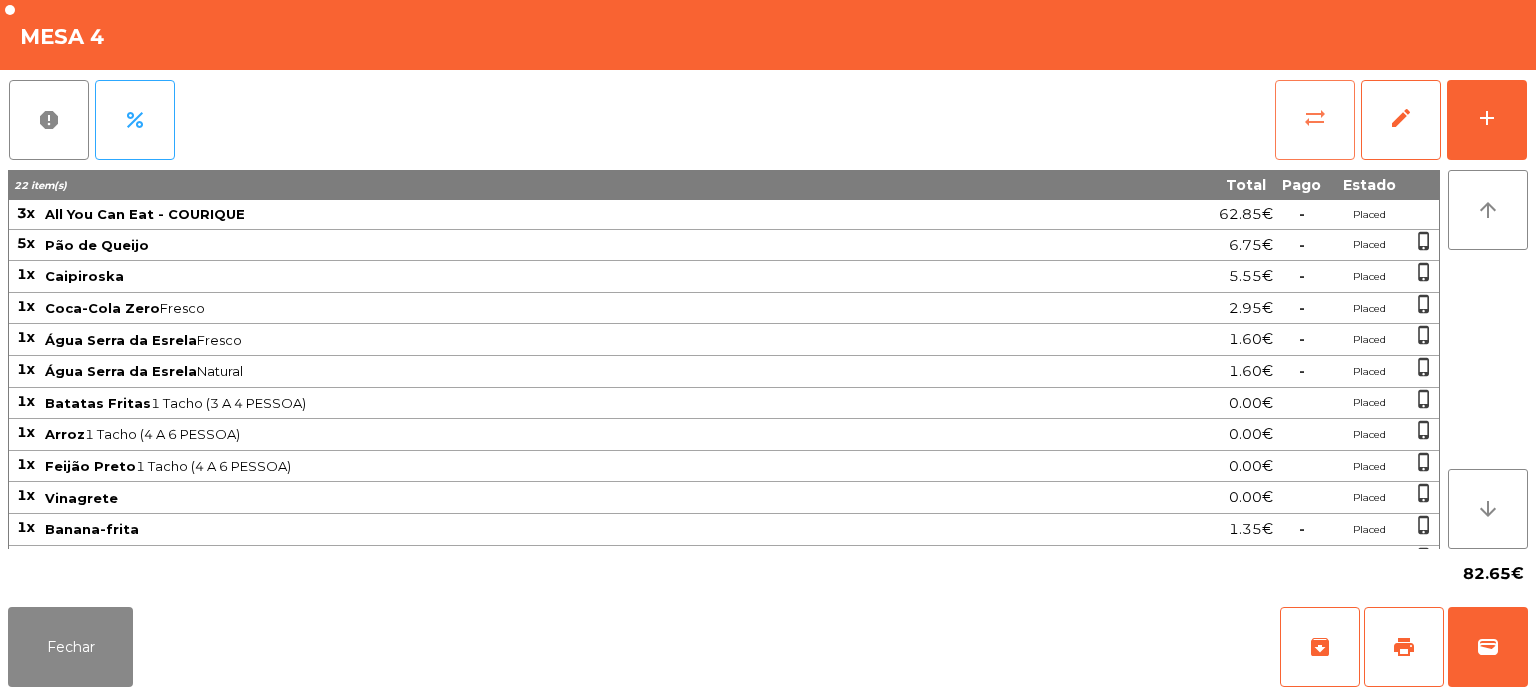 click on "sync_alt" 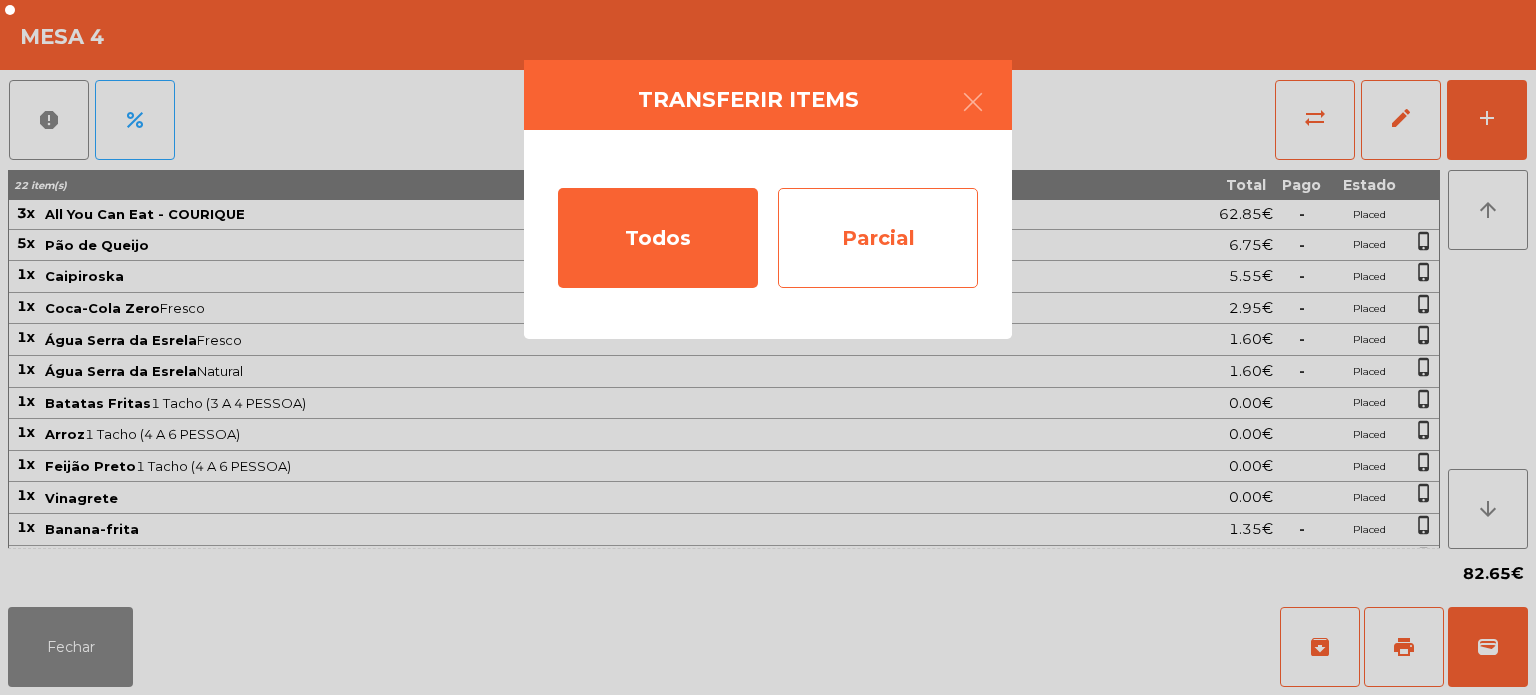 click on "Parcial" 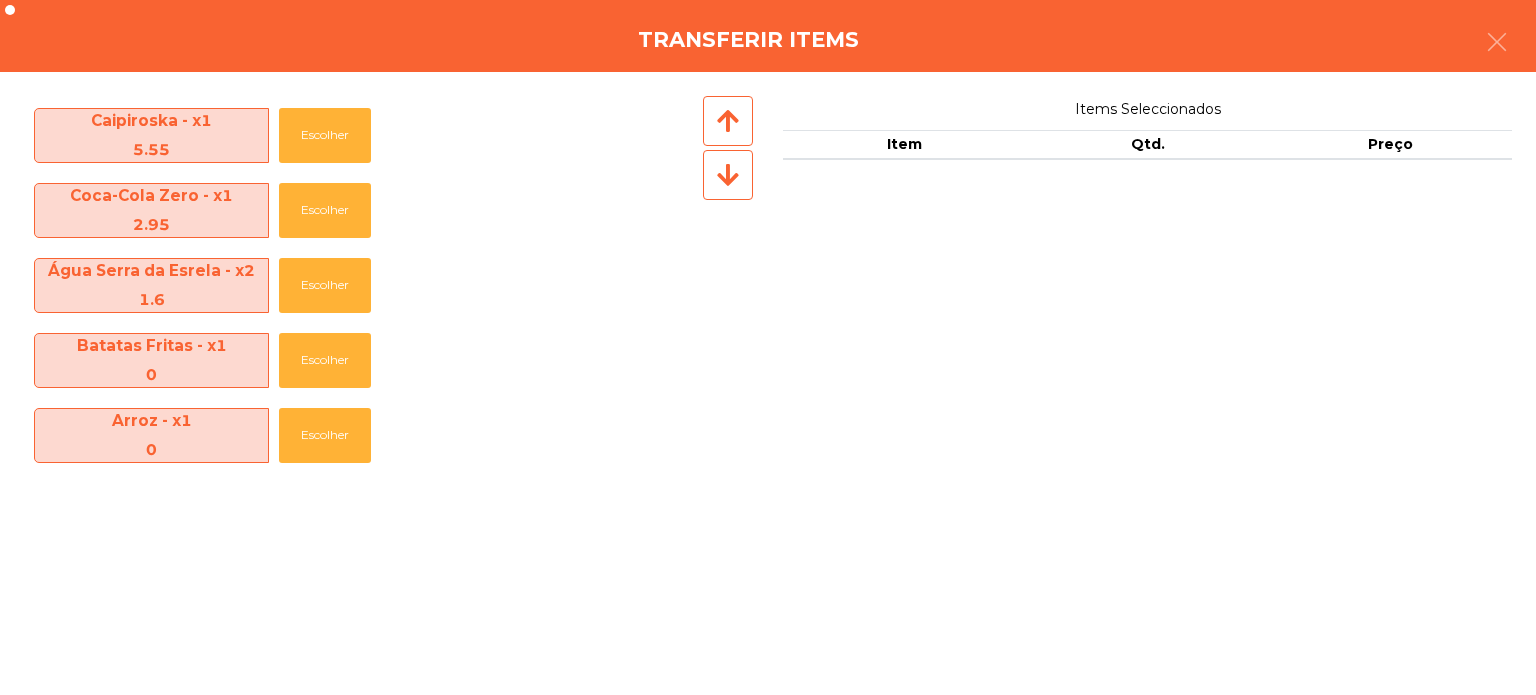 scroll, scrollTop: 145, scrollLeft: 0, axis: vertical 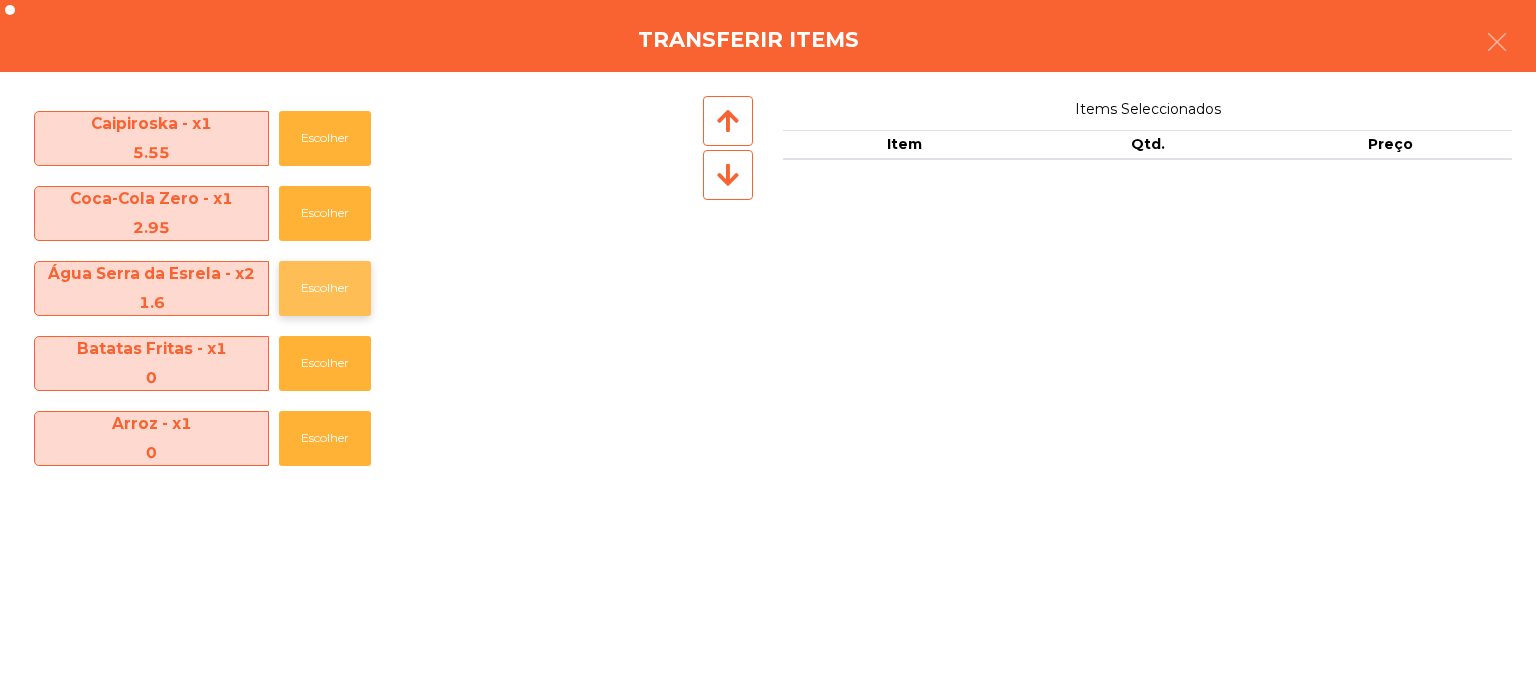 click on "Escolher" 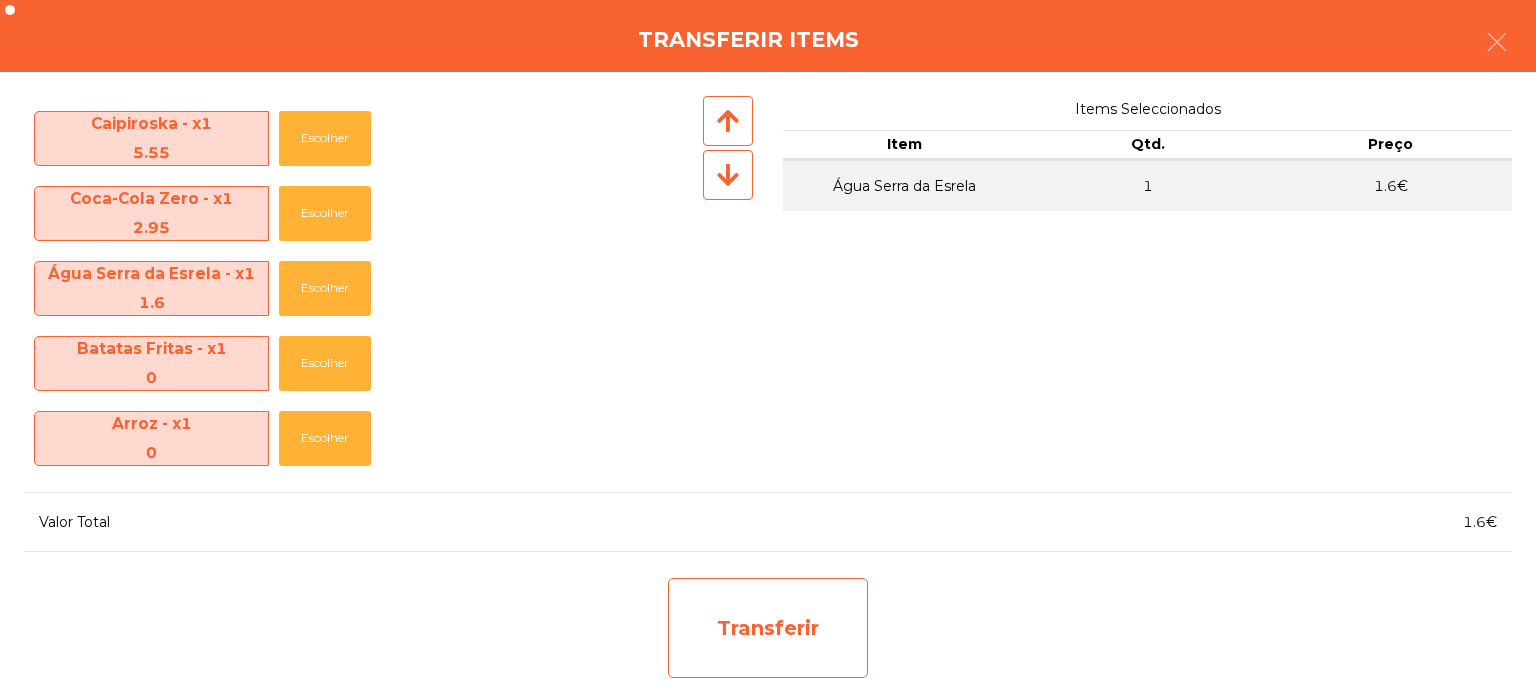 click on "Transferir" 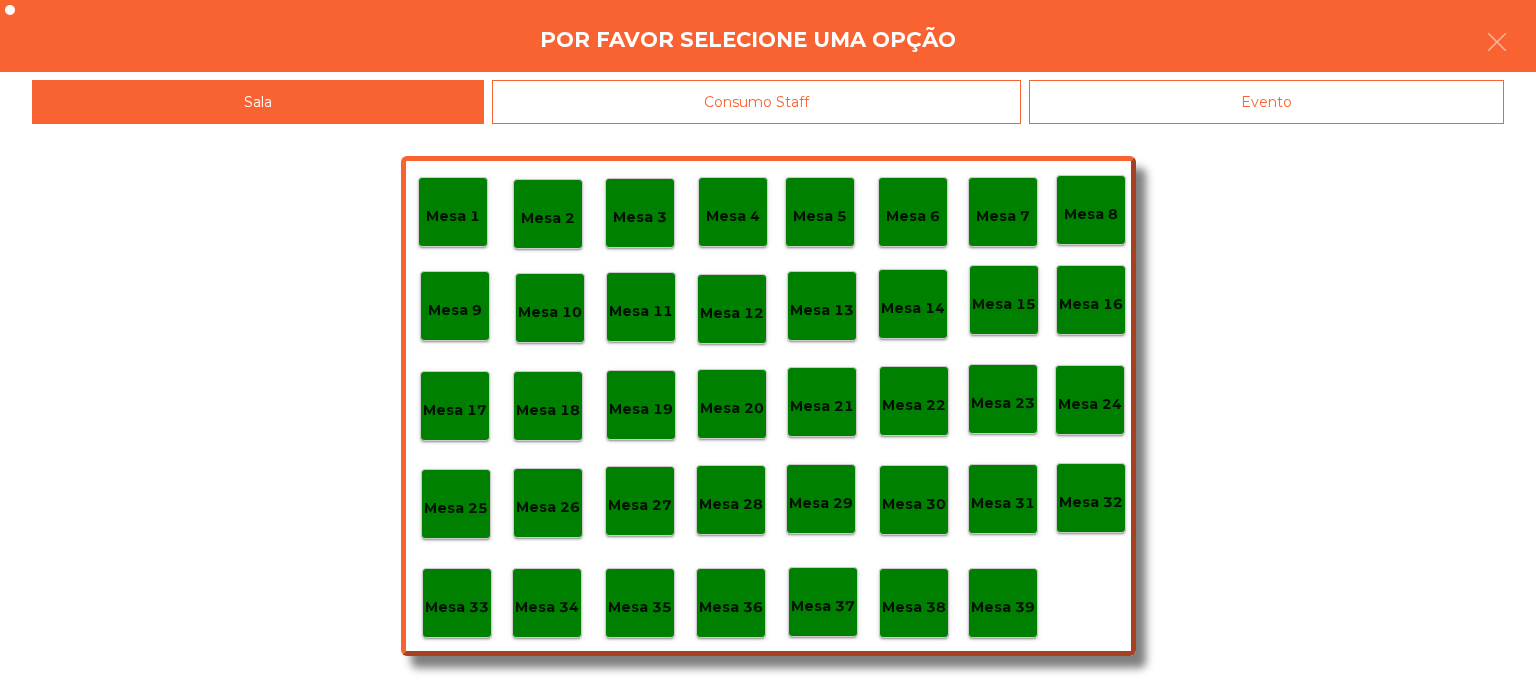 click on "Mesa 37" 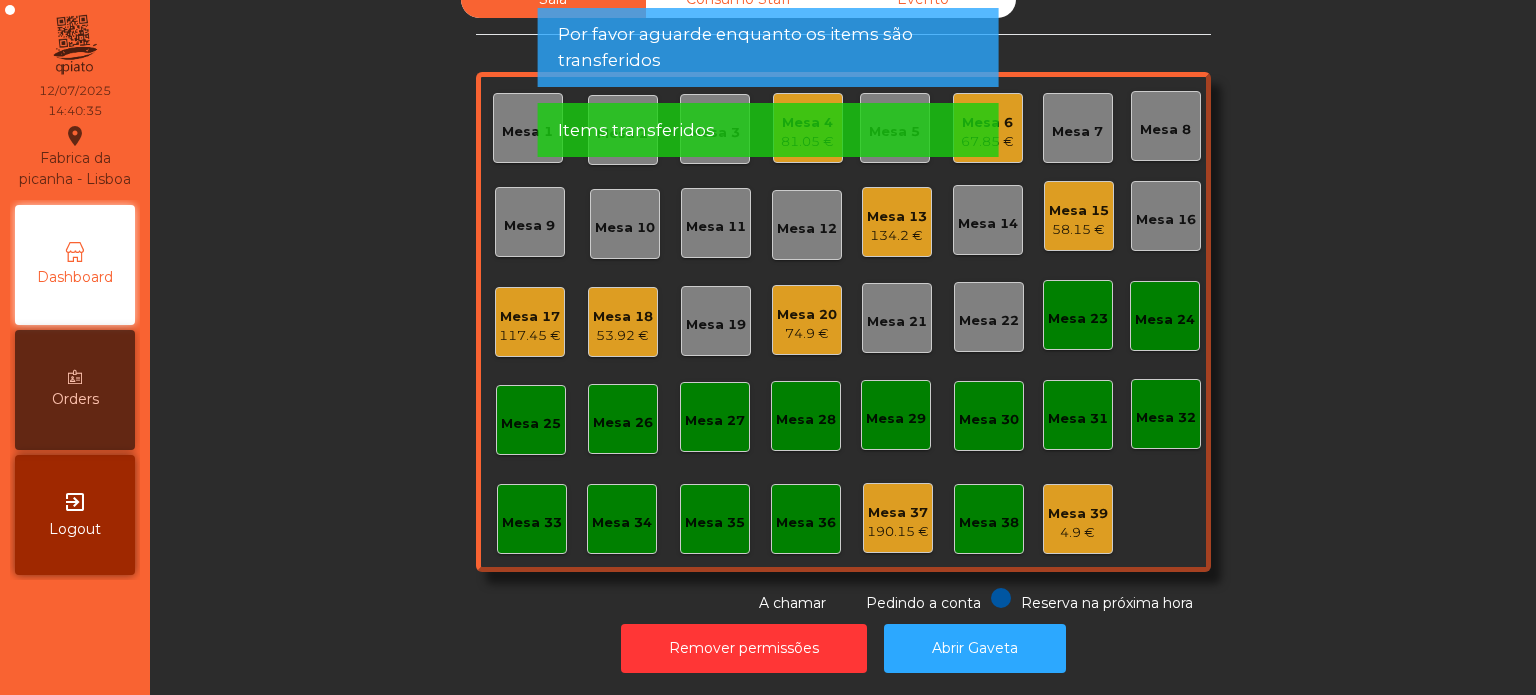 click on "Sala   Consumo Staff   Evento   Mesa 1   Mesa 2   Mesa 3   Mesa 4   81.05 €   Mesa 5   Mesa 6   67.85 €   Mesa 7   Mesa 8   Mesa 9   Mesa 10   Mesa 11   Mesa 12   Mesa 13   134.2 €   Mesa 14   Mesa 15   58.15 €   Mesa 16   Mesa 17   117.45 €   Mesa 18   53.92 €   Mesa 19   Mesa 20   74.9 €   Mesa 21   Mesa 22   Mesa 23   Mesa 24   Mesa 25   Mesa 26   Mesa 27   Mesa 28   Mesa 29   Mesa 30   Mesa 31   Mesa 32   Mesa 33   Mesa 34   Mesa 35   Mesa 36   Mesa 37   190.15 €   Mesa 38   Mesa 39   4.9 €  Reserva na próxima hora Pedindo a conta A chamar" 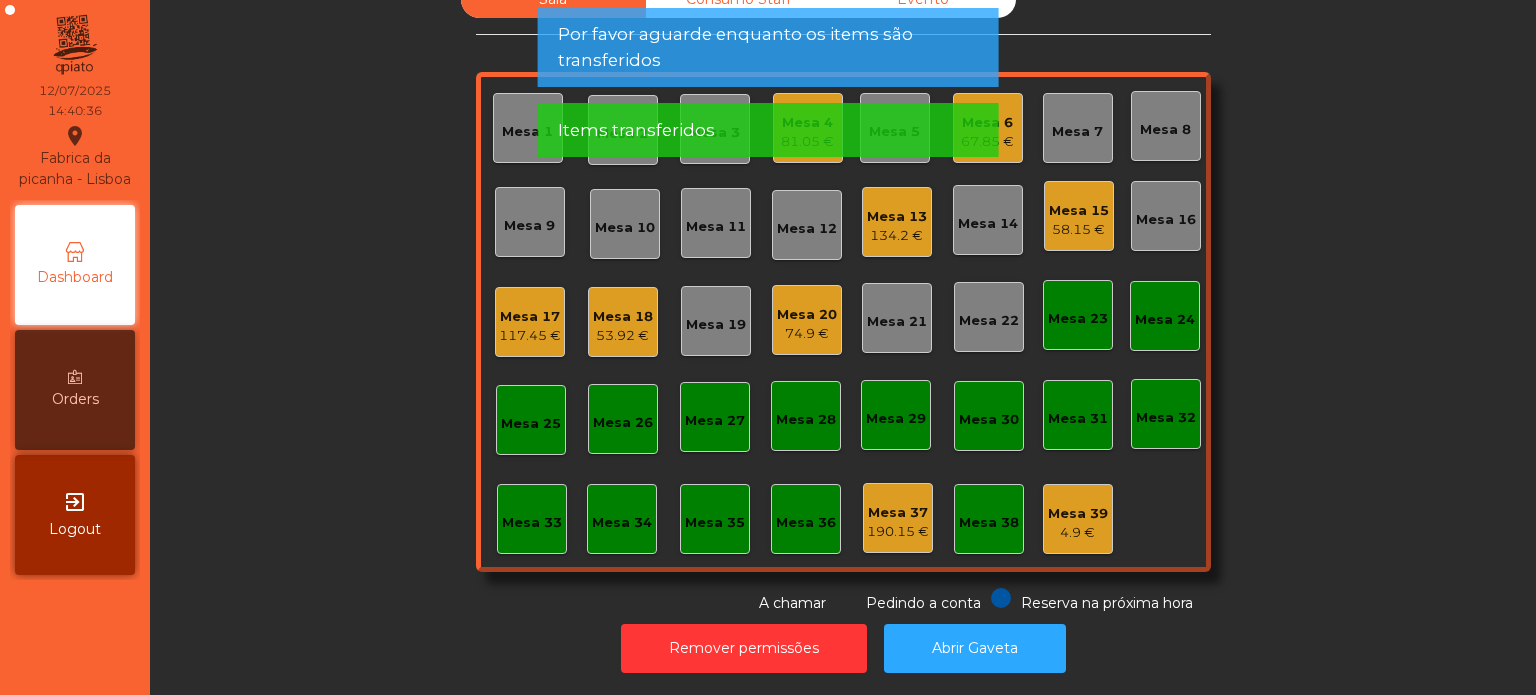 scroll, scrollTop: 0, scrollLeft: 0, axis: both 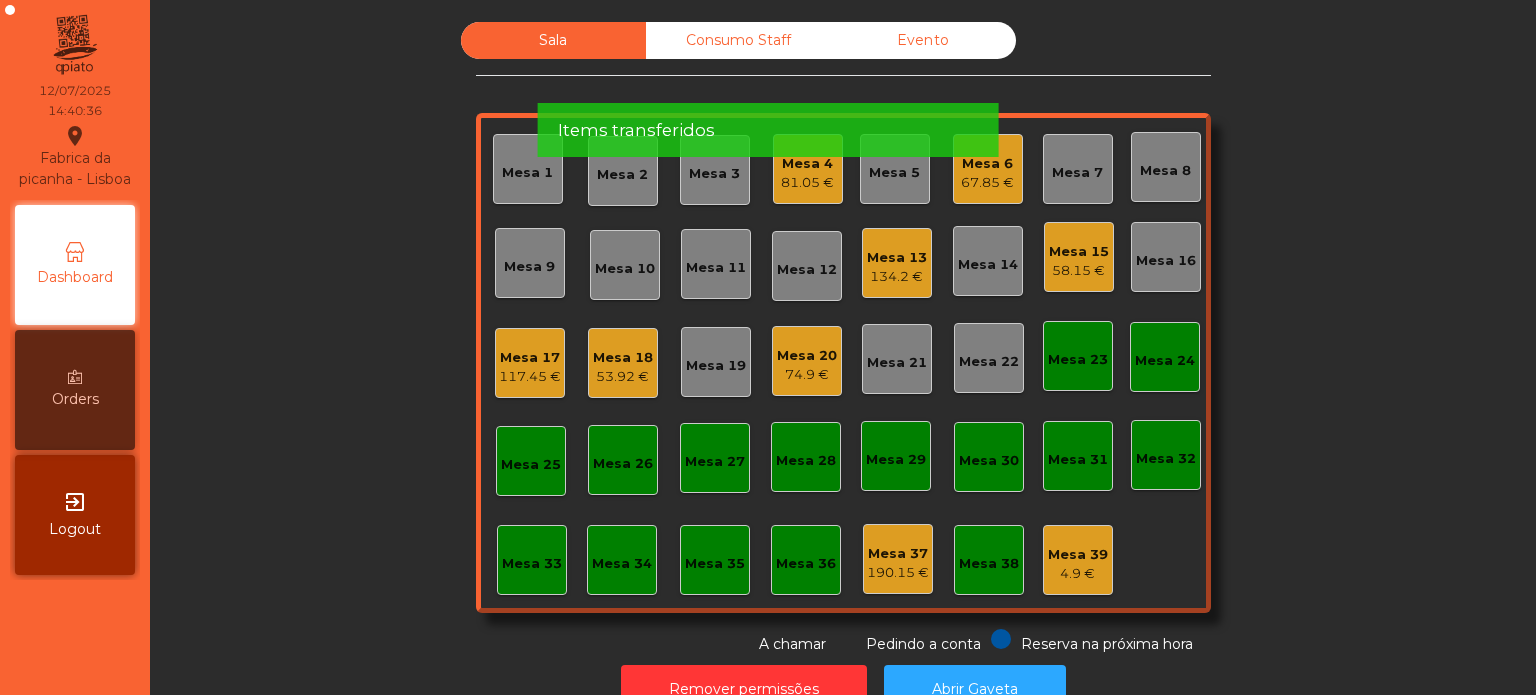 click on "Por favor aguarde enquanto os items são transferidos" 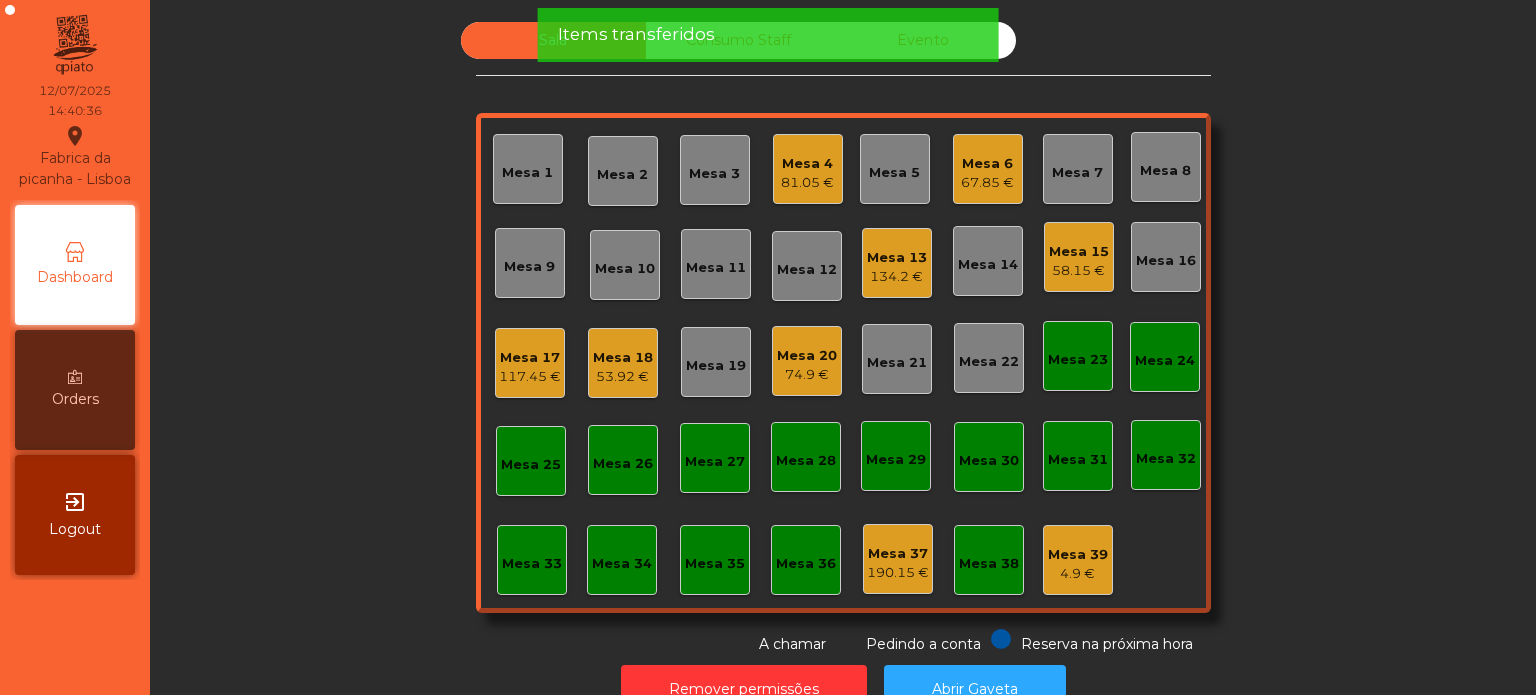 click on "Items transferidos" 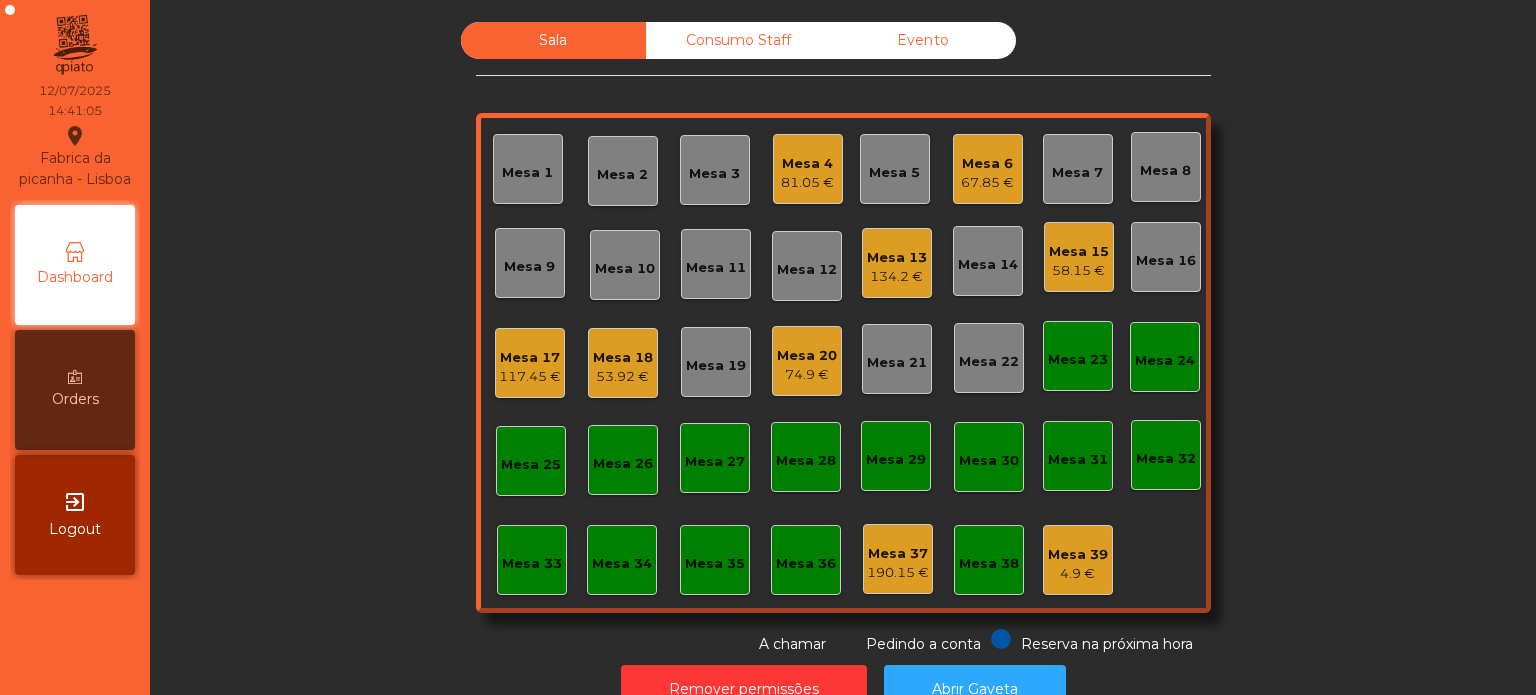 click on "Mesa 4   81.05 €" 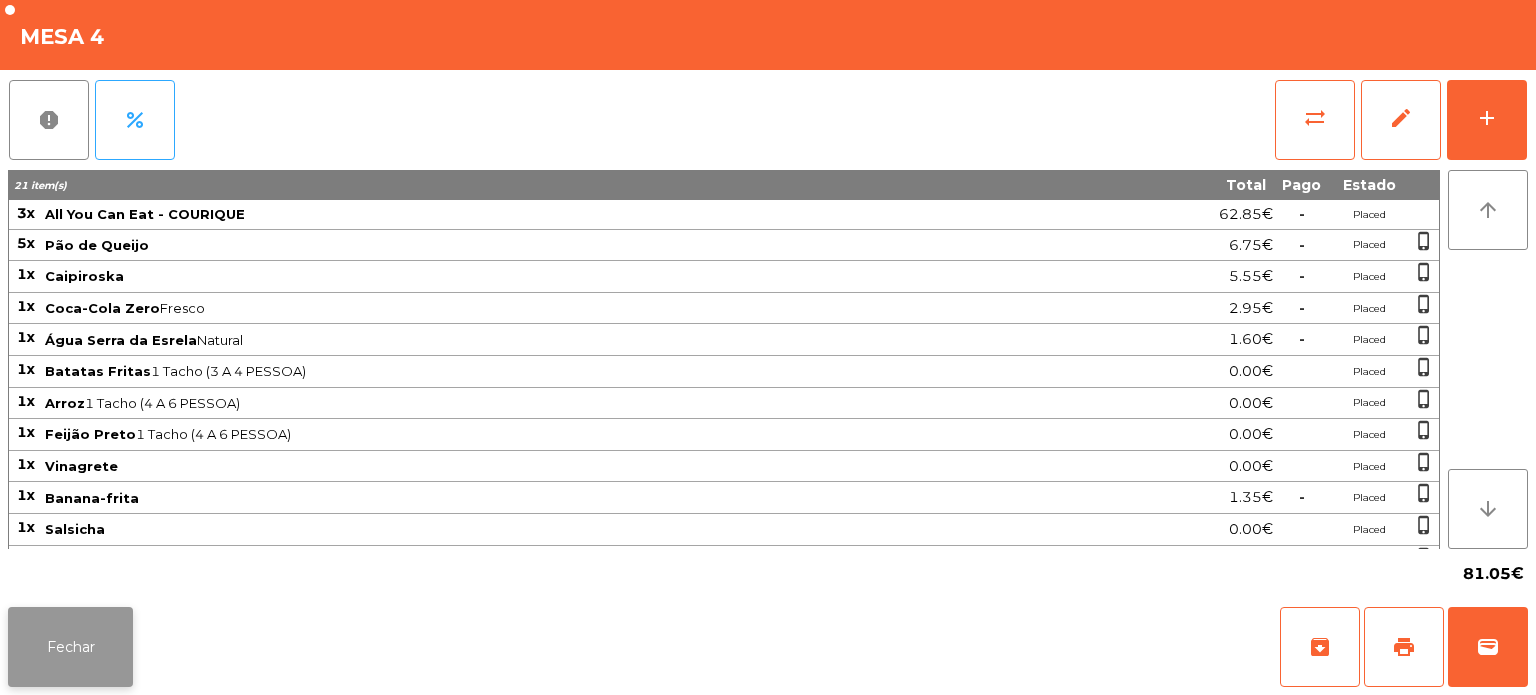 click on "Fechar" 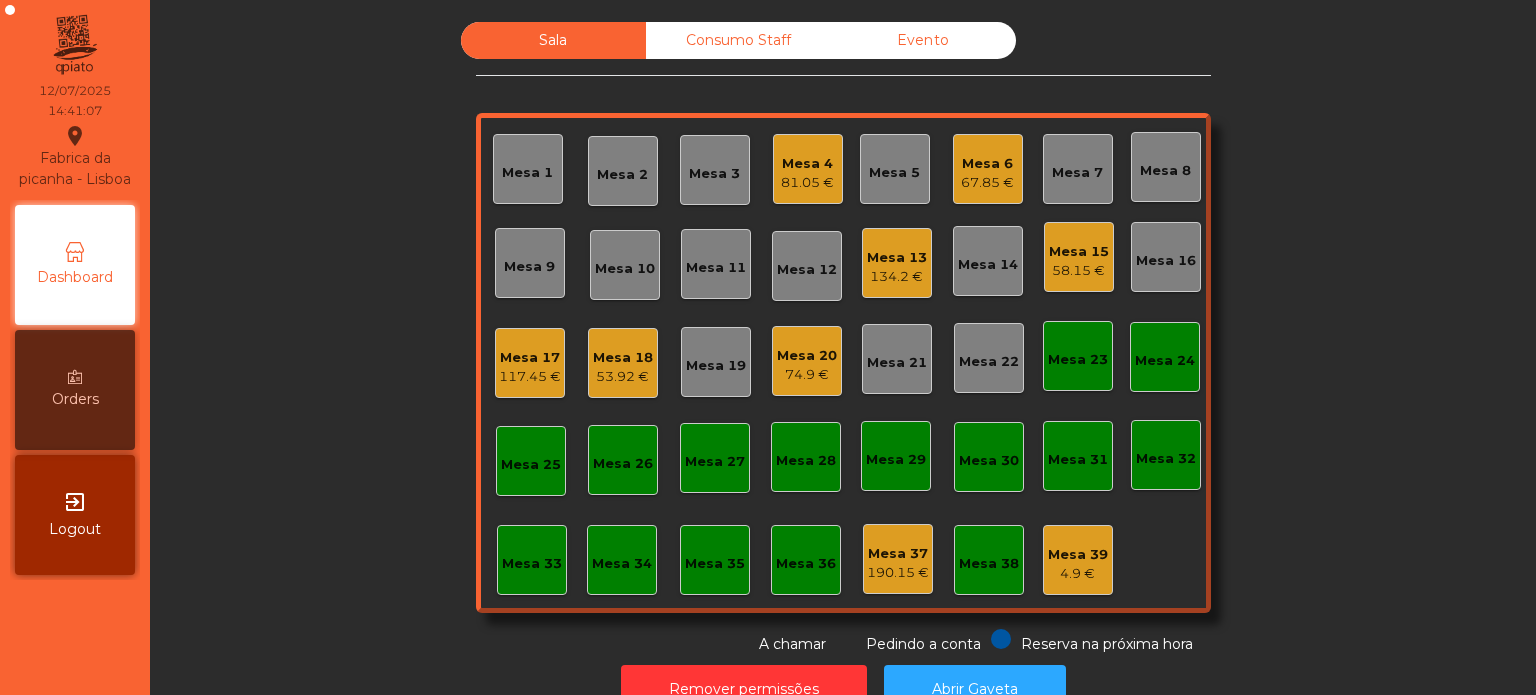 click on "Sala   Consumo Staff   Evento   Mesa 1   Mesa 2   Mesa 3   Mesa 4   81.05 €   Mesa 5   Mesa 6   67.85 €   Mesa 7   Mesa 8   Mesa 9   Mesa 10   Mesa 11   Mesa 12   Mesa 13   134.2 €   Mesa 14   Mesa 15   58.15 €   Mesa 16   Mesa 17   117.45 €   Mesa 18   53.92 €   Mesa 19   Mesa 20   74.9 €   Mesa 21   Mesa 22   Mesa 23   Mesa 24   Mesa 25   Mesa 26   Mesa 27   Mesa 28   Mesa 29   Mesa 30   Mesa 31   Mesa 32   Mesa 33   Mesa 34   Mesa 35   Mesa 36   Mesa 37   190.15 €   Mesa 38   Mesa 39   4.9 €  Reserva na próxima hora Pedindo a conta A chamar" 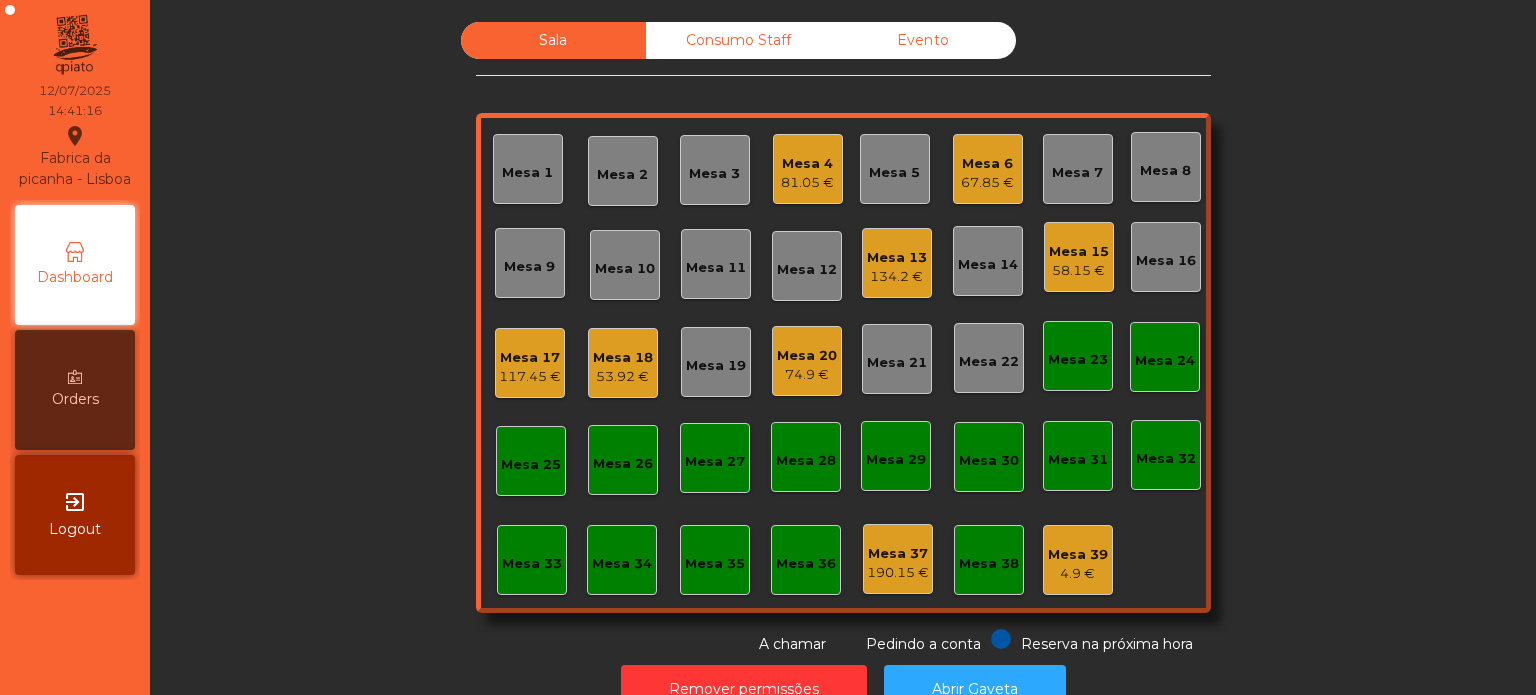 click on "Mesa 15   58.15 €" 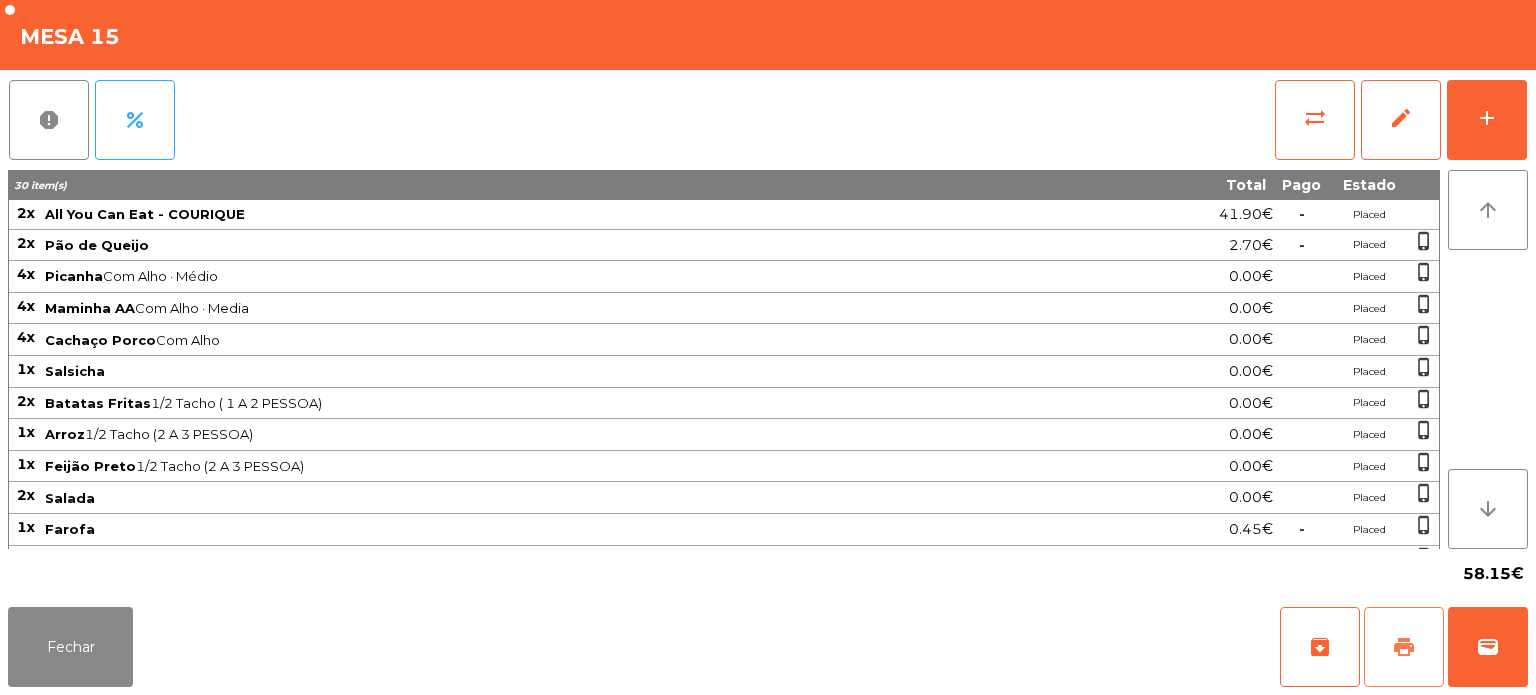 click on "print" 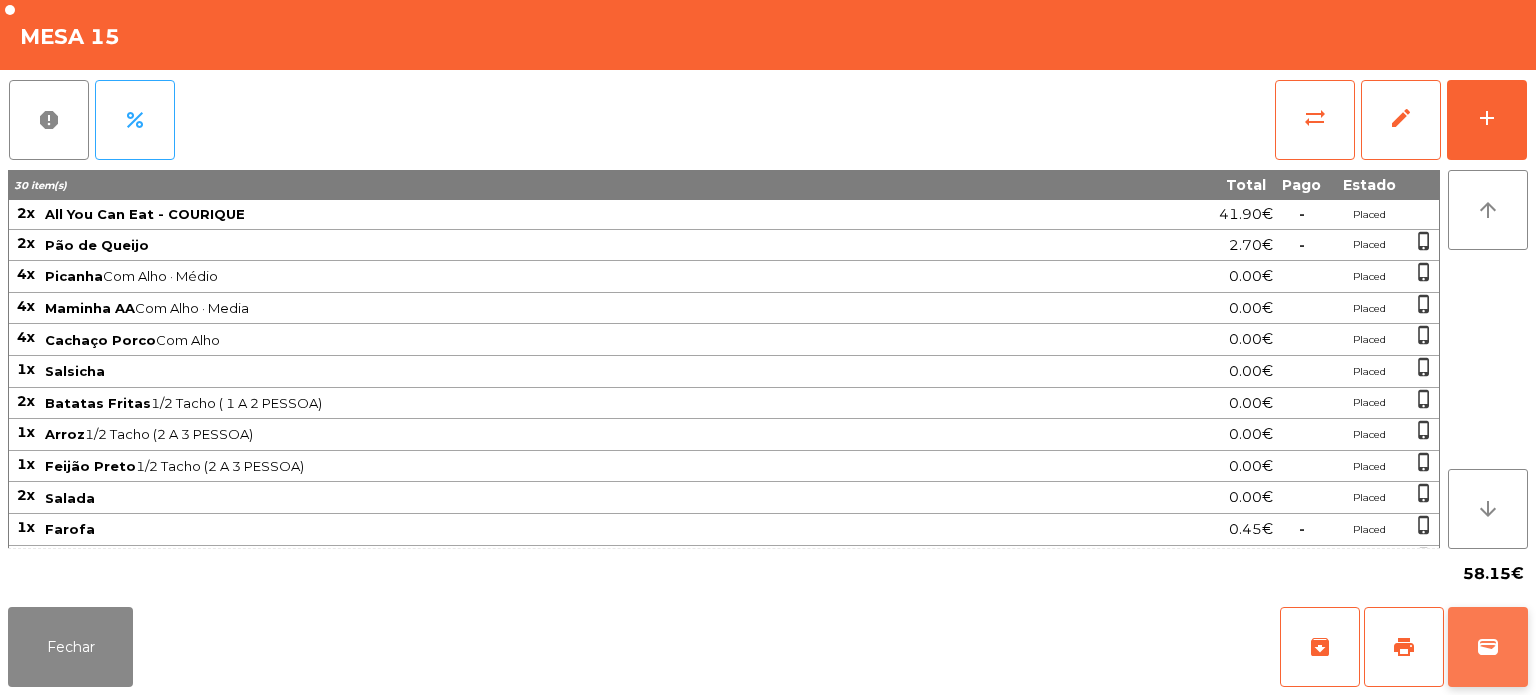 click on "wallet" 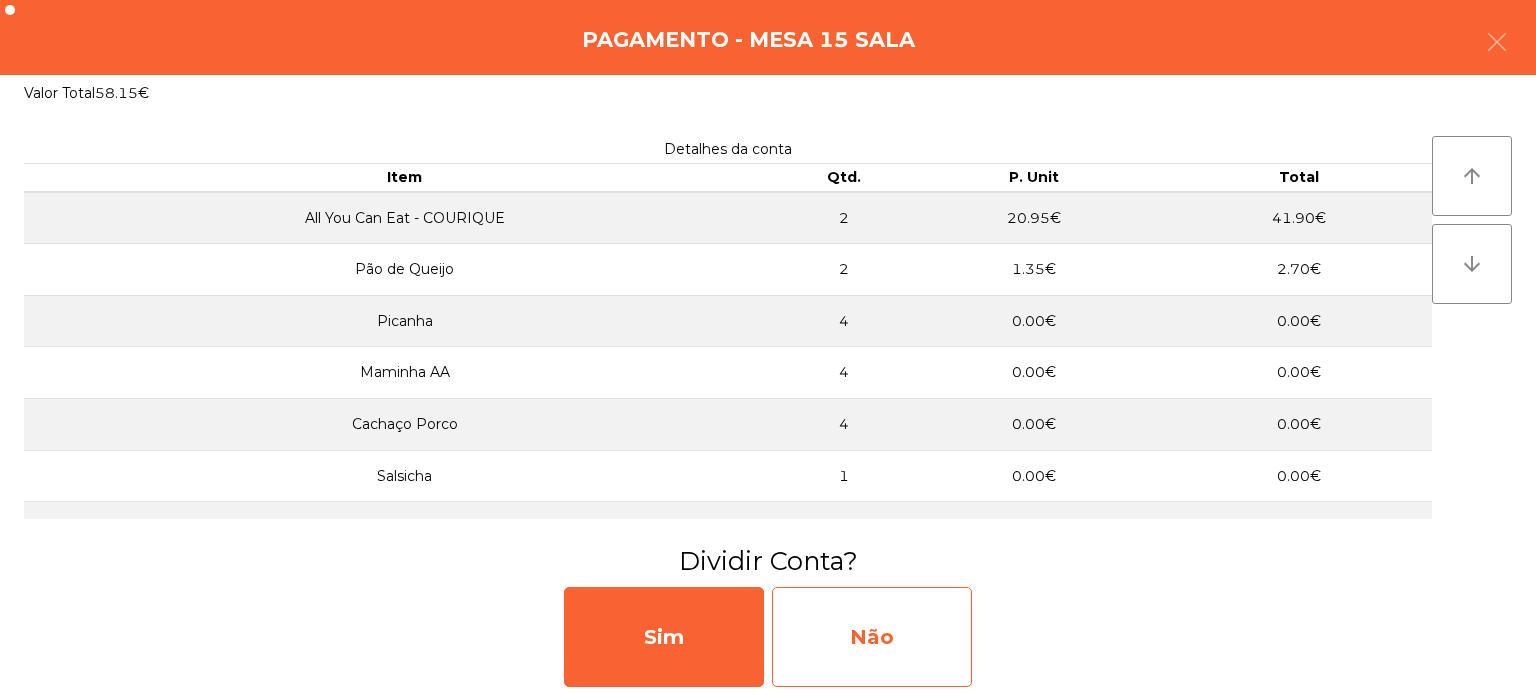 click on "Não" 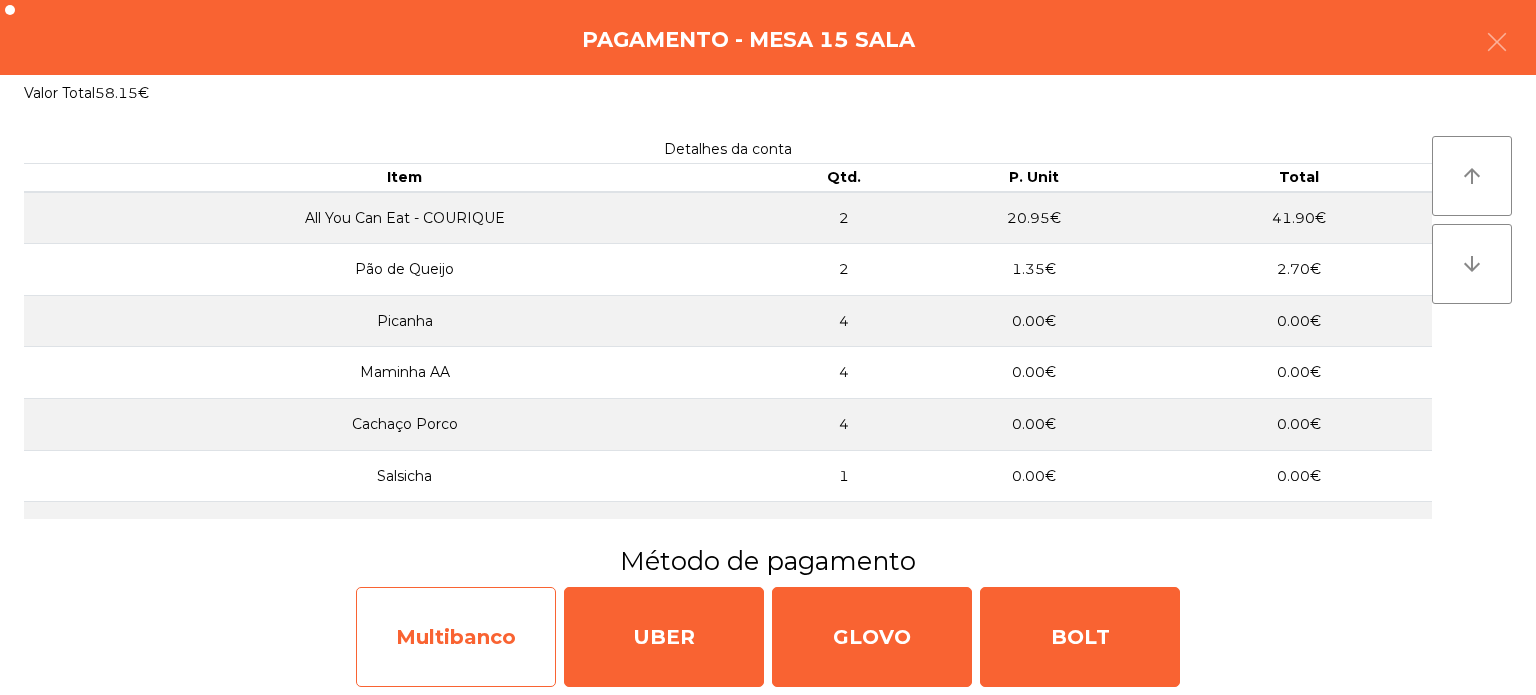 click on "Multibanco" 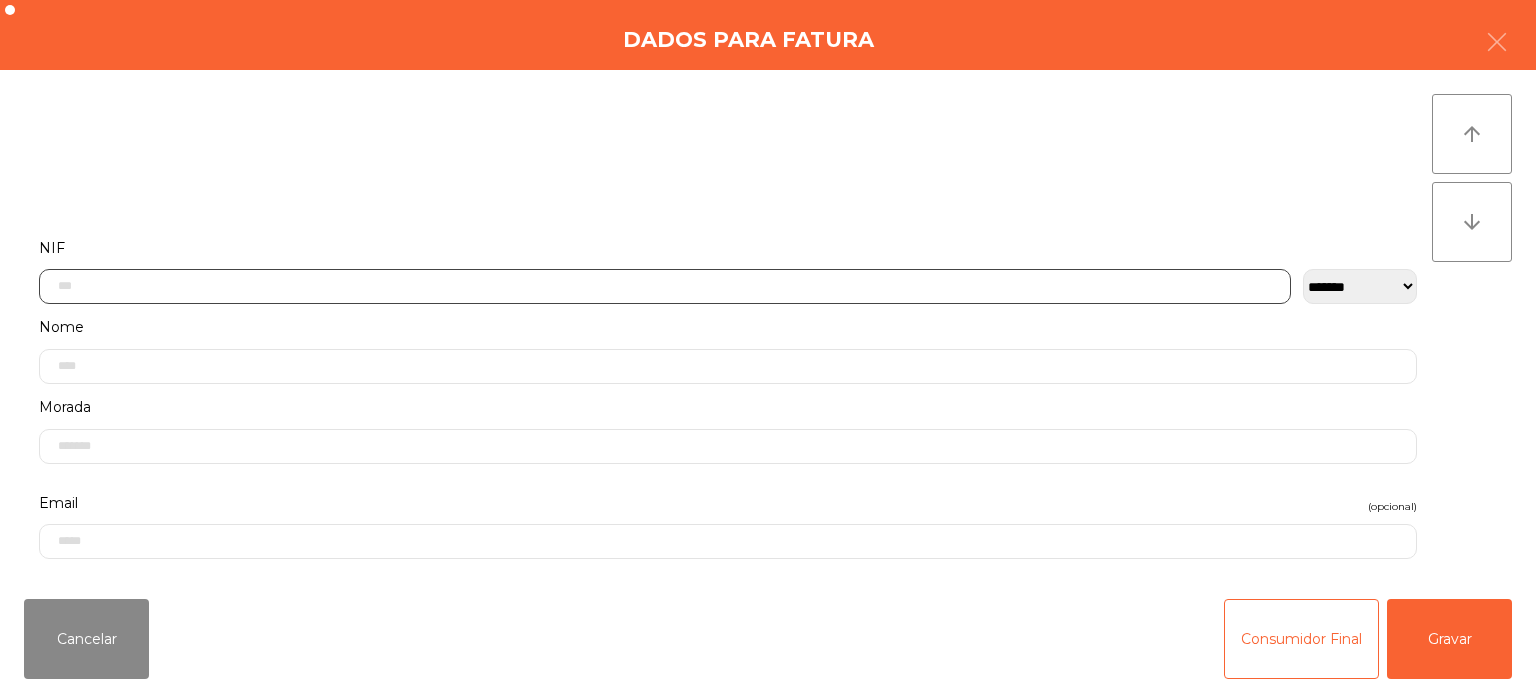 click 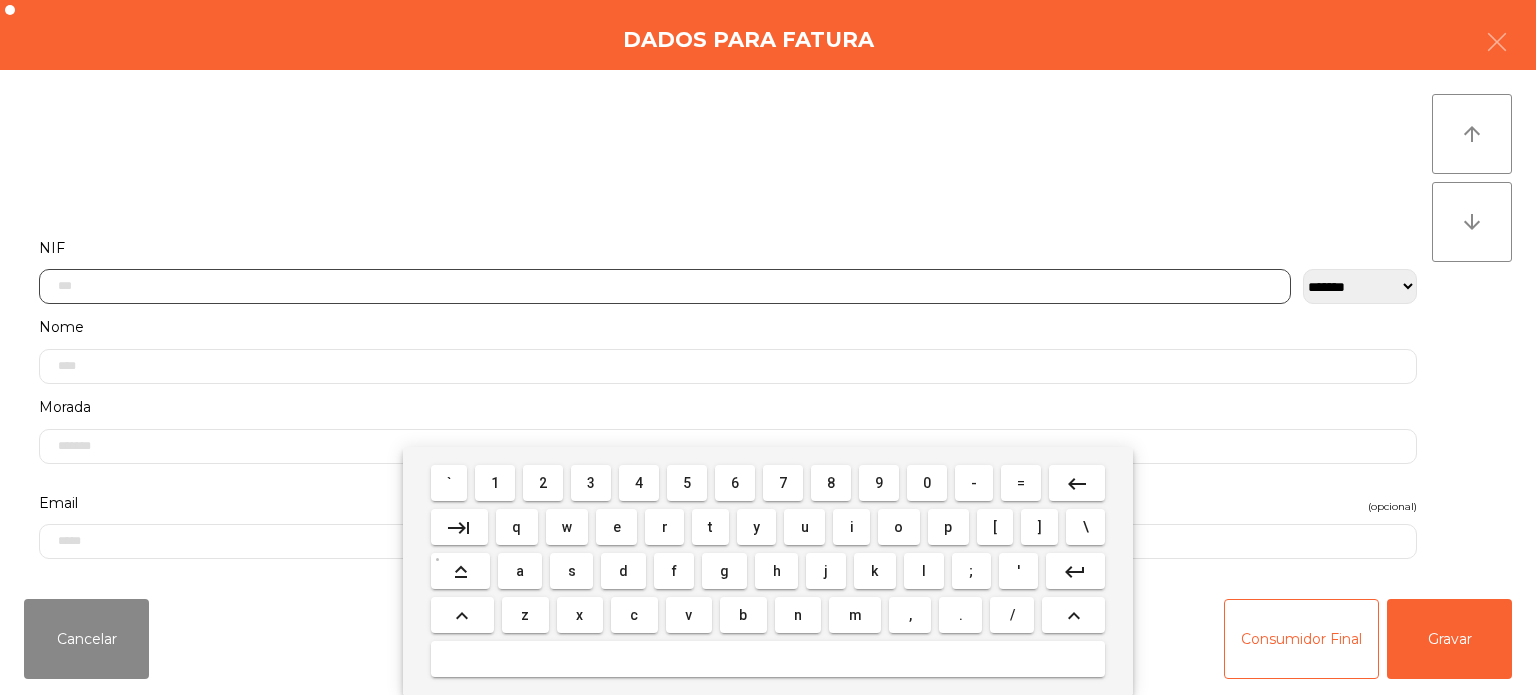 scroll, scrollTop: 139, scrollLeft: 0, axis: vertical 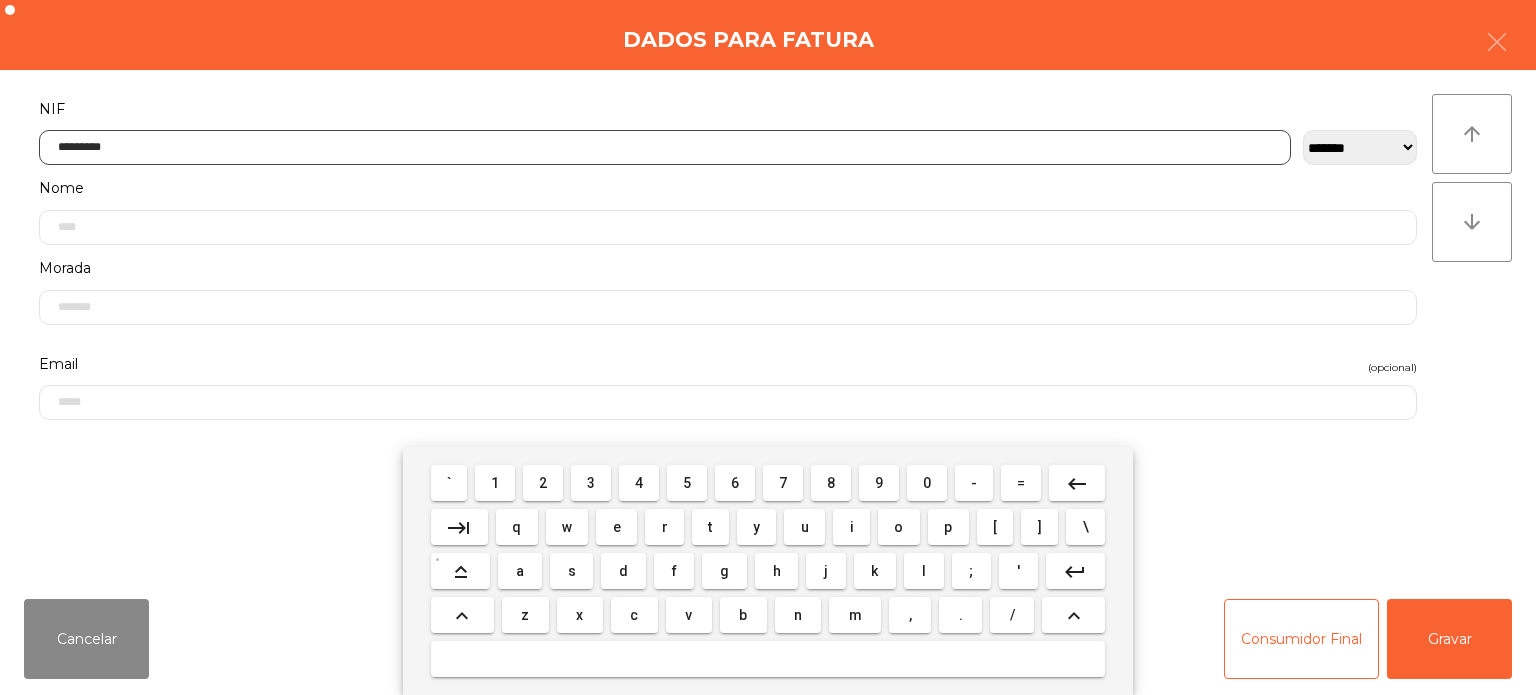 type on "*********" 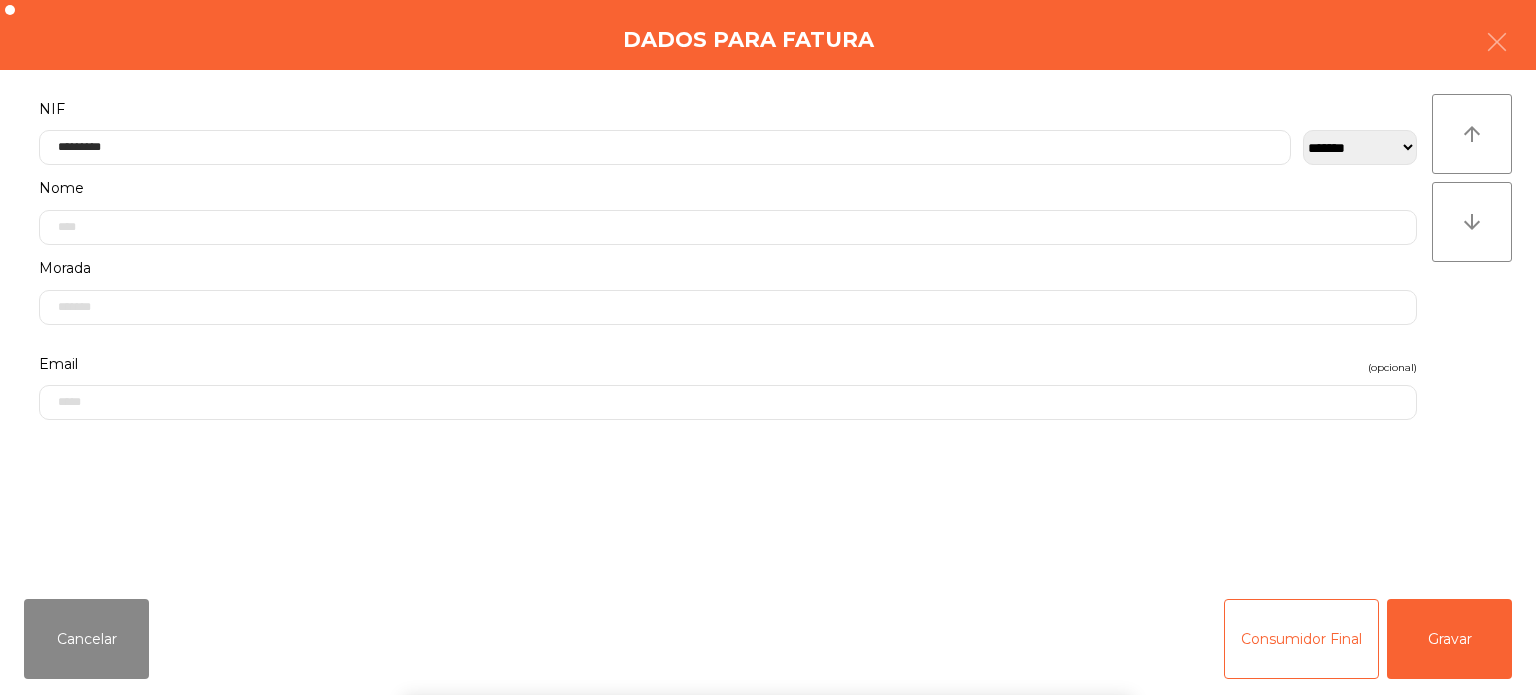 click on "arrow_upward arrow_downward" 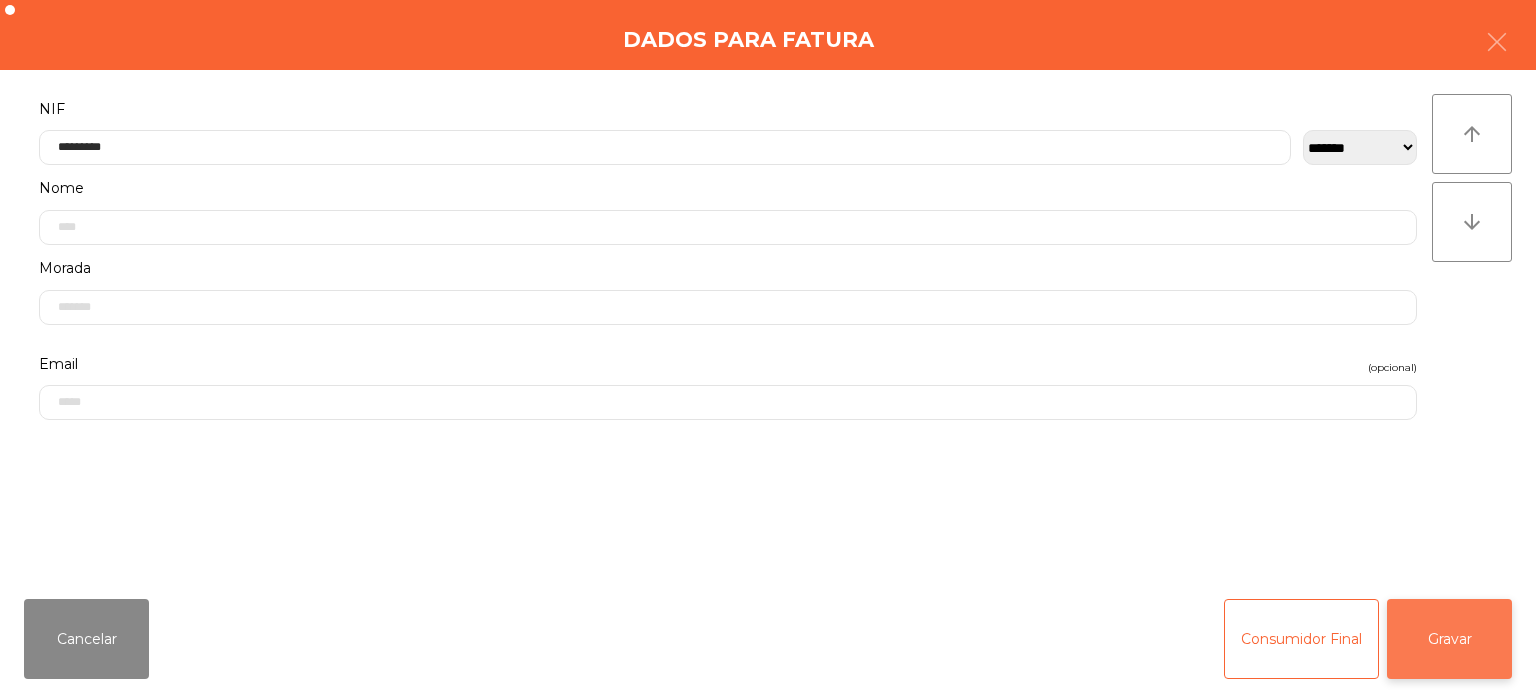 click on "Gravar" 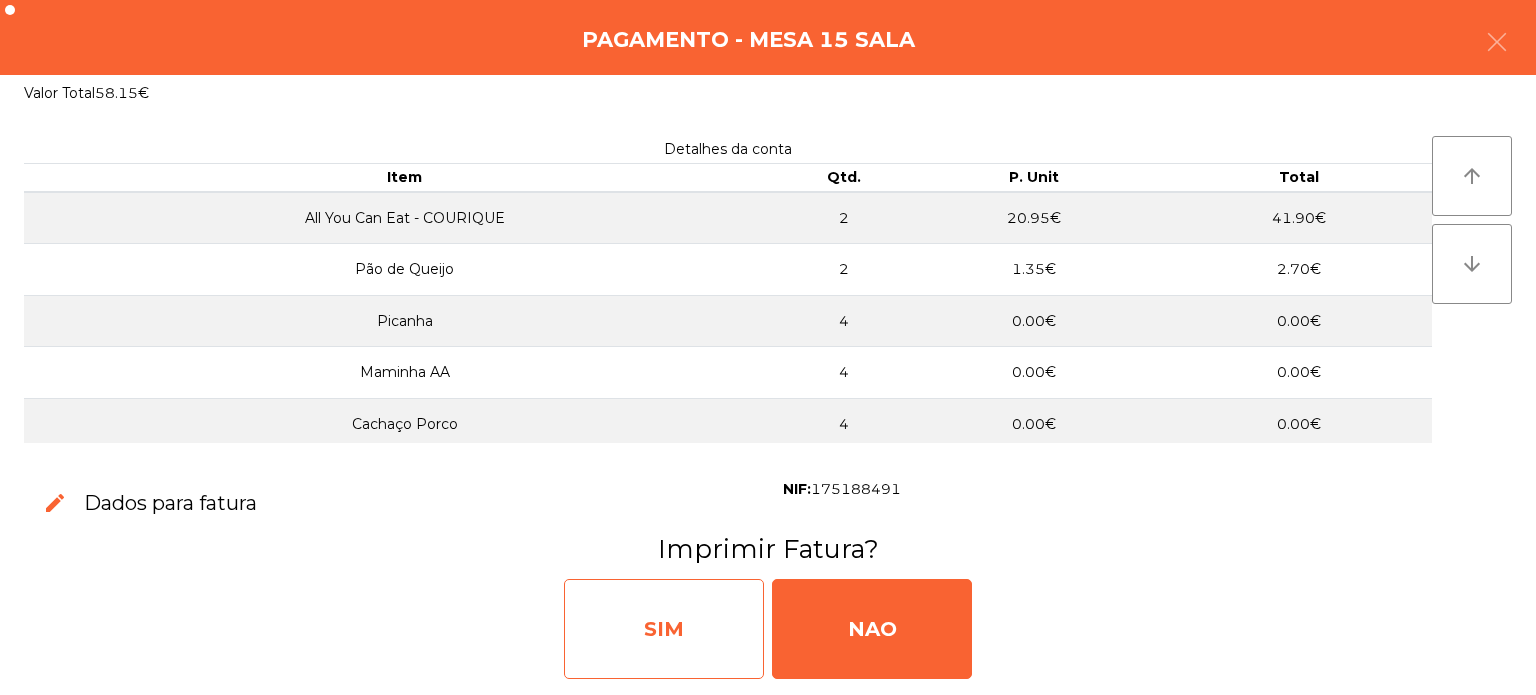 click on "SIM" 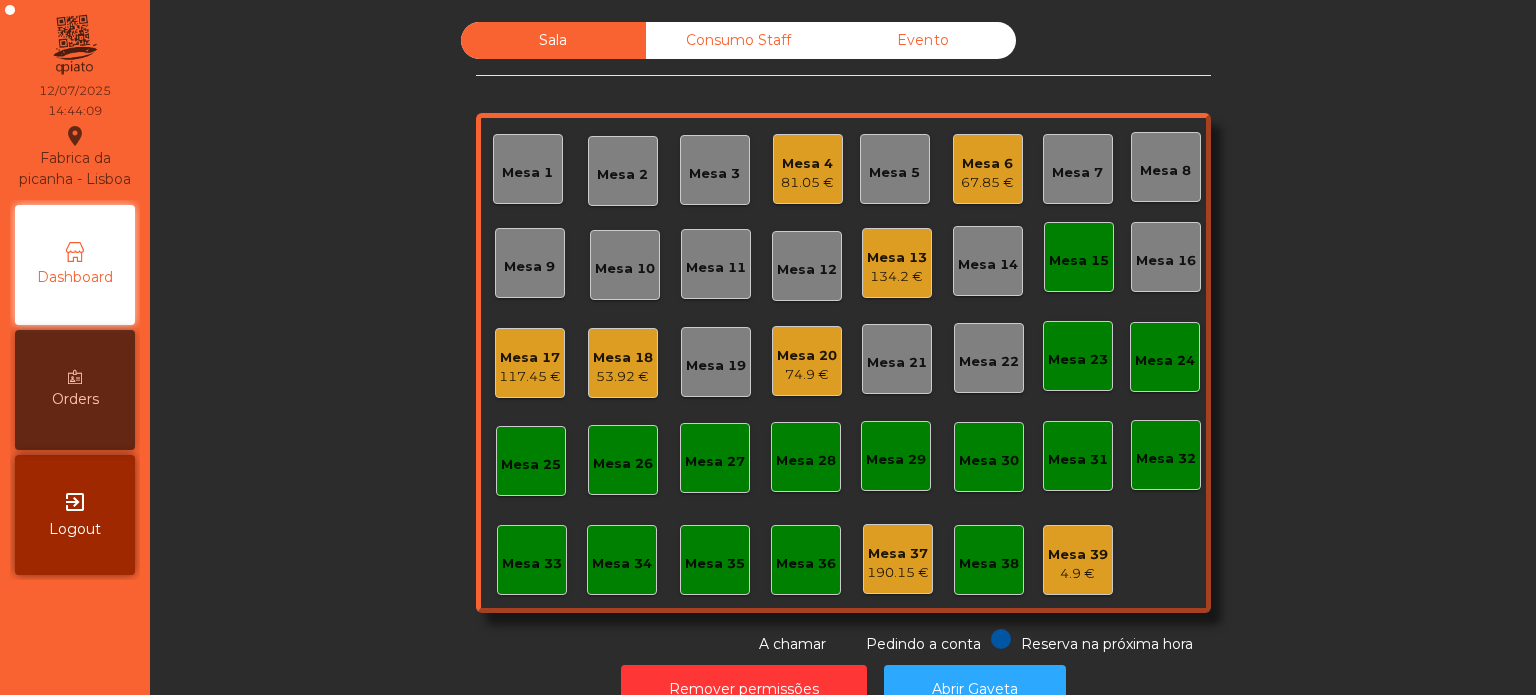 click on "Mesa 20   74.9 €" 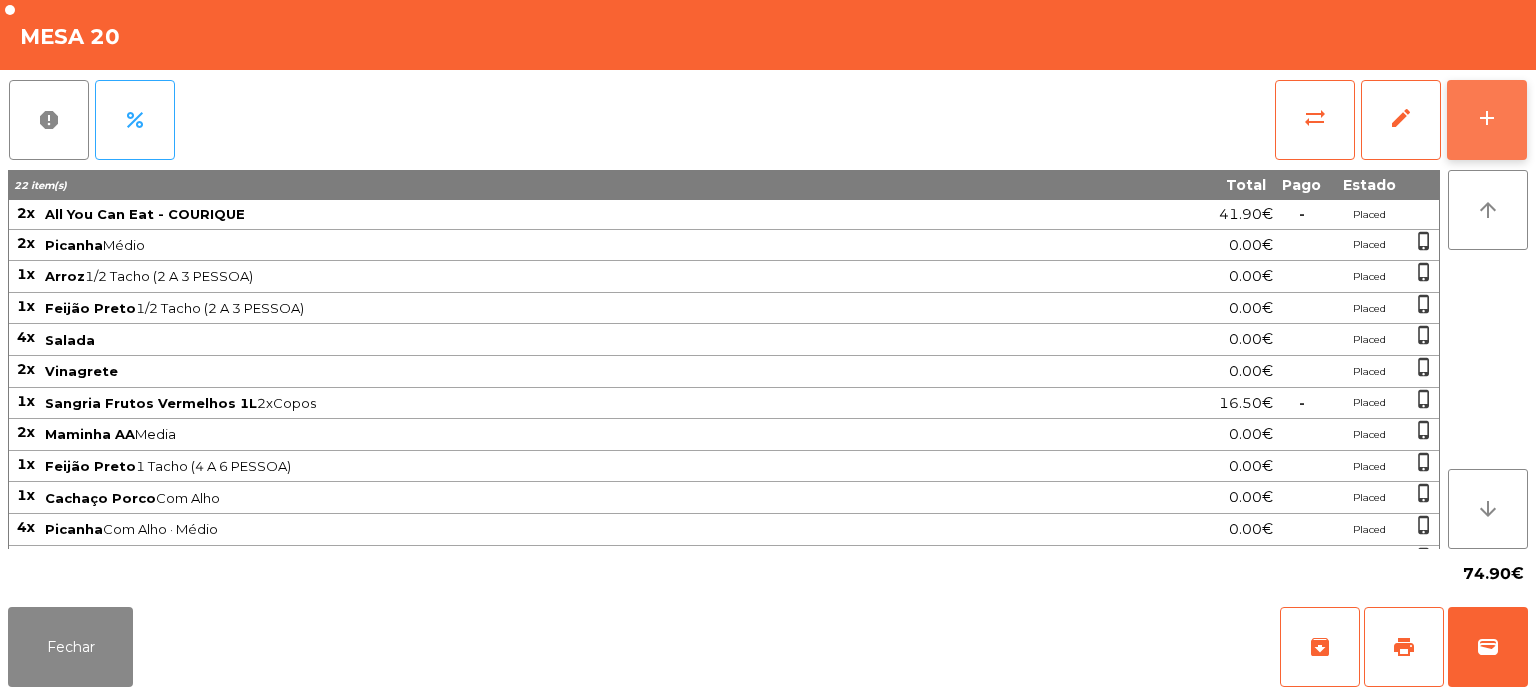 click on "add" 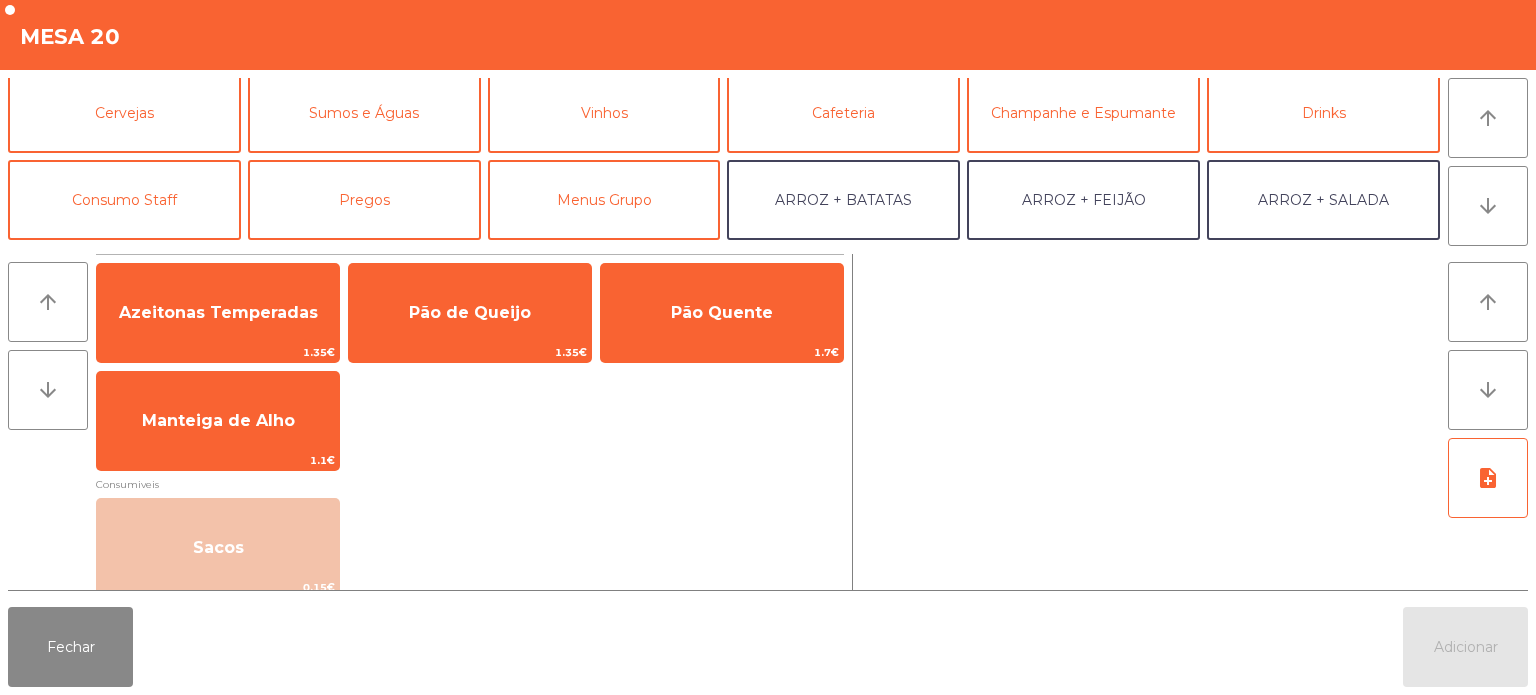 scroll, scrollTop: 104, scrollLeft: 0, axis: vertical 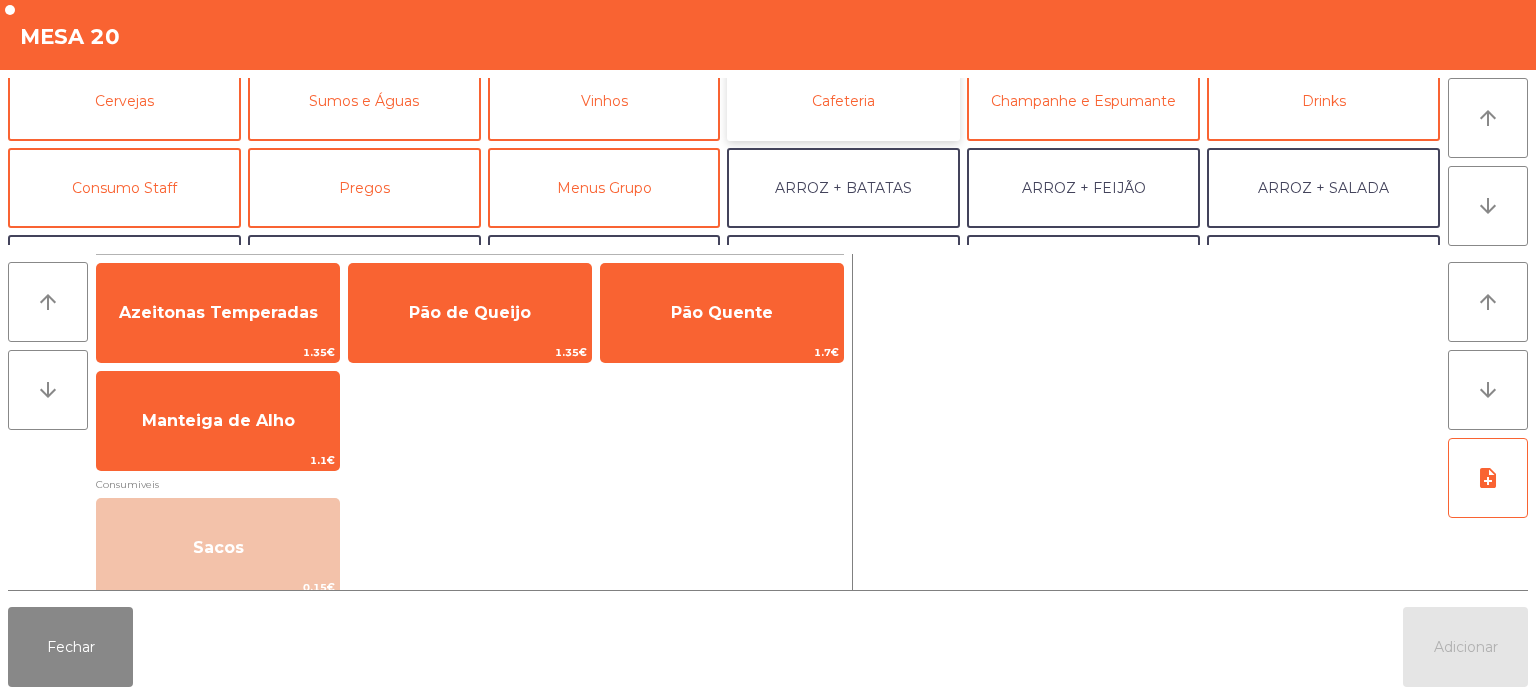 click on "Cafeteria" 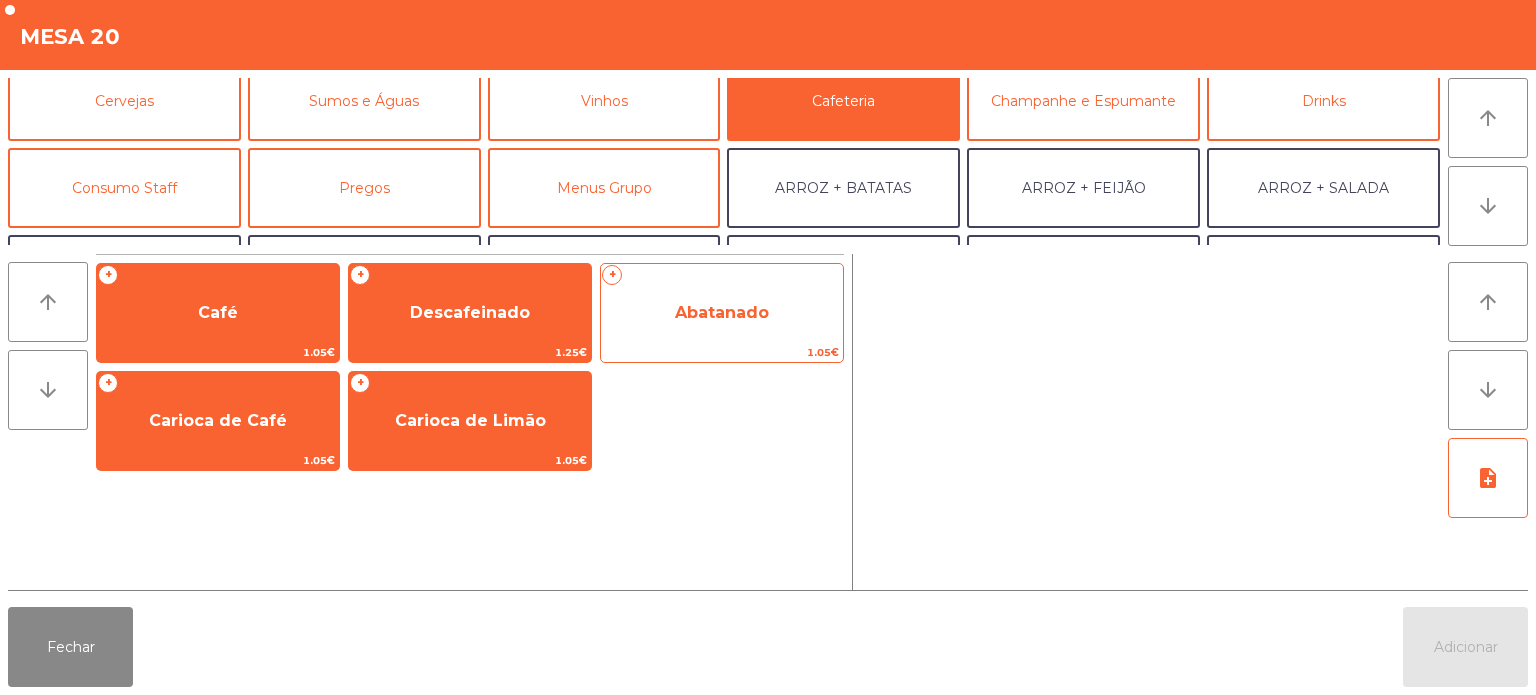 click on "Abatanado" 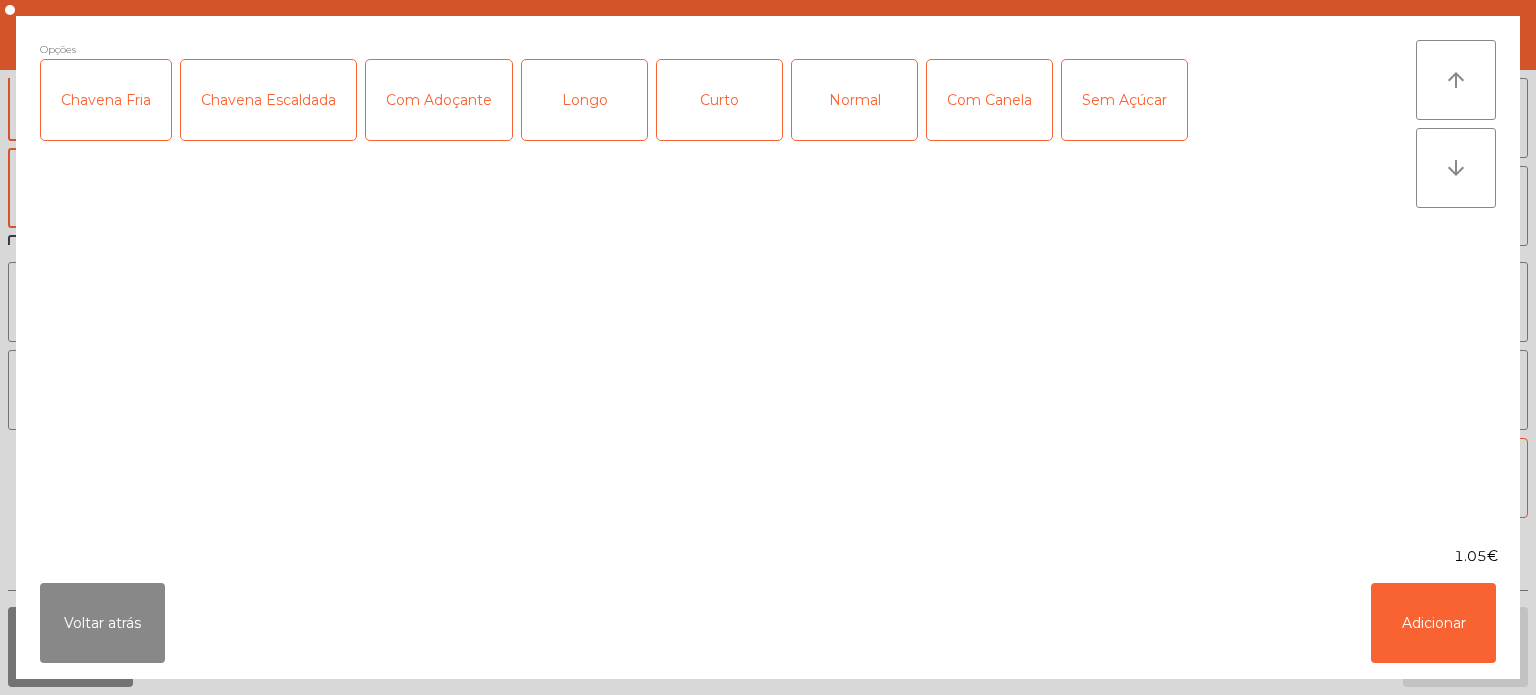click on "Longo" 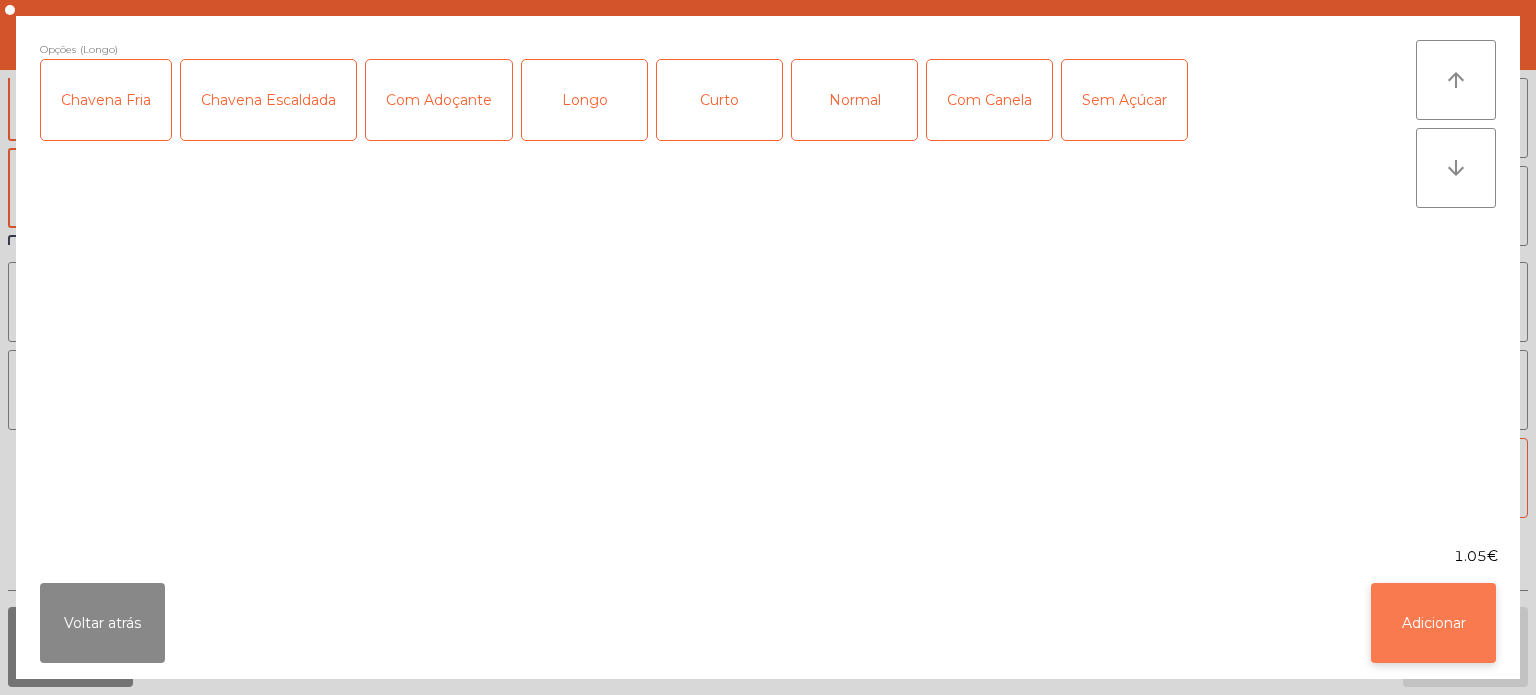 click on "Adicionar" 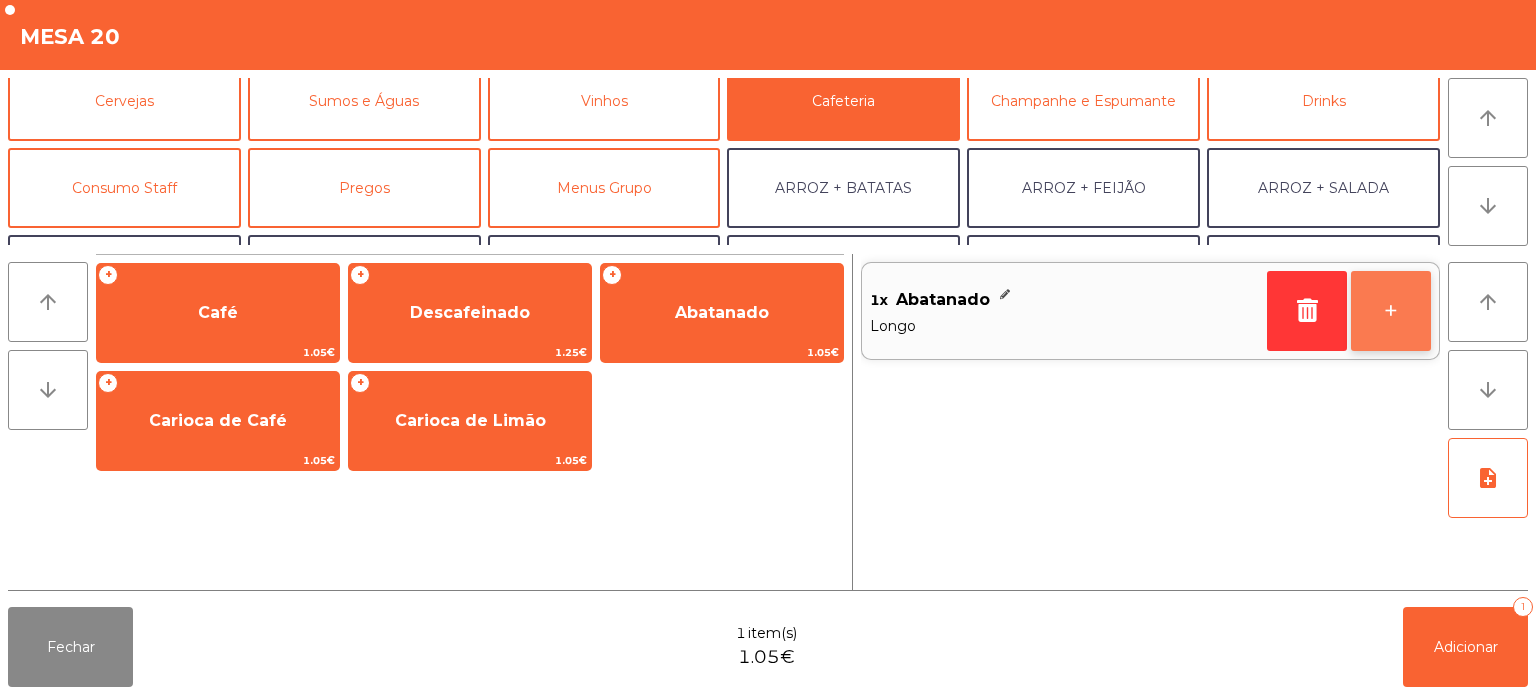 click on "+" 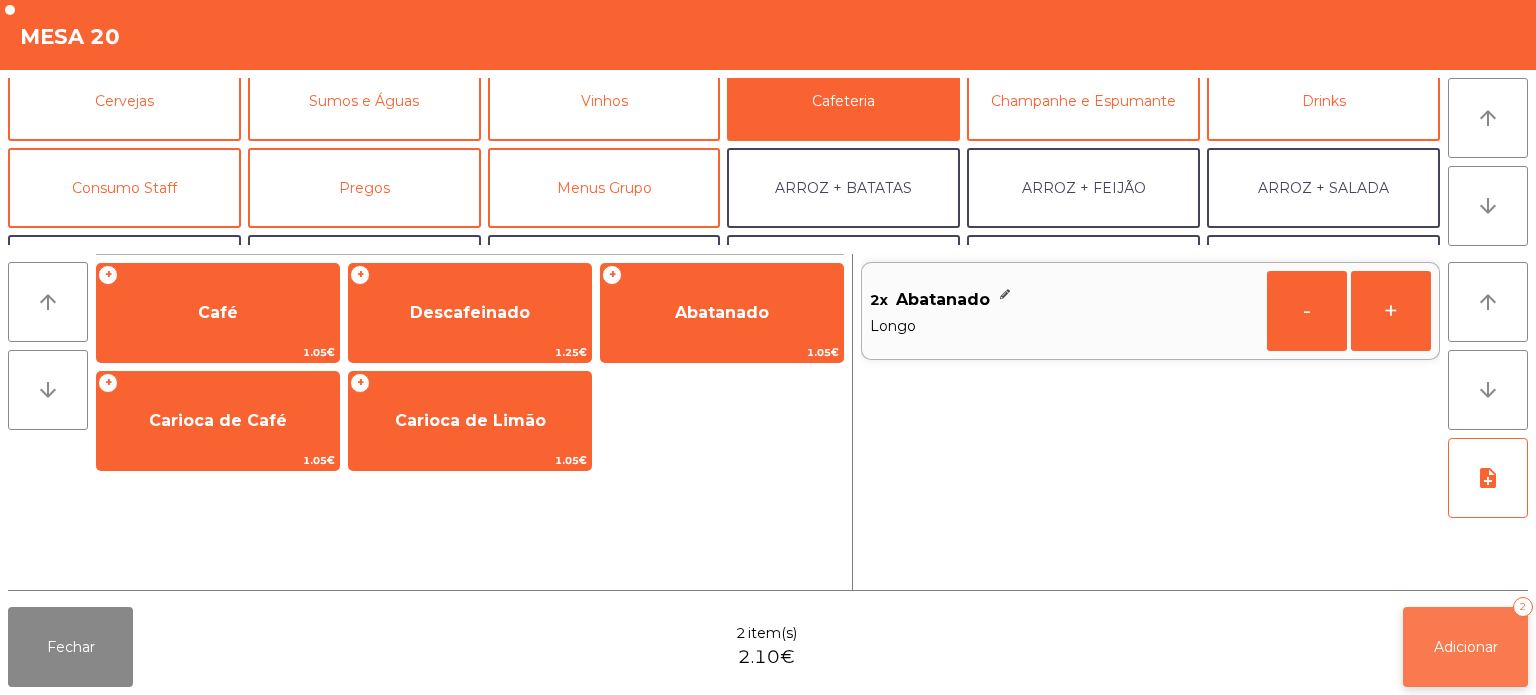 click on "Adicionar   2" 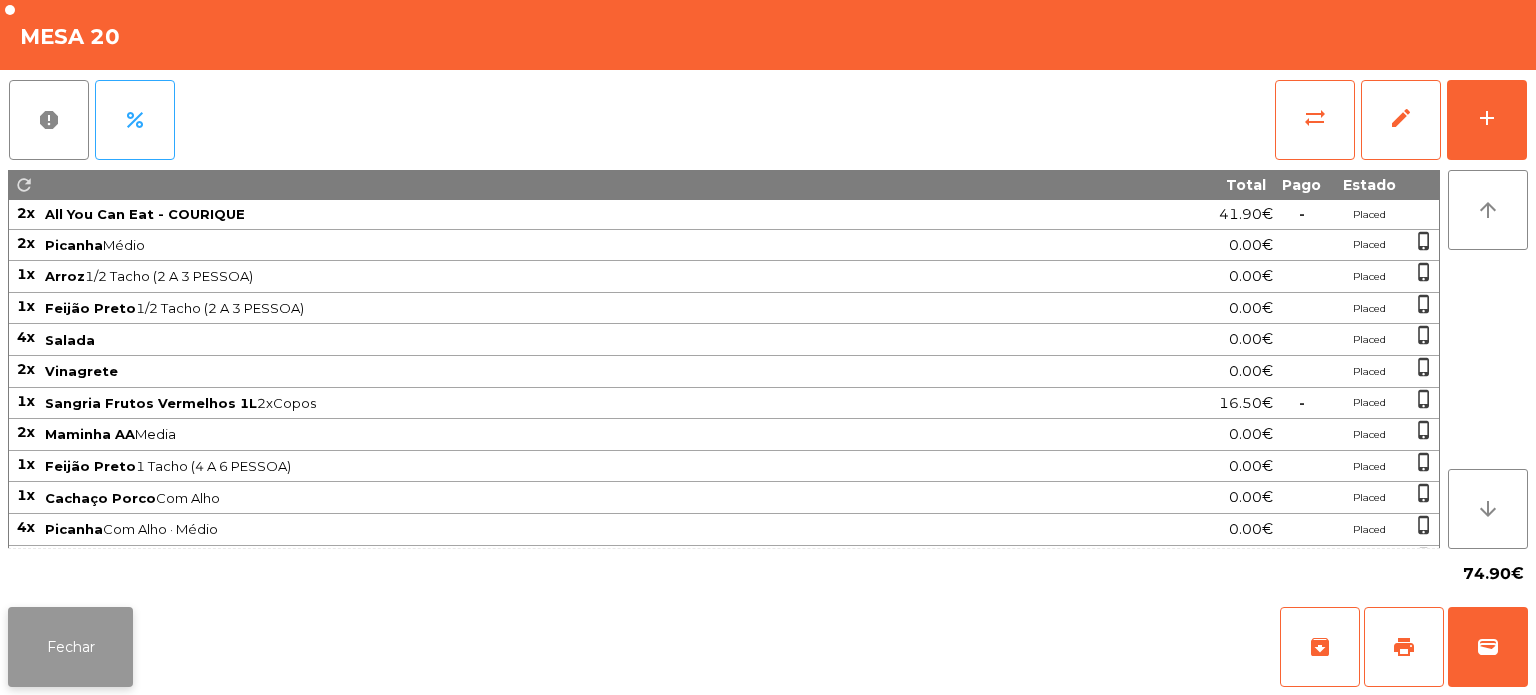click on "Fechar" 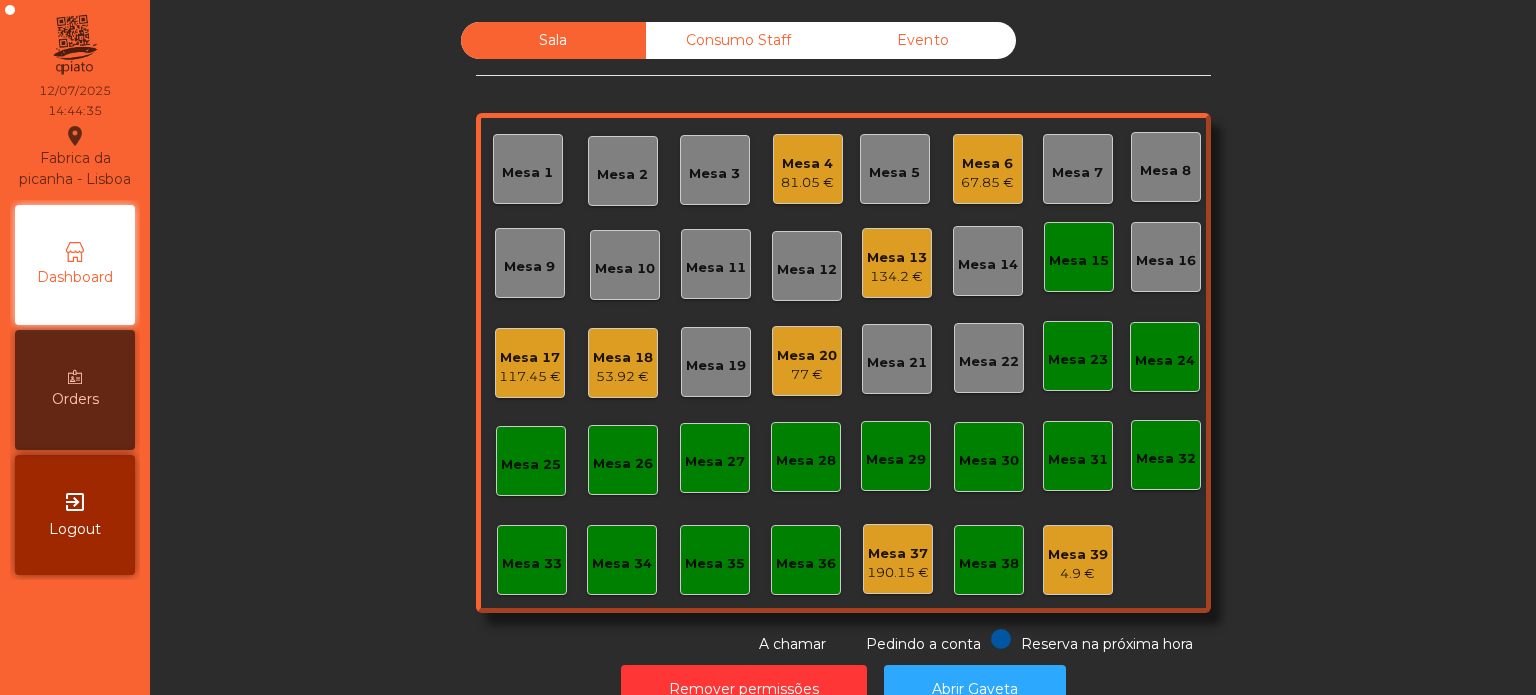 click on "Mesa 15" 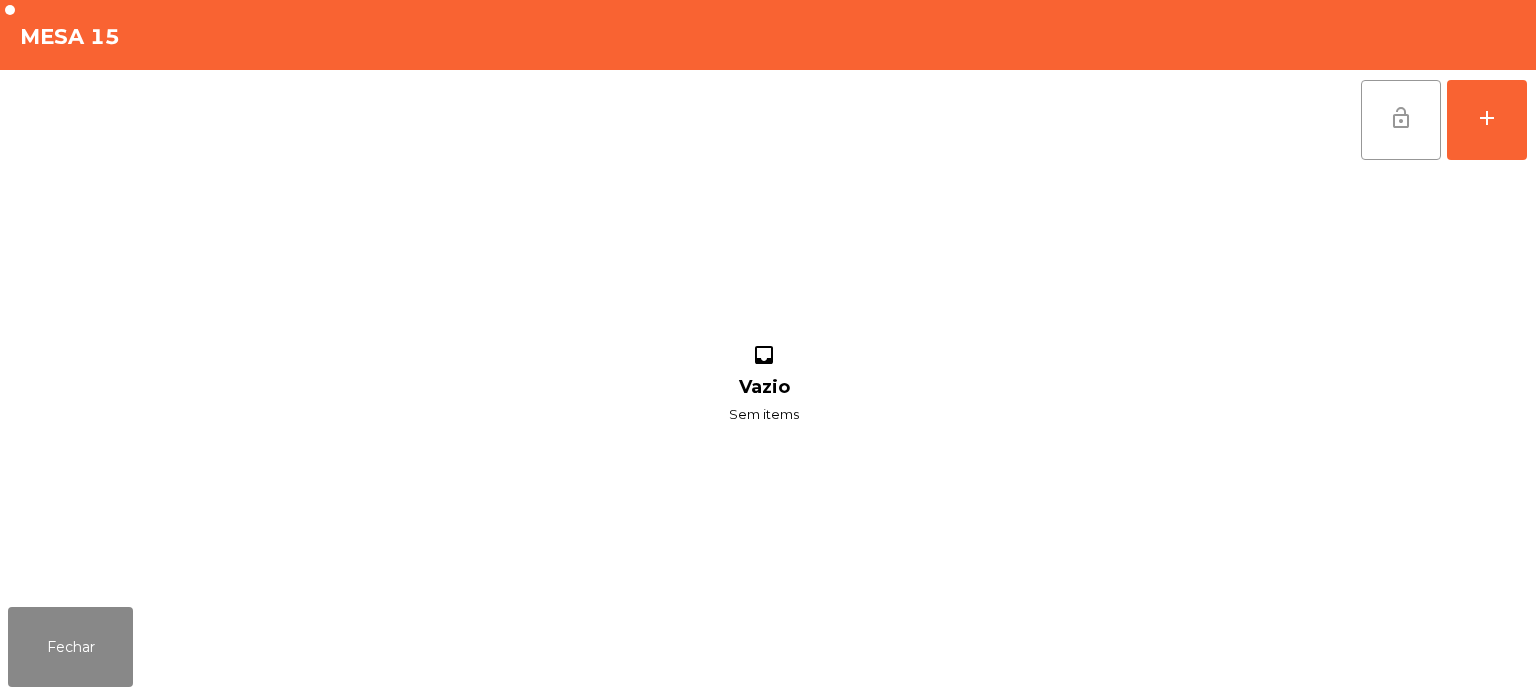 click on "lock_open" 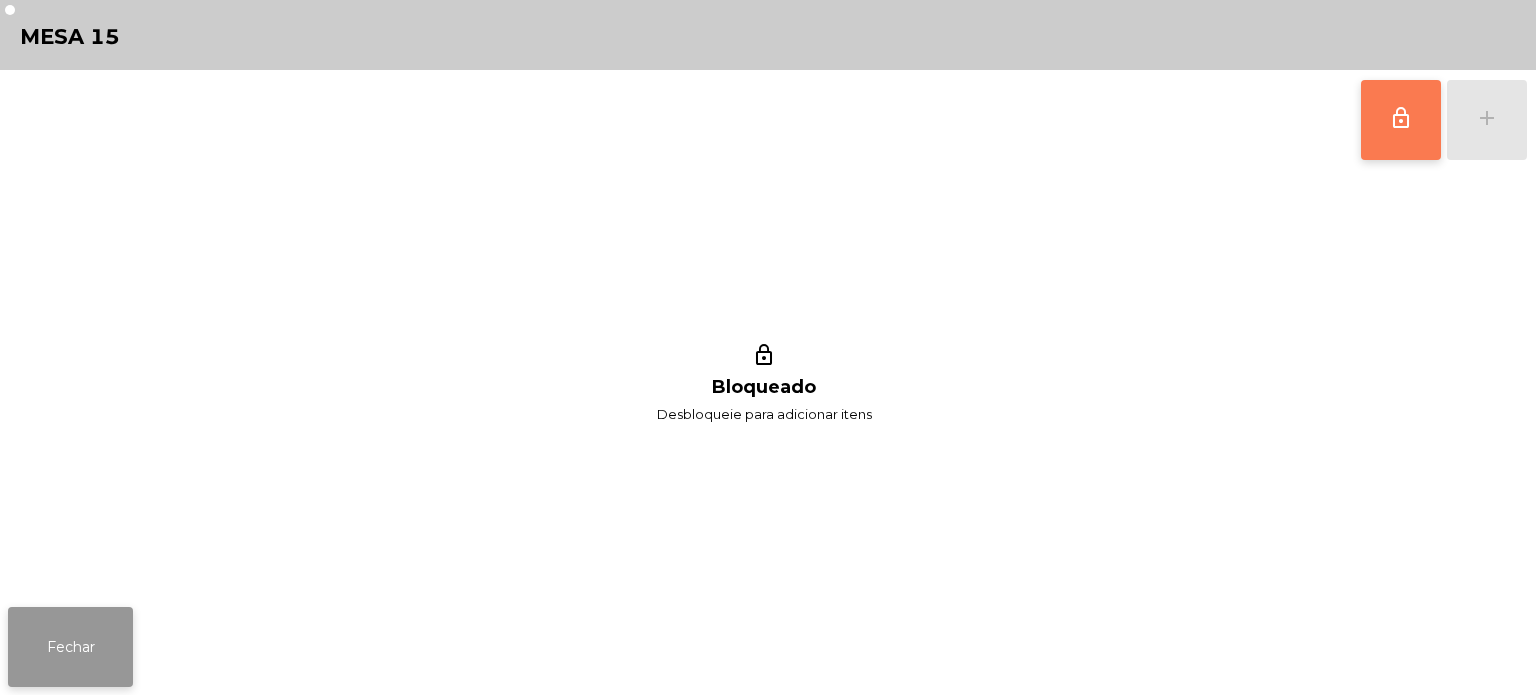 click on "Fechar" 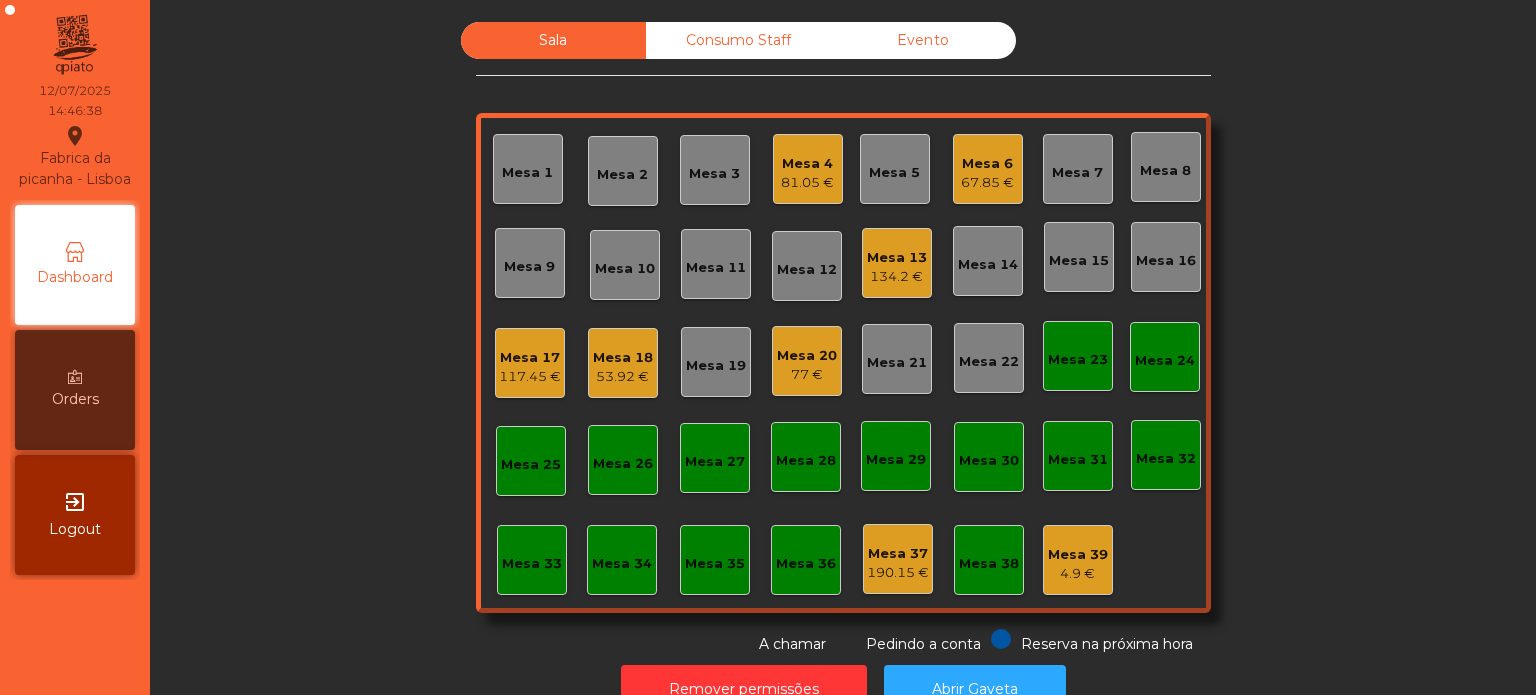 click on "53.92 €" 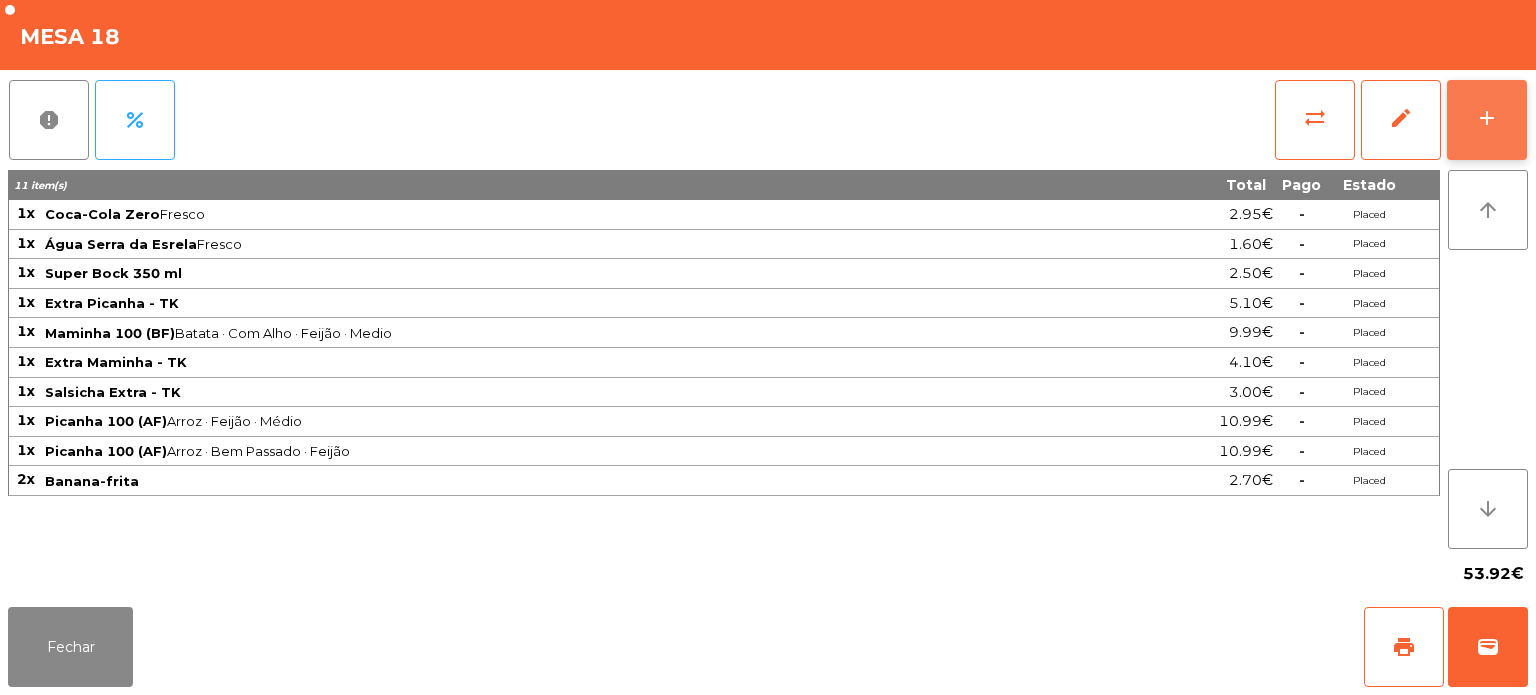 click on "add" 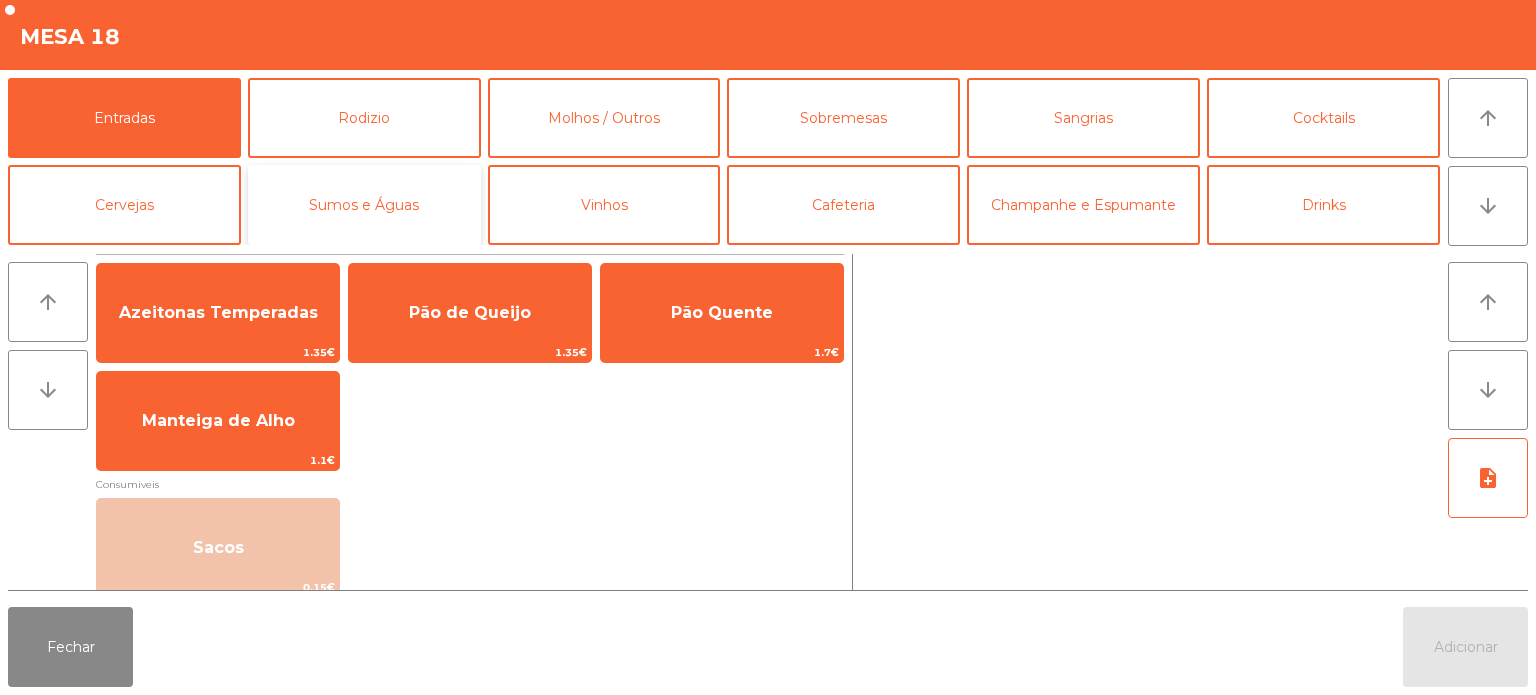 click on "Sumos e Águas" 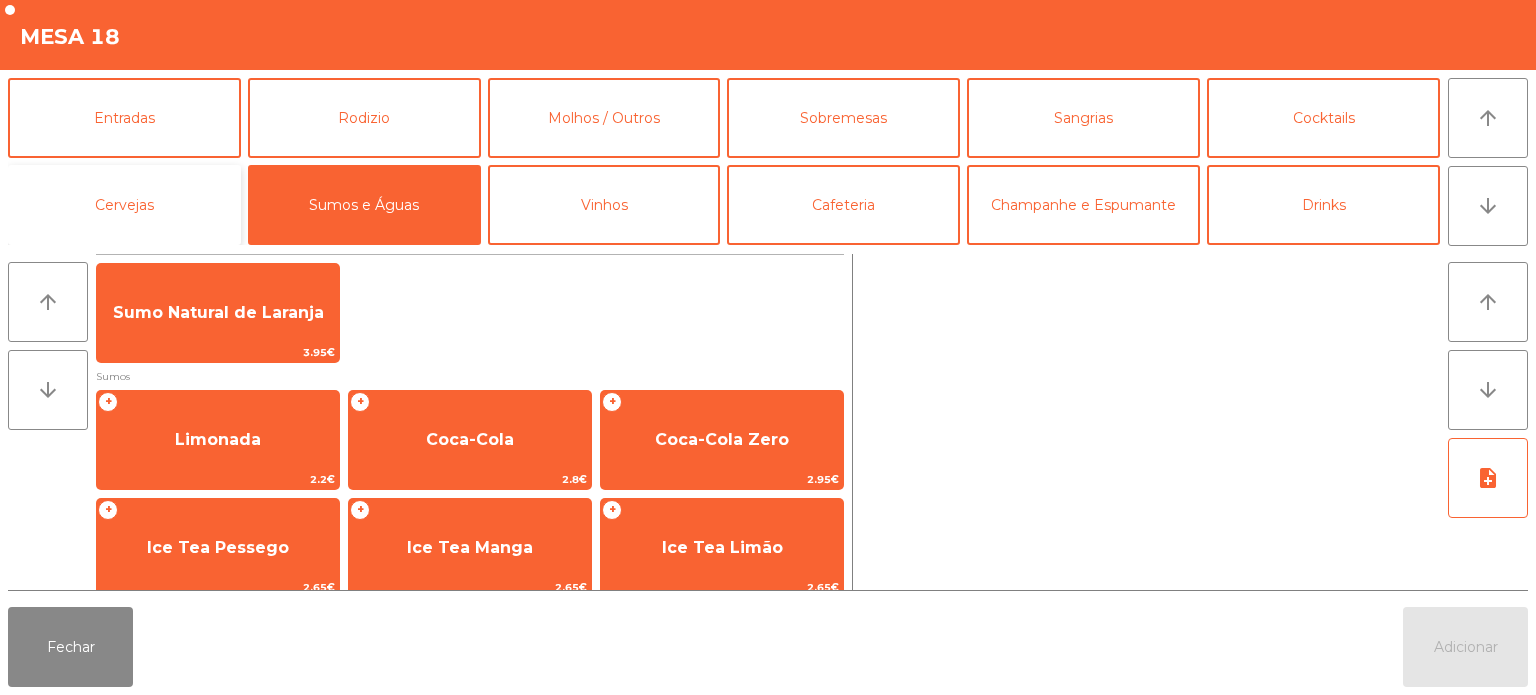 click on "Cervejas" 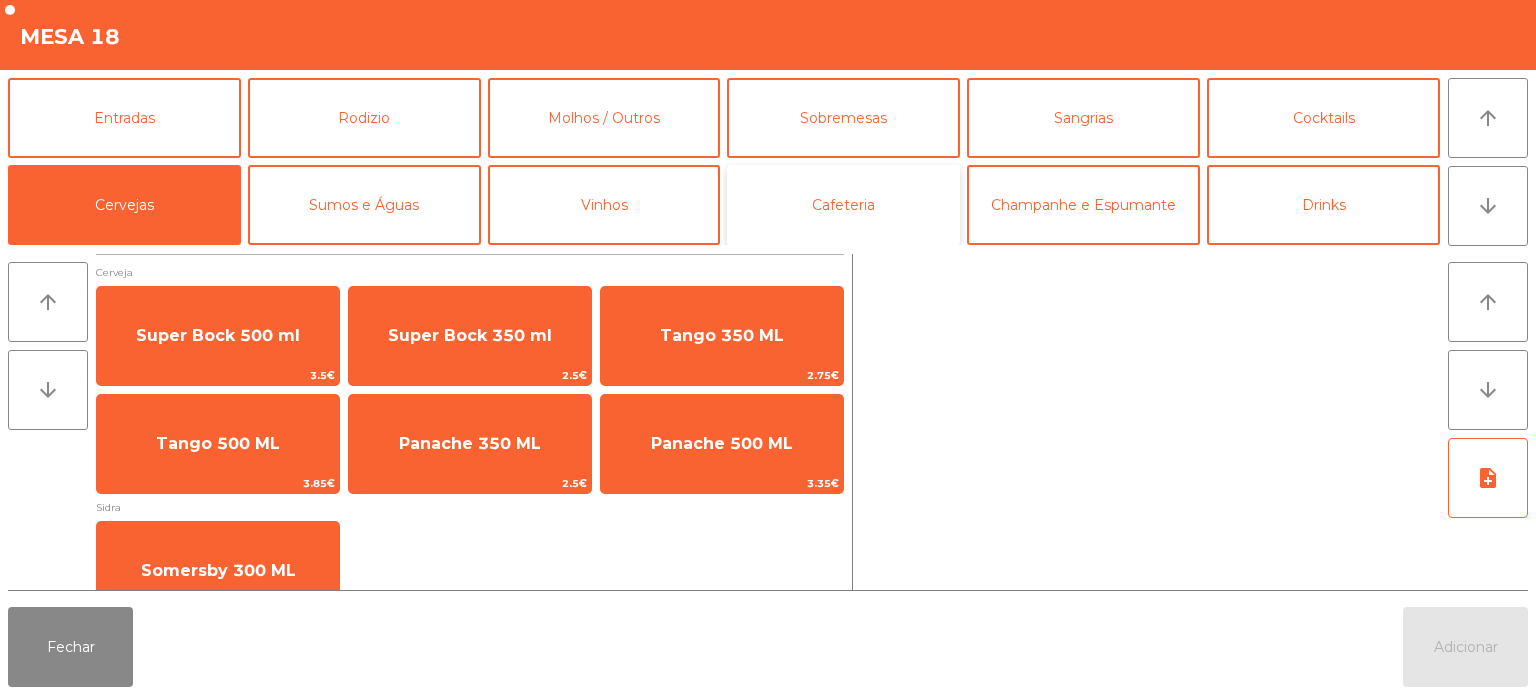 click on "Cafeteria" 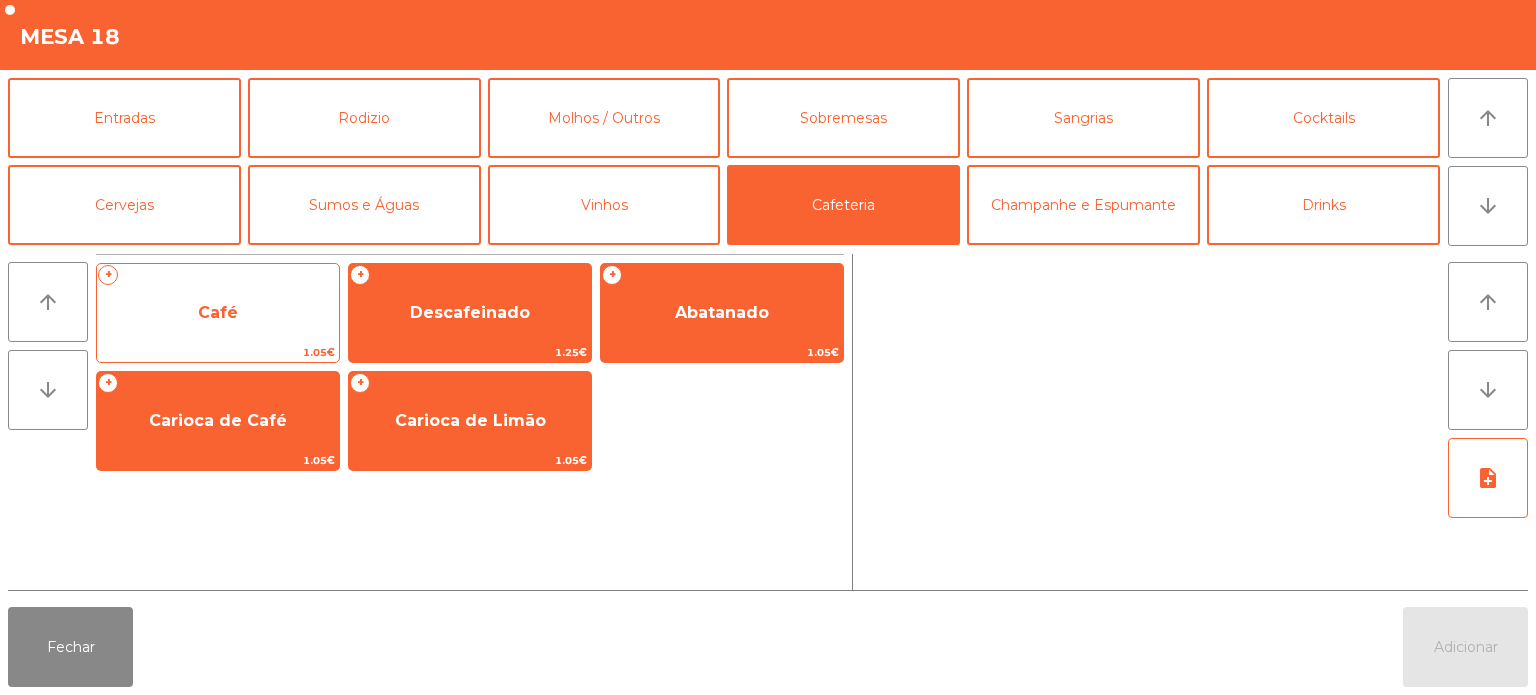 click on "Café" 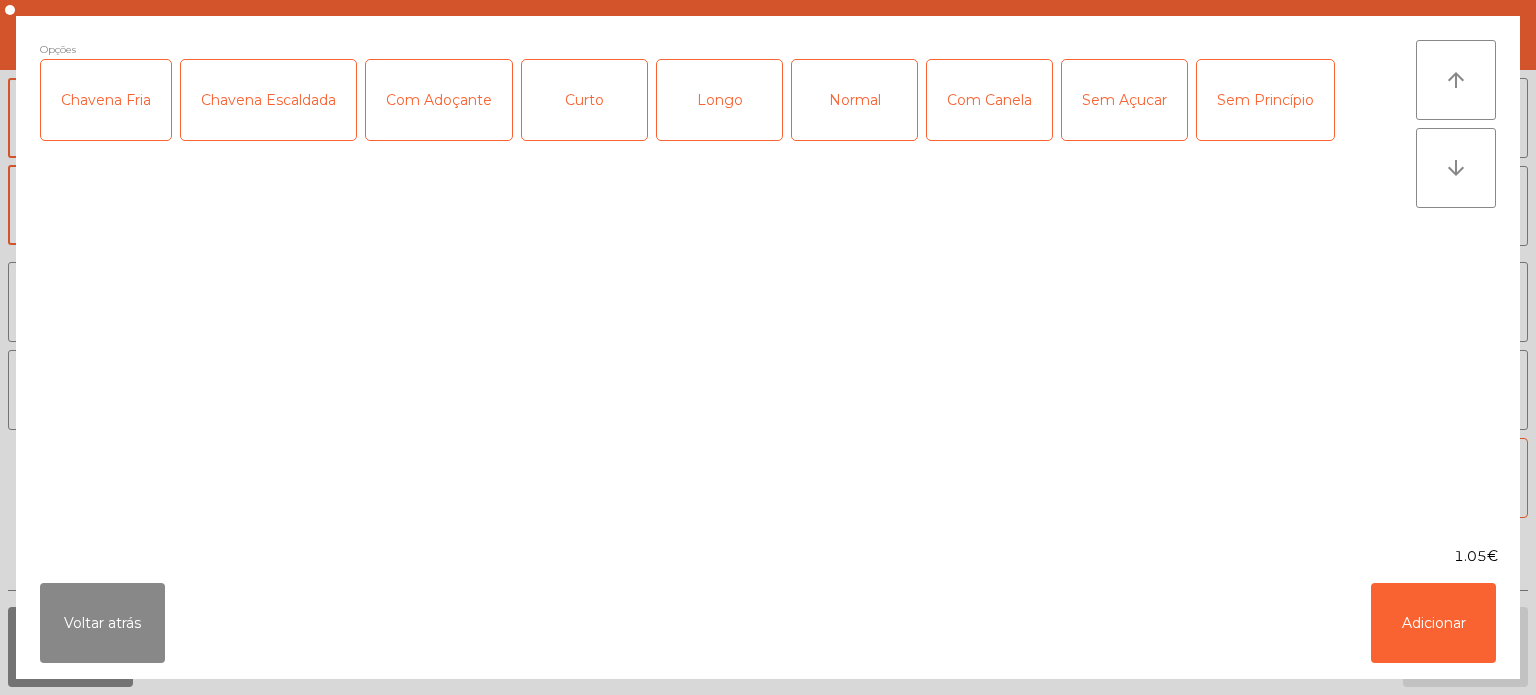 click on "Longo" 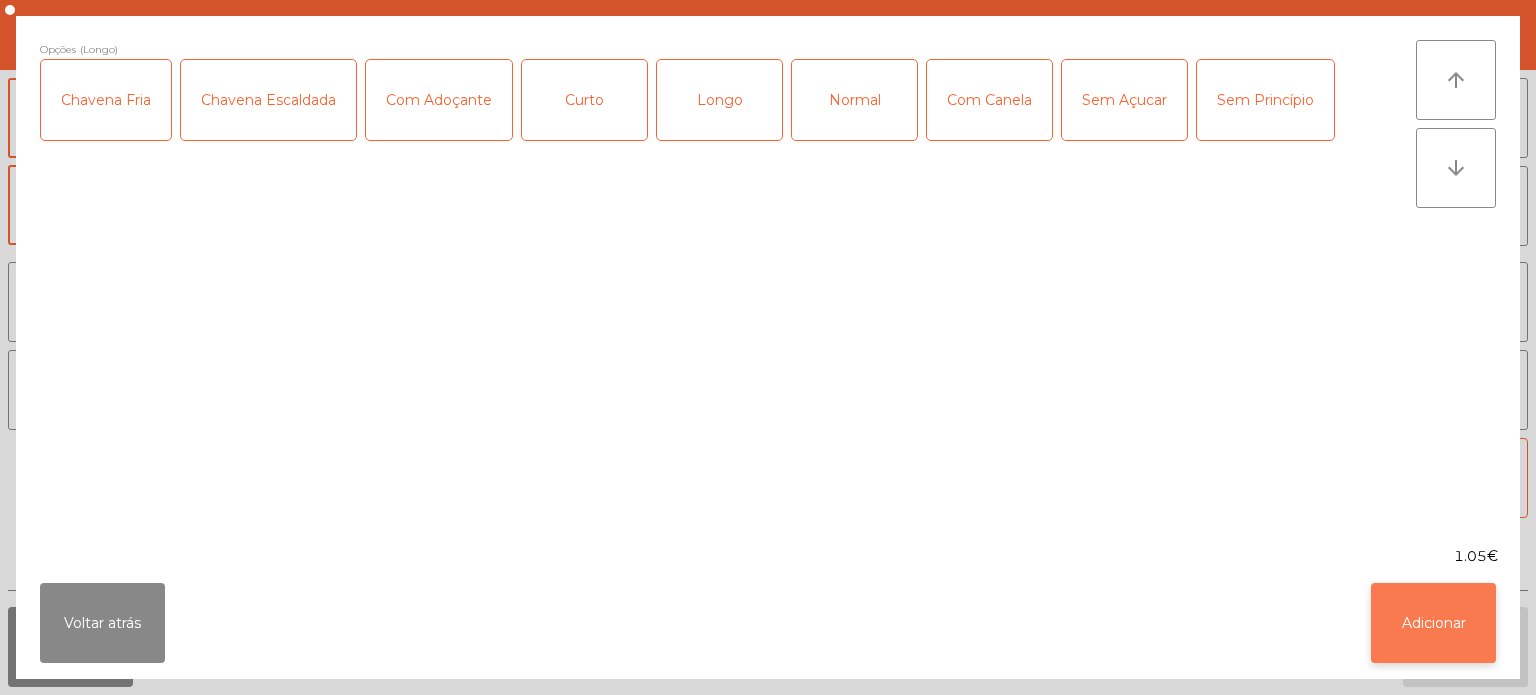 click on "Adicionar" 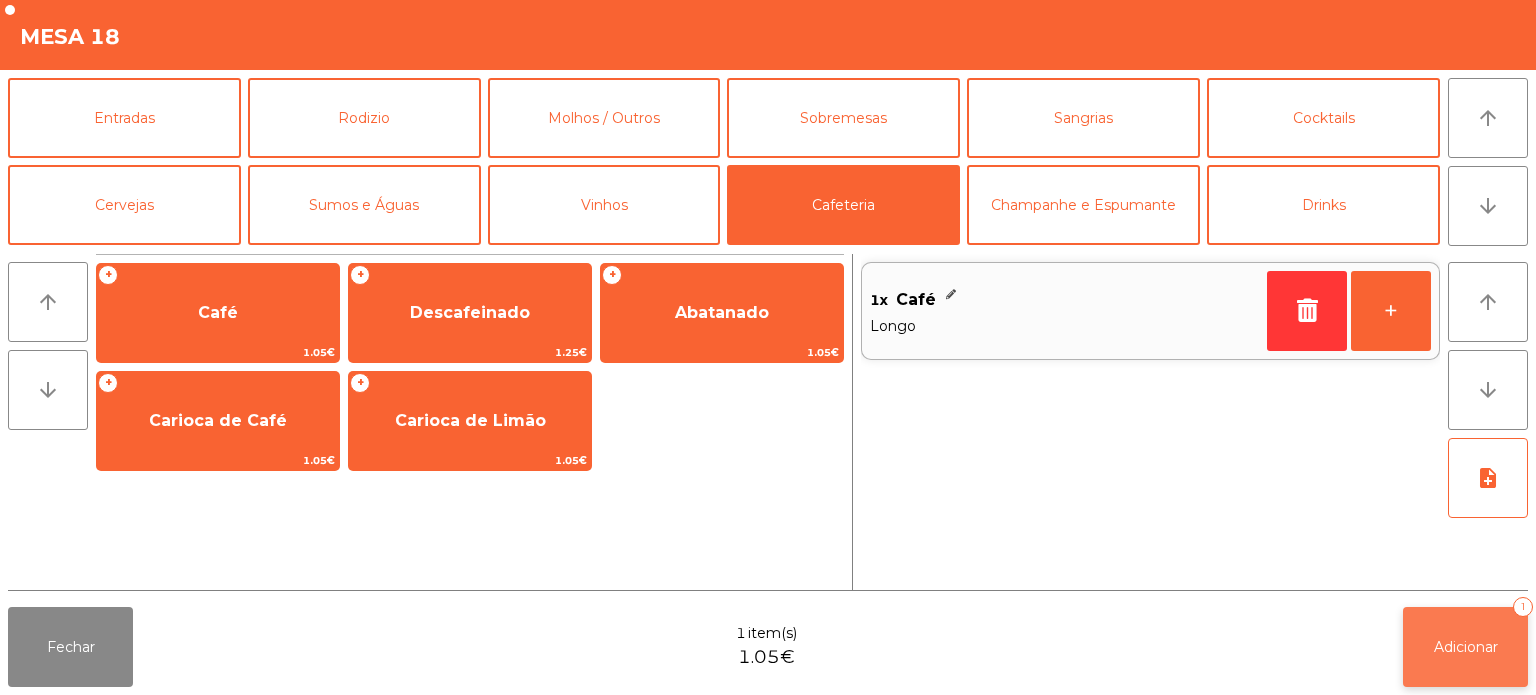 click on "Adicionar   1" 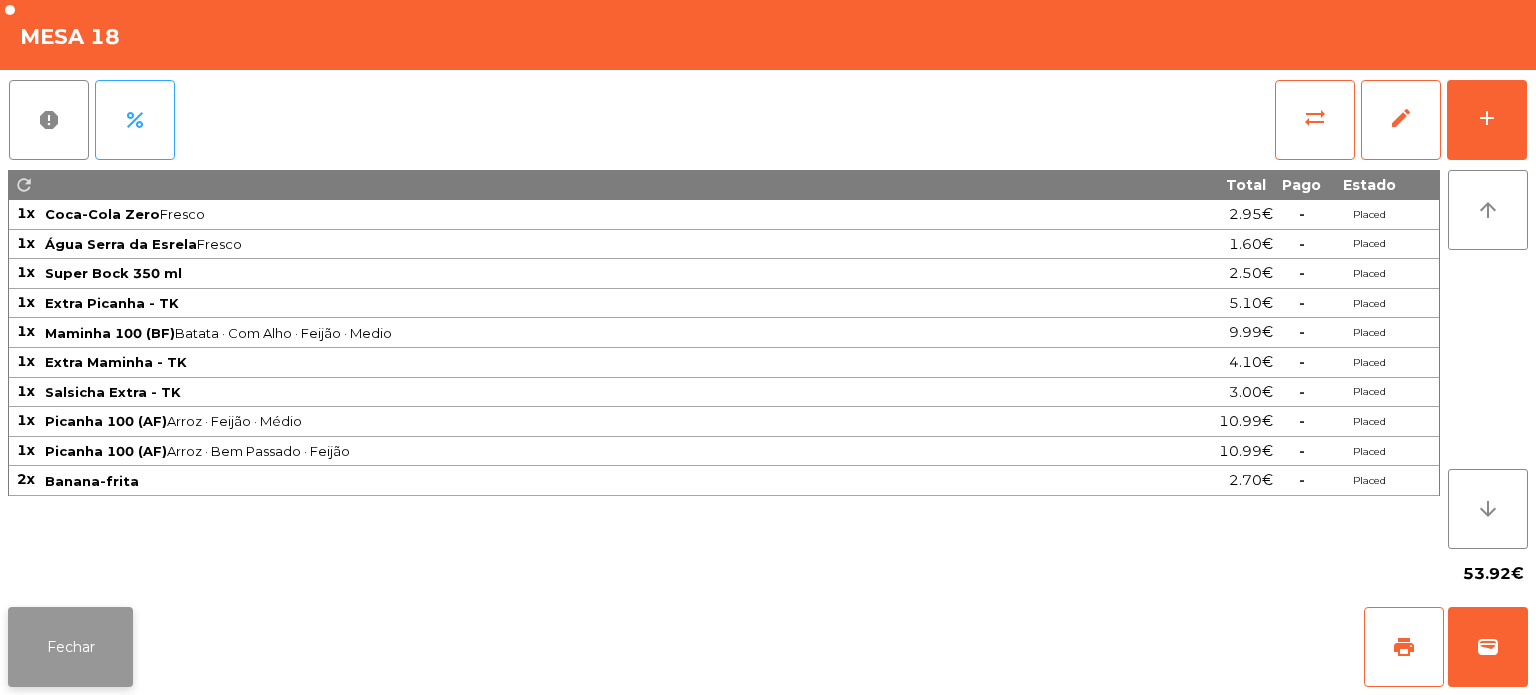 click on "Fechar" 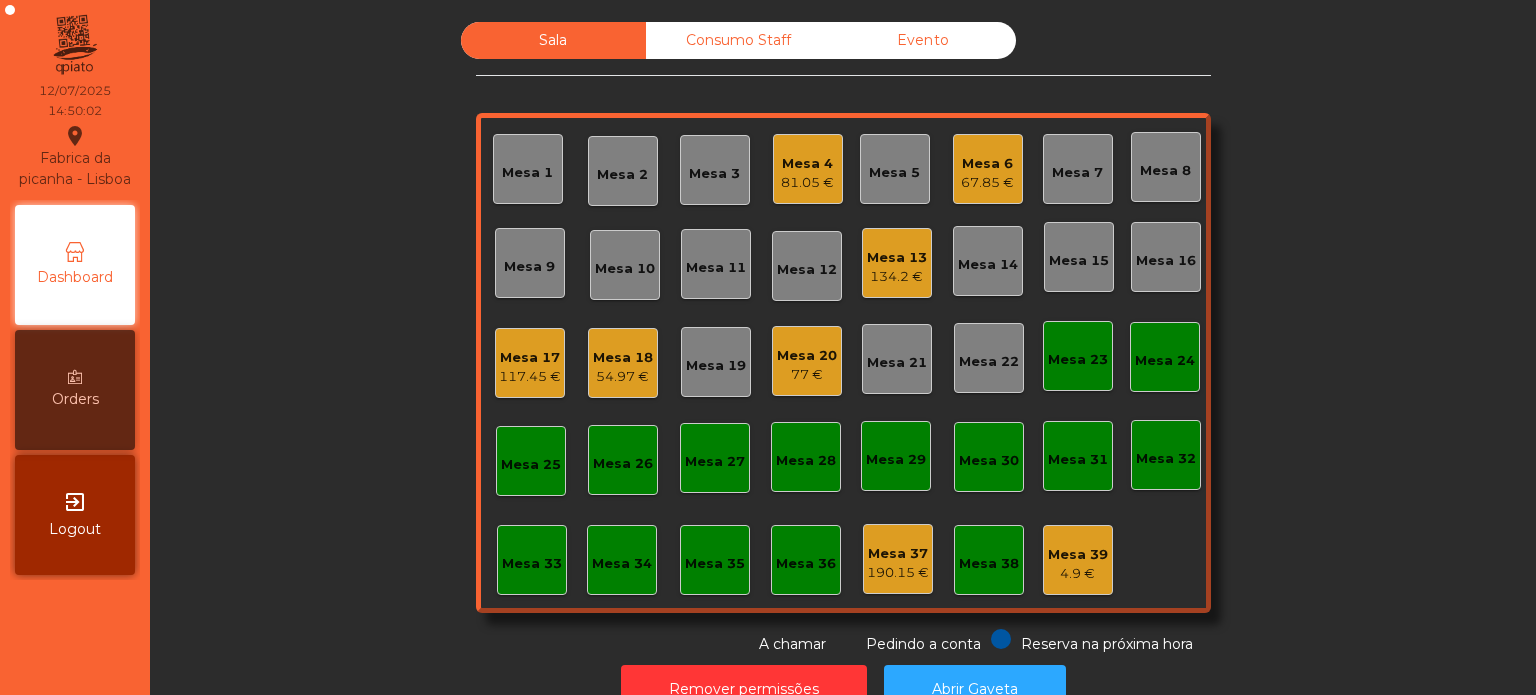 click on "117.45 €" 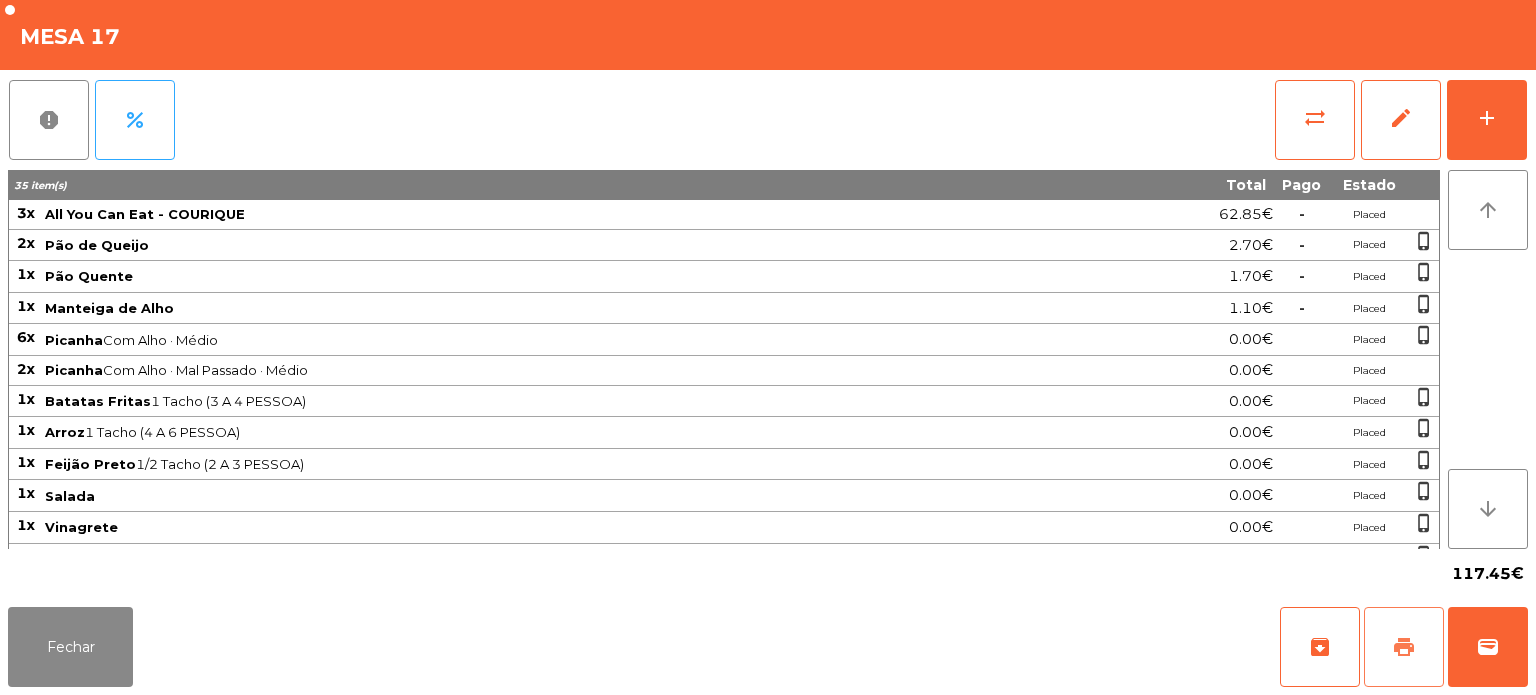 click on "print" 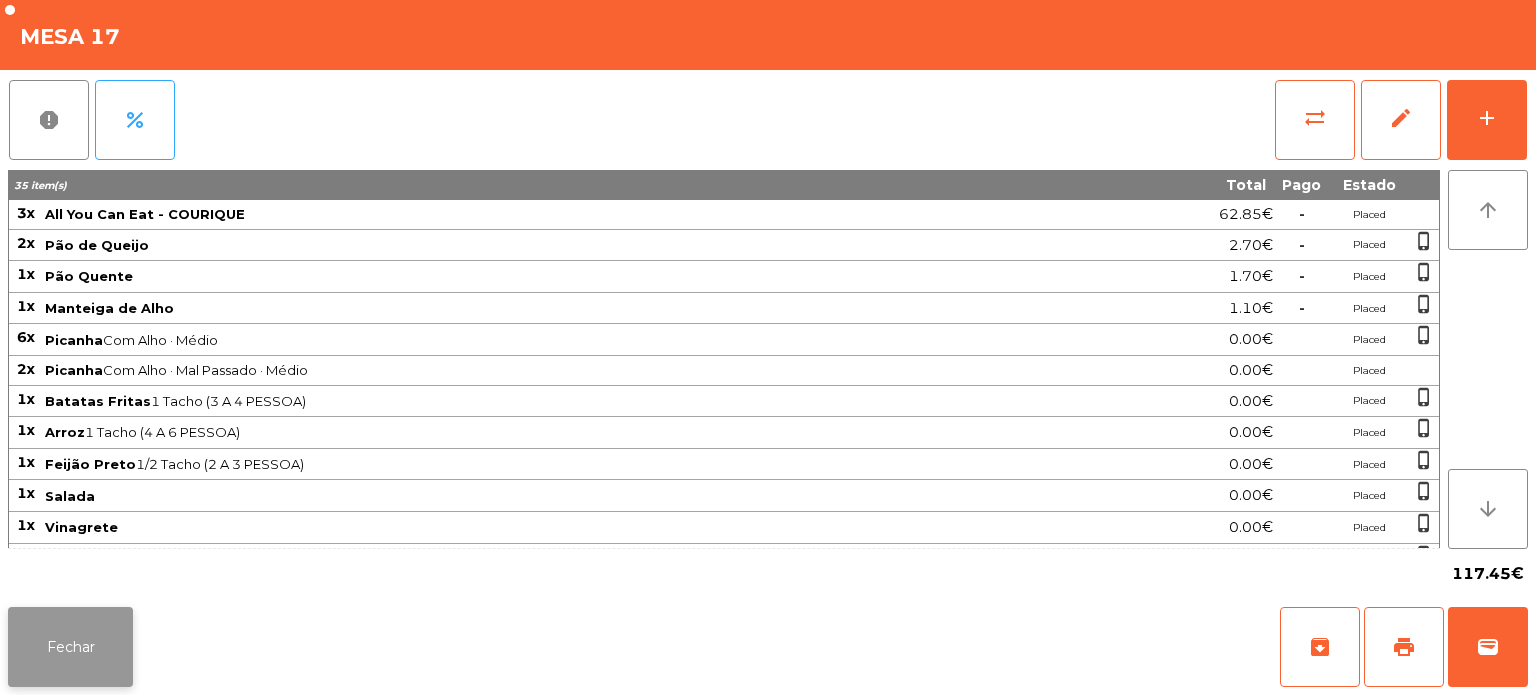 click on "Fechar" 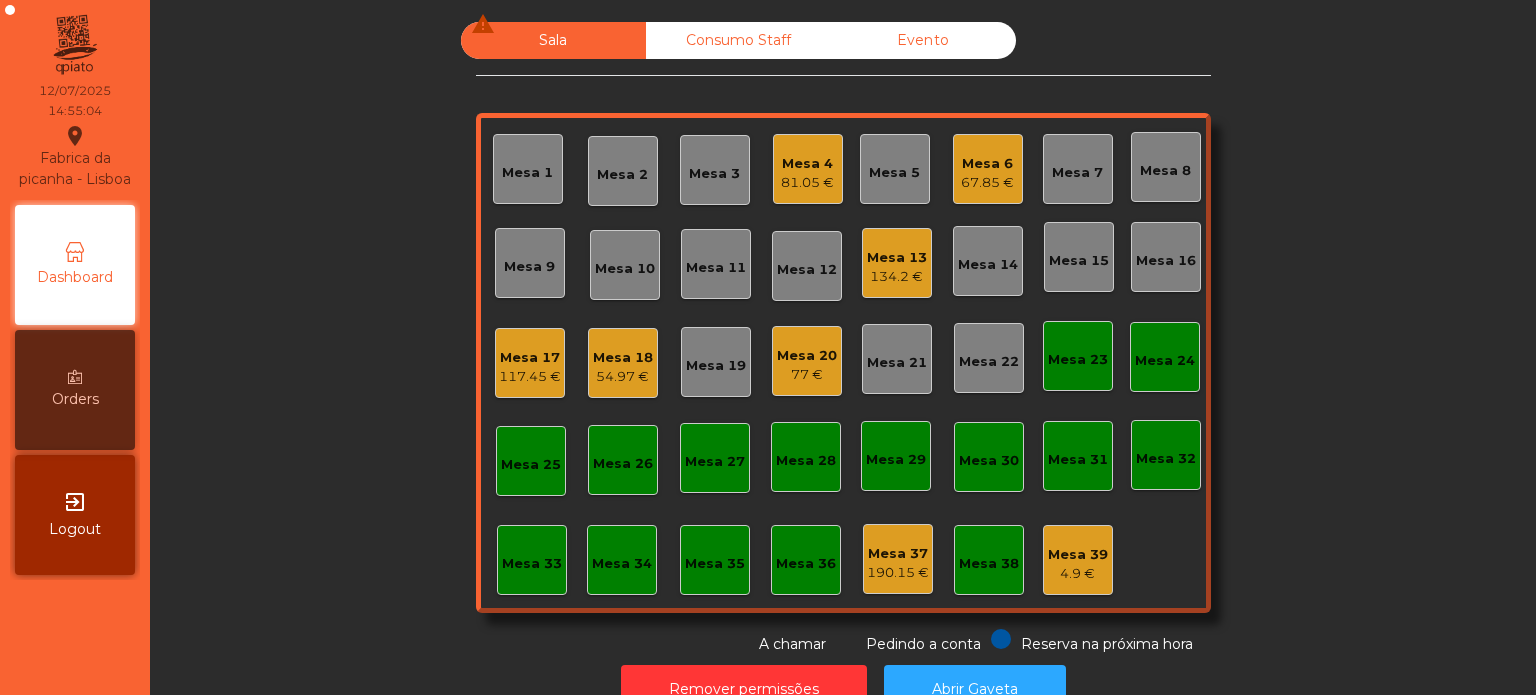 click on "77 €" 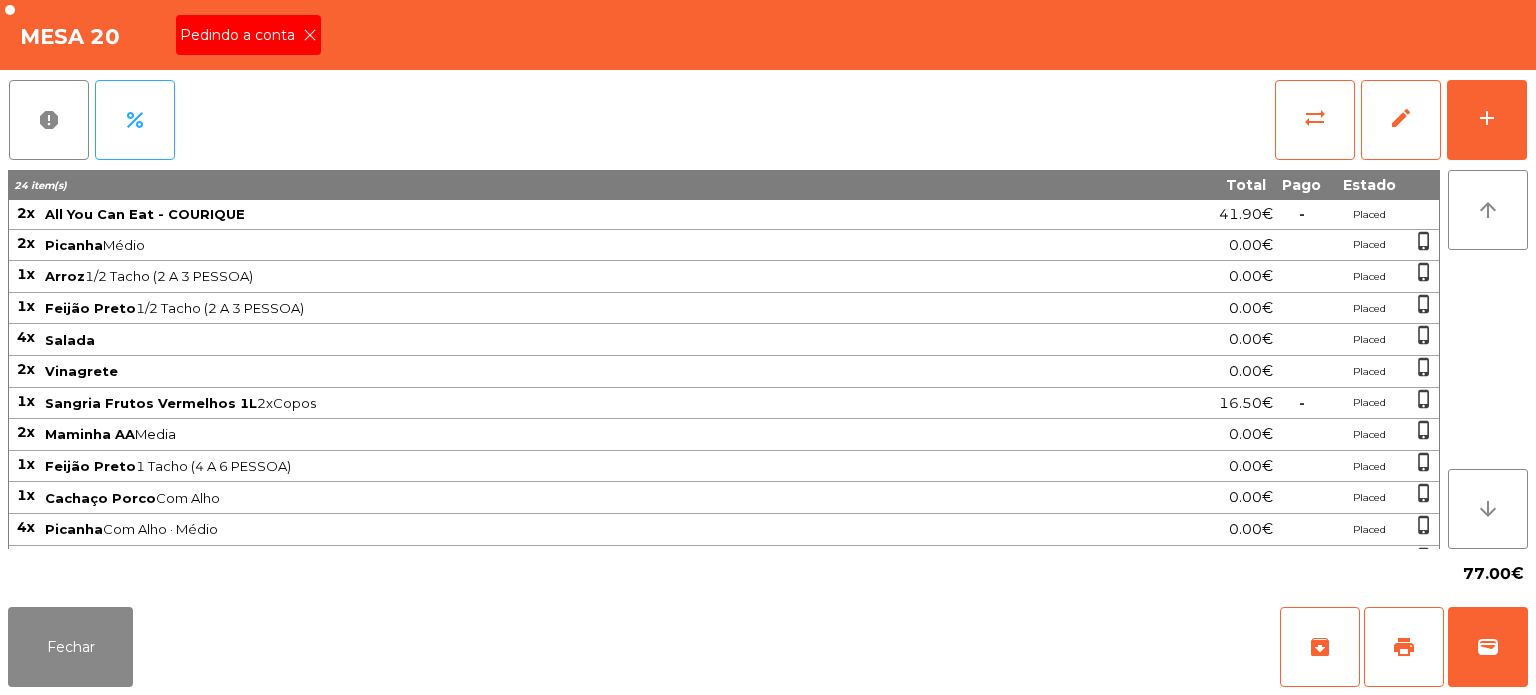 click 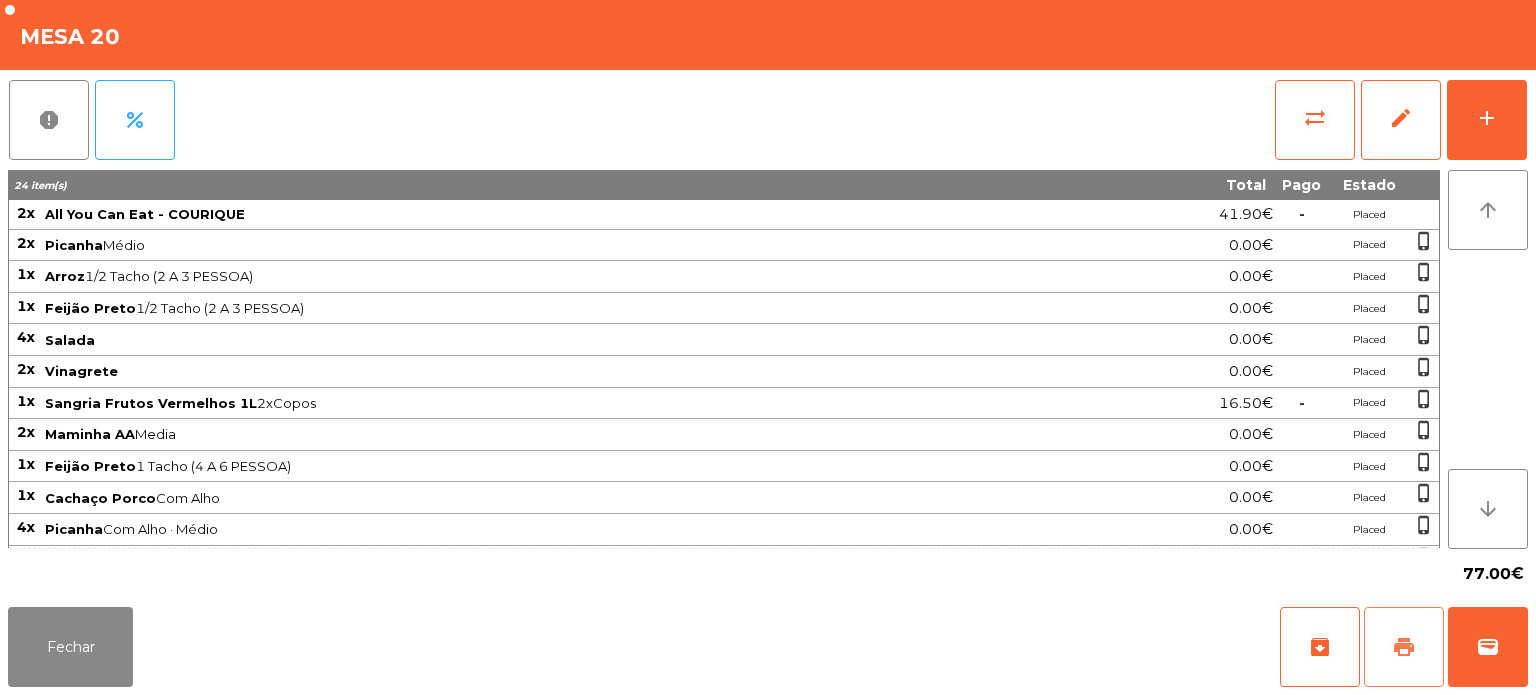 click on "print" 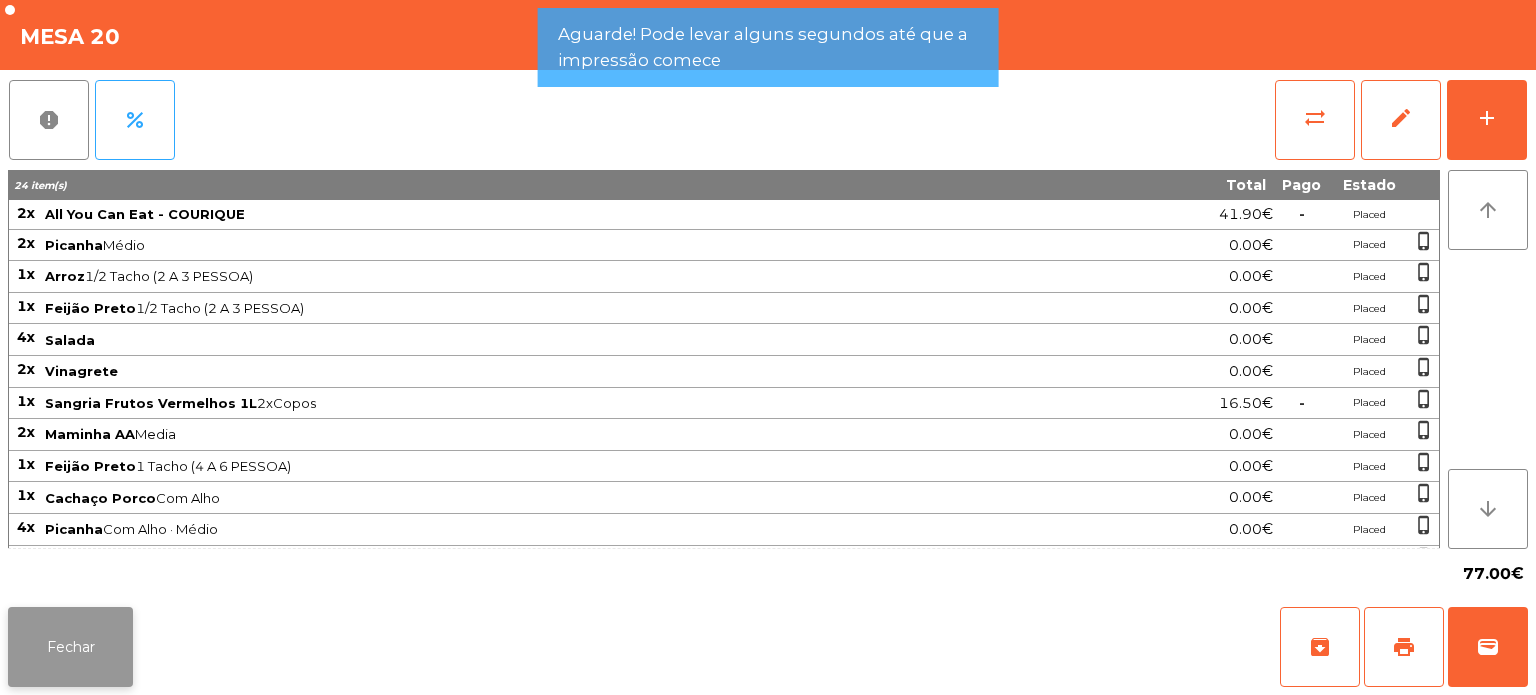 click on "Fechar" 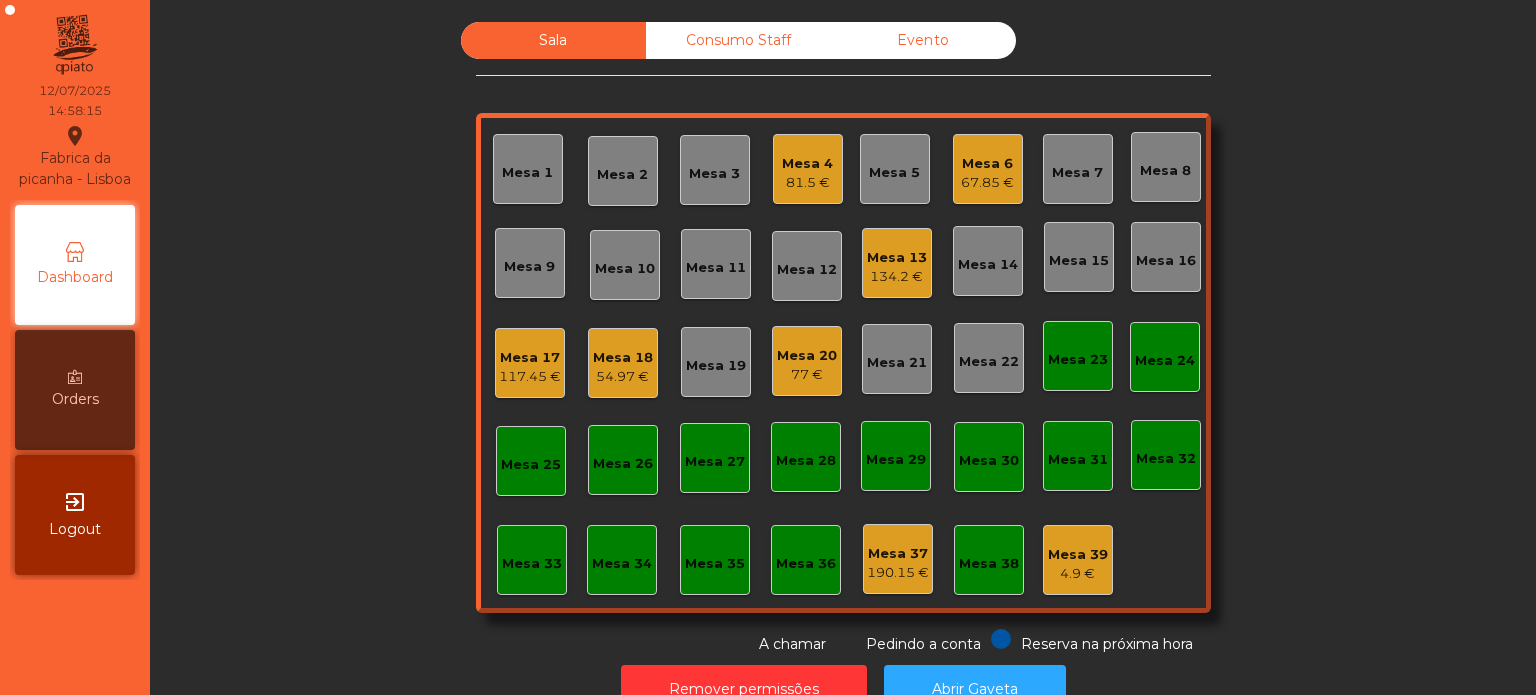click on "77 €" 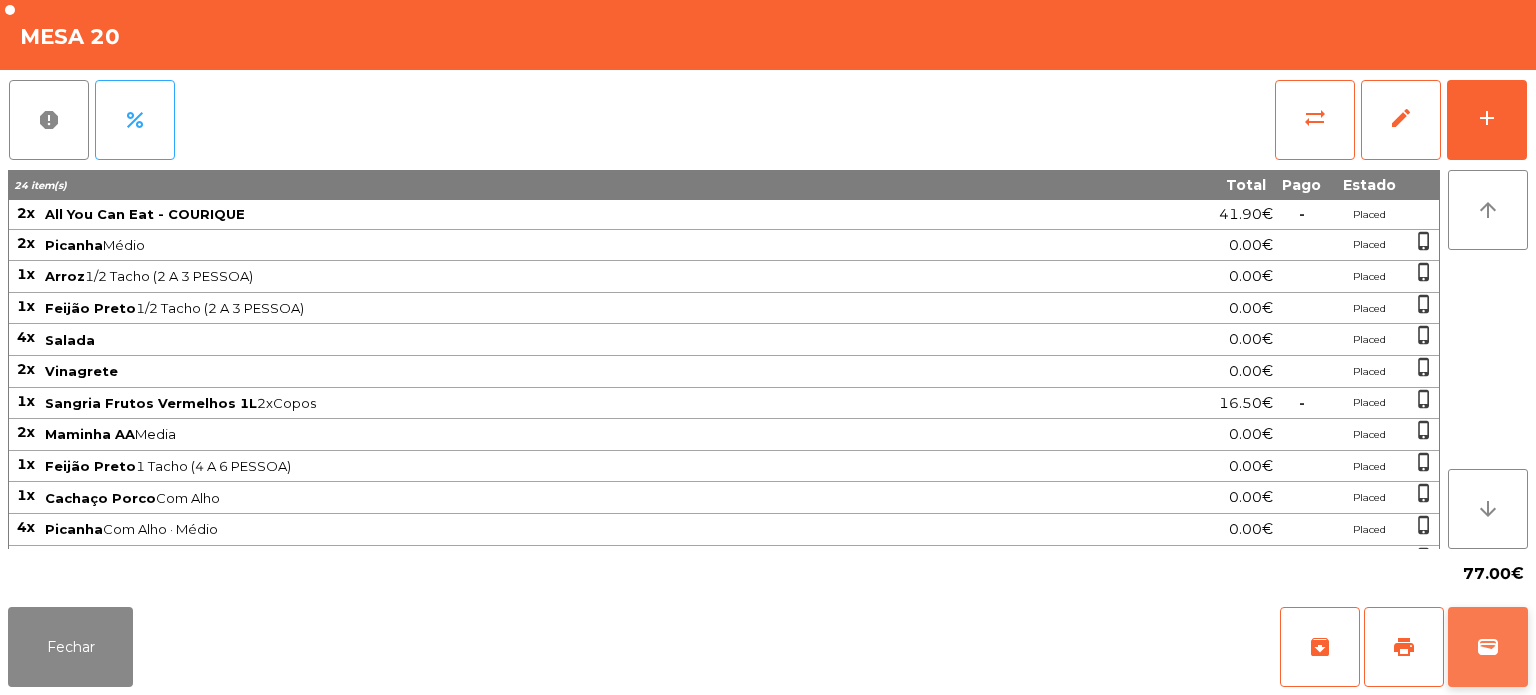 click on "wallet" 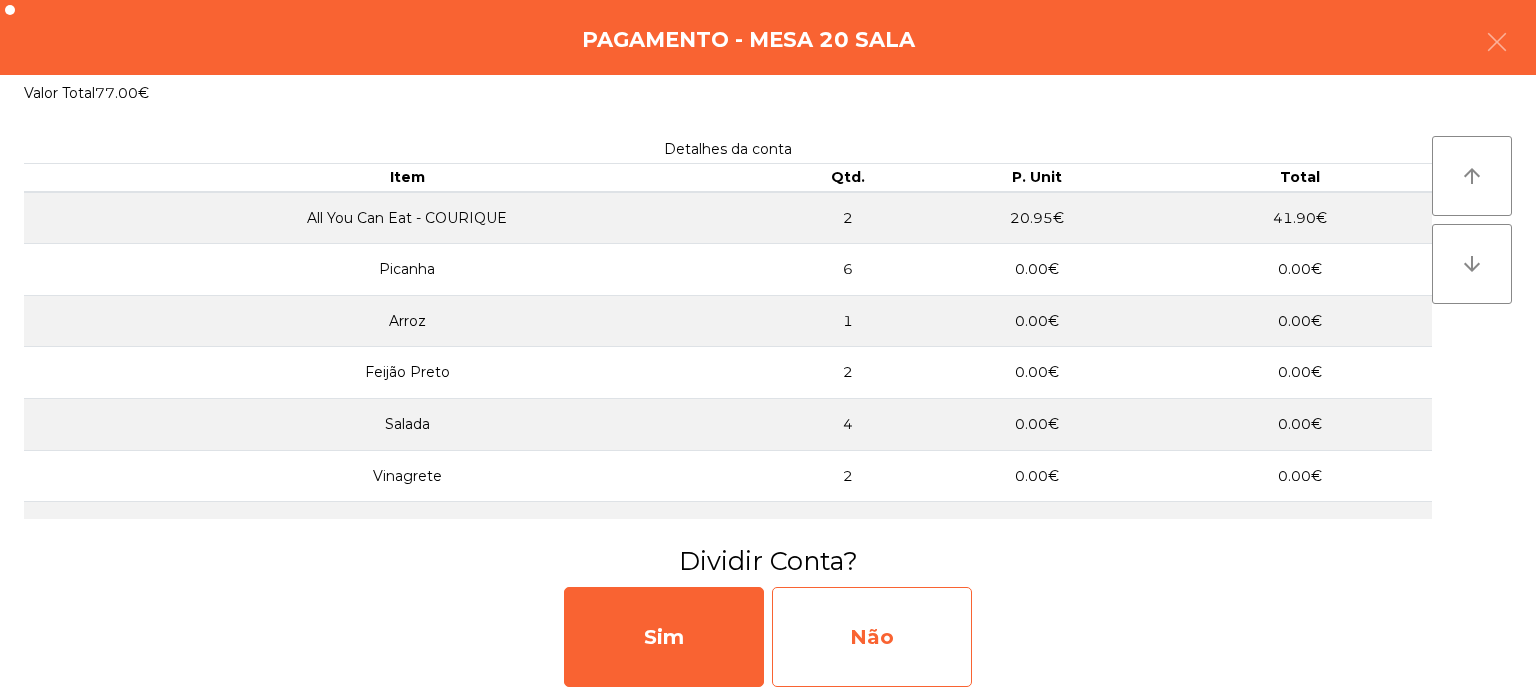 click on "Não" 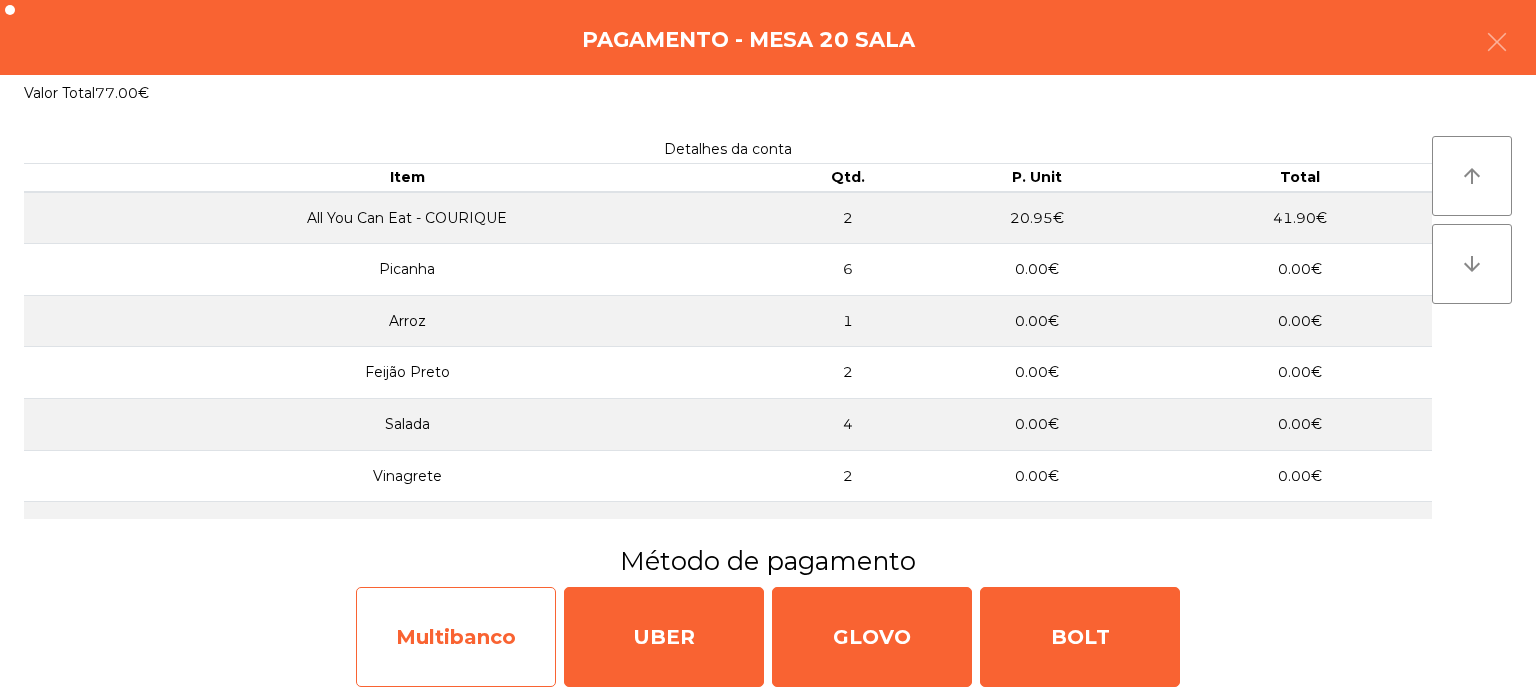 click on "Multibanco" 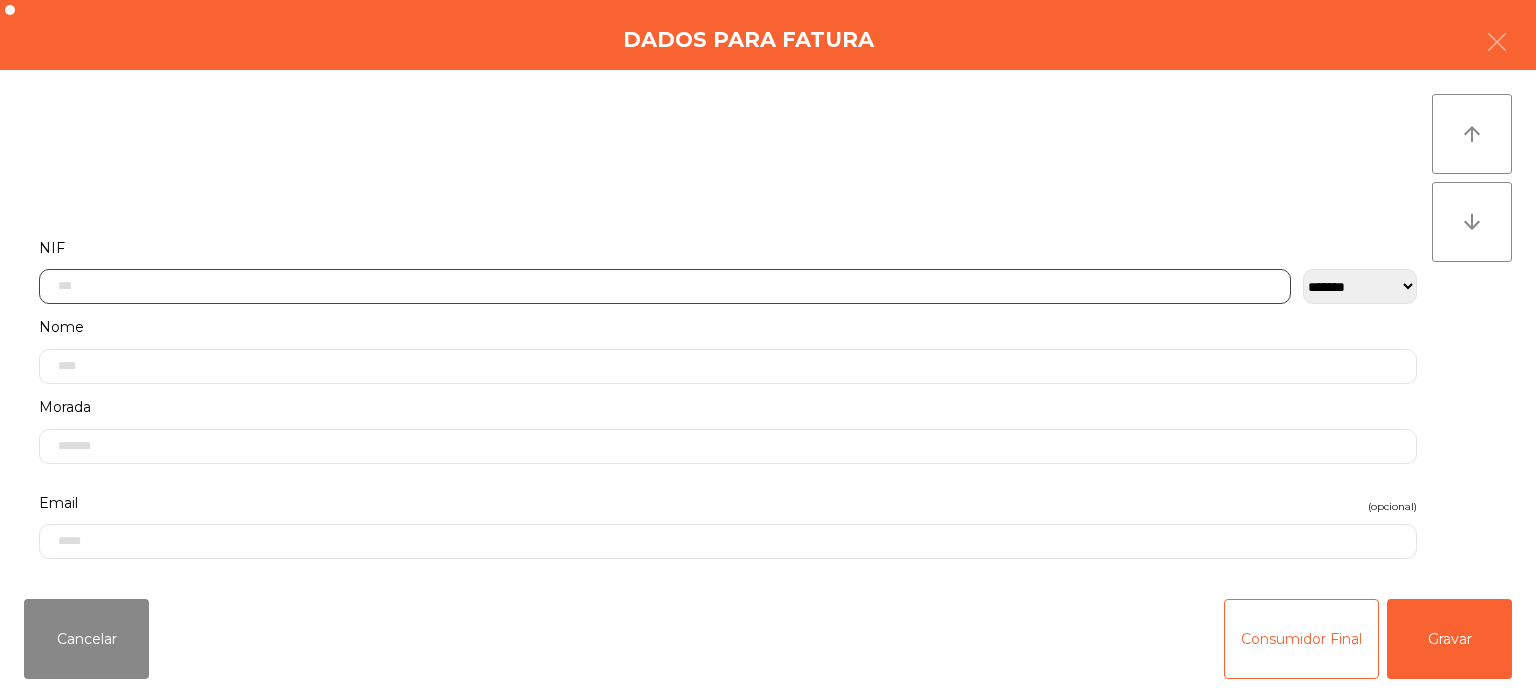 click 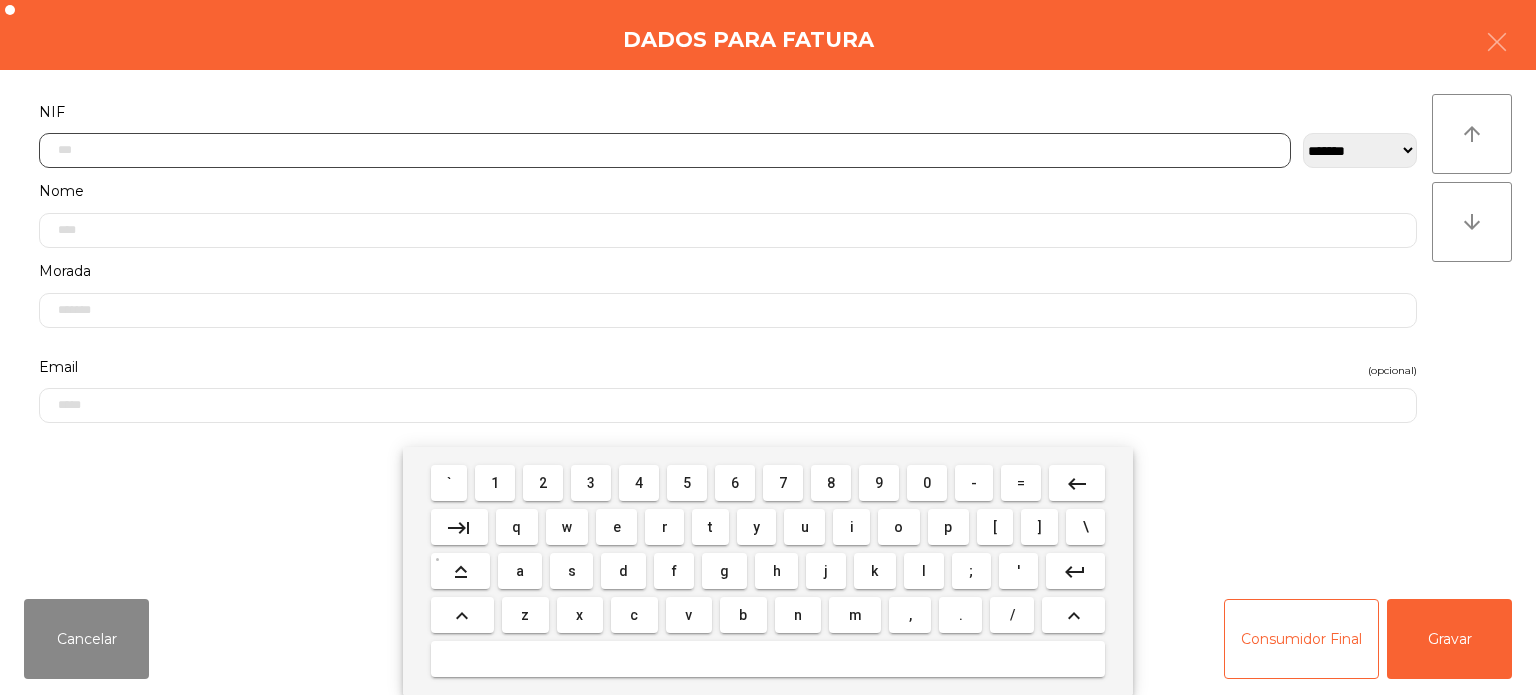 scroll, scrollTop: 139, scrollLeft: 0, axis: vertical 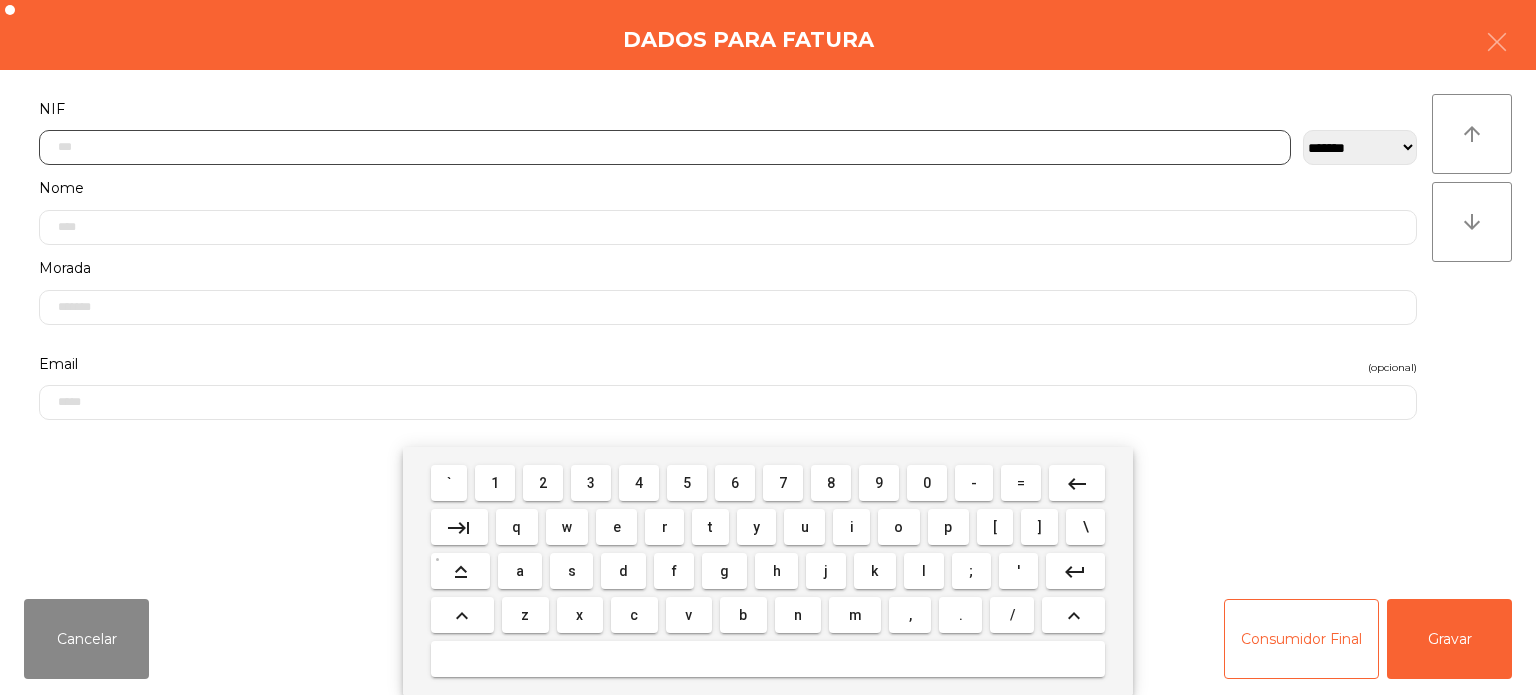 click on "1" at bounding box center [495, 483] 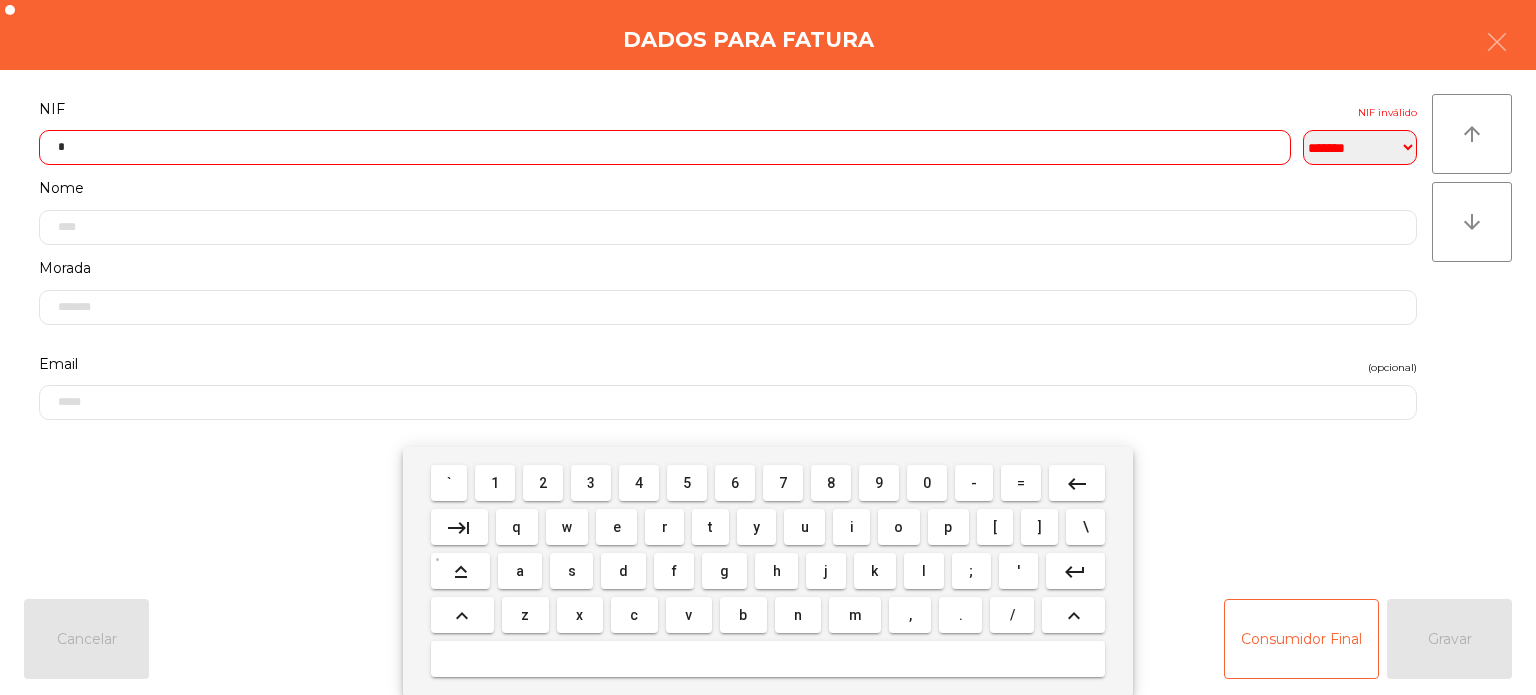 click on "9" at bounding box center [879, 483] 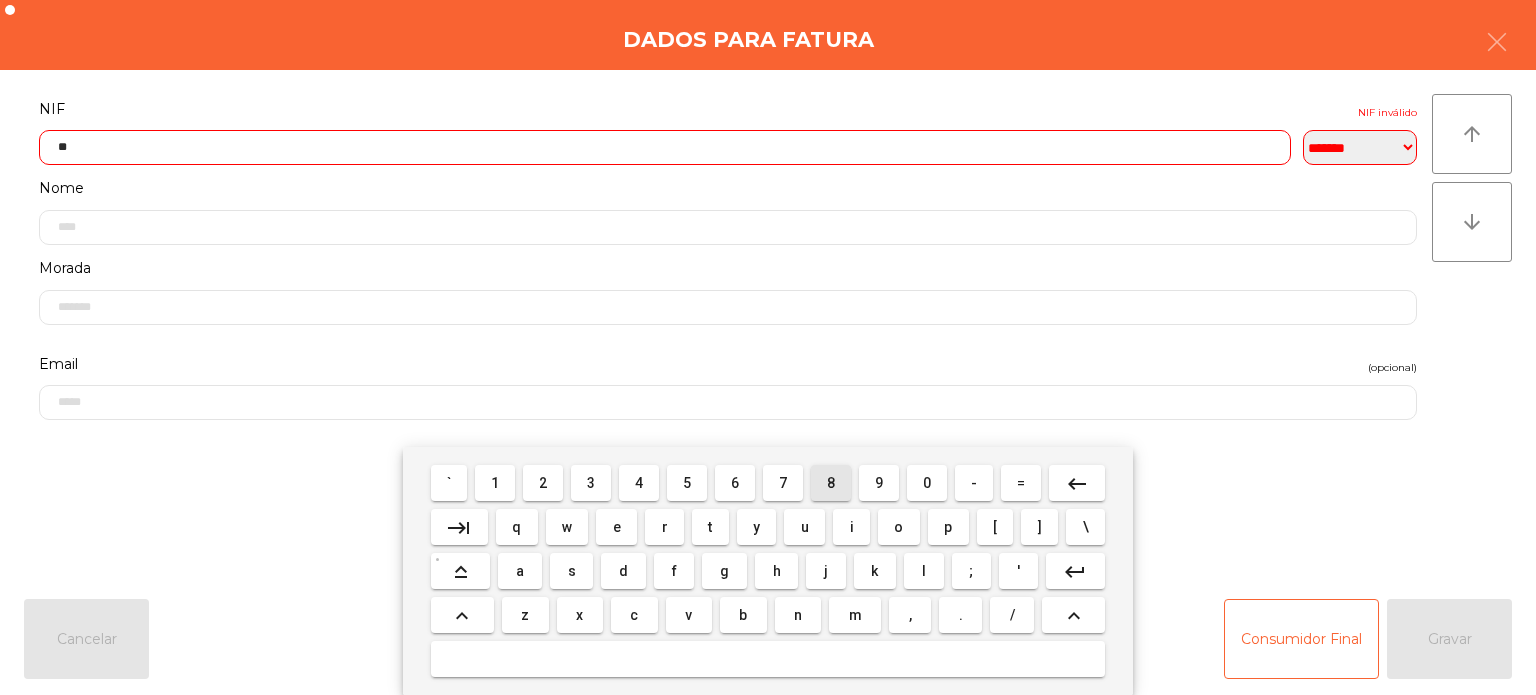 click on "8" at bounding box center [831, 483] 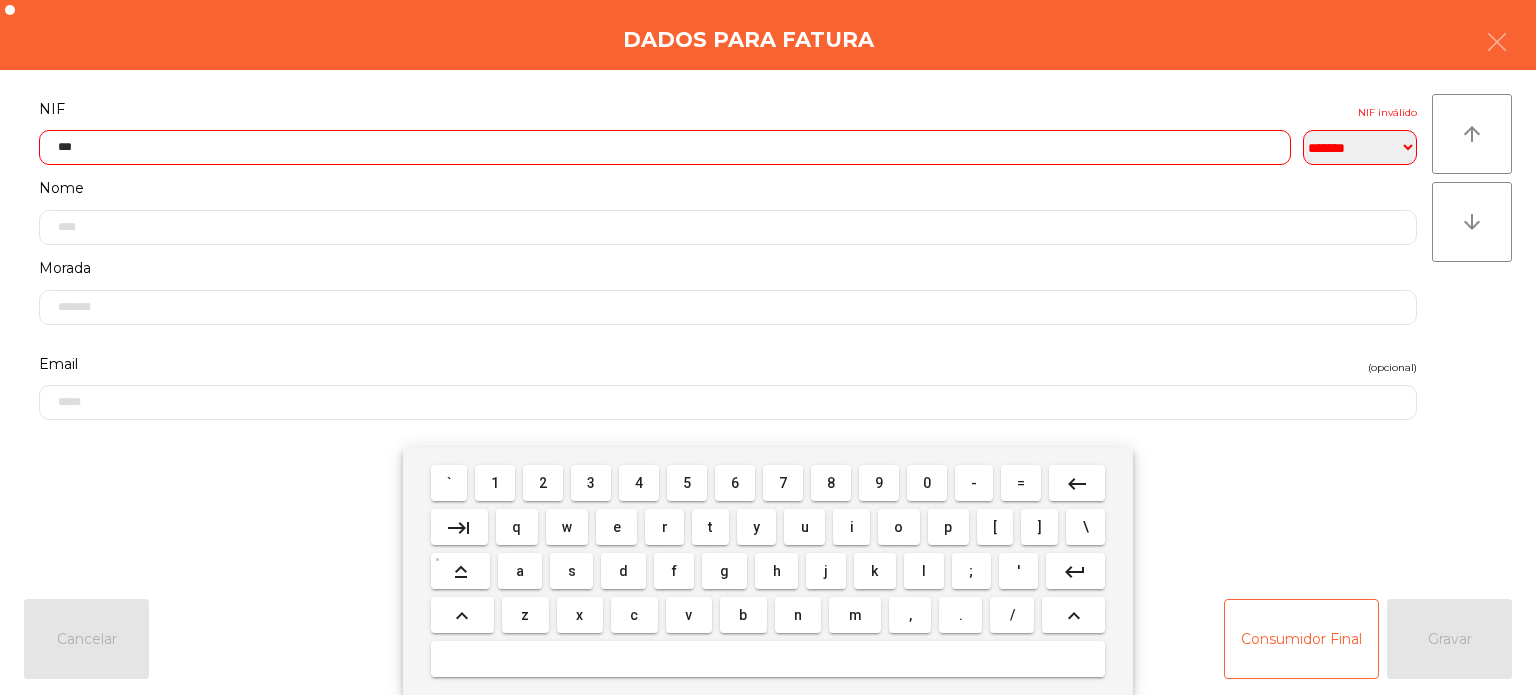 click on "8" at bounding box center (831, 483) 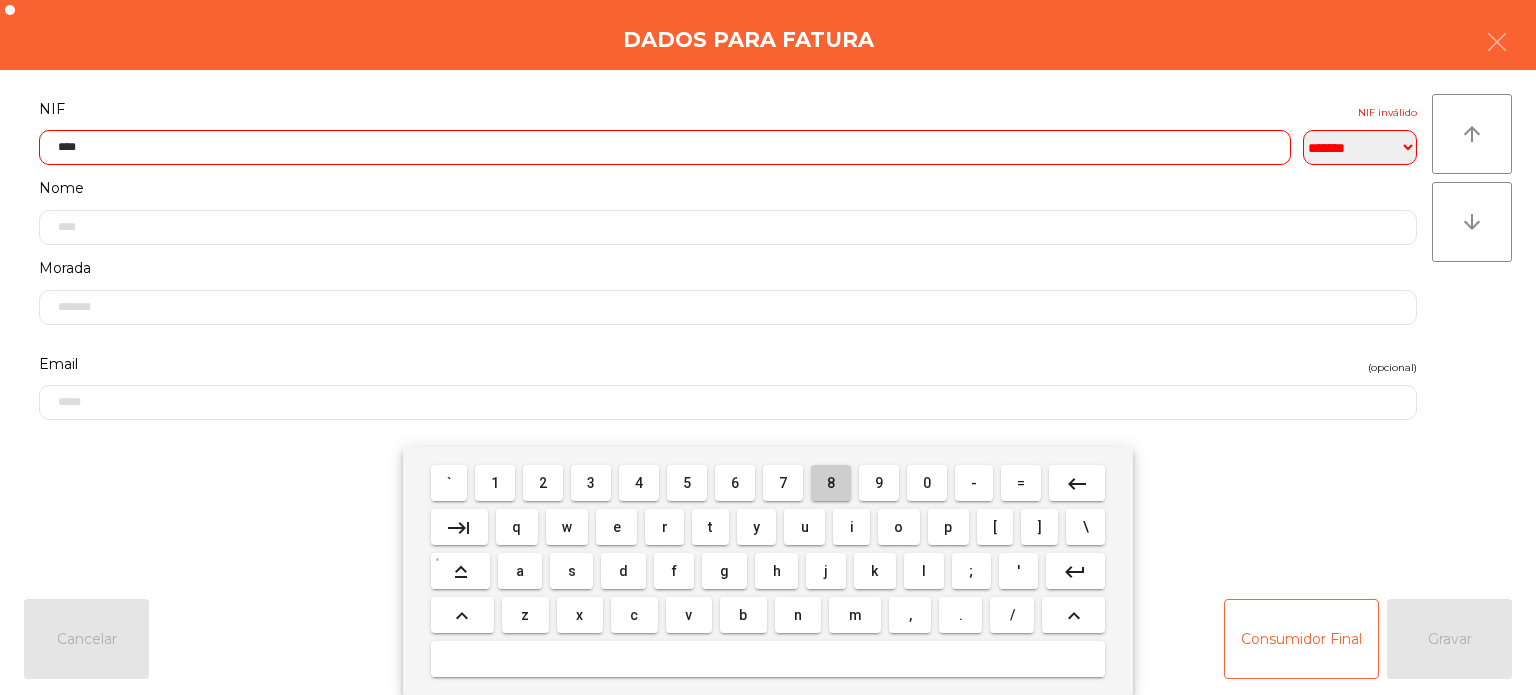 click on "8" at bounding box center (831, 483) 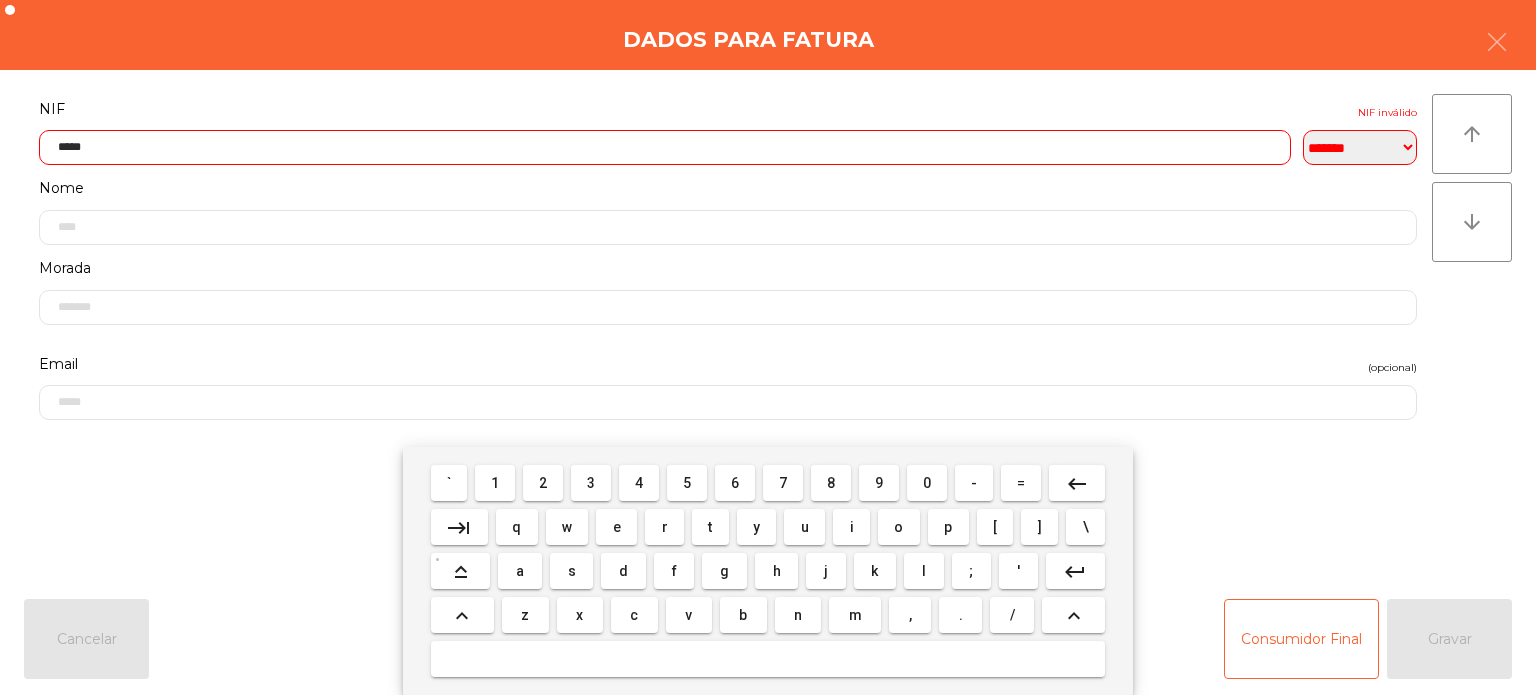 click on "2" at bounding box center [543, 483] 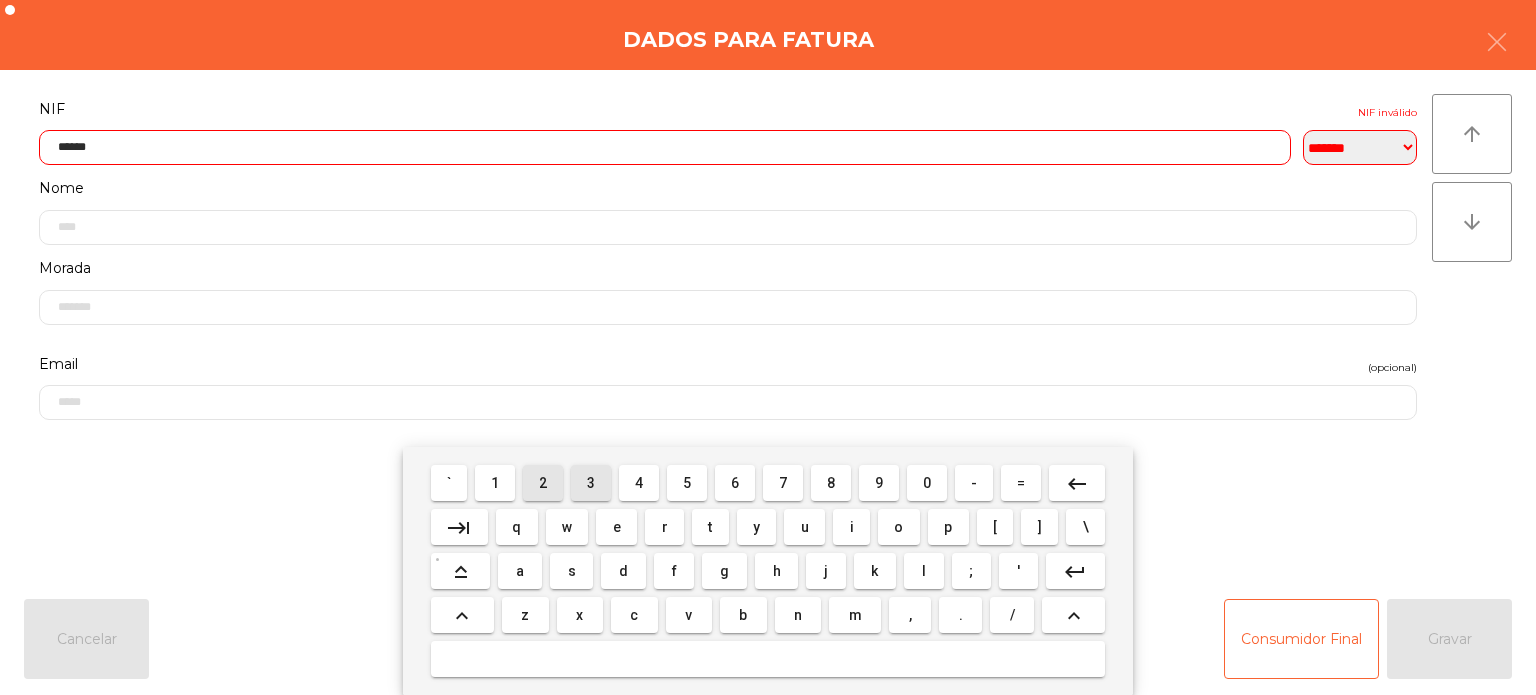 click on "3" at bounding box center [591, 483] 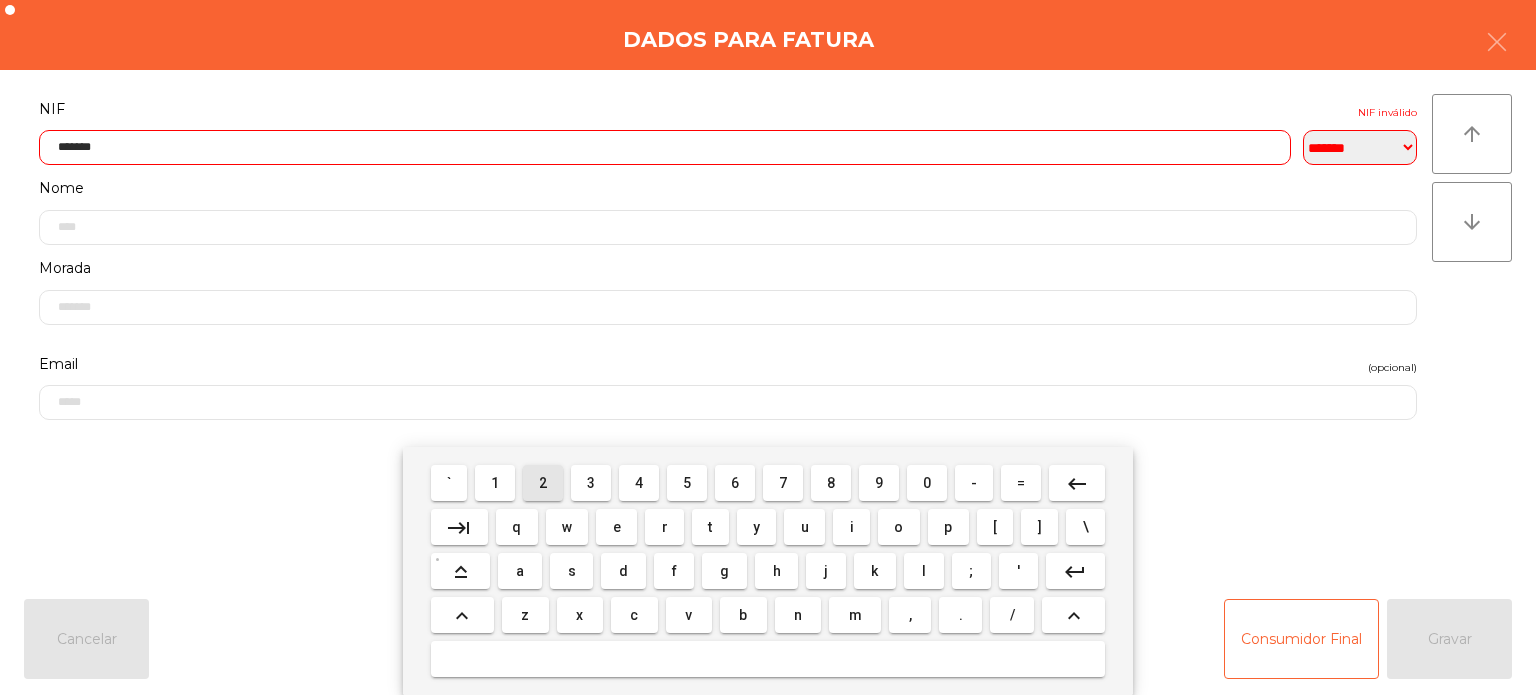 click on "2" at bounding box center (543, 483) 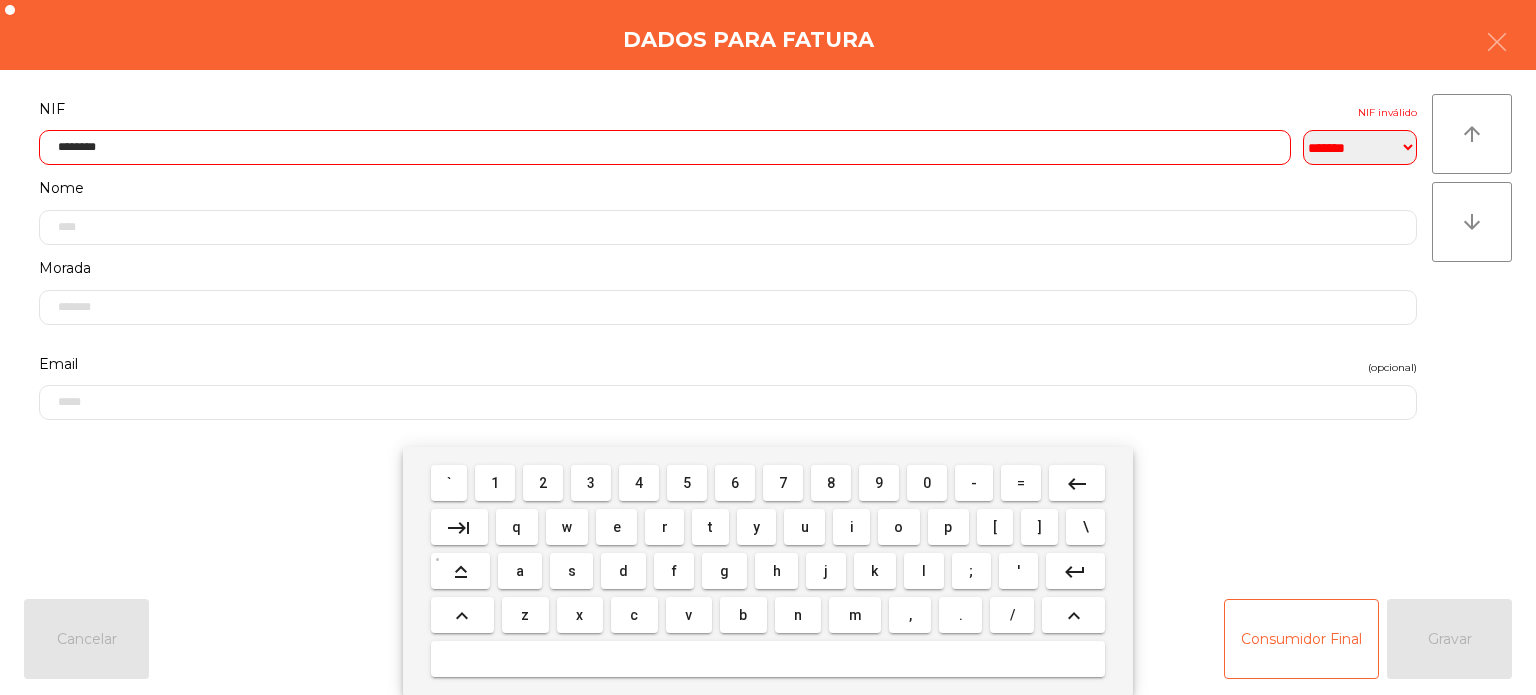 click on "7" at bounding box center [783, 483] 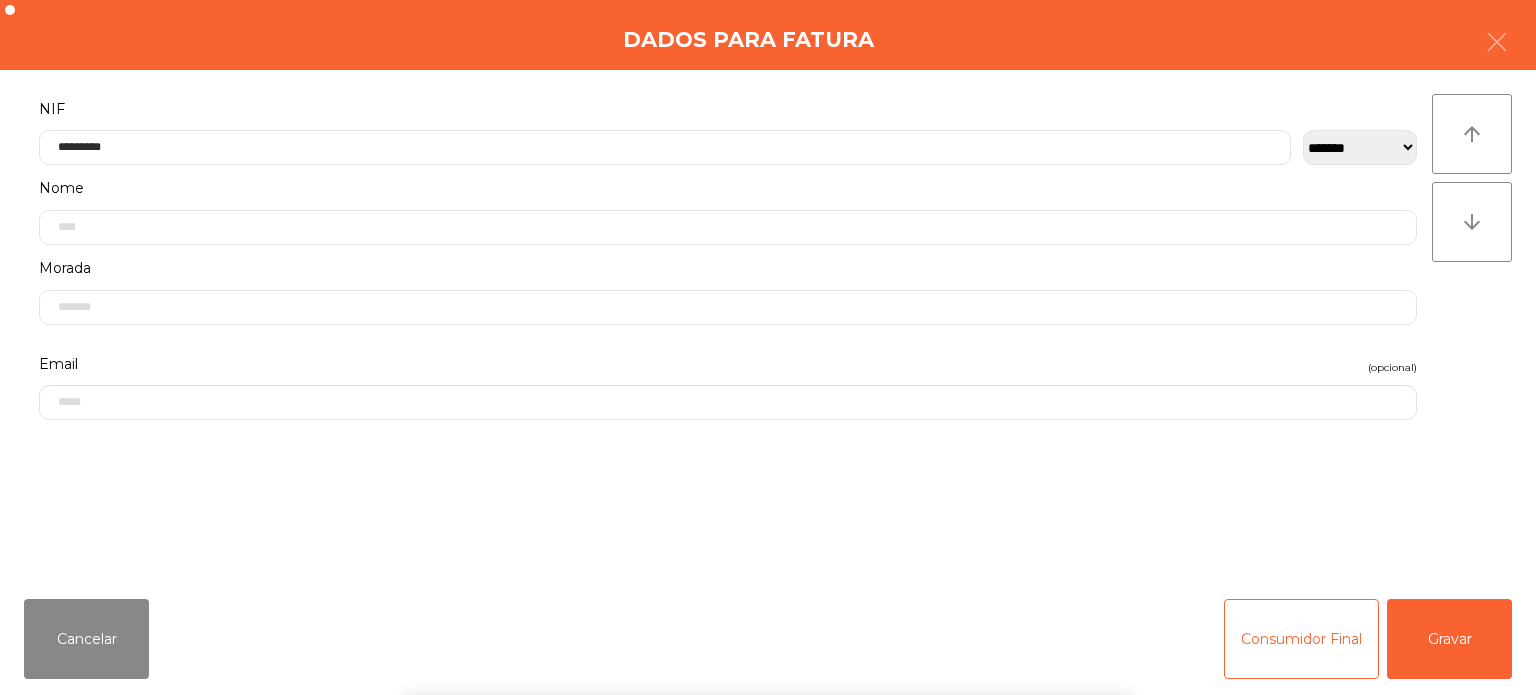 click on "**********" 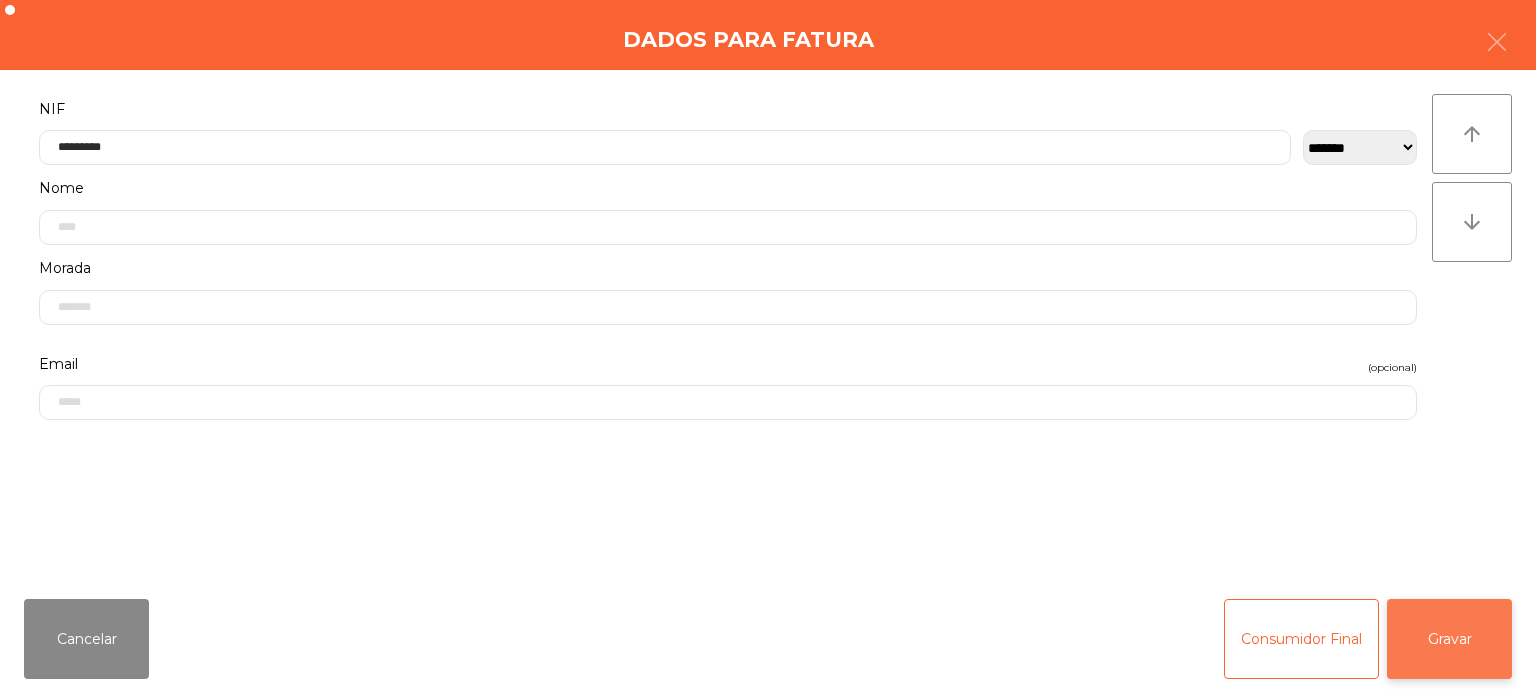 click on "Gravar" 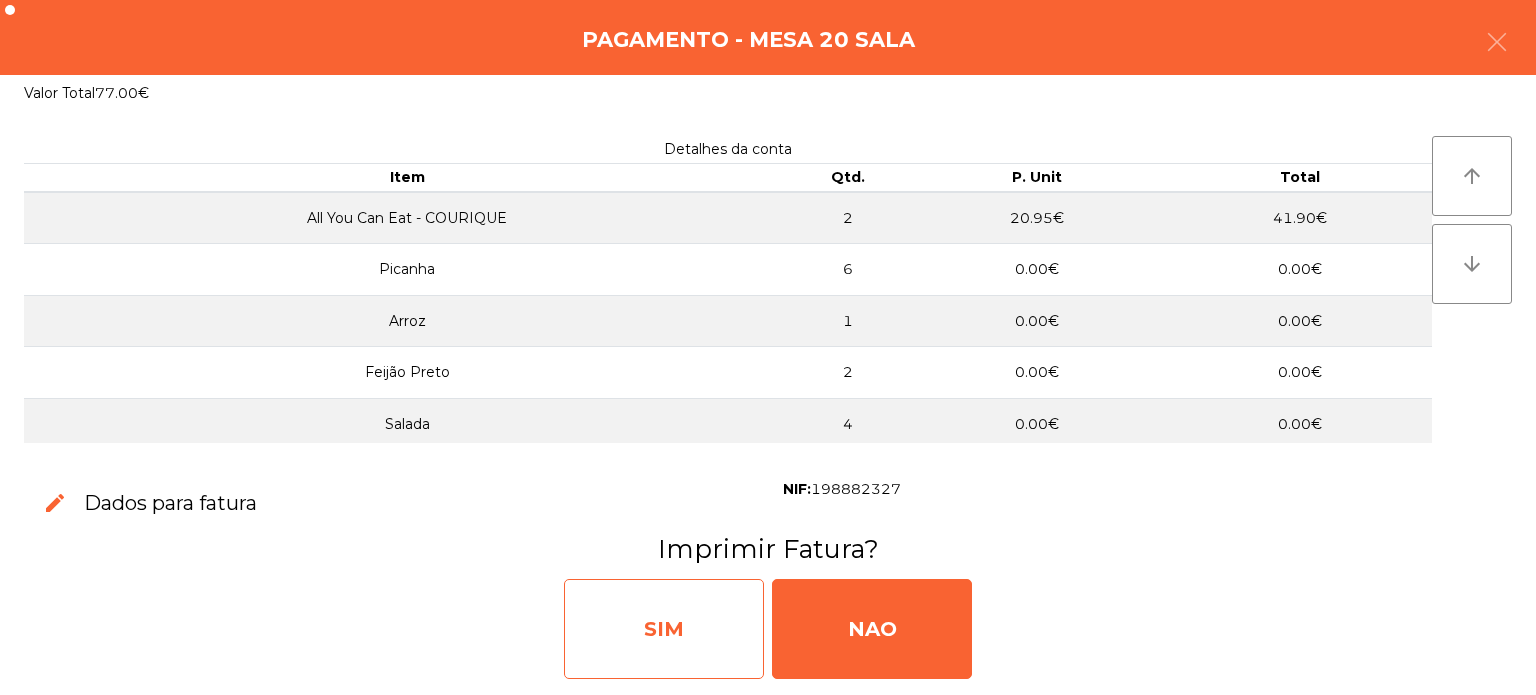 click on "SIM" 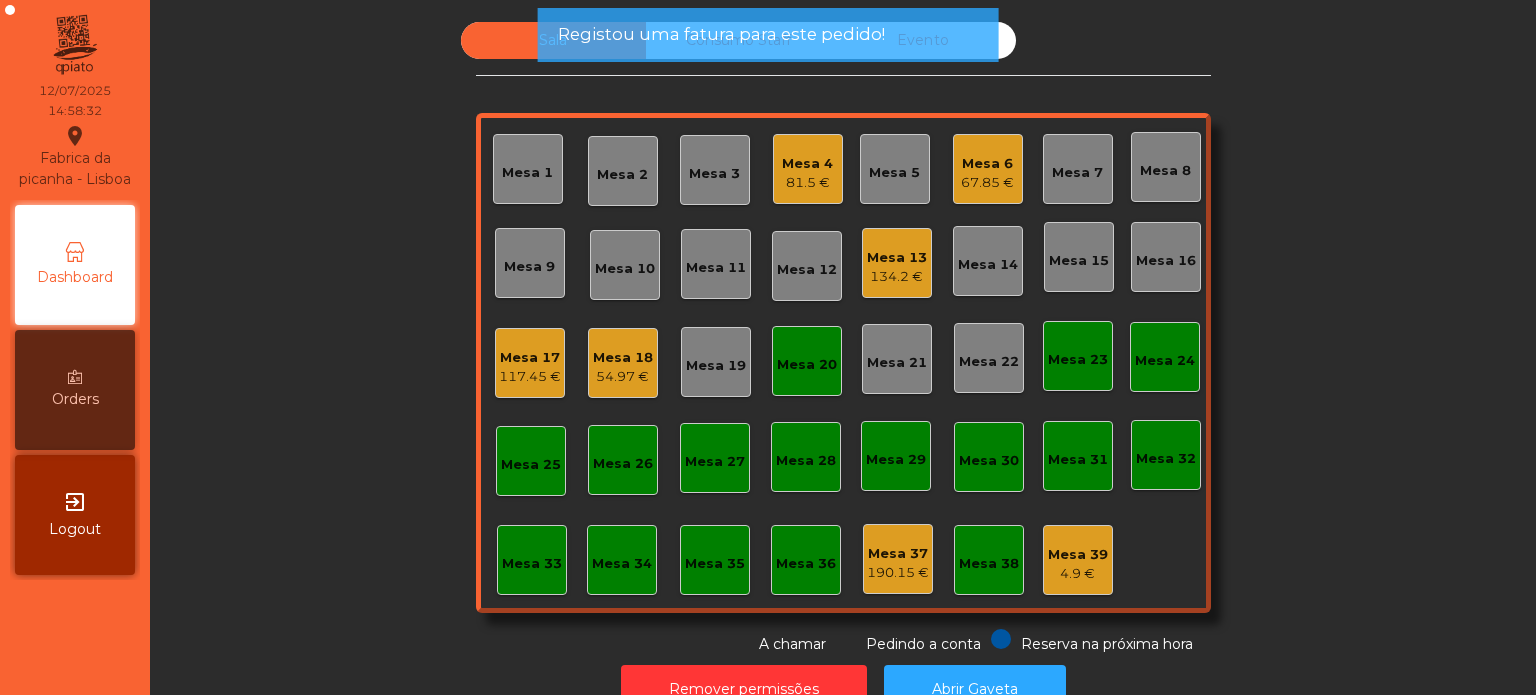 click on "Mesa 20" 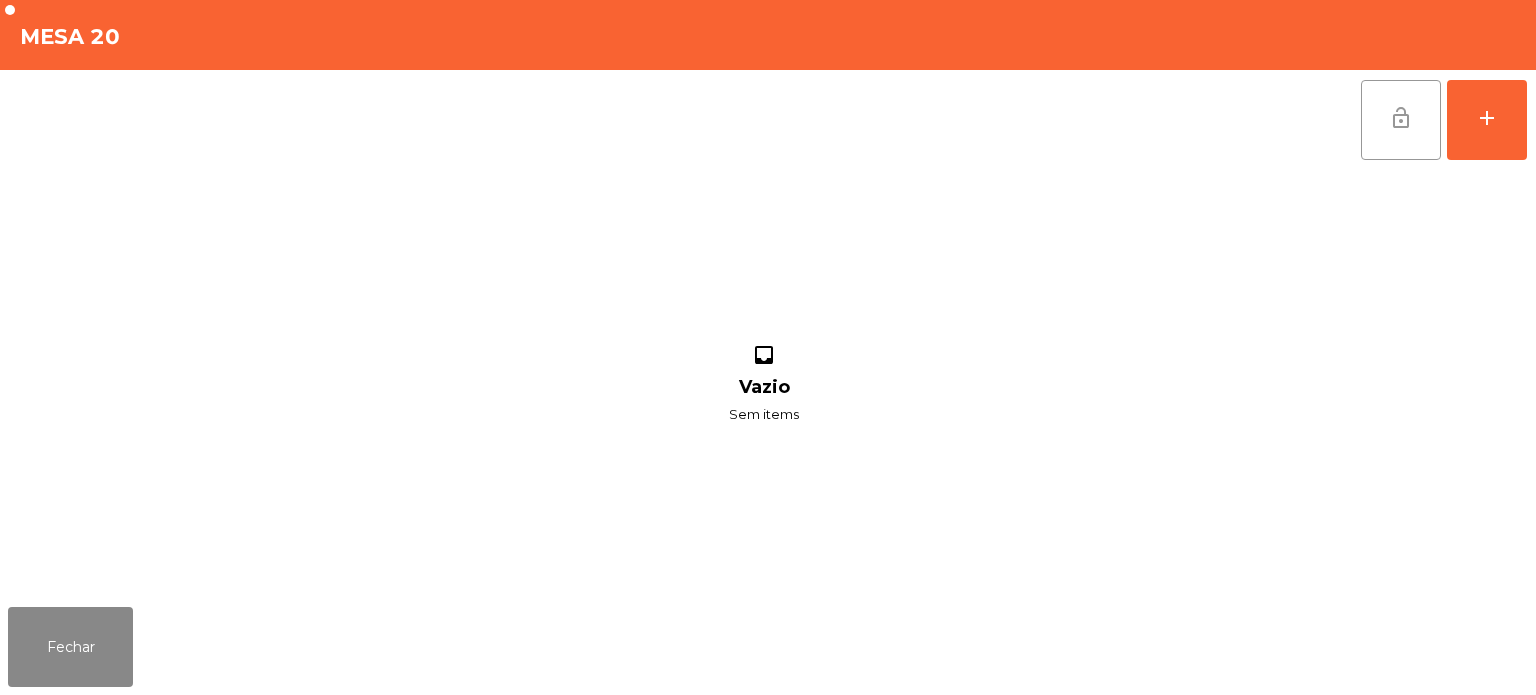 click on "lock_open" 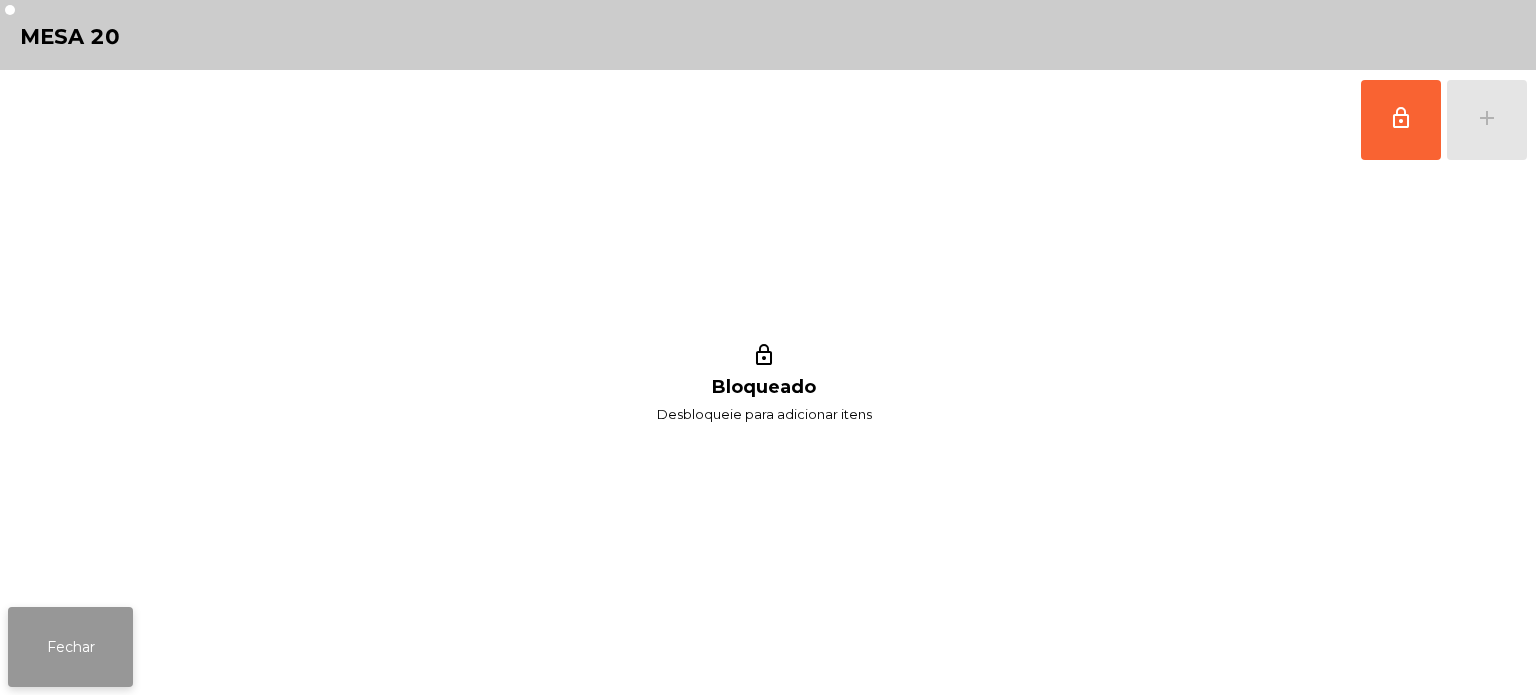 click on "Fechar" 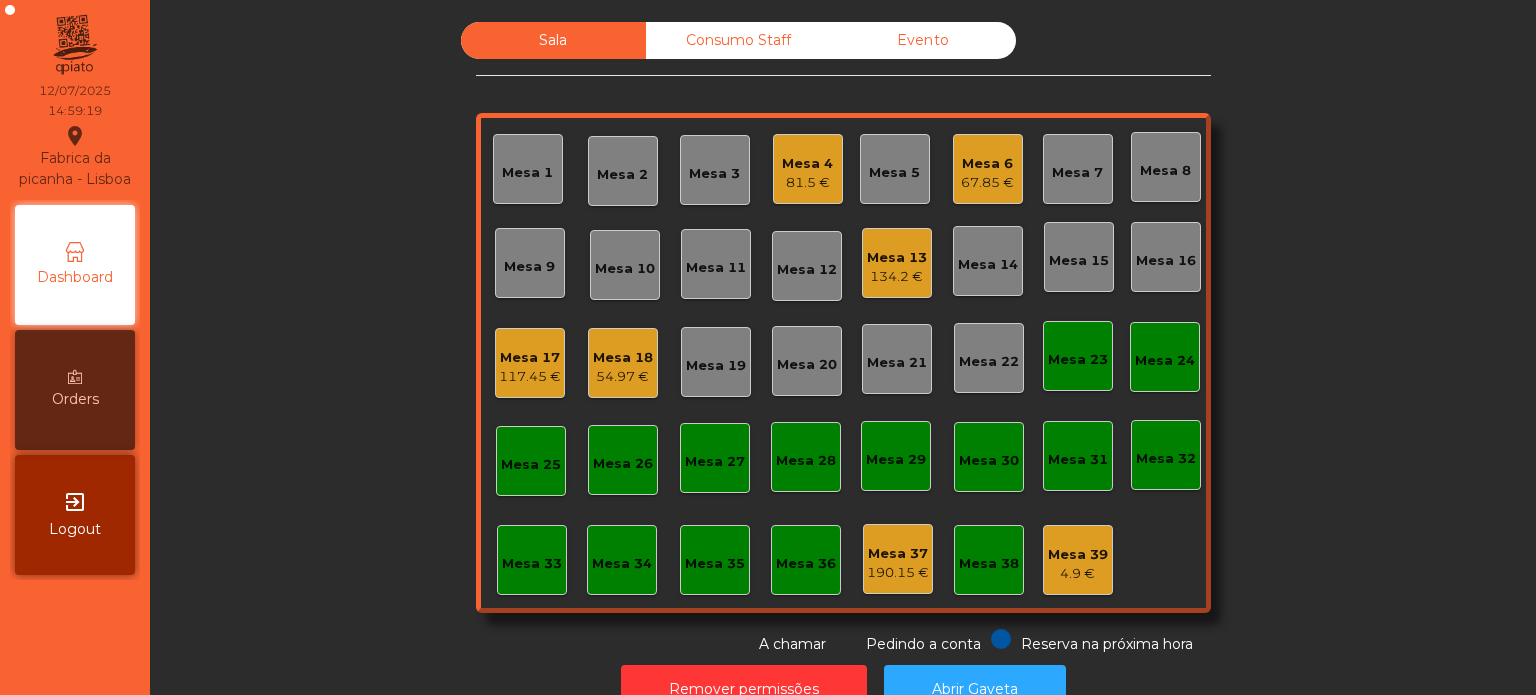 click on "Mesa 18   54.97 €" 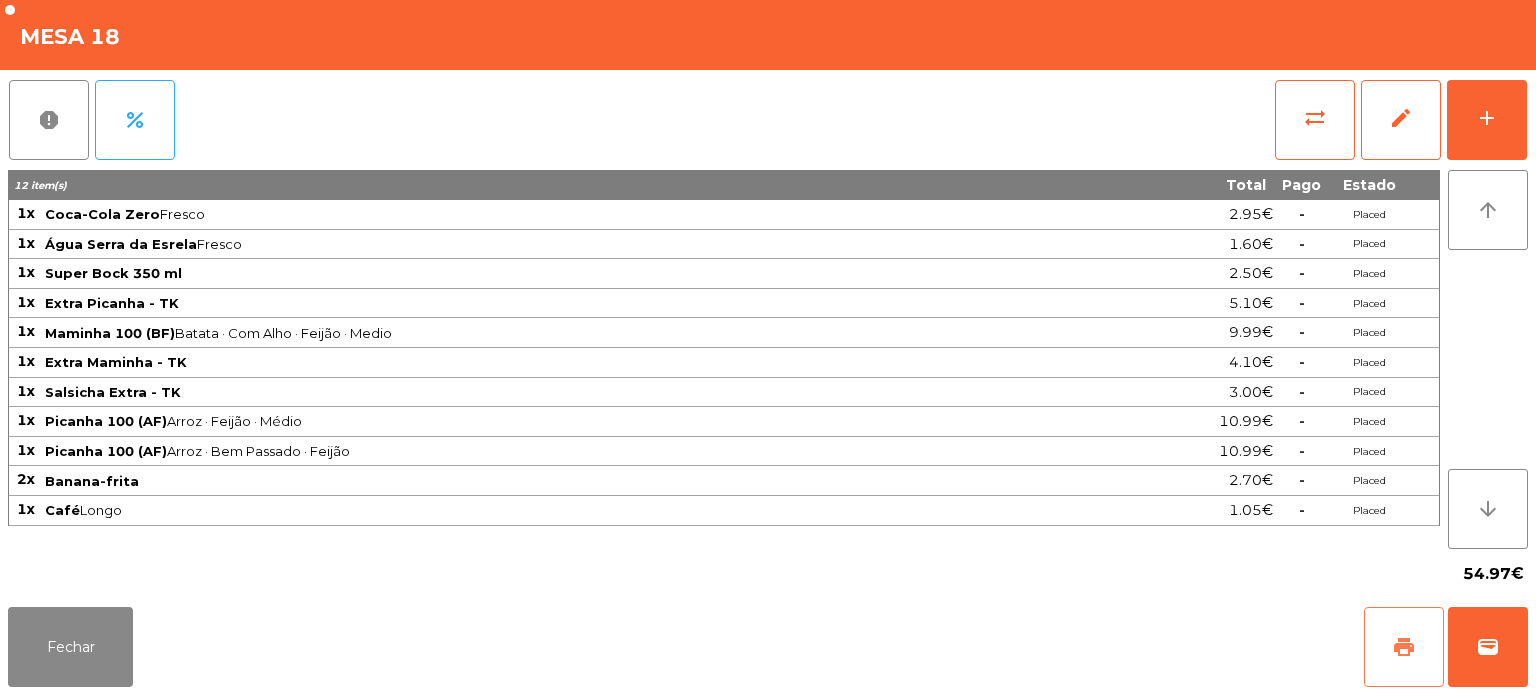 click on "print" 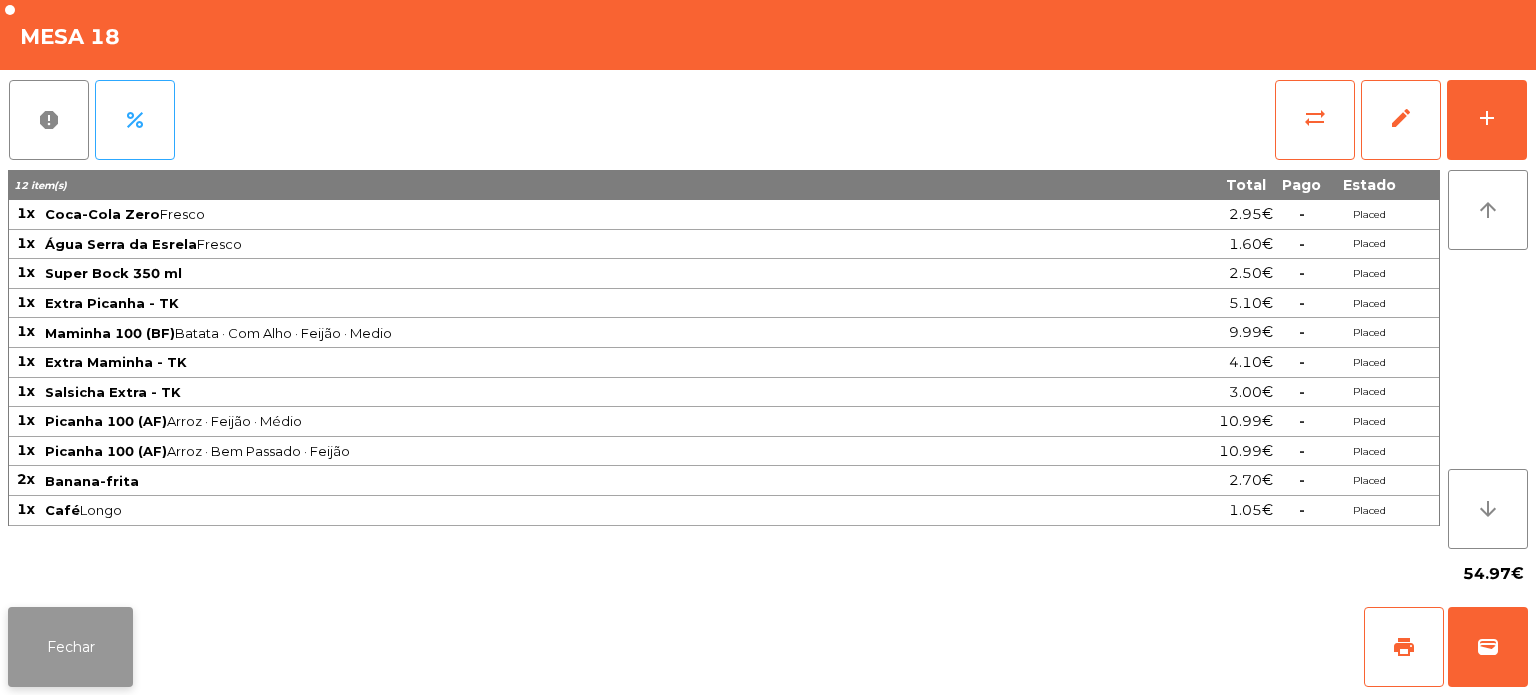 click on "Fechar" 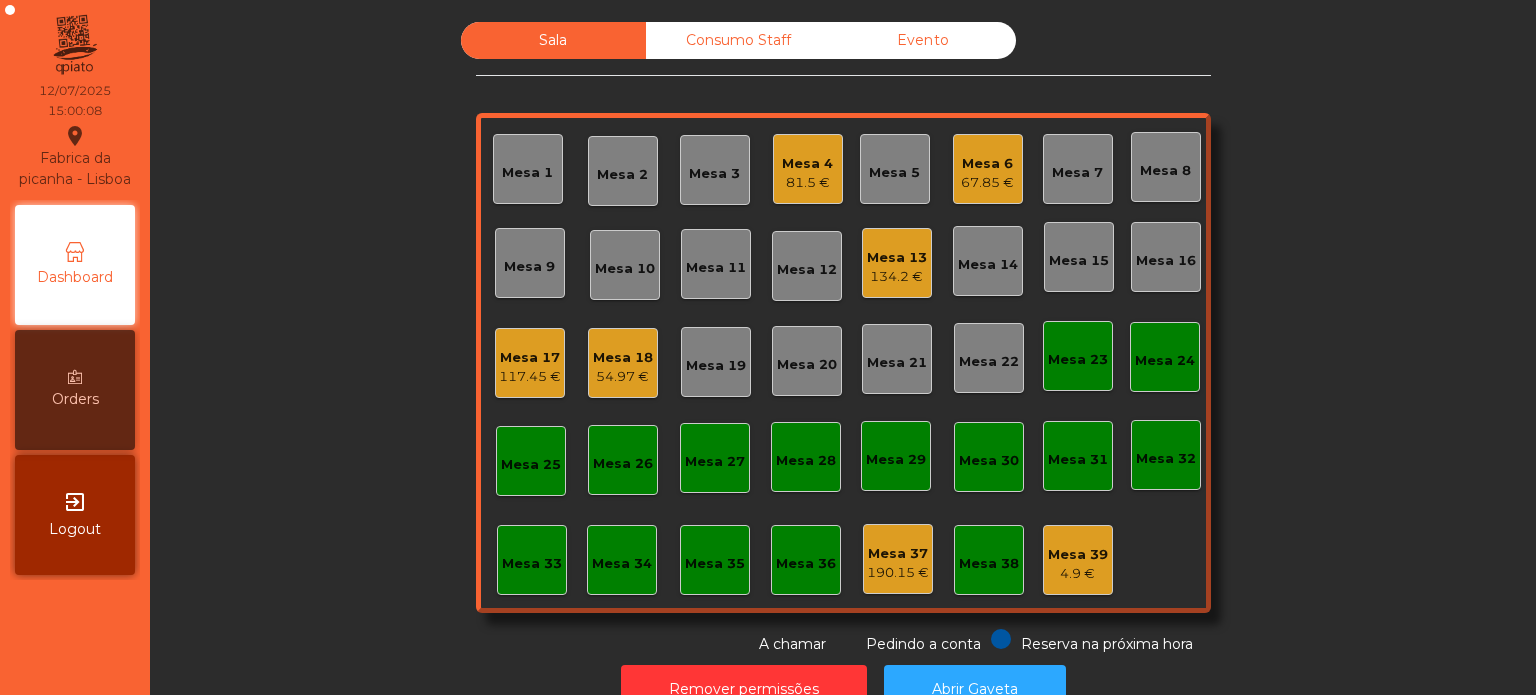 click on "Mesa 4   81.5 €" 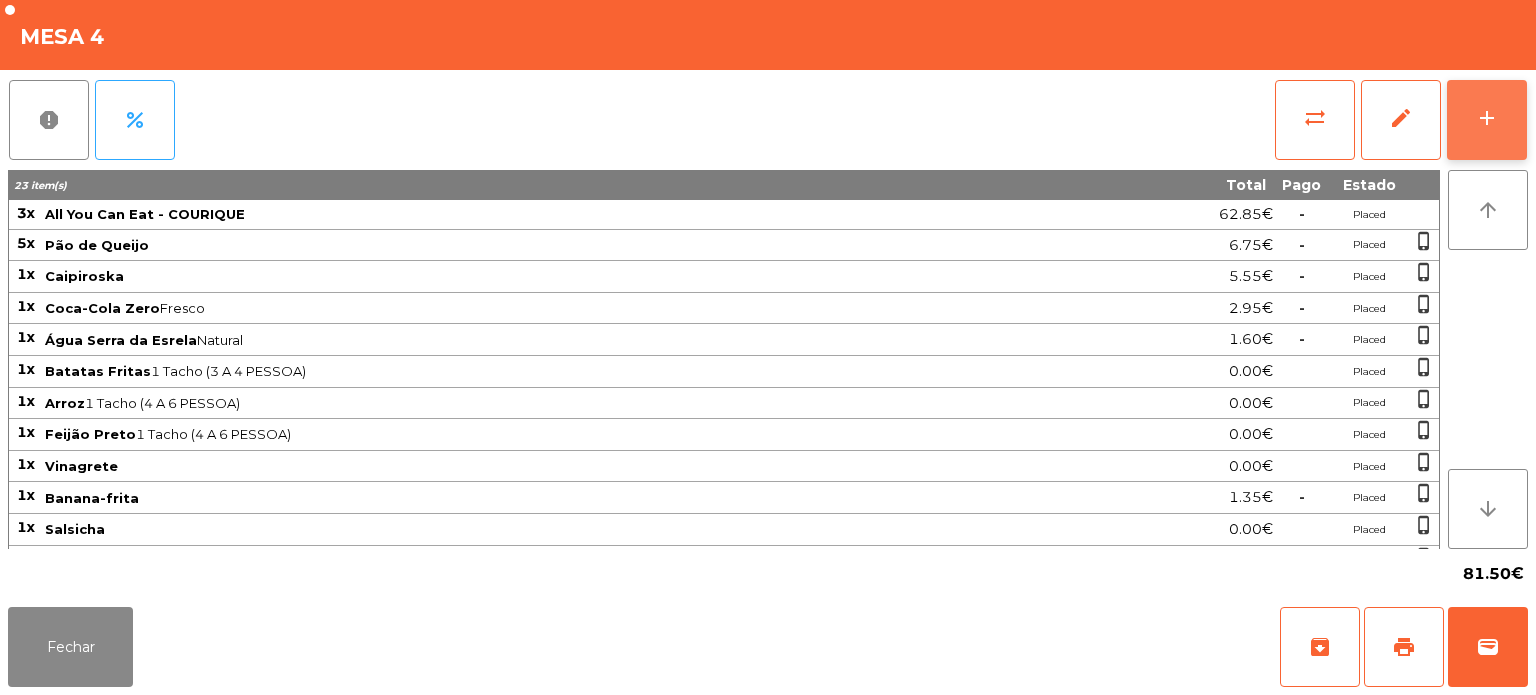 click on "add" 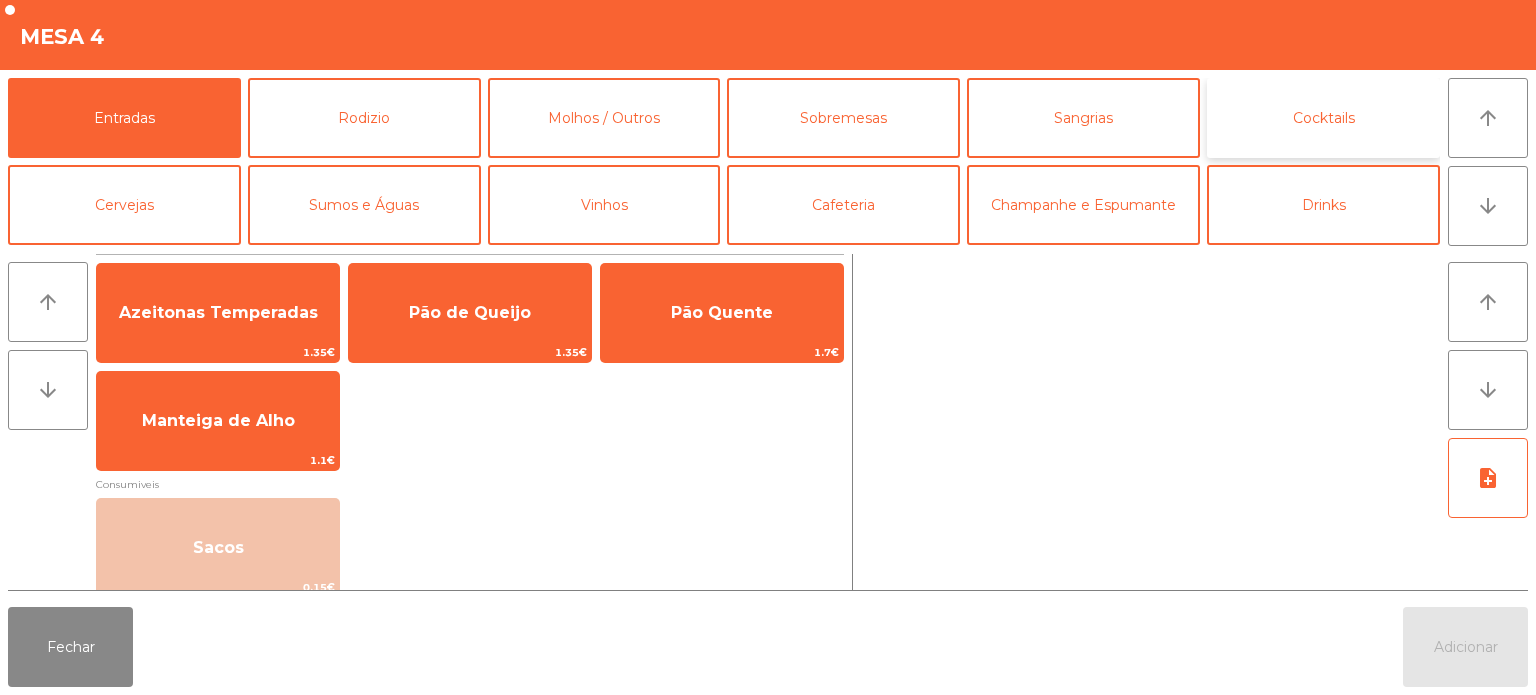 click on "Cocktails" 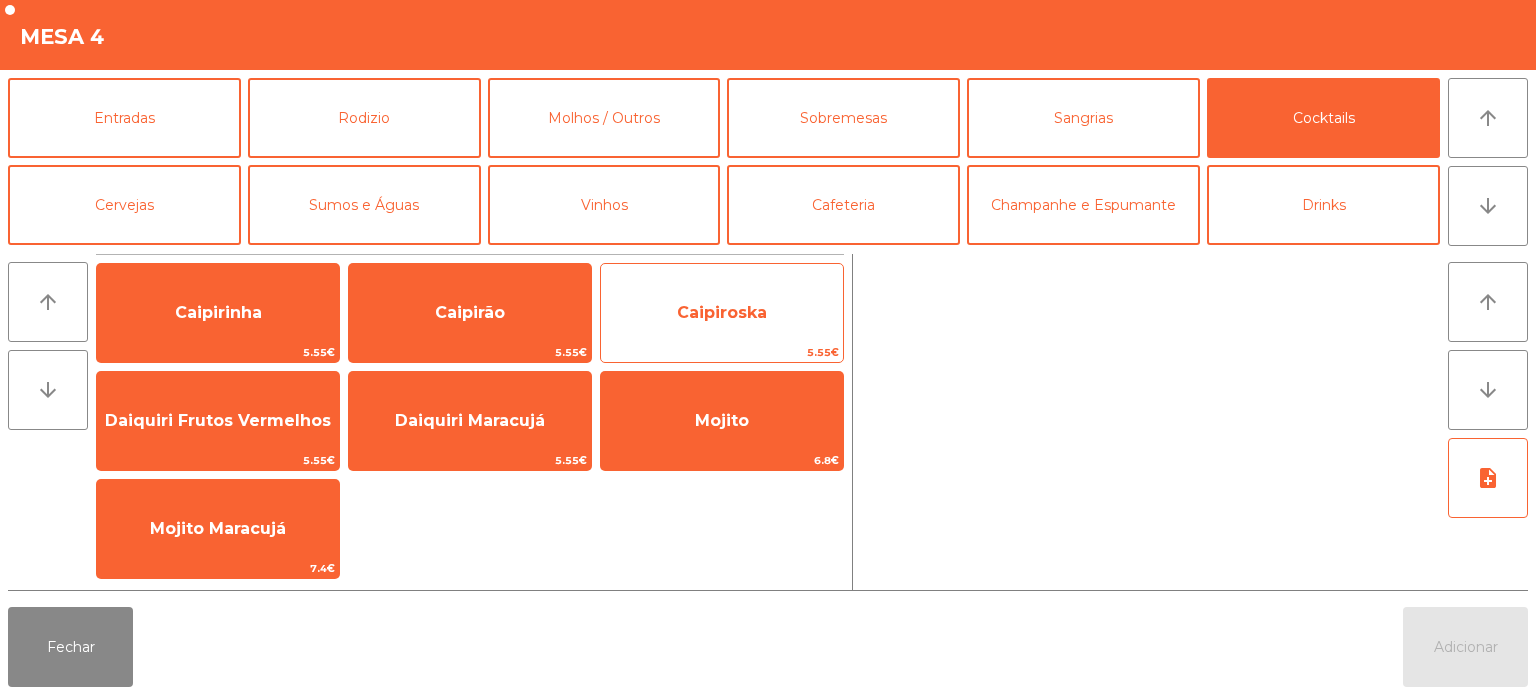 click on "Caipiroska" 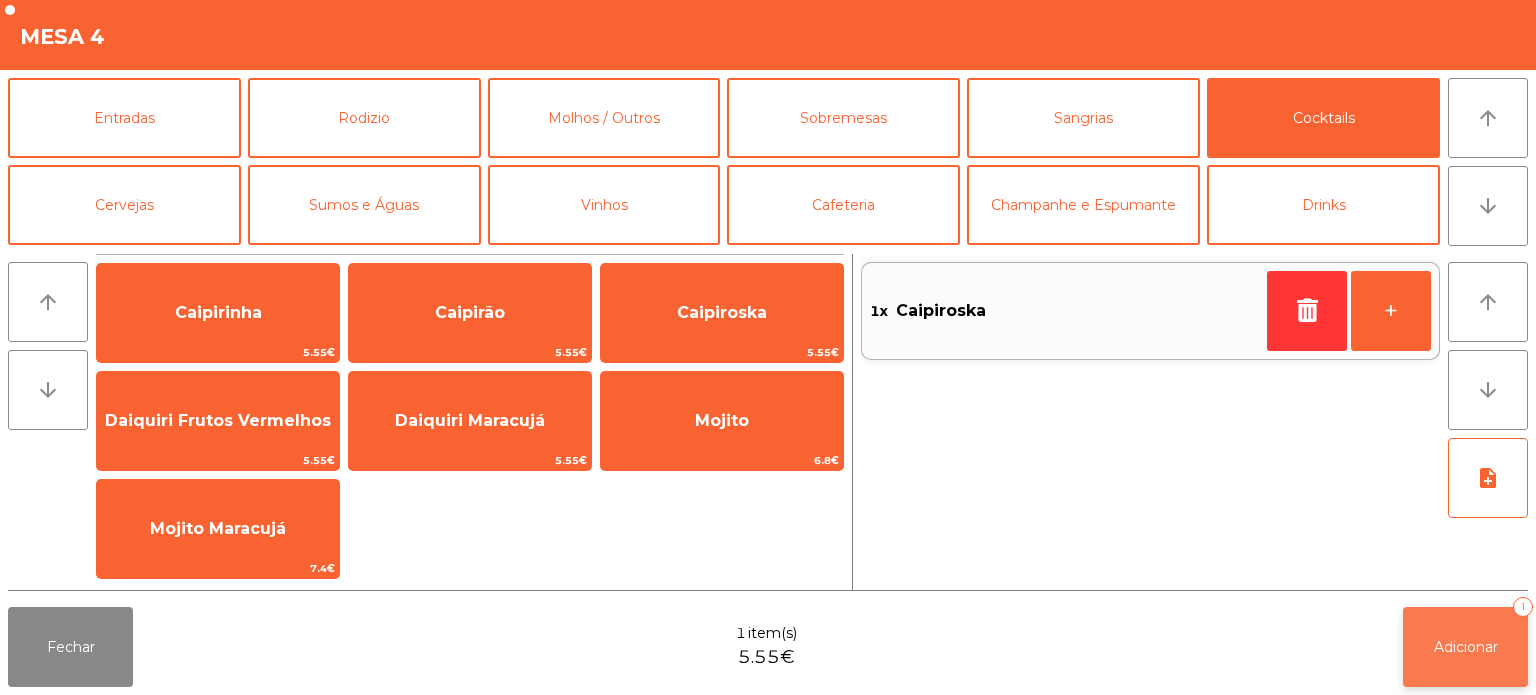 click on "Adicionar" 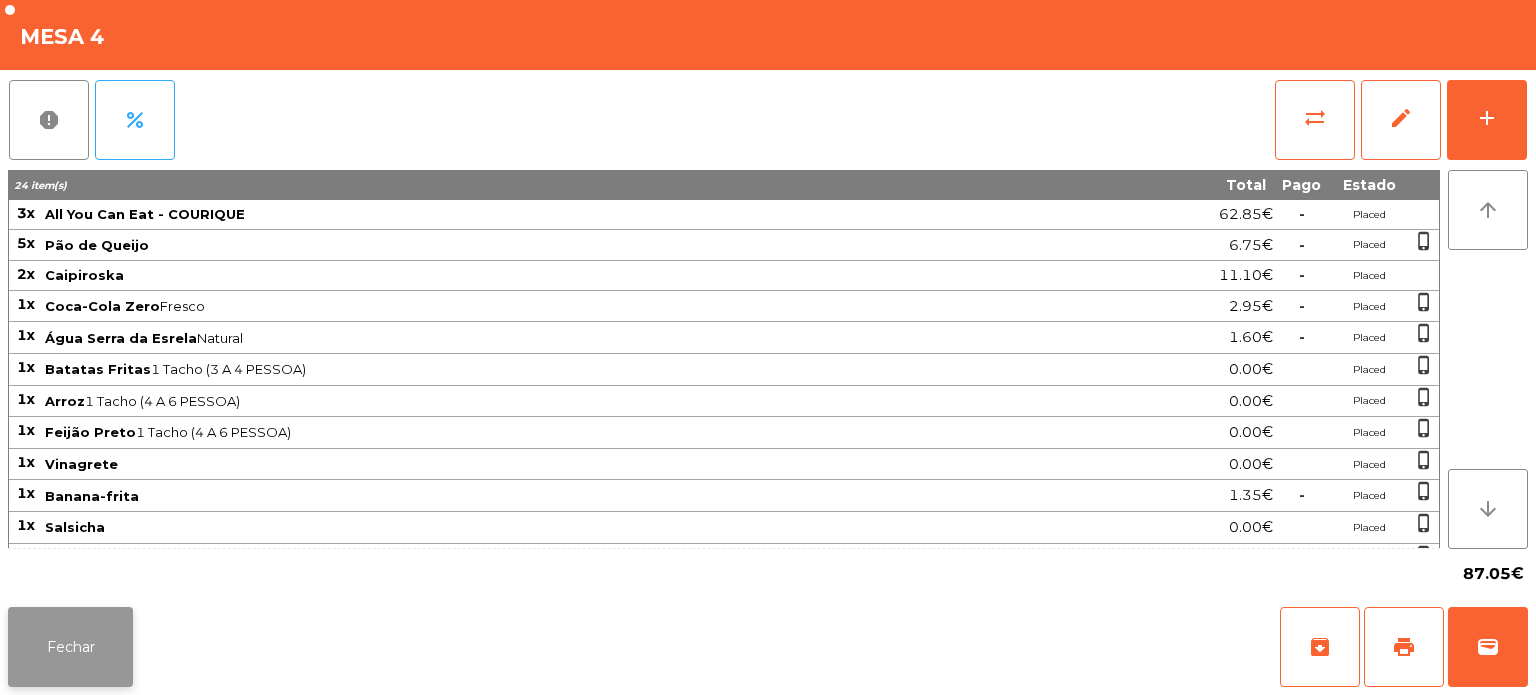 click on "Fechar" 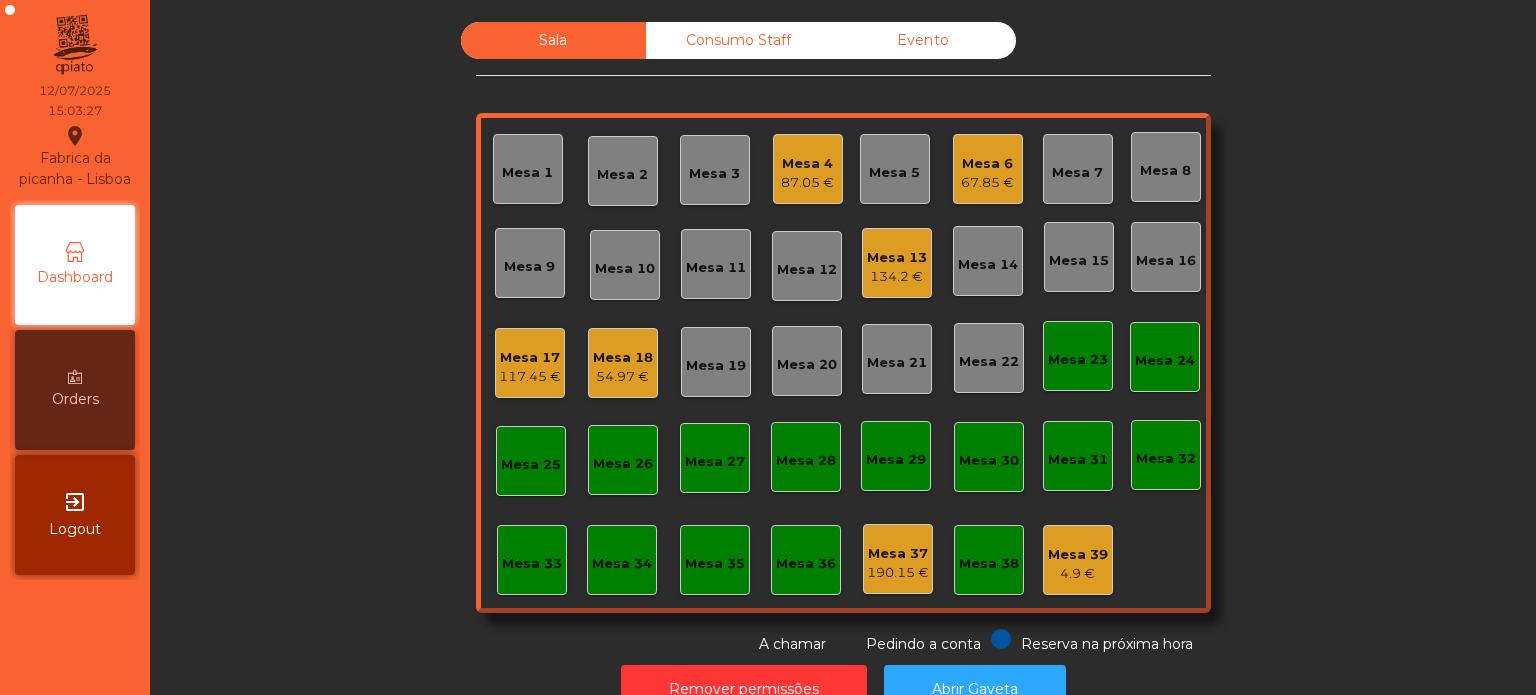 click on "Consumo Staff" 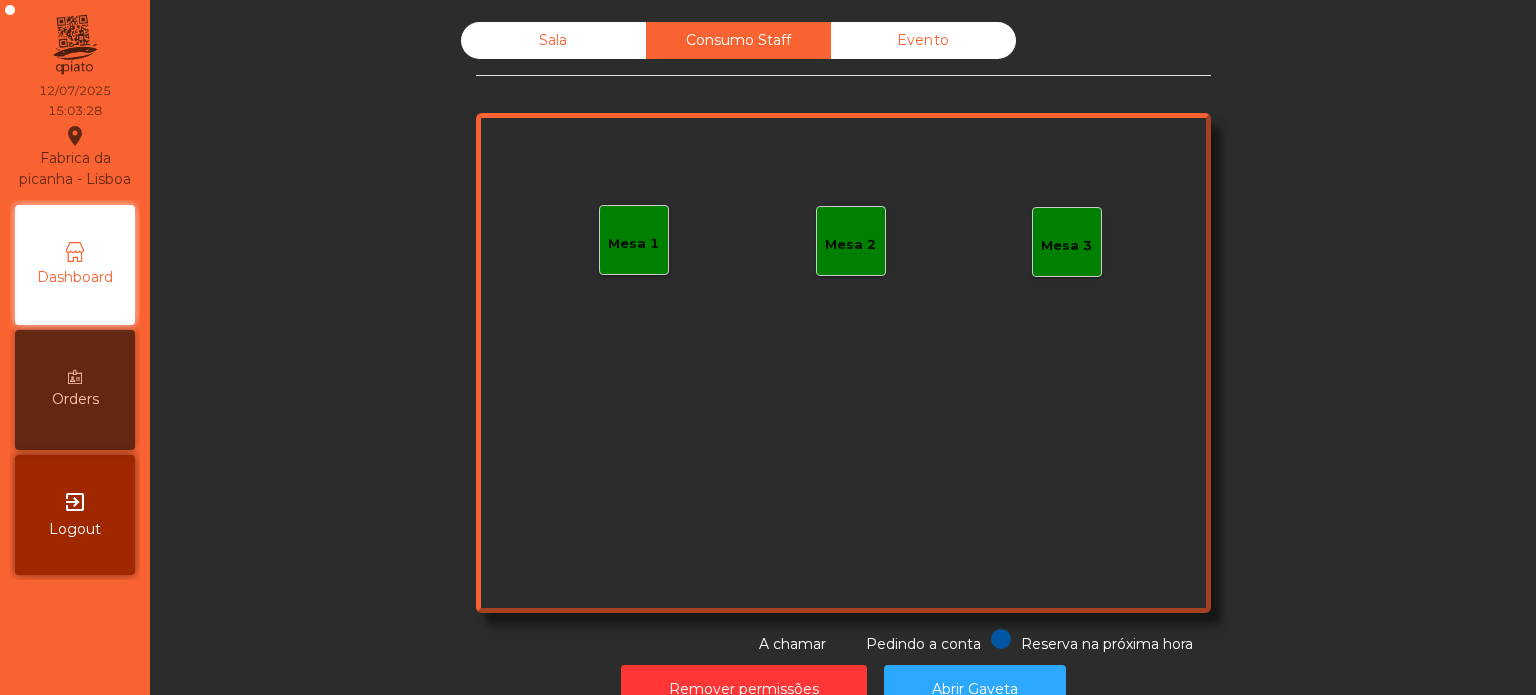 click on "Mesa 1" 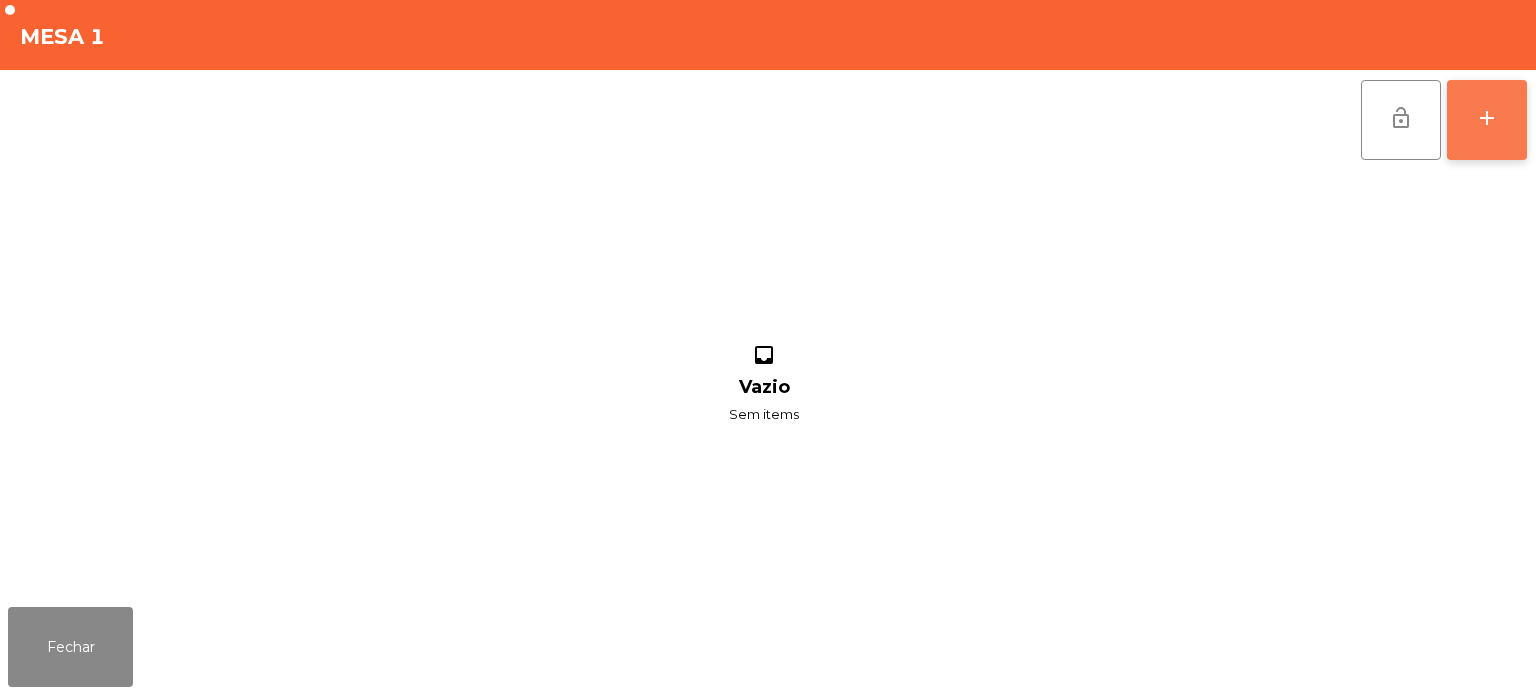click on "add" 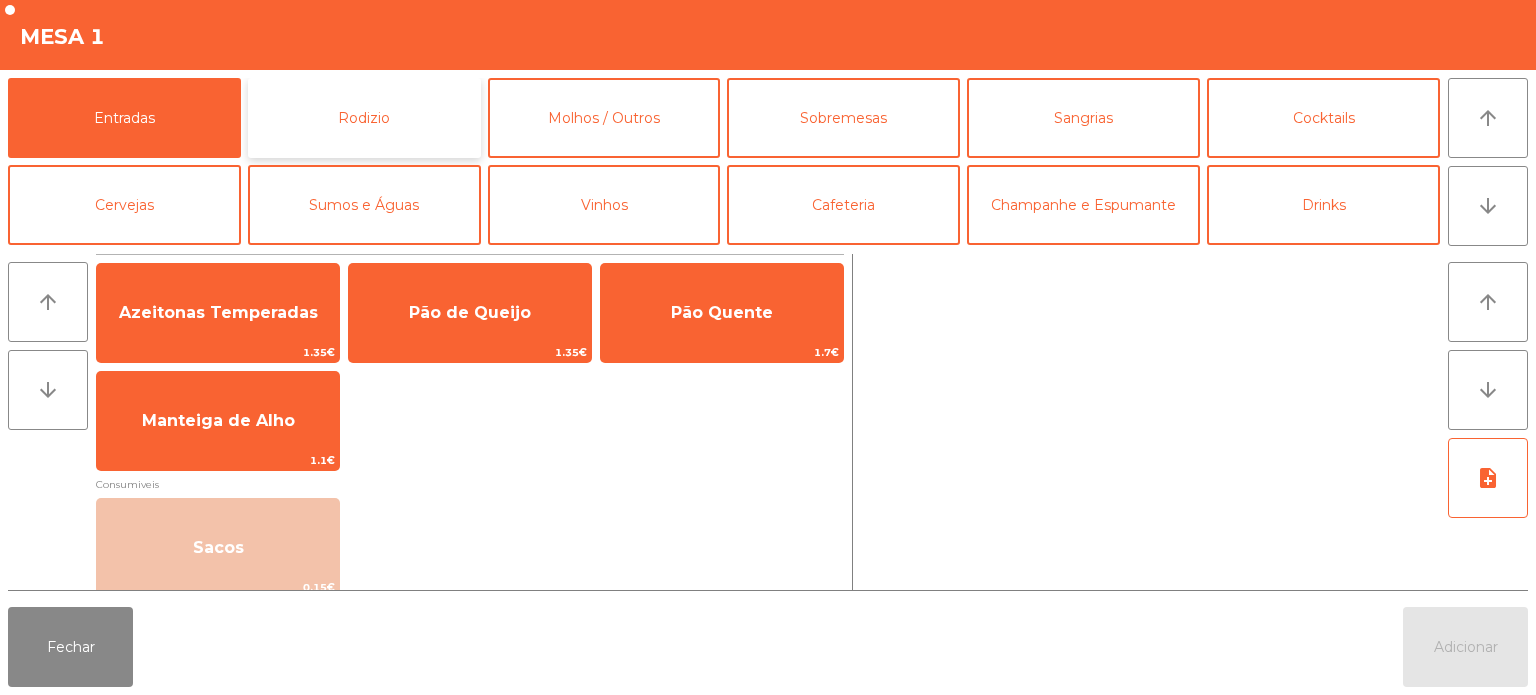 click on "Rodizio" 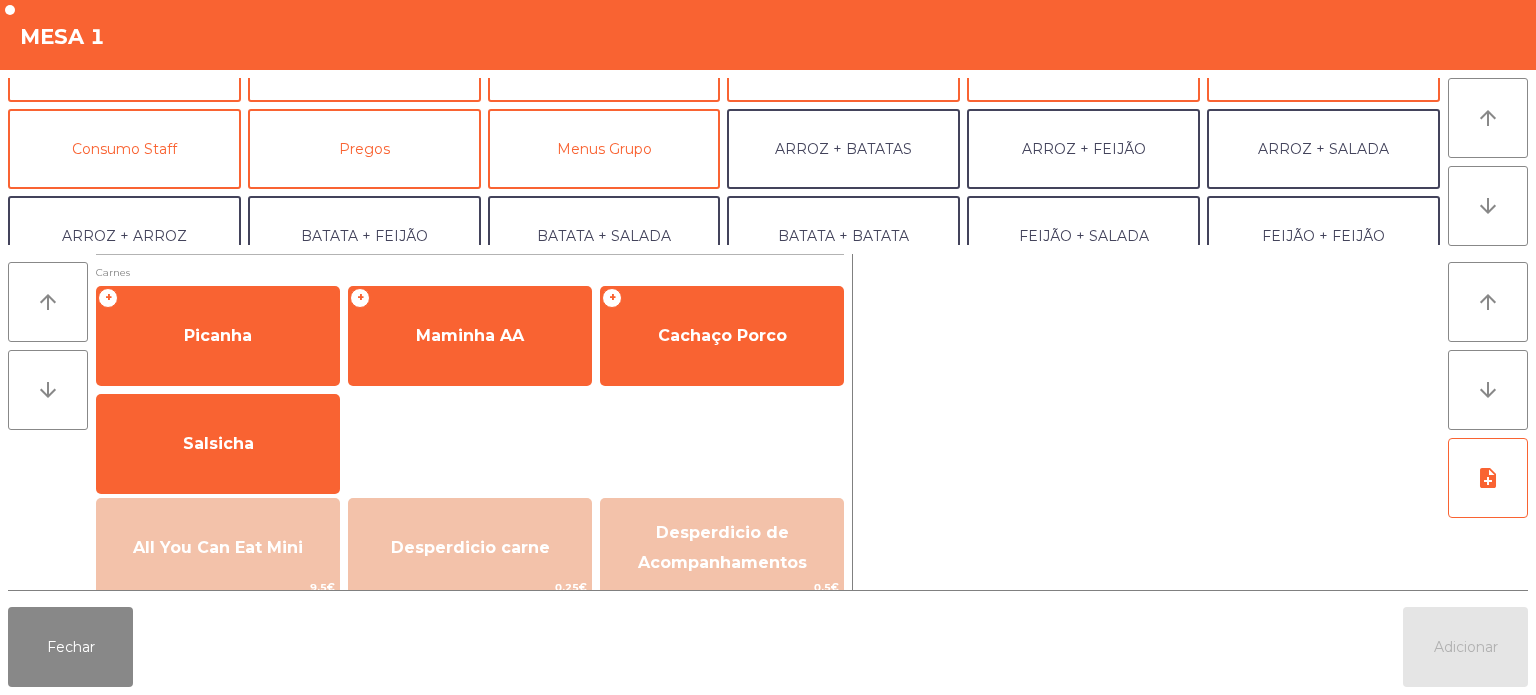 scroll, scrollTop: 145, scrollLeft: 0, axis: vertical 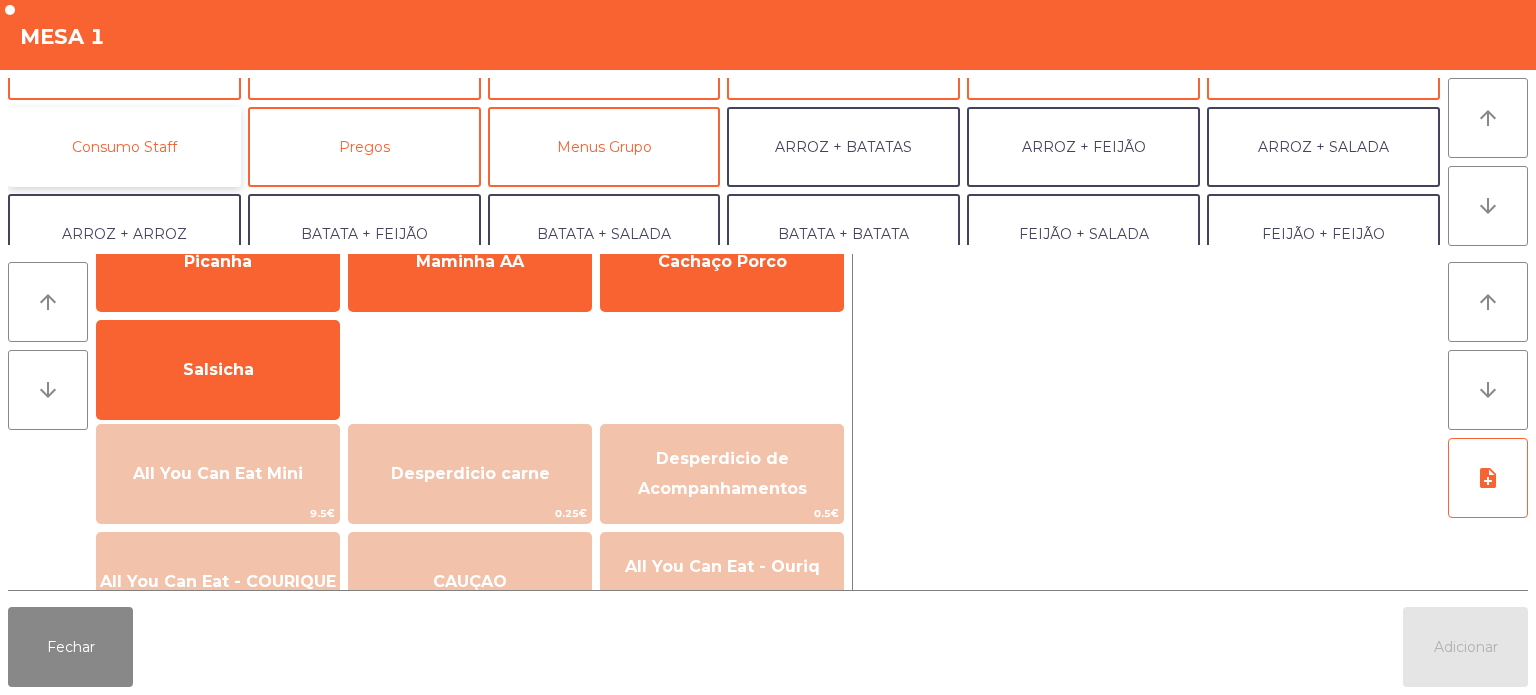 click on "Consumo Staff" 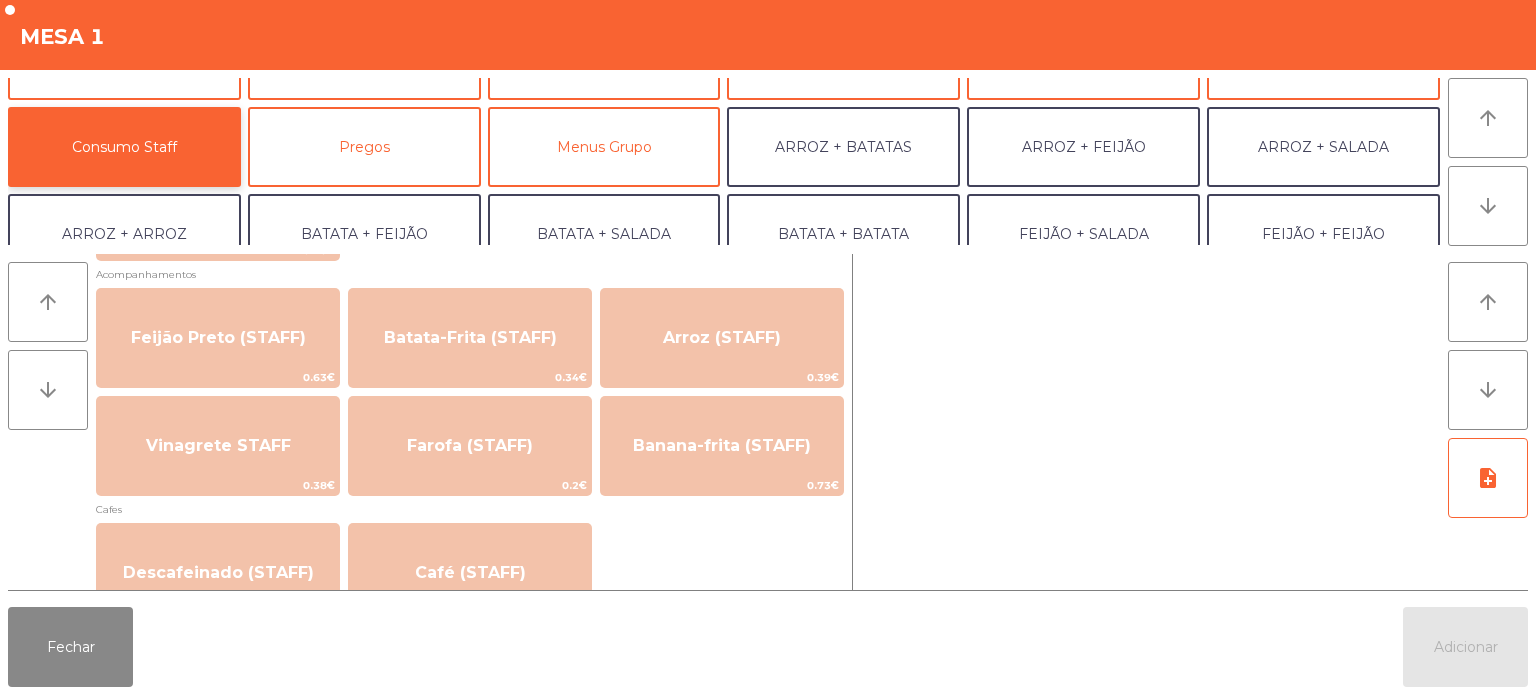 scroll, scrollTop: 792, scrollLeft: 0, axis: vertical 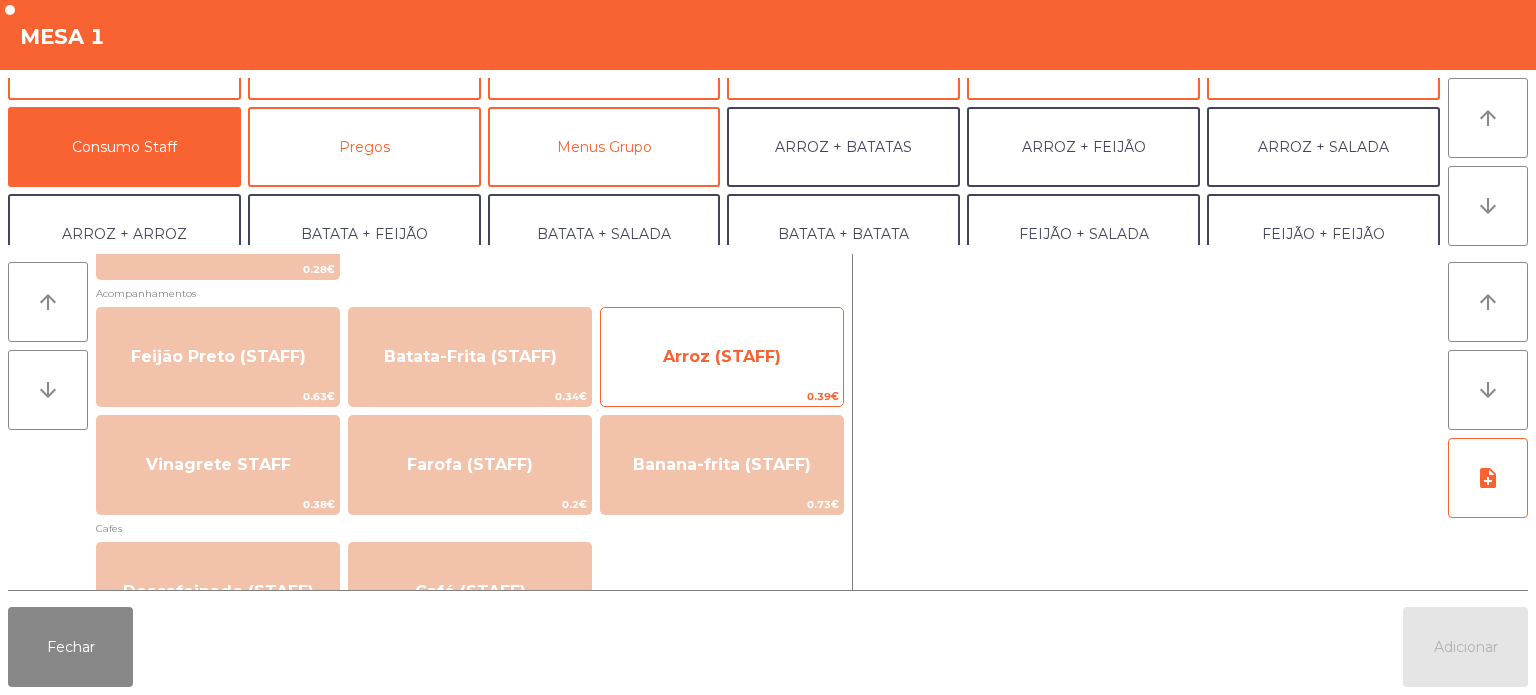 click on "Arroz (STAFF)" 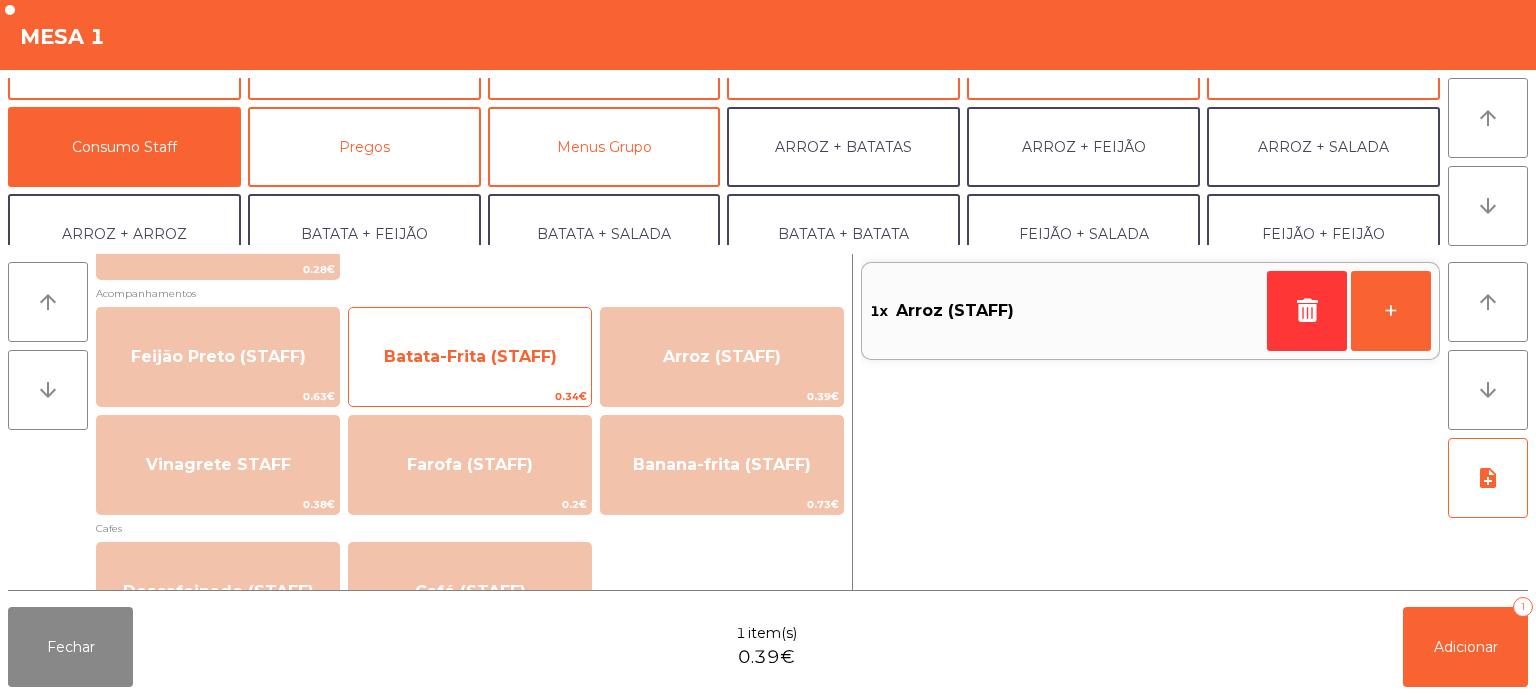 click on "Batata-Frita (STAFF)" 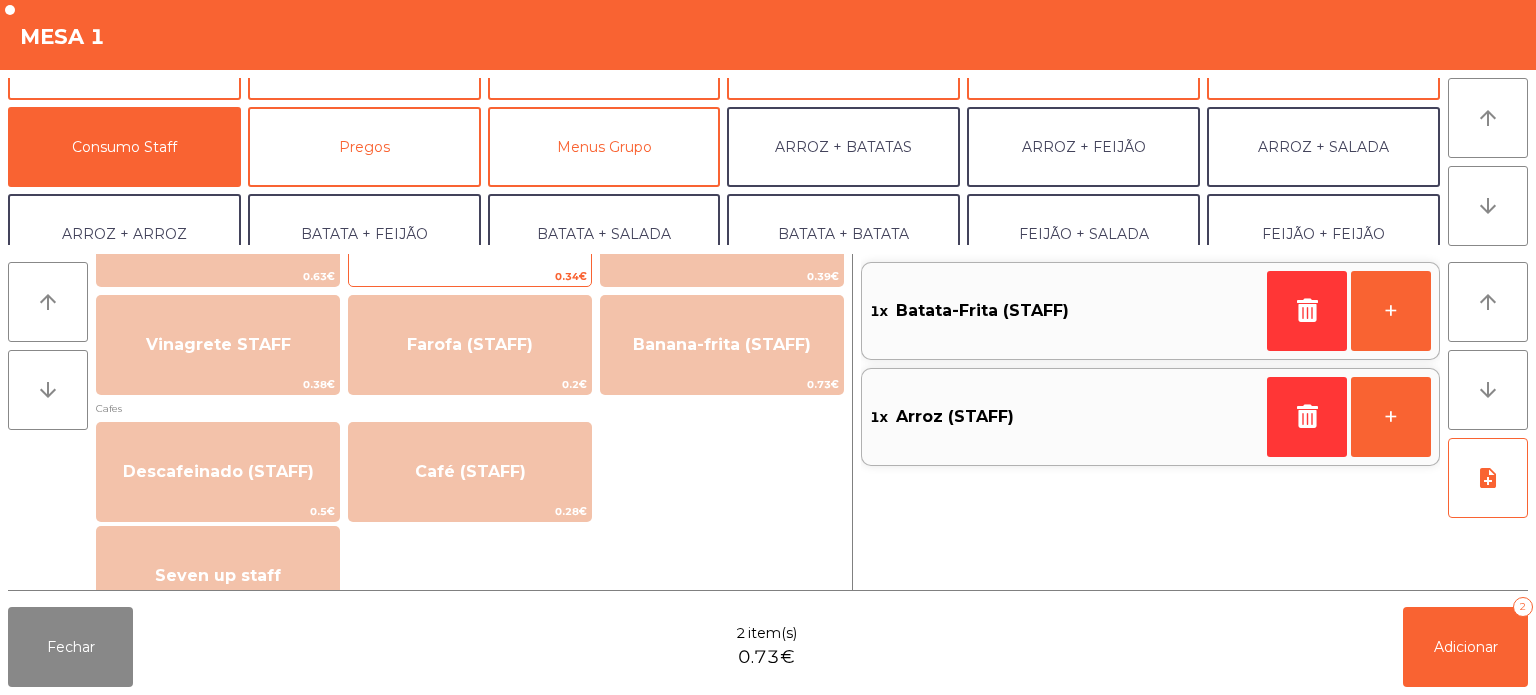 scroll, scrollTop: 899, scrollLeft: 0, axis: vertical 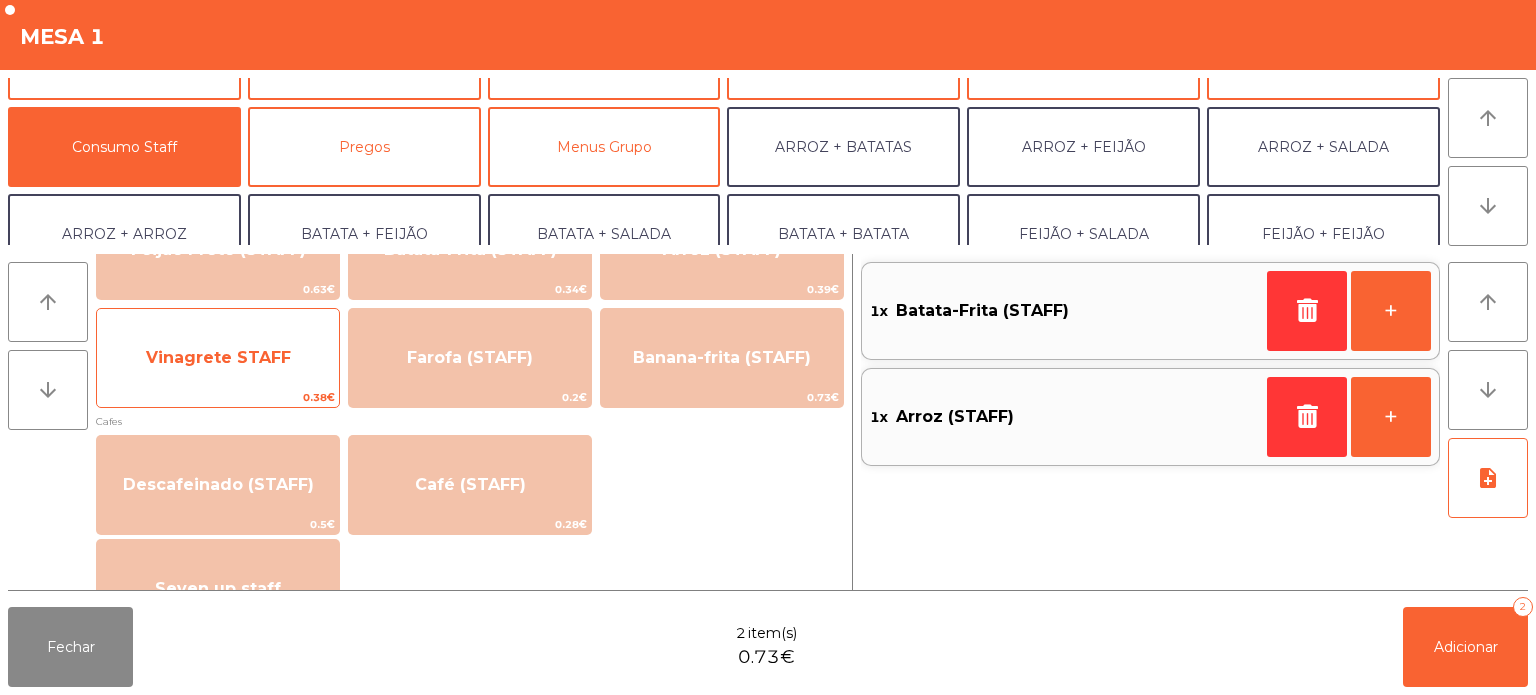 click on "Vinagrete STAFF" 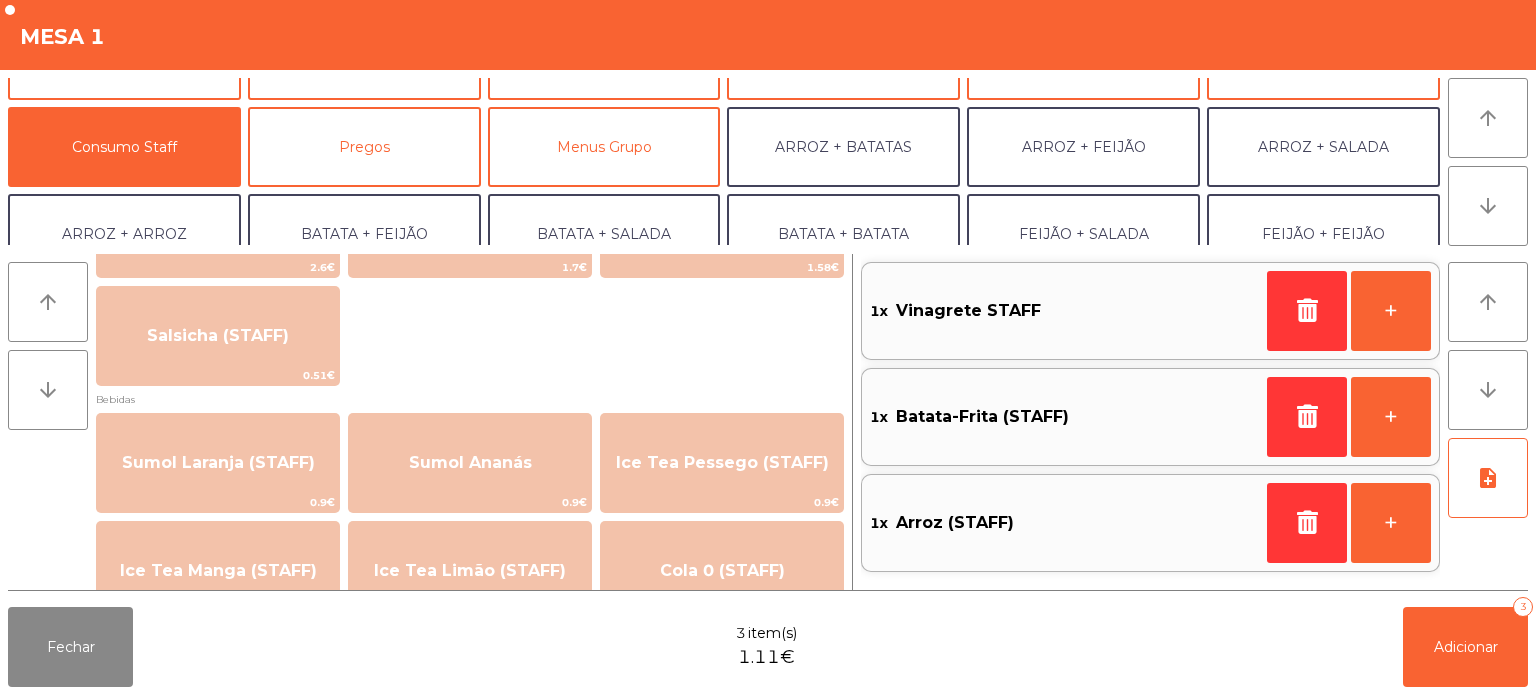 scroll, scrollTop: 102, scrollLeft: 0, axis: vertical 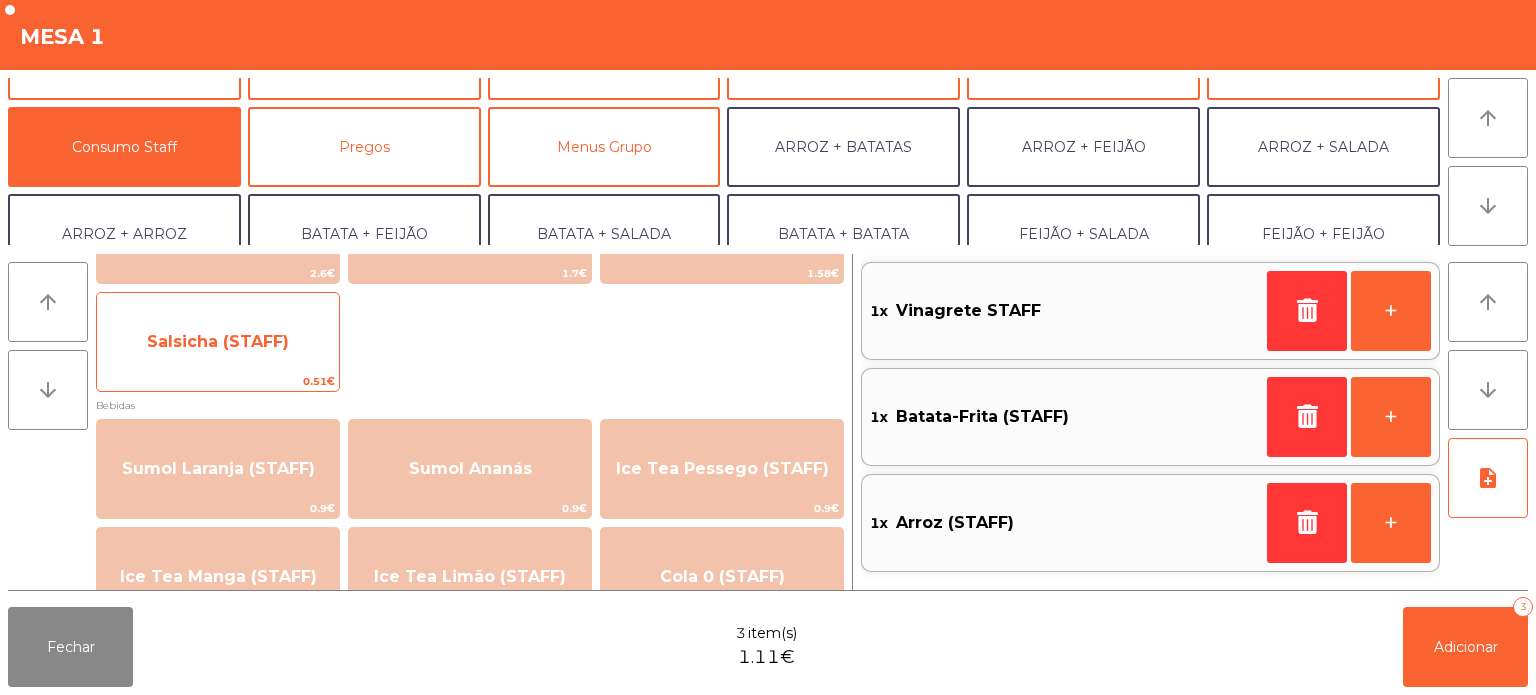 click on "Salsicha (STAFF)   0.51€" 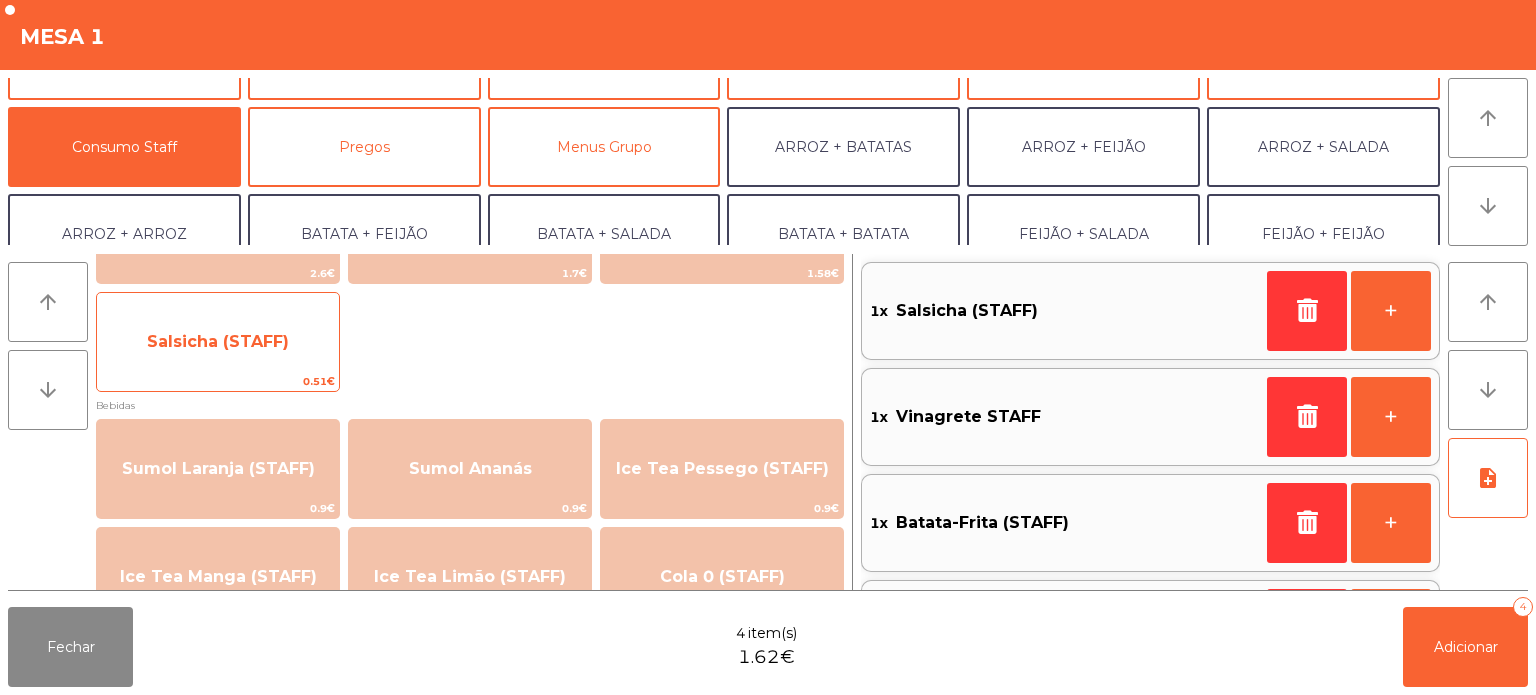 click on "Salsicha (STAFF)   0.51€" 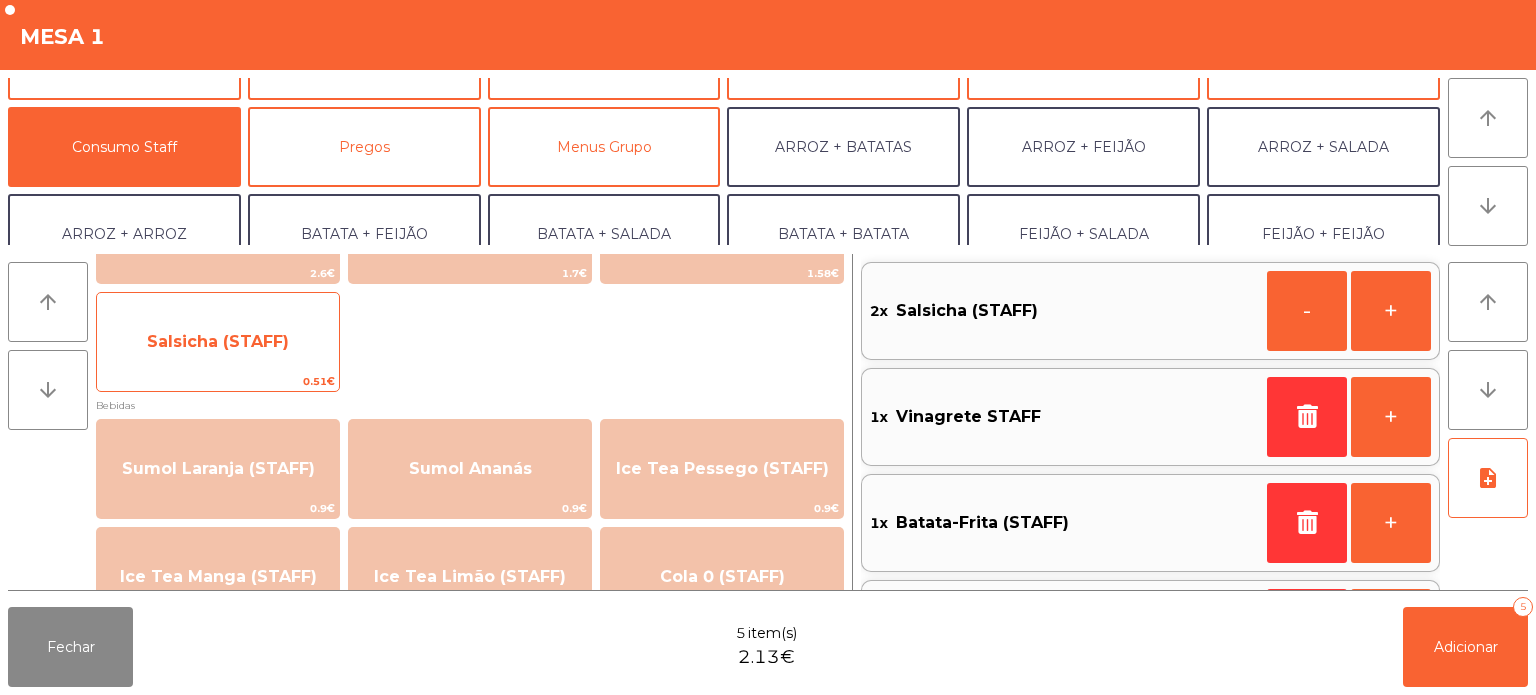 scroll, scrollTop: 8, scrollLeft: 0, axis: vertical 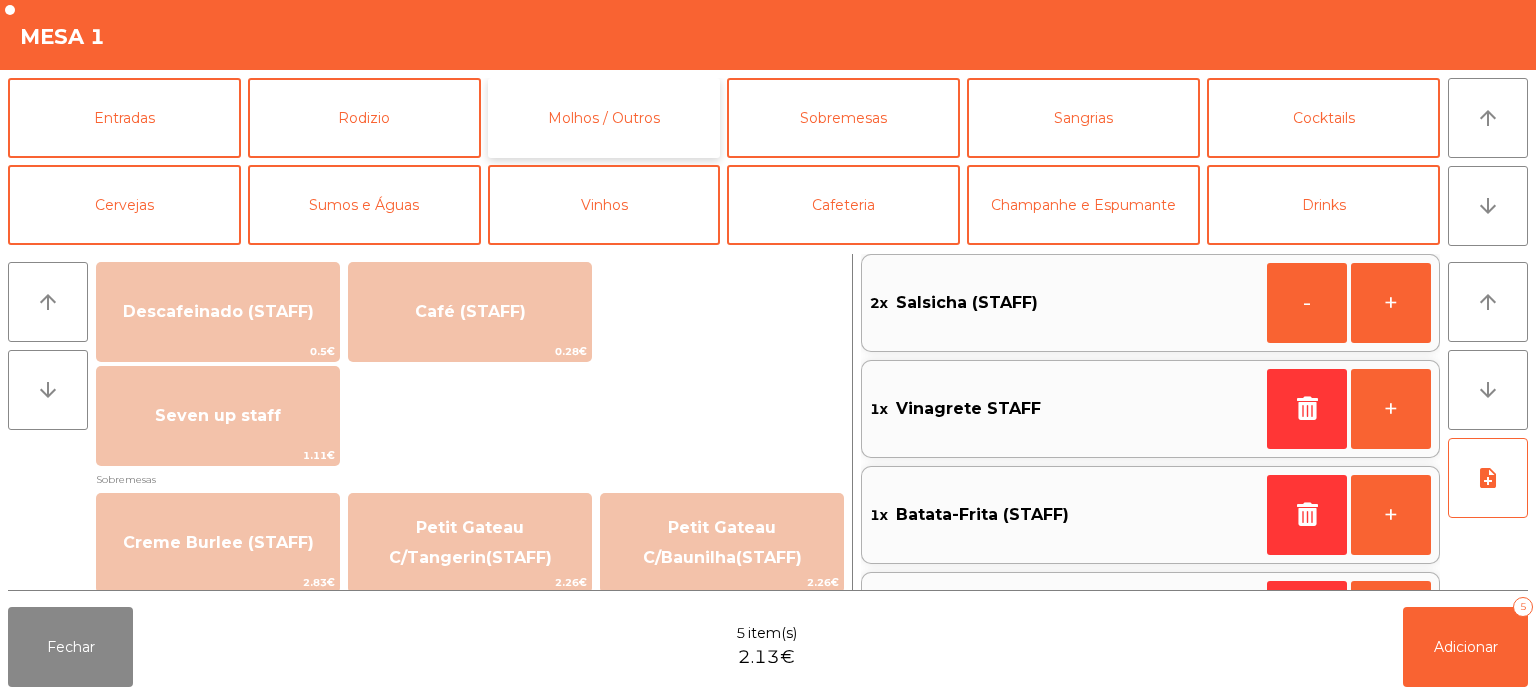 click on "Molhos / Outros" 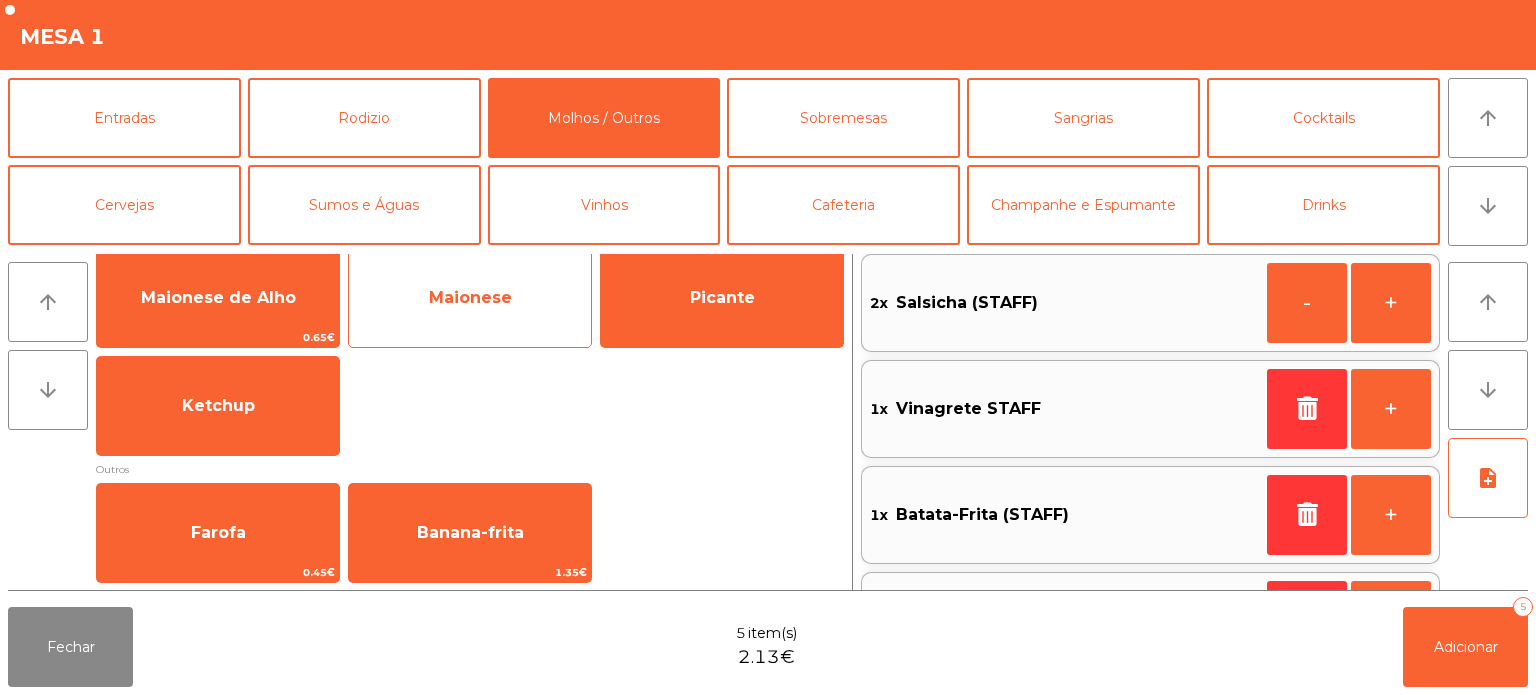 click on "Maionese" 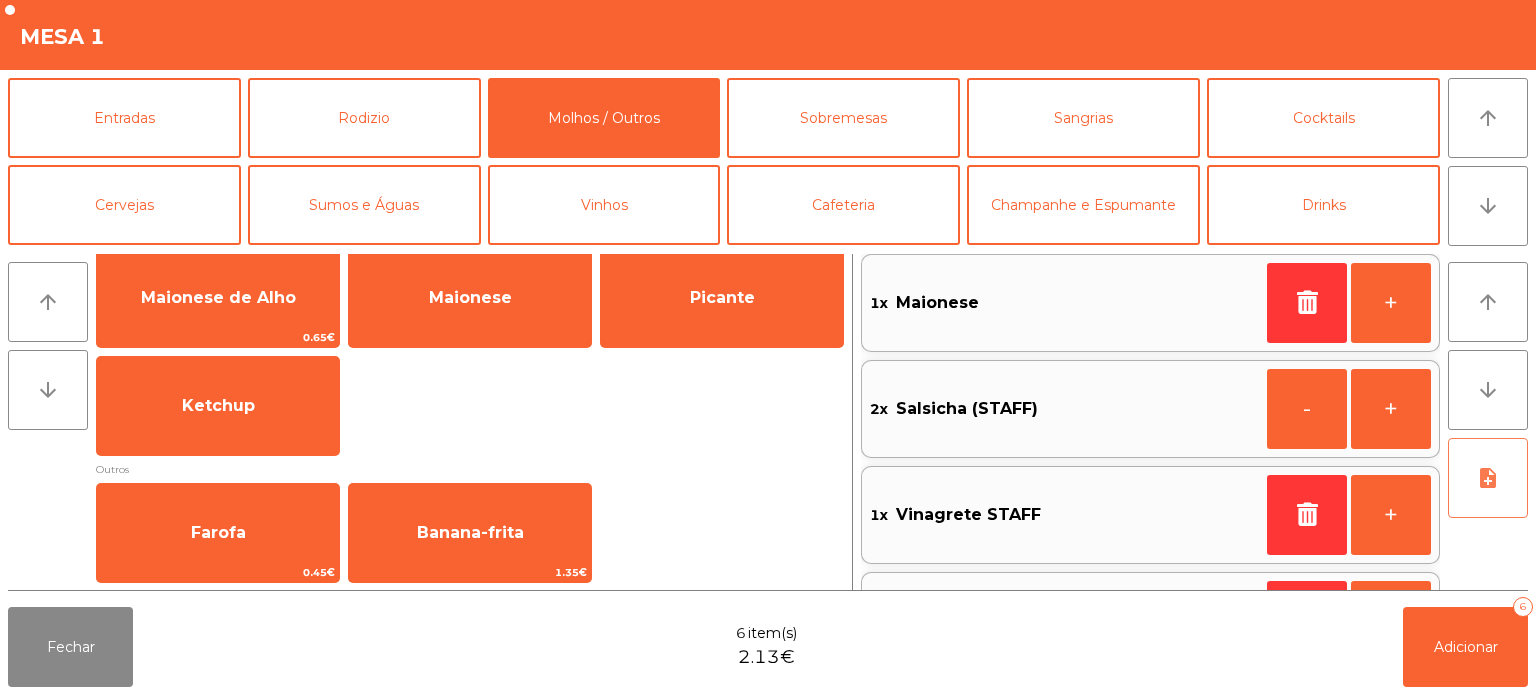 click on "note_add" 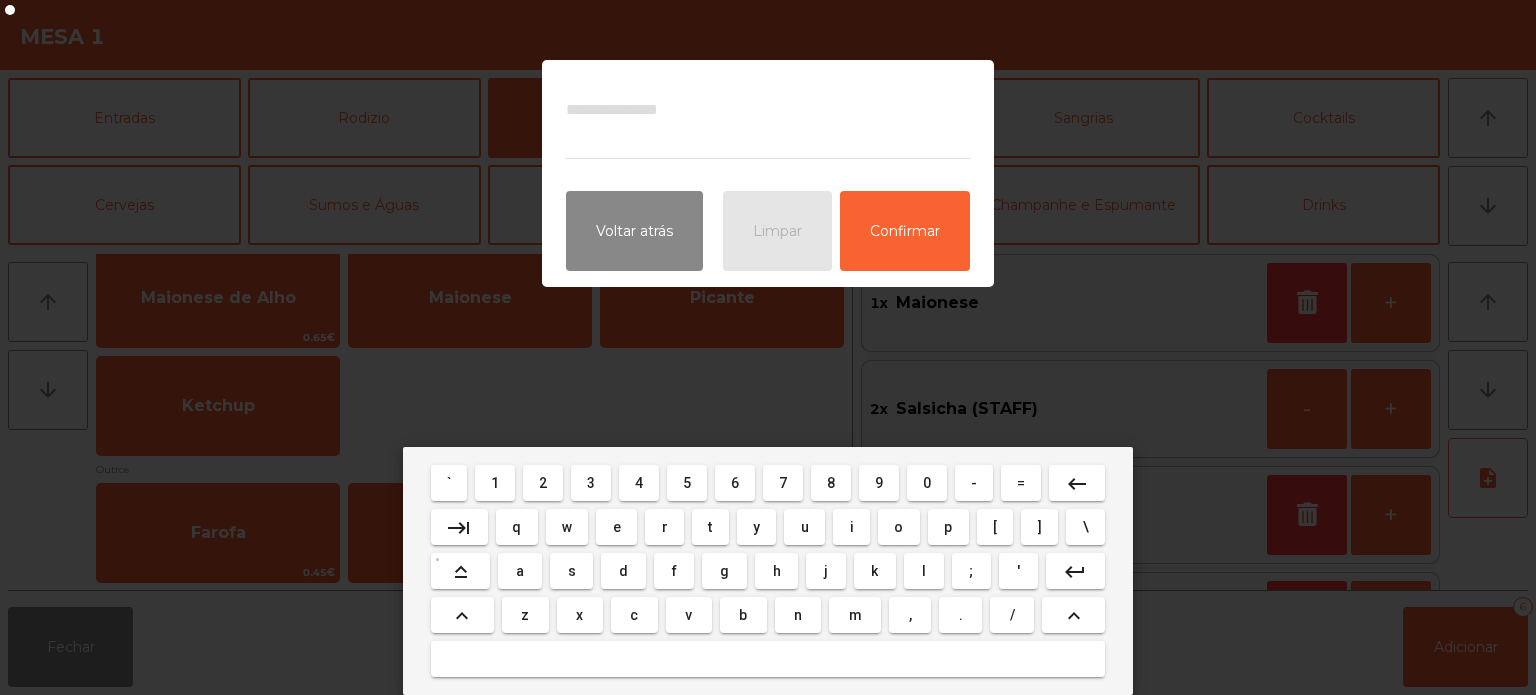click on "keyboard_arrow_up" at bounding box center (462, 616) 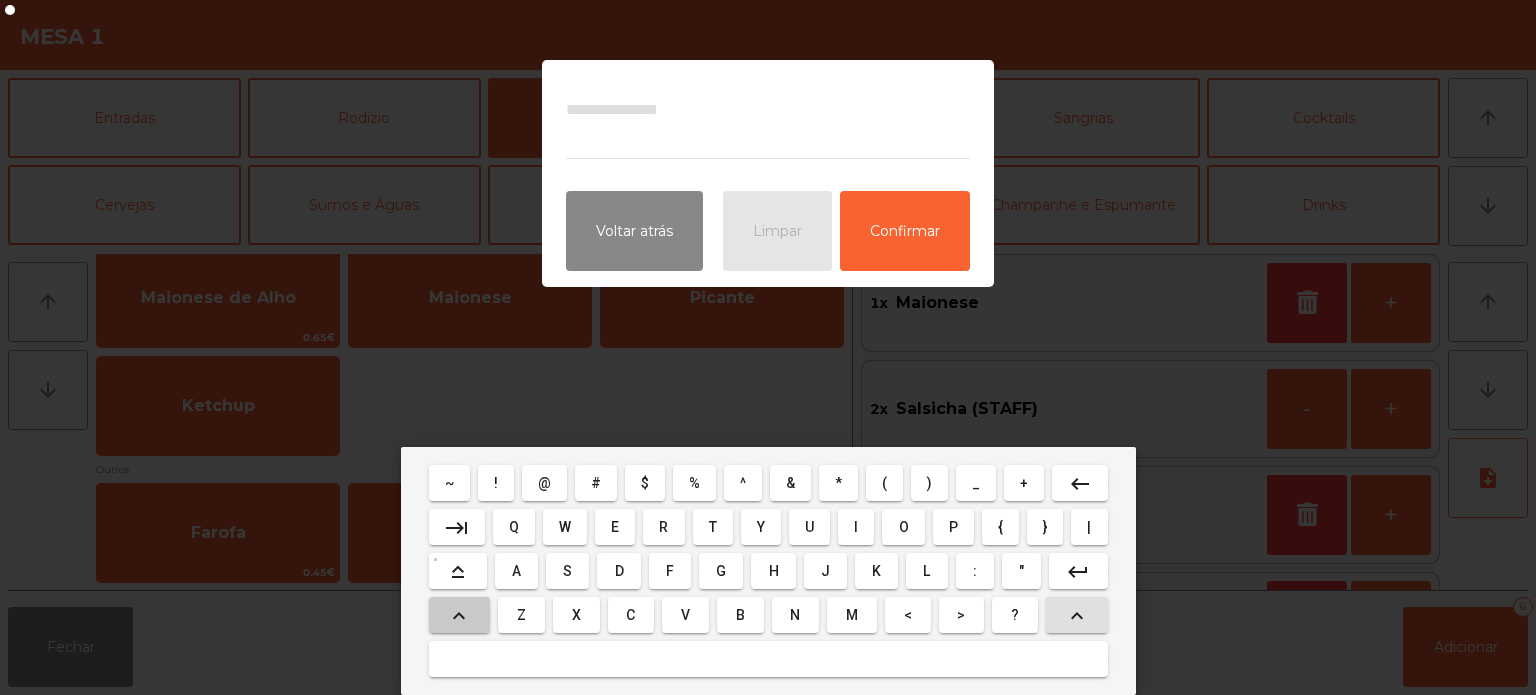 click on "A" at bounding box center (516, 571) 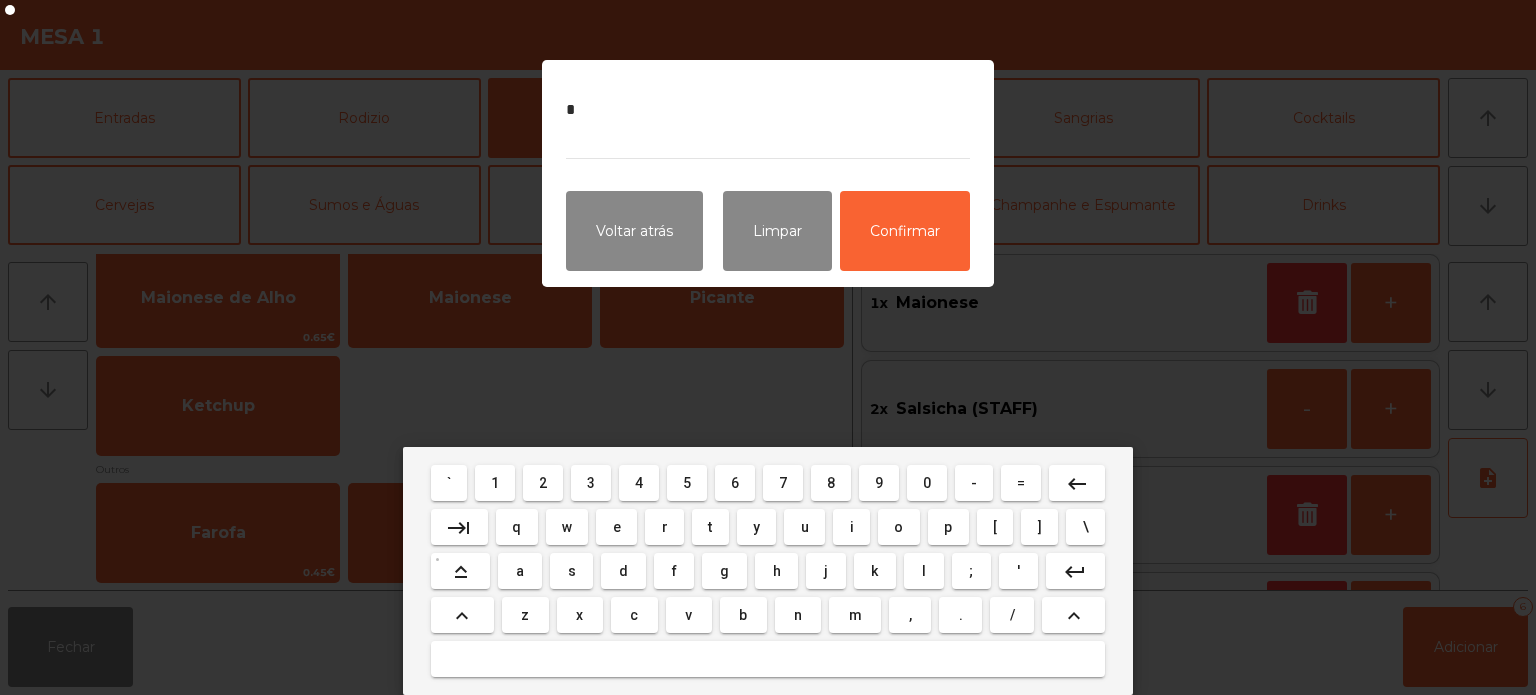 click on "l" at bounding box center [923, 571] 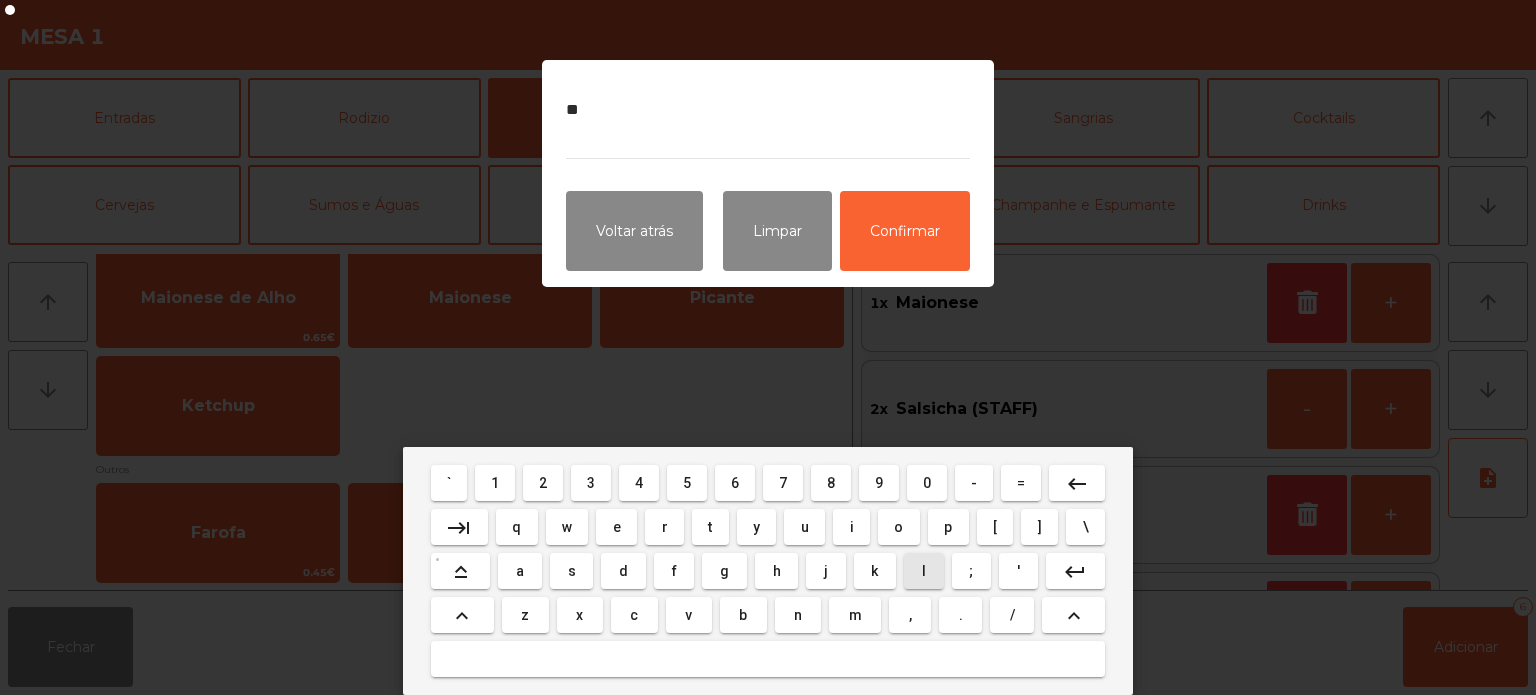 click on "h" at bounding box center [777, 571] 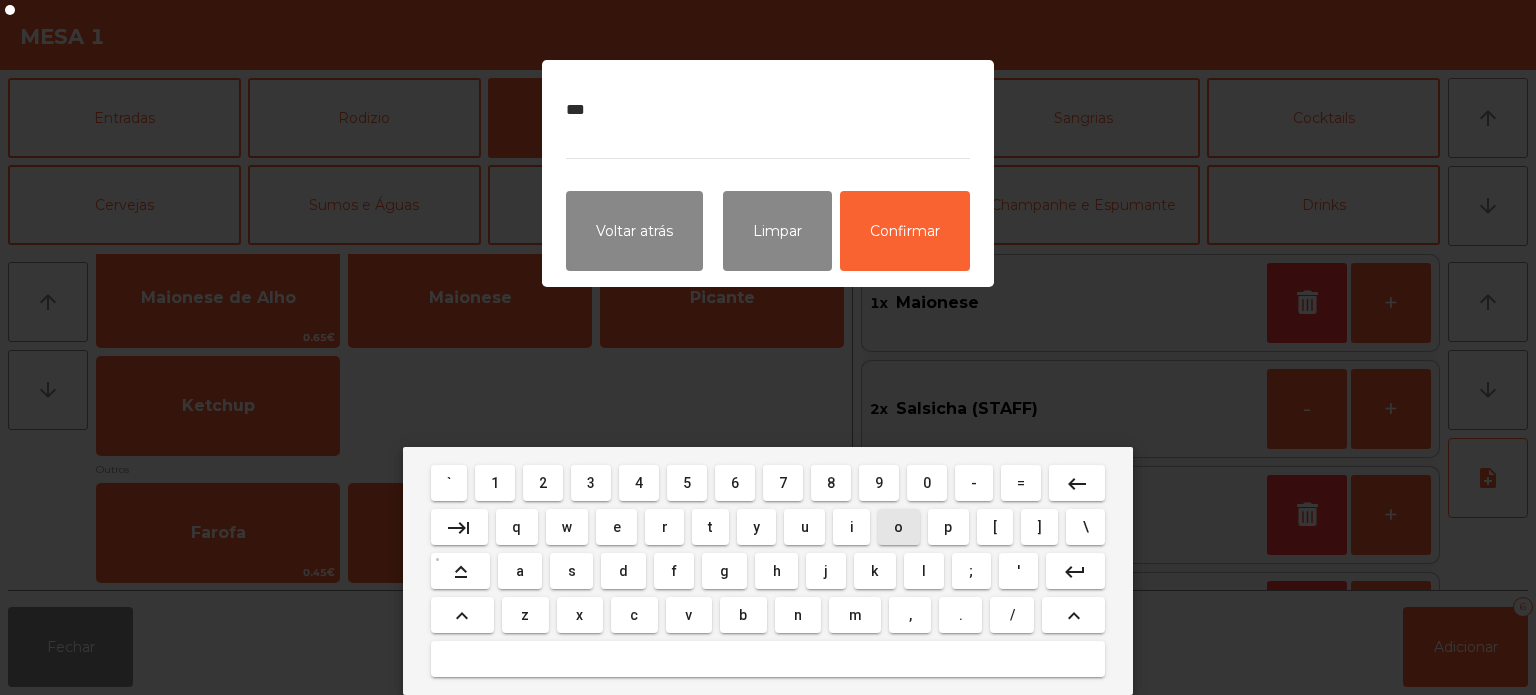 click on "o" at bounding box center [898, 527] 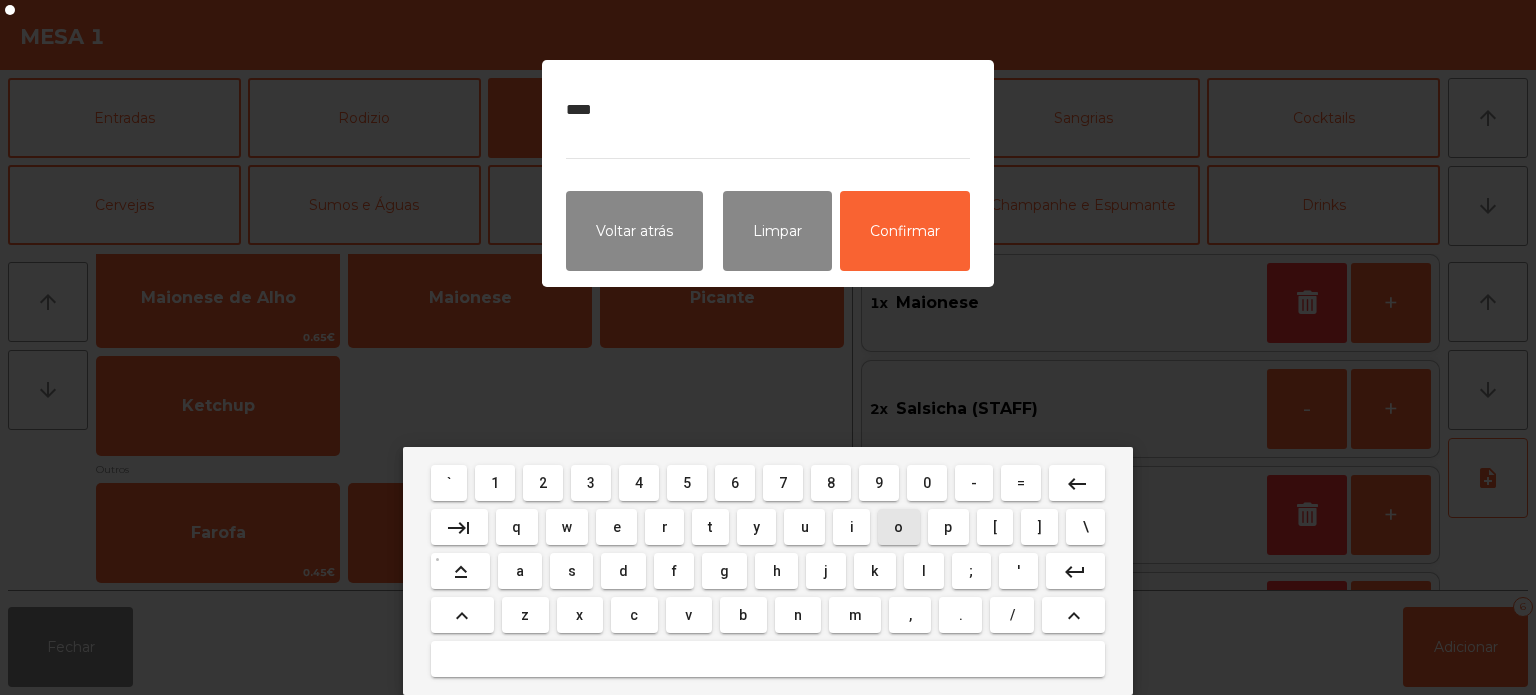 click on "o" at bounding box center [899, 527] 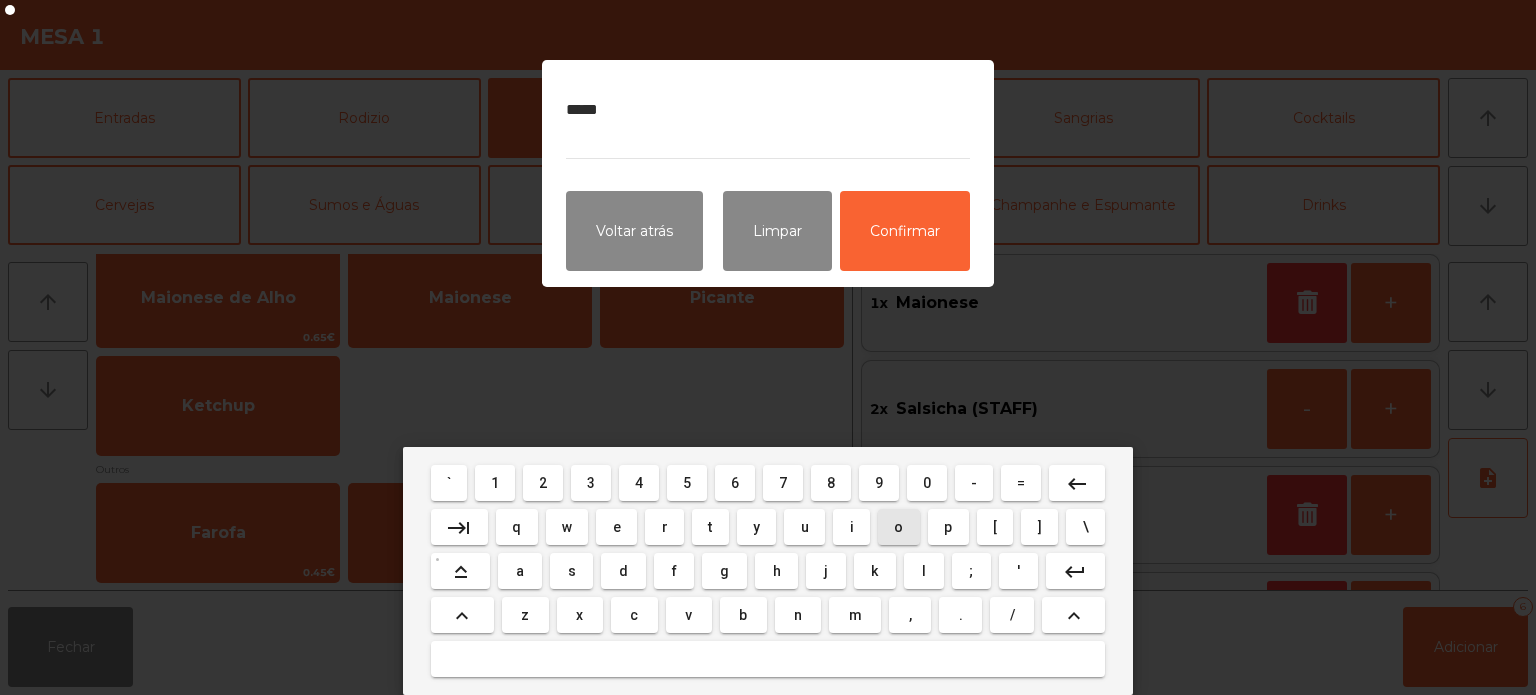 click on "o" at bounding box center (899, 527) 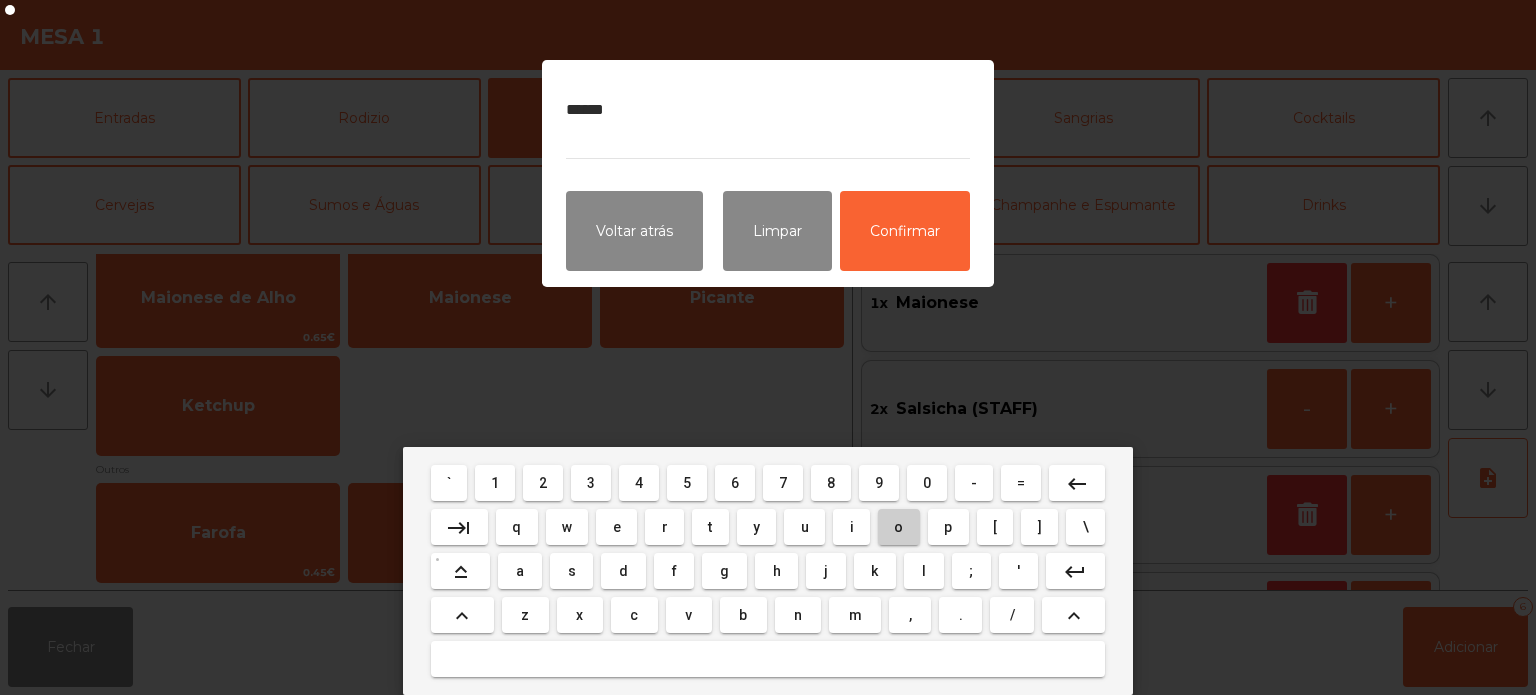 click on "o" at bounding box center (899, 527) 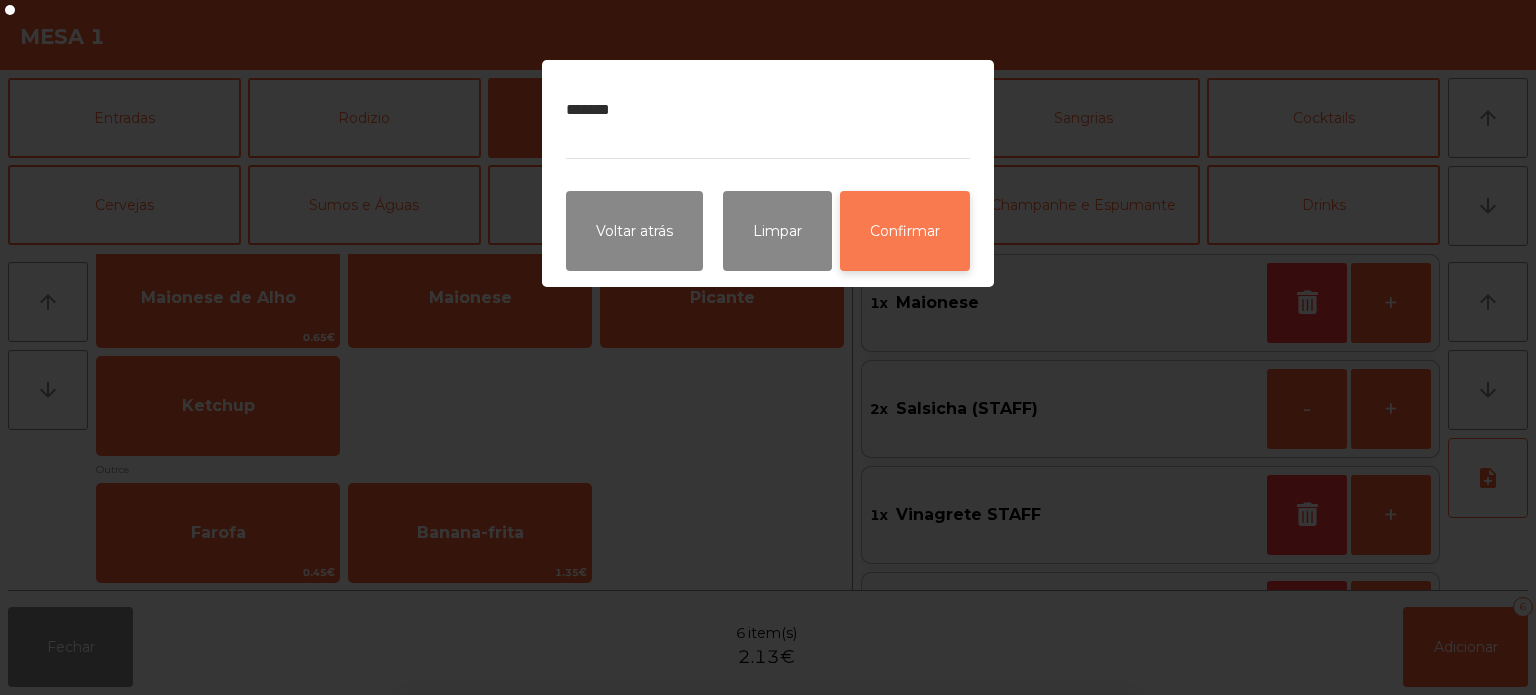 click on "Confirmar" 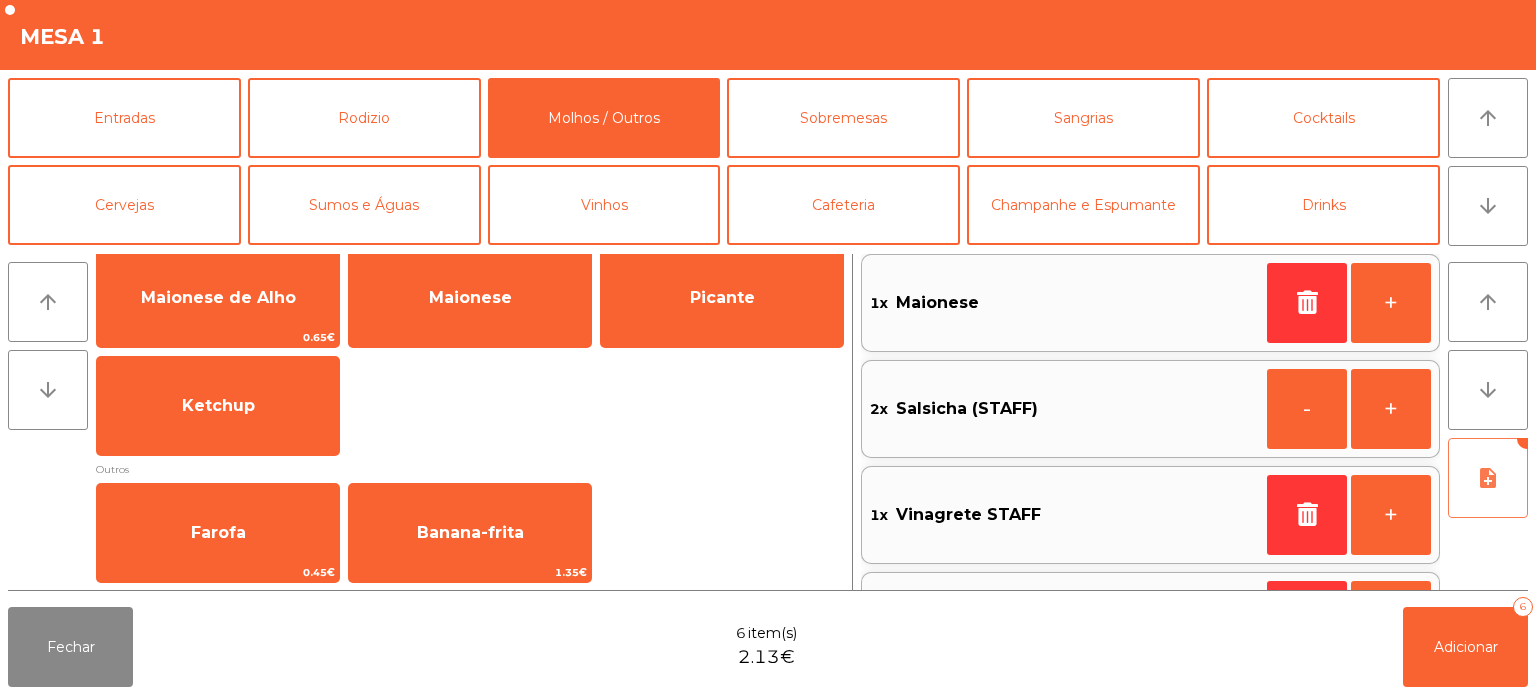 scroll, scrollTop: 199, scrollLeft: 0, axis: vertical 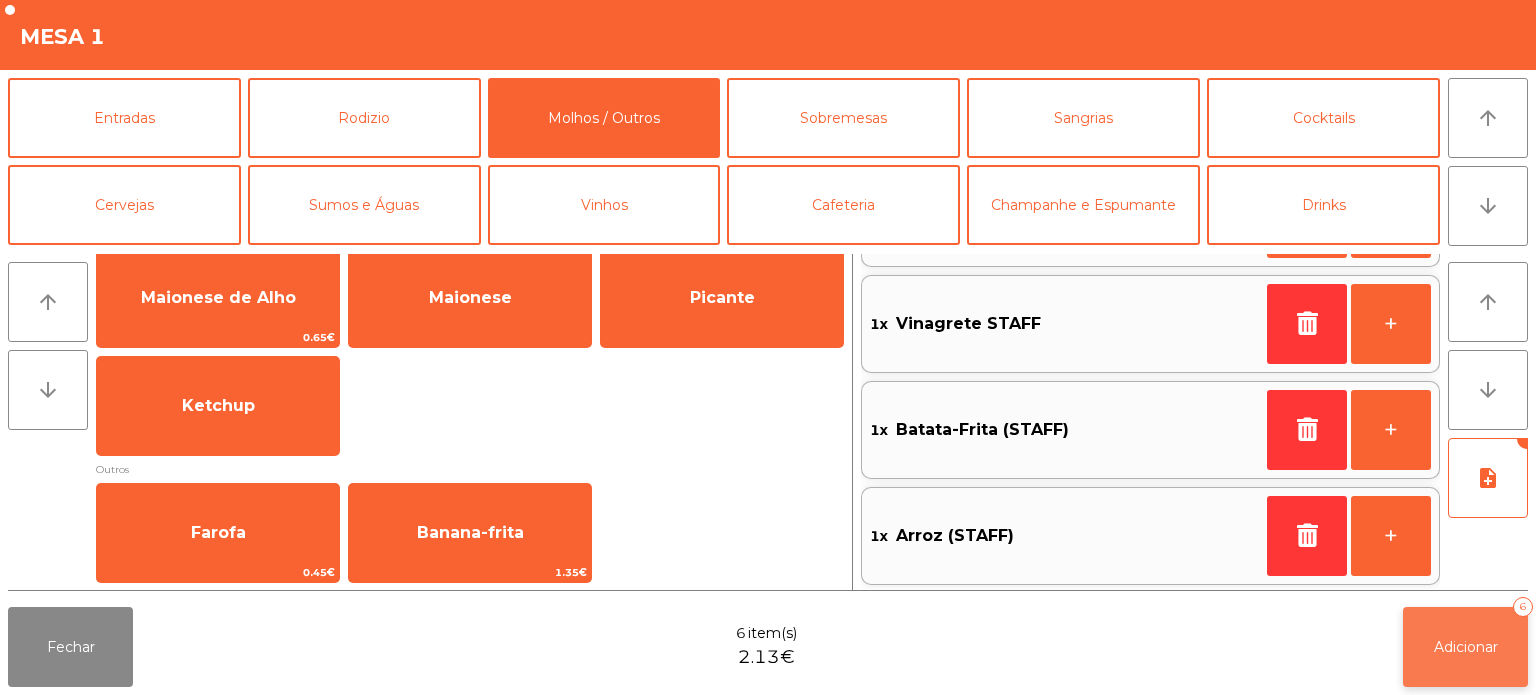 click on "Adicionar" 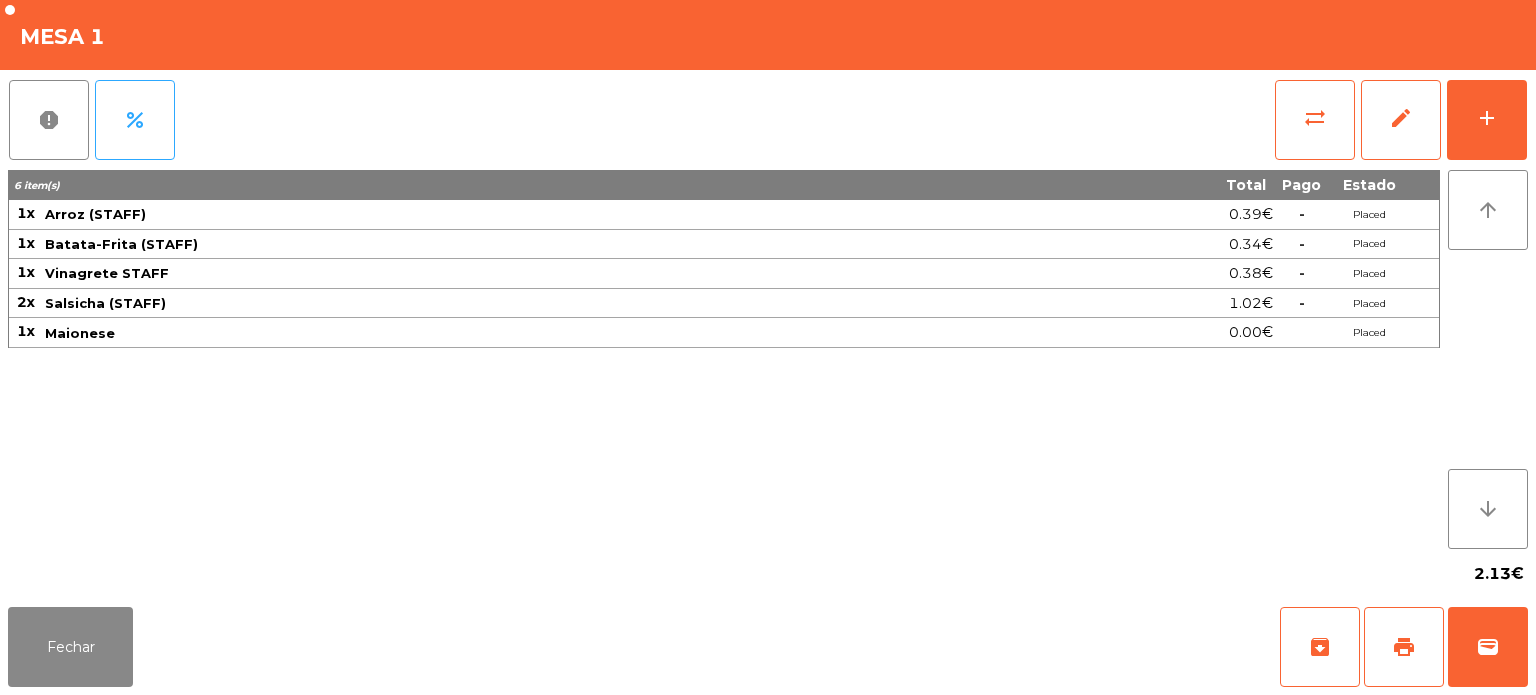 click on "2.13€" 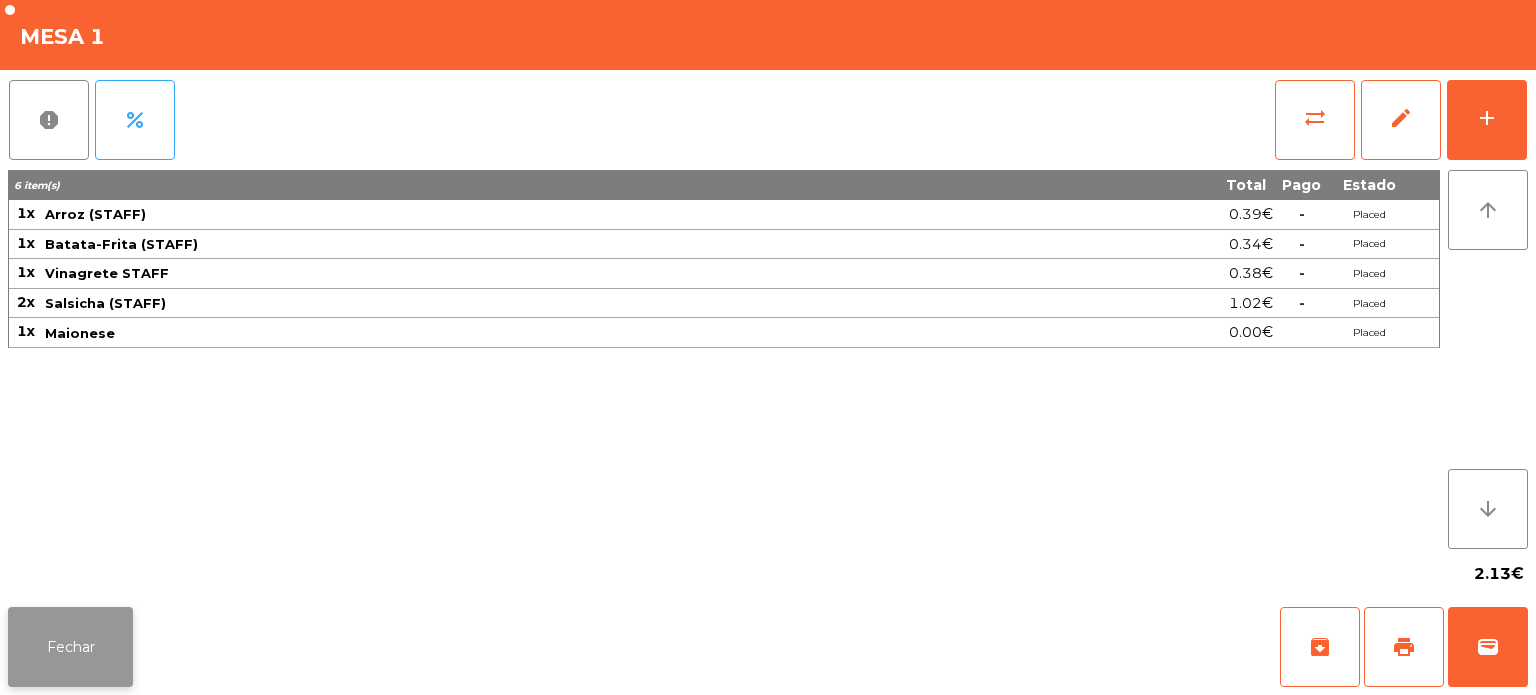 click on "Fechar" 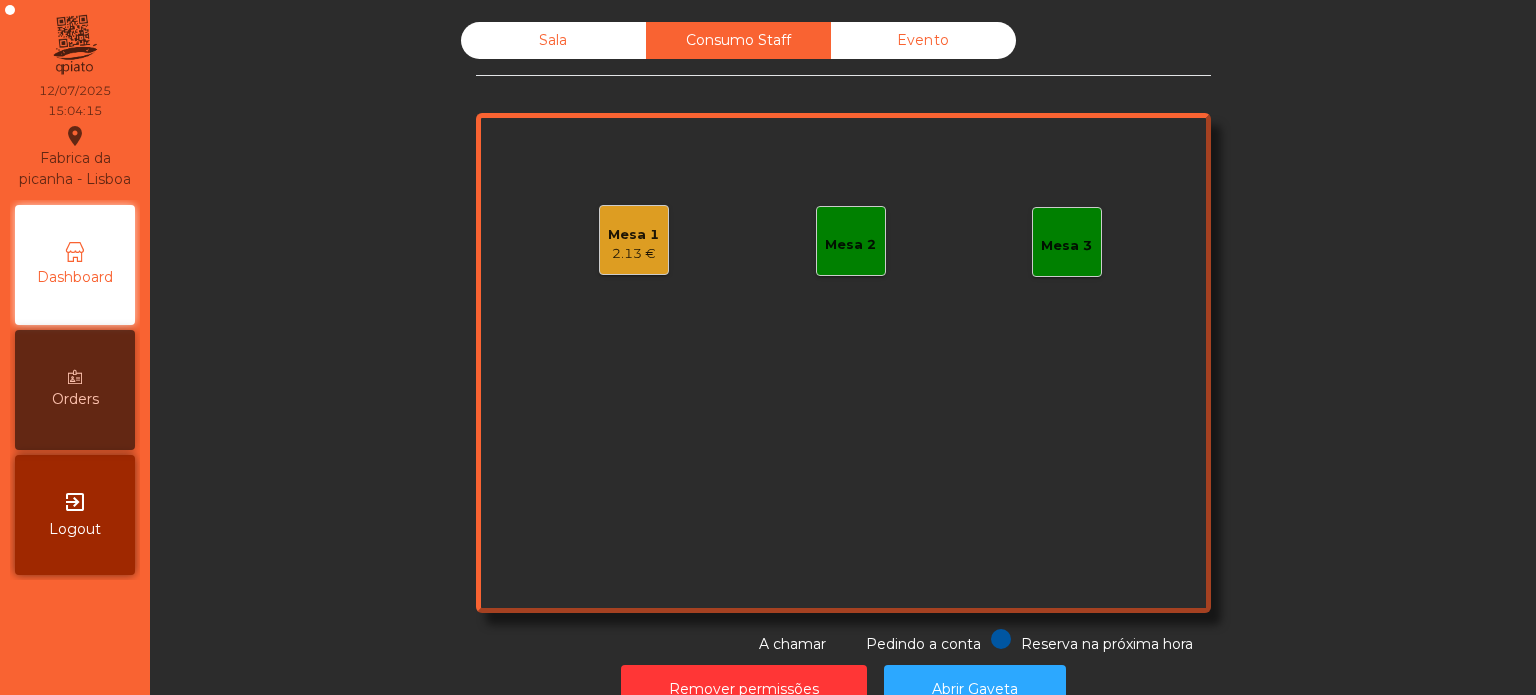 click on "Sala" 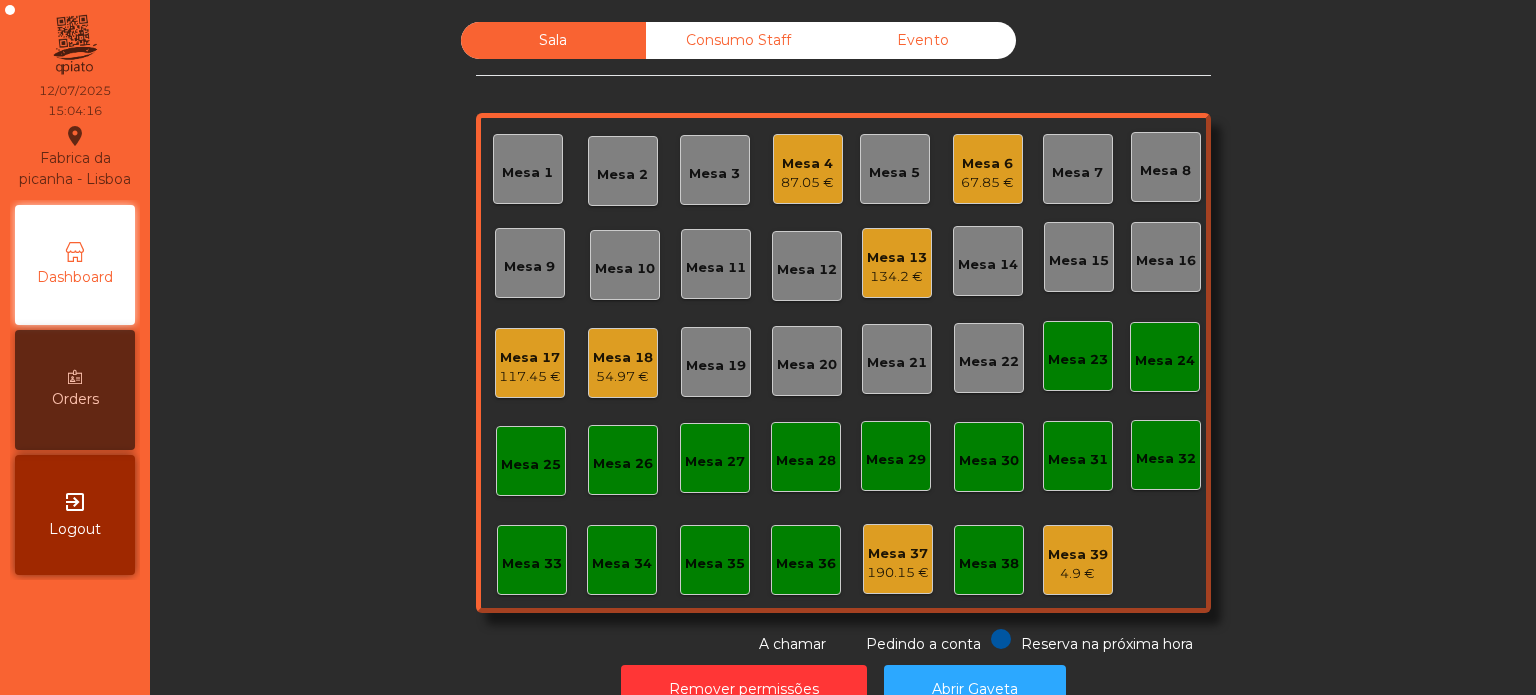 click on "Mesa 36" 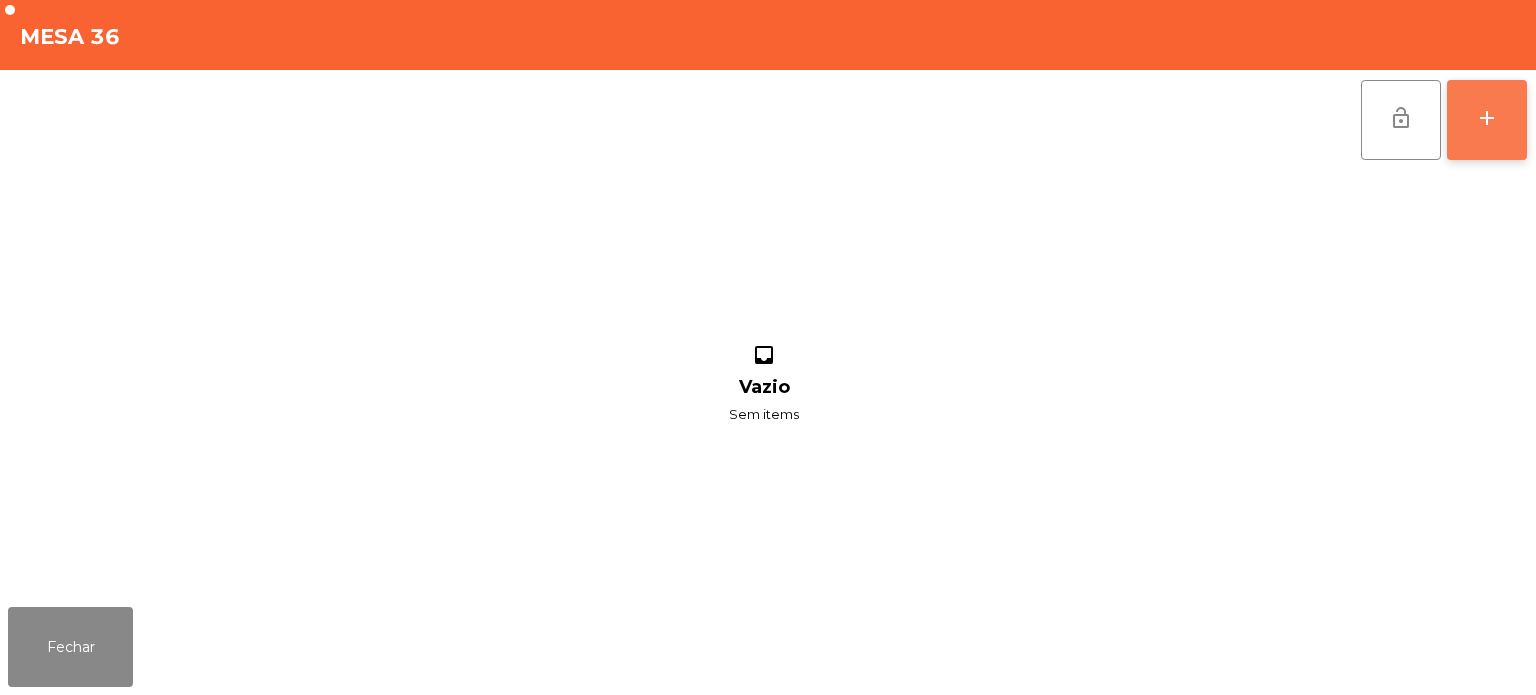 click on "add" 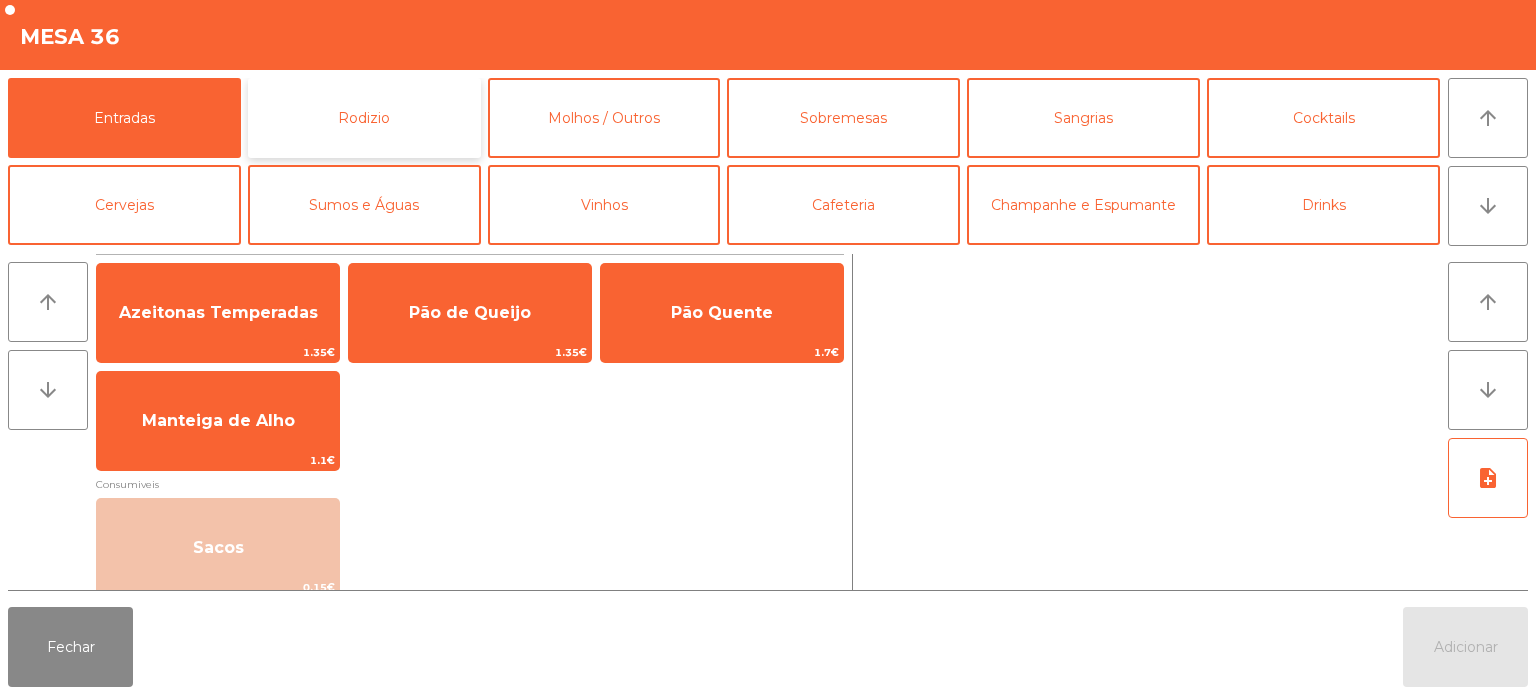 click on "Rodizio" 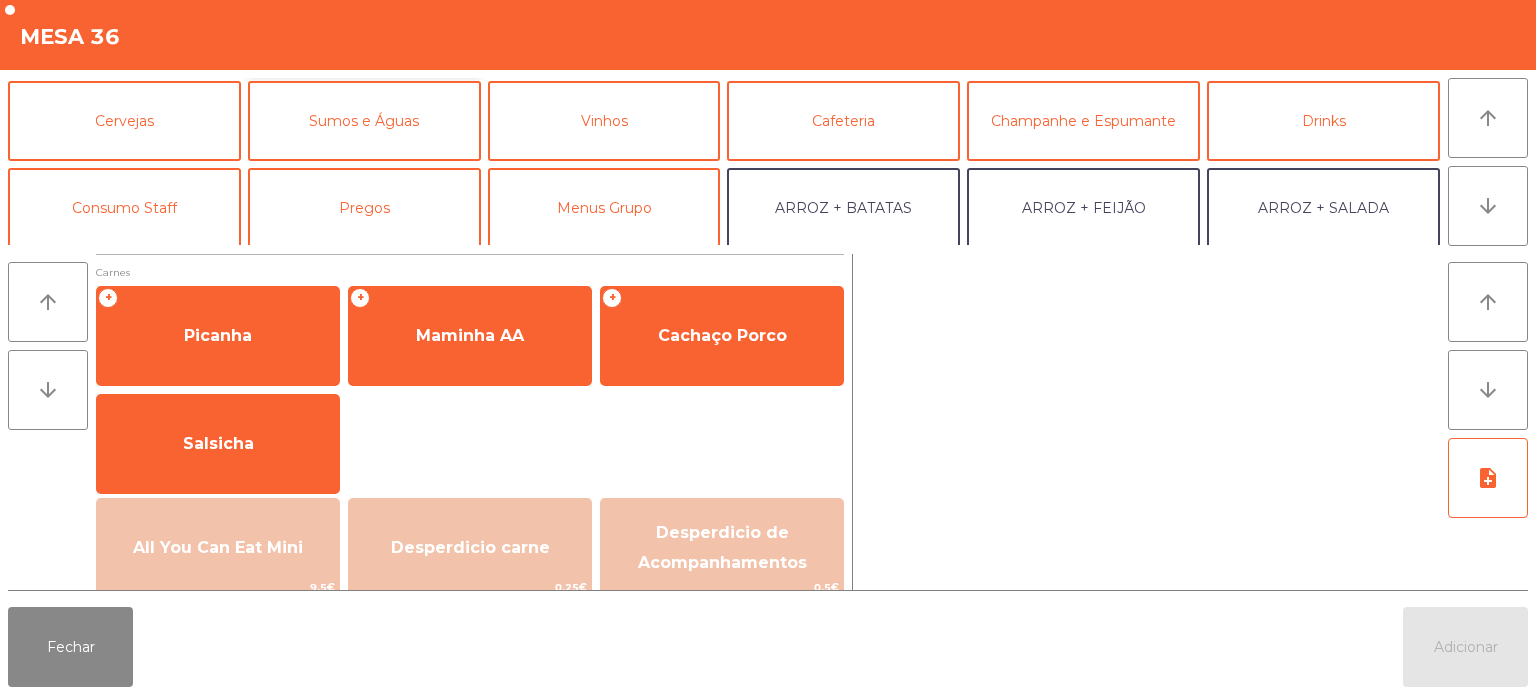 scroll, scrollTop: 97, scrollLeft: 0, axis: vertical 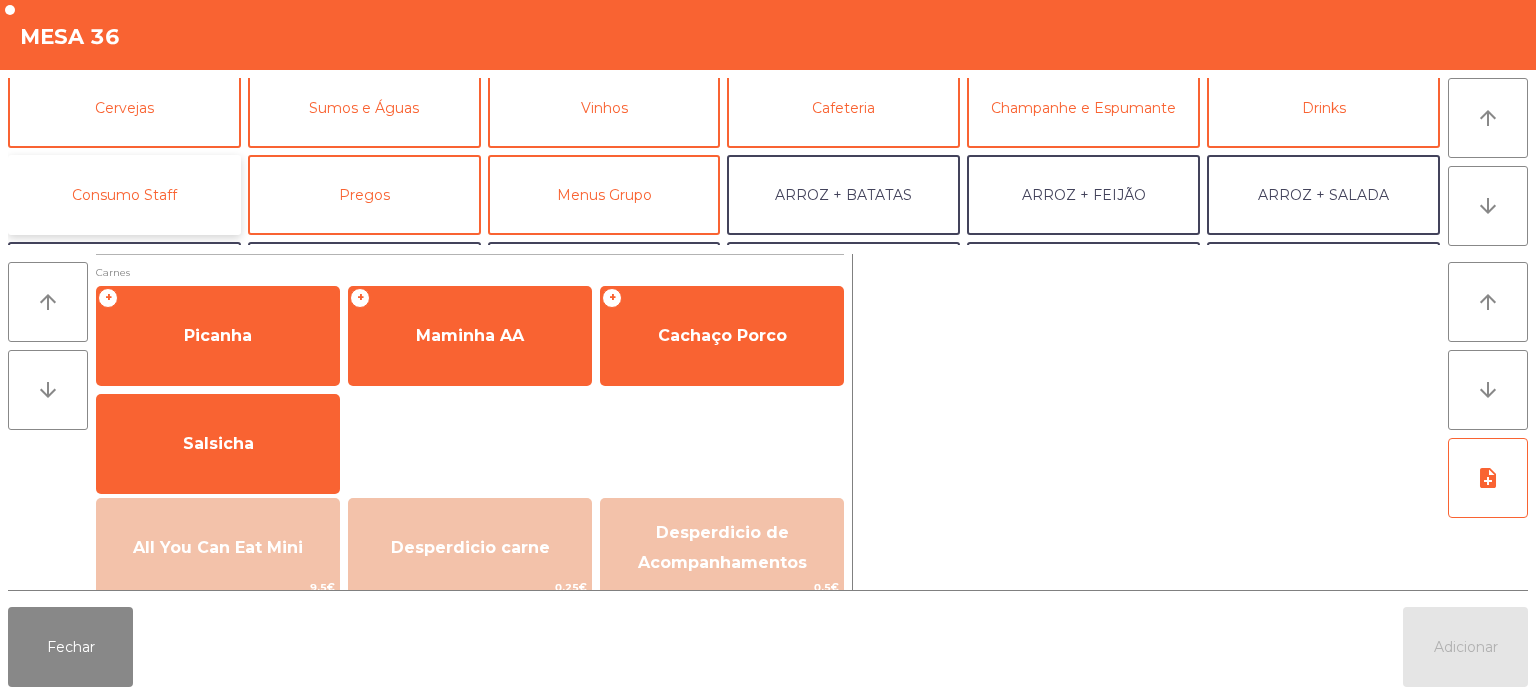 click on "Consumo Staff" 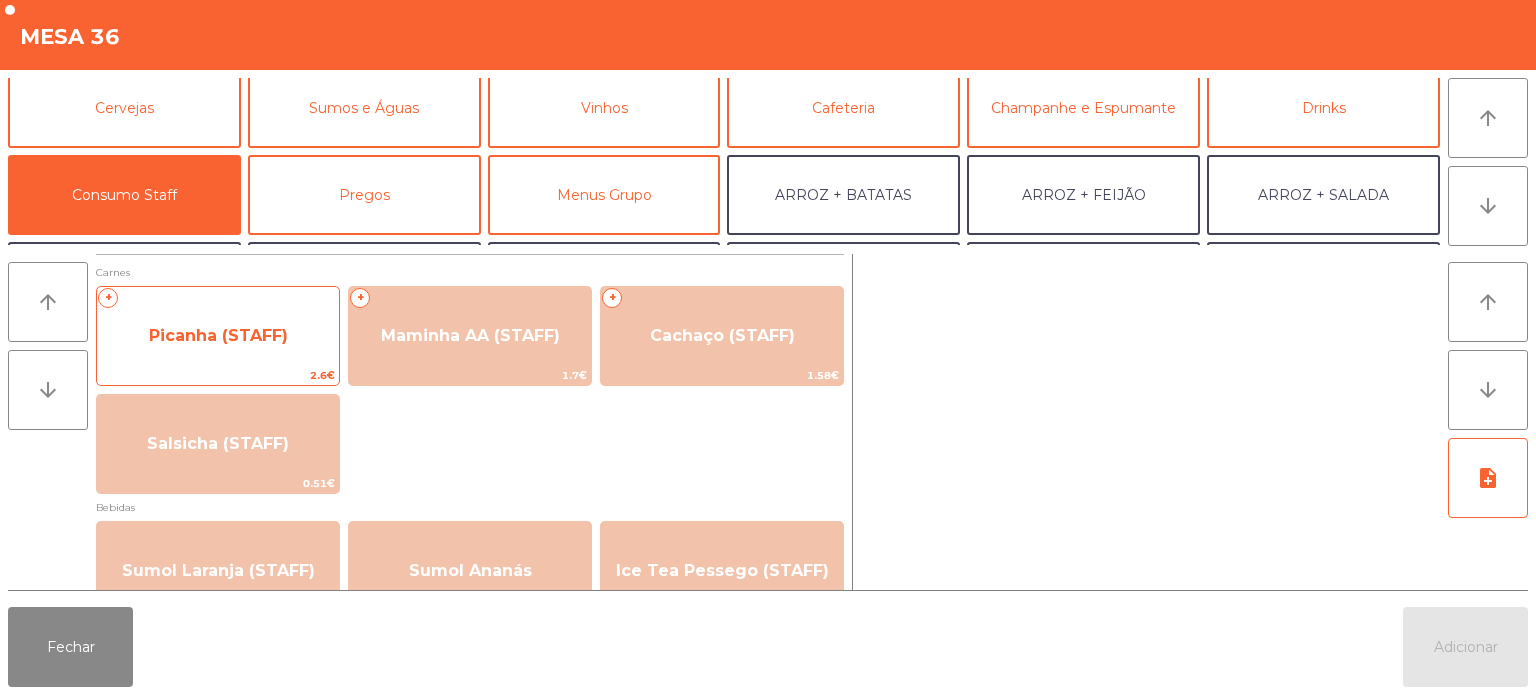 click on "Picanha (STAFF)" 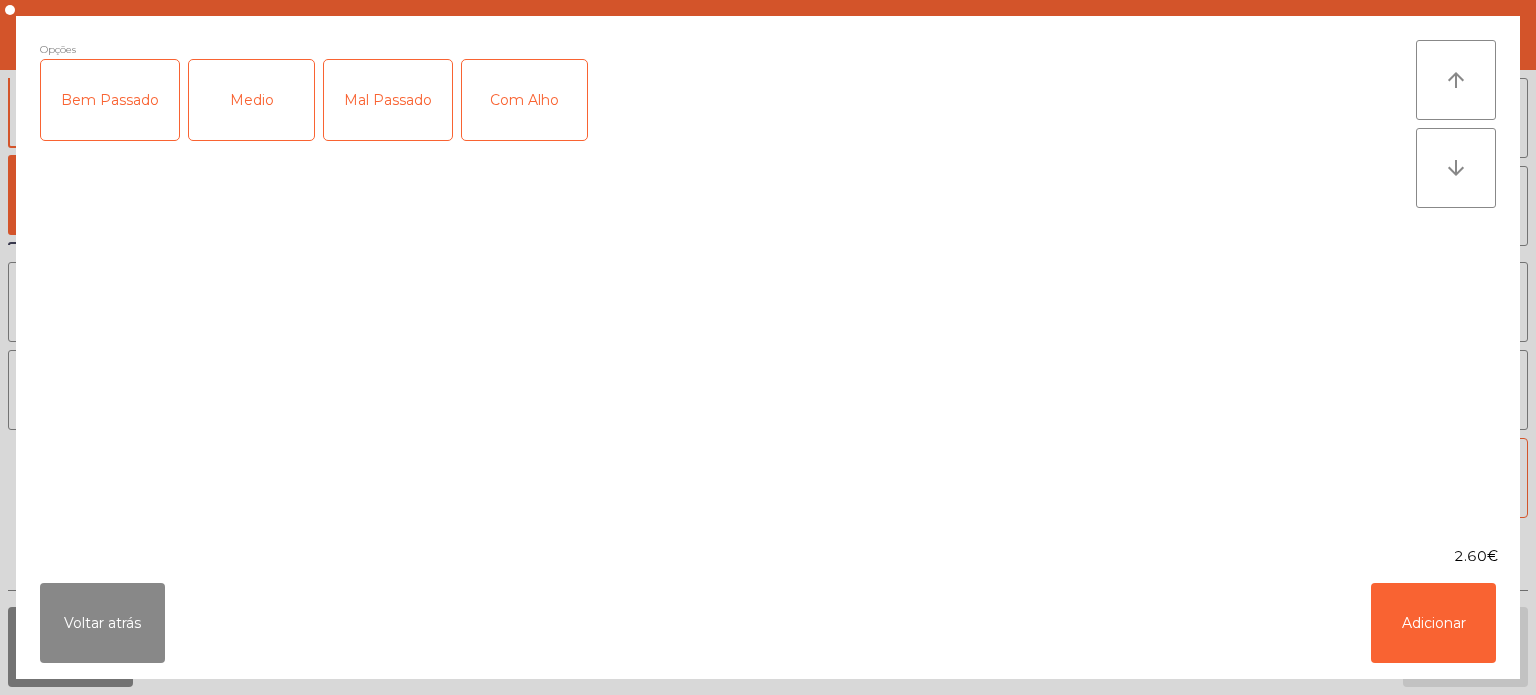 click on "Mal Passado" 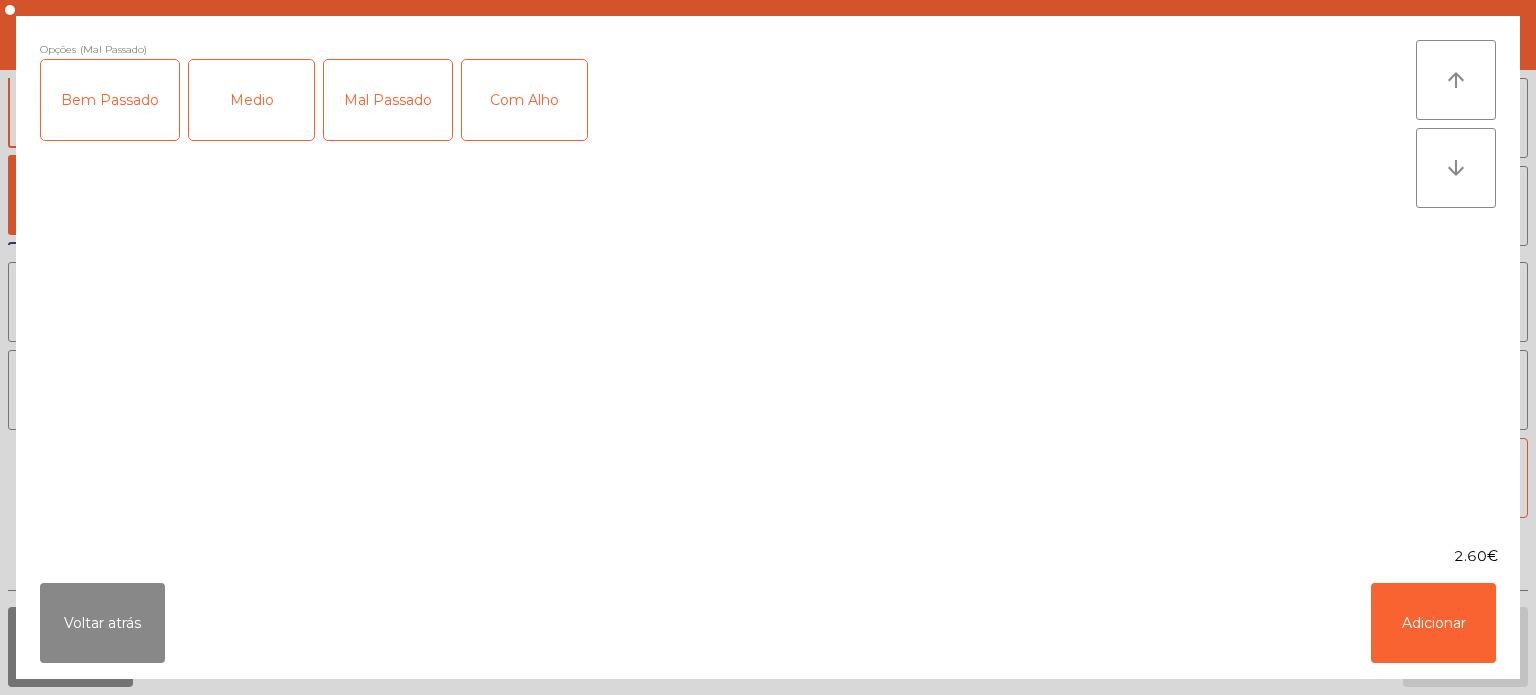 click on "Com Alho" 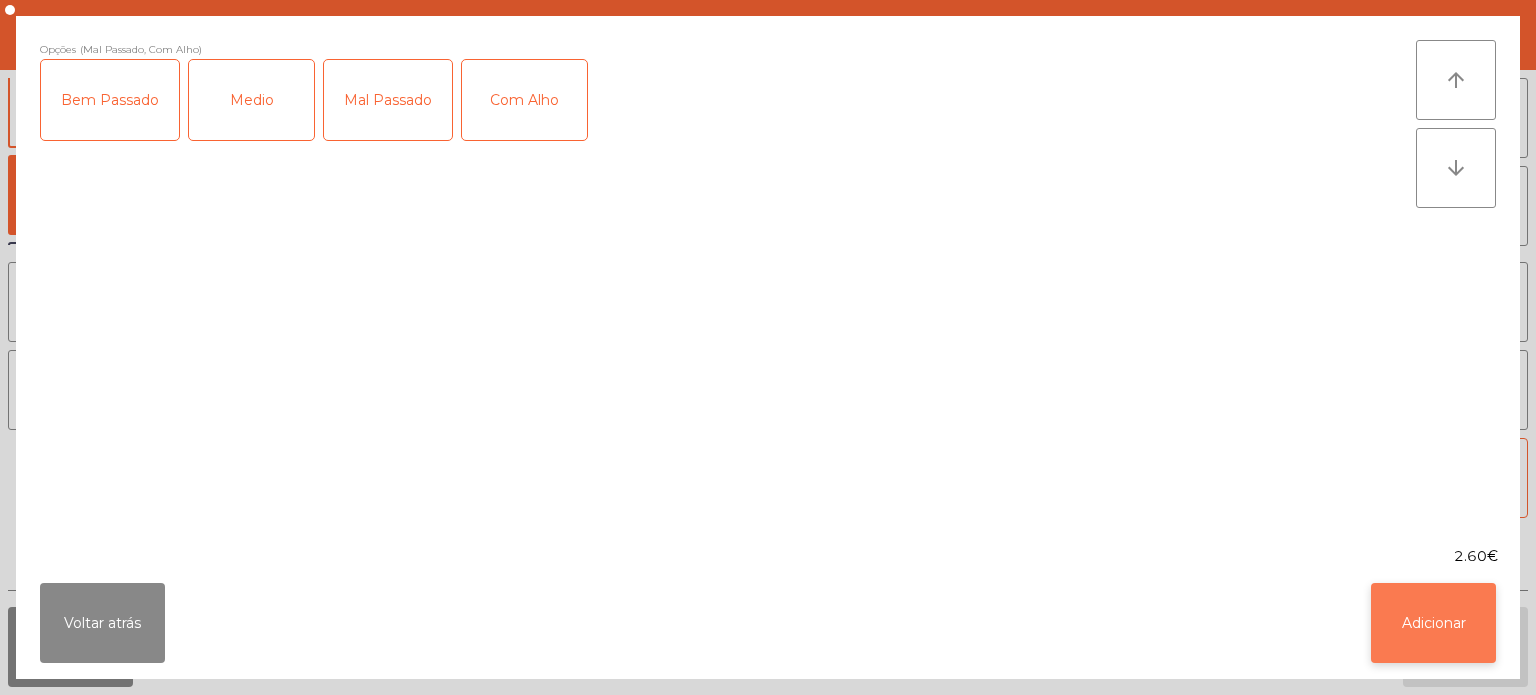 click on "Adicionar" 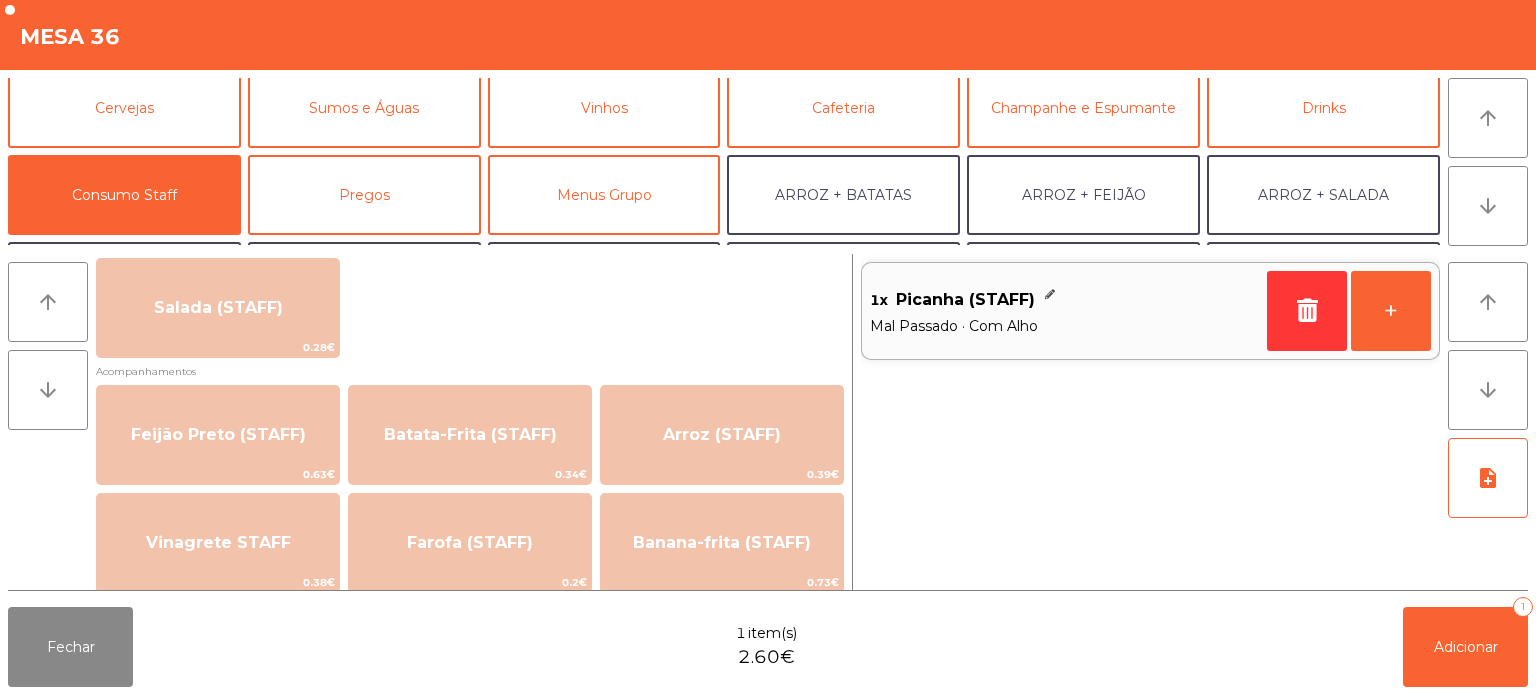 scroll, scrollTop: 719, scrollLeft: 0, axis: vertical 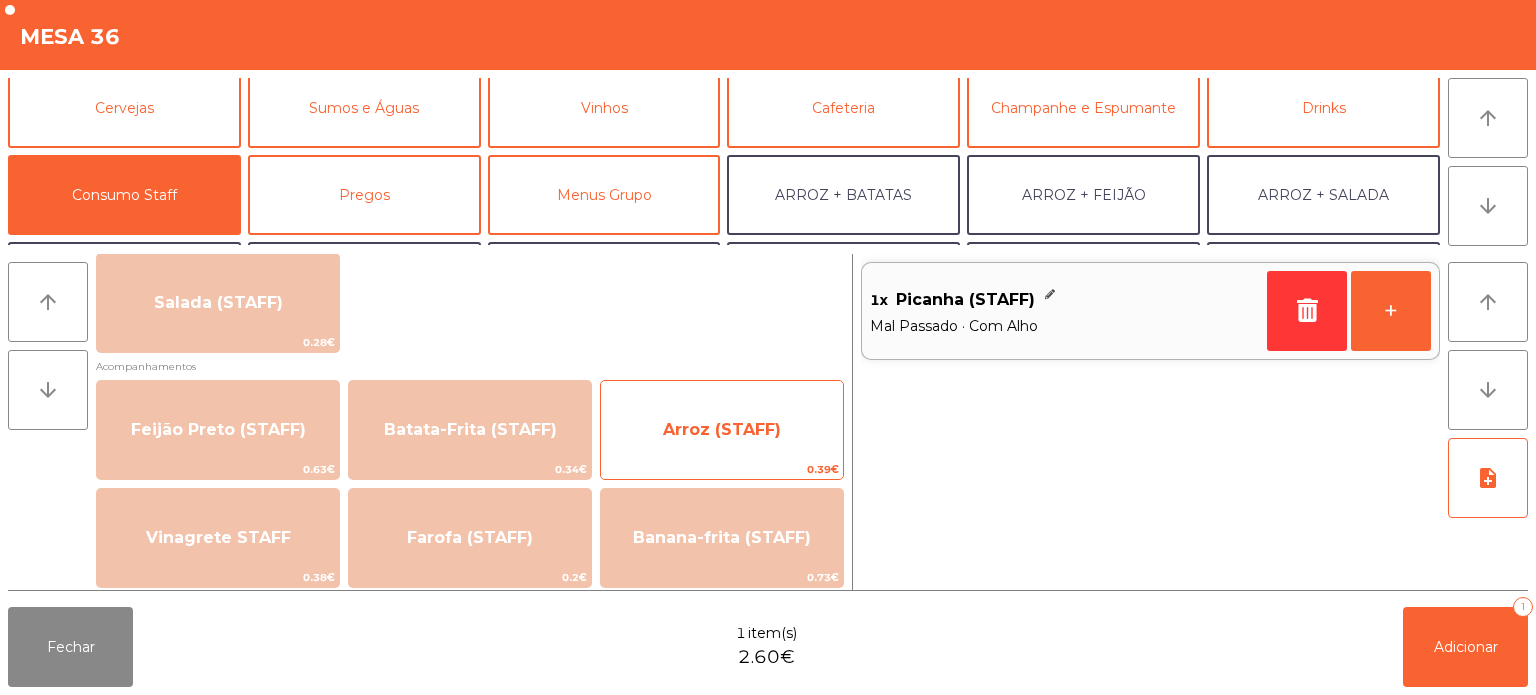 click on "Arroz (STAFF)" 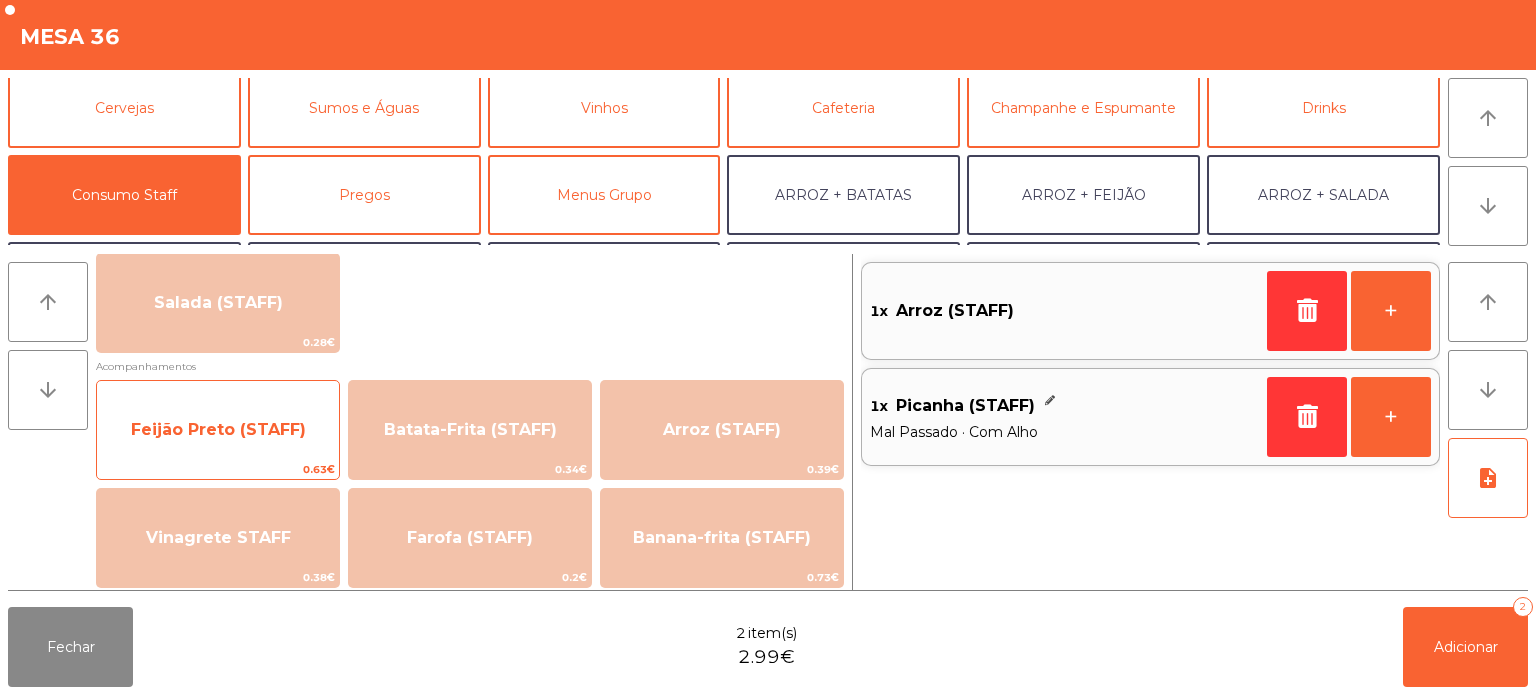 click on "Feijão Preto (STAFF)" 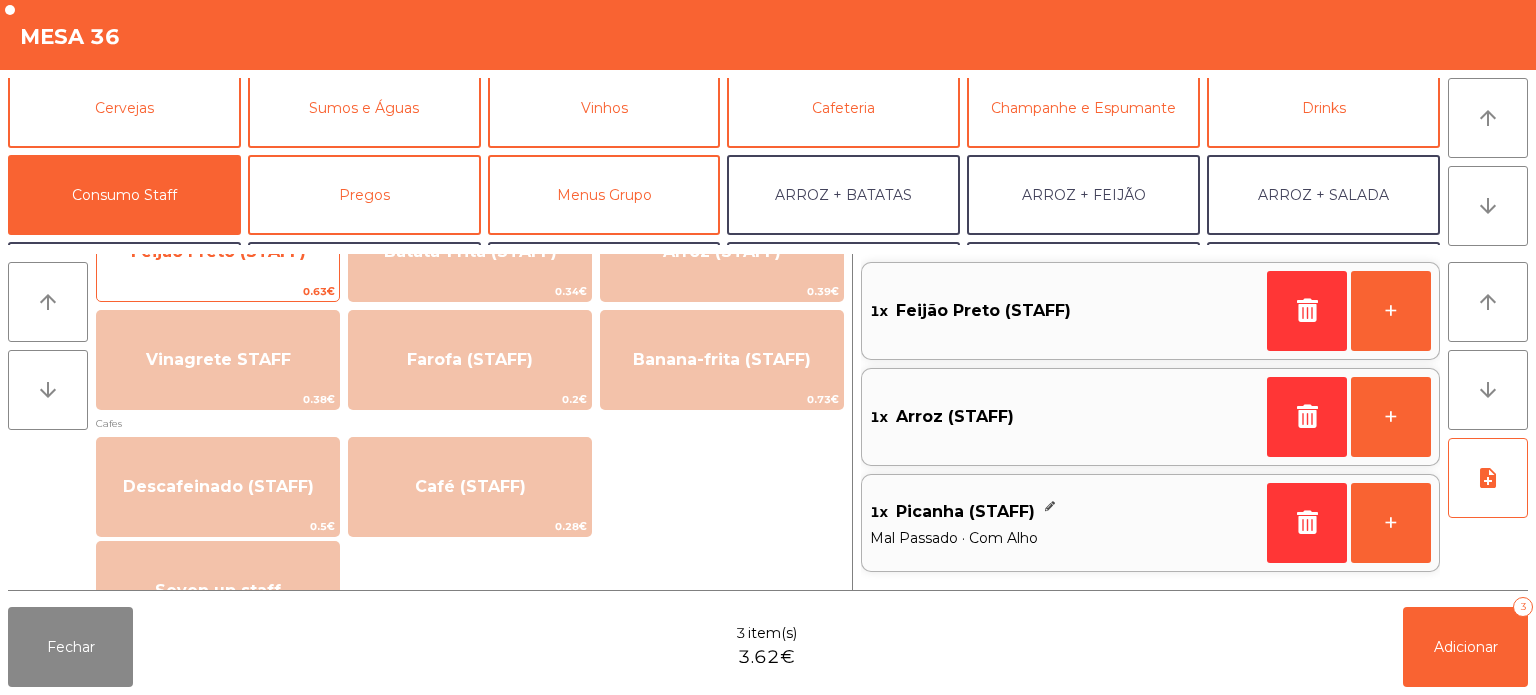 scroll, scrollTop: 893, scrollLeft: 0, axis: vertical 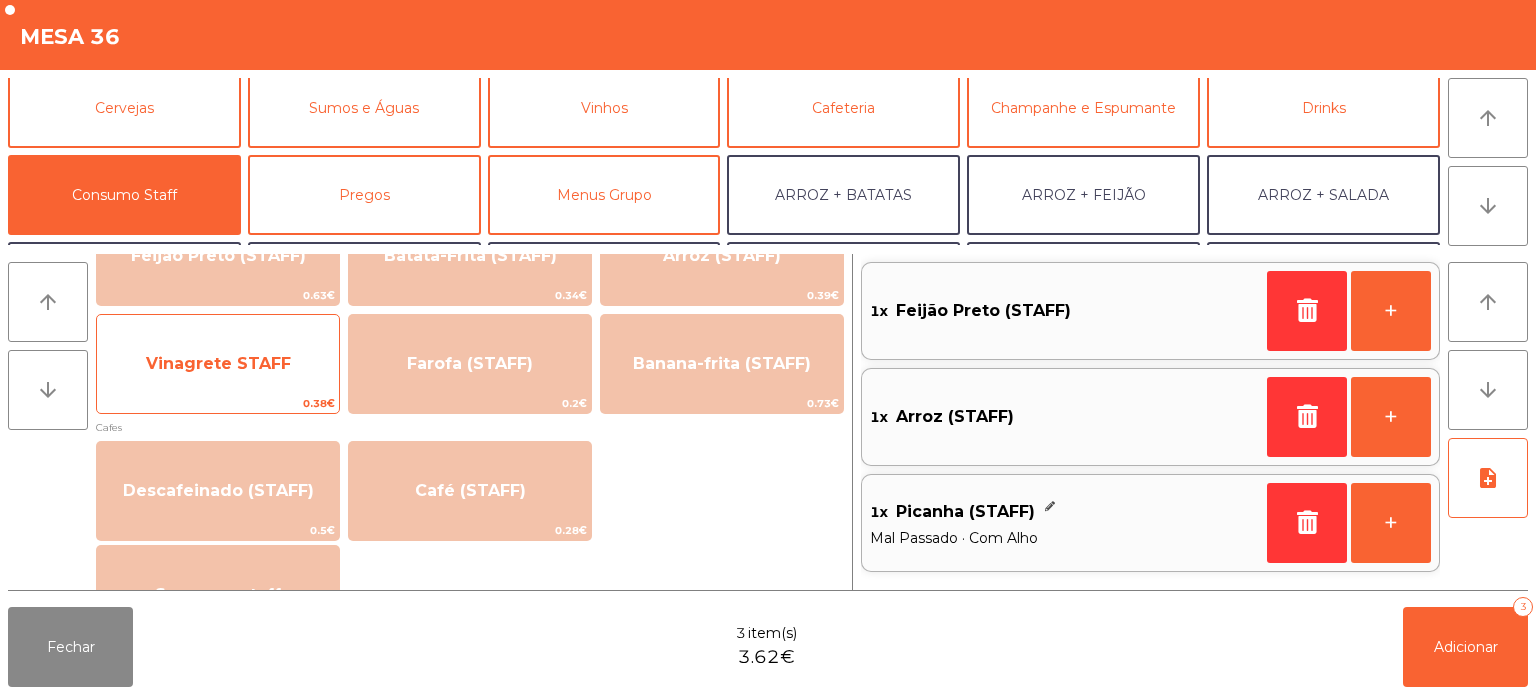 click on "Vinagrete STAFF" 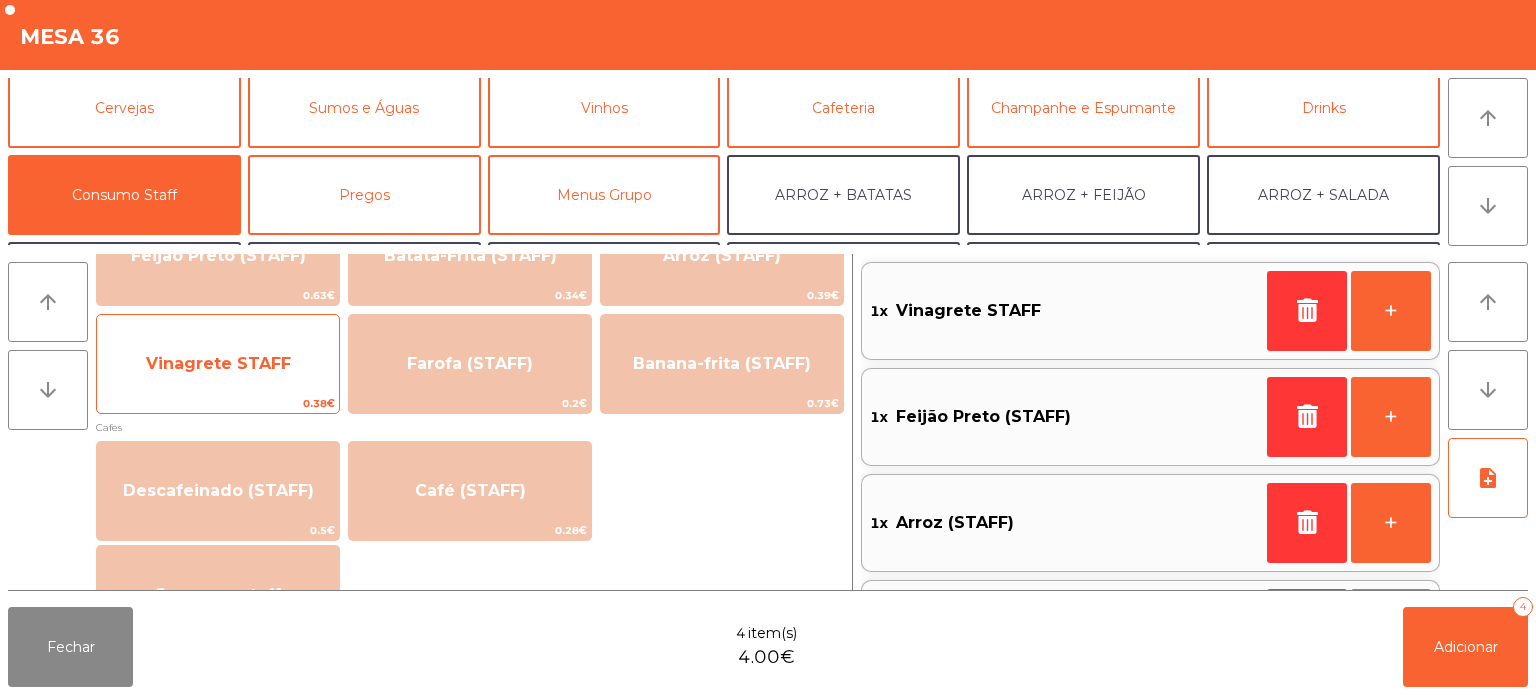 scroll, scrollTop: 93, scrollLeft: 0, axis: vertical 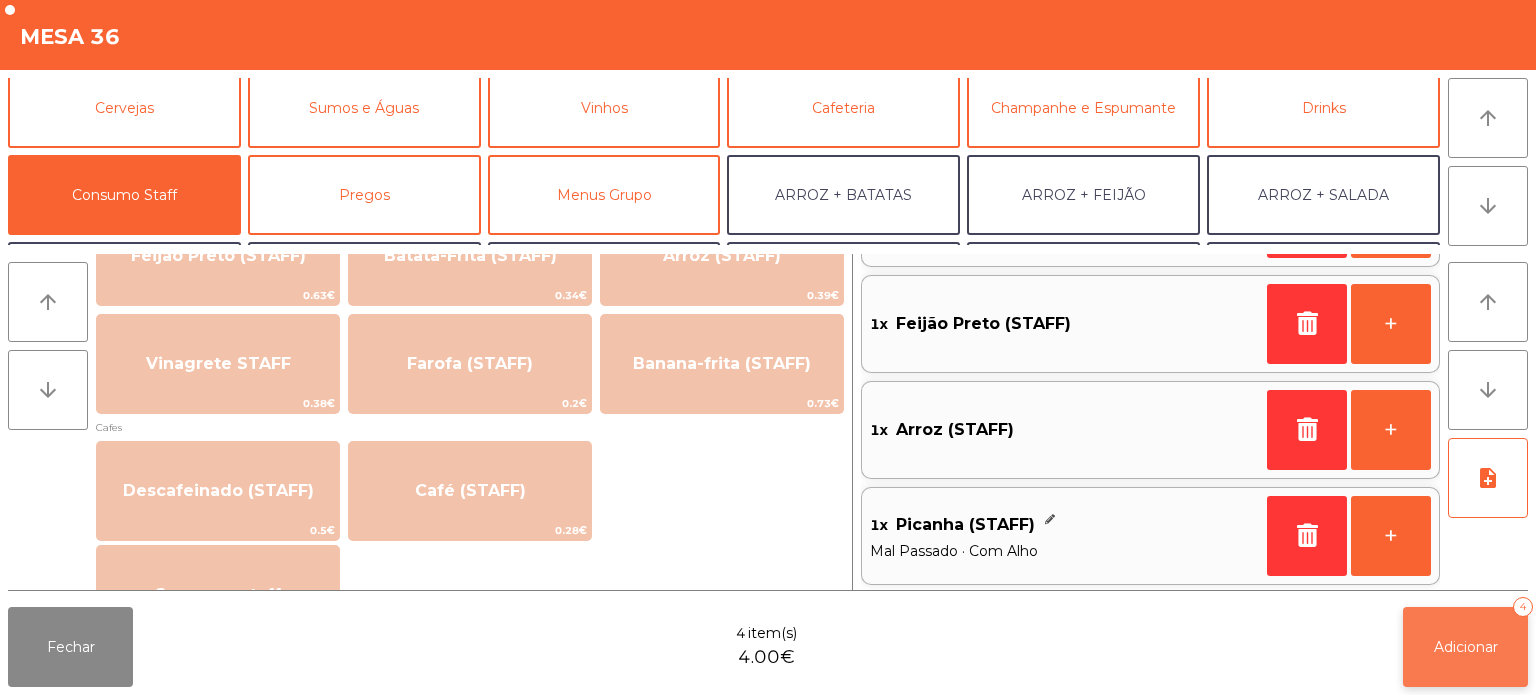 click on "Adicionar" 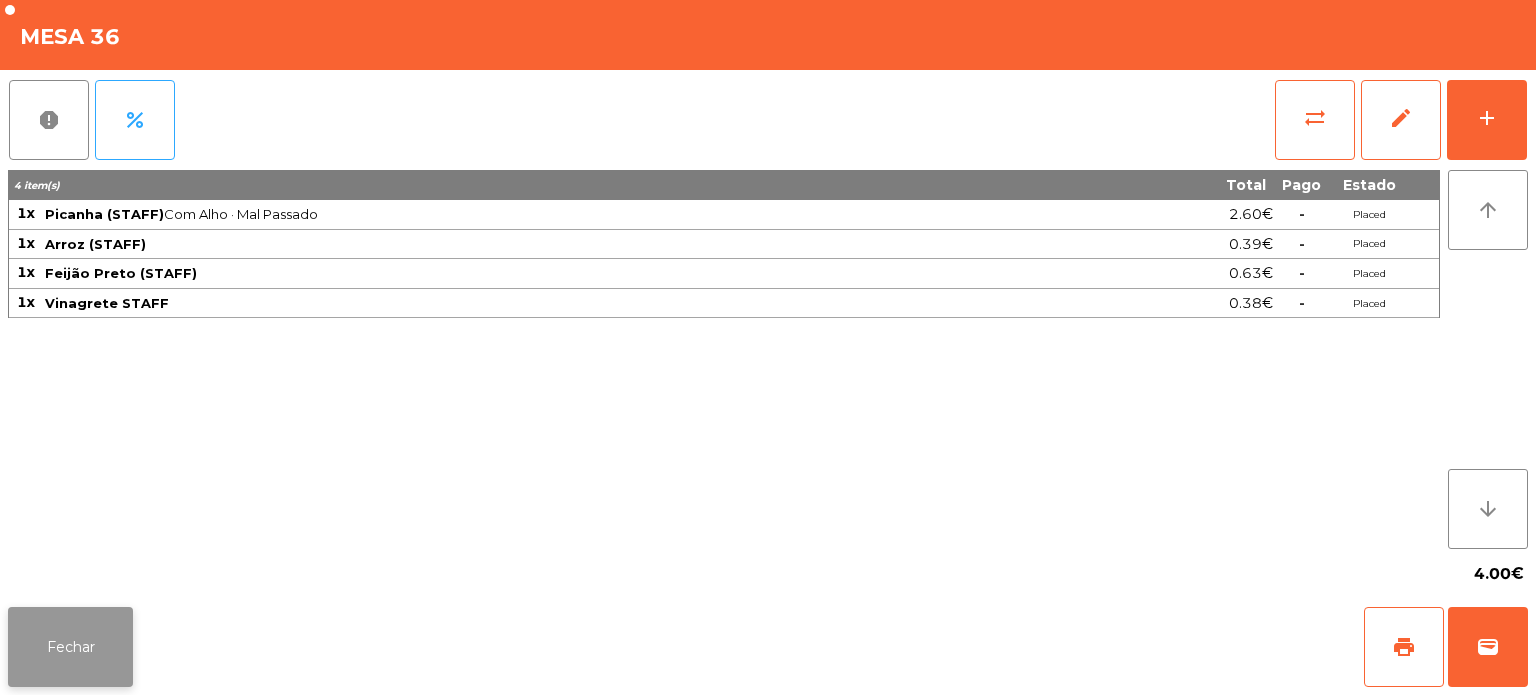 click on "Fechar" 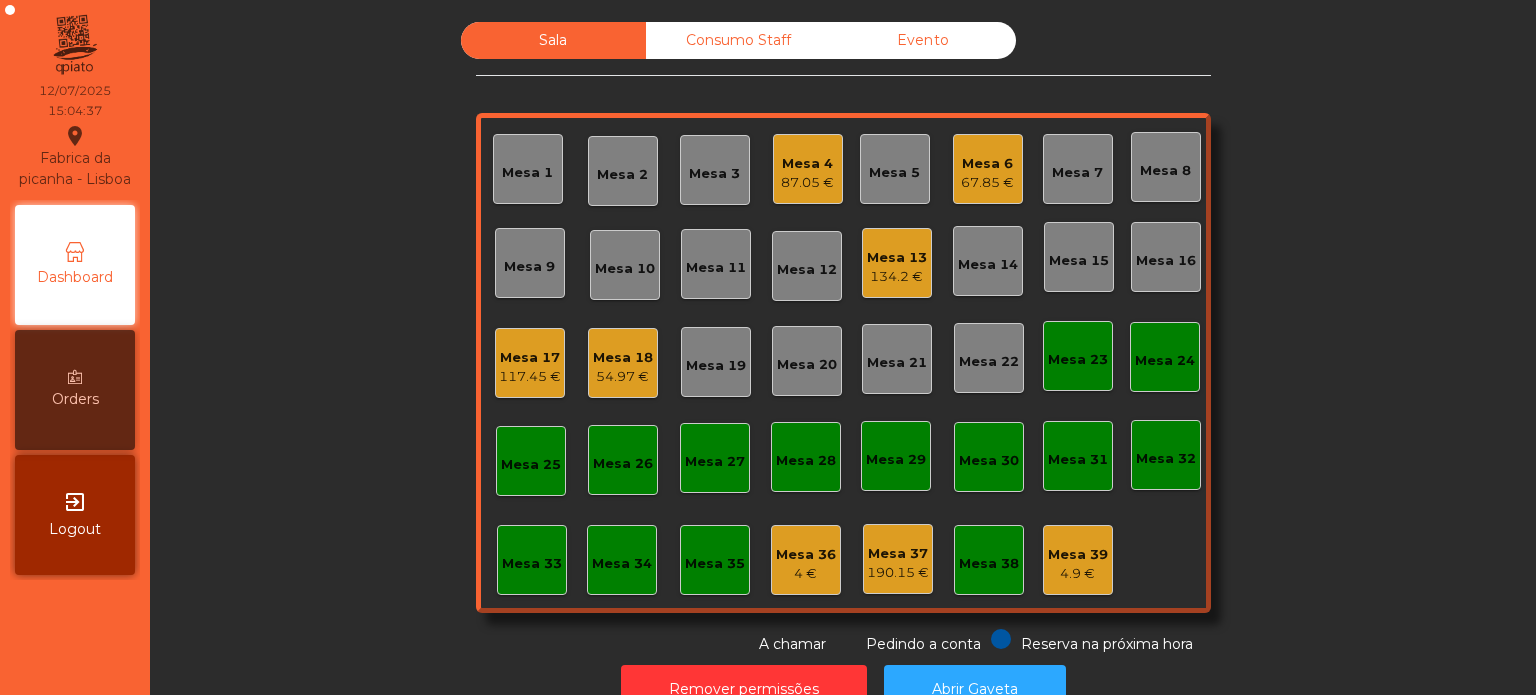 click on "Consumo Staff" 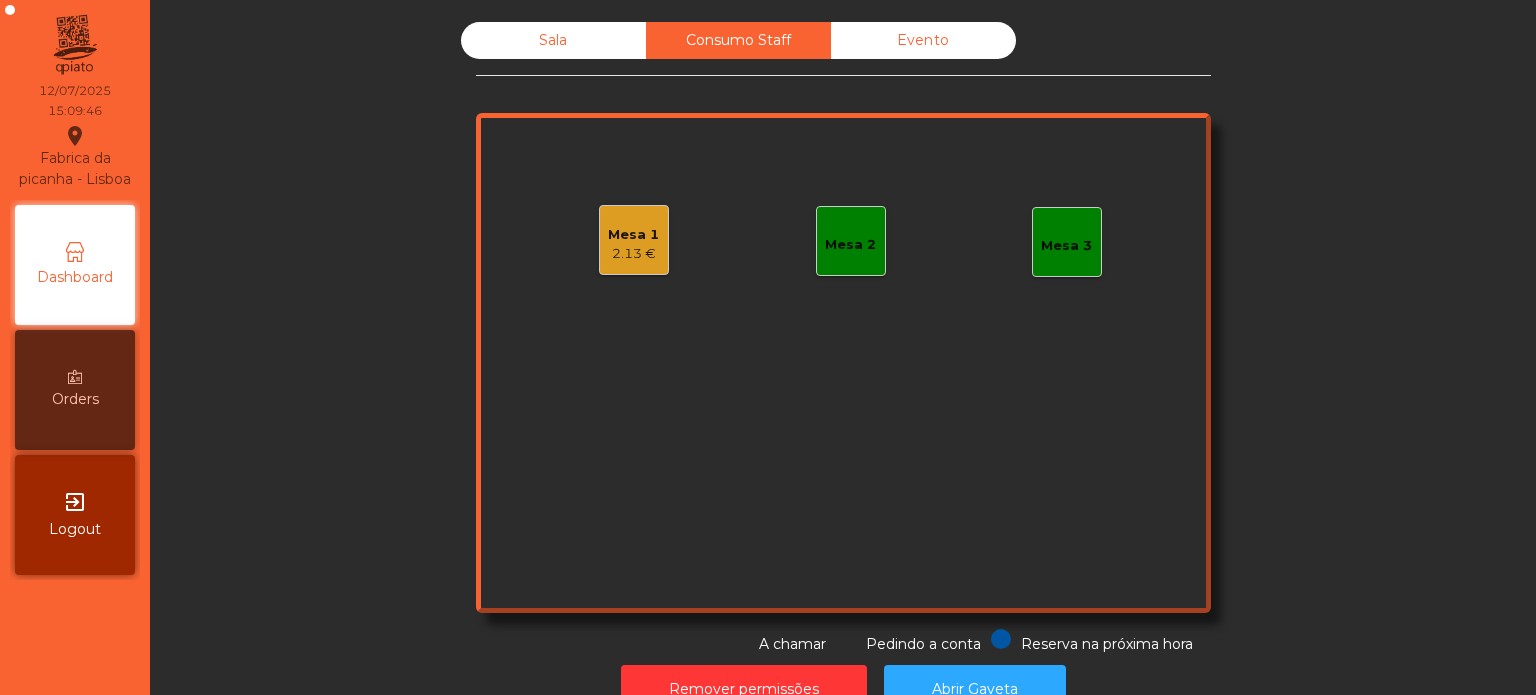 click on "Mesa 2" 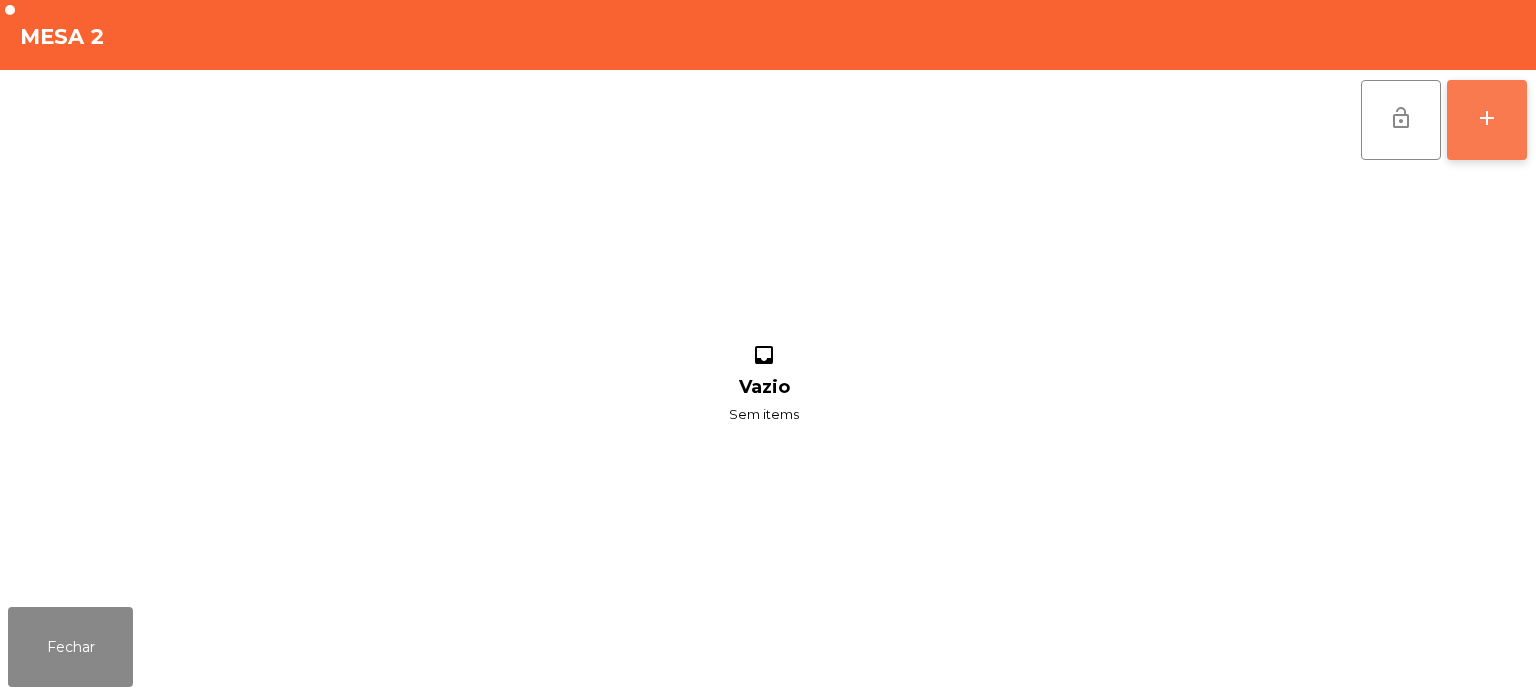 click on "add" 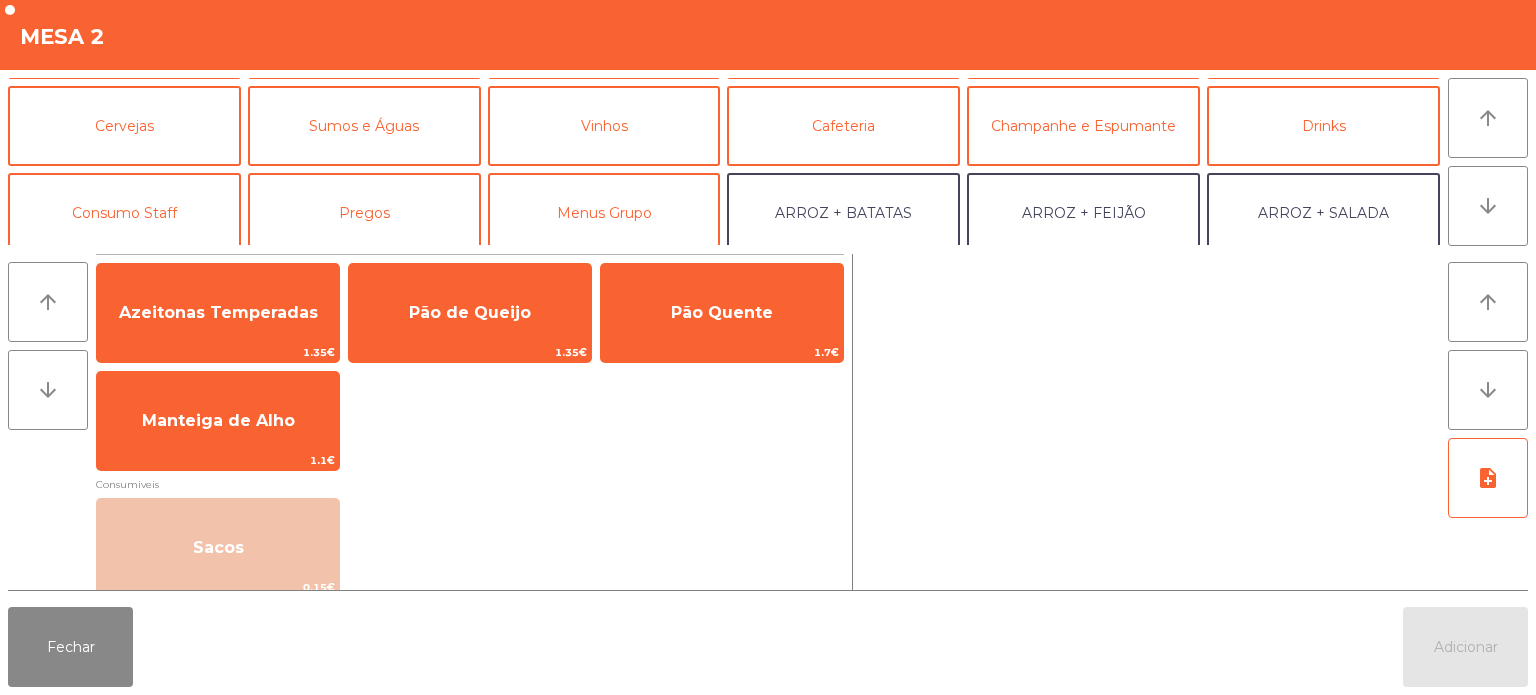 scroll, scrollTop: 72, scrollLeft: 0, axis: vertical 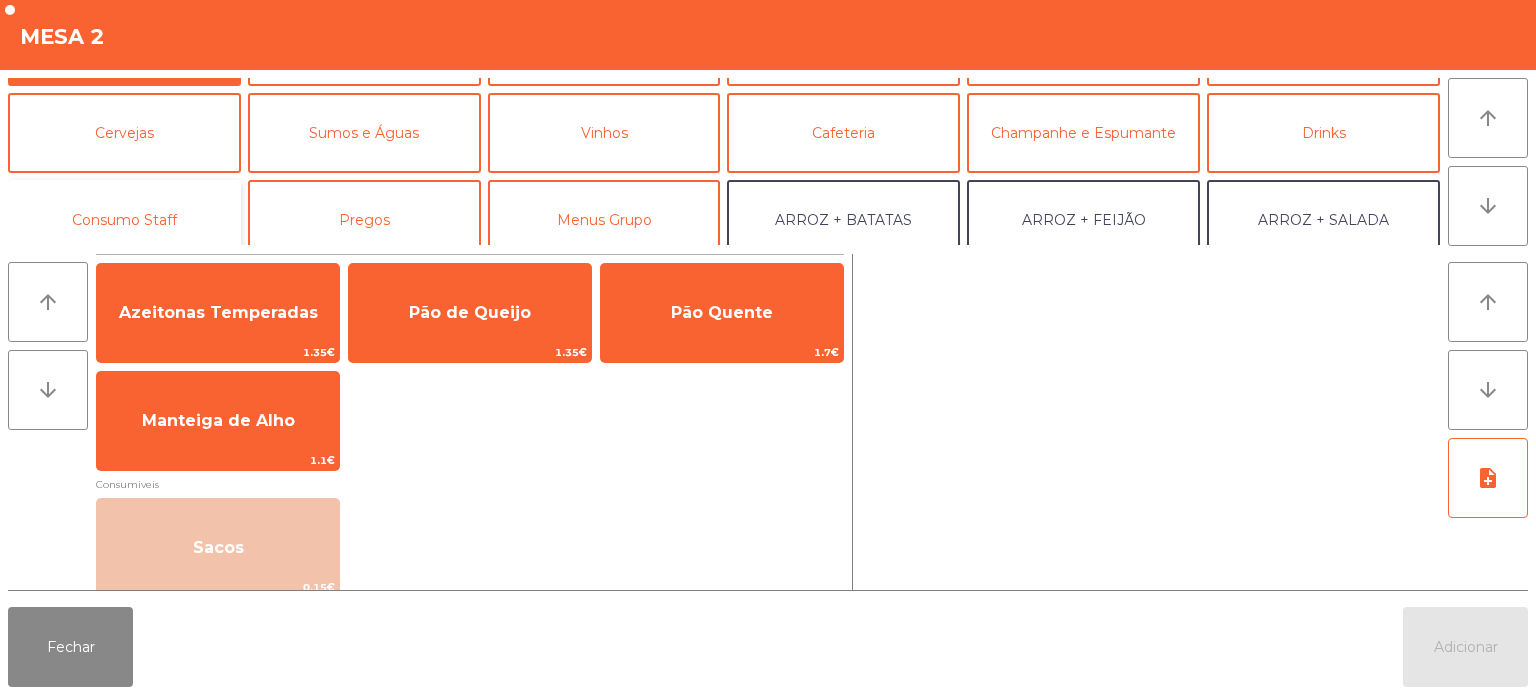 click on "Consumo Staff" 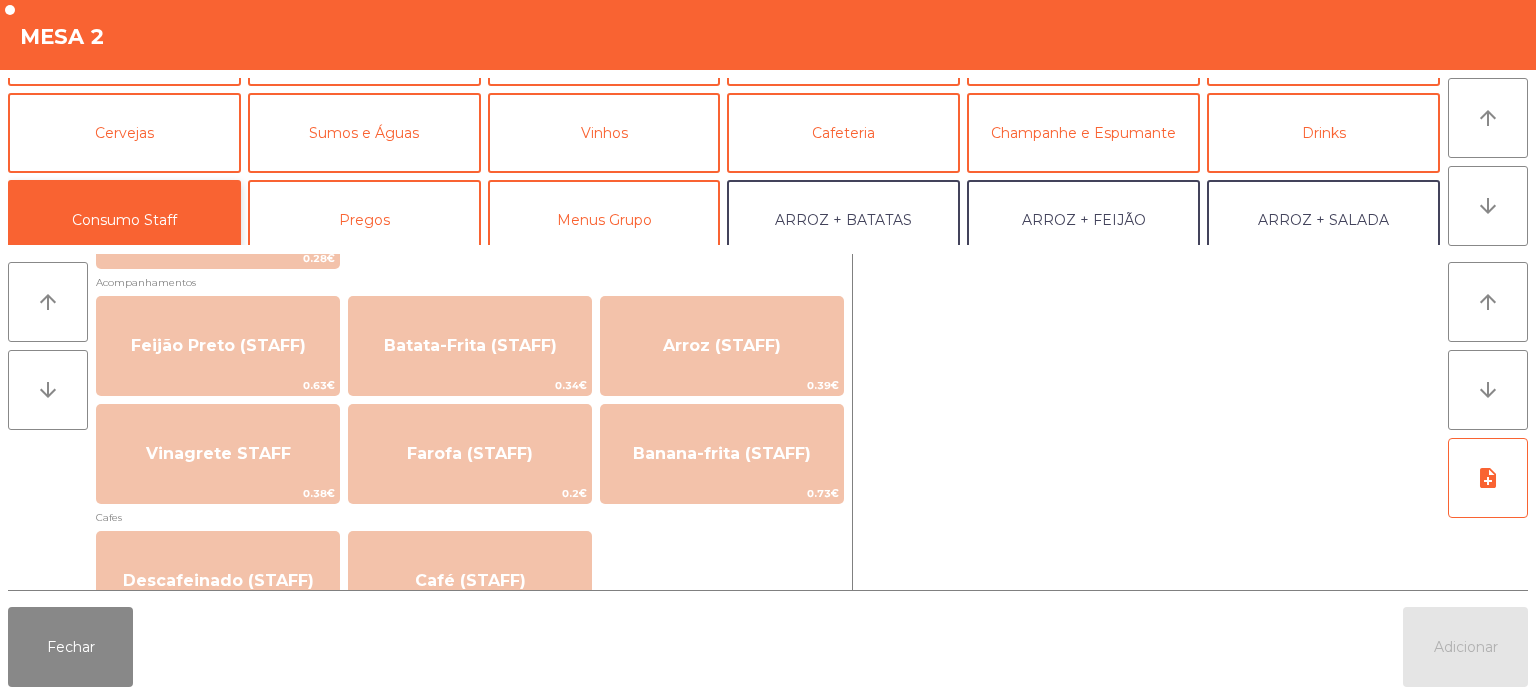 scroll, scrollTop: 795, scrollLeft: 0, axis: vertical 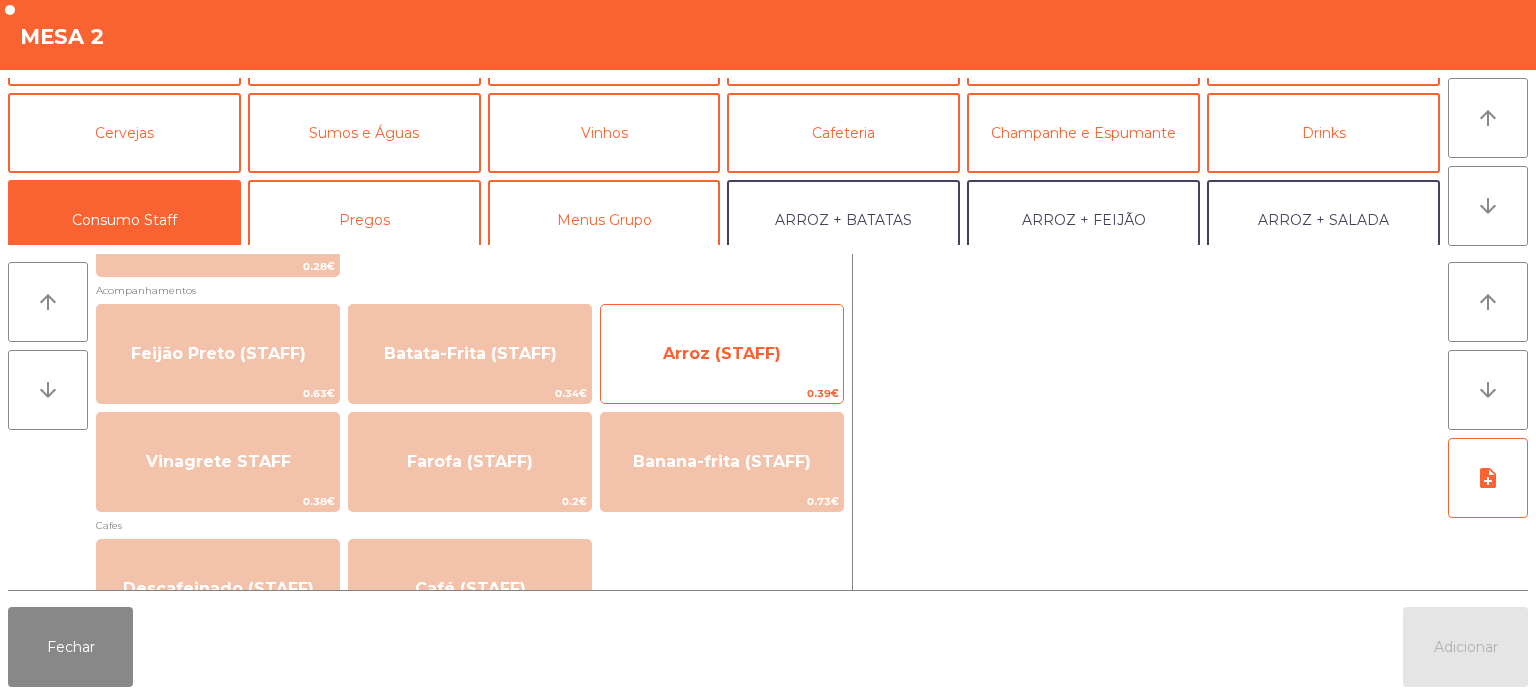click on "Arroz (STAFF)" 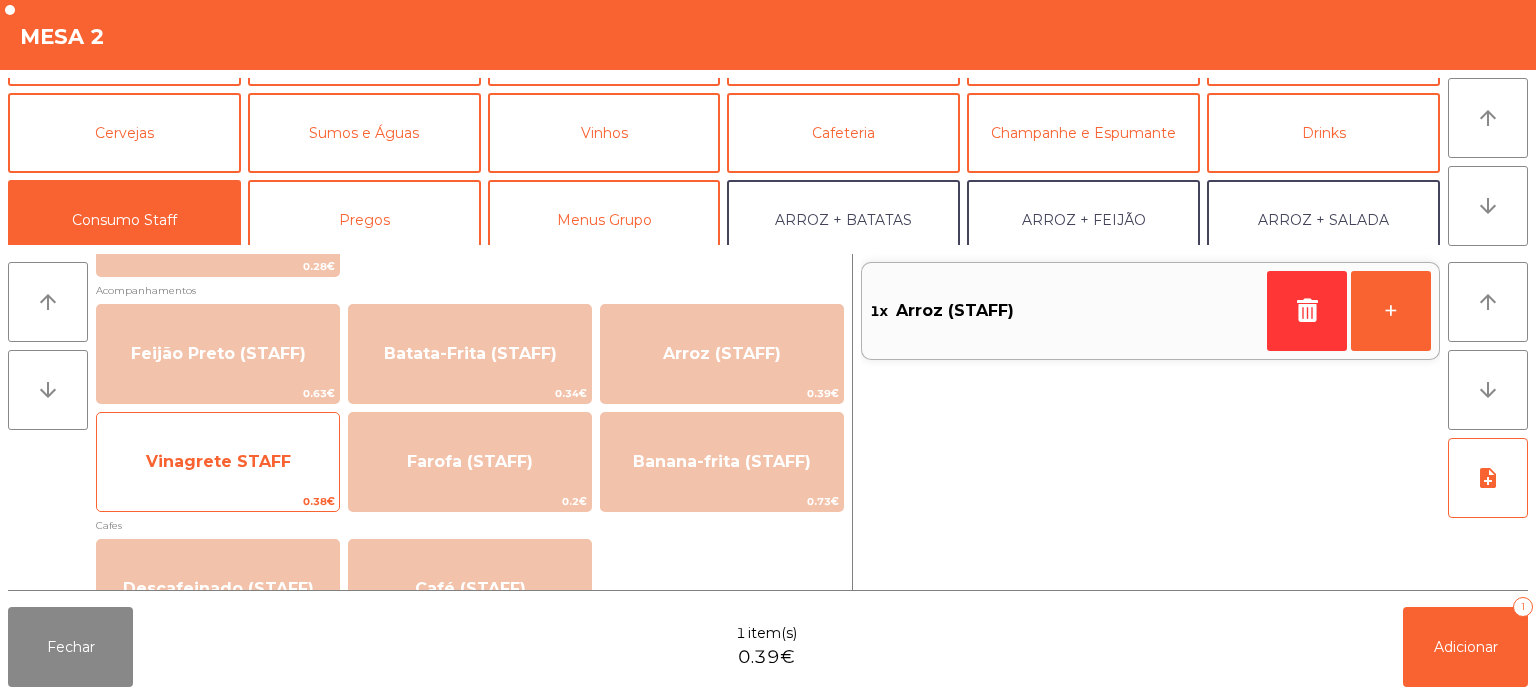 click on "0.38€" 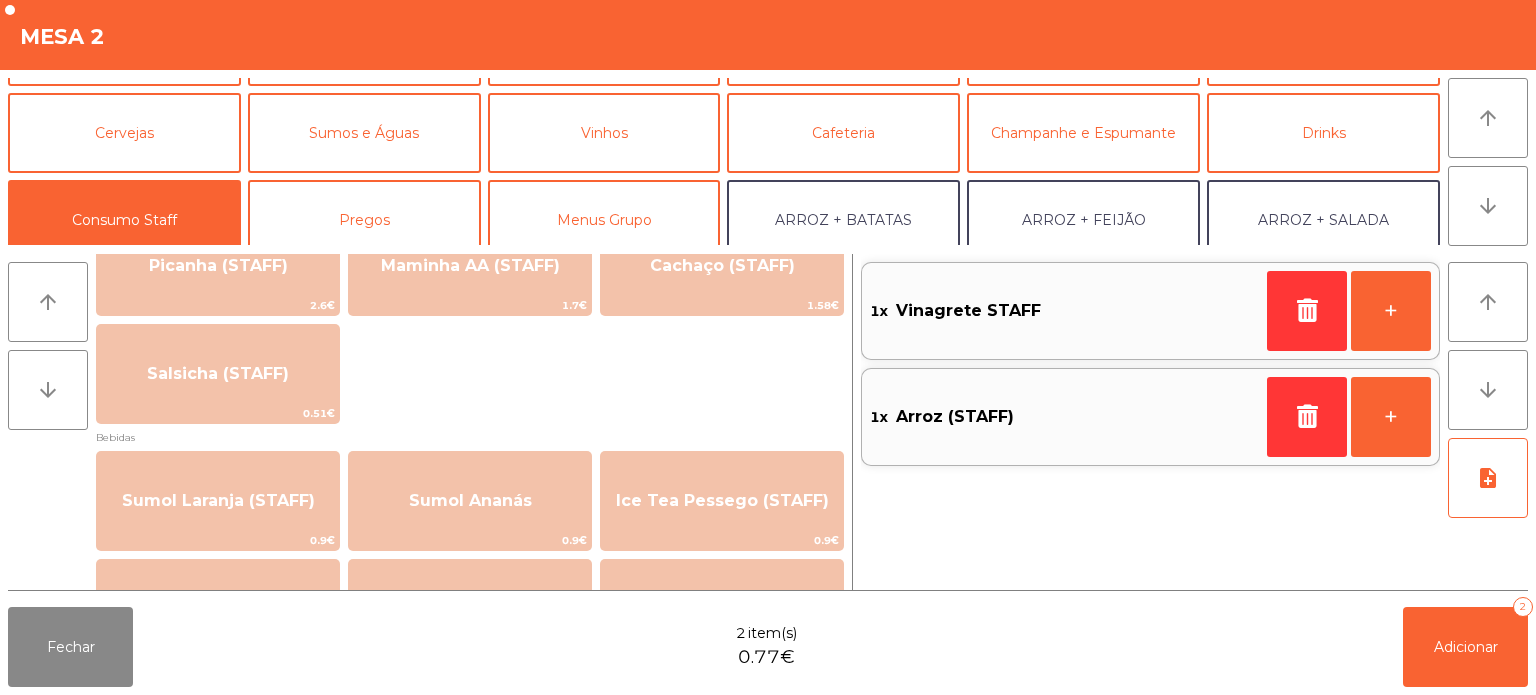 scroll, scrollTop: 0, scrollLeft: 0, axis: both 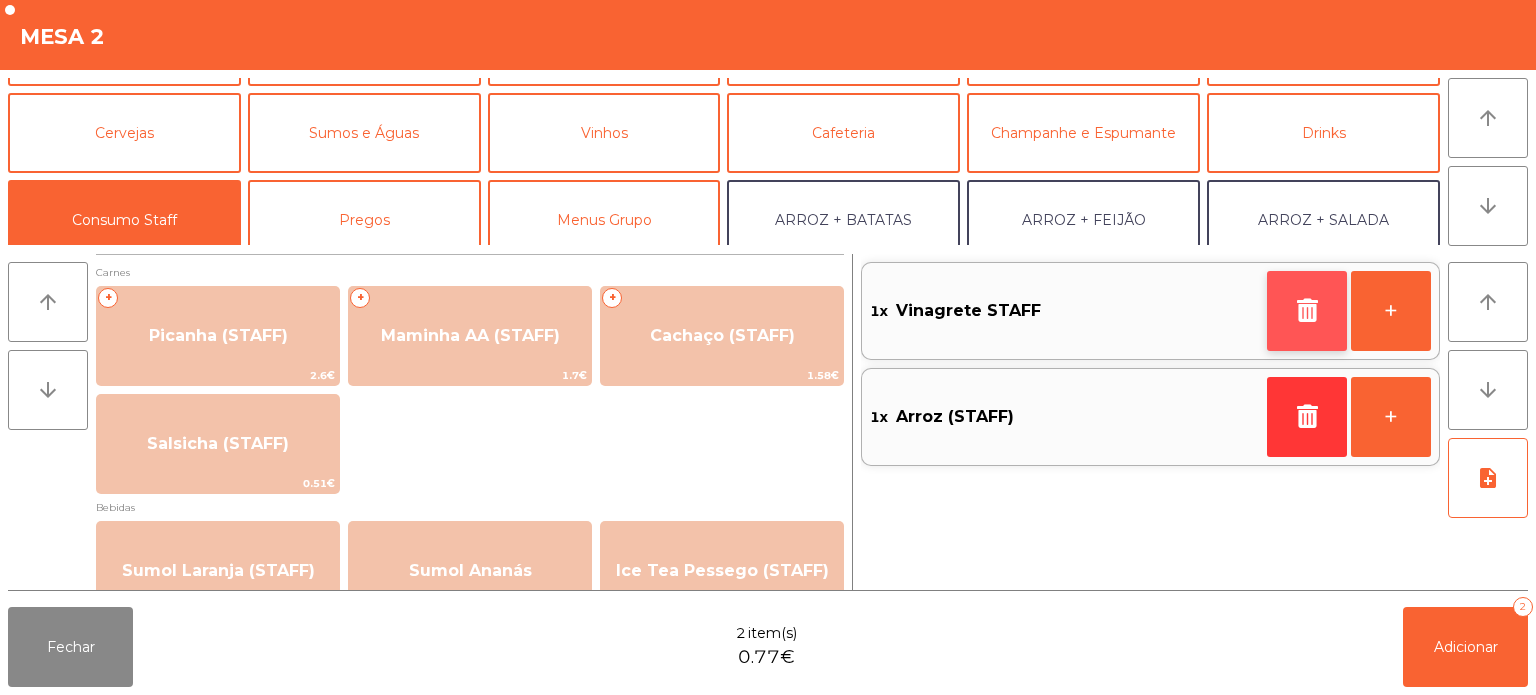 click 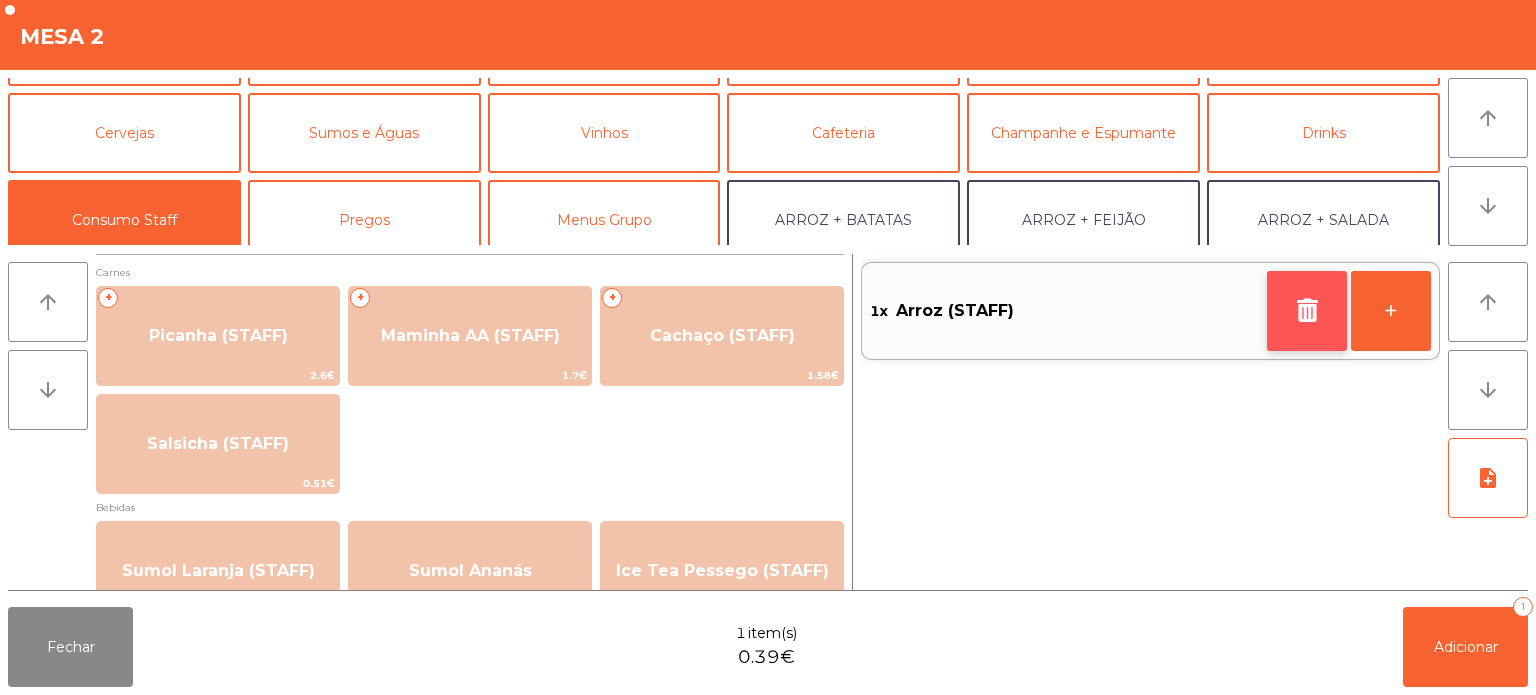 click 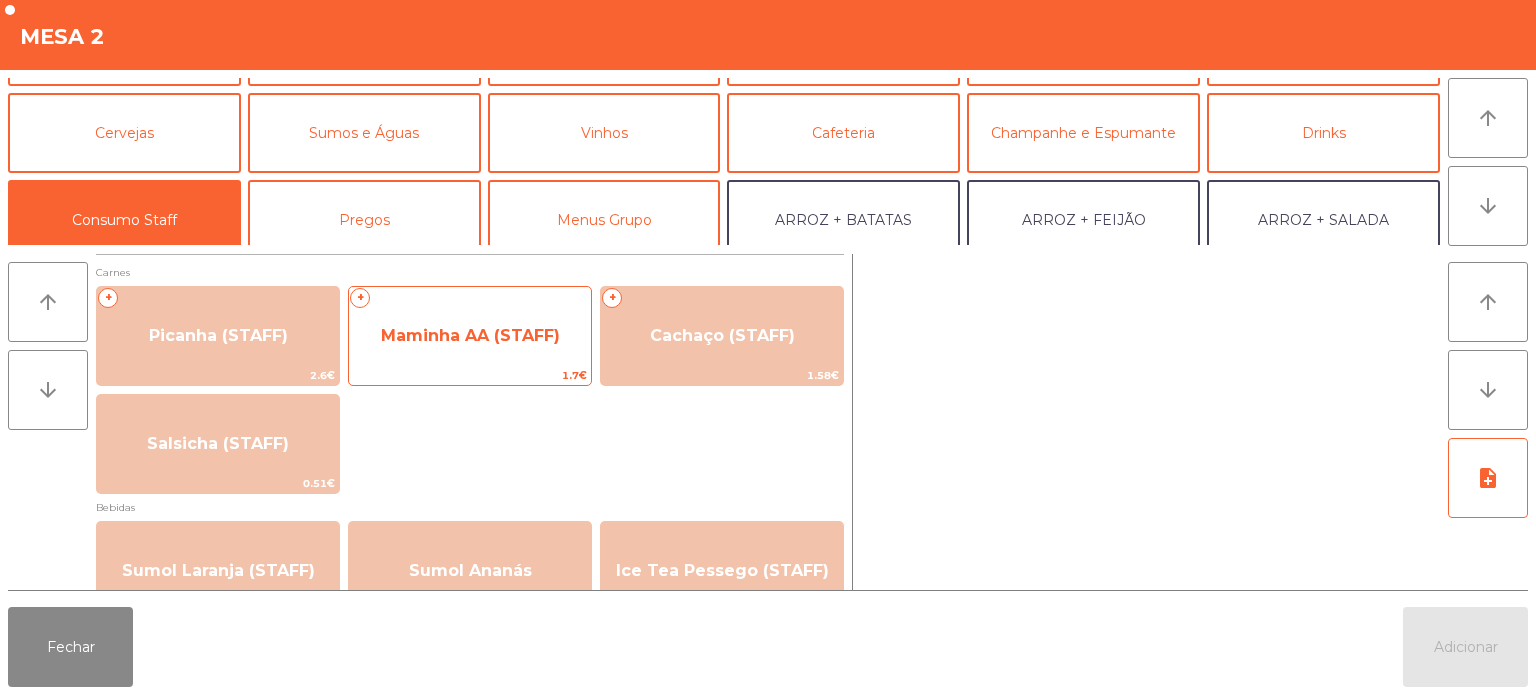 click on "1.7€" 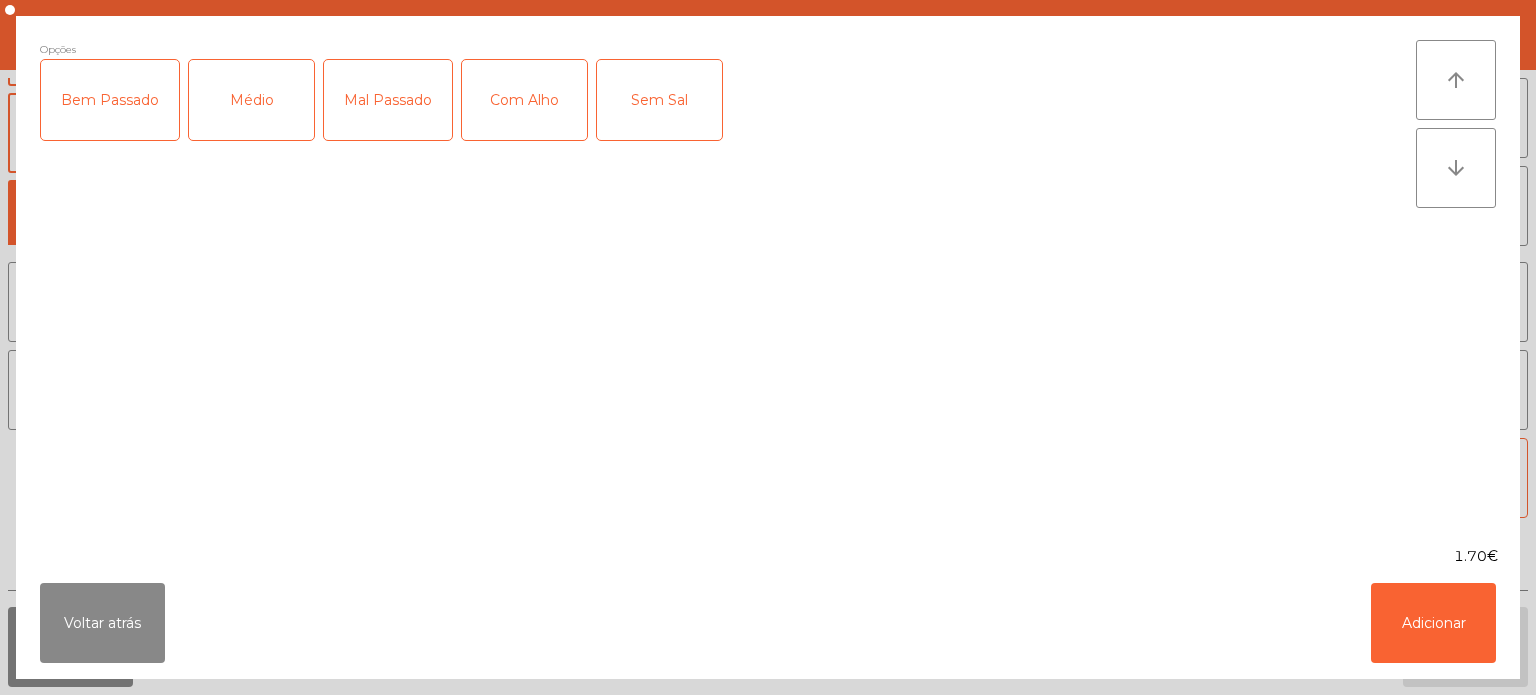 click on "Médio" 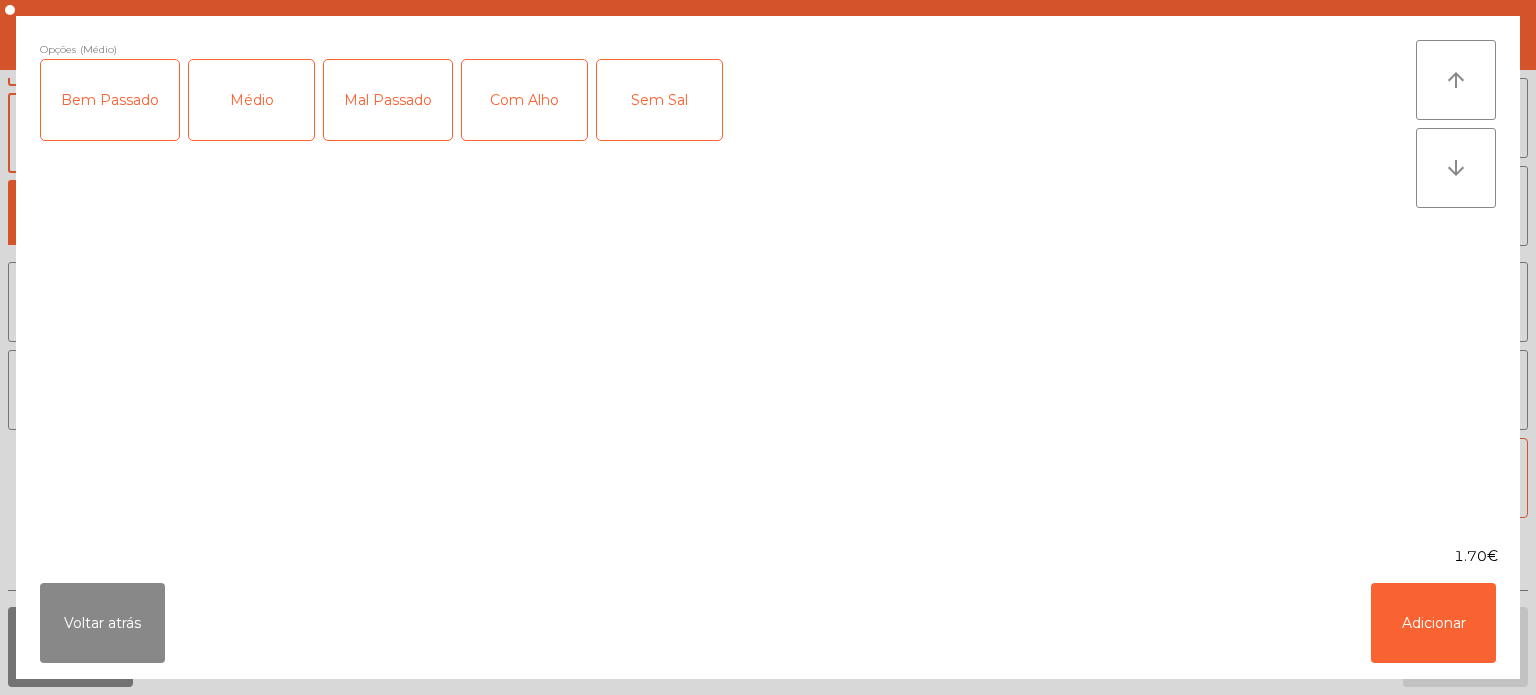 click on "Mal Passado" 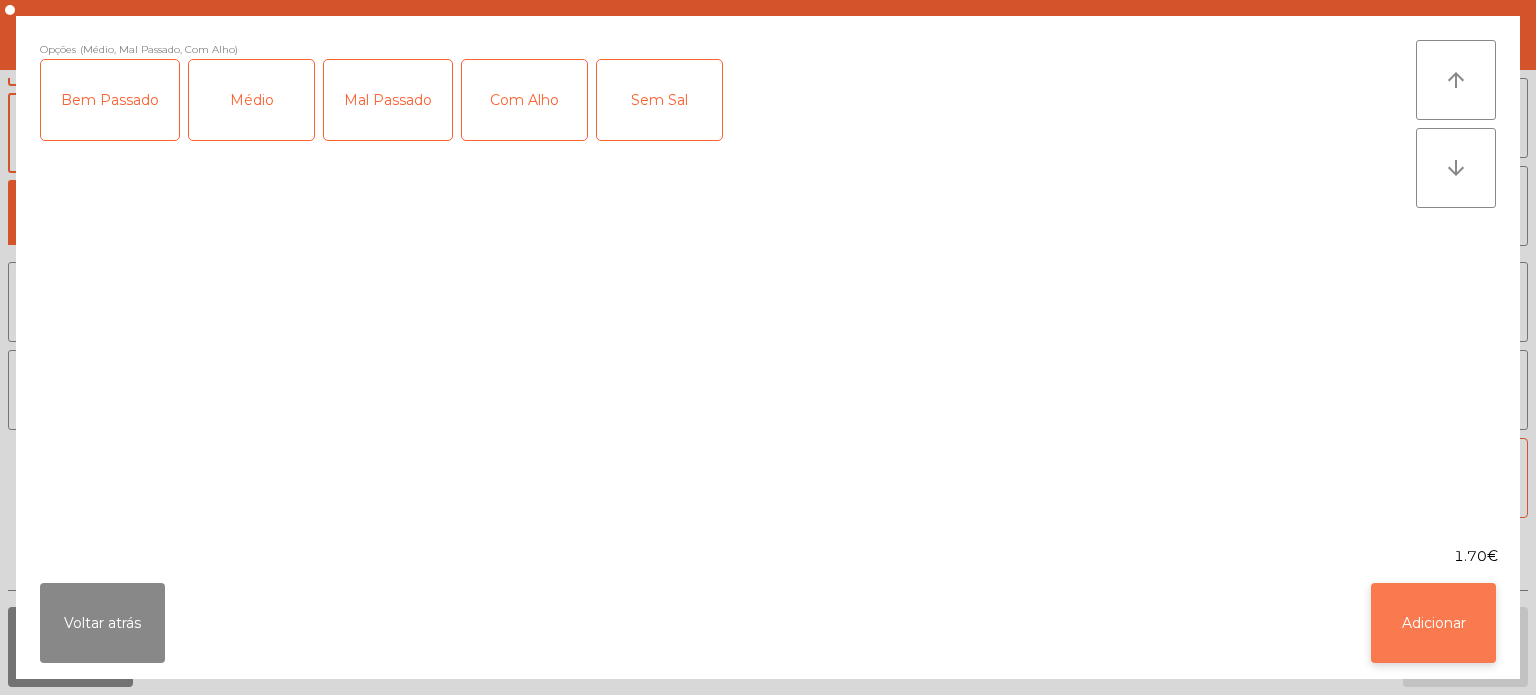 click on "Adicionar" 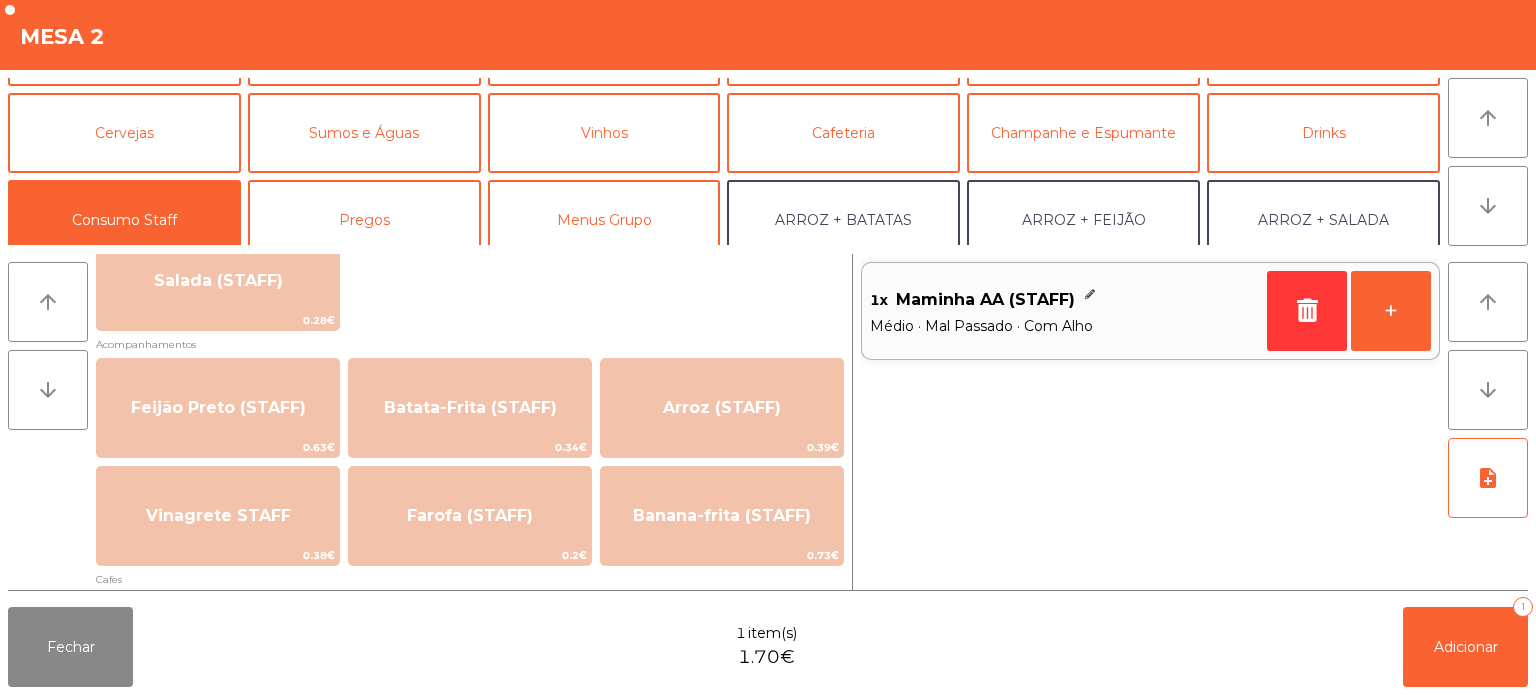 scroll, scrollTop: 753, scrollLeft: 0, axis: vertical 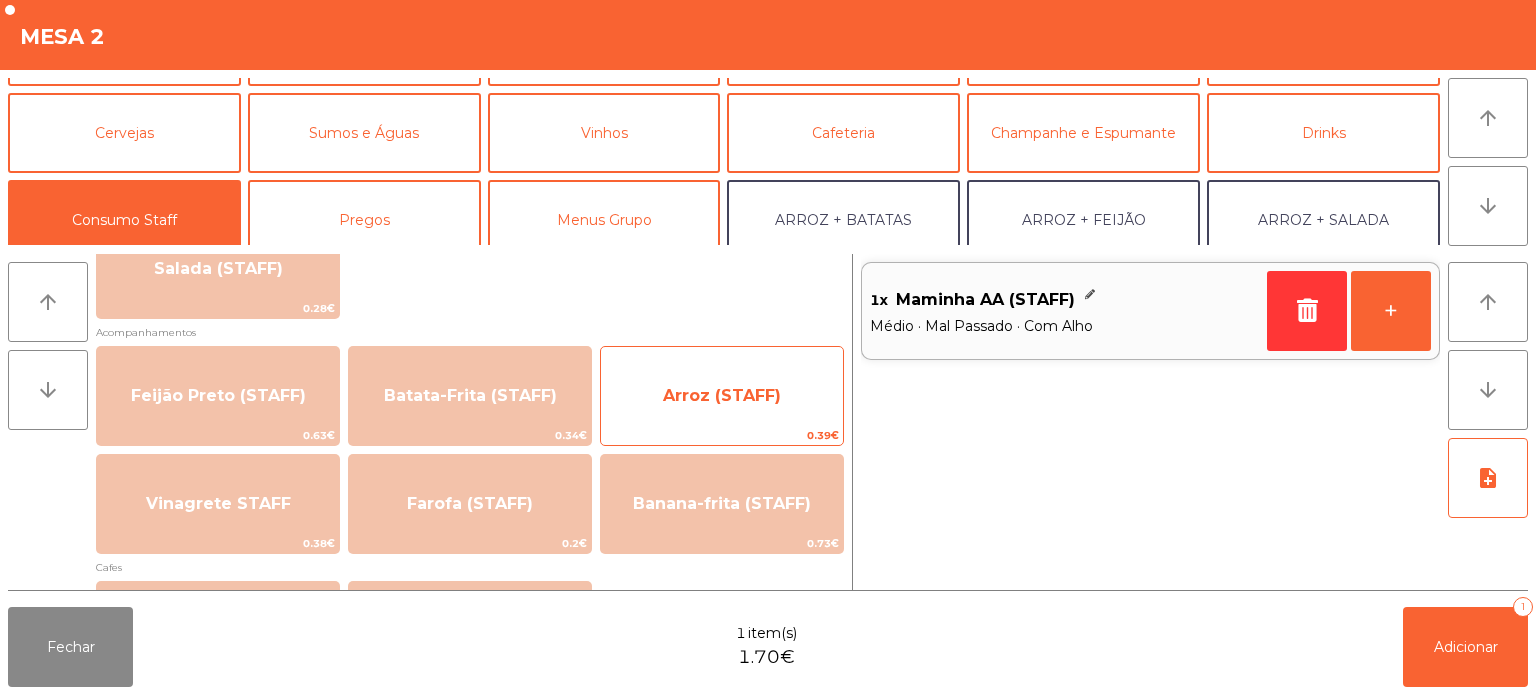 click on "Arroz (STAFF)" 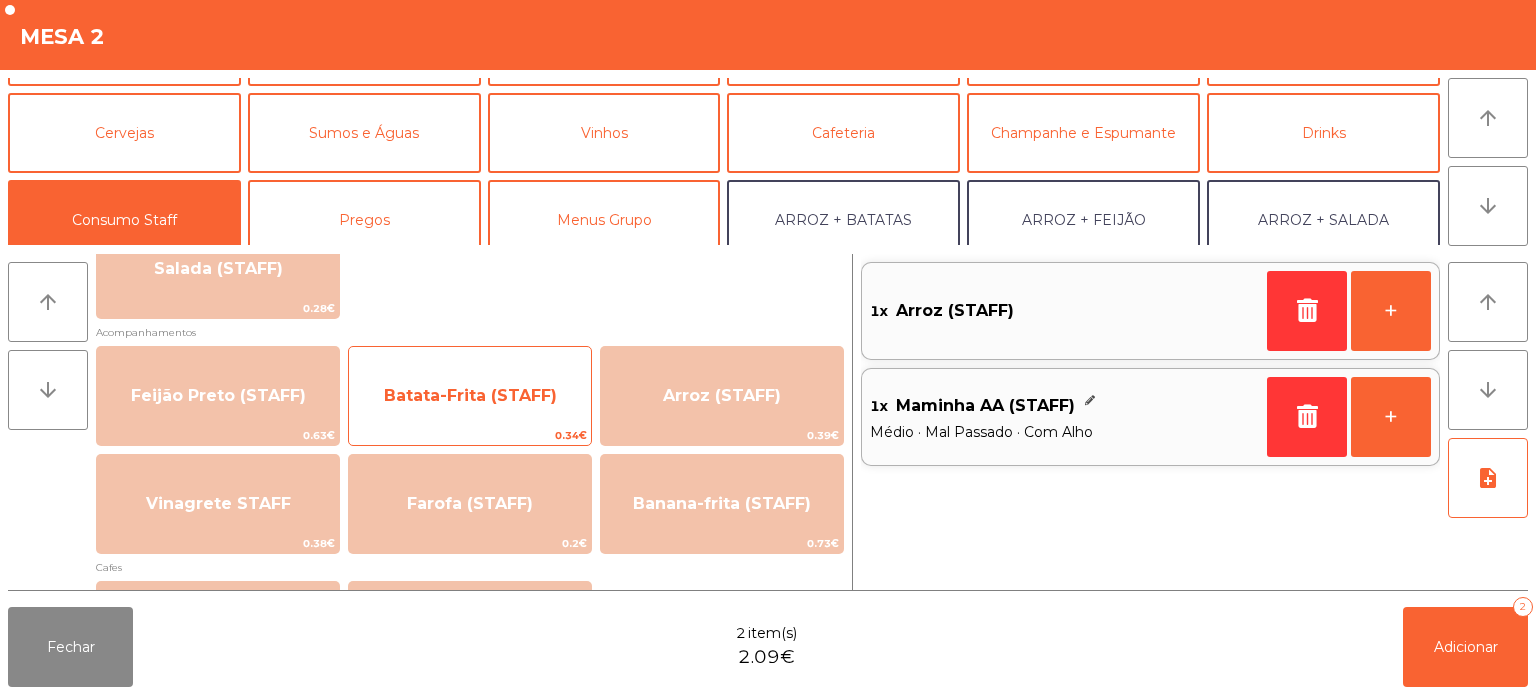 click on "Batata-Frita (STAFF)" 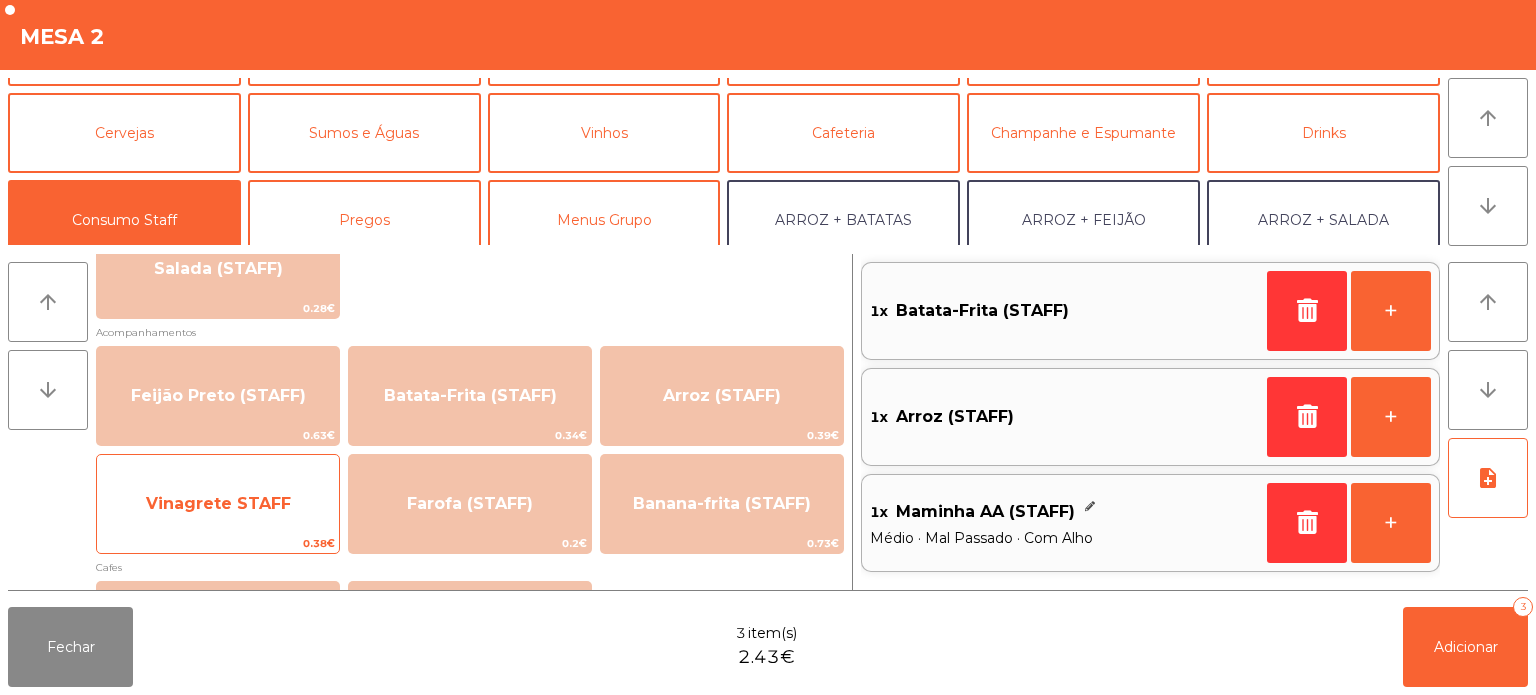 click on "Vinagrete STAFF" 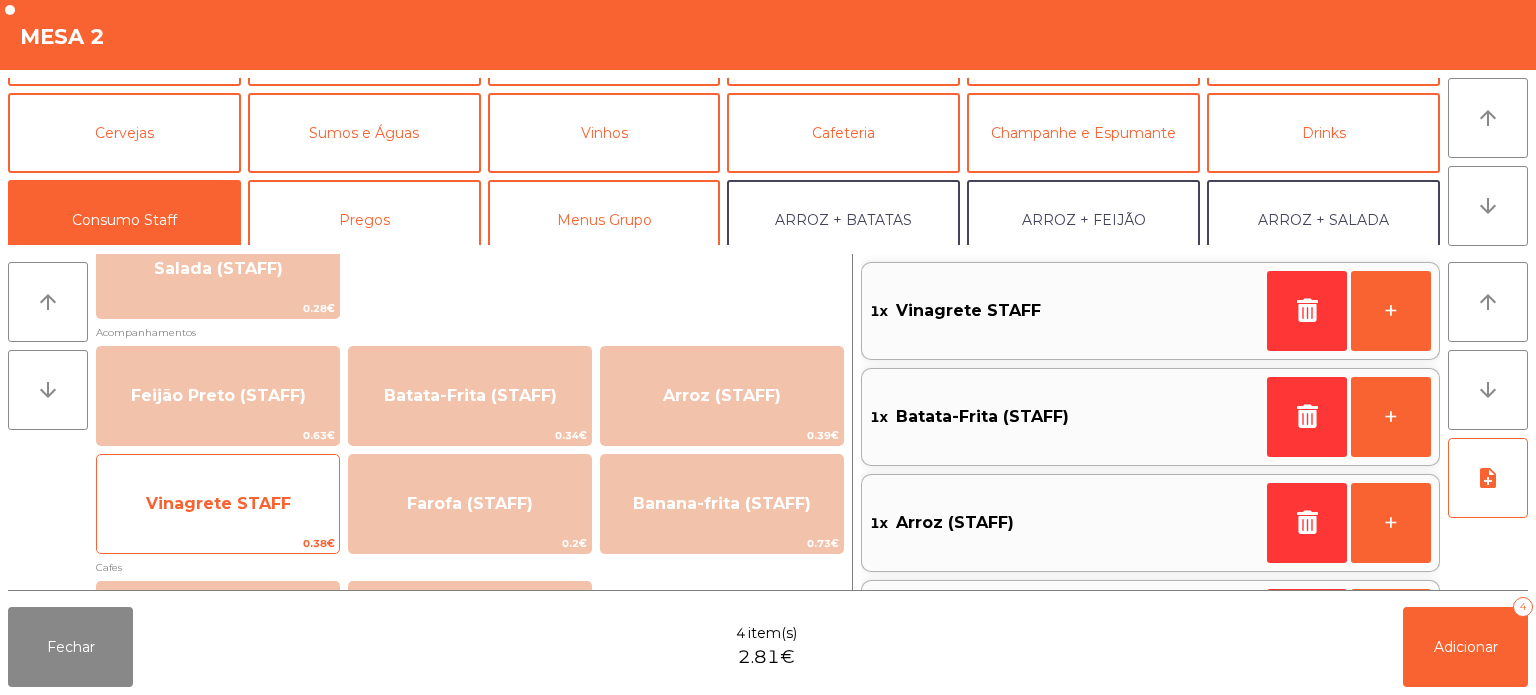 scroll, scrollTop: 93, scrollLeft: 0, axis: vertical 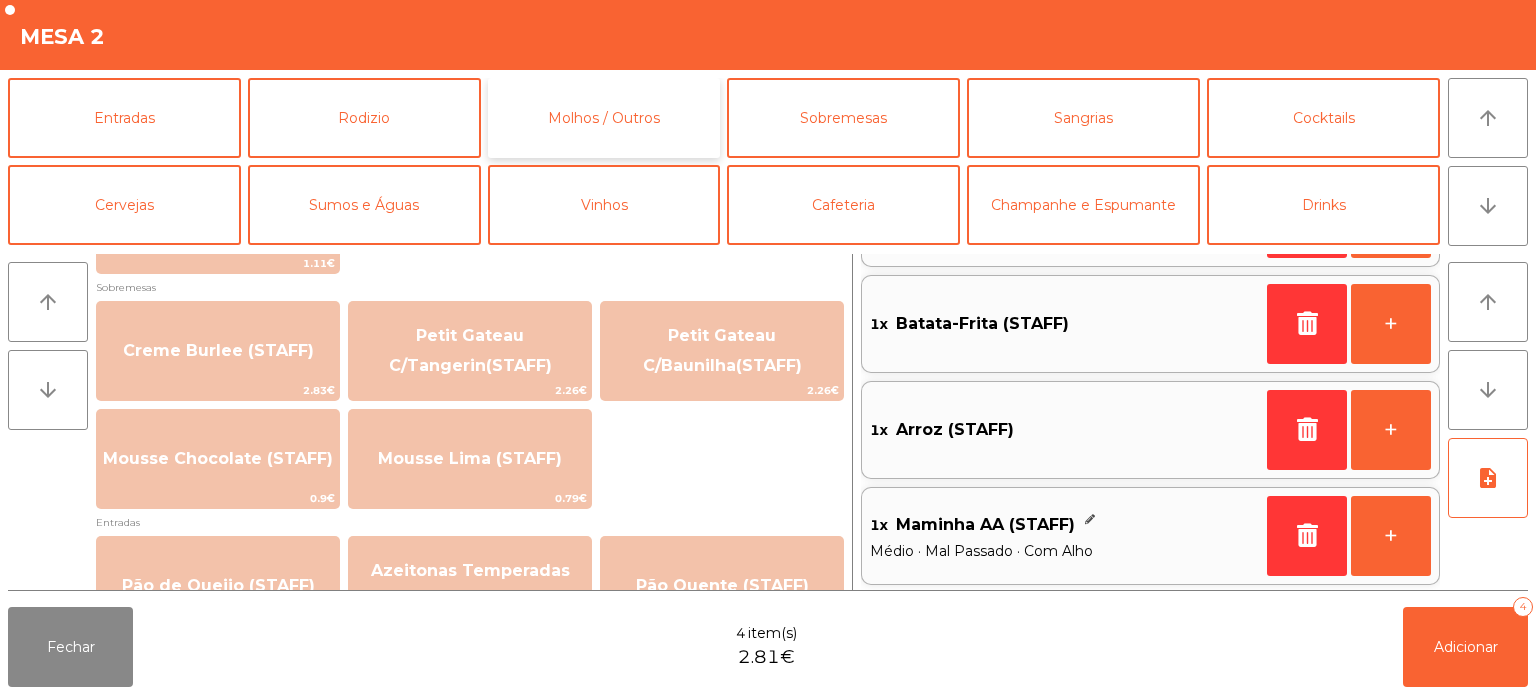 click on "Molhos / Outros" 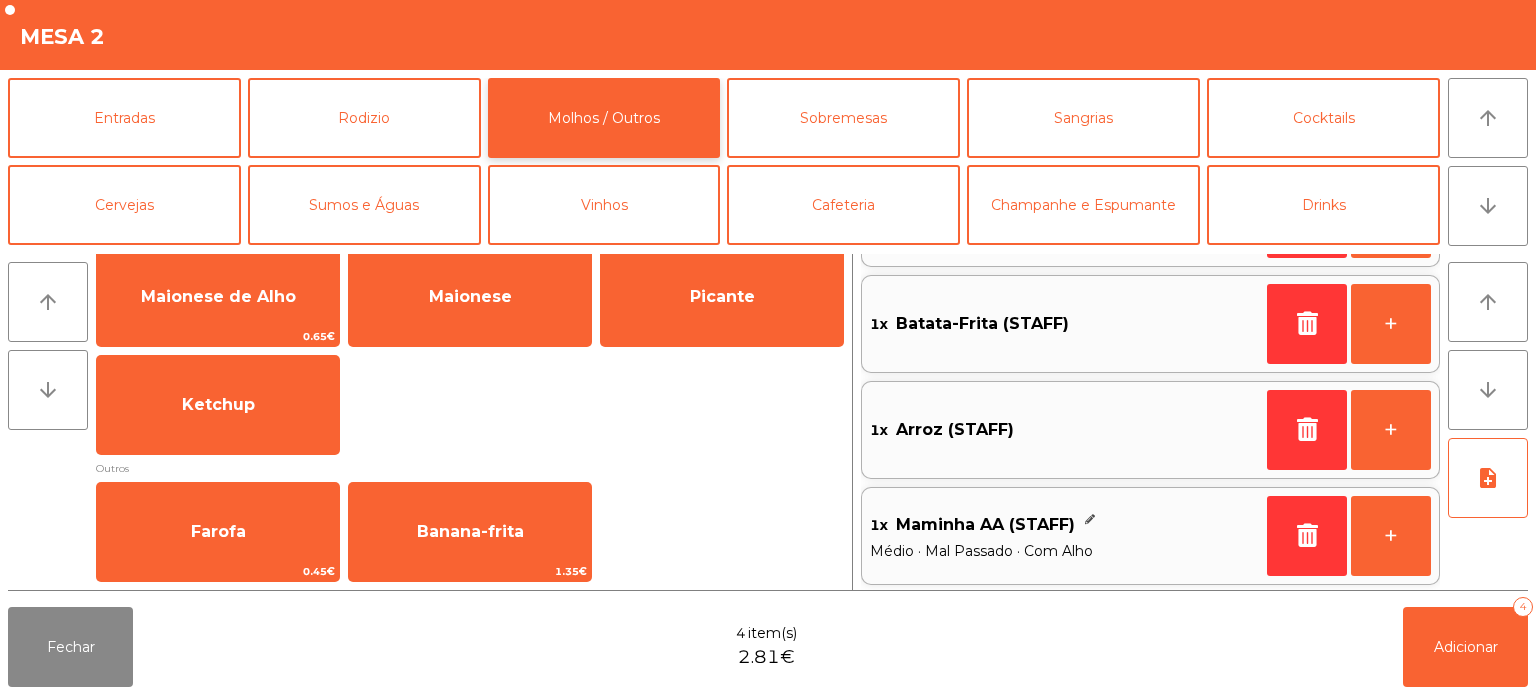 scroll, scrollTop: 38, scrollLeft: 0, axis: vertical 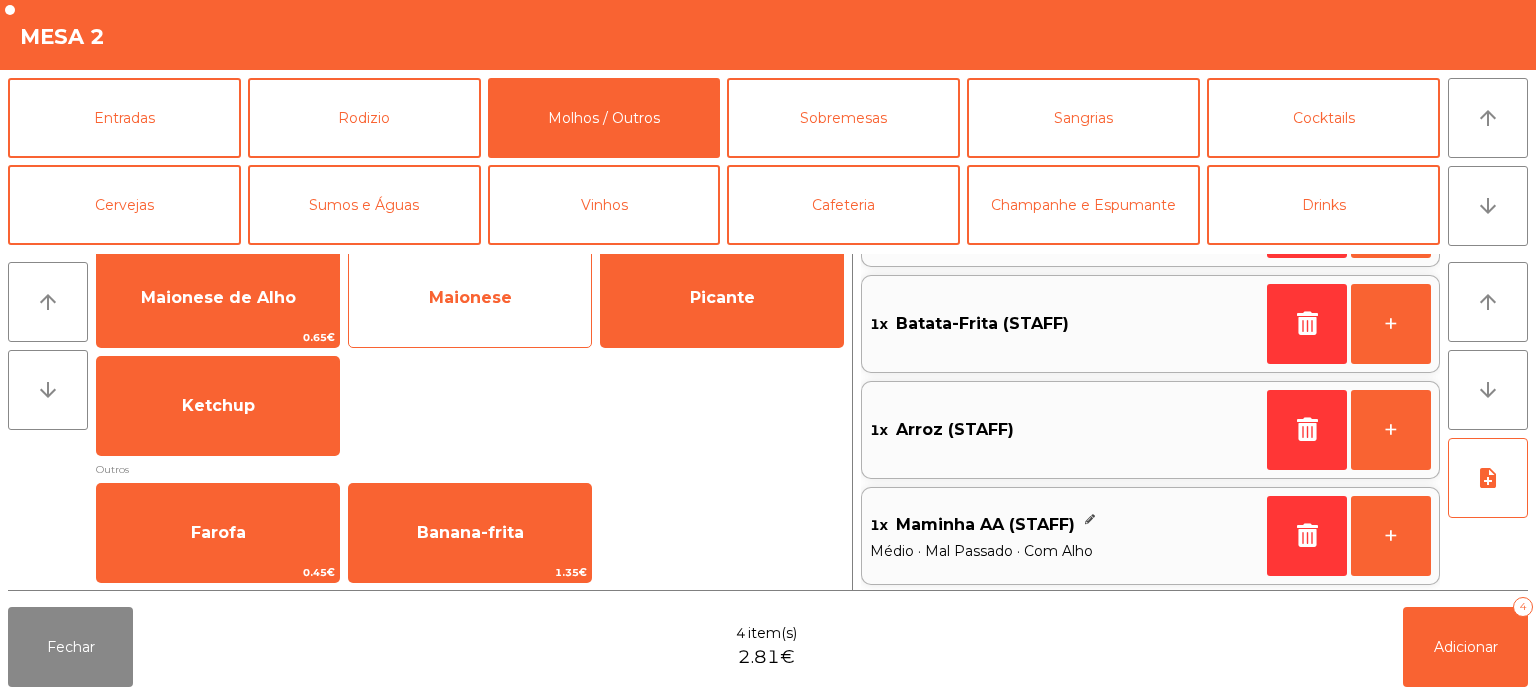 click on "Maionese" 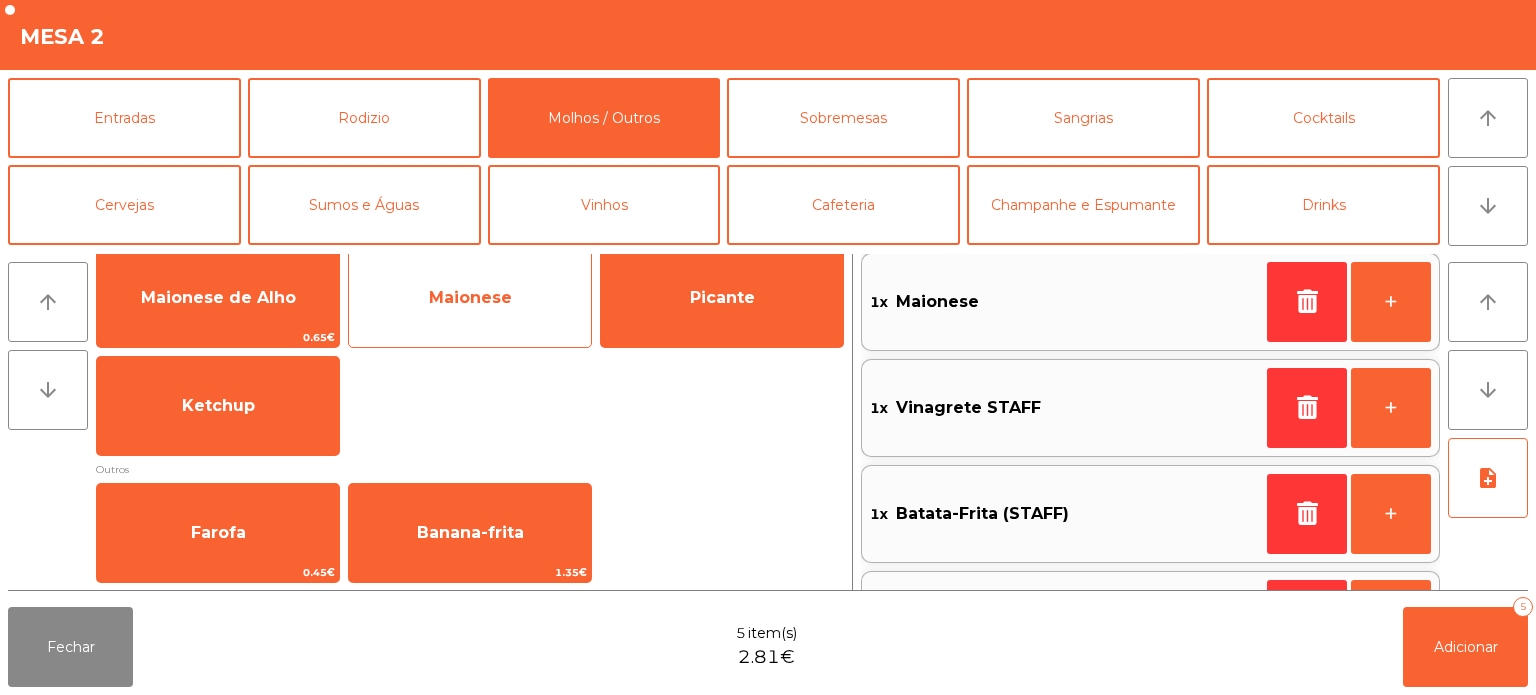 scroll, scrollTop: 0, scrollLeft: 0, axis: both 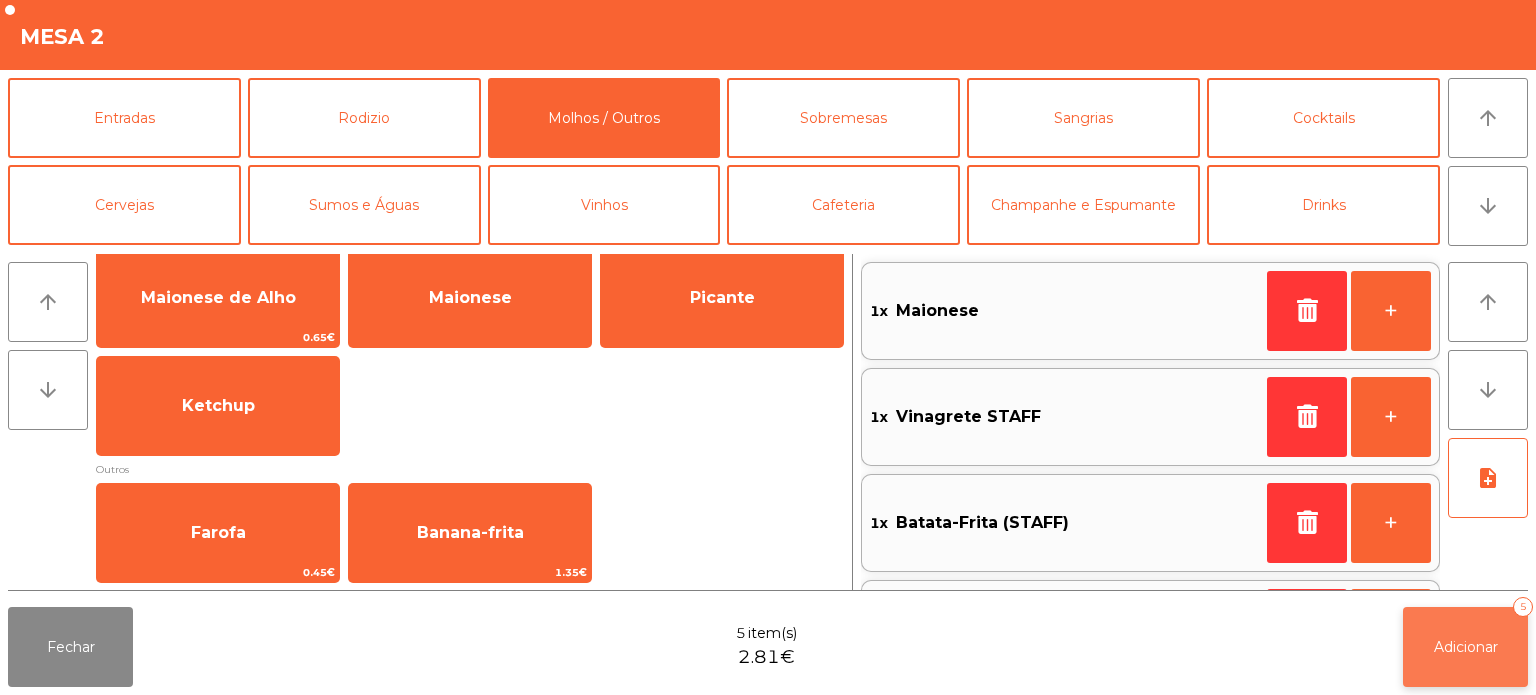 click on "Adicionar   5" 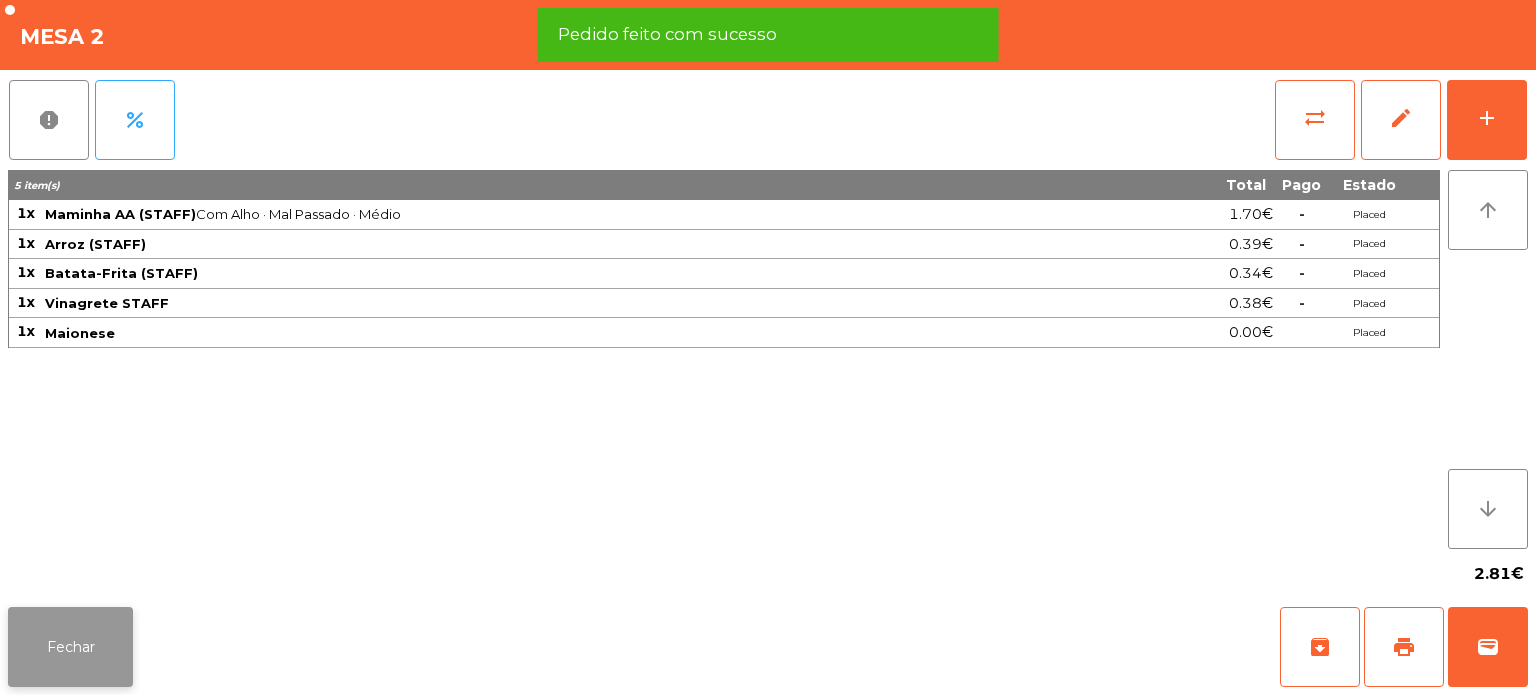 click on "Fechar" 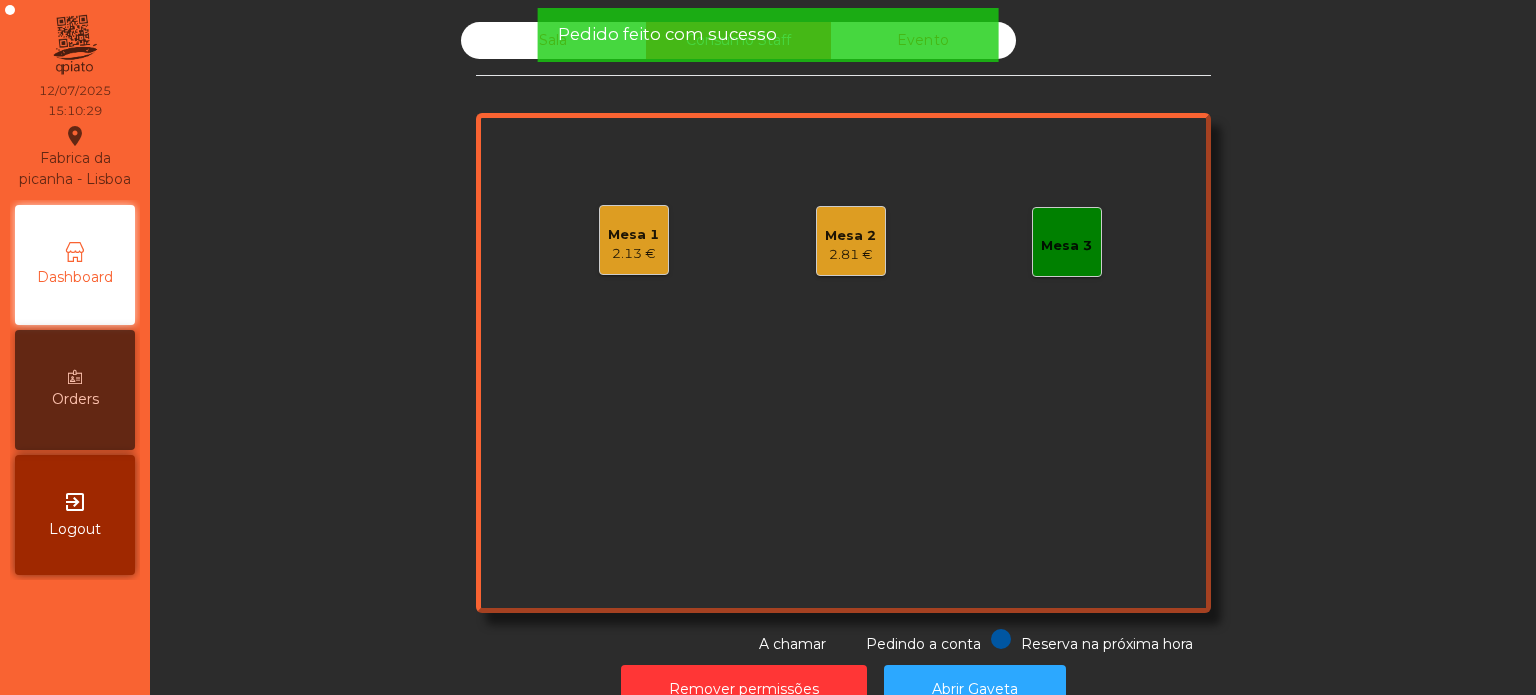click on "Sala" 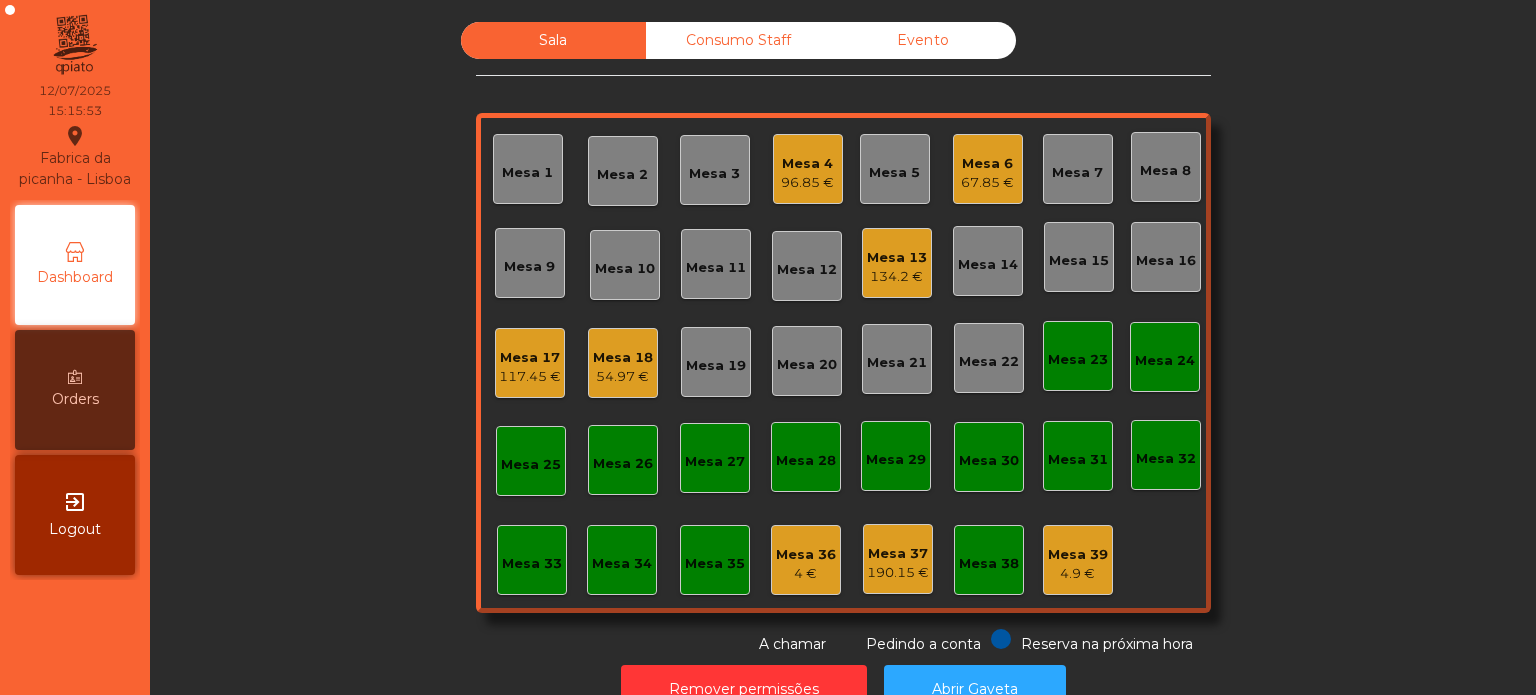 click on "Mesa 4   96.85 €" 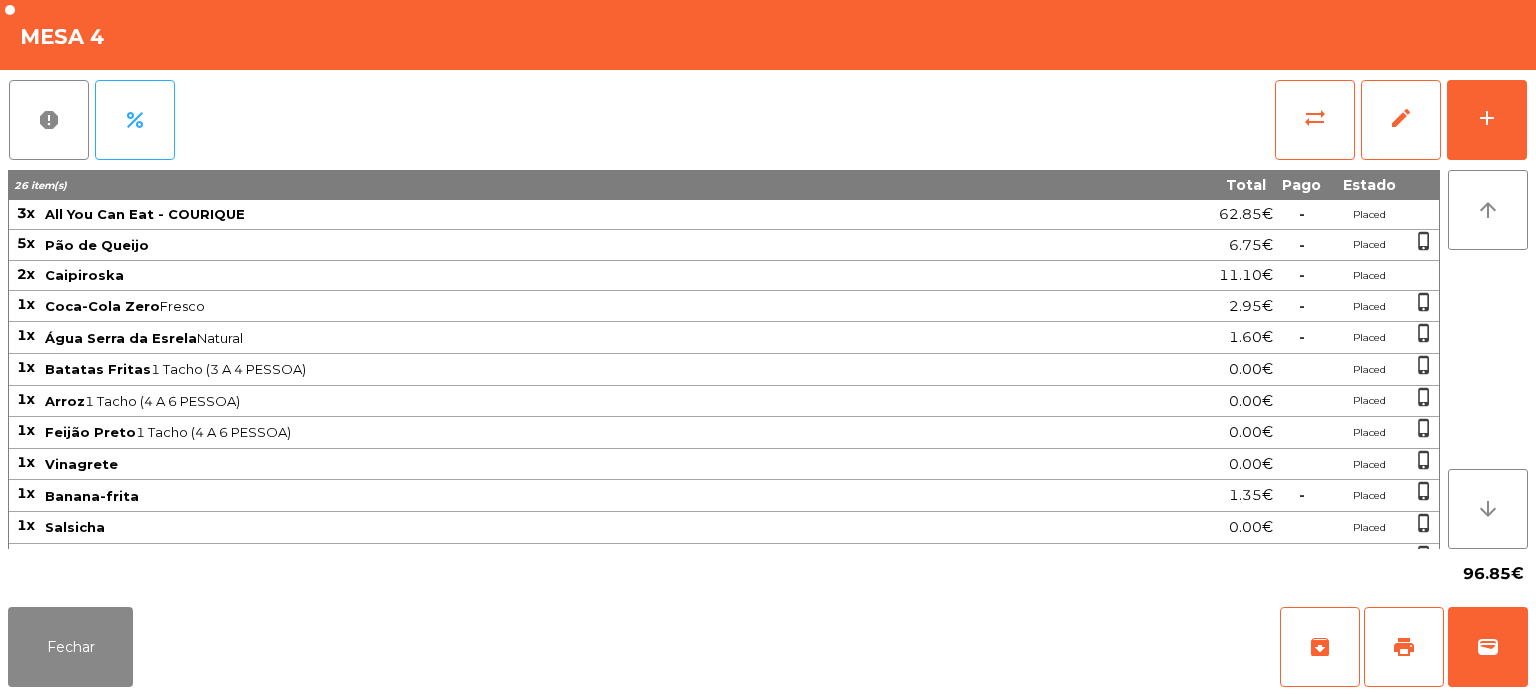 scroll, scrollTop: 174, scrollLeft: 0, axis: vertical 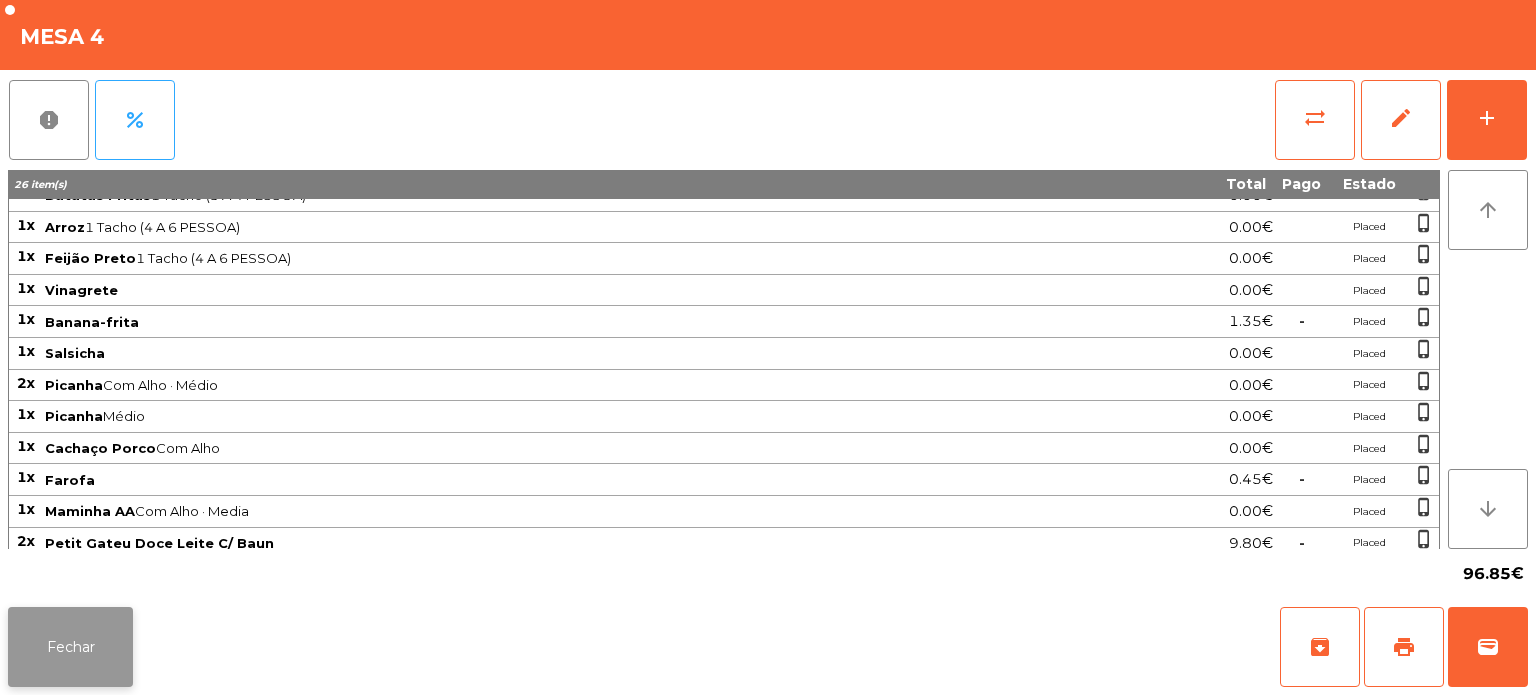 click on "Fechar" 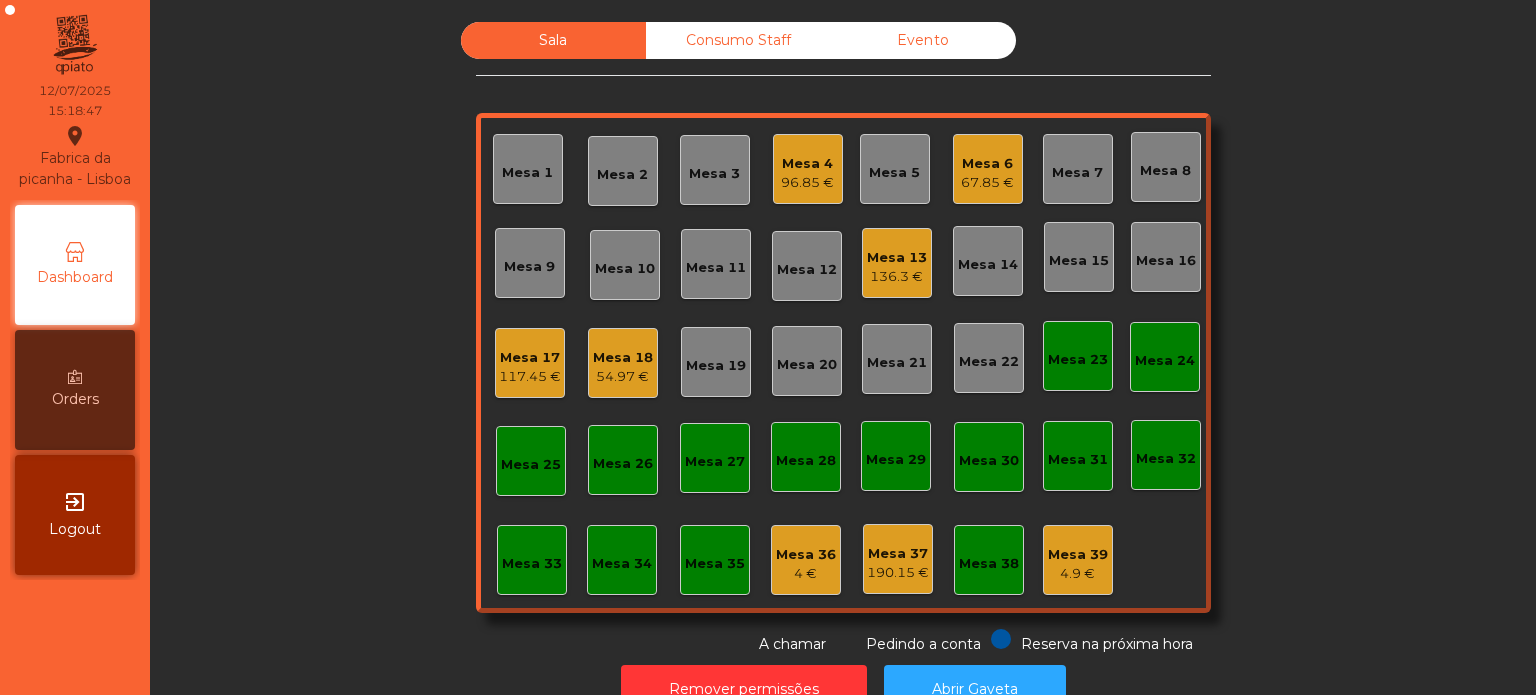click on "Mesa 17" 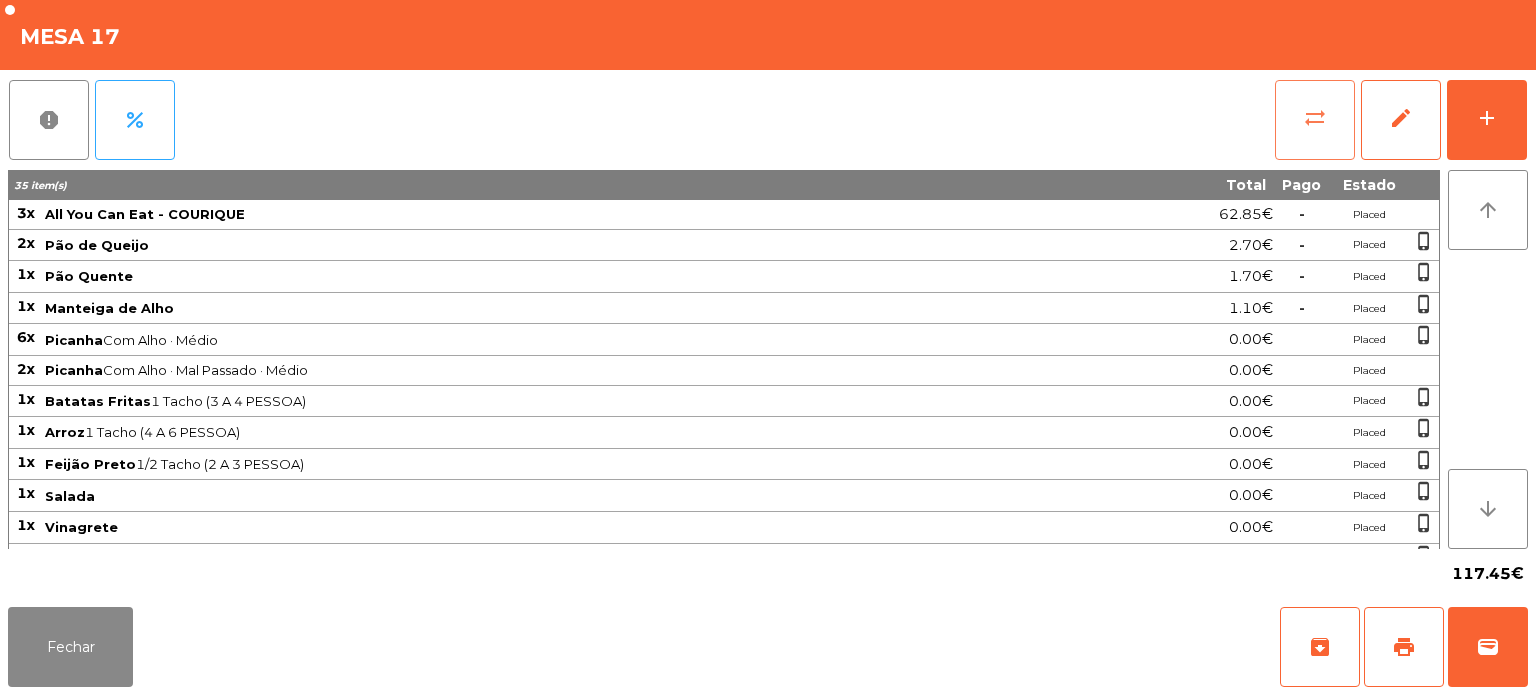 click on "sync_alt" 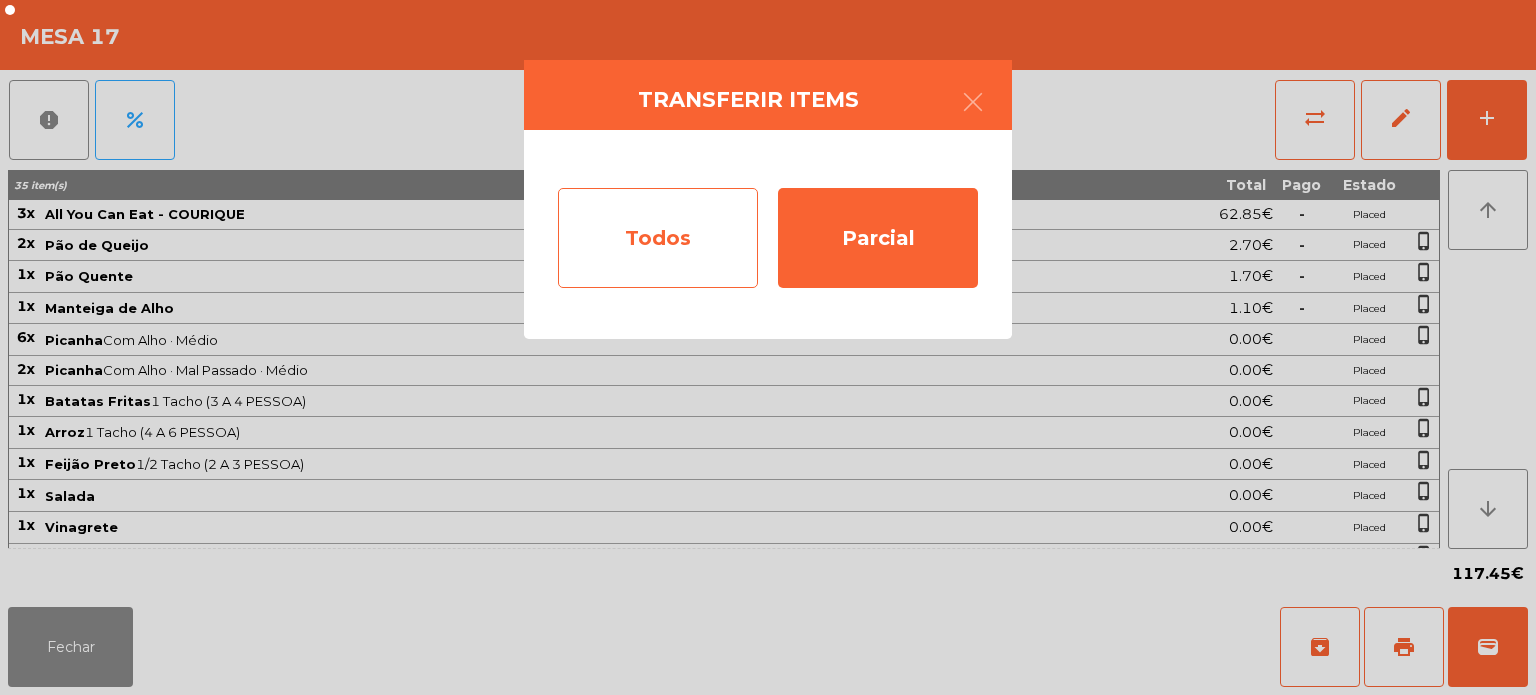 click on "Todos" 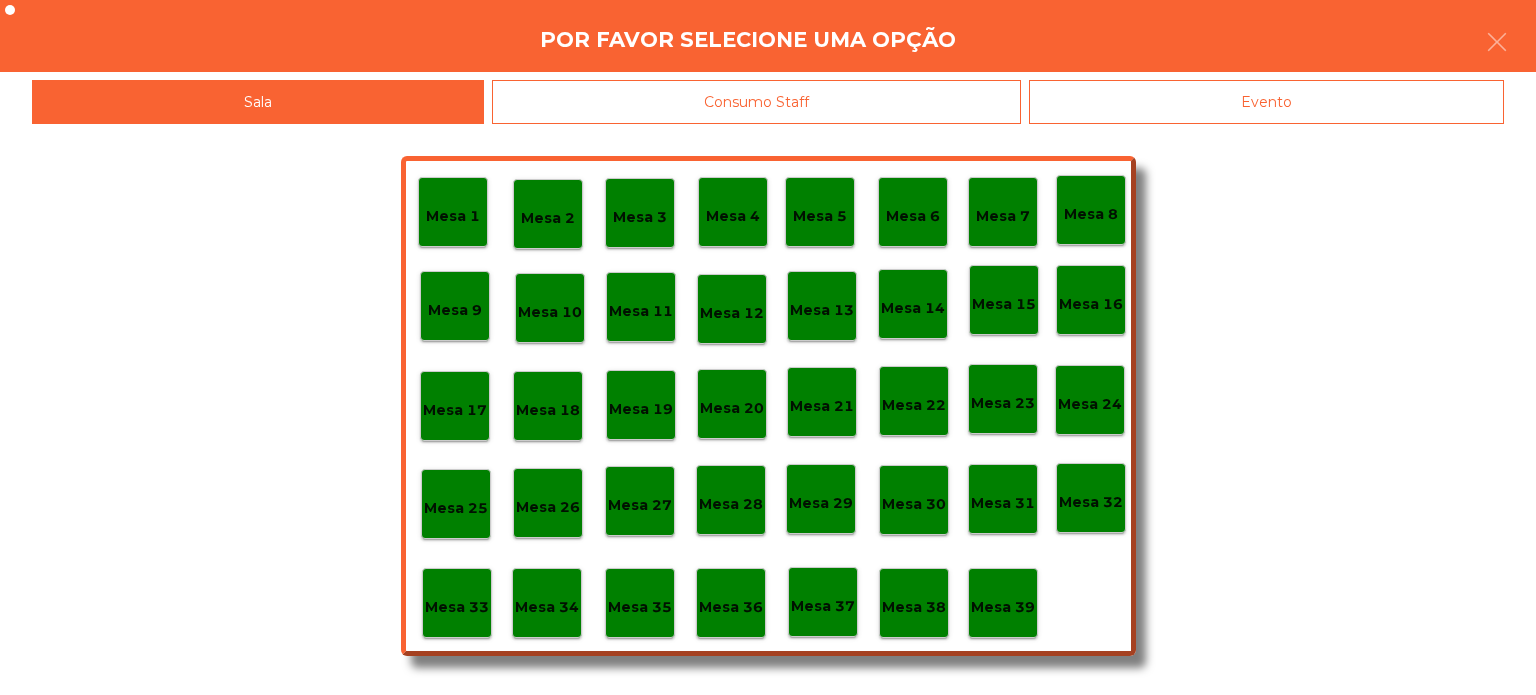 click on "Evento" 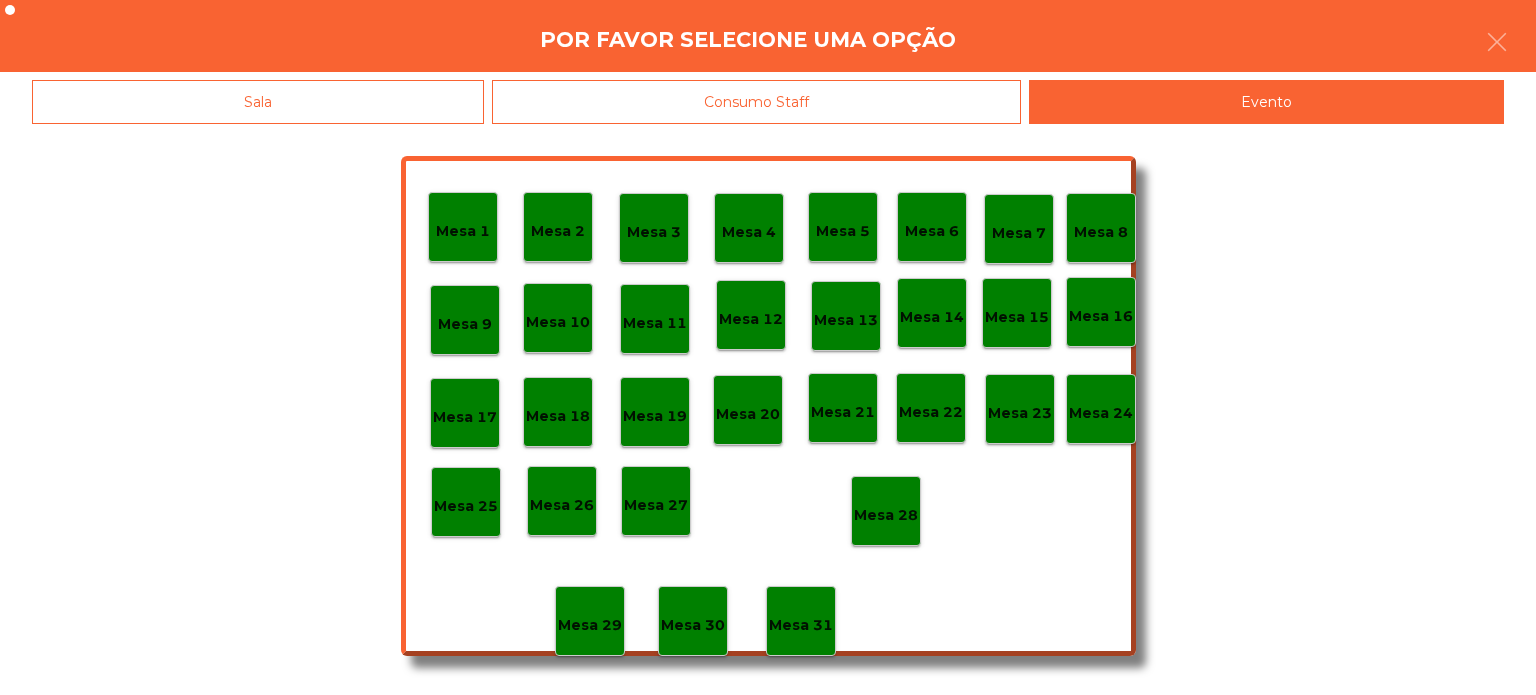 click on "Mesa 28" 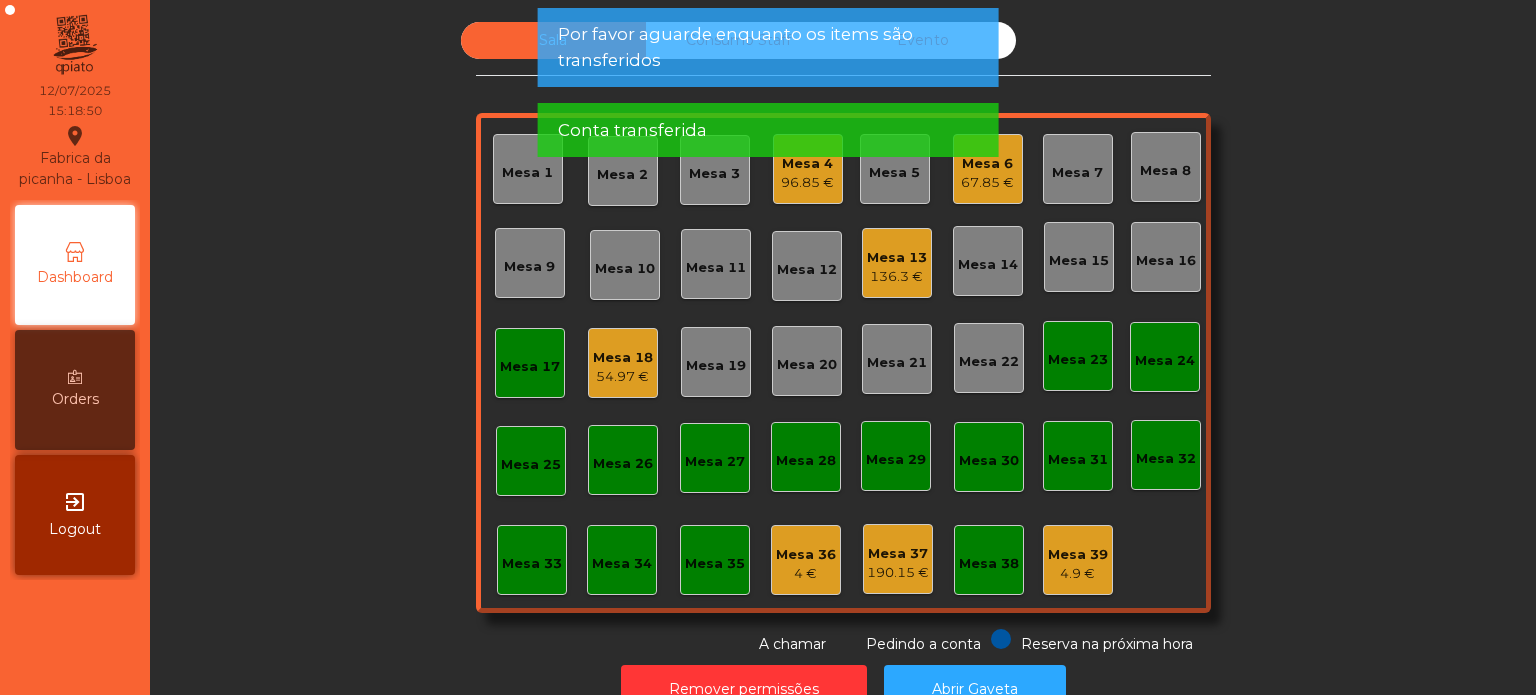click on "Mesa 18" 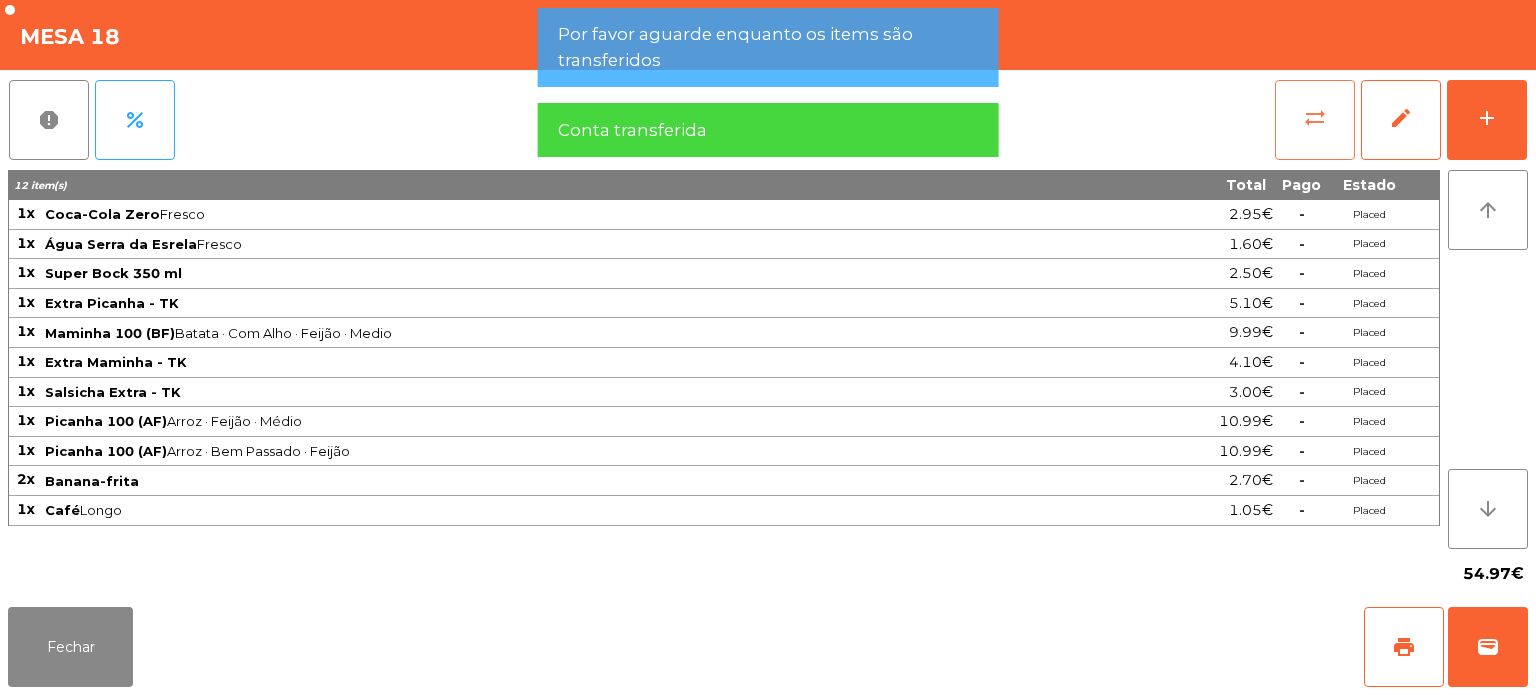 click on "sync_alt" 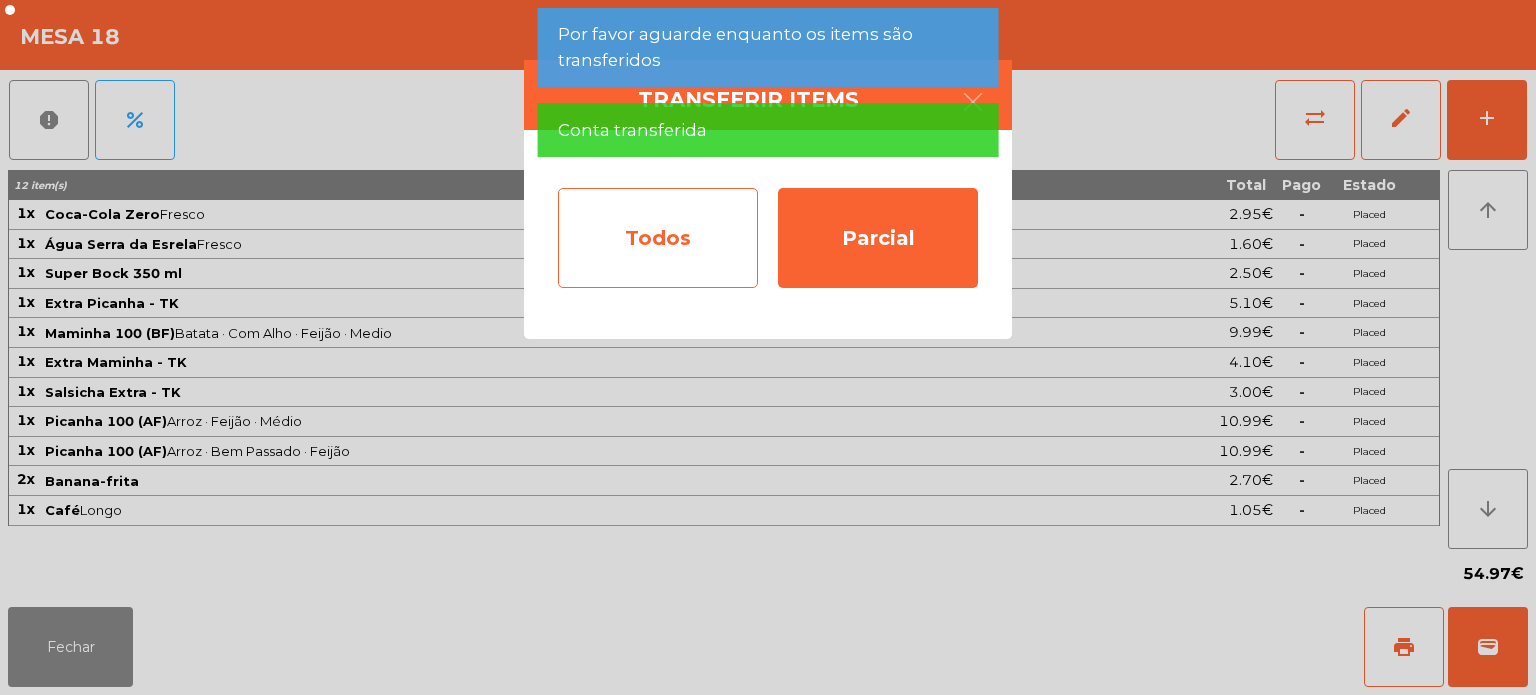 click on "Todos" 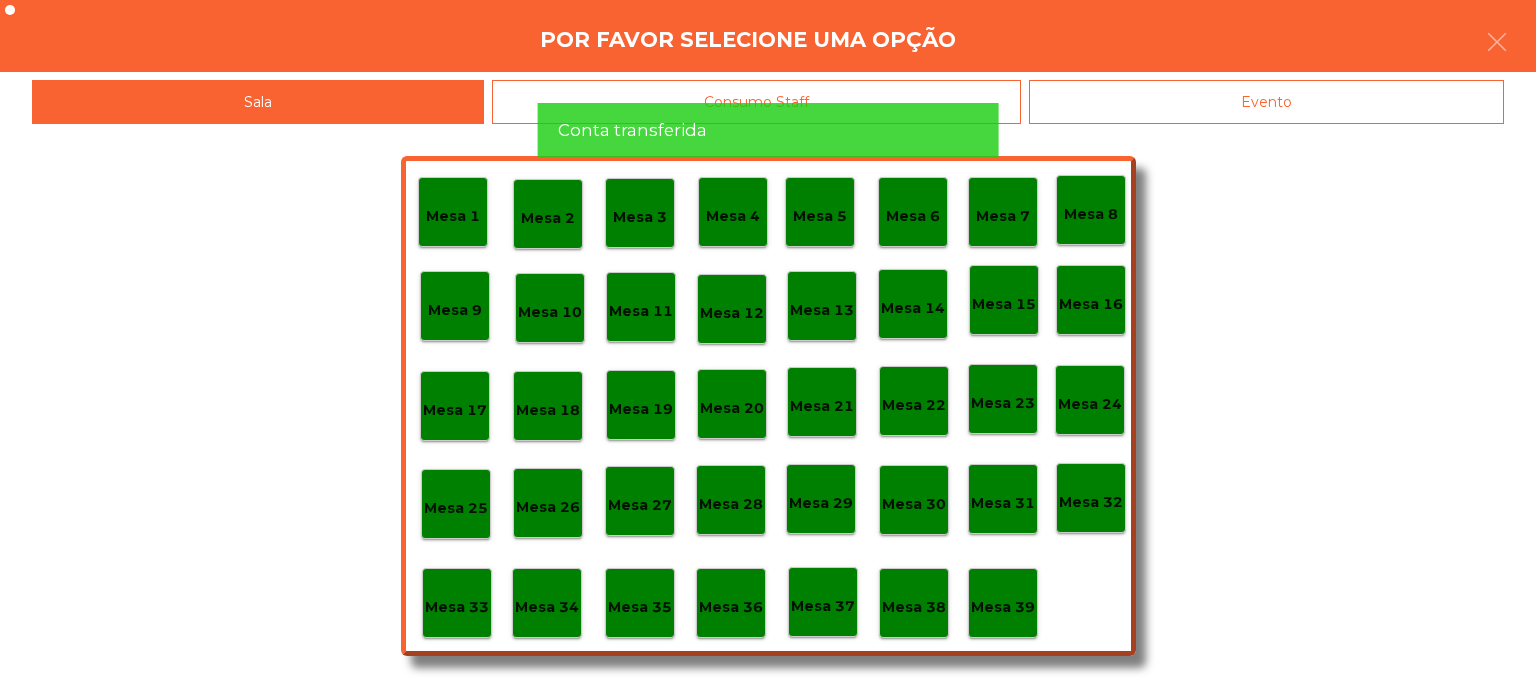 click on "Evento" 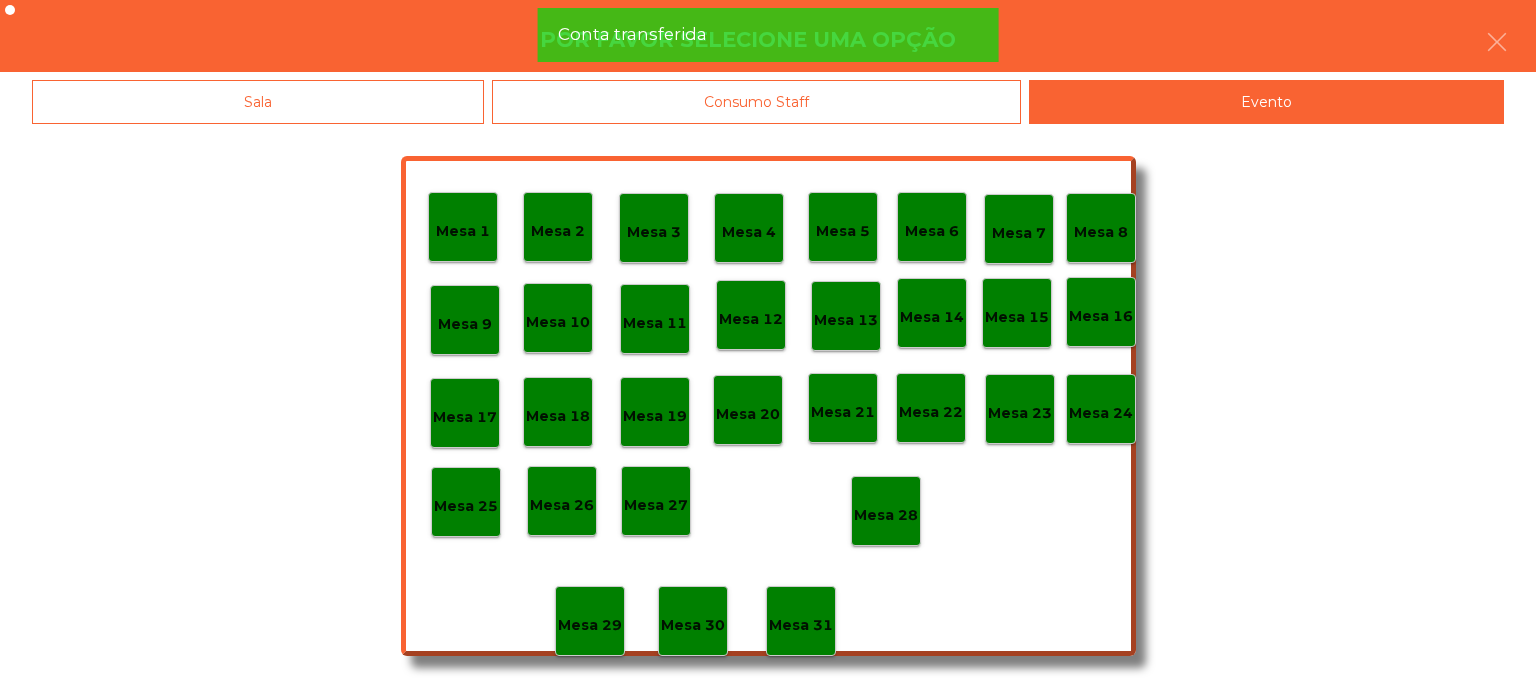 click on "Mesa 28" 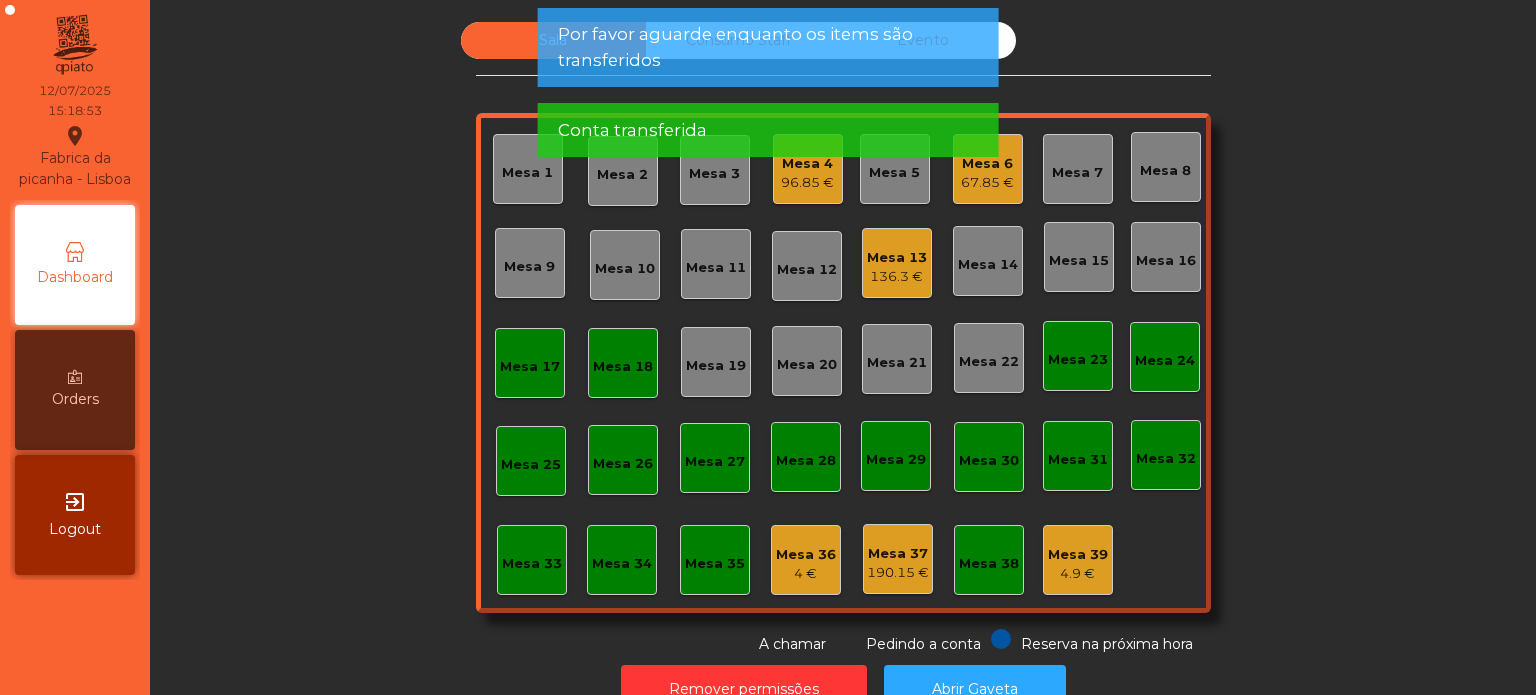 click on "Mesa 17" 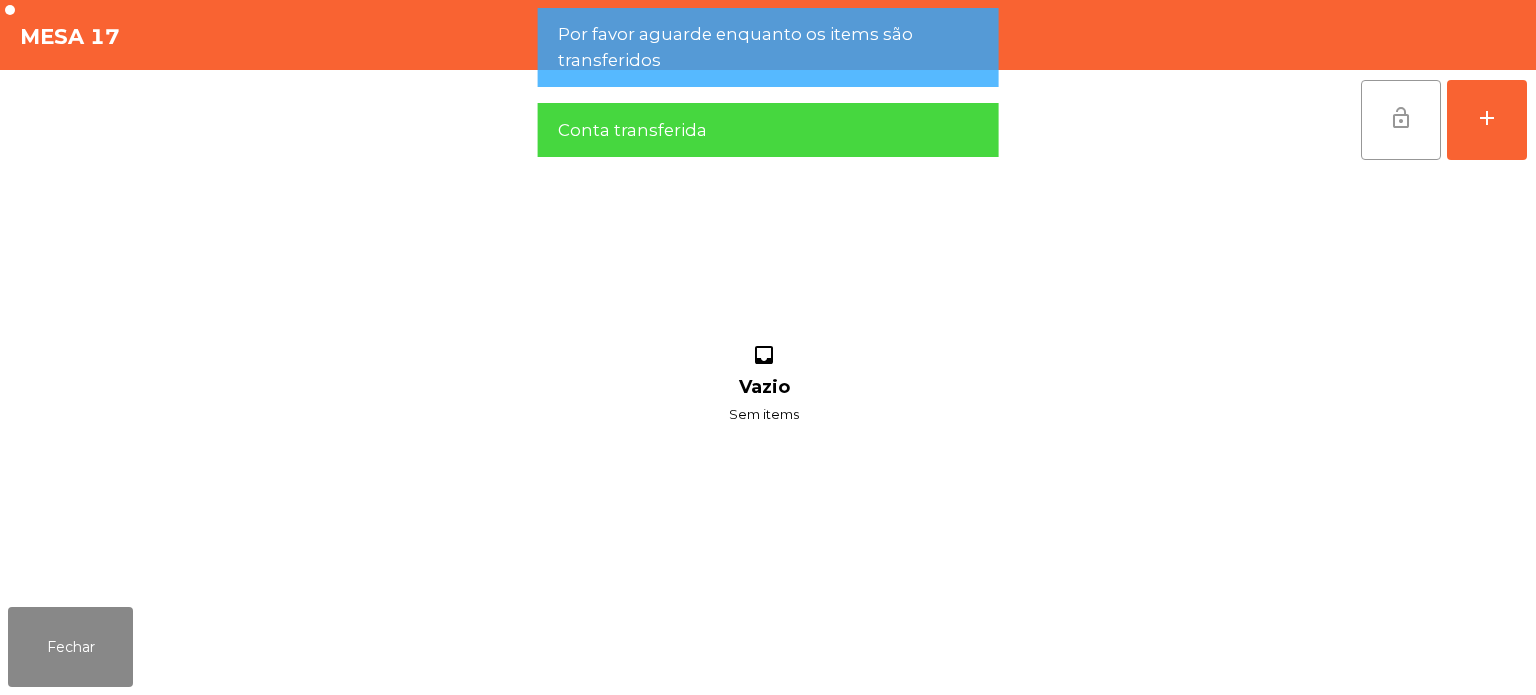 click on "lock_open" 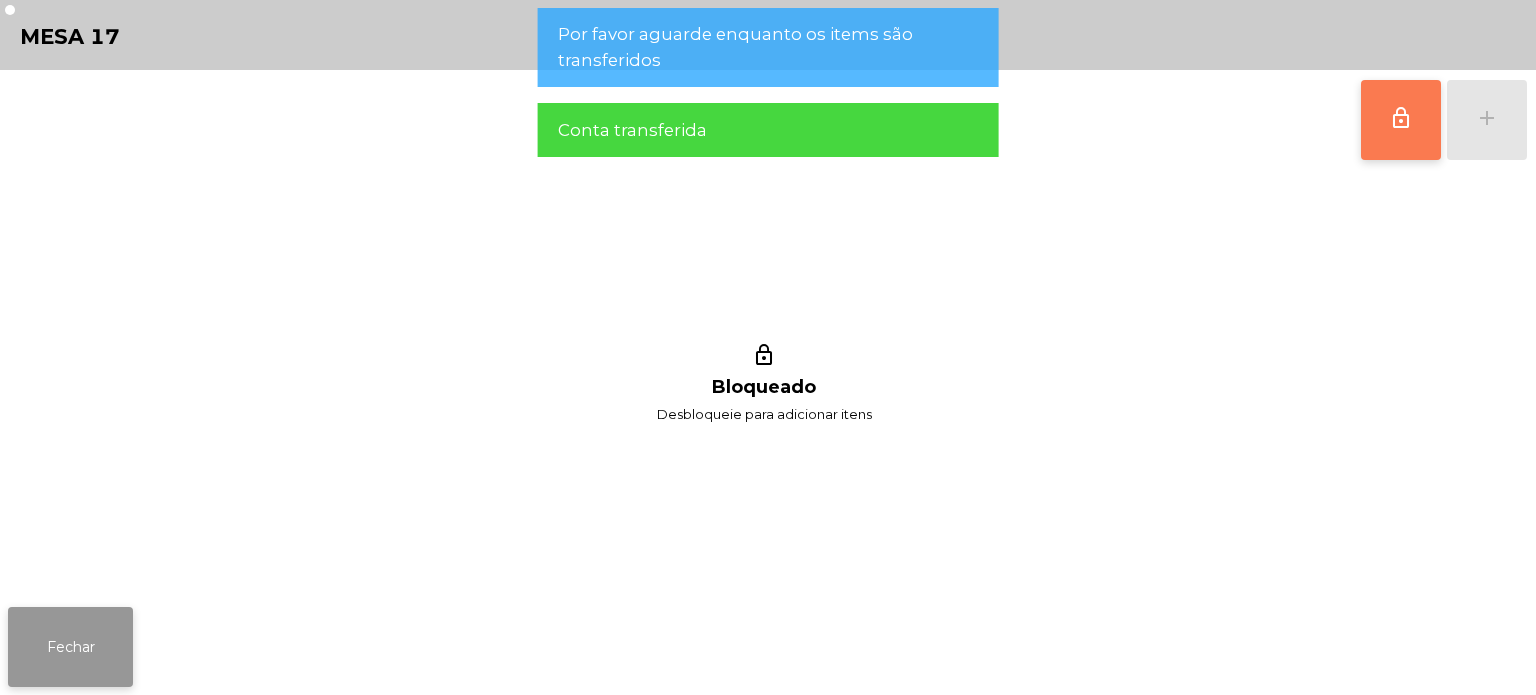 click on "Fechar" 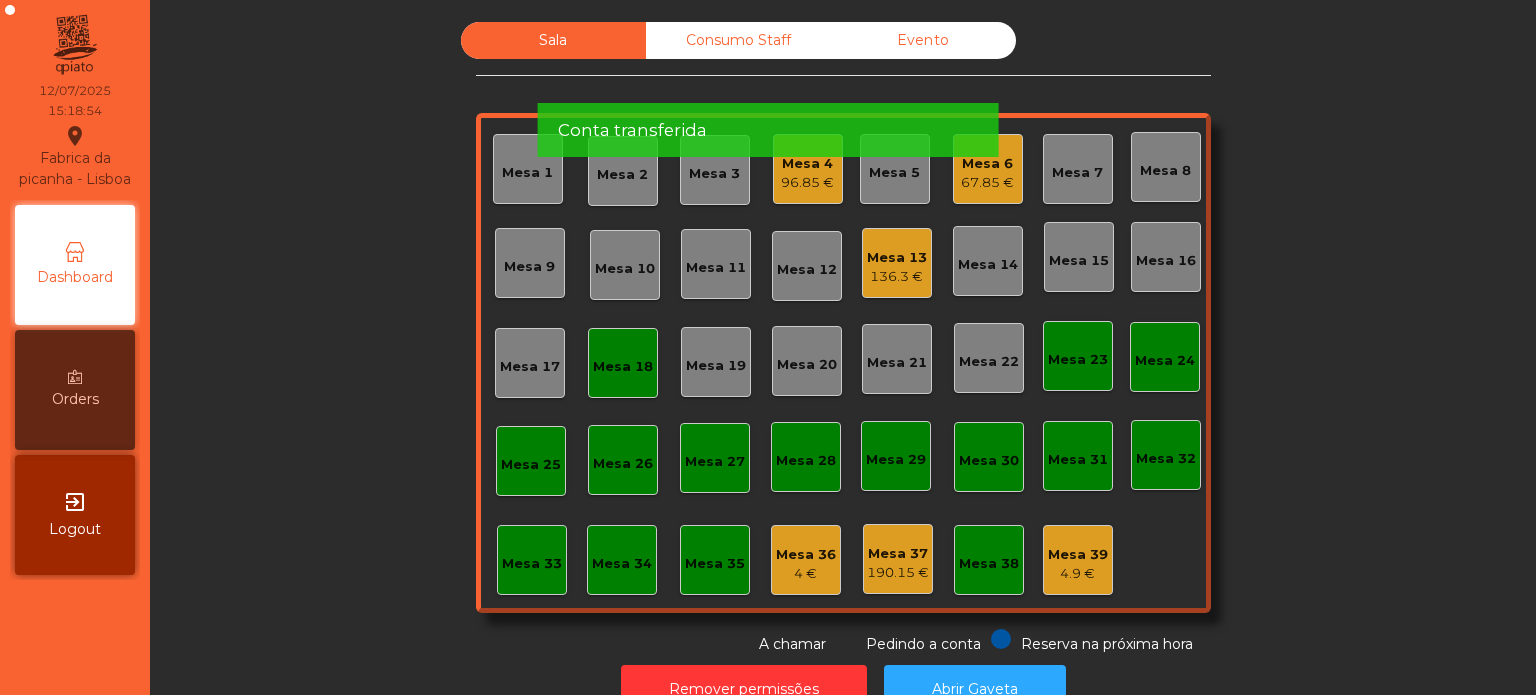 click on "Mesa 19" 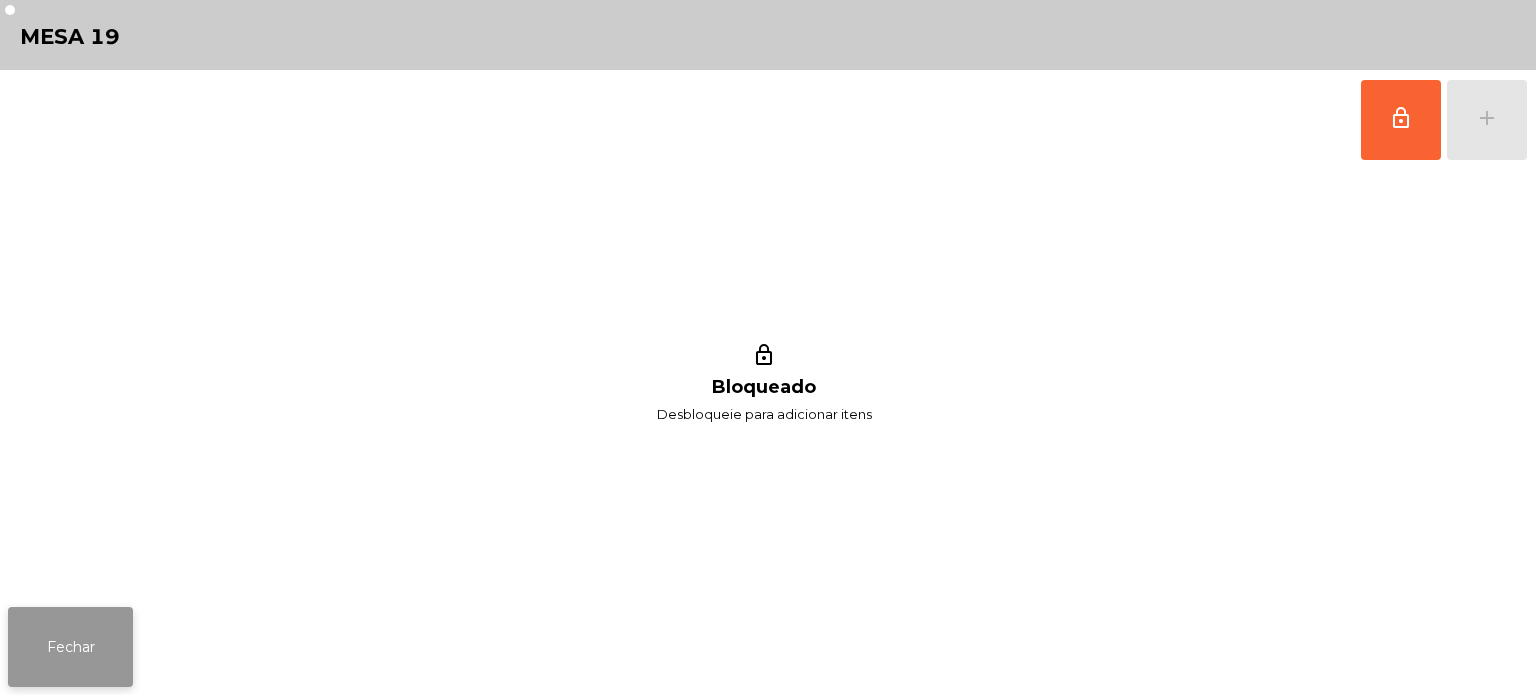 click on "Fechar" 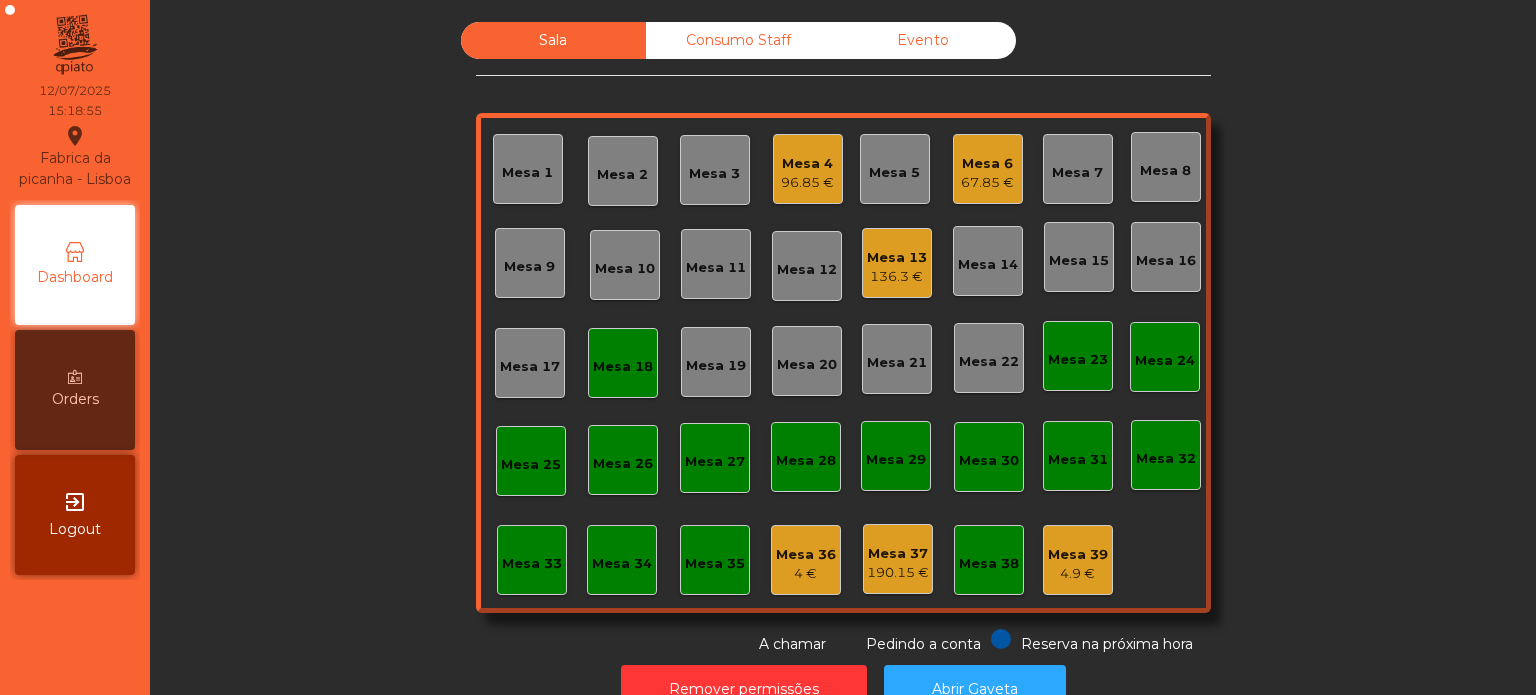 click on "Mesa 18" 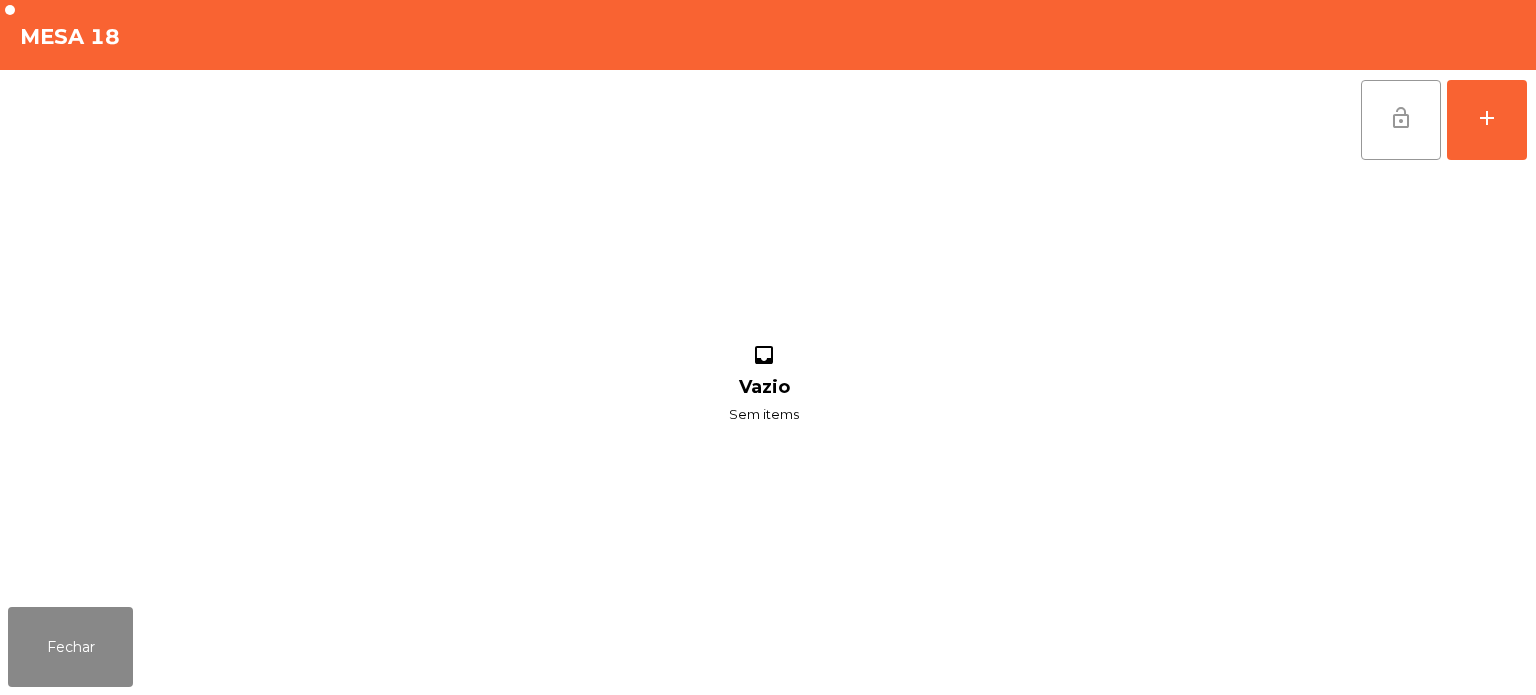 click on "lock_open" 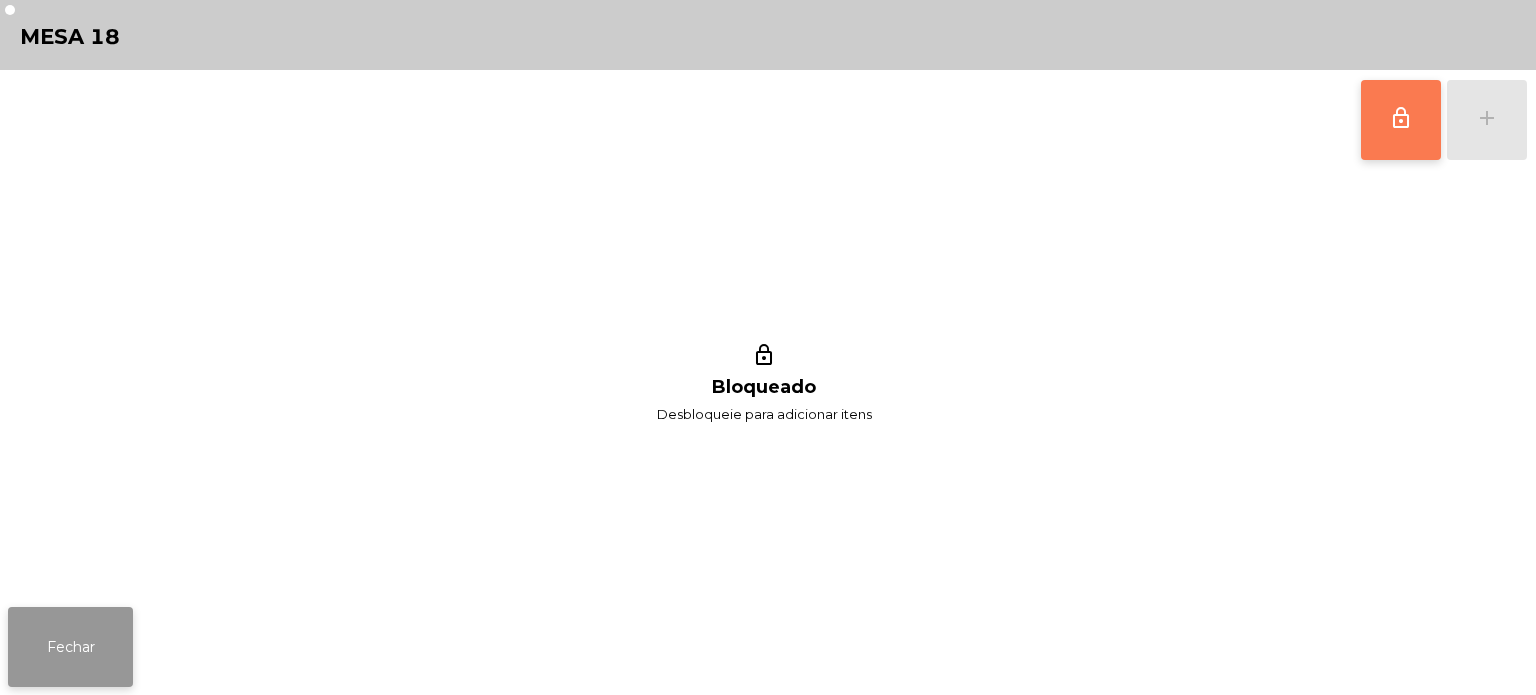 click on "Fechar" 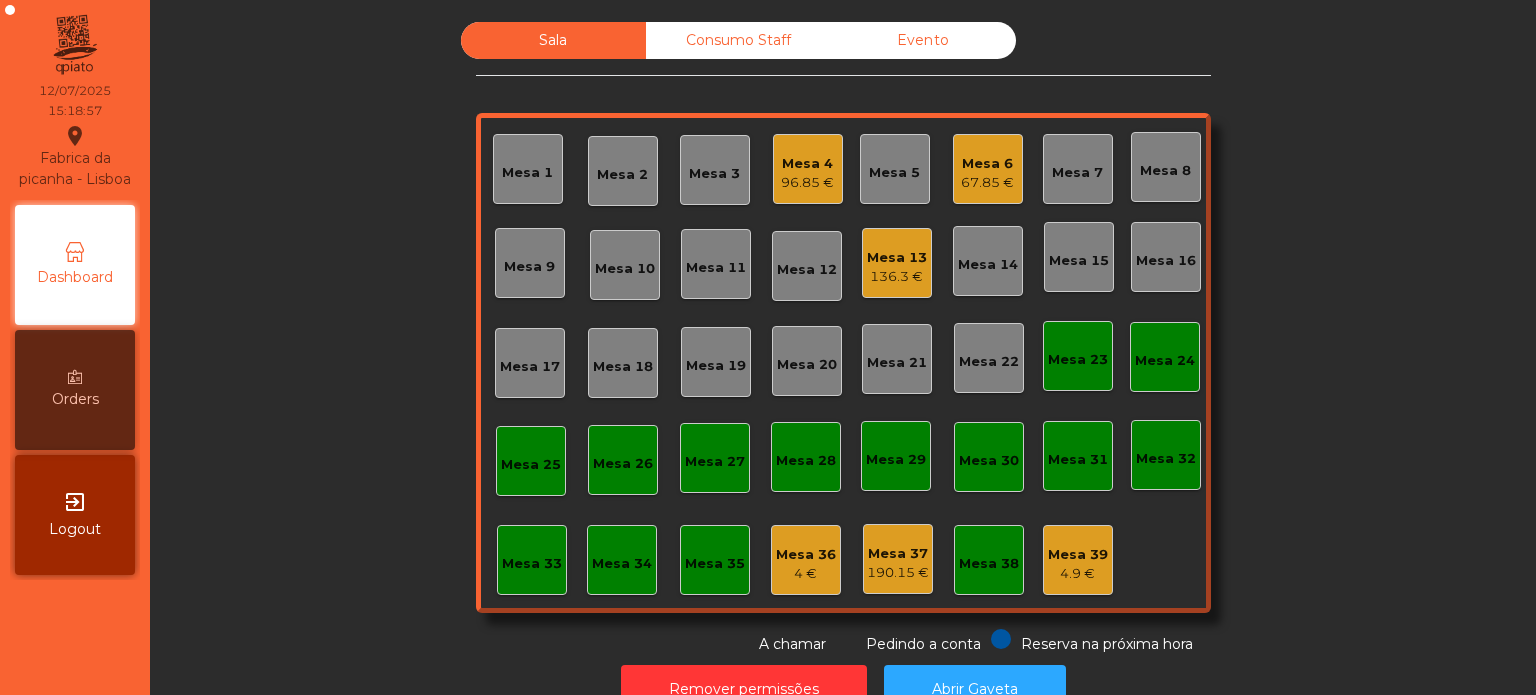 click on "Mesa 33" 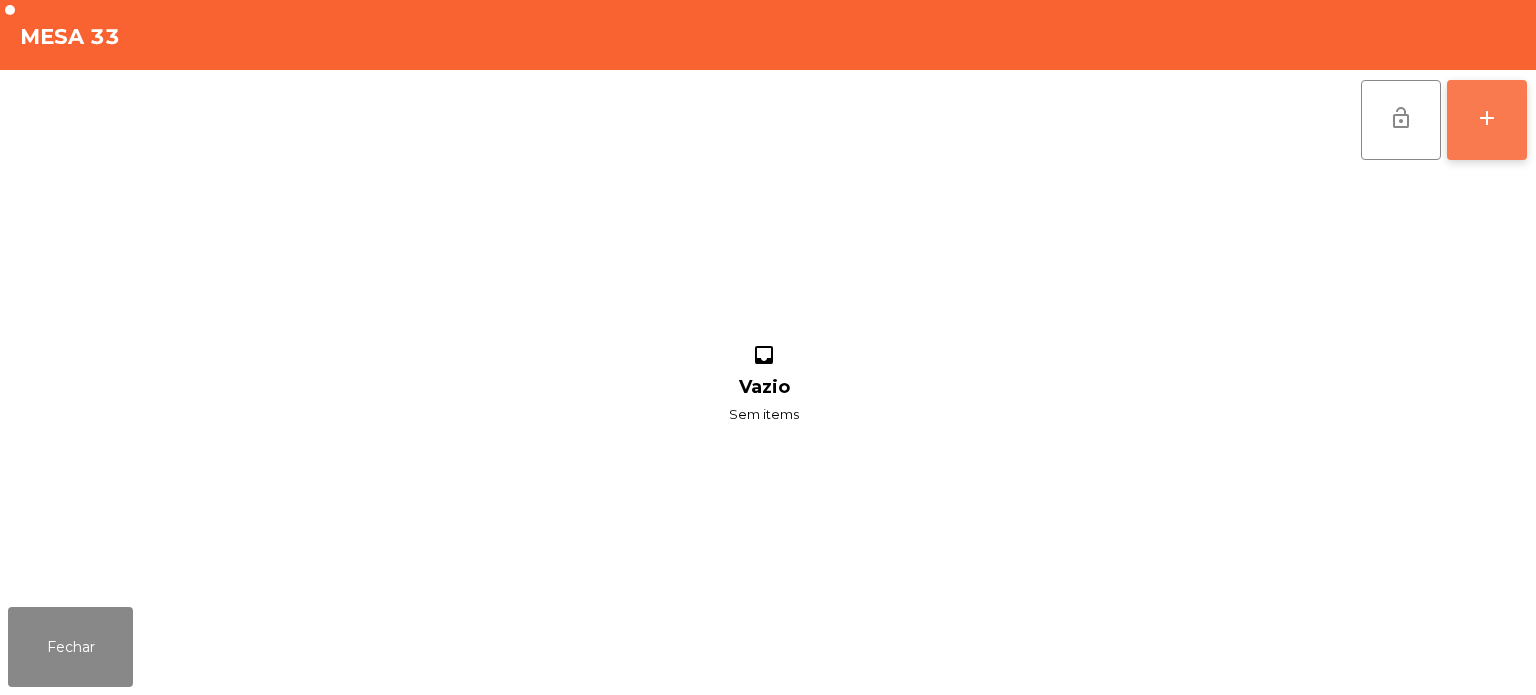 click on "add" 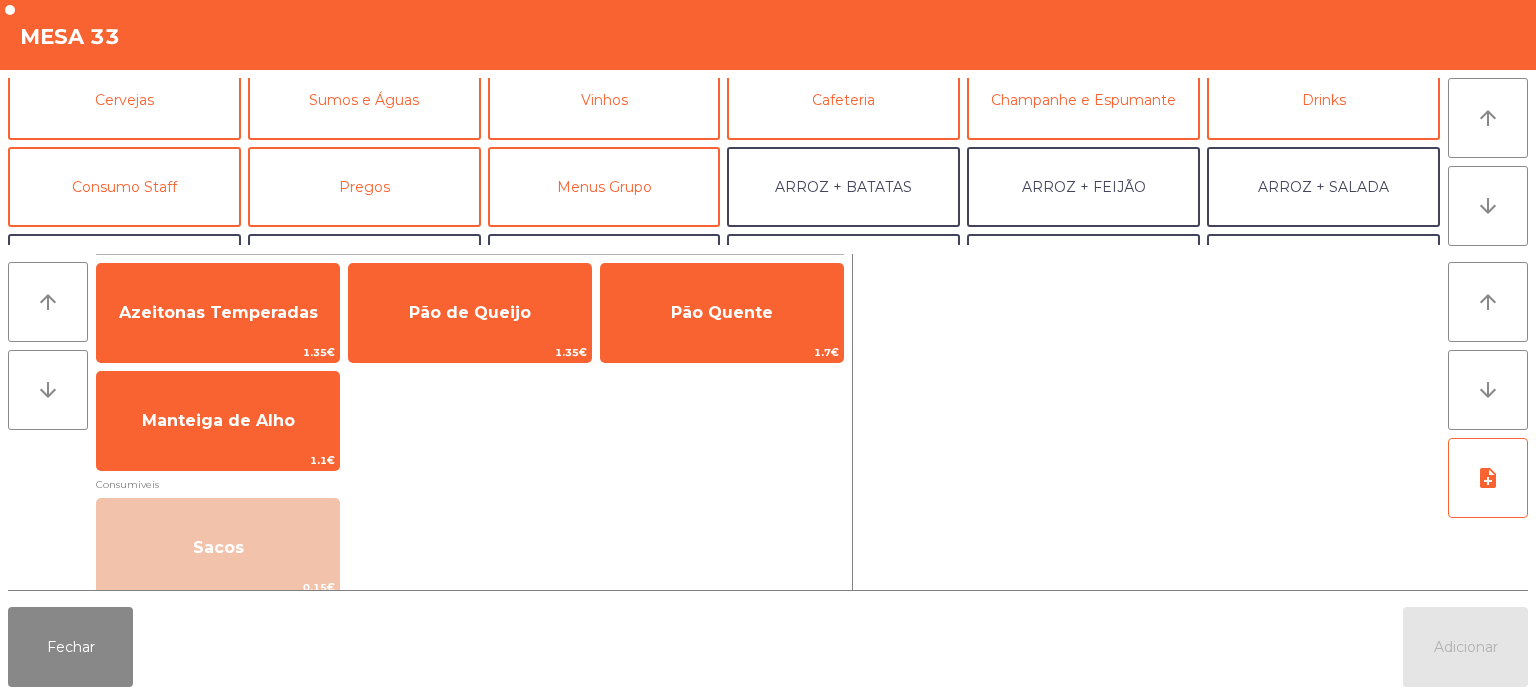 scroll, scrollTop: 108, scrollLeft: 0, axis: vertical 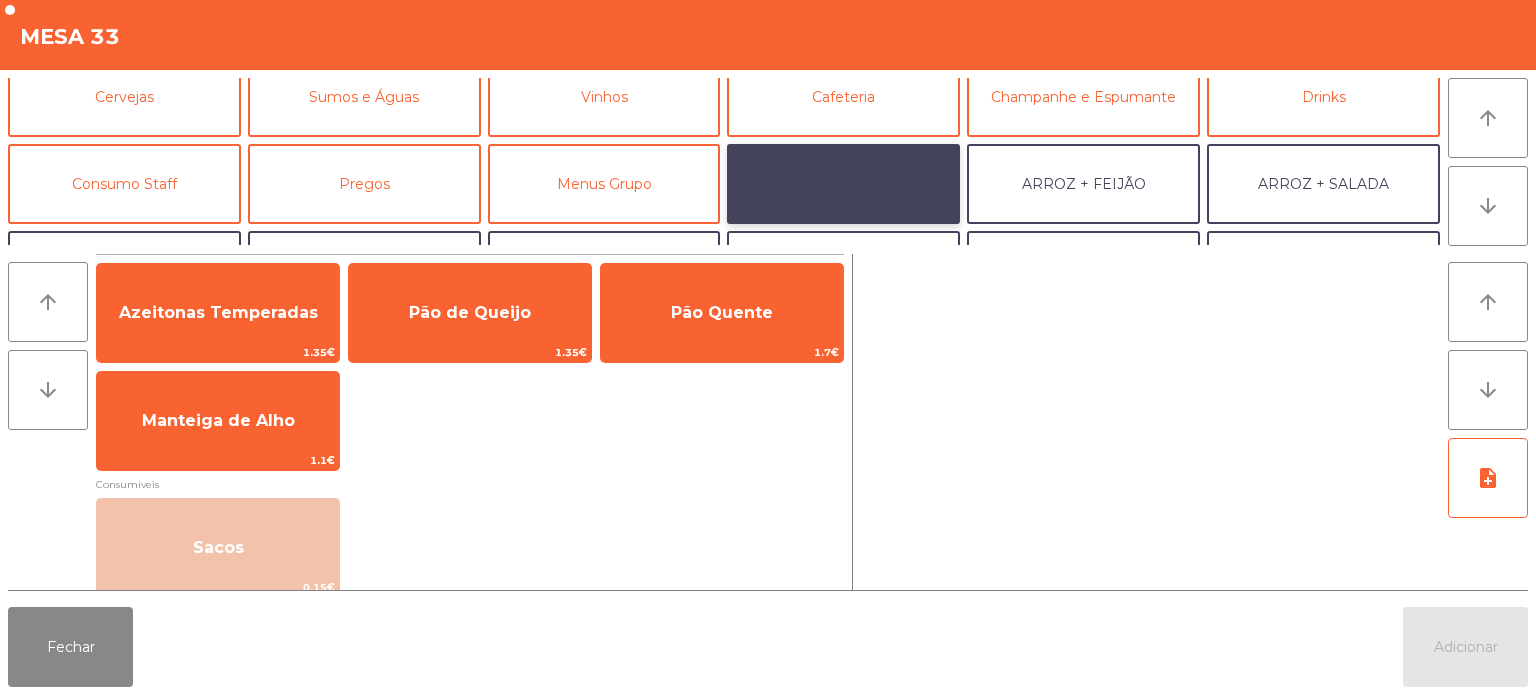 click on "ARROZ + BATATAS" 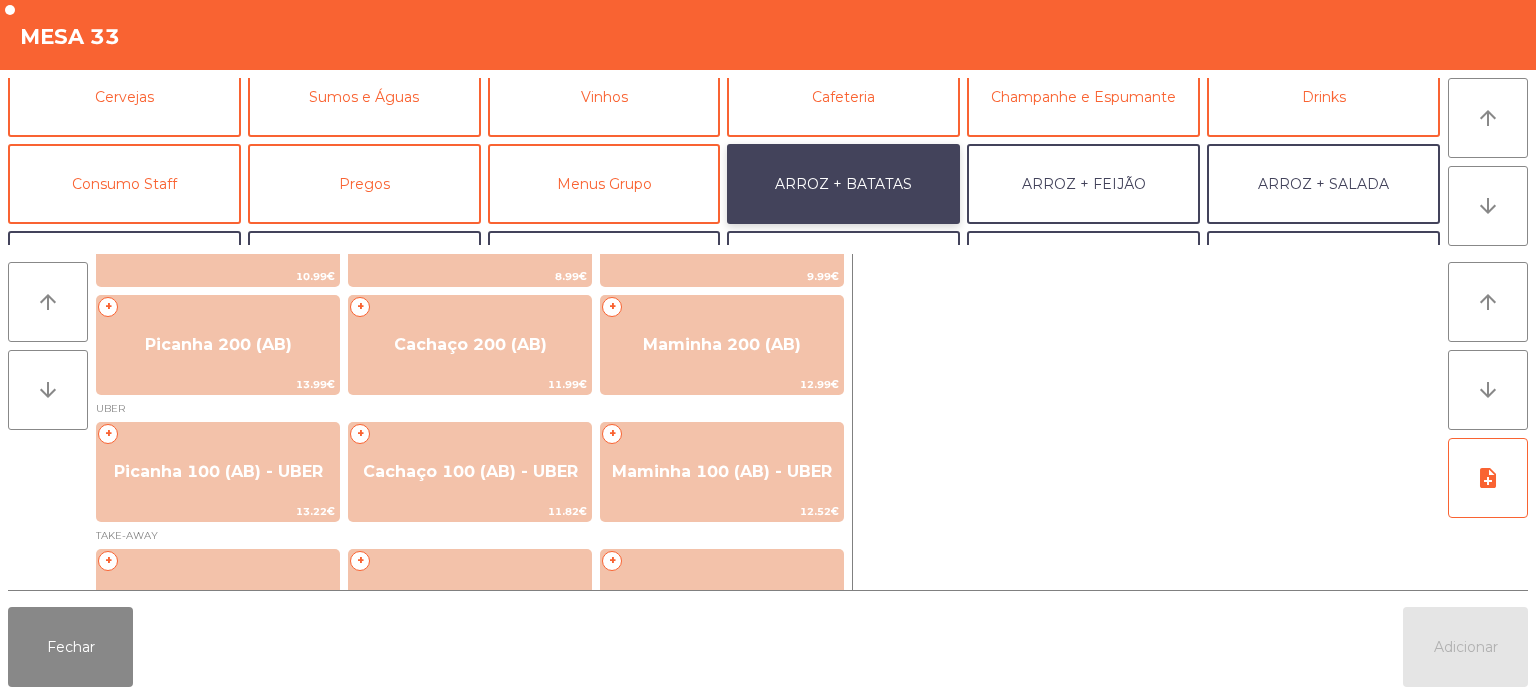 scroll, scrollTop: 91, scrollLeft: 0, axis: vertical 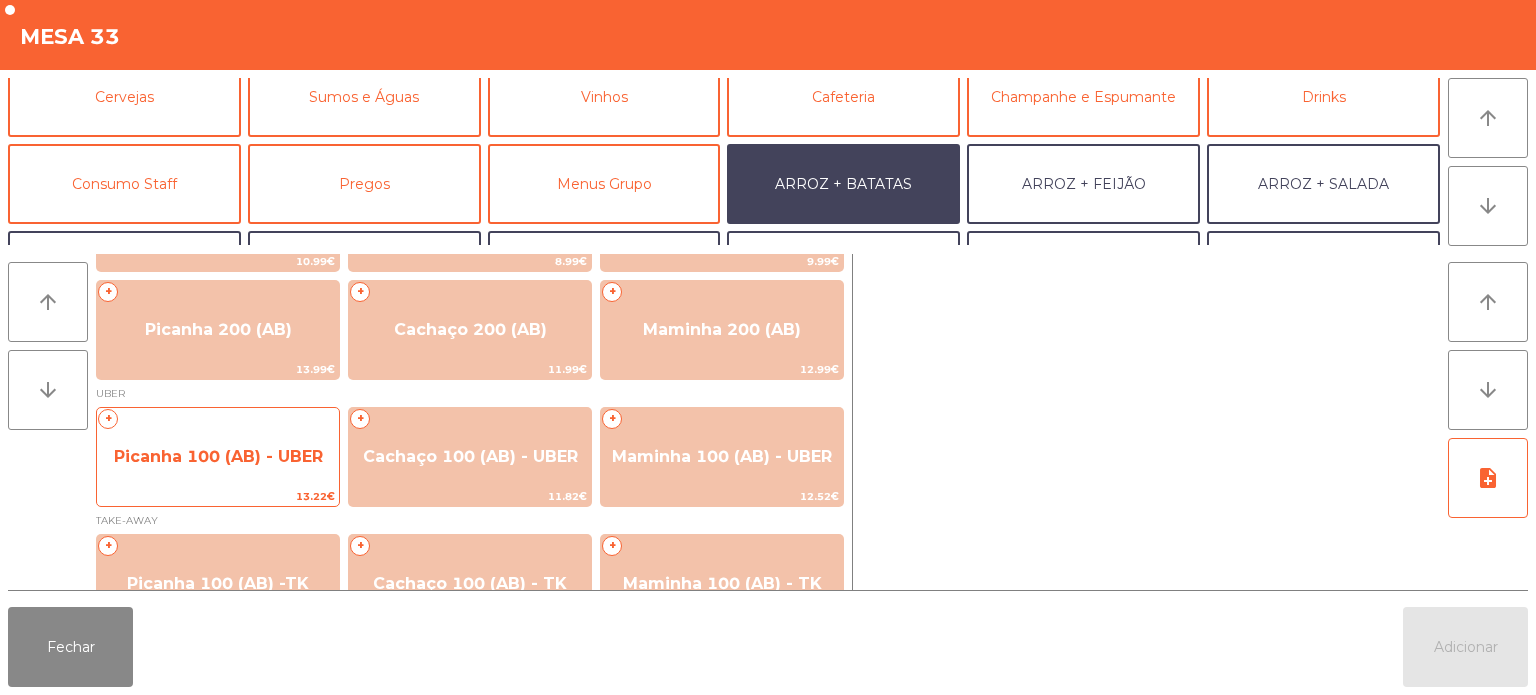 click on "Picanha 100 (AB) - UBER" 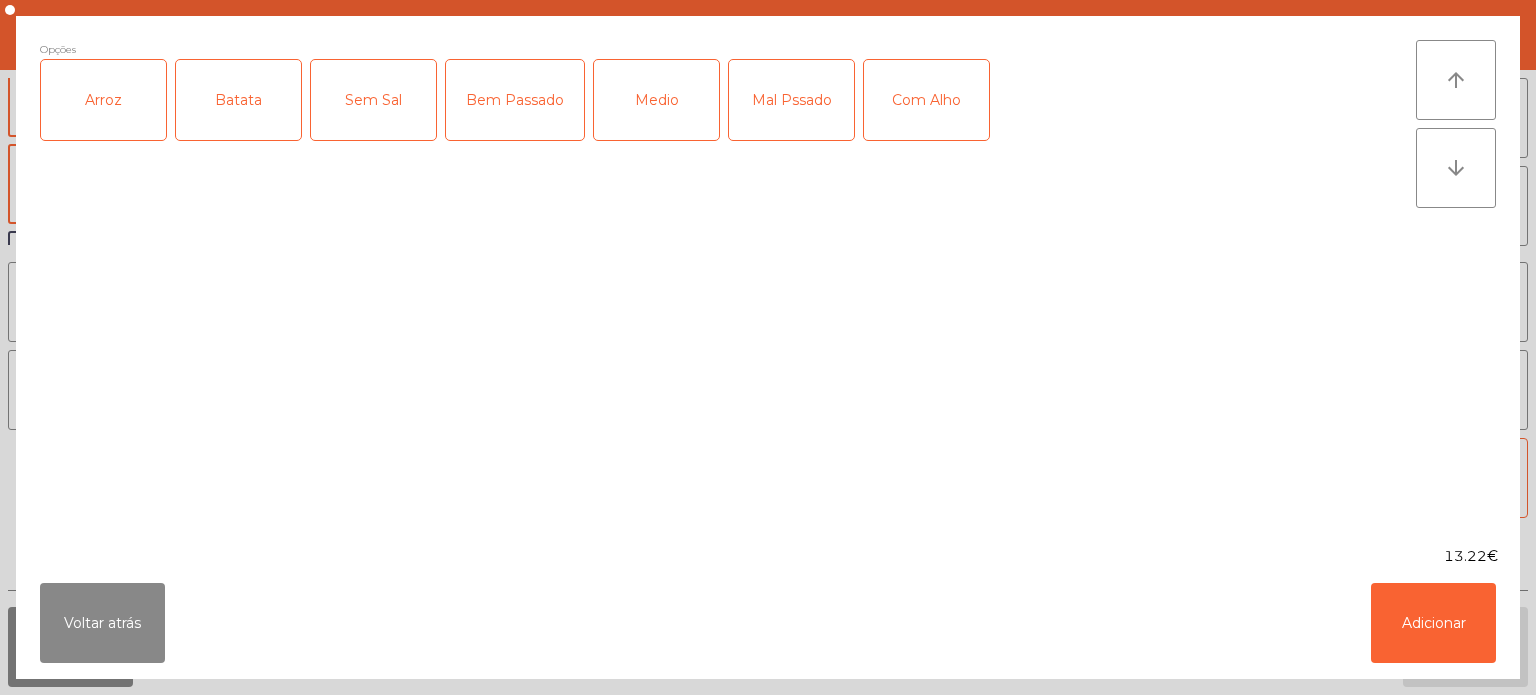 click on "Arroz" 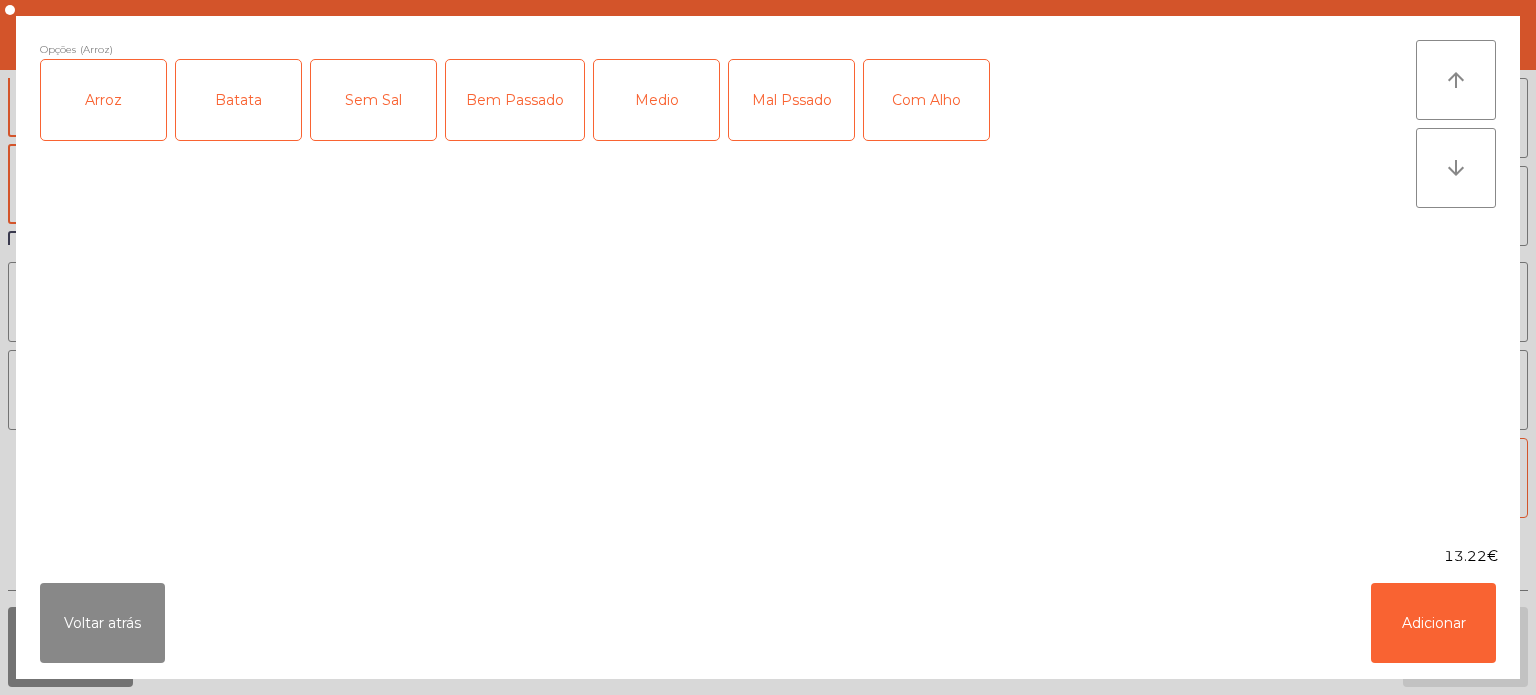 click on "Batata" 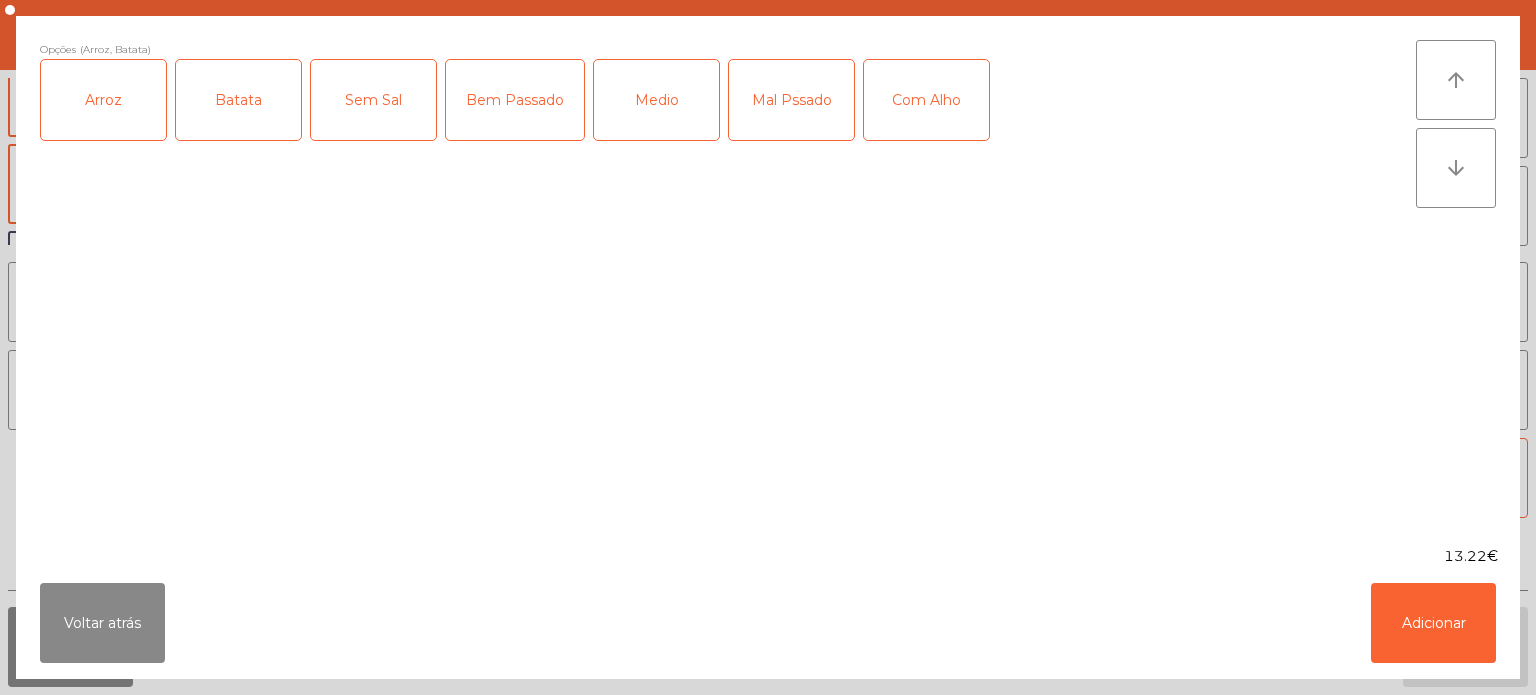 click on "Medio" 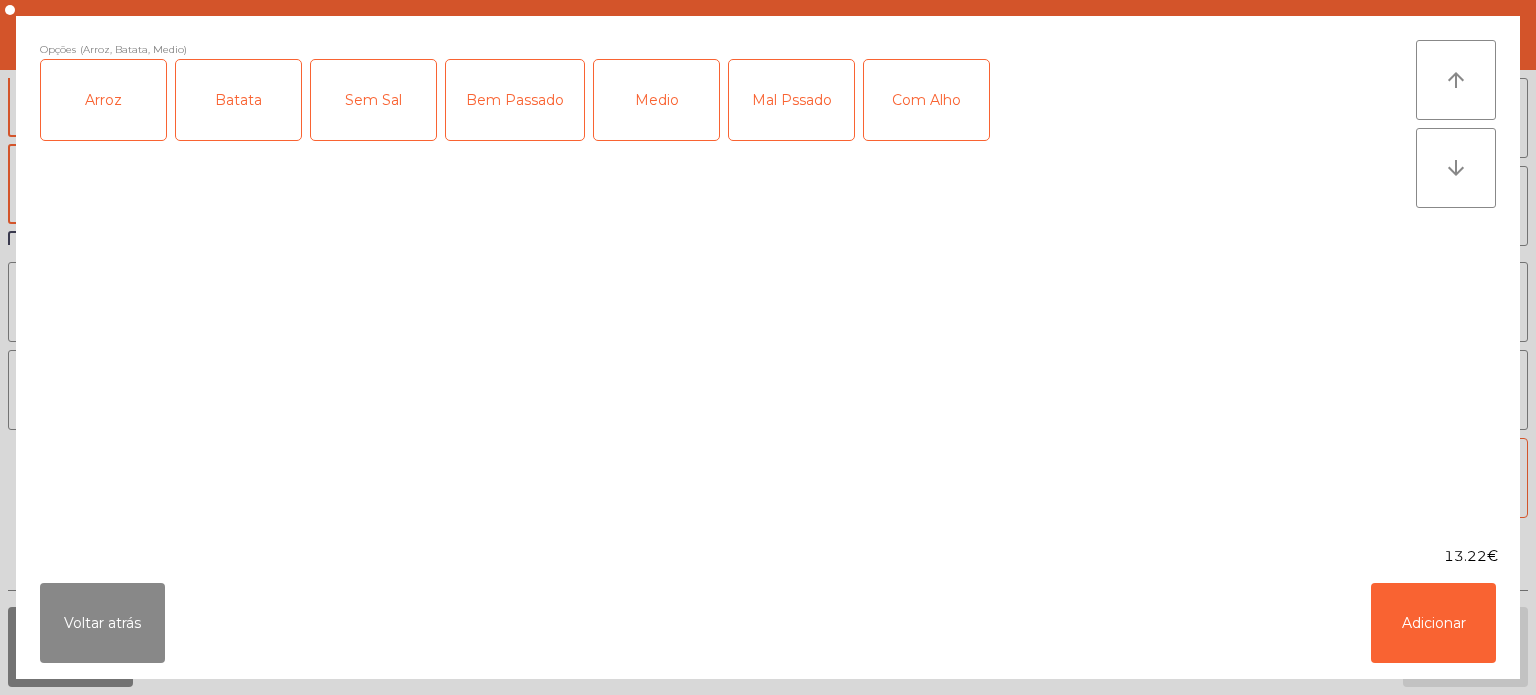 click on "Com Alho" 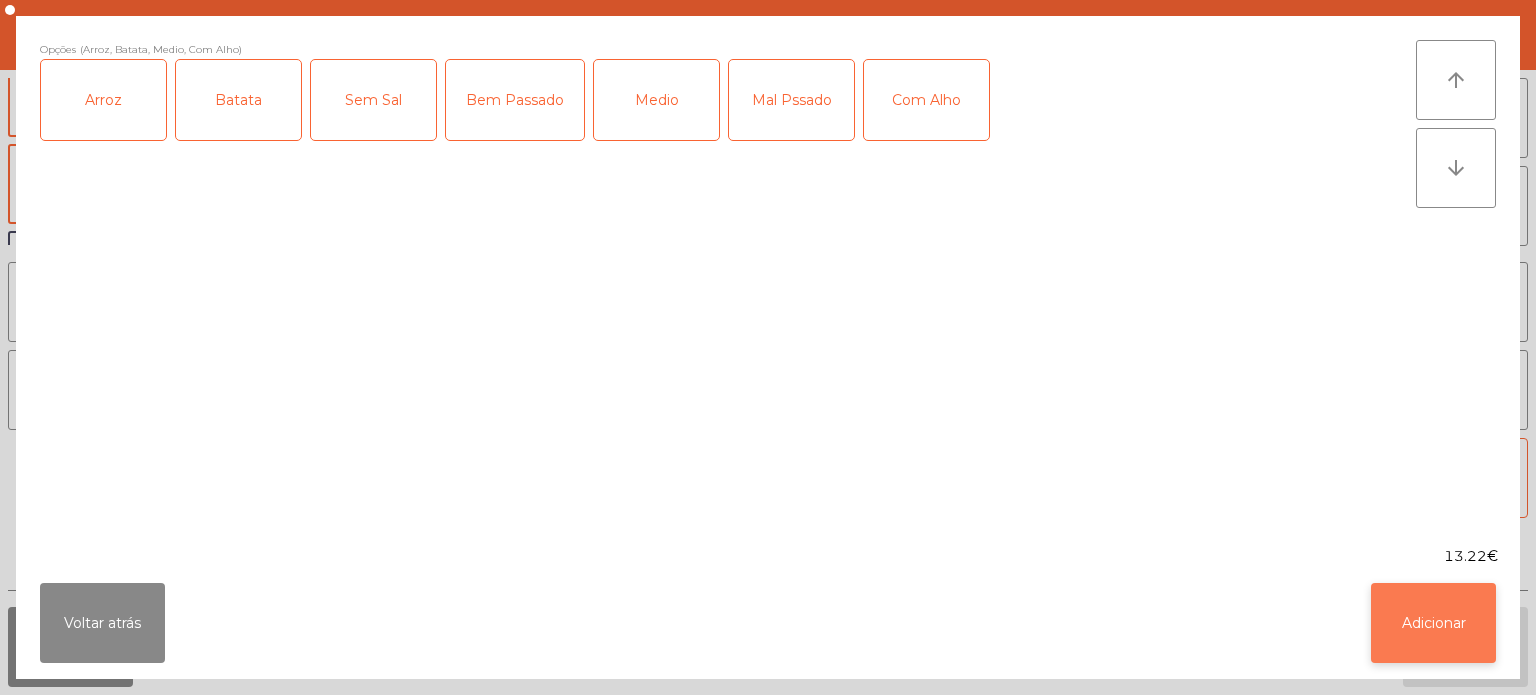 click on "Adicionar" 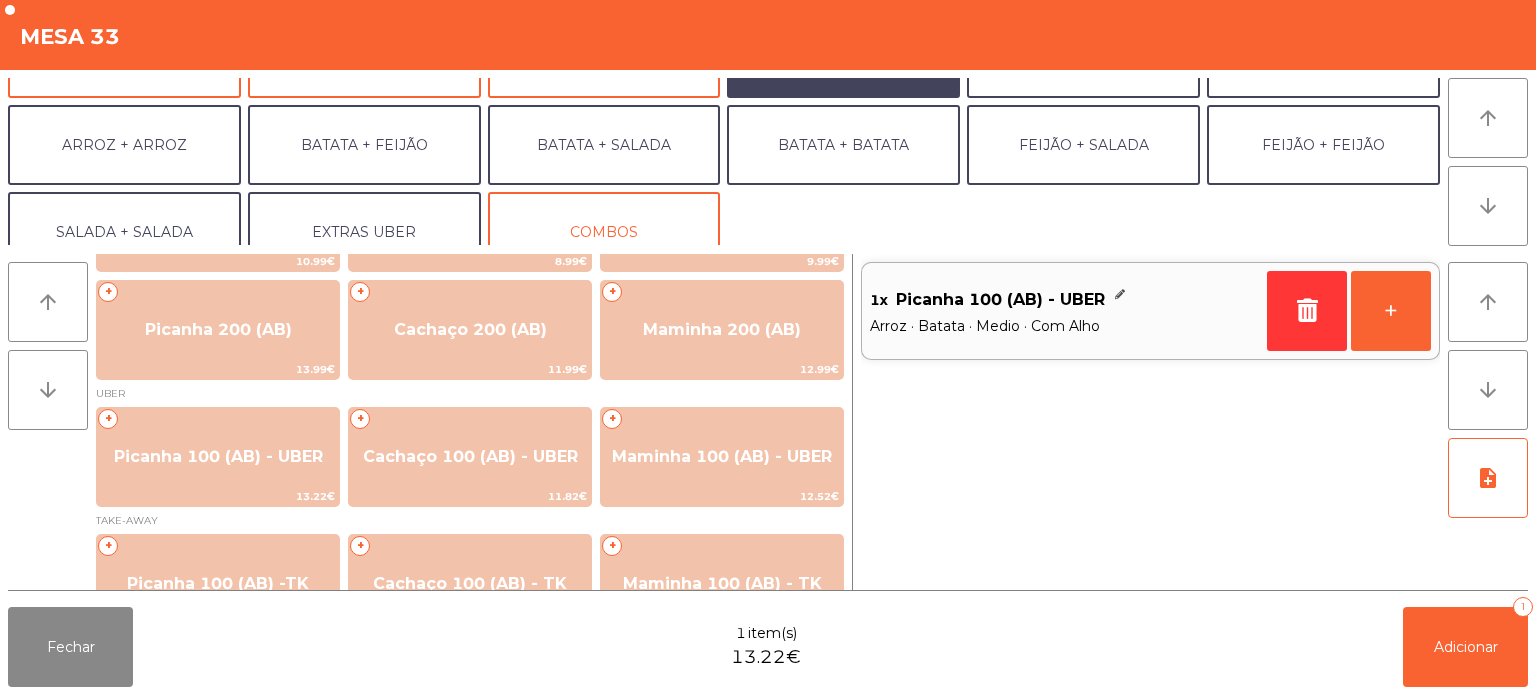 scroll, scrollTop: 260, scrollLeft: 0, axis: vertical 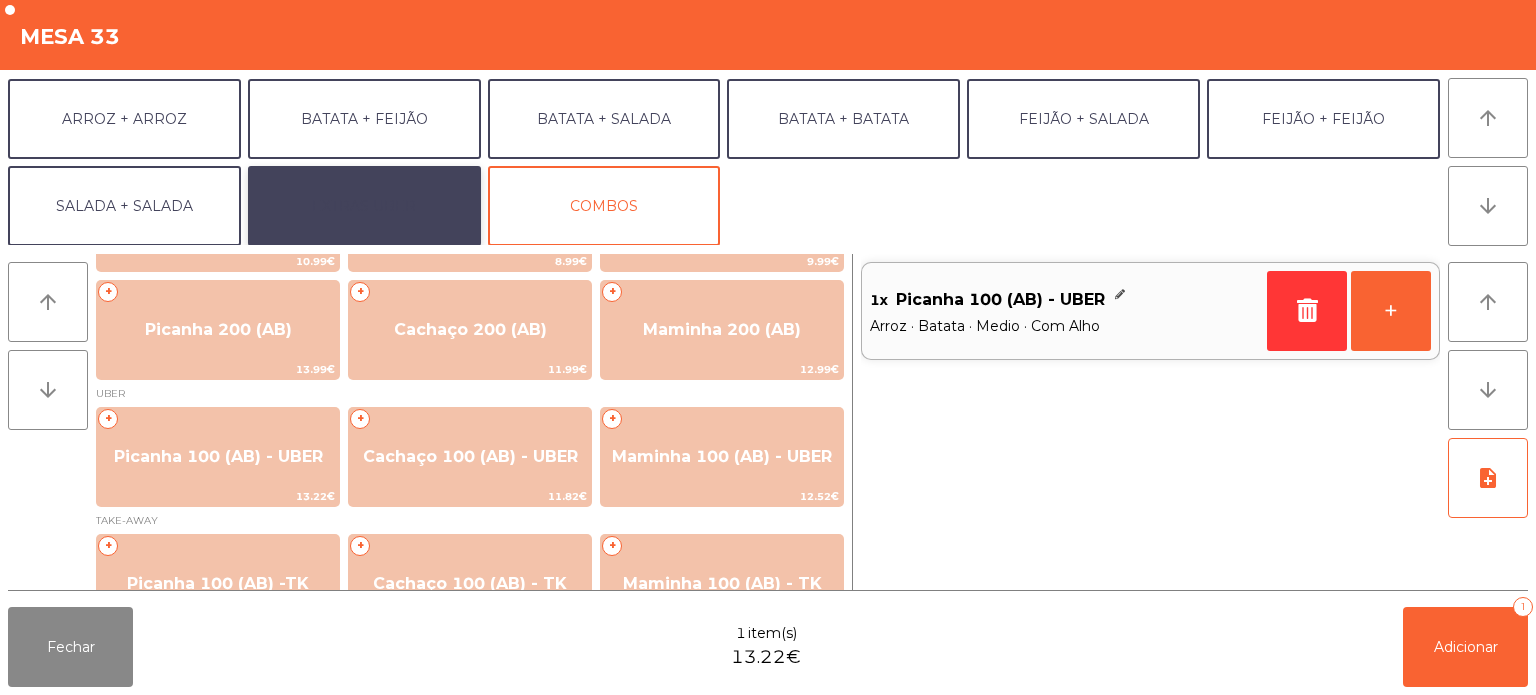 click on "EXTRAS UBER" 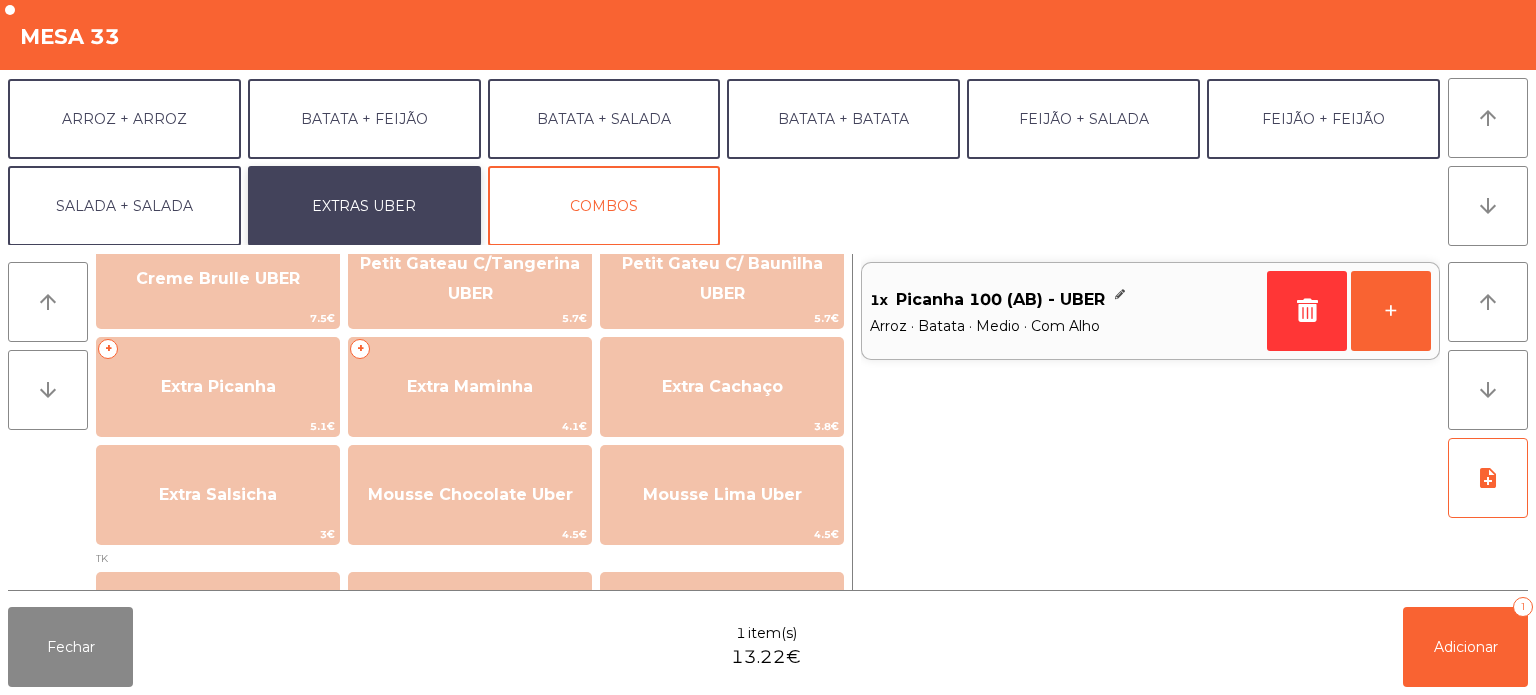 scroll, scrollTop: 493, scrollLeft: 0, axis: vertical 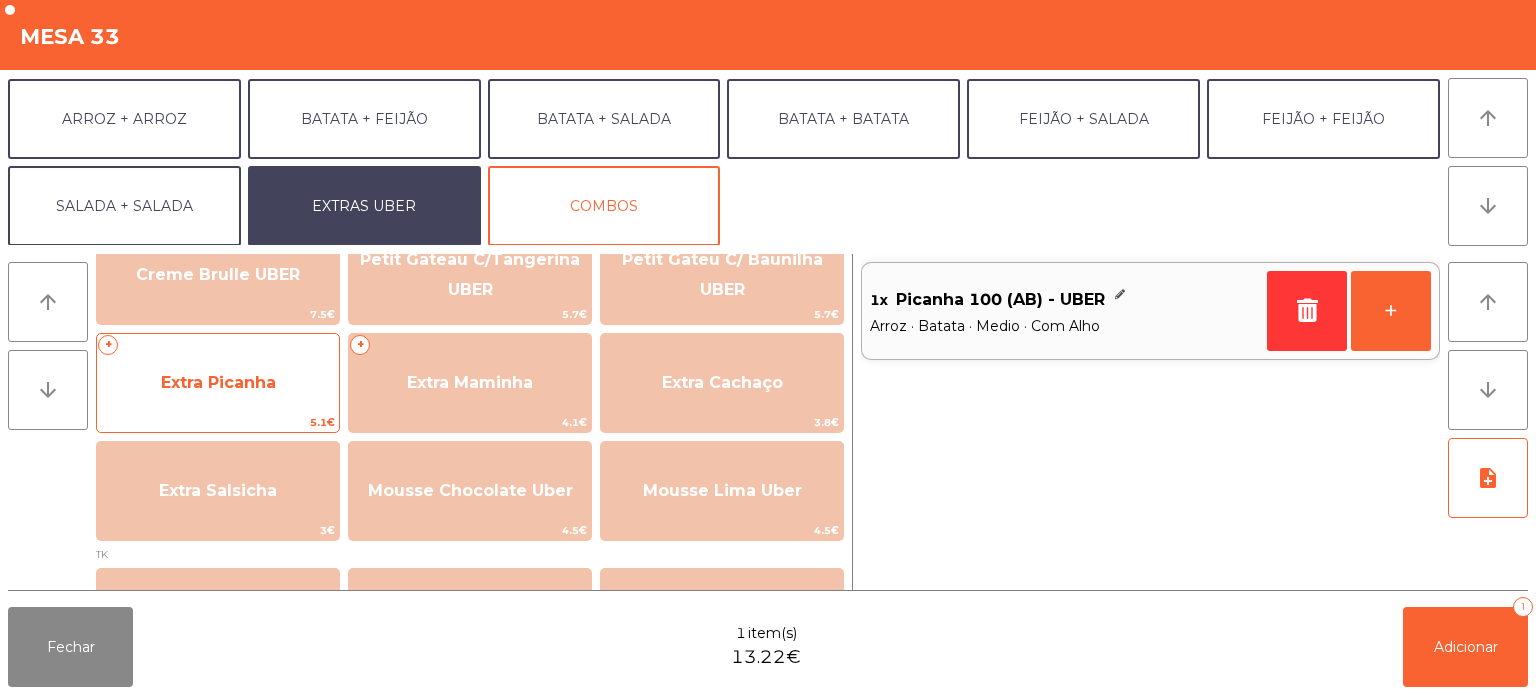click on "Extra Picanha" 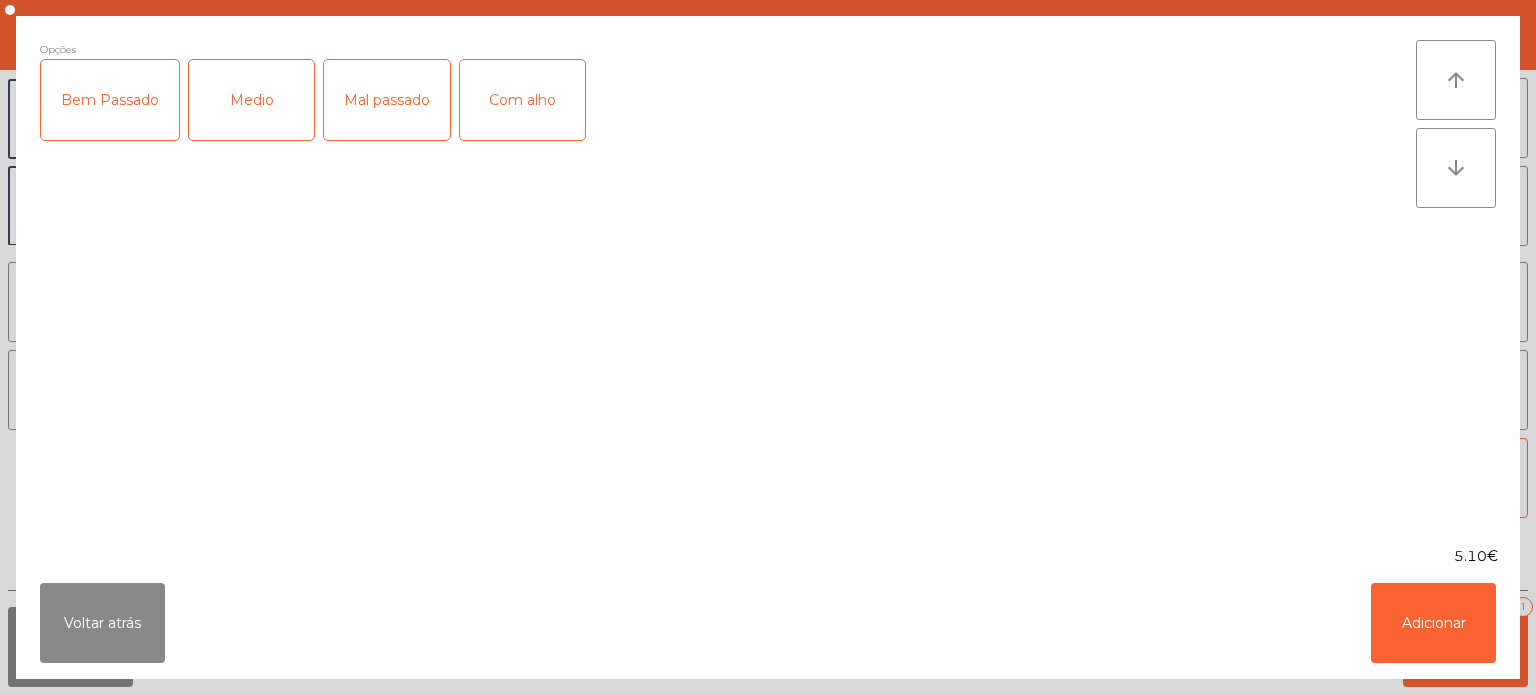 click on "Medio" 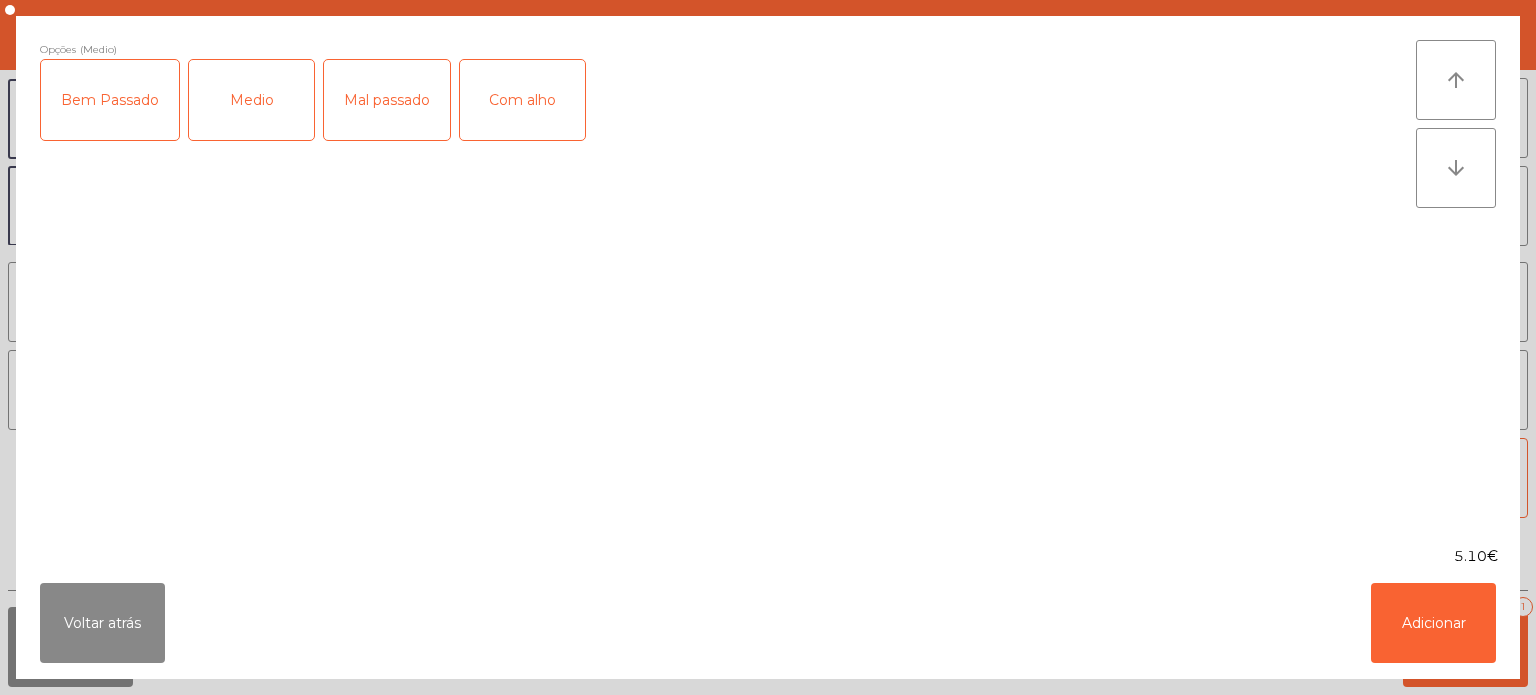 click on "Com alho" 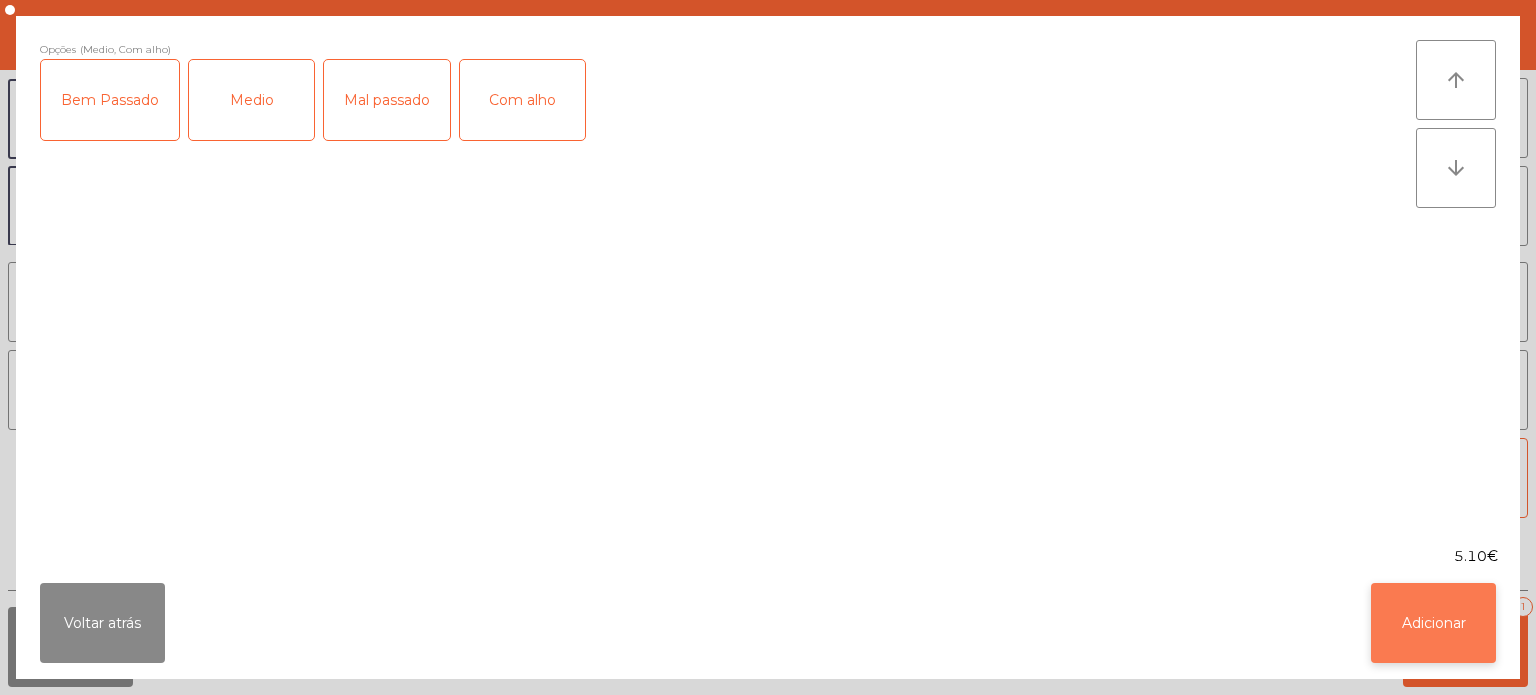 click on "Adicionar" 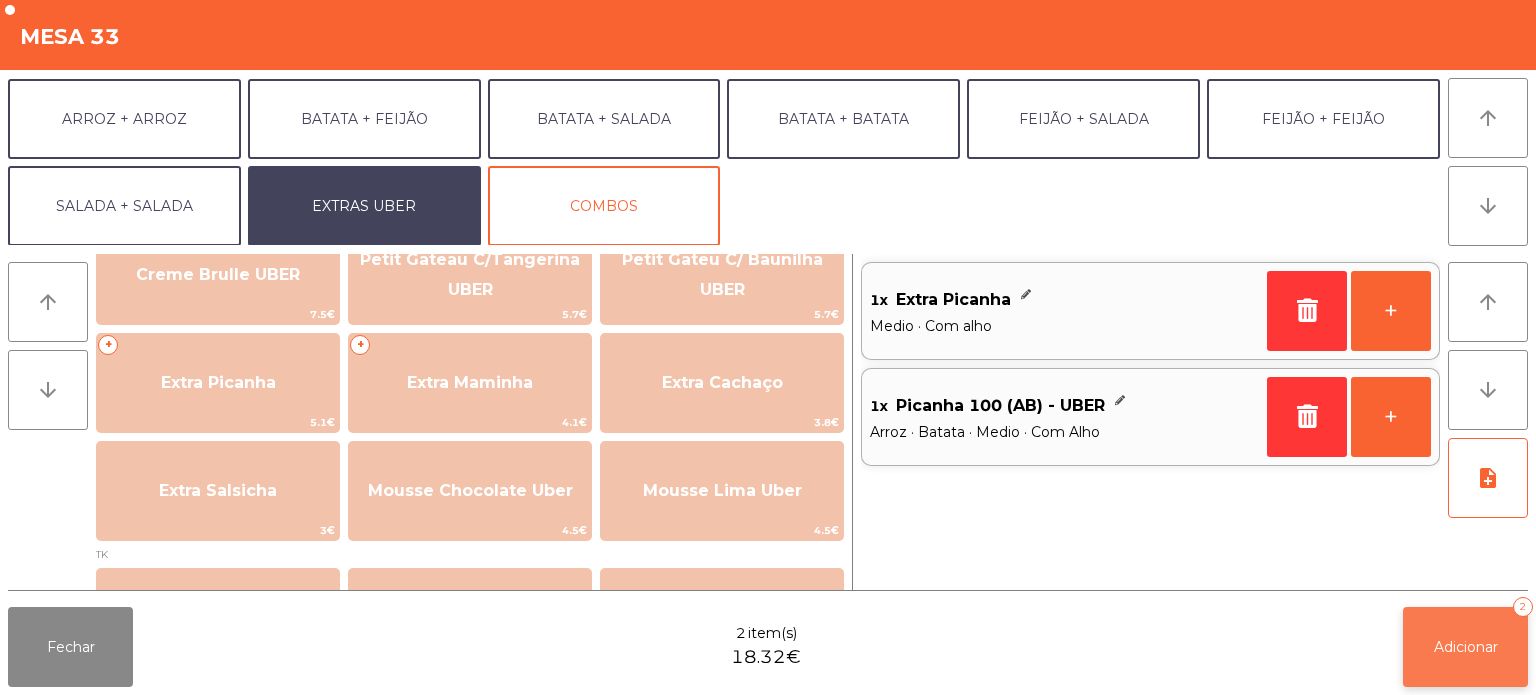 click on "Adicionar" 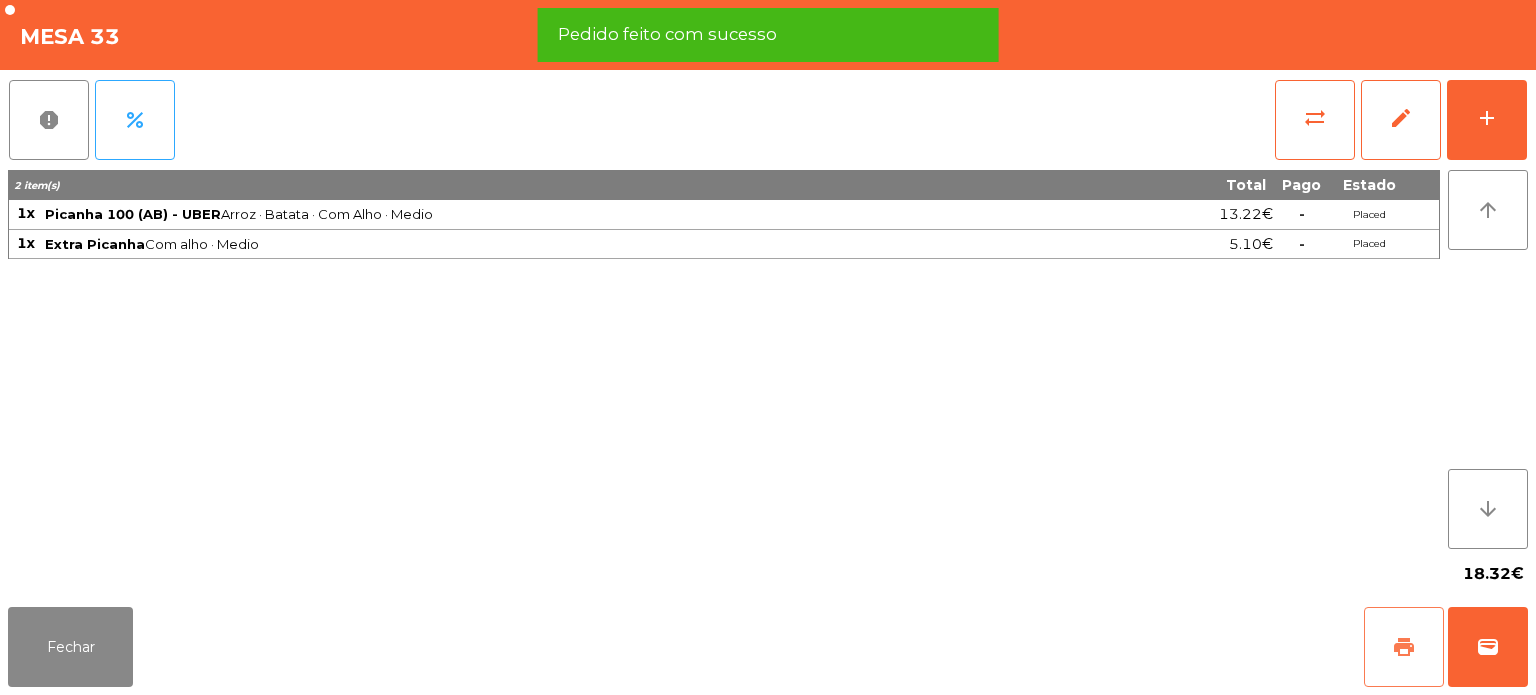 click on "print" 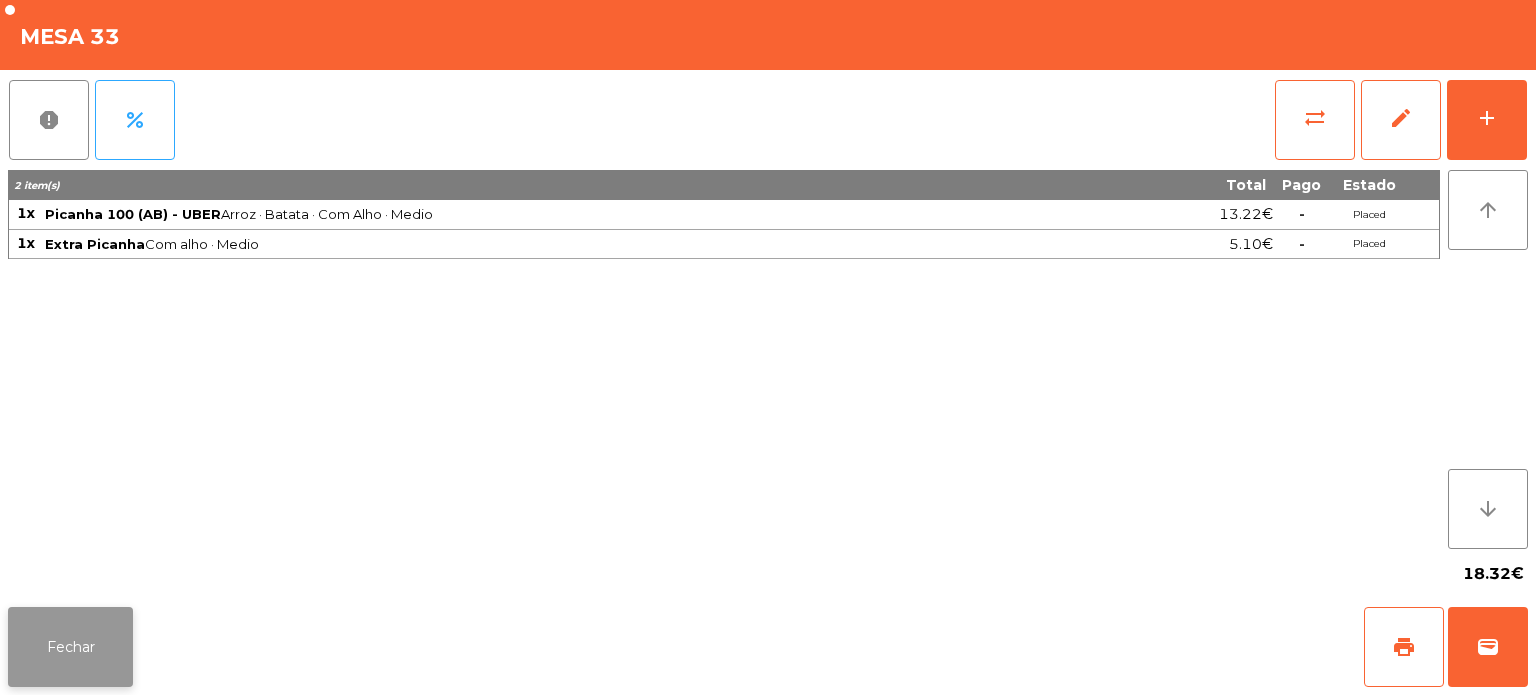 click on "Fechar" 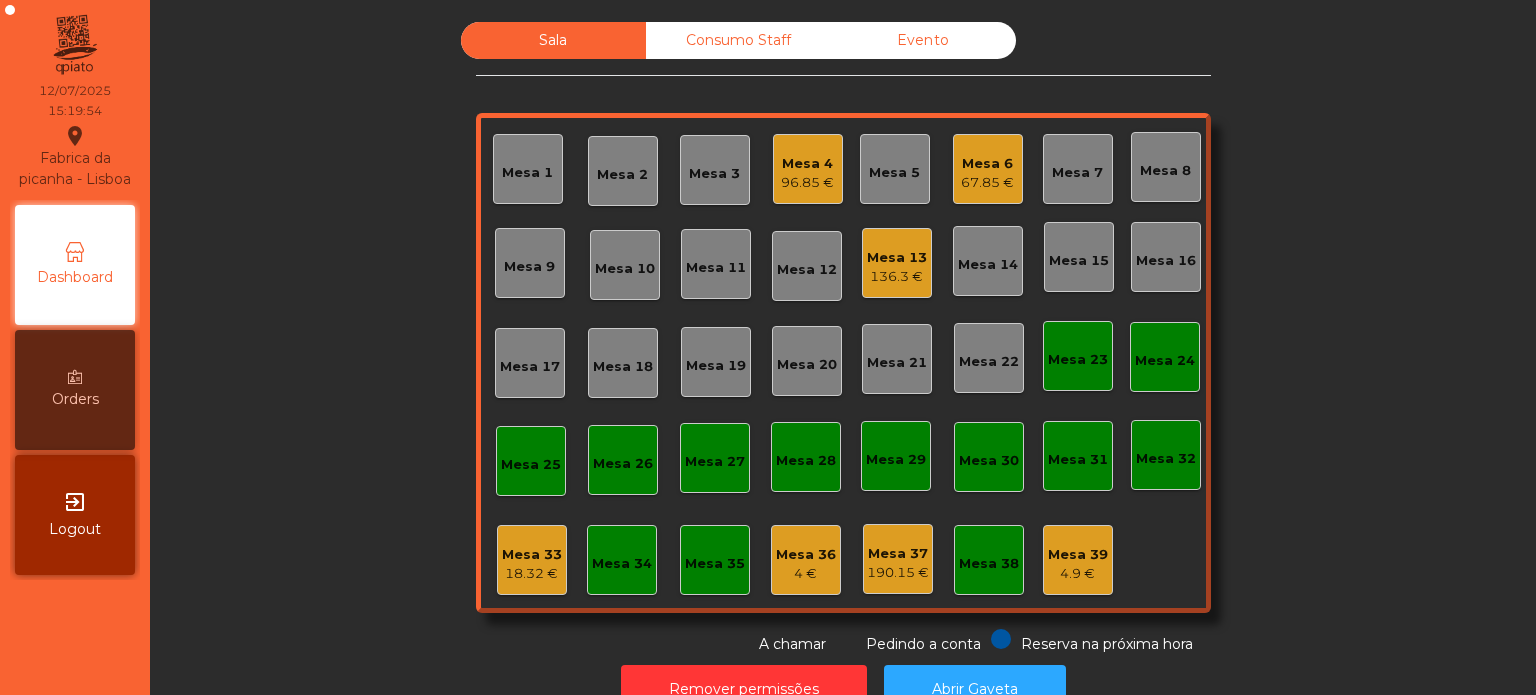 scroll, scrollTop: 55, scrollLeft: 0, axis: vertical 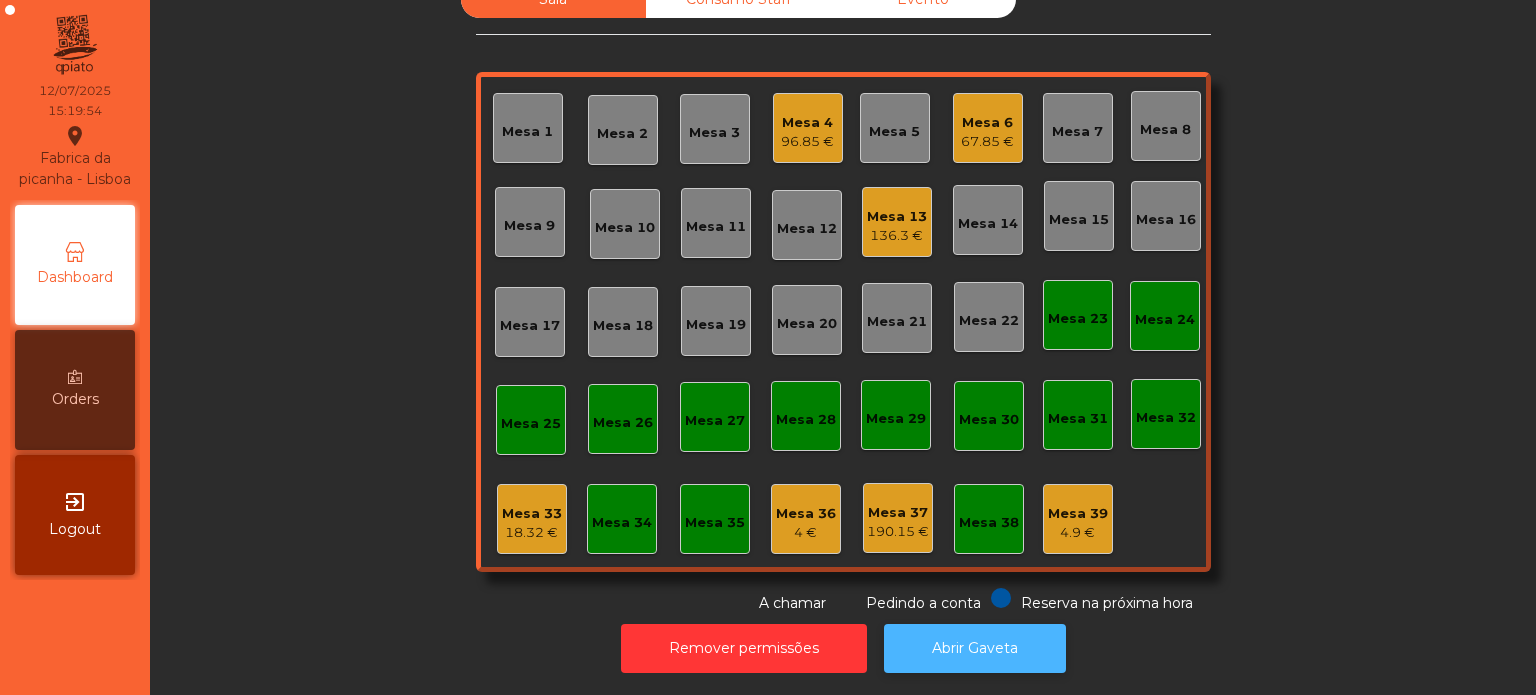 click on "Abrir Gaveta" 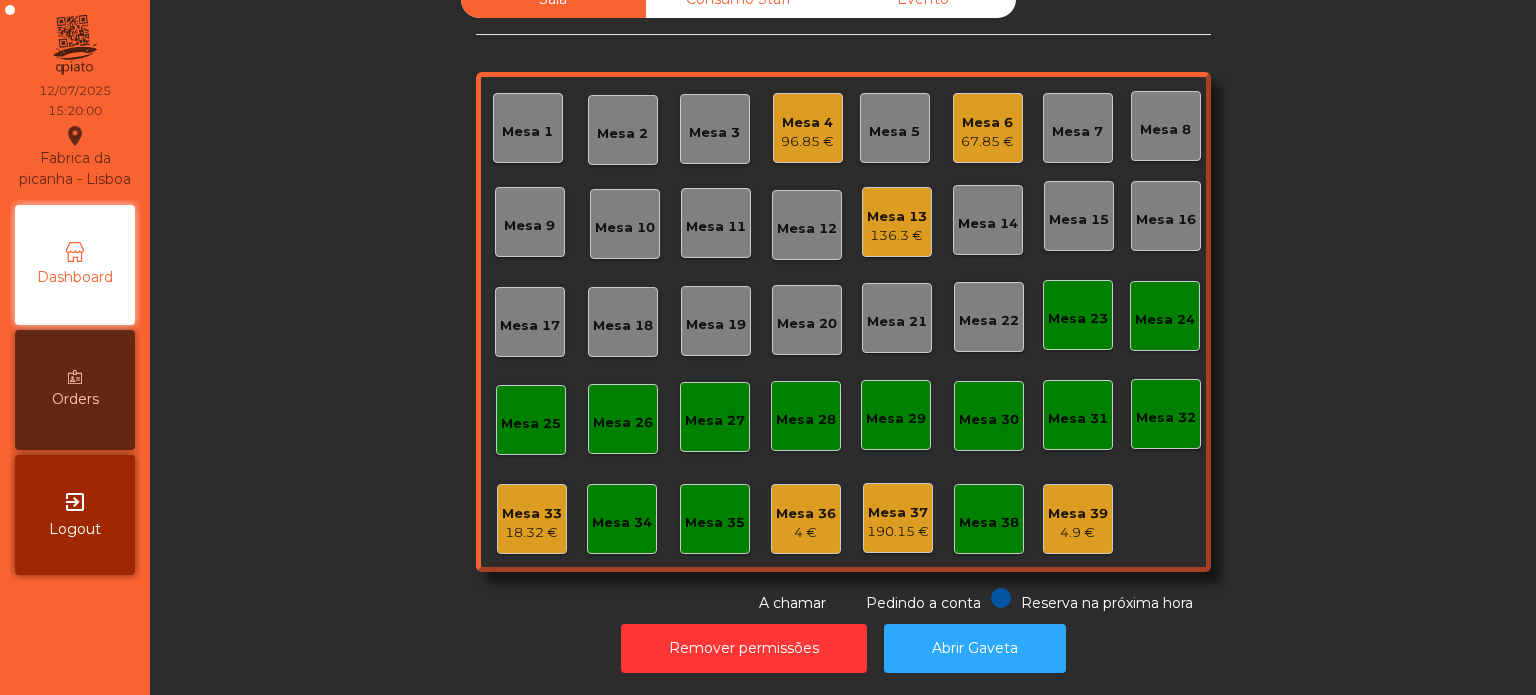click on "Mesa 33" 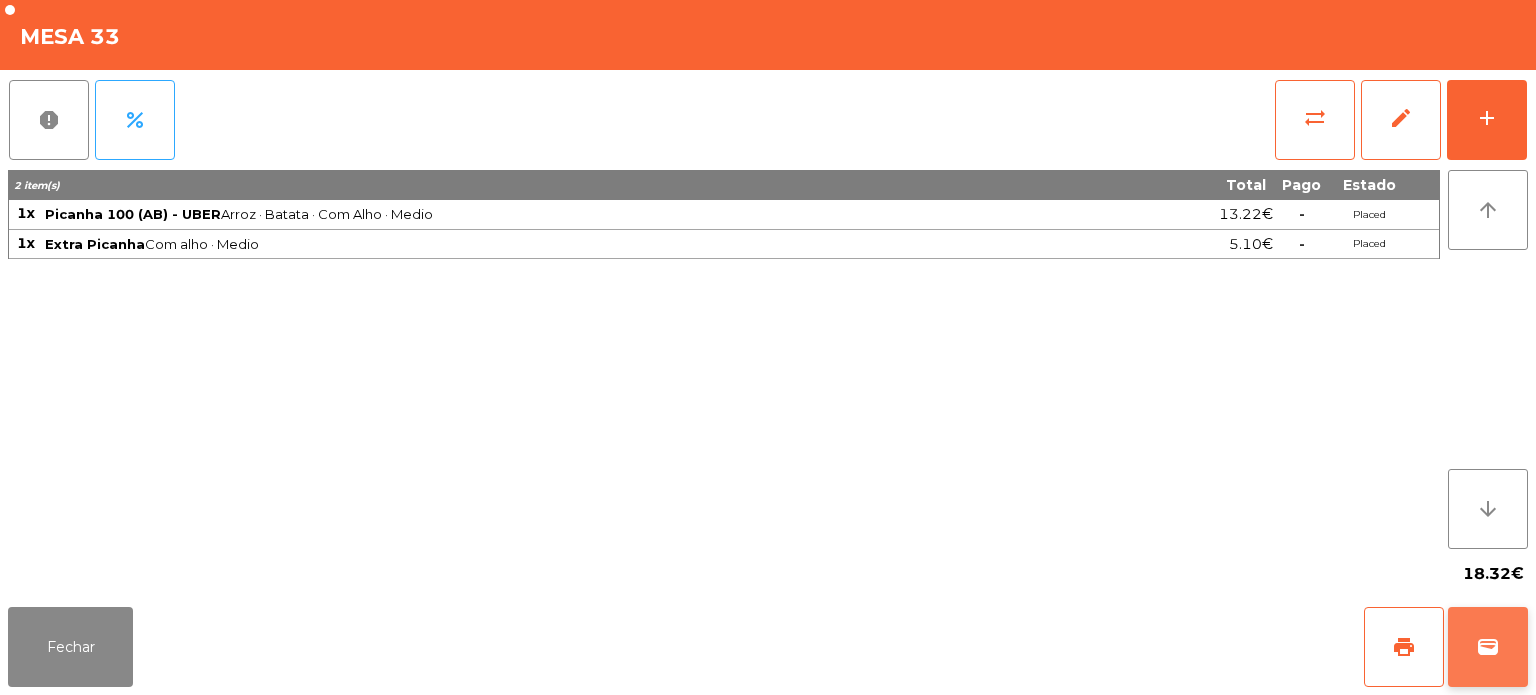 click on "wallet" 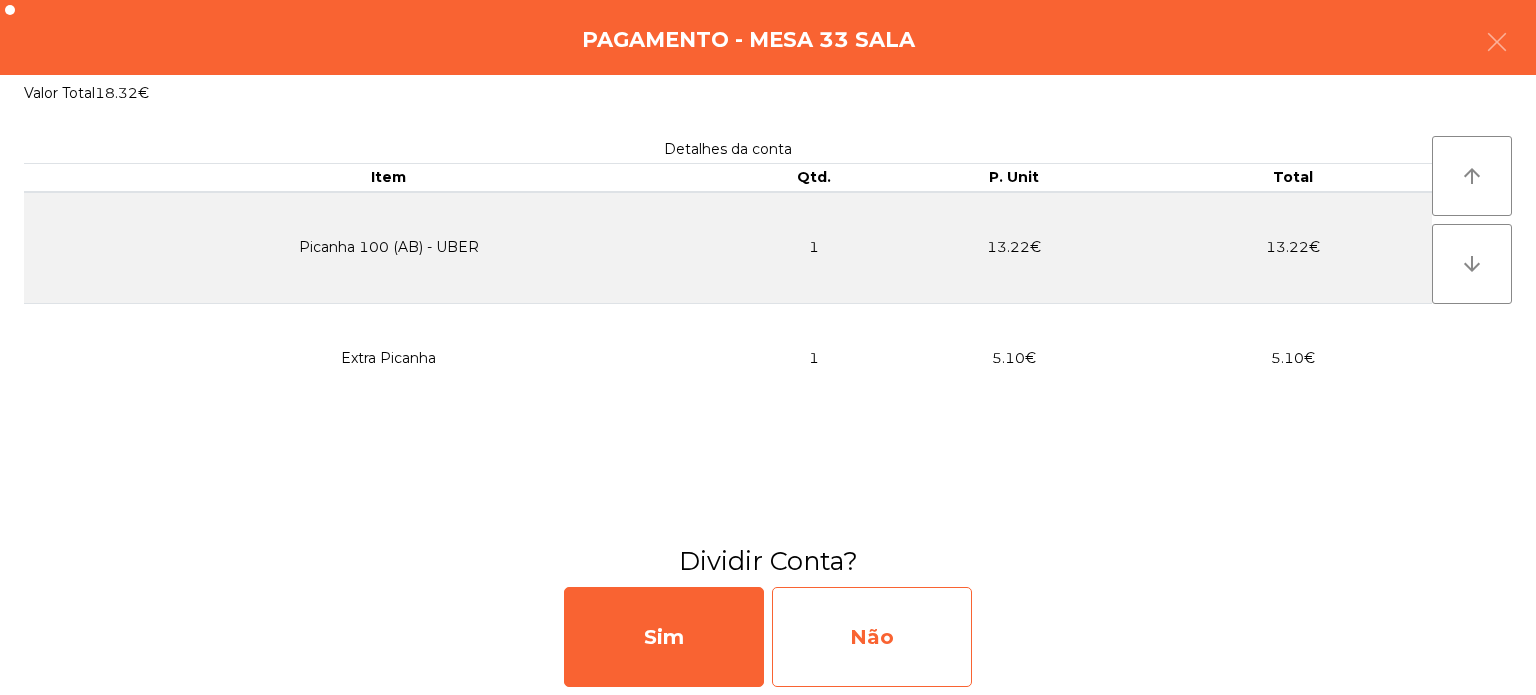 click on "Não" 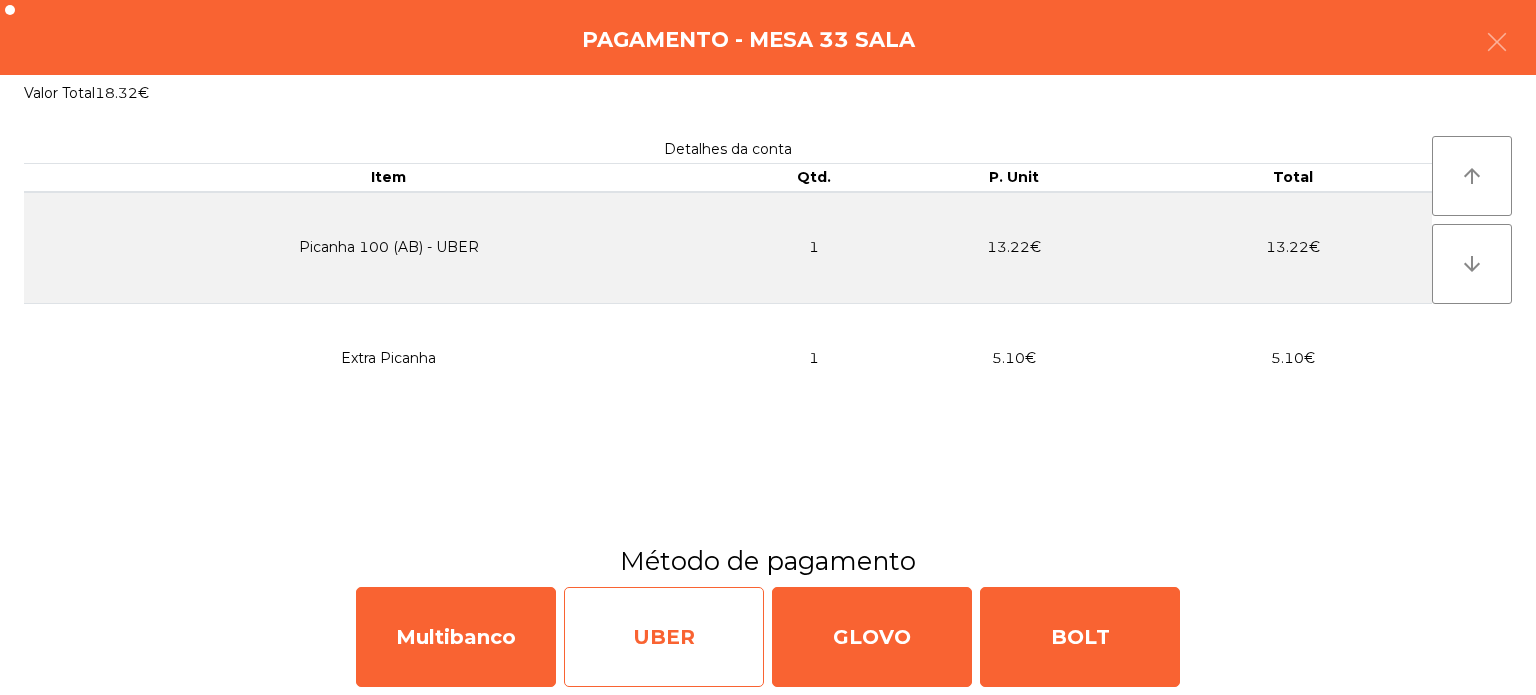 click on "UBER" 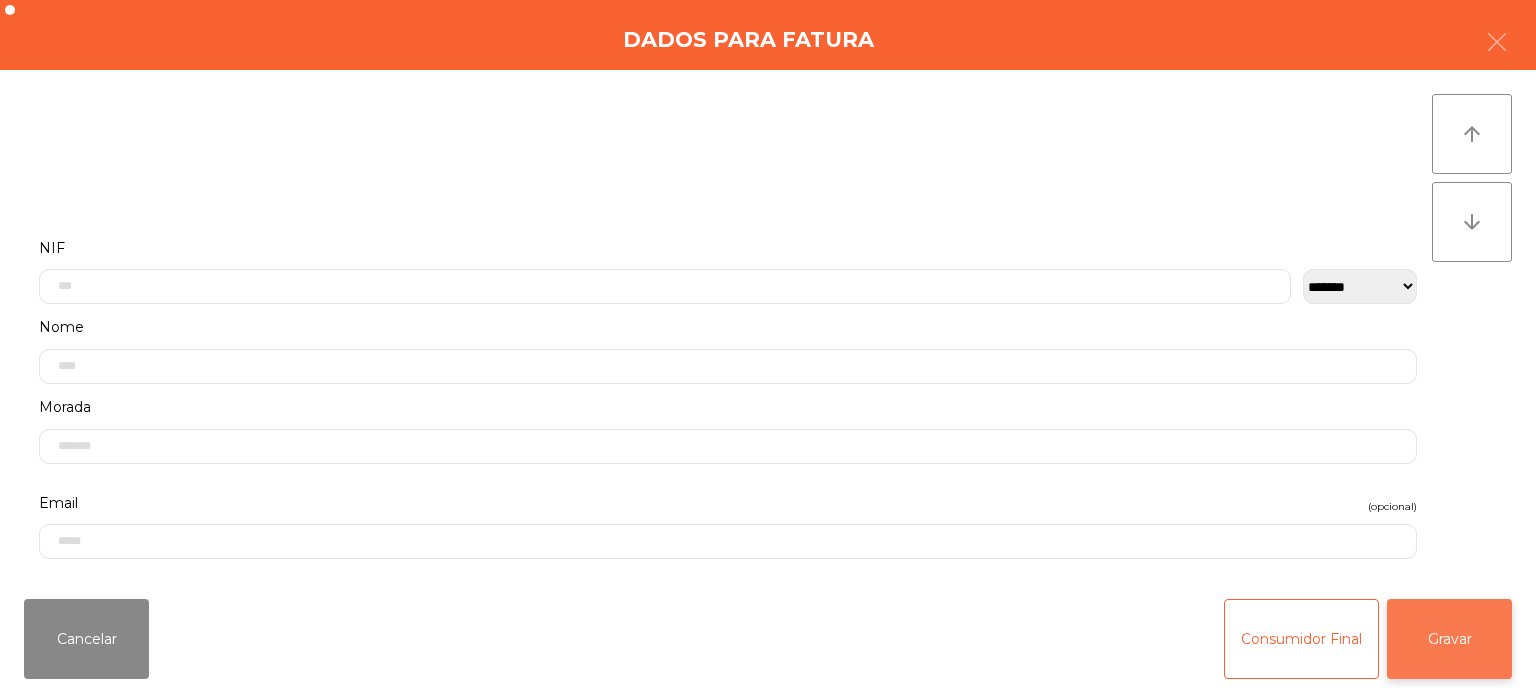 click on "Gravar" 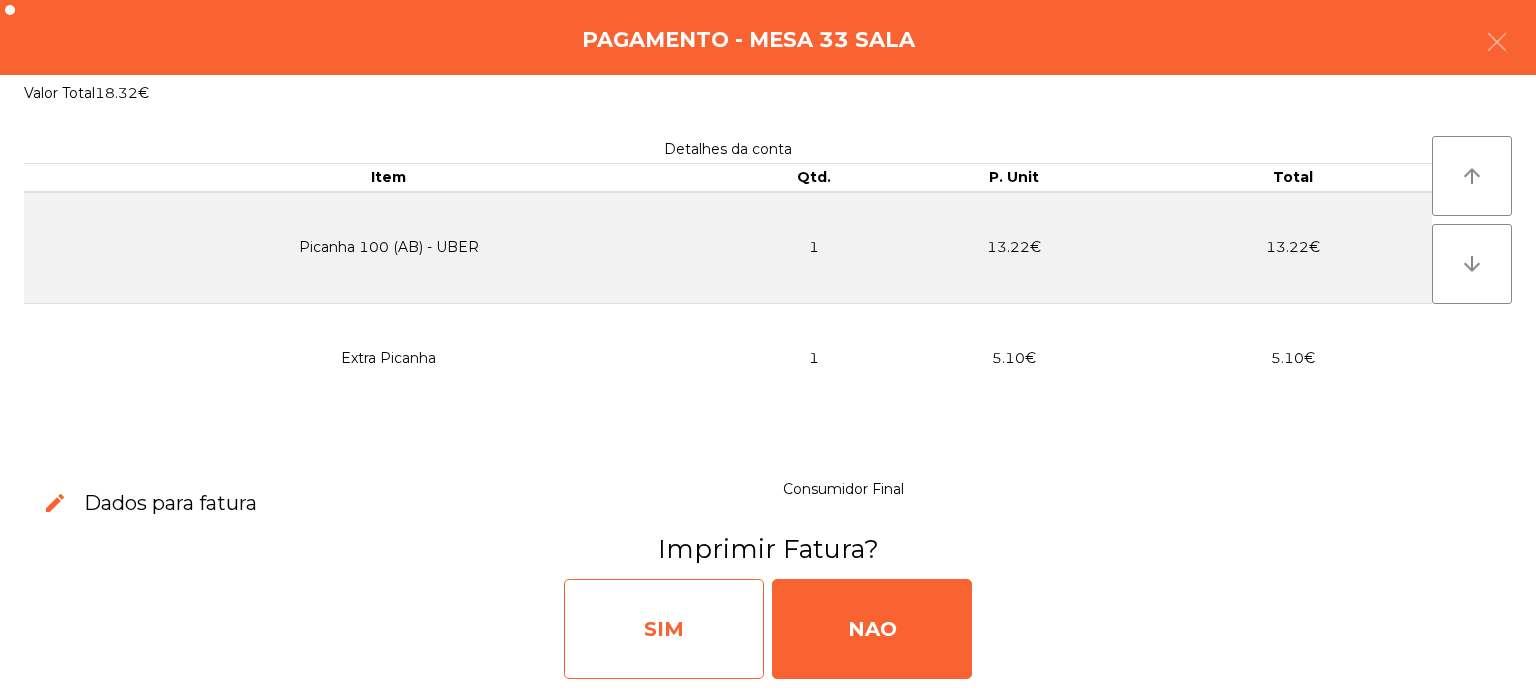 click on "SIM" 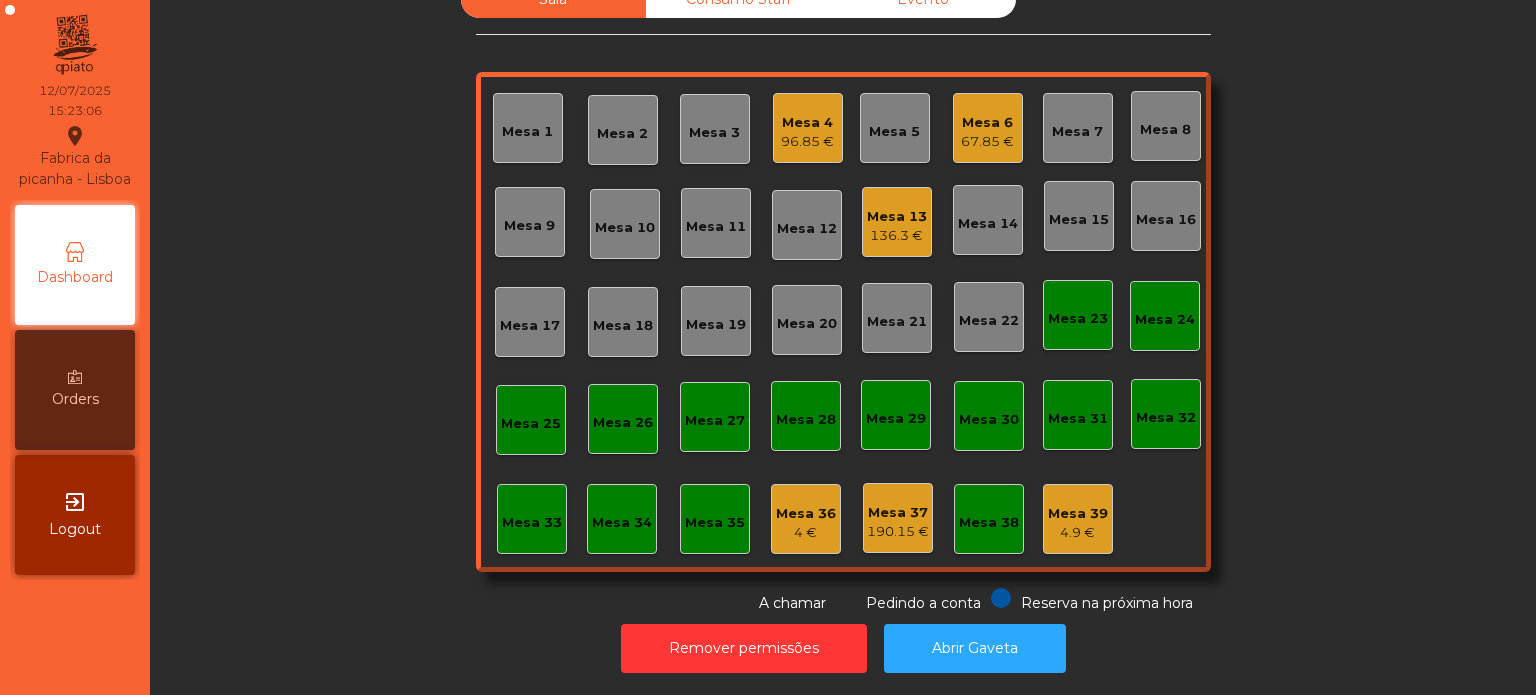 click on "136.3 €" 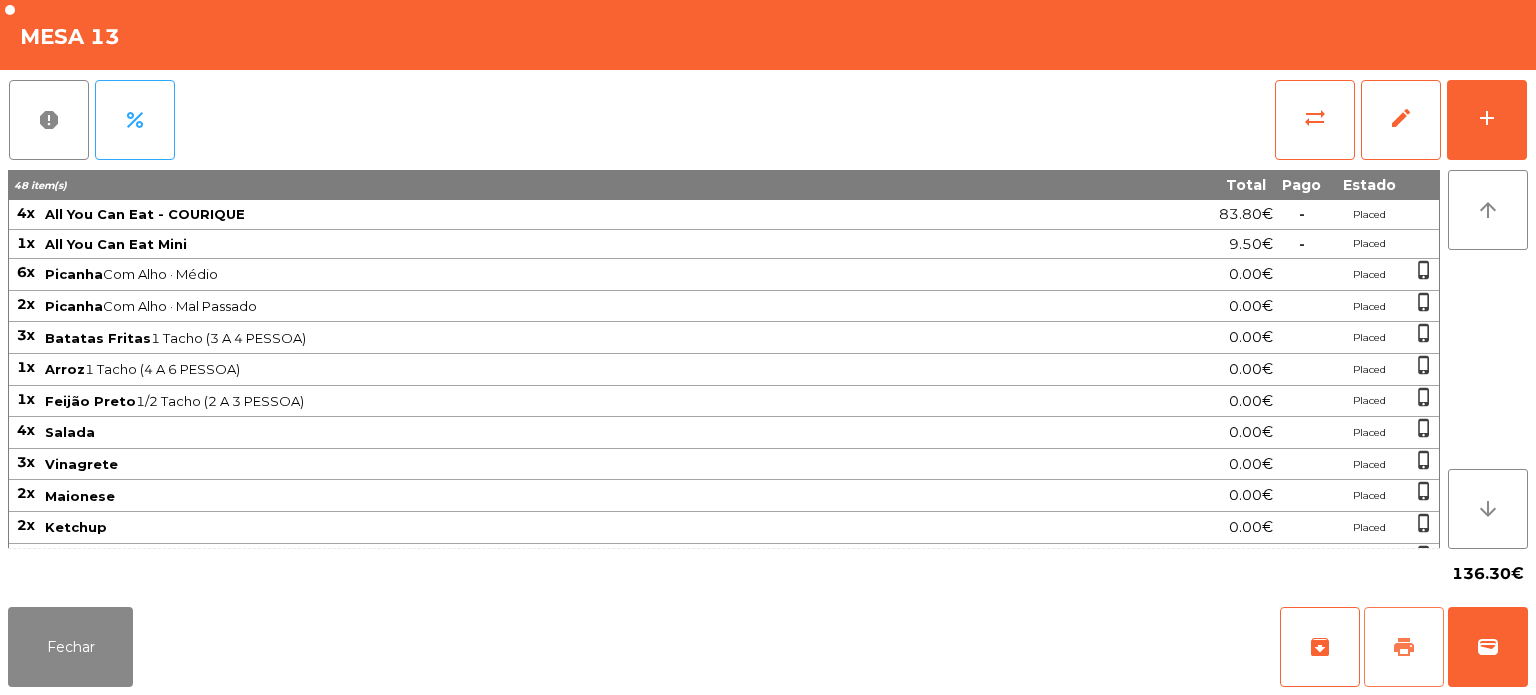 click on "print" 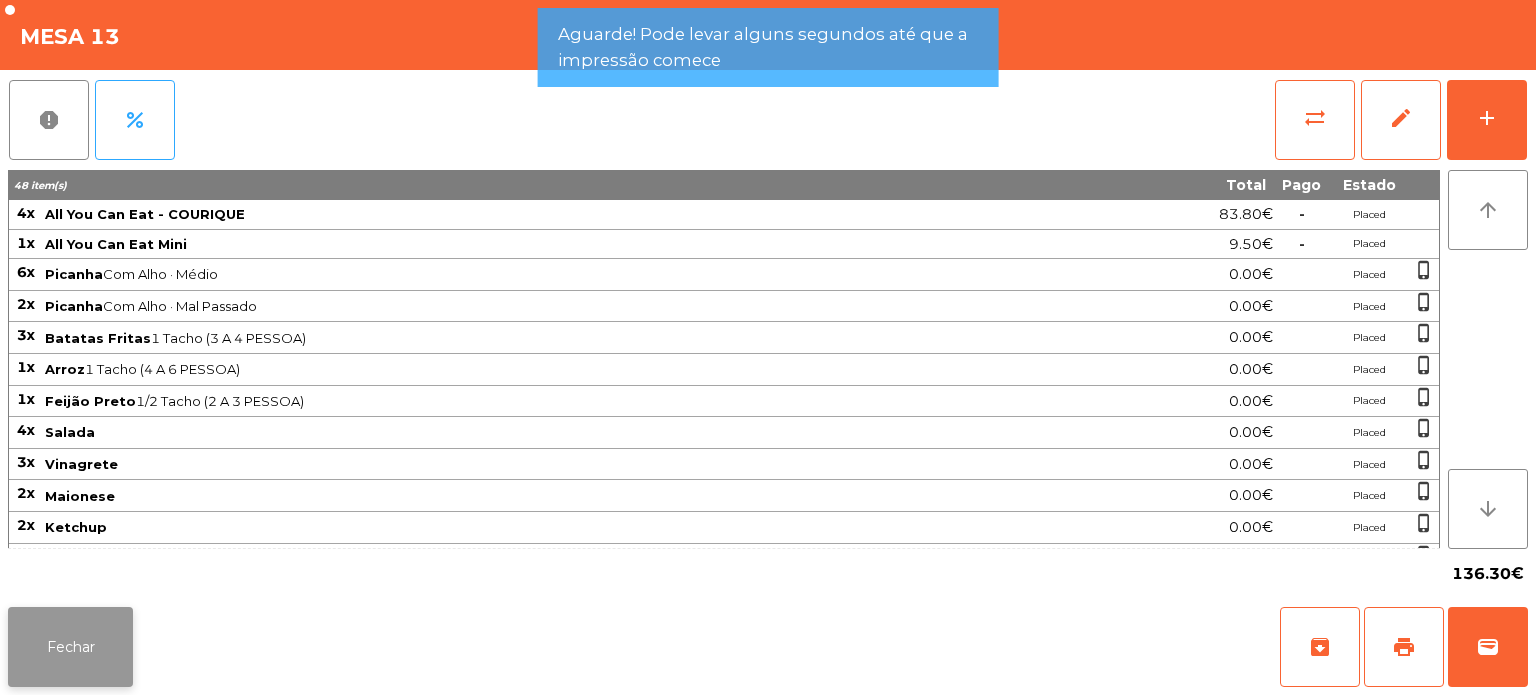 click on "Fechar" 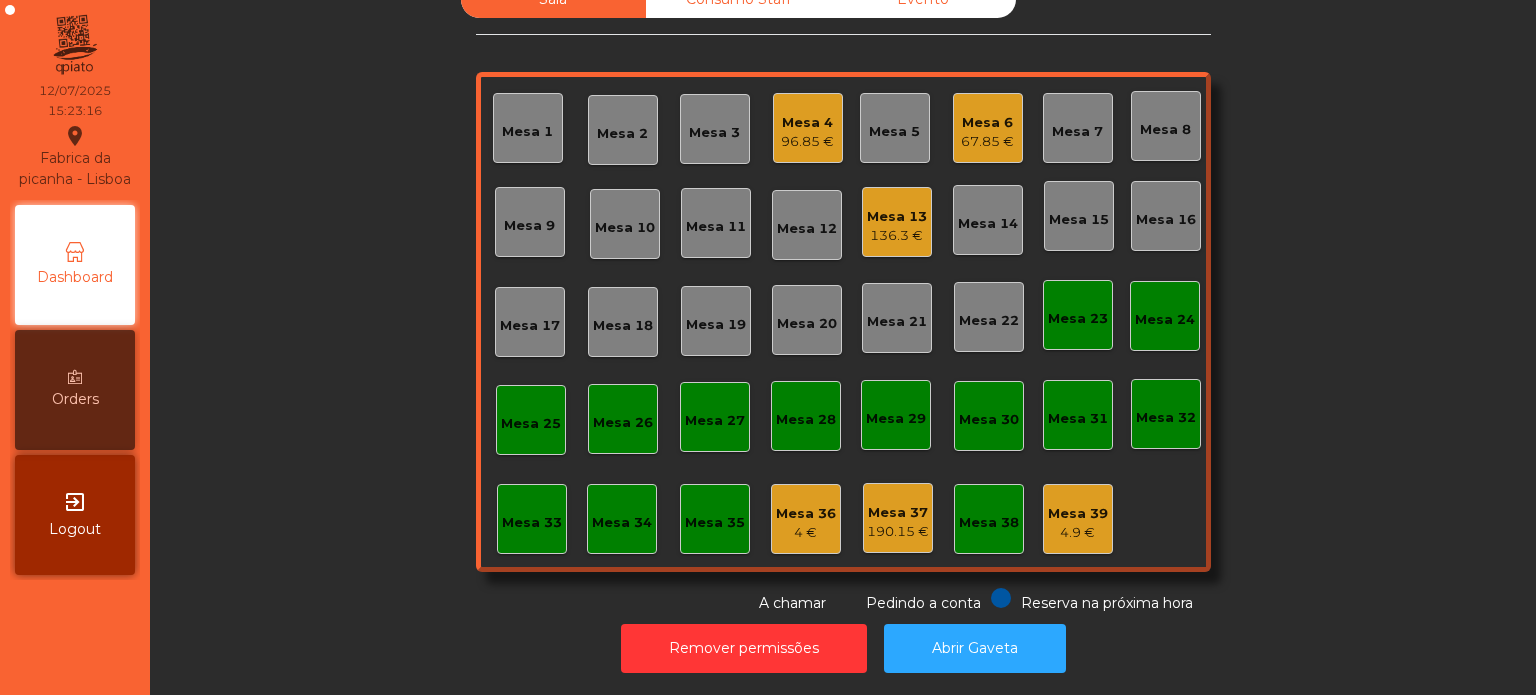 click on "67.85 €" 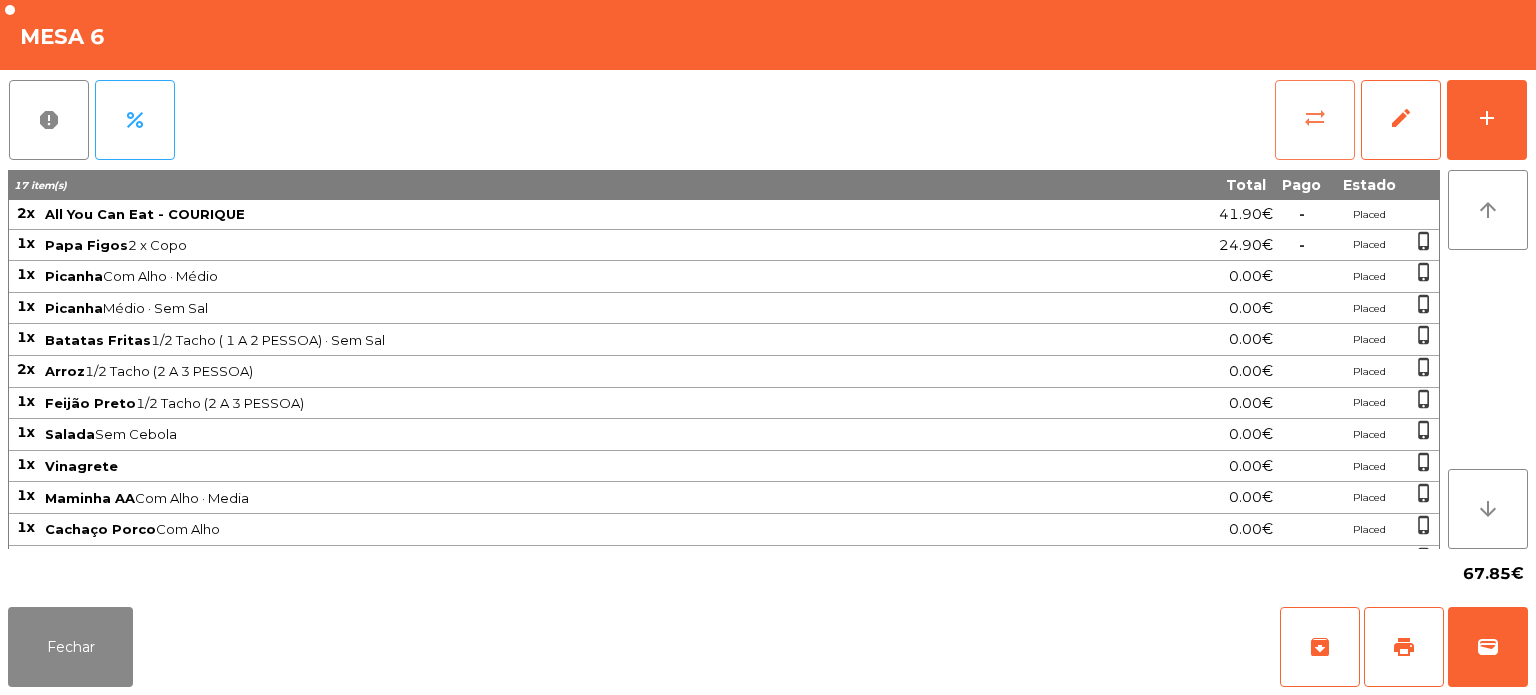 click on "sync_alt" 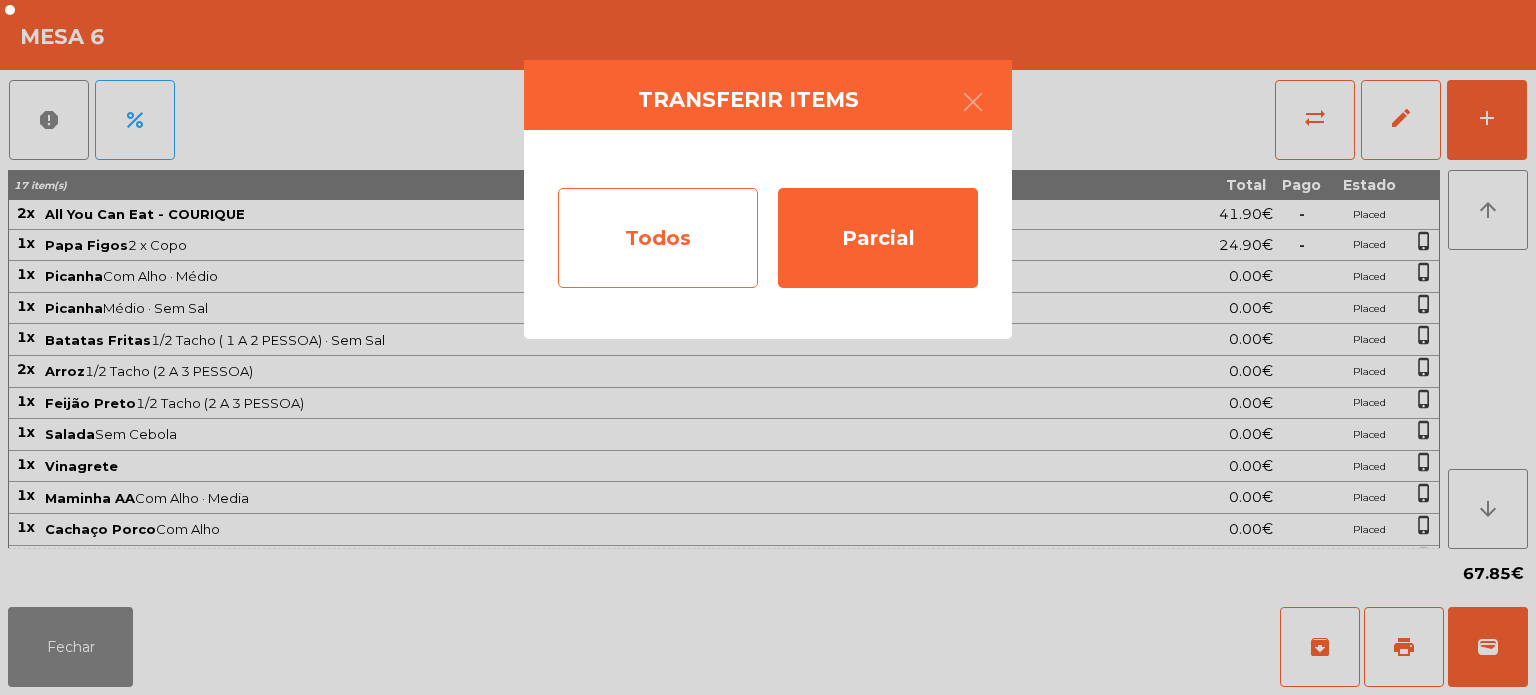 click on "Todos" 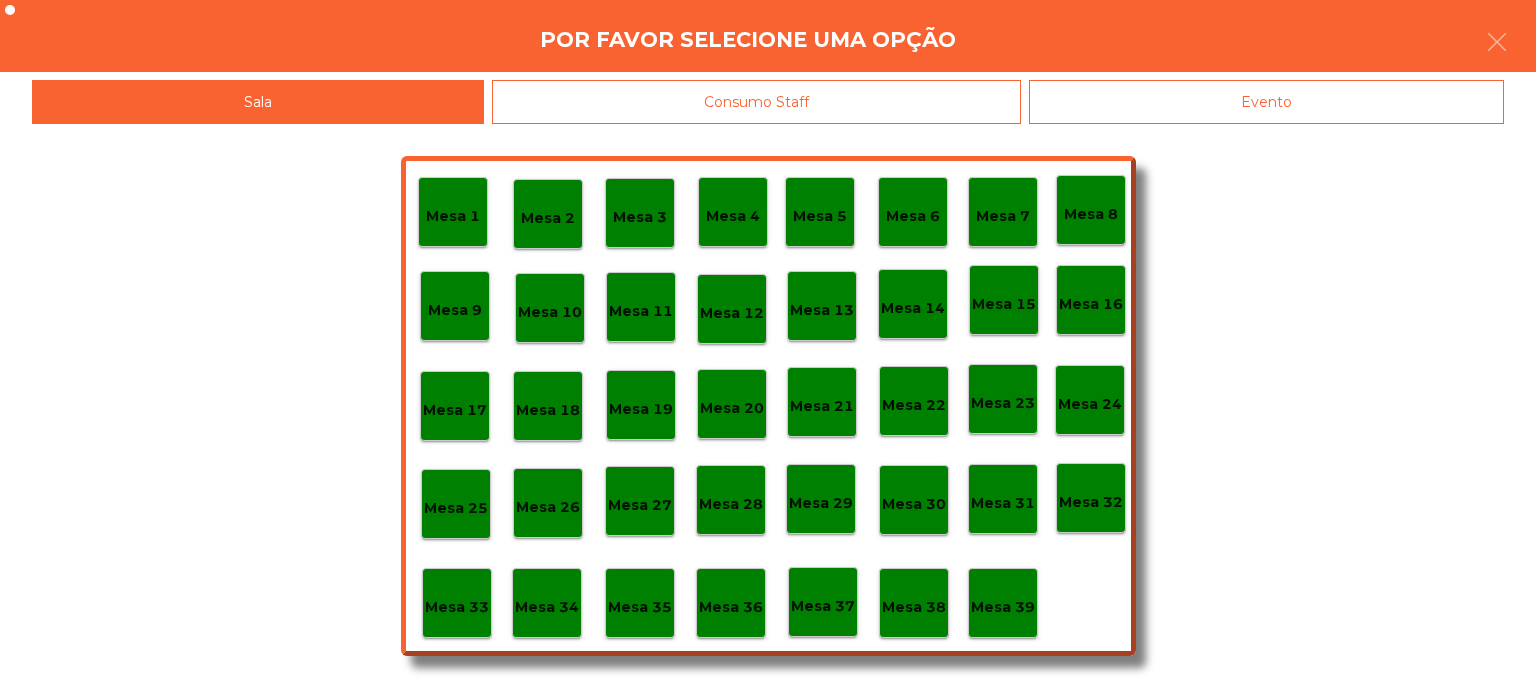 click on "Evento" 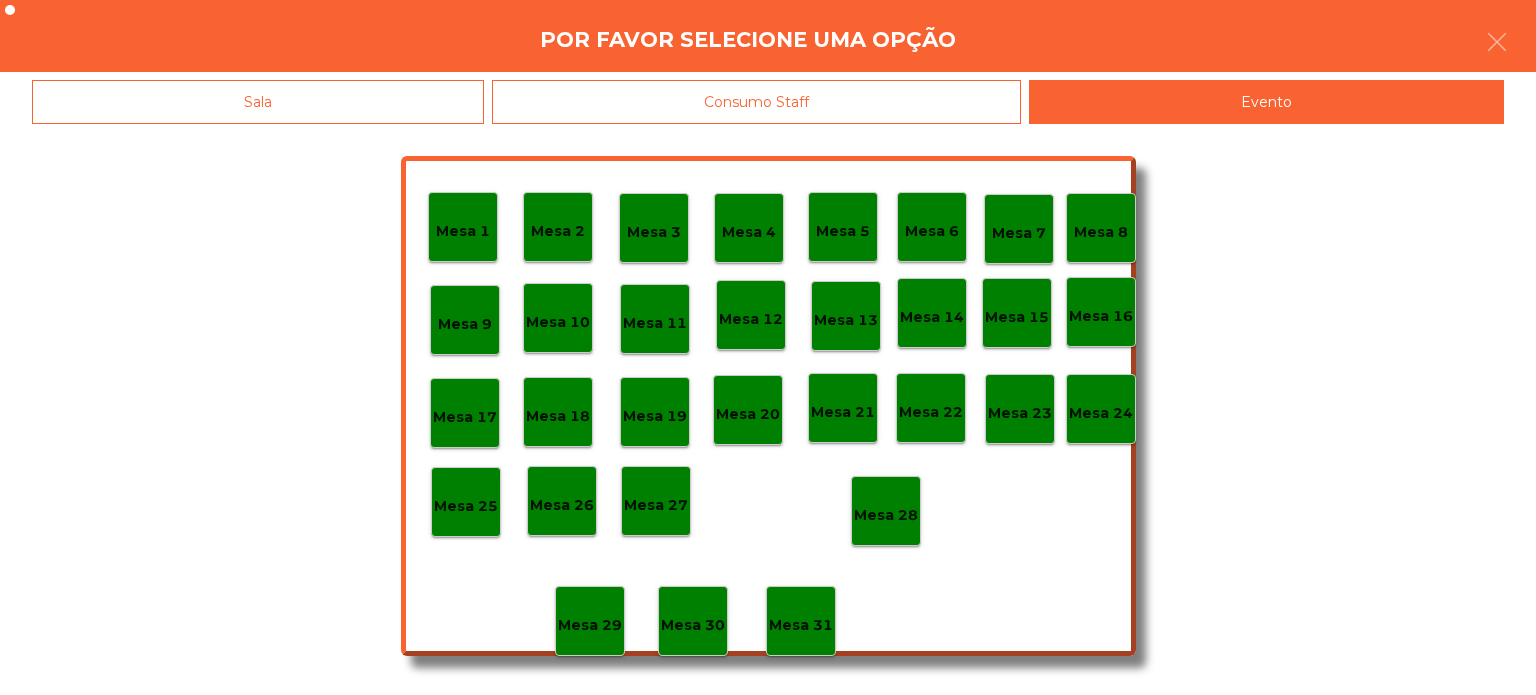 click on "Mesa 28" 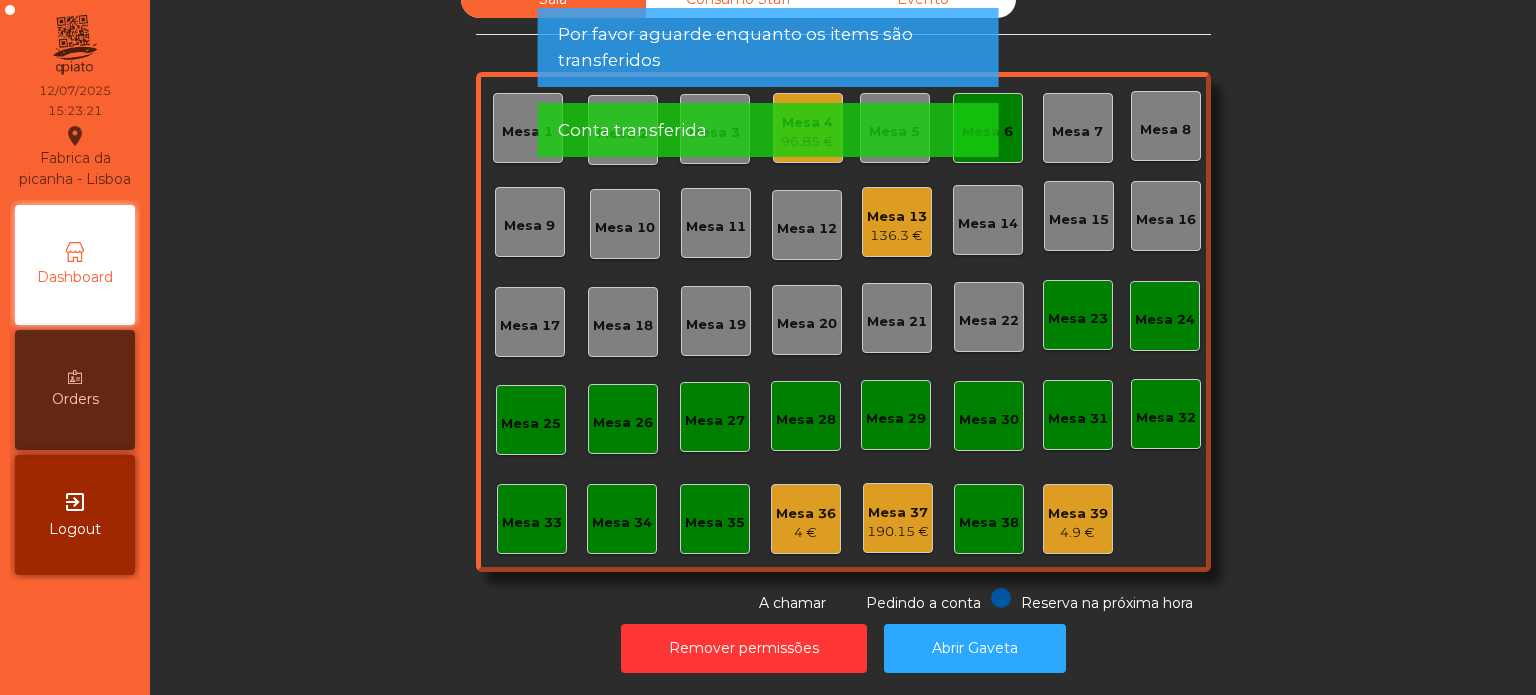 click on "Conta transferida" 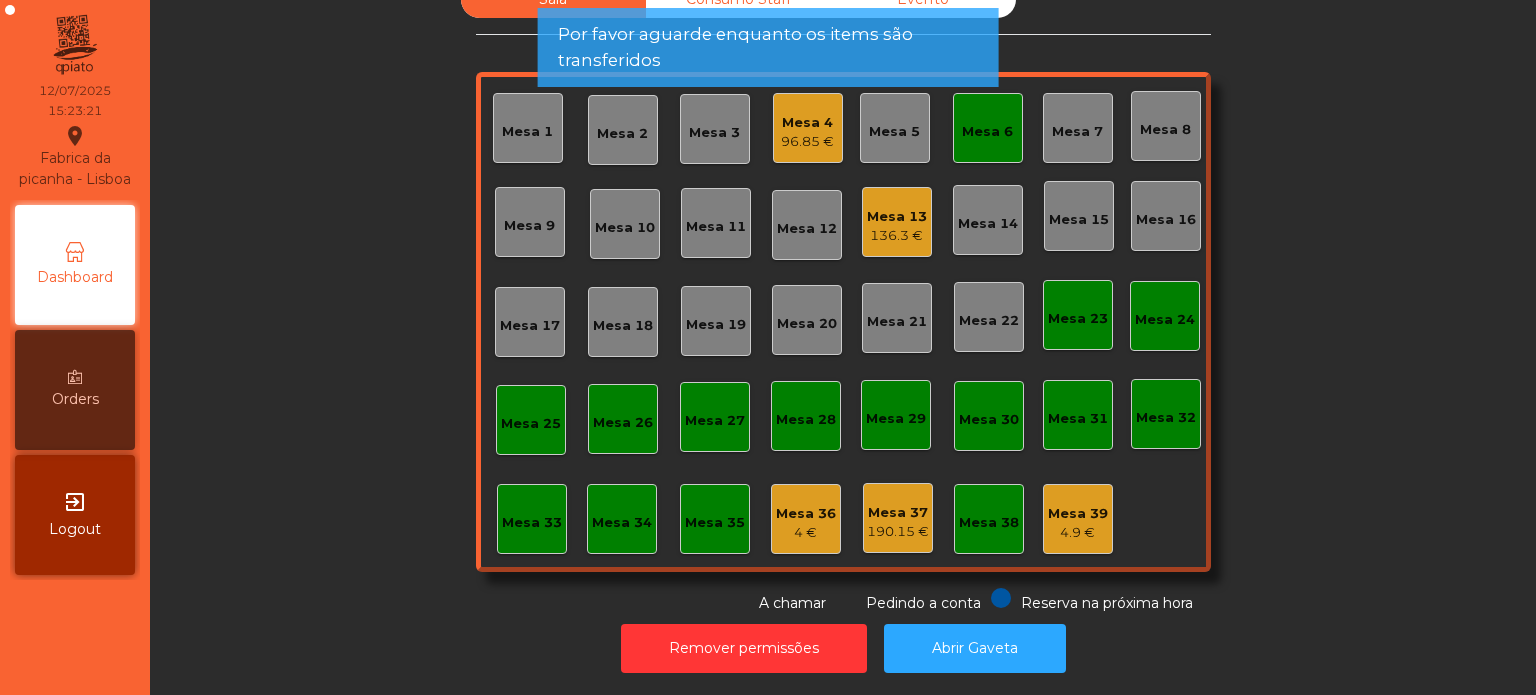 click on "Mesa 6" 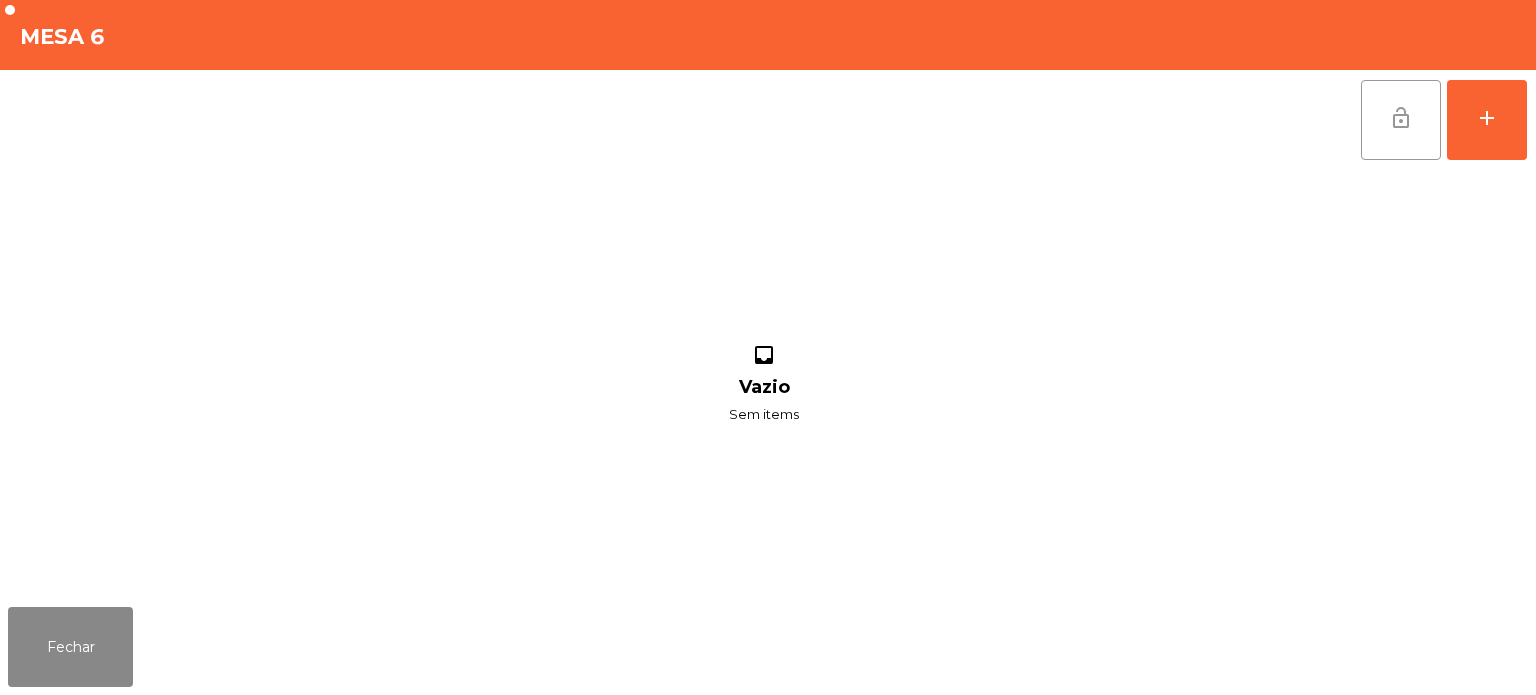 click on "lock_open" 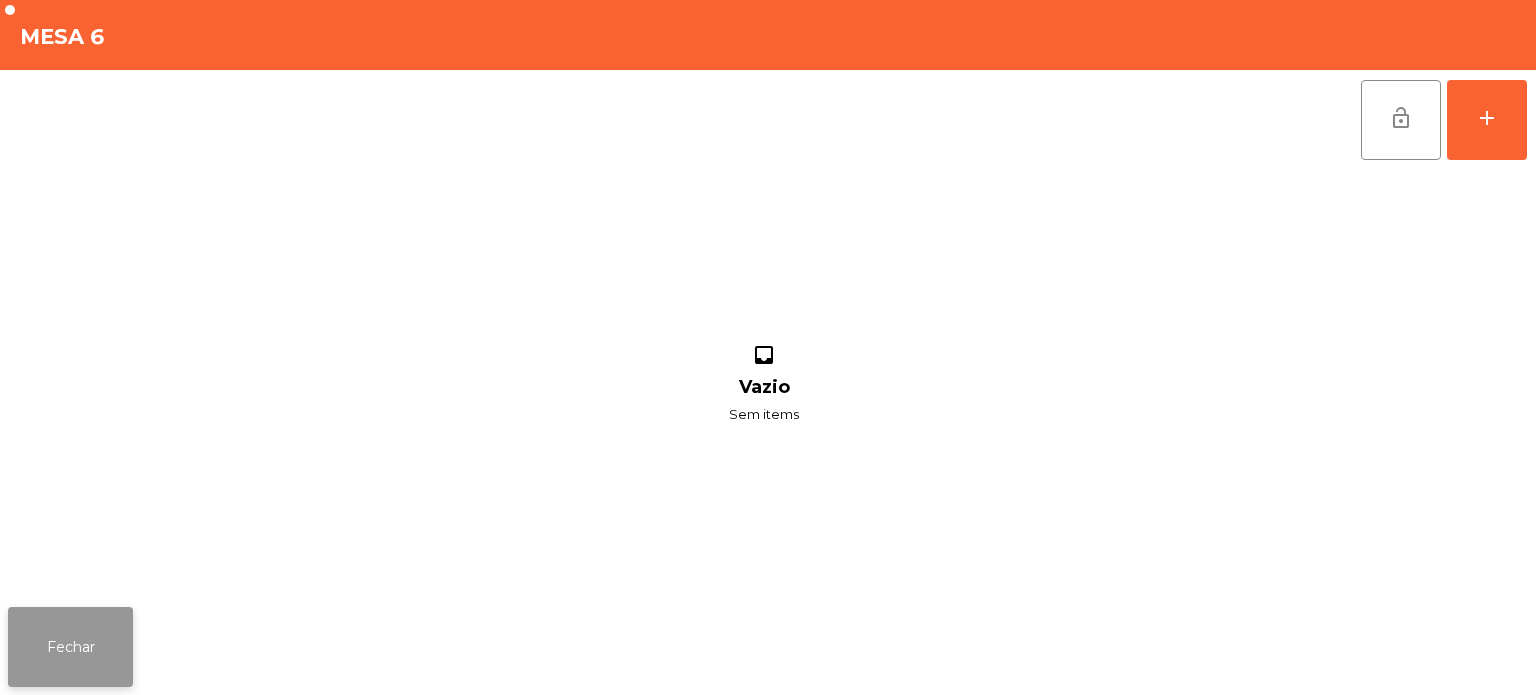 click on "Fechar" 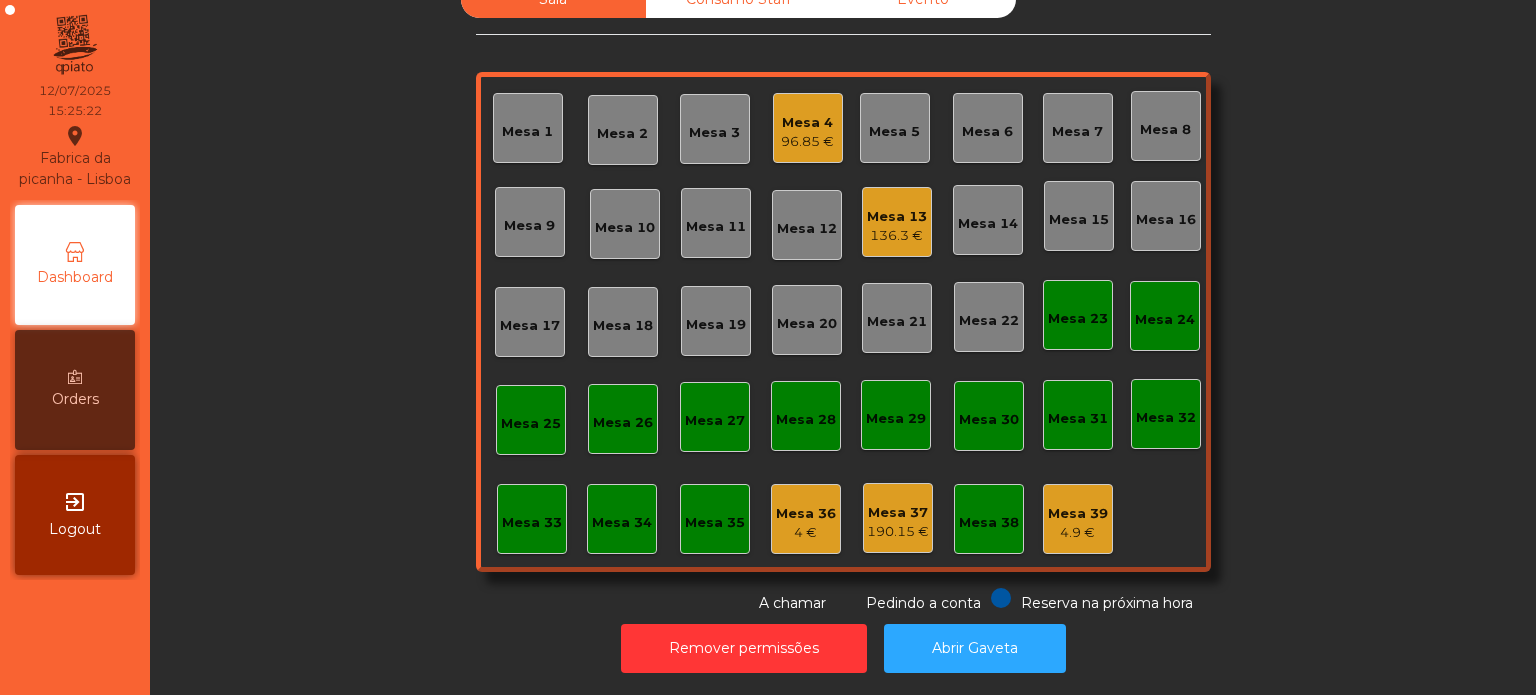 click on "Mesa 13" 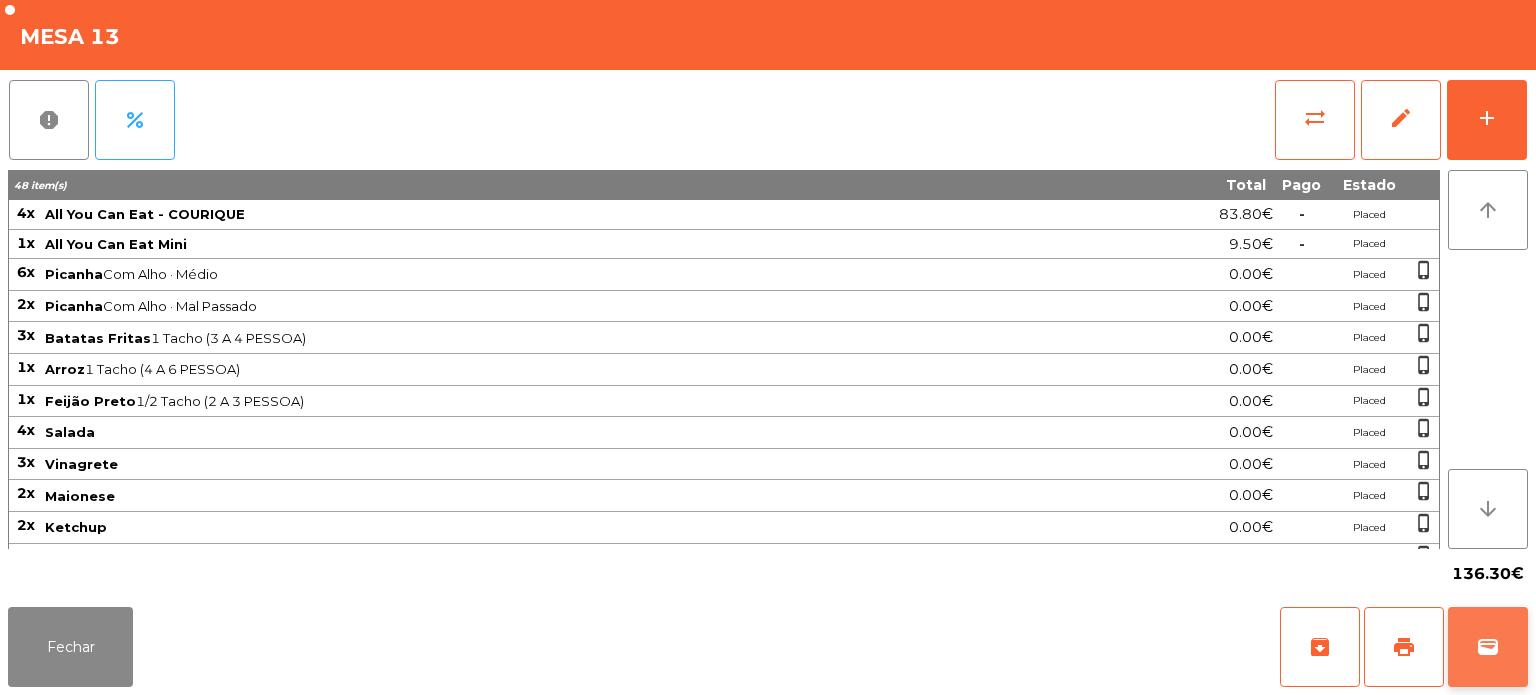 click on "wallet" 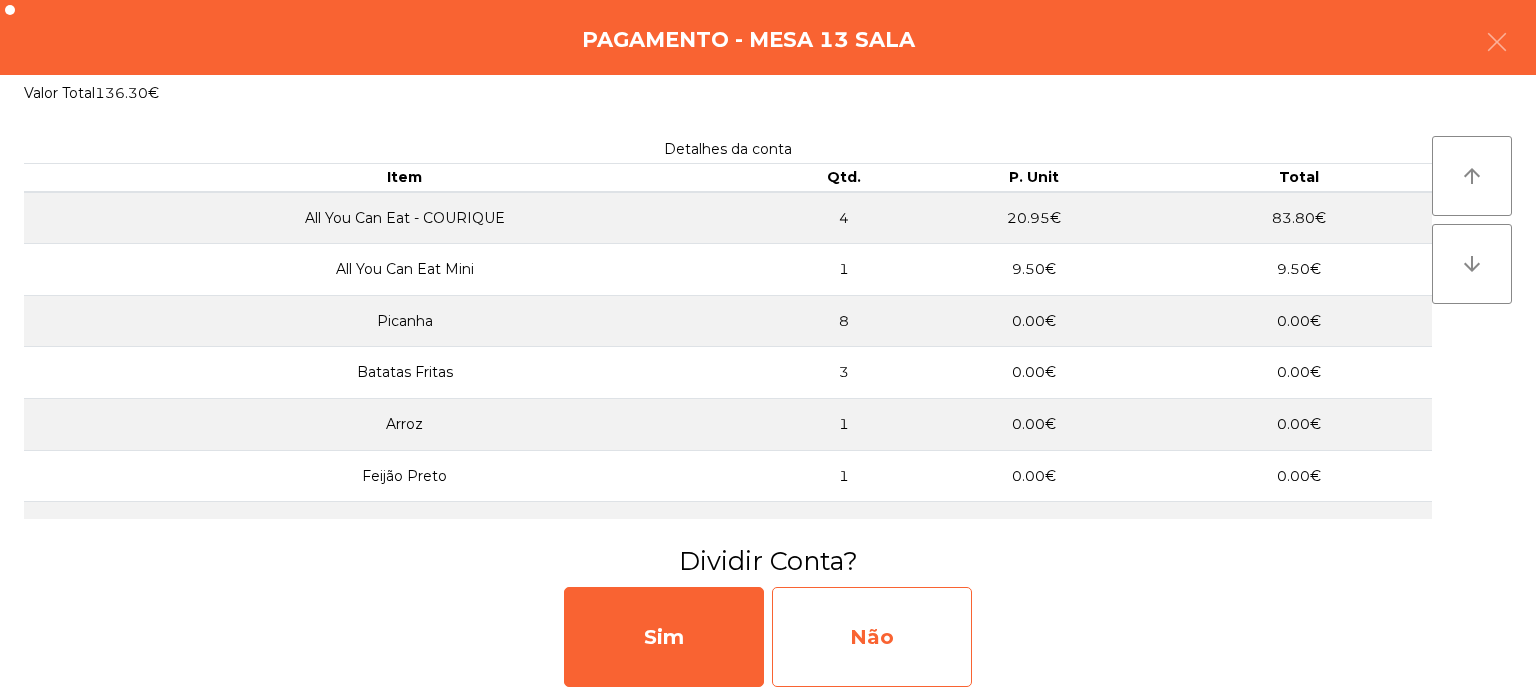 click on "Não" 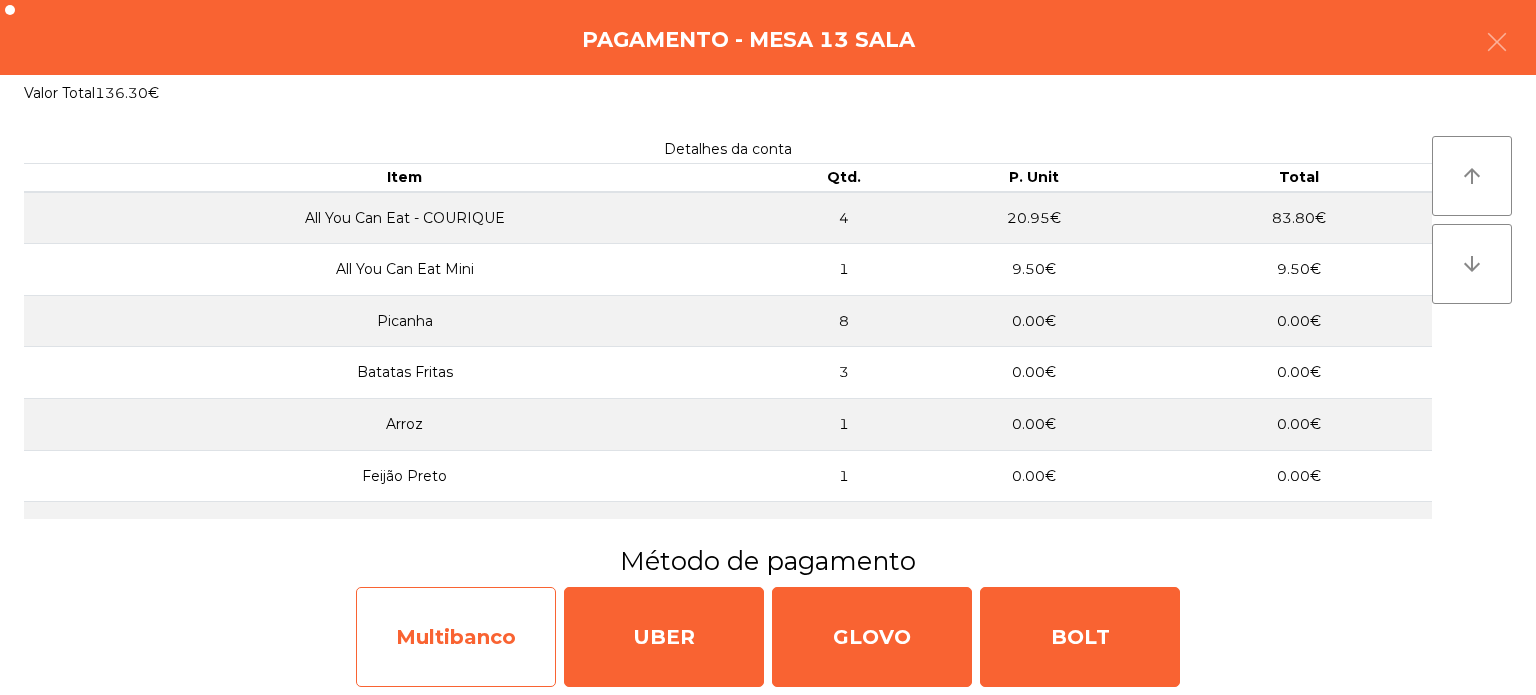 click on "Multibanco" 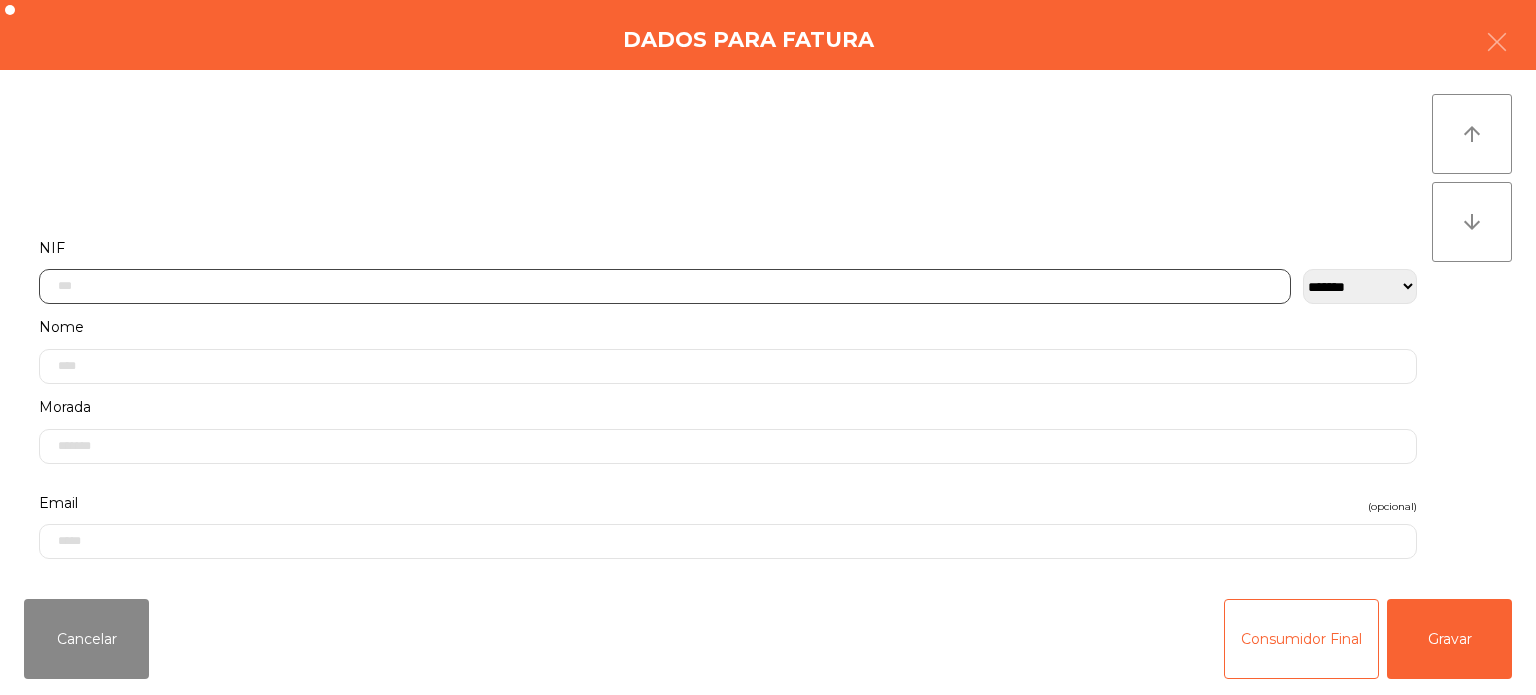 click 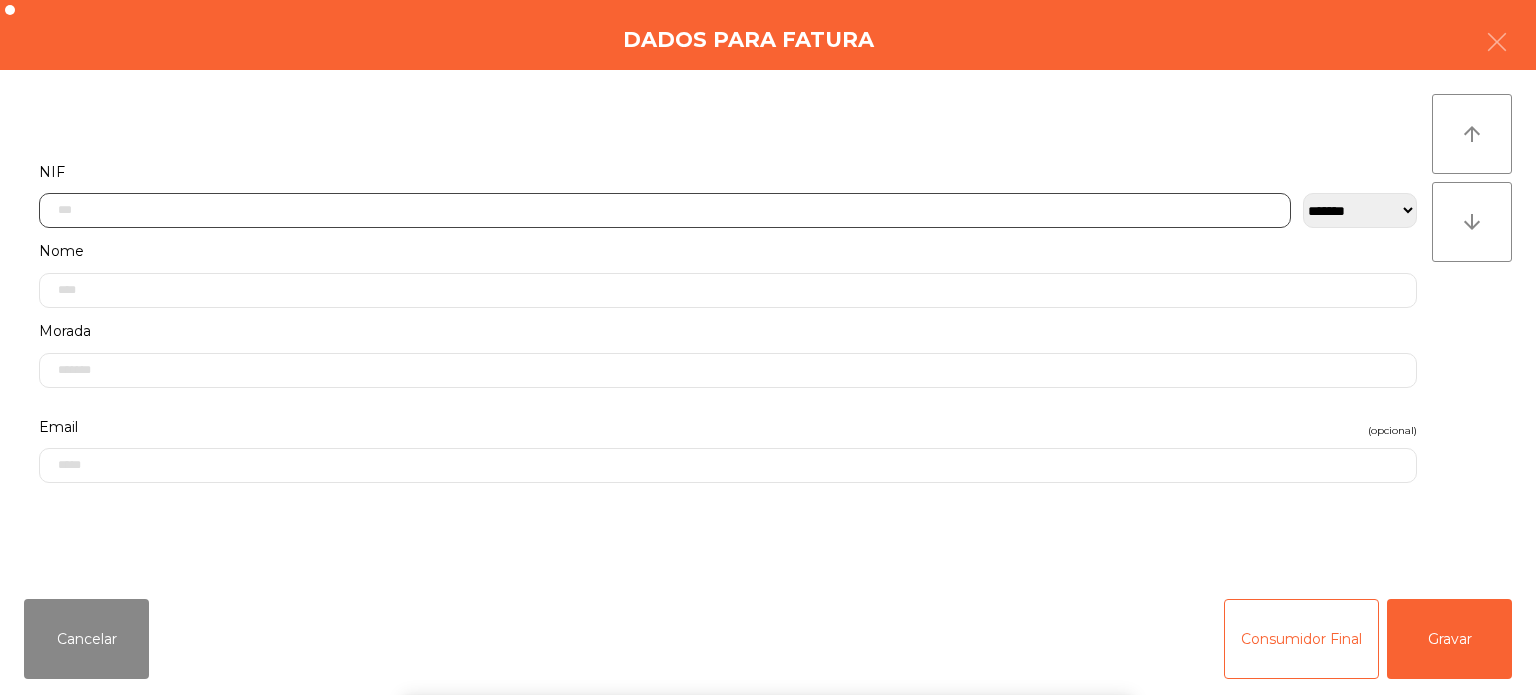 scroll, scrollTop: 139, scrollLeft: 0, axis: vertical 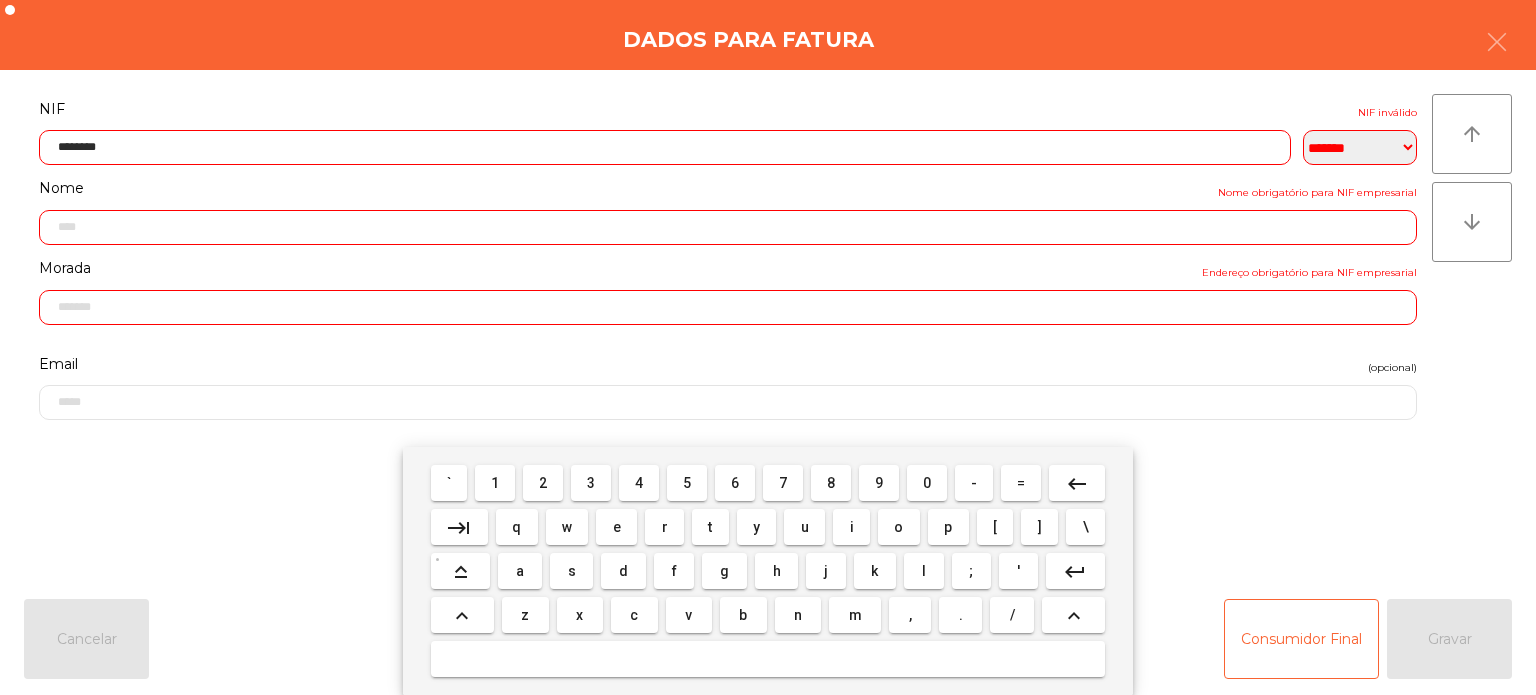 type on "*********" 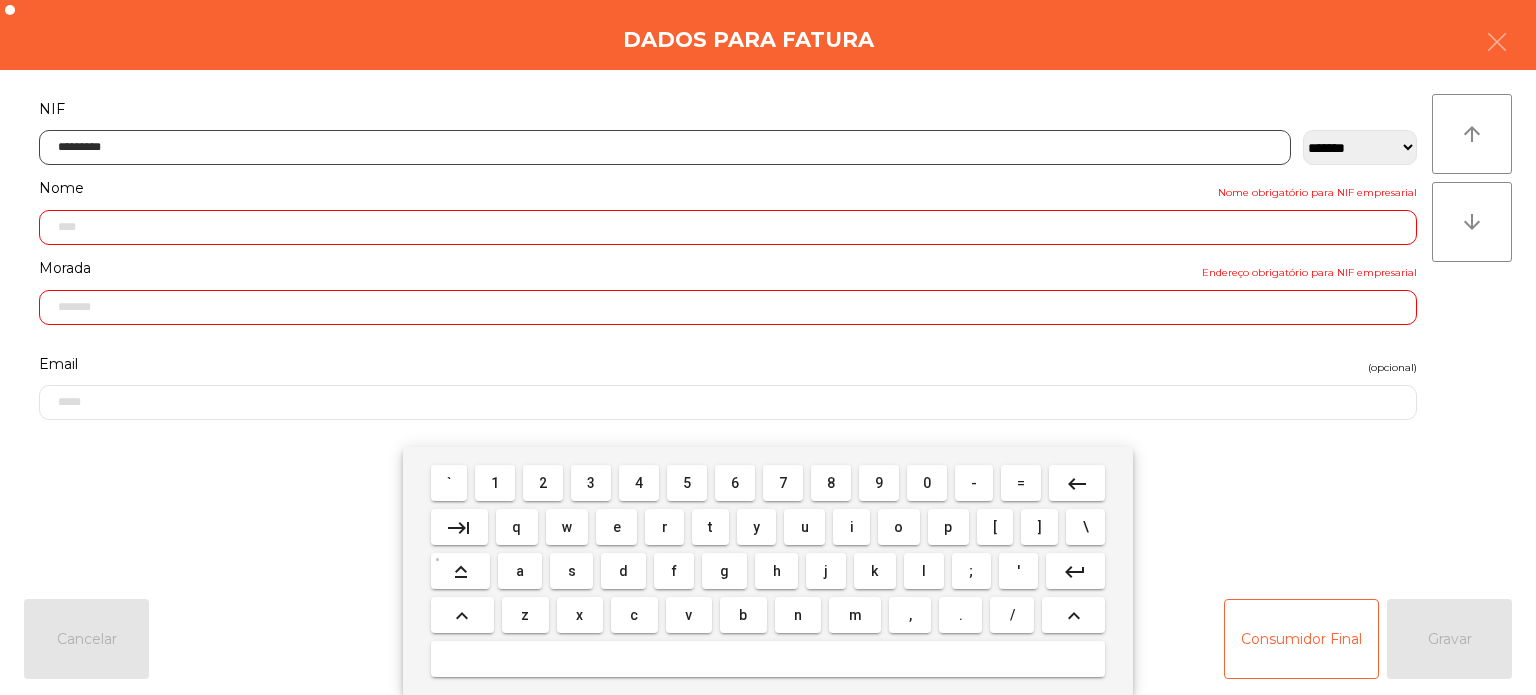 type on "**********" 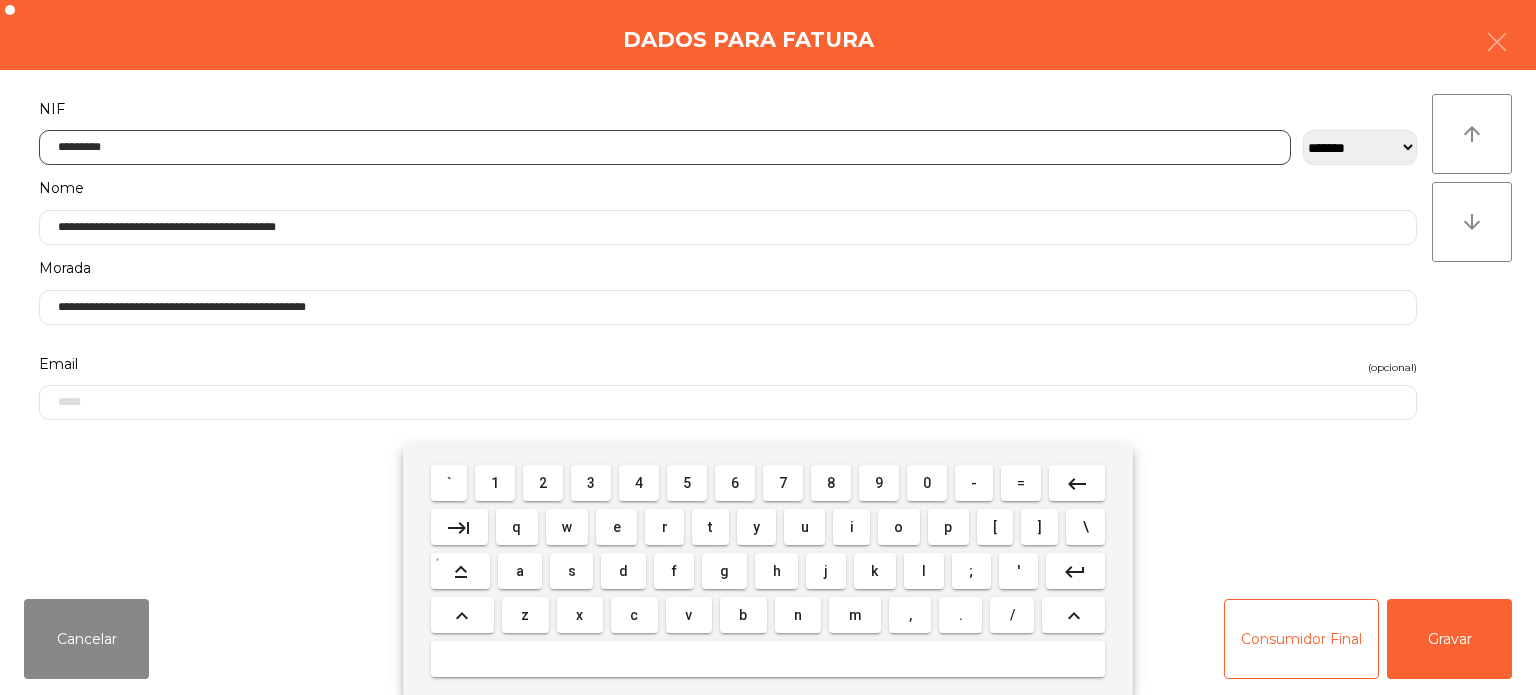 type on "*********" 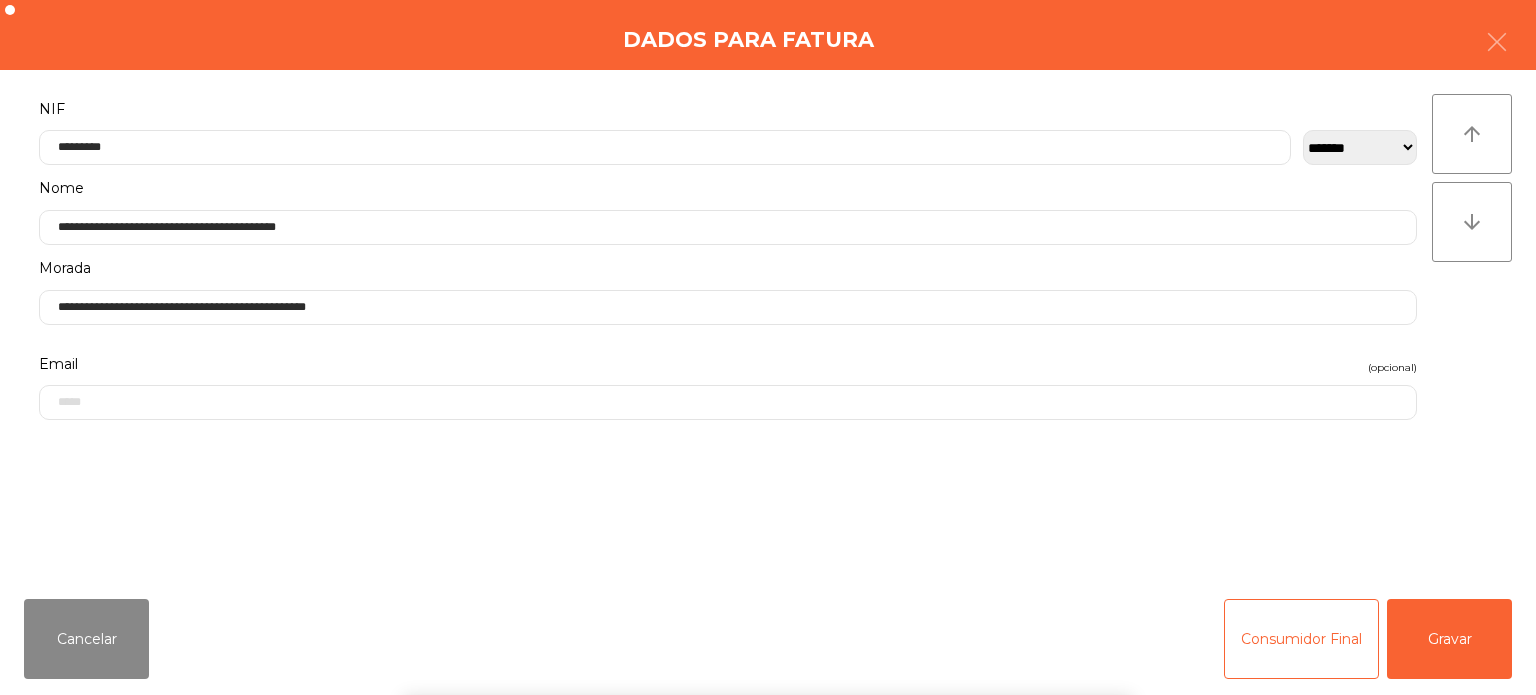 click on "arrow_upward arrow_downward" 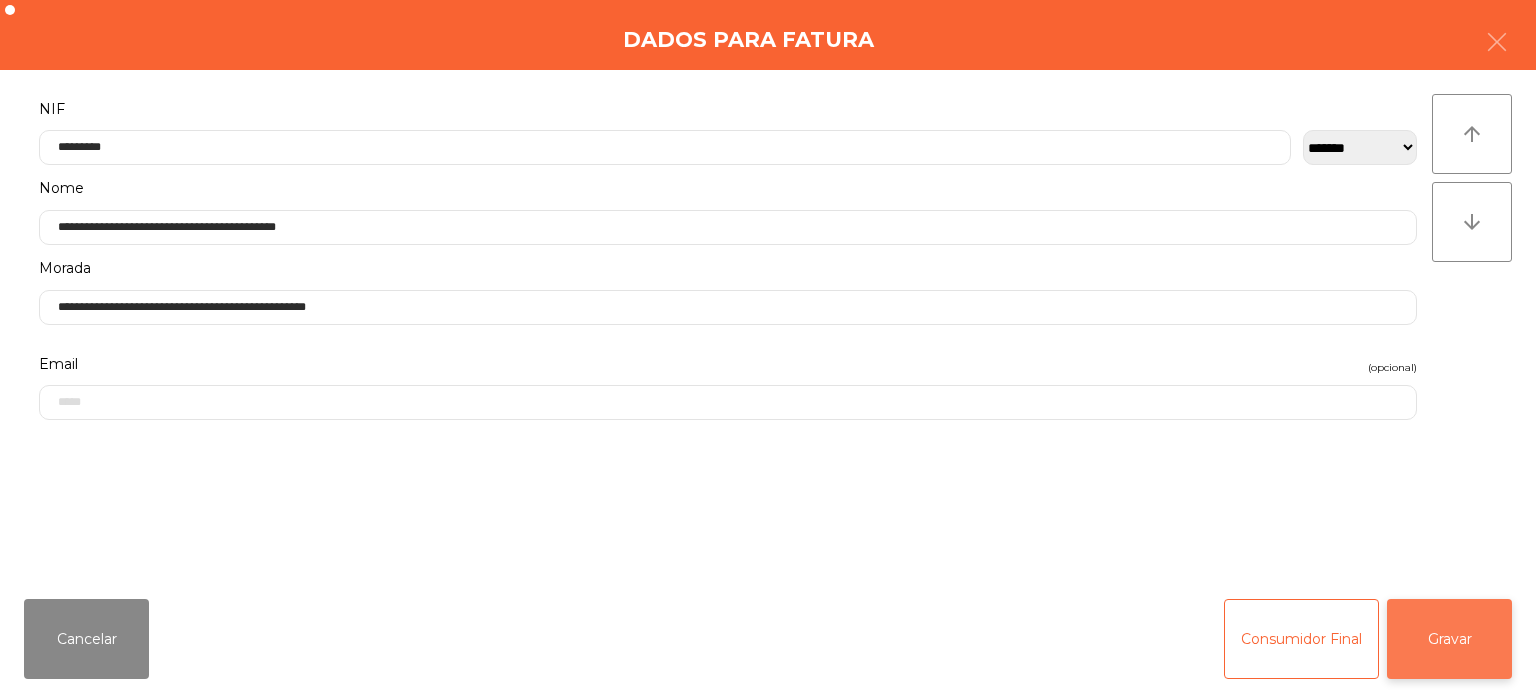 click on "Gravar" 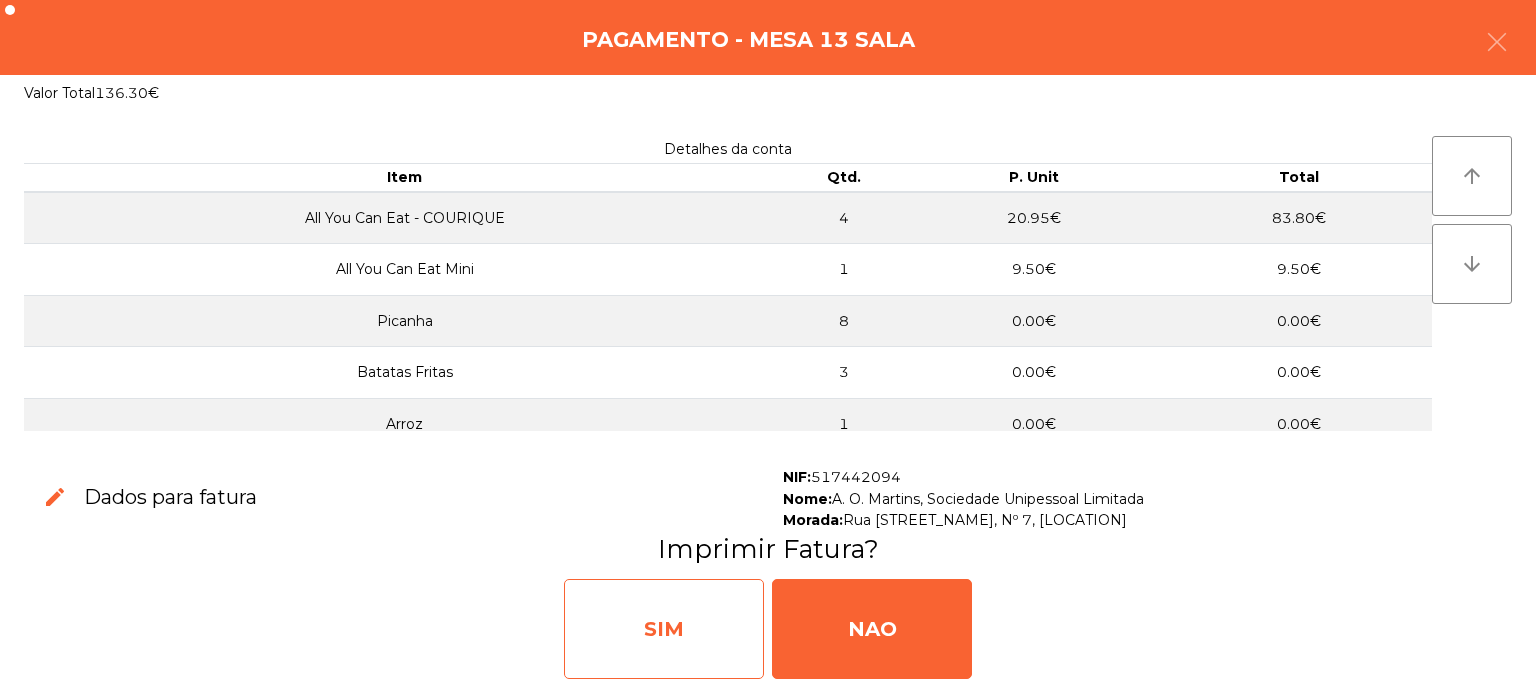 click on "SIM" 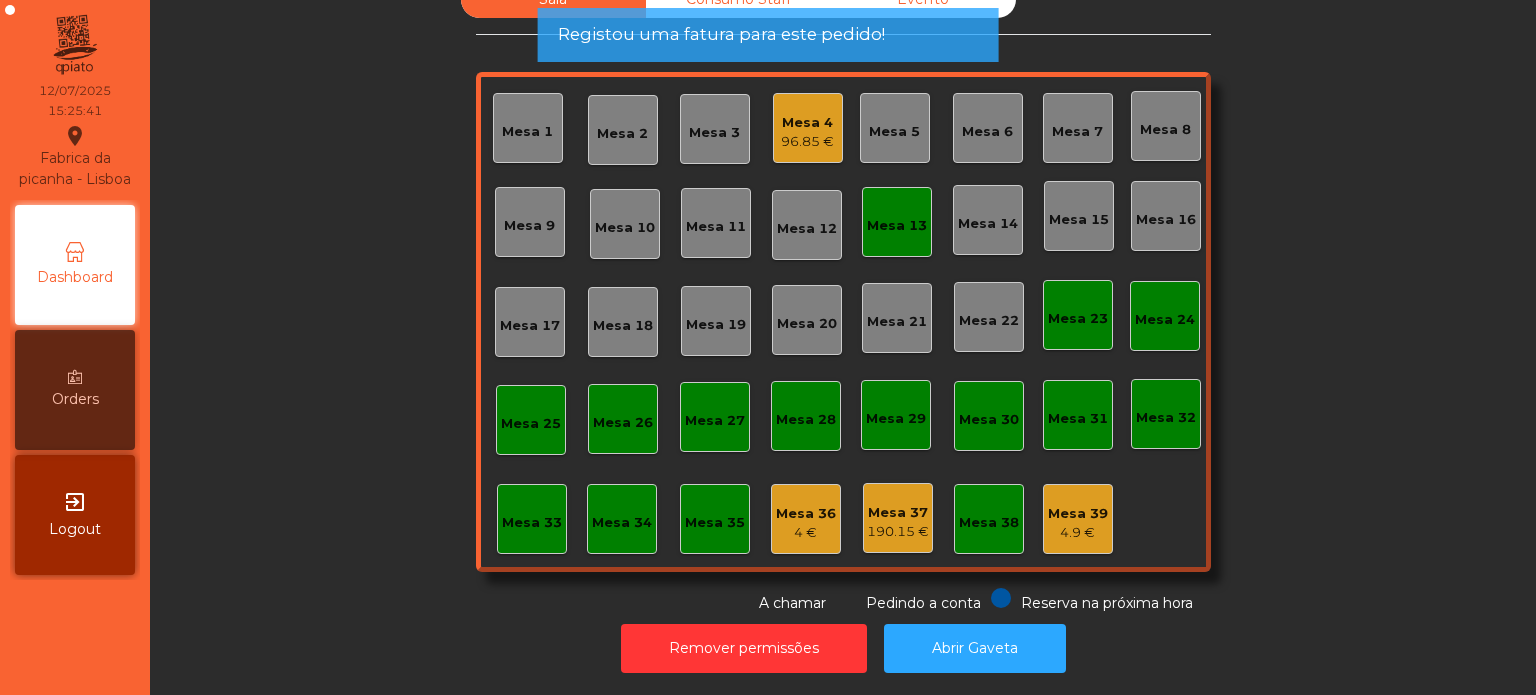 click on "Mesa 13" 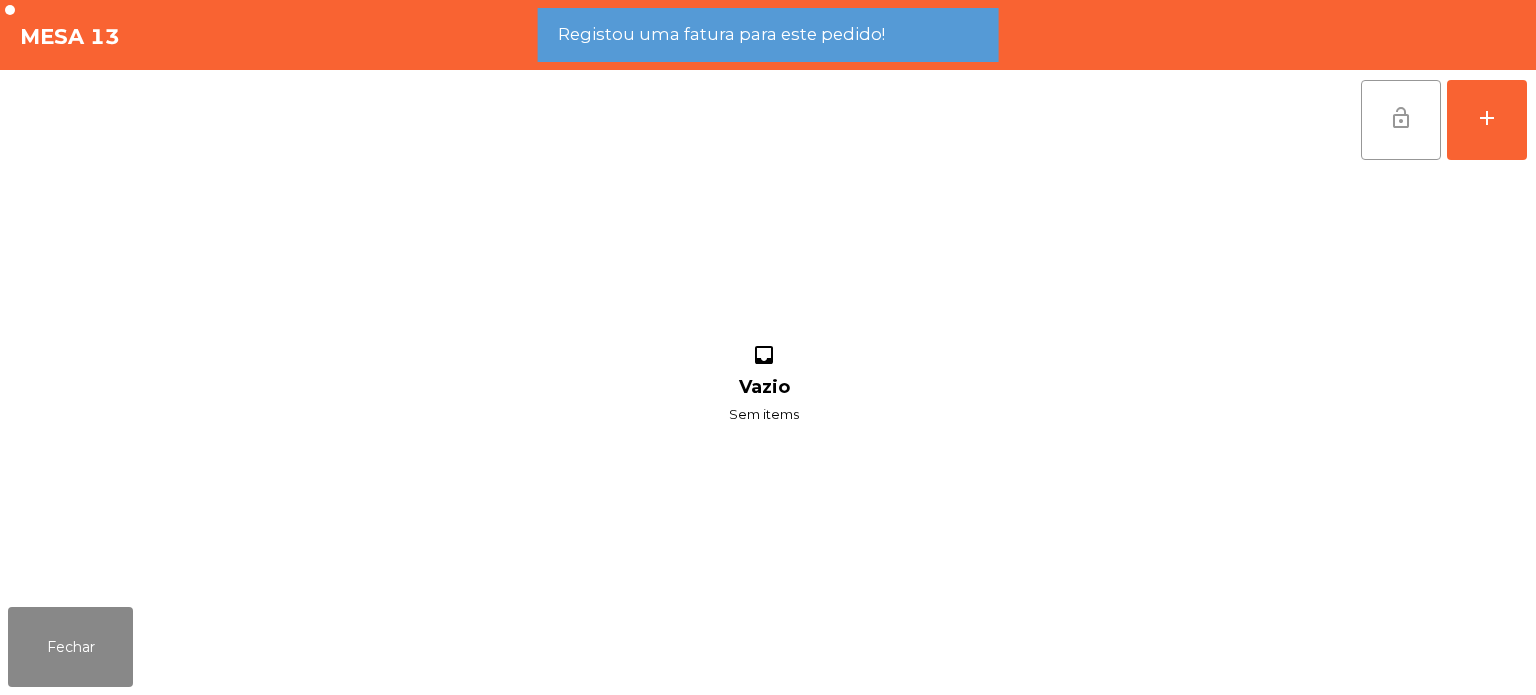 click on "lock_open" 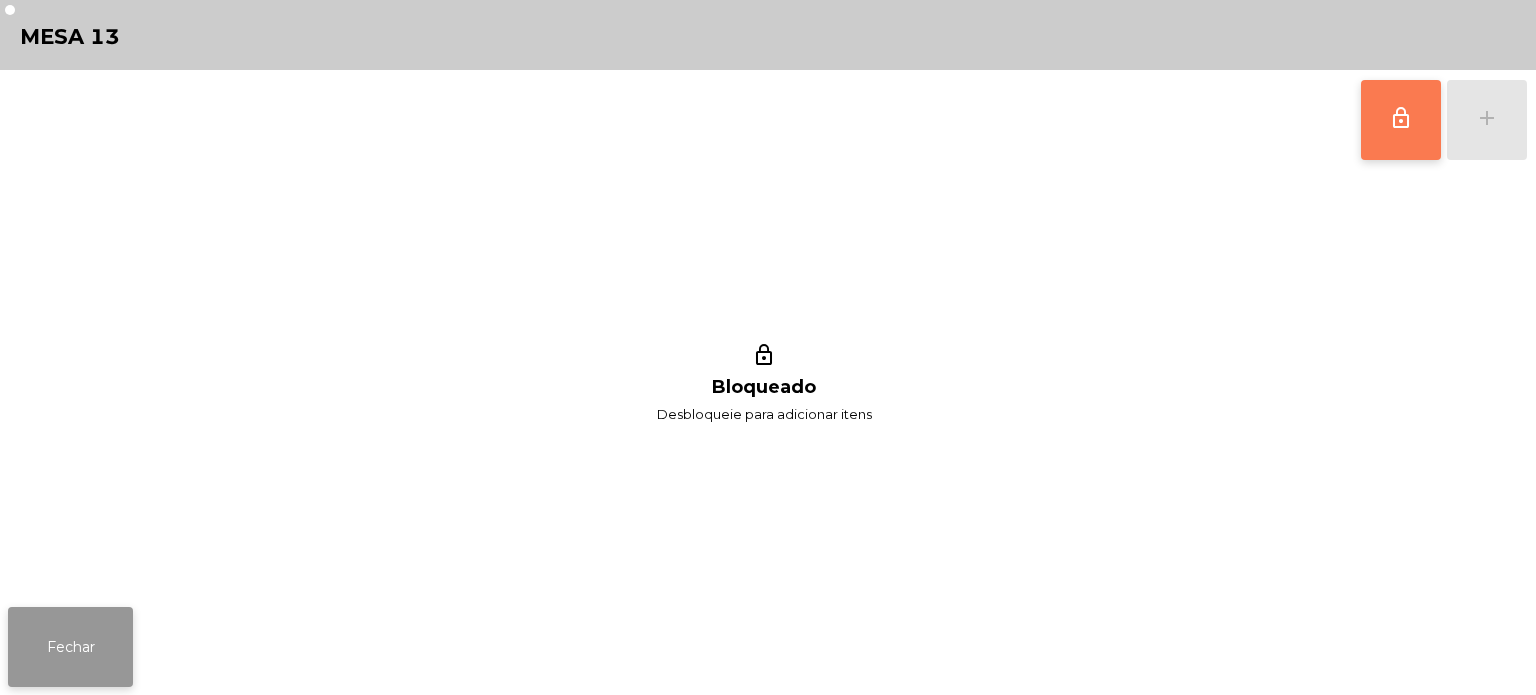 click on "Fechar" 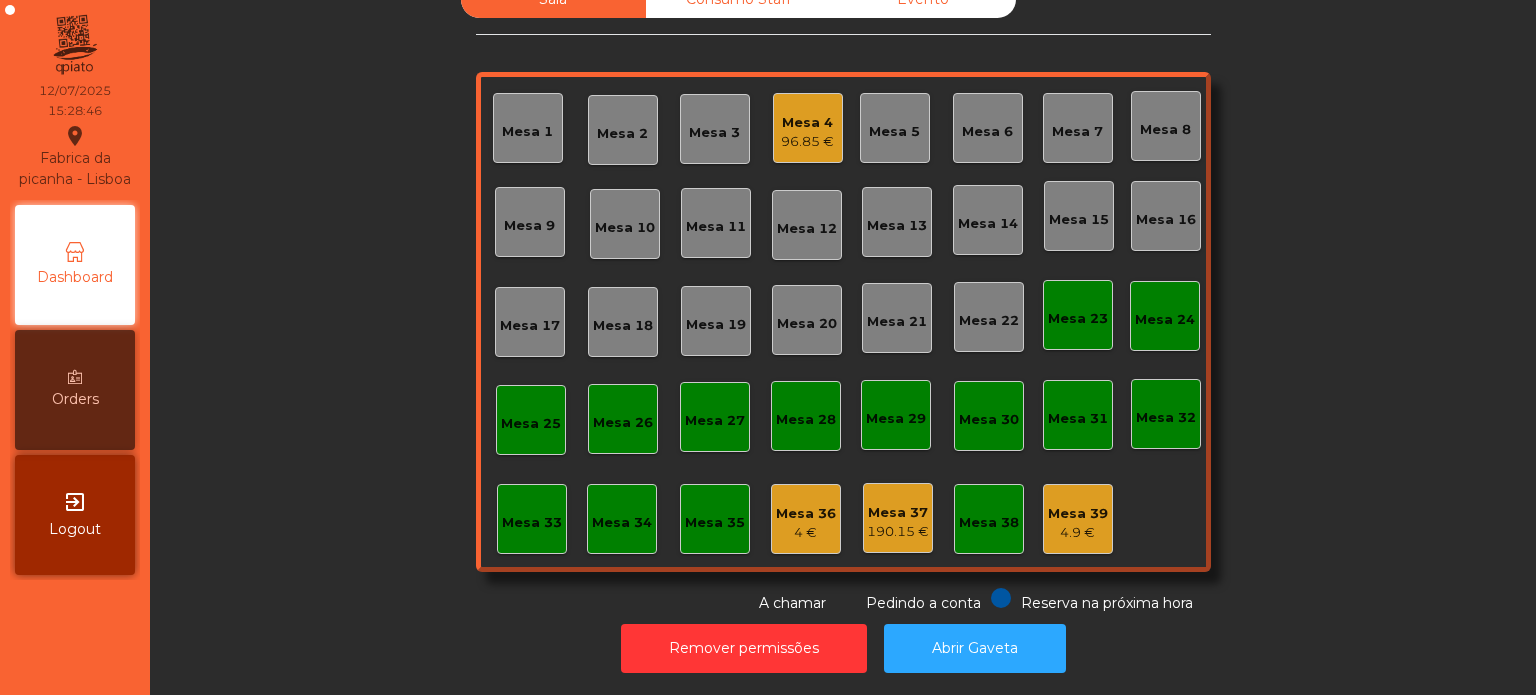 click on "96.85 €" 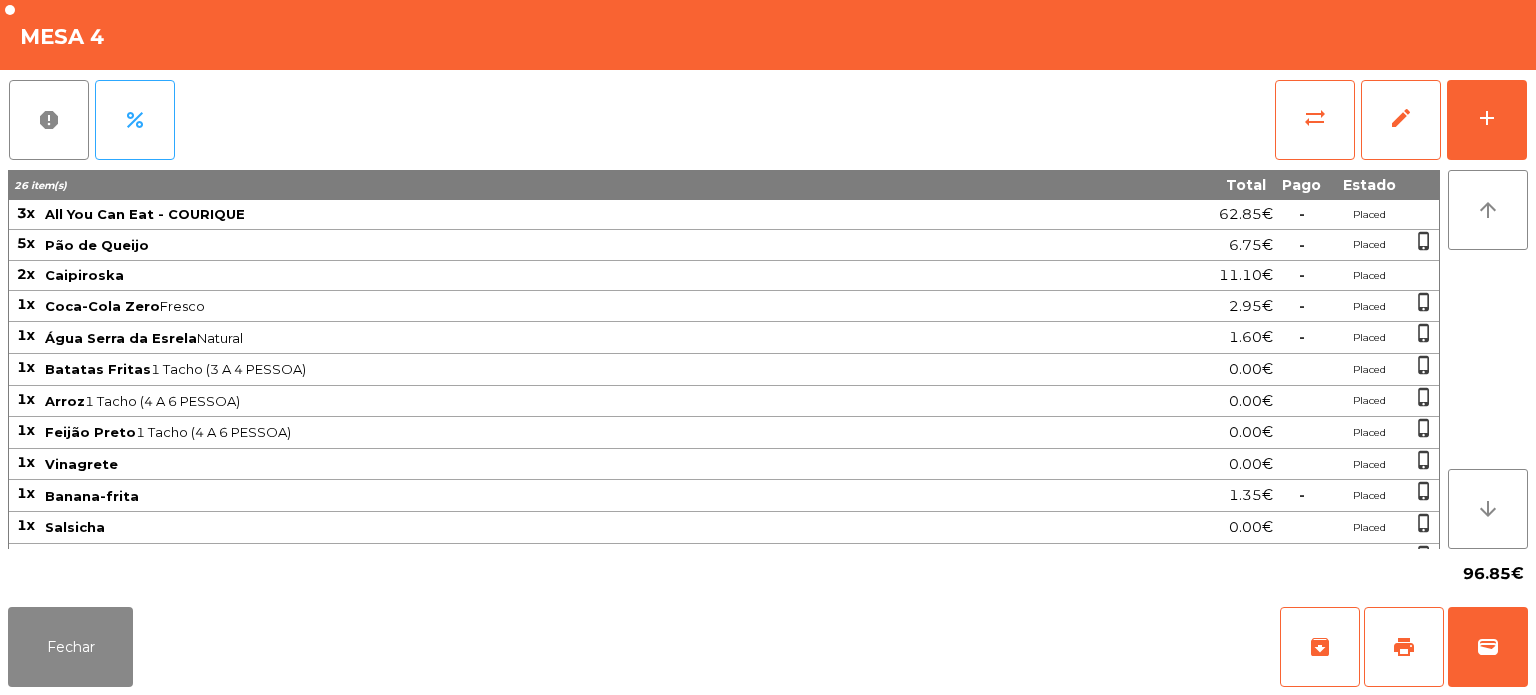 scroll, scrollTop: 174, scrollLeft: 0, axis: vertical 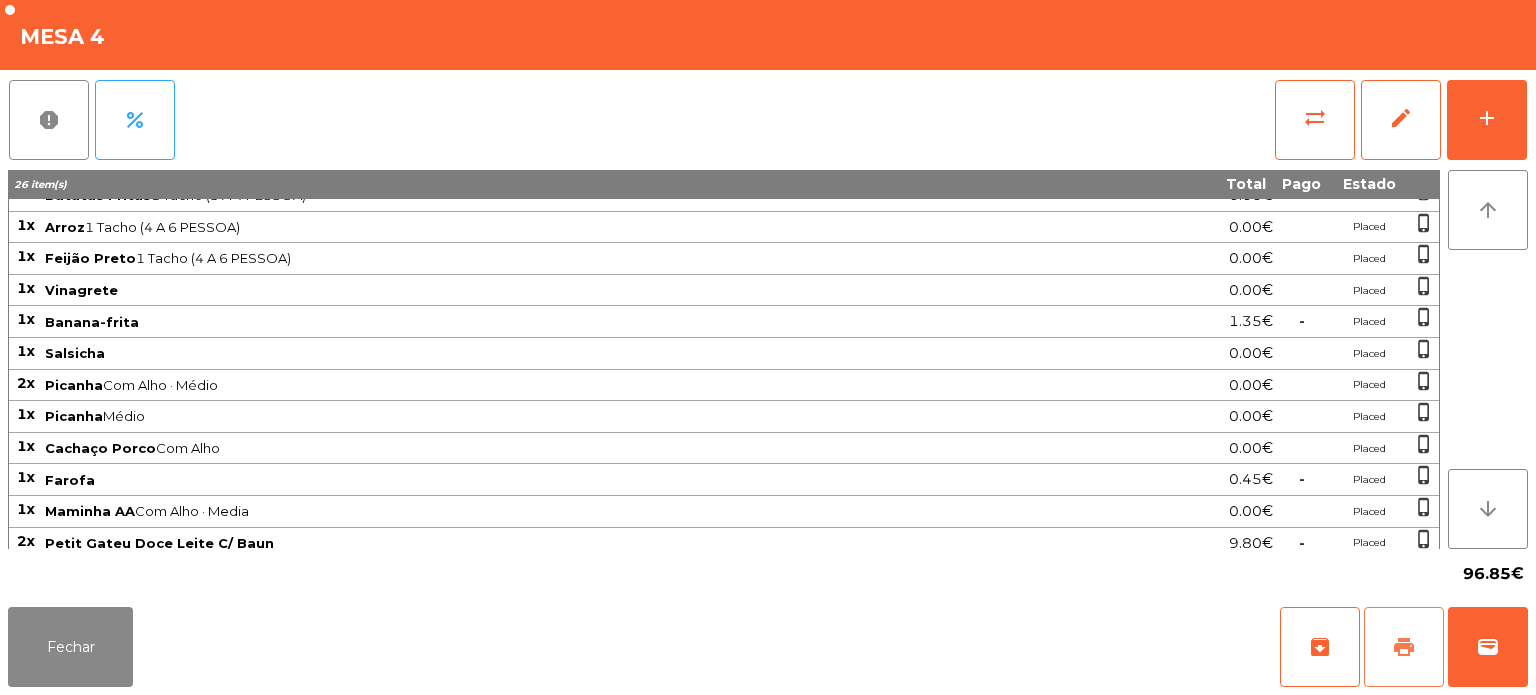 click on "print" 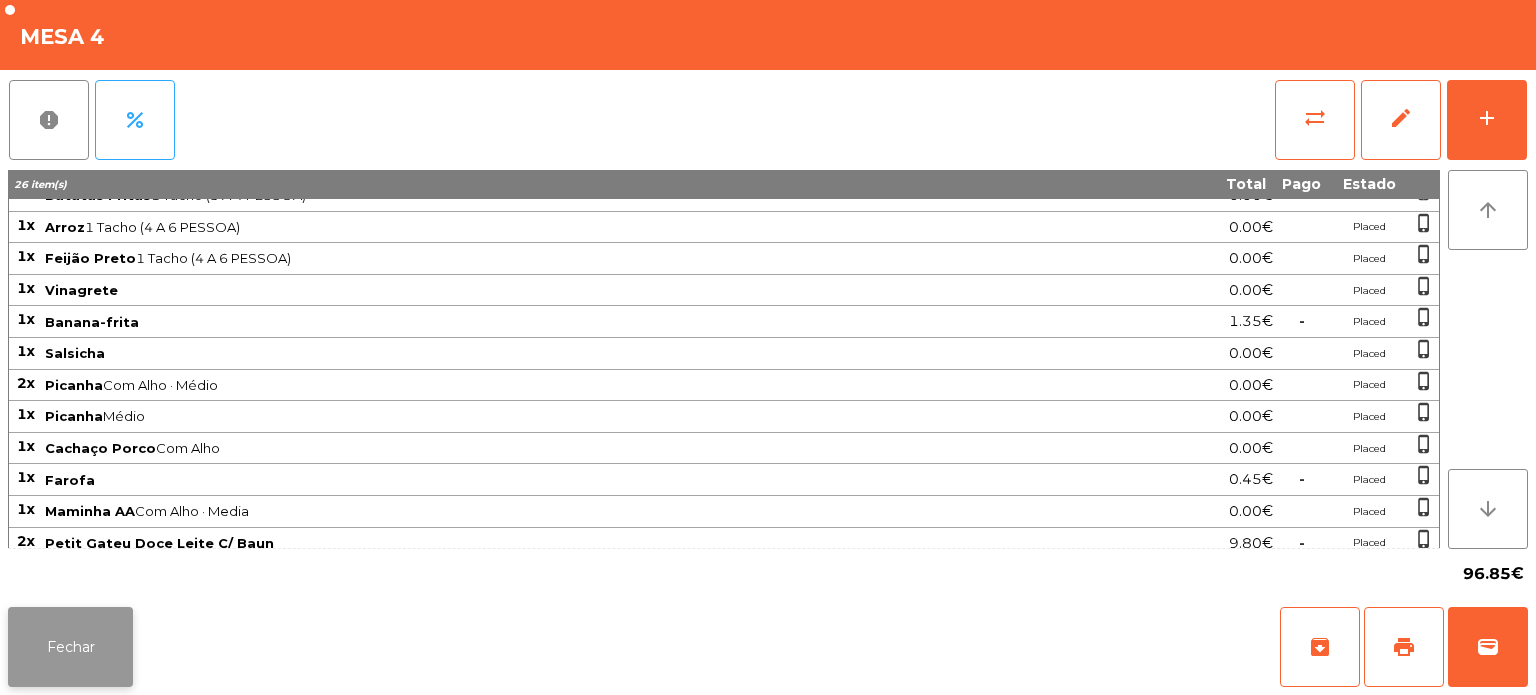 click on "Fechar" 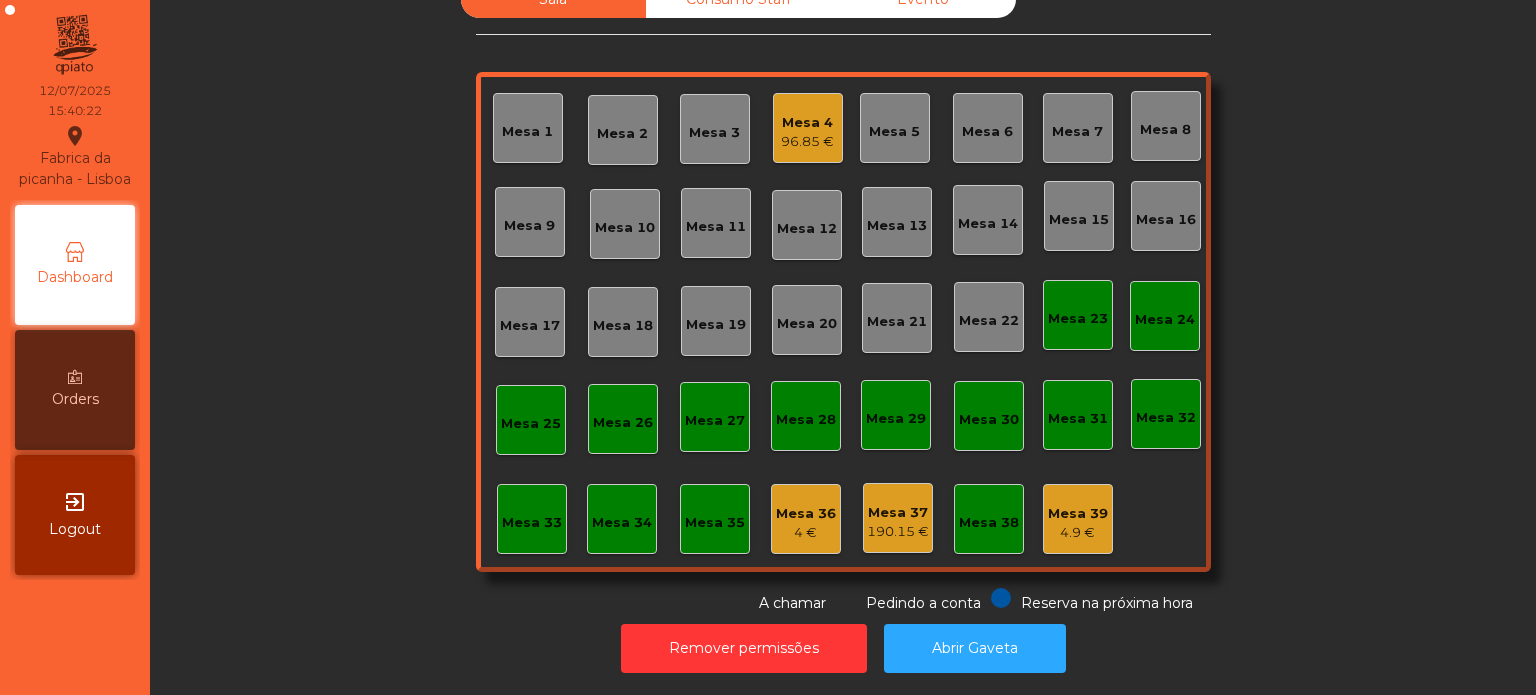 scroll, scrollTop: 0, scrollLeft: 0, axis: both 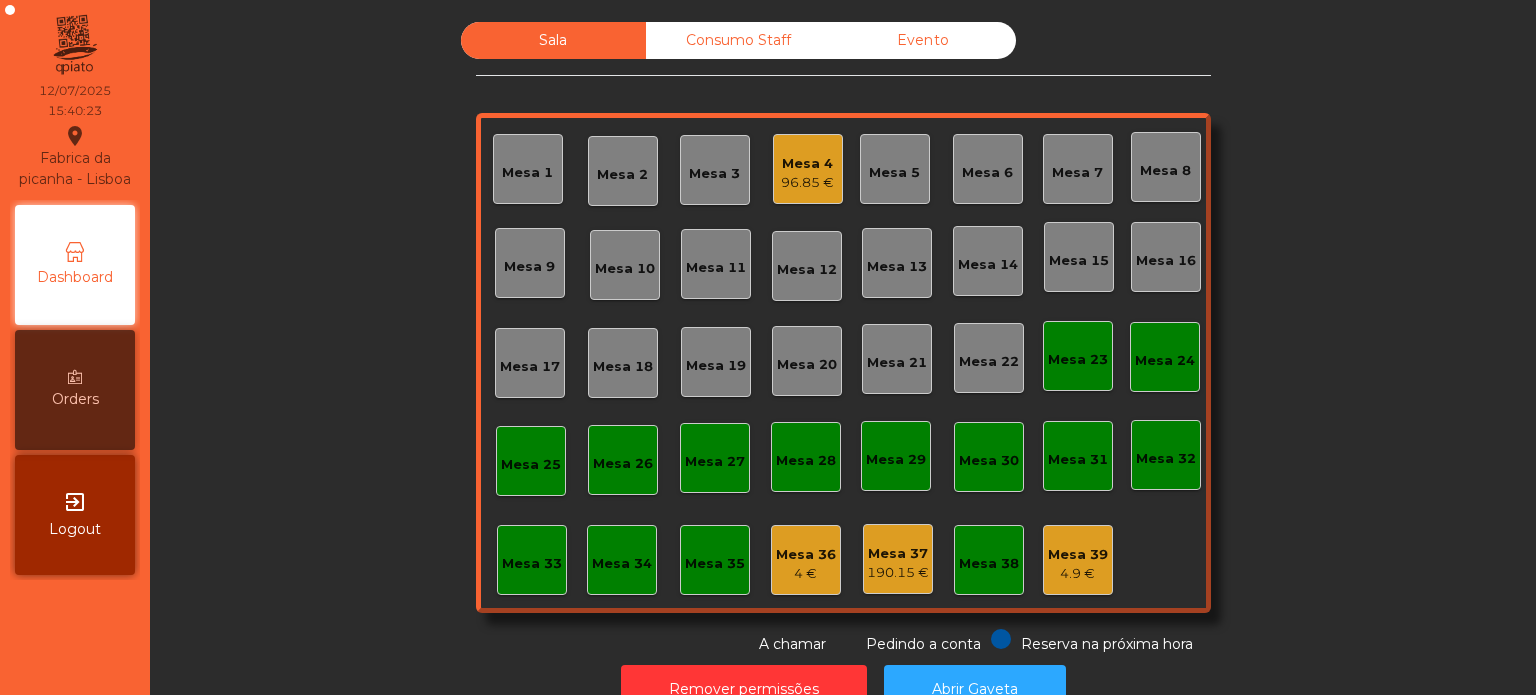 click on "Consumo Staff" 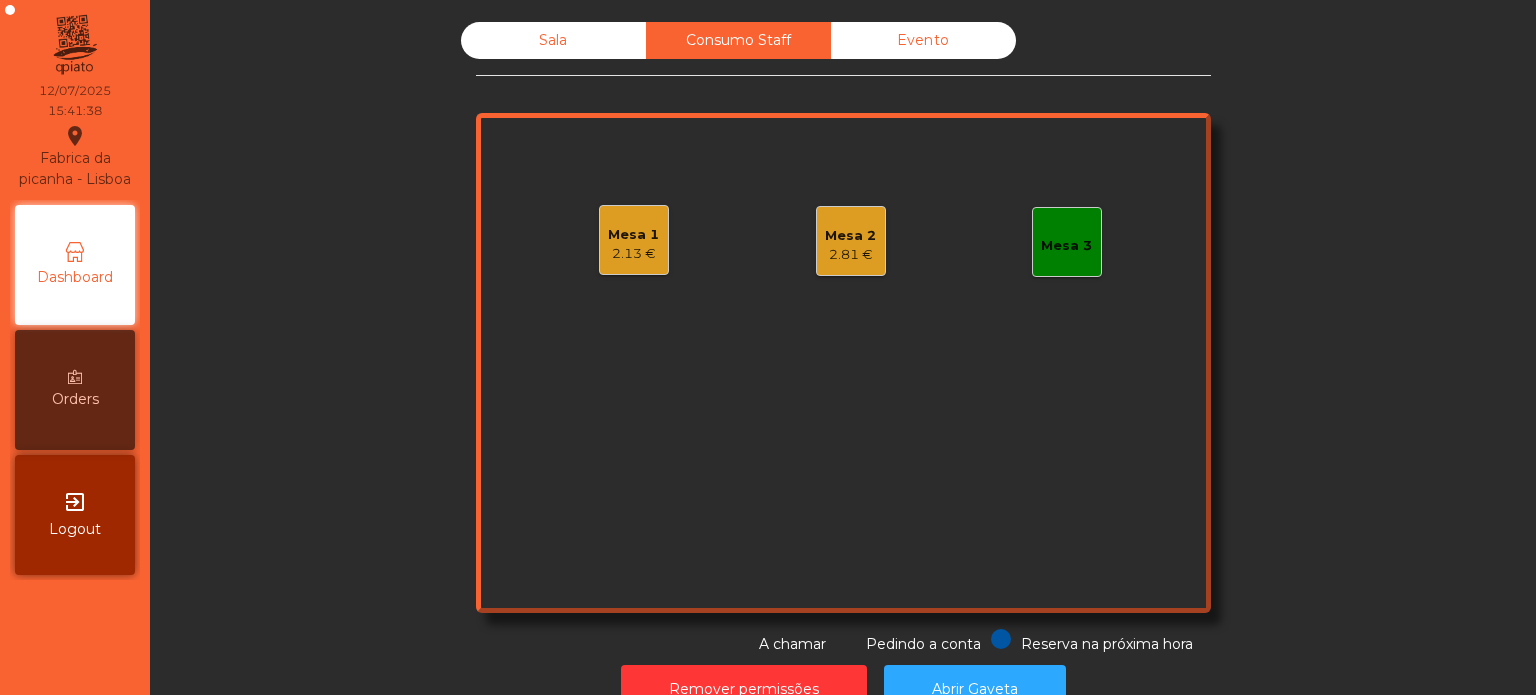 click on "Mesa 1   2.13 €" 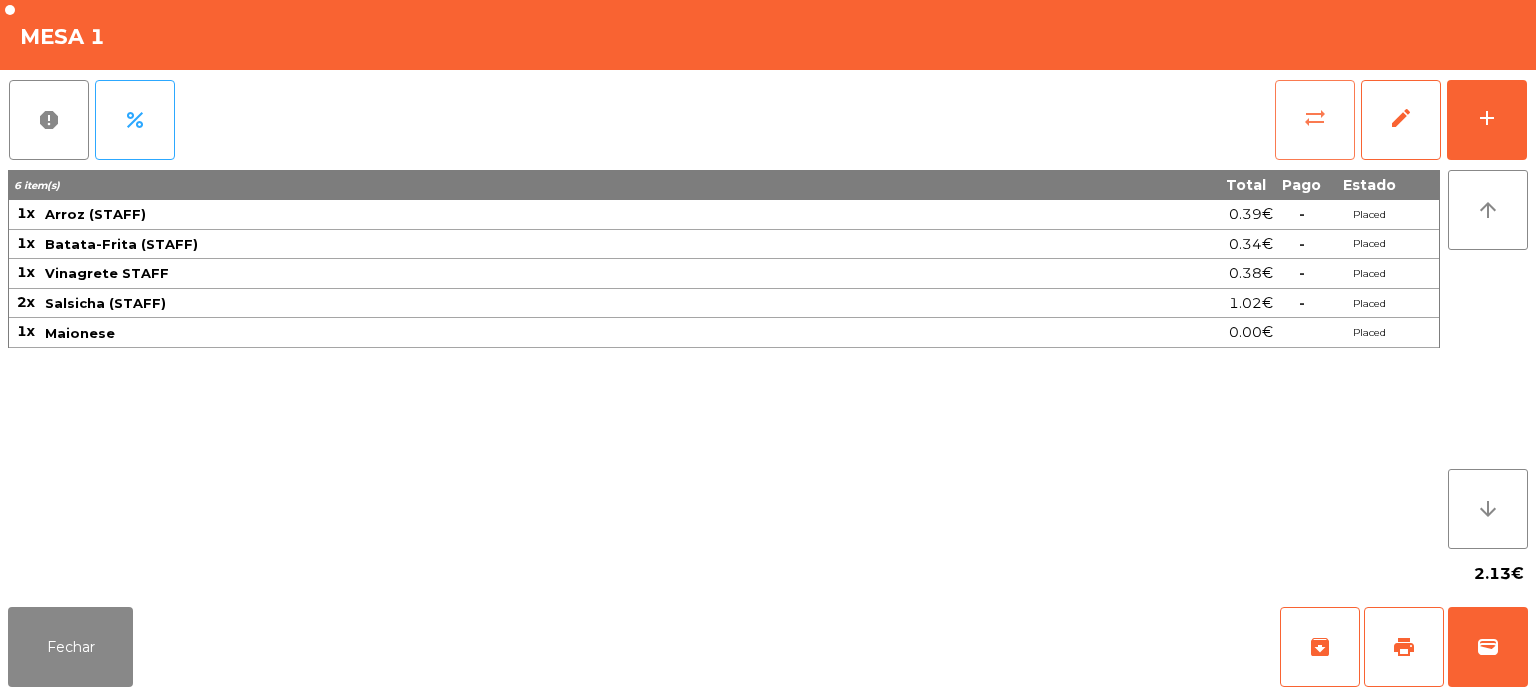 click on "sync_alt" 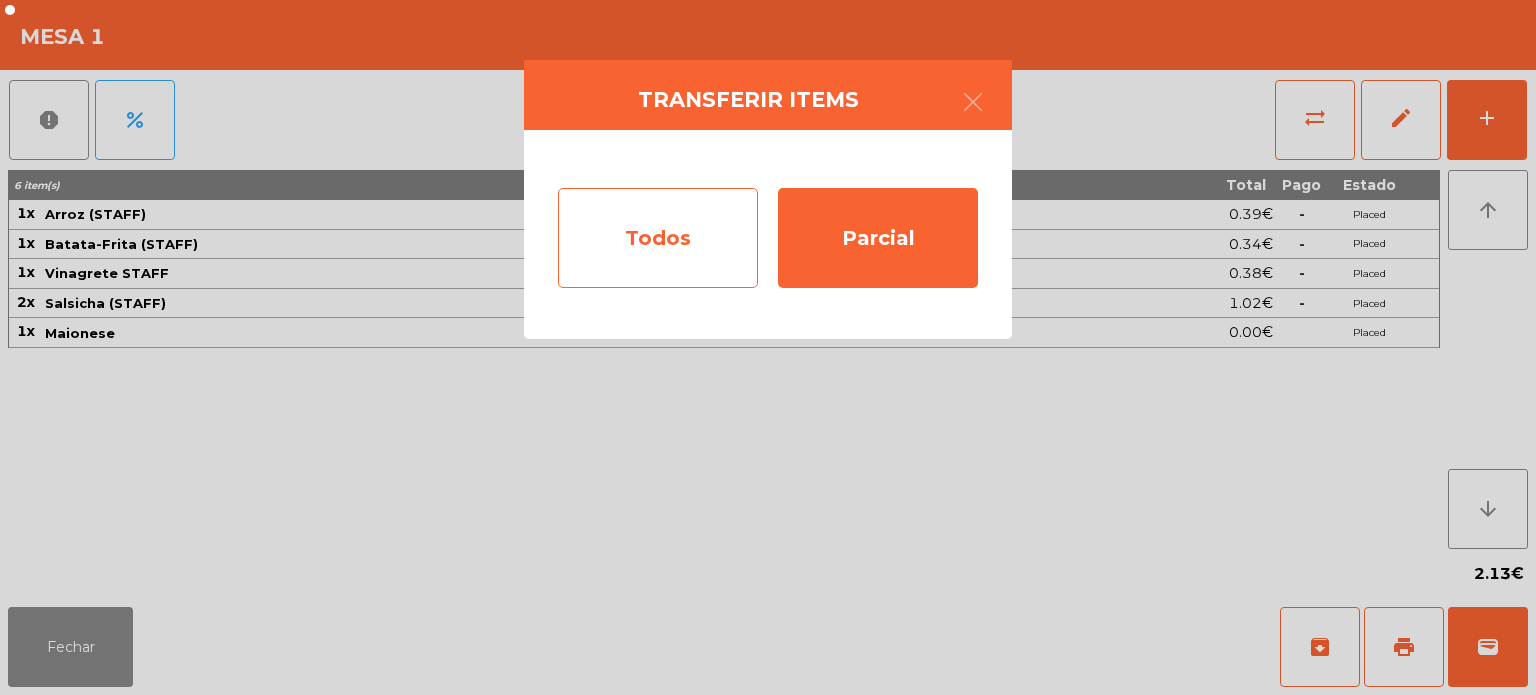 click on "Todos" 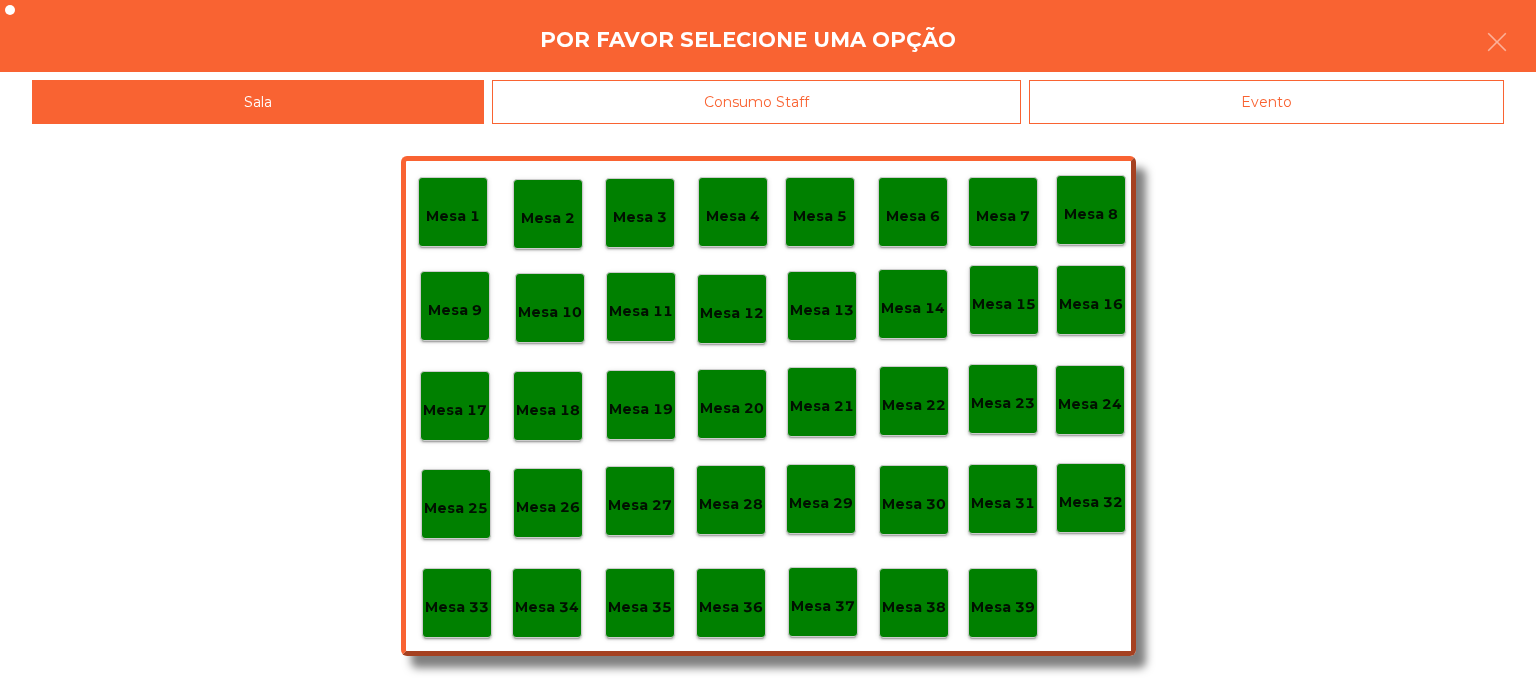 click on "Evento" 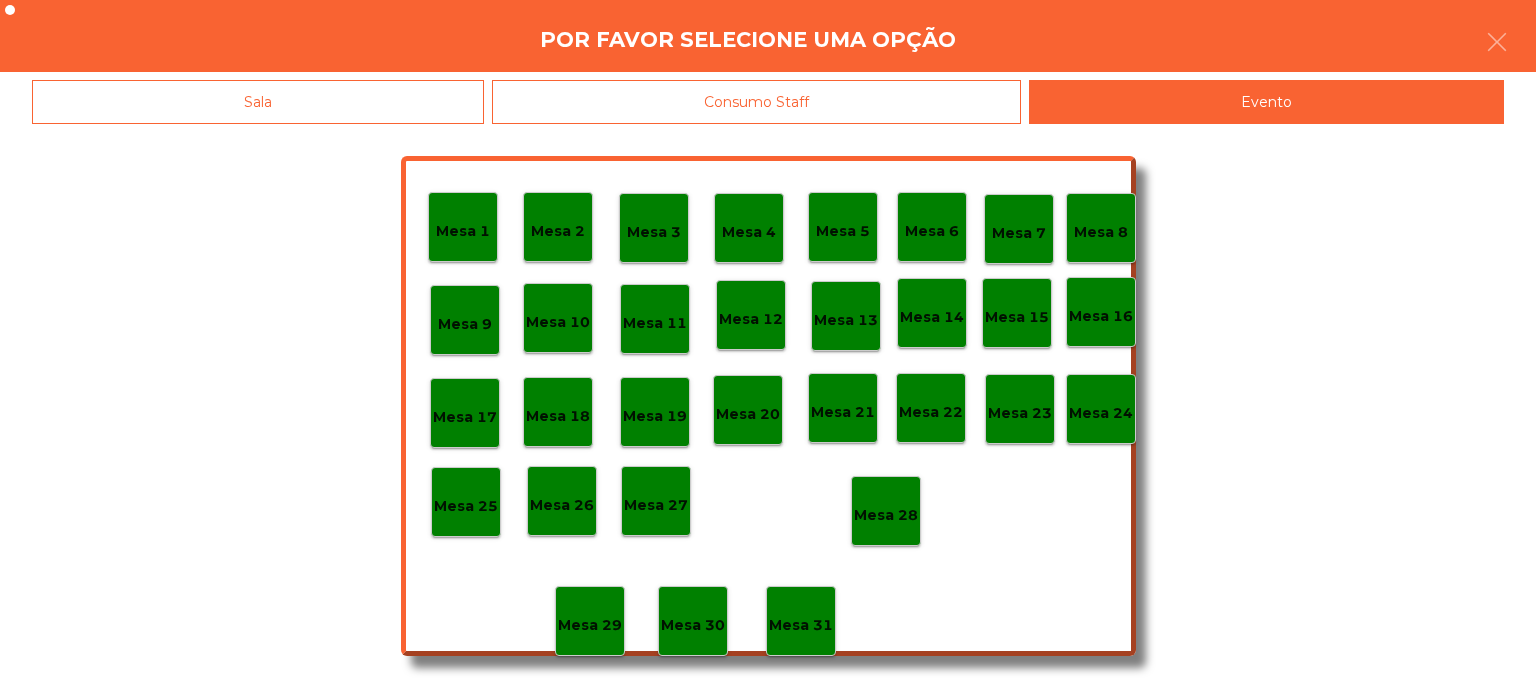 click on "Mesa 28" 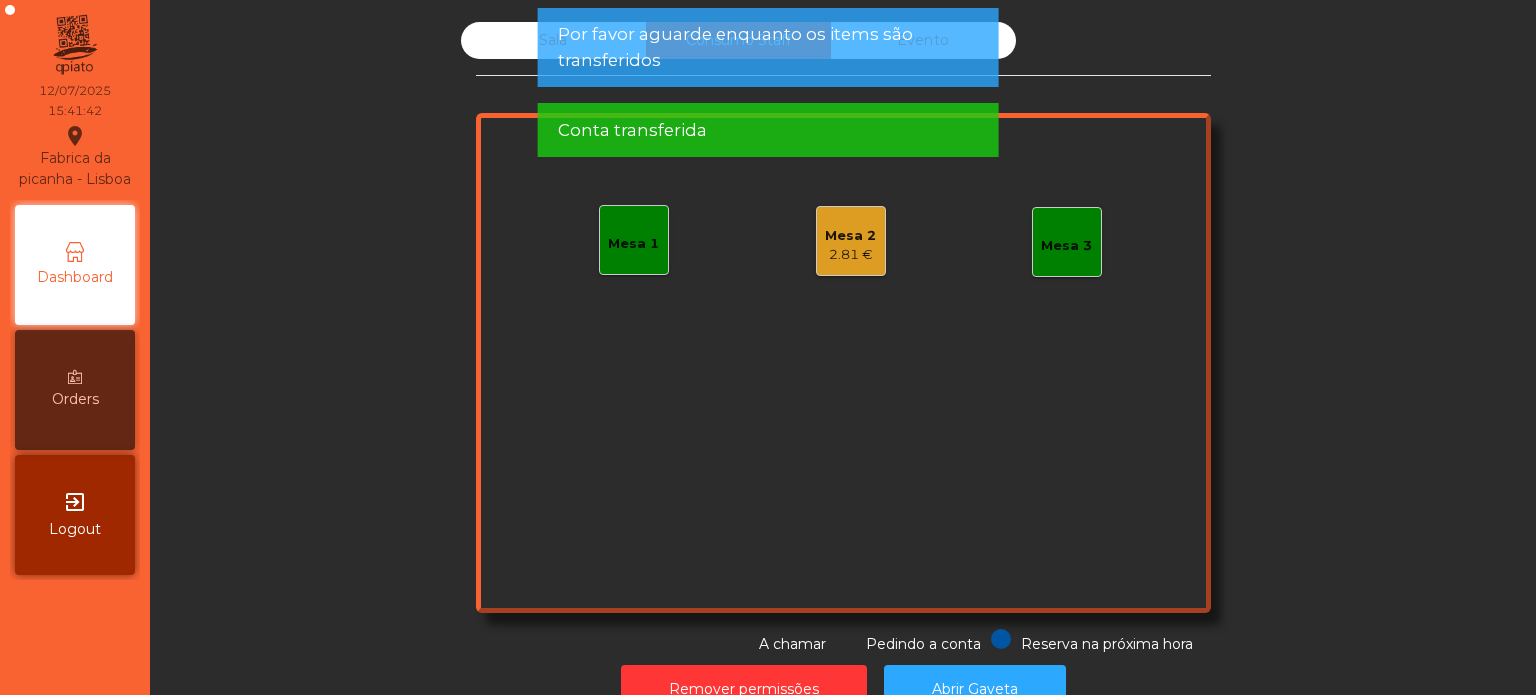 scroll, scrollTop: 55, scrollLeft: 0, axis: vertical 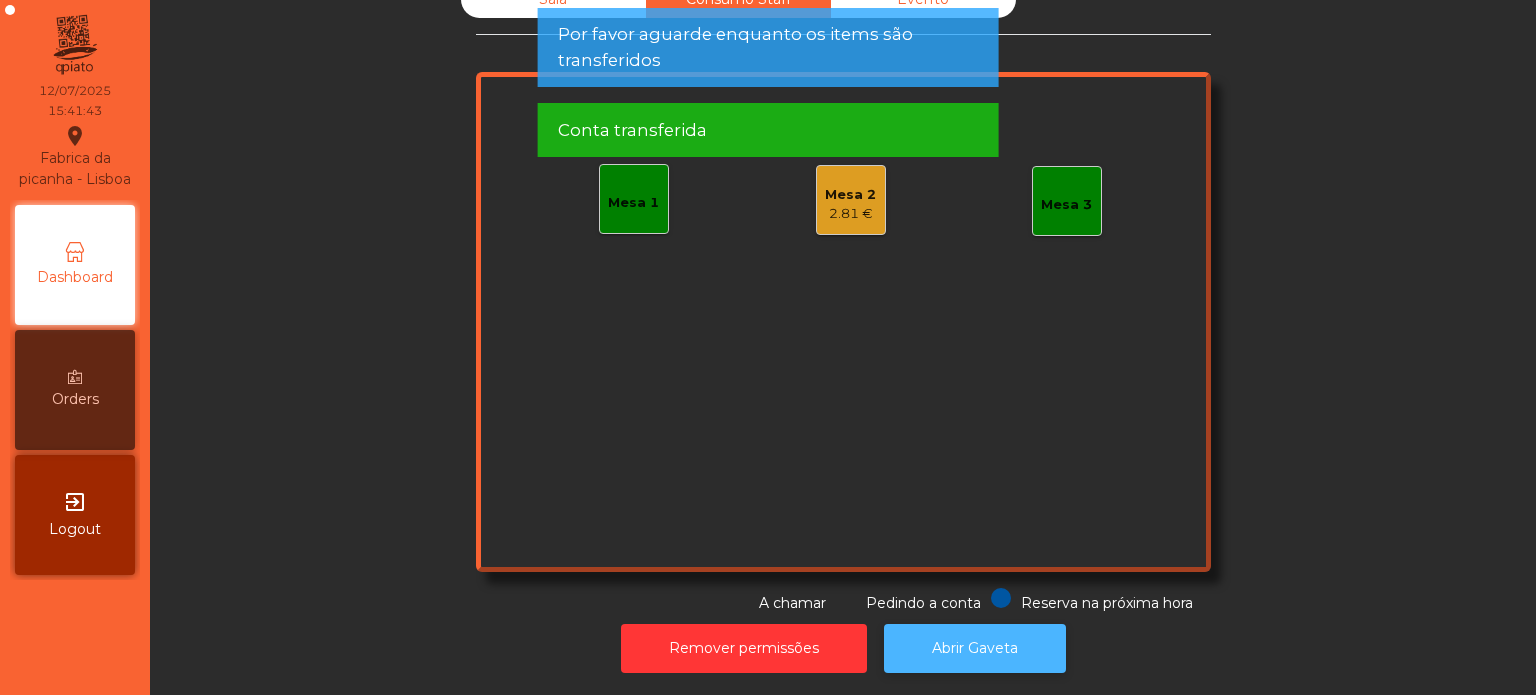 click on "Abrir Gaveta" 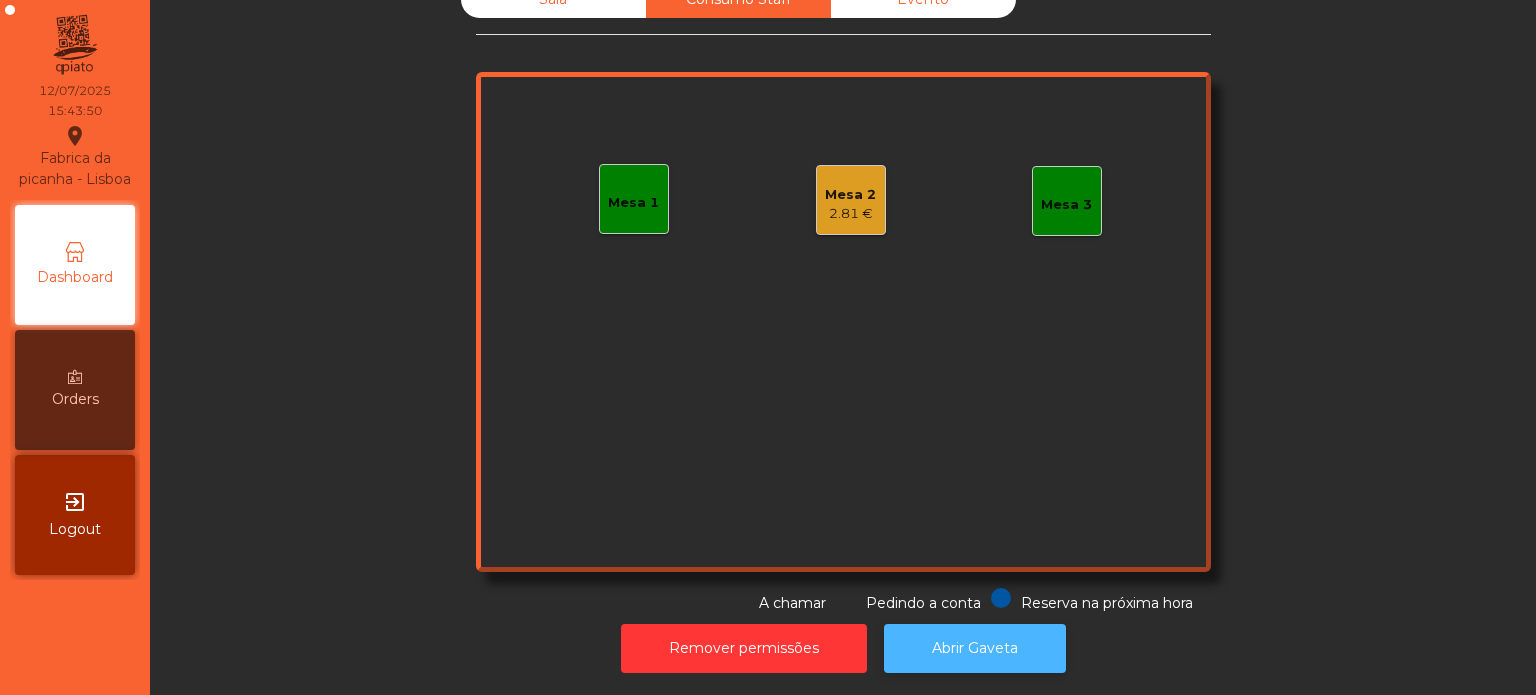 click on "Abrir Gaveta" 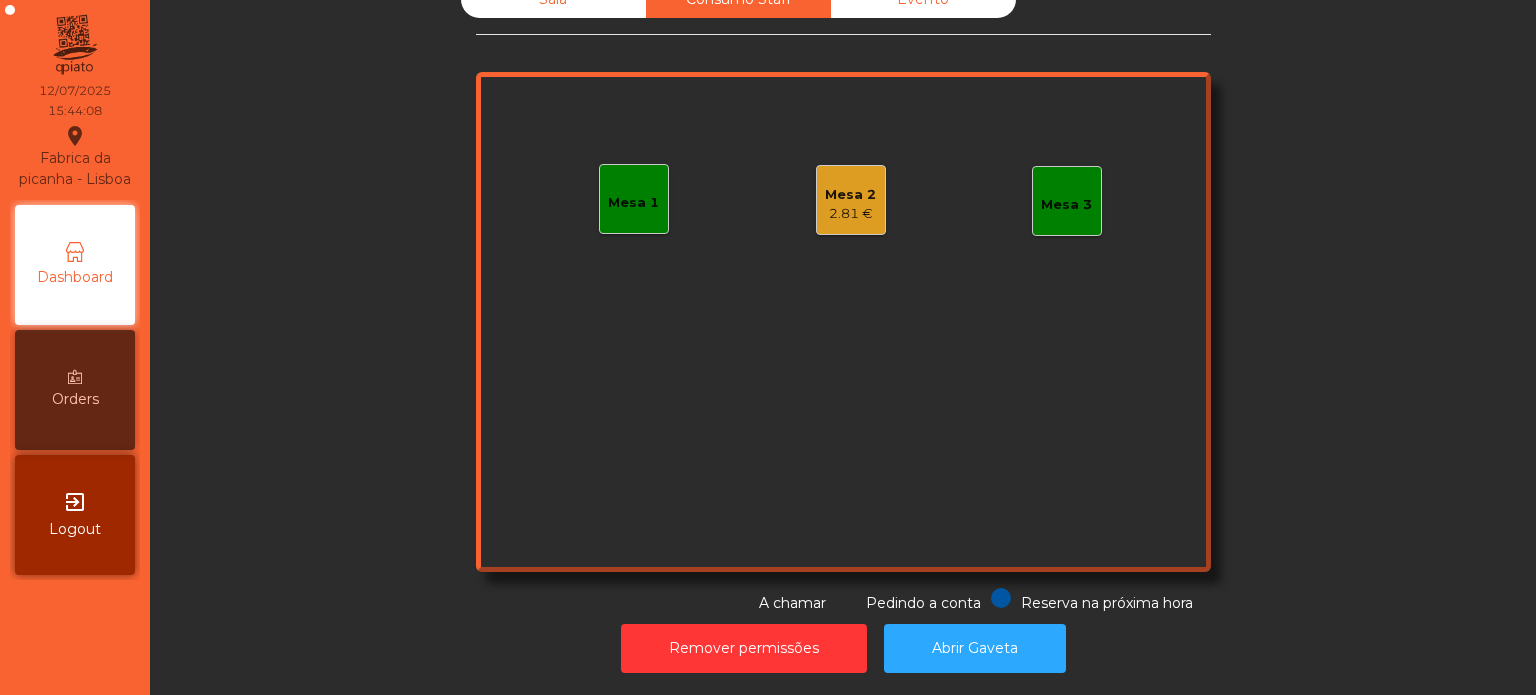 click on "2.81 €" 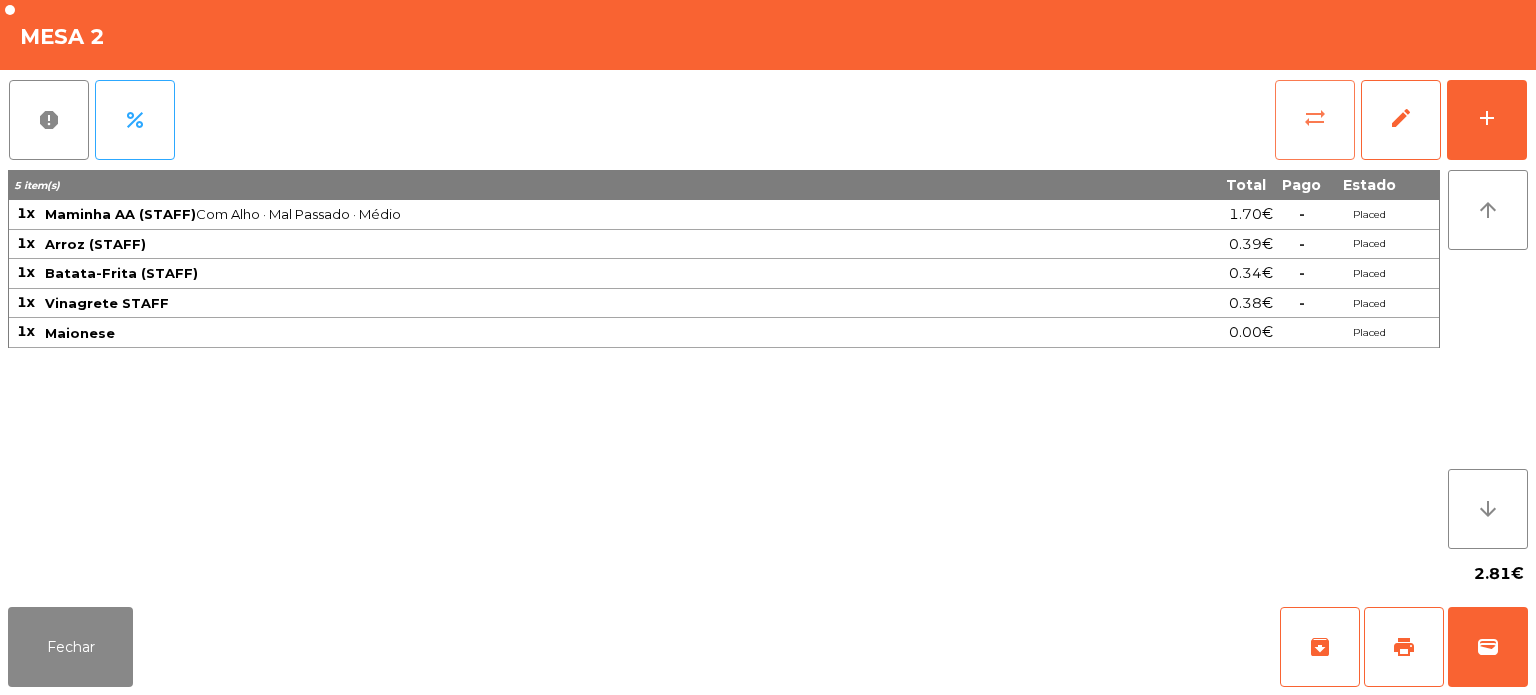 click on "sync_alt" 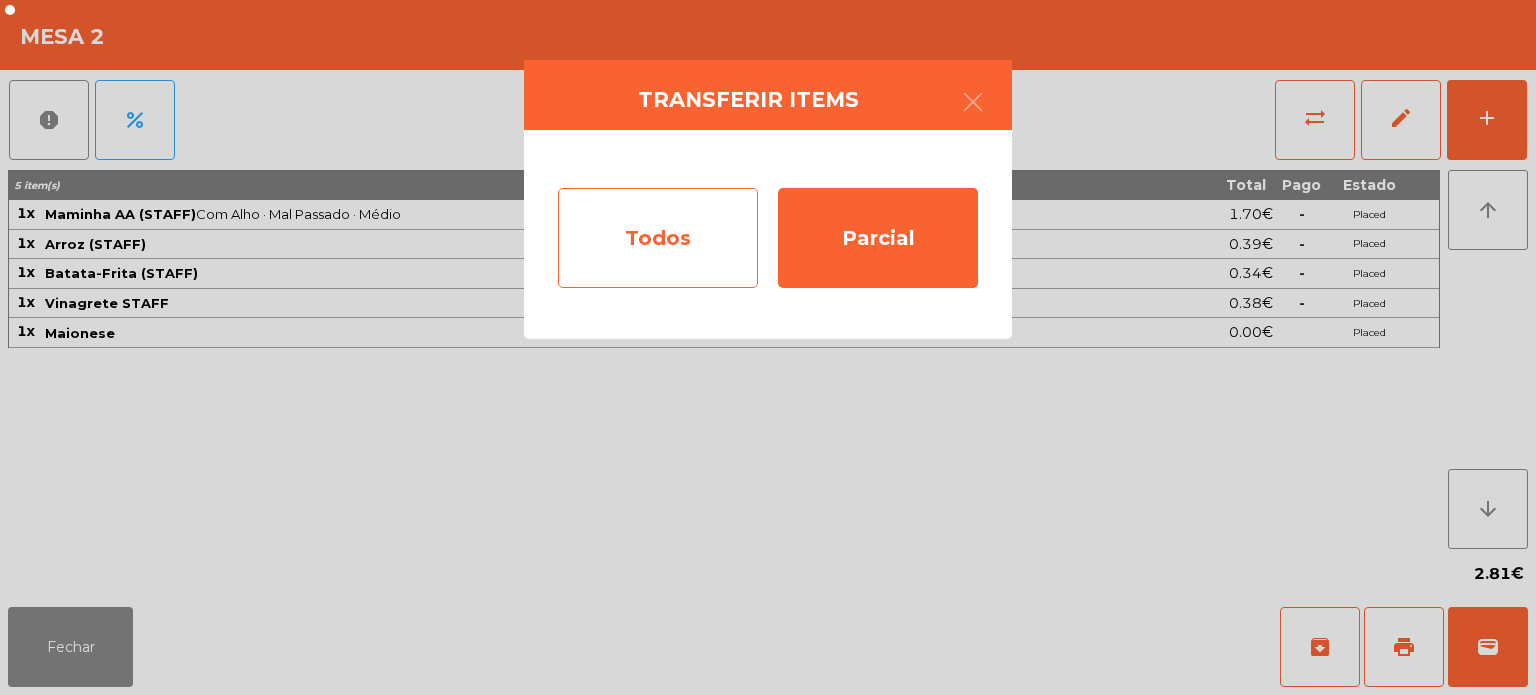 click on "Todos" 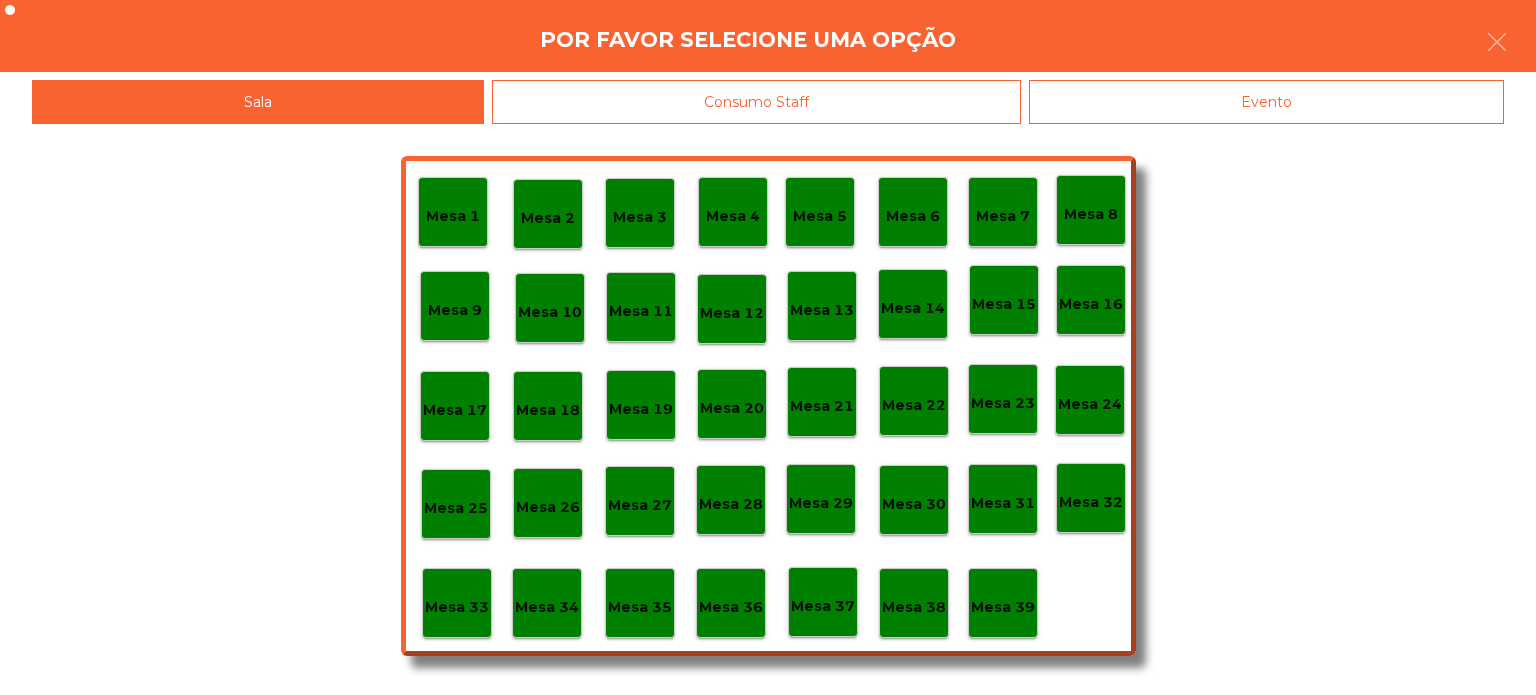 click on "Evento" 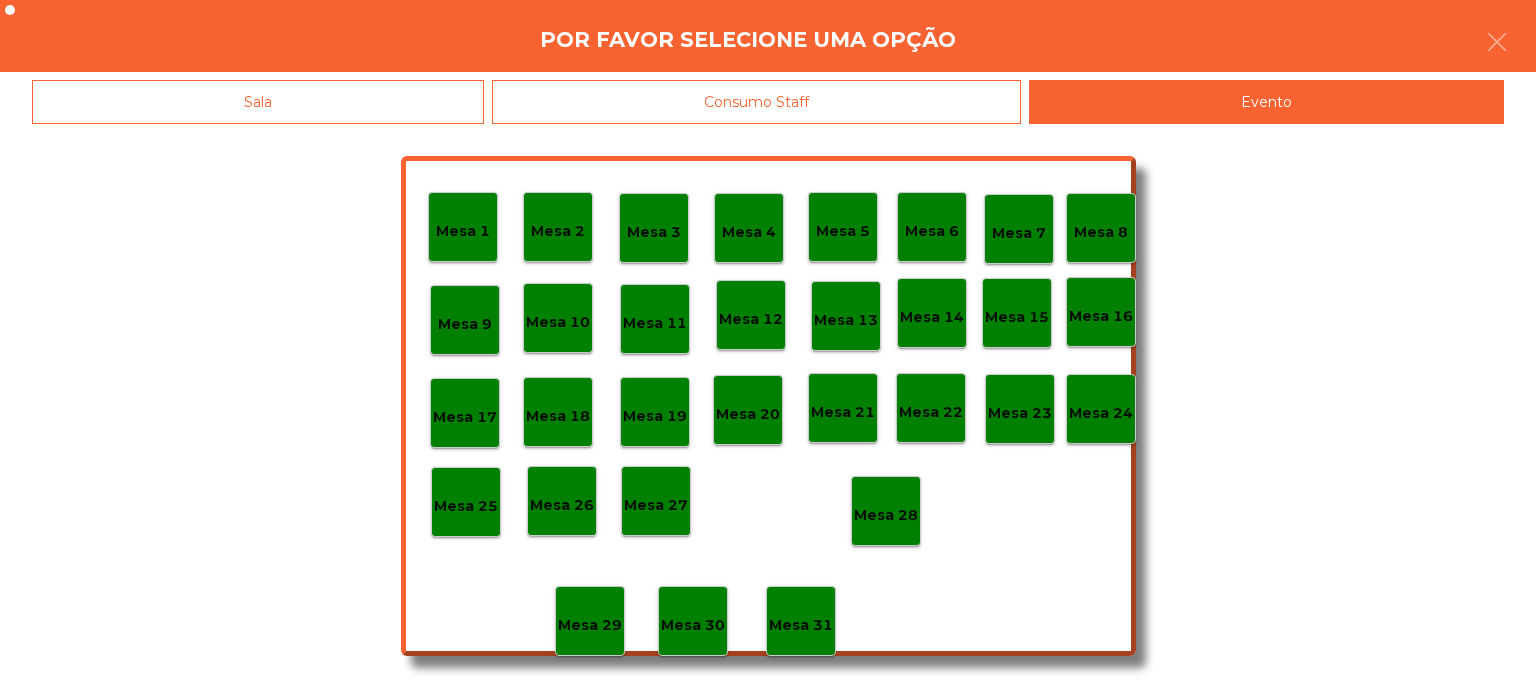 click on "Mesa 28" 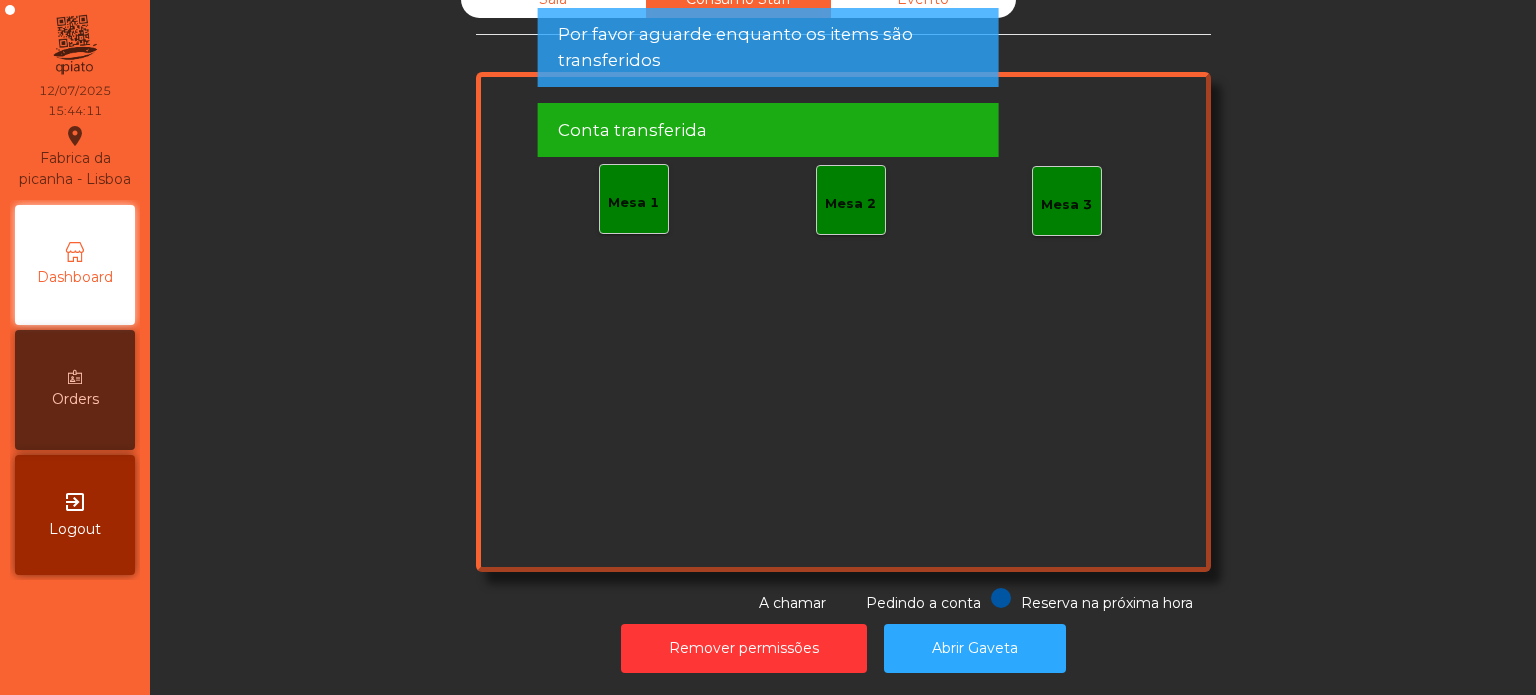 scroll, scrollTop: 0, scrollLeft: 0, axis: both 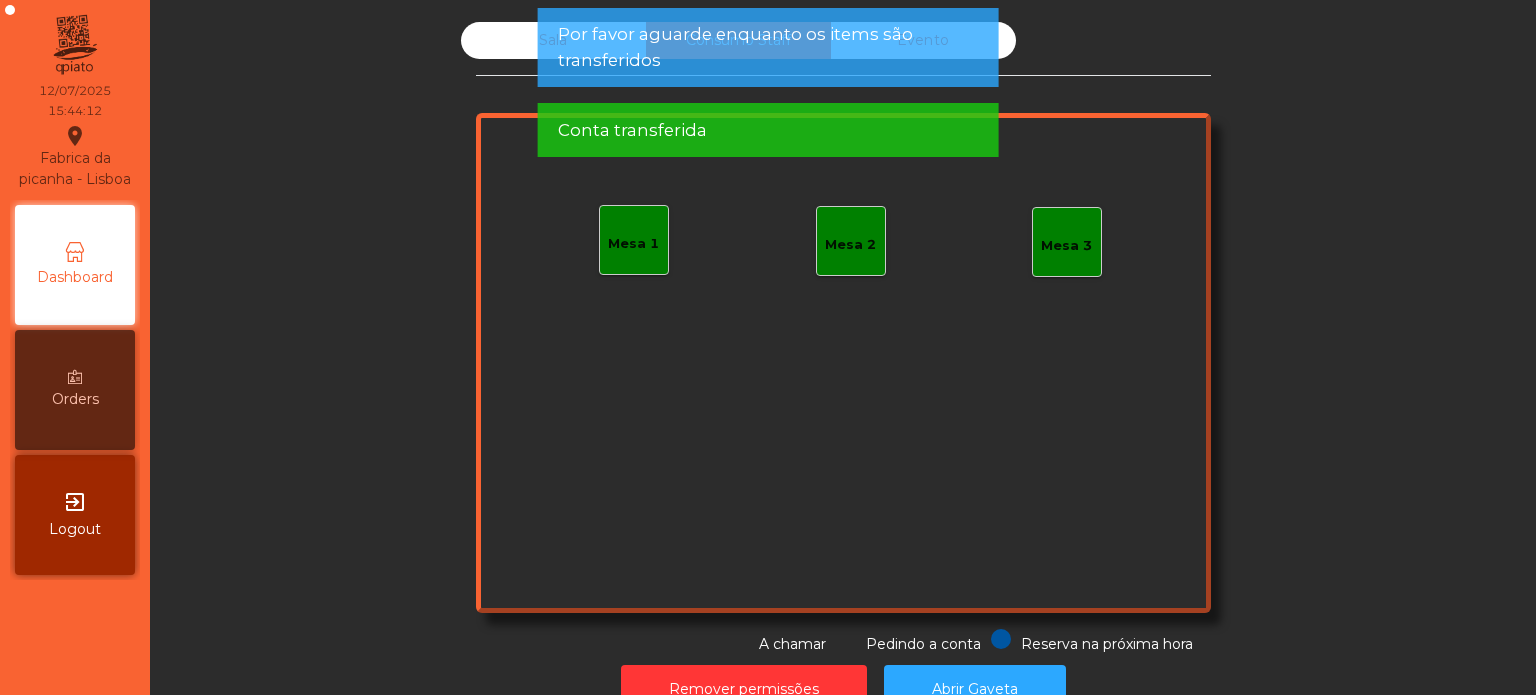 click on "Por favor aguarde enquanto os items são transferidos" 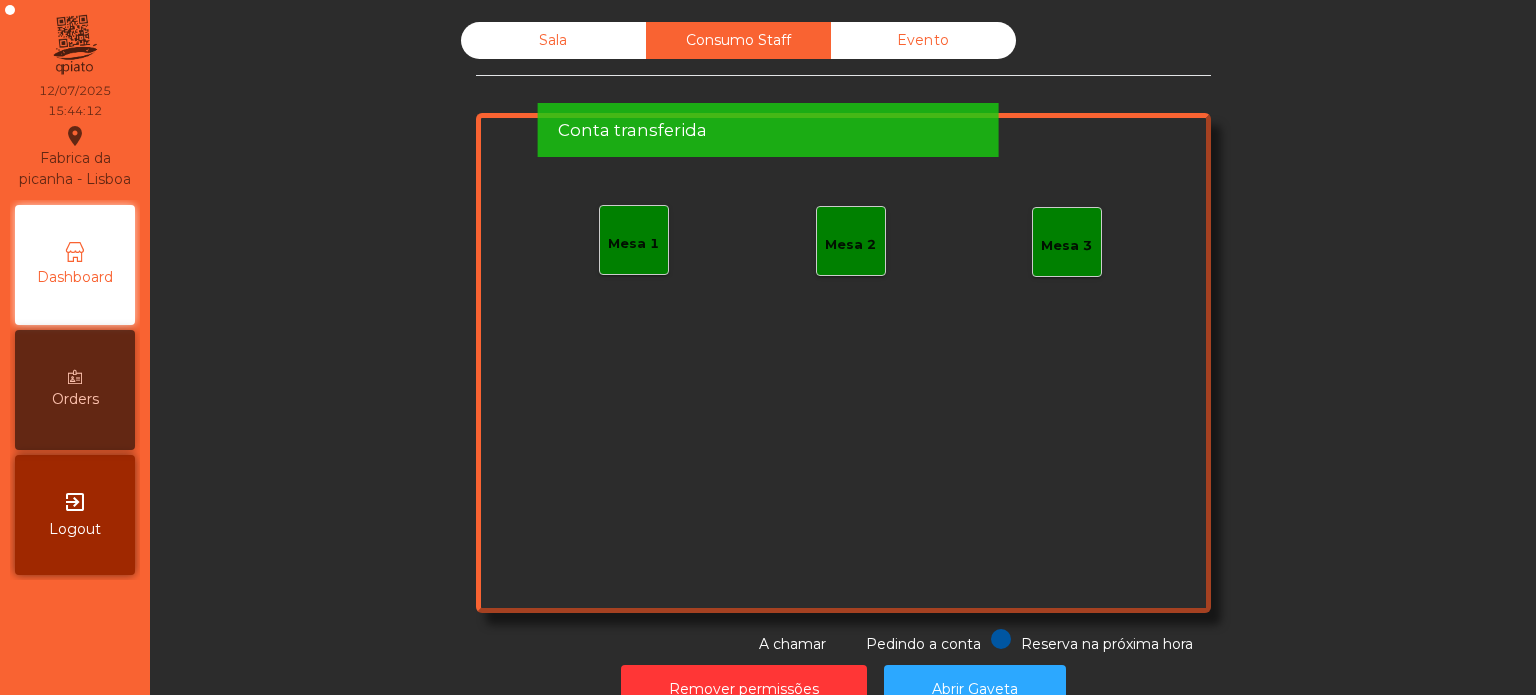 click on "Por favor aguarde enquanto os items são transferidos" 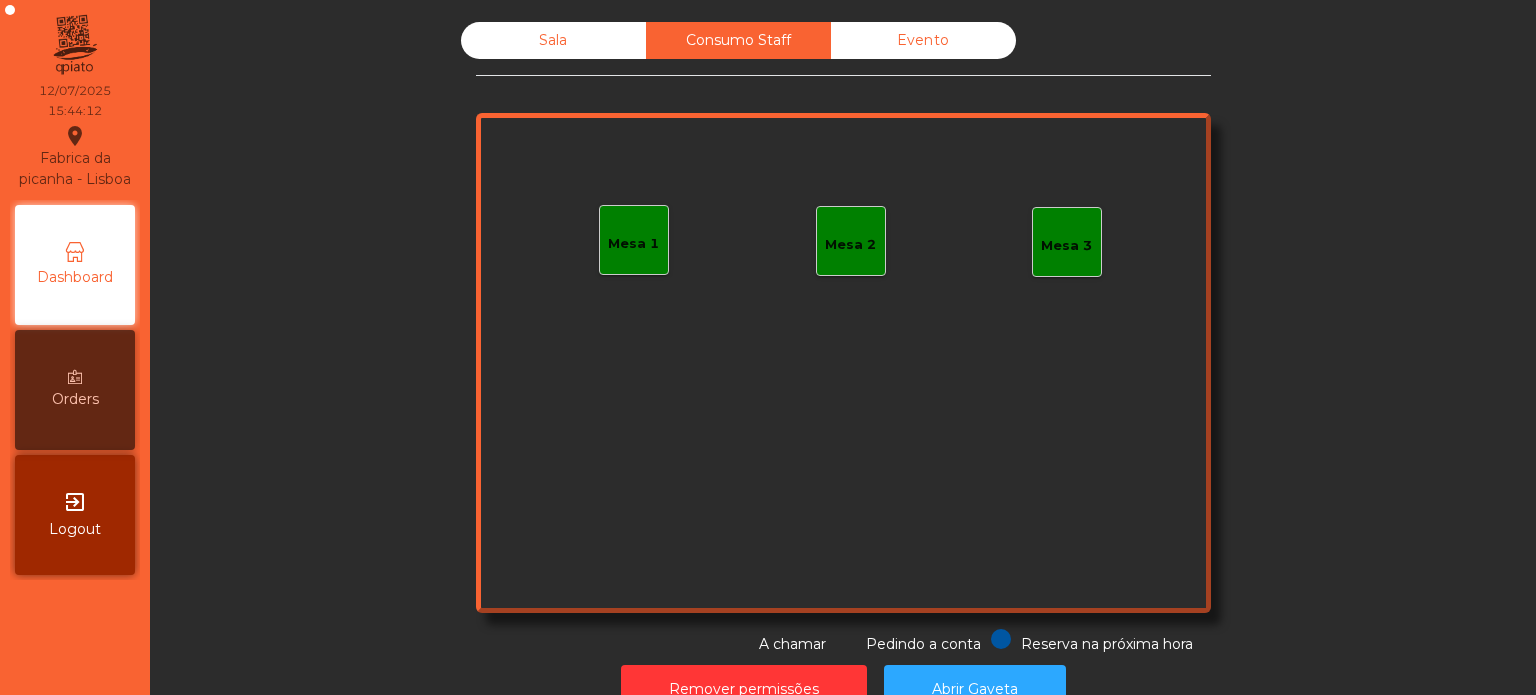 click on "Conta transferida" 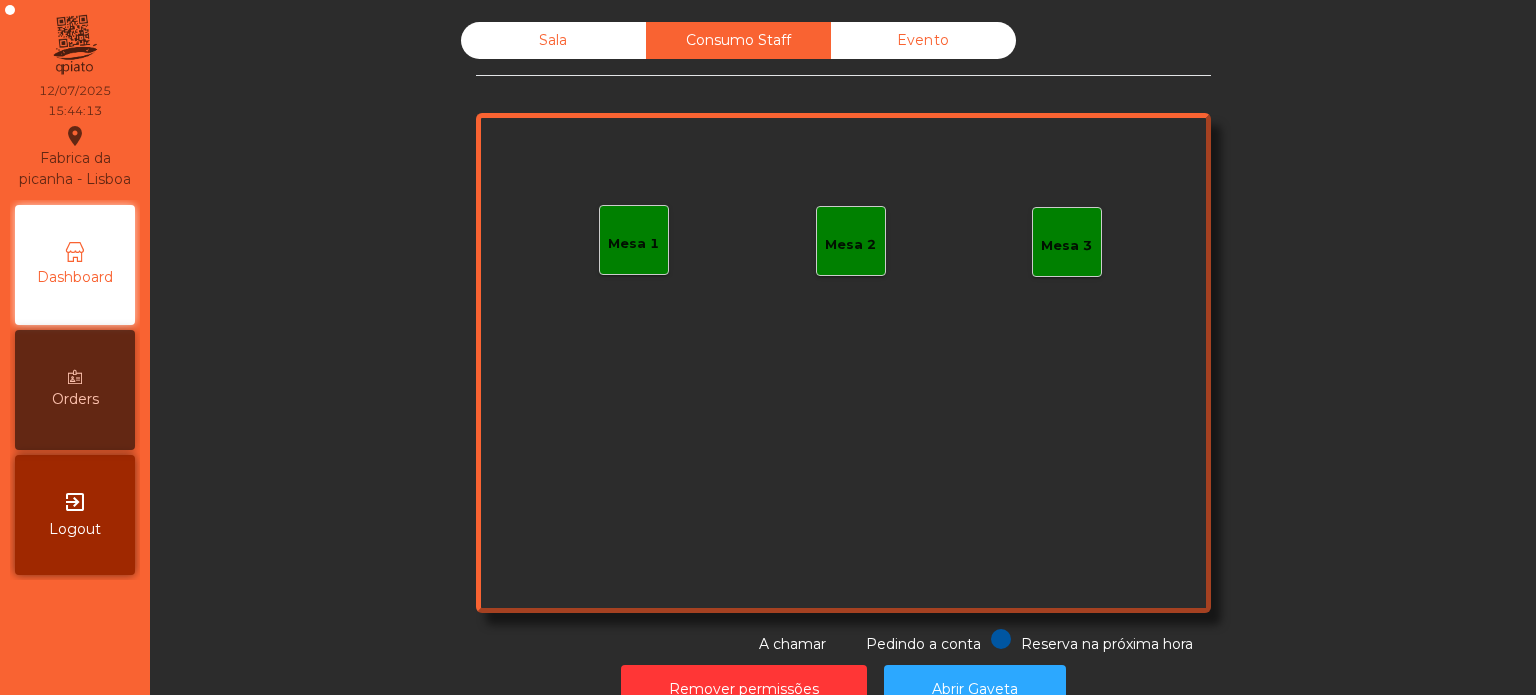 click on "Evento" 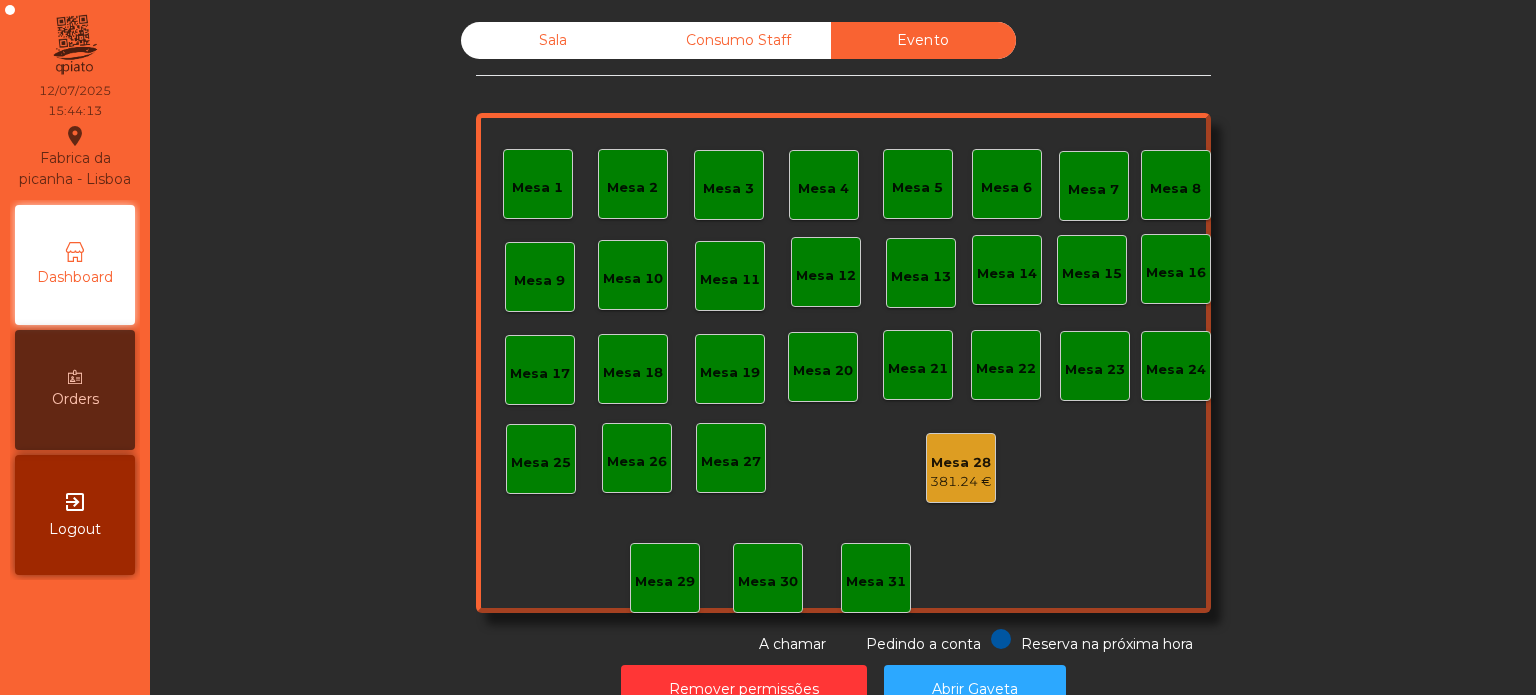 click on "Consumo Staff" 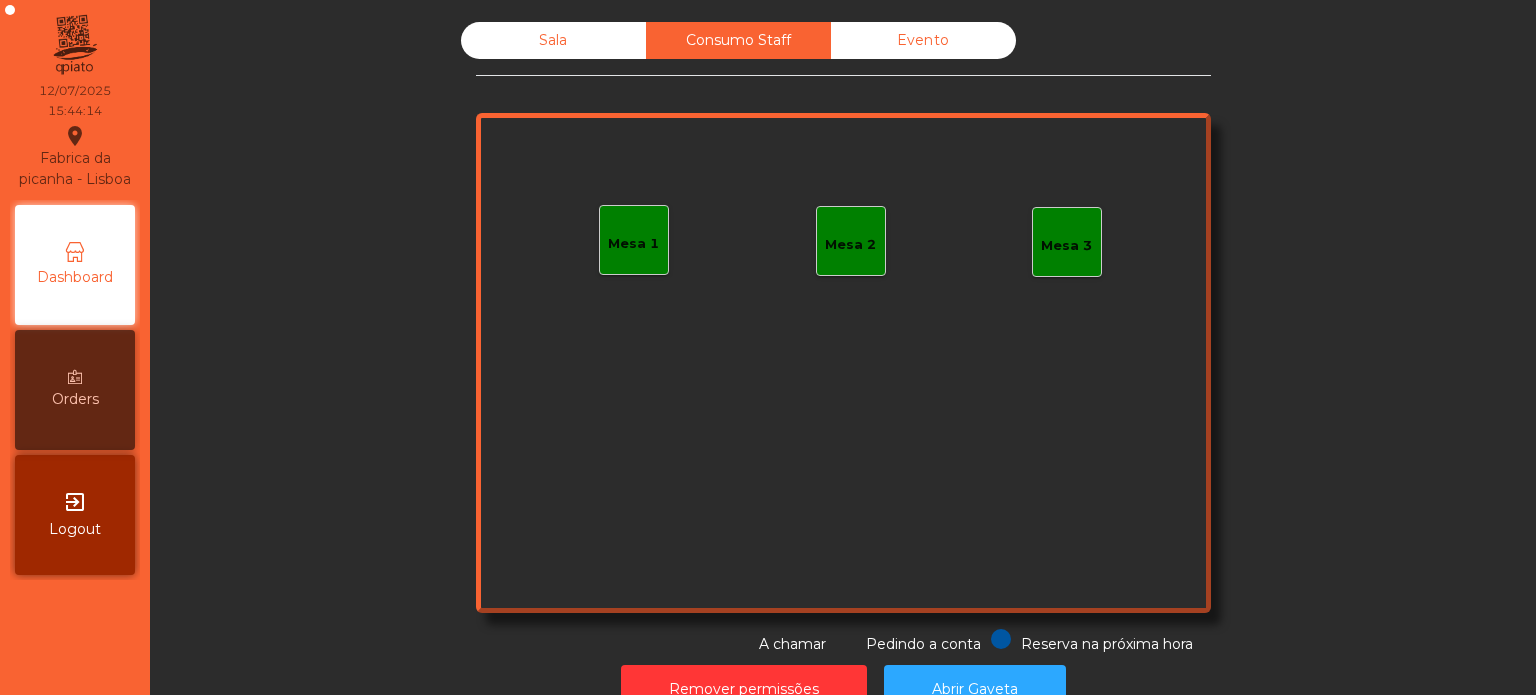 click on "Sala" 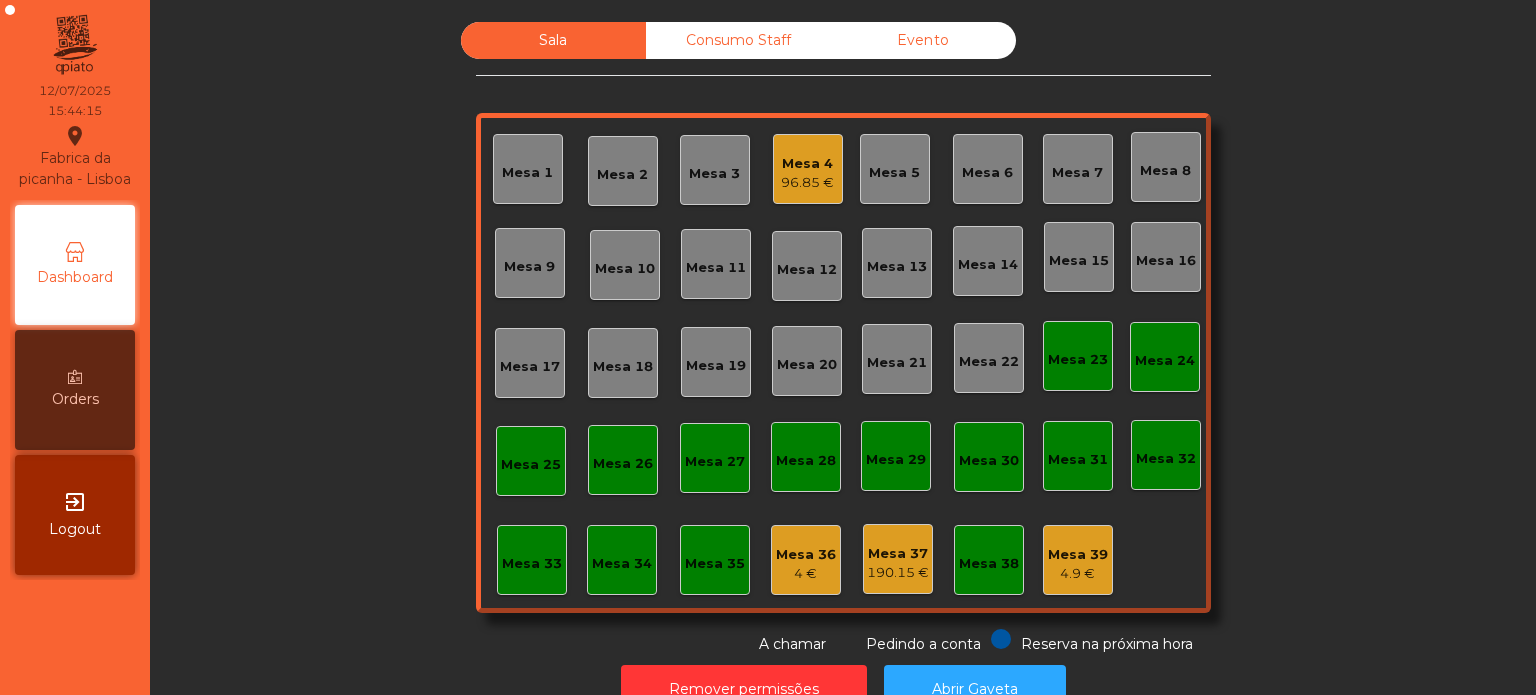 click on "Mesa 4" 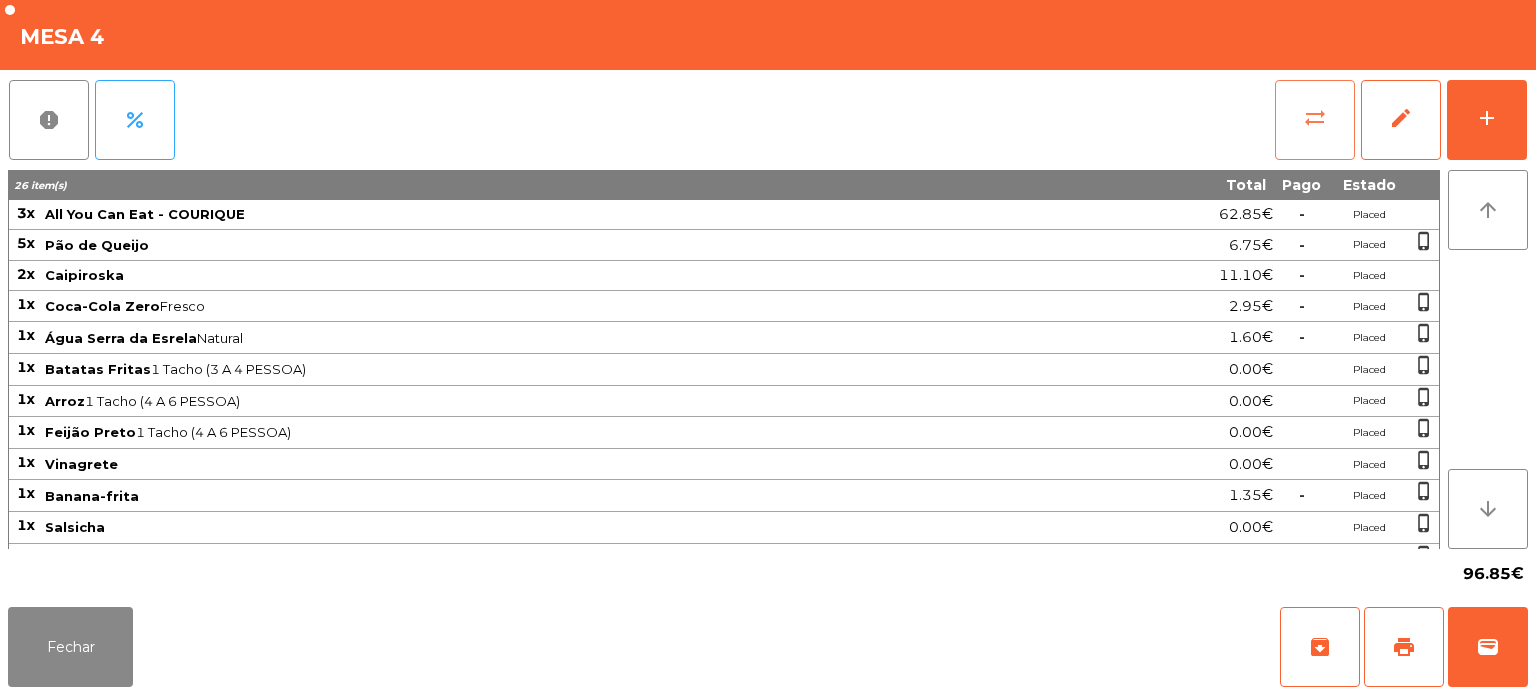 click on "sync_alt" 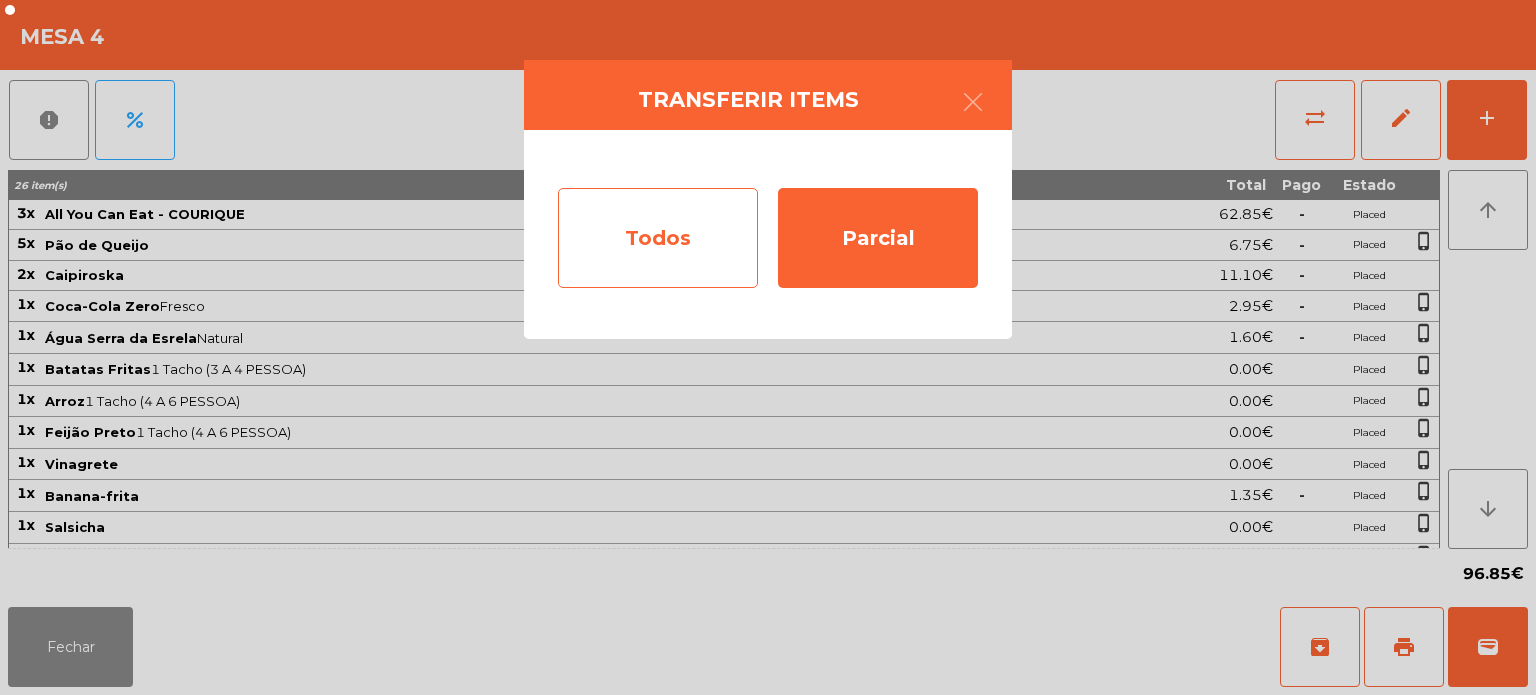 click on "Todos" 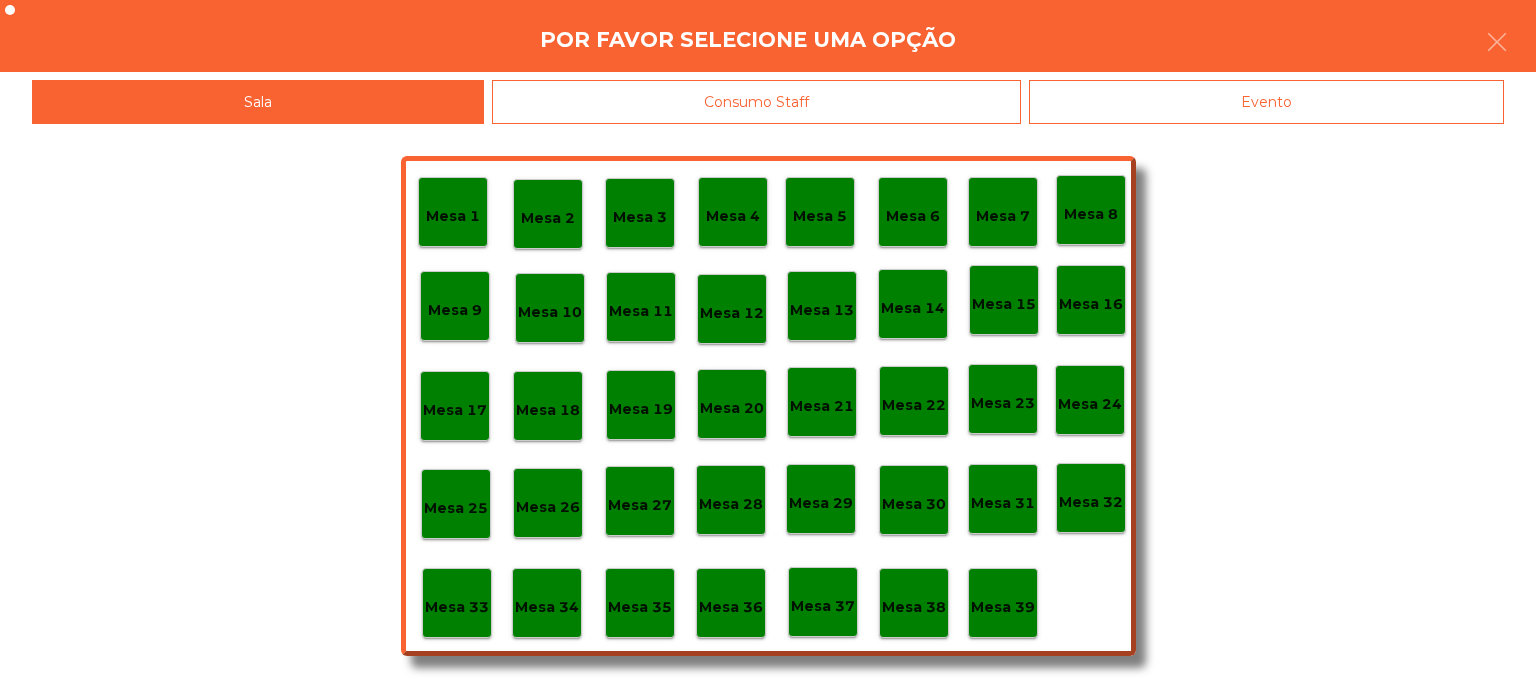 click on "Evento" 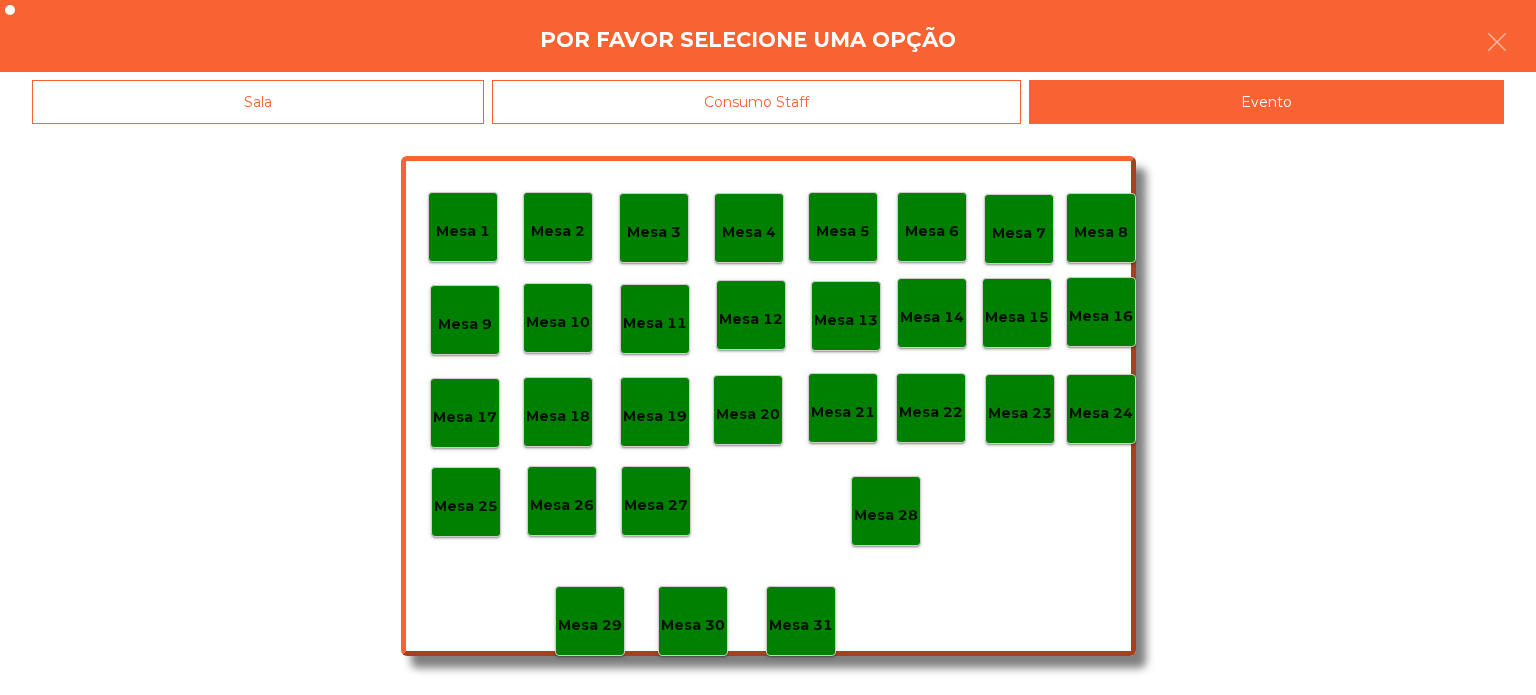 click on "Mesa 28" 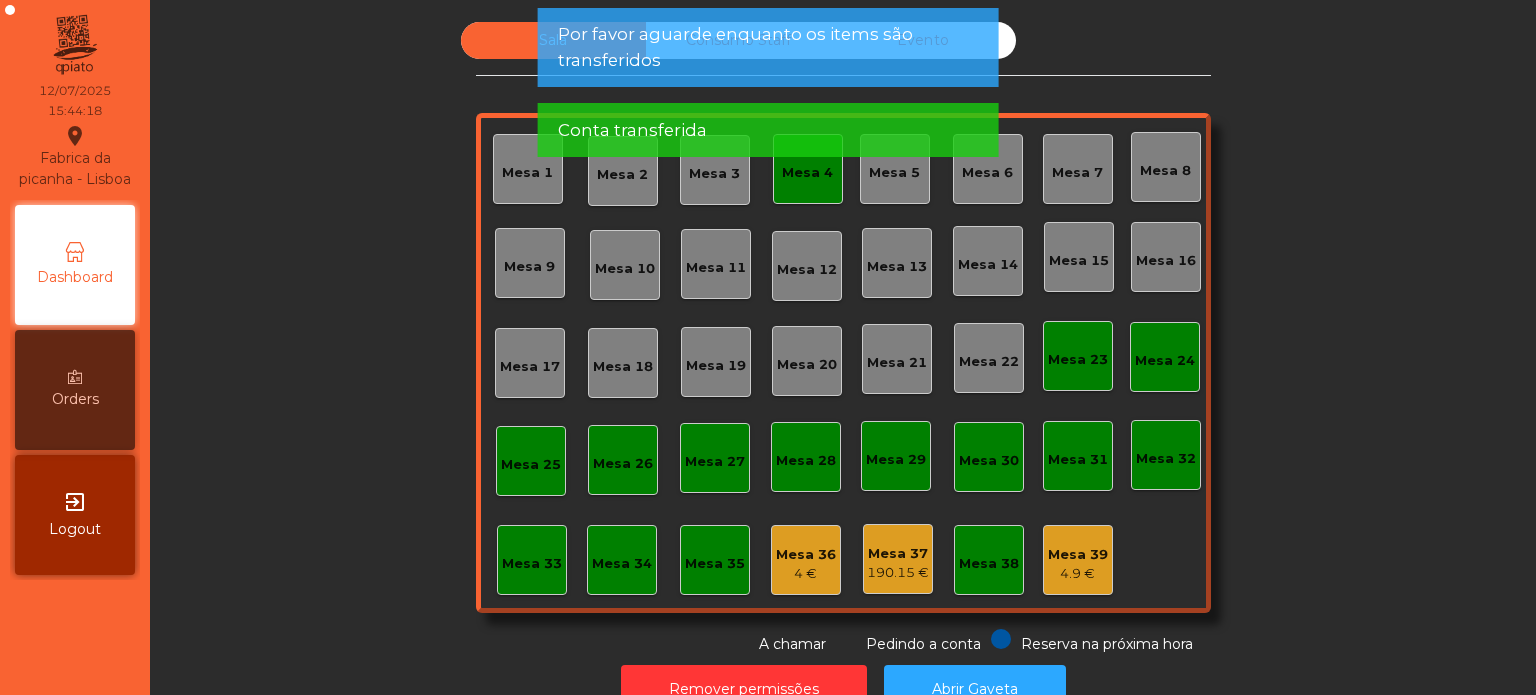 click on "Por favor aguarde enquanto os items são transferidos Conta transferida" 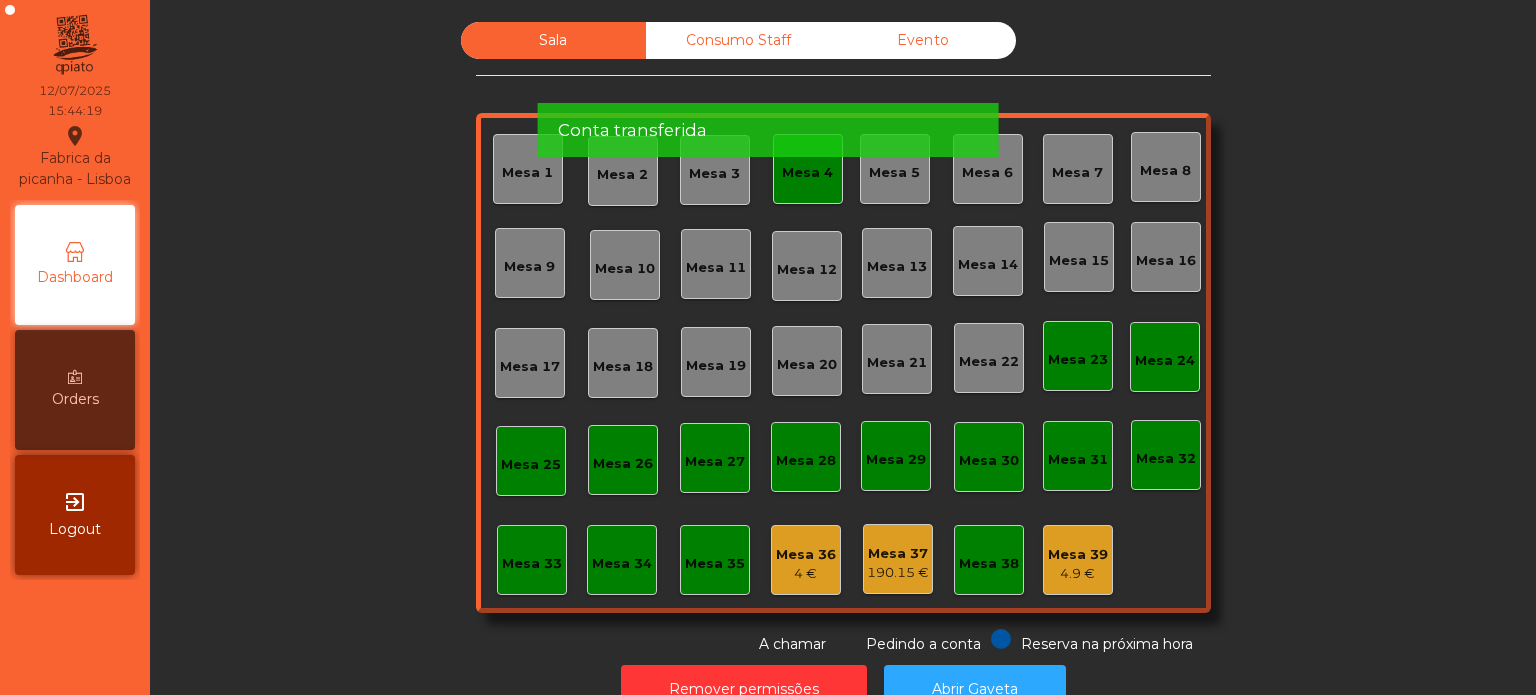 click on "Mesa 4" 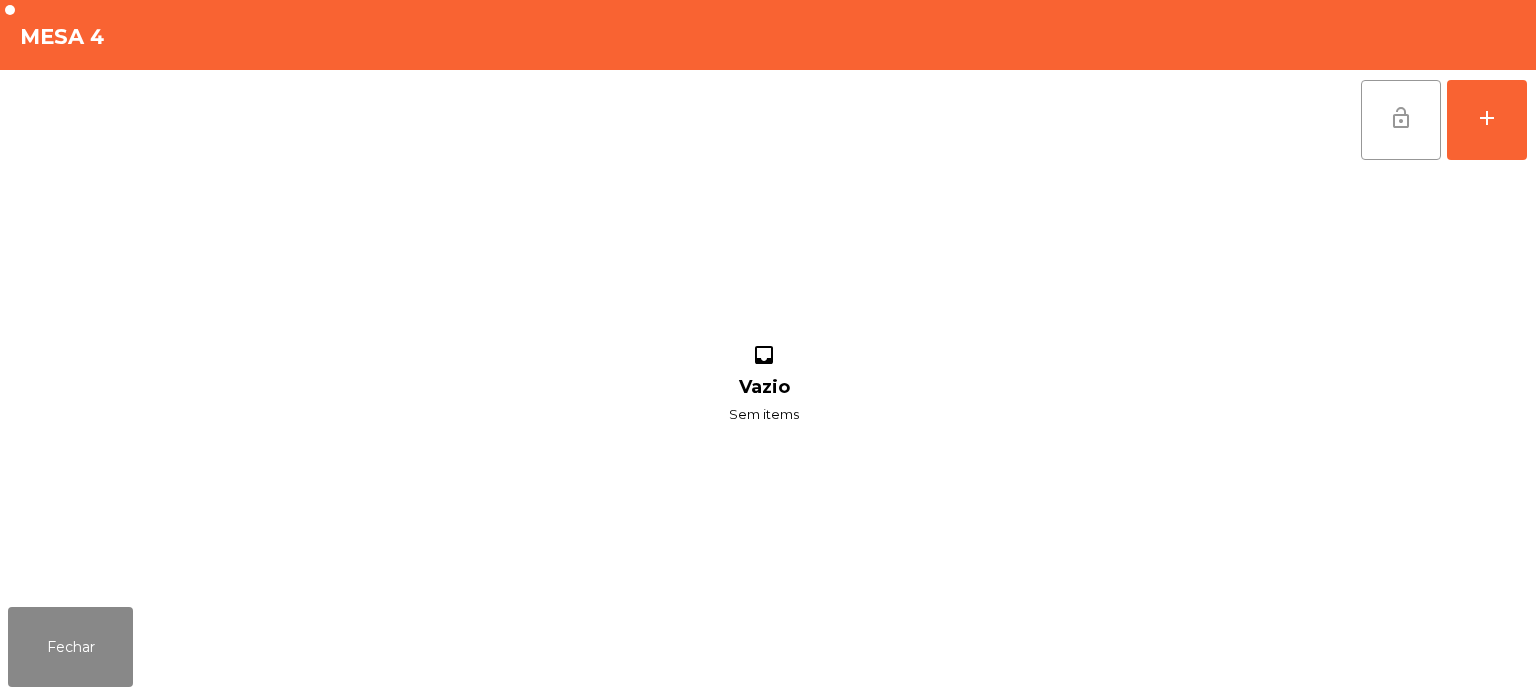 click on "lock_open" 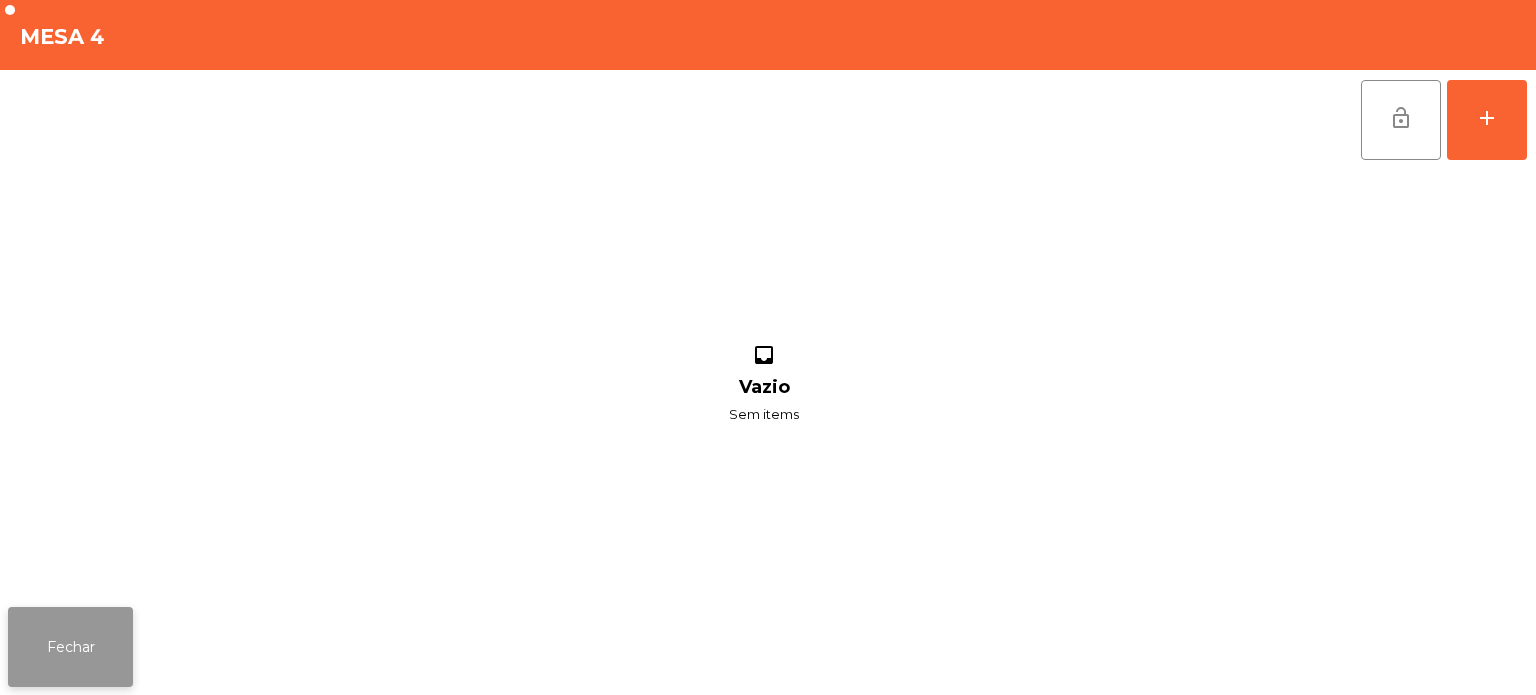 click on "Fechar" 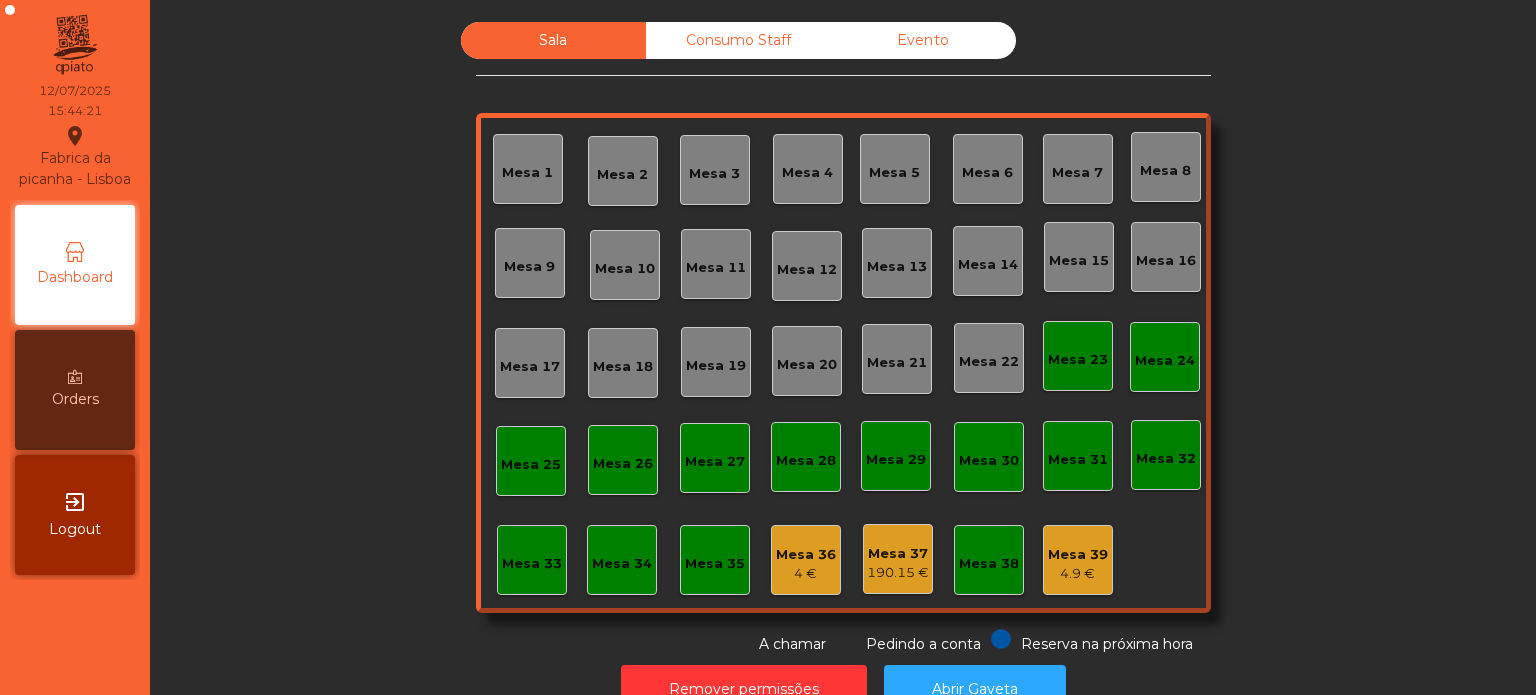 click on "Sala   Consumo Staff   Evento   Mesa 1   Mesa 2   Mesa 3   Mesa 4   Mesa 5   Mesa 6   Mesa 7   Mesa 8   Mesa 9   Mesa 10   Mesa 11   Mesa 12   Mesa 13   Mesa 14   Mesa 15   Mesa 16   Mesa 17   Mesa 18   Mesa 19   Mesa 20   Mesa 21   Mesa 22   Mesa 23   Mesa 24   Mesa 25   Mesa 26   Mesa 27   Mesa 28   Mesa 29   Mesa 30   Mesa 31   Mesa 32   Mesa 33   Mesa 34   Mesa 35   Mesa 36   4 €   Mesa 37   190.15 €   Mesa 38   Mesa 39   4.9 €  Reserva na próxima hora Pedindo a conta A chamar" 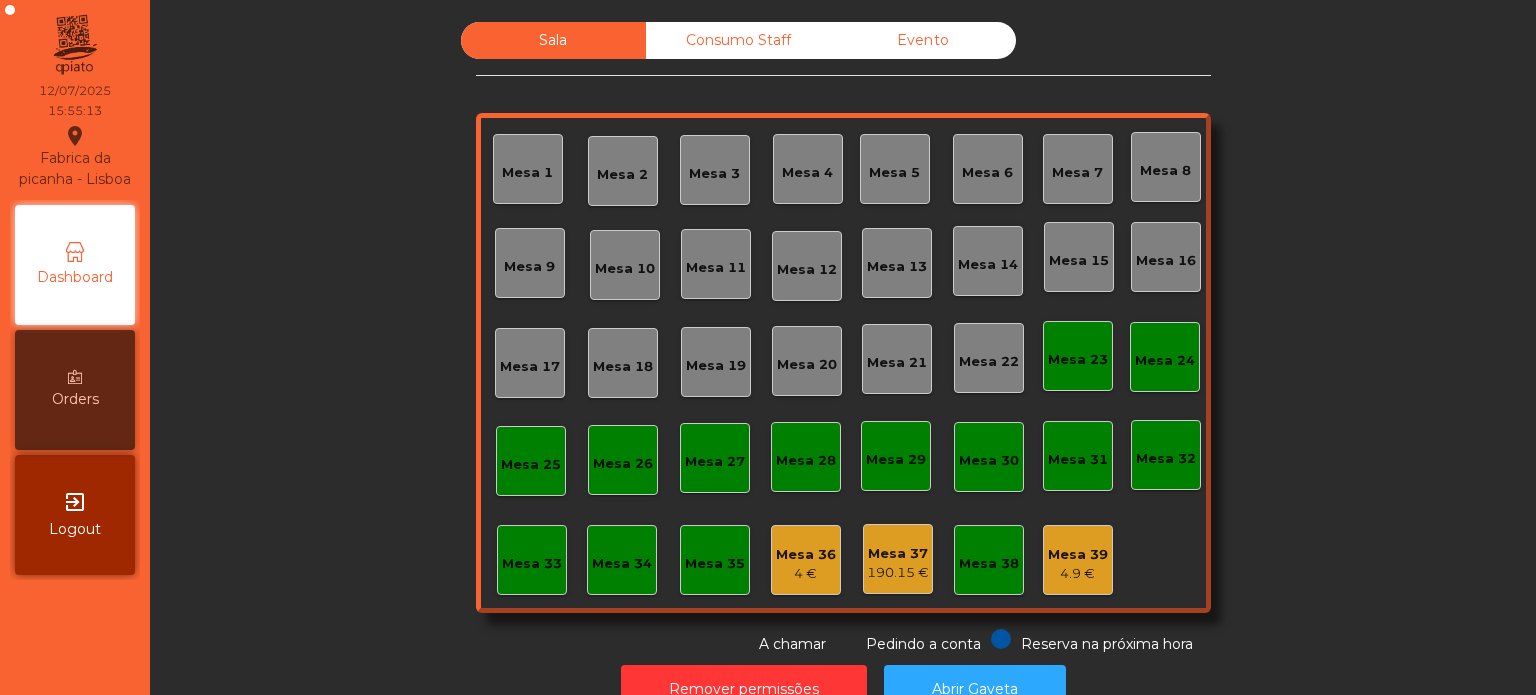 click on "Evento" 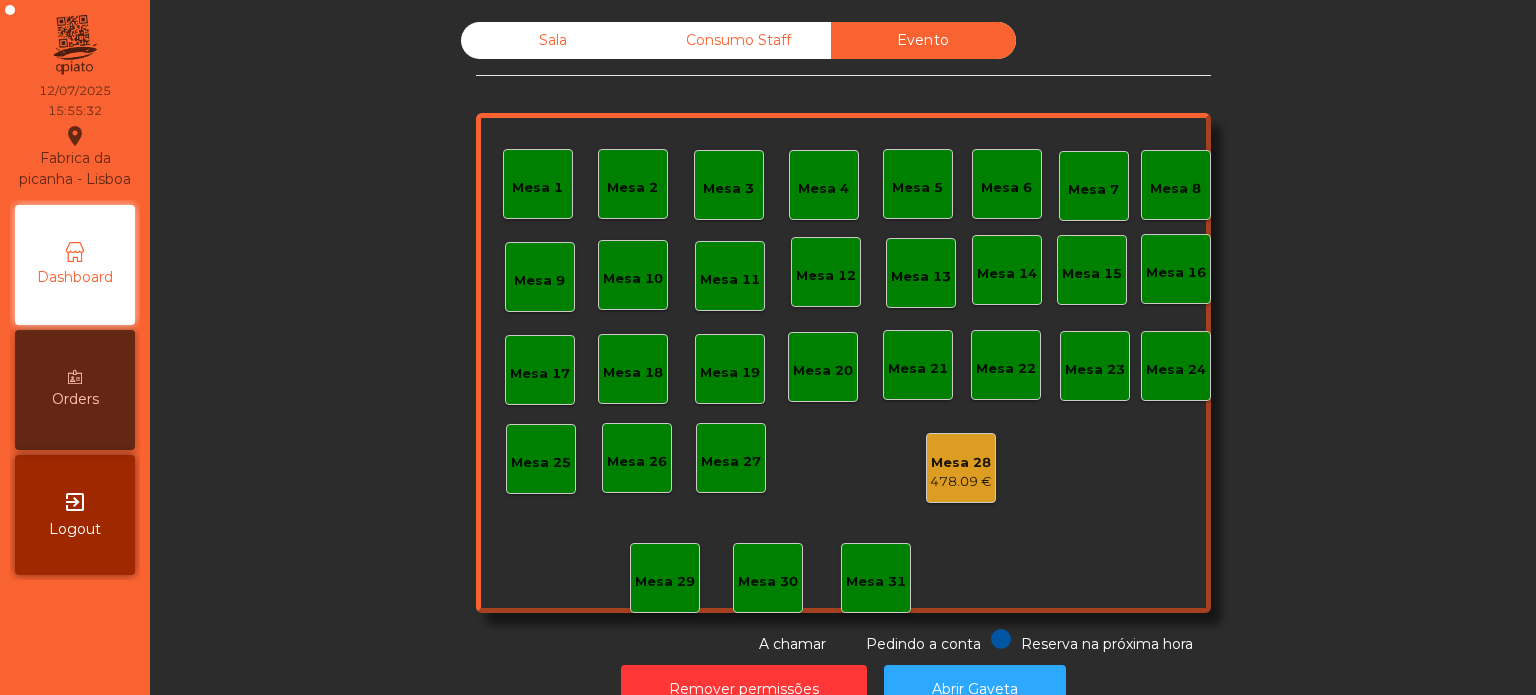 scroll, scrollTop: 55, scrollLeft: 0, axis: vertical 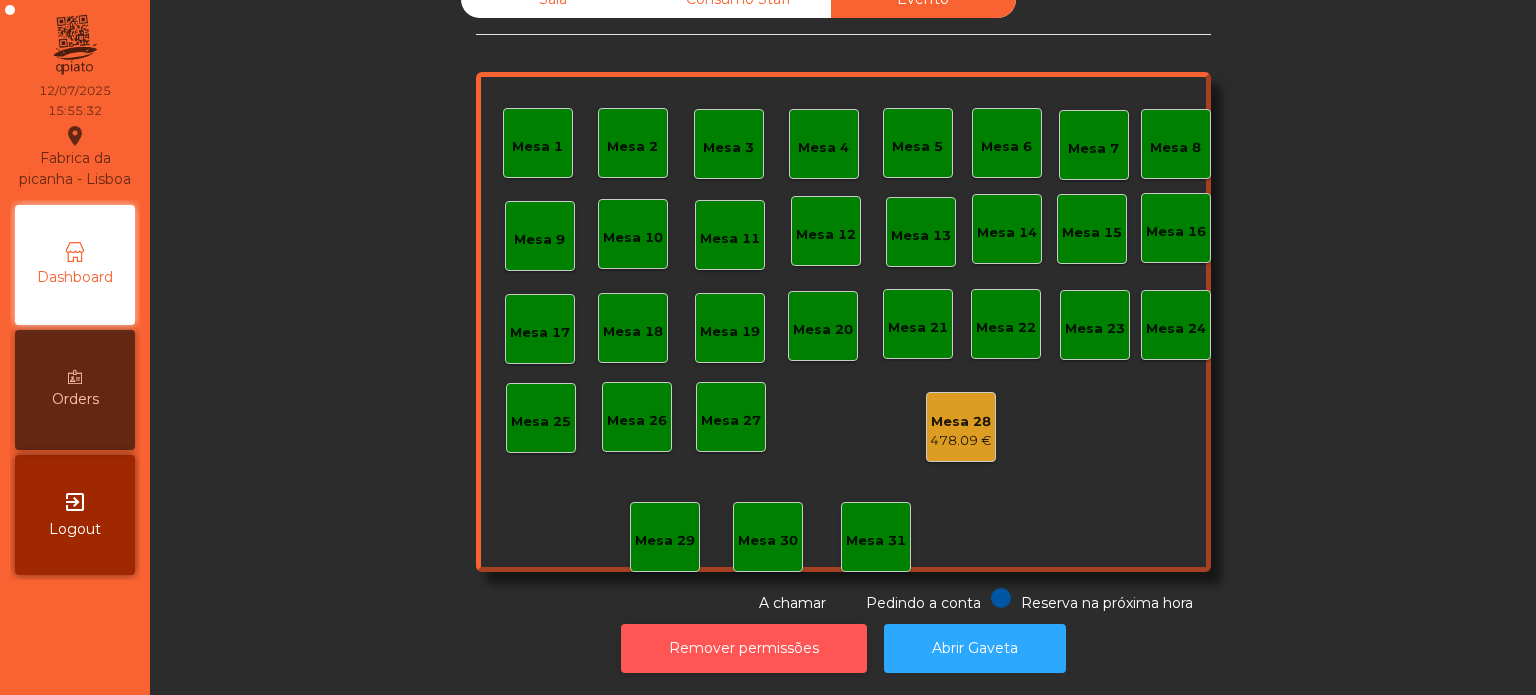 click on "Remover permissões" 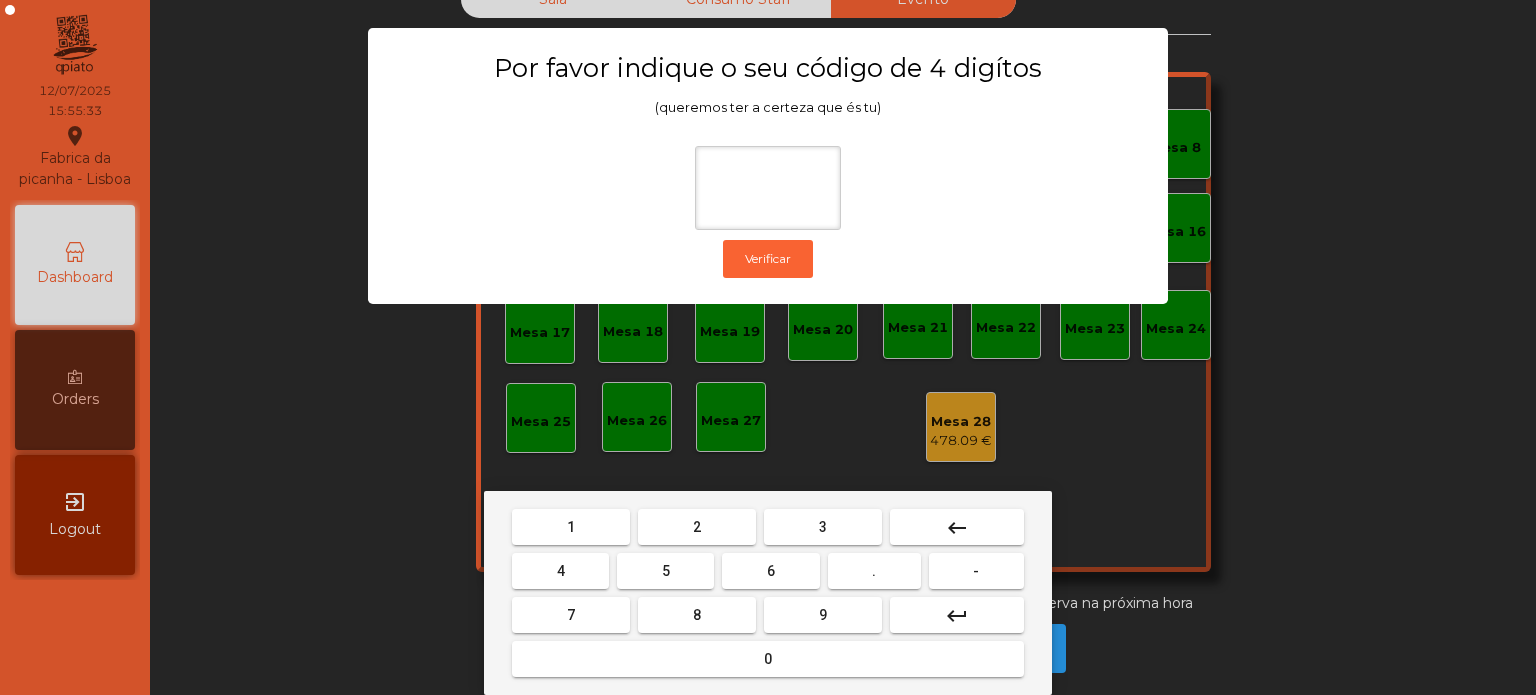 click on "1" at bounding box center [571, 527] 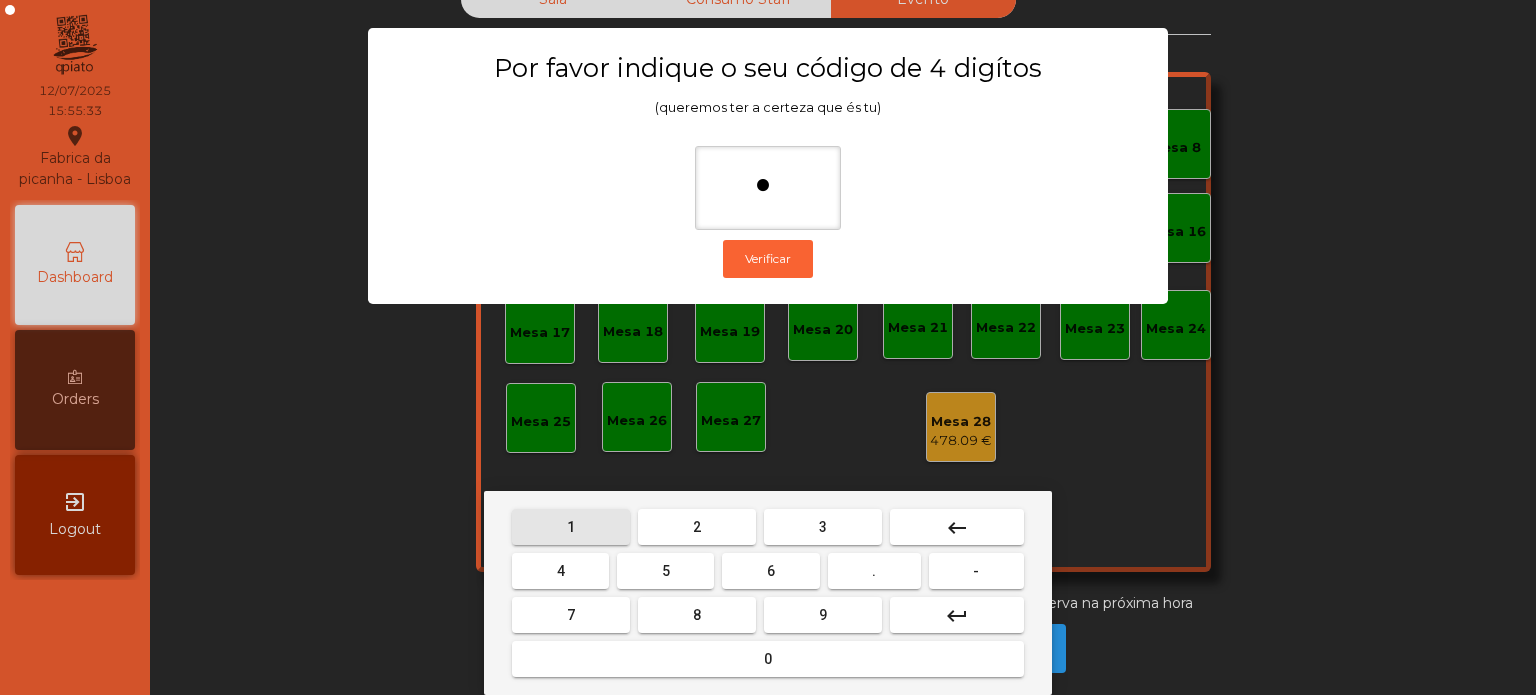 click on "3" at bounding box center [823, 527] 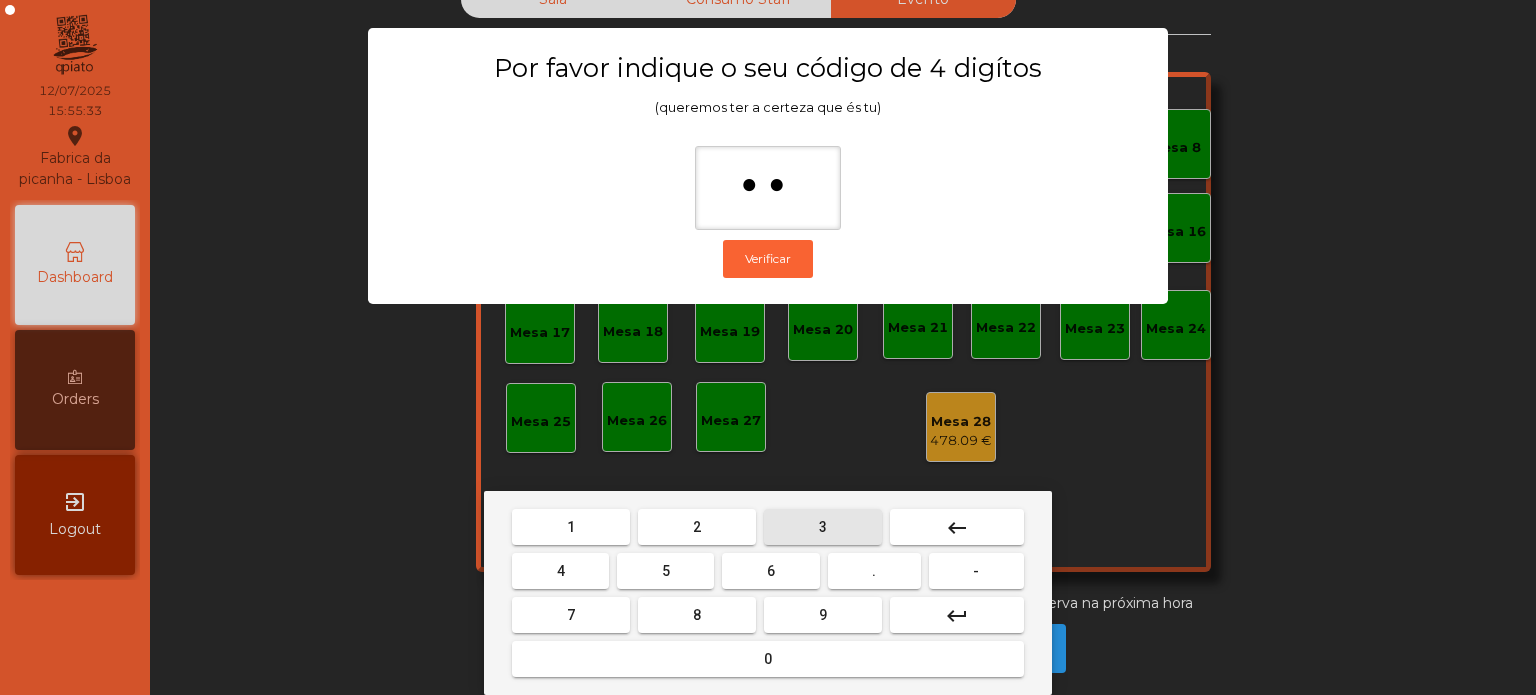 click on "5" at bounding box center [665, 571] 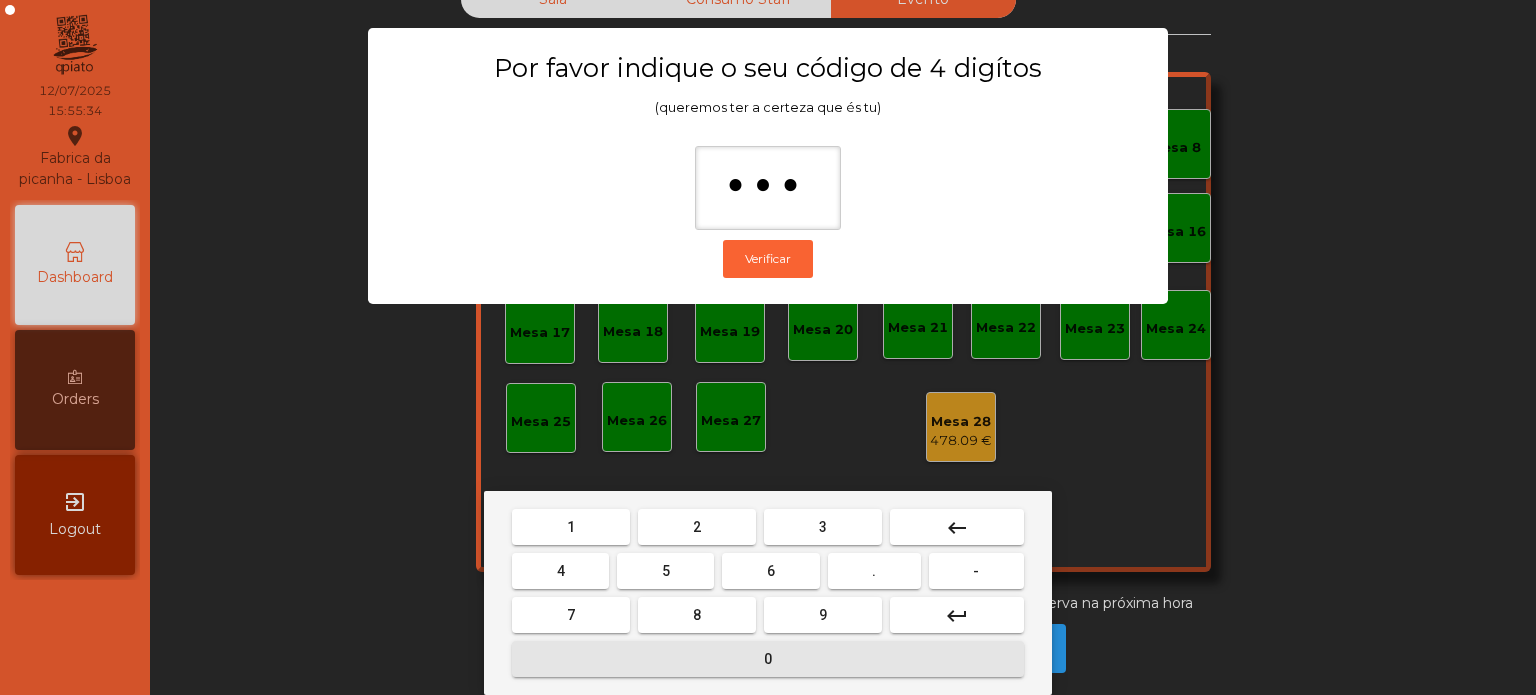 click on "0" at bounding box center (768, 659) 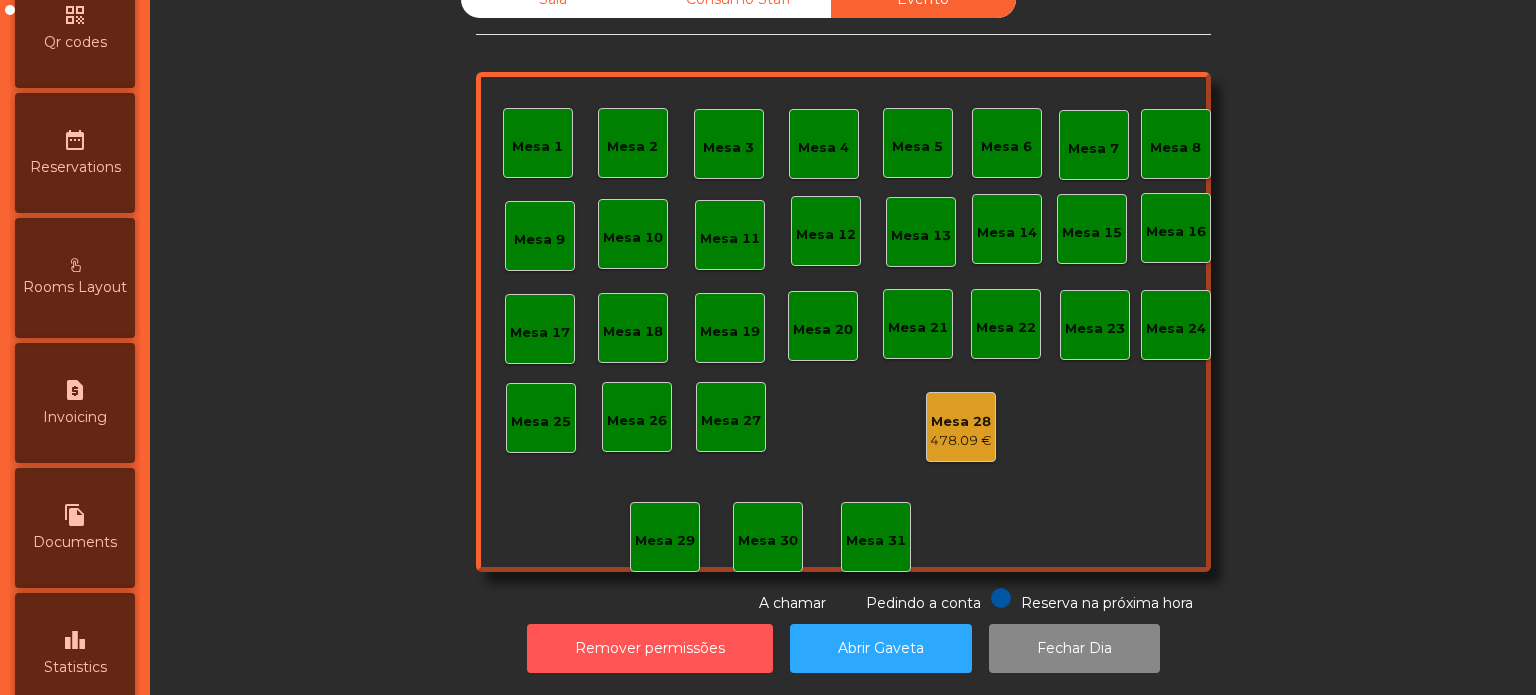 scroll, scrollTop: 791, scrollLeft: 0, axis: vertical 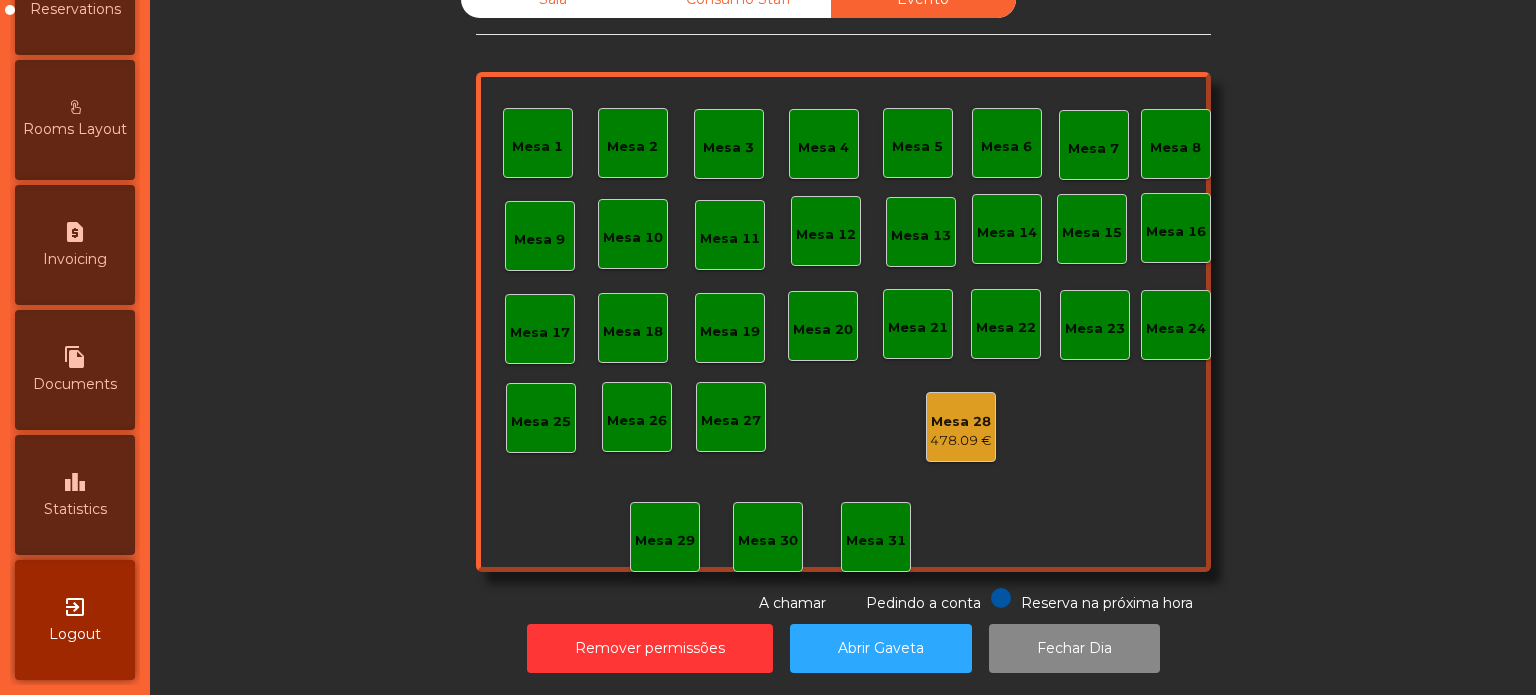 click on "Statistics" at bounding box center [75, 509] 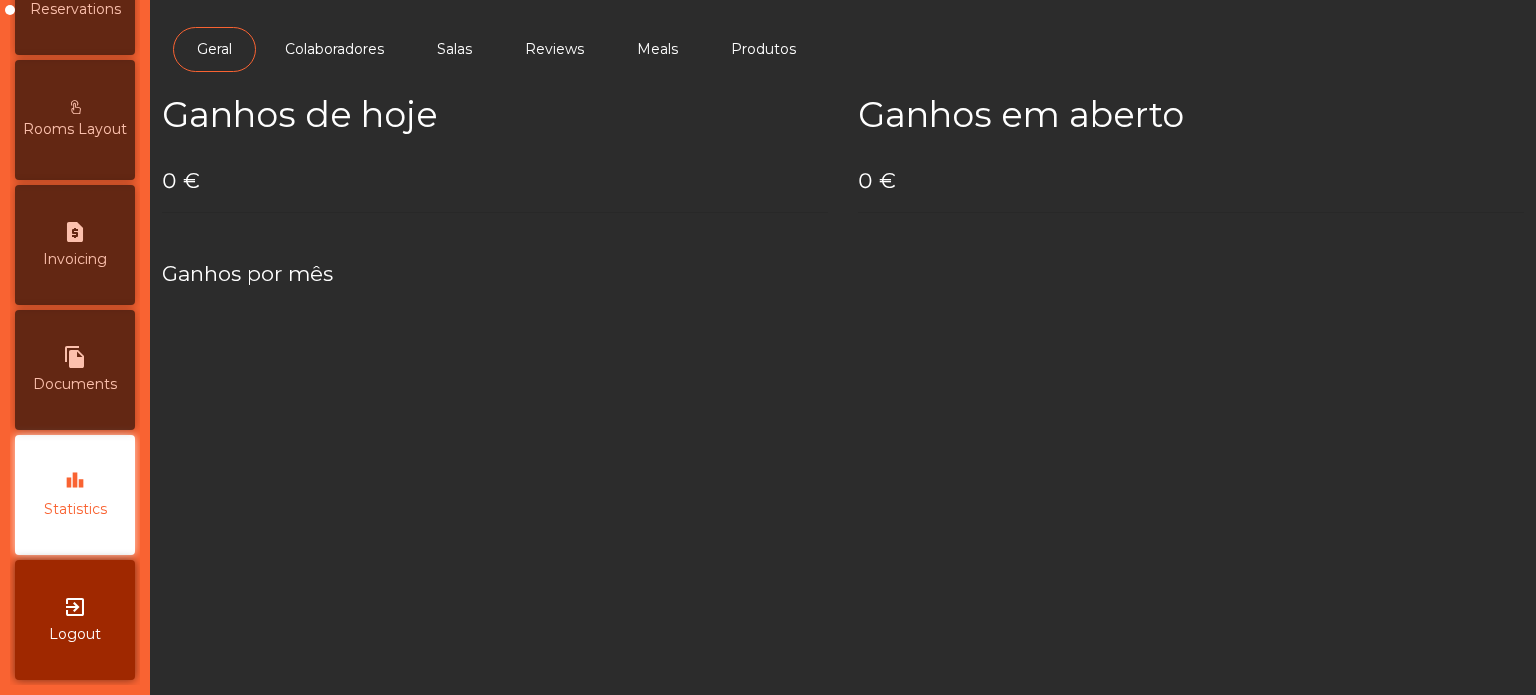 scroll, scrollTop: 0, scrollLeft: 0, axis: both 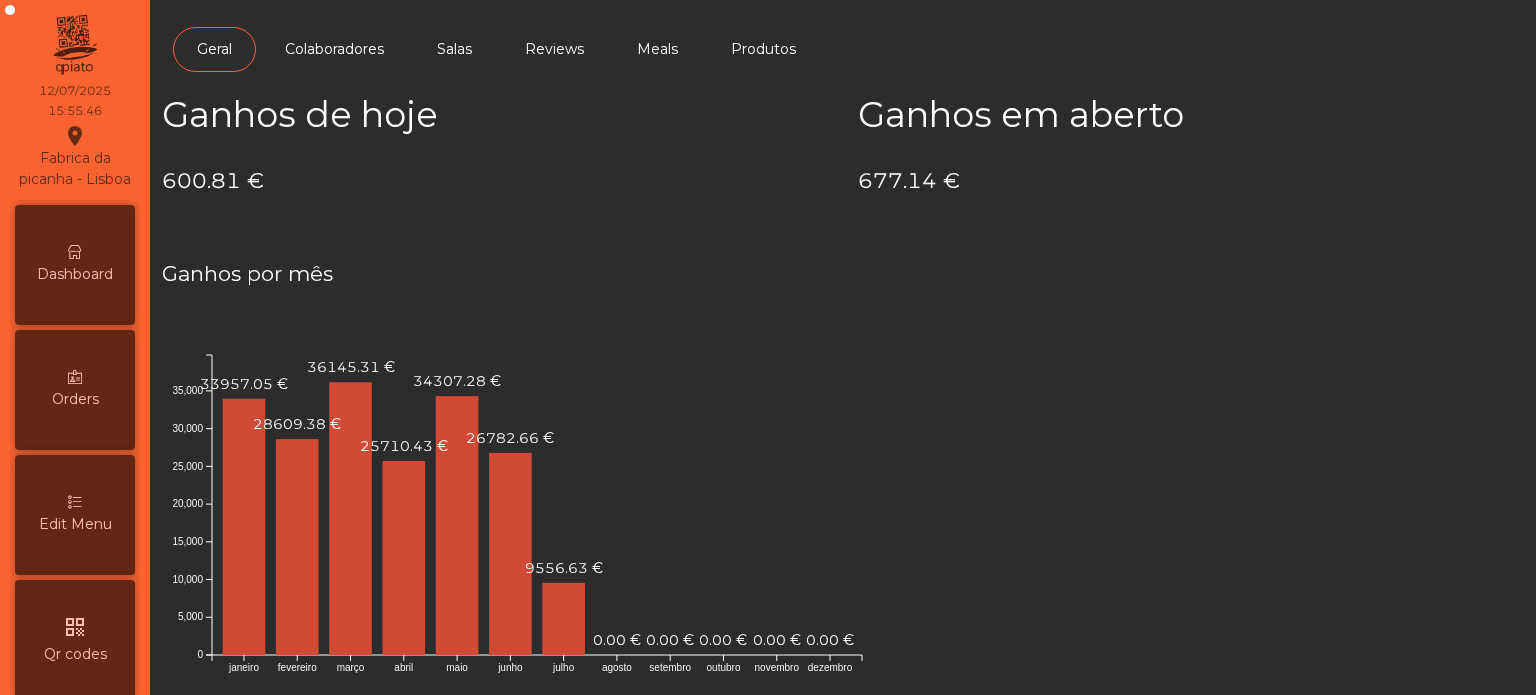 click on "Dashboard" at bounding box center [75, 265] 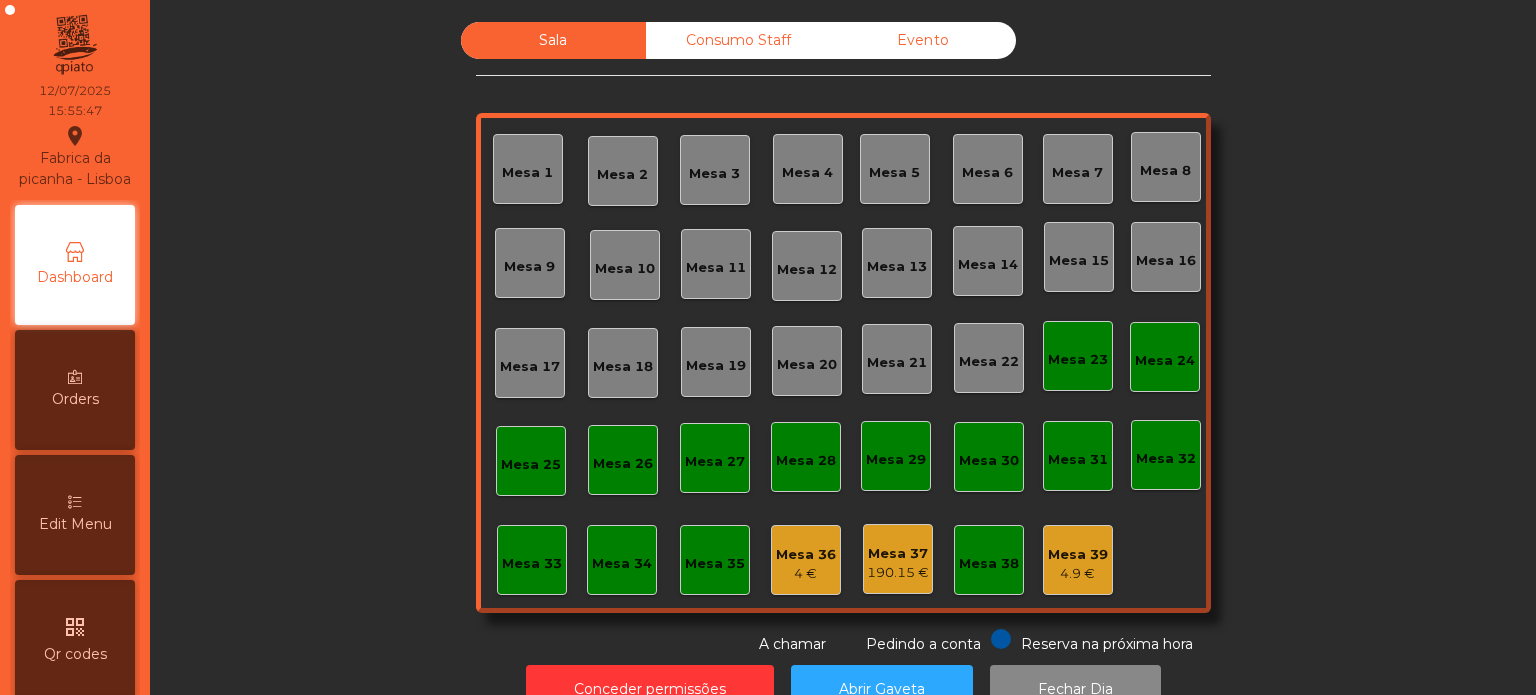 scroll, scrollTop: 55, scrollLeft: 0, axis: vertical 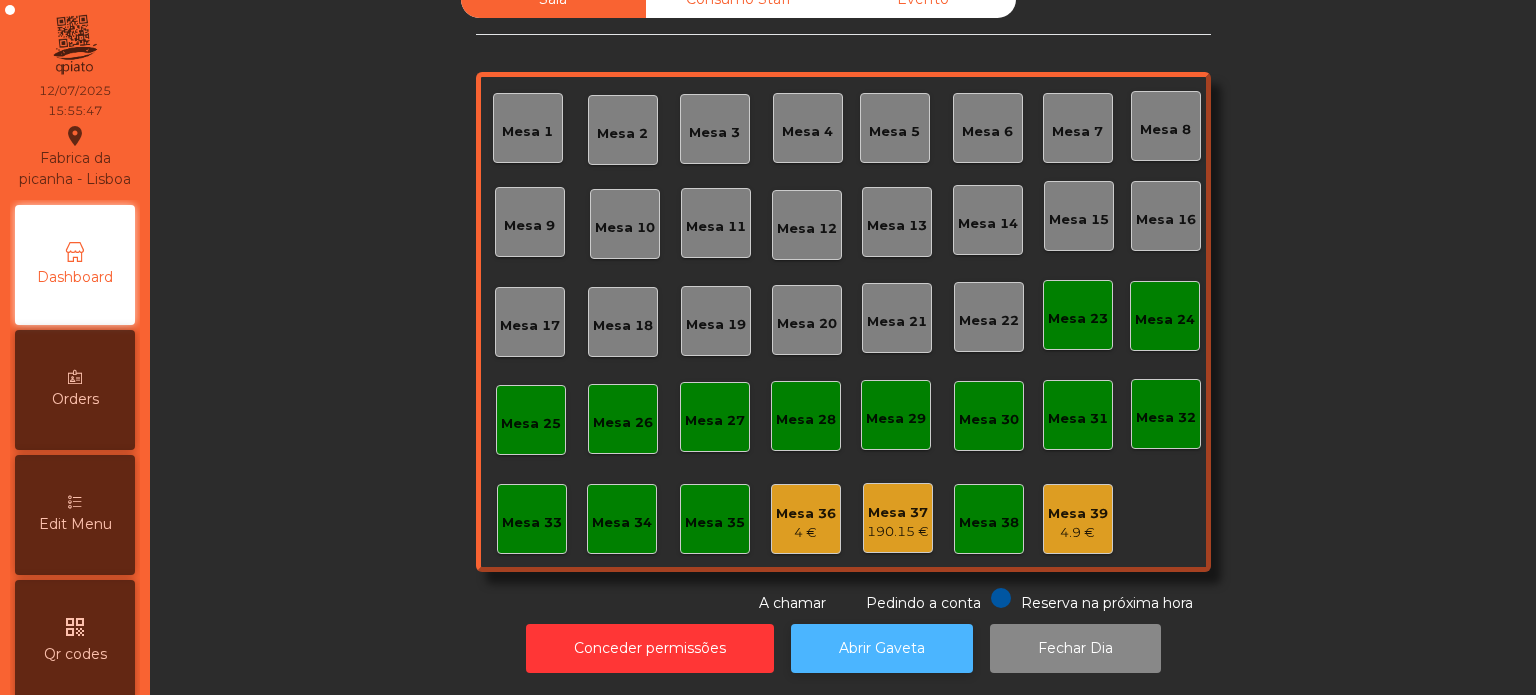 click on "Abrir Gaveta" 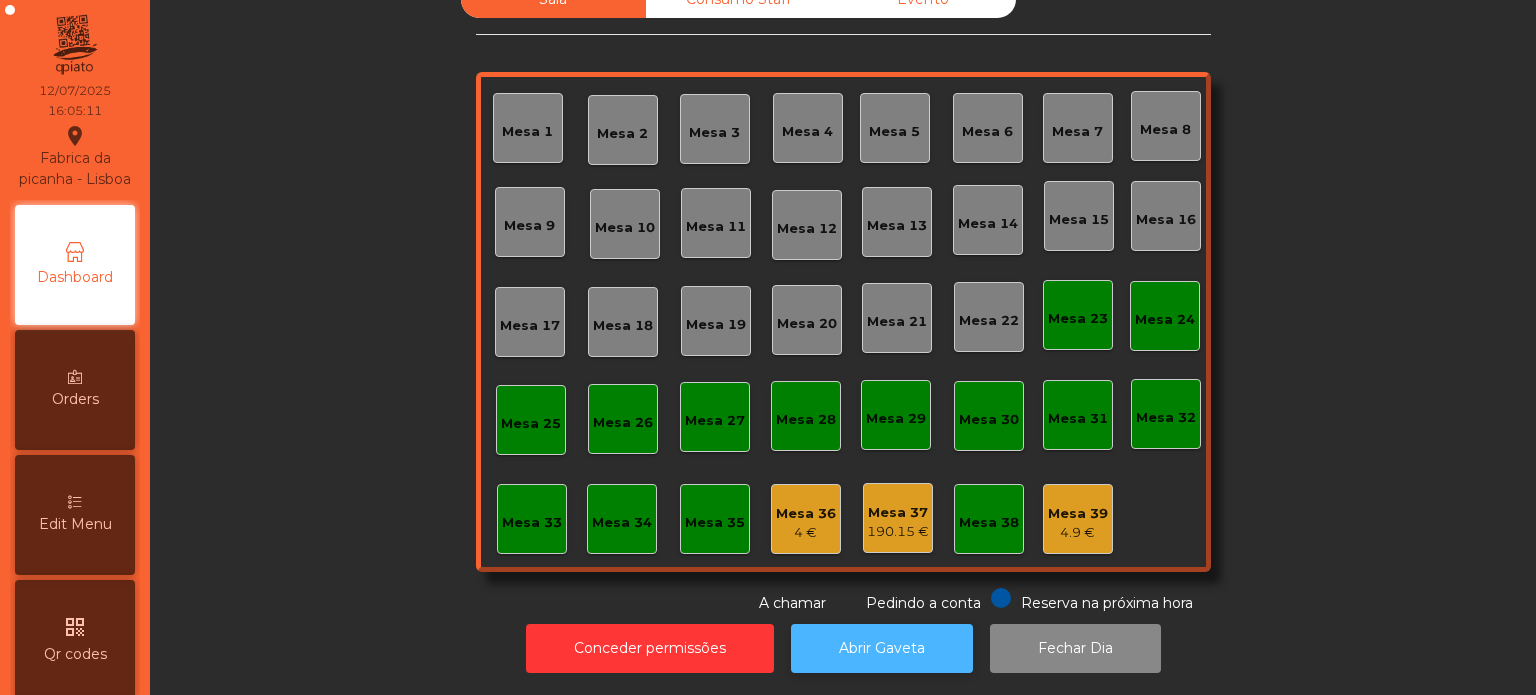 scroll, scrollTop: 0, scrollLeft: 0, axis: both 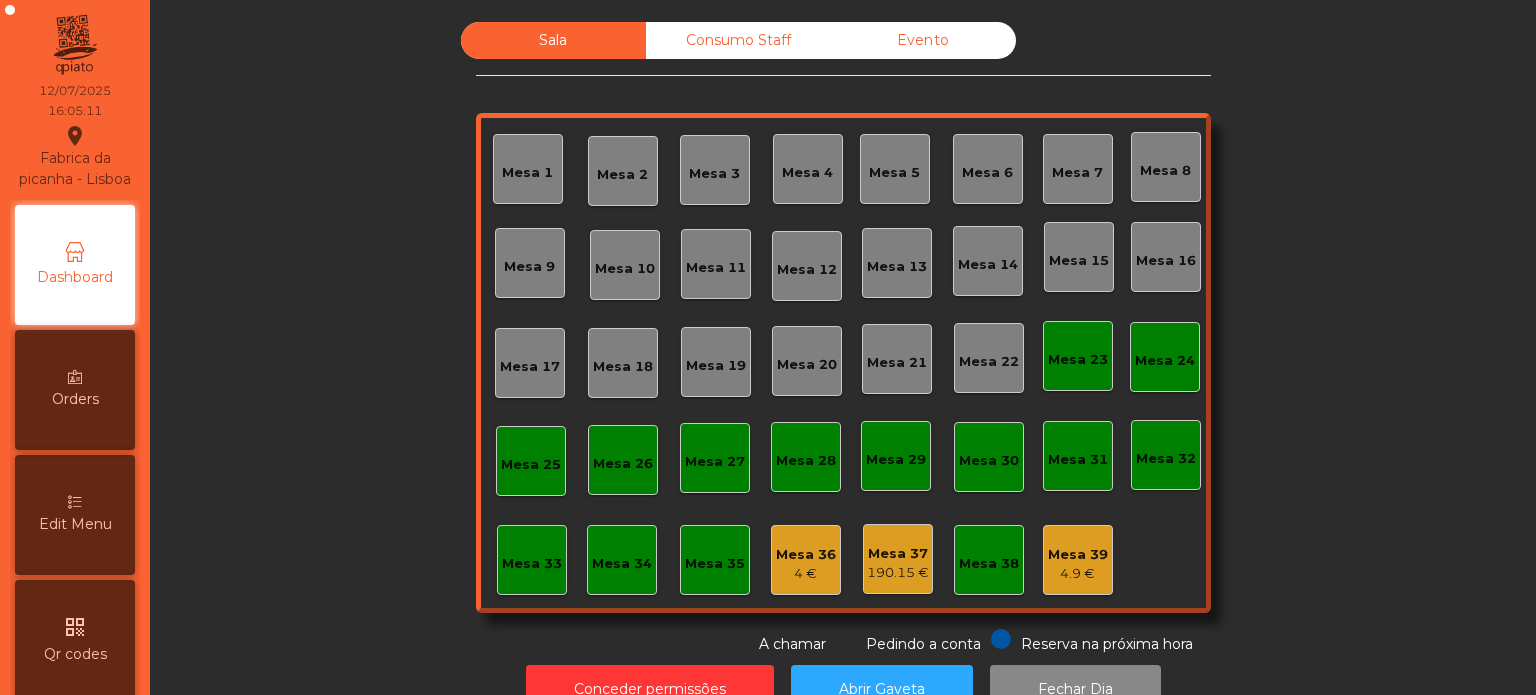 click on "Sala   Consumo Staff   Evento   Mesa 1   Mesa 2   Mesa 3   Mesa 4   Mesa 5   Mesa 6   Mesa 7   Mesa 8   Mesa 9   Mesa 10   Mesa 11   Mesa 12   Mesa 13   Mesa 14   Mesa 15   Mesa 16   Mesa 17   Mesa 18   Mesa 19   Mesa 20   Mesa 21   Mesa 22   Mesa 23   Mesa 24   Mesa 25   Mesa 26   Mesa 27   Mesa 28   Mesa 29   Mesa 30   Mesa 31   Mesa 32   Mesa 33   Mesa 34   Mesa 35   Mesa 36   4 €   Mesa 37   190.15 €   Mesa 38   Mesa 39   4.9 €  Reserva na próxima hora Pedindo a conta A chamar" 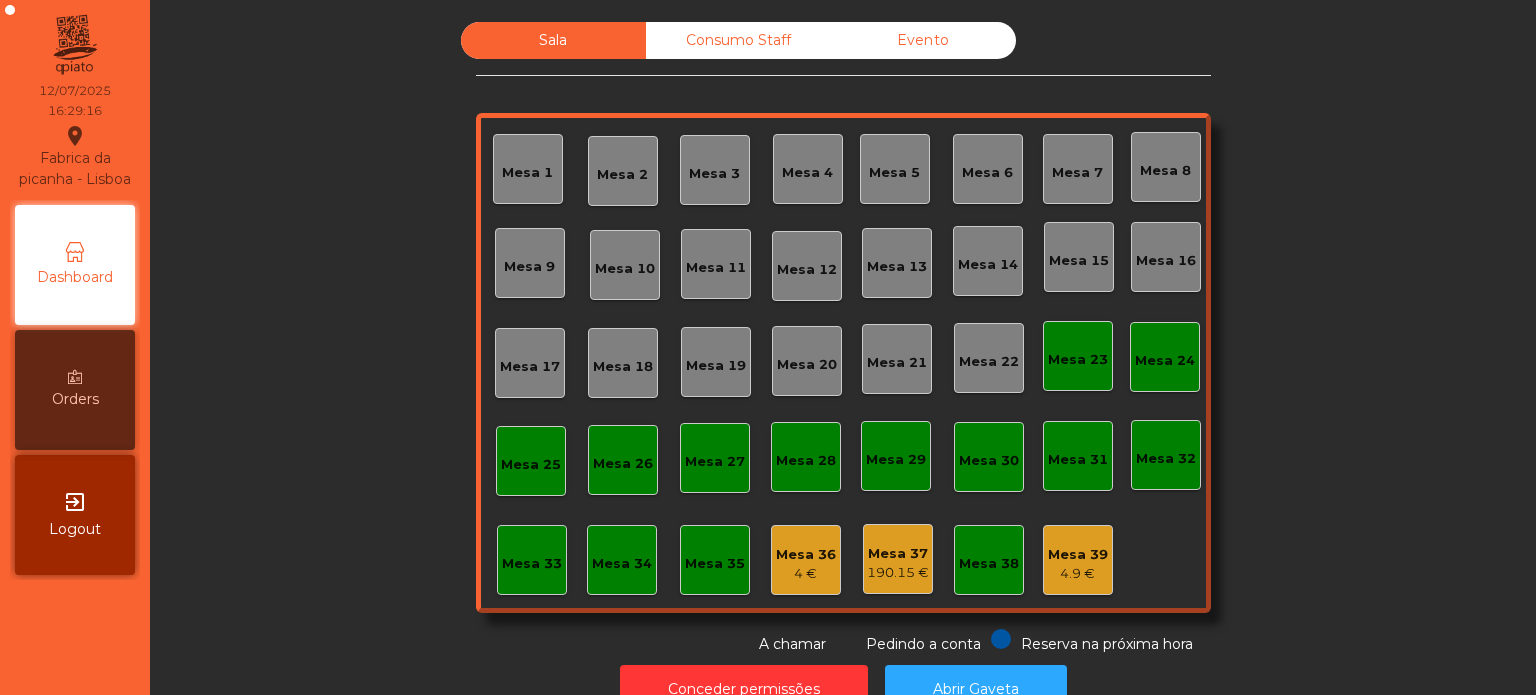 scroll, scrollTop: 0, scrollLeft: 0, axis: both 